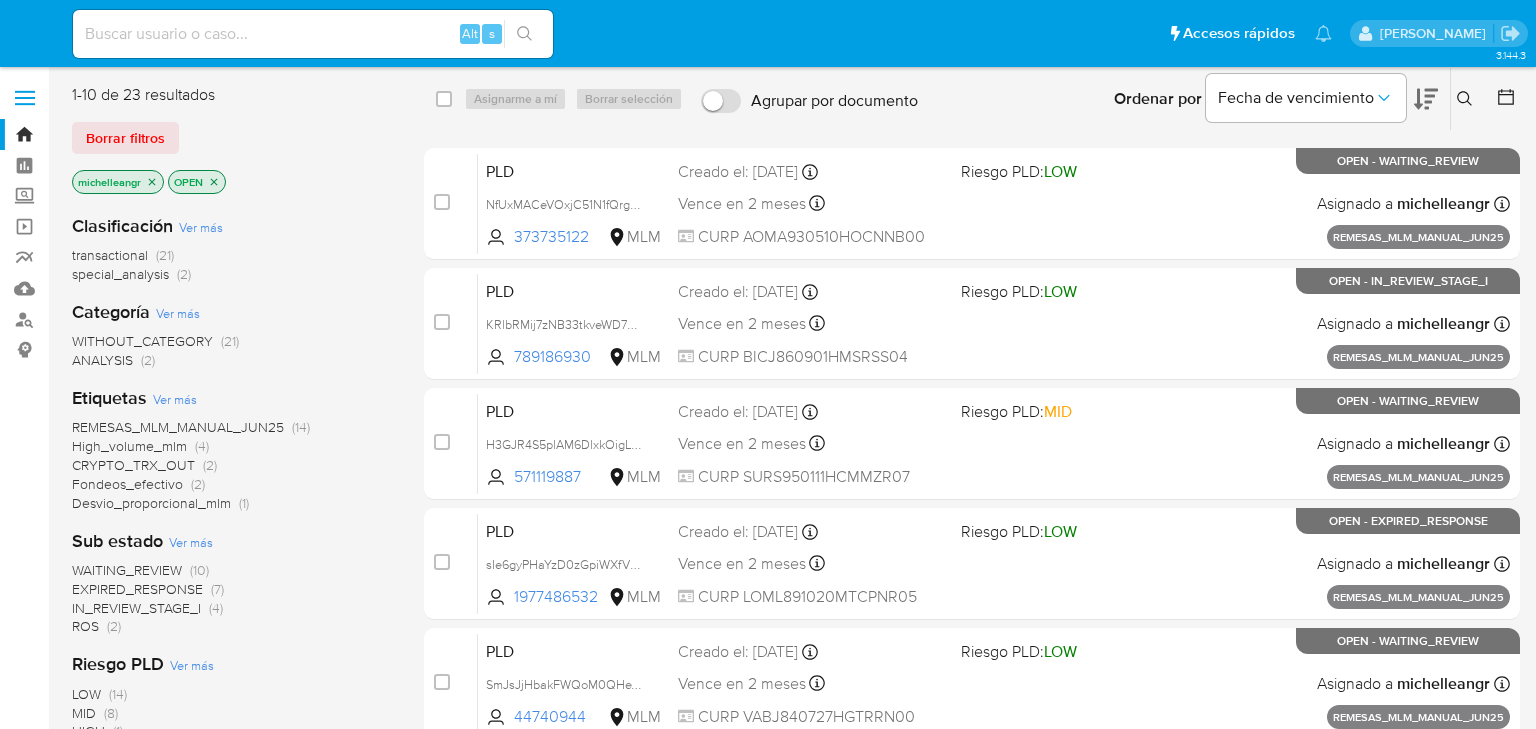 scroll, scrollTop: 0, scrollLeft: 0, axis: both 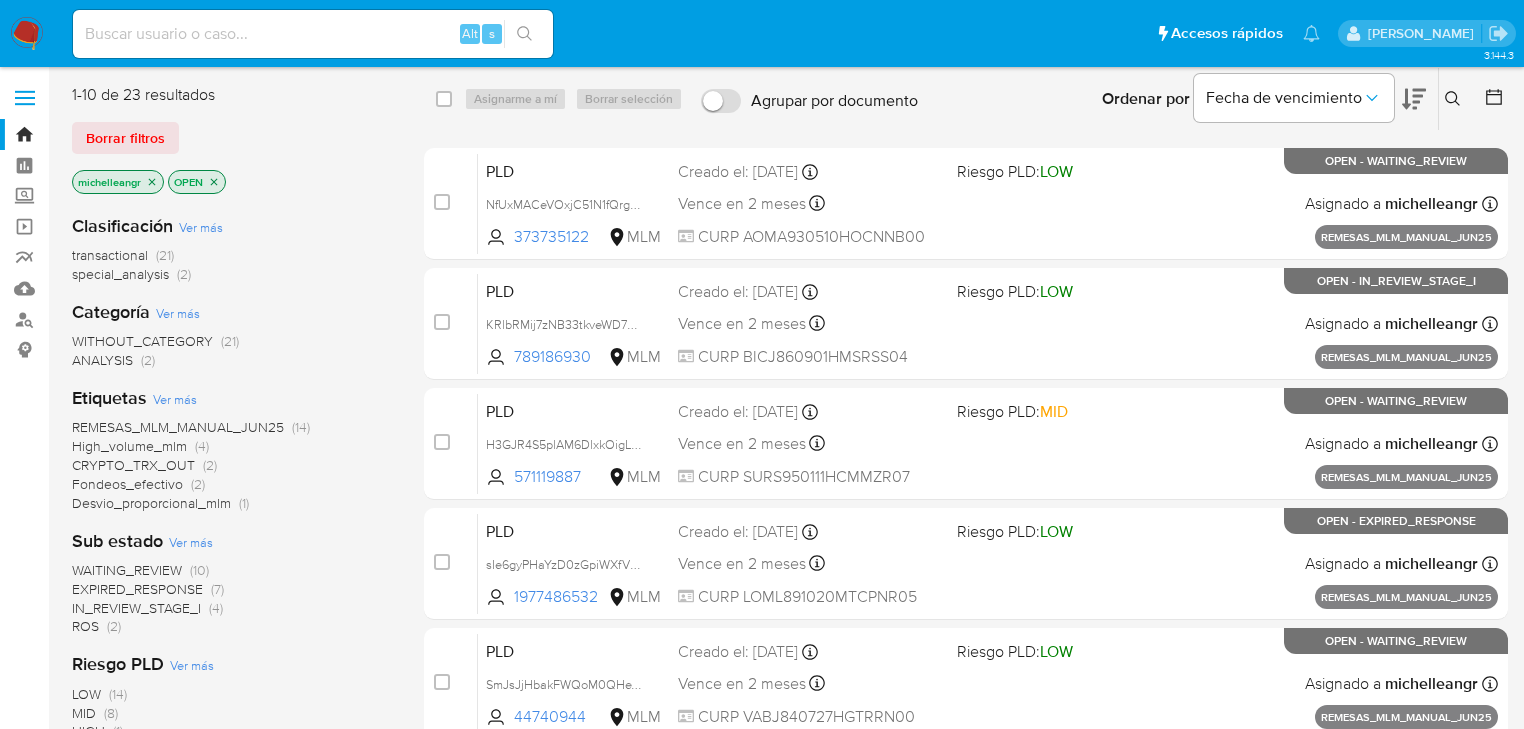 click 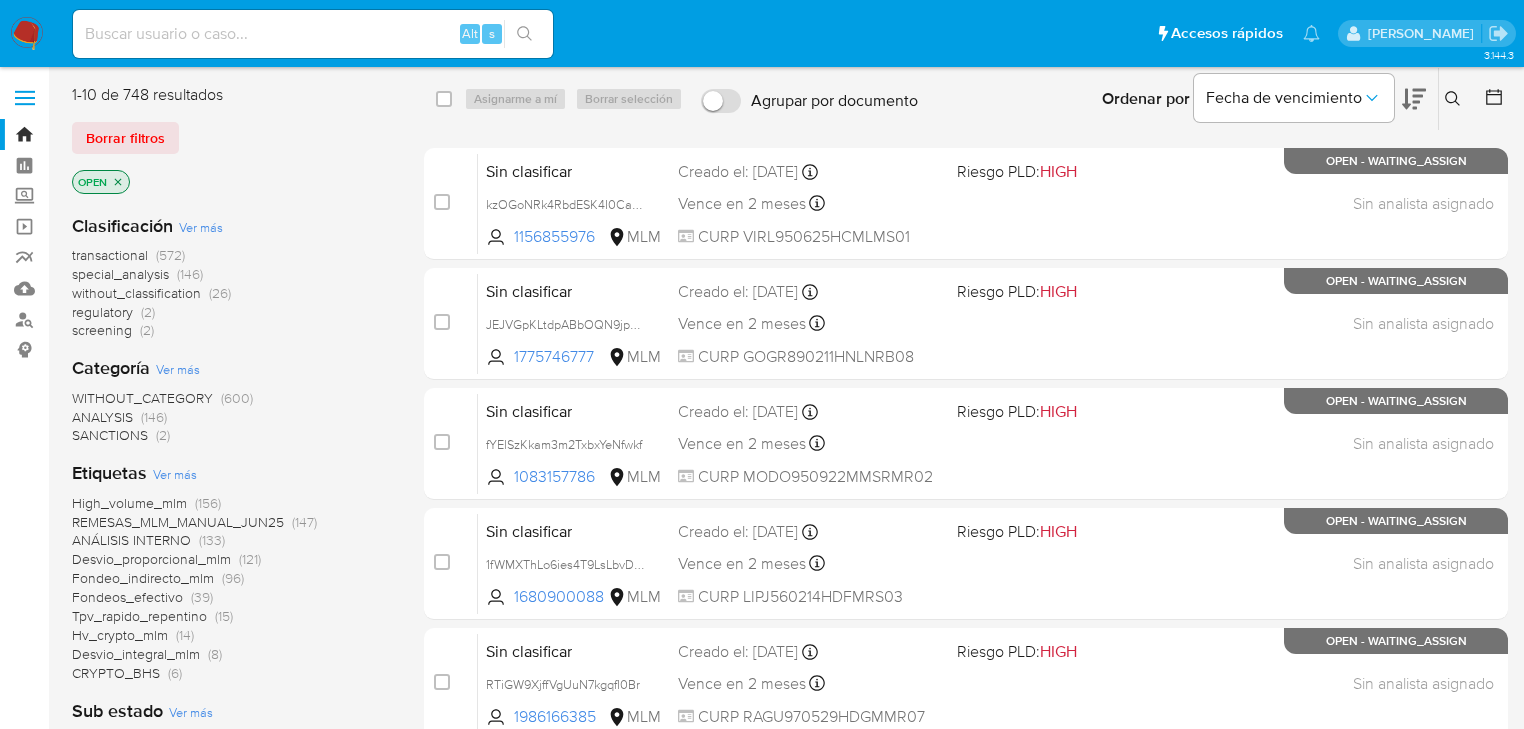 click 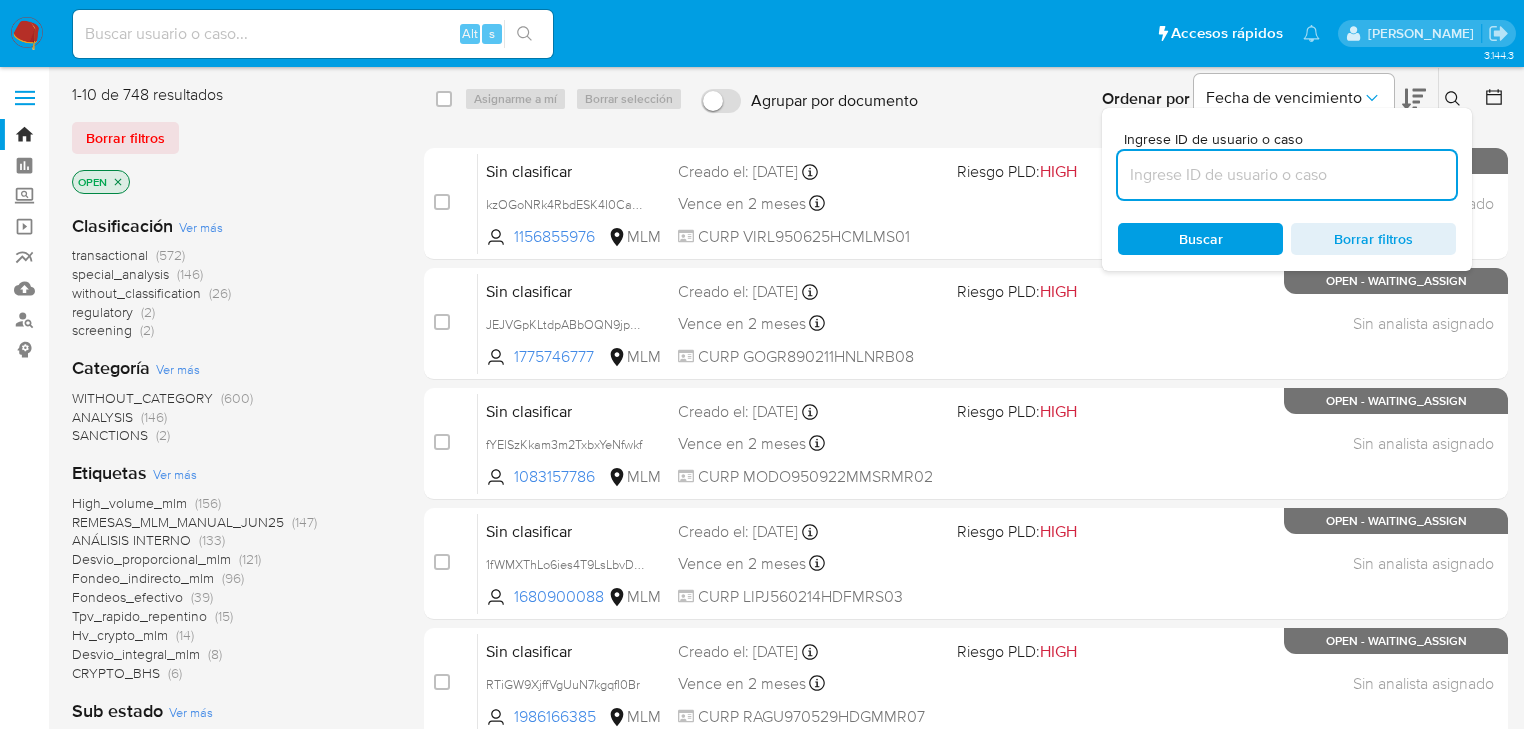 click at bounding box center (1287, 175) 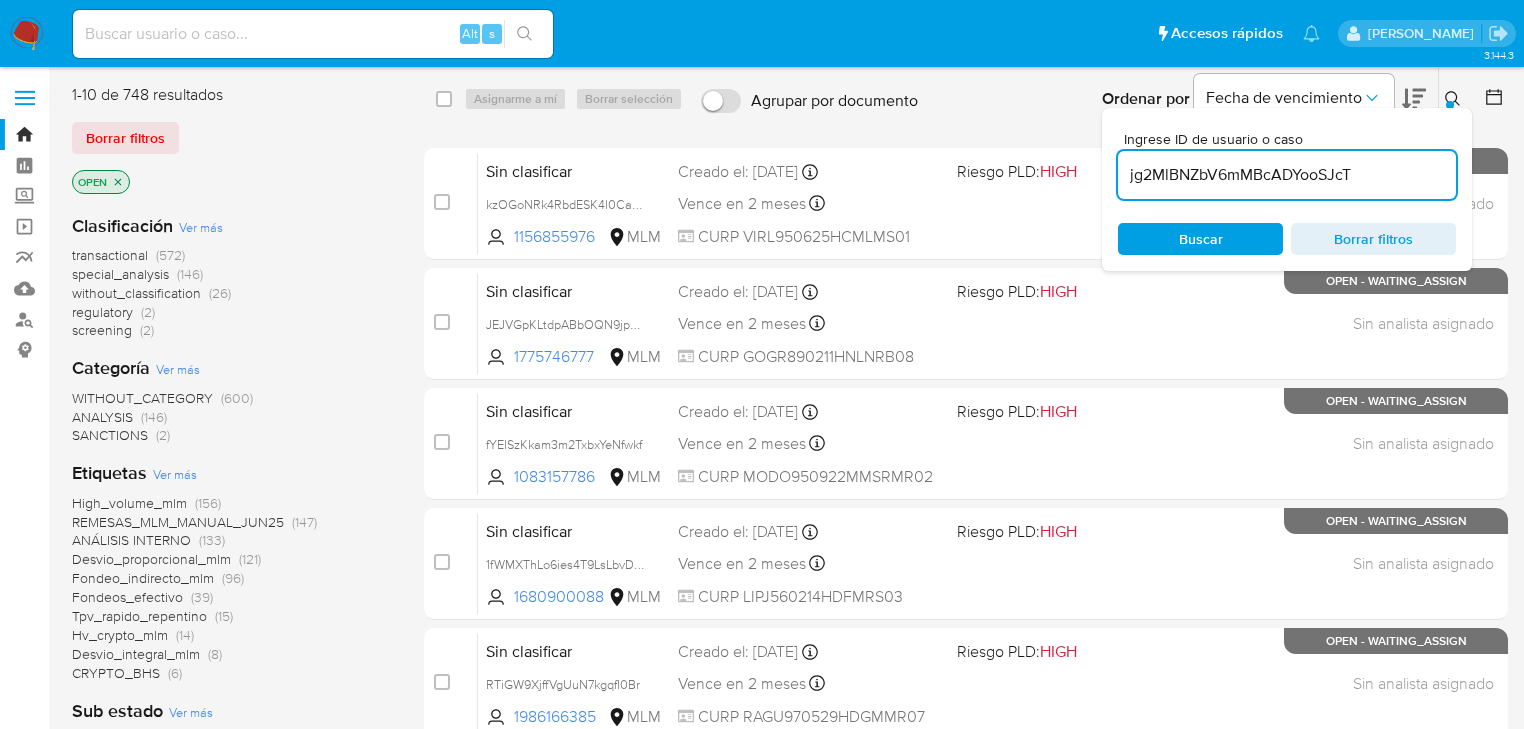 type on "jg2MlBNZbV6mMBcADYooSJcT" 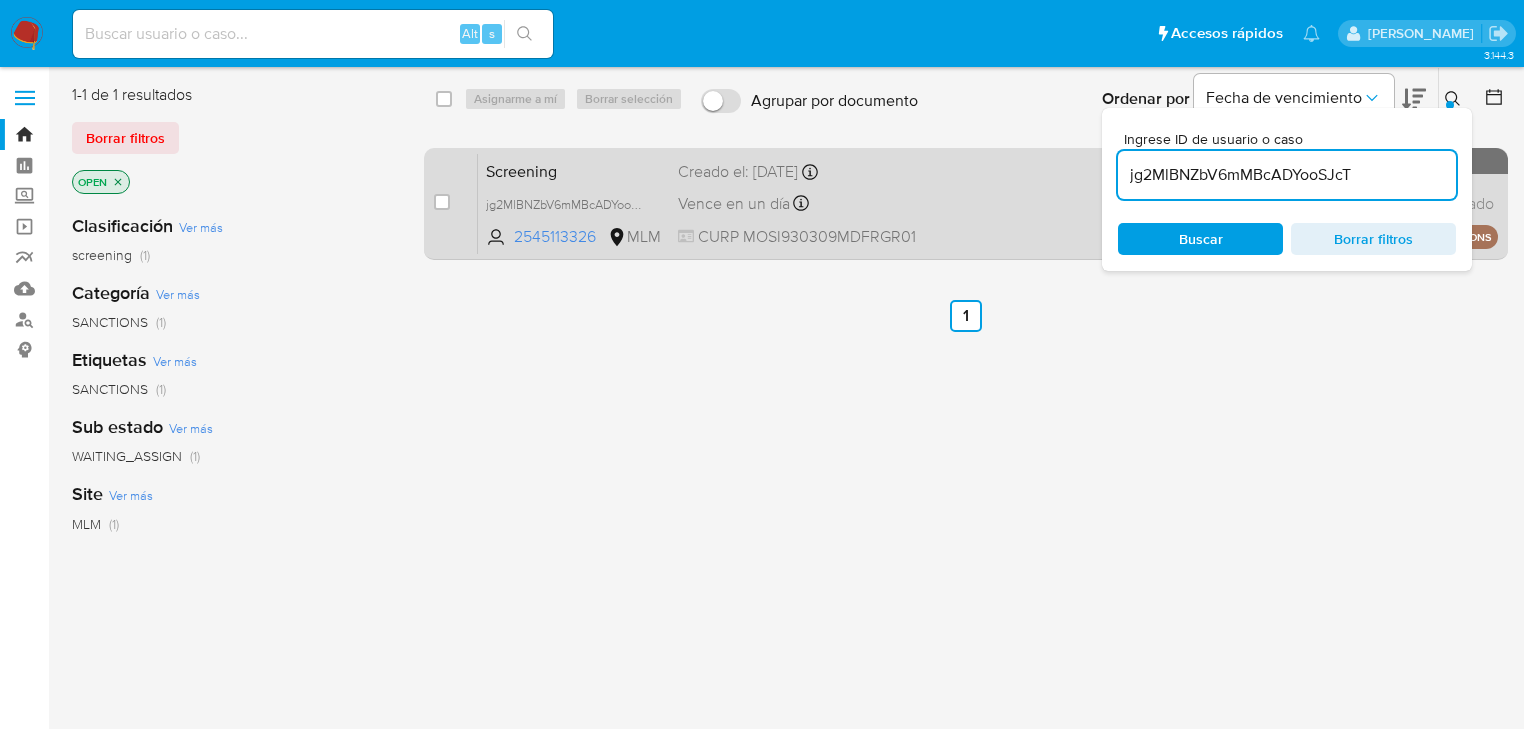 click on "Screening" at bounding box center (574, 170) 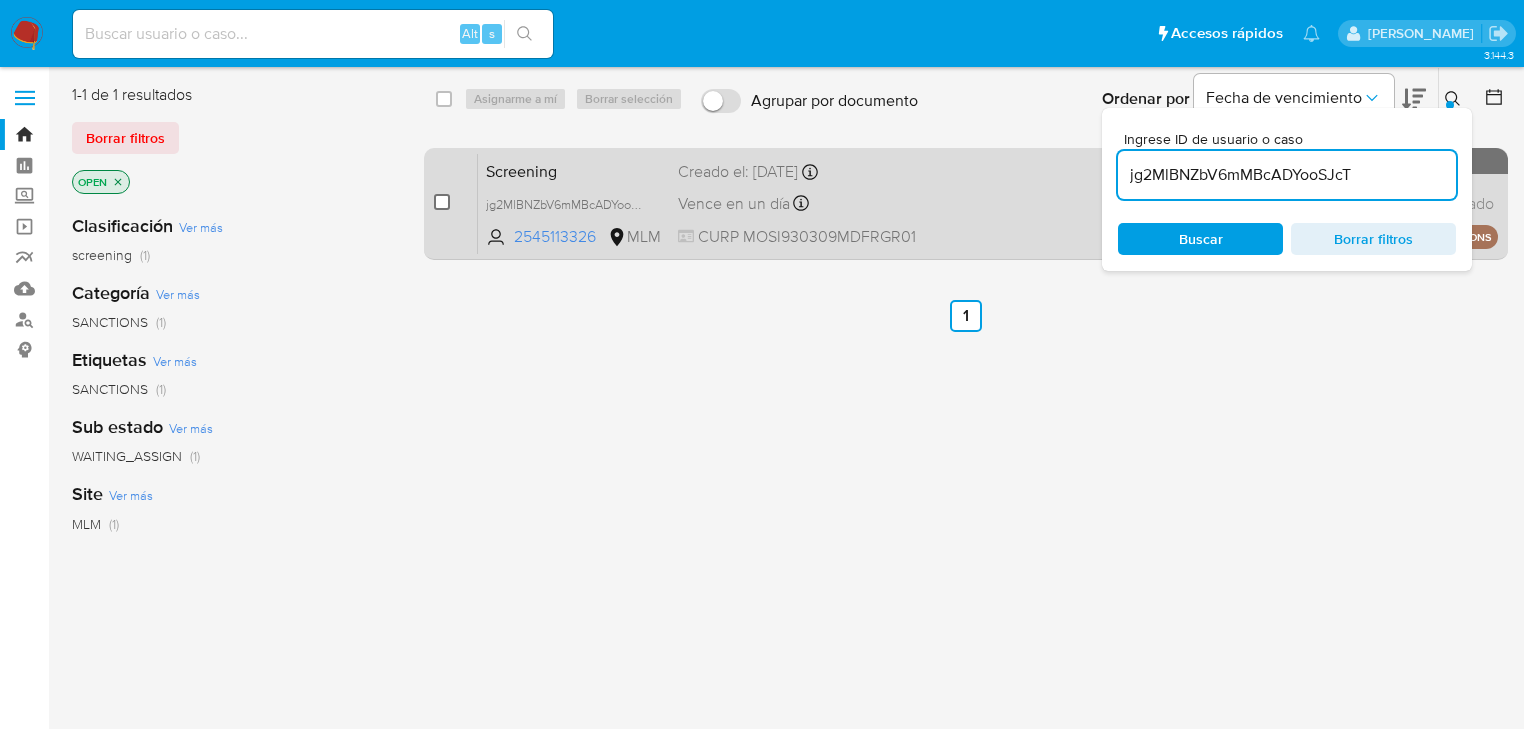 click at bounding box center [442, 202] 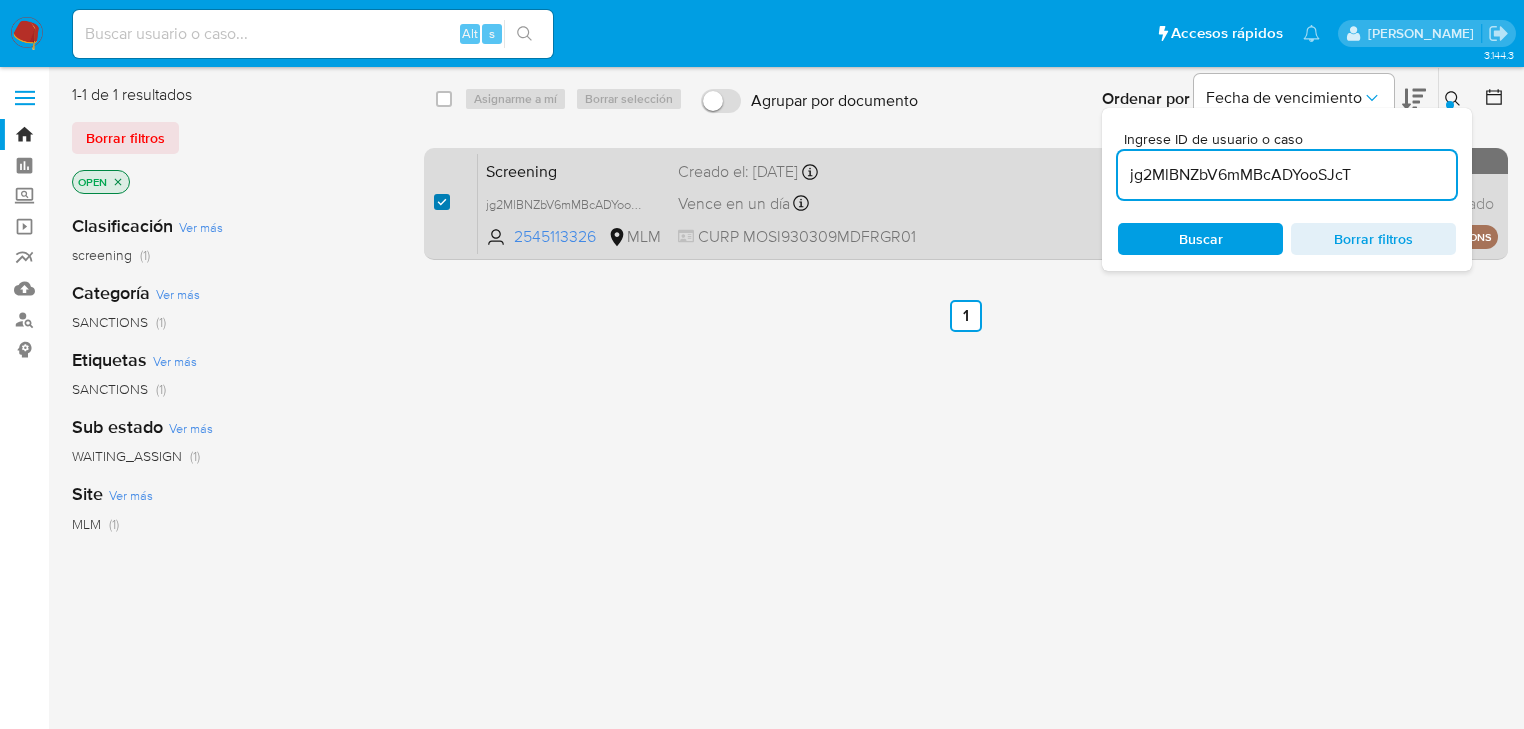 checkbox on "true" 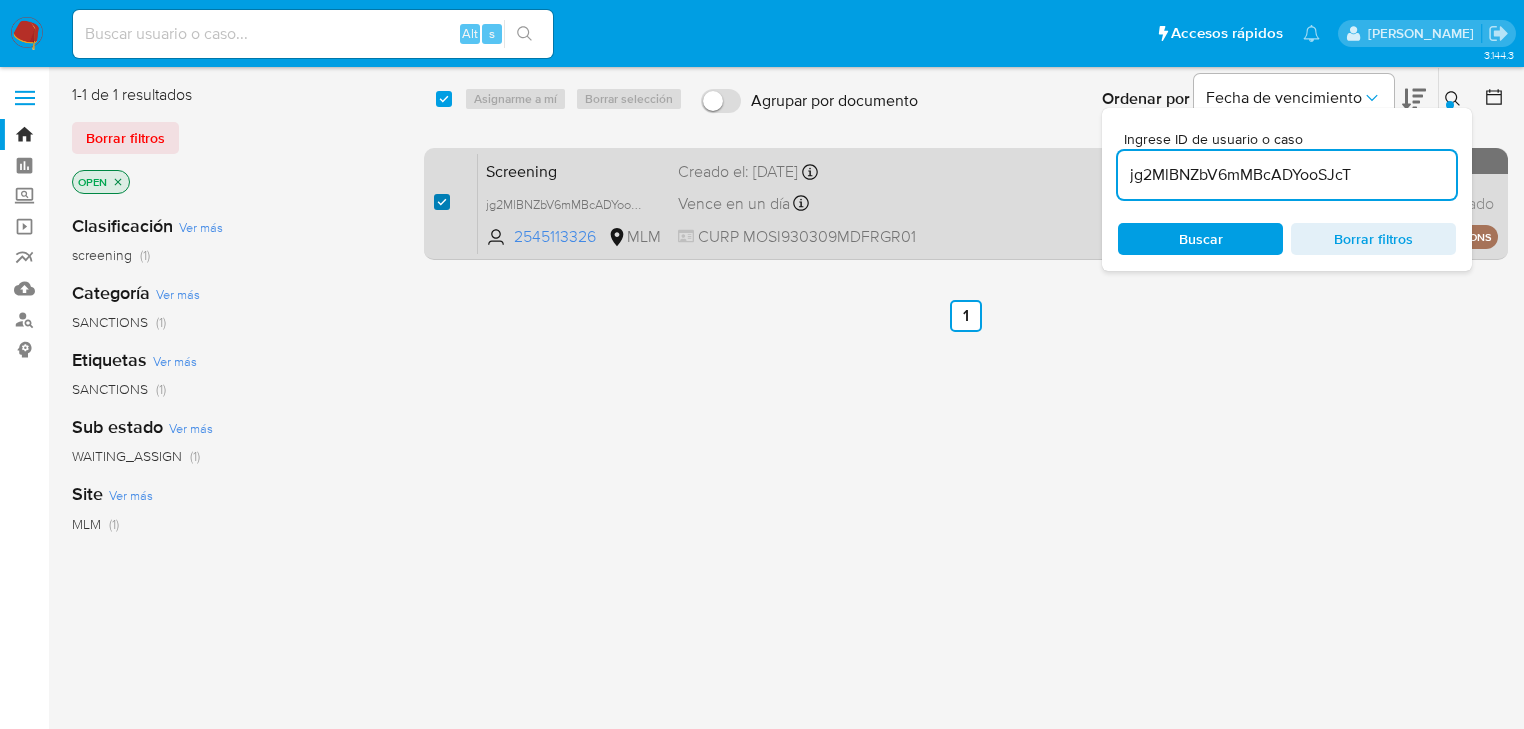 checkbox on "true" 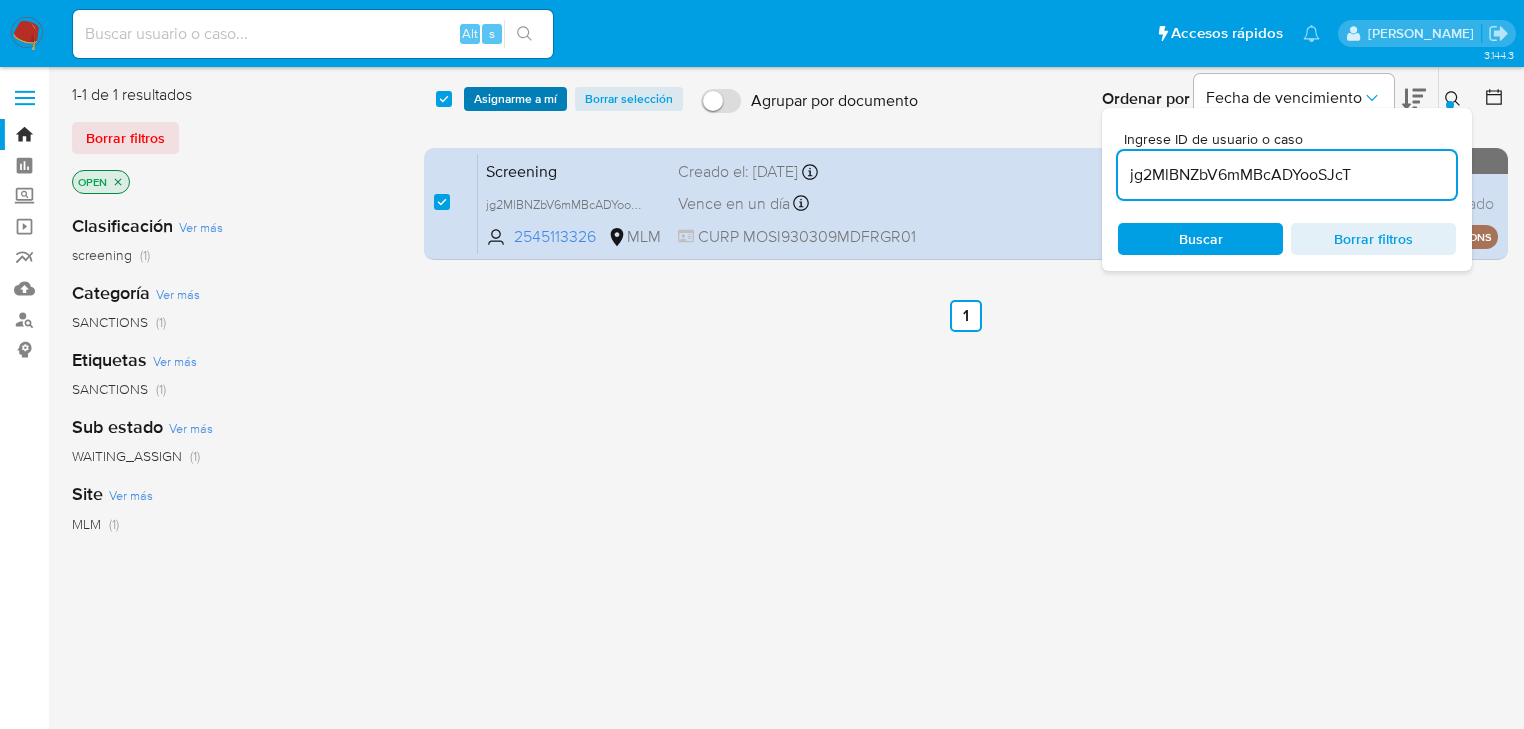 click on "Asignarme a mí" at bounding box center [515, 99] 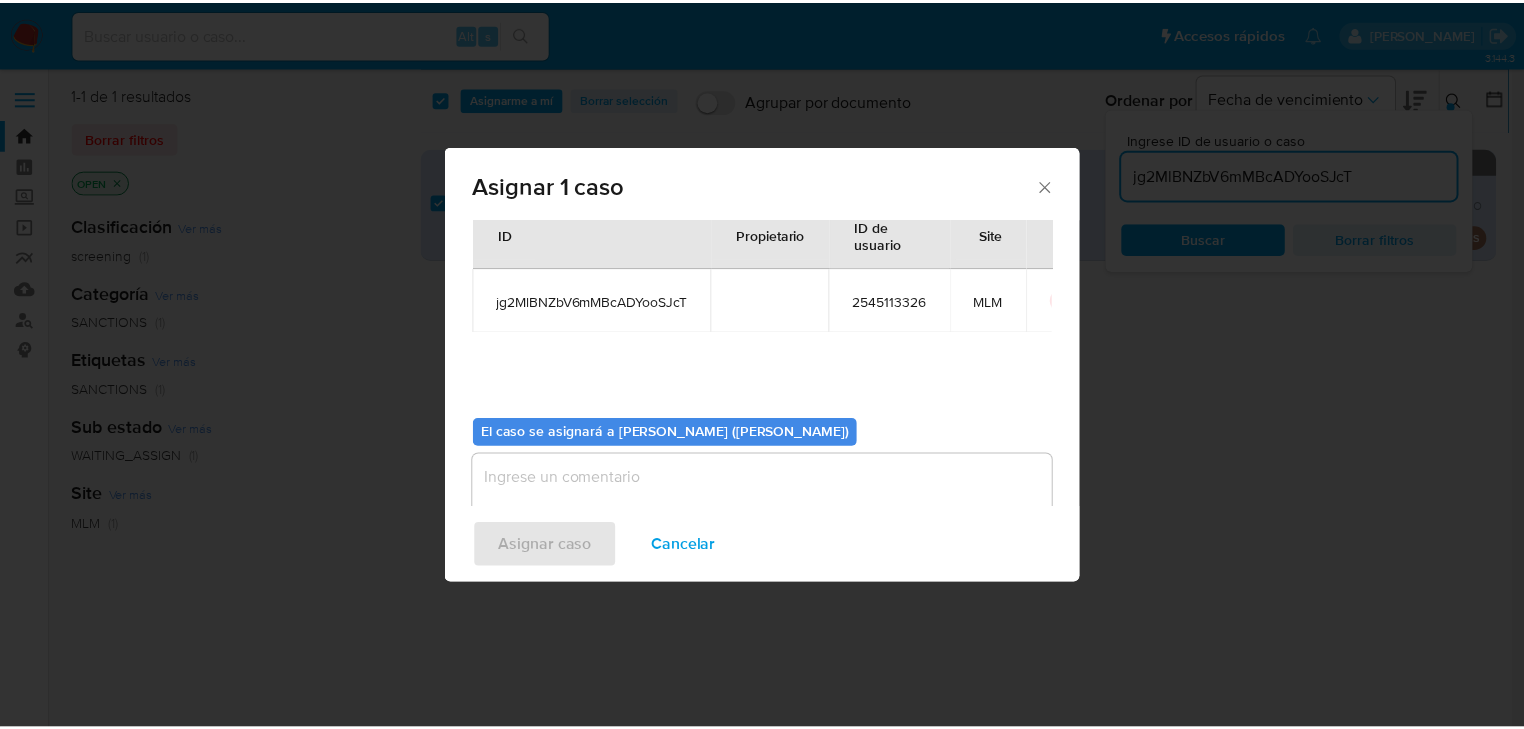 scroll, scrollTop: 103, scrollLeft: 0, axis: vertical 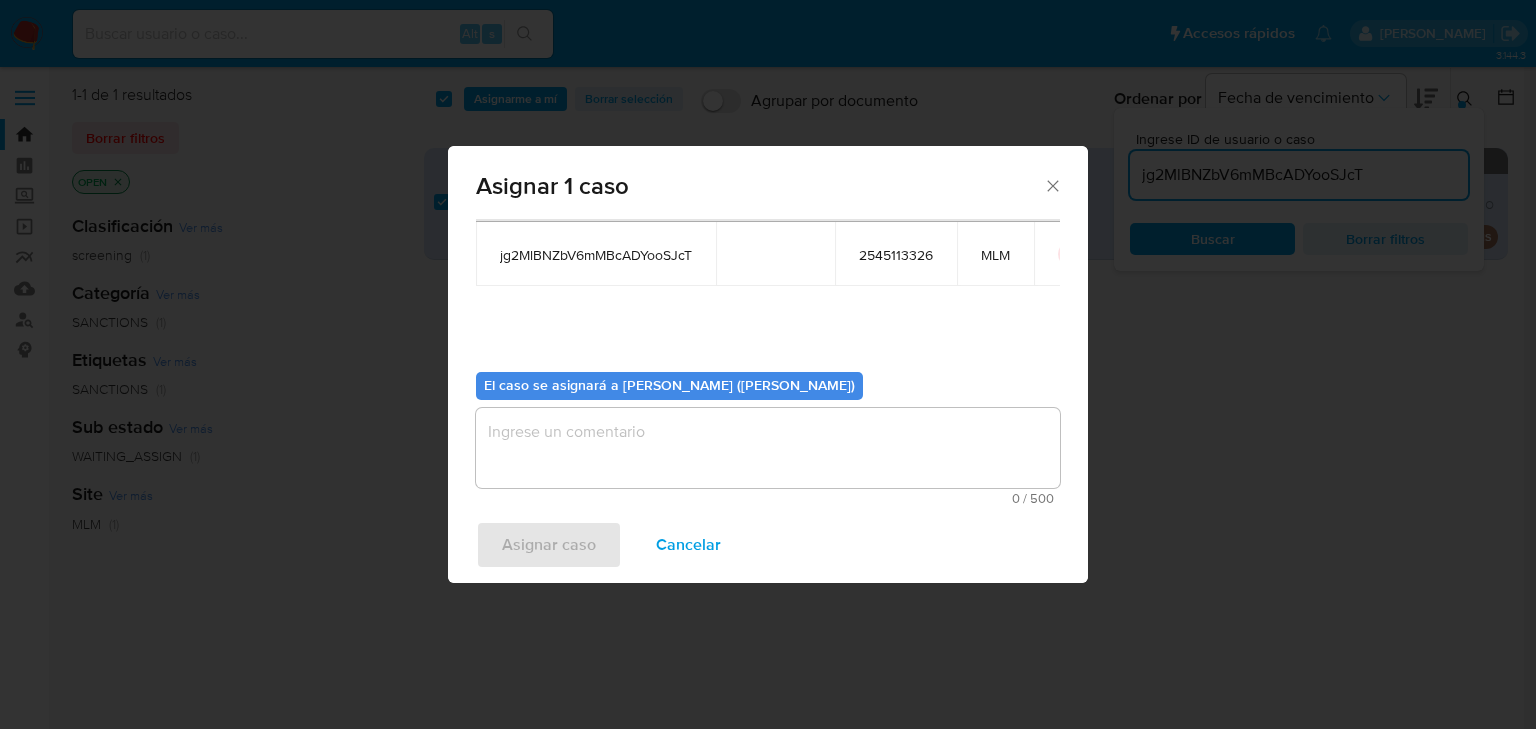 click at bounding box center (768, 448) 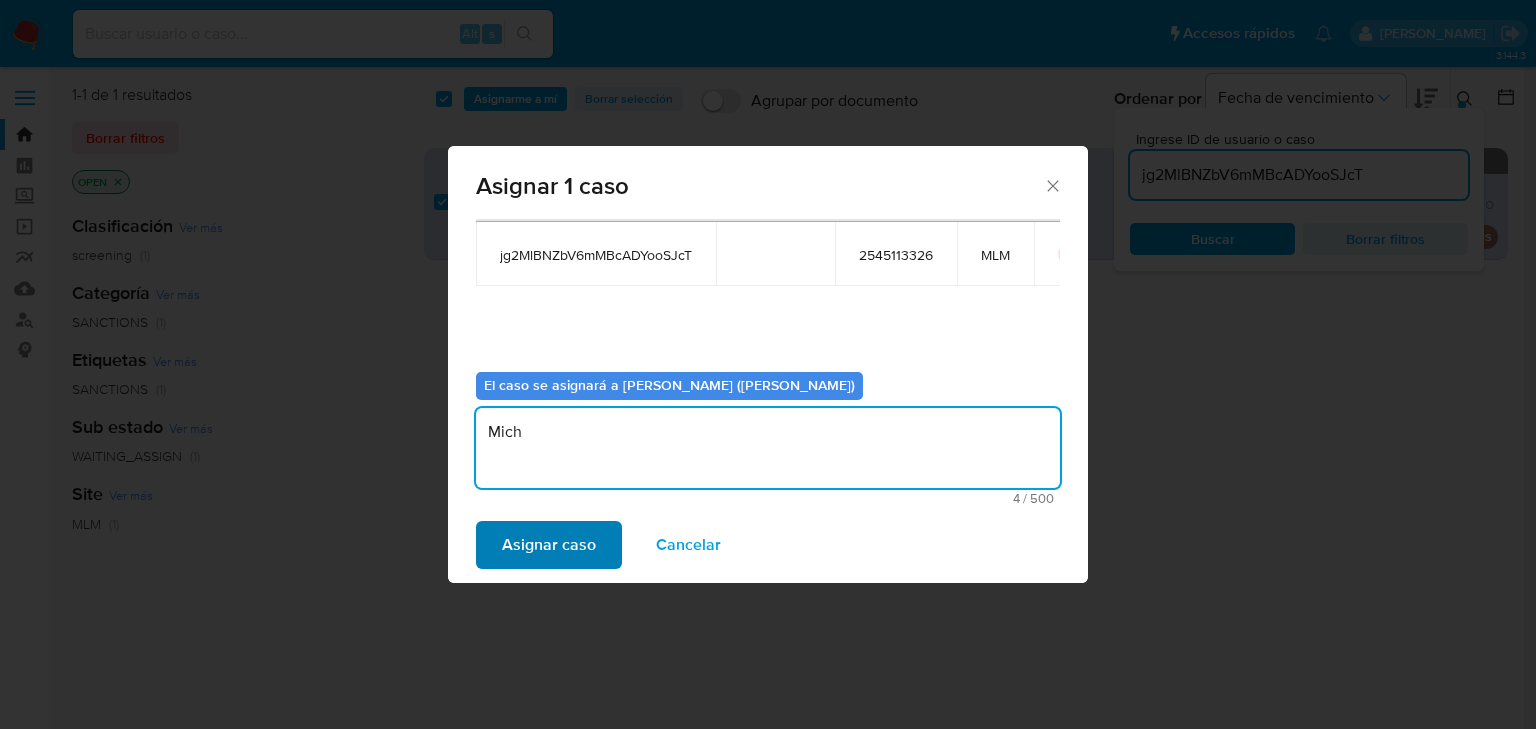 type on "Mich" 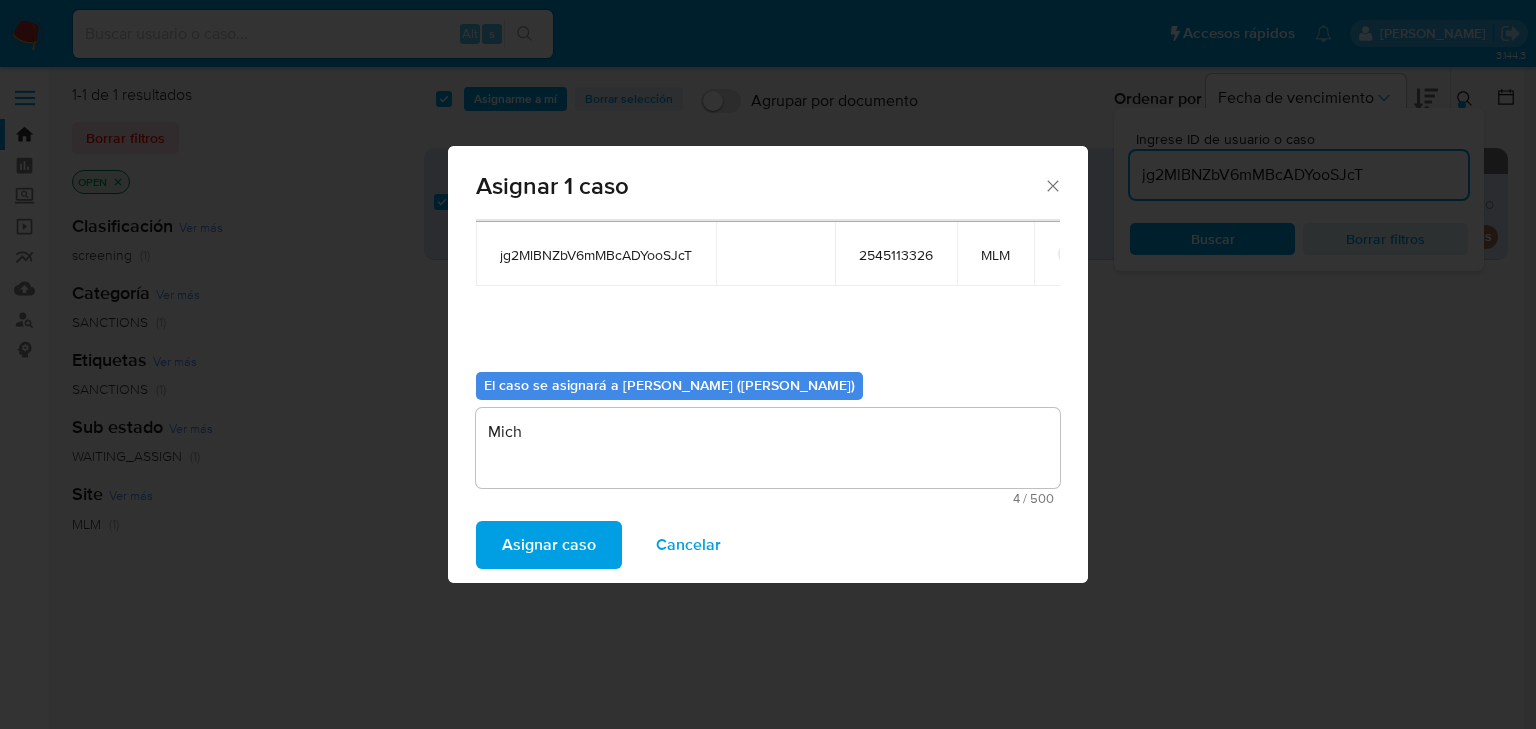 click on "Asignar caso" at bounding box center (549, 545) 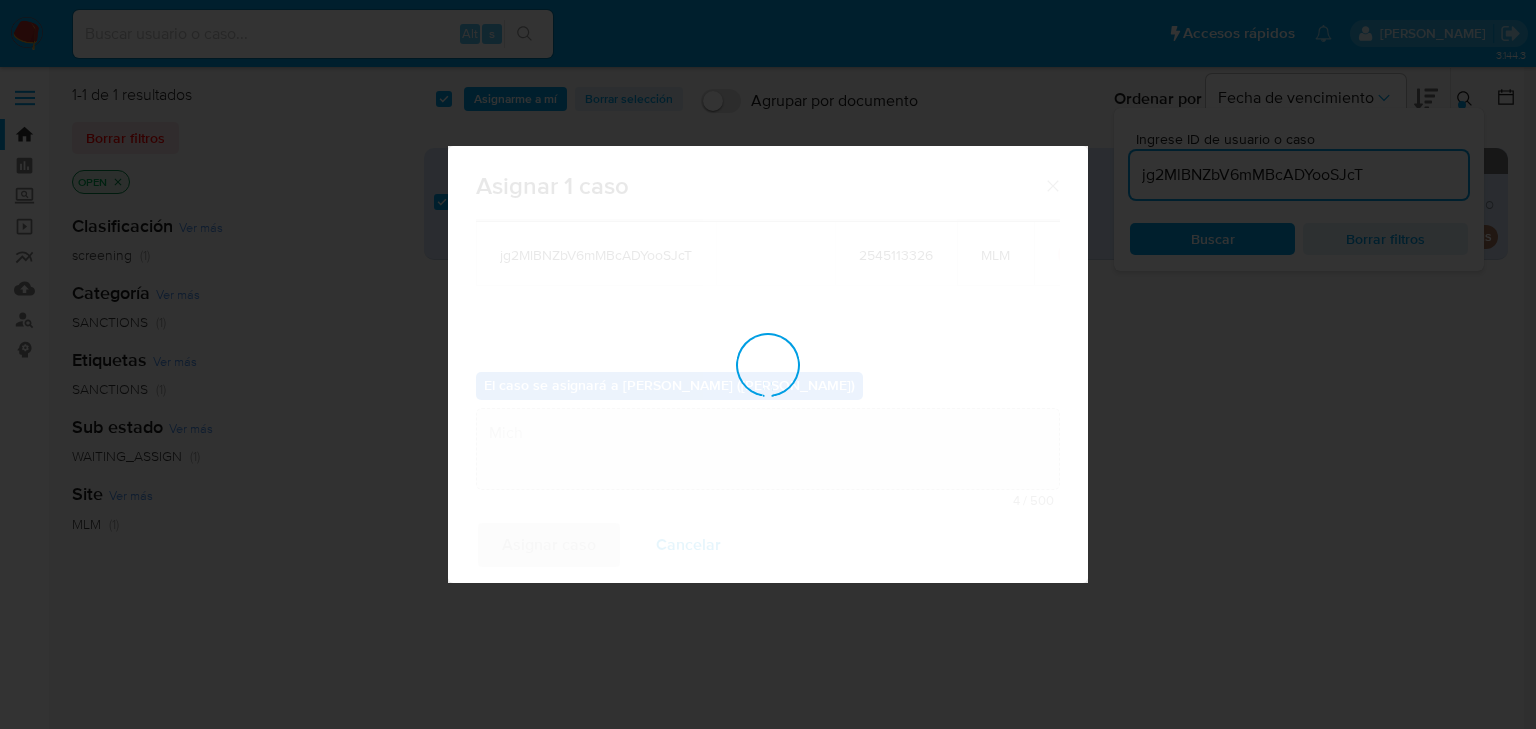 type 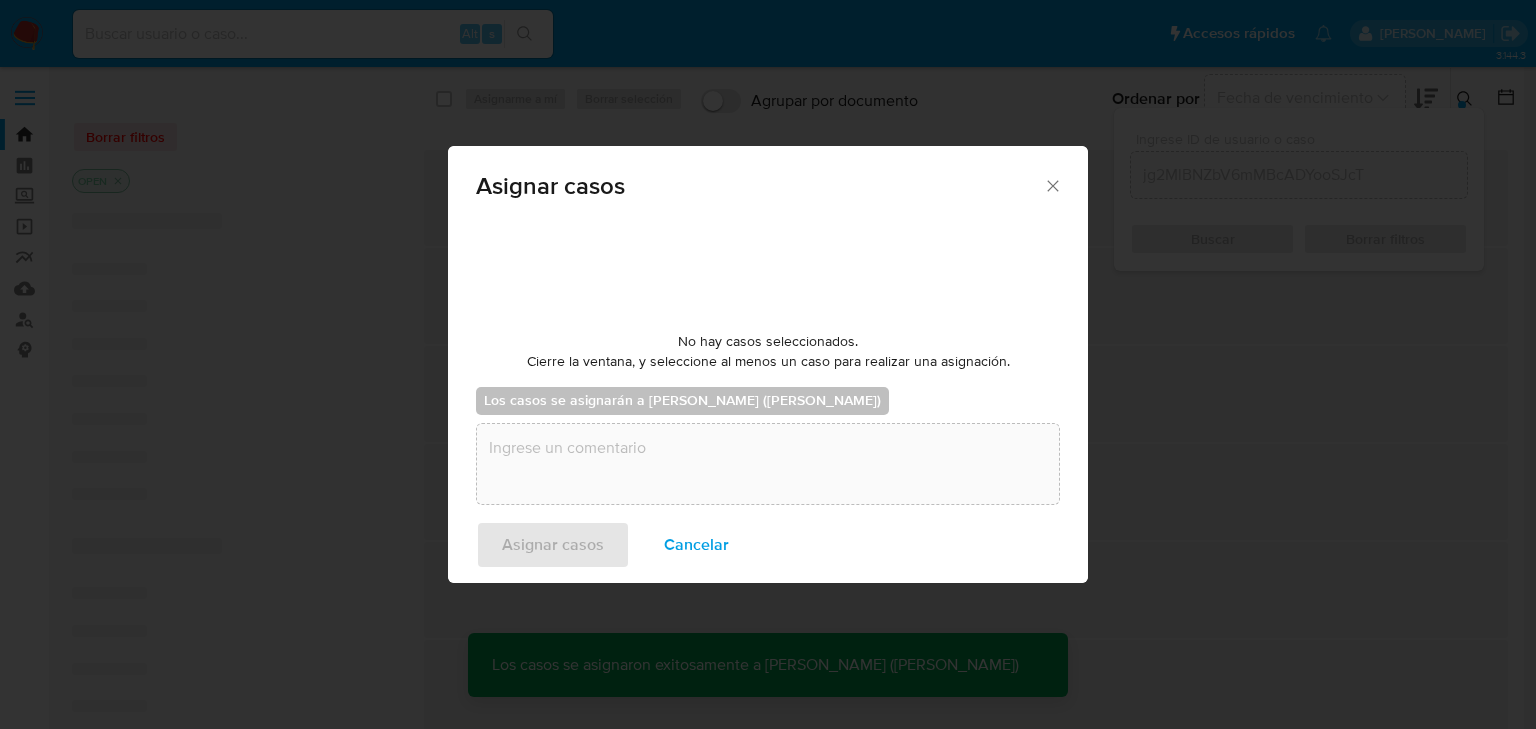 checkbox on "false" 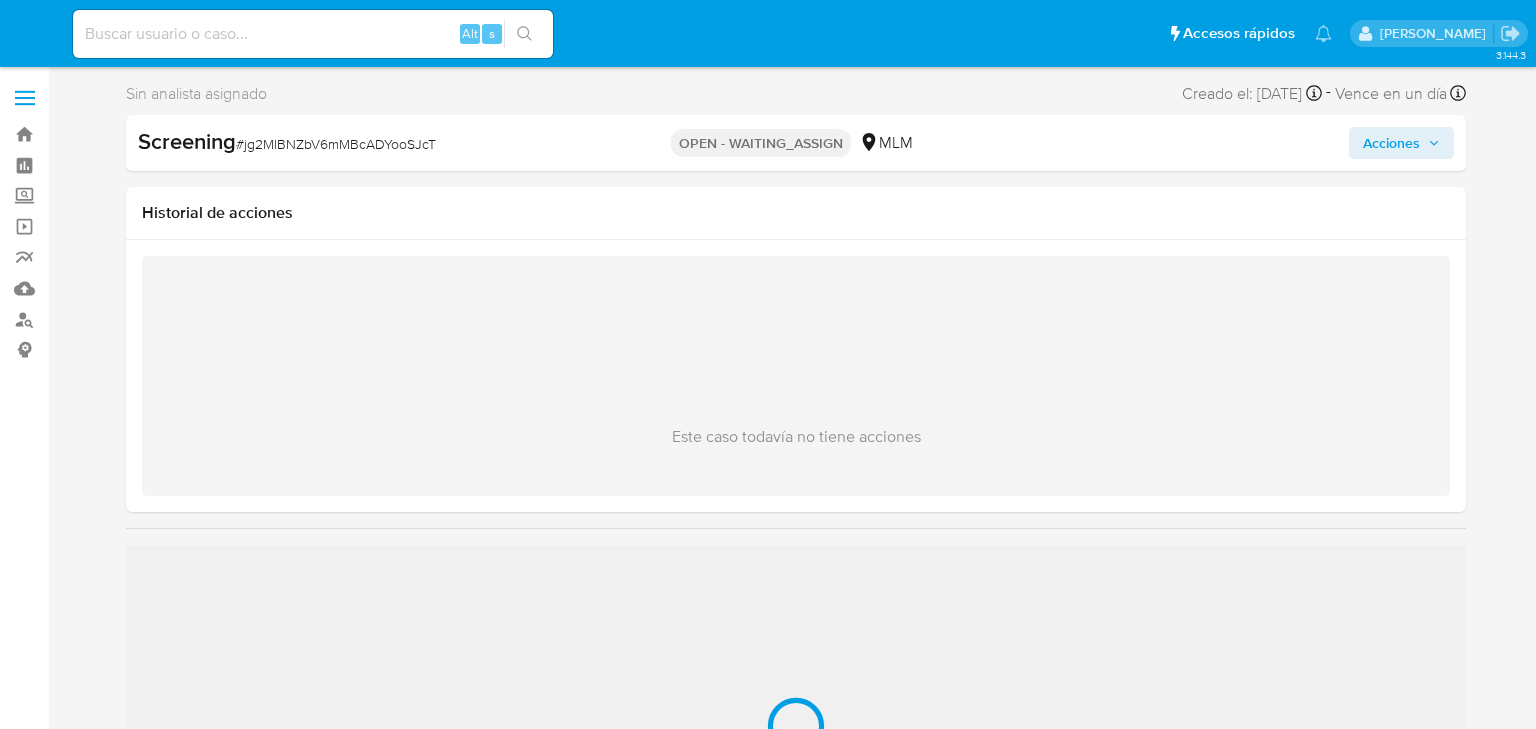 select on "10" 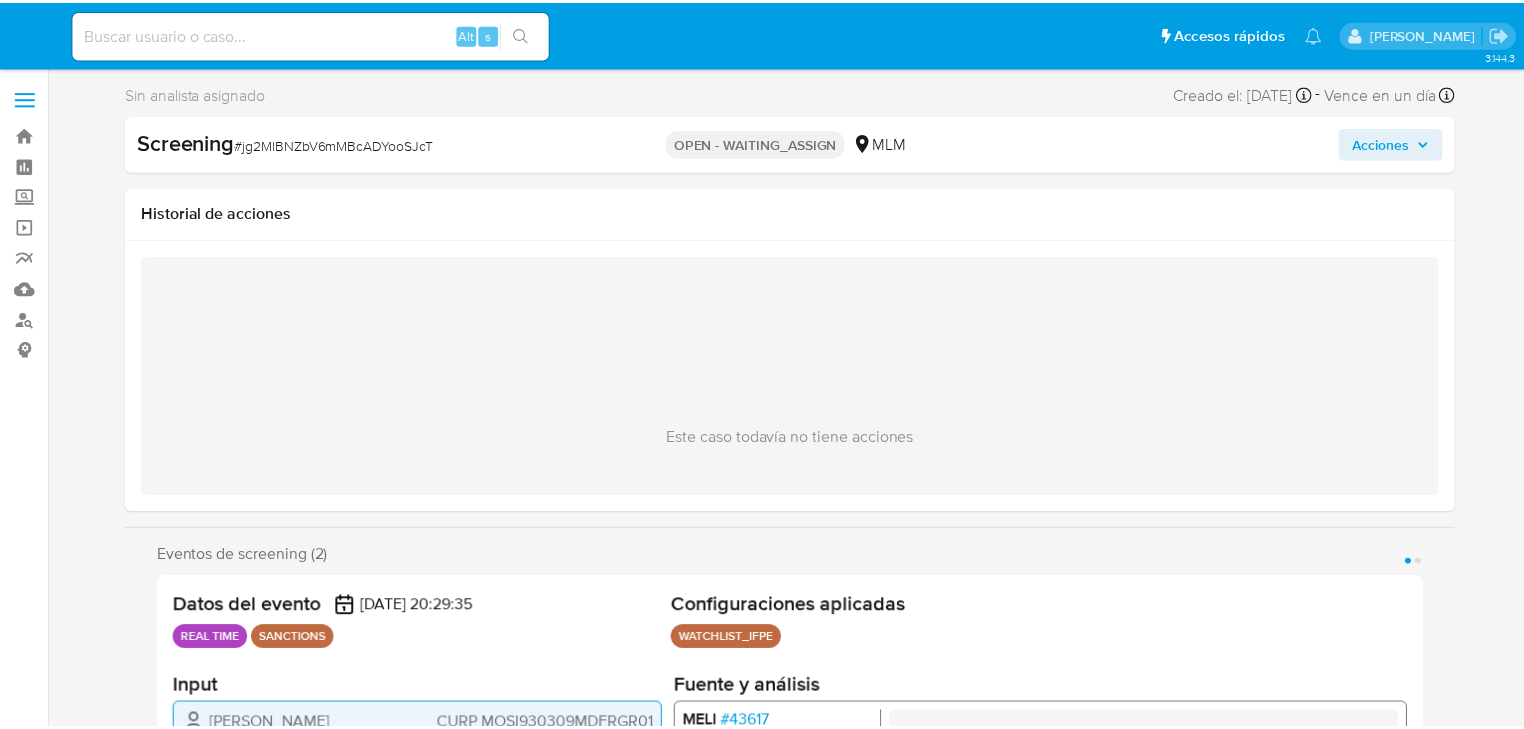 scroll, scrollTop: 0, scrollLeft: 0, axis: both 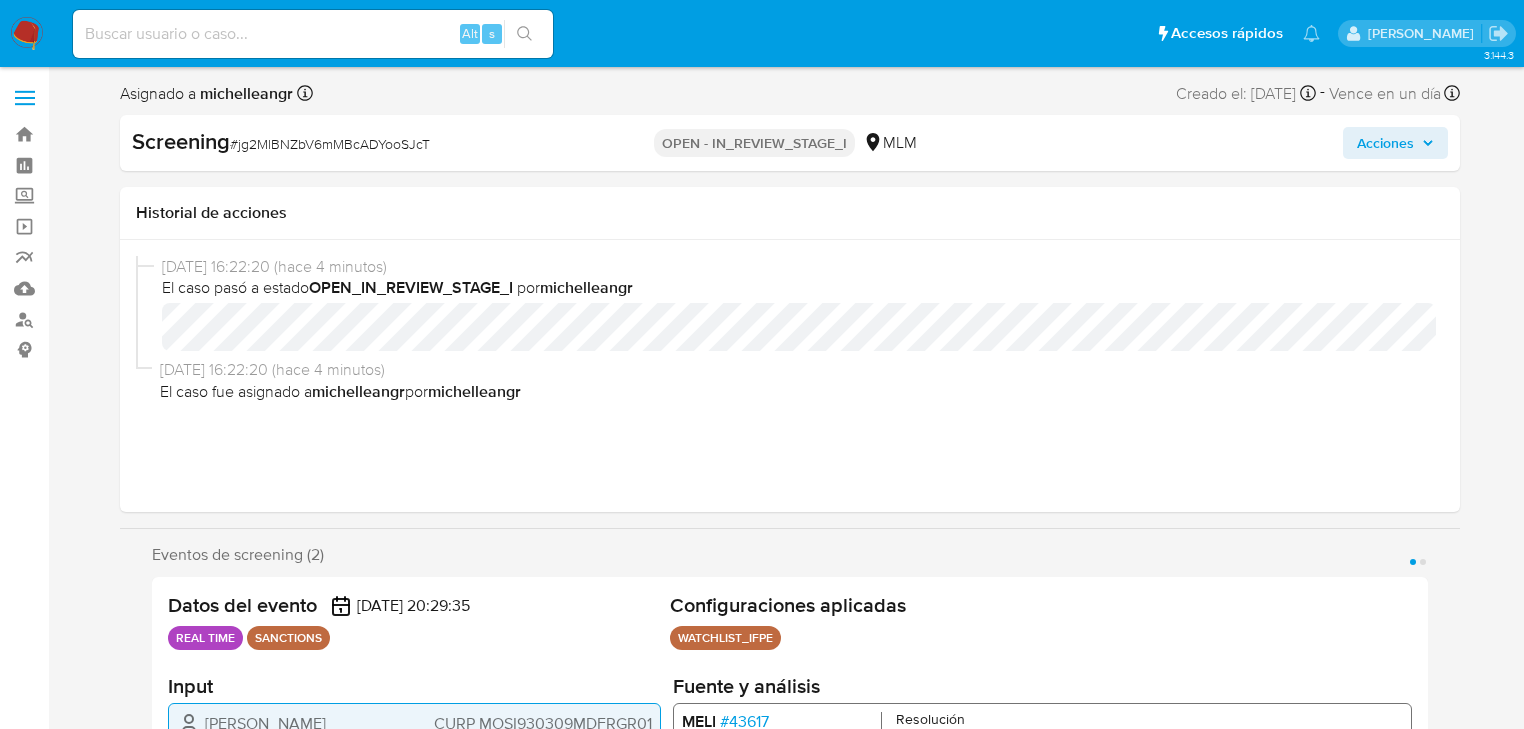 select on "10" 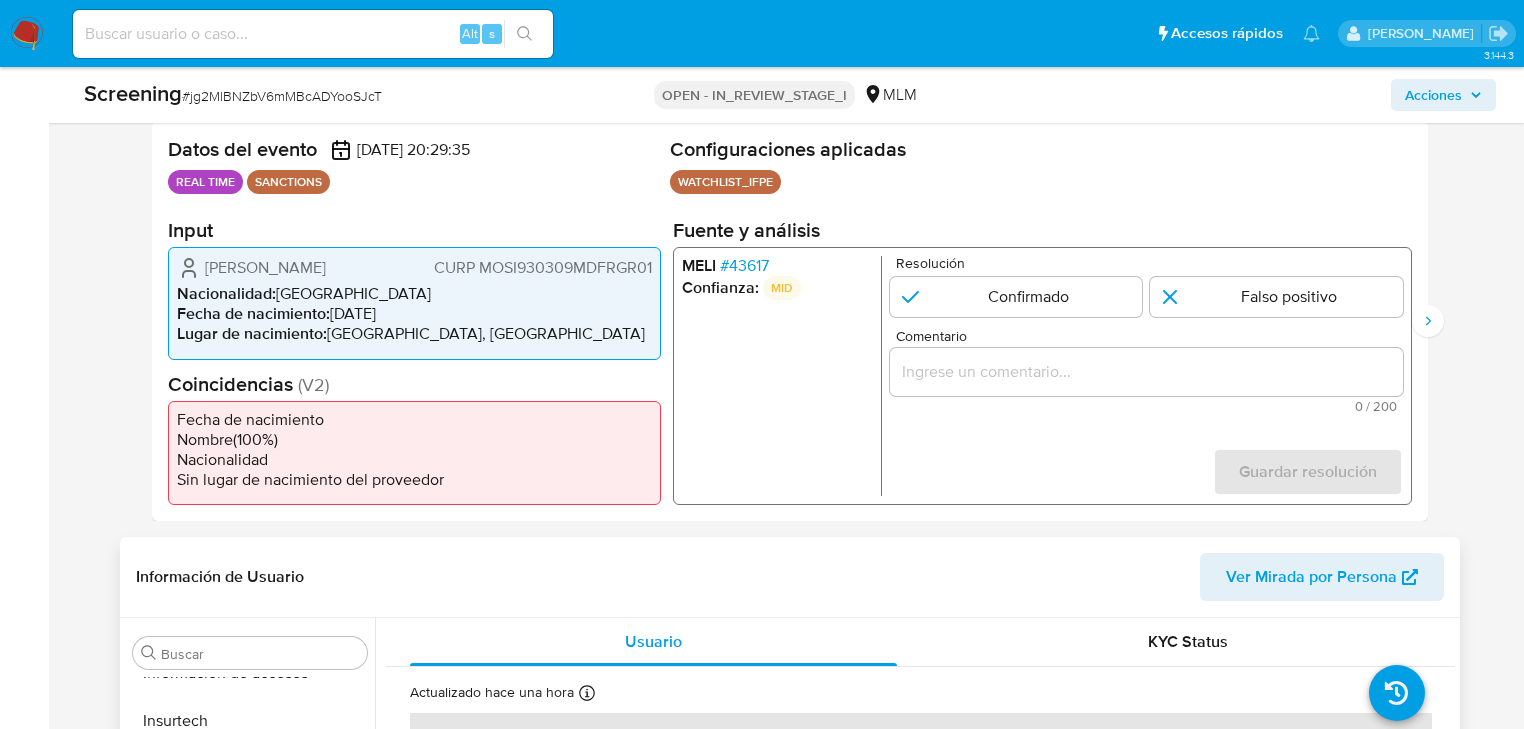 scroll, scrollTop: 640, scrollLeft: 0, axis: vertical 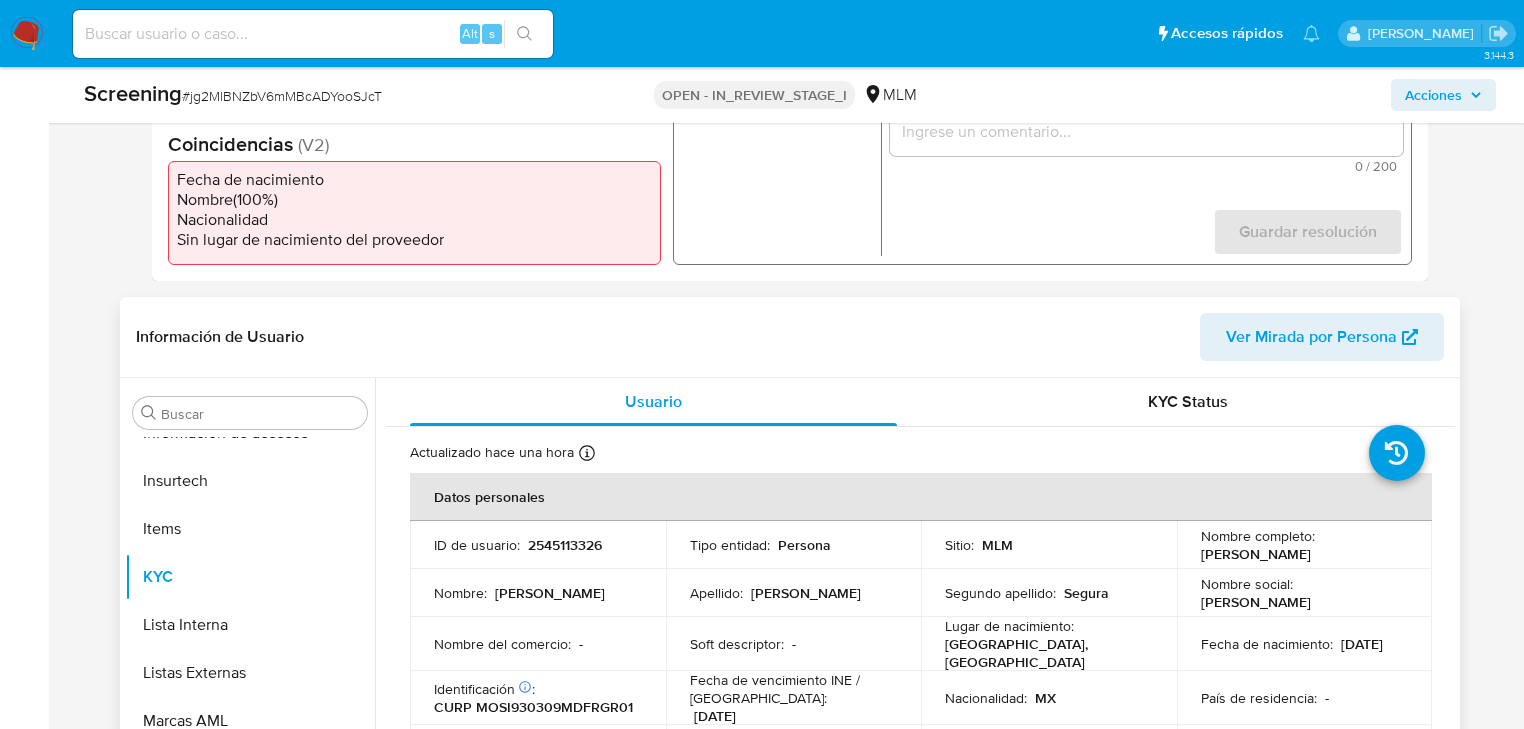 click on "2545113326" at bounding box center (565, 545) 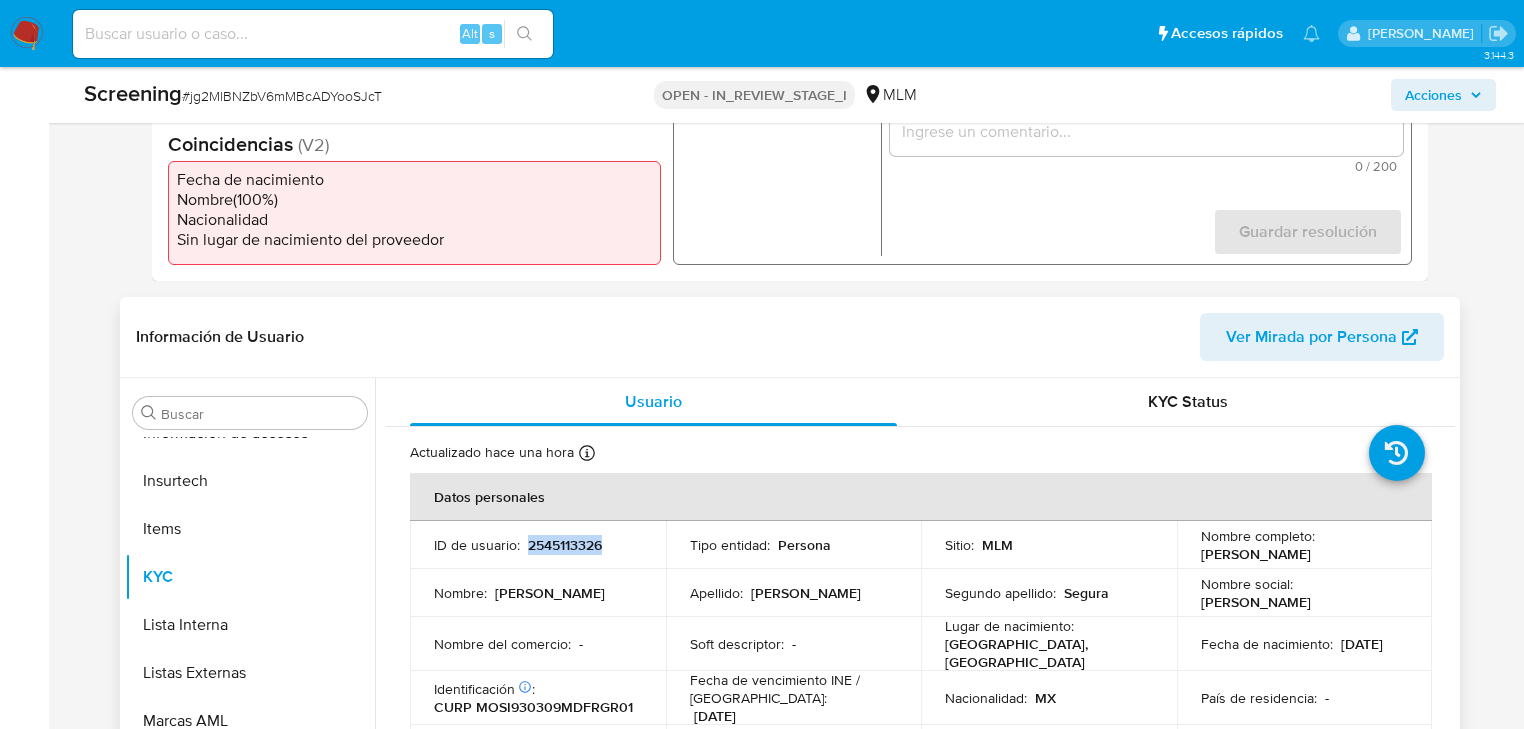 click on "2545113326" at bounding box center (565, 545) 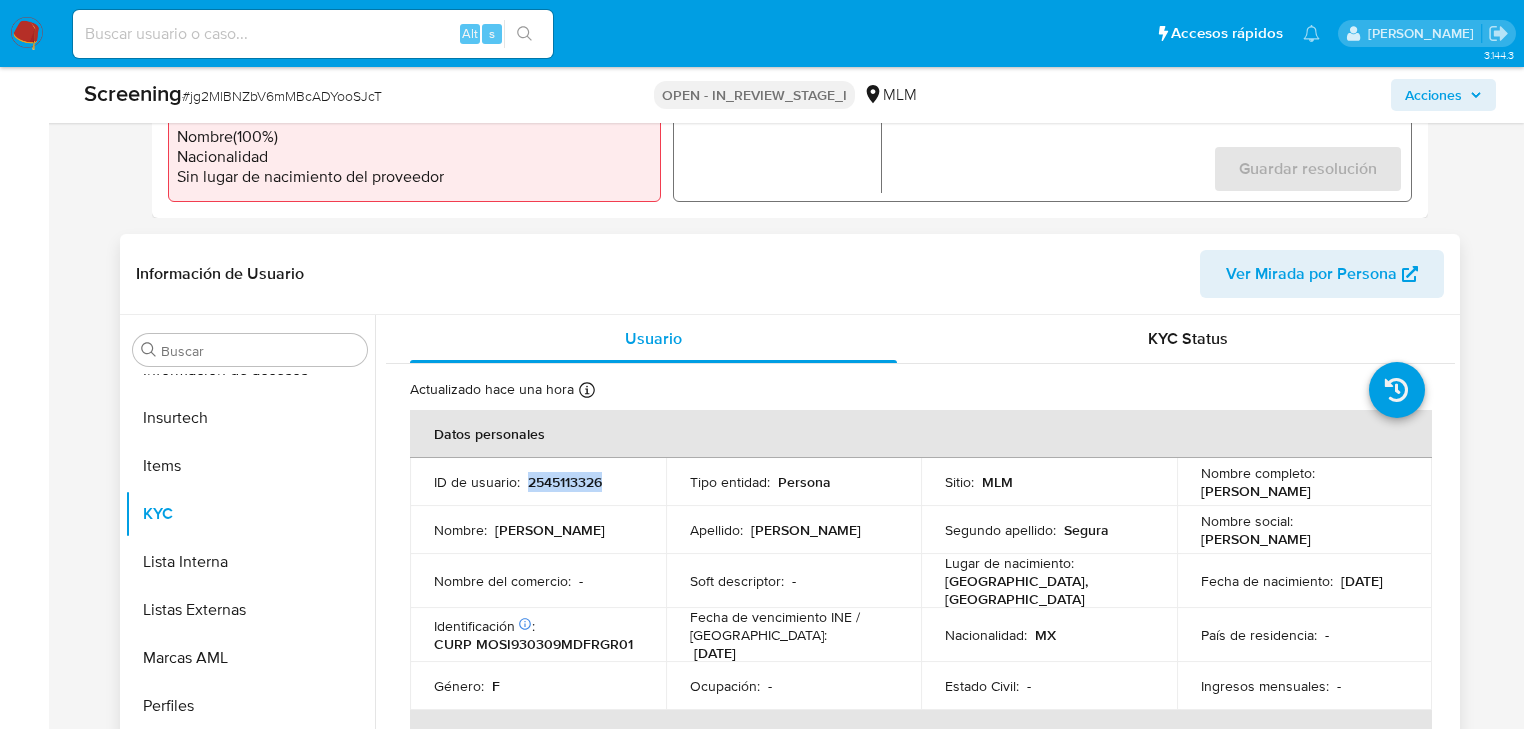 scroll, scrollTop: 800, scrollLeft: 0, axis: vertical 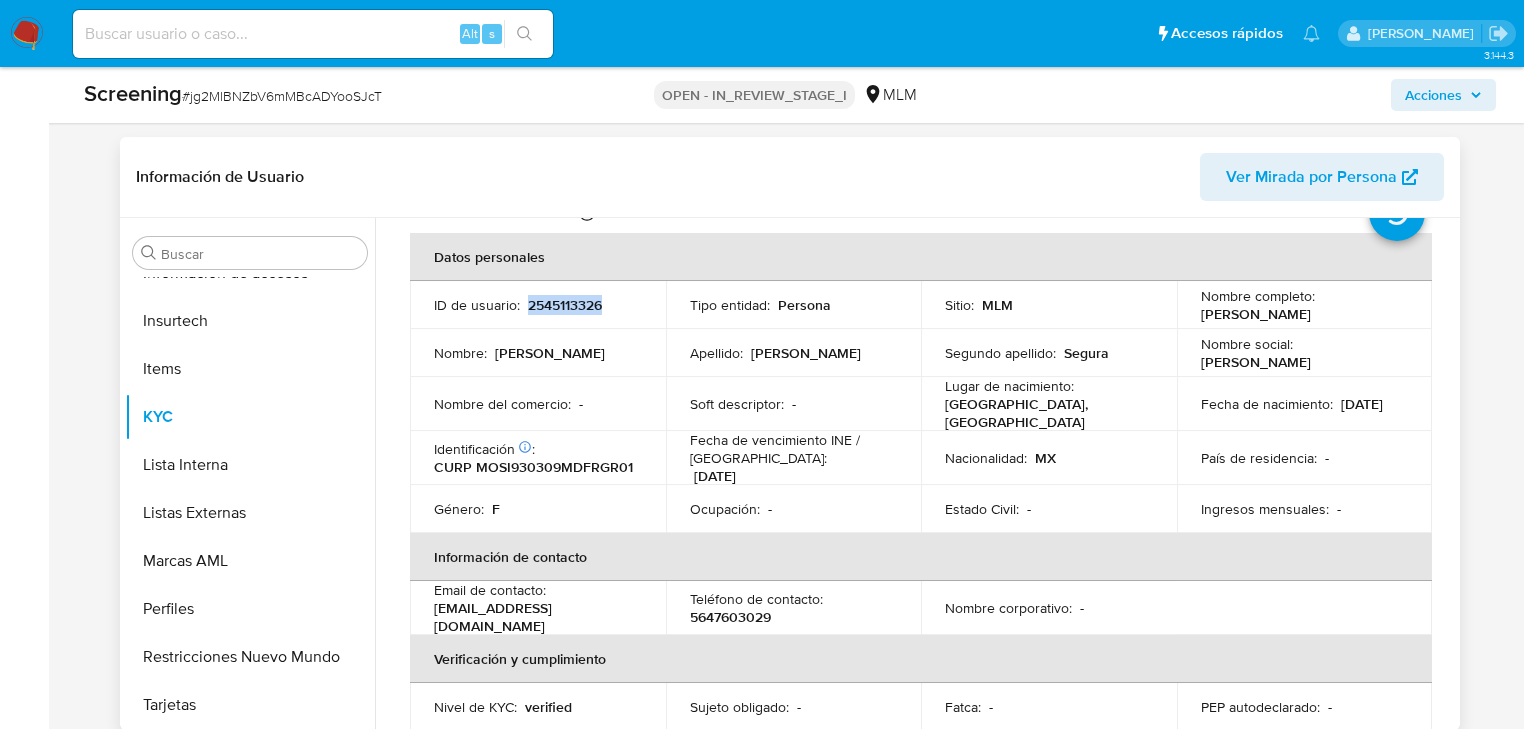 drag, startPoint x: 1196, startPoint y: 314, endPoint x: 1360, endPoint y: 315, distance: 164.00305 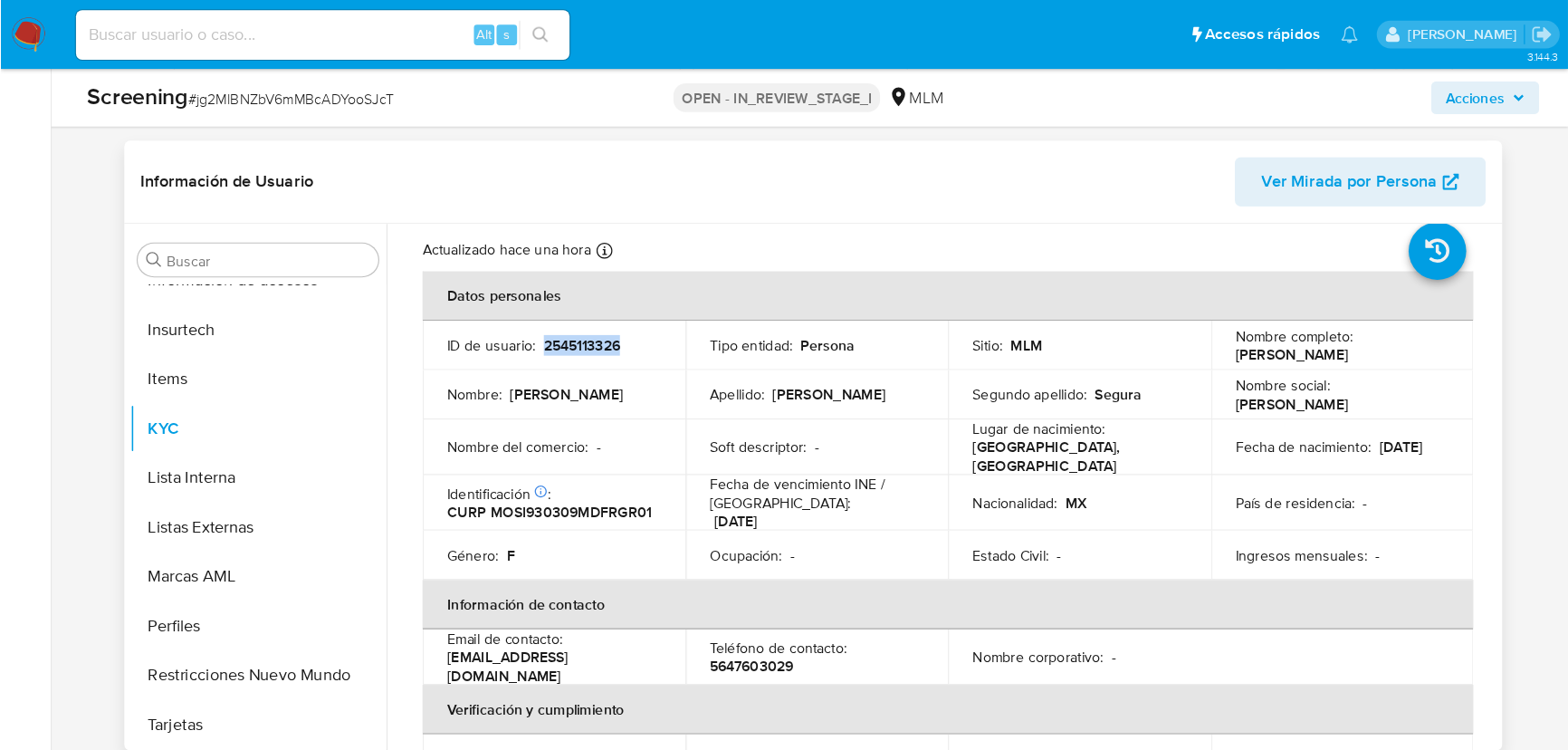 scroll, scrollTop: 0, scrollLeft: 0, axis: both 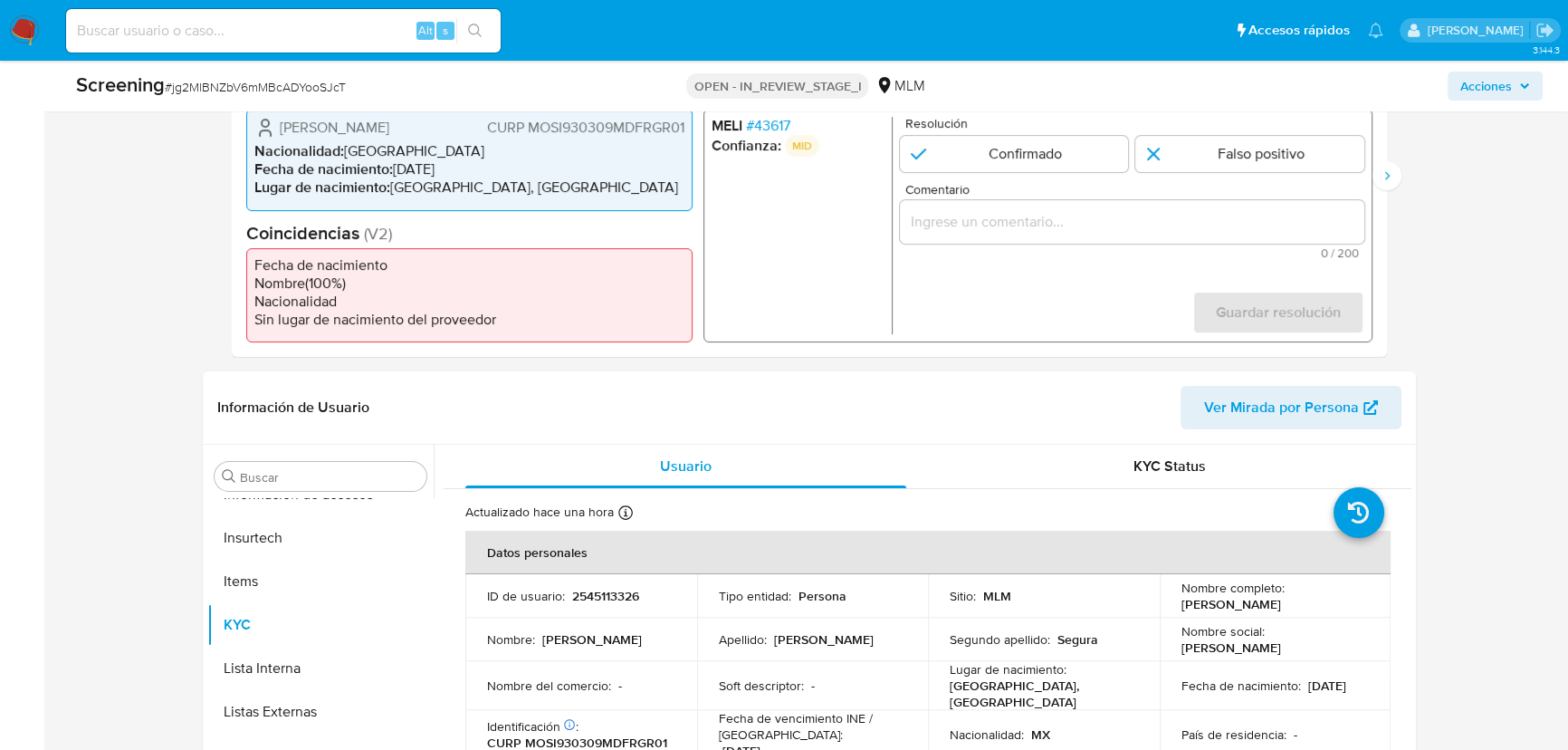 click on "# 43617" at bounding box center [768, 126] 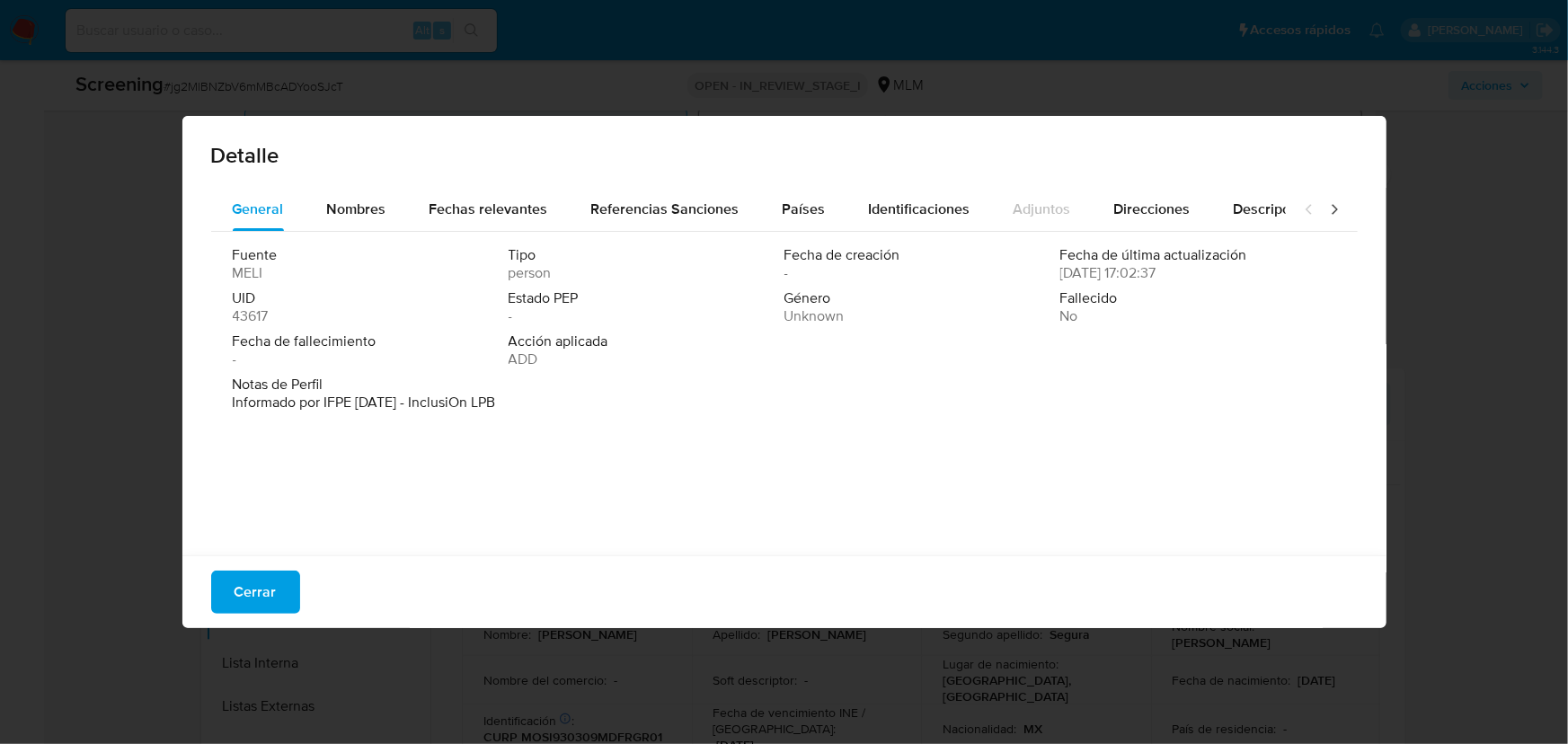drag, startPoint x: 566, startPoint y: 401, endPoint x: 585, endPoint y: 401, distance: 19 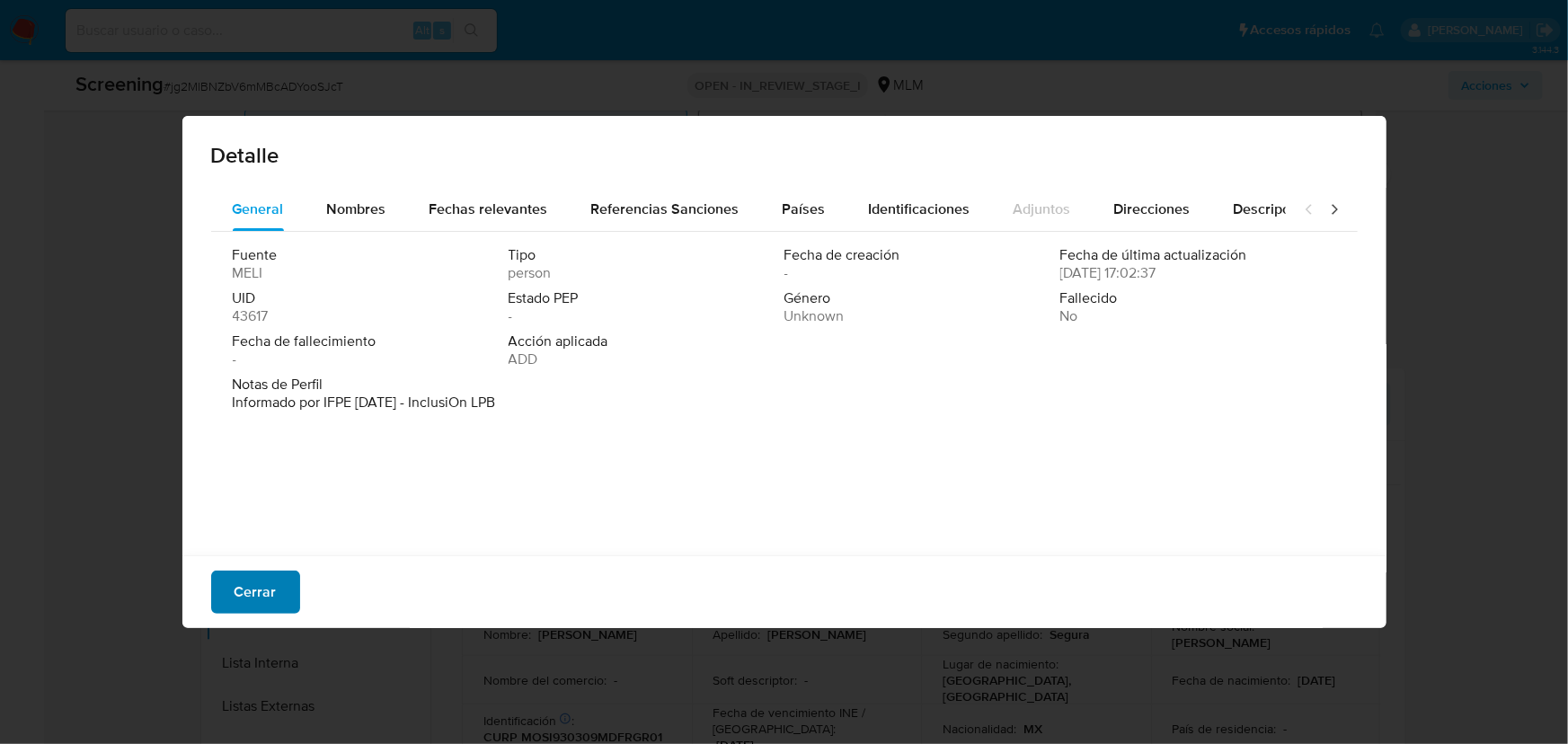 drag, startPoint x: 253, startPoint y: 587, endPoint x: 261, endPoint y: 573, distance: 16.124515 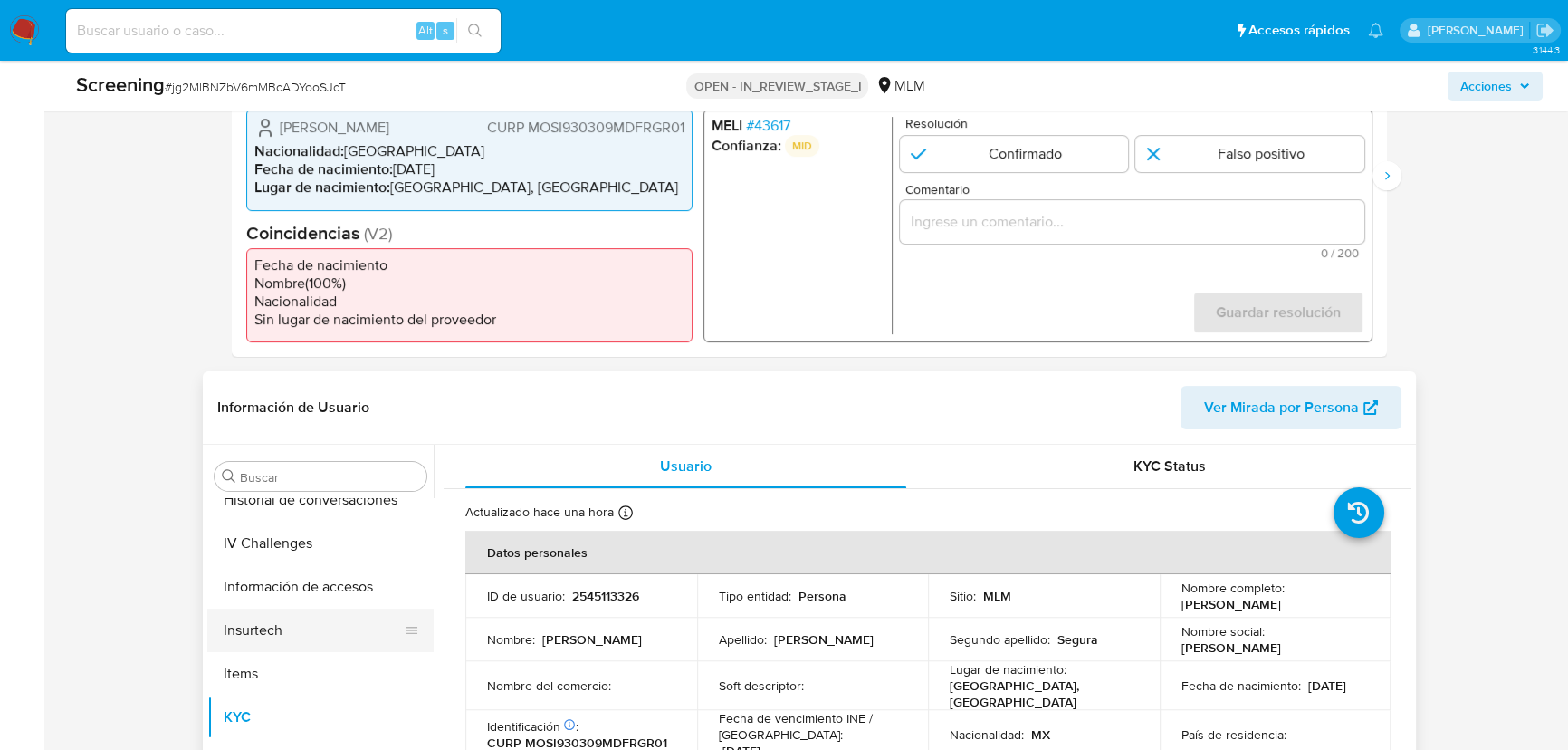 scroll, scrollTop: 556, scrollLeft: 0, axis: vertical 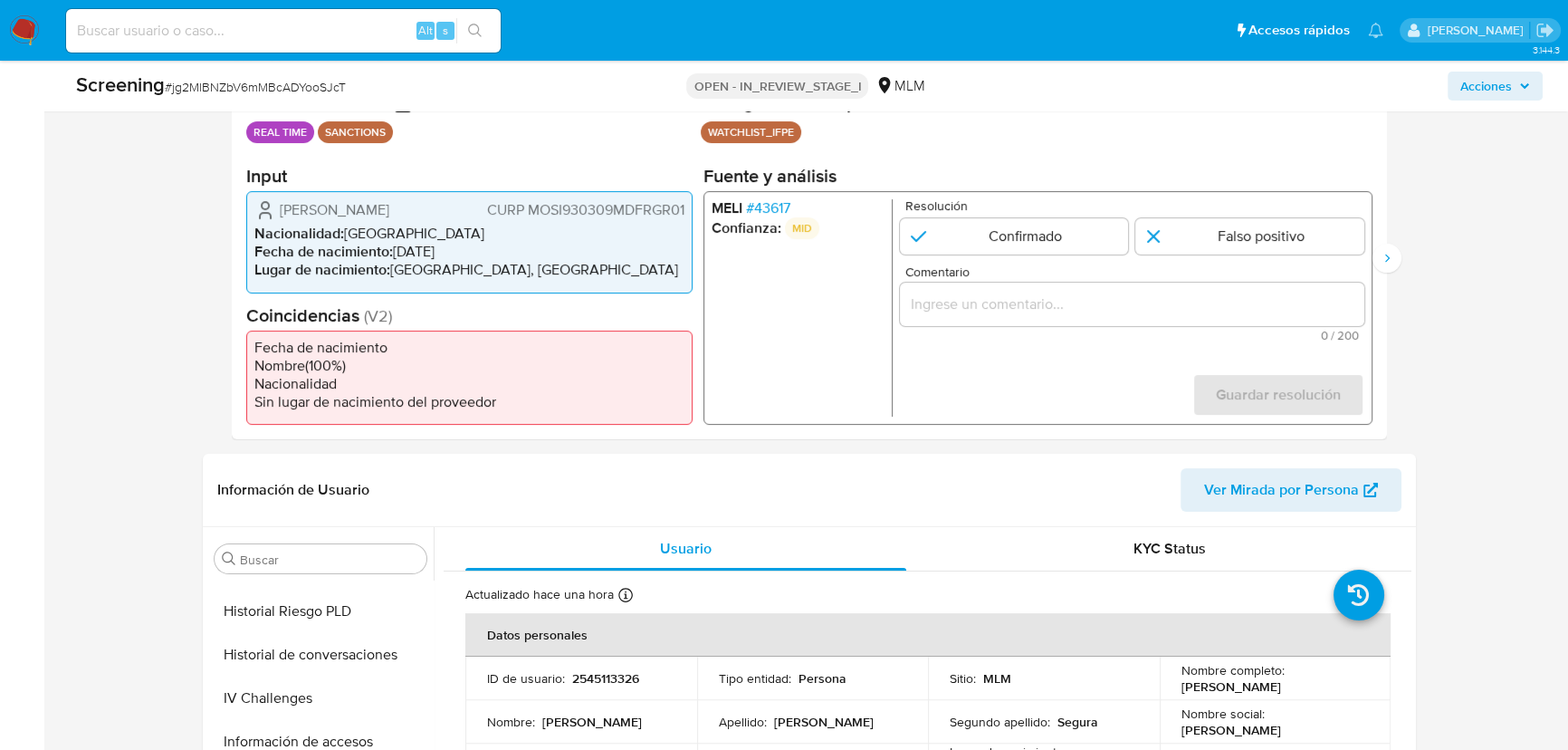 click on "# 43617" at bounding box center [768, 208] 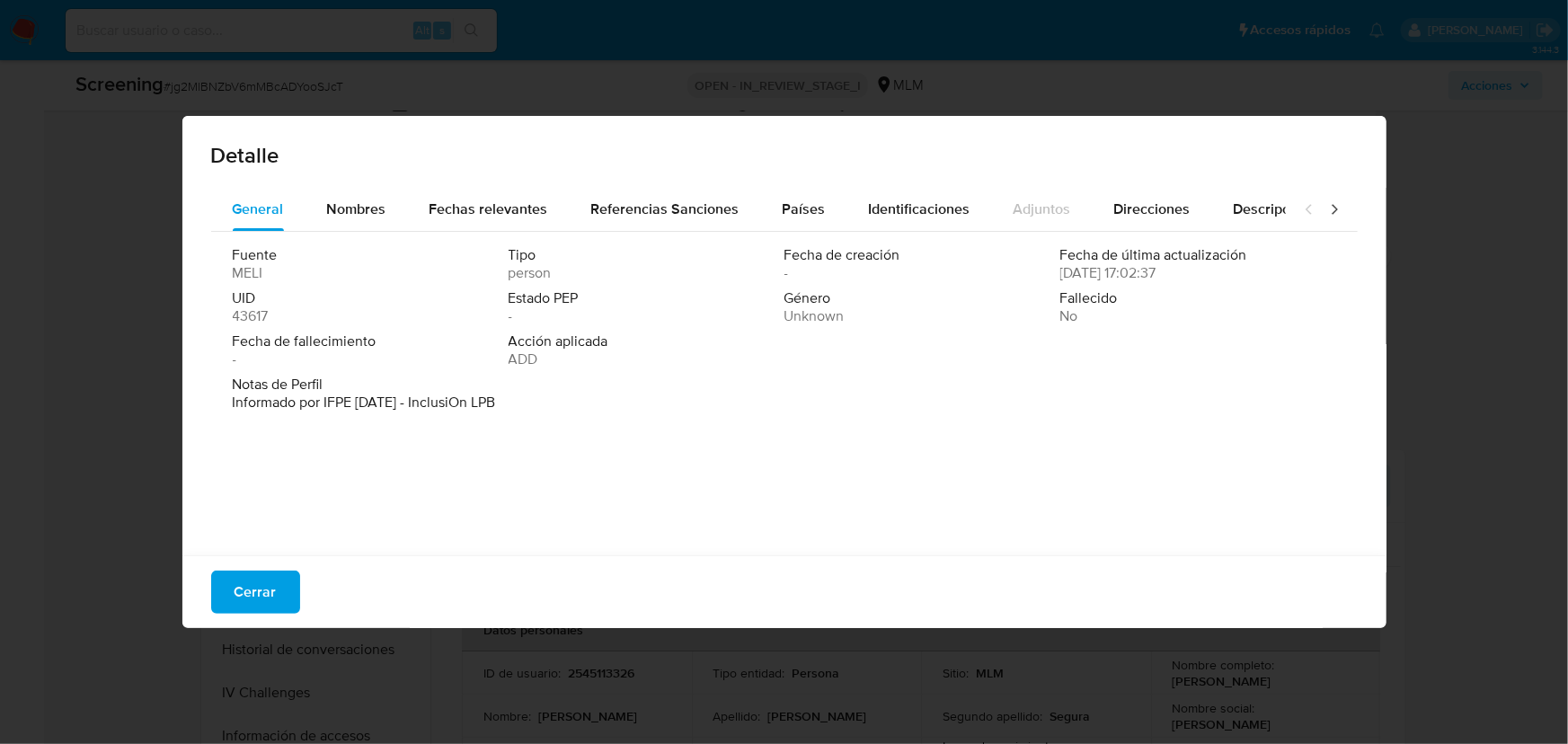drag, startPoint x: 584, startPoint y: 306, endPoint x: 557, endPoint y: 350, distance: 51.623638 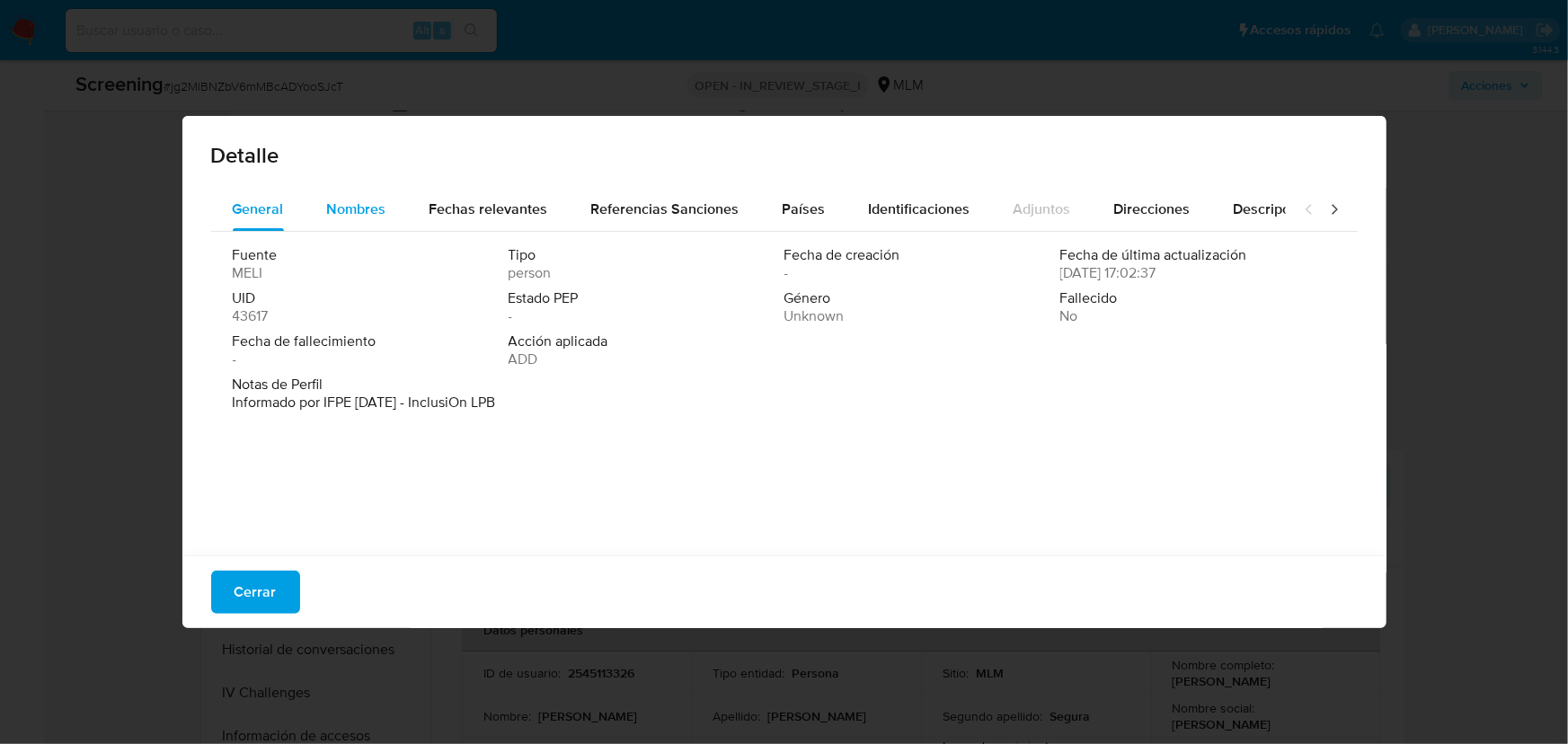 click on "Nombres" at bounding box center (357, 208) 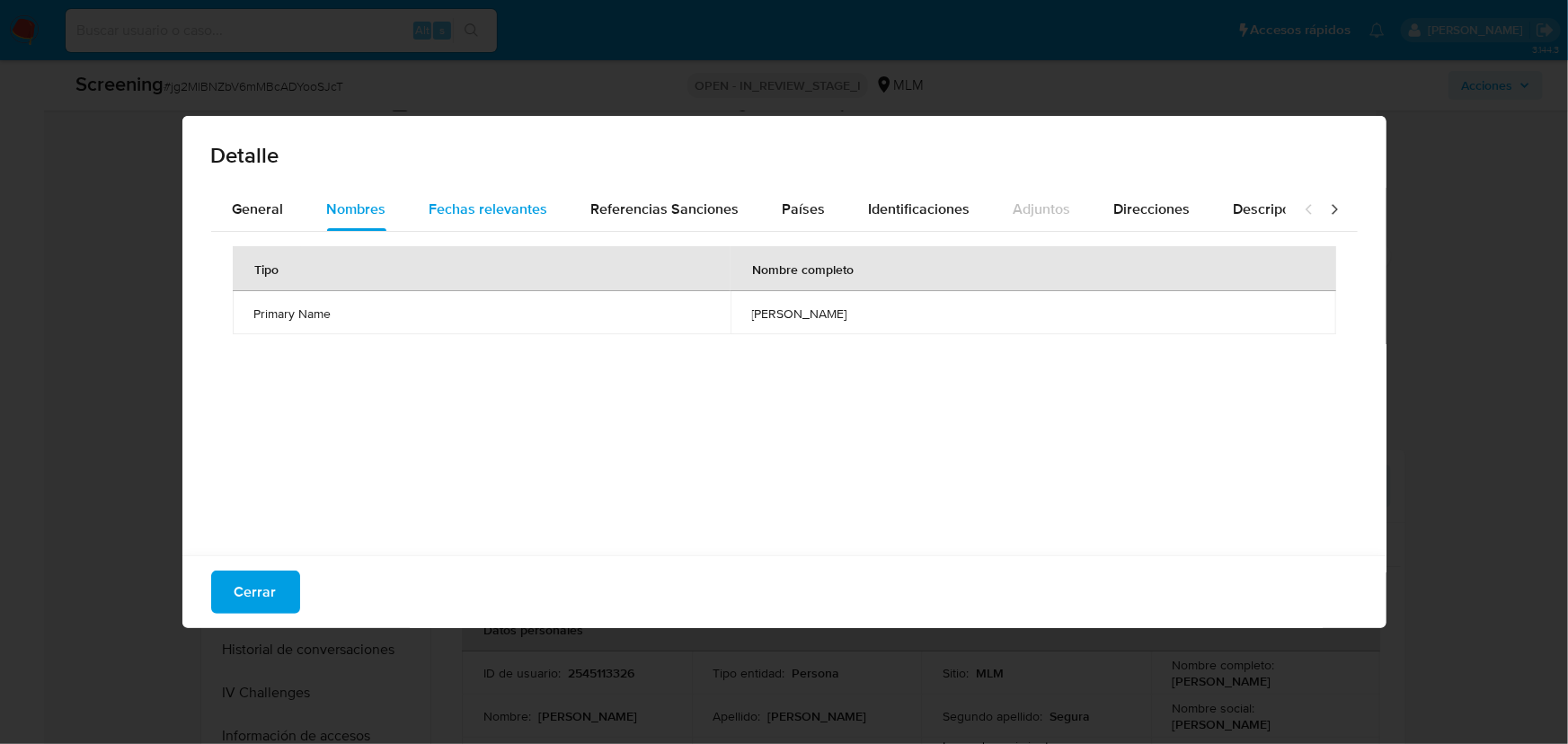 click on "Fechas relevantes" at bounding box center (489, 208) 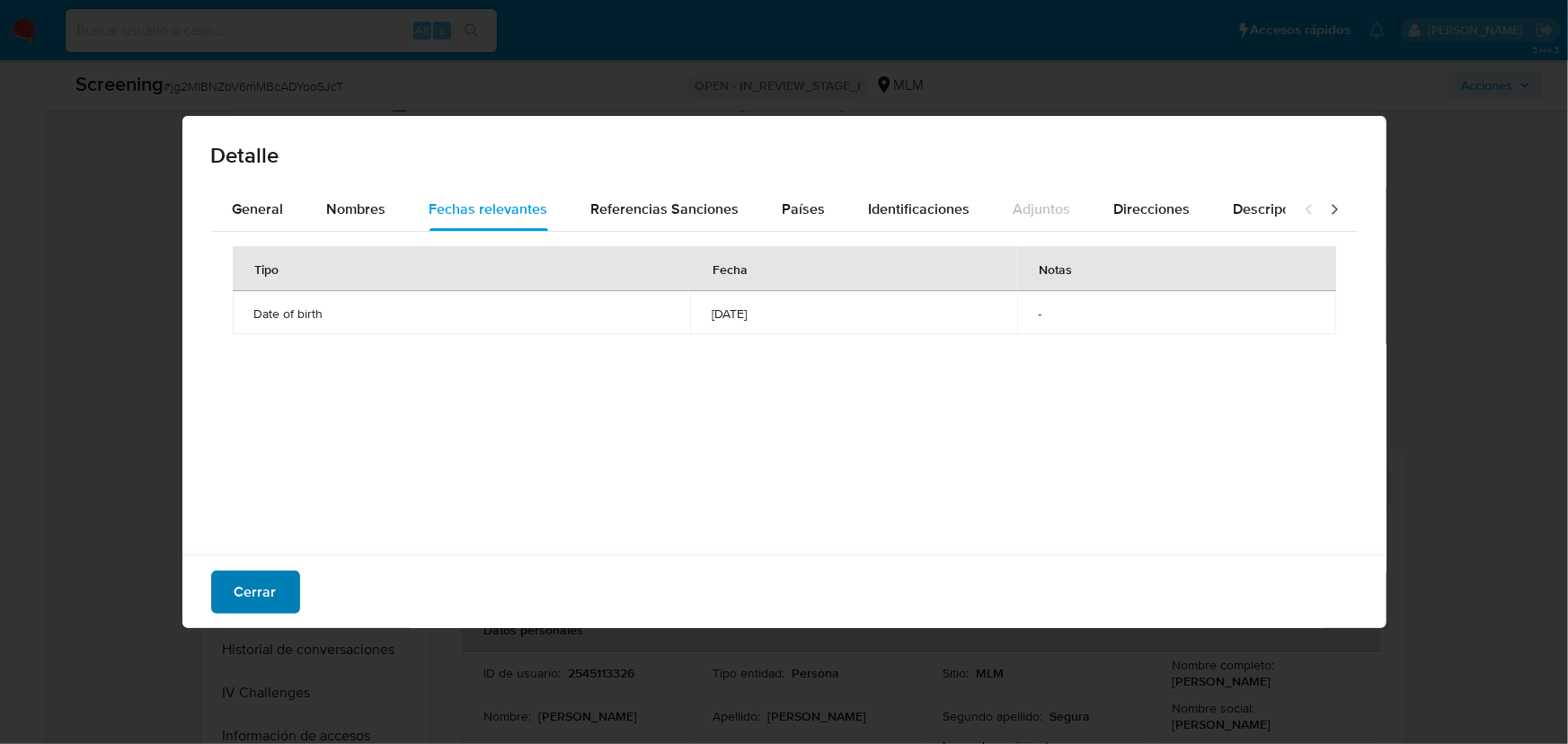 click on "Cerrar" at bounding box center [255, 592] 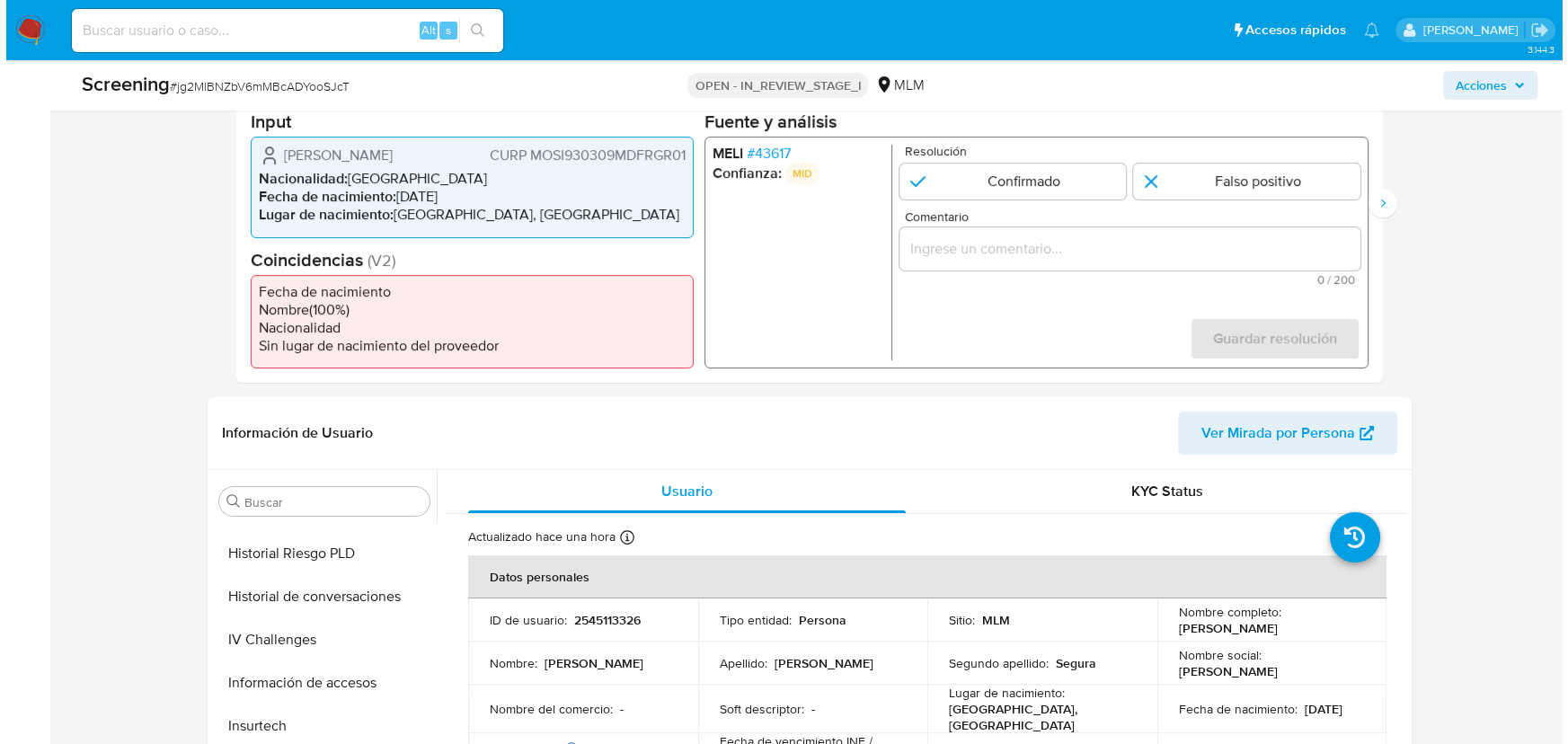 scroll, scrollTop: 474, scrollLeft: 0, axis: vertical 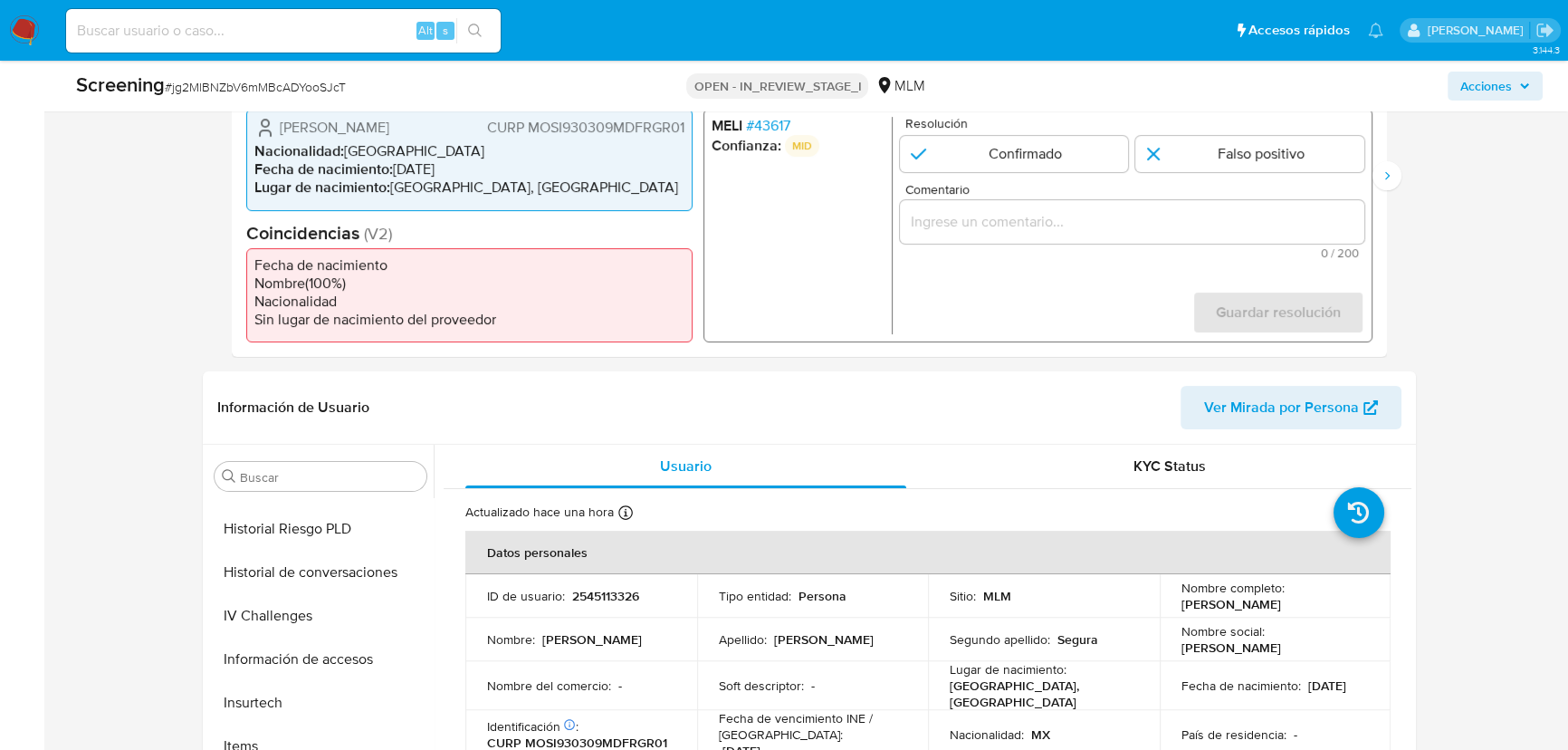 click on "# 43617" at bounding box center (768, 126) 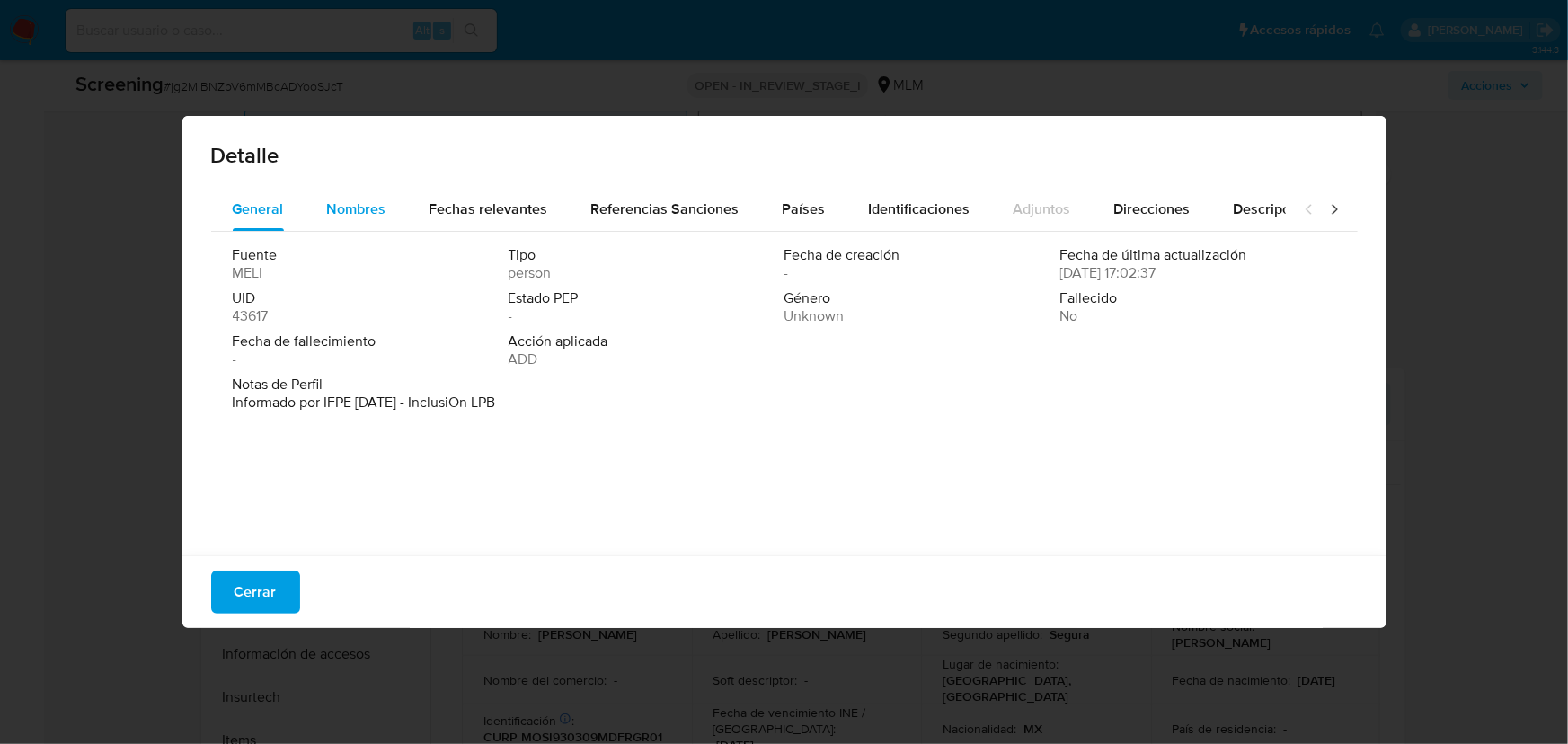 click on "Nombres" at bounding box center [357, 209] 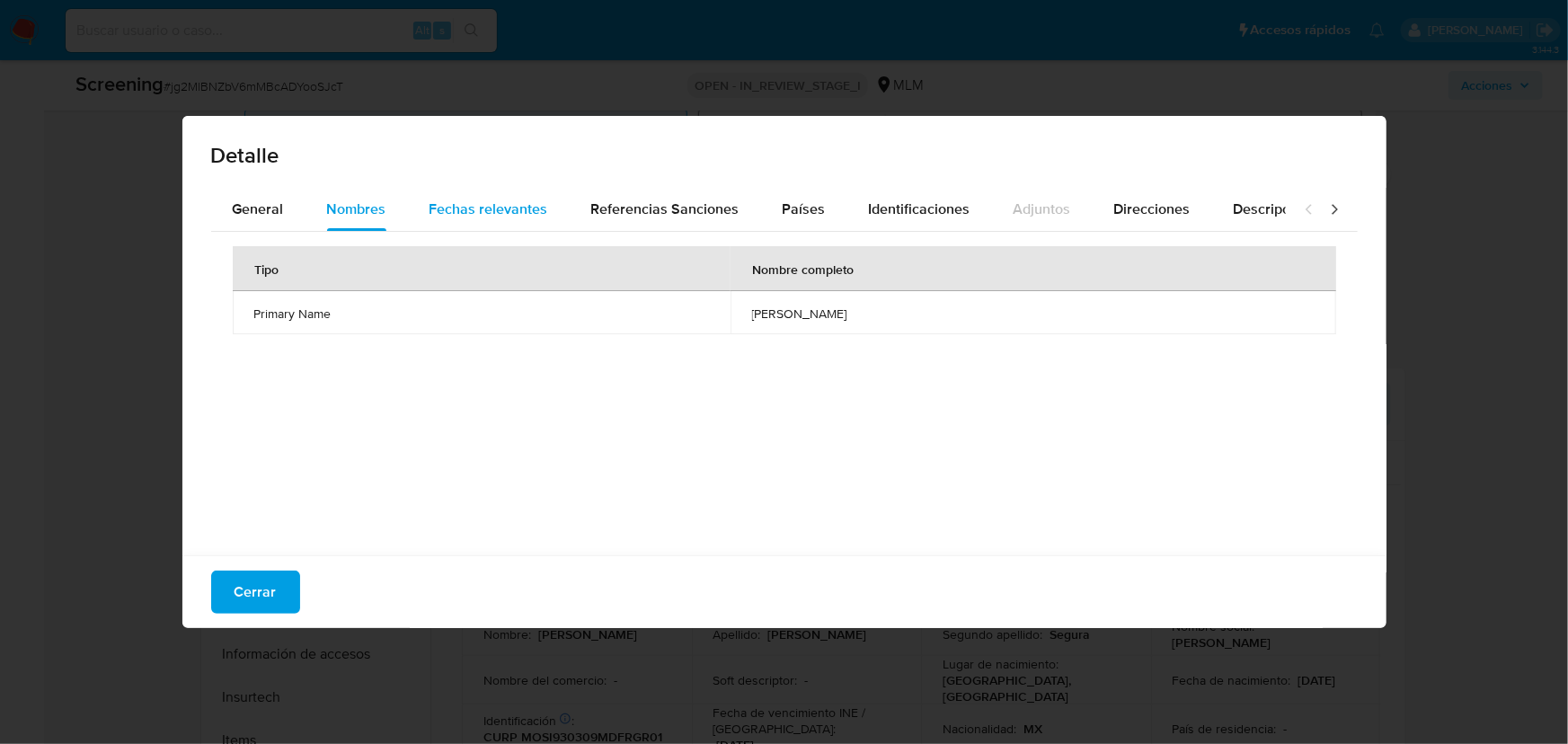 click on "Fechas relevantes" at bounding box center (489, 208) 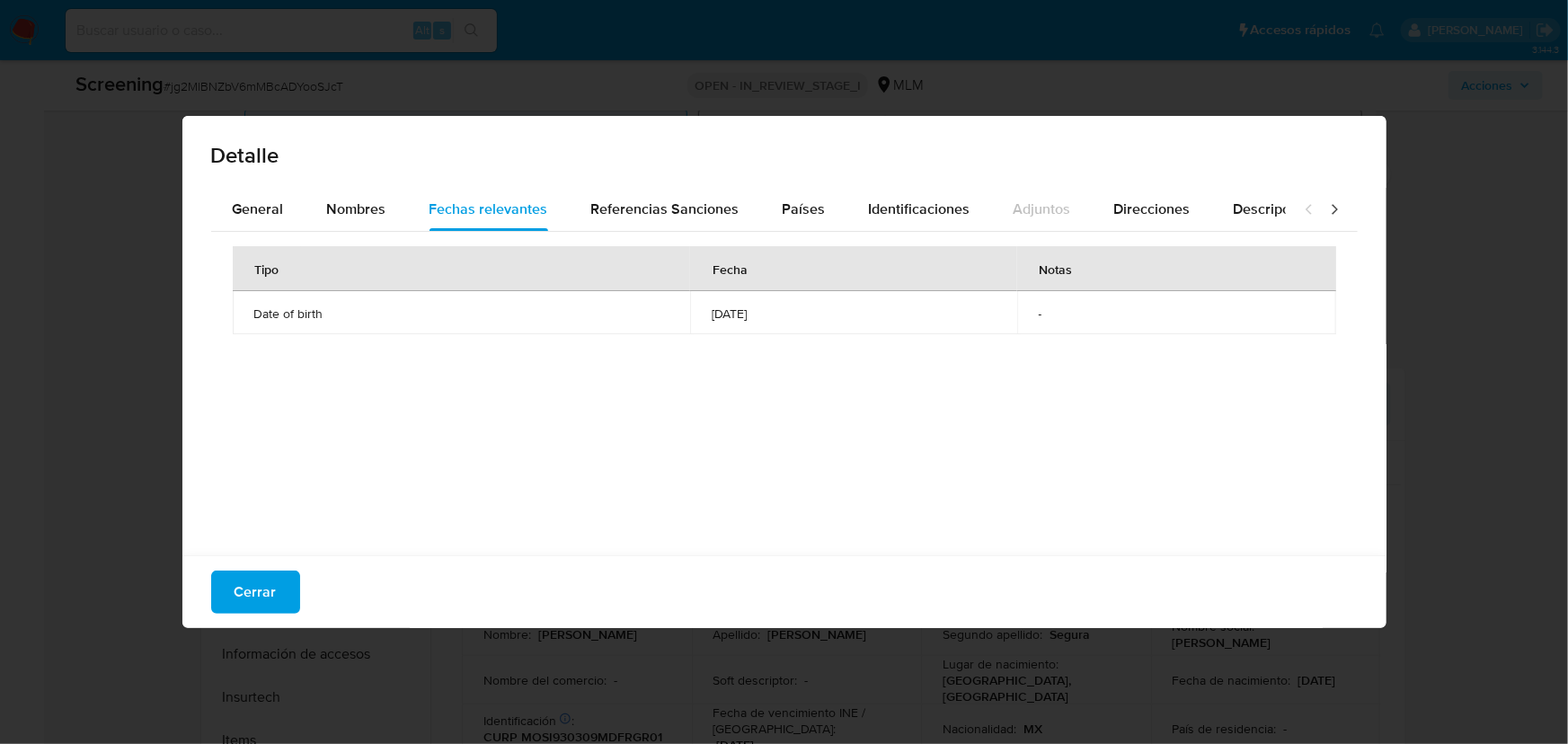 drag, startPoint x: 731, startPoint y: 315, endPoint x: 647, endPoint y: 315, distance: 84 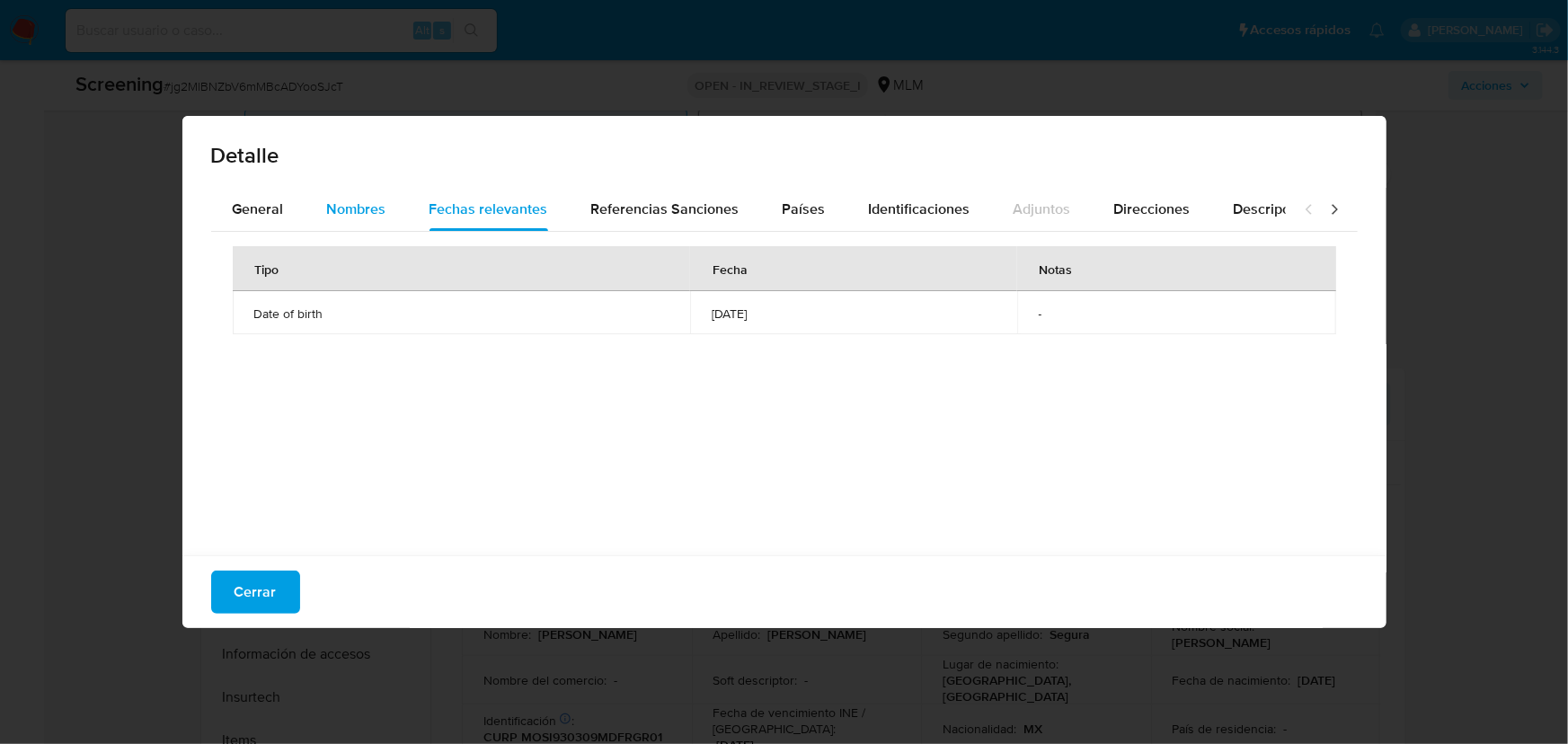 click on "Nombres" at bounding box center [357, 208] 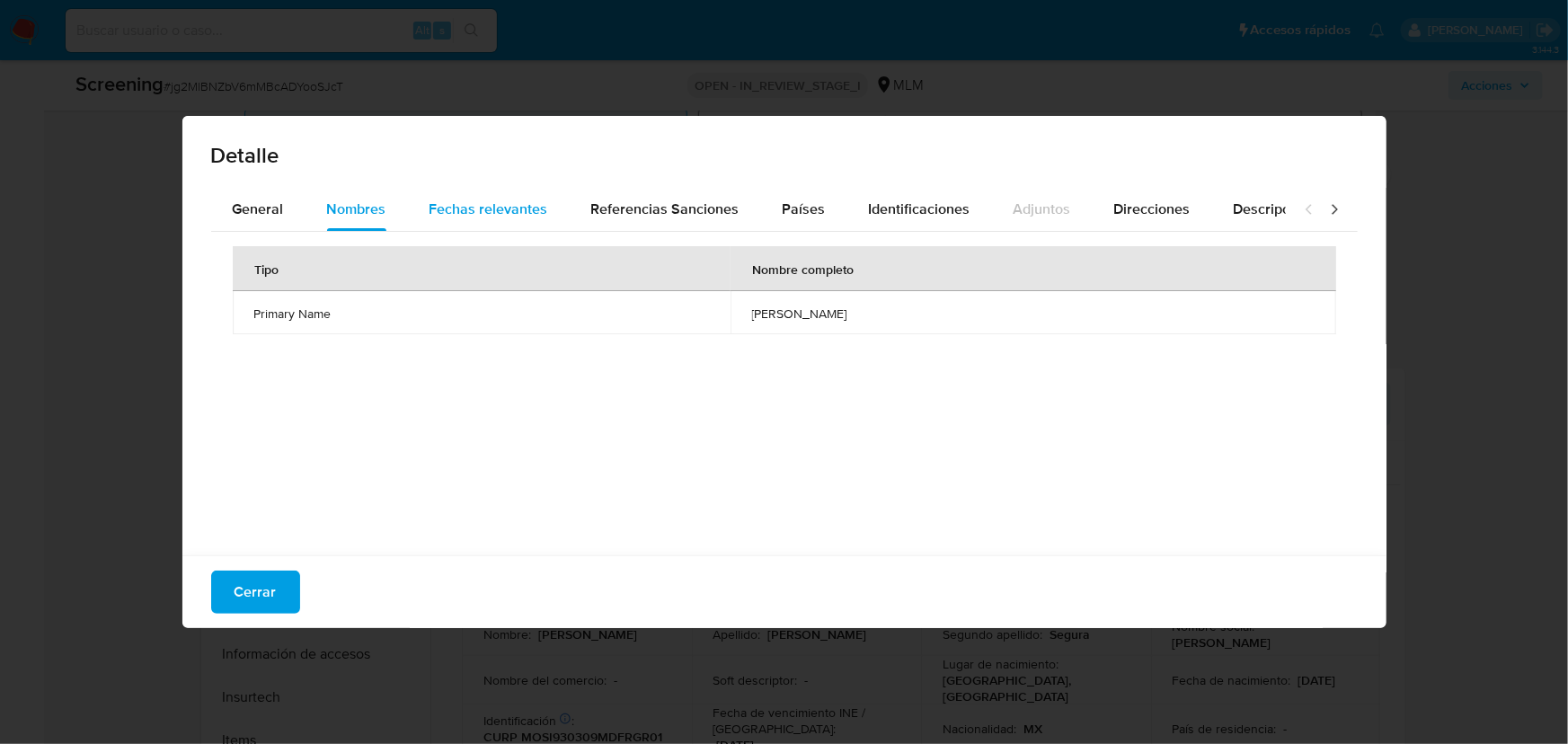 click on "Fechas relevantes" at bounding box center [489, 208] 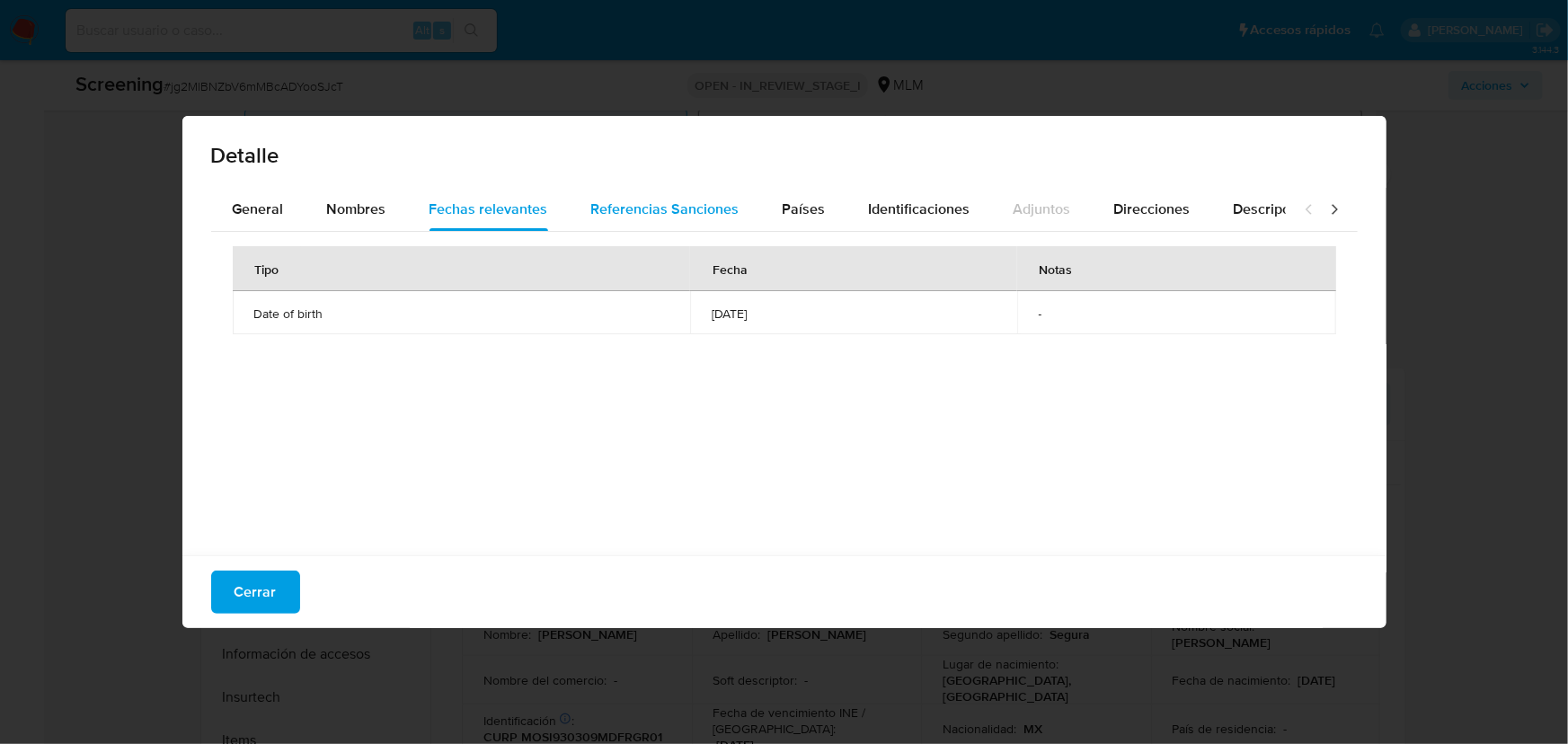 click on "Referencias Sanciones" at bounding box center [665, 208] 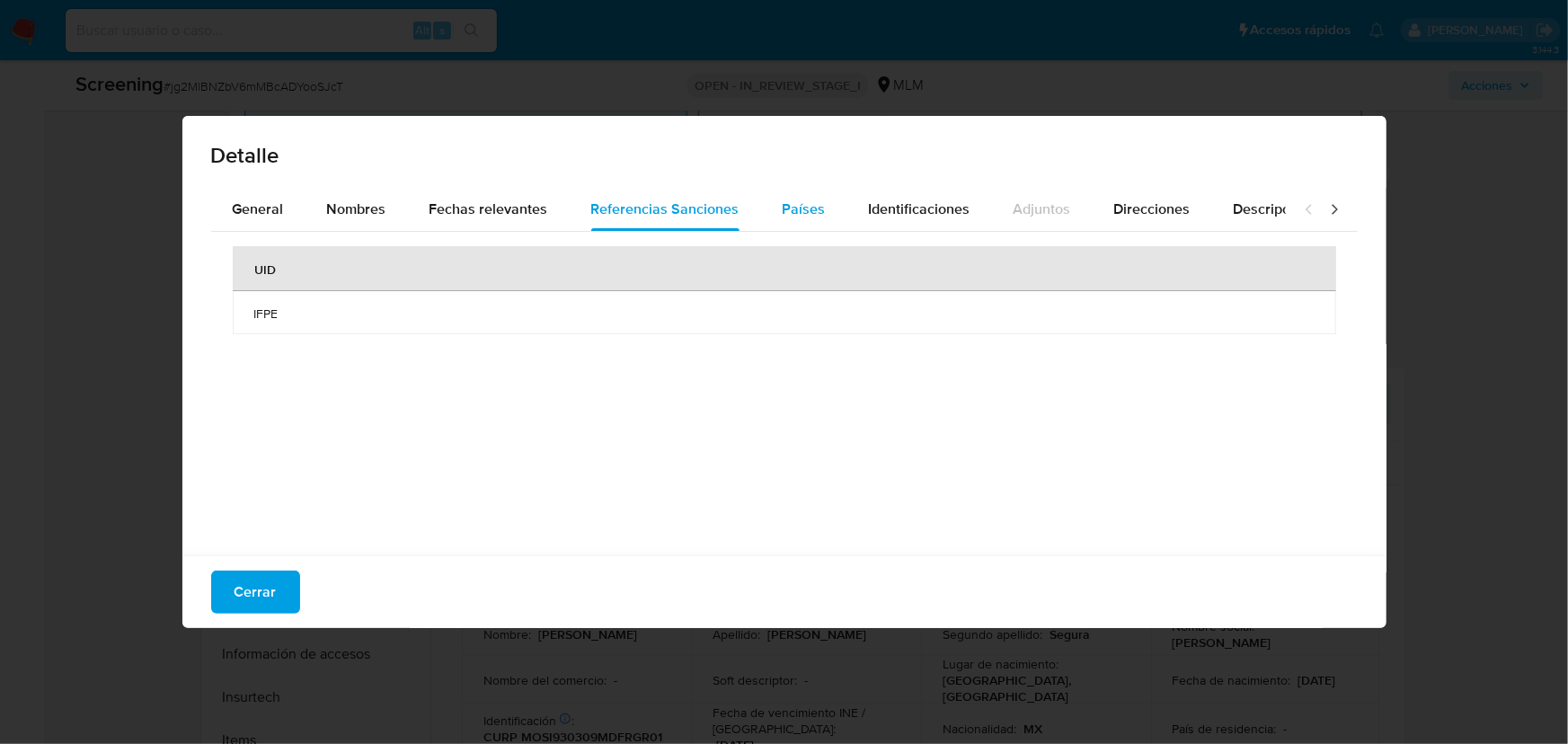 click on "Países" at bounding box center [804, 209] 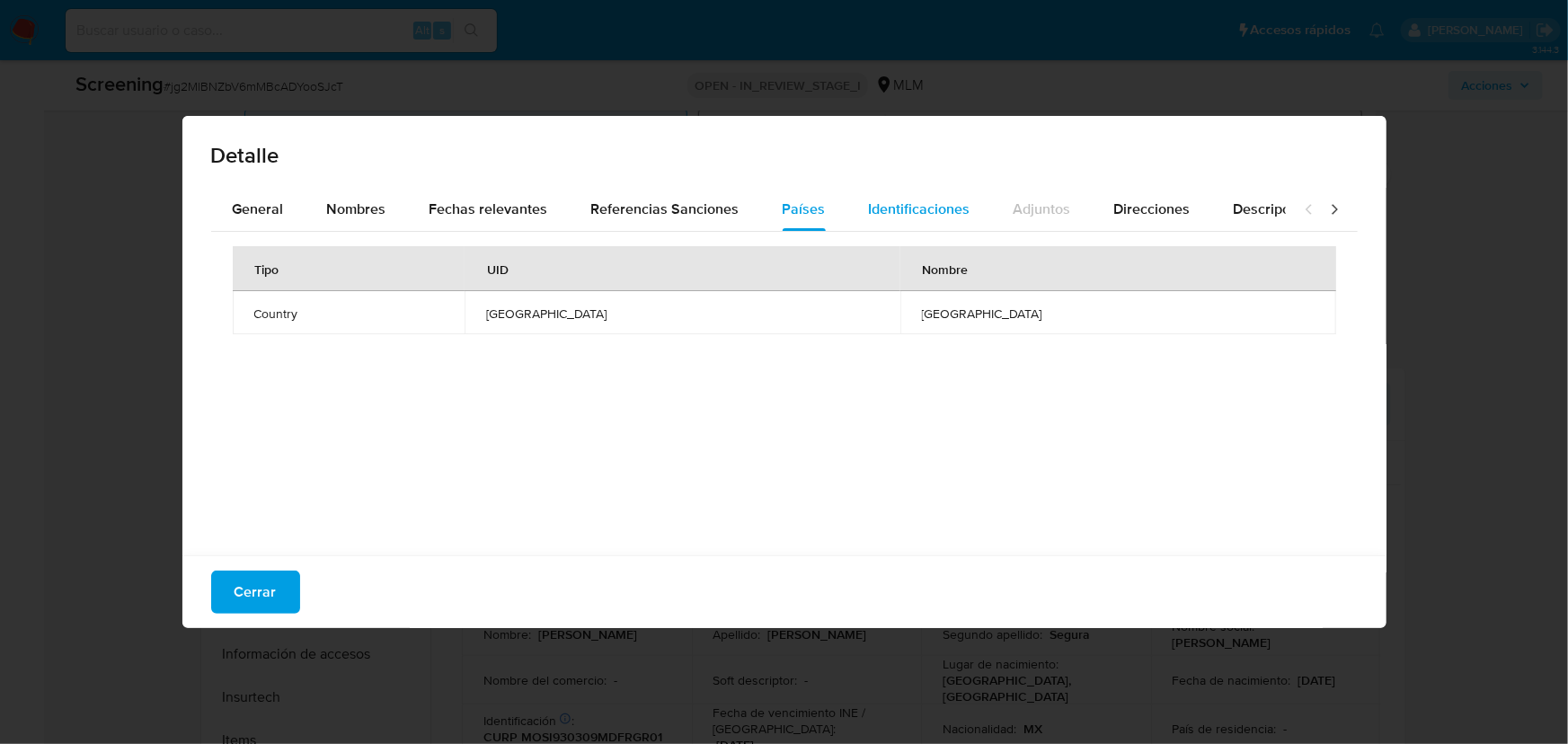 click on "Identificaciones" at bounding box center (919, 208) 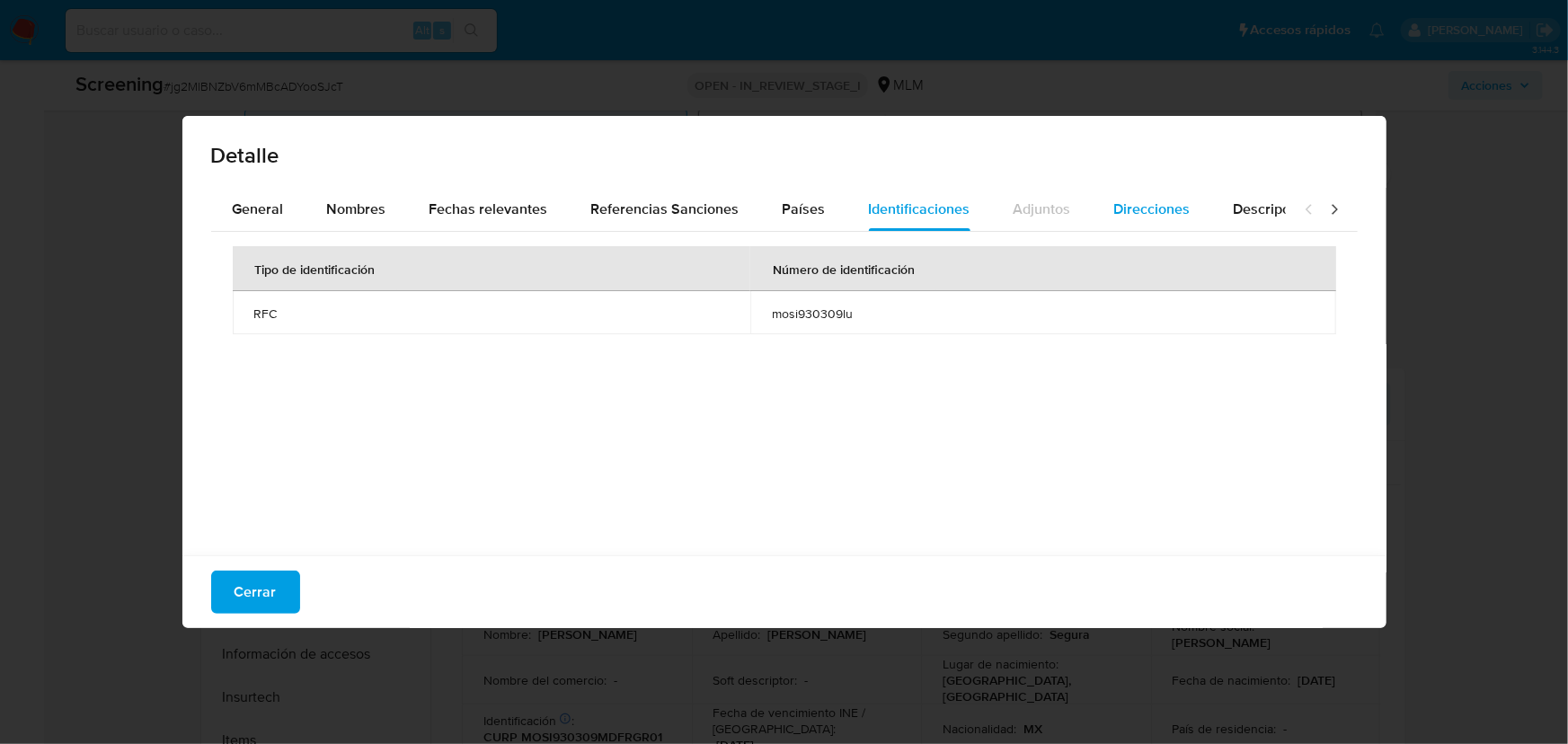 drag, startPoint x: 1087, startPoint y: 196, endPoint x: 1159, endPoint y: 198, distance: 72.027772 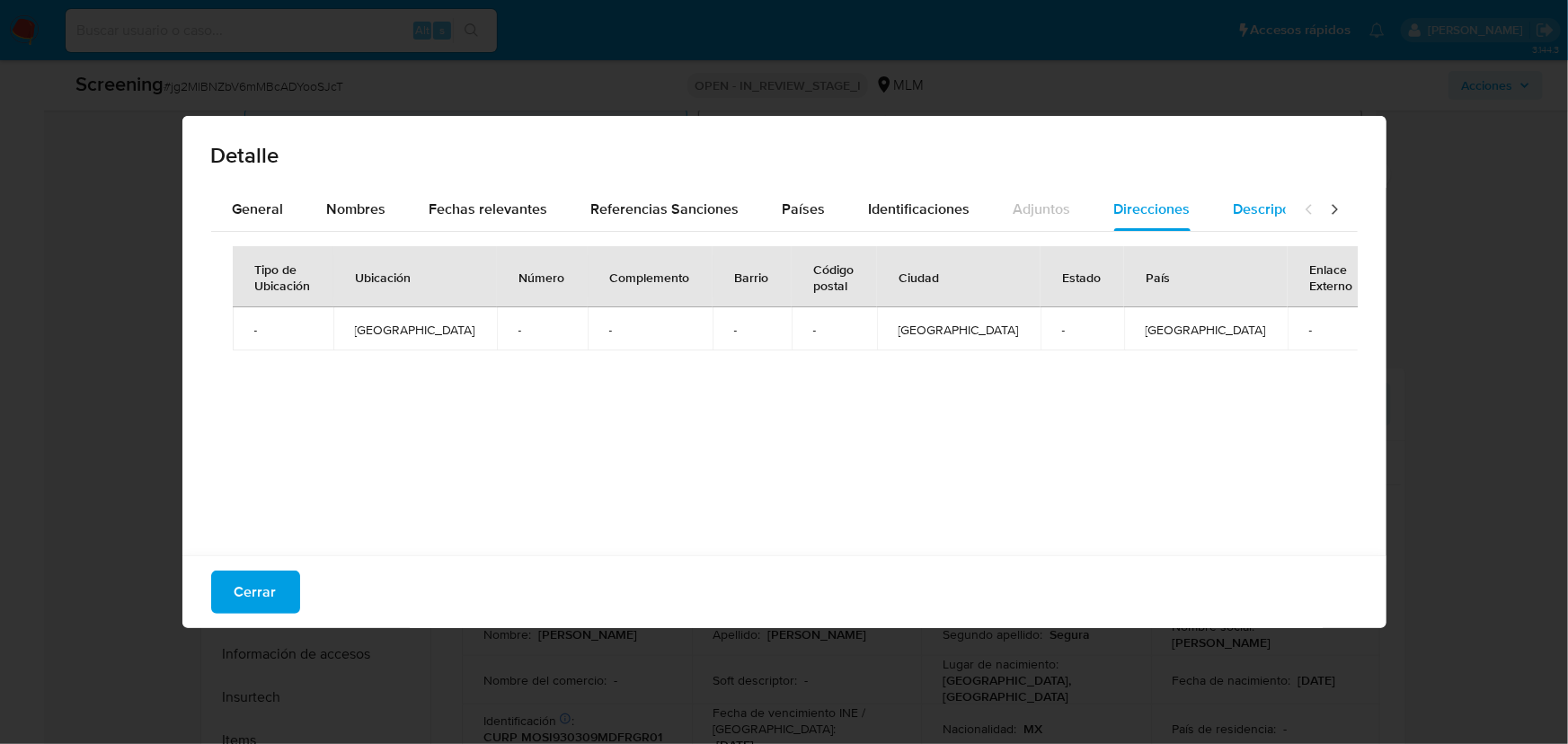 click on "Descripciones" at bounding box center [1280, 208] 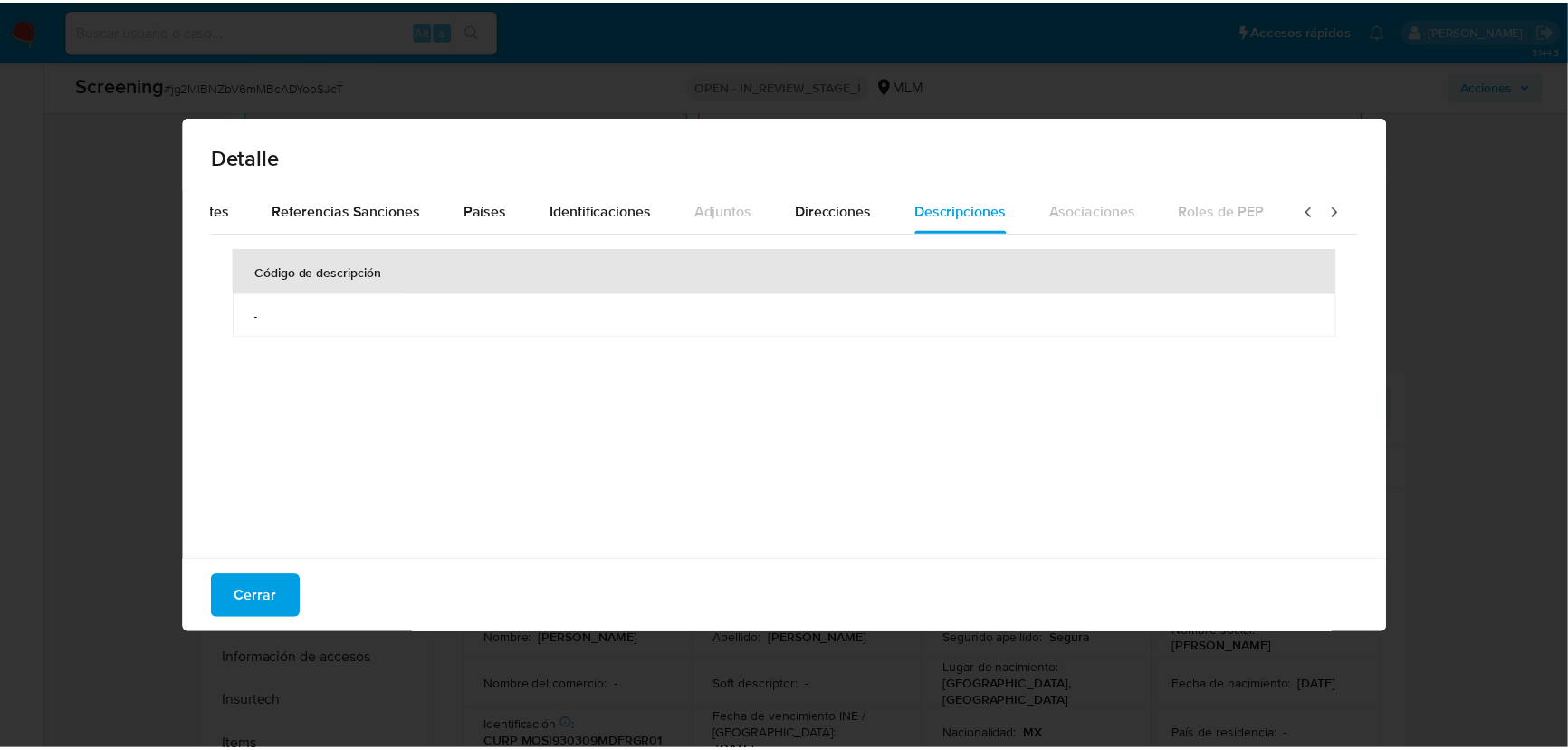 scroll, scrollTop: 0, scrollLeft: 638, axis: horizontal 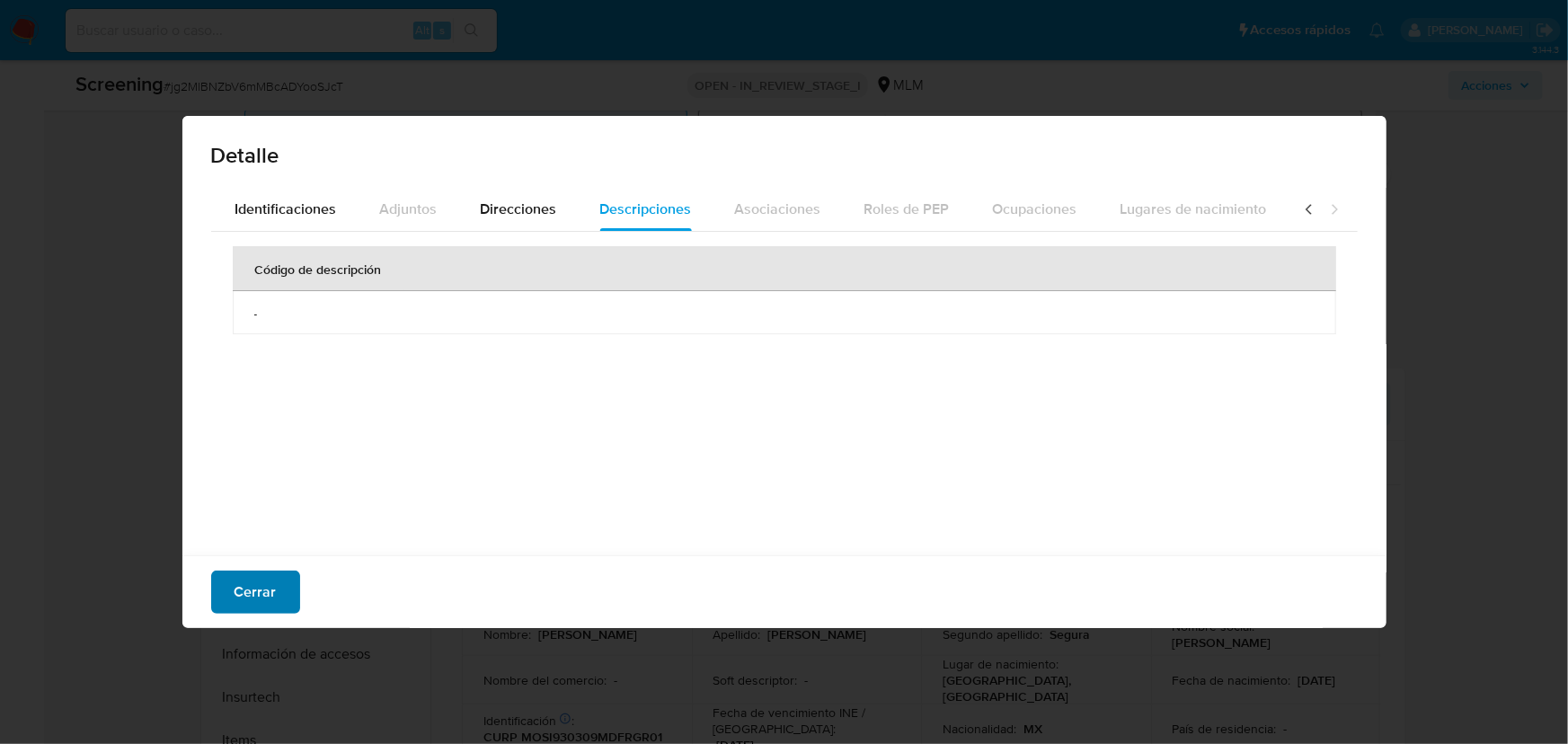 click on "Cerrar" at bounding box center [255, 592] 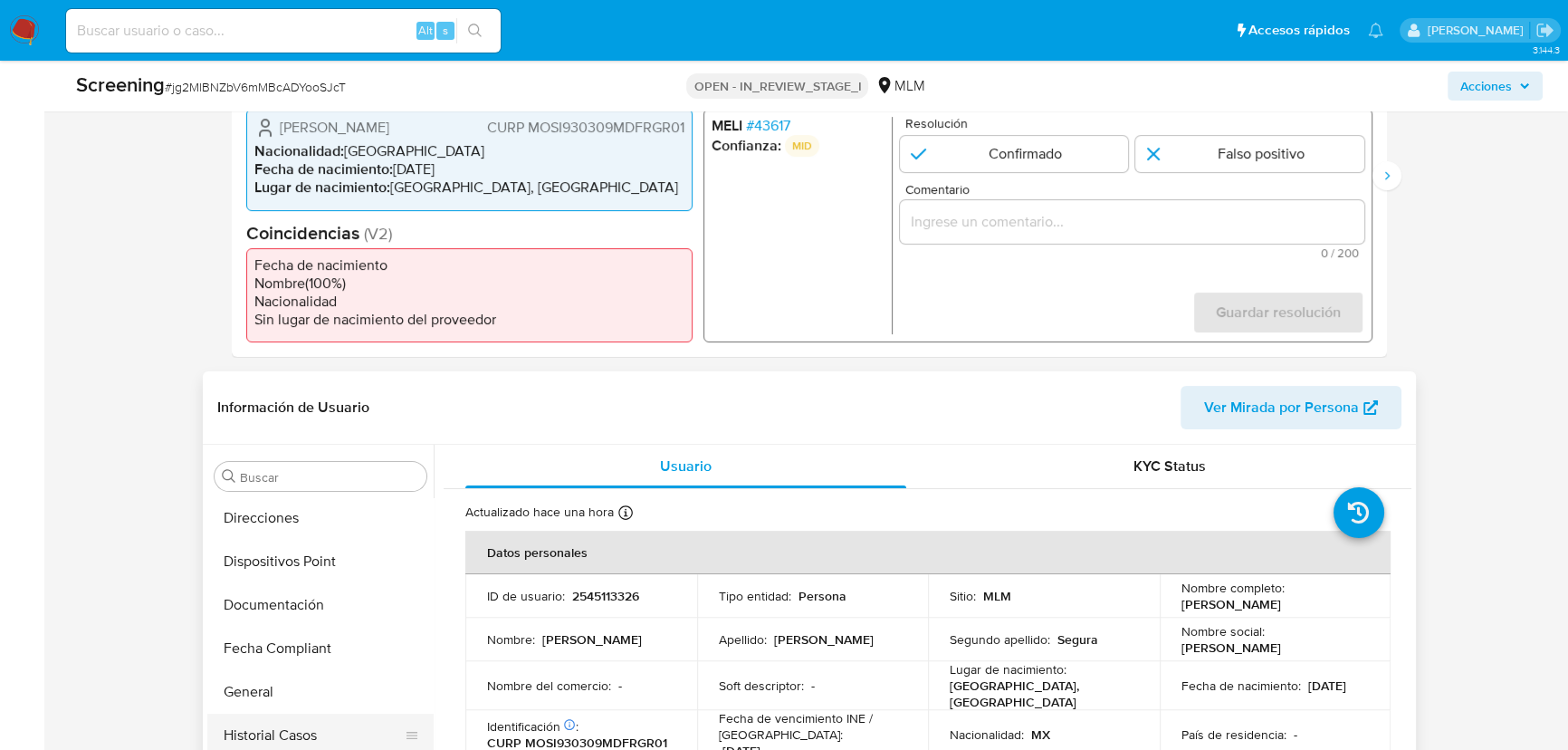 scroll, scrollTop: 391, scrollLeft: 0, axis: vertical 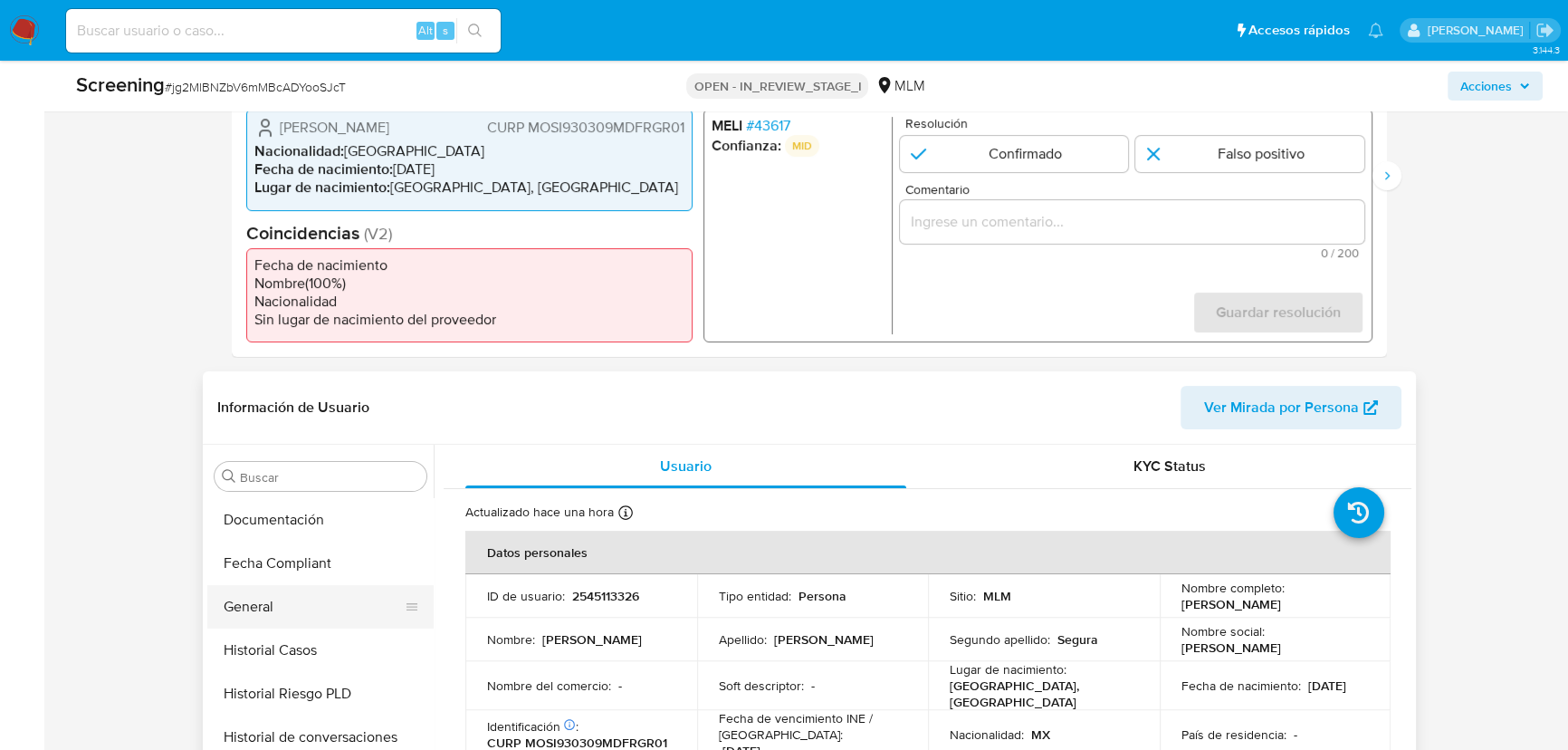 drag, startPoint x: 269, startPoint y: 616, endPoint x: 412, endPoint y: 612, distance: 143.05593 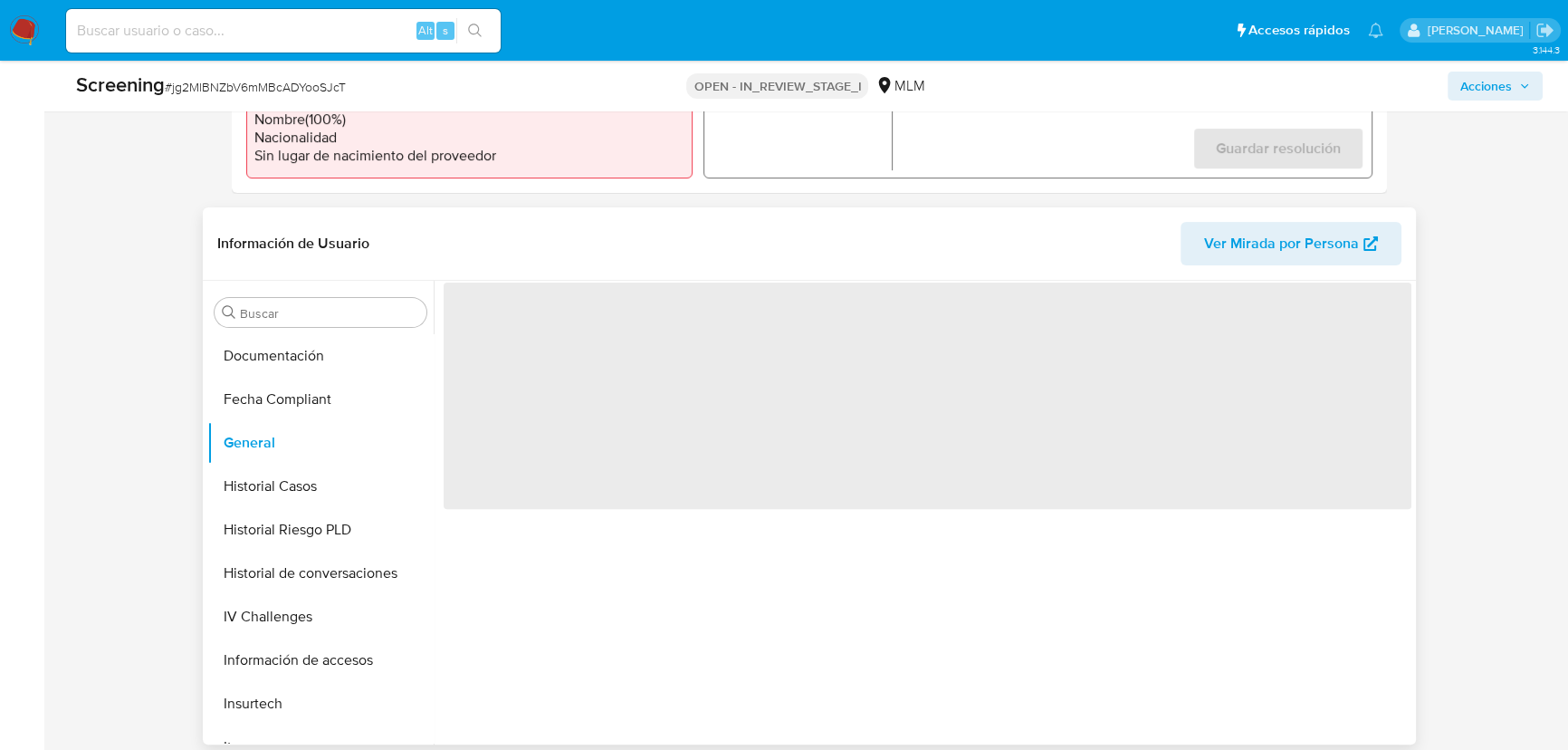 scroll, scrollTop: 642, scrollLeft: 0, axis: vertical 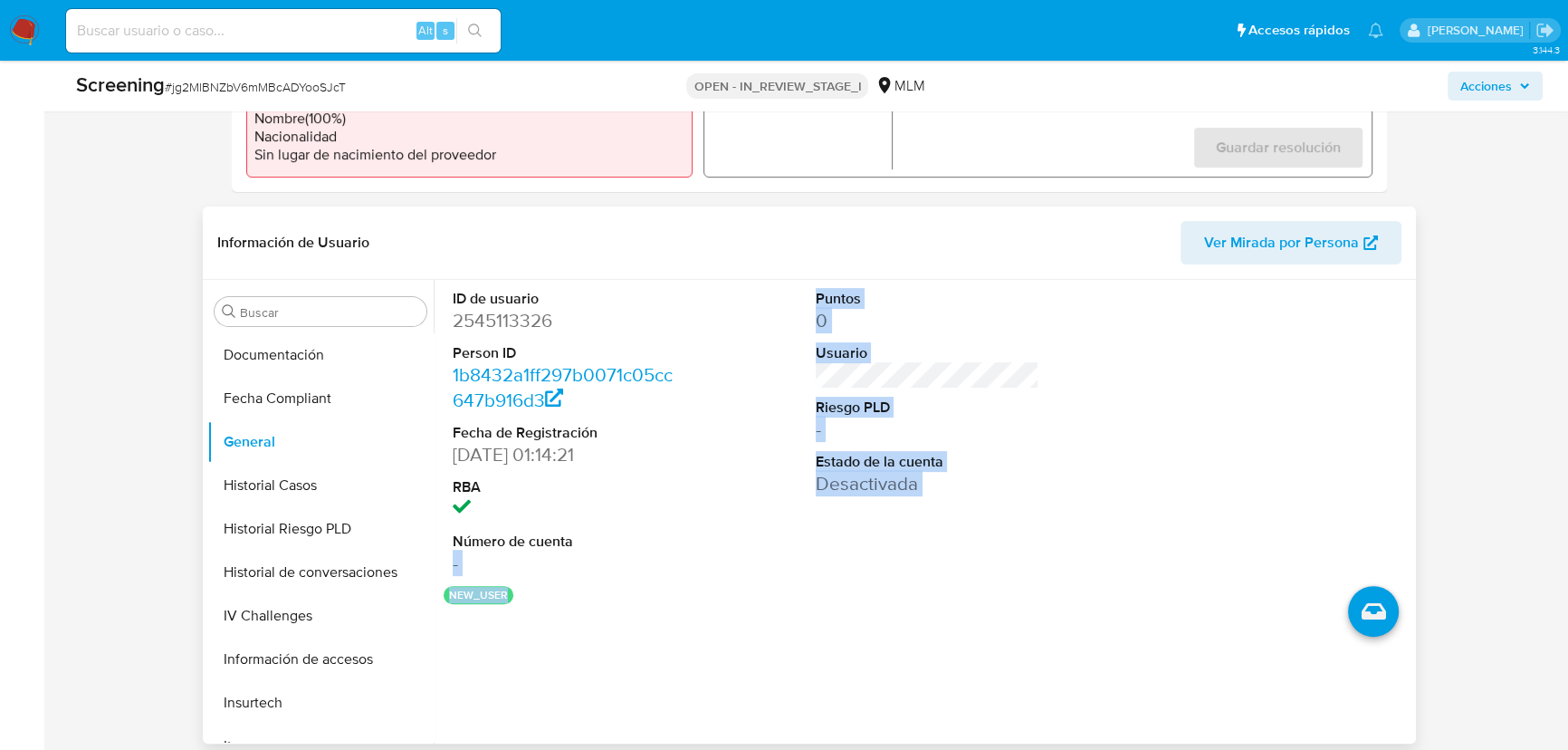 drag, startPoint x: 536, startPoint y: 589, endPoint x: 467, endPoint y: 519, distance: 98.29039 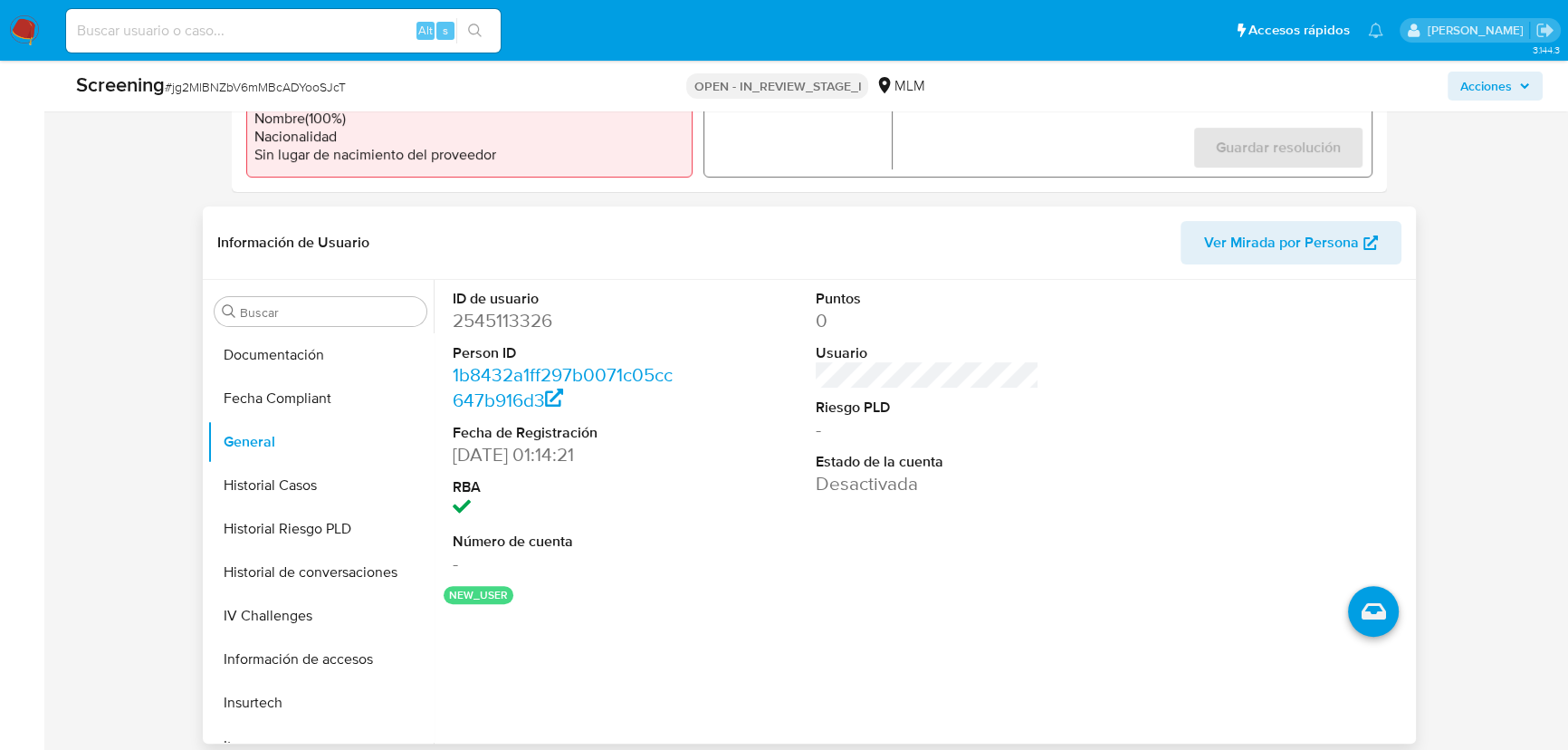 click on "-" at bounding box center [564, 563] 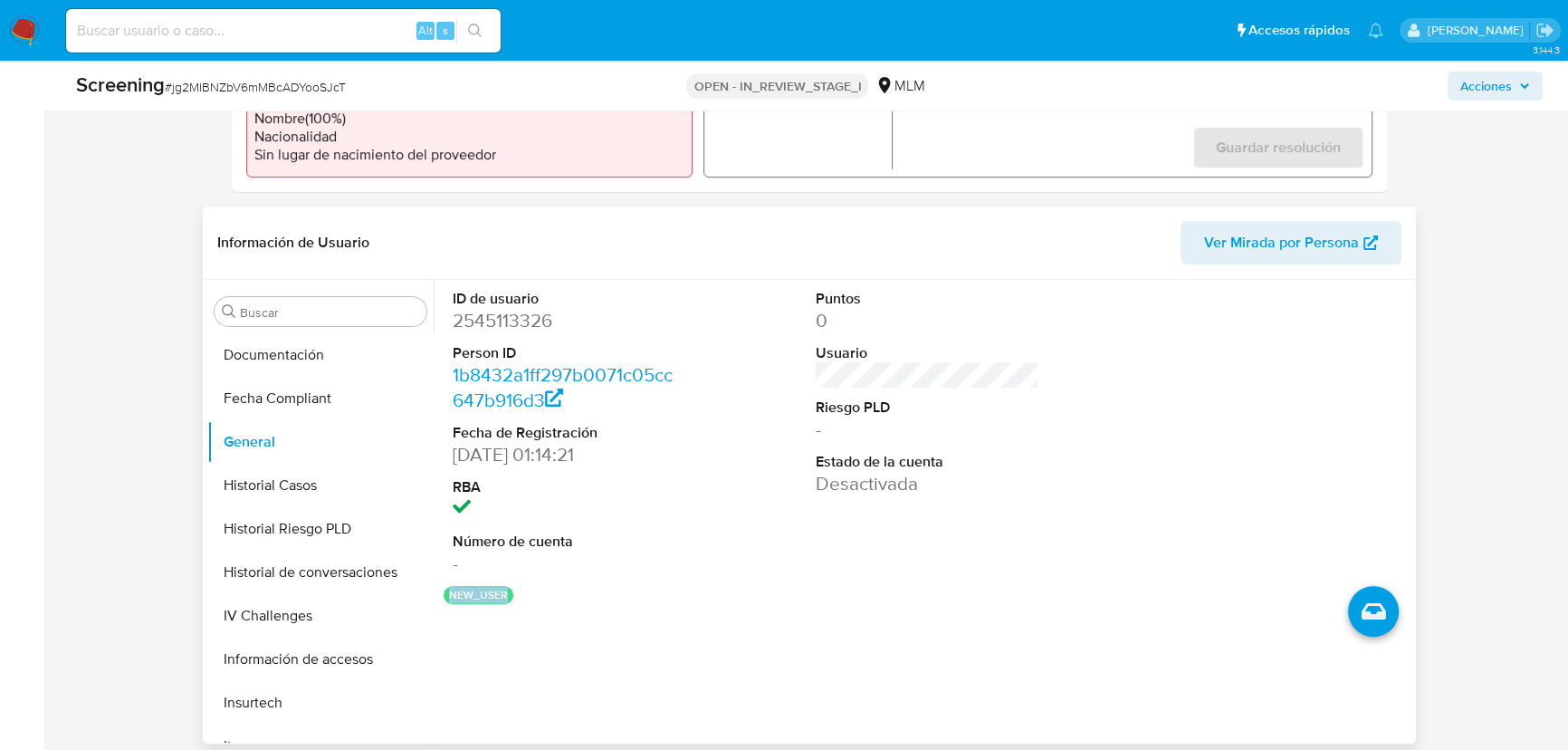 drag, startPoint x: 543, startPoint y: 598, endPoint x: 448, endPoint y: 598, distance: 95 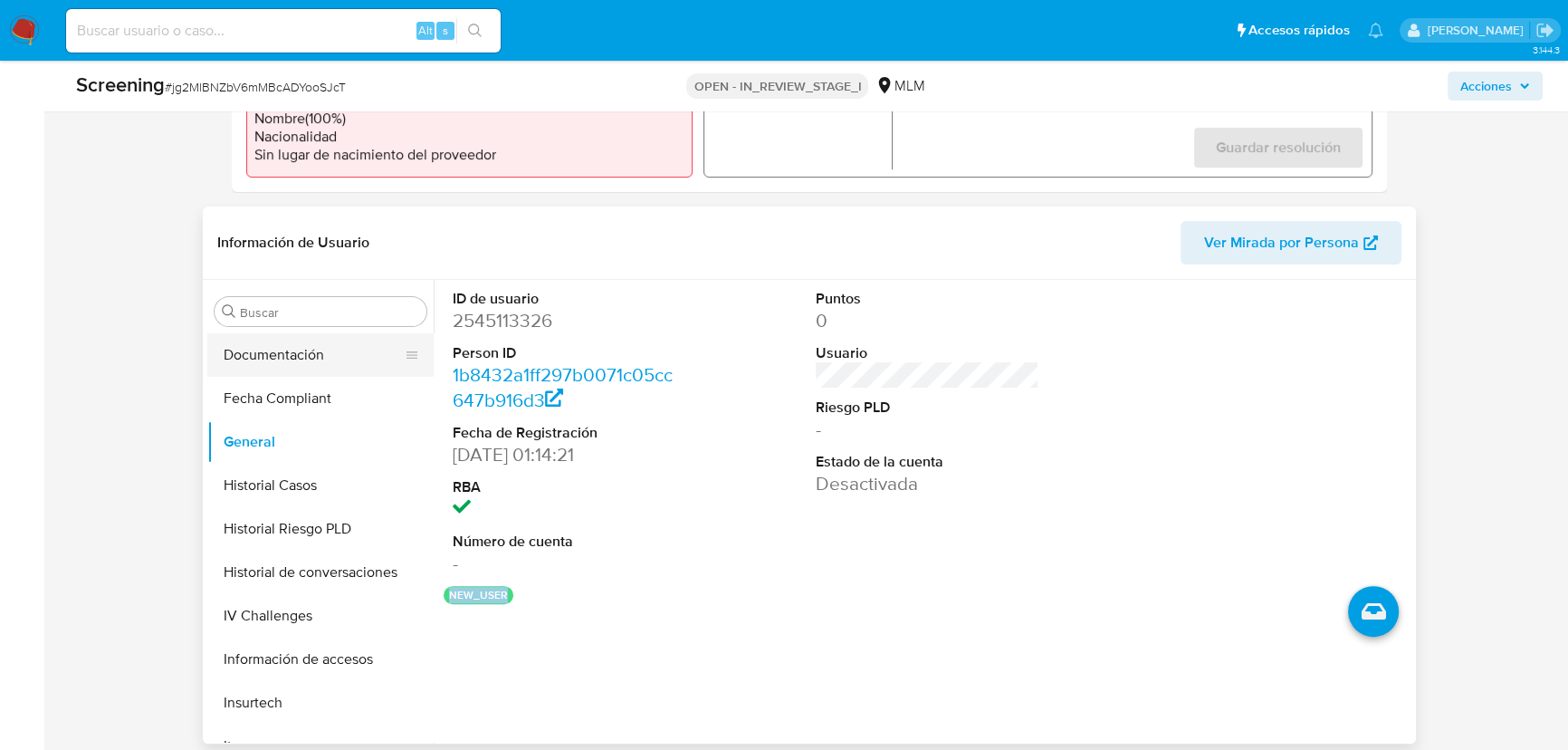 click on "Documentación" at bounding box center [313, 355] 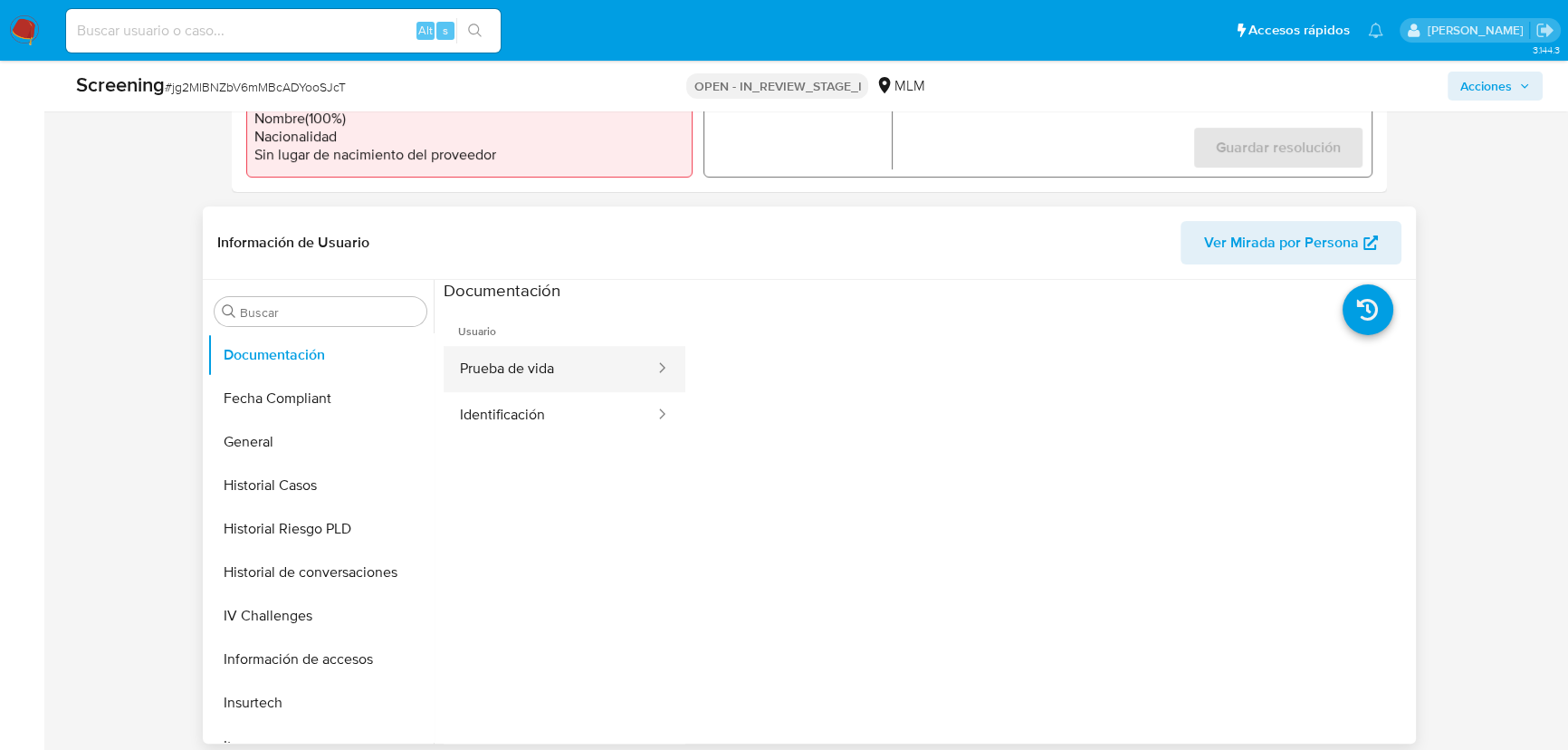 click on "Prueba de vida" at bounding box center (550, 369) 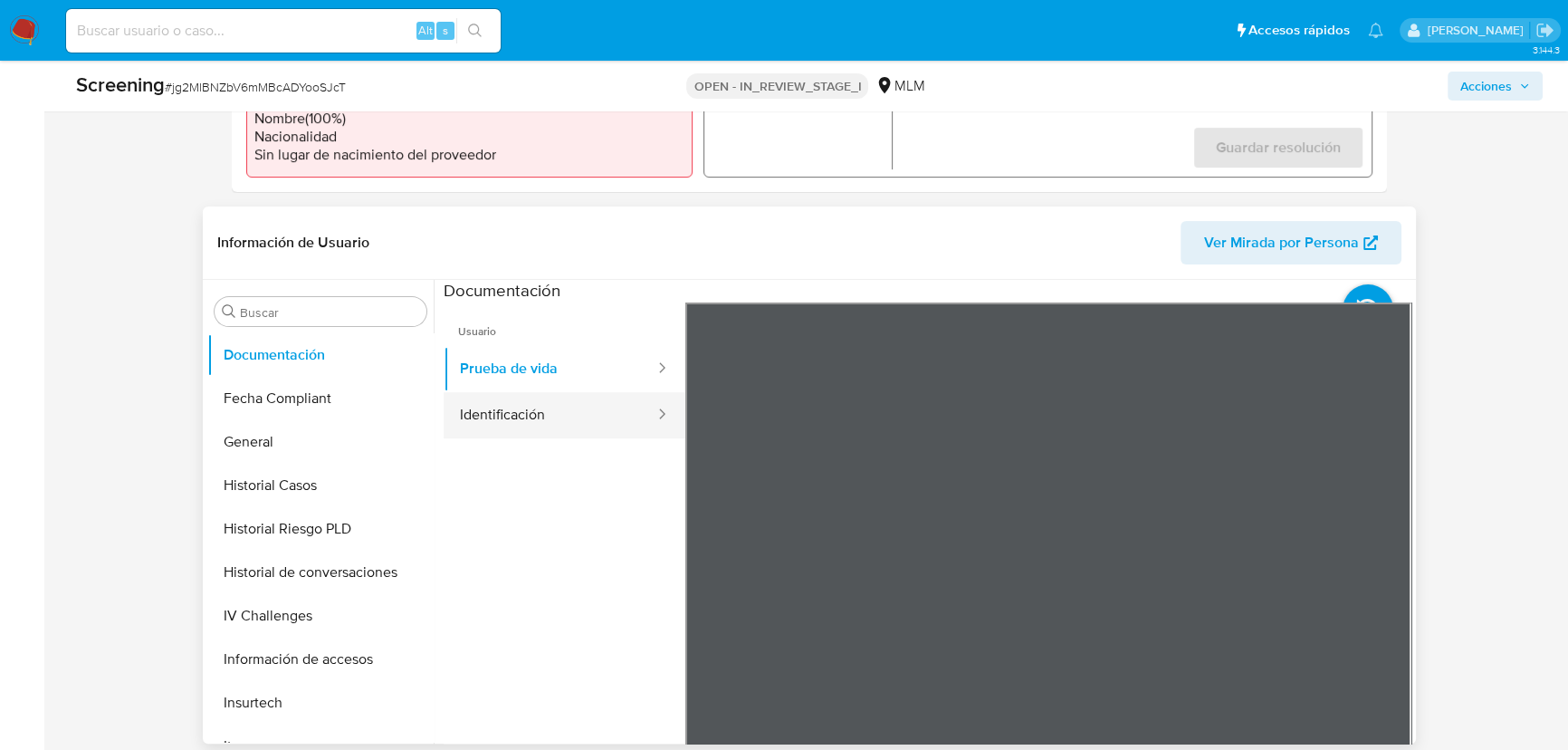 click on "Identificación" at bounding box center (550, 415) 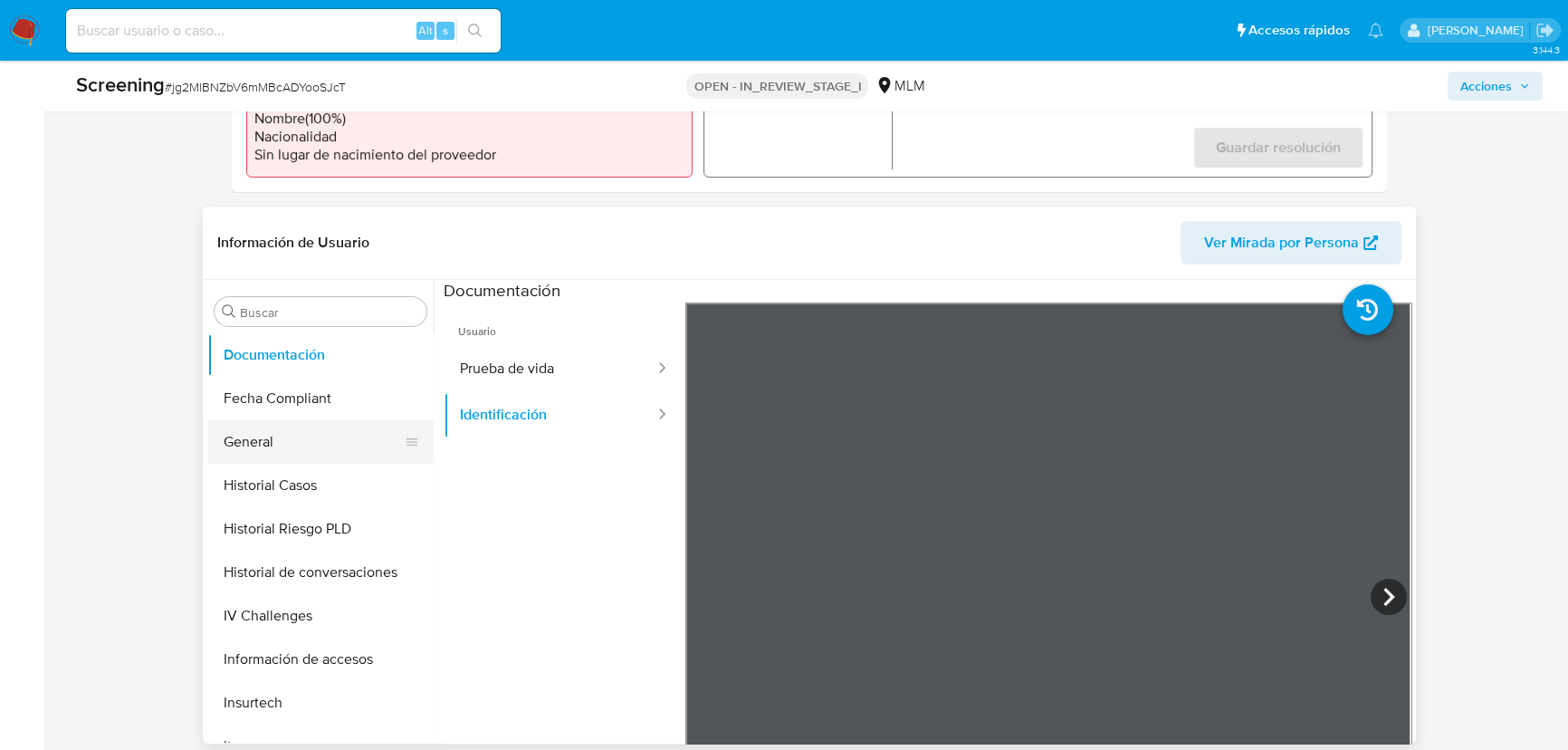 click on "General" at bounding box center [313, 442] 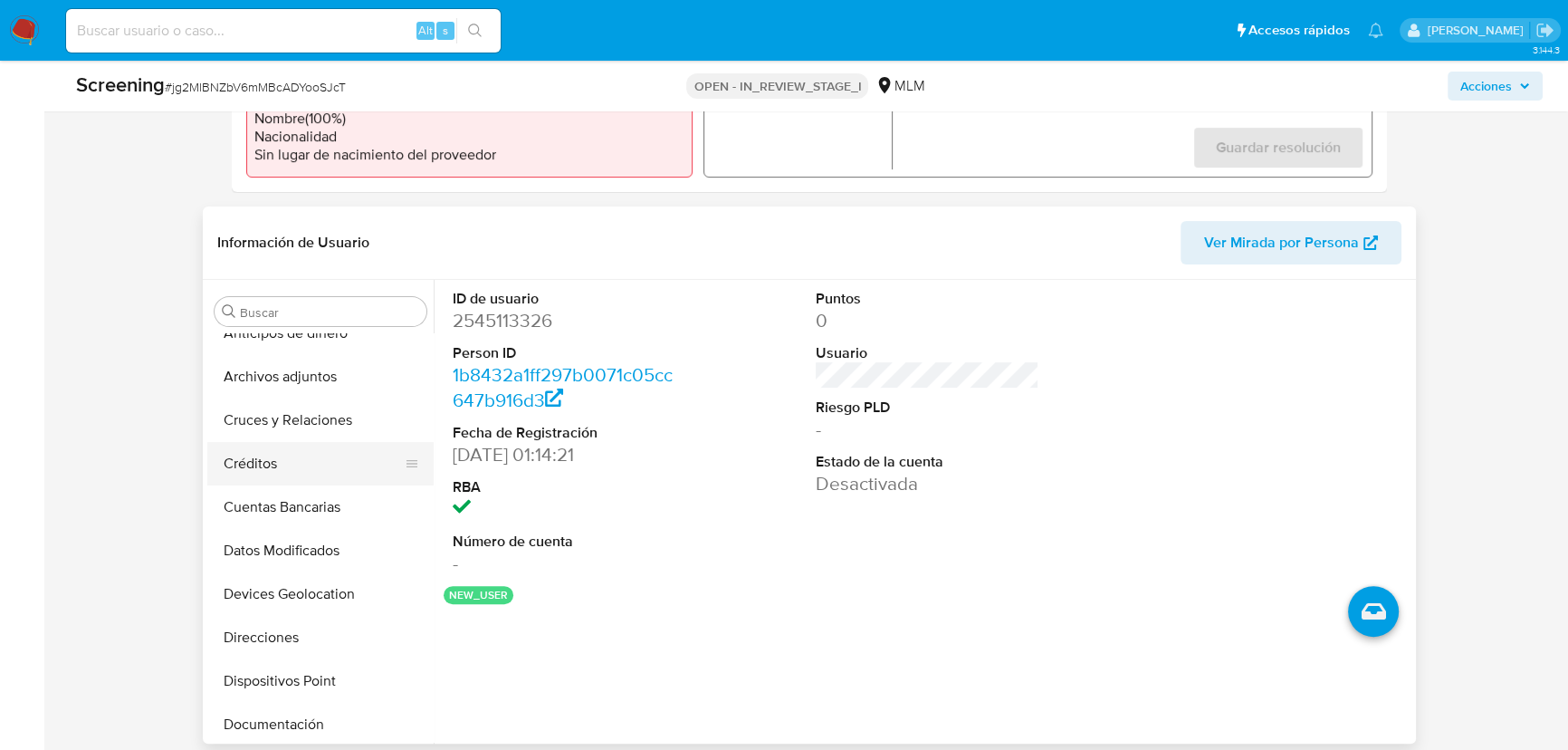 scroll, scrollTop: 0, scrollLeft: 0, axis: both 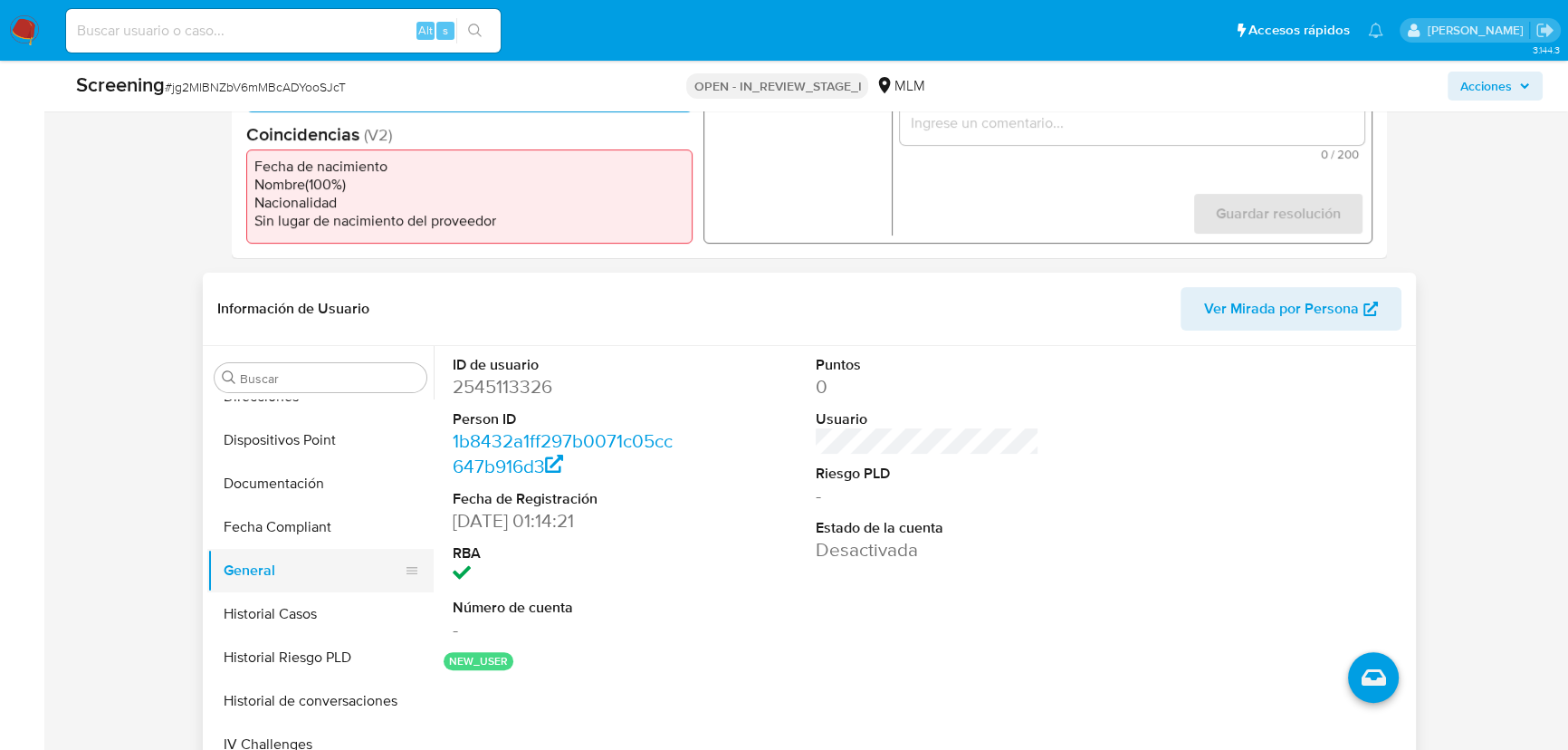 click on "General" at bounding box center (313, 571) 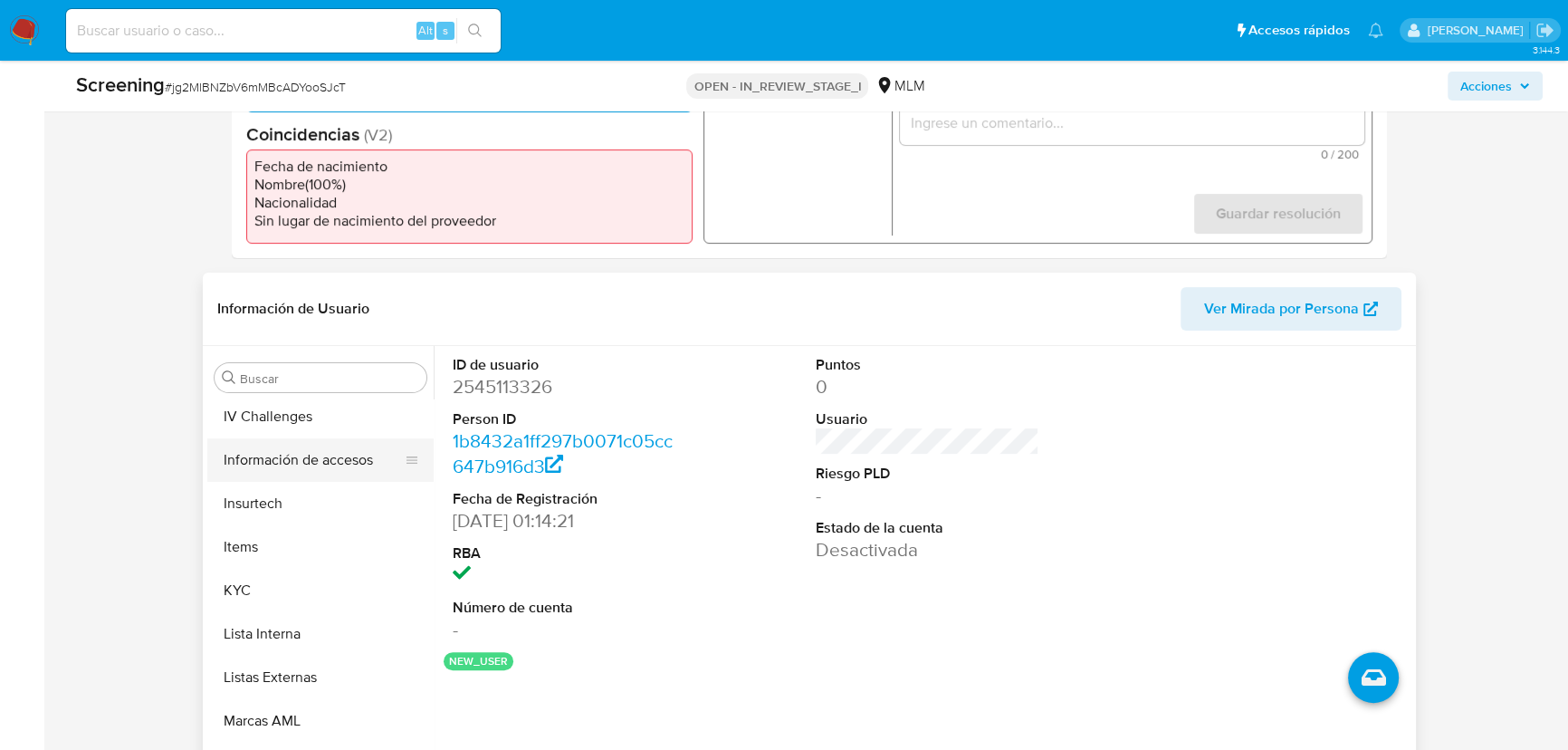 scroll, scrollTop: 659, scrollLeft: 0, axis: vertical 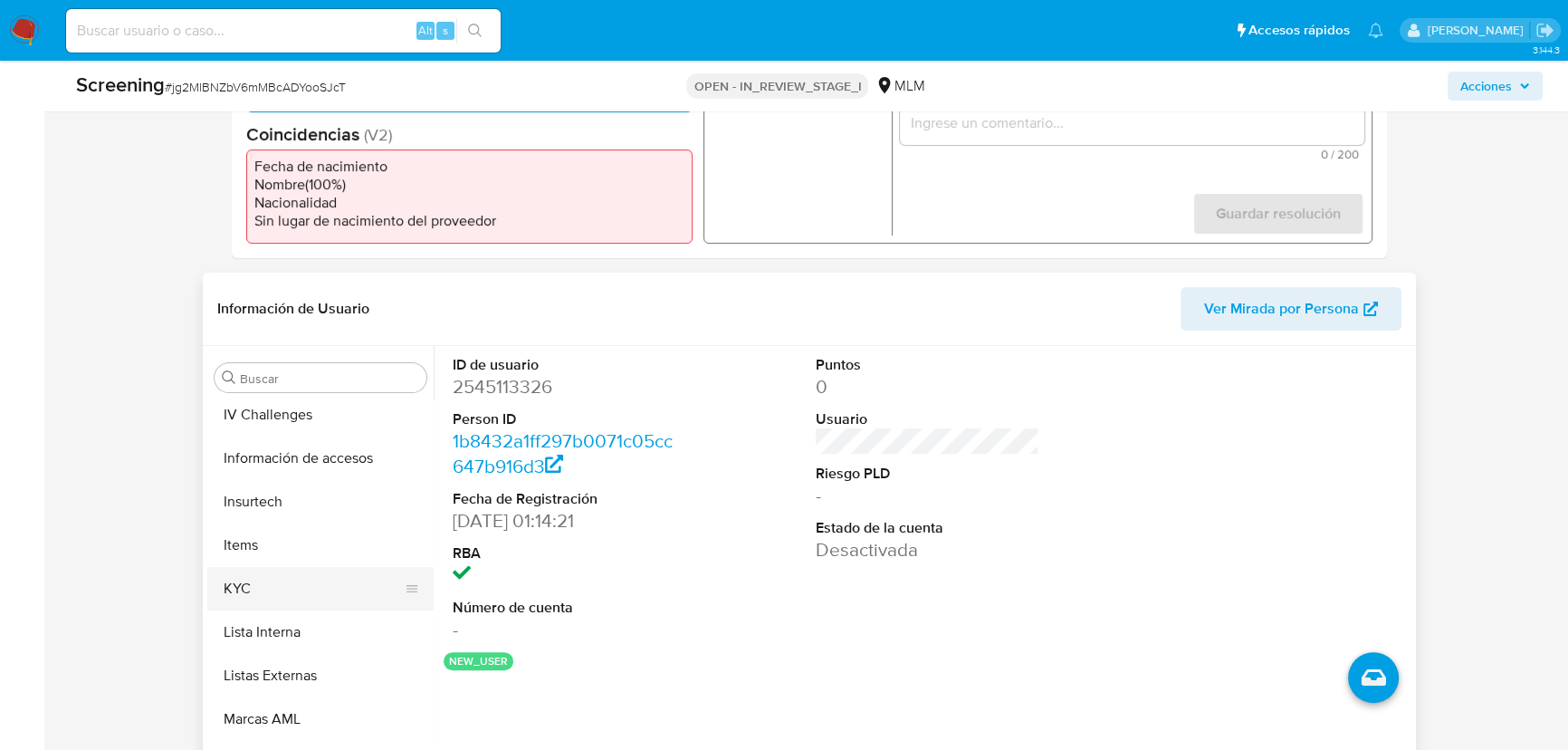 click on "KYC" at bounding box center [313, 589] 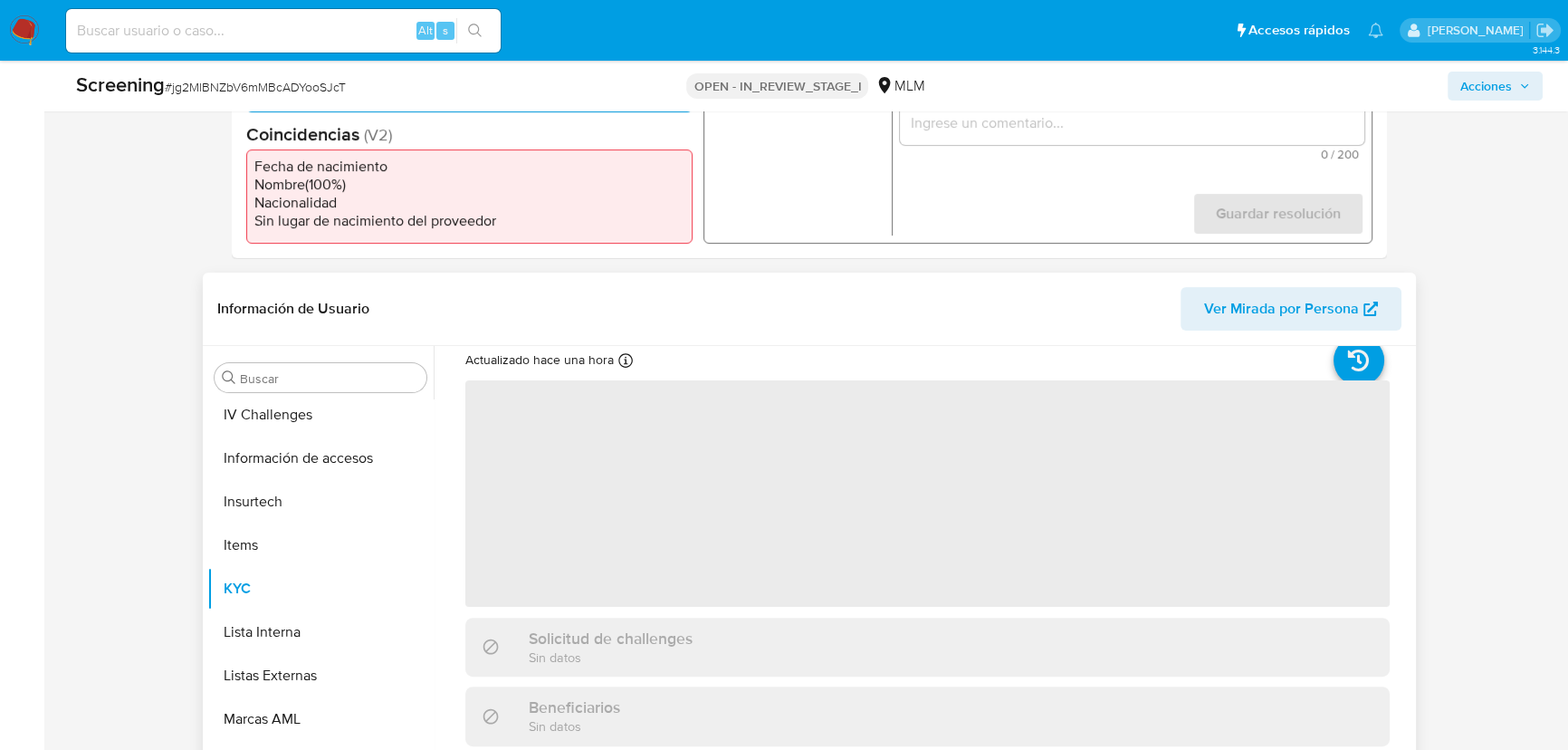 scroll, scrollTop: 82, scrollLeft: 0, axis: vertical 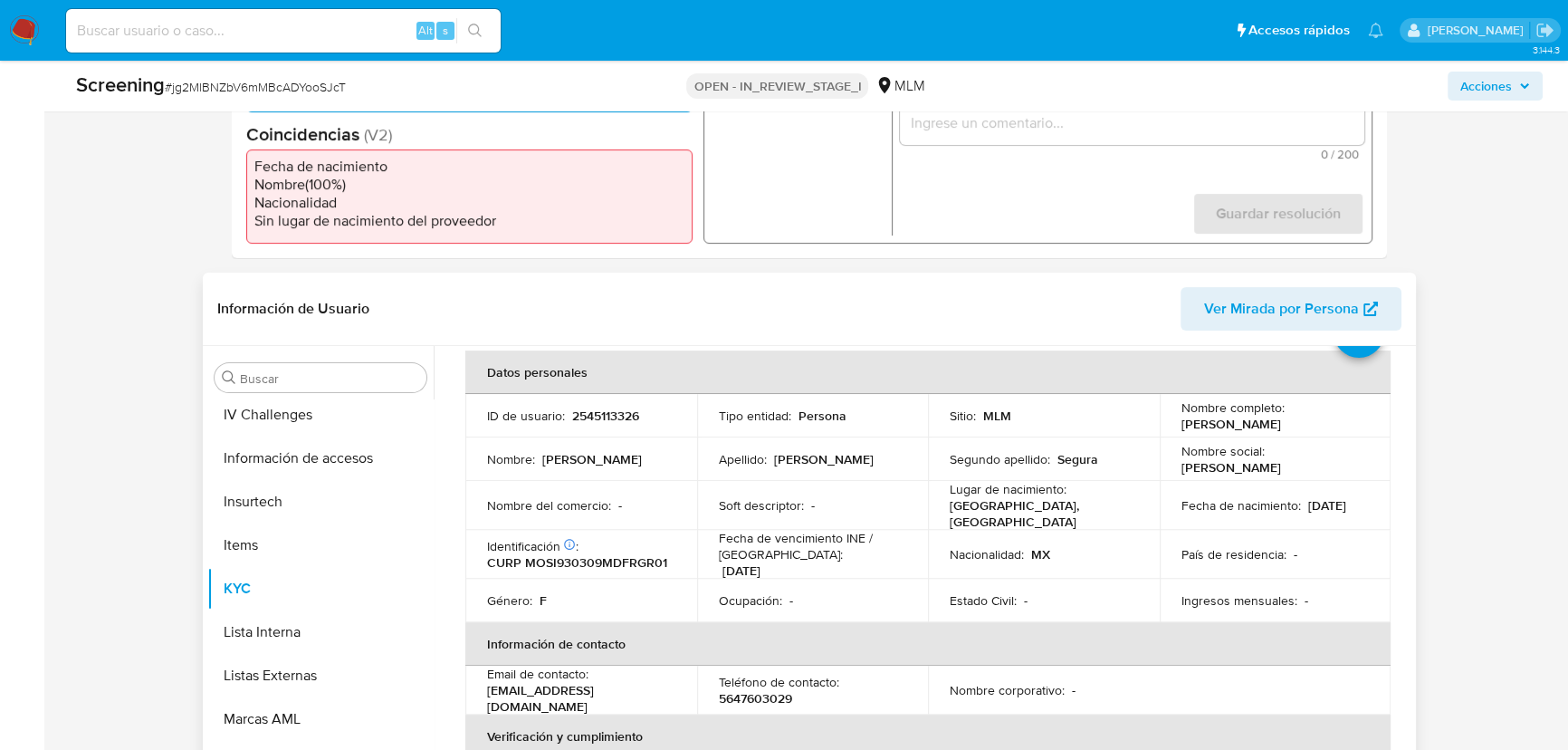 type 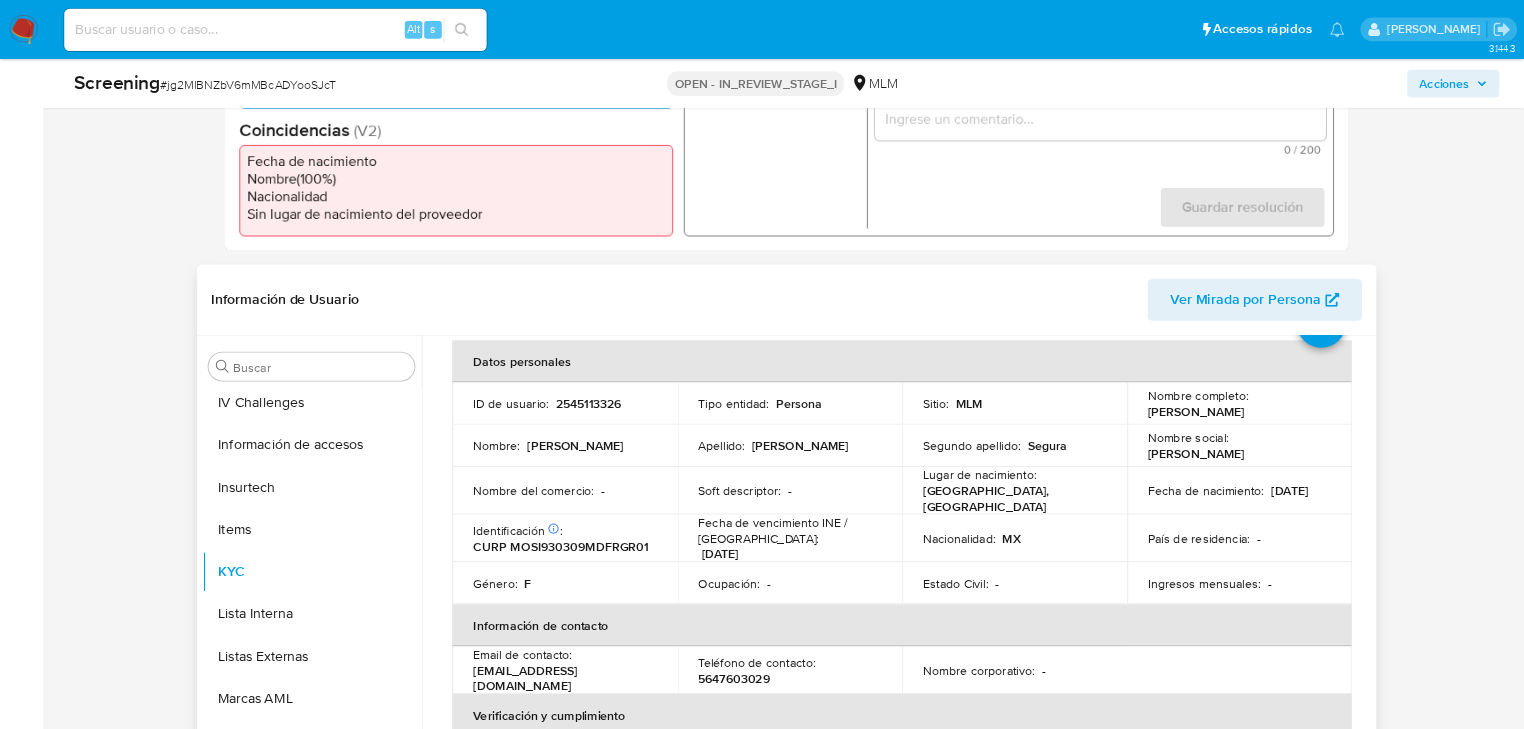 scroll, scrollTop: 636, scrollLeft: 0, axis: vertical 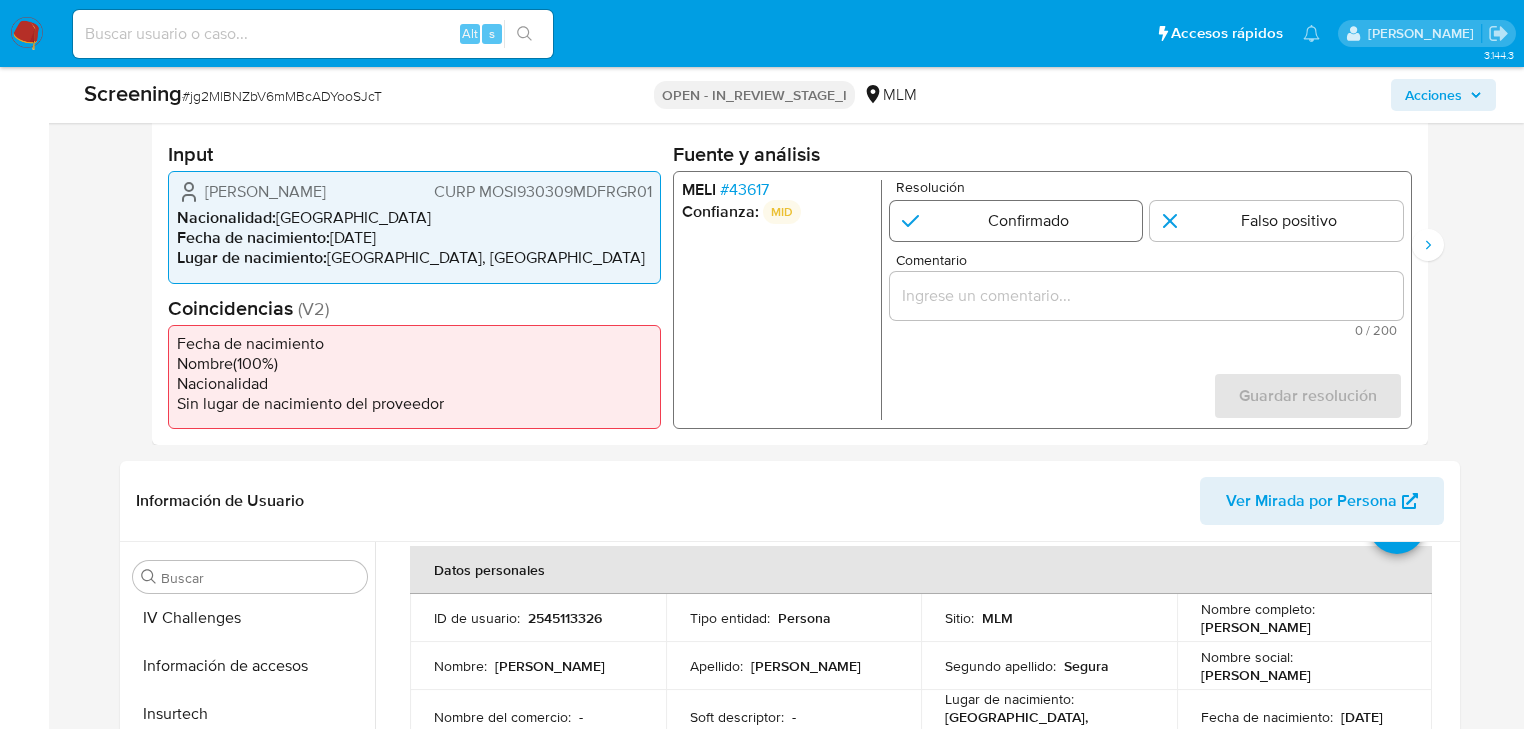 click at bounding box center (1016, 221) 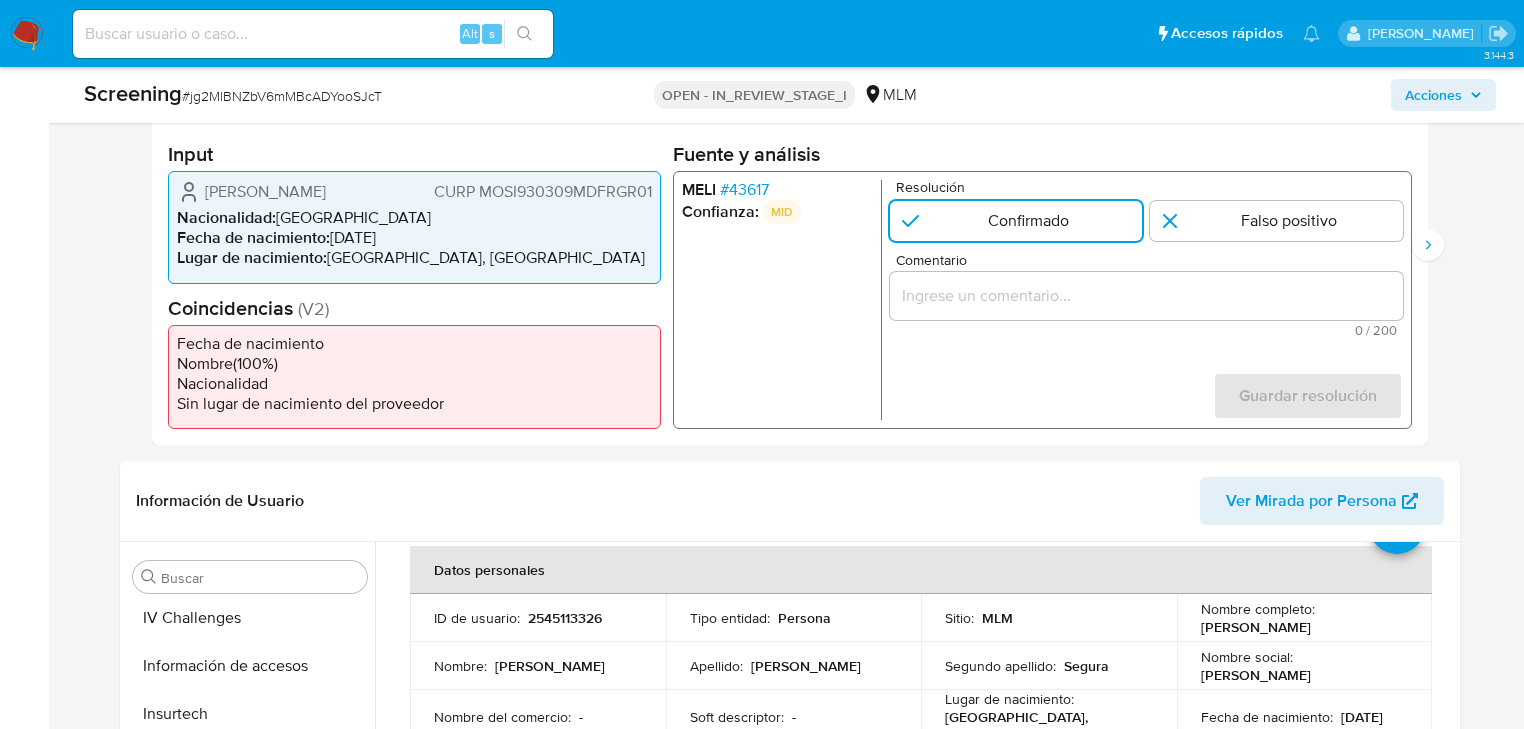 click at bounding box center [1146, 296] 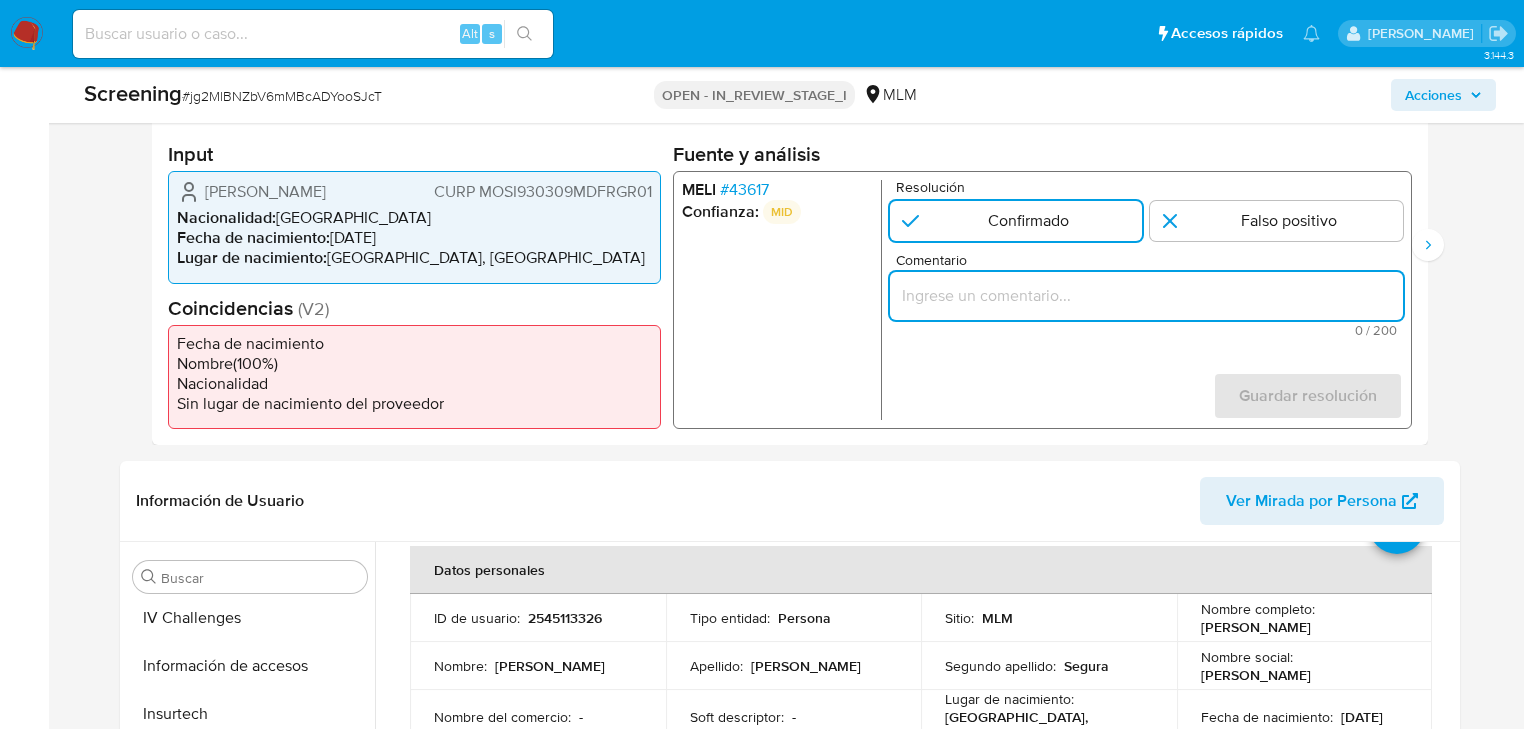 paste on "SE CONFIRMA COINCIDENCIA EN LISTA DE SANCIONES LPB POR NOMBRE COMPLETO Y FECHA DE NACIMIENTO" 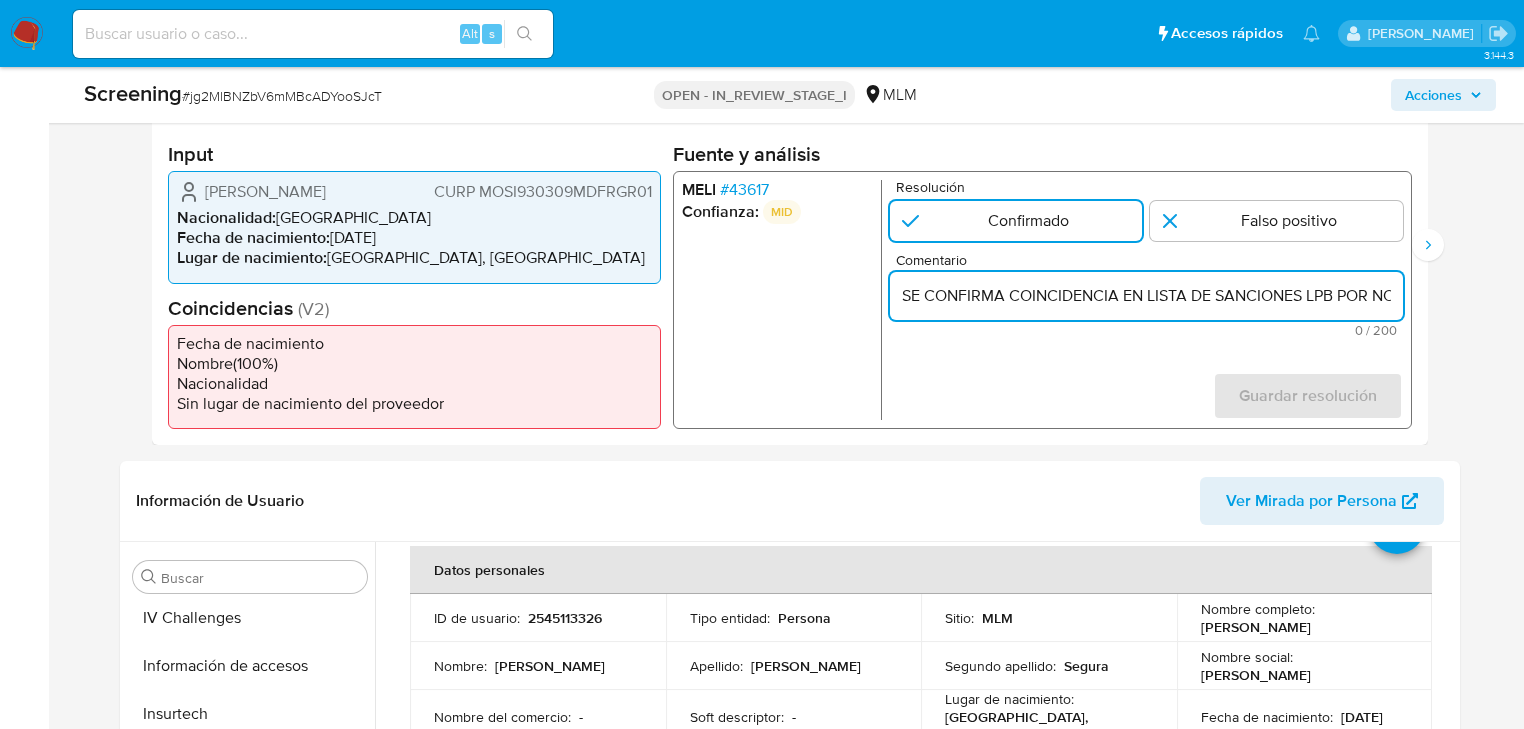 scroll, scrollTop: 0, scrollLeft: 327, axis: horizontal 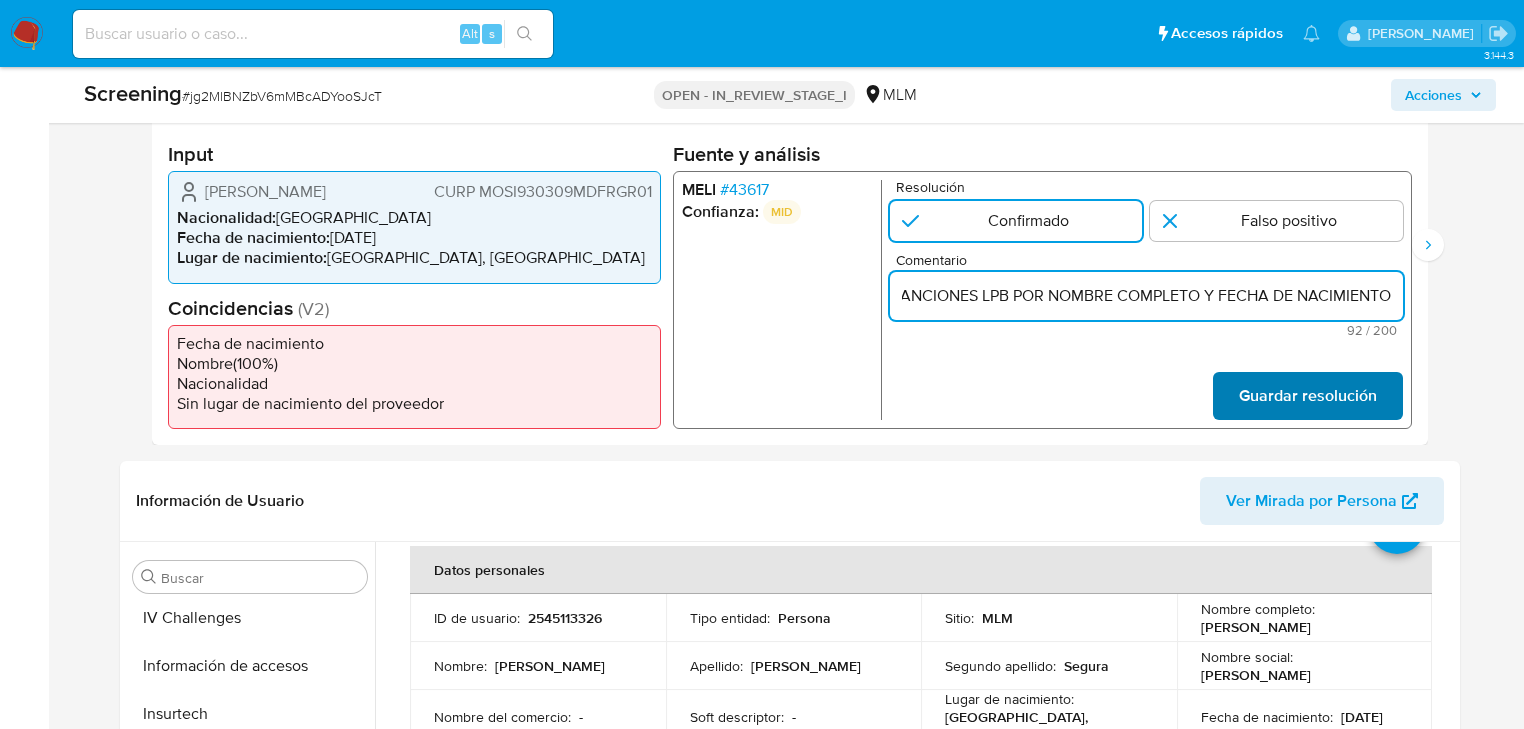 type on "SE CONFIRMA COINCIDENCIA EN LISTA DE SANCIONES LPB POR NOMBRE COMPLETO Y FECHA DE NACIMIENTO" 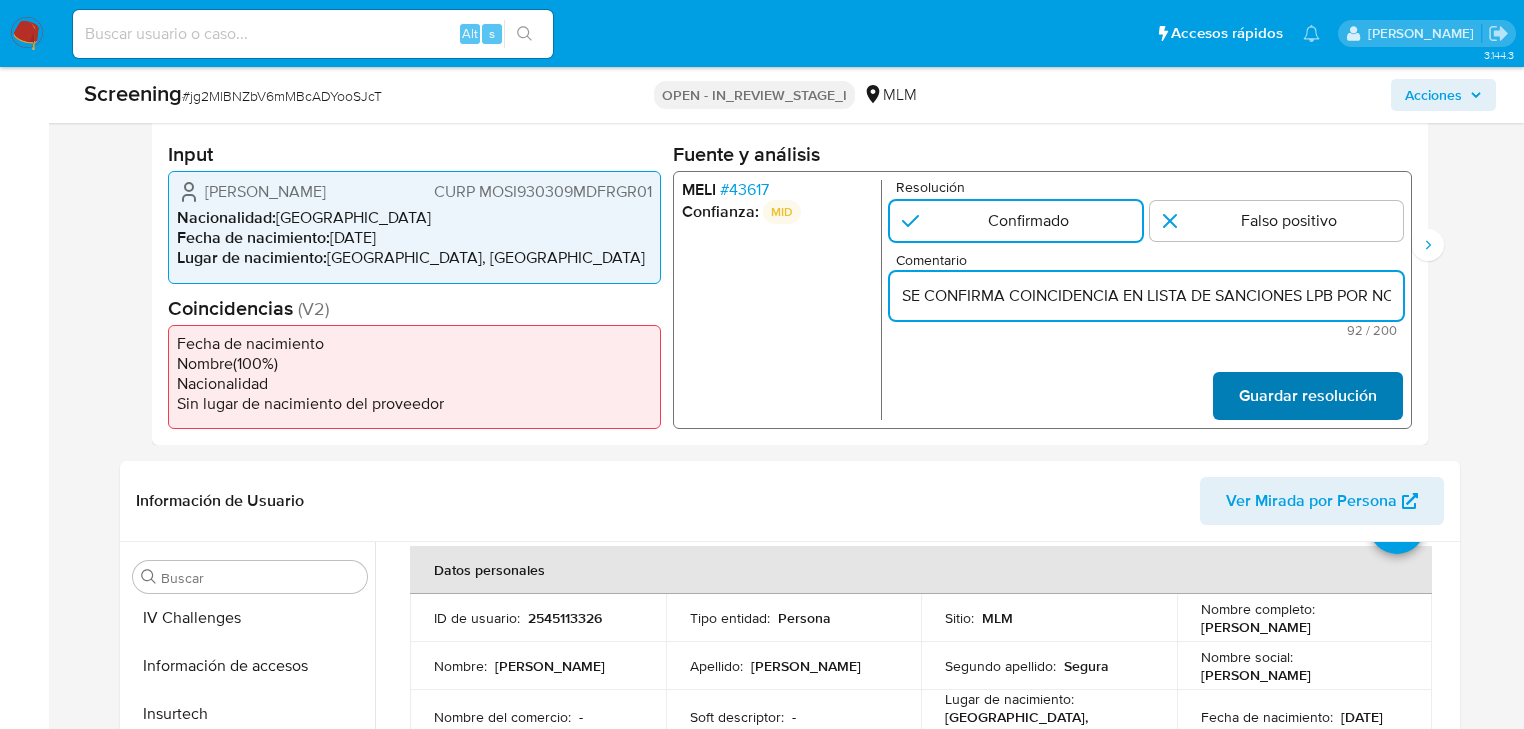 click on "Guardar resolución" at bounding box center [1308, 396] 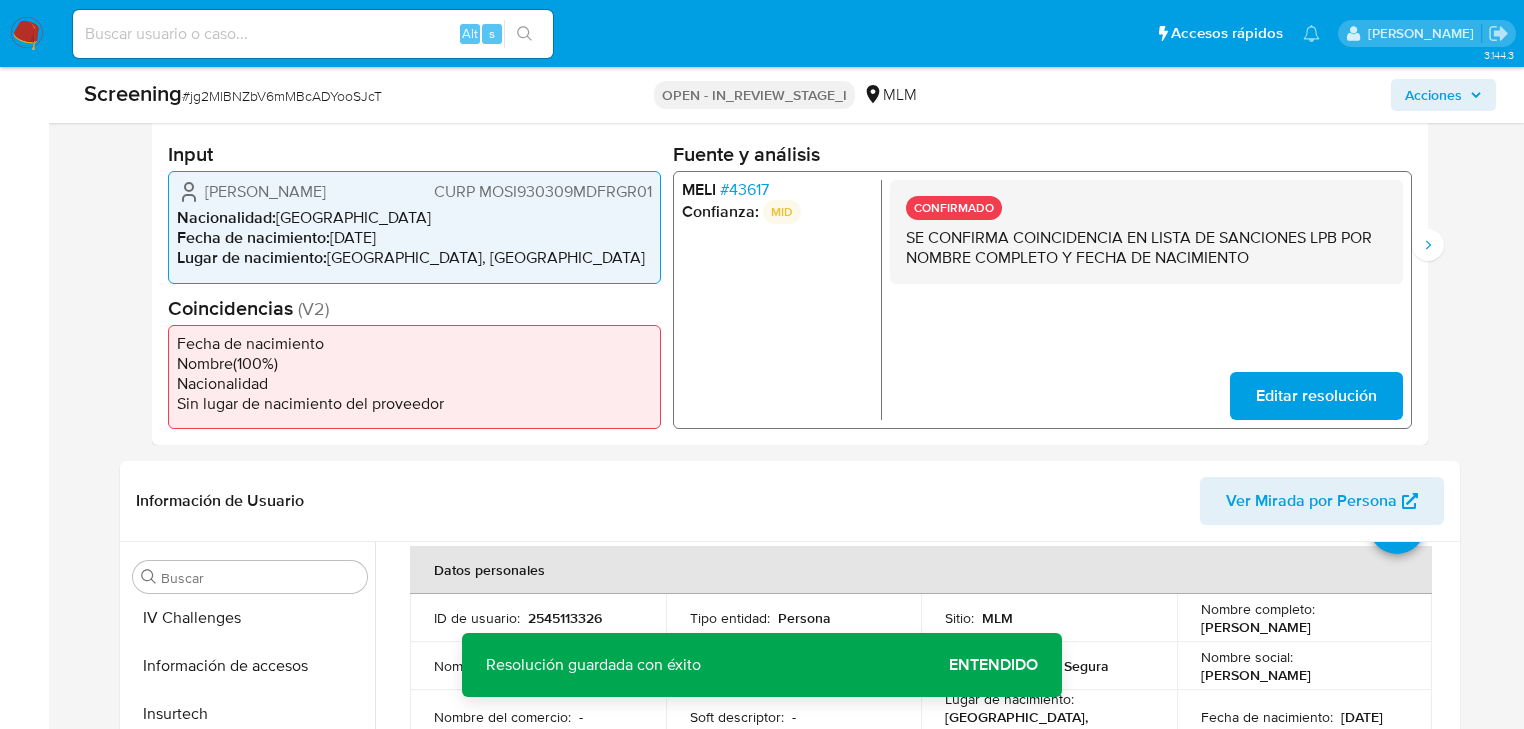 scroll, scrollTop: 396, scrollLeft: 0, axis: vertical 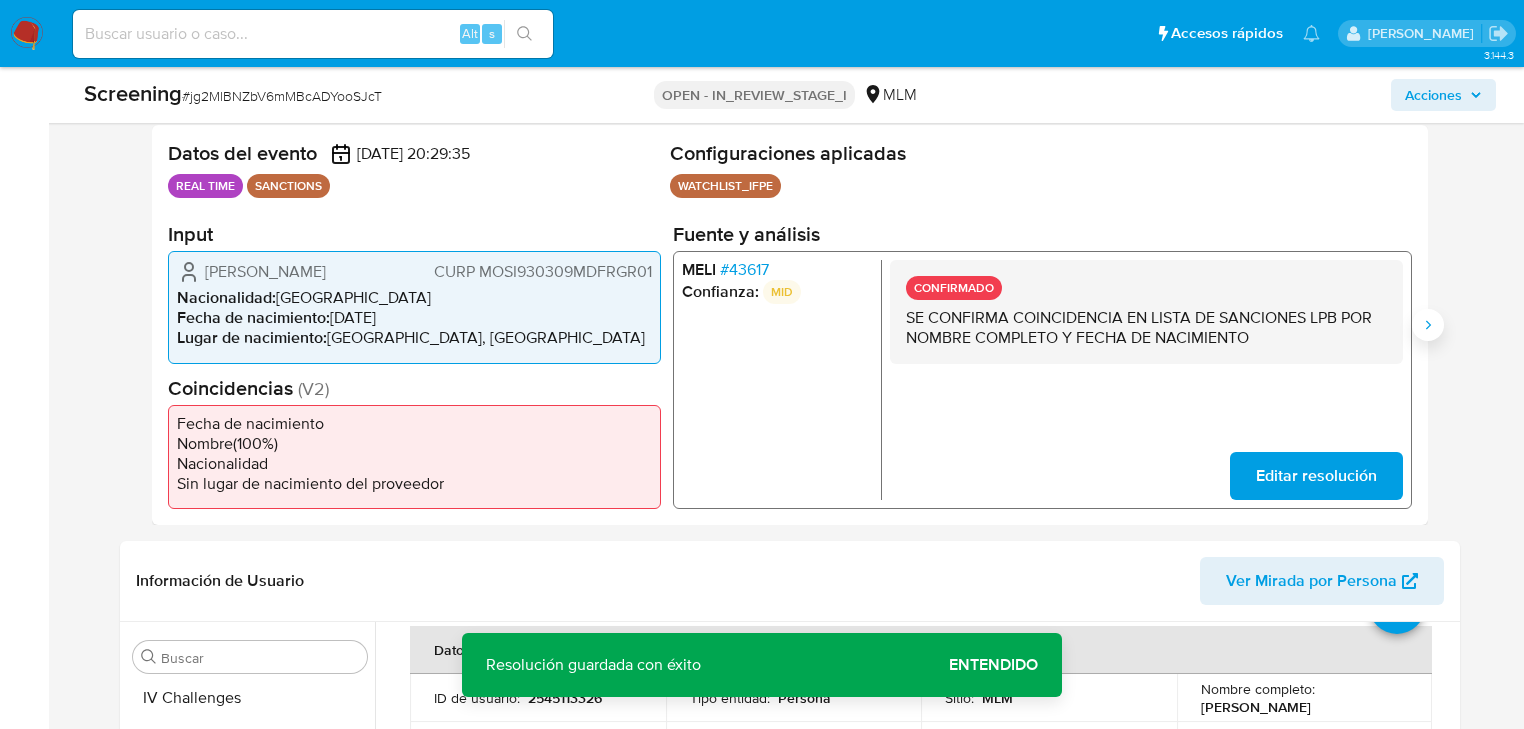 click 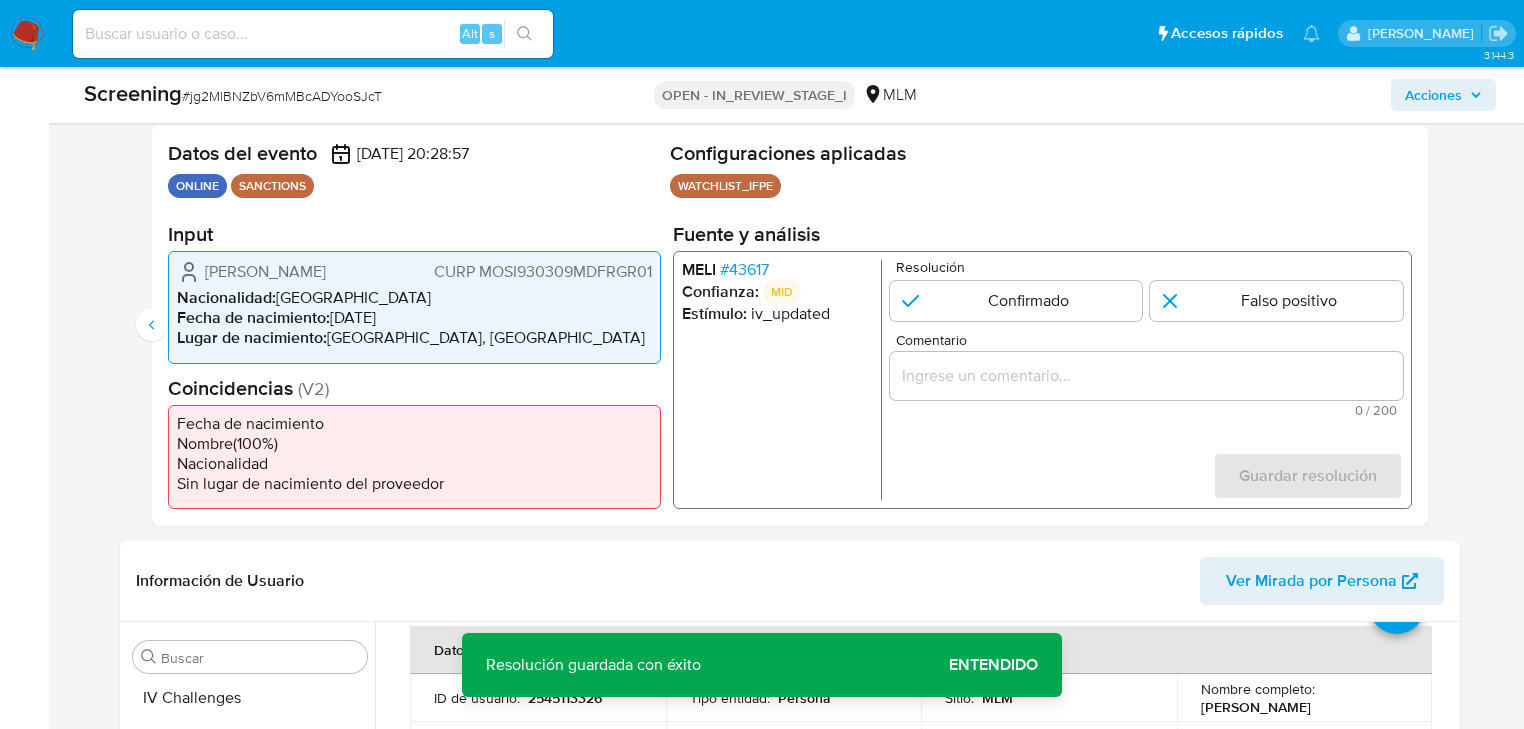 click on "# 43617" at bounding box center (744, 270) 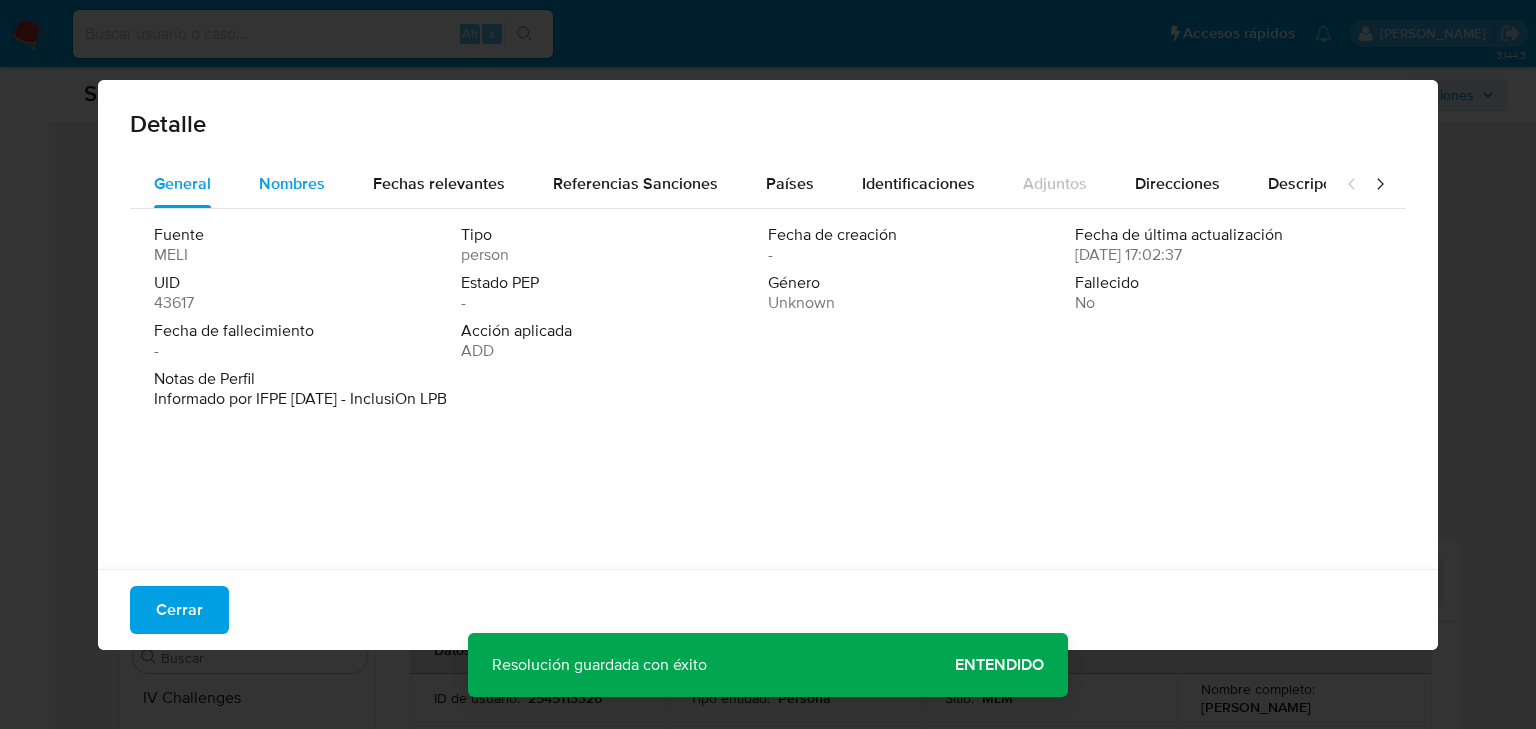 click on "Nombres" at bounding box center [292, 183] 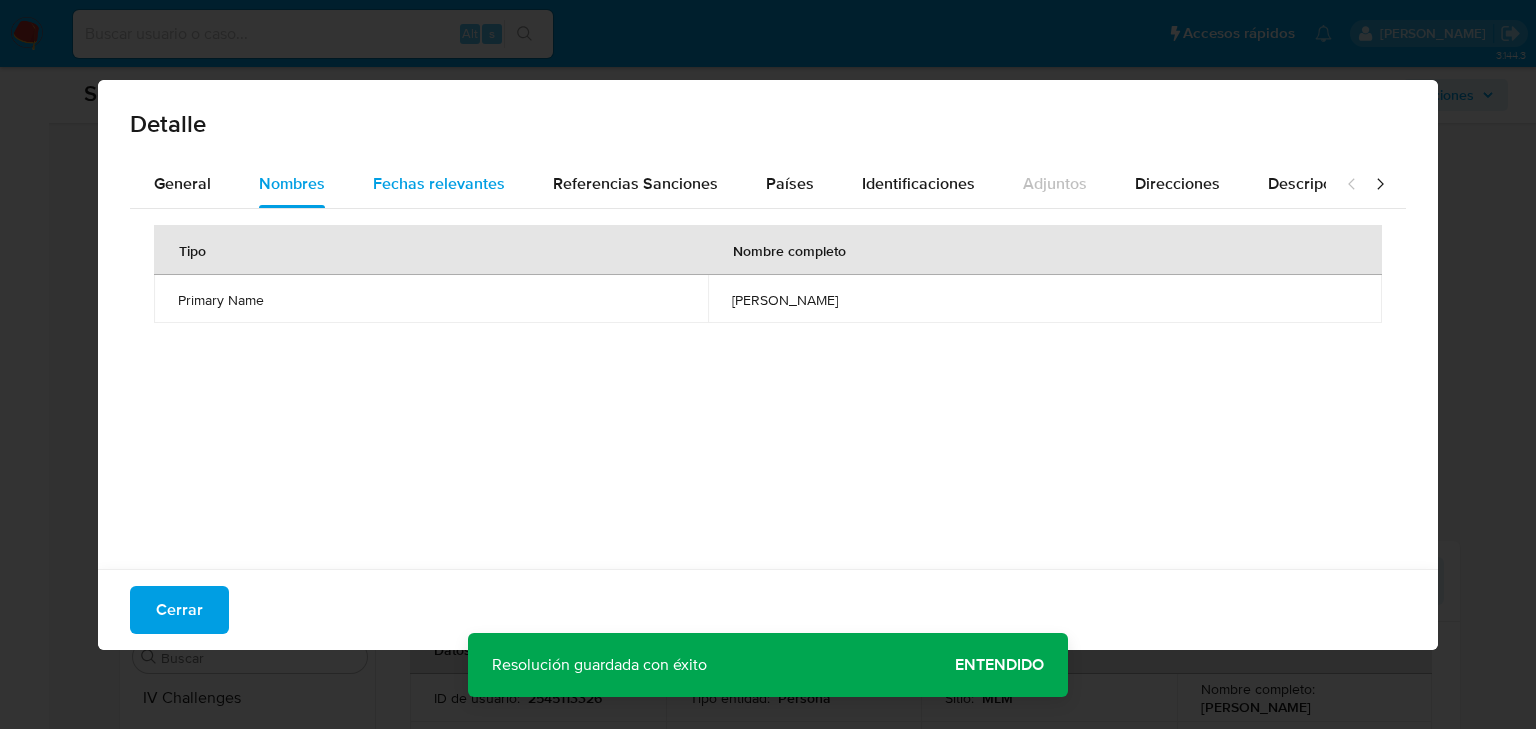 click on "Fechas relevantes" at bounding box center (439, 183) 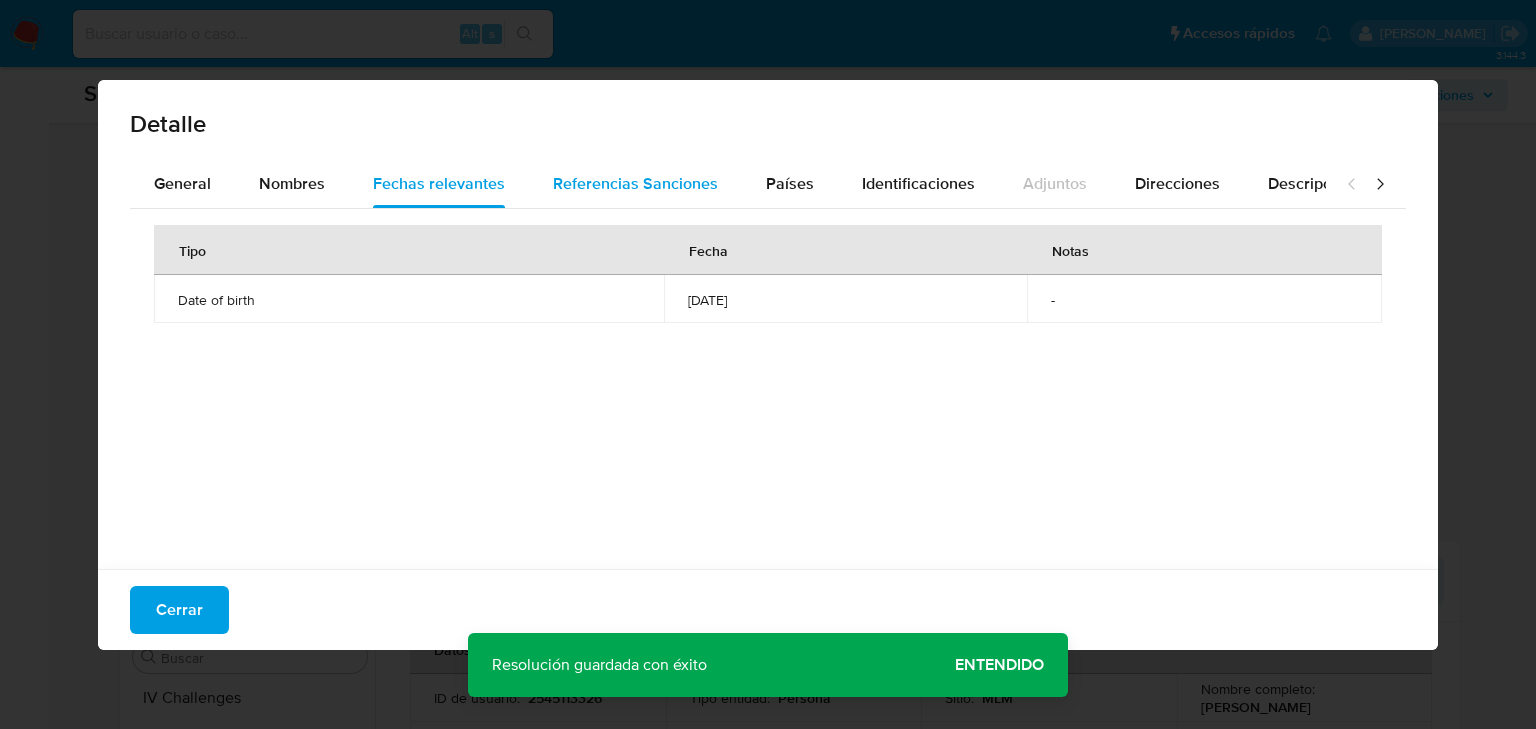click on "Referencias Sanciones" at bounding box center (635, 183) 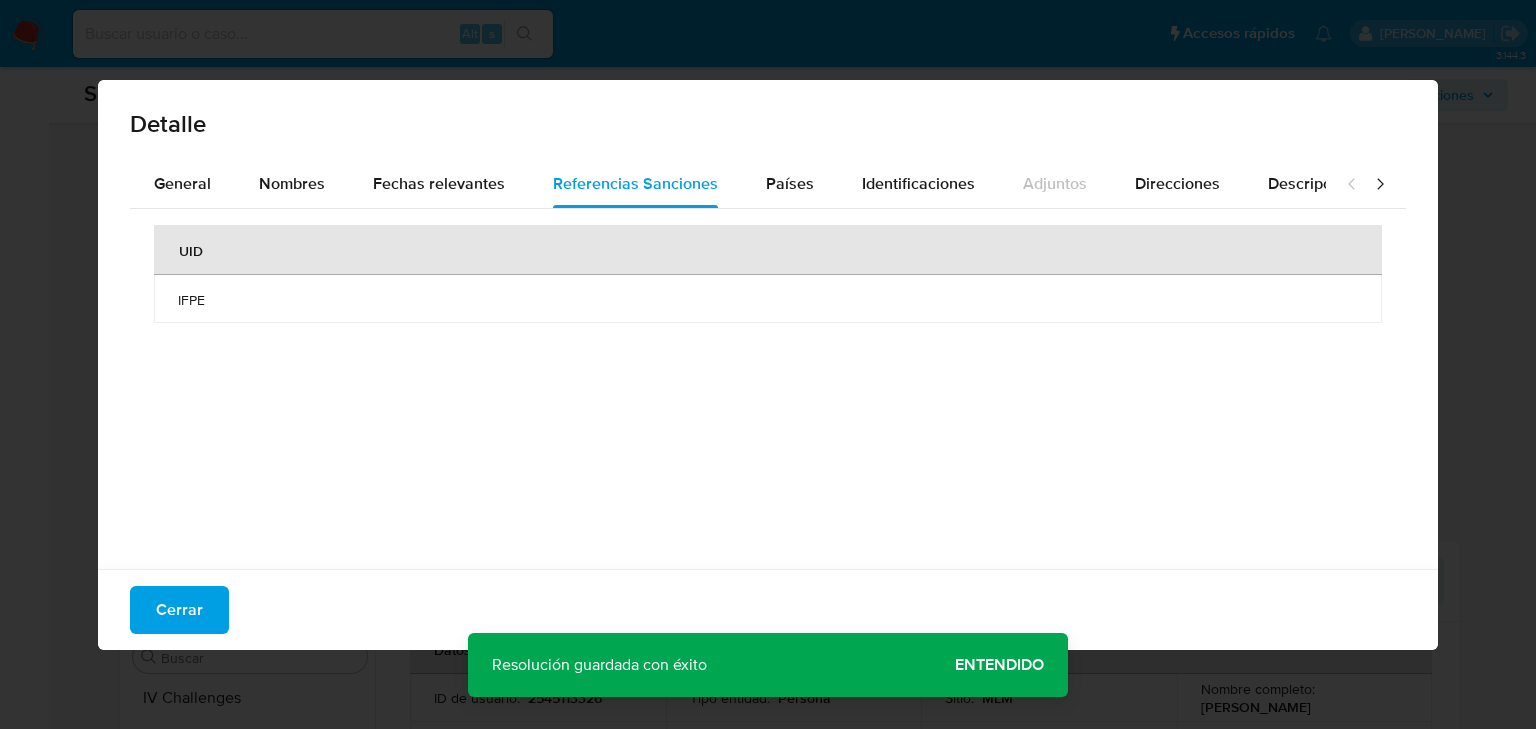 drag, startPoint x: 170, startPoint y: 614, endPoint x: 1242, endPoint y: 392, distance: 1094.7456 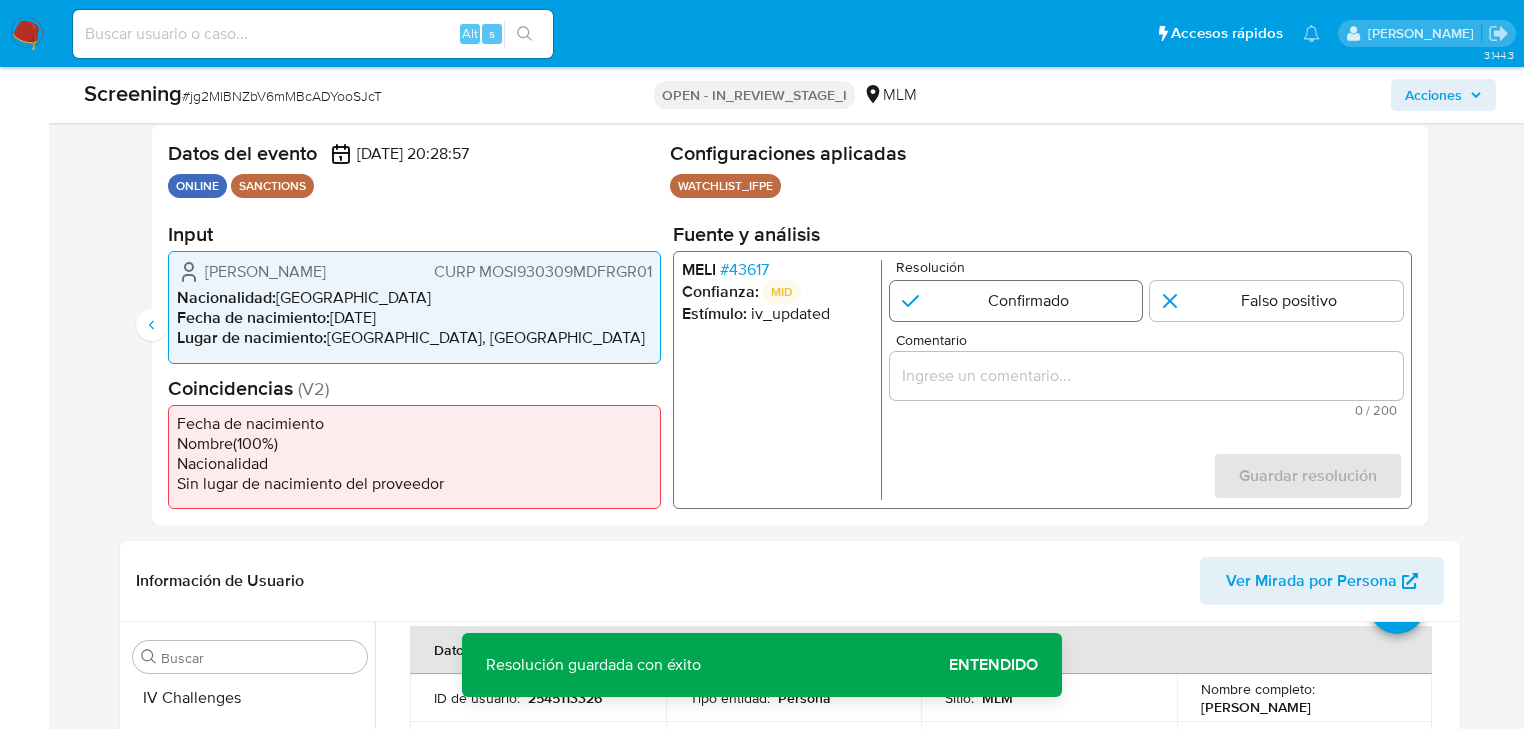 click at bounding box center [1016, 301] 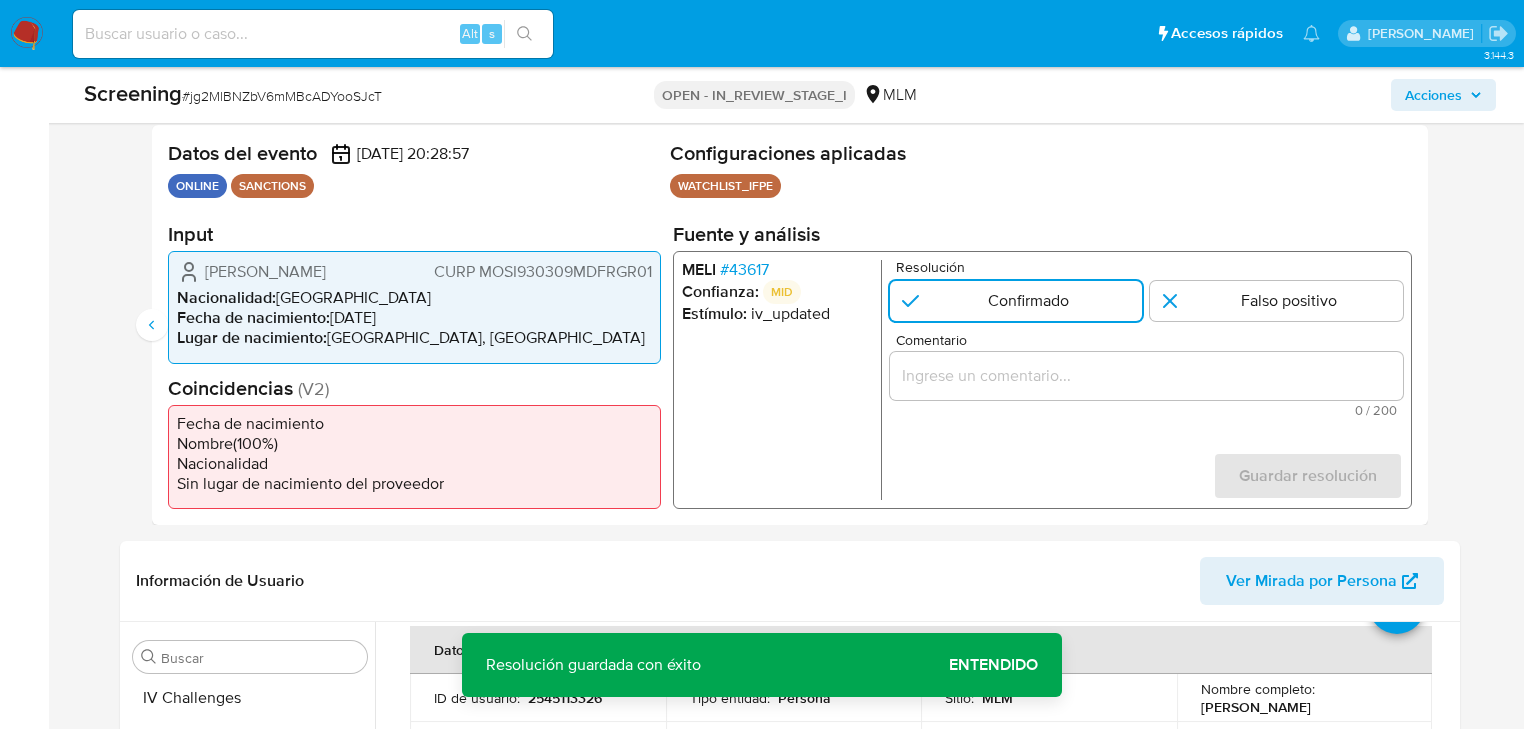 click at bounding box center (1146, 376) 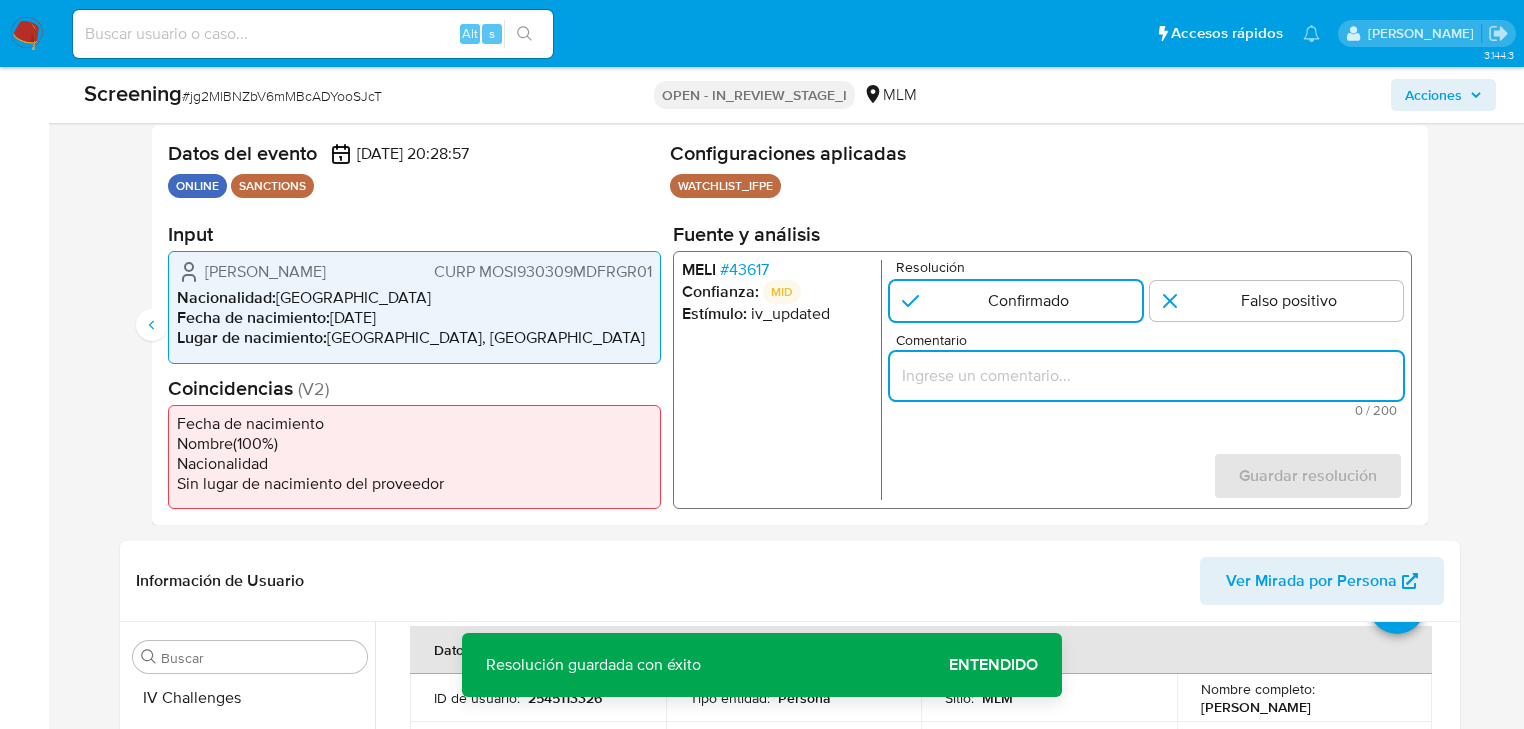 paste on "SE CONFIRMA COINCIDENCIA EN LISTA DE SANCIONES LPB POR NOMBRE COMPLETO Y FECHA DE NACIMIENTO" 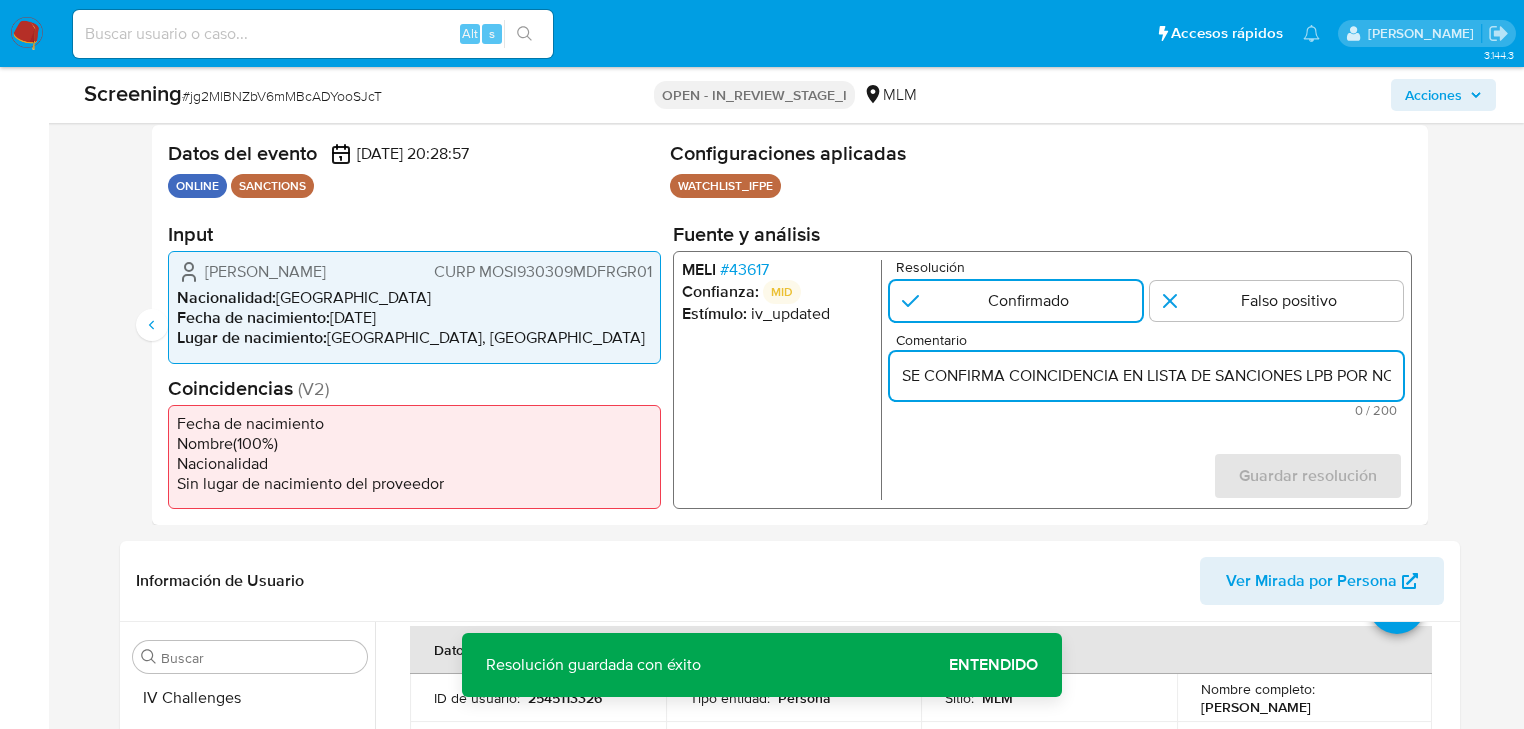 scroll, scrollTop: 0, scrollLeft: 327, axis: horizontal 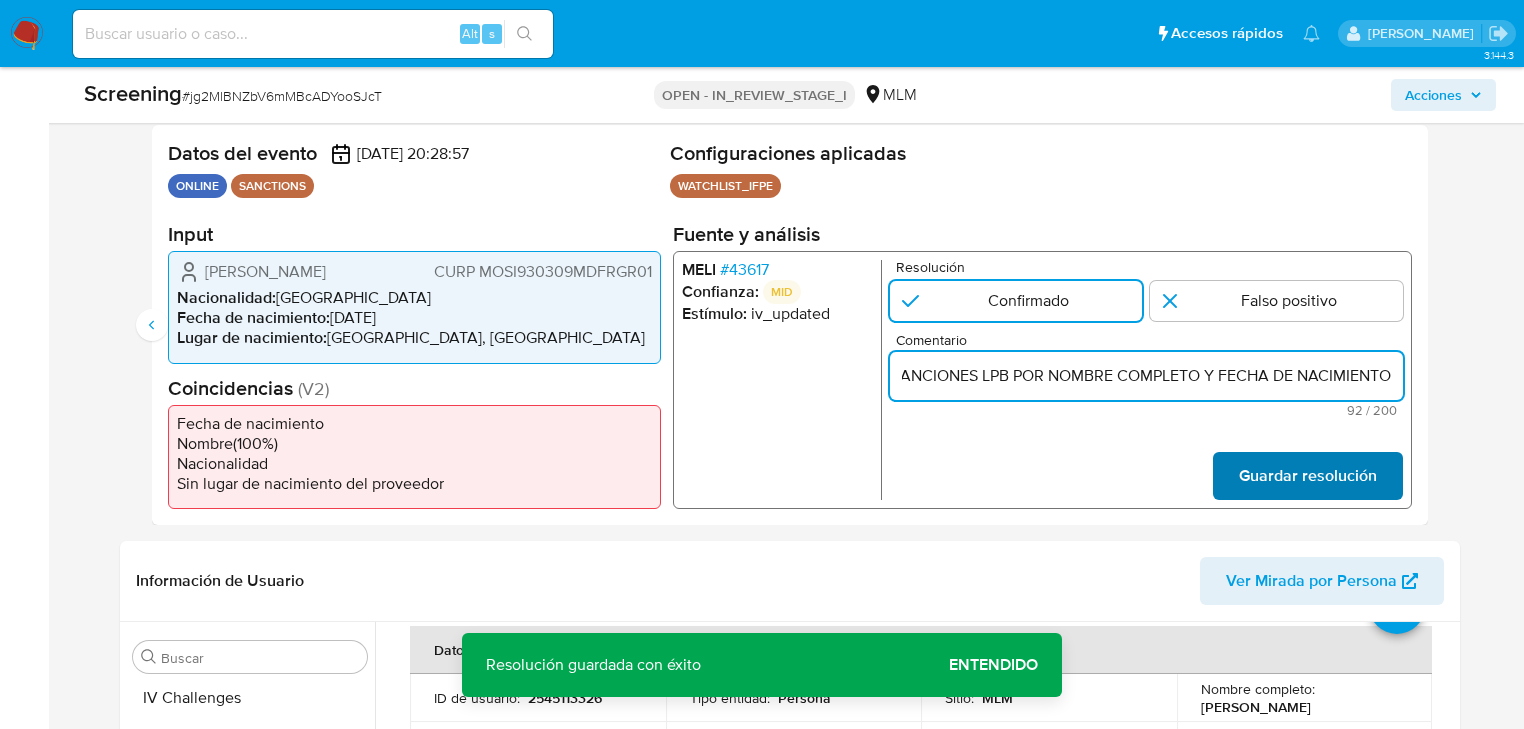 type on "SE CONFIRMA COINCIDENCIA EN LISTA DE SANCIONES LPB POR NOMBRE COMPLETO Y FECHA DE NACIMIENTO" 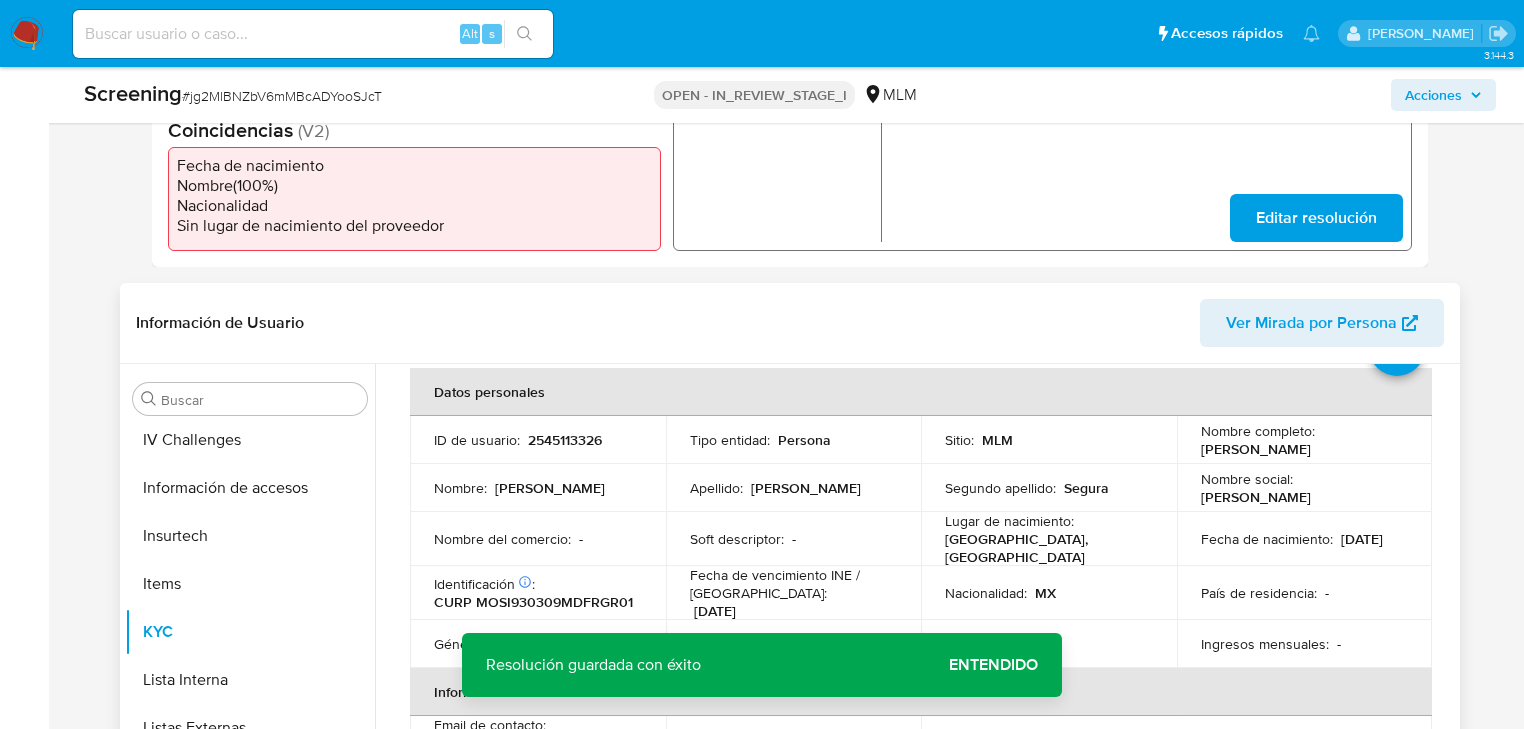 scroll, scrollTop: 796, scrollLeft: 0, axis: vertical 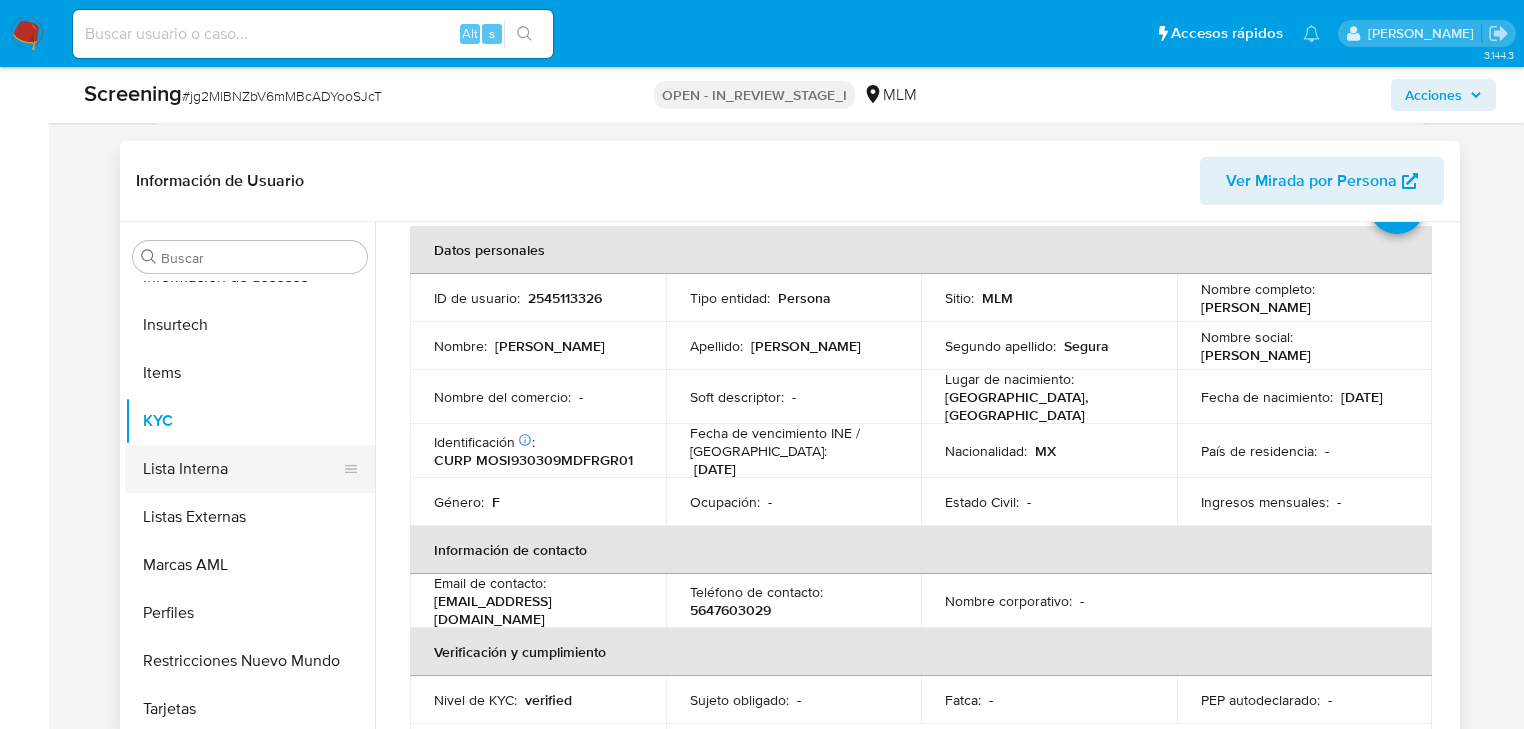 drag, startPoint x: 231, startPoint y: 460, endPoint x: 247, endPoint y: 454, distance: 17.088007 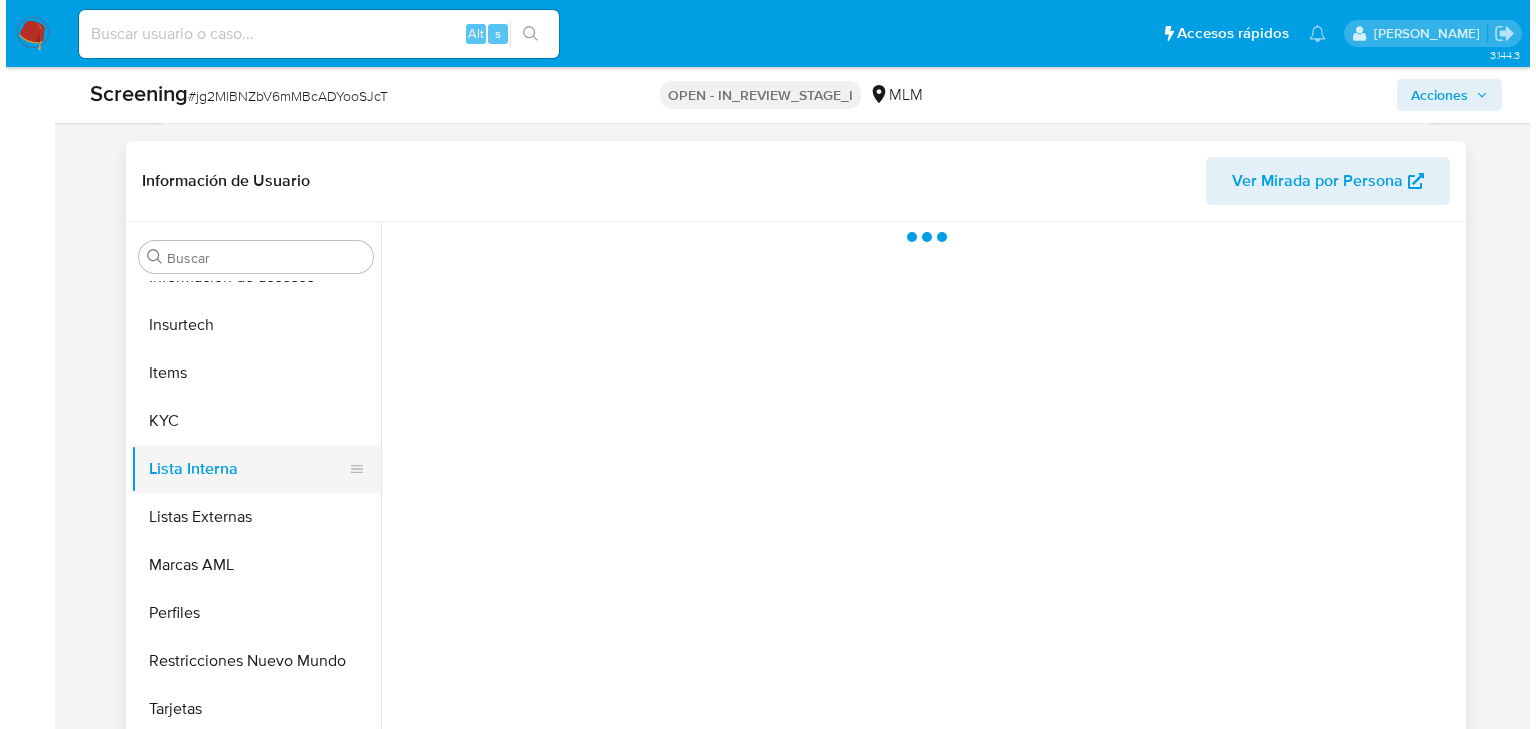 scroll, scrollTop: 0, scrollLeft: 0, axis: both 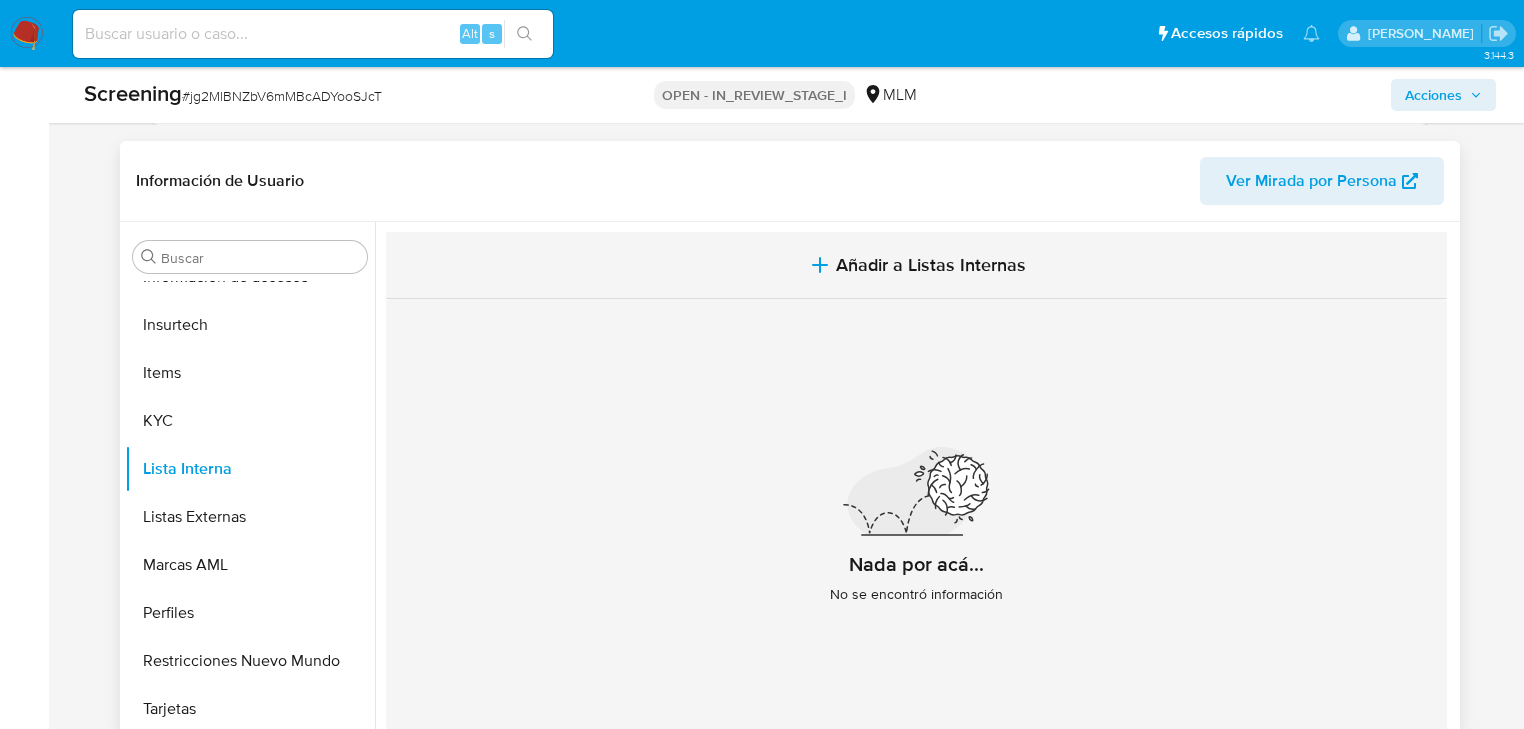 click on "Añadir a Listas Internas" at bounding box center [931, 265] 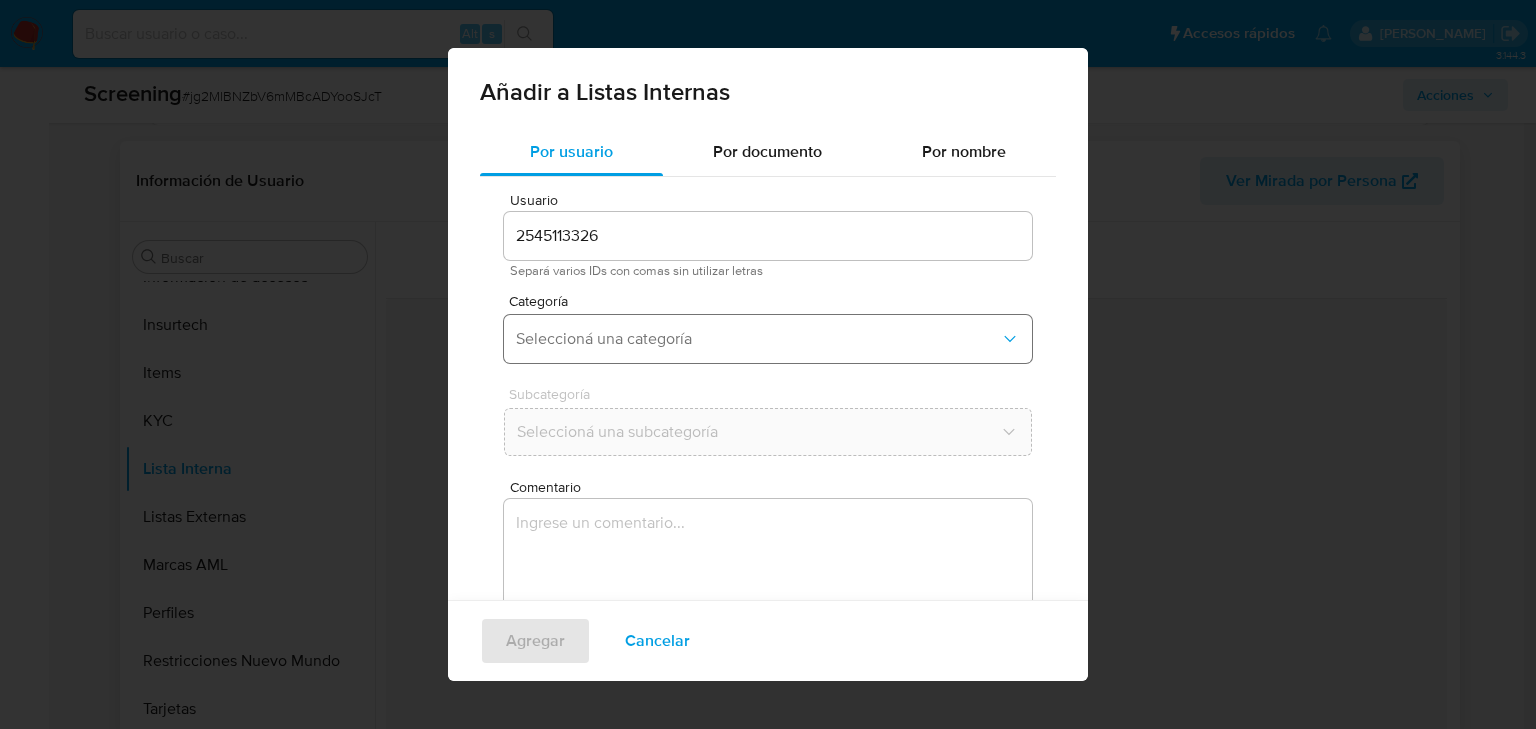 click on "Seleccioná una categoría" at bounding box center (758, 339) 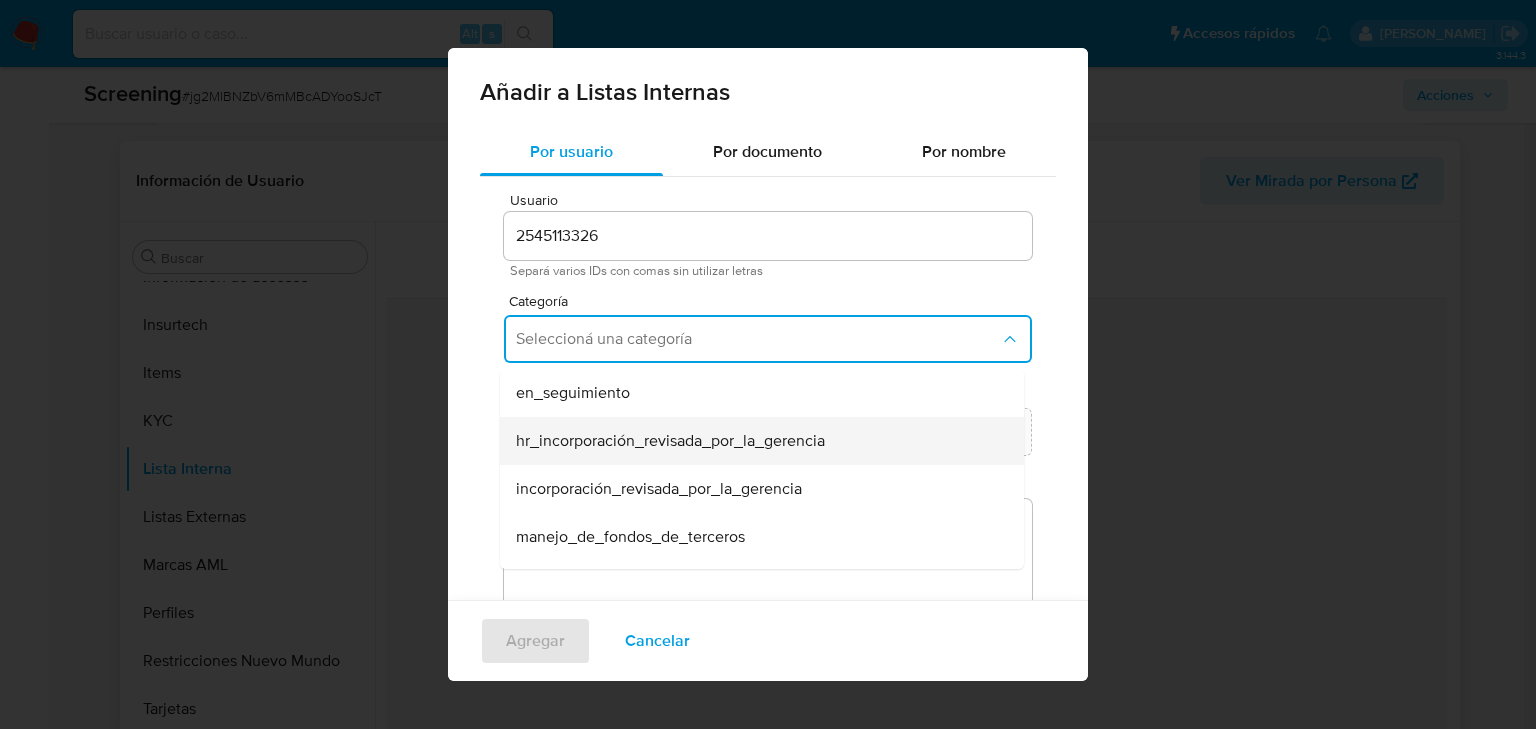 scroll, scrollTop: 80, scrollLeft: 0, axis: vertical 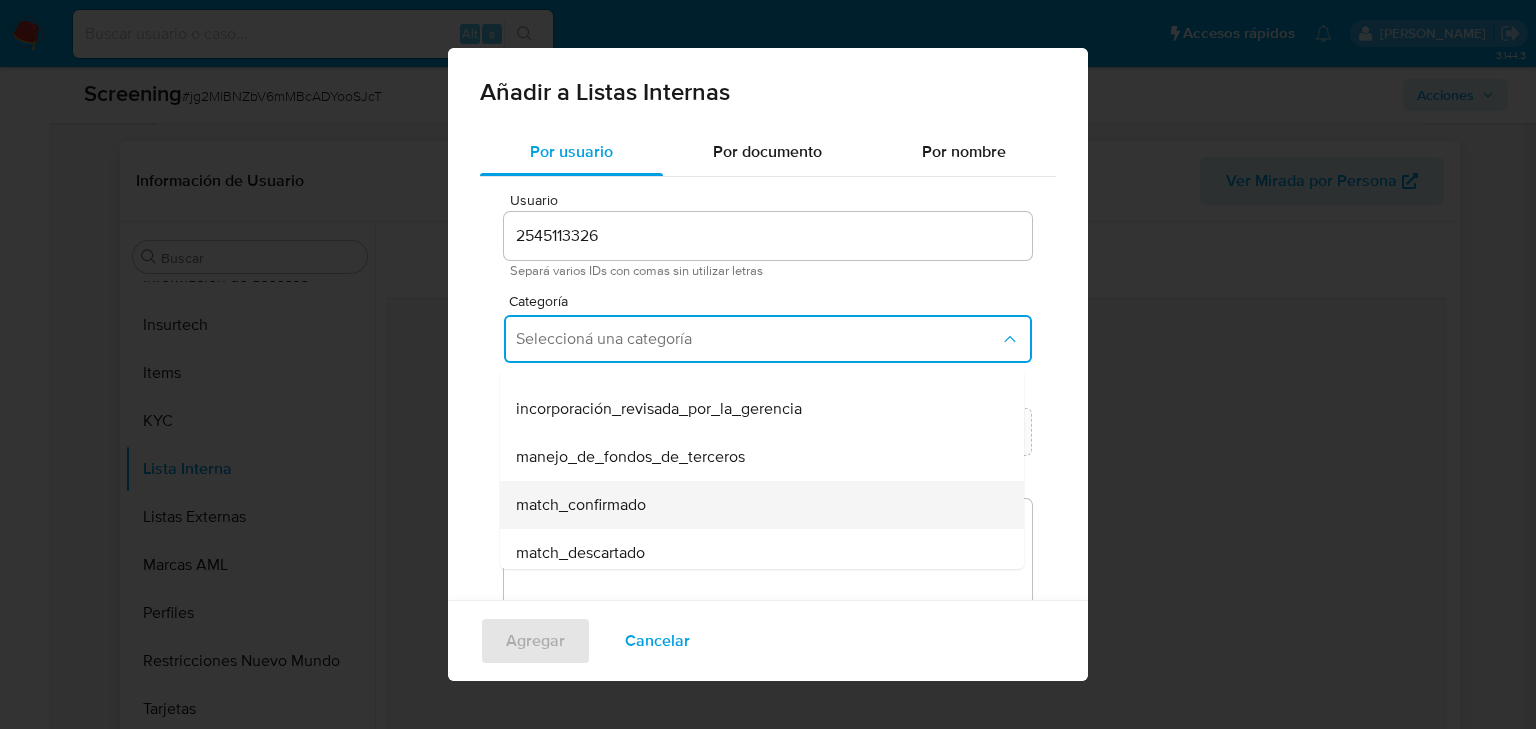click on "match_confirmado" at bounding box center [581, 505] 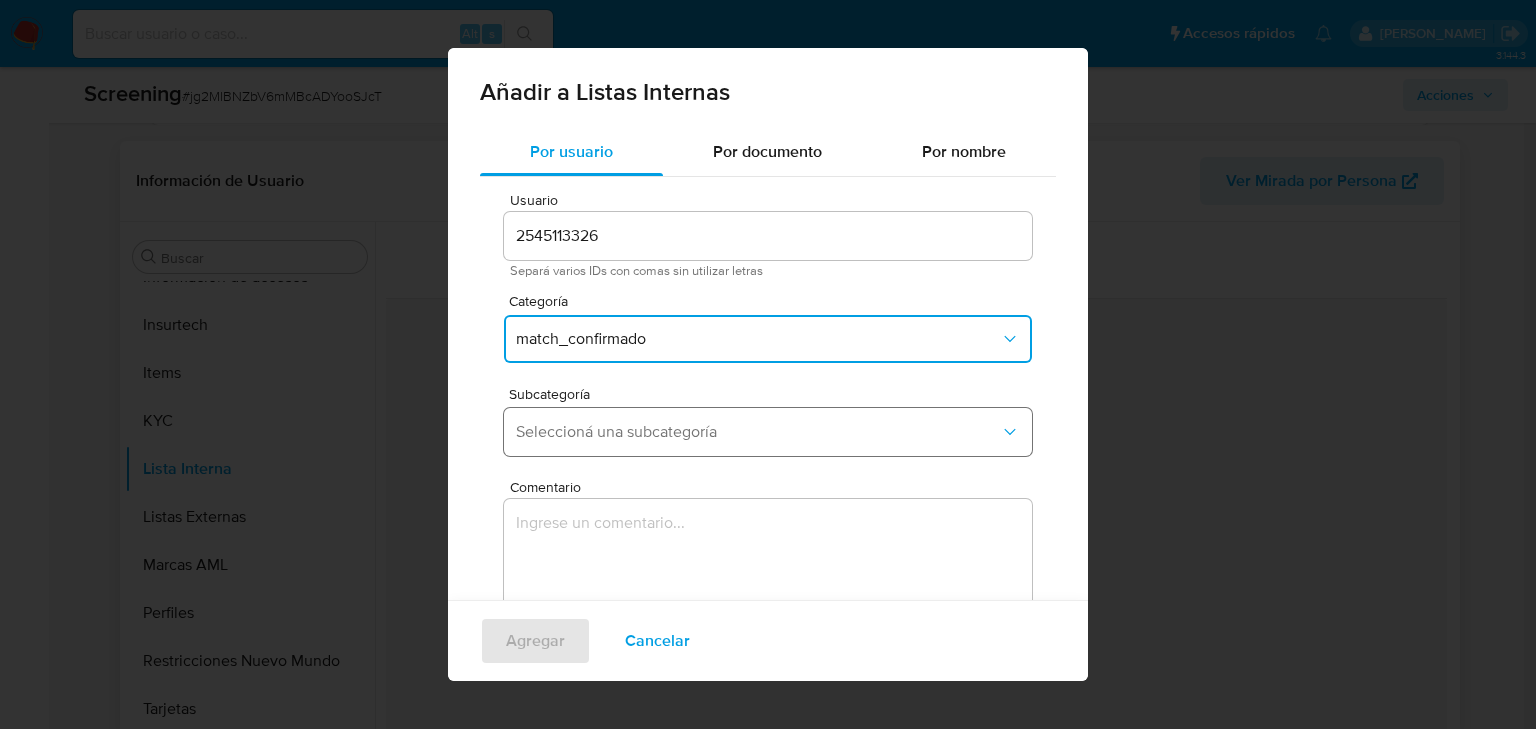 click on "Seleccioná una subcategoría" at bounding box center [758, 432] 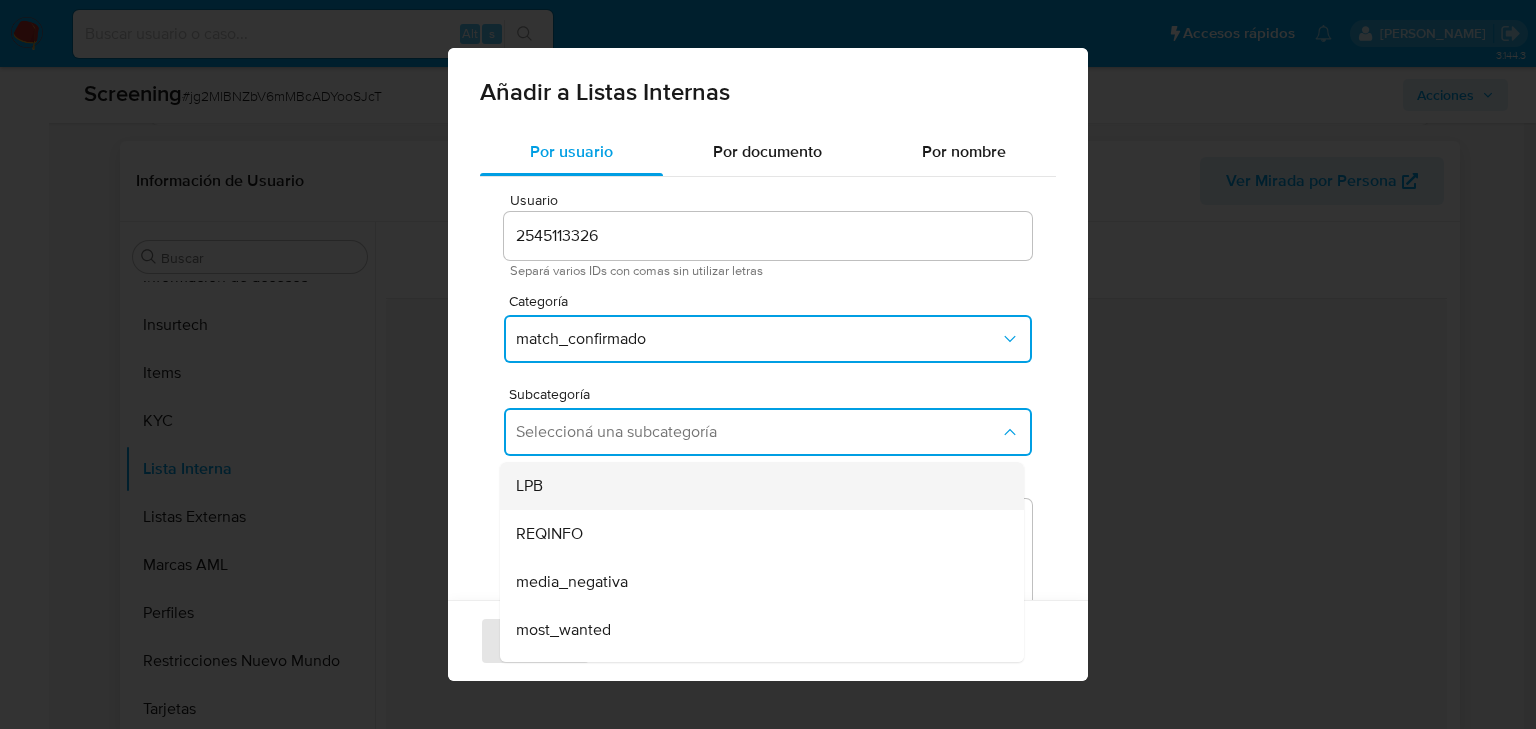 click on "LPB" at bounding box center [756, 486] 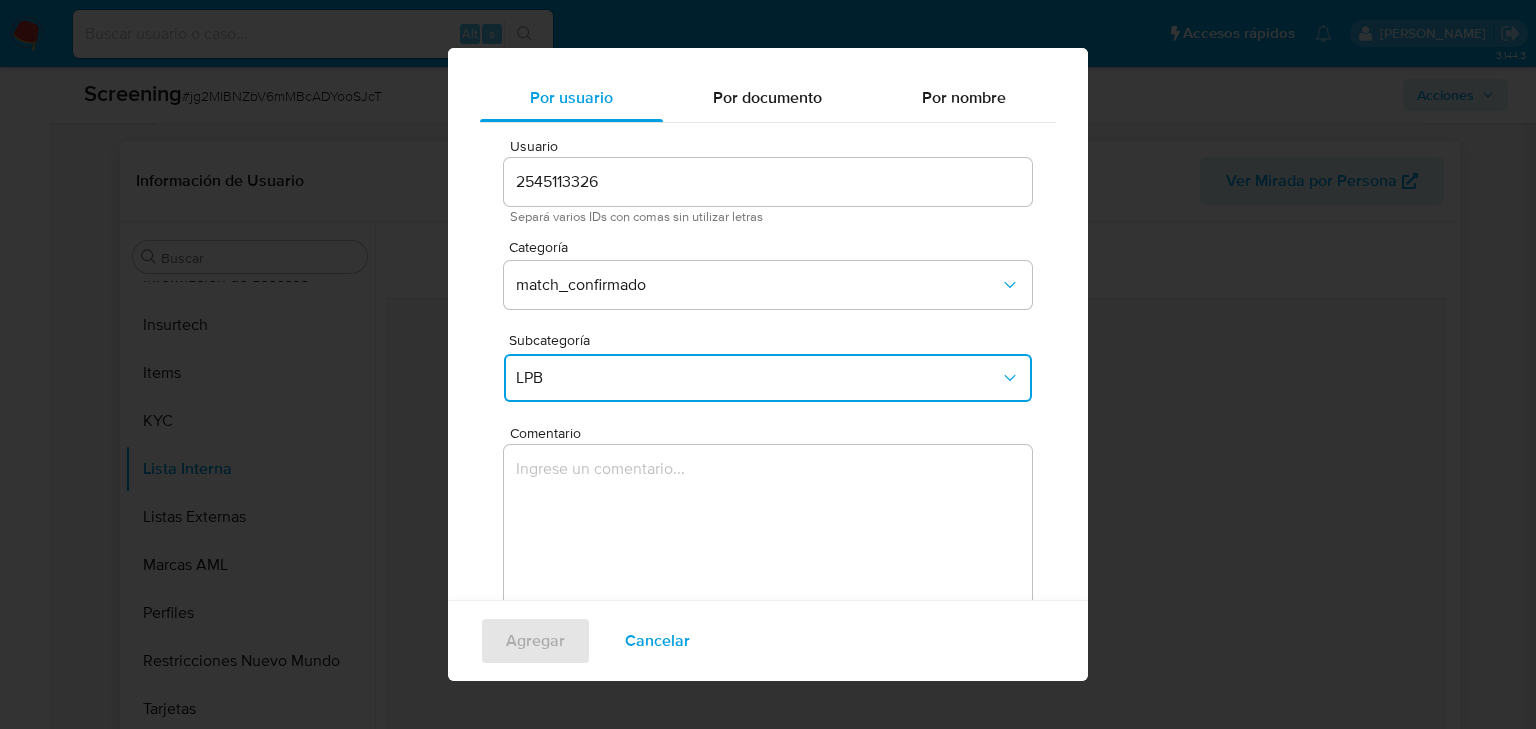 scroll, scrollTop: 64, scrollLeft: 0, axis: vertical 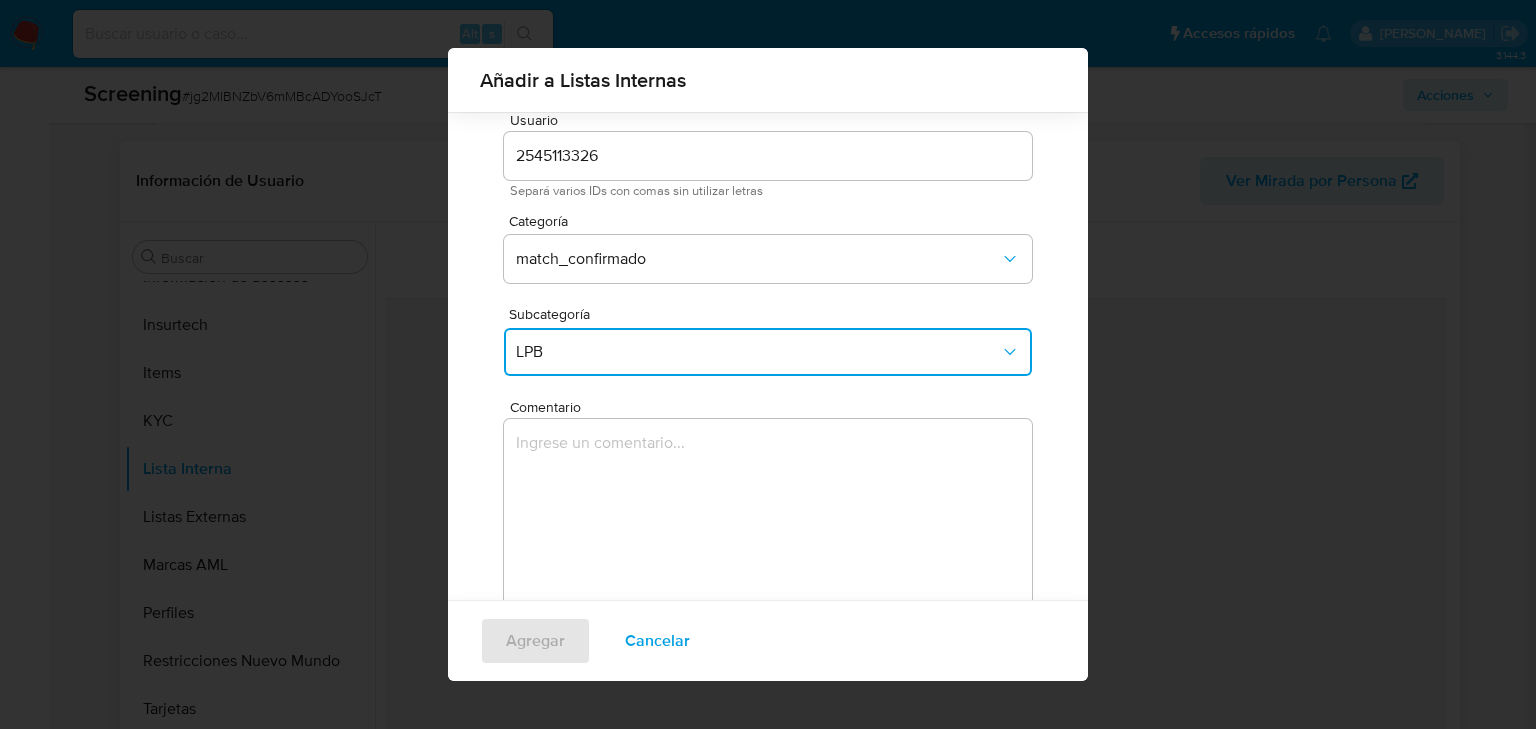 click at bounding box center [768, 515] 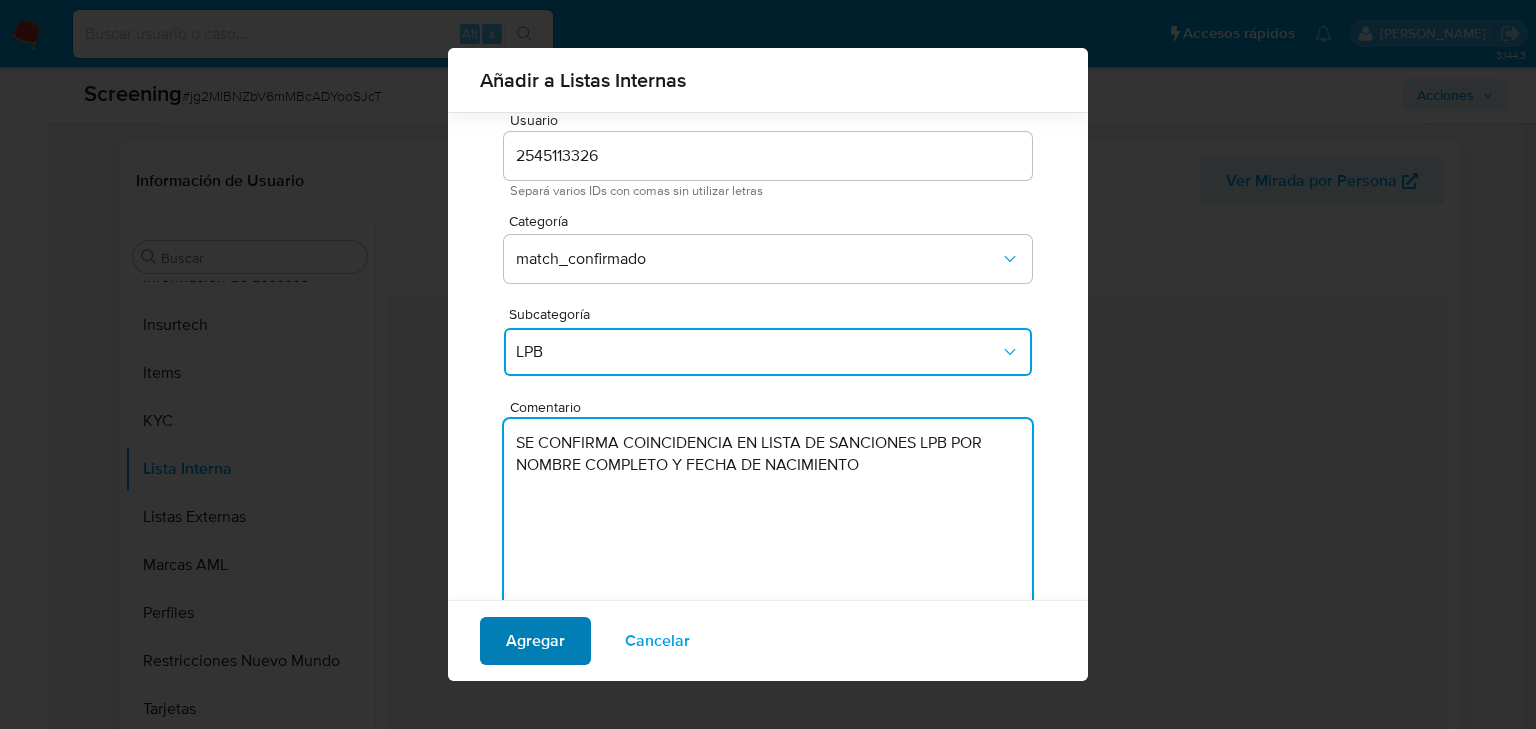 type on "SE CONFIRMA COINCIDENCIA EN LISTA DE SANCIONES LPB POR NOMBRE COMPLETO Y FECHA DE NACIMIENTO" 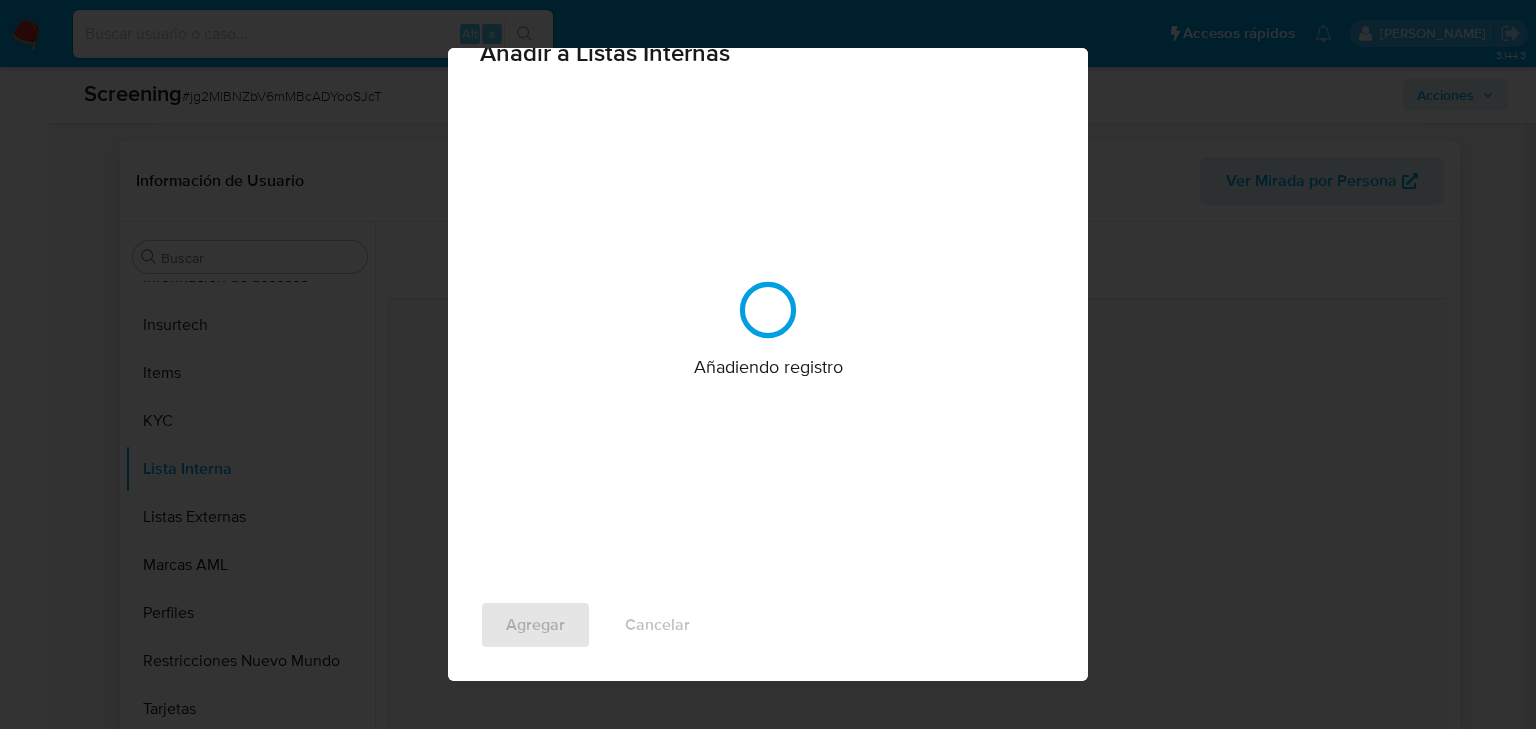 scroll, scrollTop: 0, scrollLeft: 0, axis: both 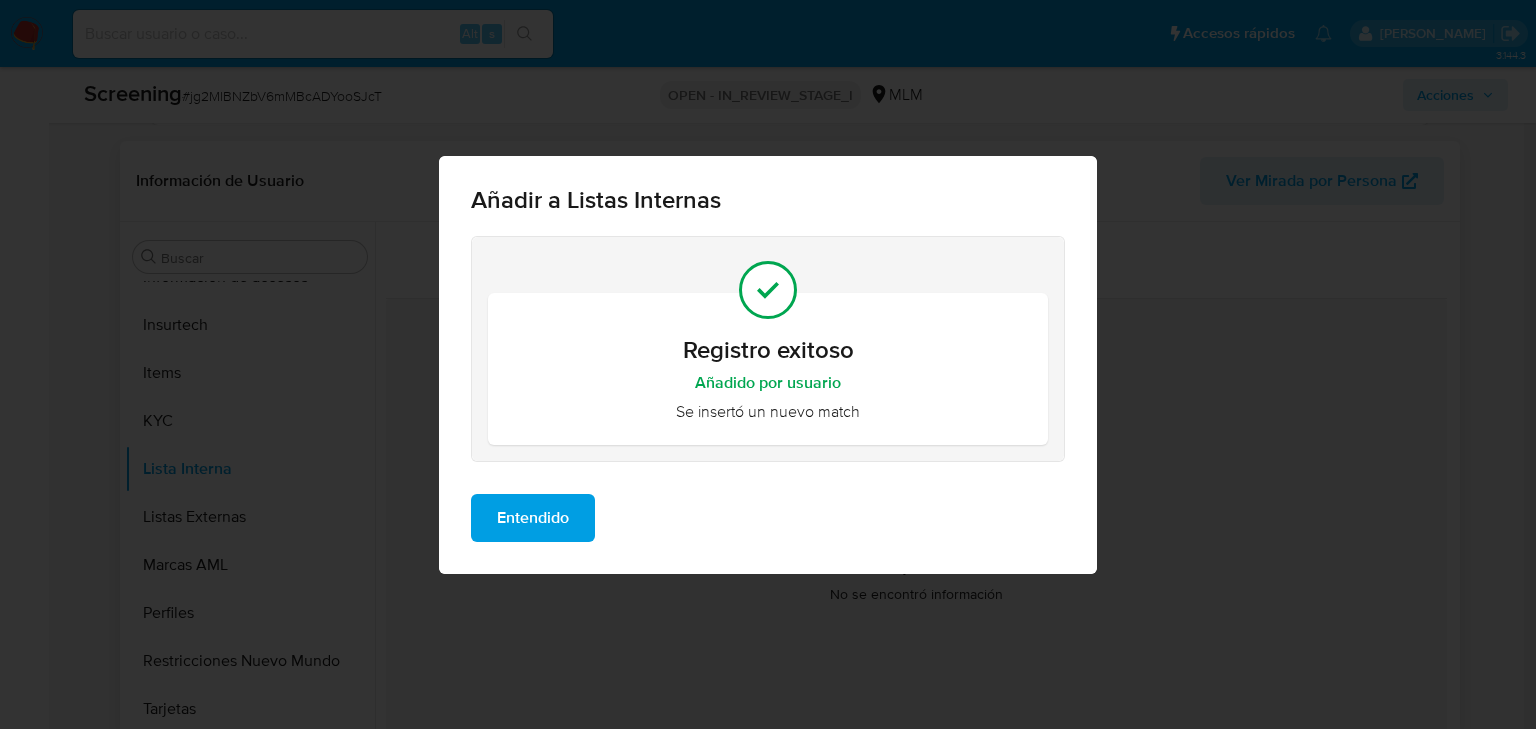 click on "Entendido" at bounding box center (533, 518) 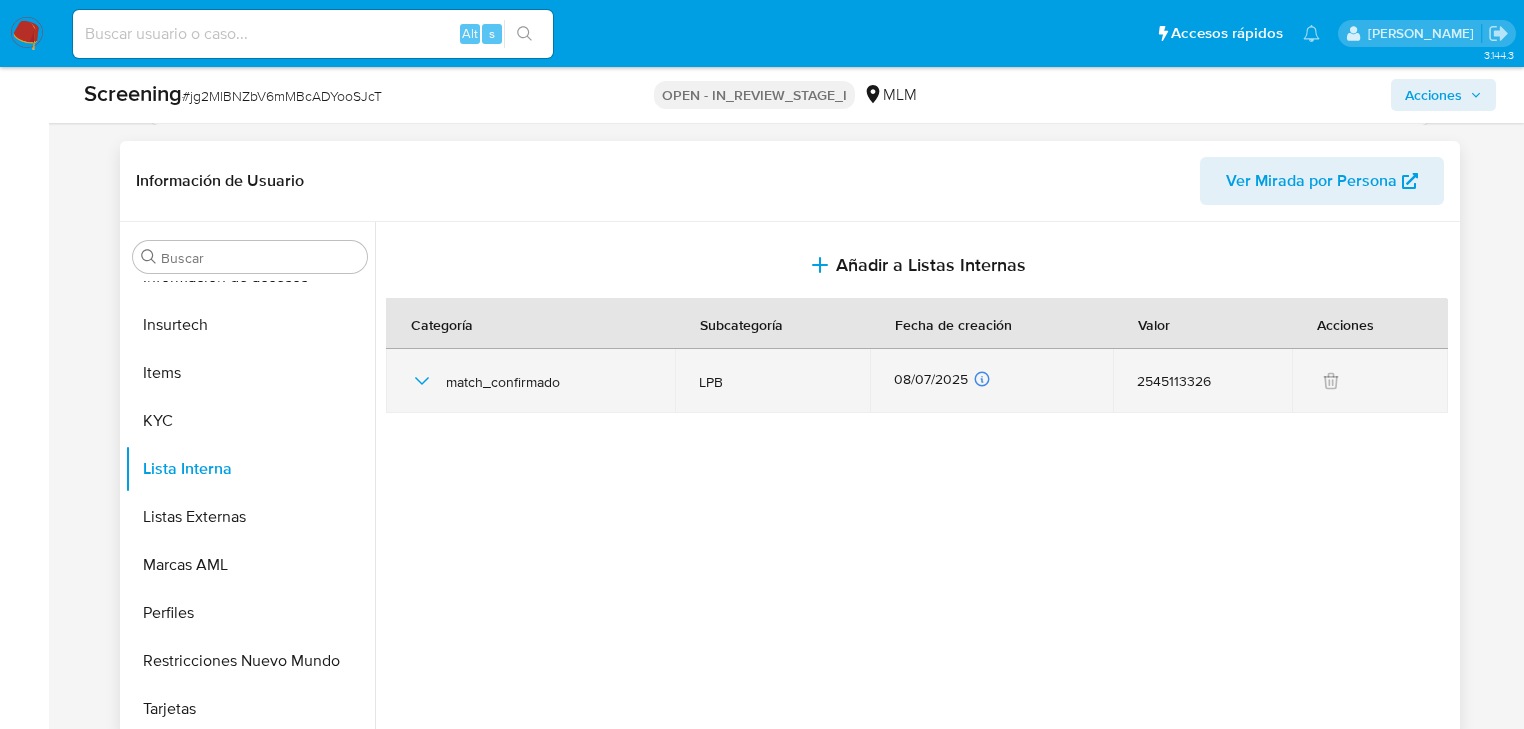 click 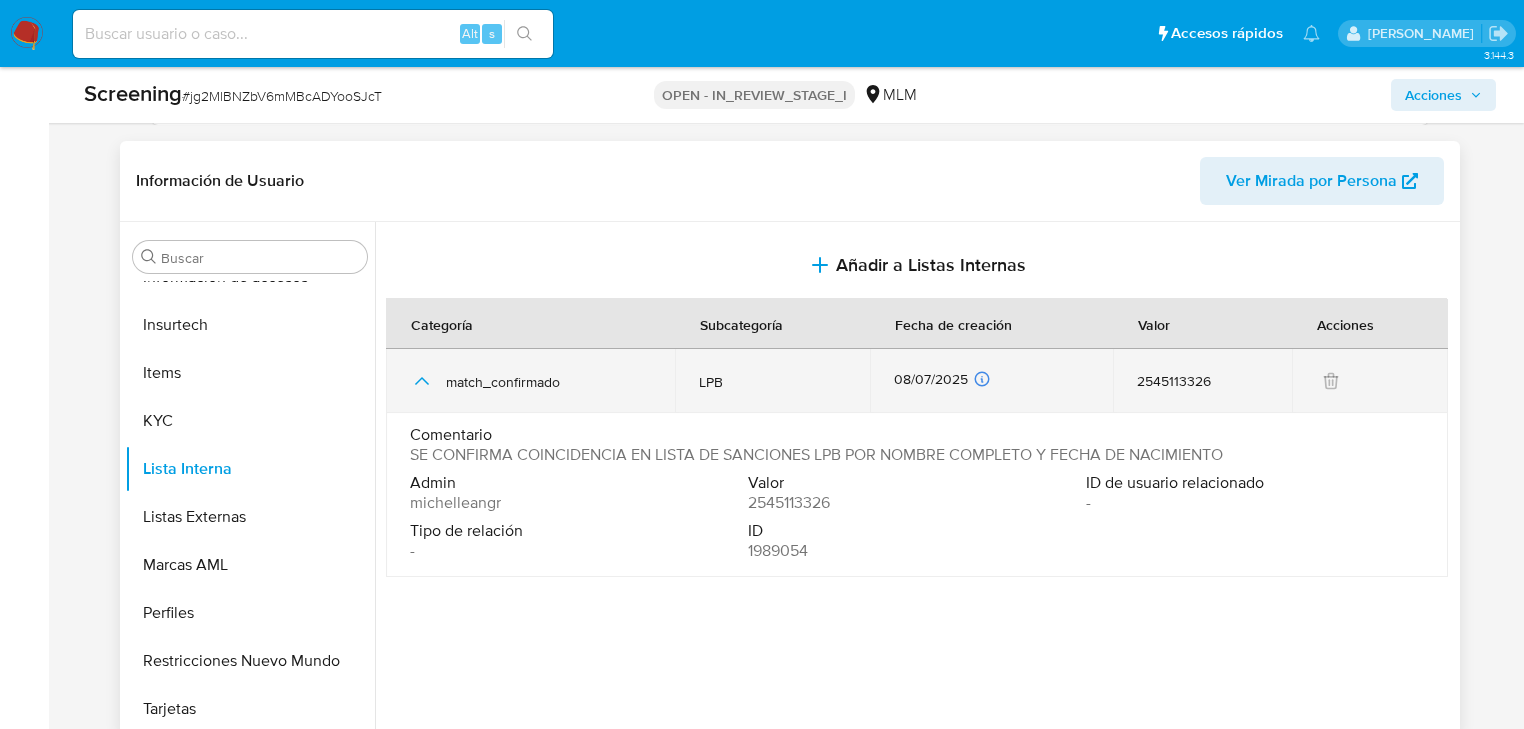 click 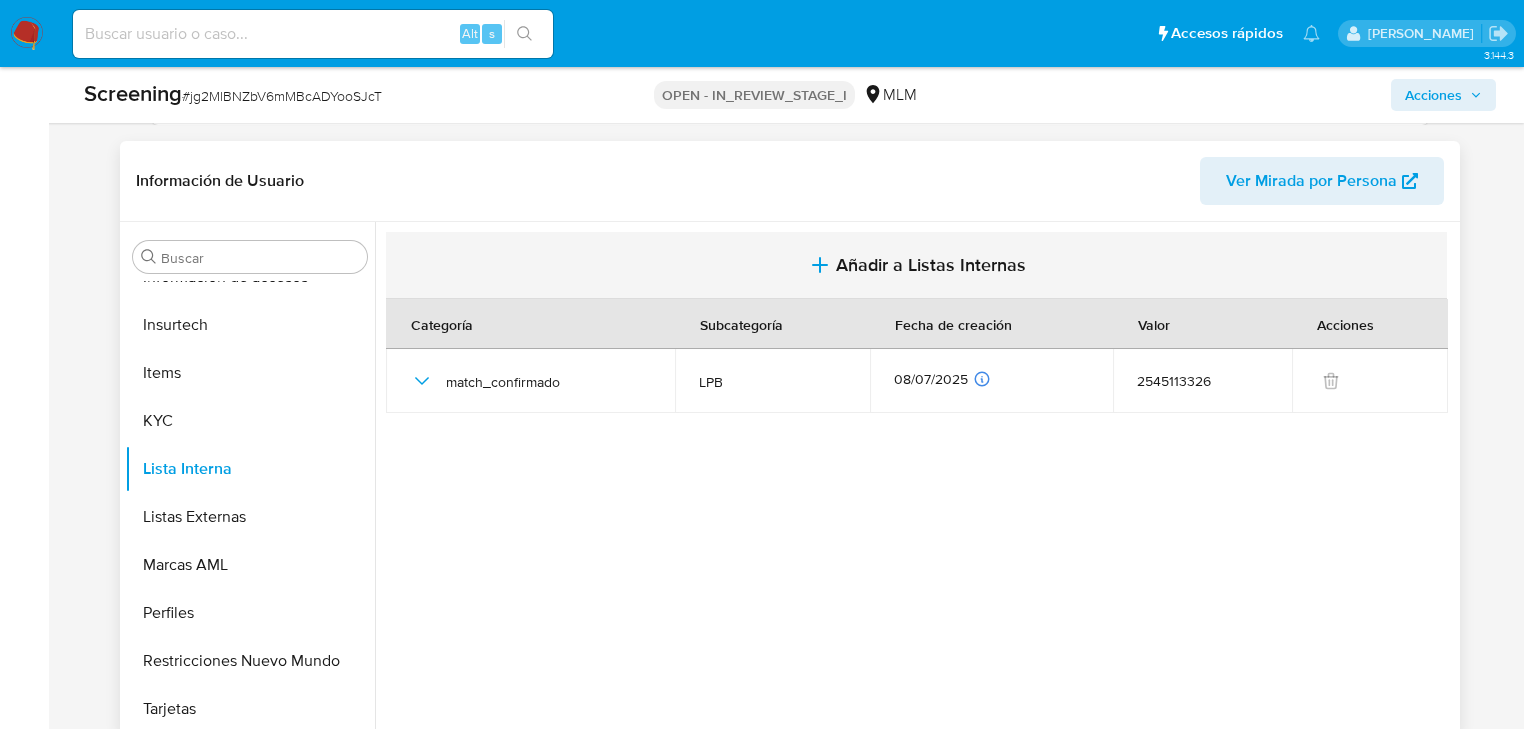 click on "Añadir a Listas Internas" at bounding box center (931, 265) 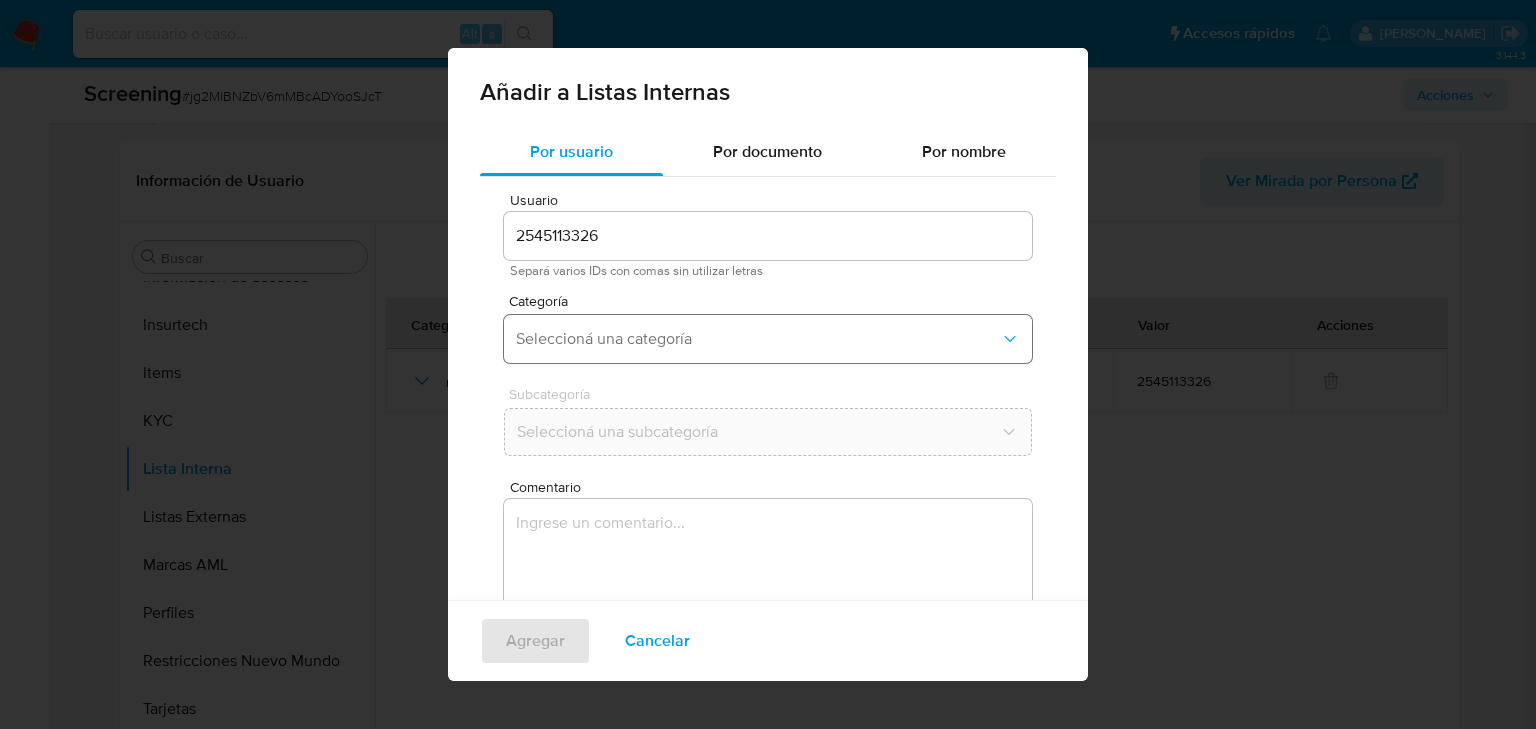 click on "Seleccioná una categoría" at bounding box center [768, 339] 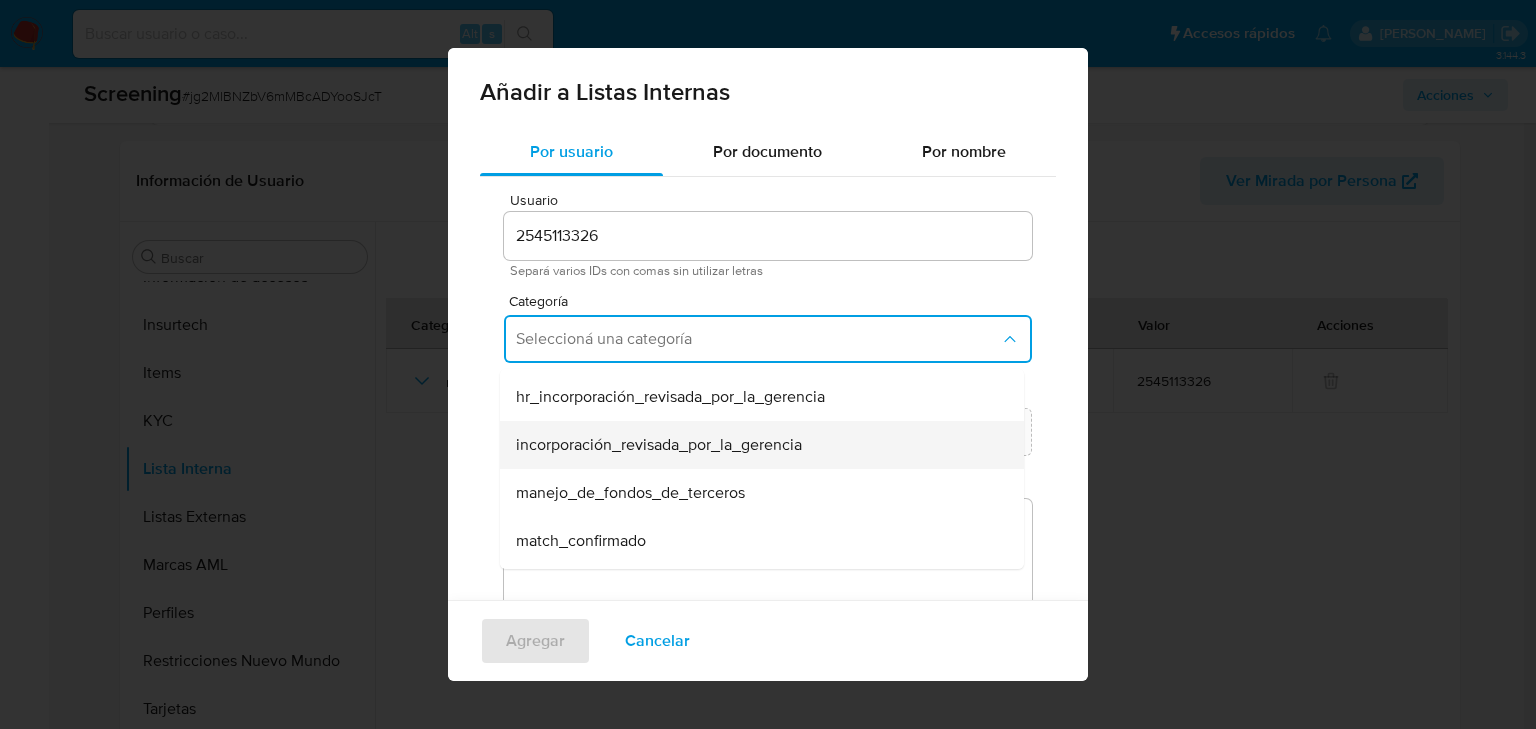 scroll, scrollTop: 160, scrollLeft: 0, axis: vertical 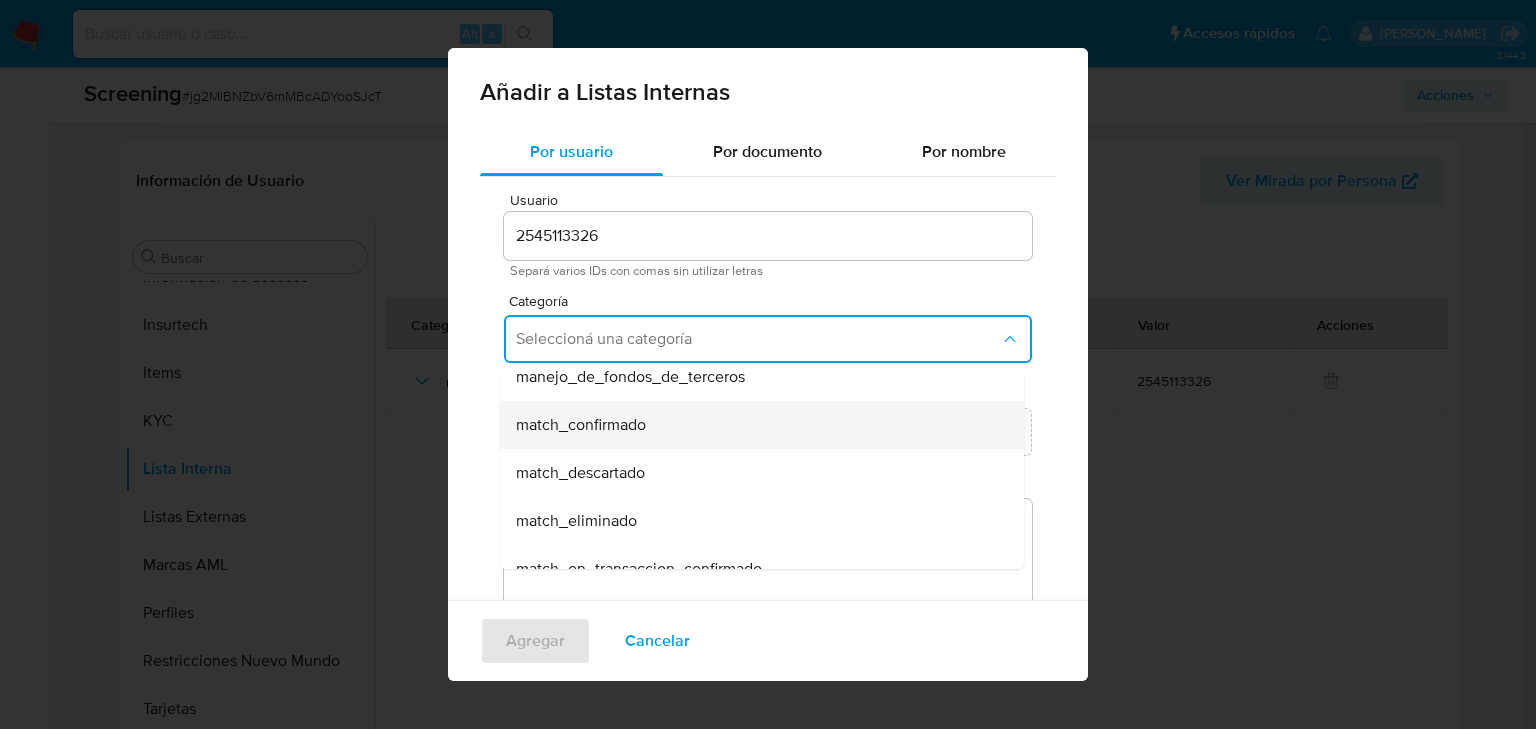 click on "match_confirmado" at bounding box center (581, 425) 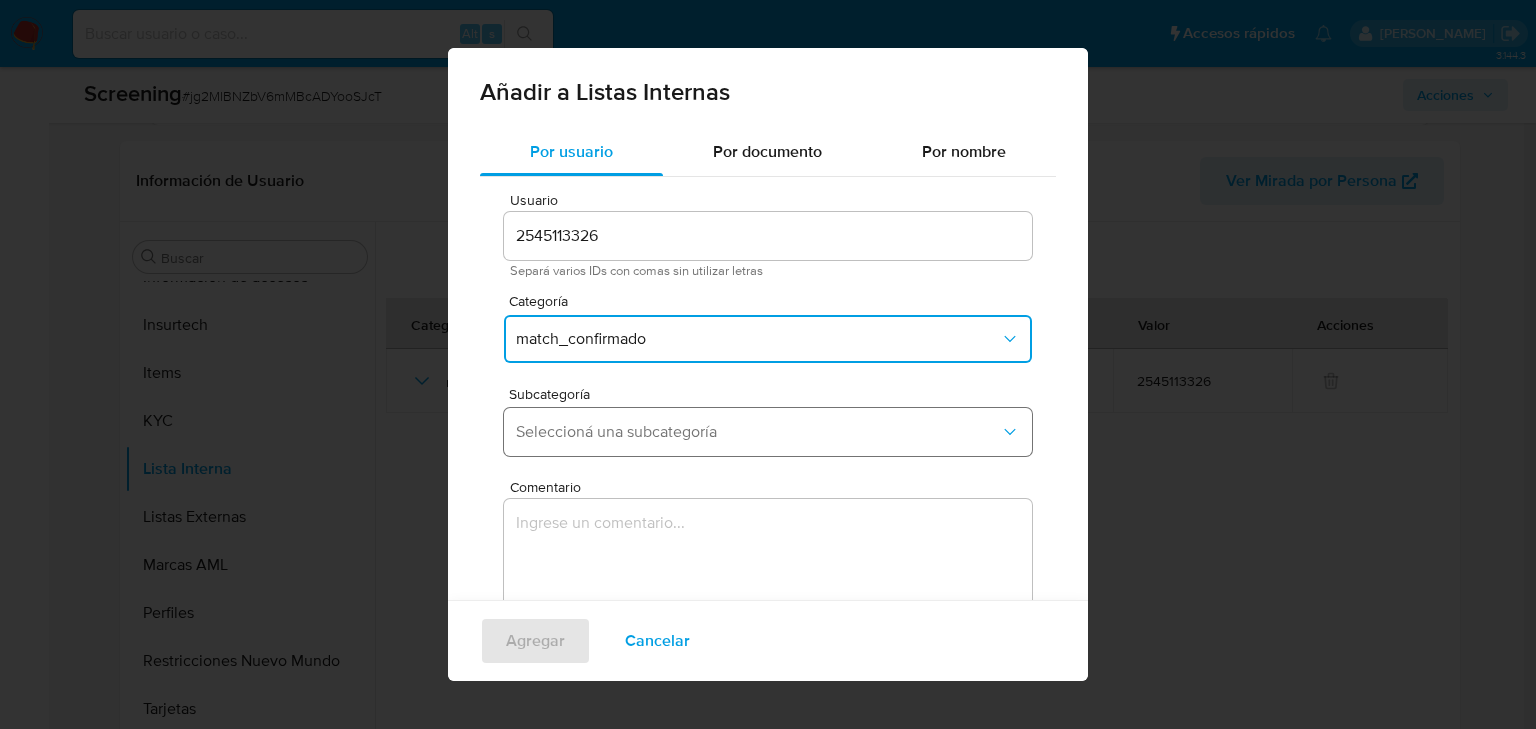 click on "Seleccioná una subcategoría" at bounding box center [758, 432] 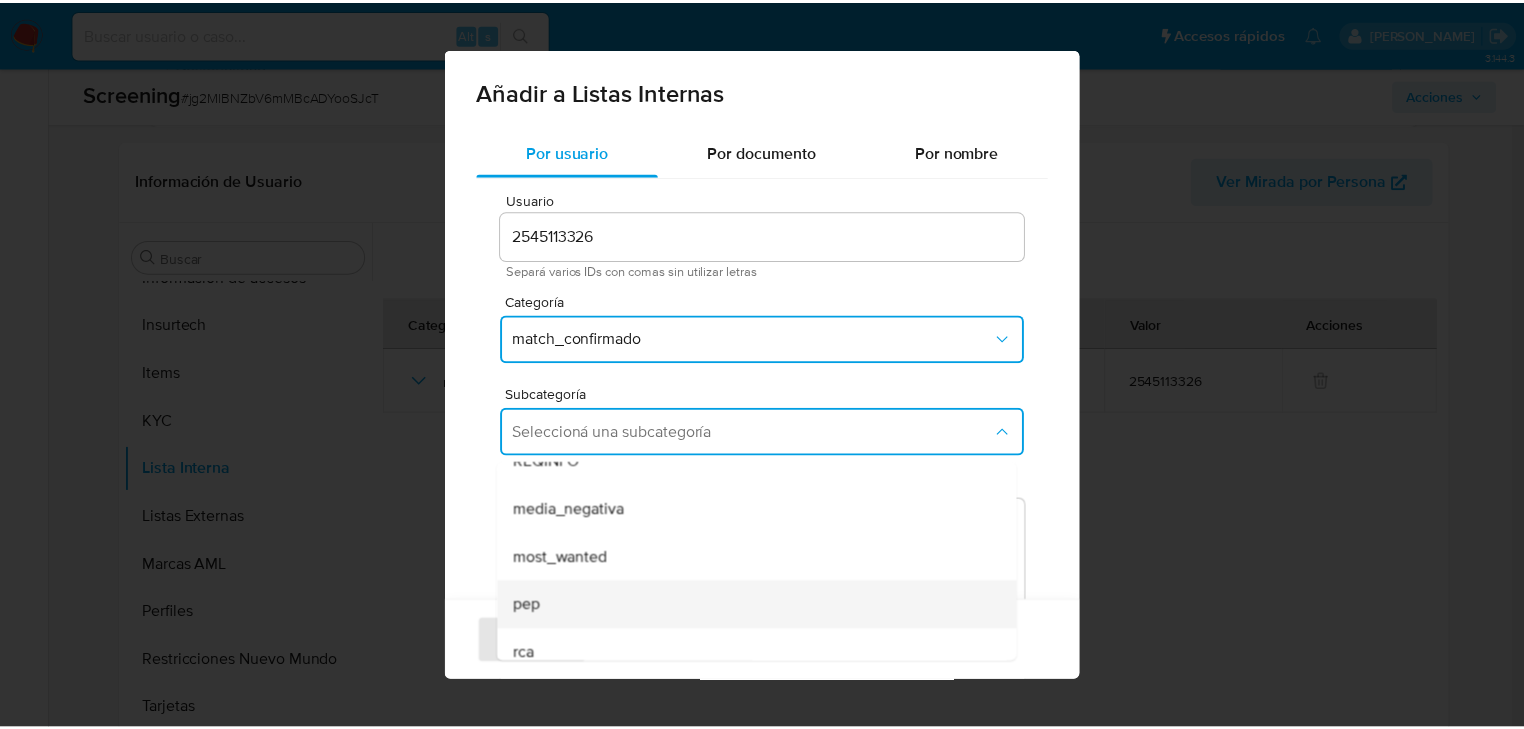 scroll, scrollTop: 136, scrollLeft: 0, axis: vertical 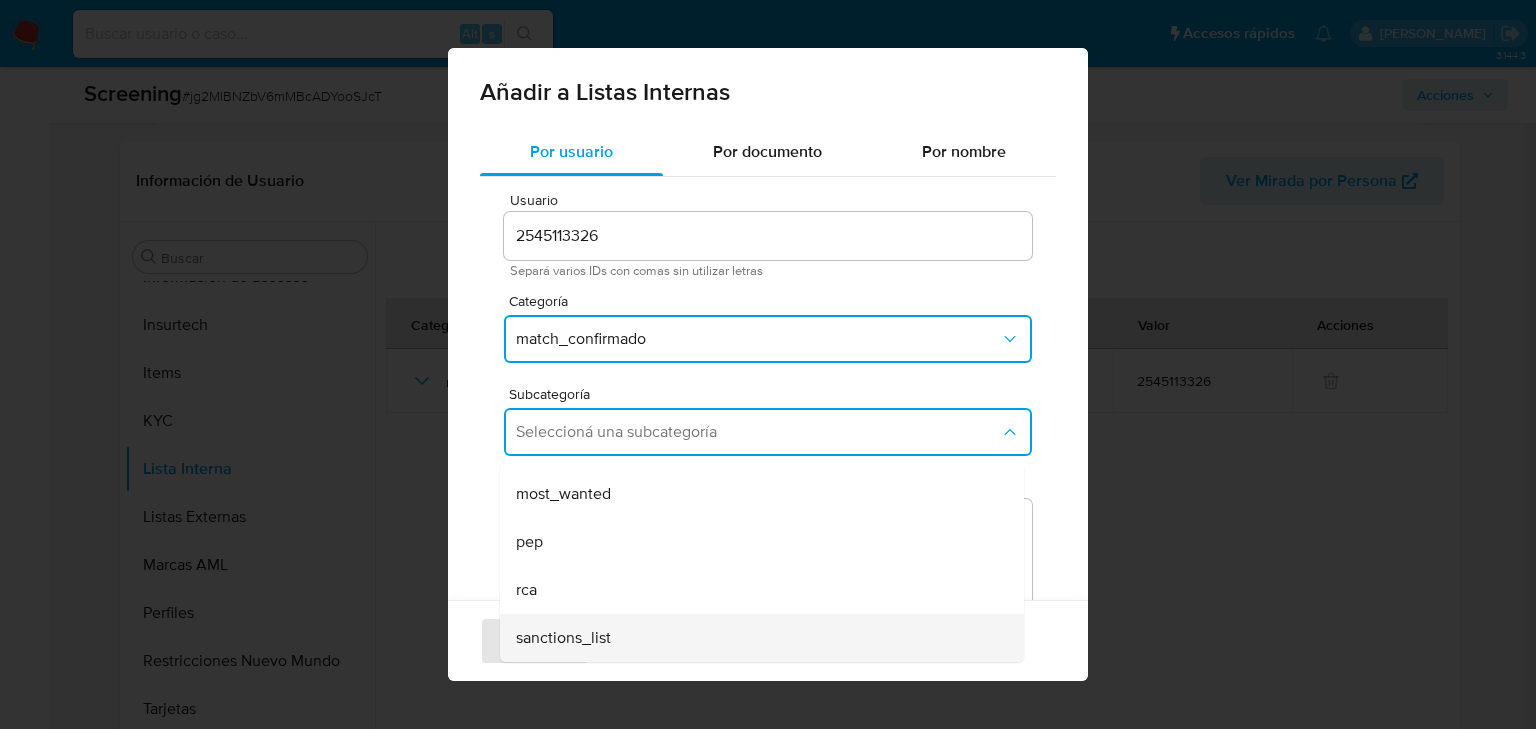 click on "sanctions_list" at bounding box center [756, 638] 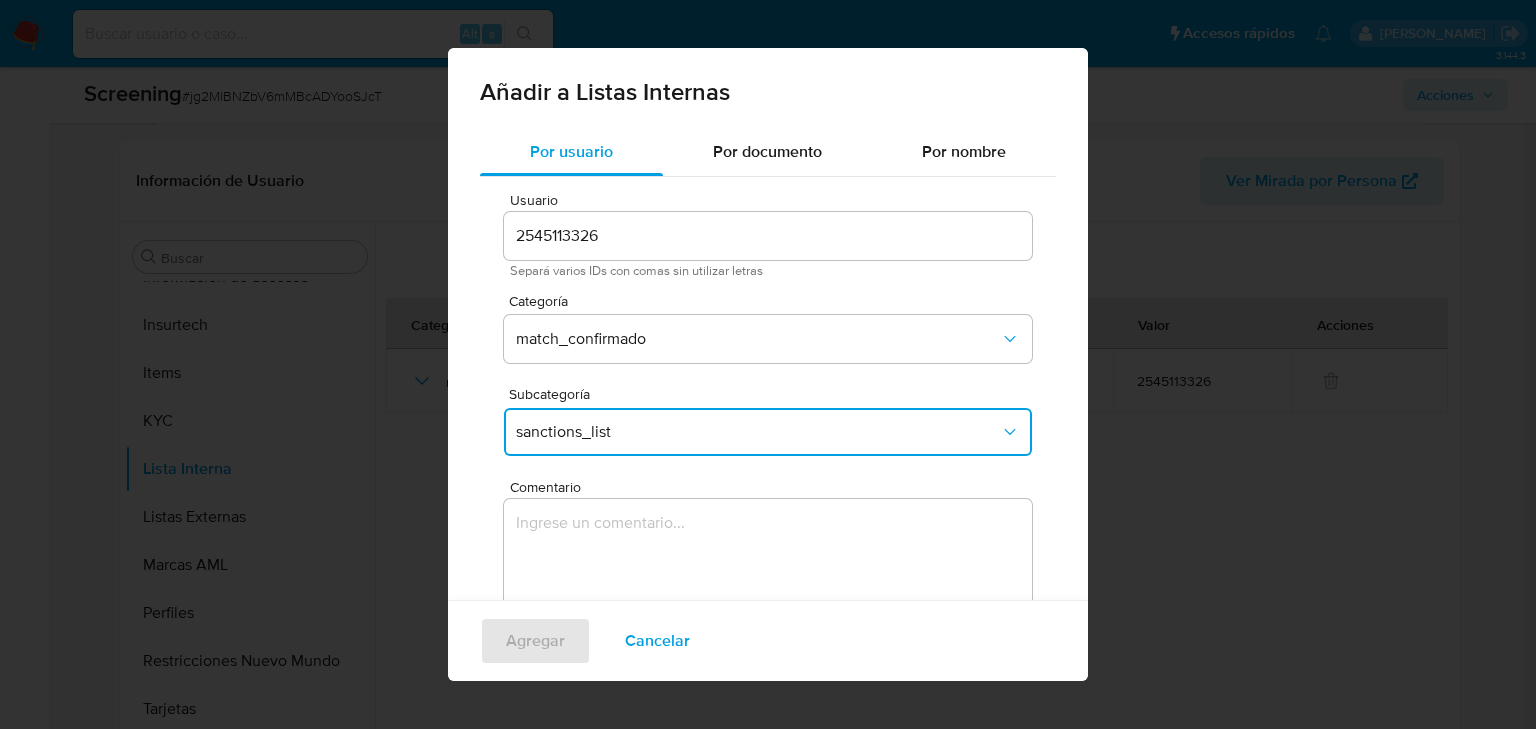 click at bounding box center [768, 595] 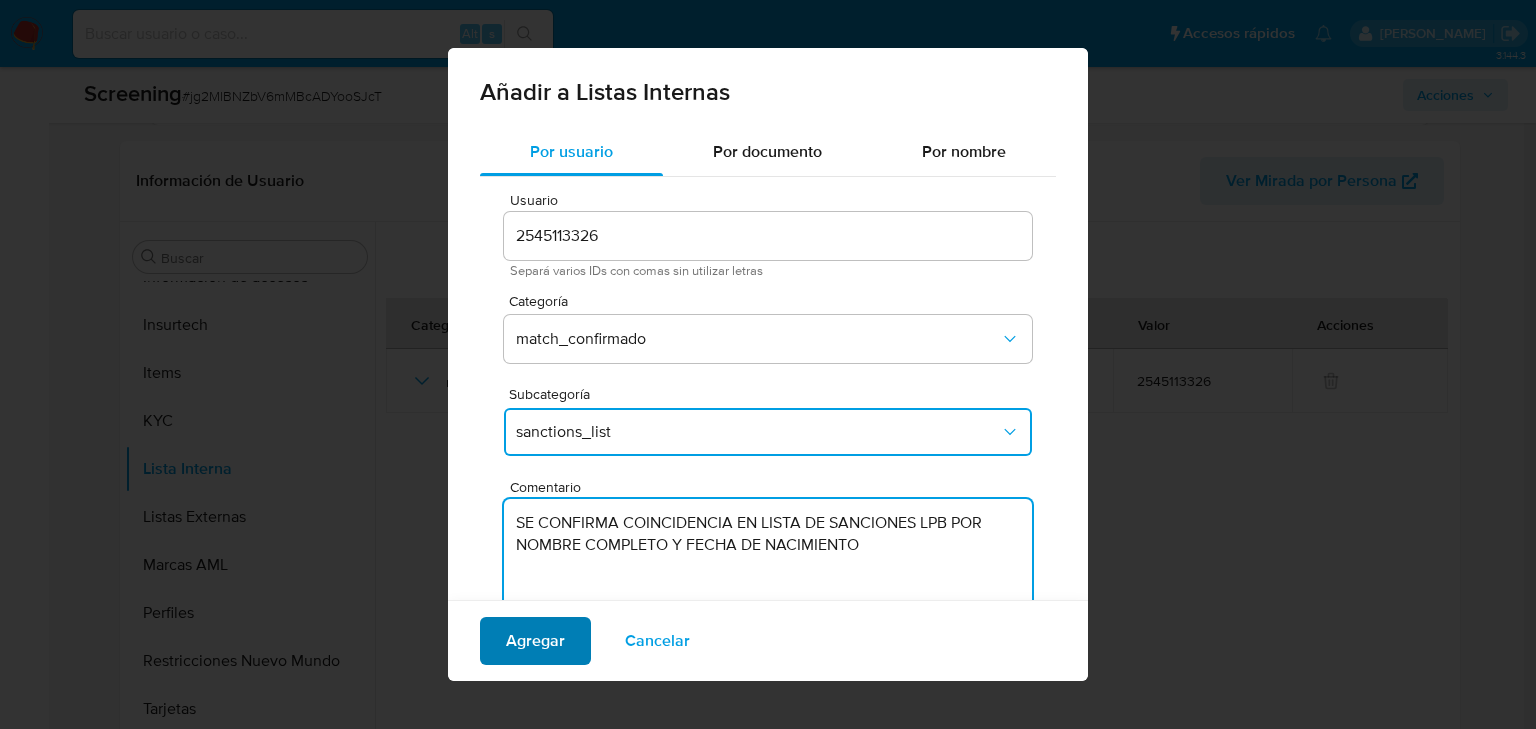 type on "SE CONFIRMA COINCIDENCIA EN LISTA DE SANCIONES LPB POR NOMBRE COMPLETO Y FECHA DE NACIMIENTO" 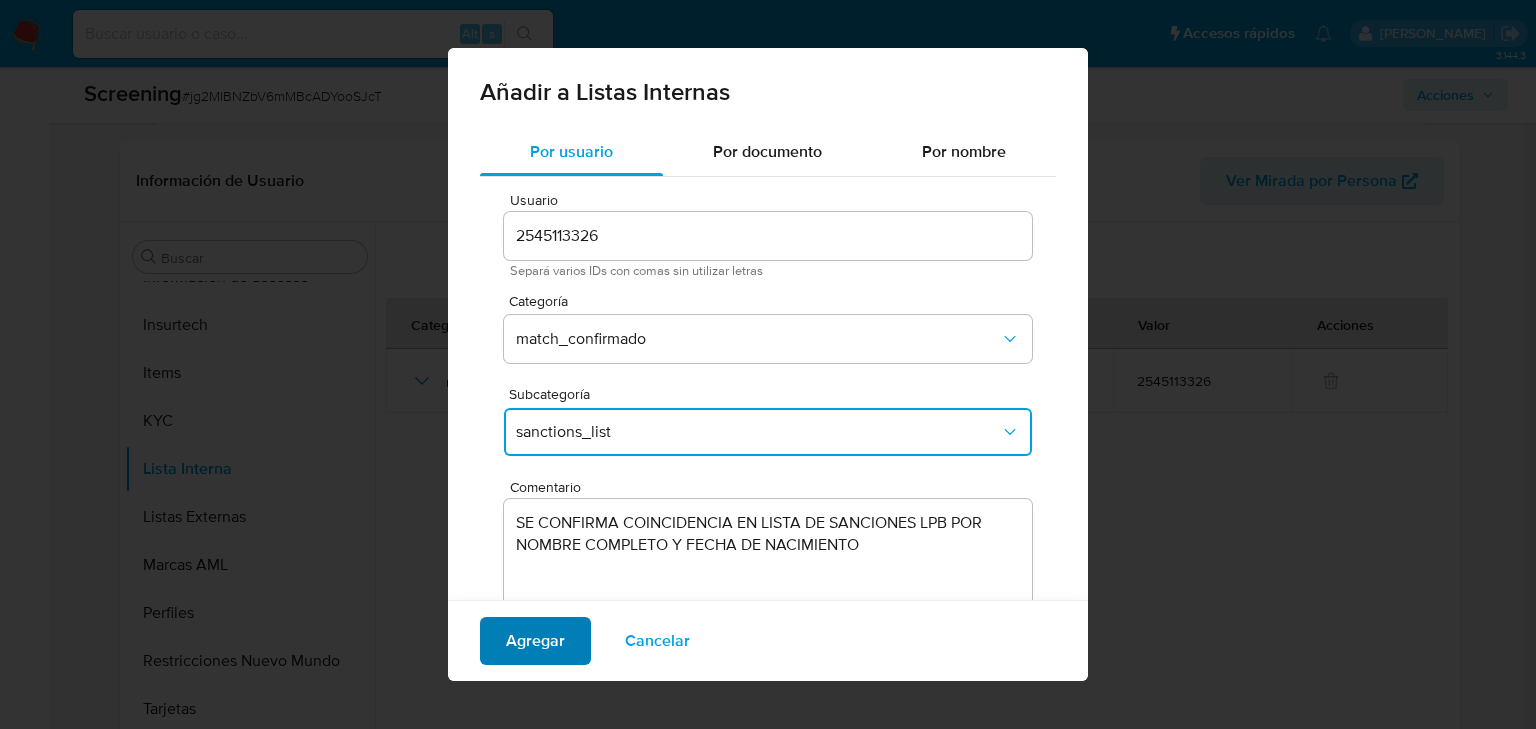 click on "Agregar" at bounding box center (535, 641) 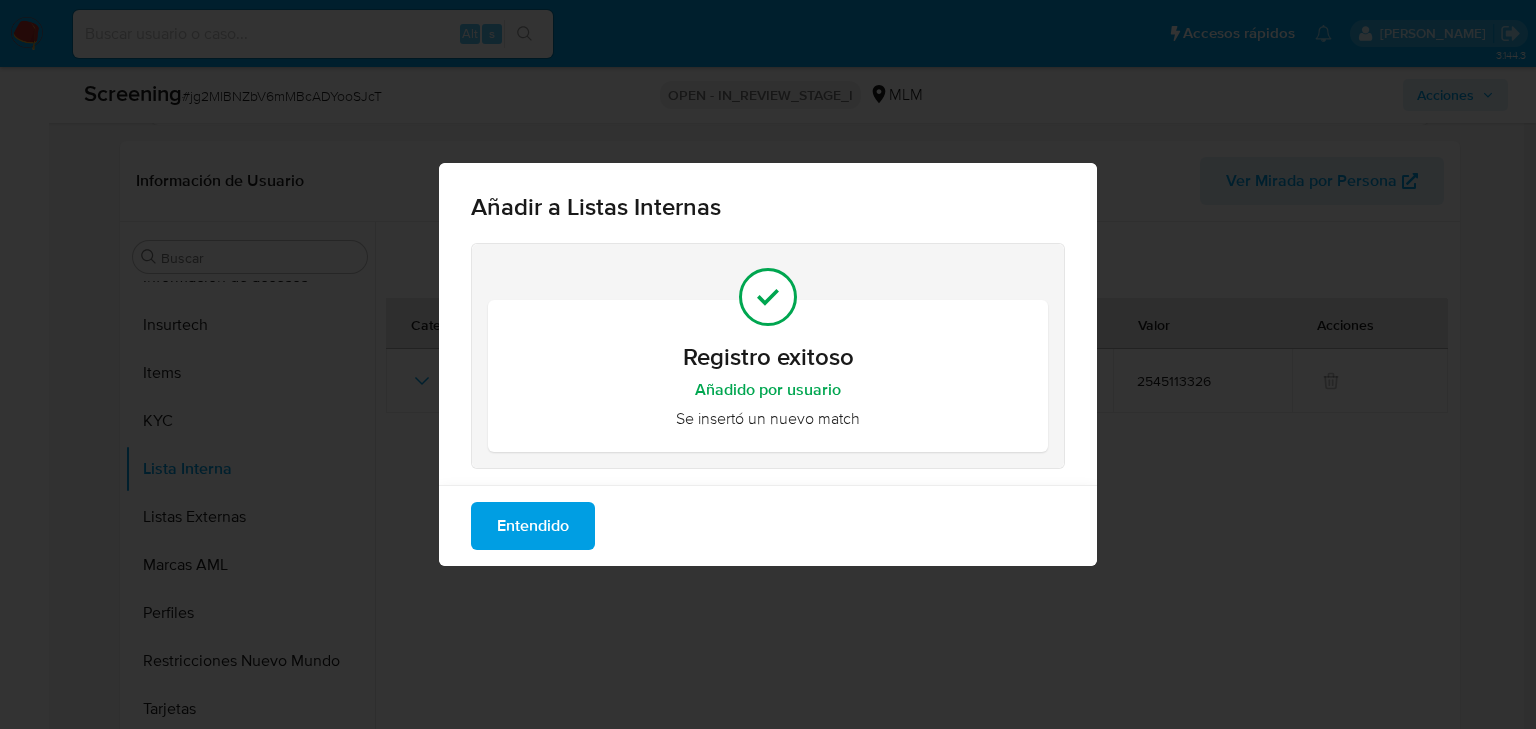 click on "Entendido" at bounding box center [533, 526] 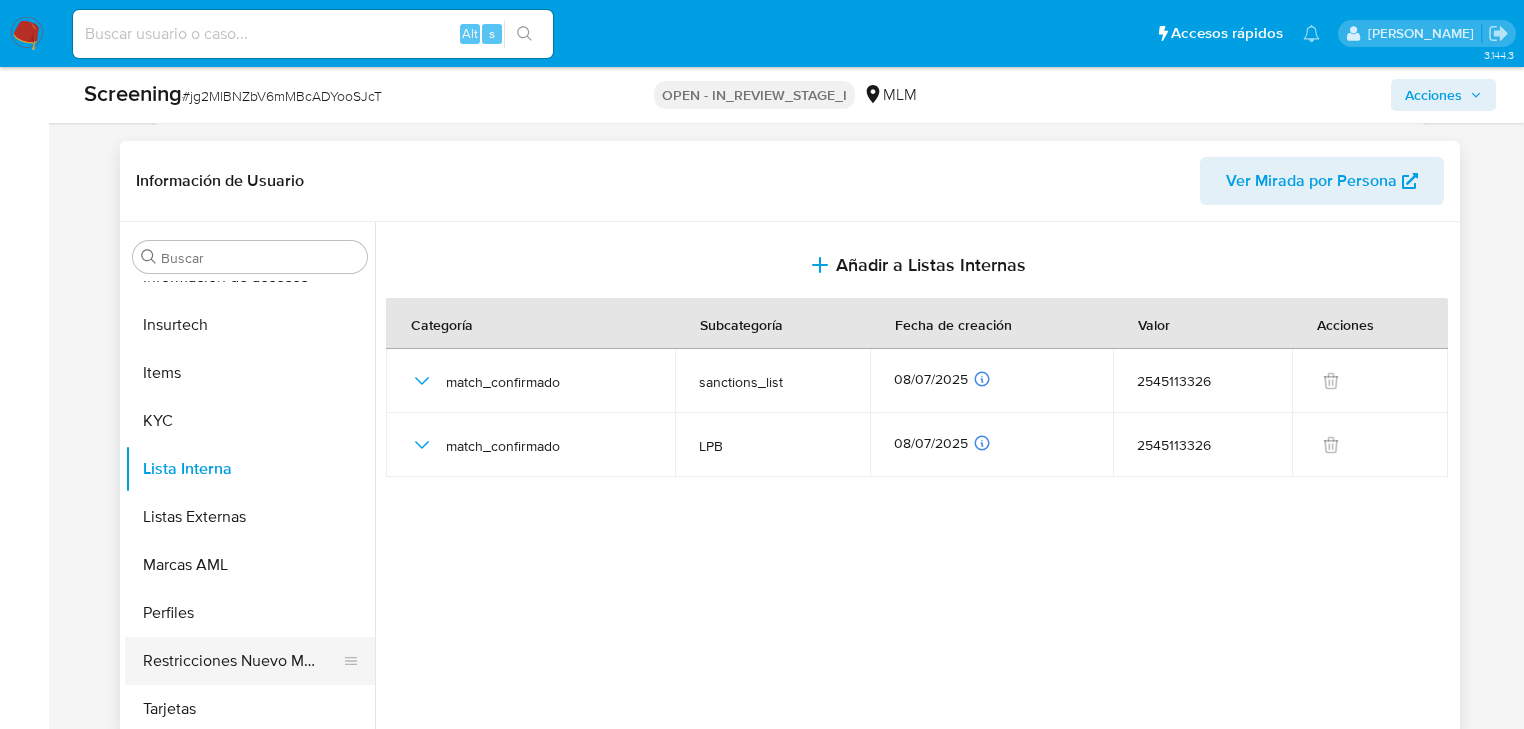 click on "Restricciones Nuevo Mundo" at bounding box center [242, 661] 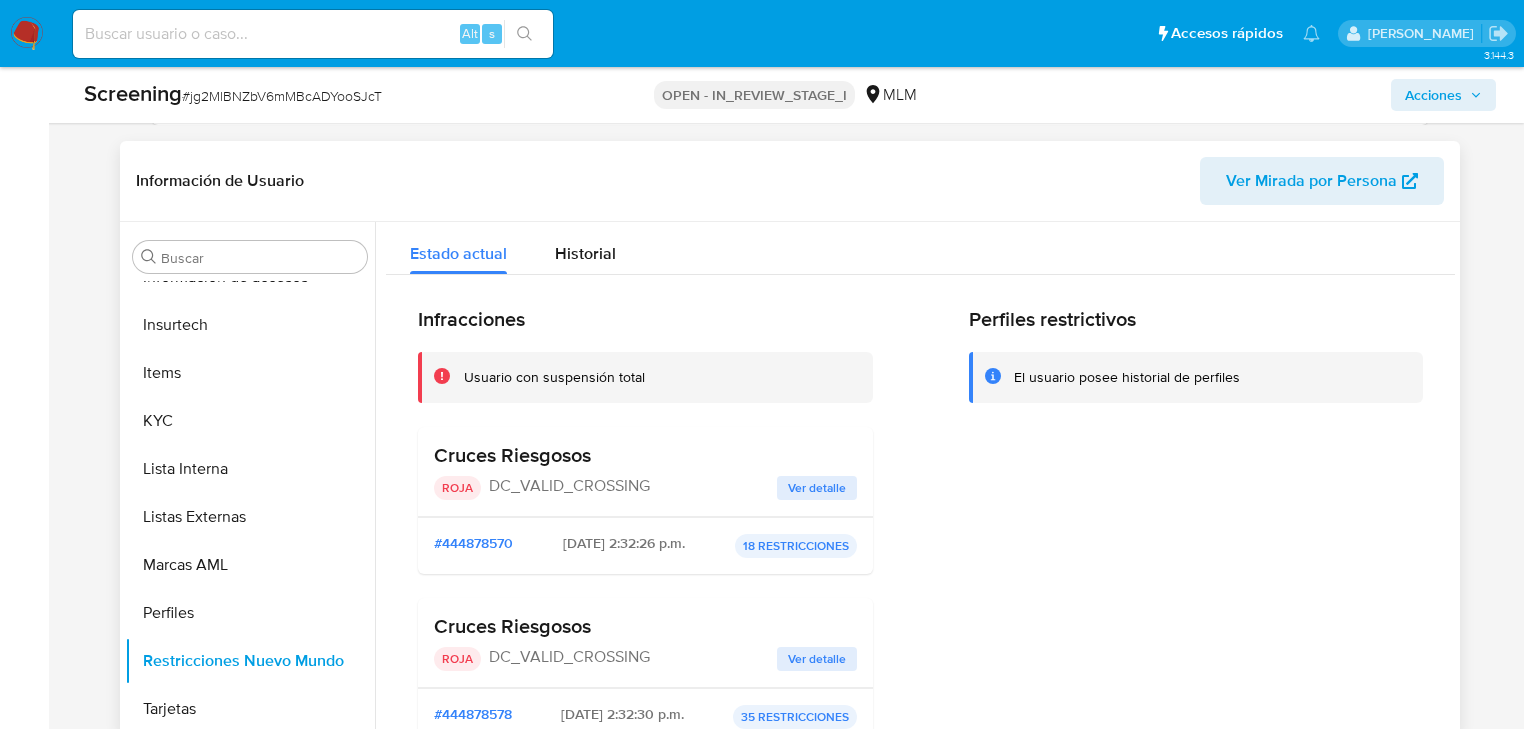 drag, startPoint x: 524, startPoint y: 486, endPoint x: 652, endPoint y: 512, distance: 130.61394 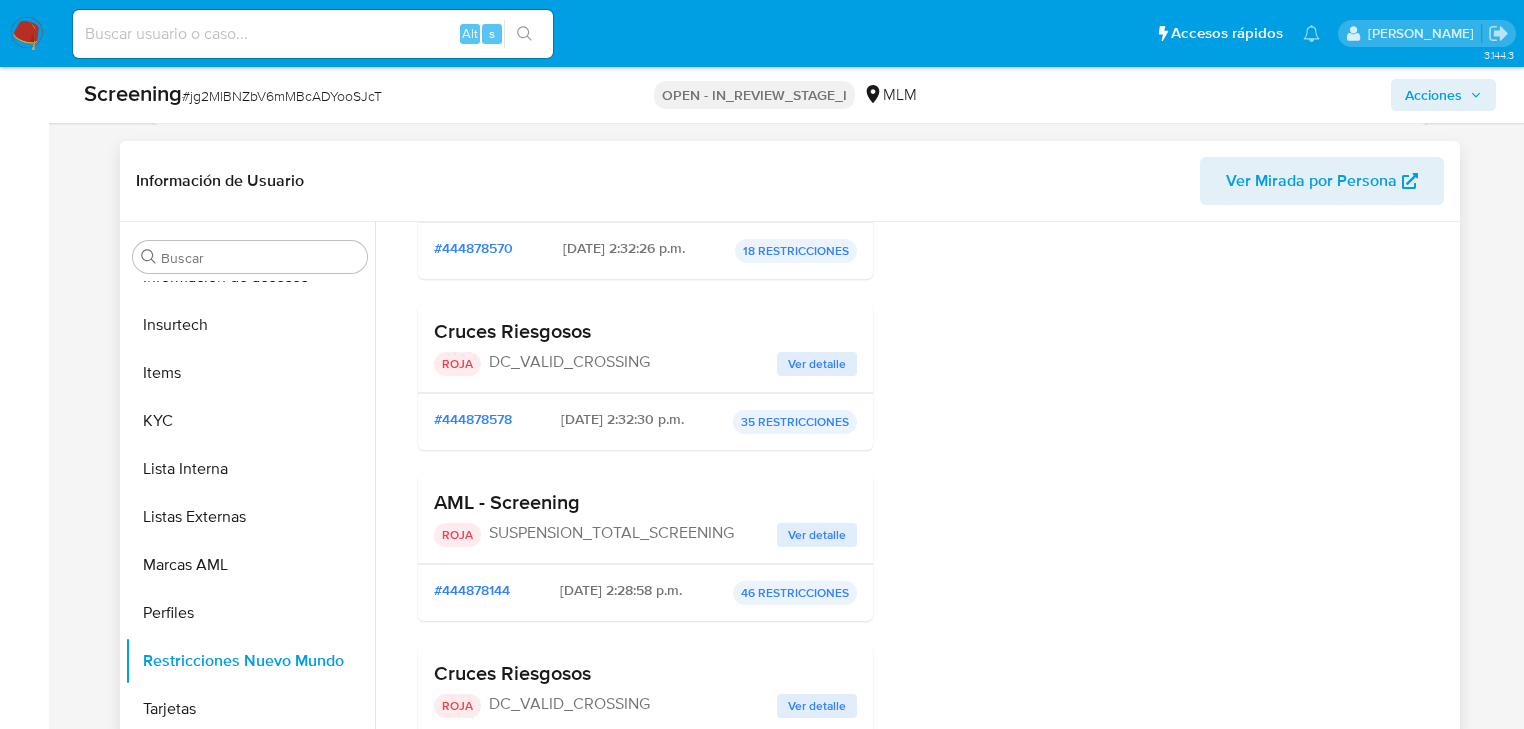 scroll, scrollTop: 400, scrollLeft: 0, axis: vertical 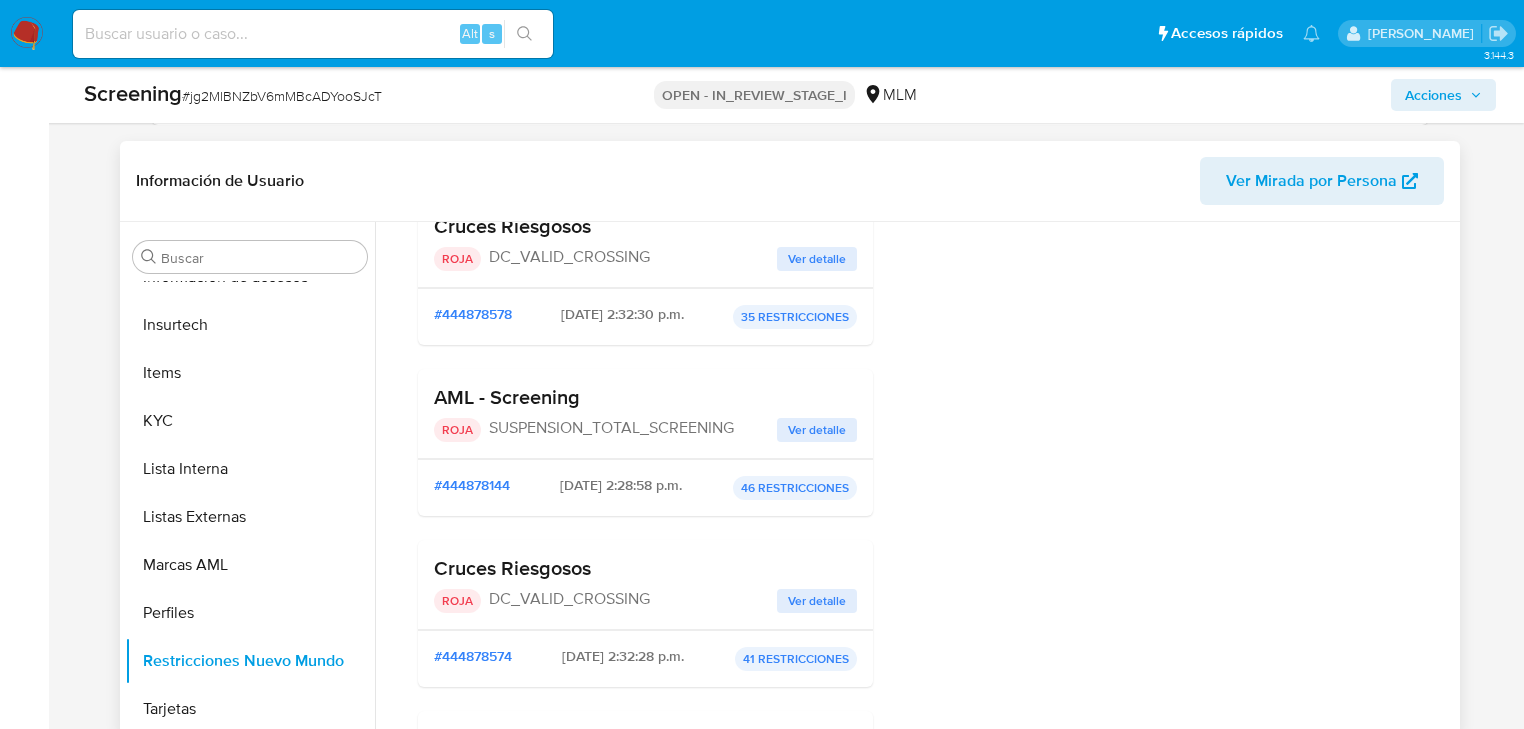 drag, startPoint x: 602, startPoint y: 424, endPoint x: 730, endPoint y: 428, distance: 128.06248 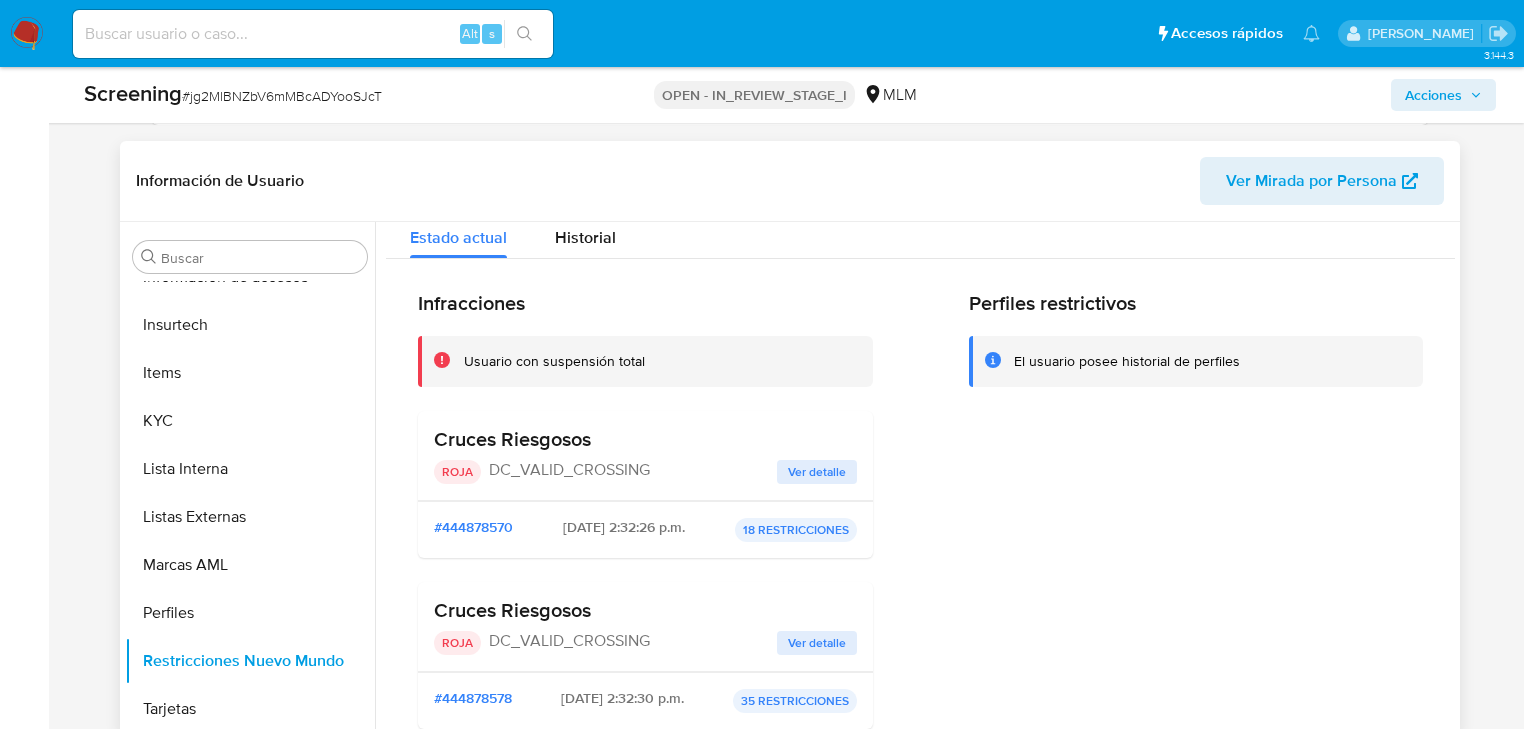 scroll, scrollTop: 0, scrollLeft: 0, axis: both 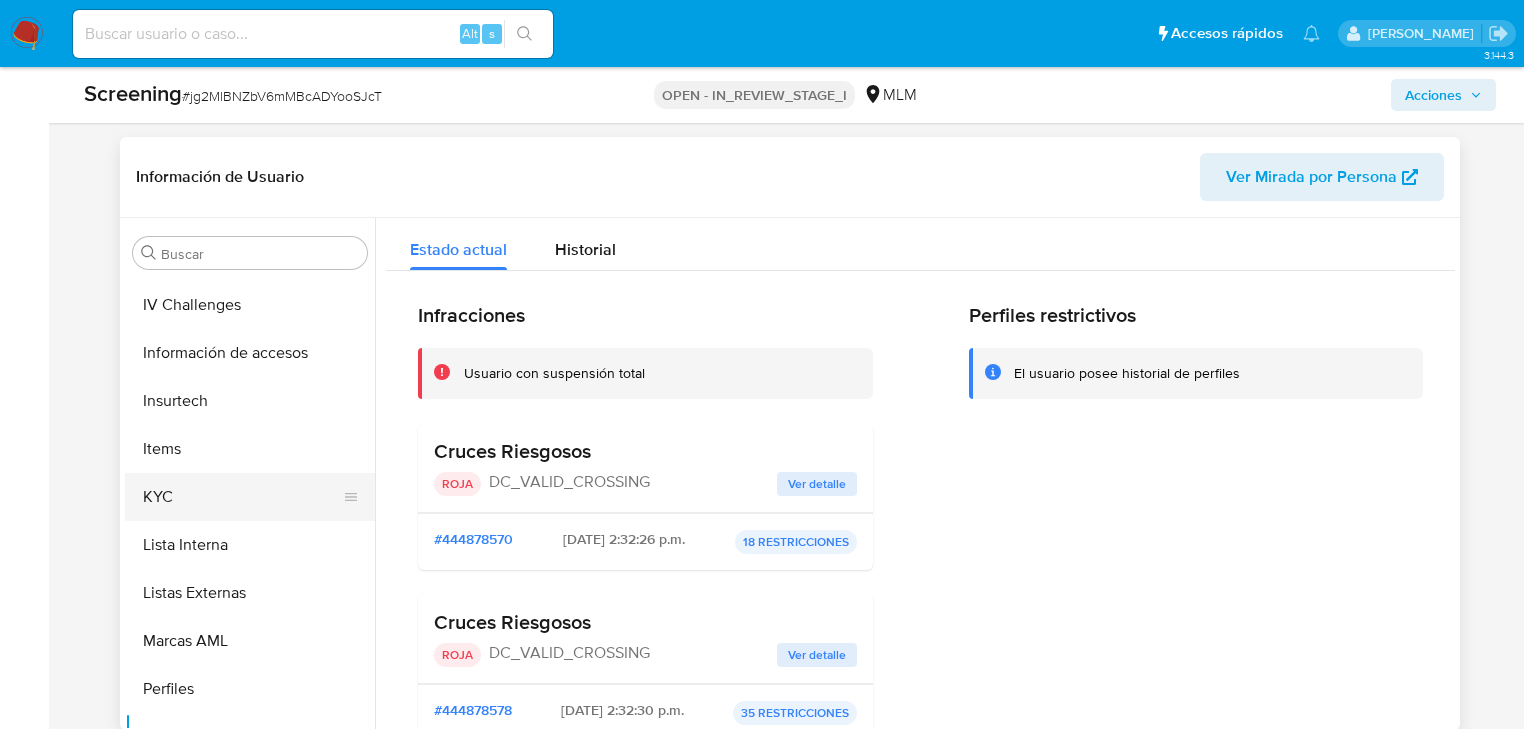 click on "KYC" at bounding box center (242, 497) 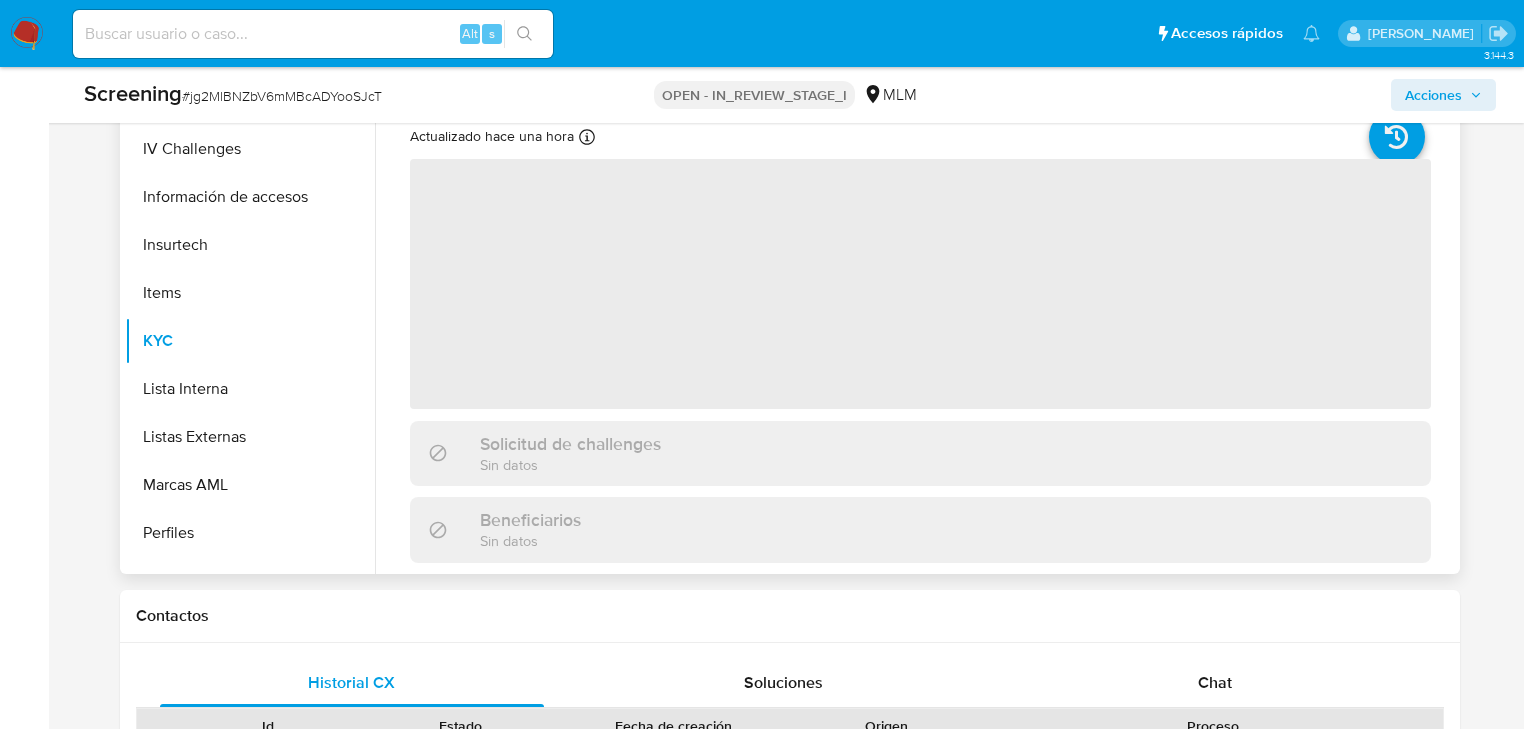 scroll, scrollTop: 960, scrollLeft: 0, axis: vertical 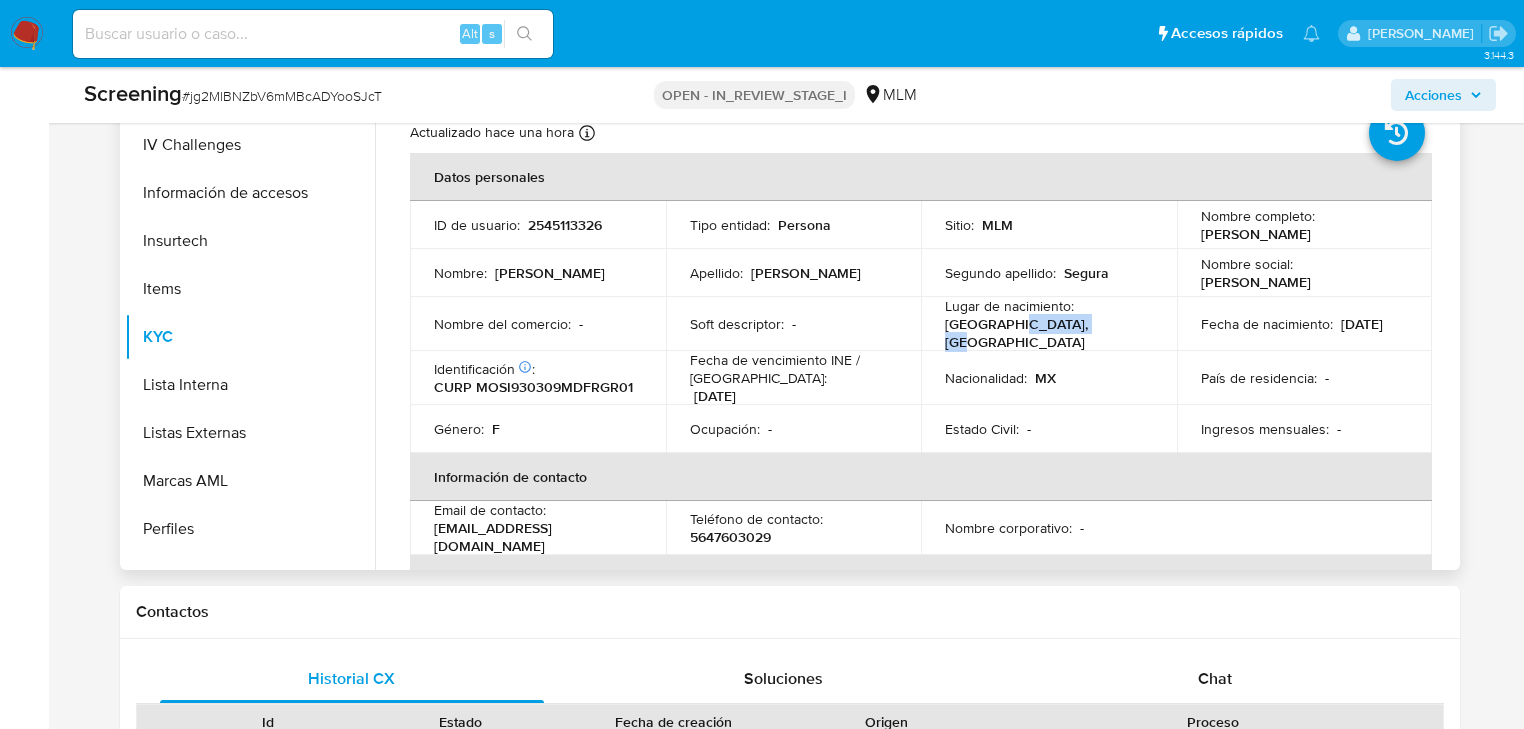 drag, startPoint x: 1028, startPoint y: 328, endPoint x: 1104, endPoint y: 331, distance: 76.05919 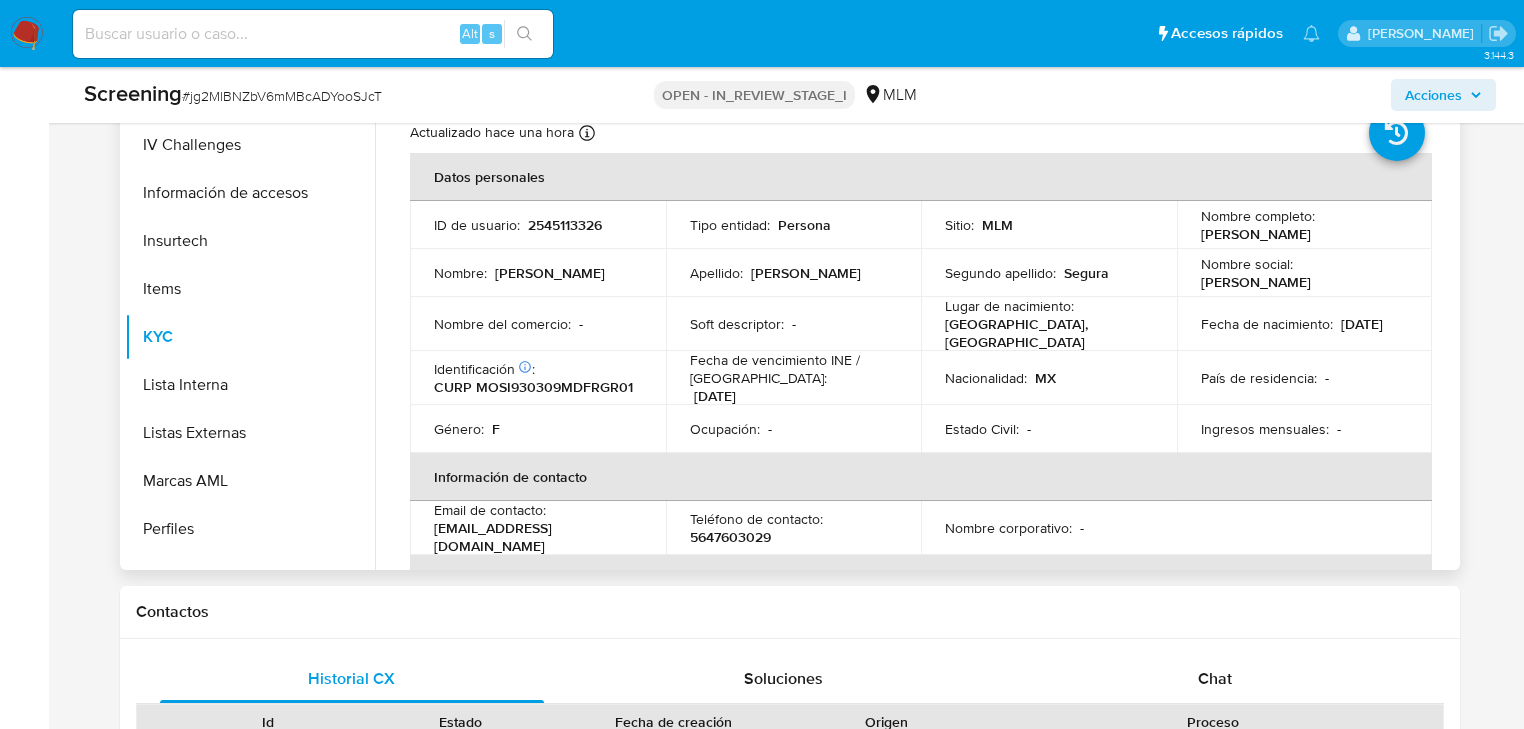 click on "CURP MOSI930309MDFRGR01" at bounding box center (533, 387) 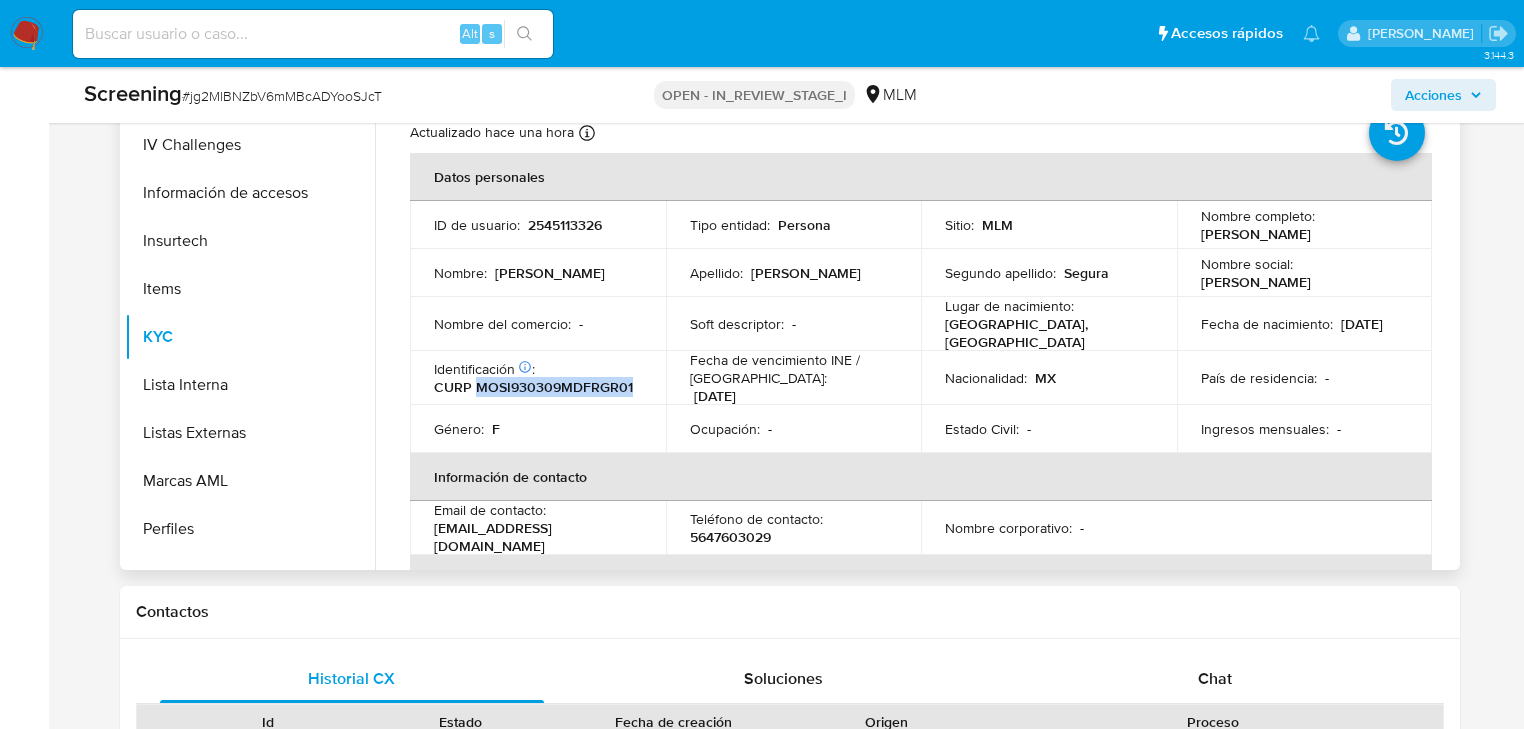 click on "CURP MOSI930309MDFRGR01" at bounding box center (533, 387) 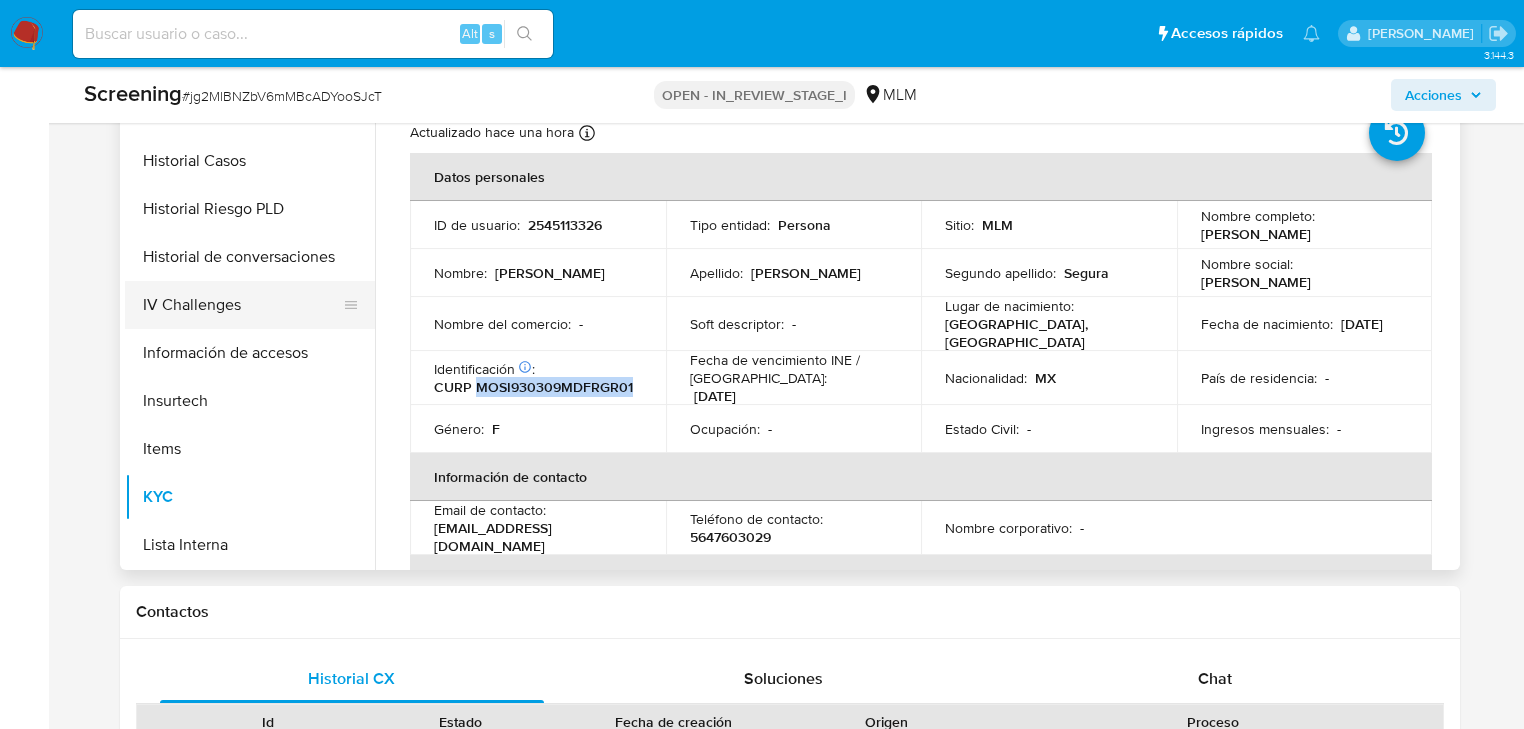 scroll, scrollTop: 476, scrollLeft: 0, axis: vertical 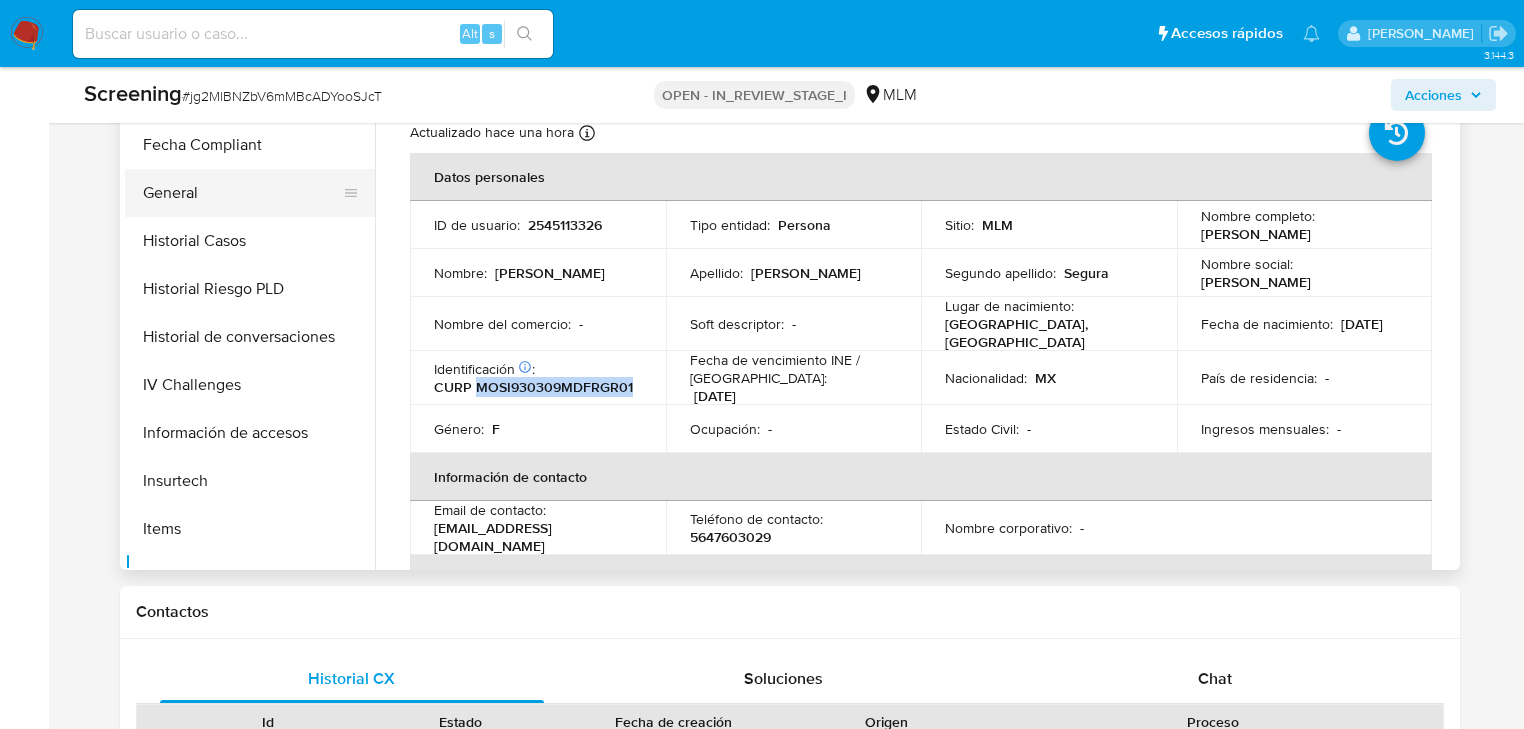 click on "General" at bounding box center [242, 193] 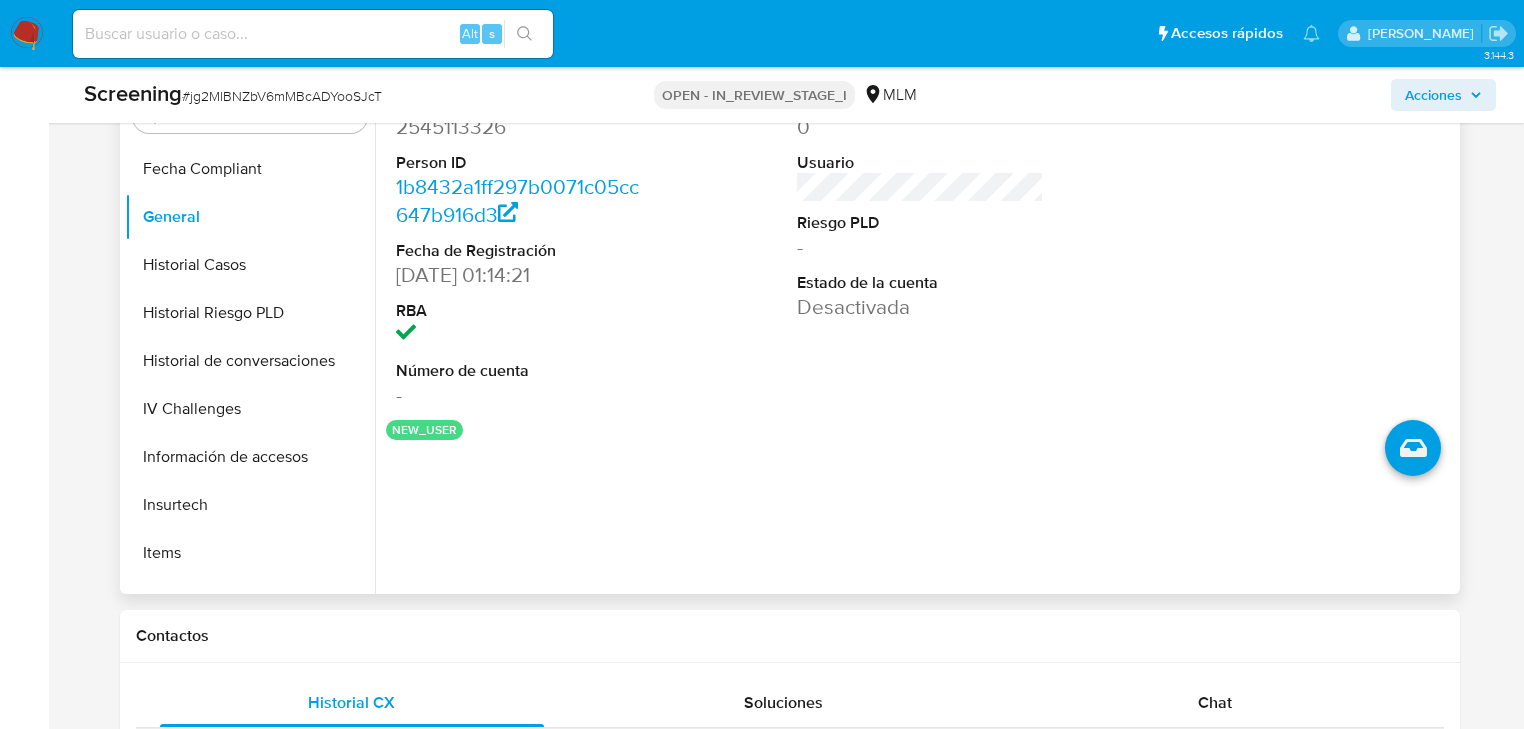 scroll, scrollTop: 960, scrollLeft: 0, axis: vertical 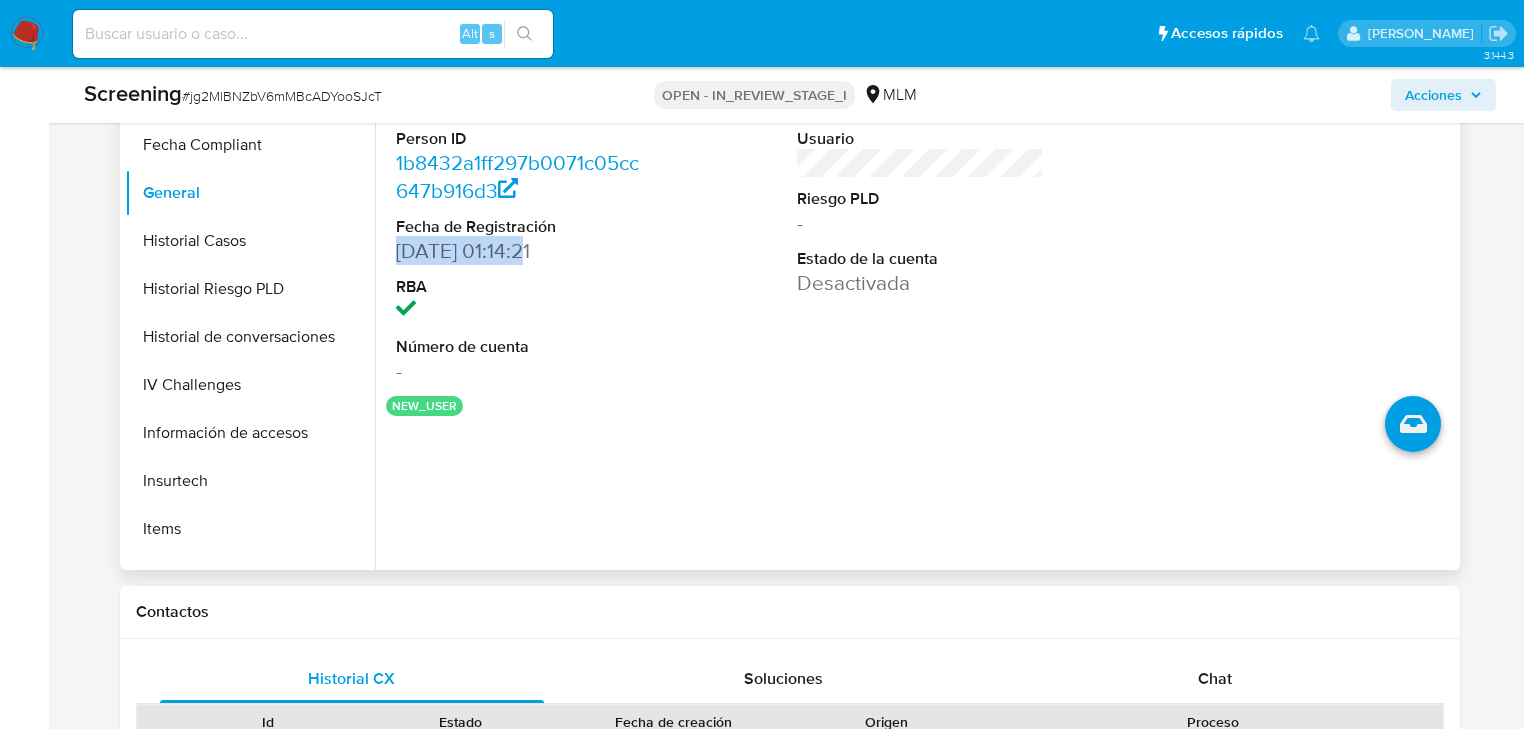 drag, startPoint x: 396, startPoint y: 247, endPoint x: 539, endPoint y: 256, distance: 143.28294 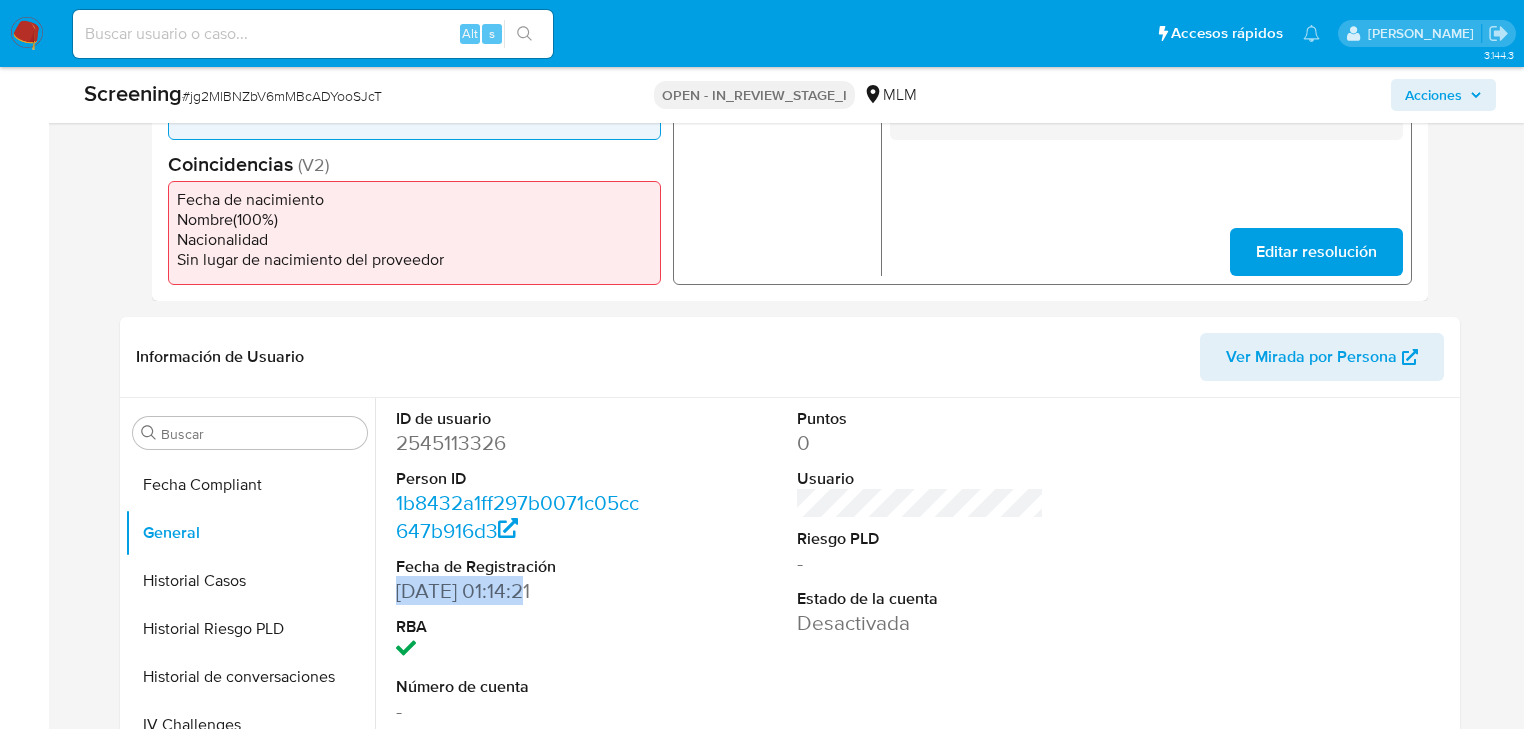 scroll, scrollTop: 400, scrollLeft: 0, axis: vertical 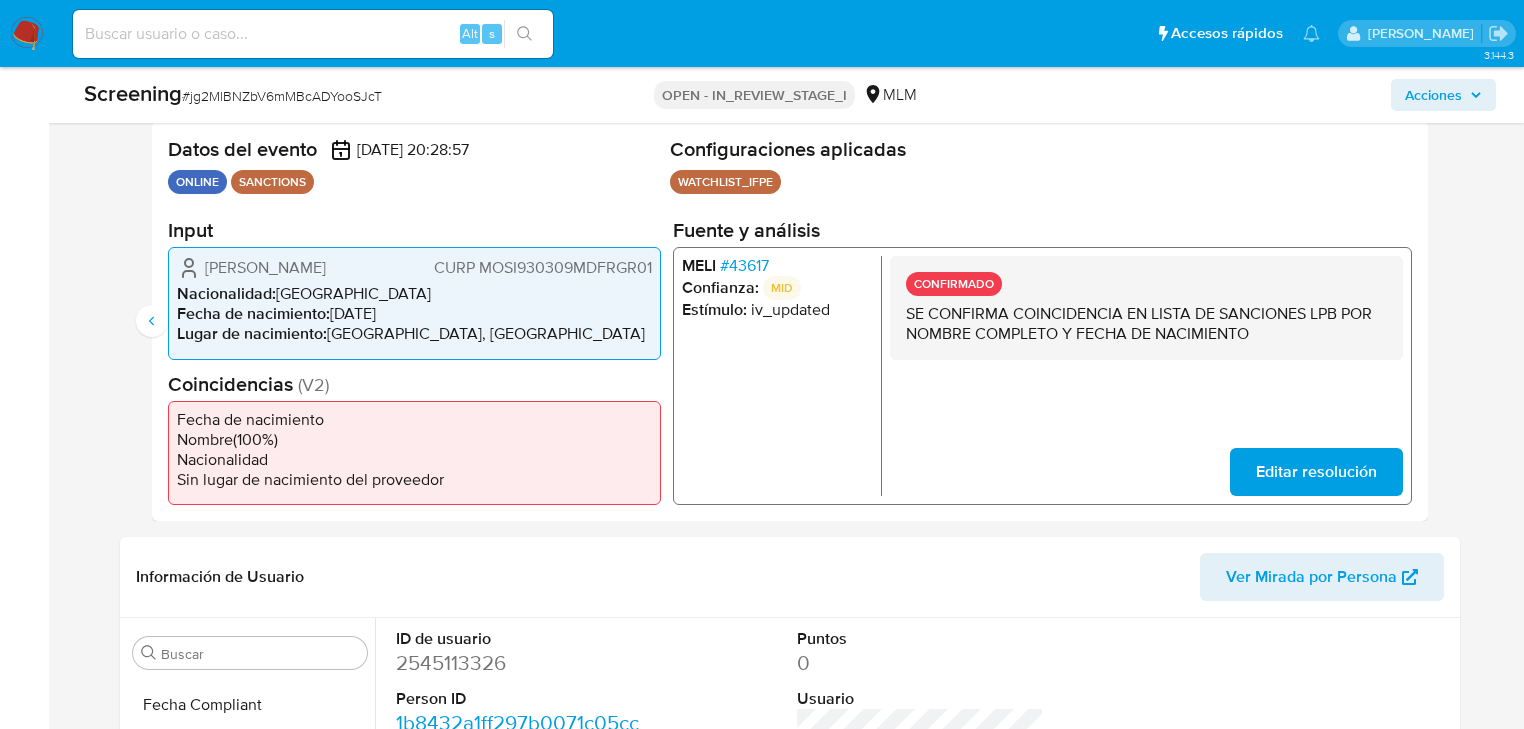 click on "# 43617" at bounding box center [744, 266] 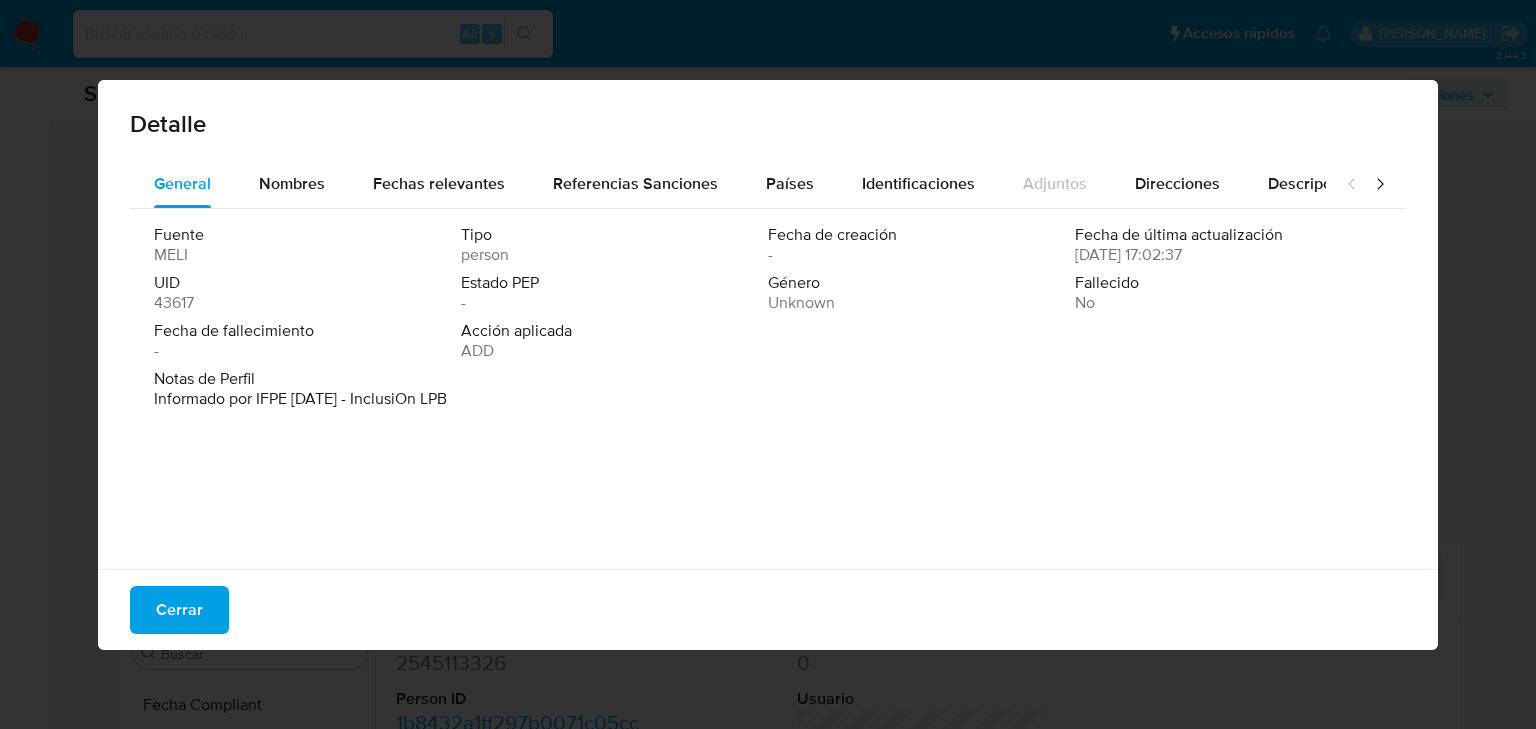 drag, startPoint x: 312, startPoint y: 399, endPoint x: 339, endPoint y: 412, distance: 29.966648 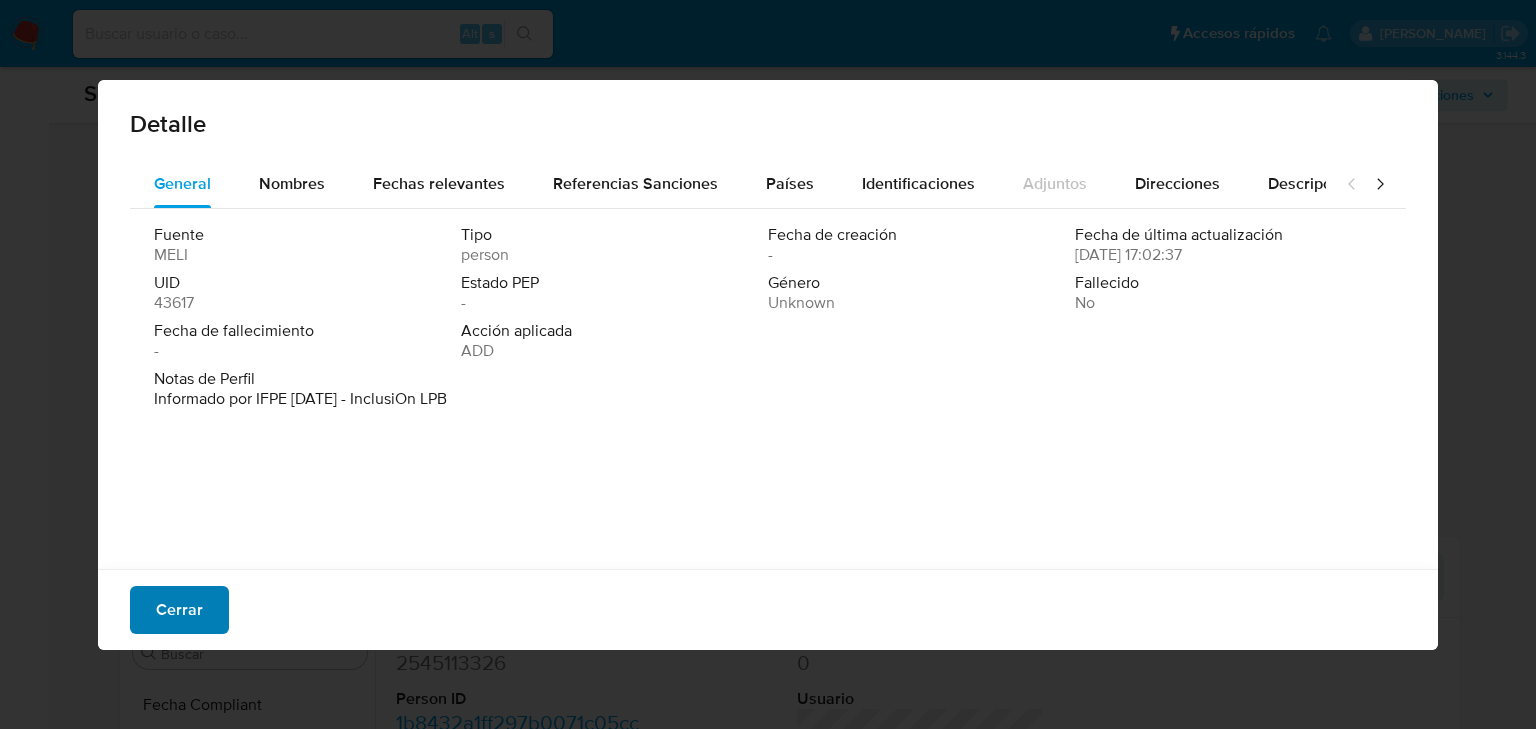 click on "Cerrar" at bounding box center (179, 610) 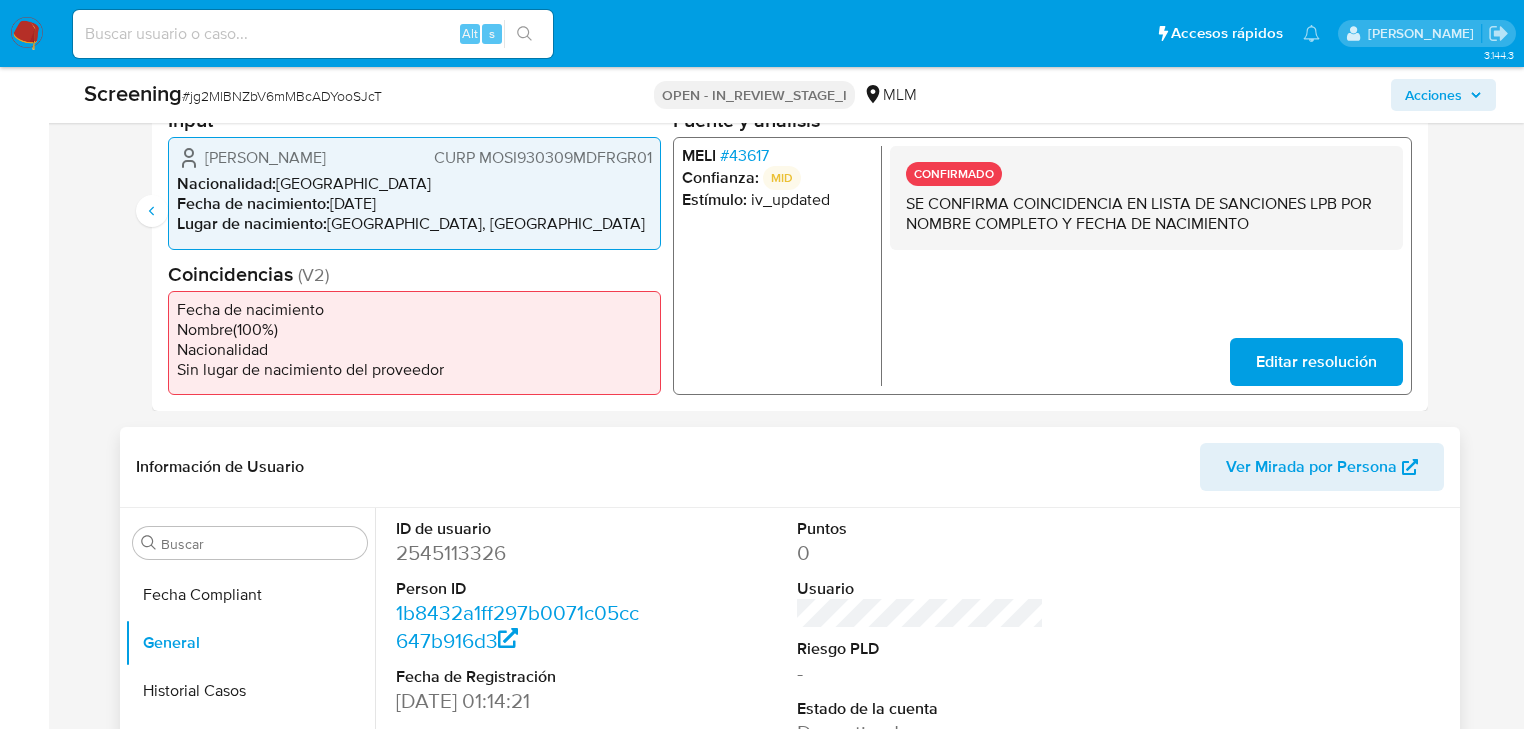 scroll, scrollTop: 640, scrollLeft: 0, axis: vertical 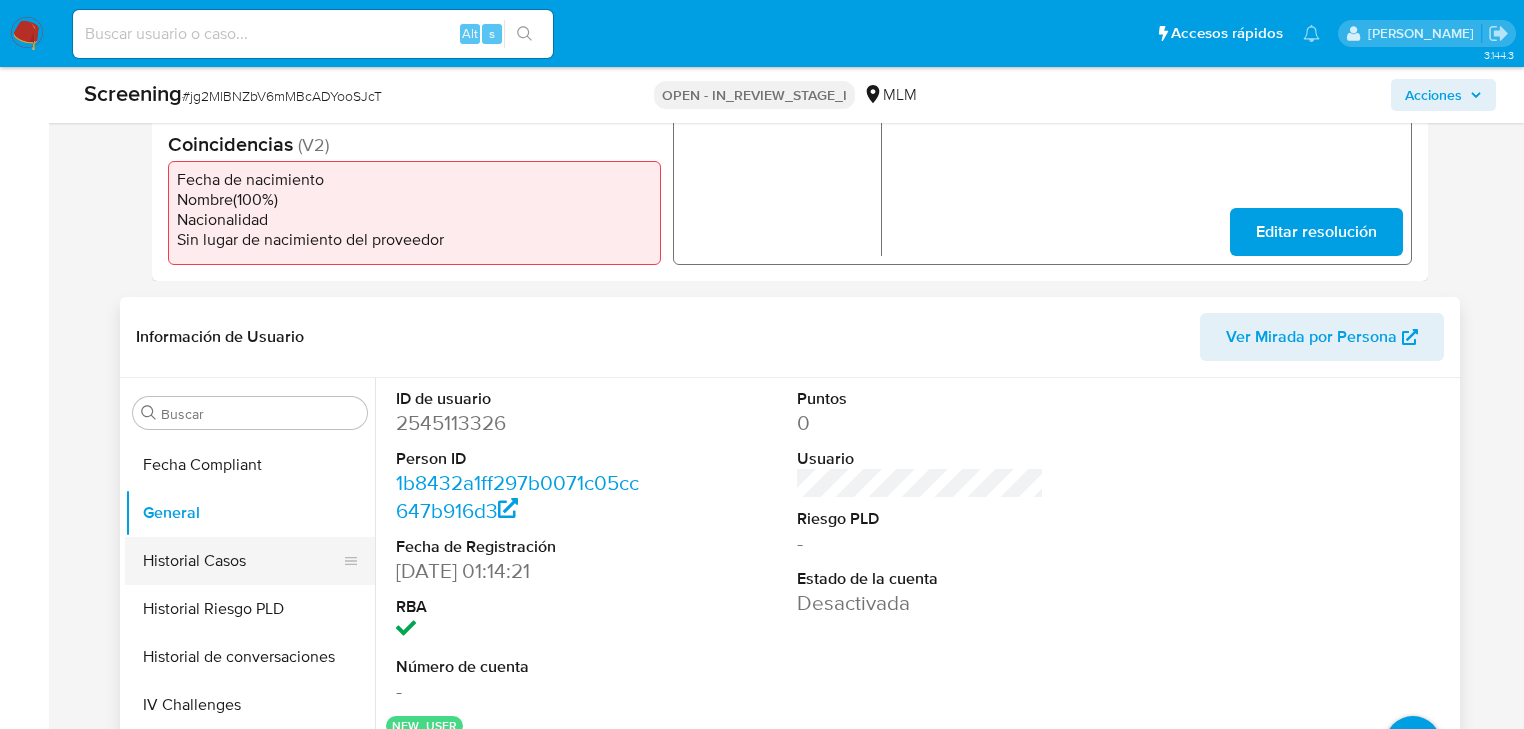 click on "Historial Casos" at bounding box center [242, 561] 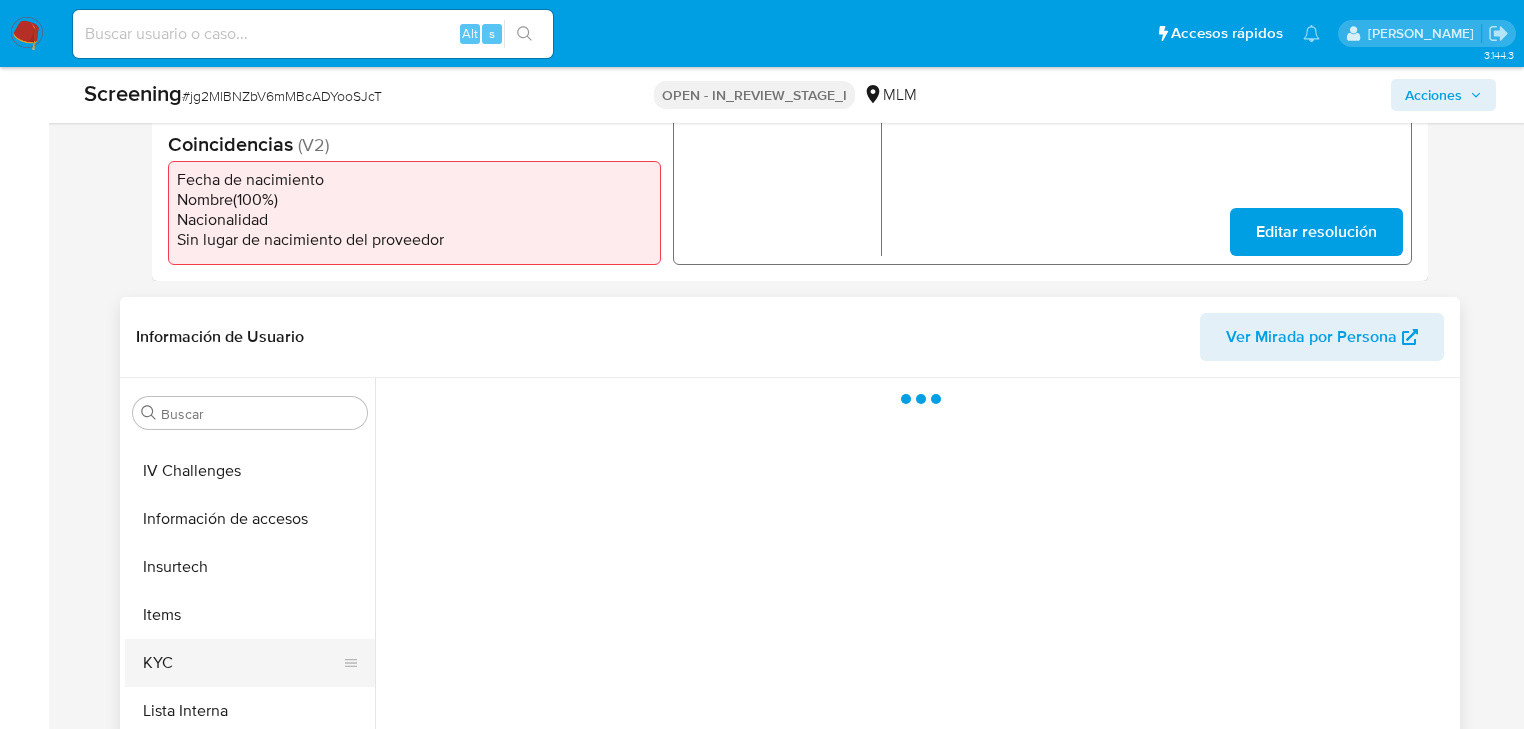 scroll, scrollTop: 796, scrollLeft: 0, axis: vertical 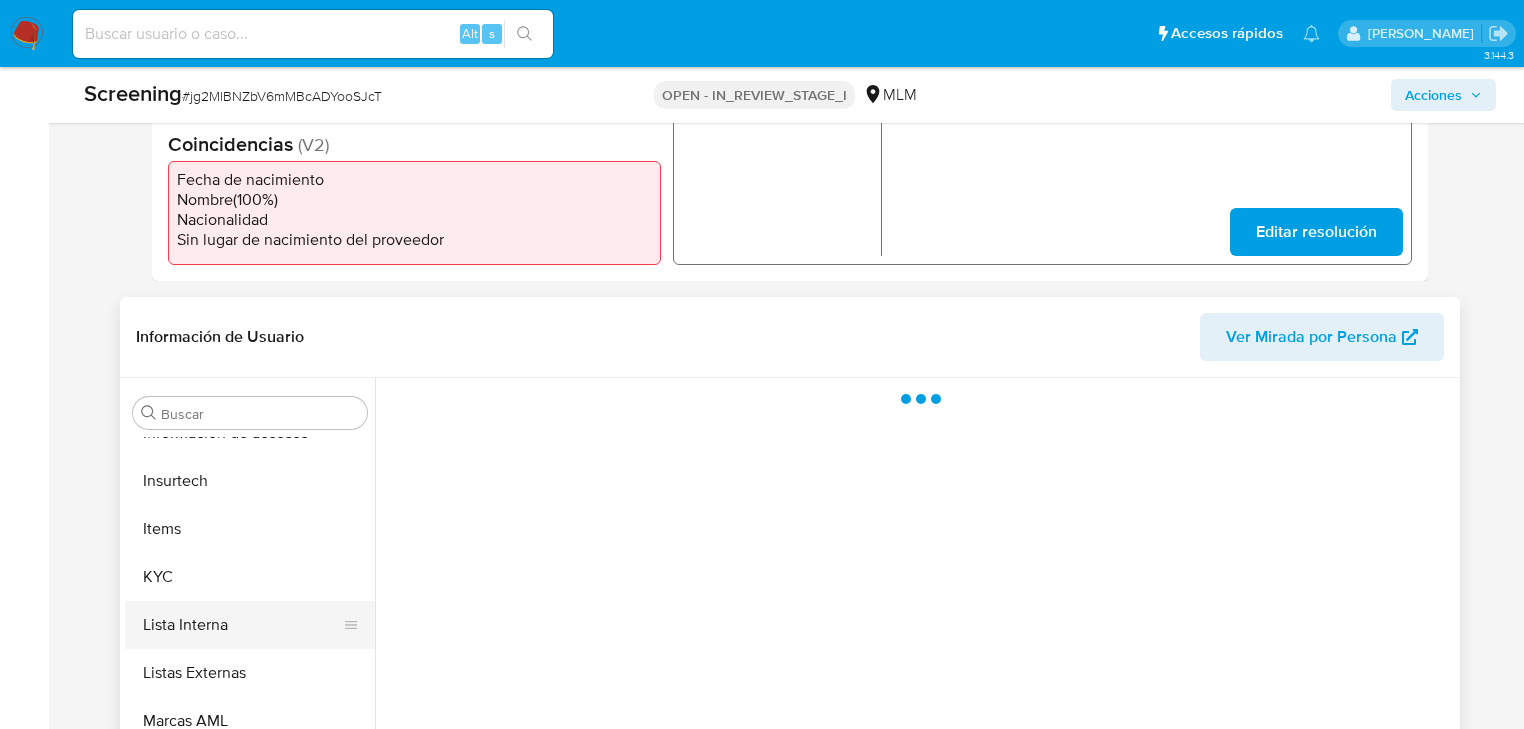 click on "Lista Interna" at bounding box center (242, 625) 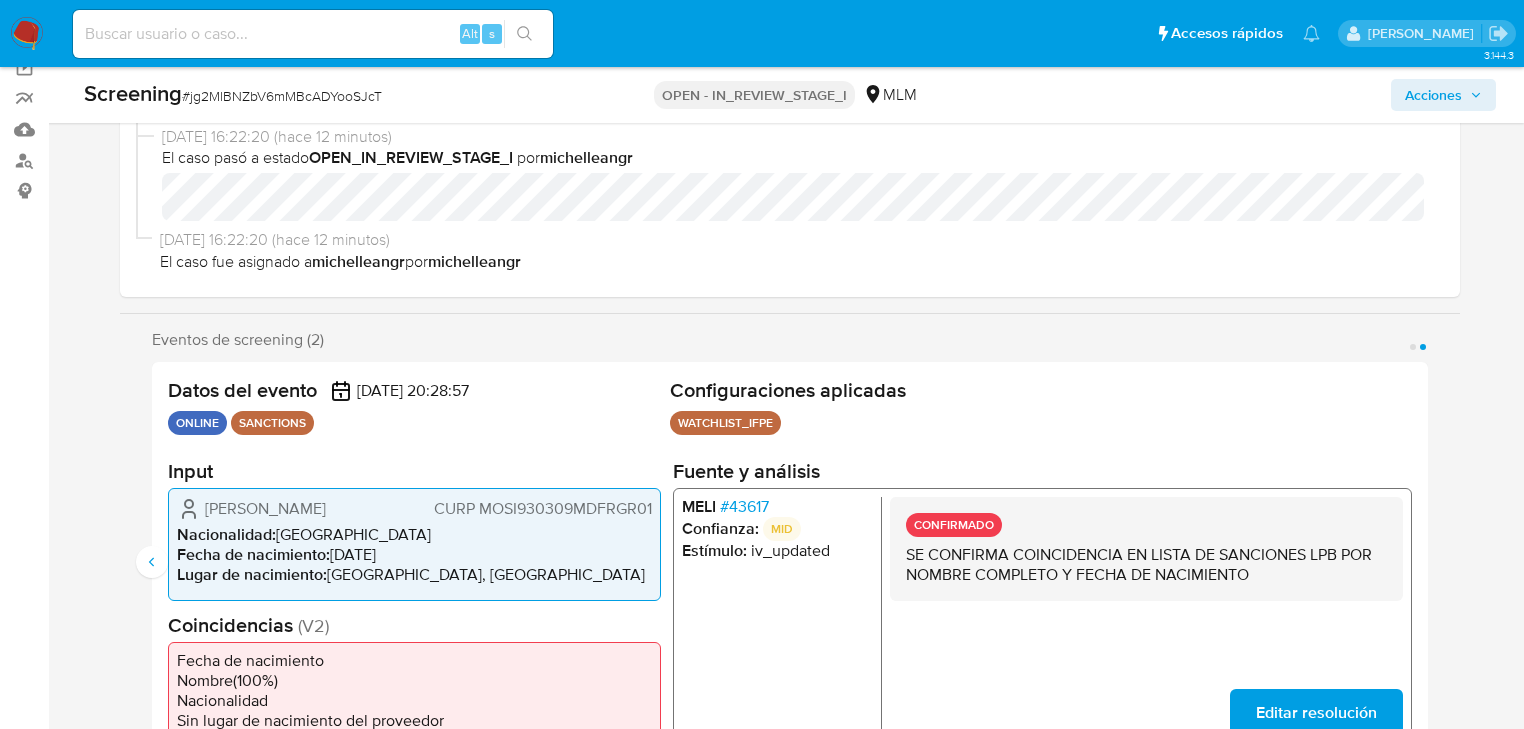 scroll, scrollTop: 0, scrollLeft: 0, axis: both 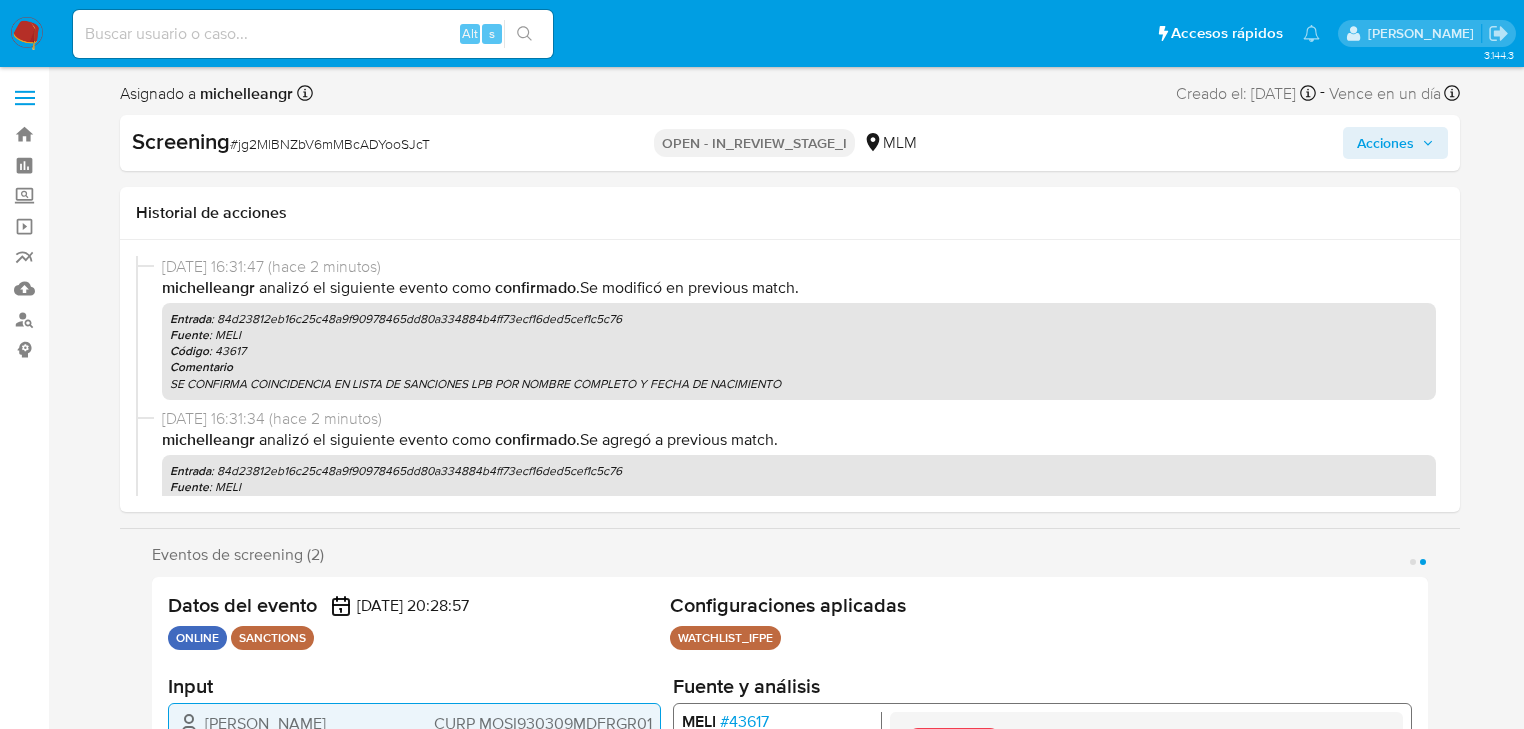 click on "Acciones" at bounding box center [1385, 143] 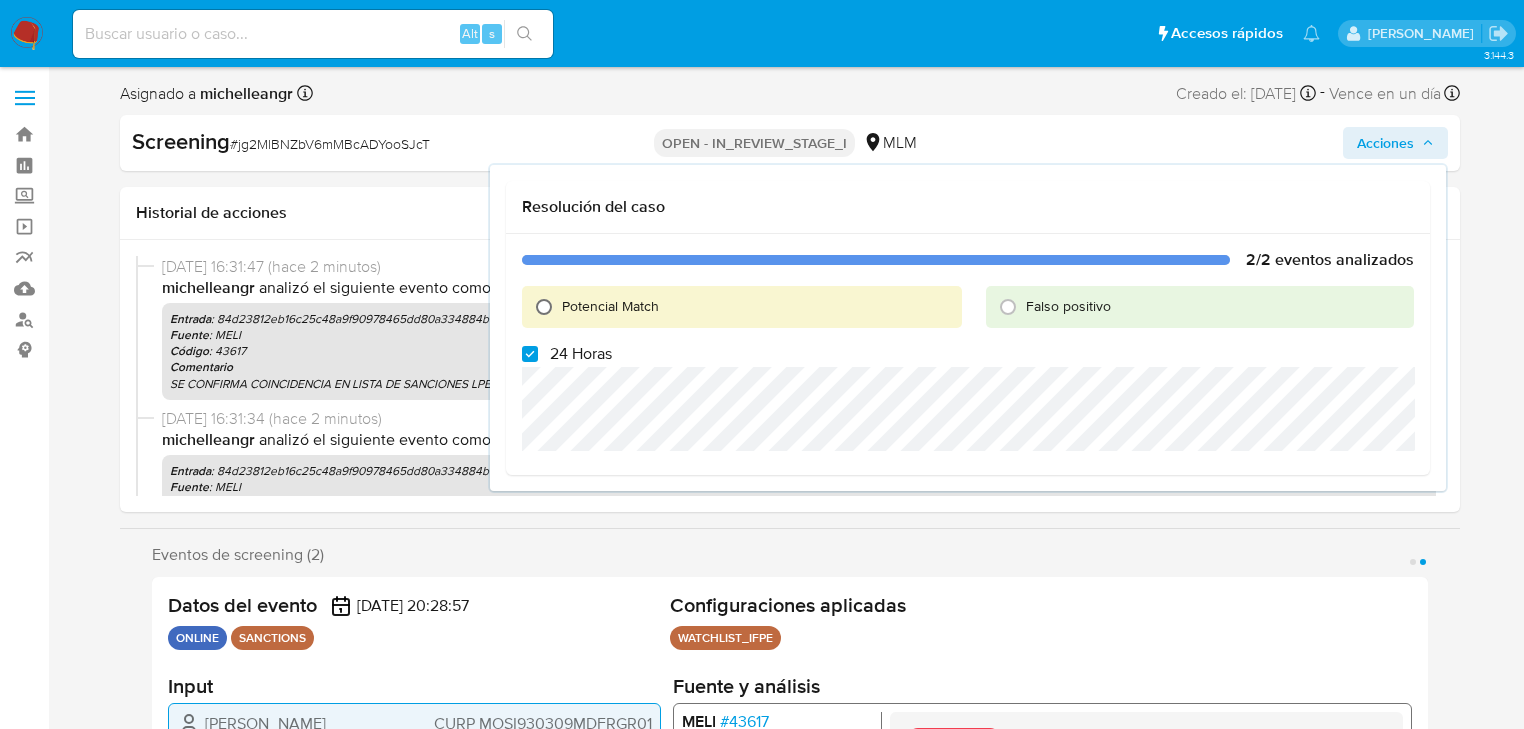 click on "Potencial Match" at bounding box center (544, 307) 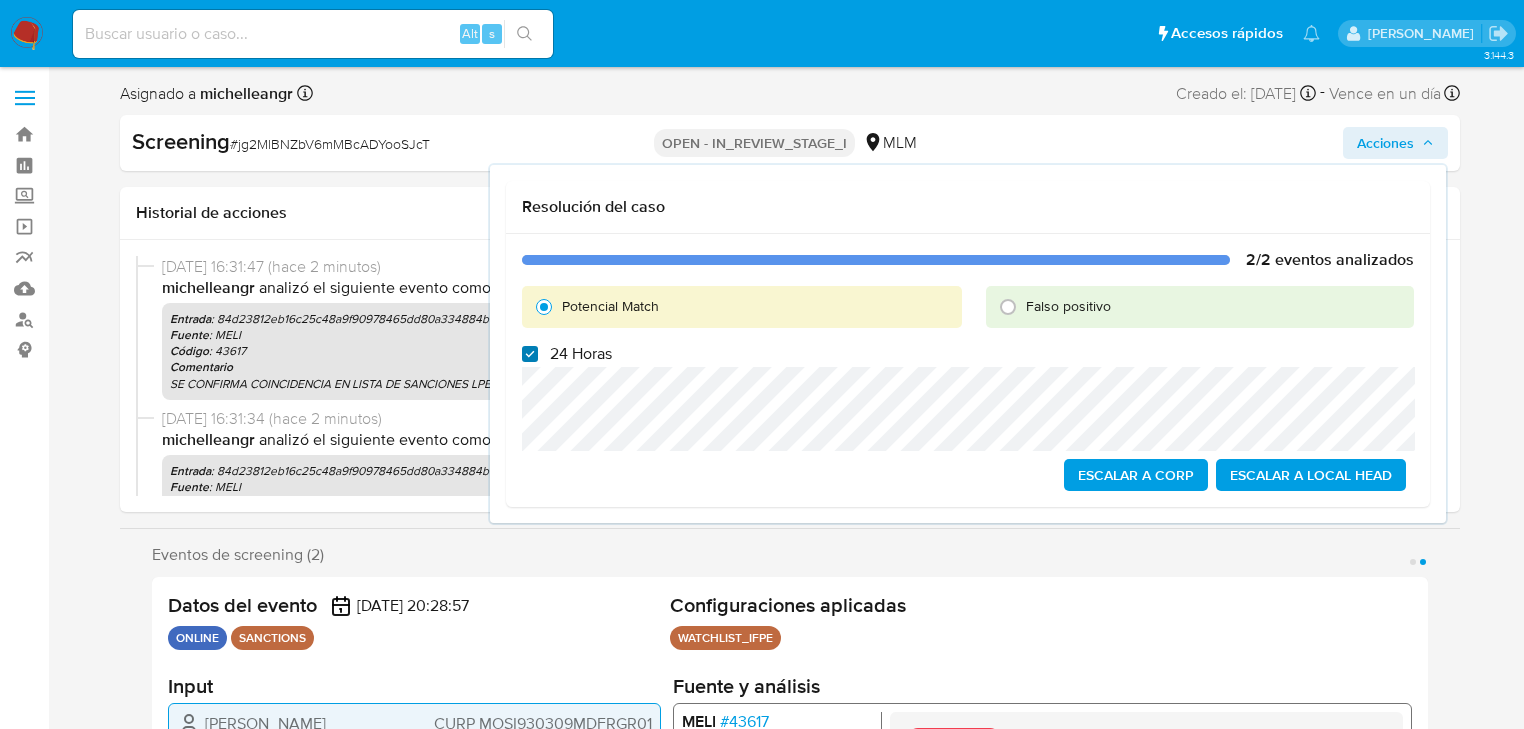 click on "24 Horas" at bounding box center [530, 354] 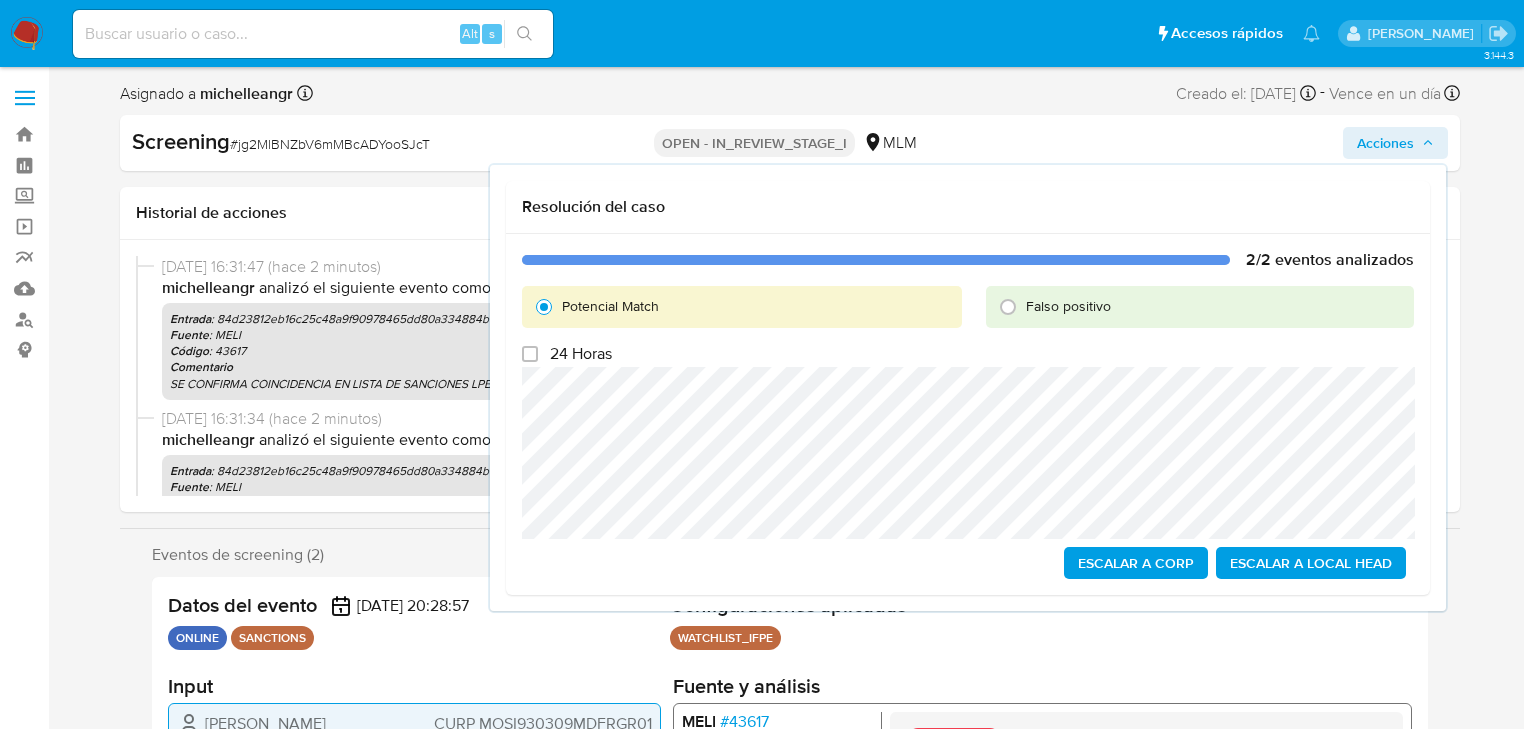 click on "Escalar a Local Head" at bounding box center [1311, 563] 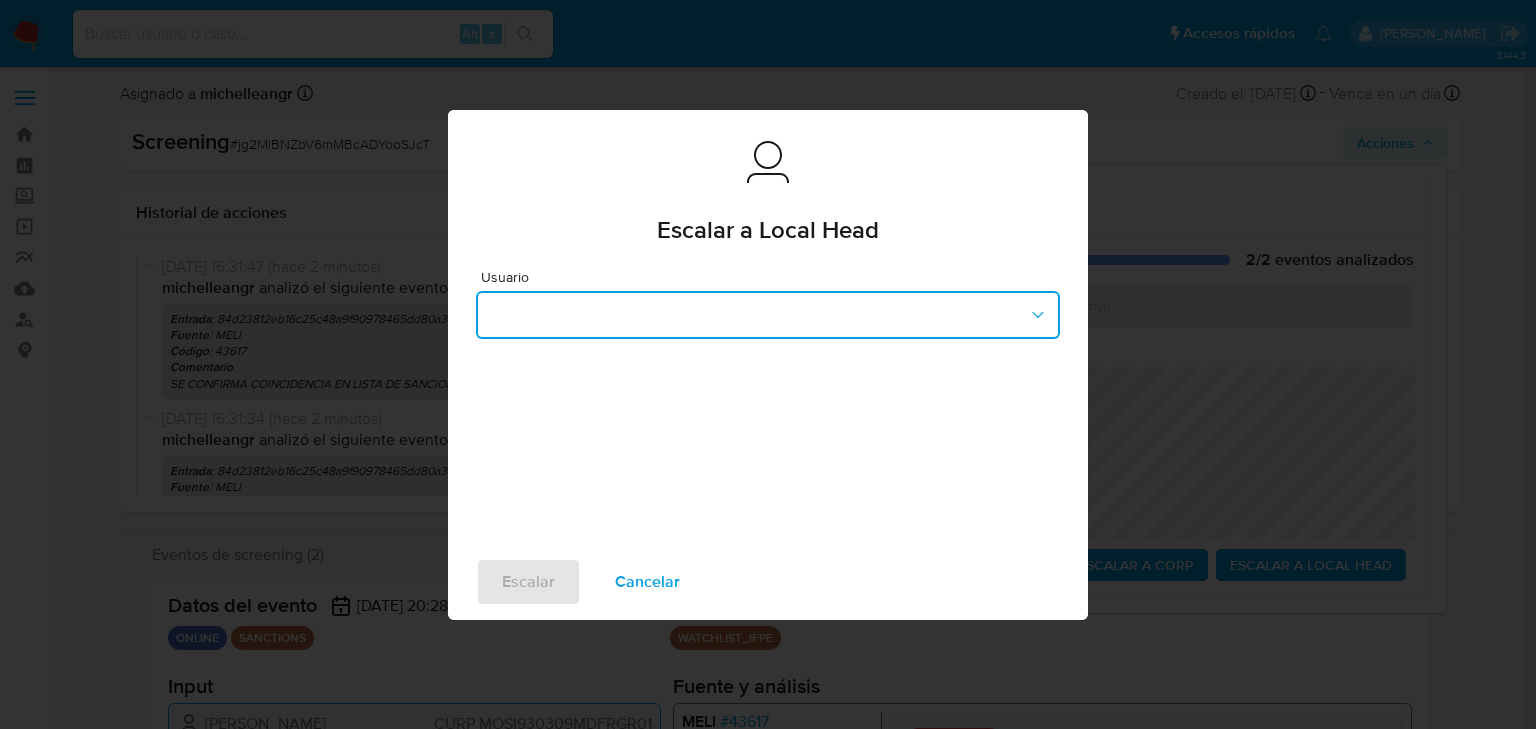 click at bounding box center [768, 315] 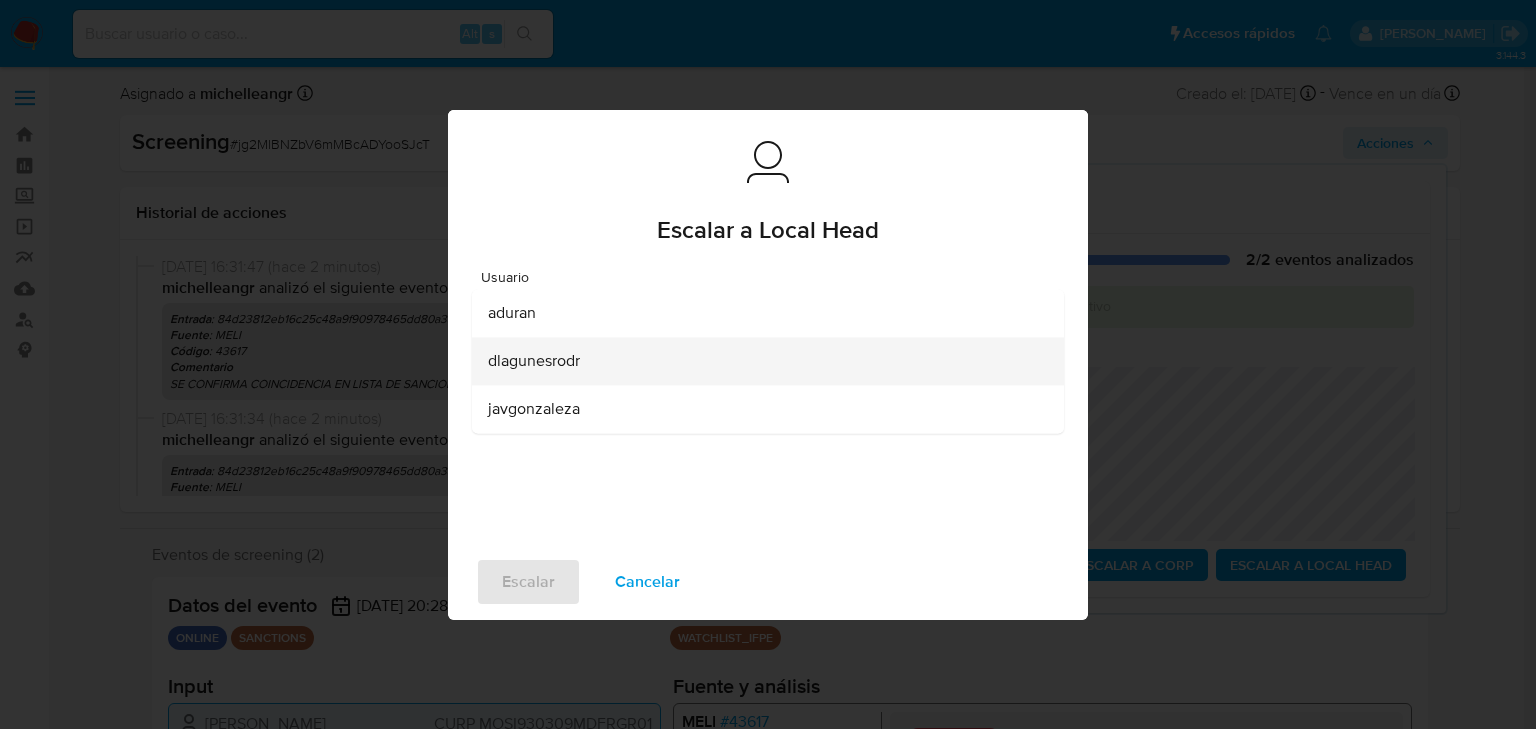 click on "dlagunesrodr" at bounding box center (534, 361) 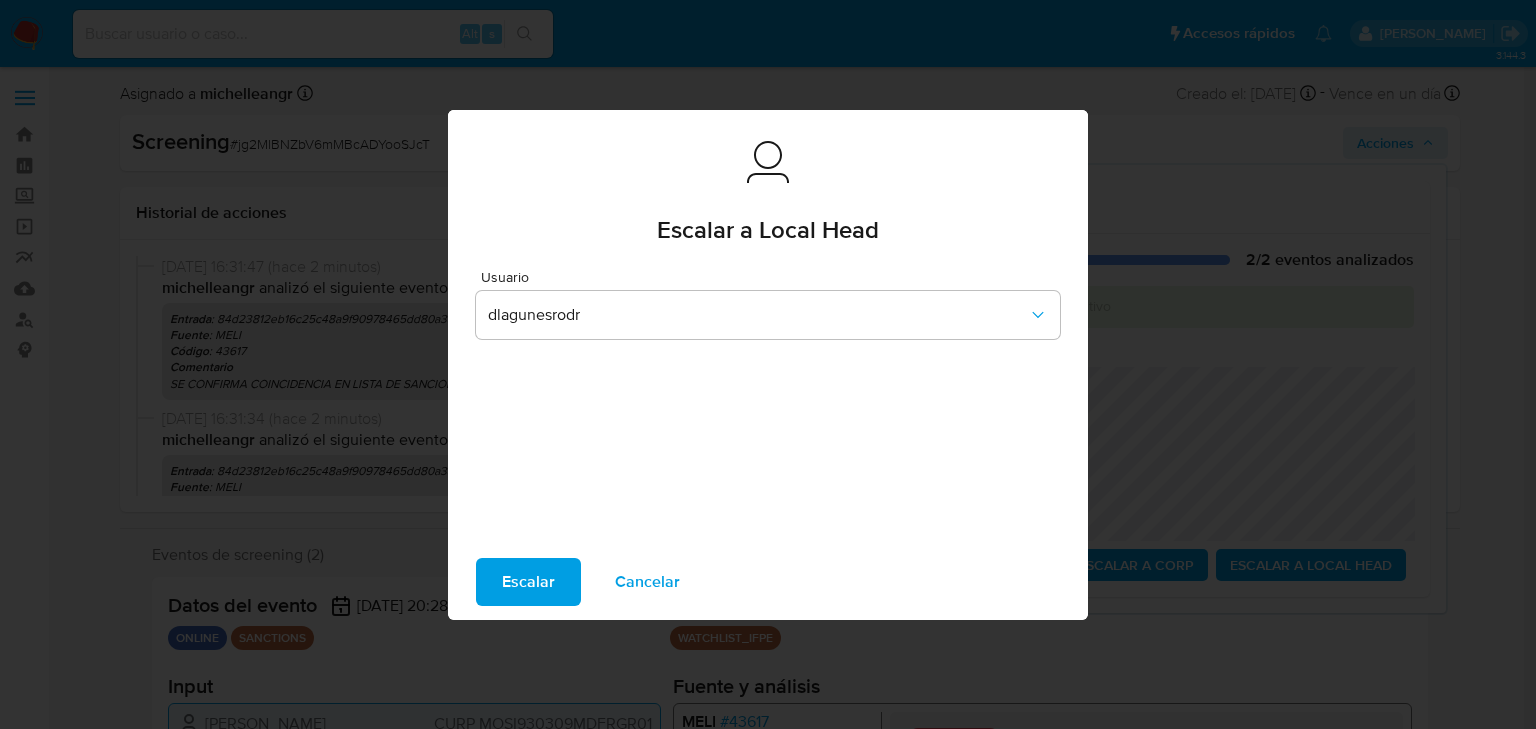 click on "Escalar" at bounding box center (528, 582) 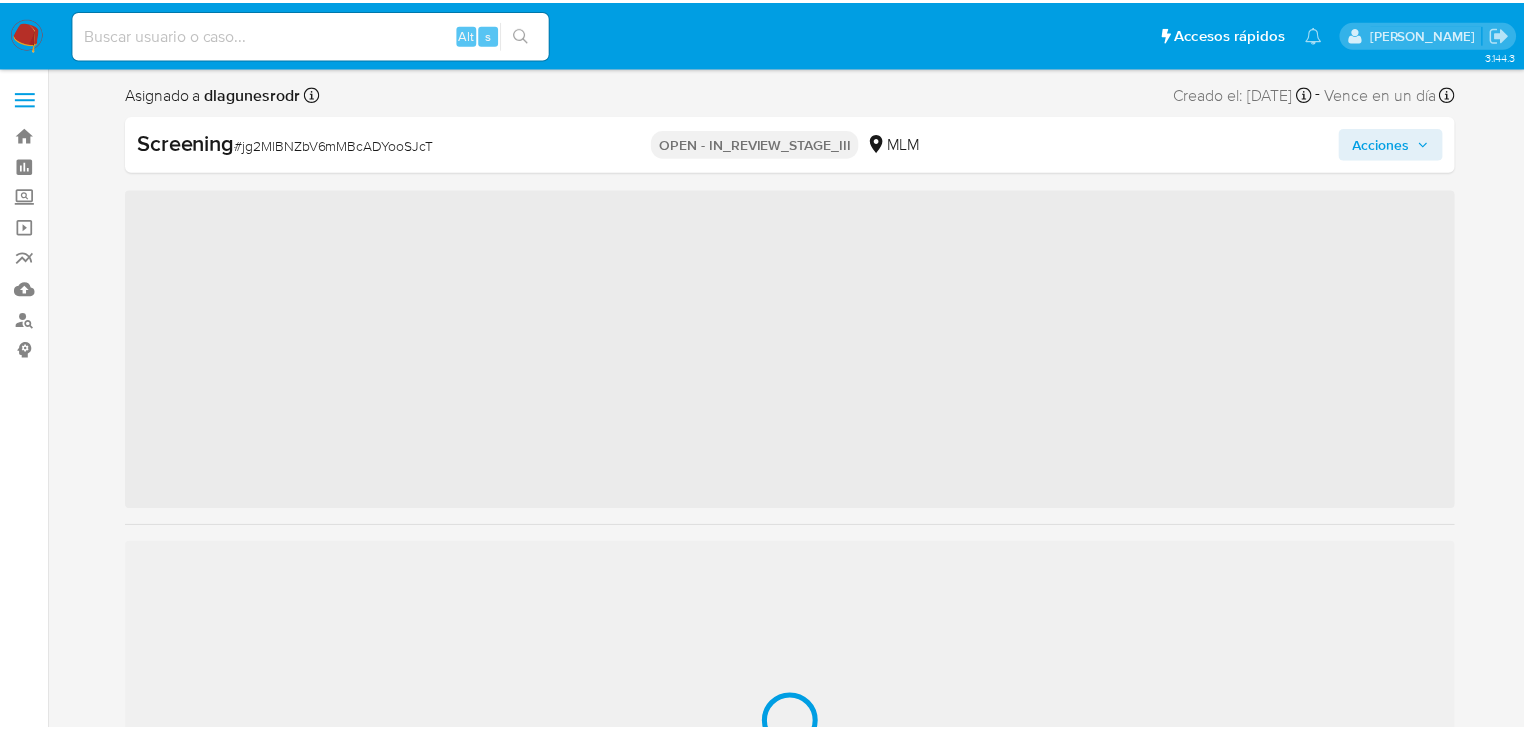 scroll, scrollTop: 0, scrollLeft: 0, axis: both 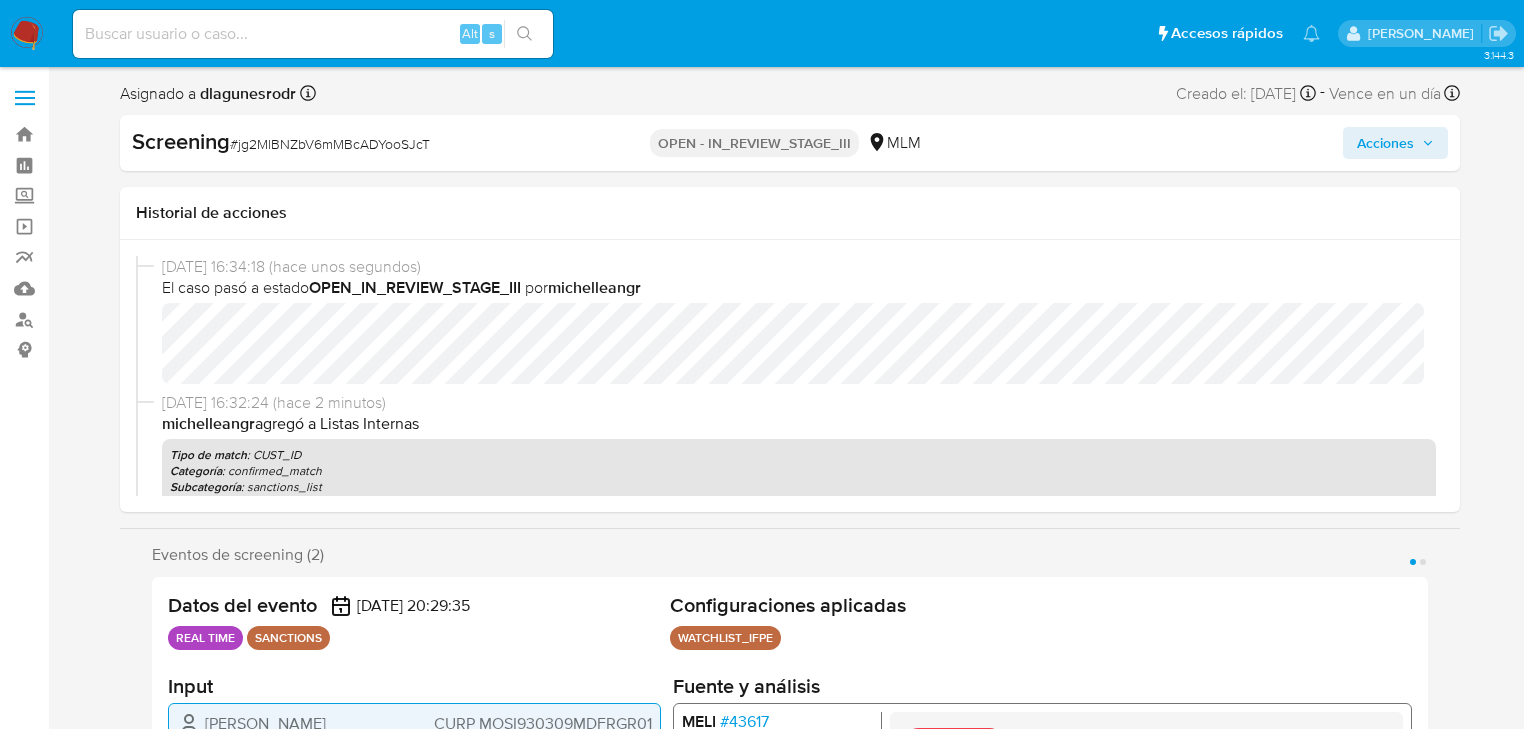 select on "10" 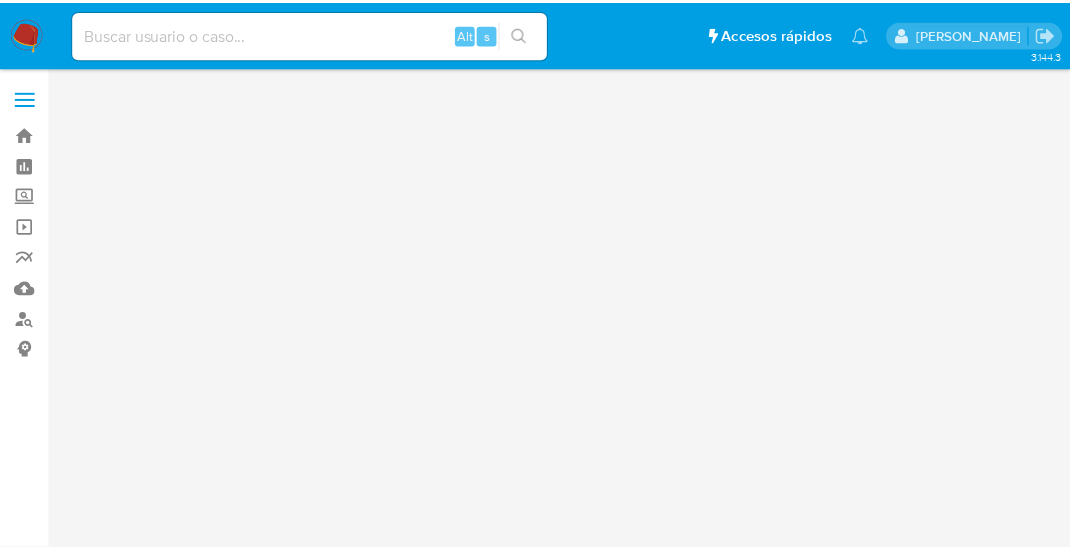 scroll, scrollTop: 0, scrollLeft: 0, axis: both 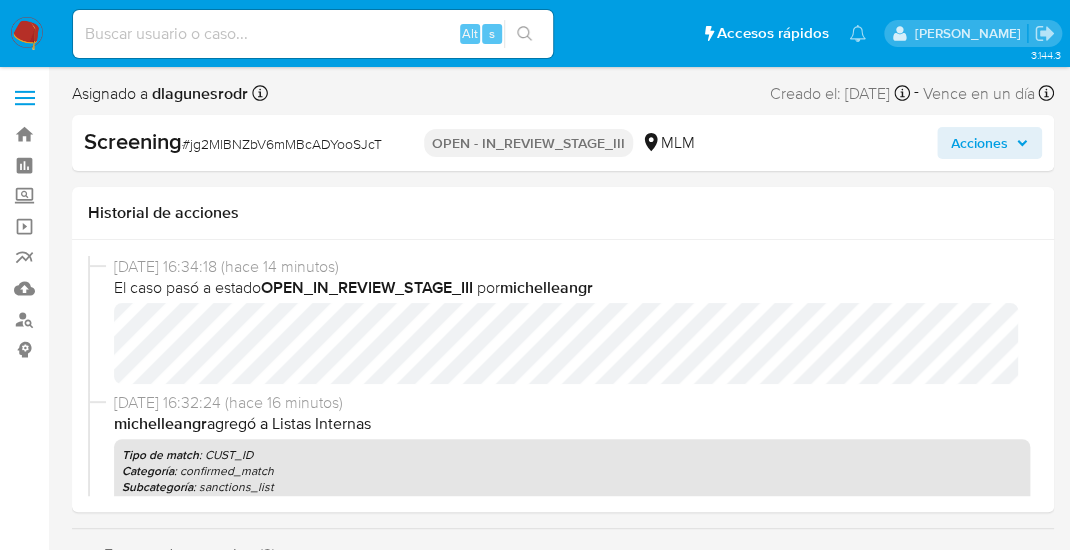 select on "10" 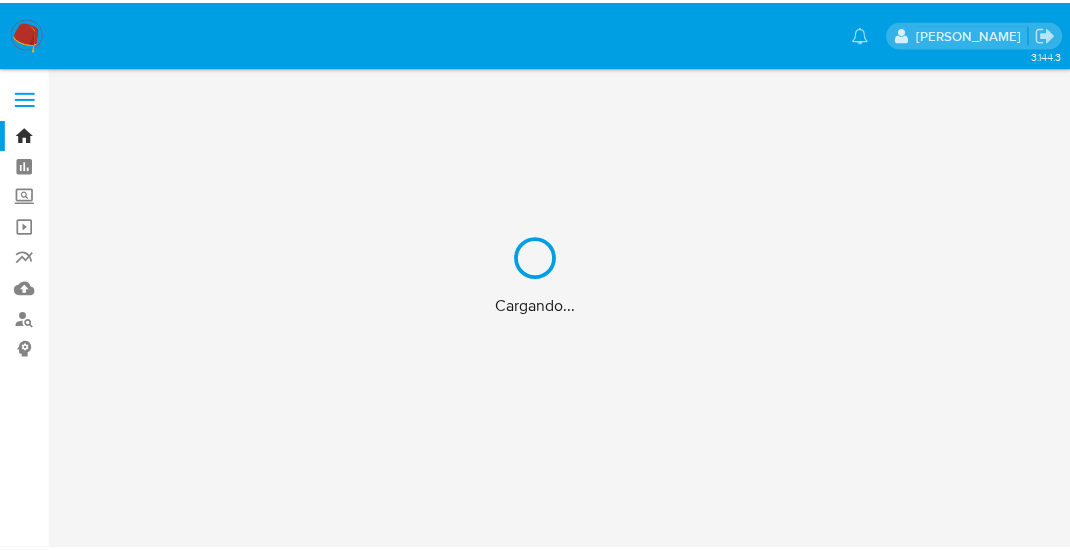 scroll, scrollTop: 0, scrollLeft: 0, axis: both 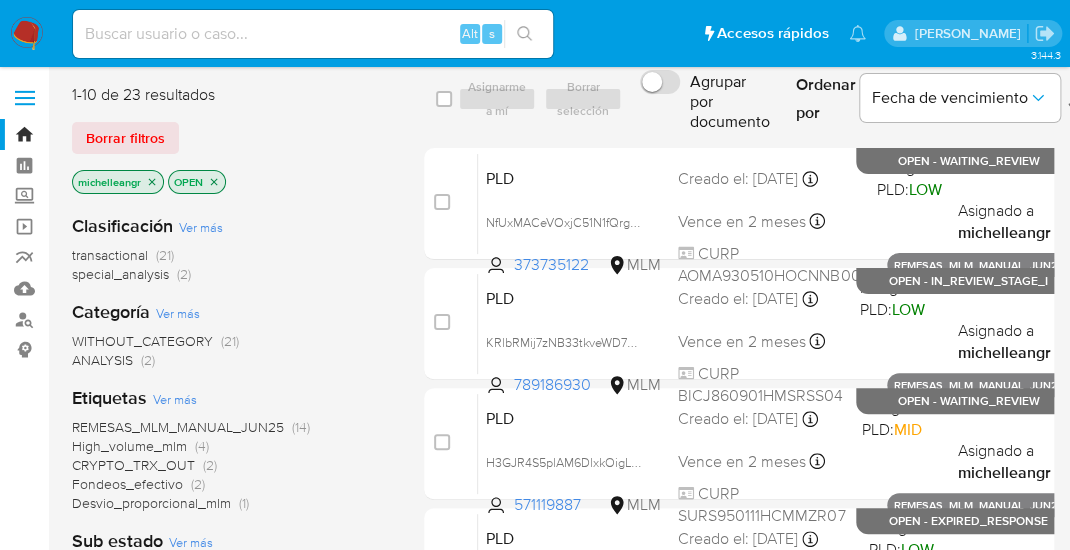 click 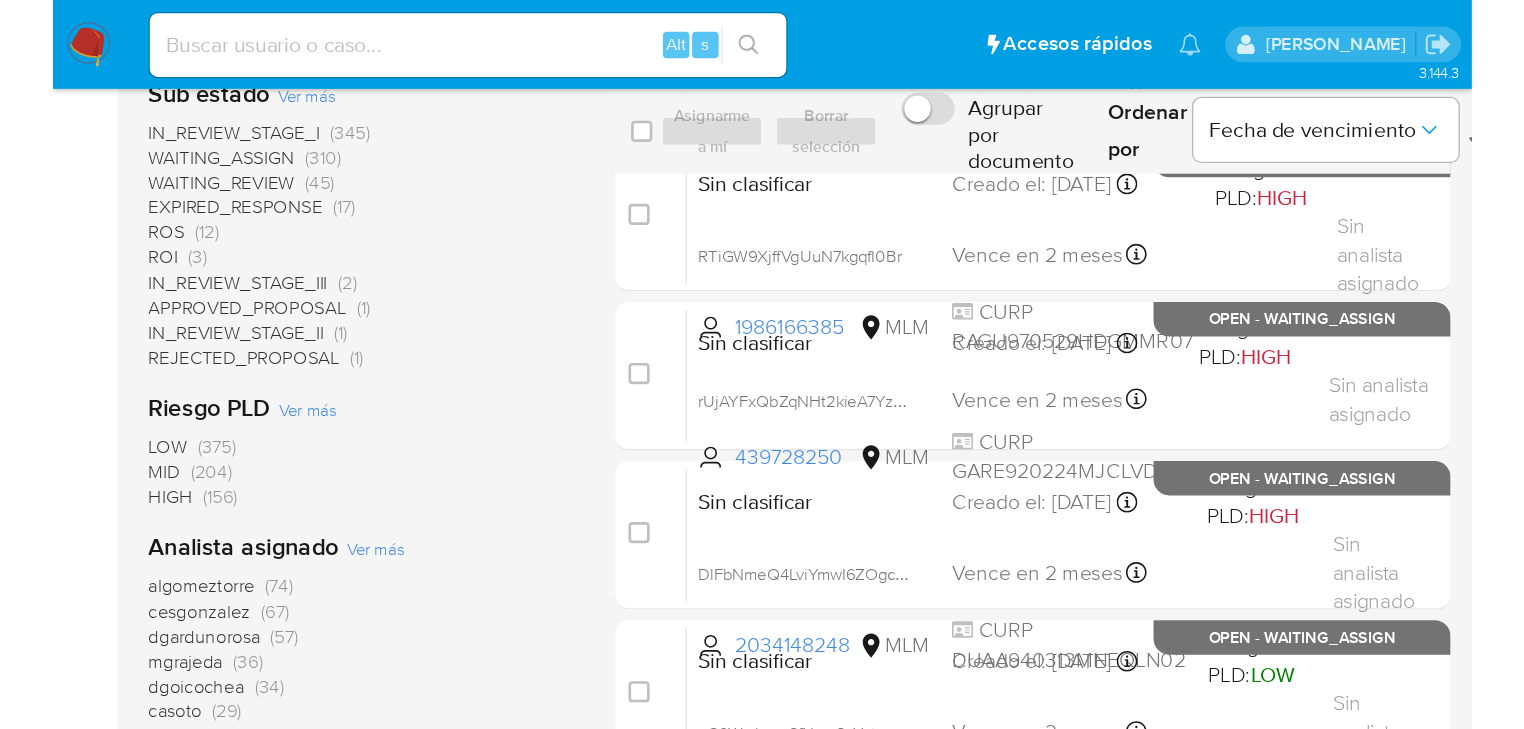 scroll, scrollTop: 480, scrollLeft: 0, axis: vertical 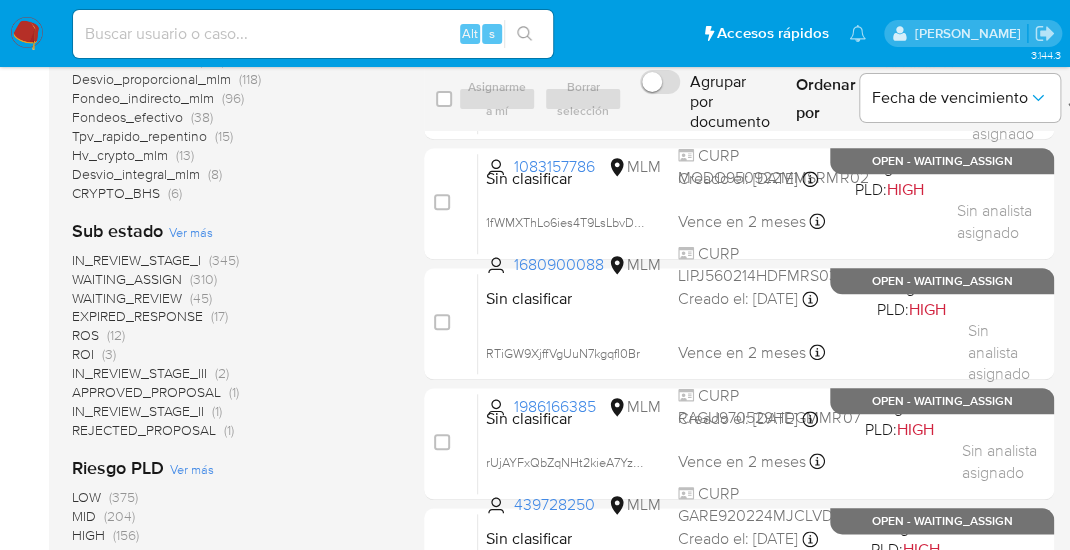 click on "ROS" at bounding box center (85, 335) 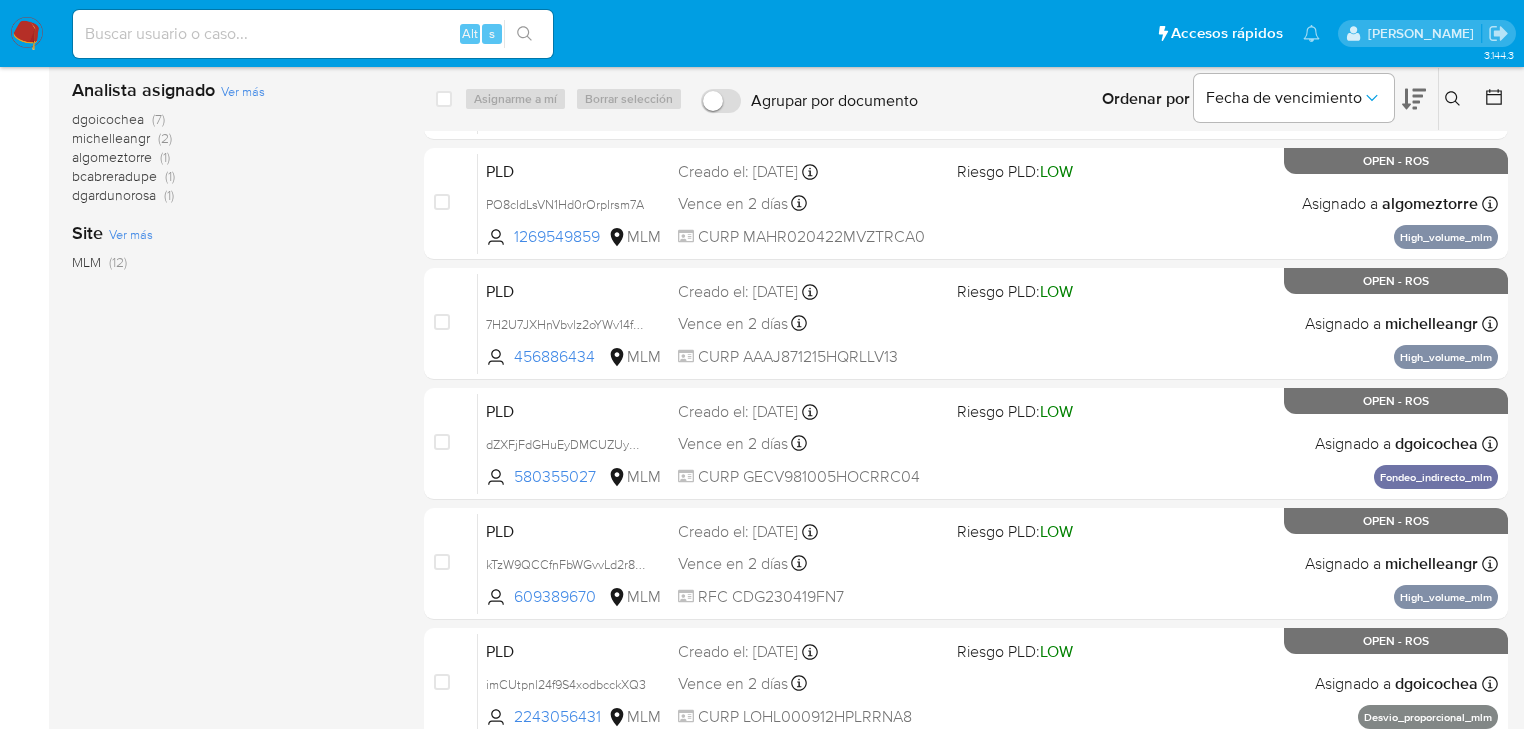 click on "michelleangr" at bounding box center [111, 138] 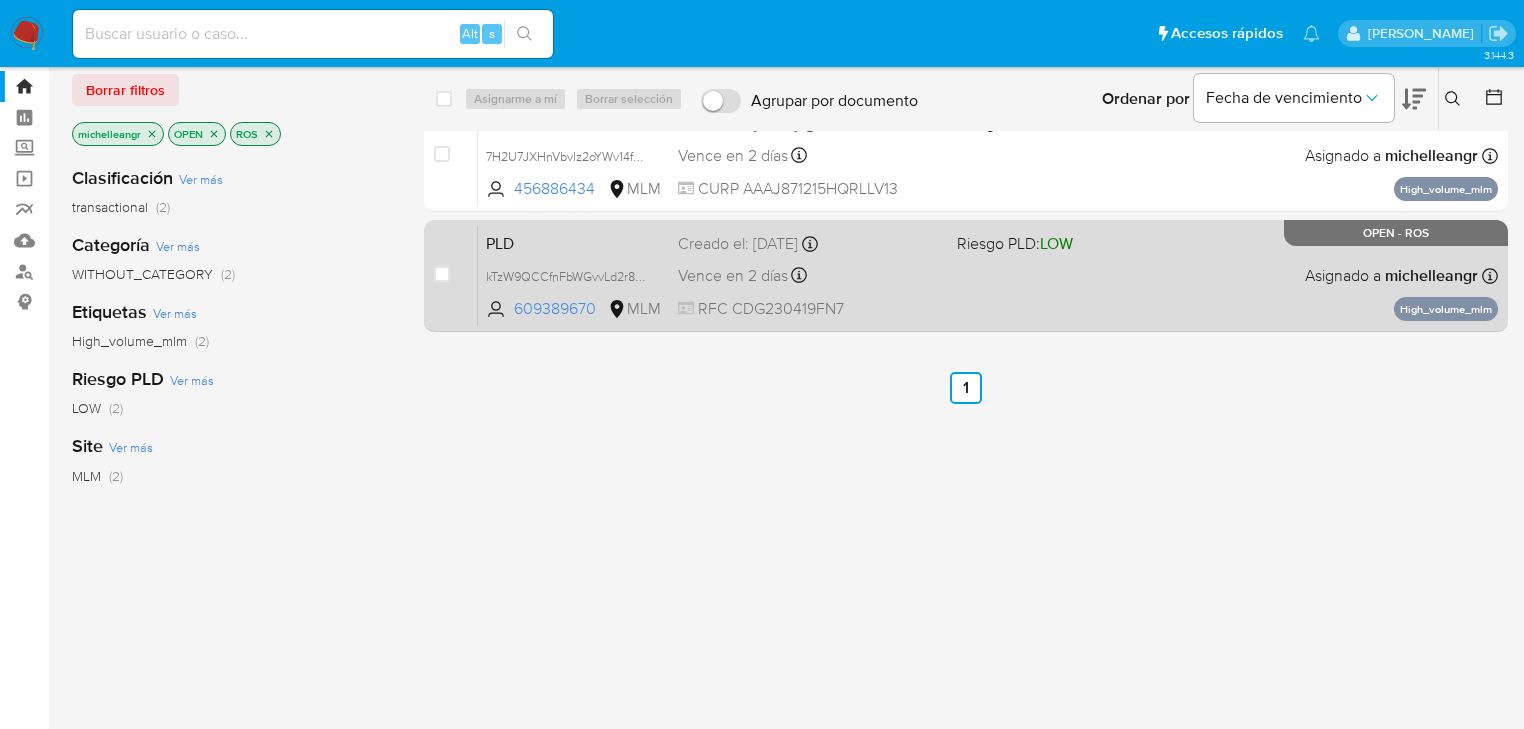 scroll, scrollTop: 0, scrollLeft: 0, axis: both 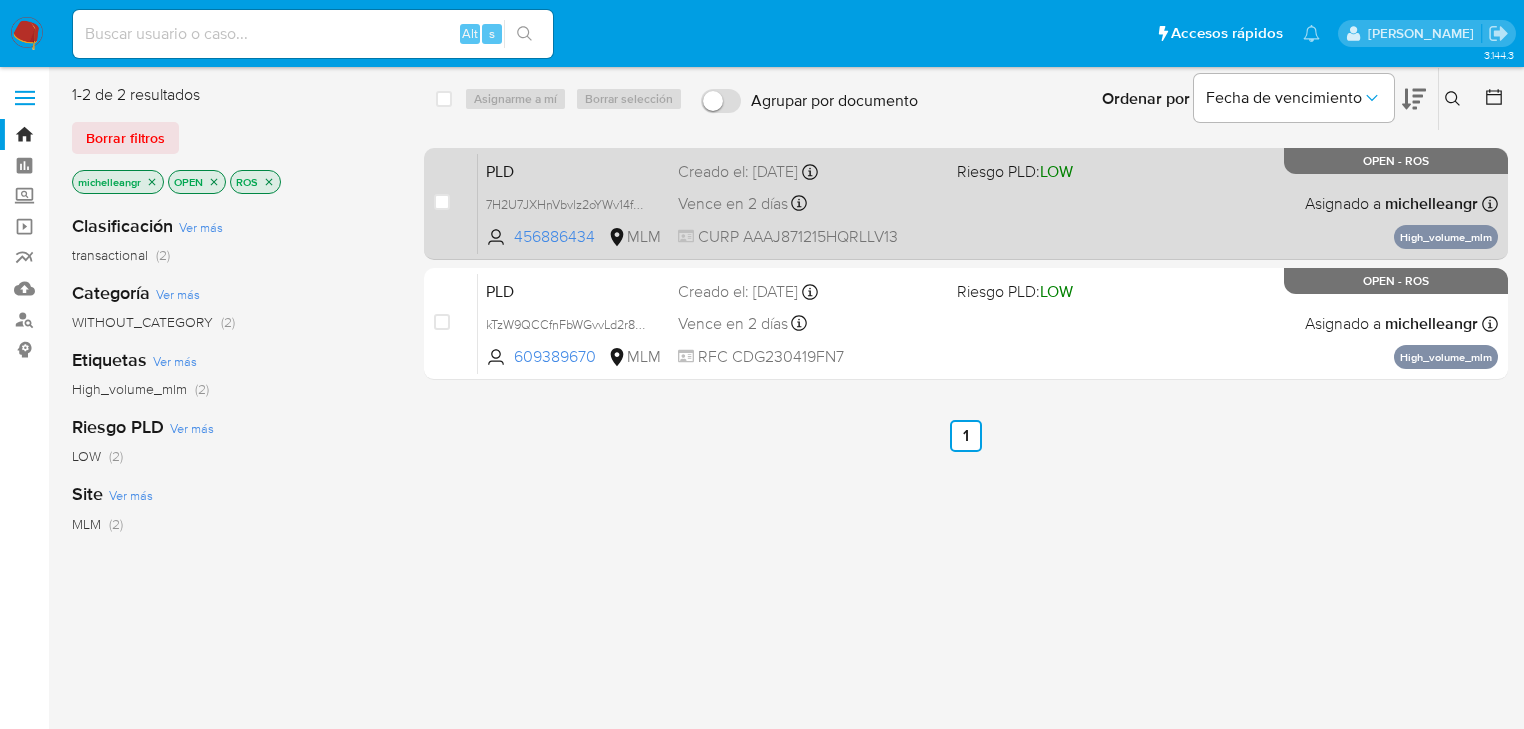 click on "PLD" at bounding box center [574, 170] 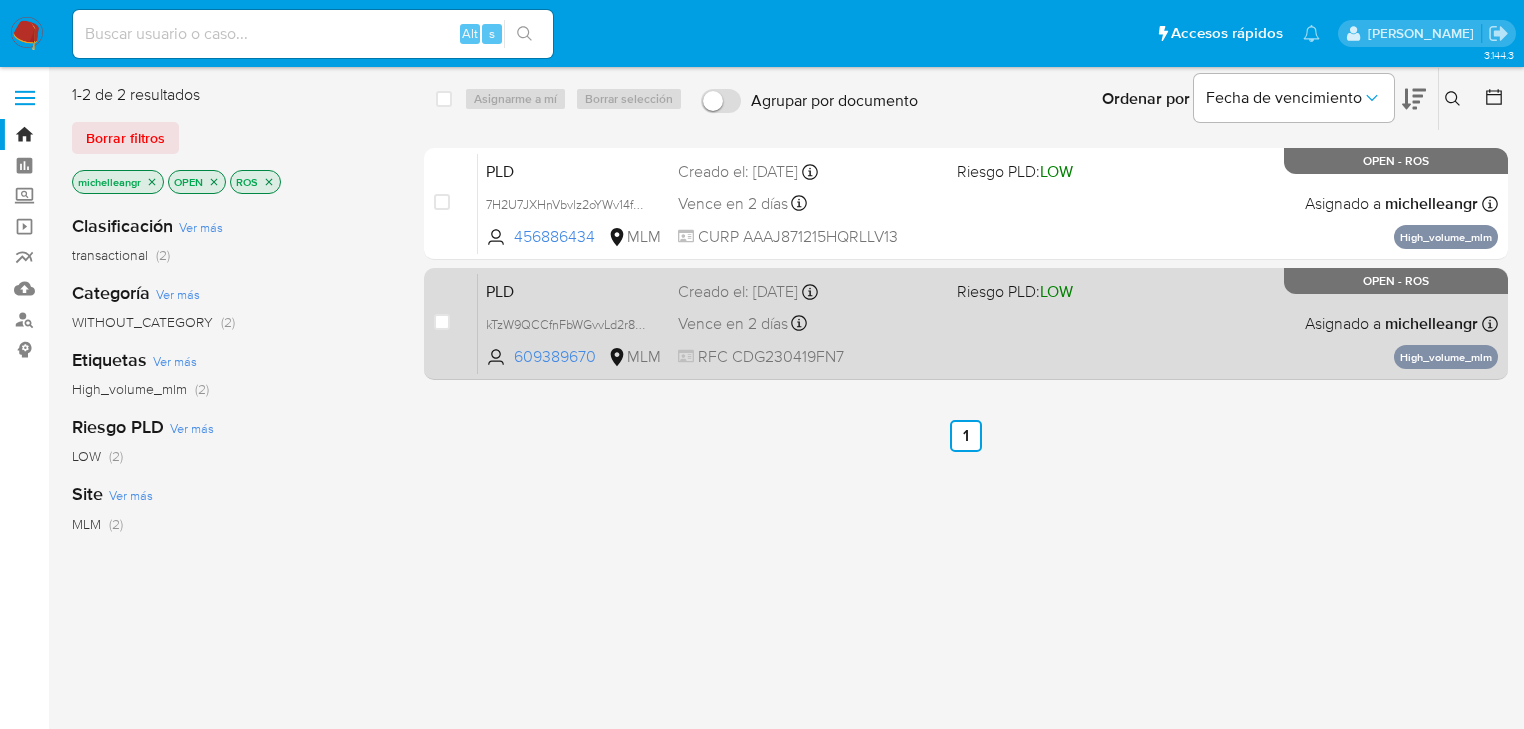 click on "PLD" at bounding box center (574, 290) 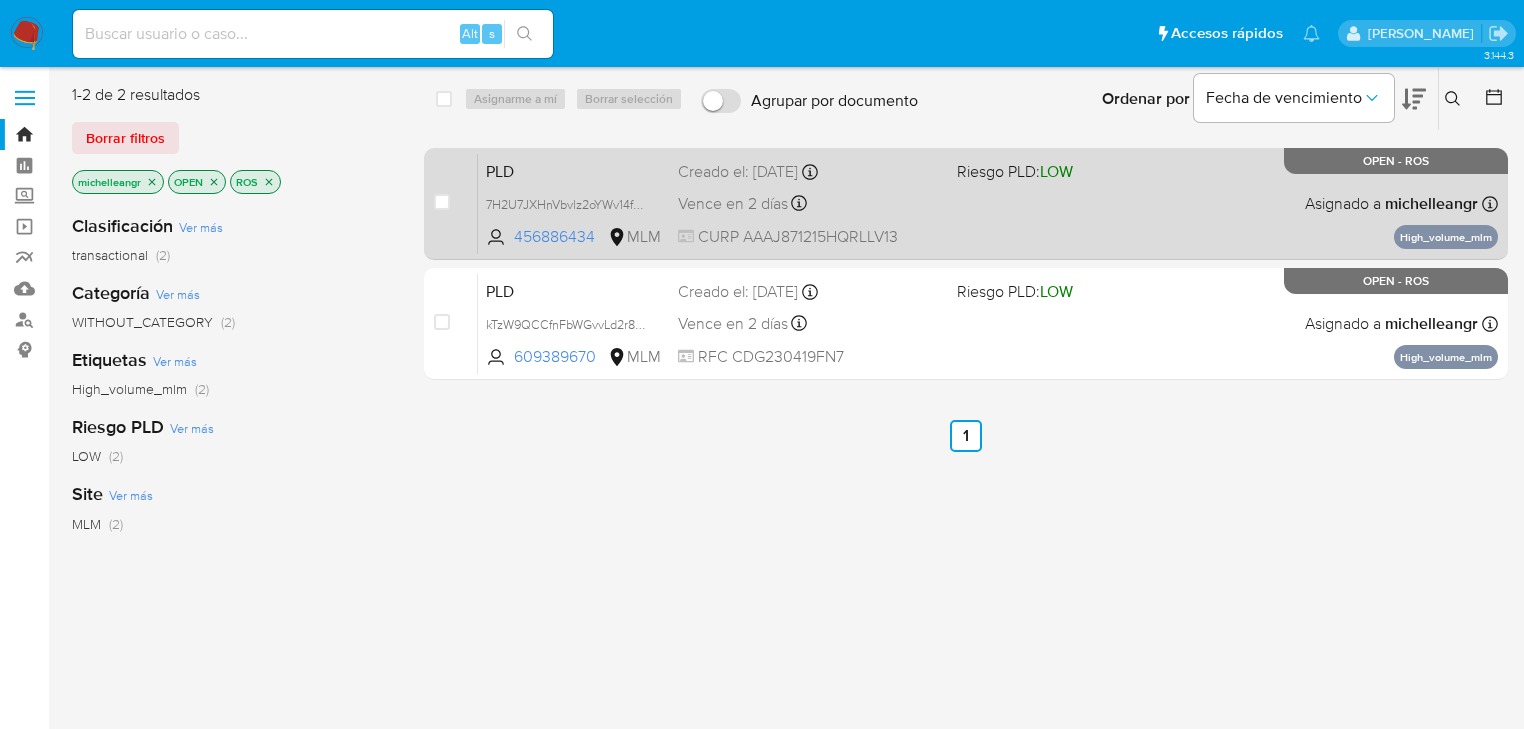 click on "PLD" at bounding box center [574, 170] 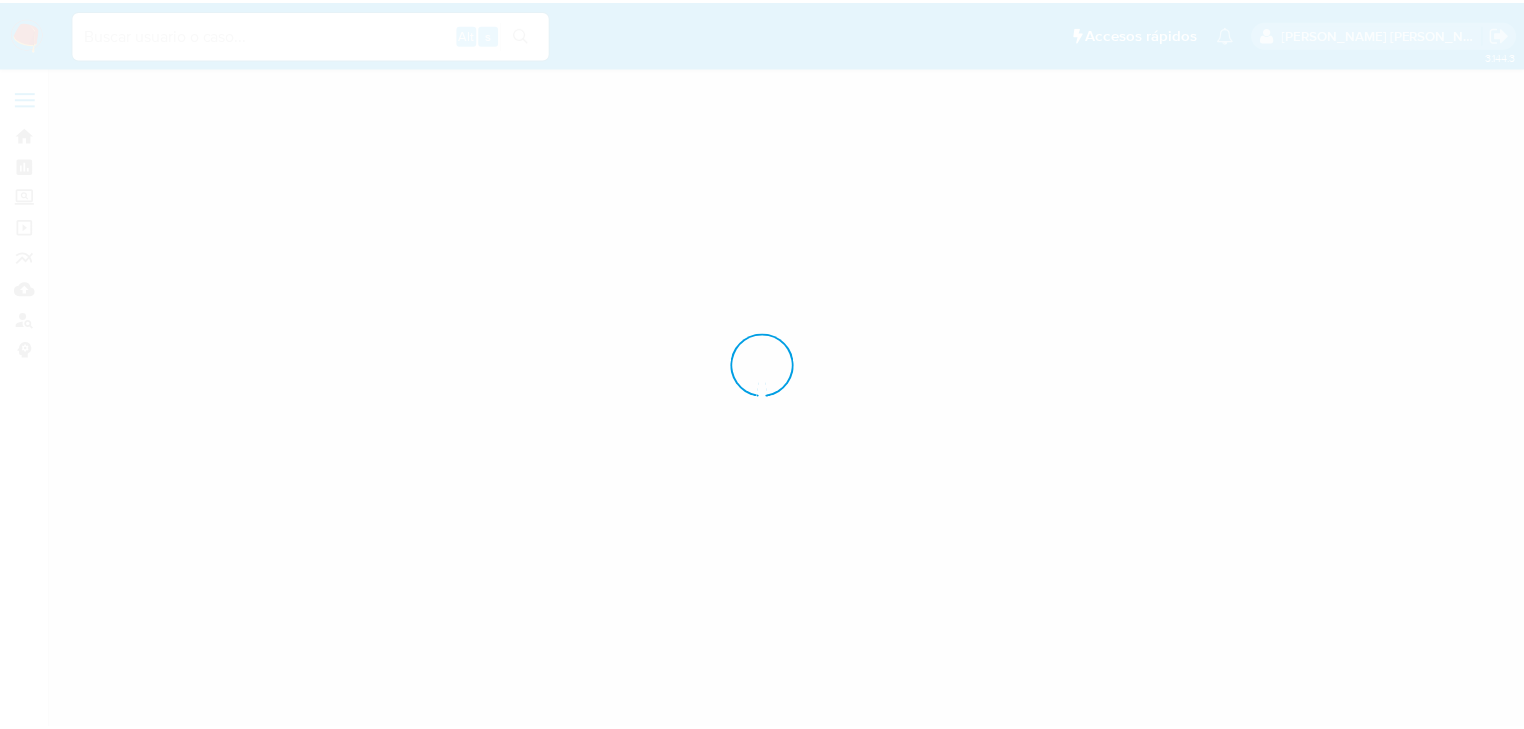 scroll, scrollTop: 0, scrollLeft: 0, axis: both 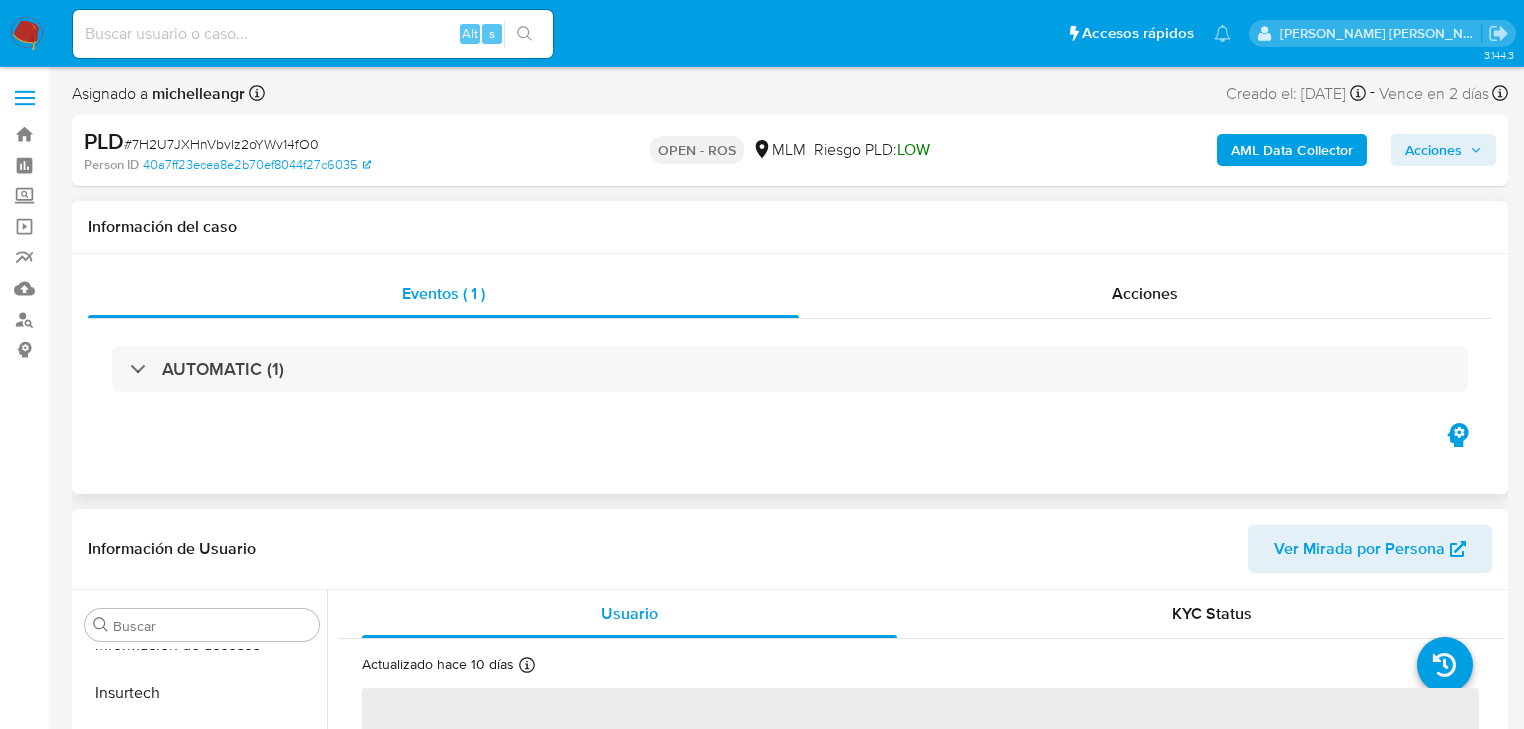 select on "10" 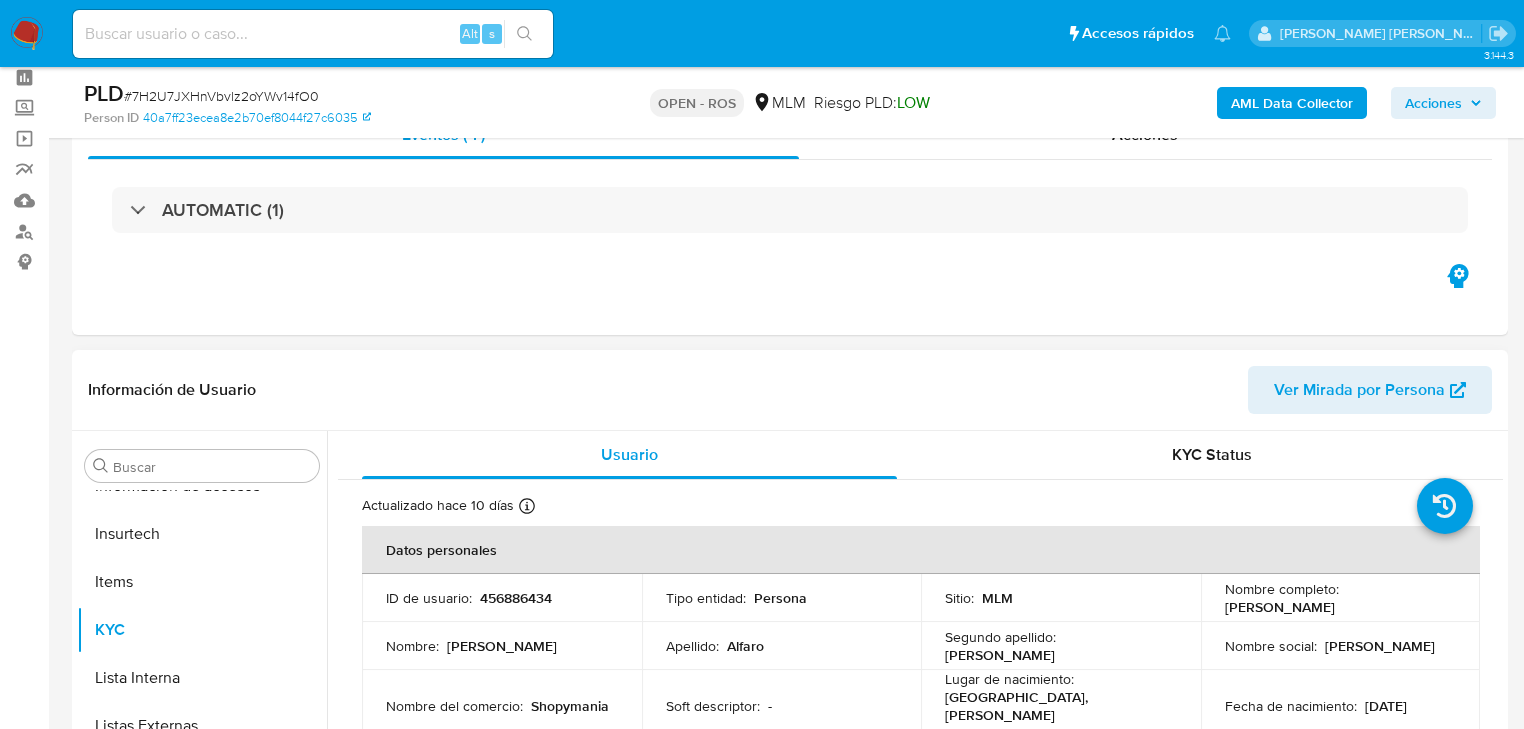 scroll, scrollTop: 160, scrollLeft: 0, axis: vertical 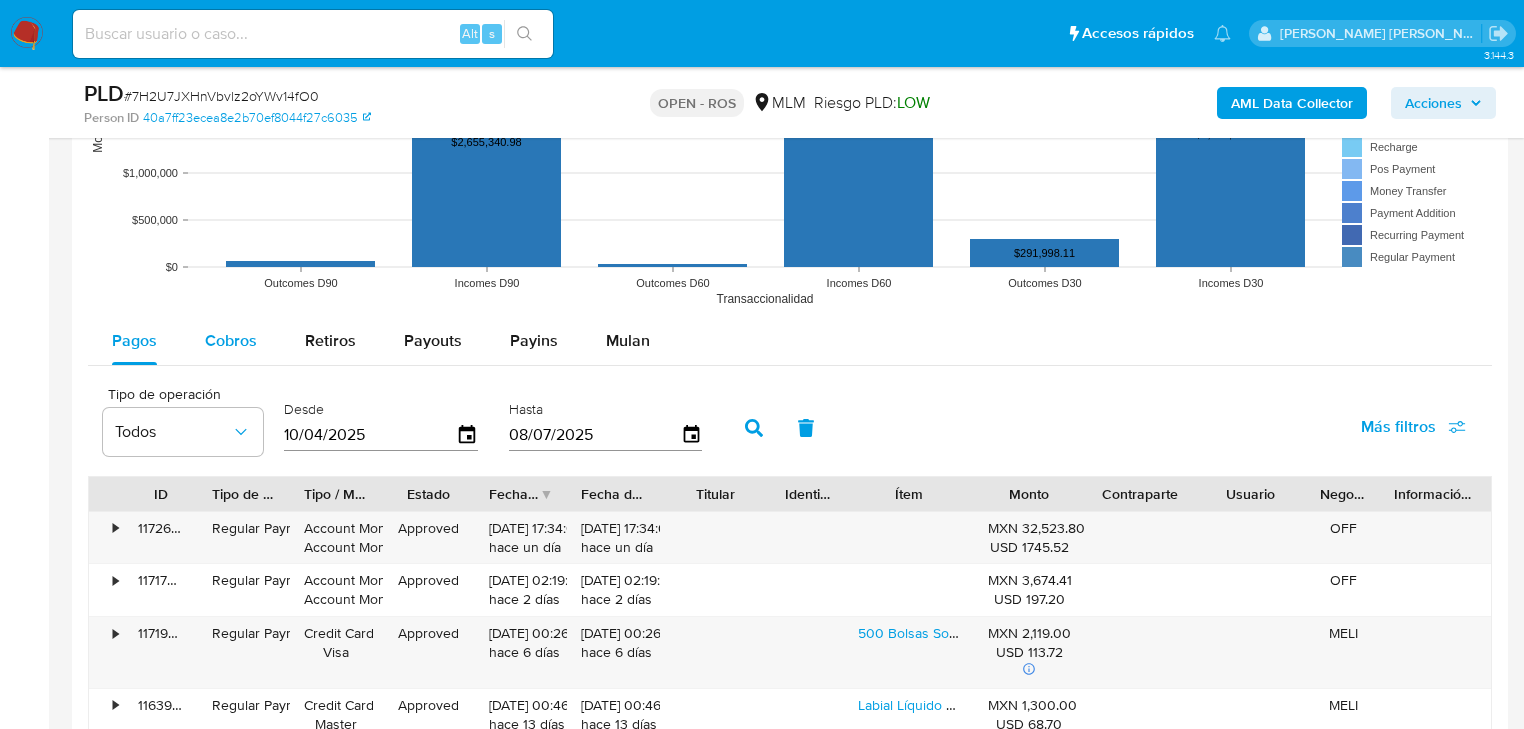 click on "Cobros" at bounding box center [231, 340] 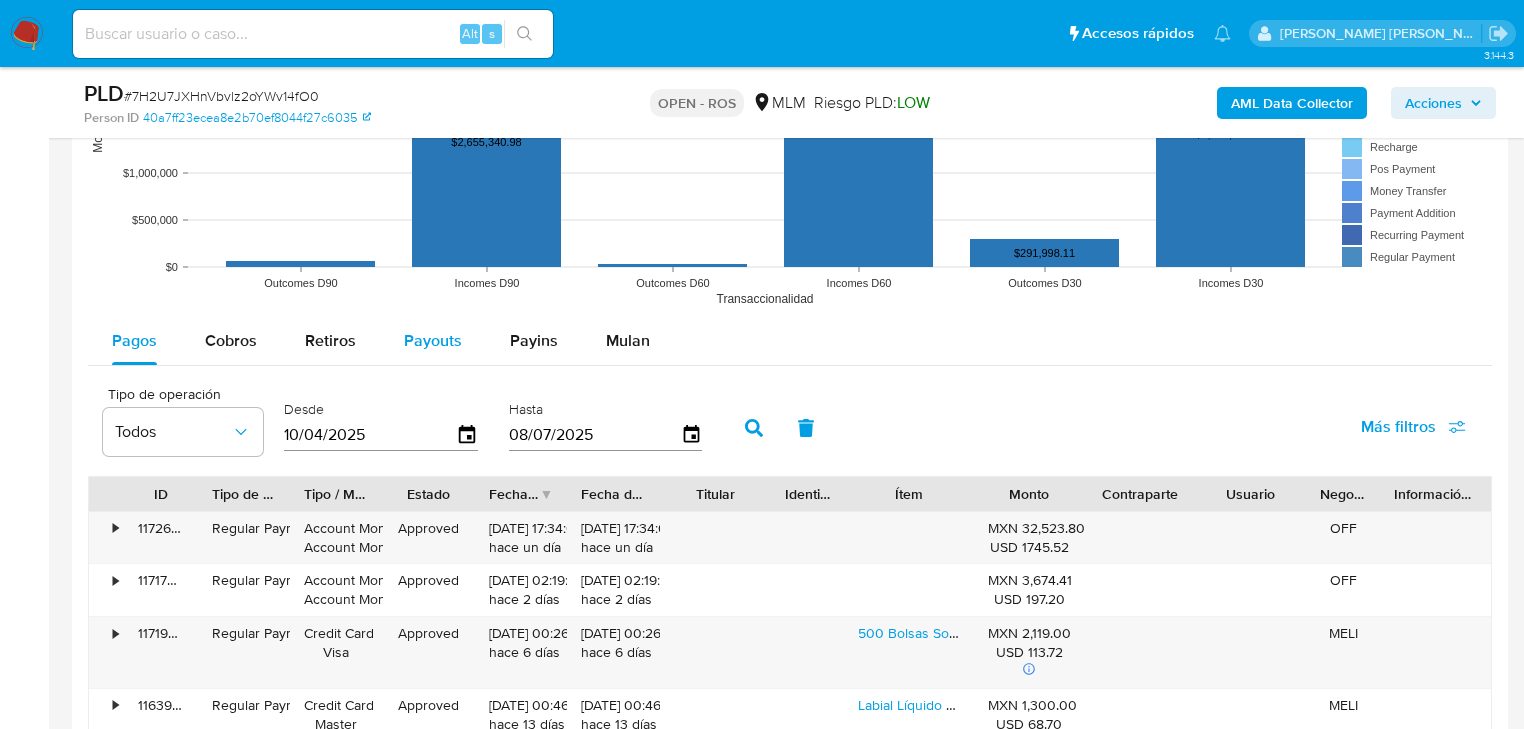 select on "10" 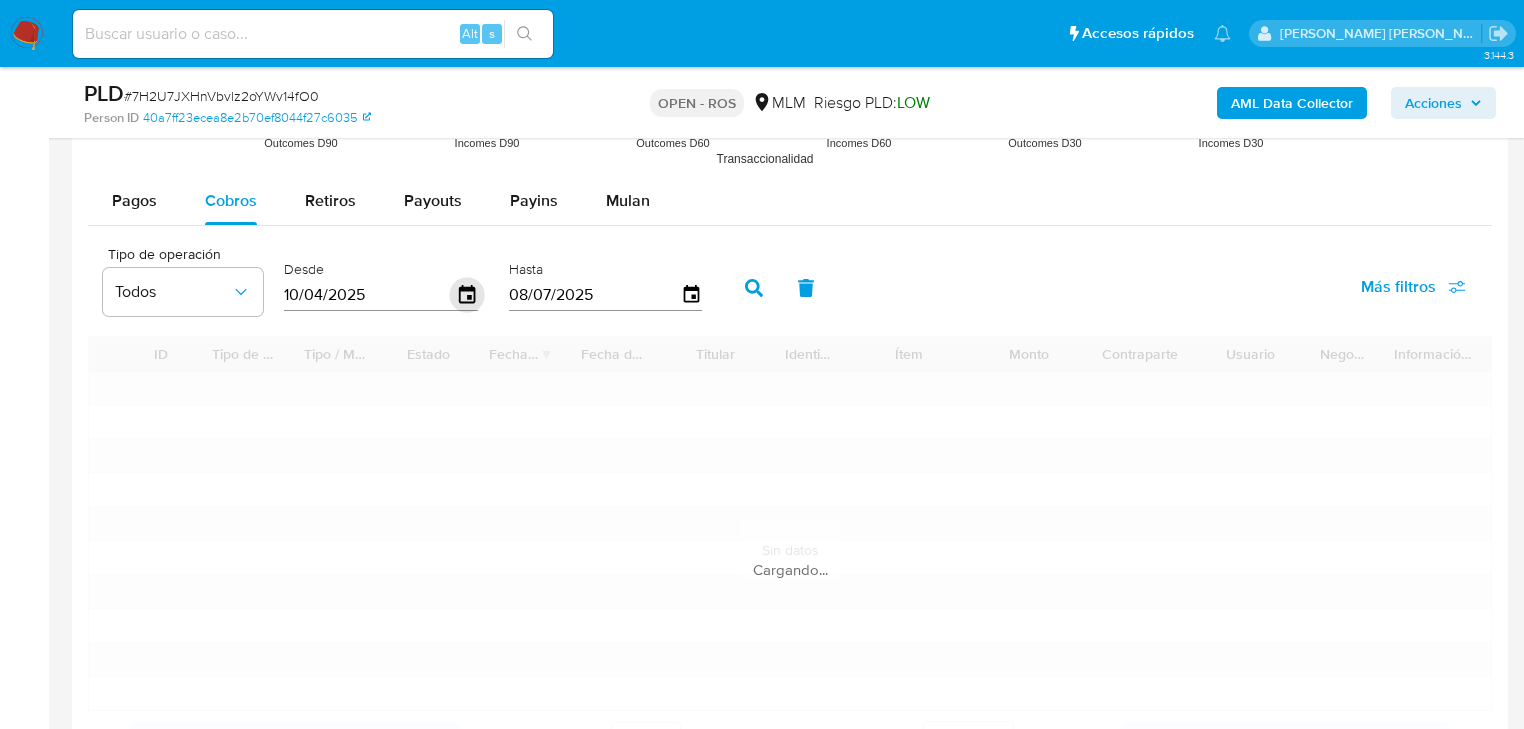 scroll, scrollTop: 2240, scrollLeft: 0, axis: vertical 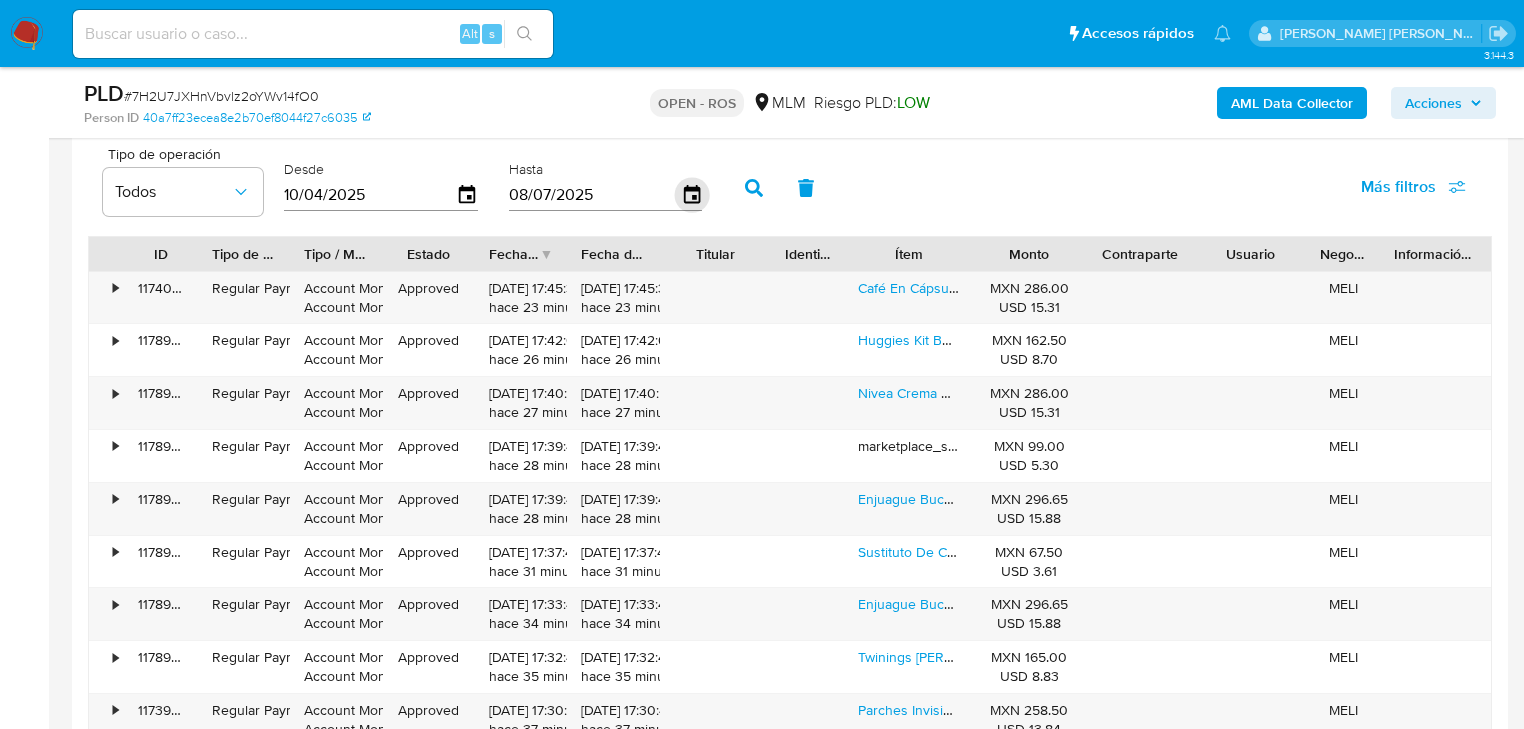 click 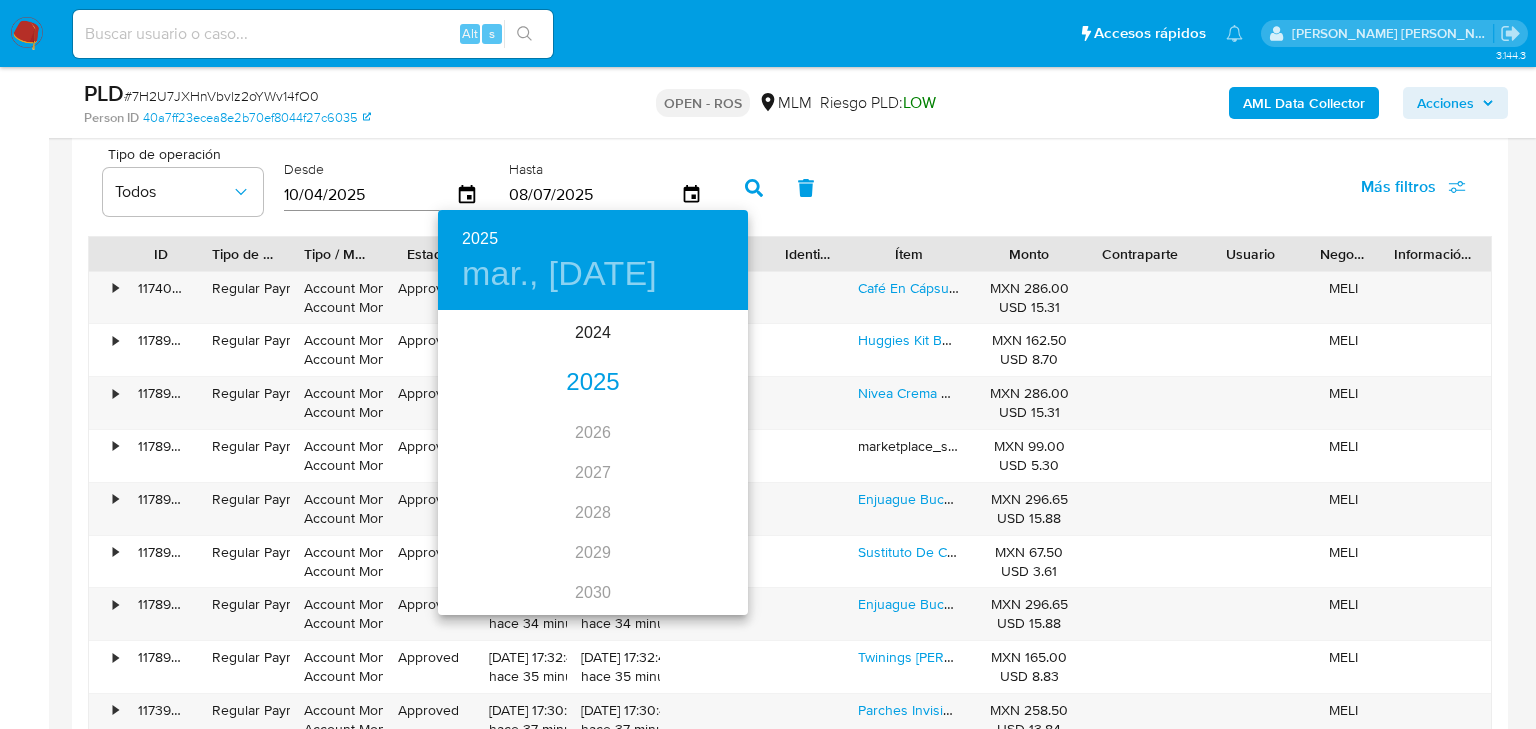 click on "2025" at bounding box center (593, 383) 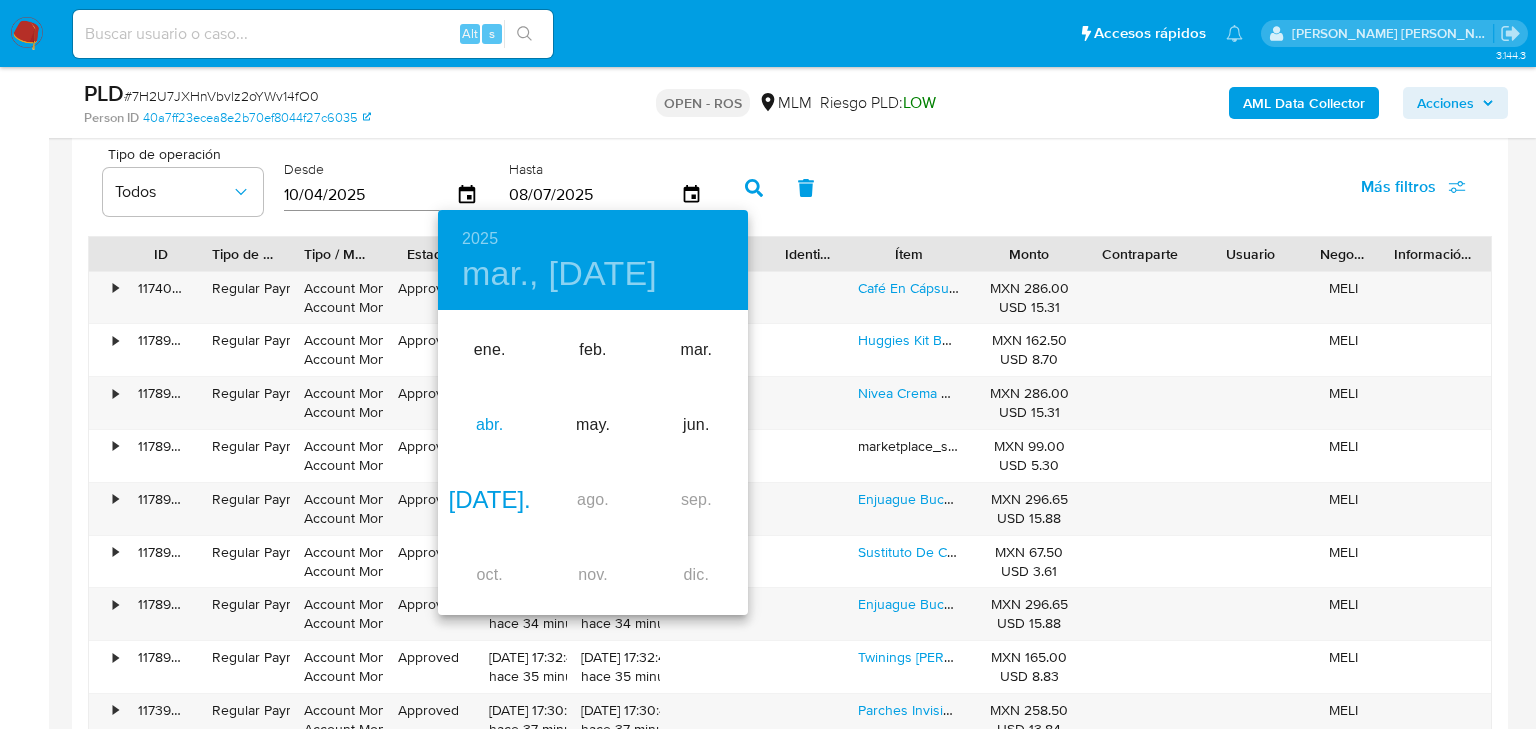 click on "abr." at bounding box center [489, 425] 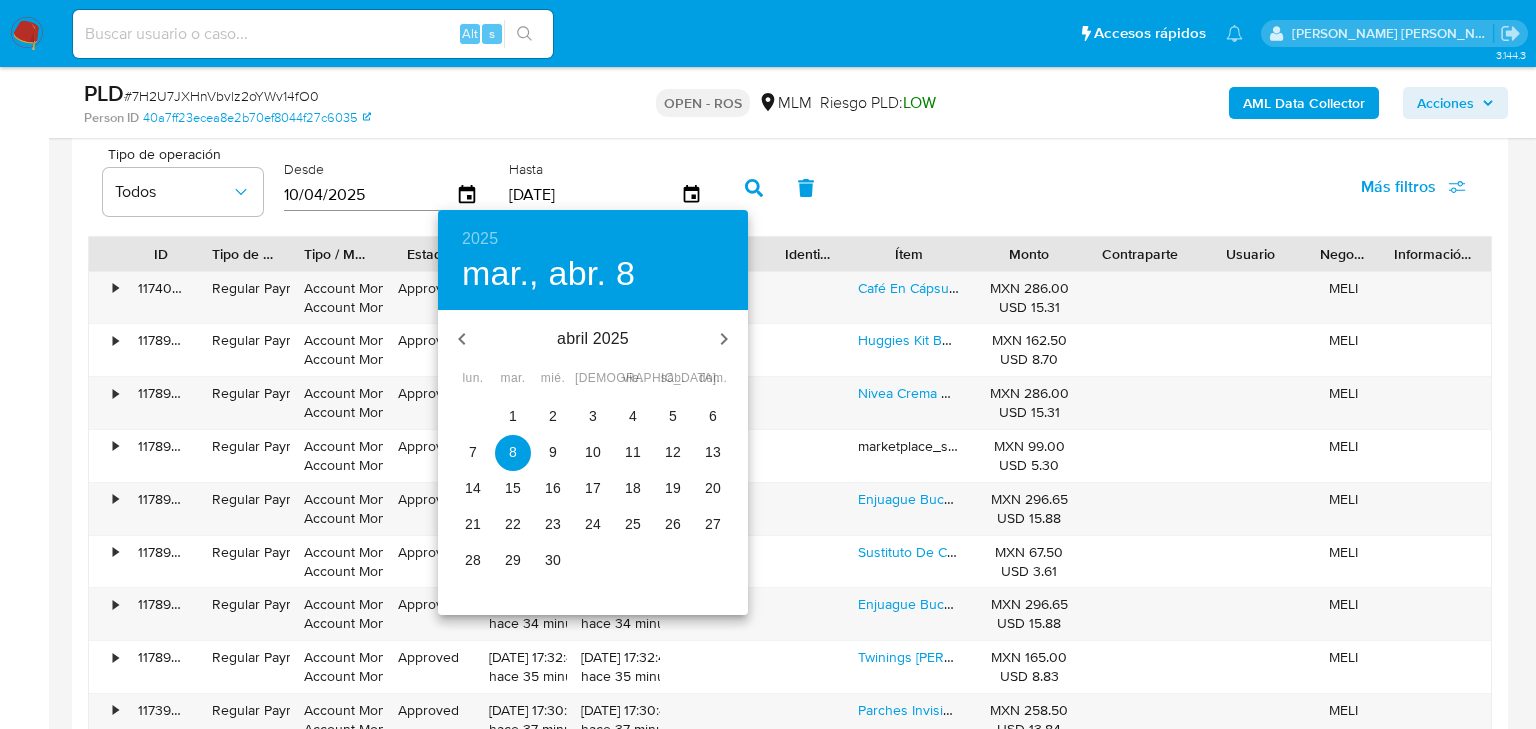 click on "30" at bounding box center [553, 560] 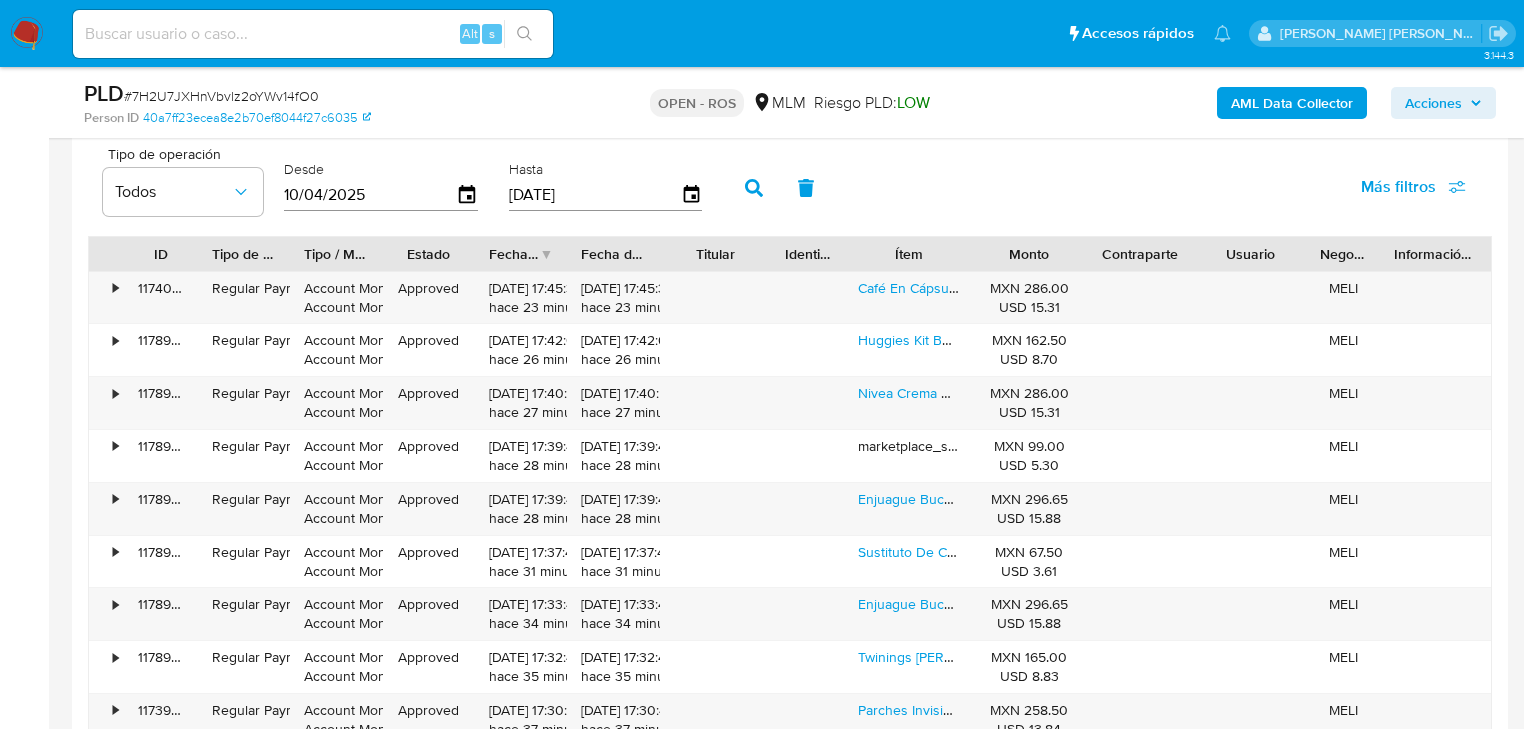 click 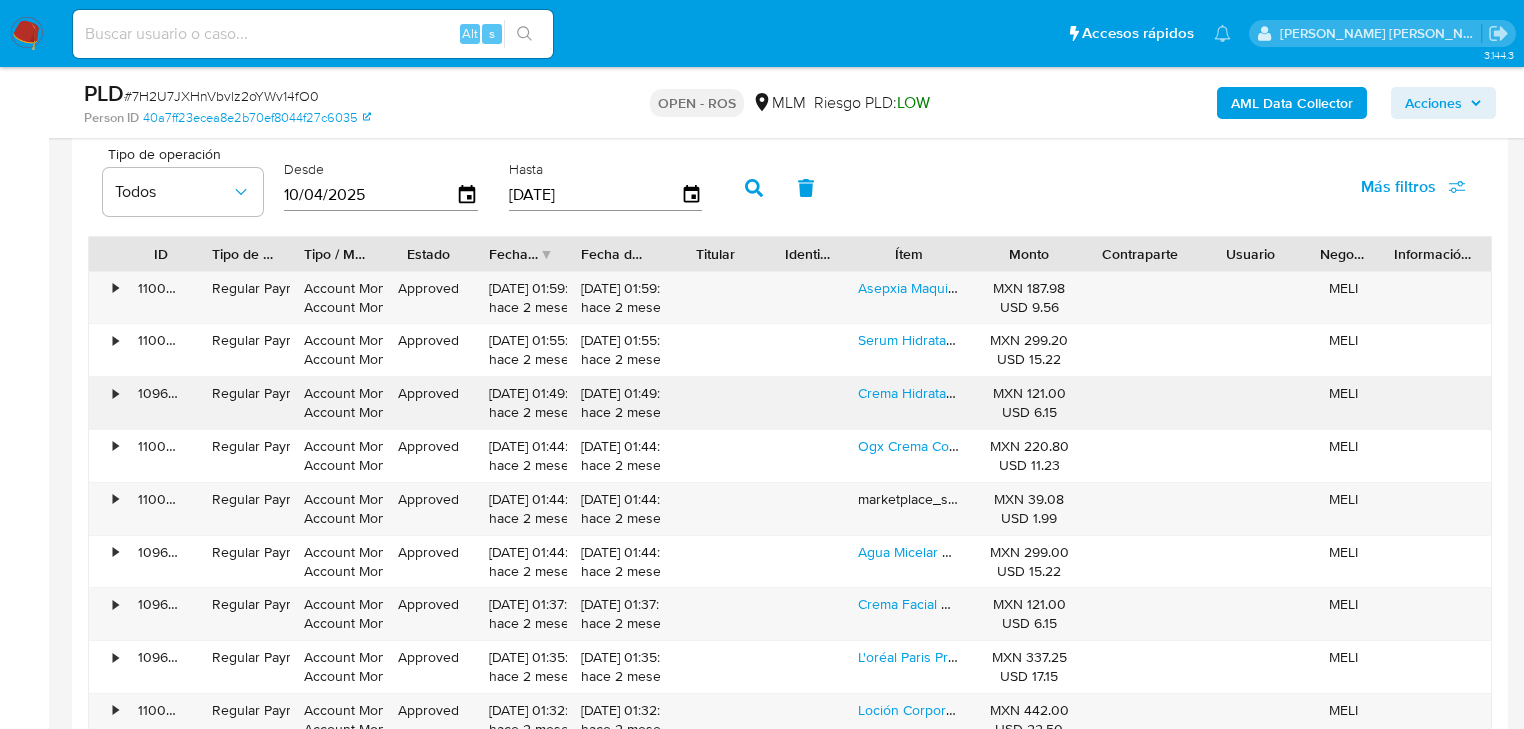 drag, startPoint x: 516, startPoint y: 294, endPoint x: 540, endPoint y: 422, distance: 130.23056 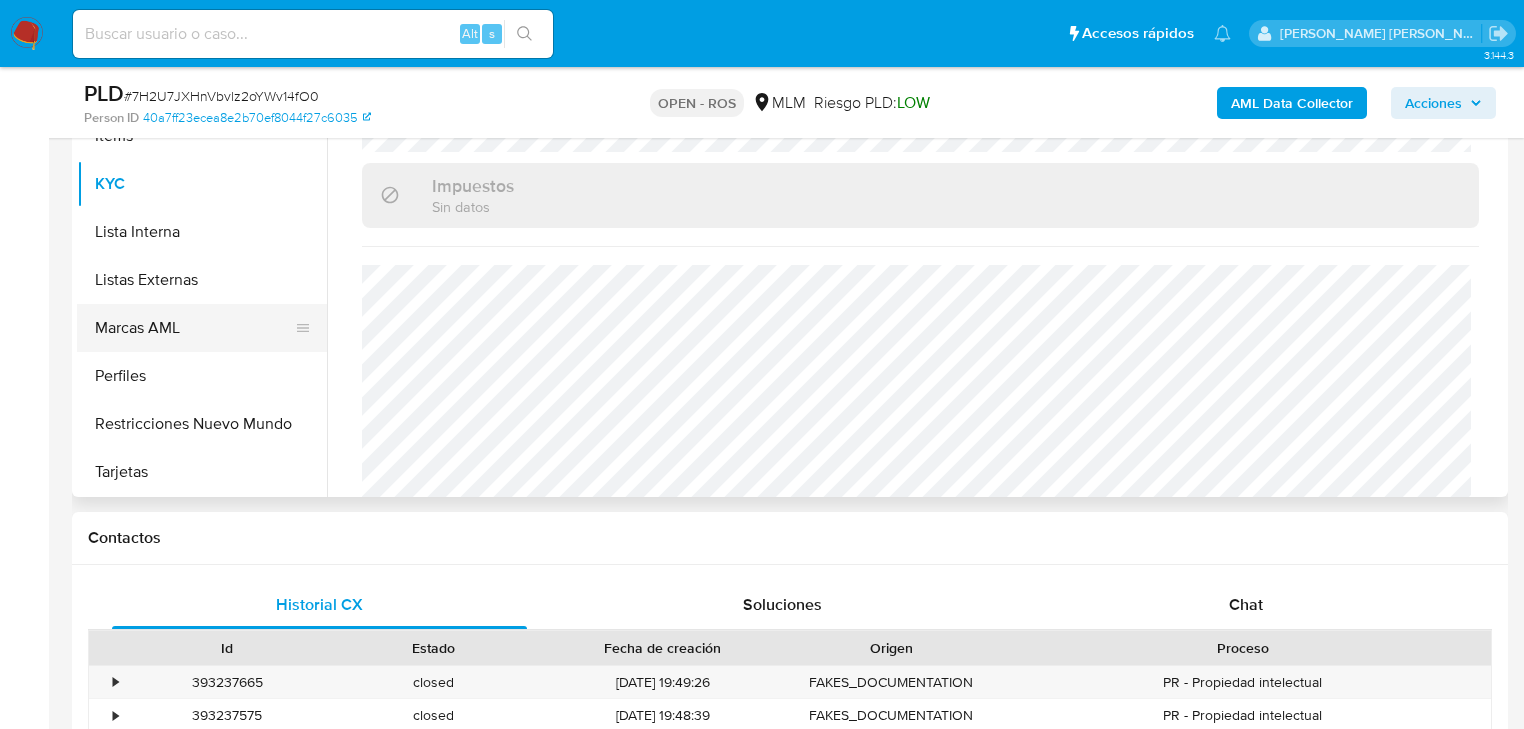 scroll, scrollTop: 480, scrollLeft: 0, axis: vertical 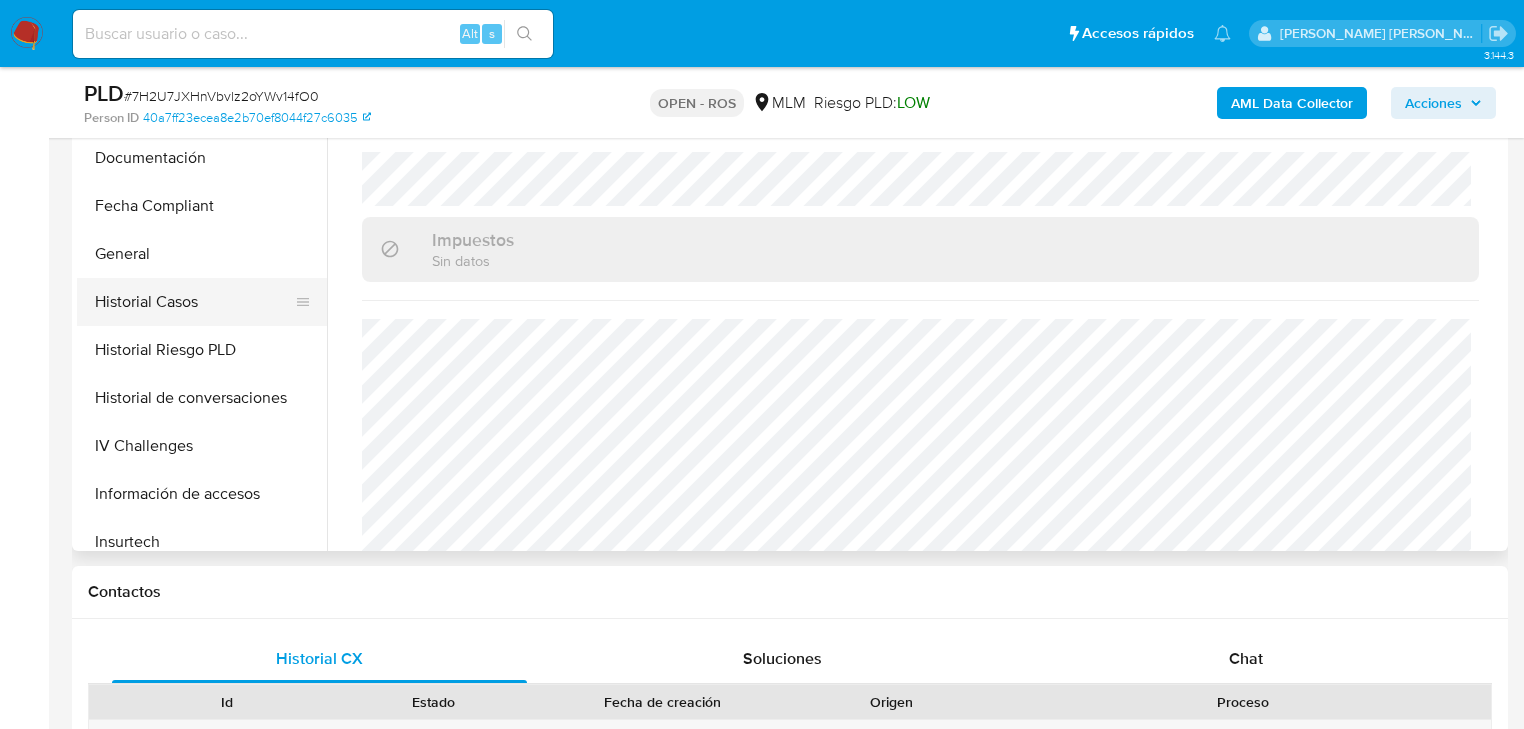 drag, startPoint x: 158, startPoint y: 258, endPoint x: 287, endPoint y: 283, distance: 131.40015 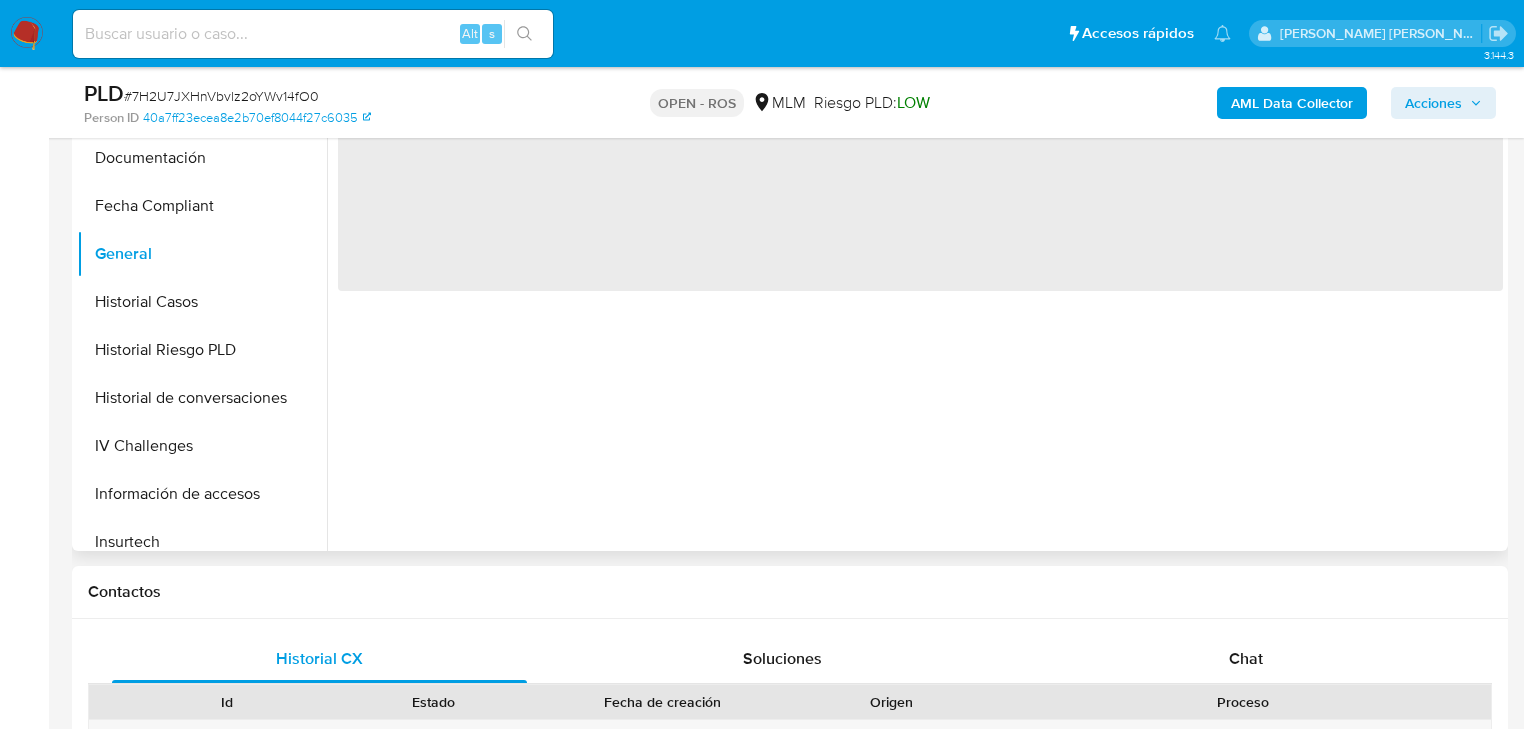 scroll, scrollTop: 0, scrollLeft: 0, axis: both 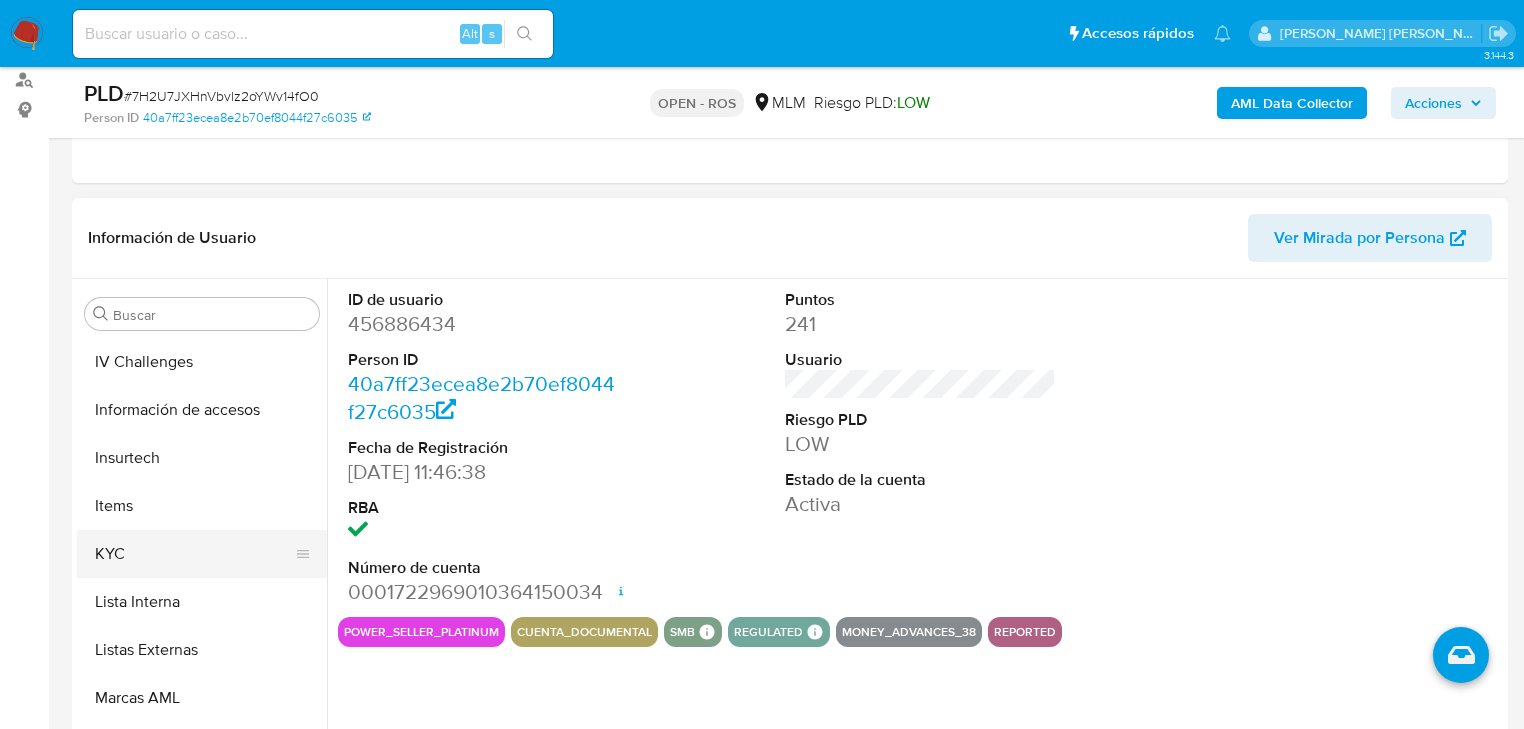click on "KYC" at bounding box center (194, 554) 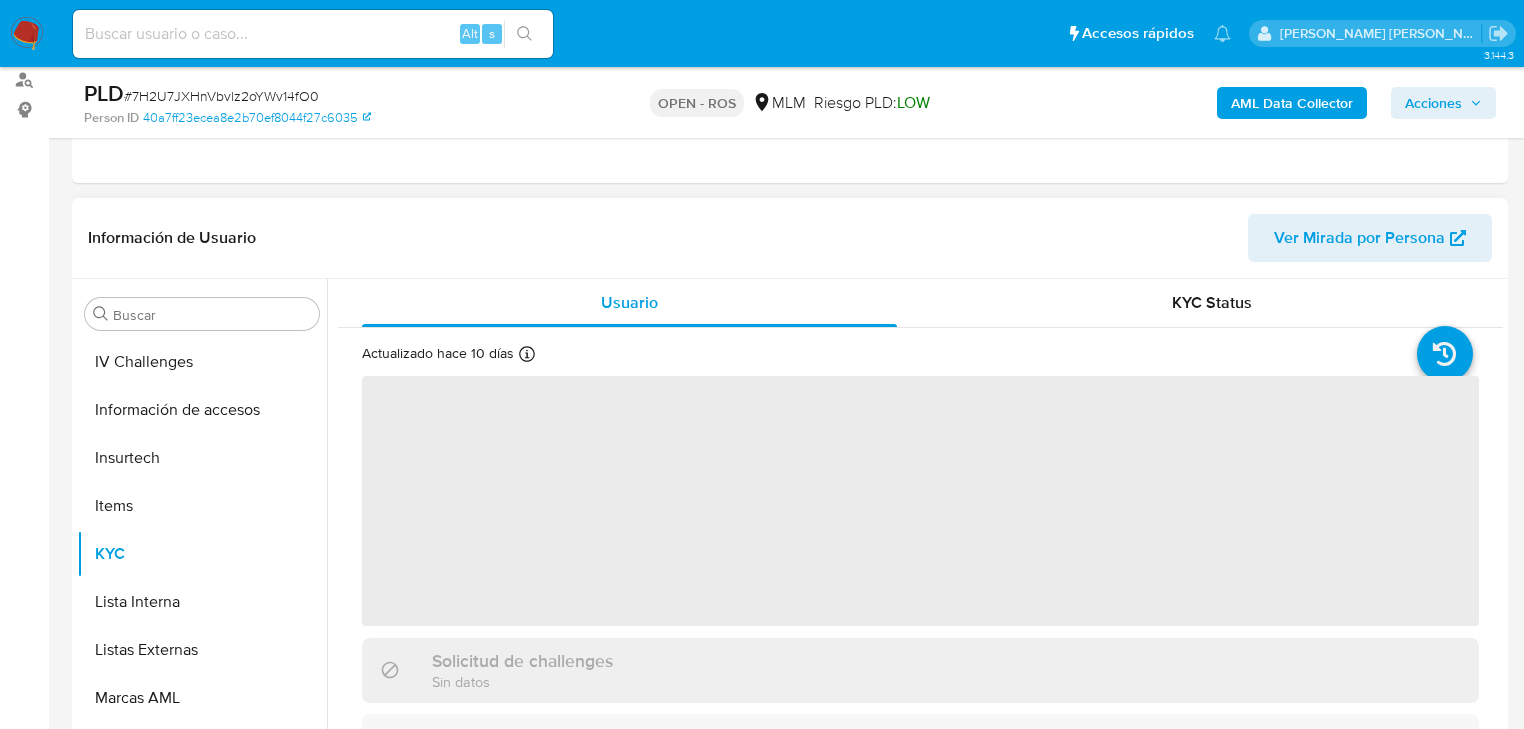 click on "‌" at bounding box center [920, 501] 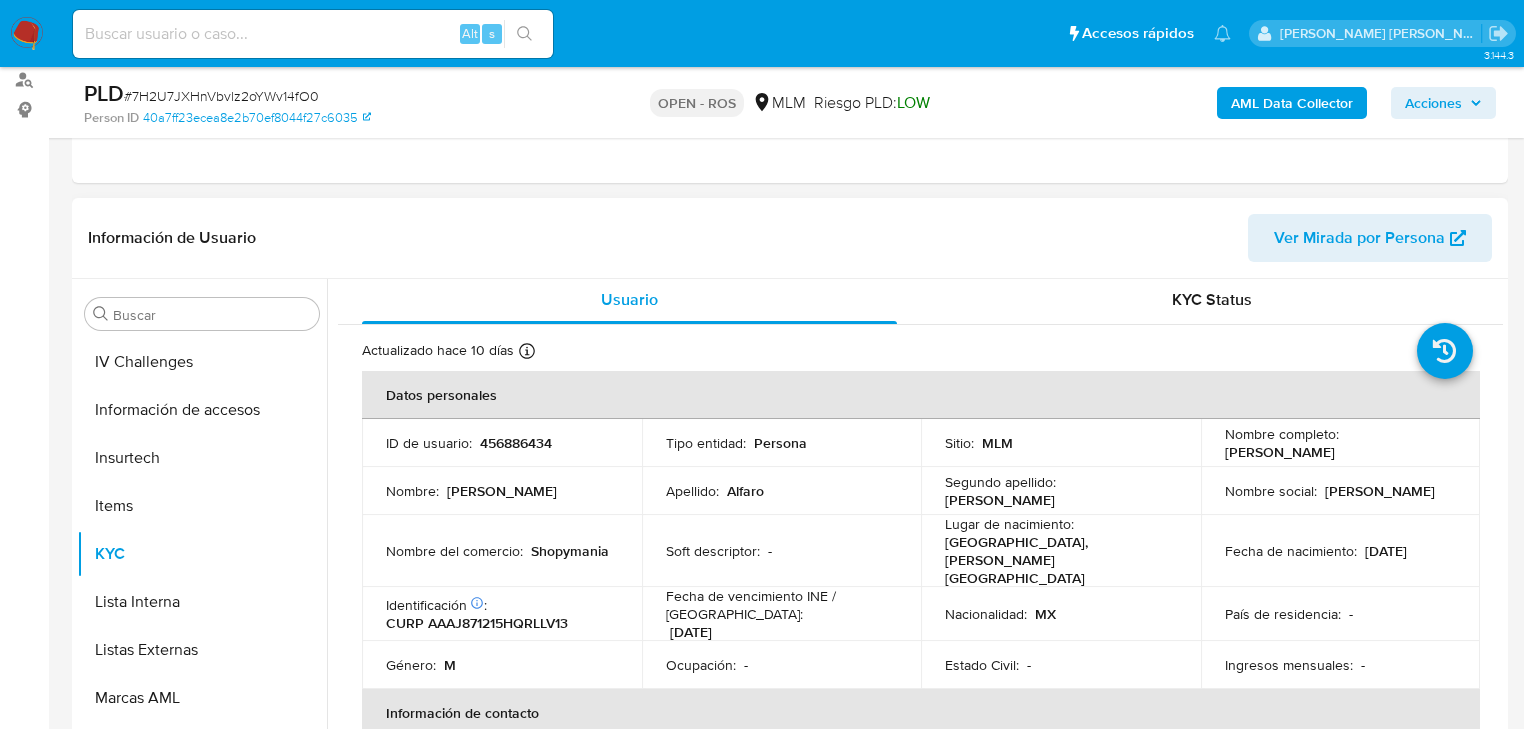 scroll, scrollTop: 0, scrollLeft: 0, axis: both 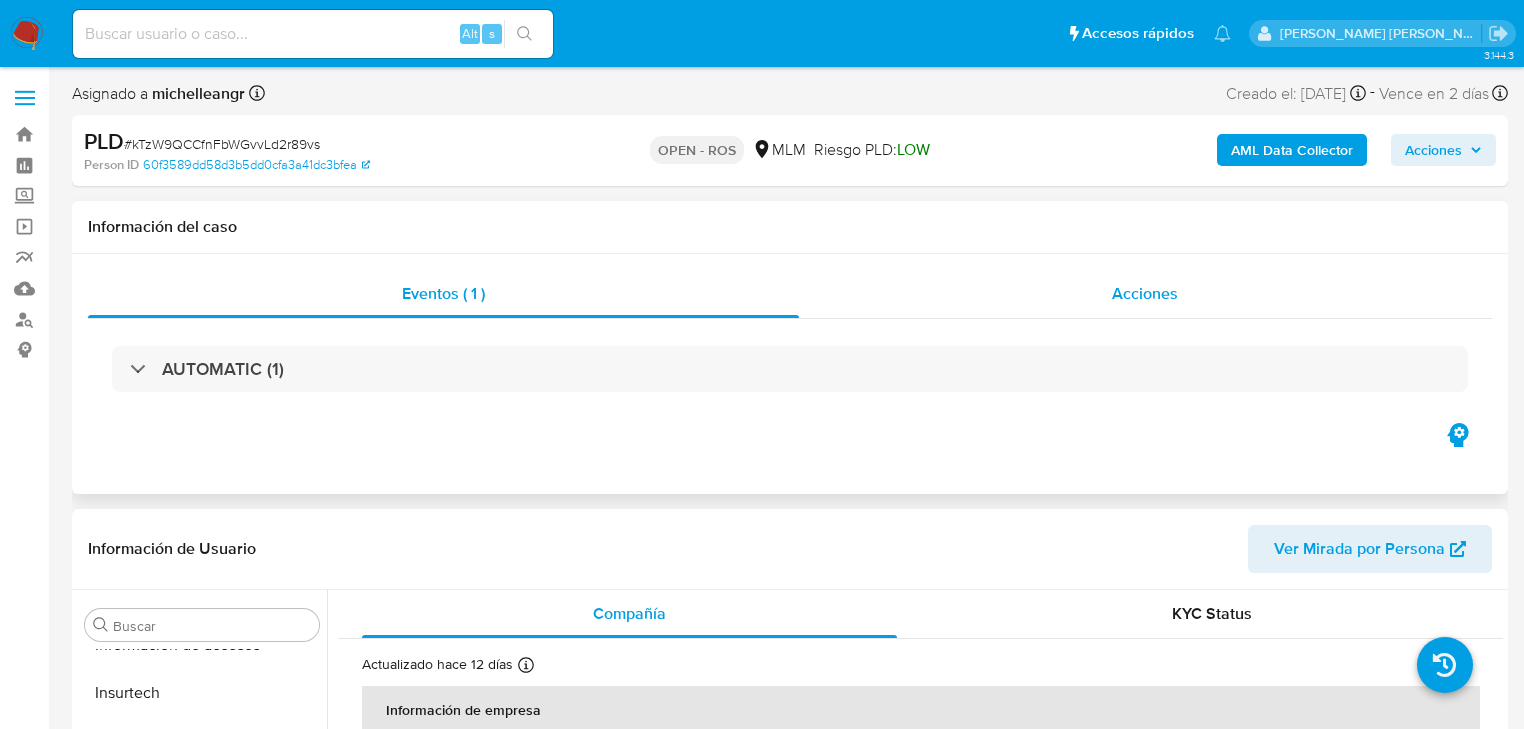 click on "Acciones" at bounding box center [1145, 293] 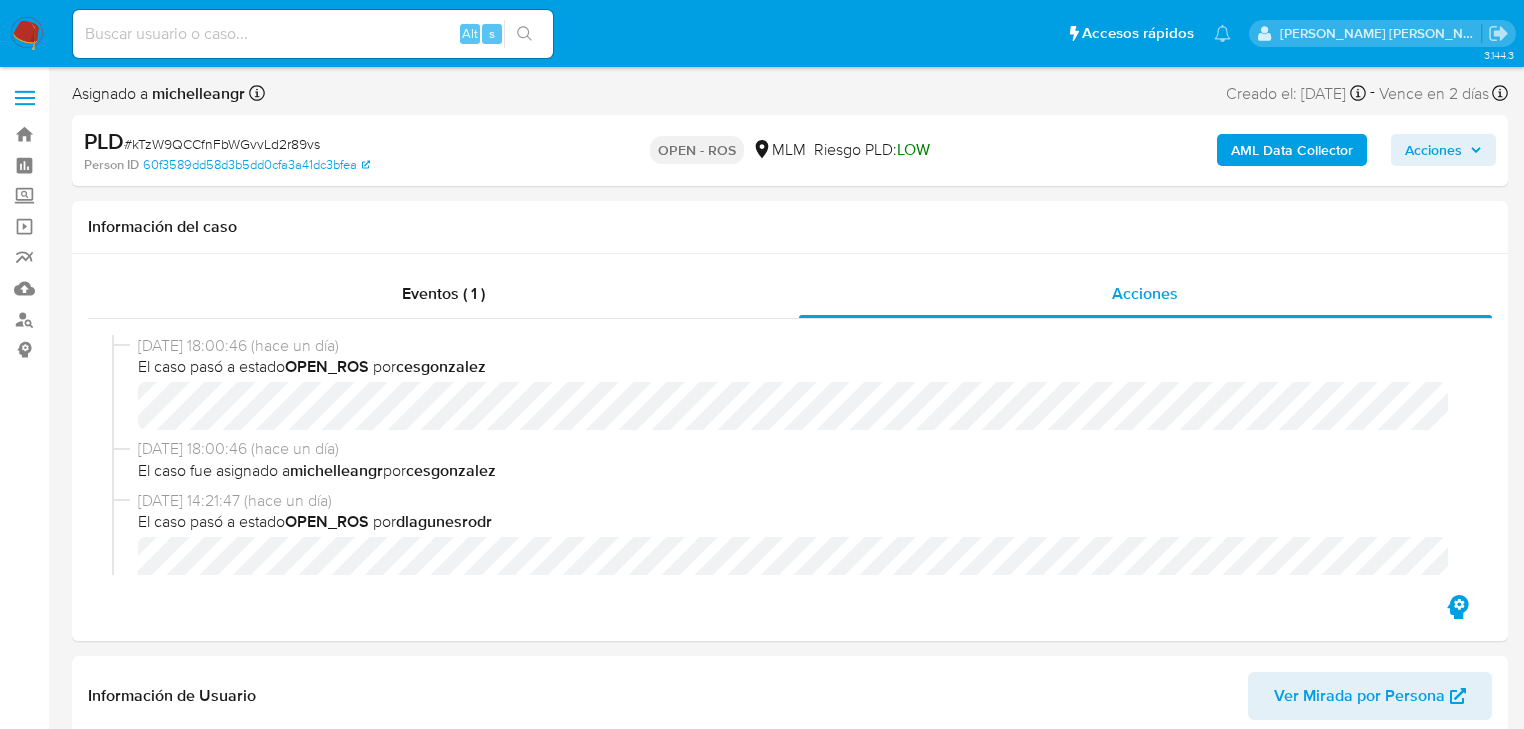 select on "10" 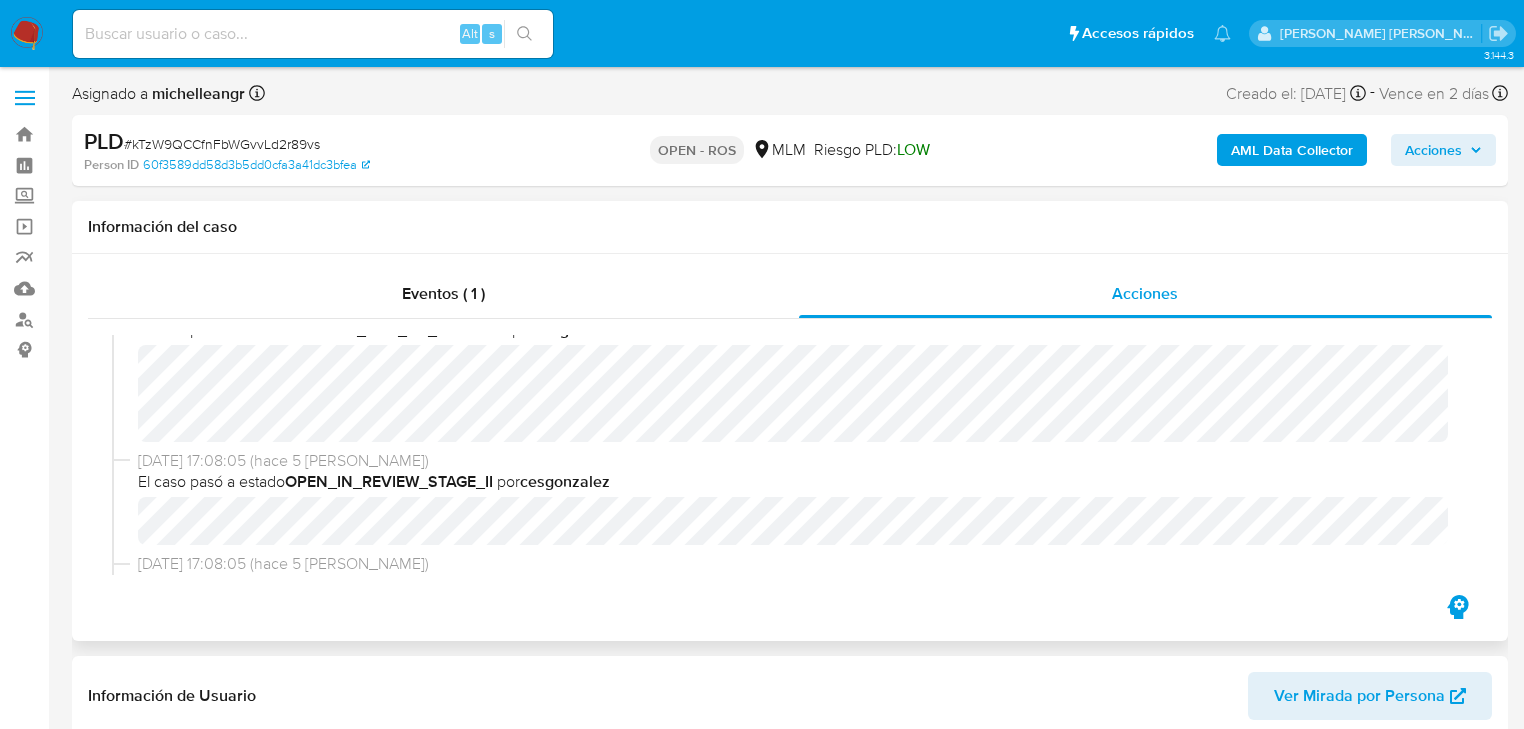 scroll, scrollTop: 480, scrollLeft: 0, axis: vertical 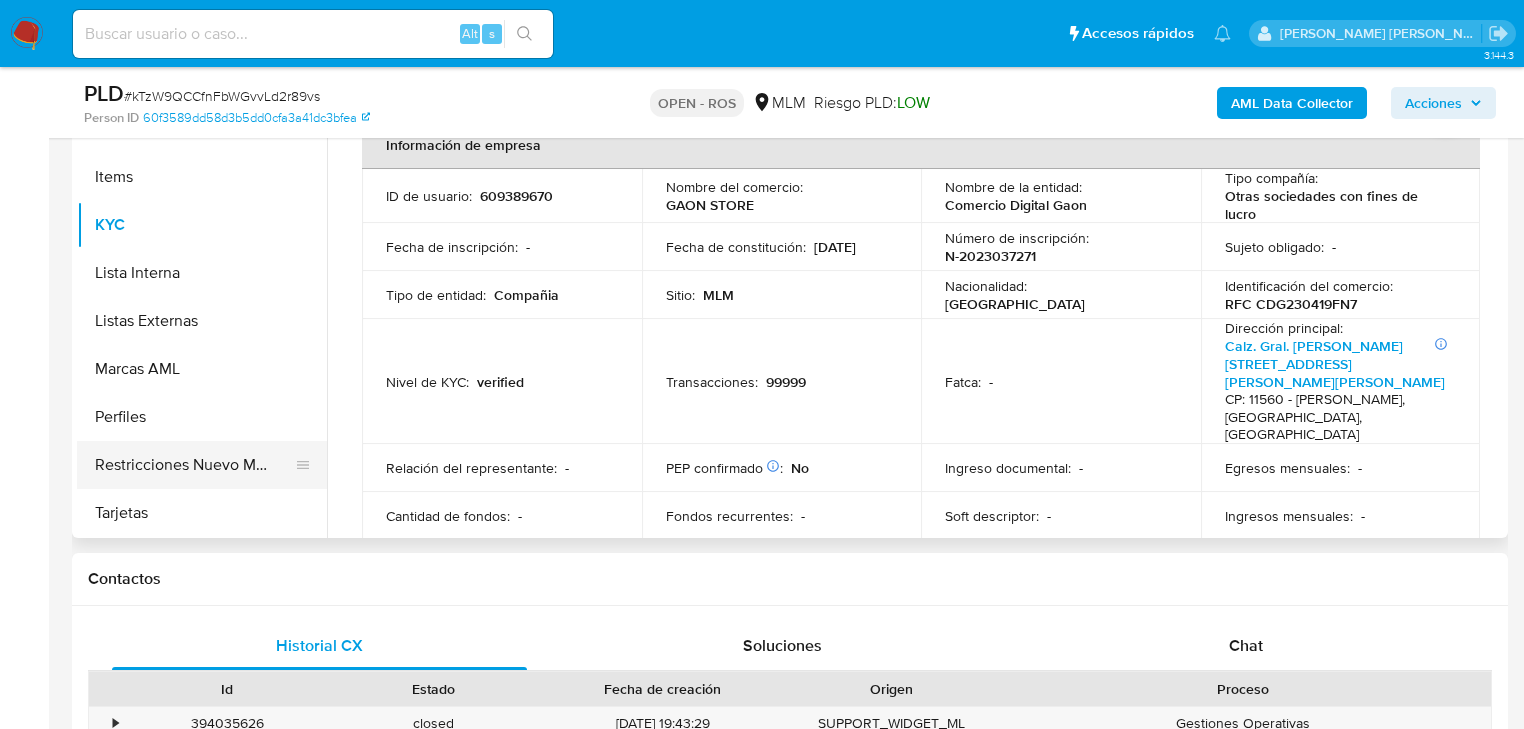 click on "Restricciones Nuevo Mundo" at bounding box center (194, 465) 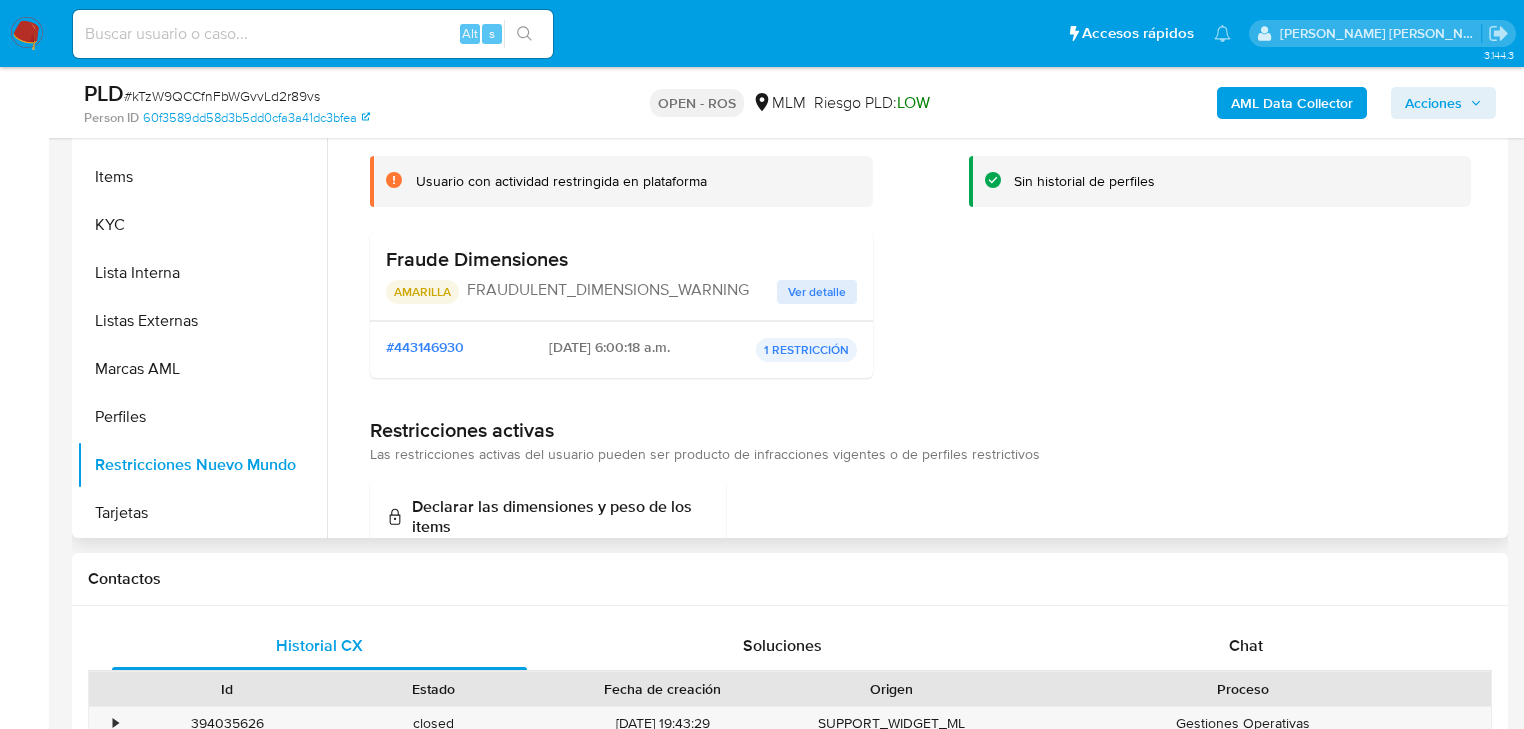 click on "Ver detalle" at bounding box center (817, 292) 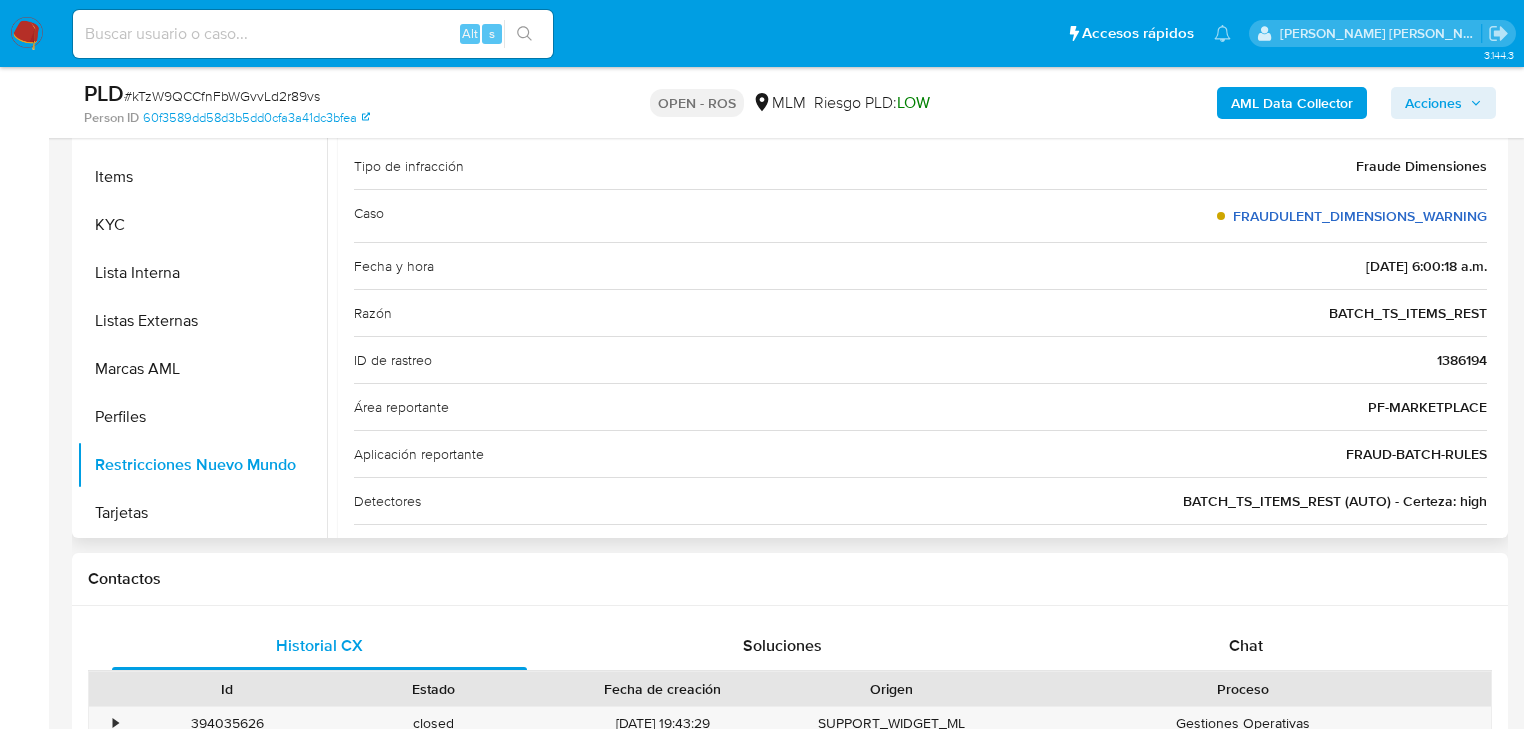 click on "FRAUDULENT_DIMENSIONS_WARNING" at bounding box center (1360, 216) 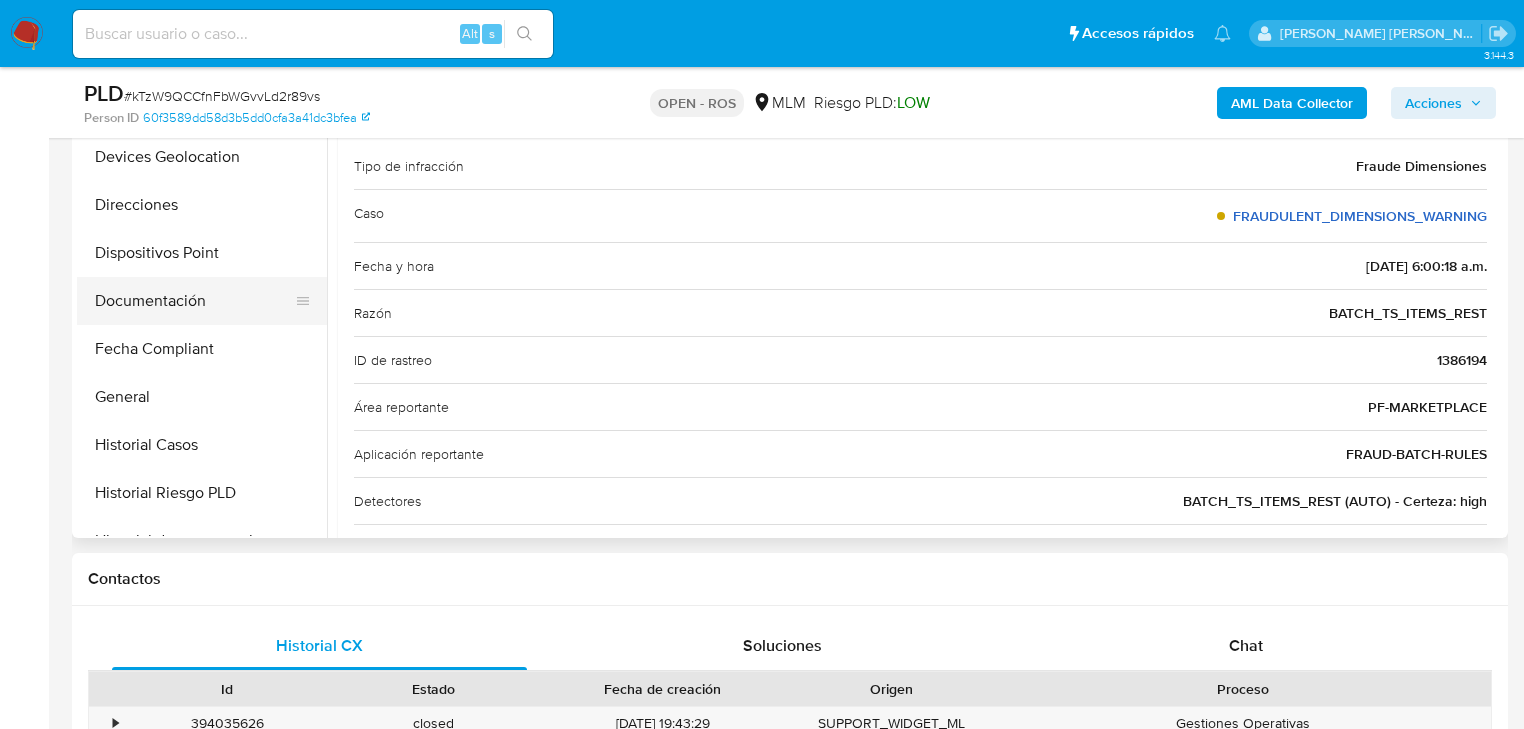 scroll, scrollTop: 236, scrollLeft: 0, axis: vertical 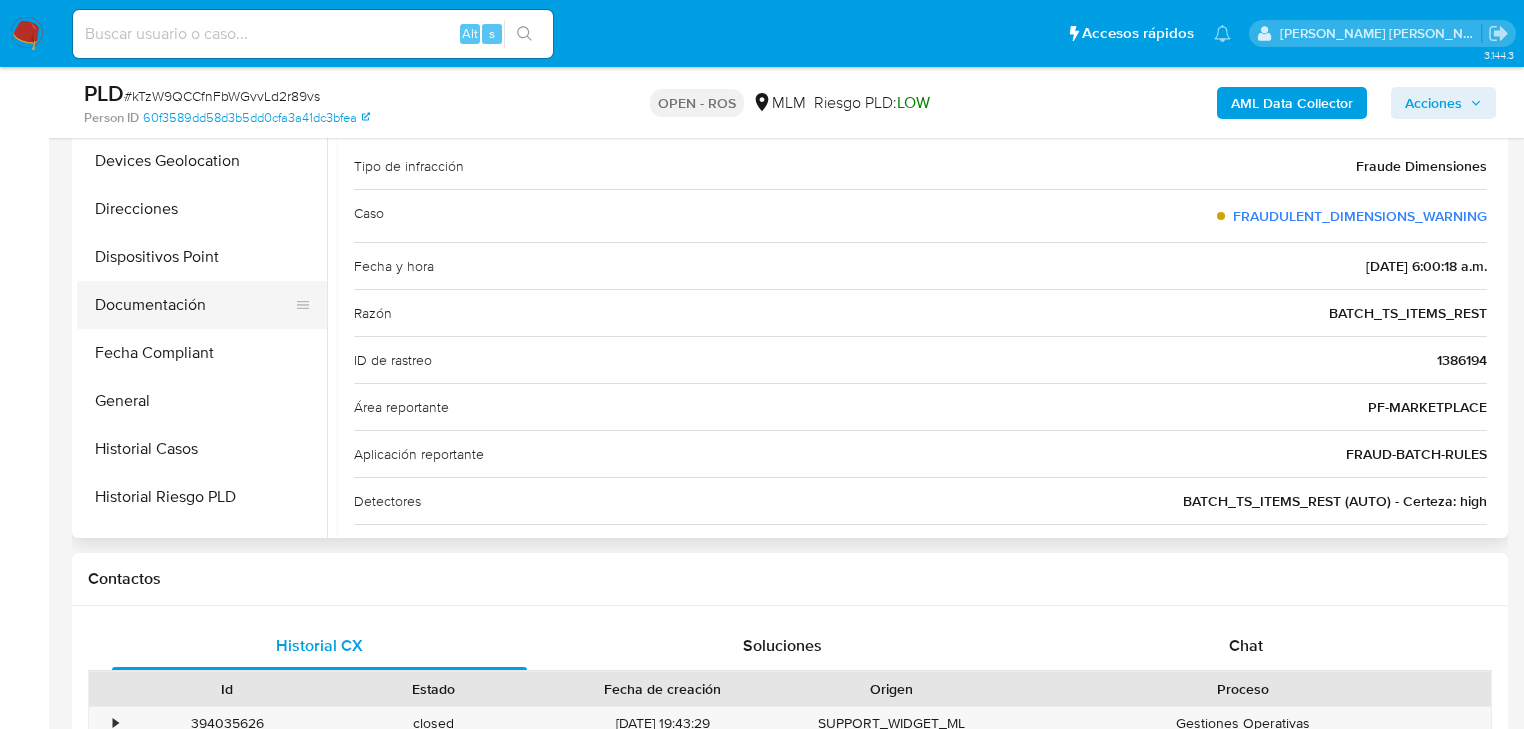 click on "Documentación" at bounding box center (194, 305) 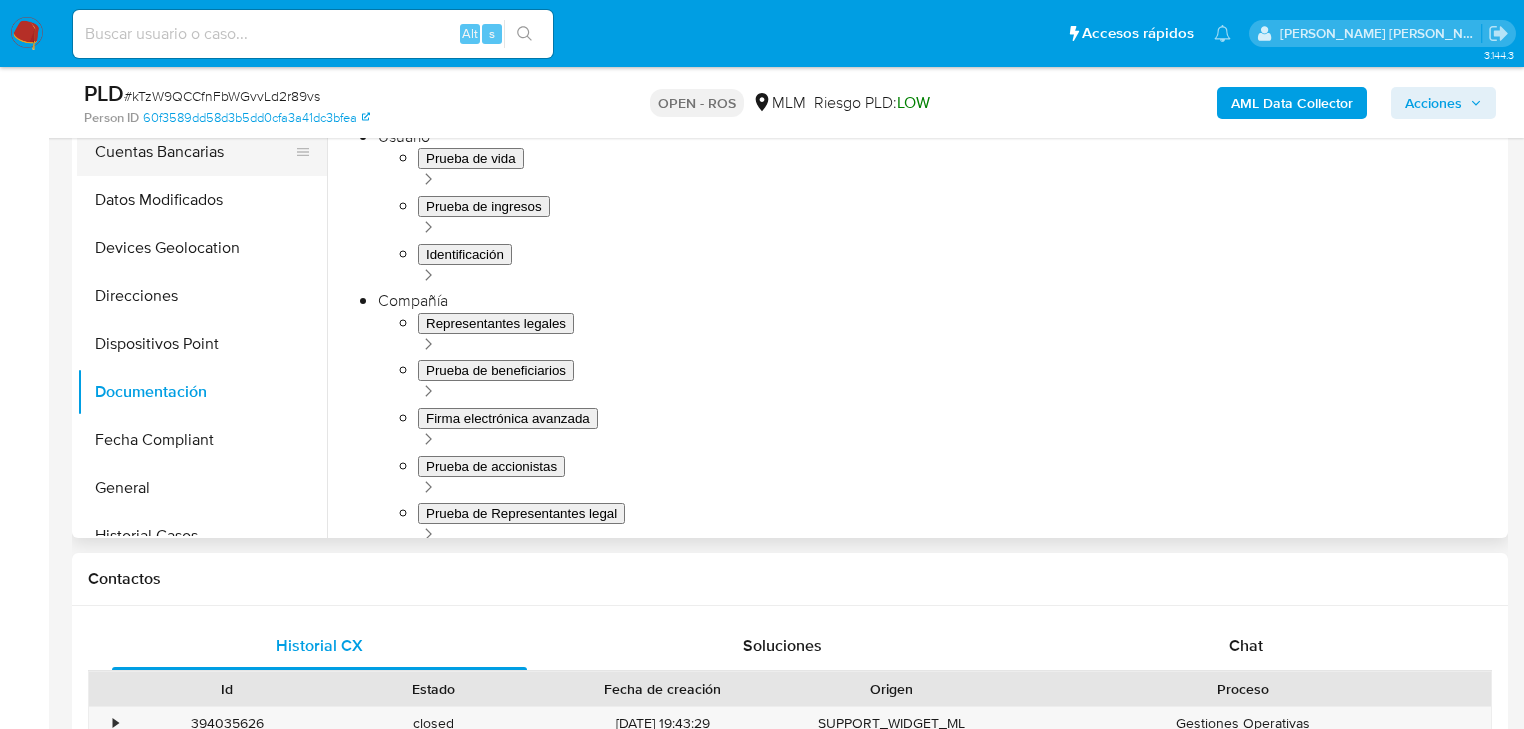 scroll, scrollTop: 0, scrollLeft: 0, axis: both 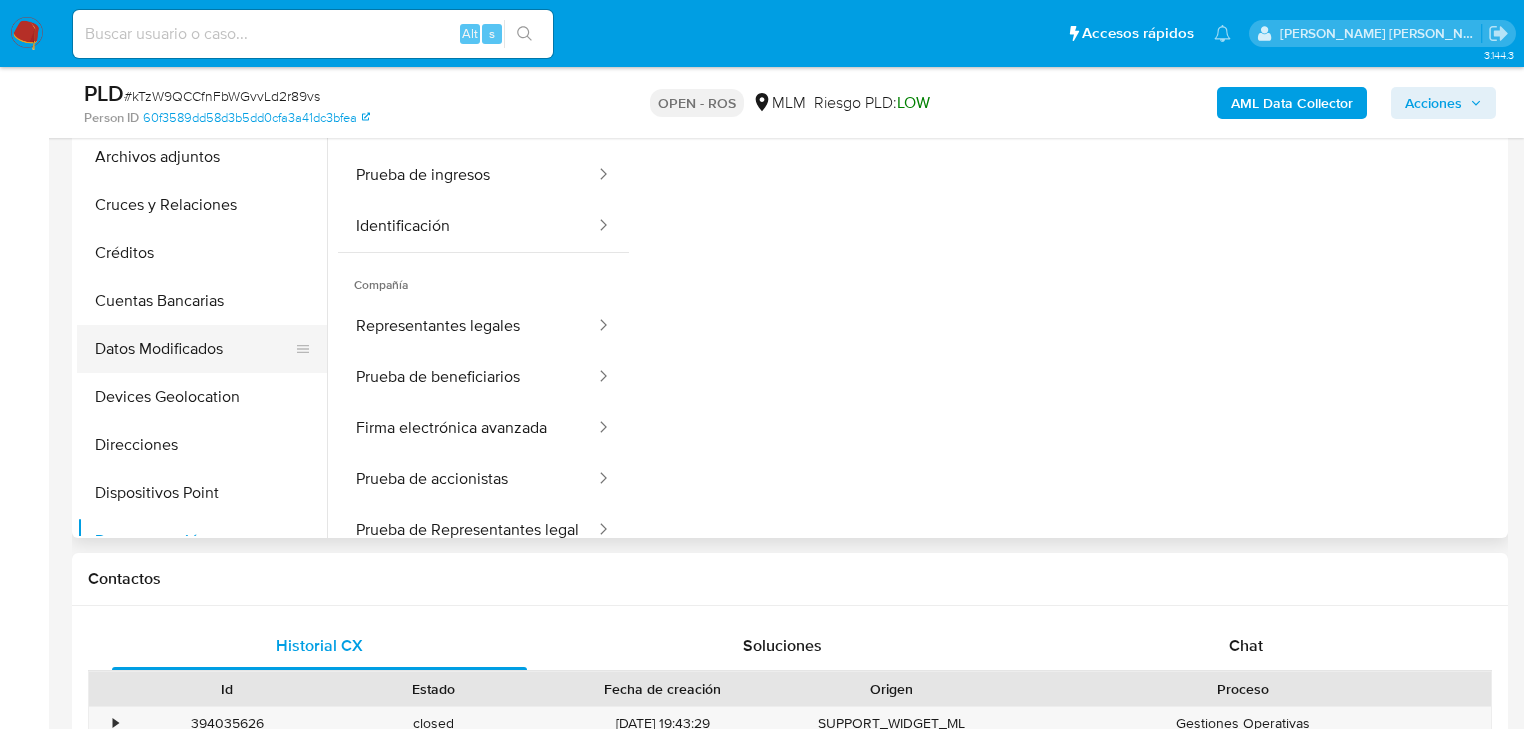 type 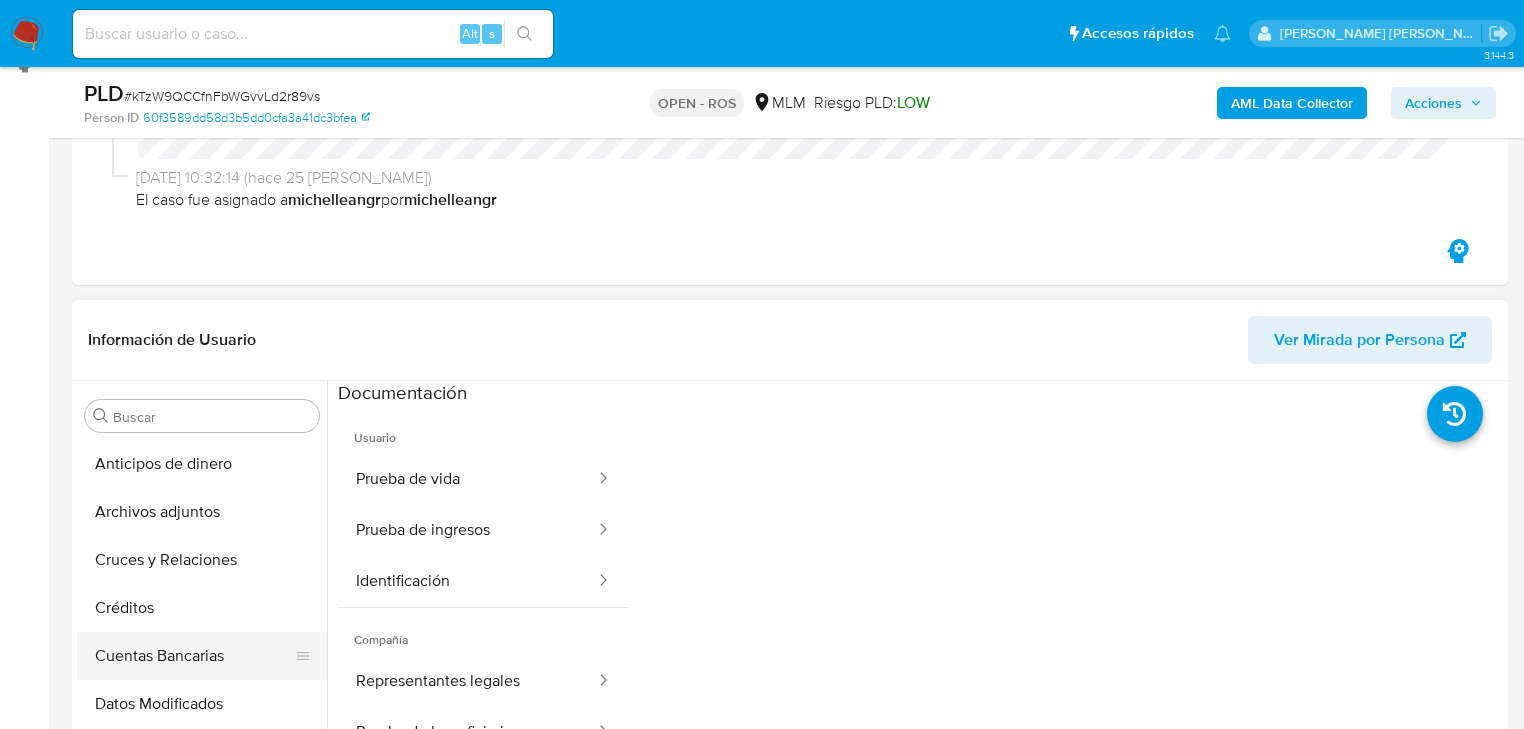 scroll, scrollTop: 400, scrollLeft: 0, axis: vertical 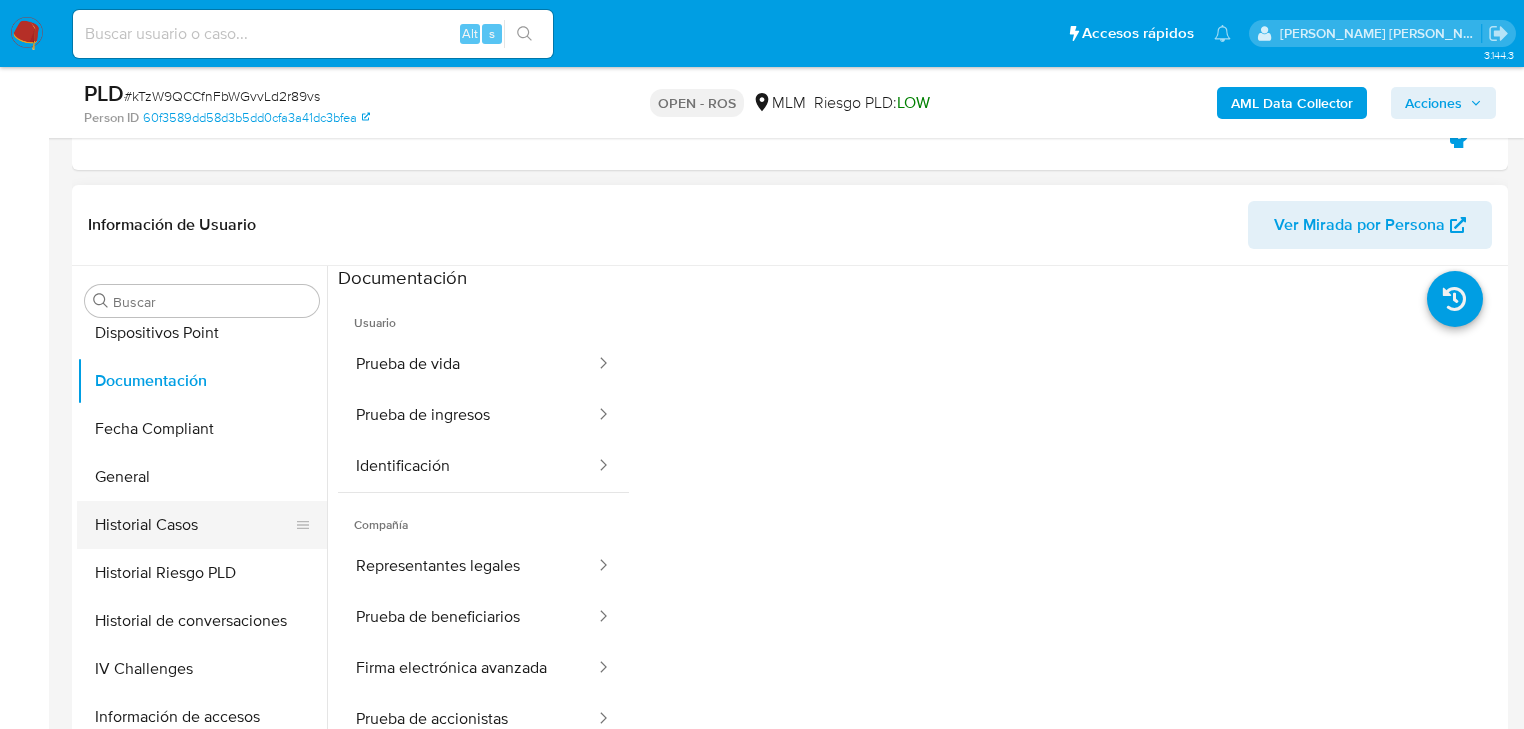 click on "Historial Casos" at bounding box center [194, 525] 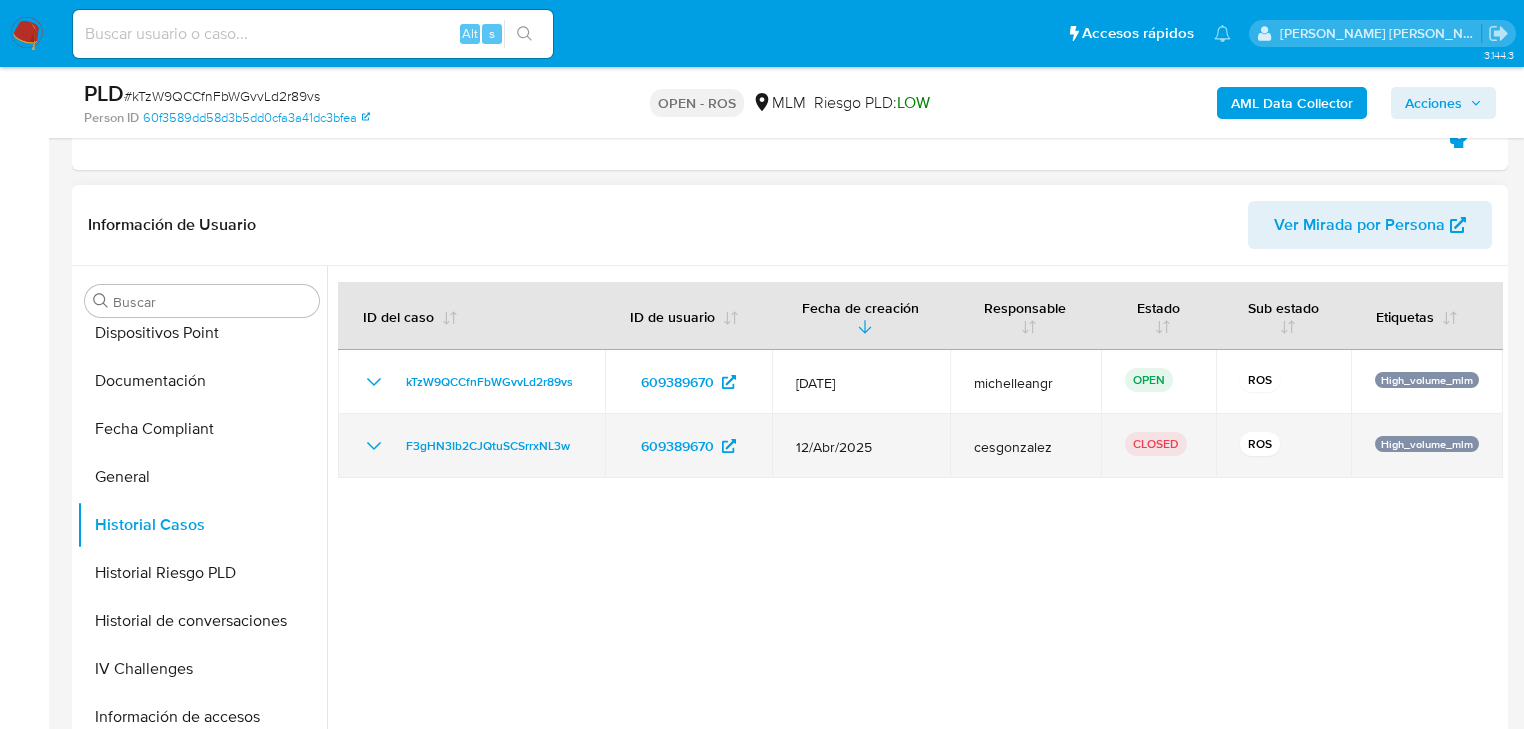 click 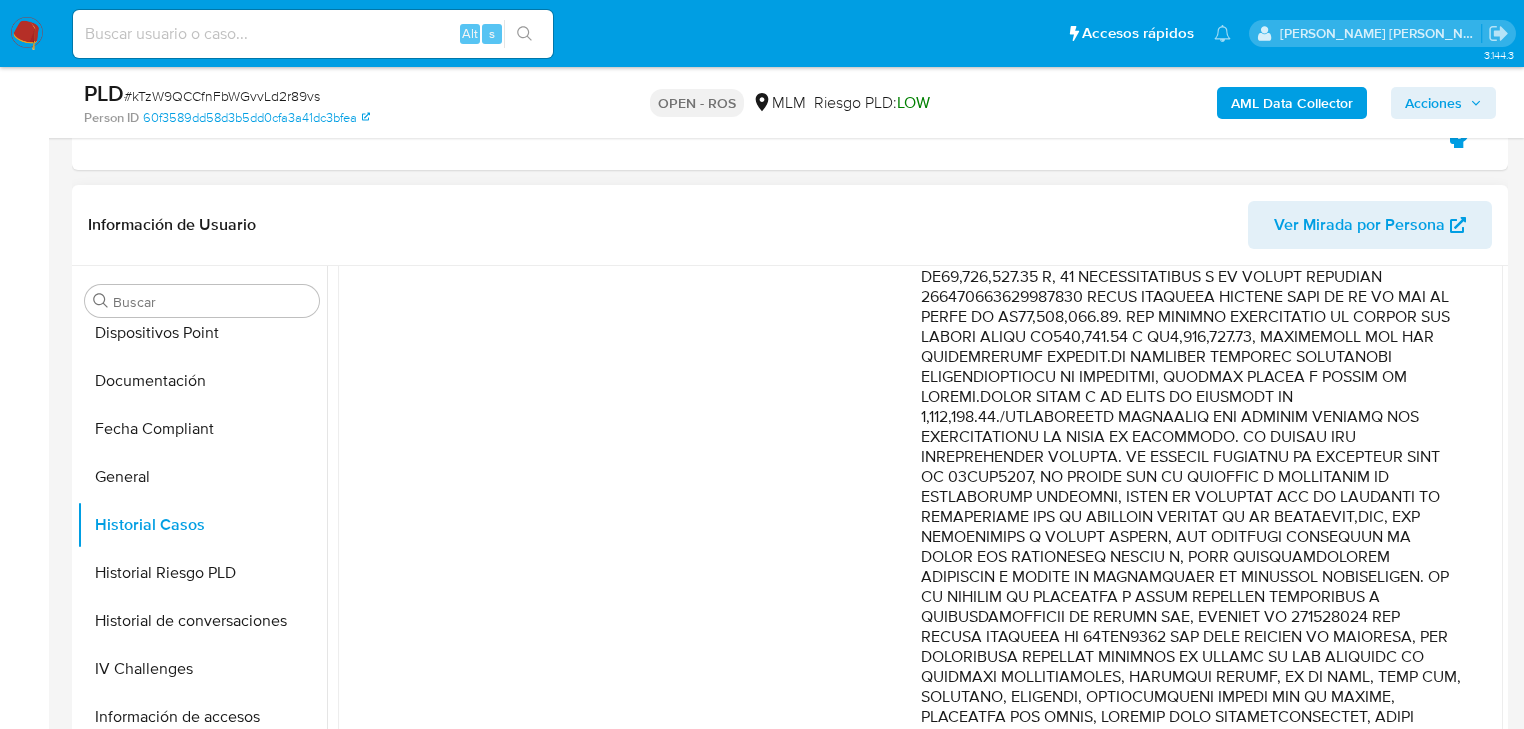 scroll, scrollTop: 560, scrollLeft: 0, axis: vertical 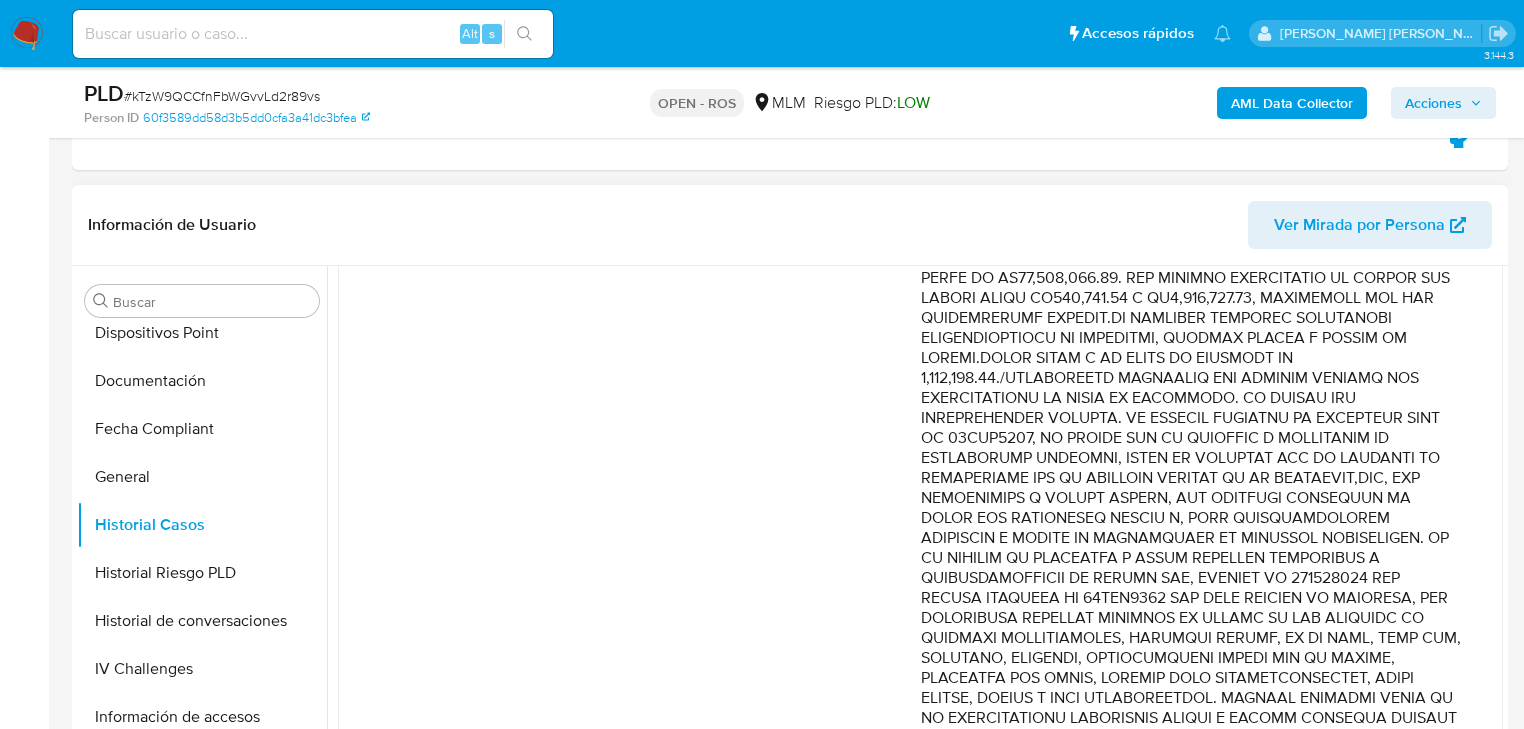 drag, startPoint x: 1334, startPoint y: 466, endPoint x: 1300, endPoint y: 515, distance: 59.64059 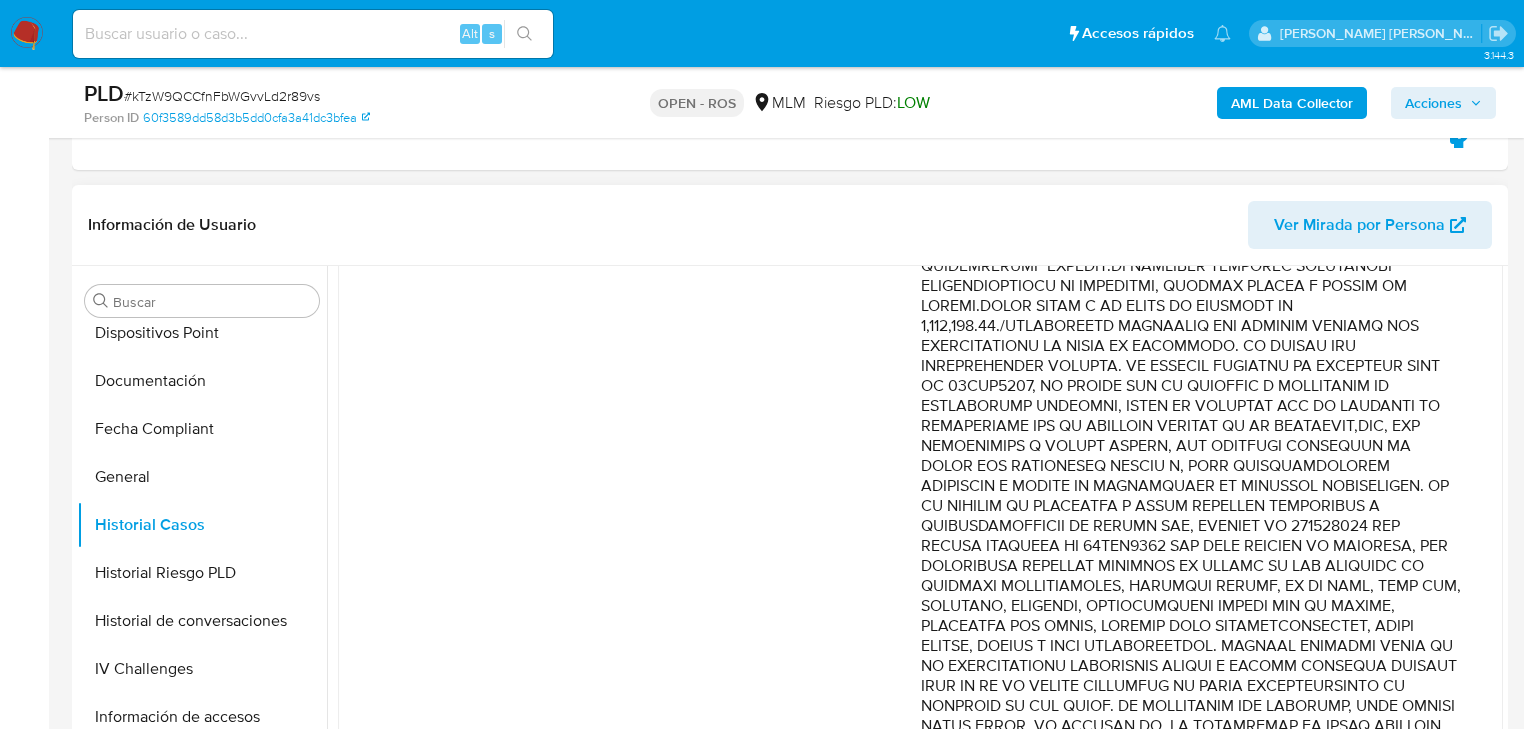 scroll, scrollTop: 640, scrollLeft: 0, axis: vertical 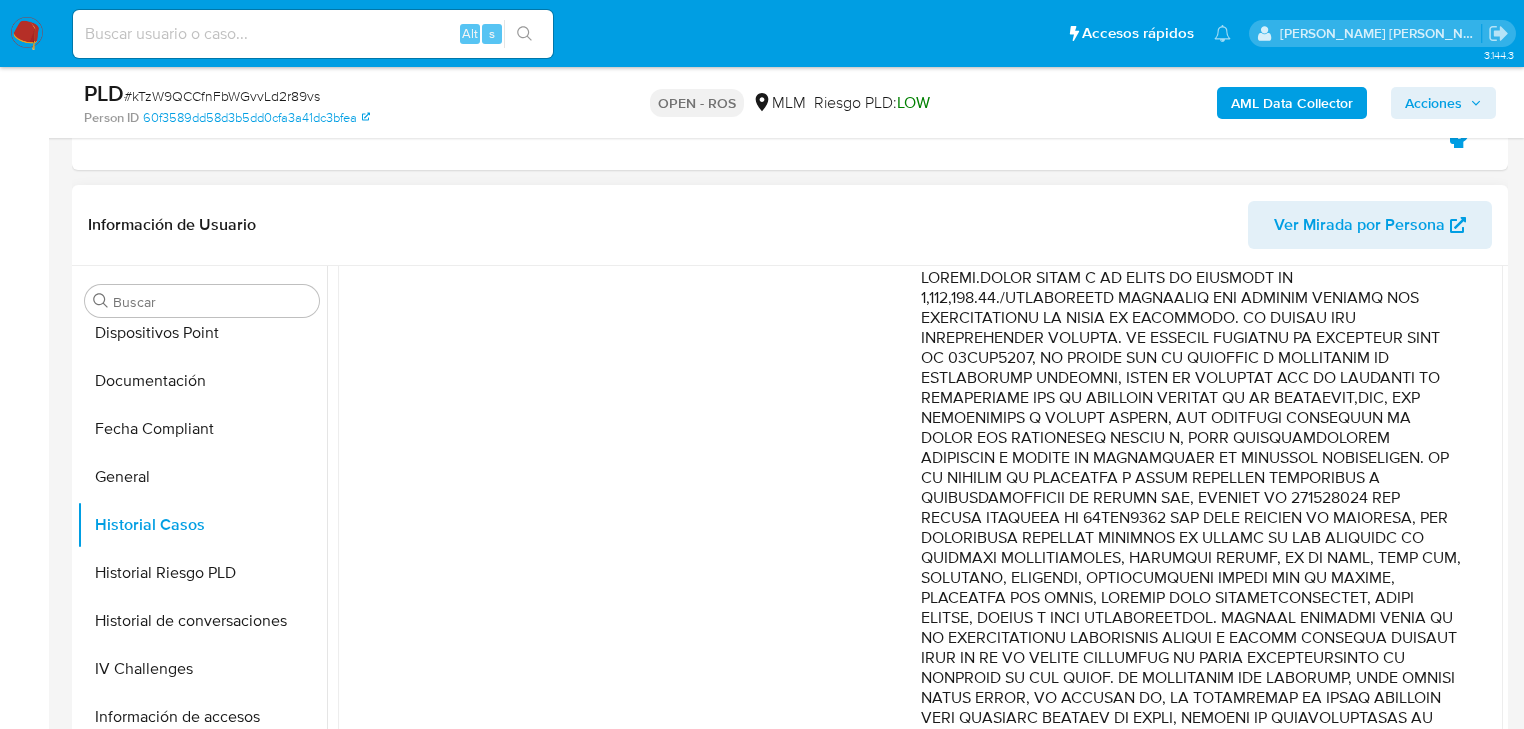 click on "Comentario  :" at bounding box center [1192, 498] 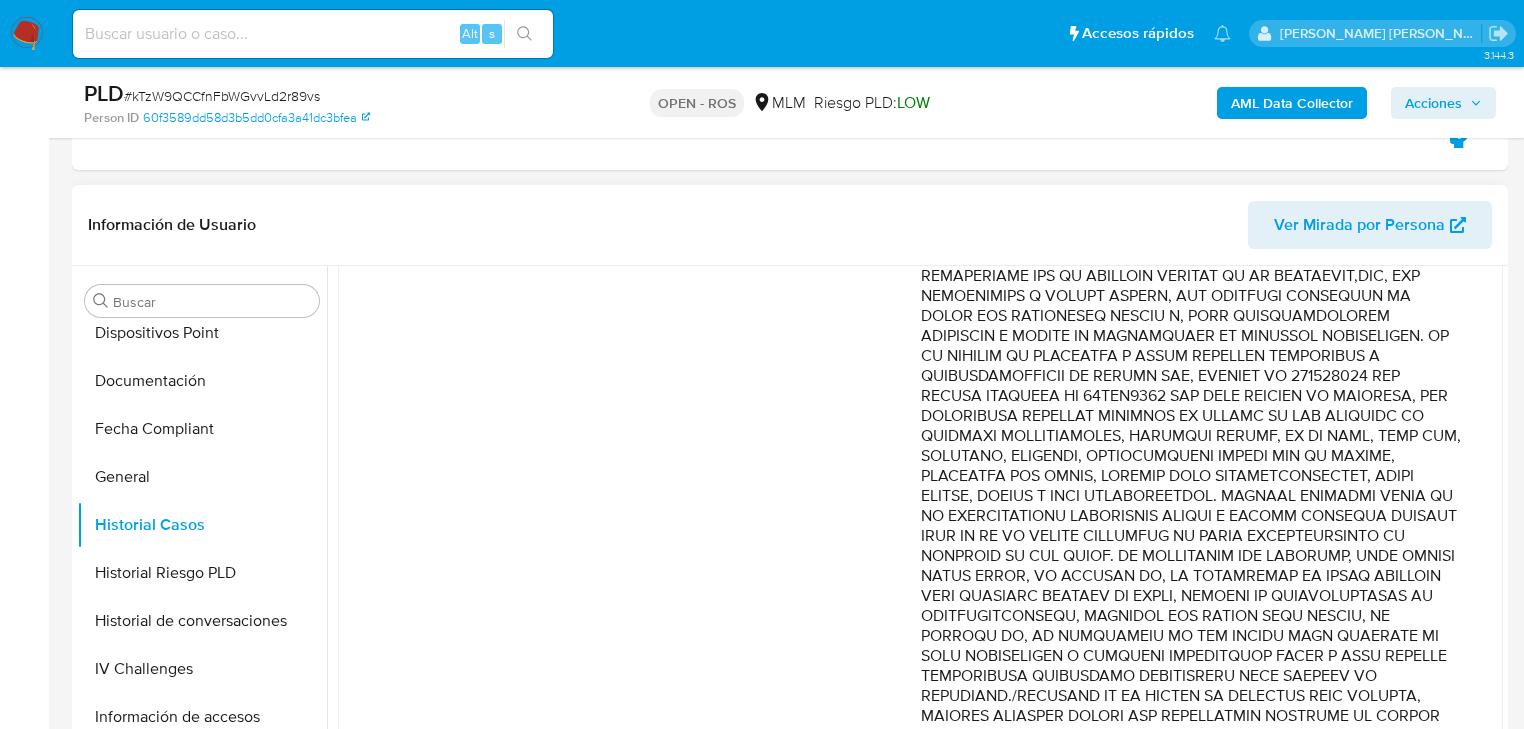 scroll, scrollTop: 800, scrollLeft: 0, axis: vertical 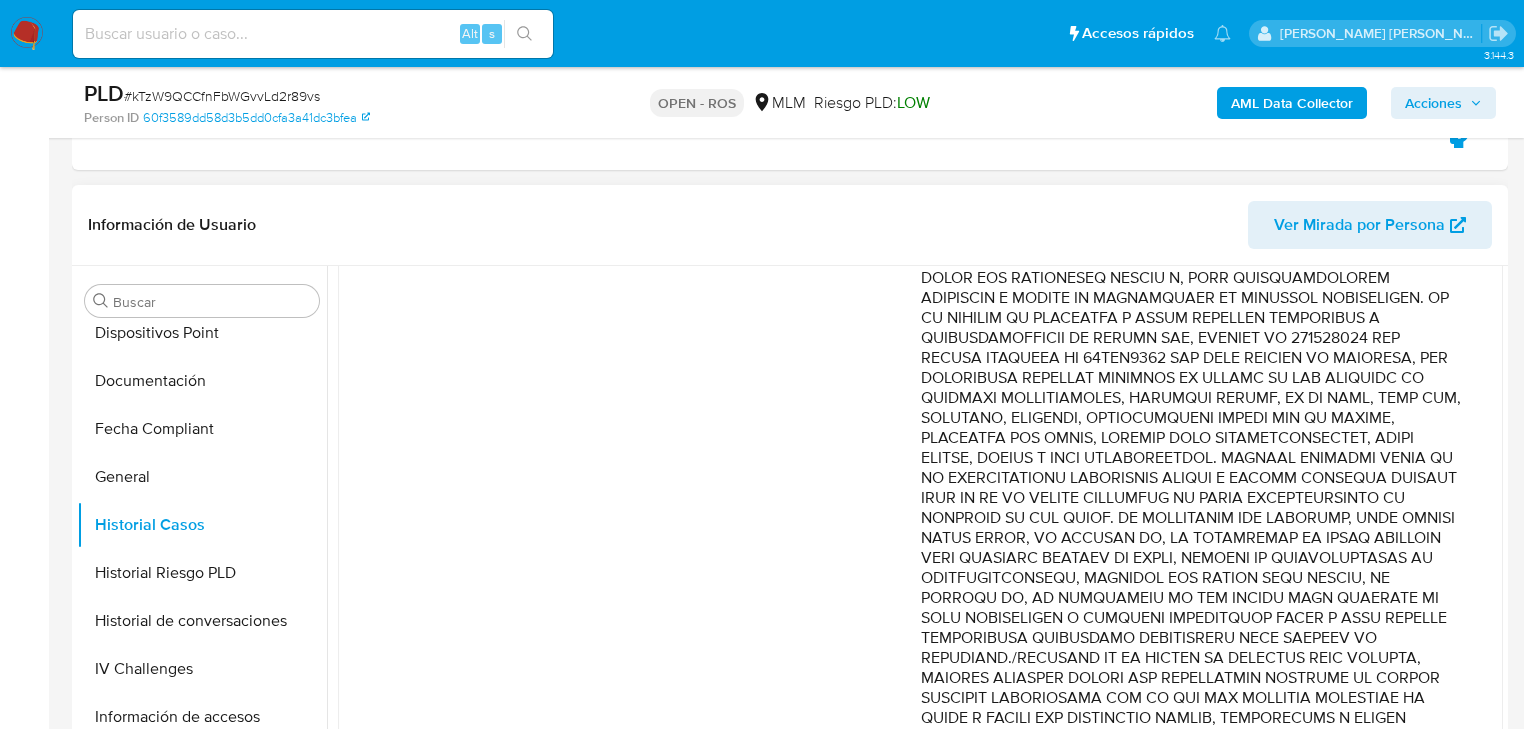 drag, startPoint x: 1010, startPoint y: 361, endPoint x: 1132, endPoint y: 362, distance: 122.0041 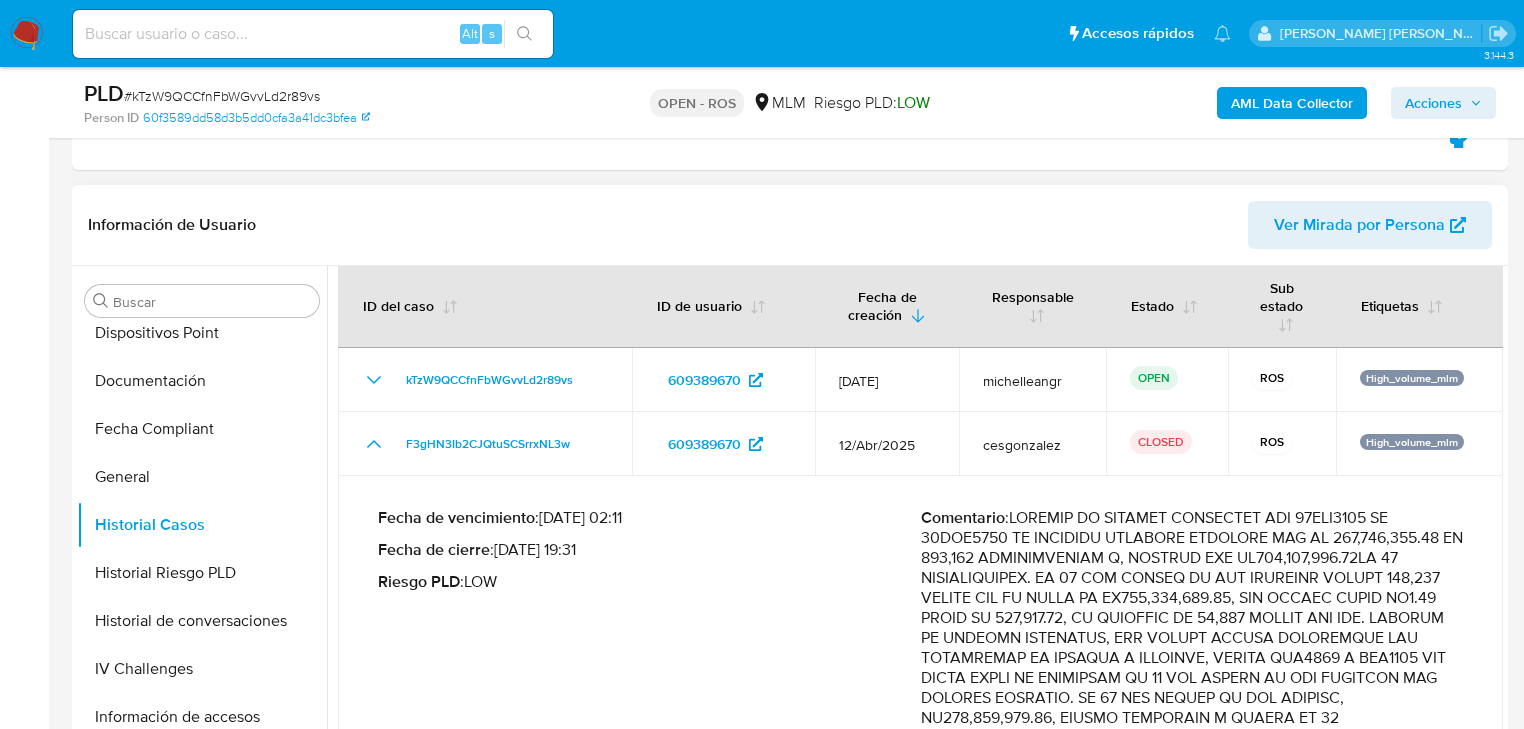 scroll, scrollTop: 0, scrollLeft: 0, axis: both 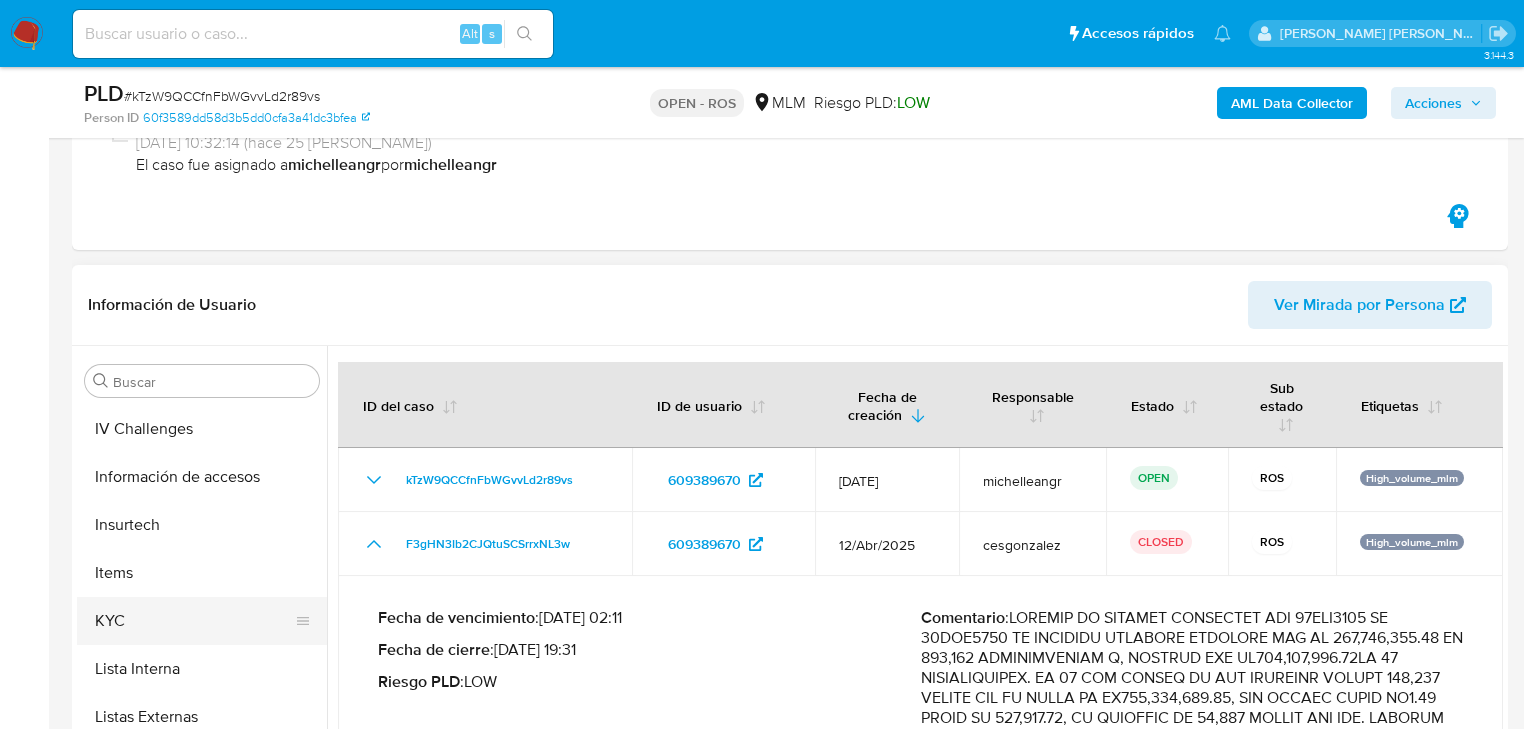 click on "KYC" at bounding box center [194, 621] 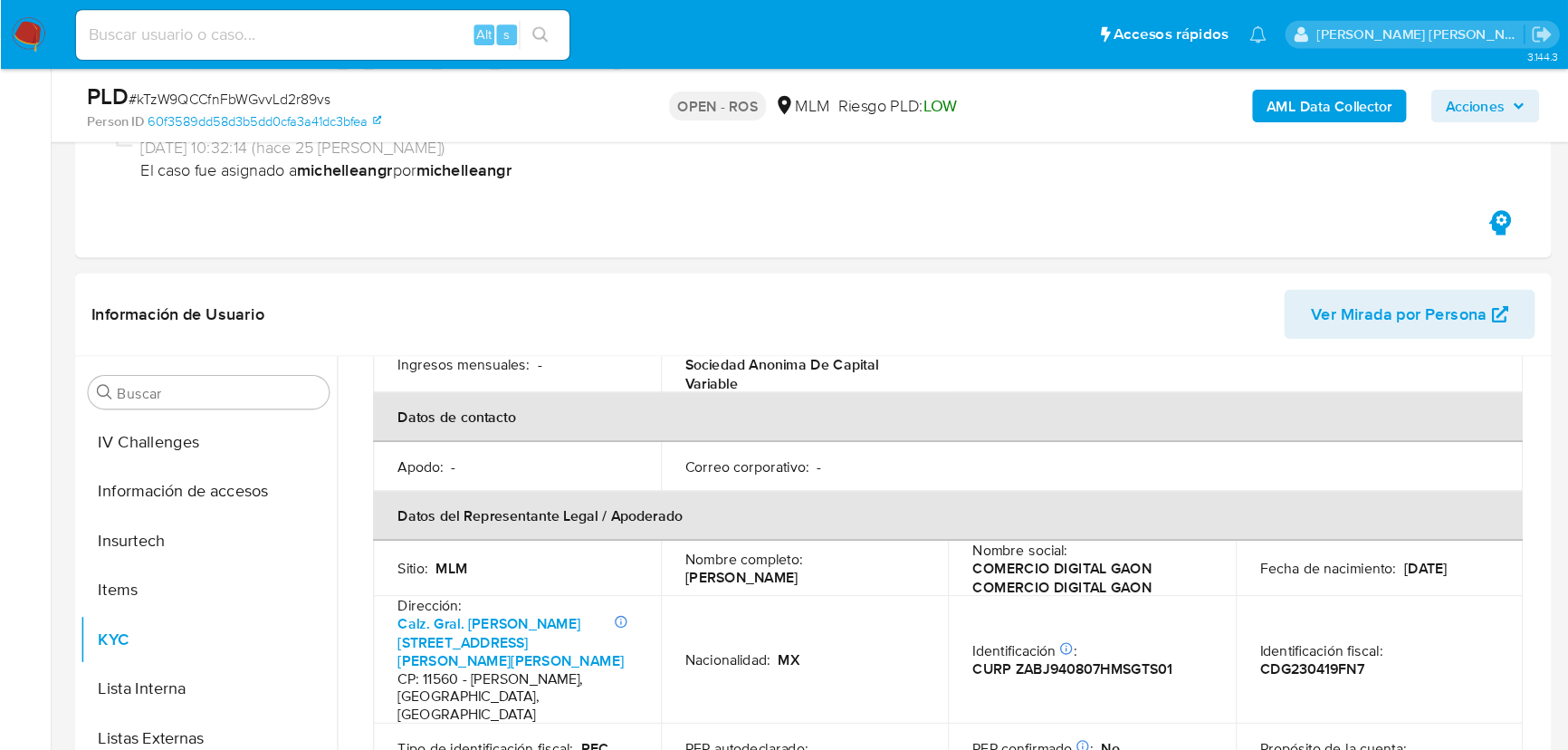 scroll, scrollTop: 507, scrollLeft: 0, axis: vertical 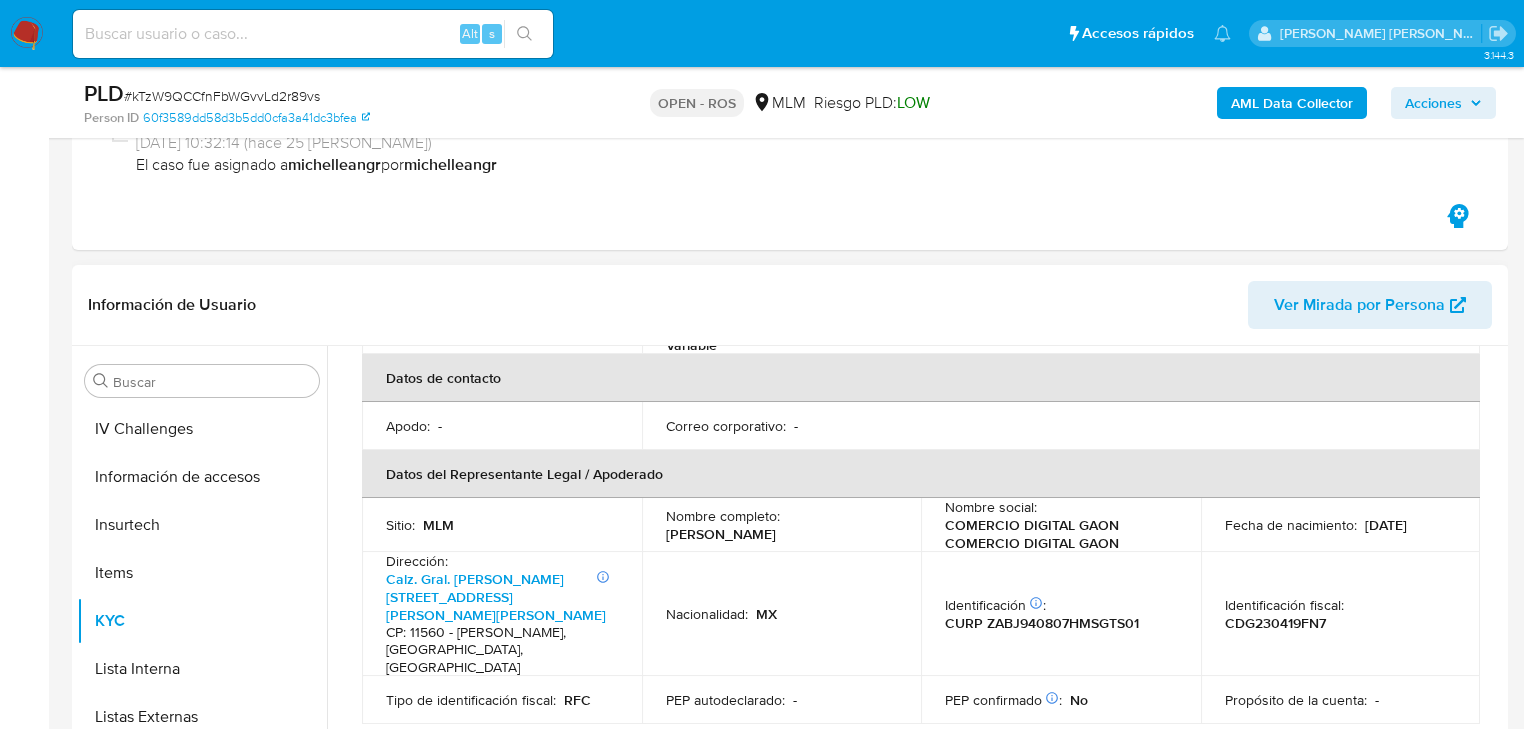 type 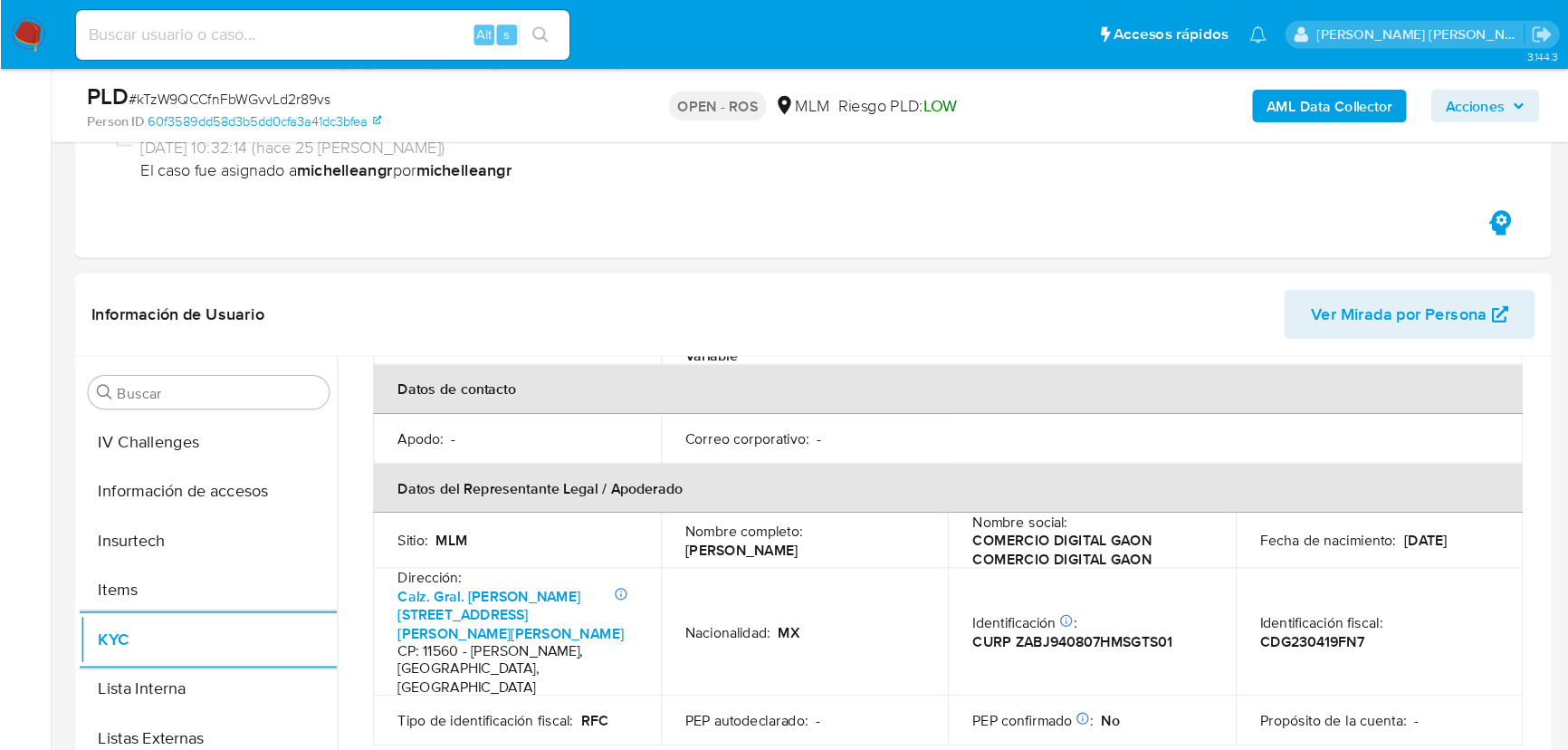 scroll, scrollTop: 1106, scrollLeft: 0, axis: vertical 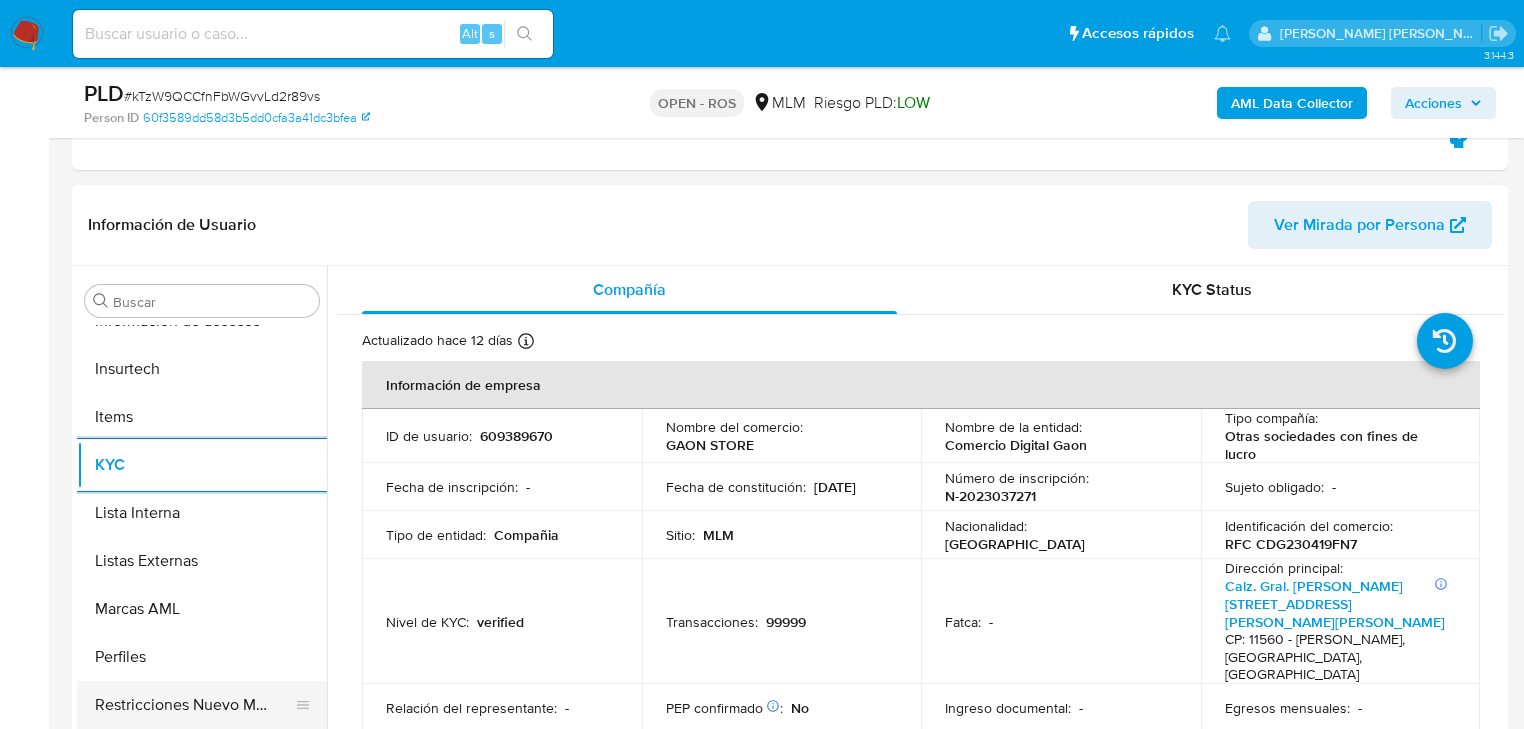 click on "Restricciones Nuevo Mundo" at bounding box center [194, 705] 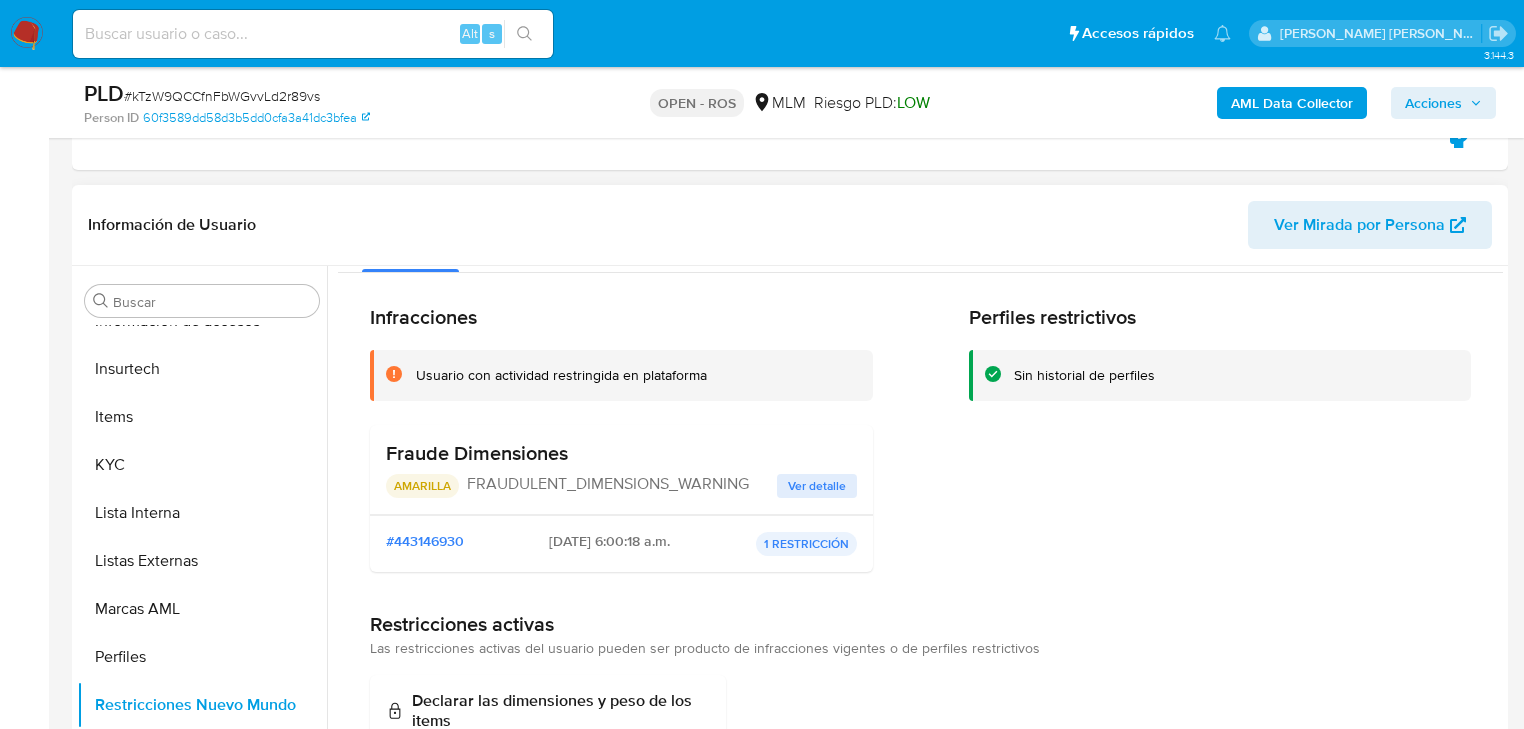 scroll, scrollTop: 88, scrollLeft: 0, axis: vertical 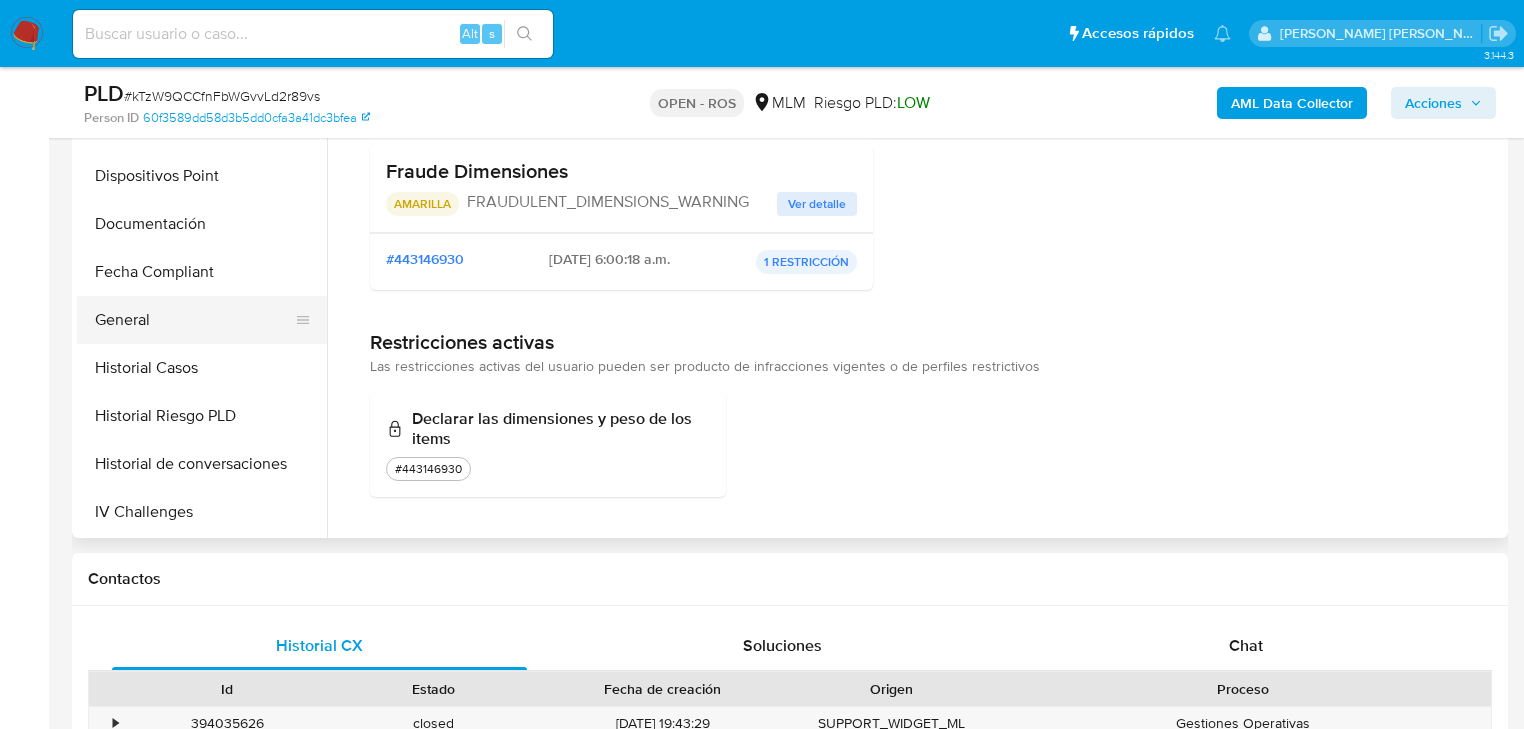 click on "General" at bounding box center [194, 320] 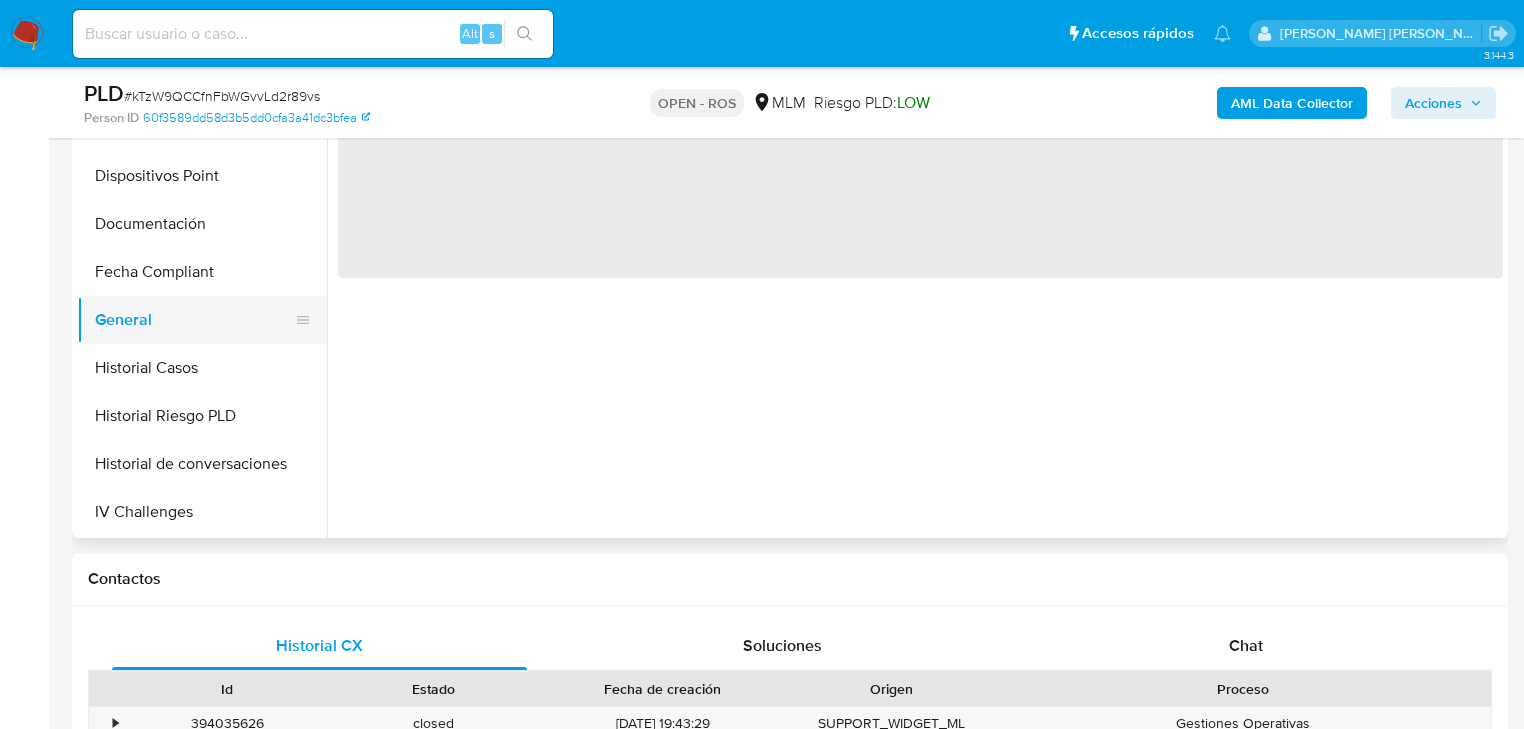 scroll, scrollTop: 0, scrollLeft: 0, axis: both 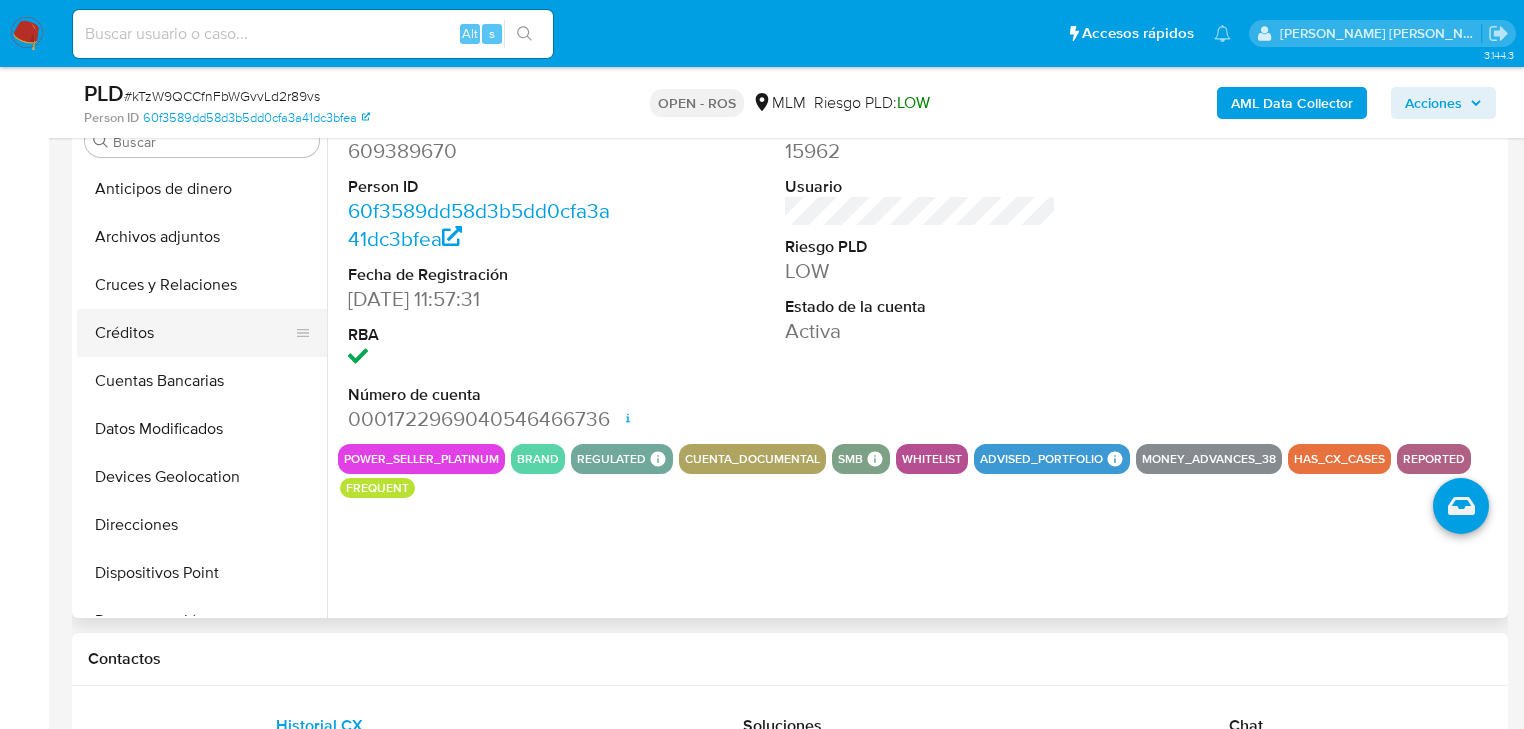 drag, startPoint x: 177, startPoint y: 331, endPoint x: 198, endPoint y: 330, distance: 21.023796 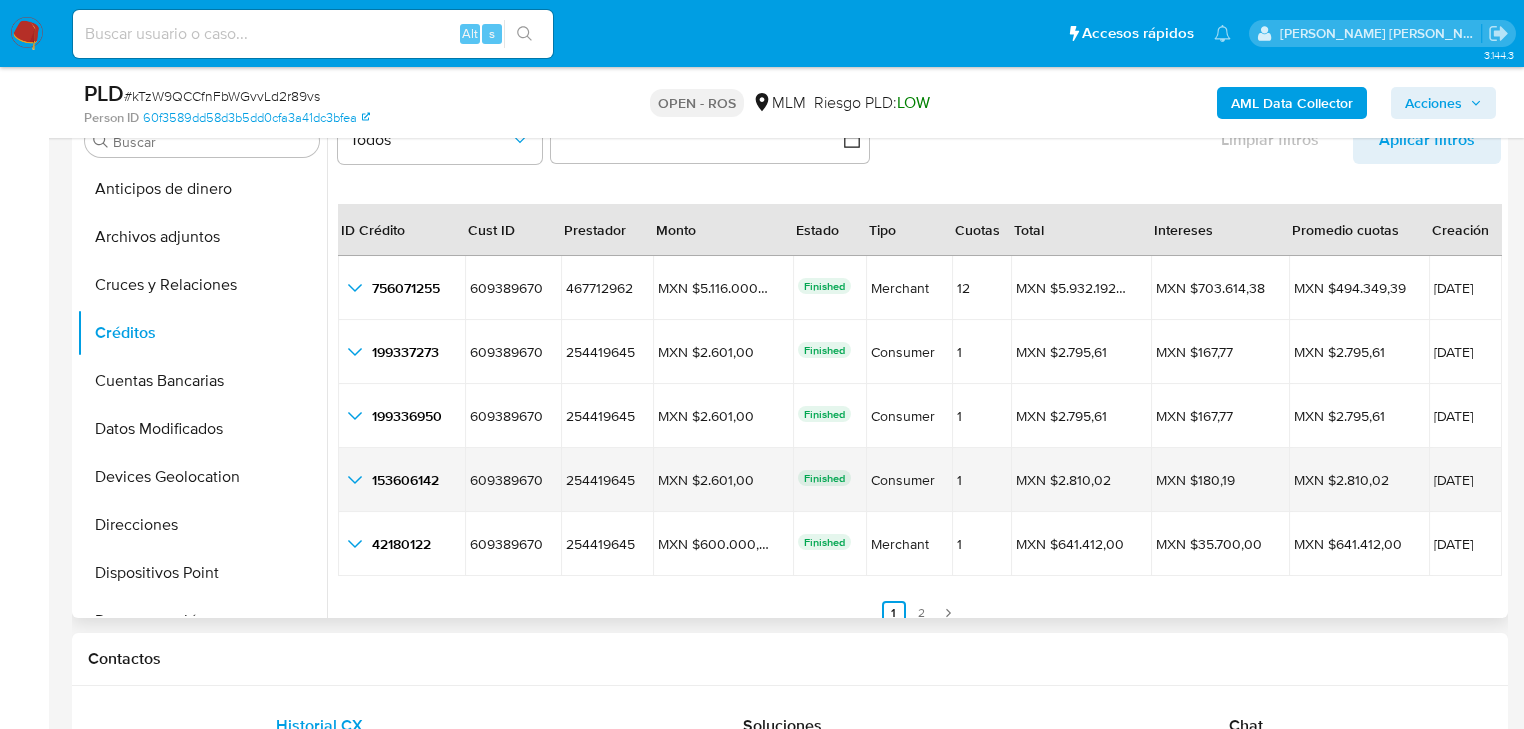 scroll, scrollTop: 45, scrollLeft: 0, axis: vertical 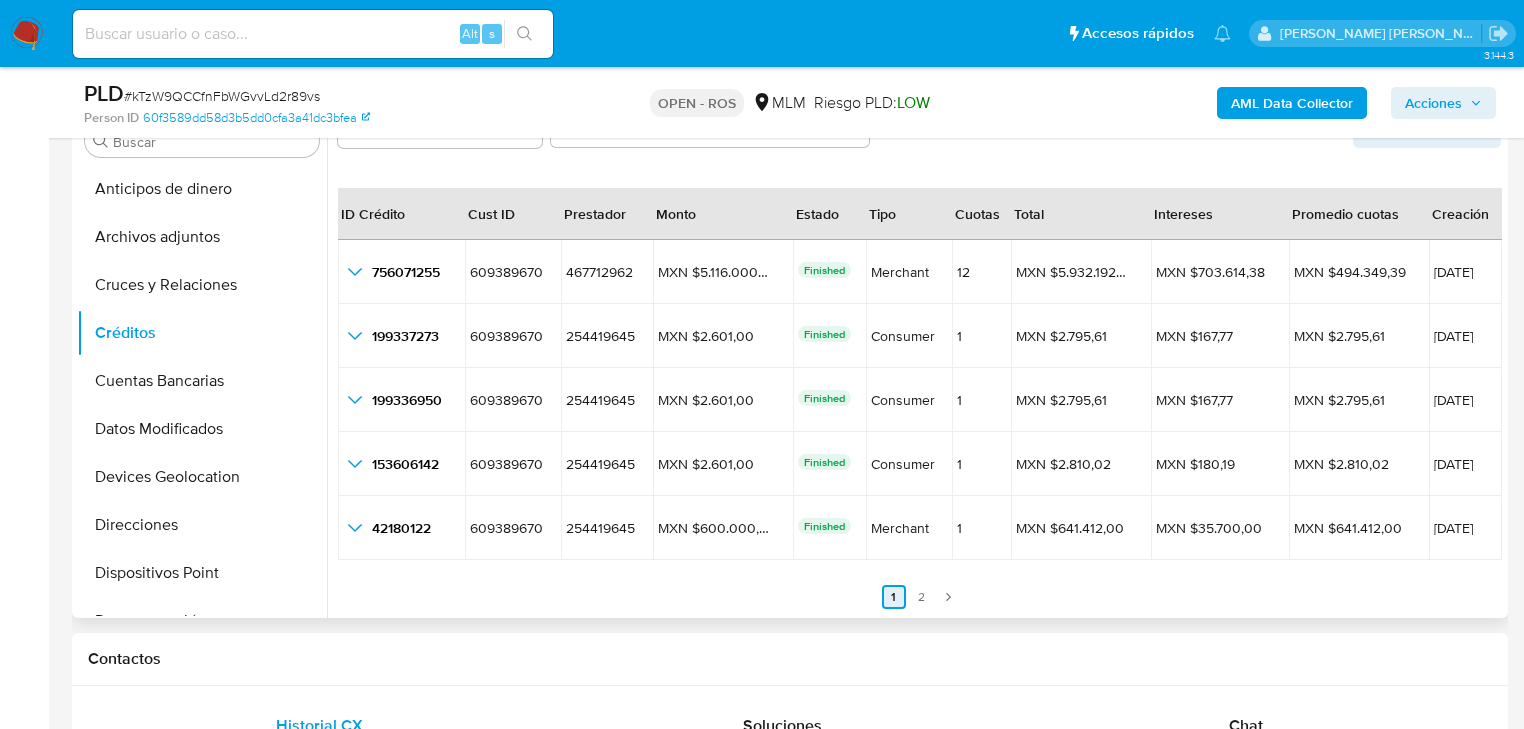 click on "2" at bounding box center (922, 597) 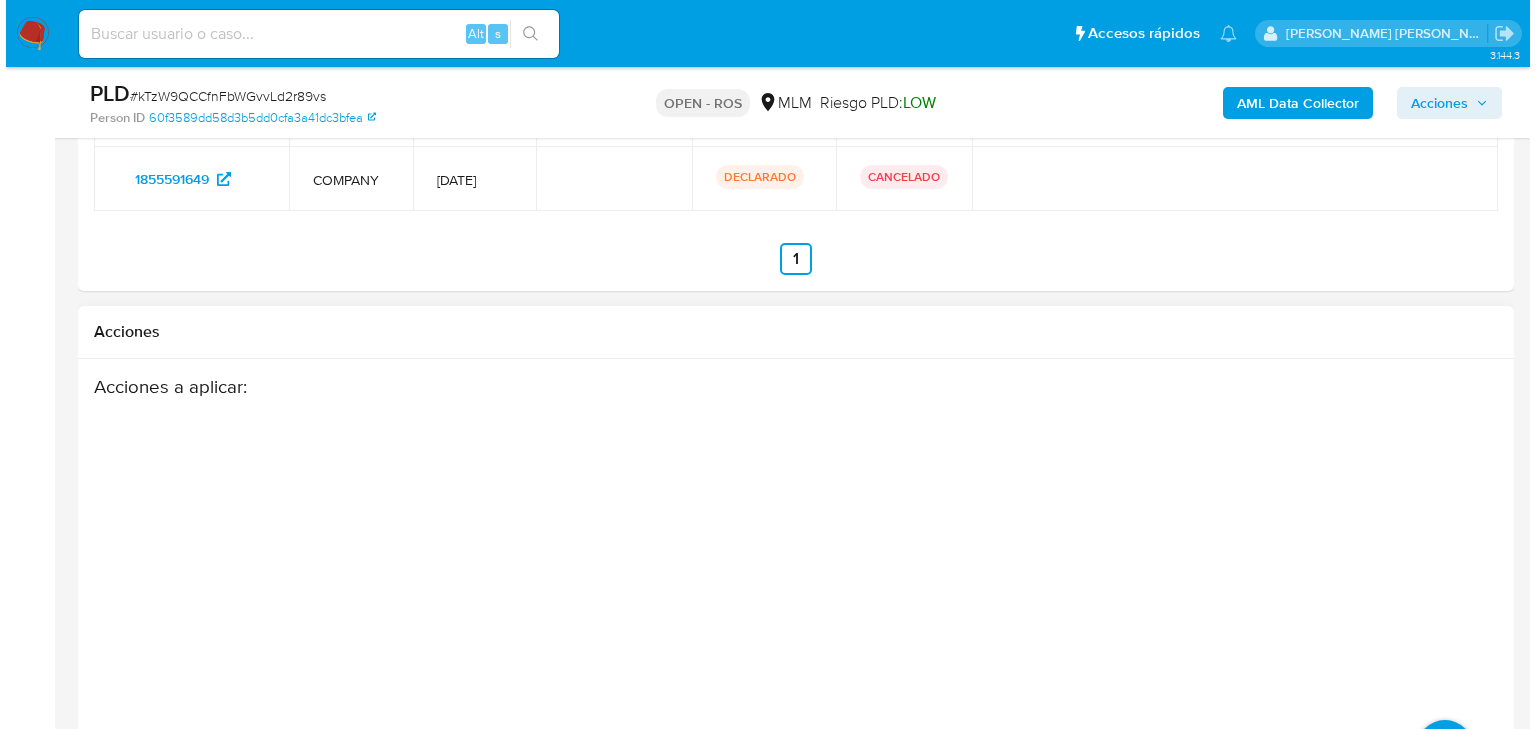 scroll, scrollTop: 3575, scrollLeft: 0, axis: vertical 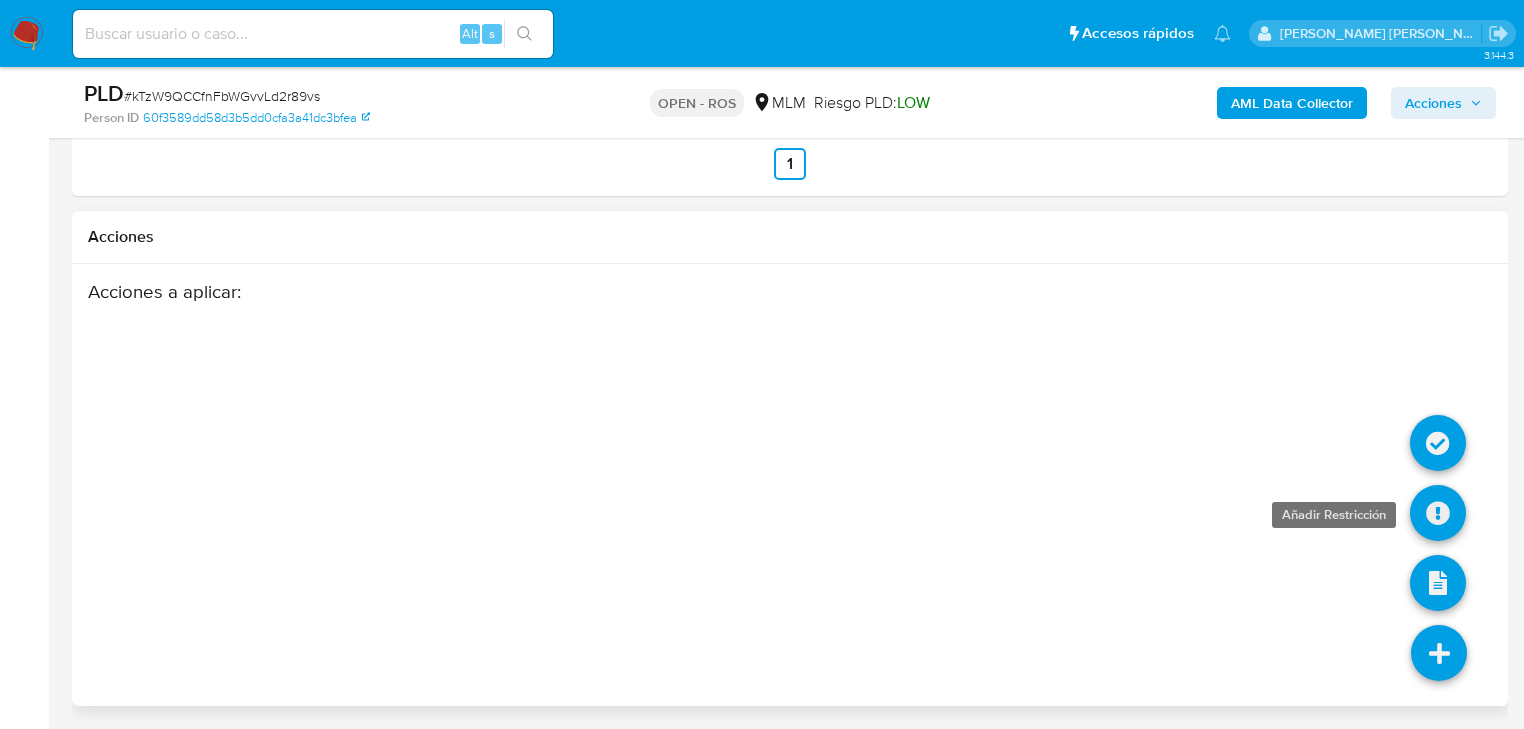click at bounding box center [1438, 513] 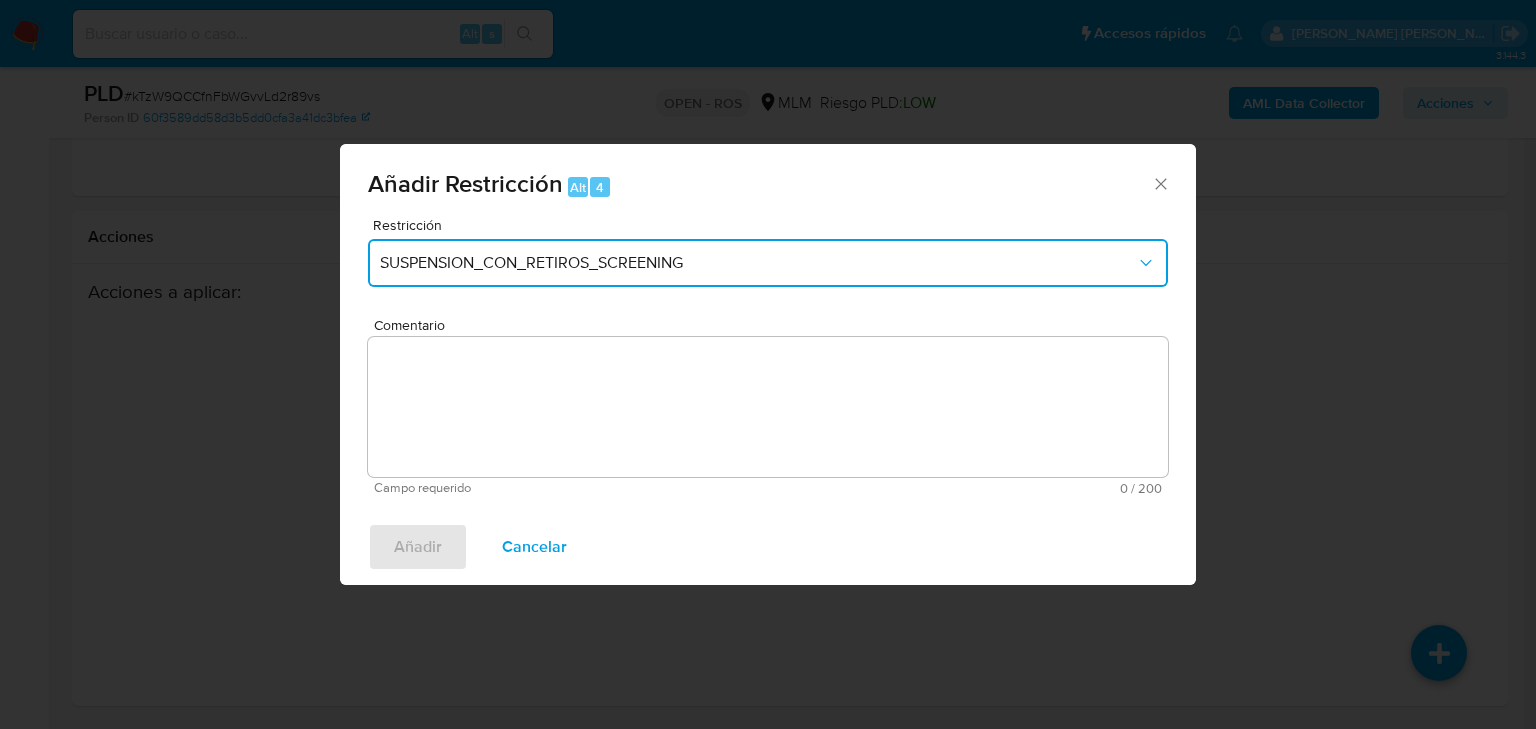 click on "SUSPENSION_CON_RETIROS_SCREENING" at bounding box center (758, 263) 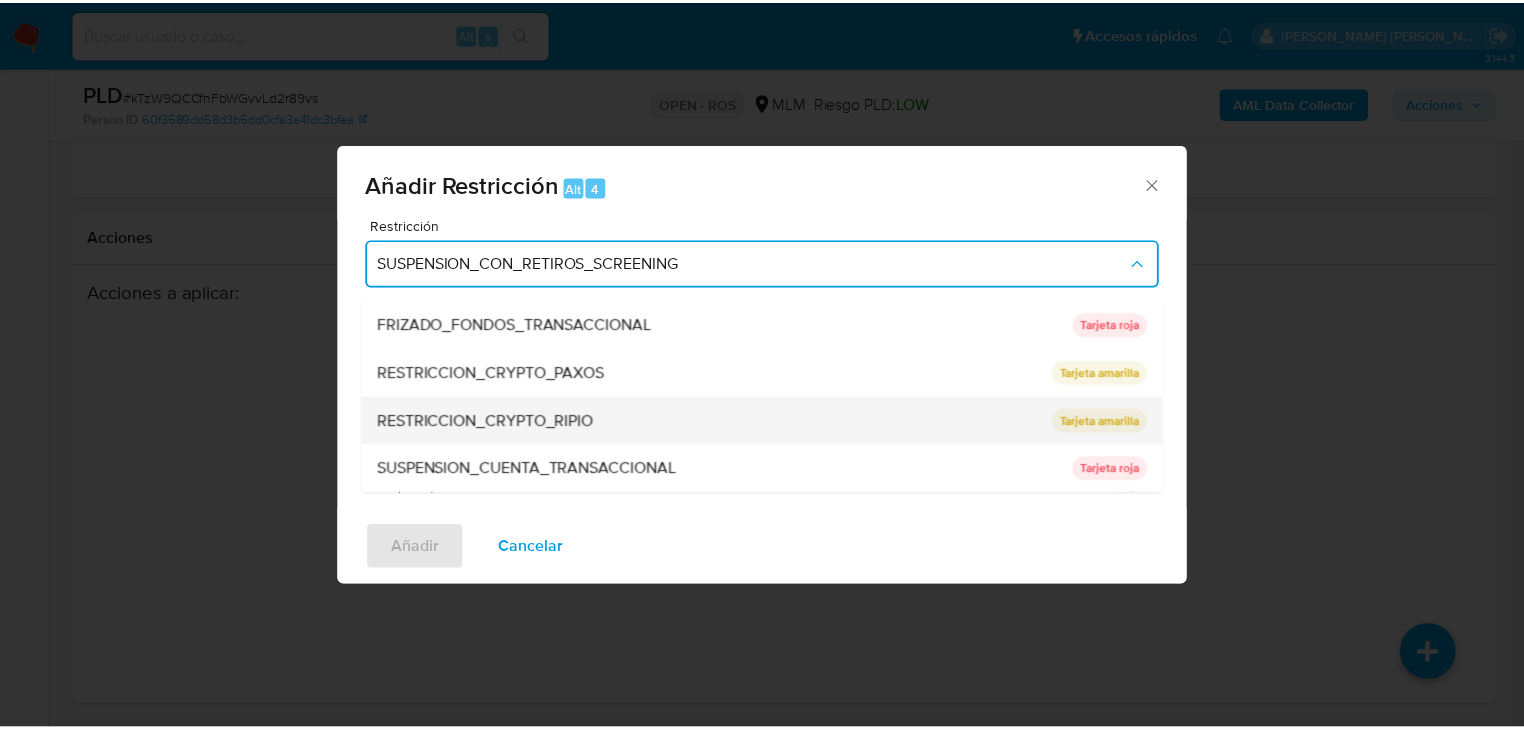 scroll, scrollTop: 104, scrollLeft: 0, axis: vertical 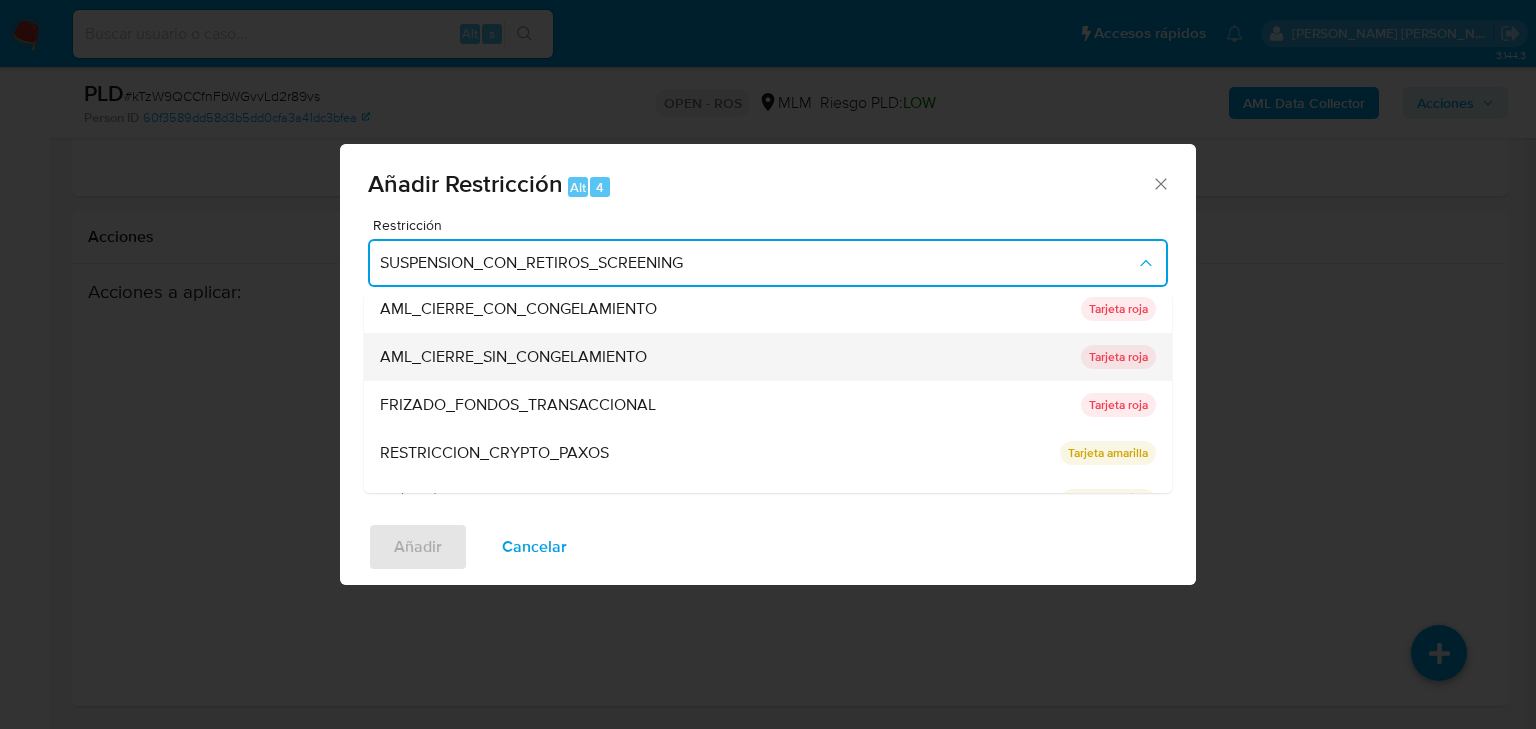 click on "AML_CIERRE_SIN_CONGELAMIENTO" at bounding box center (513, 357) 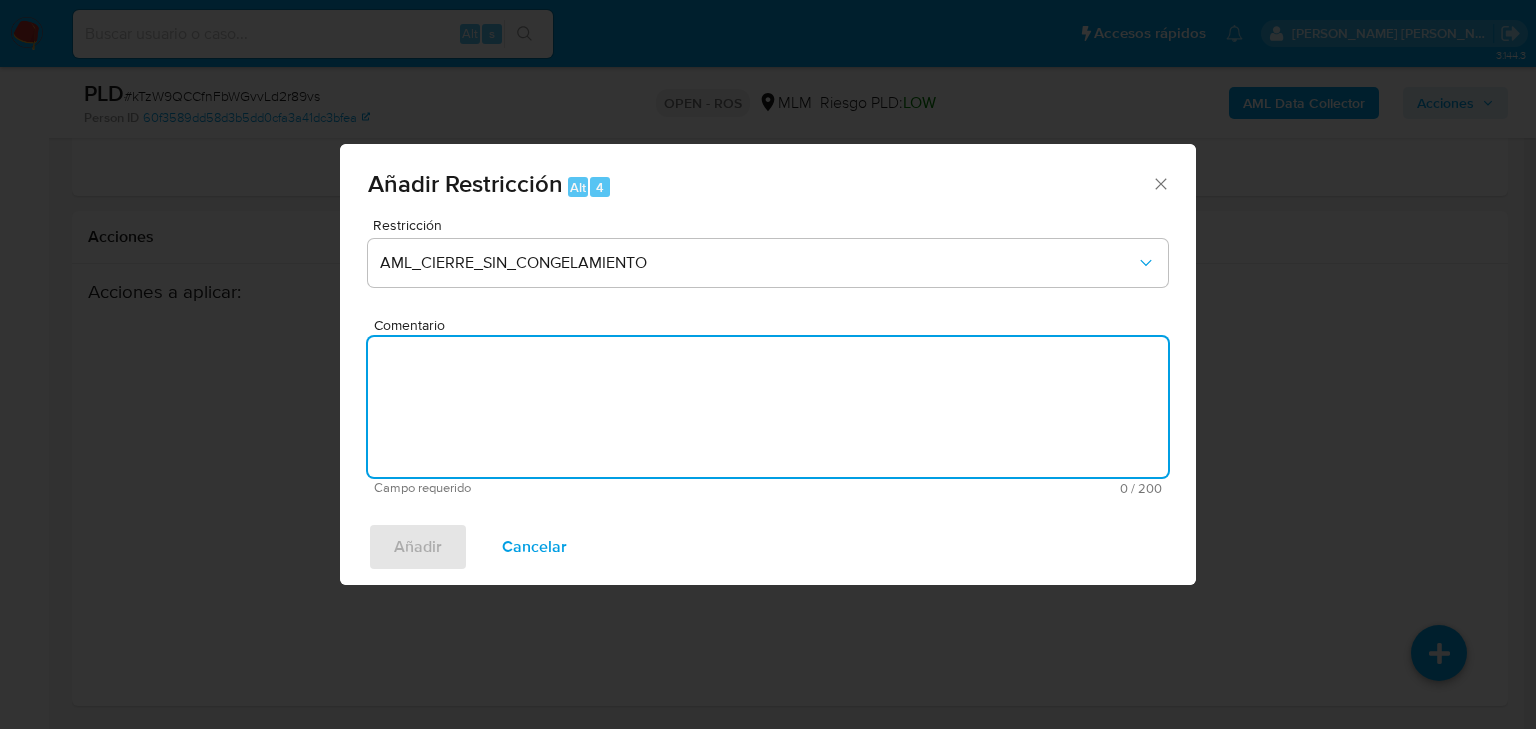 click on "Comentario" at bounding box center [768, 407] 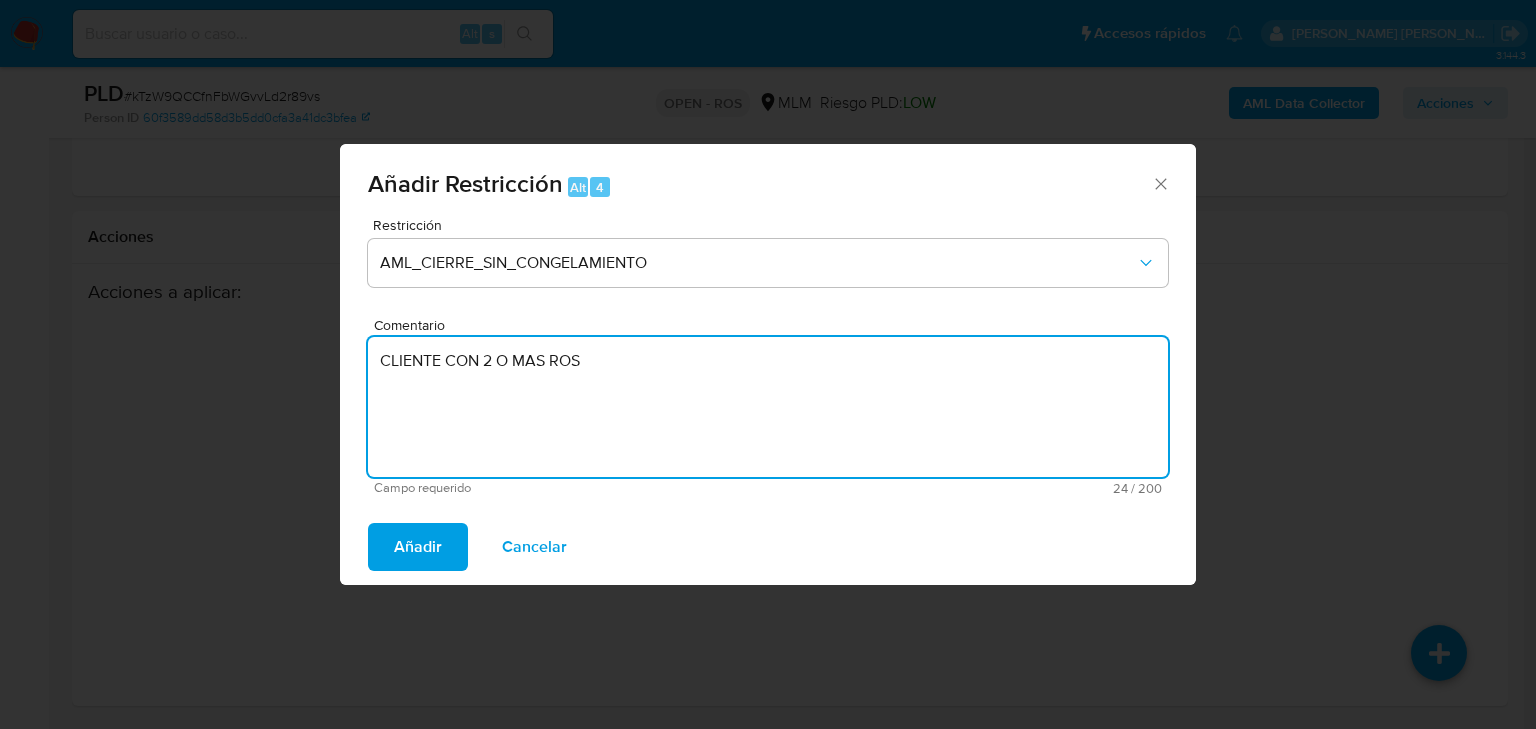 click on "CLIENTE CON 2 O MAS ROS" at bounding box center (768, 407) 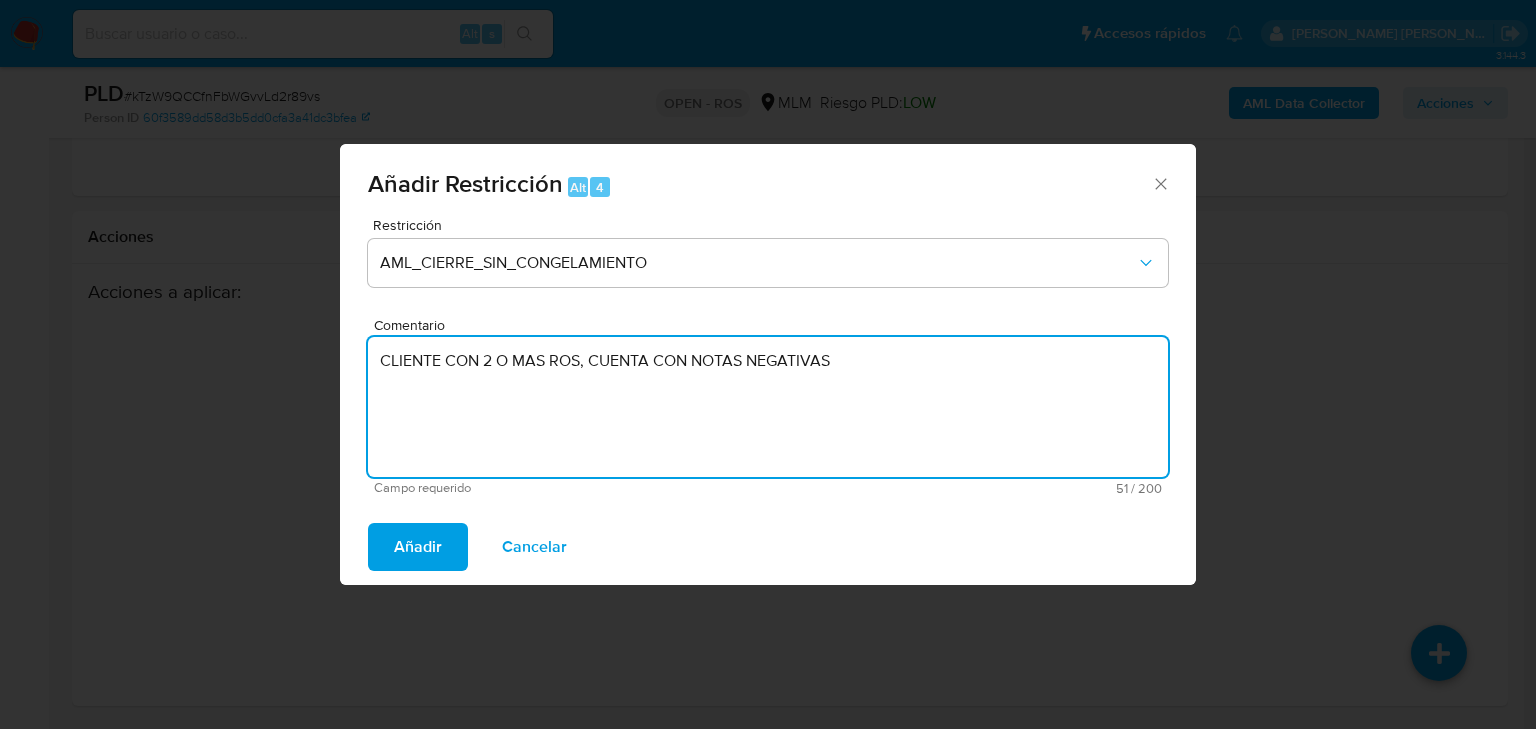 click on "CLIENTE CON 2 O MAS ROS, CUENTA CON NOTAS NEGATIVAS" at bounding box center (768, 407) 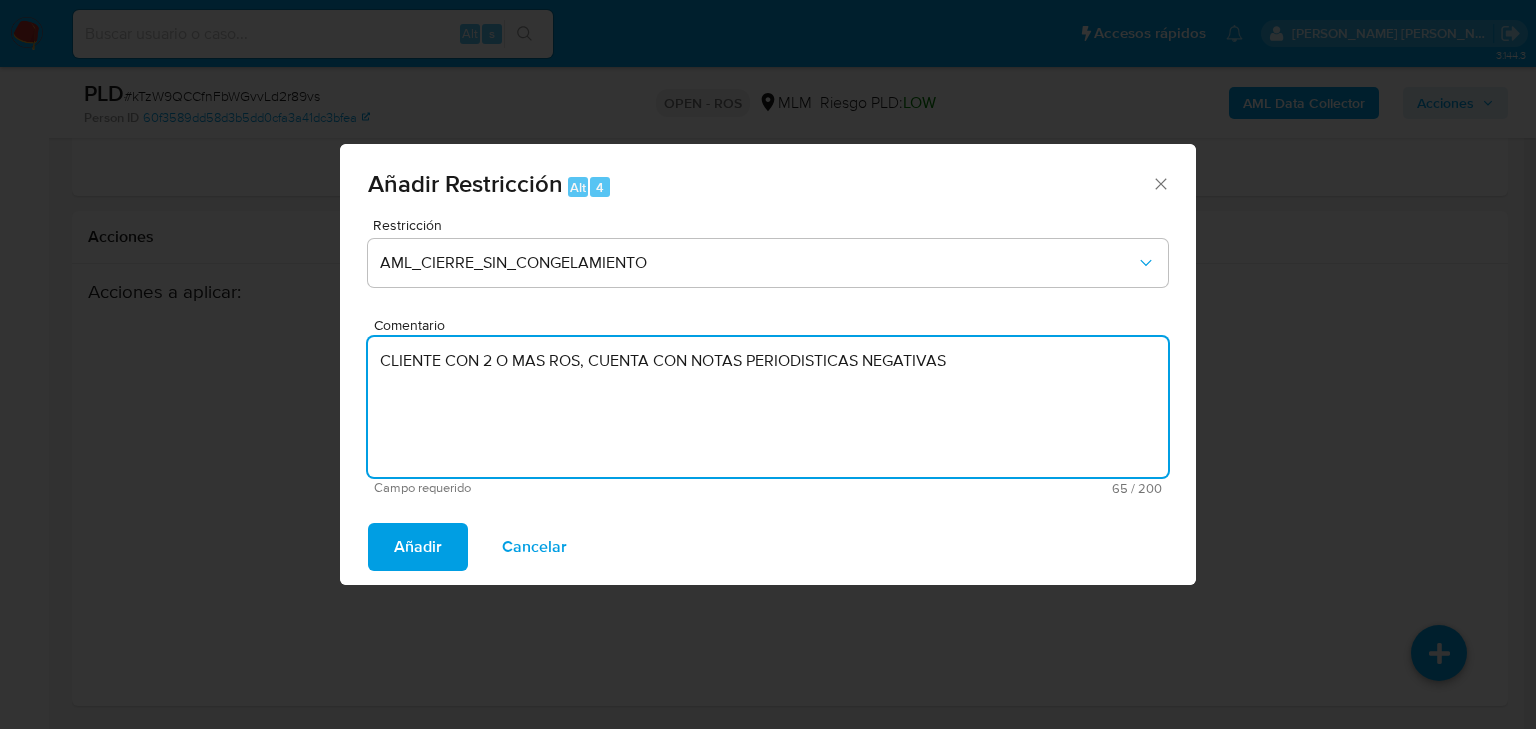 click on "CLIENTE CON 2 O MAS ROS, CUENTA CON NOTAS PERIODISTICAS NEGATIVAS" at bounding box center (768, 407) 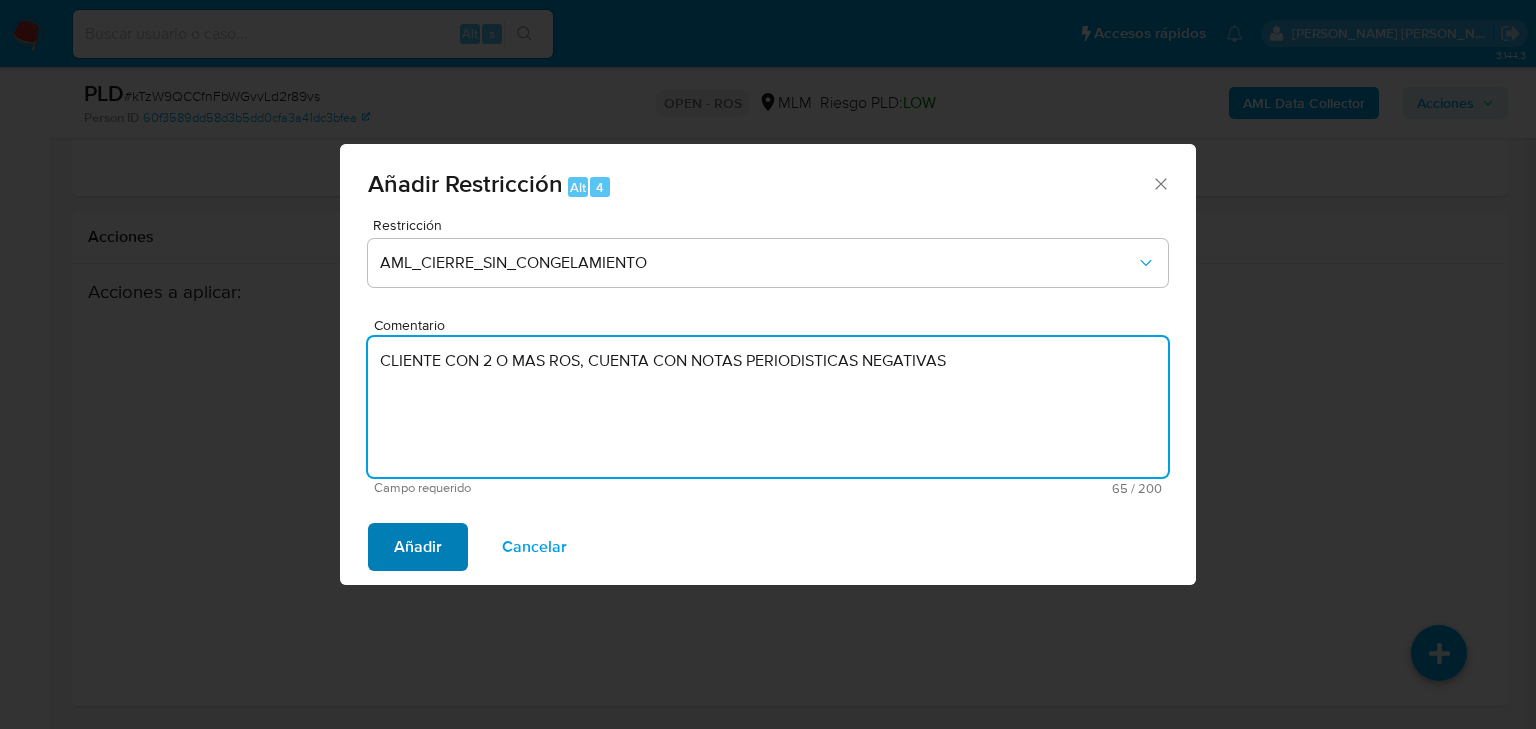 type on "CLIENTE CON 2 O MAS ROS, CUENTA CON NOTAS PERIODISTICAS NEGATIVAS" 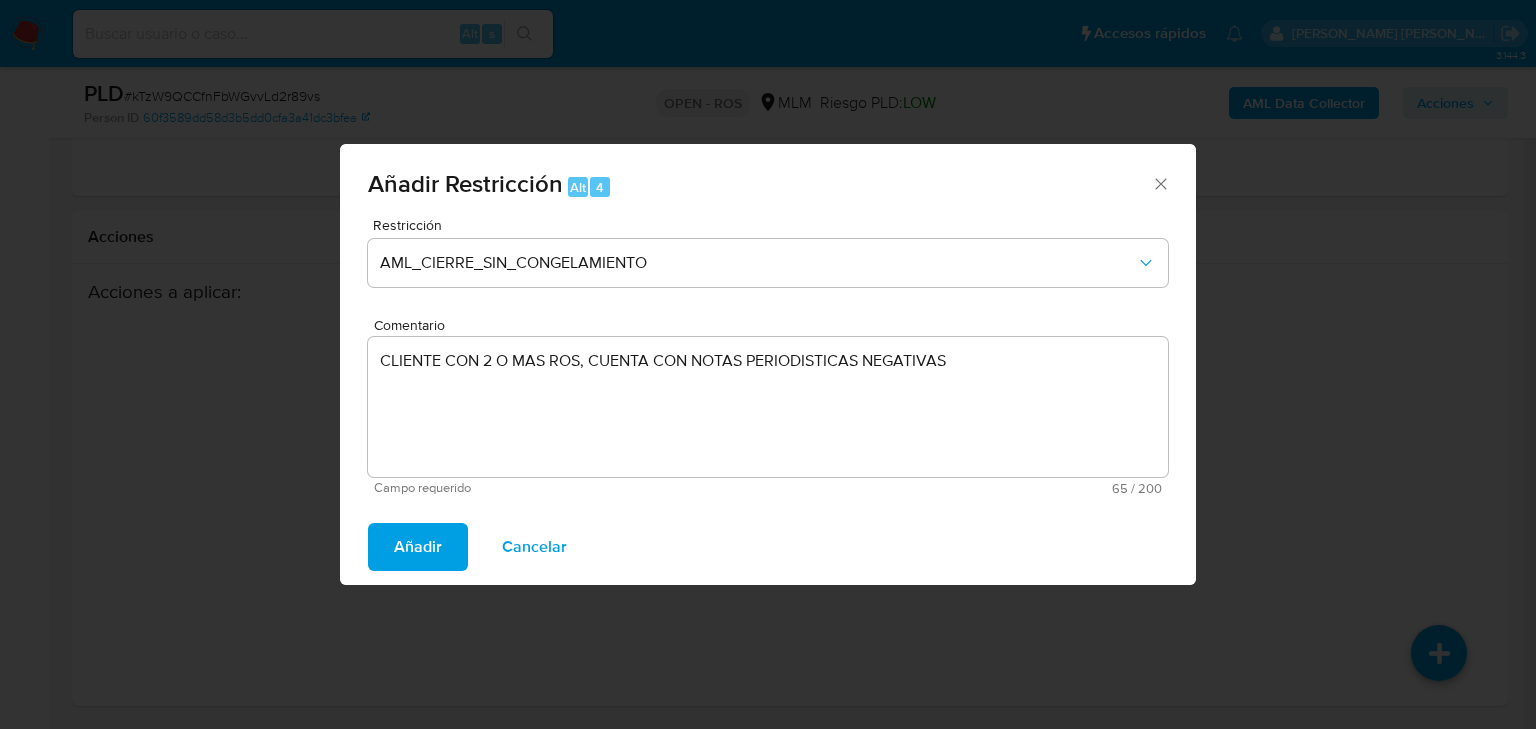 click on "Añadir" at bounding box center (418, 547) 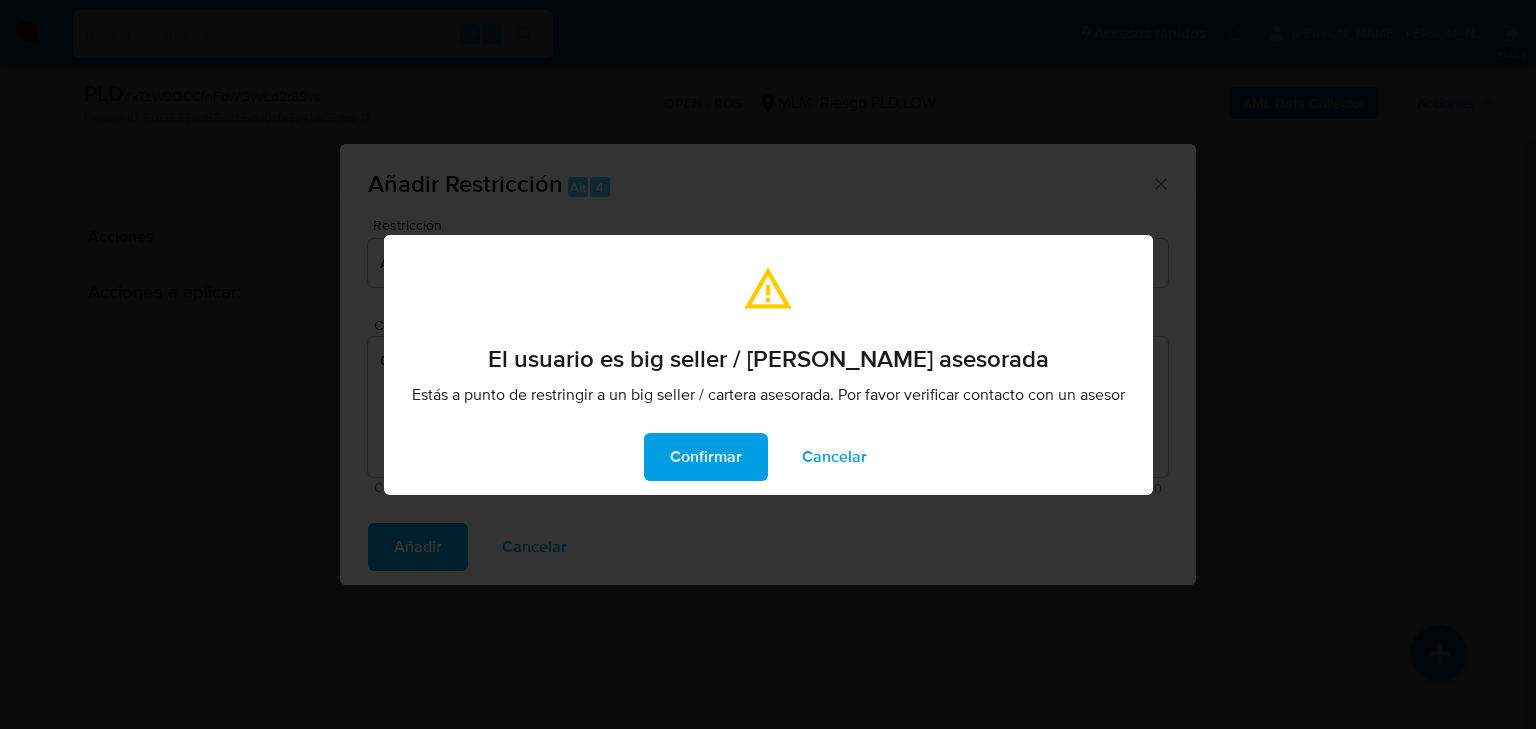 click on "Confirmar" at bounding box center (706, 457) 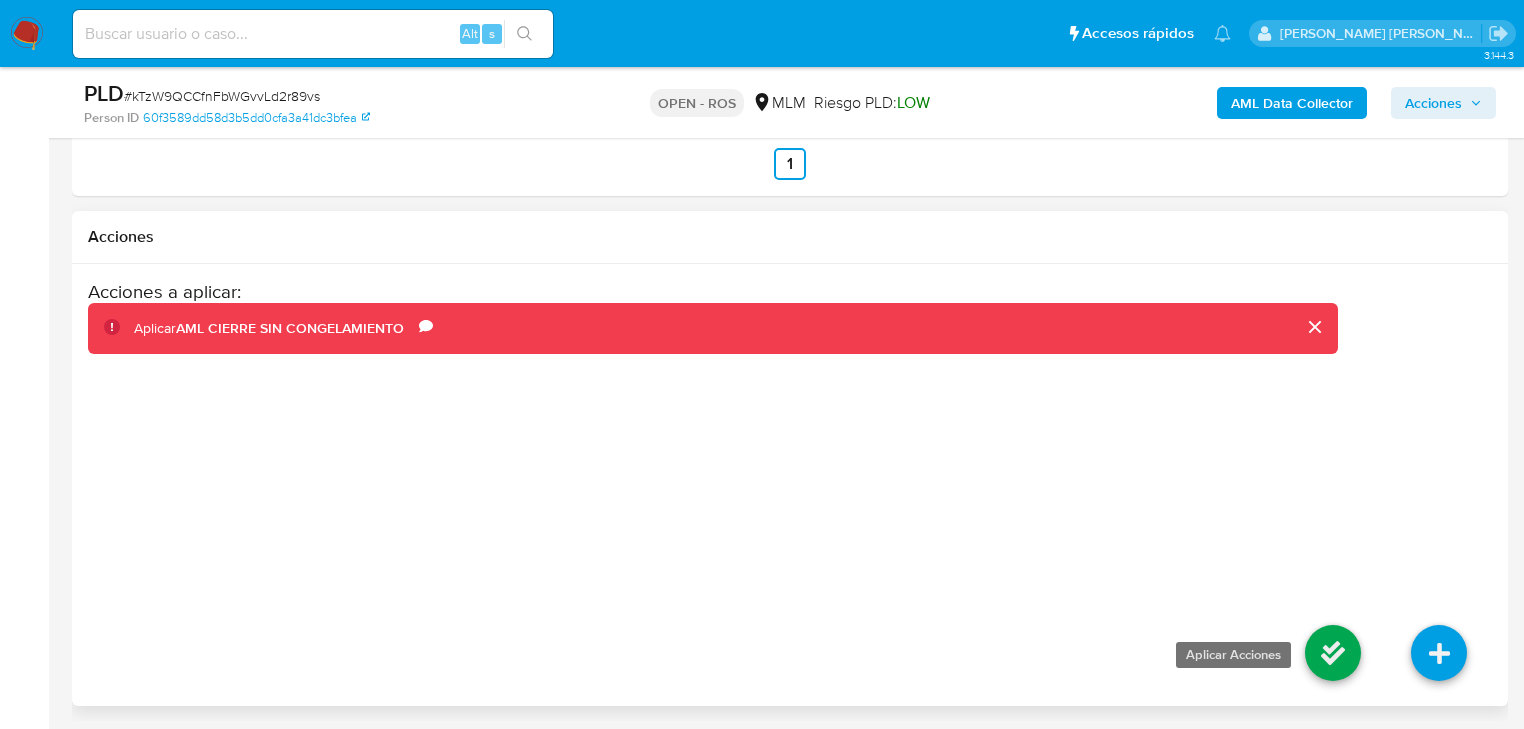 click at bounding box center (1333, 653) 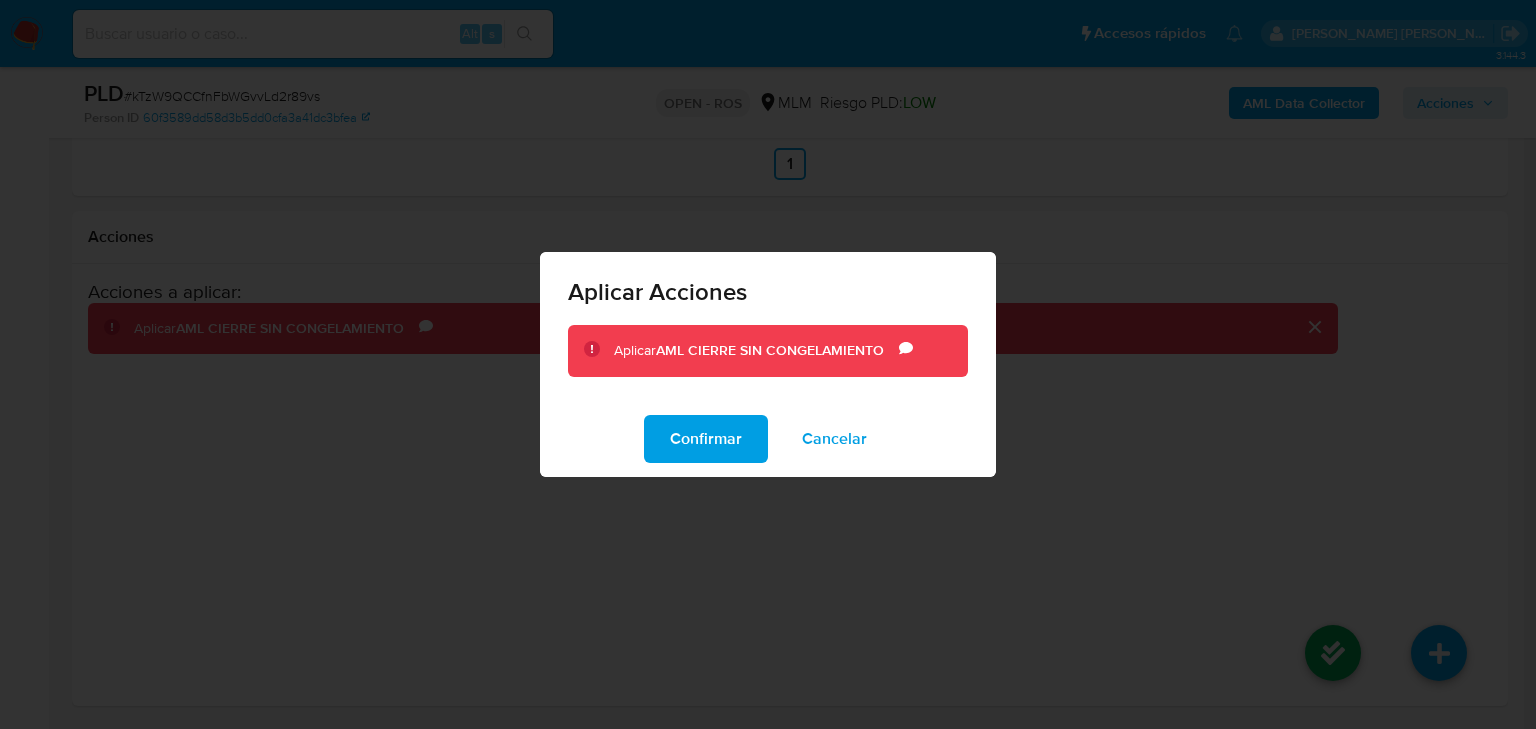 click on "Confirmar" at bounding box center [706, 439] 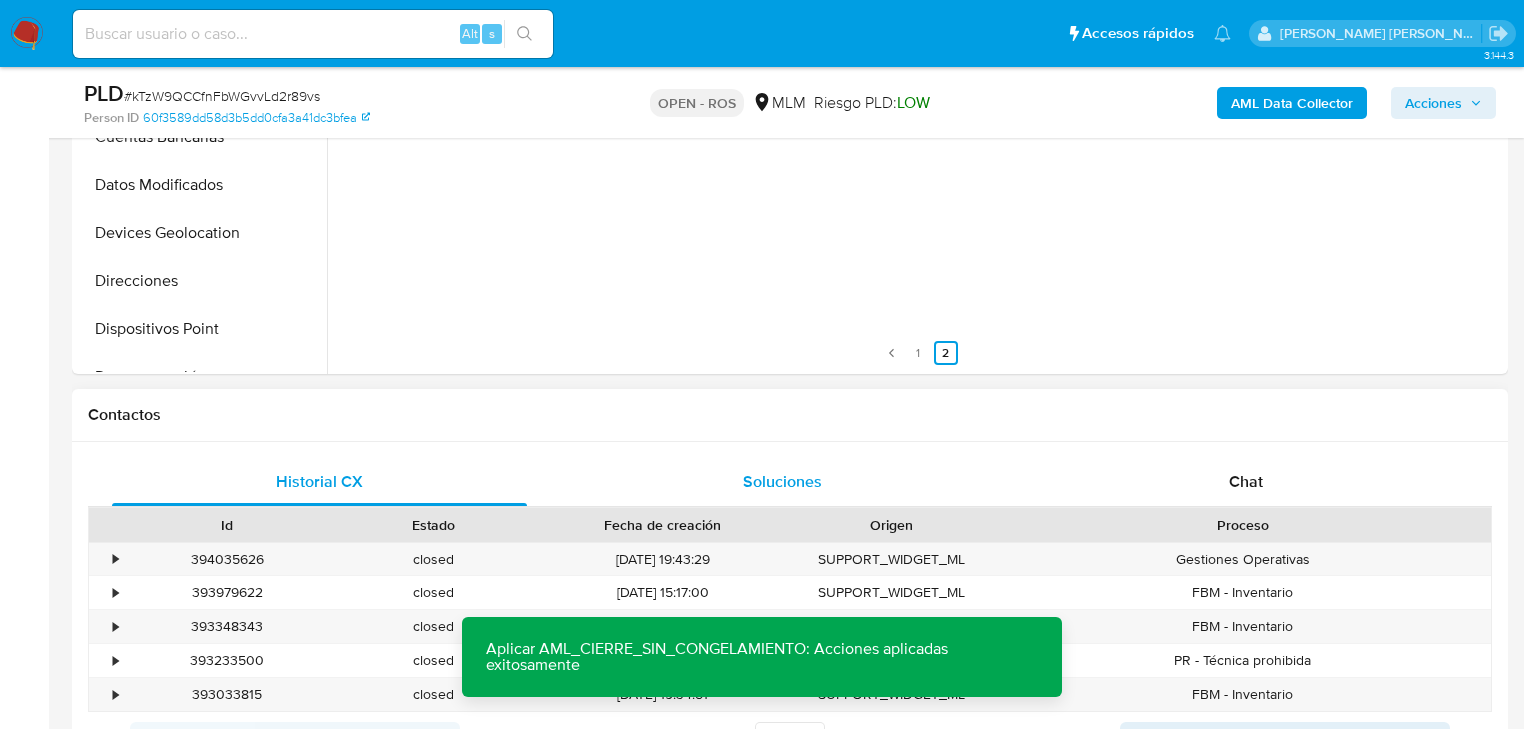 scroll, scrollTop: 455, scrollLeft: 0, axis: vertical 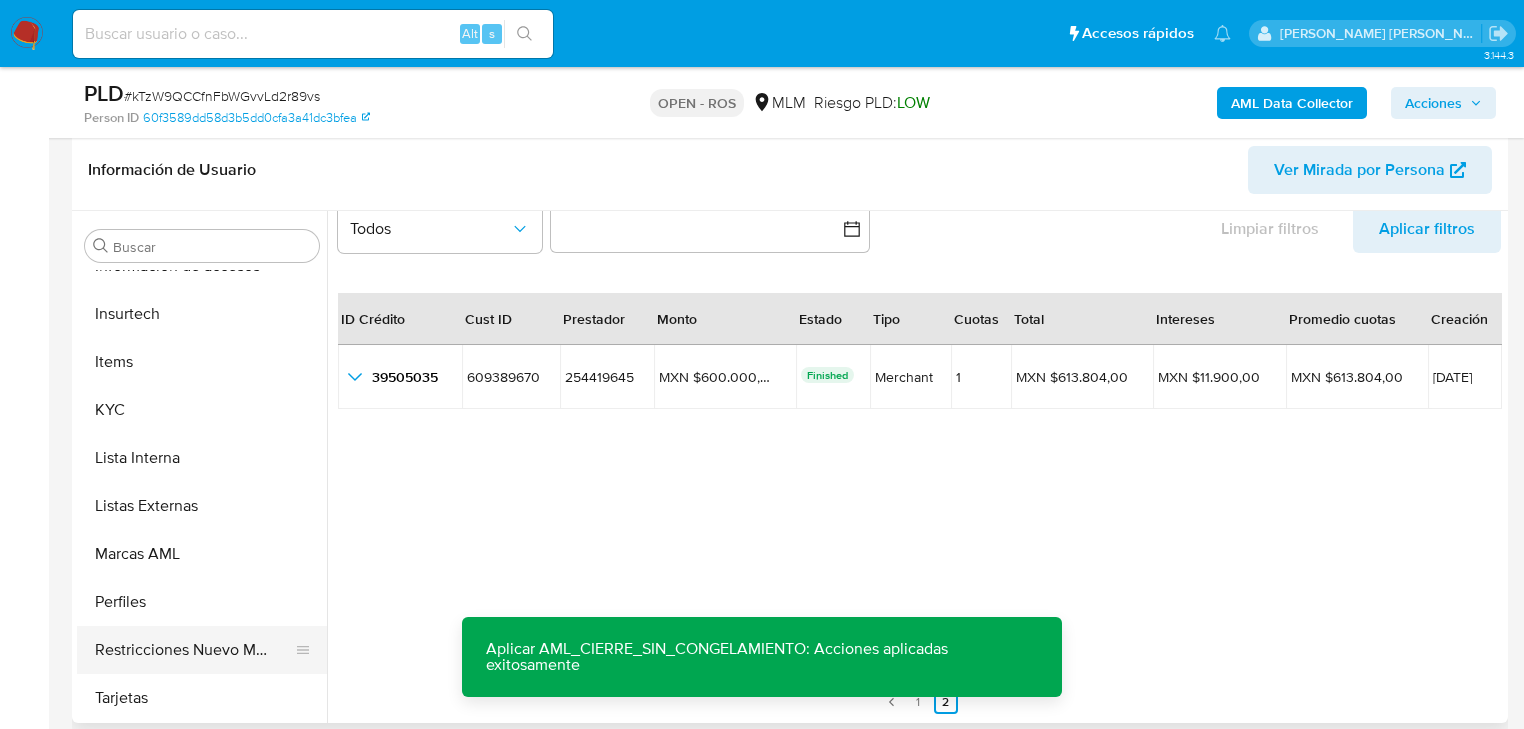 click on "Restricciones Nuevo Mundo" at bounding box center [194, 650] 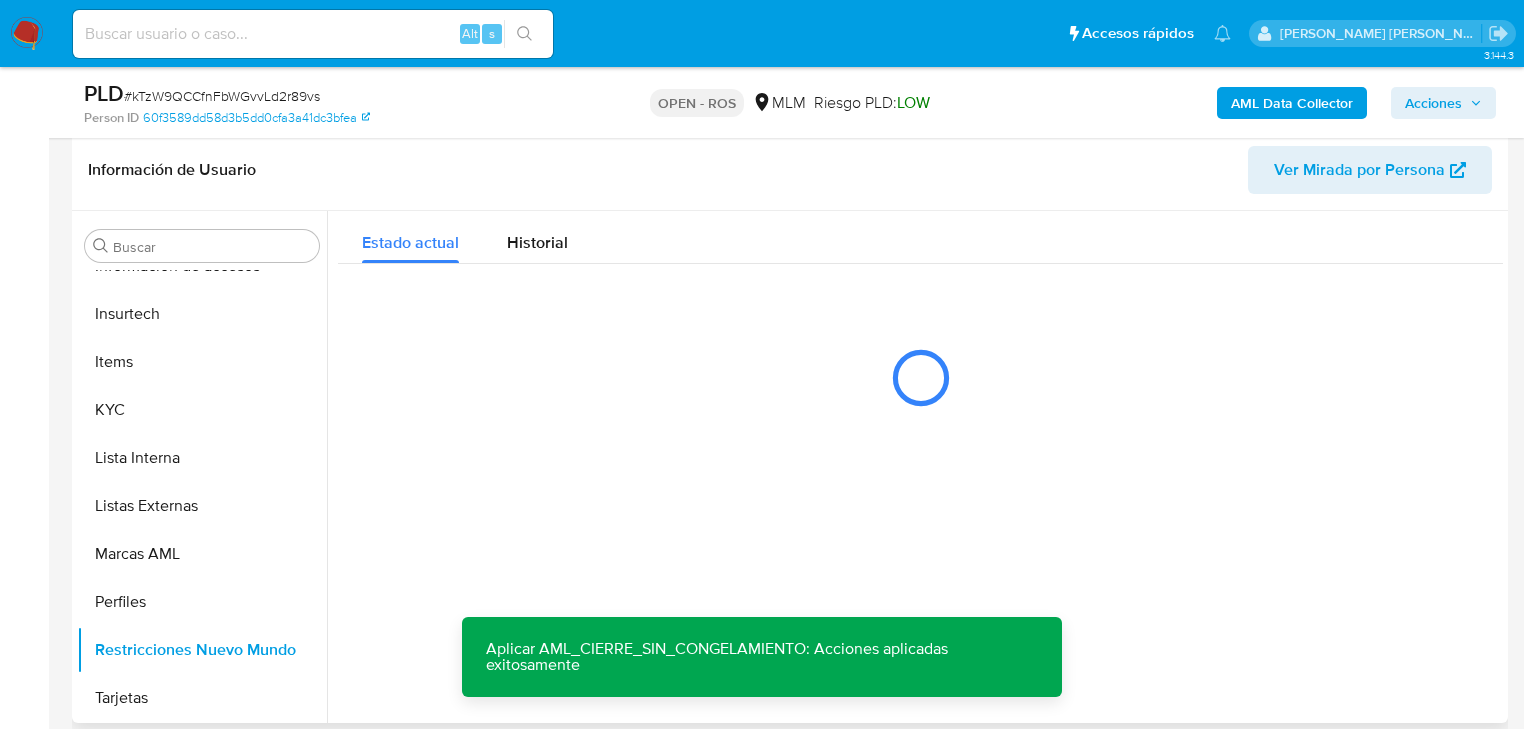 scroll, scrollTop: 0, scrollLeft: 0, axis: both 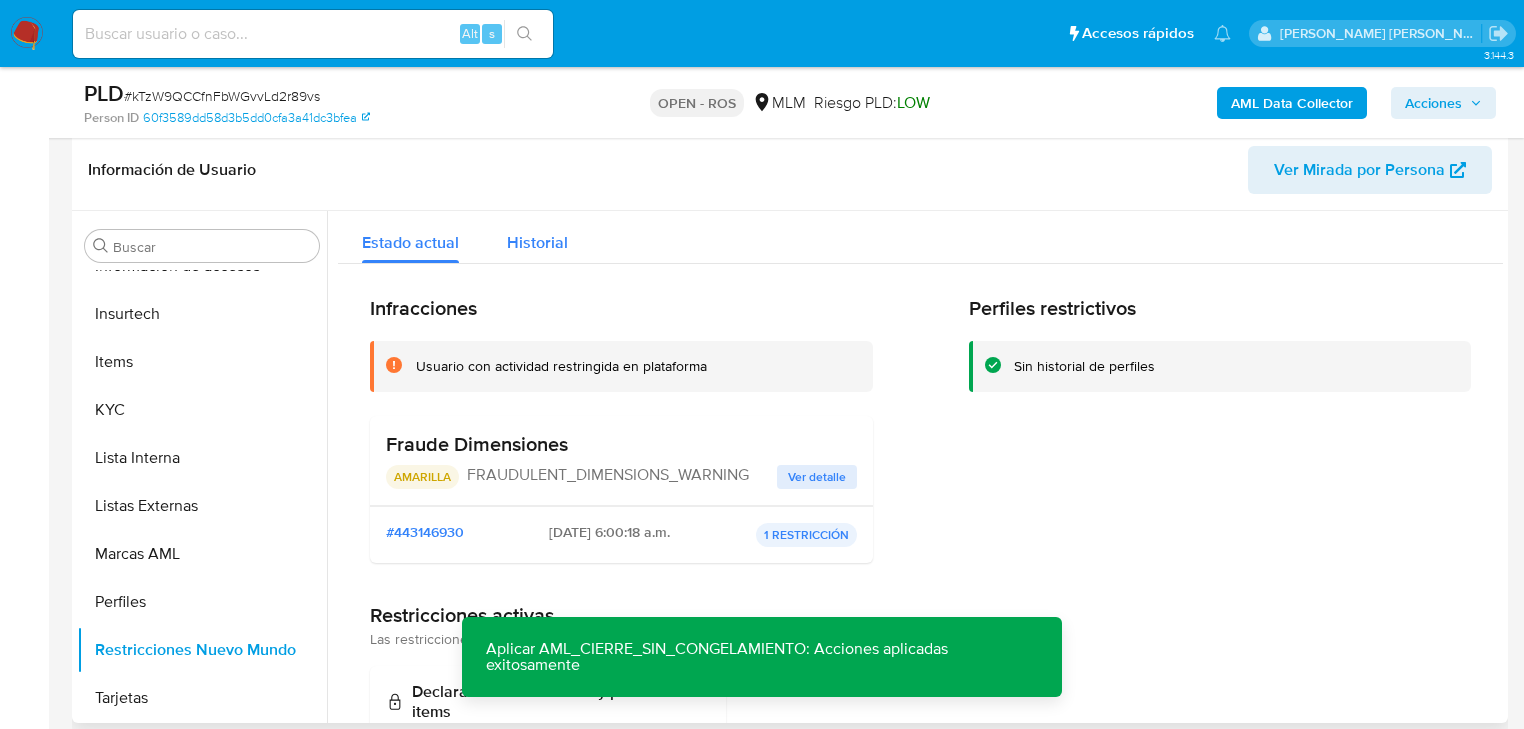 click on "Historial" at bounding box center (537, 237) 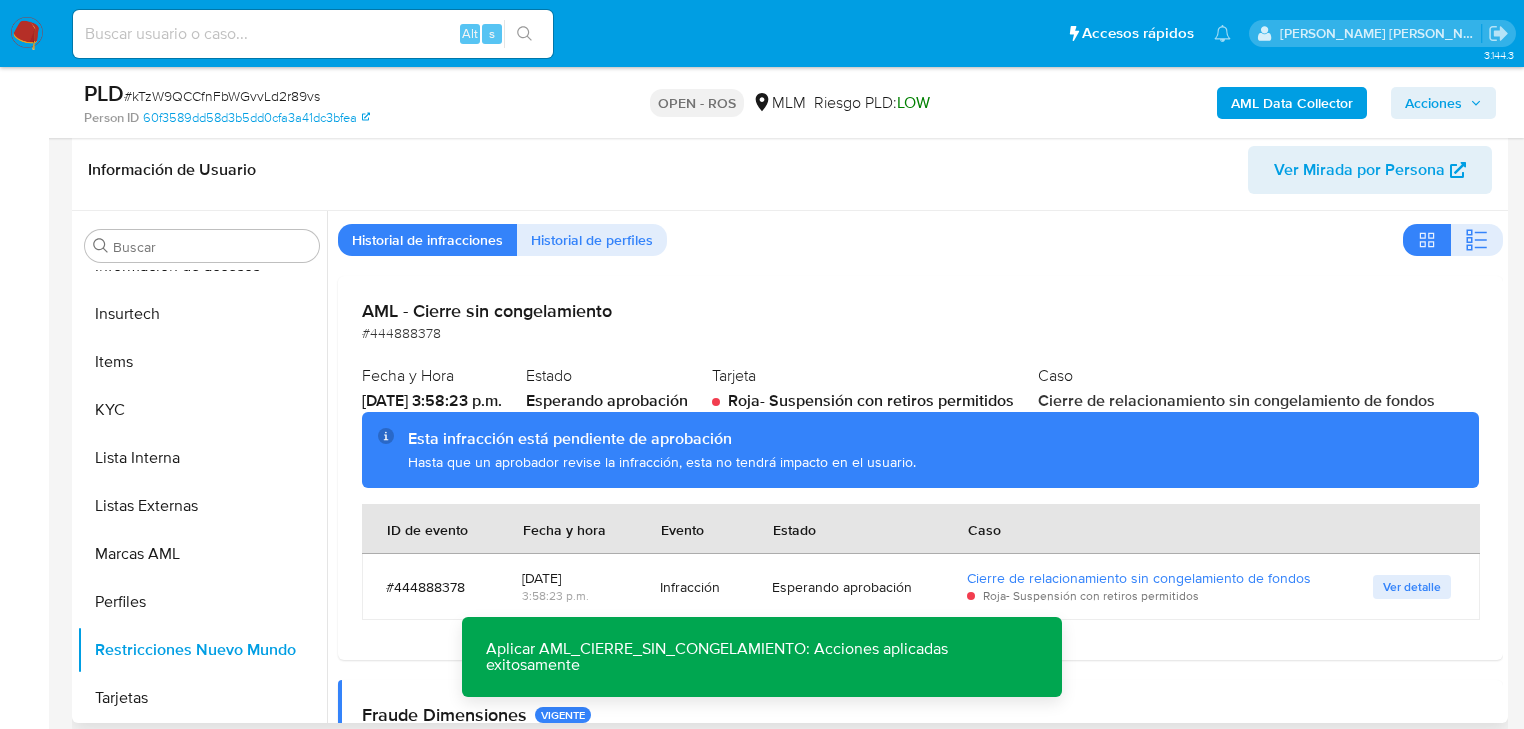 scroll, scrollTop: 160, scrollLeft: 0, axis: vertical 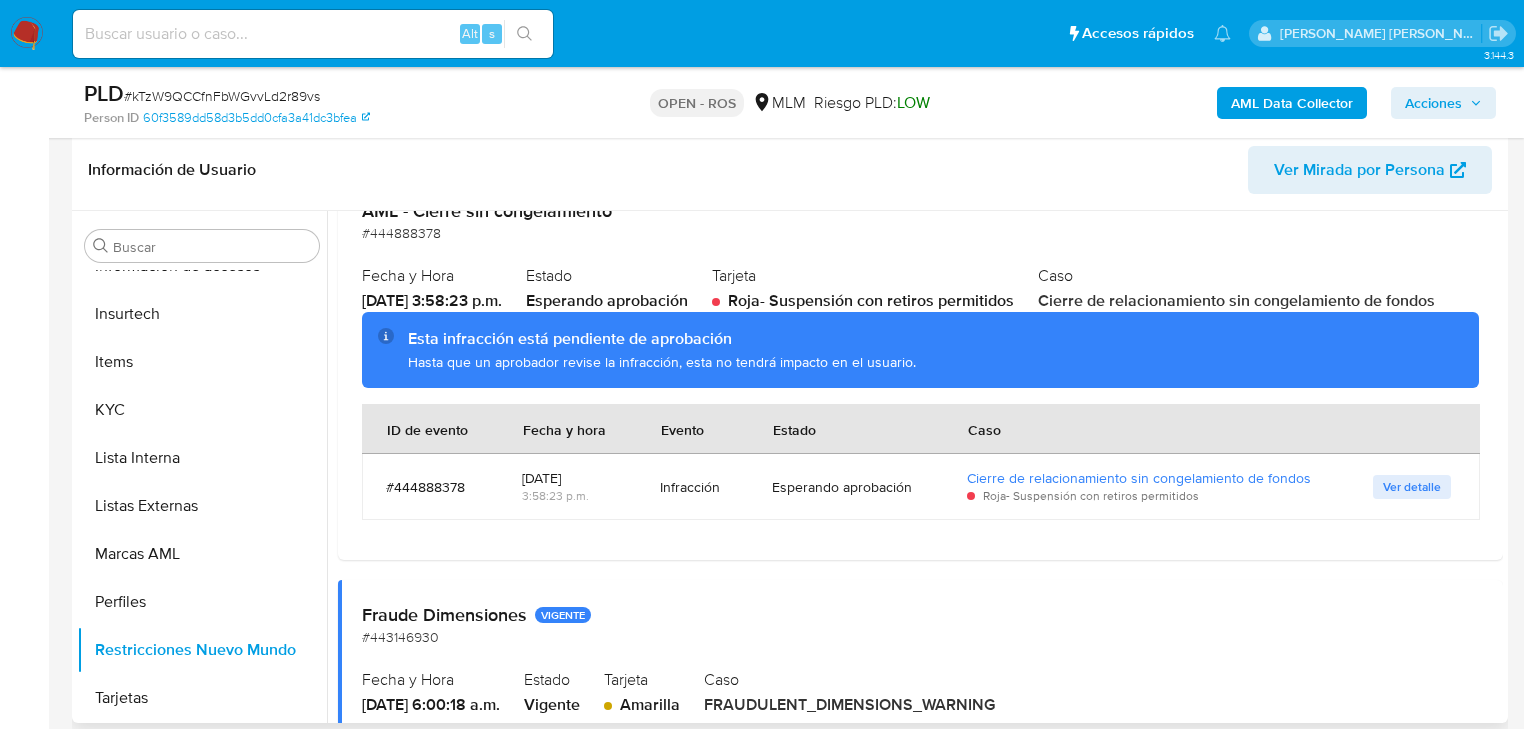 type 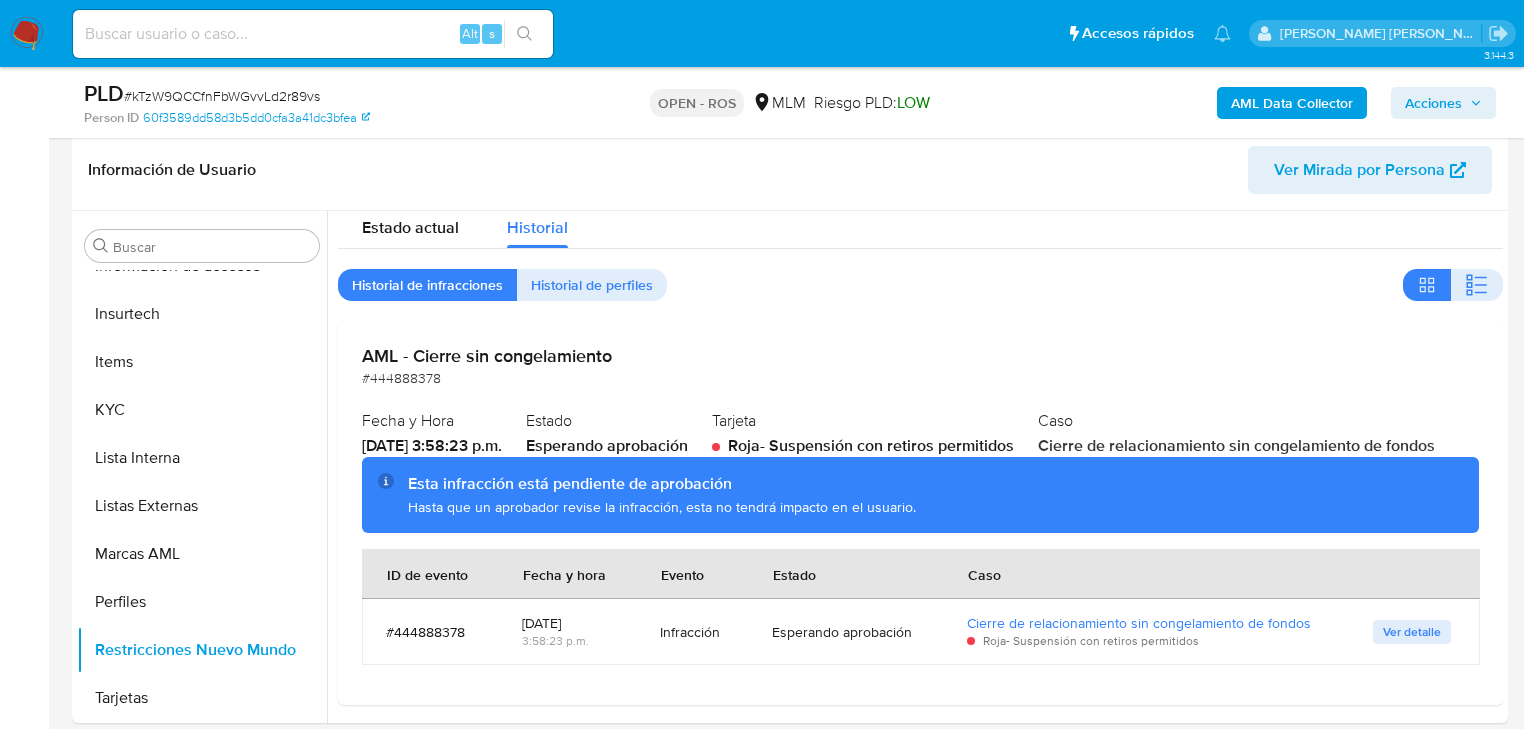 scroll, scrollTop: 0, scrollLeft: 0, axis: both 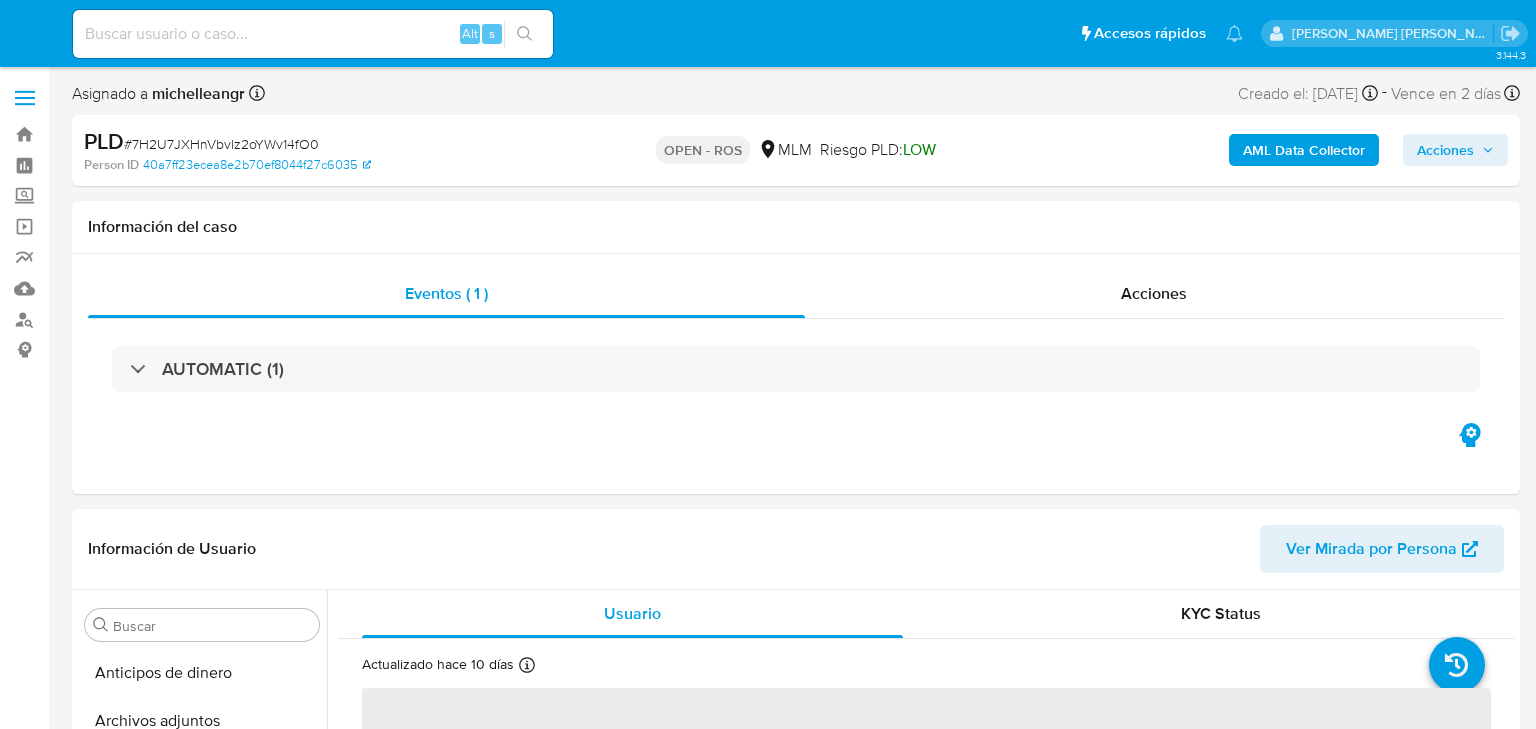 select on "10" 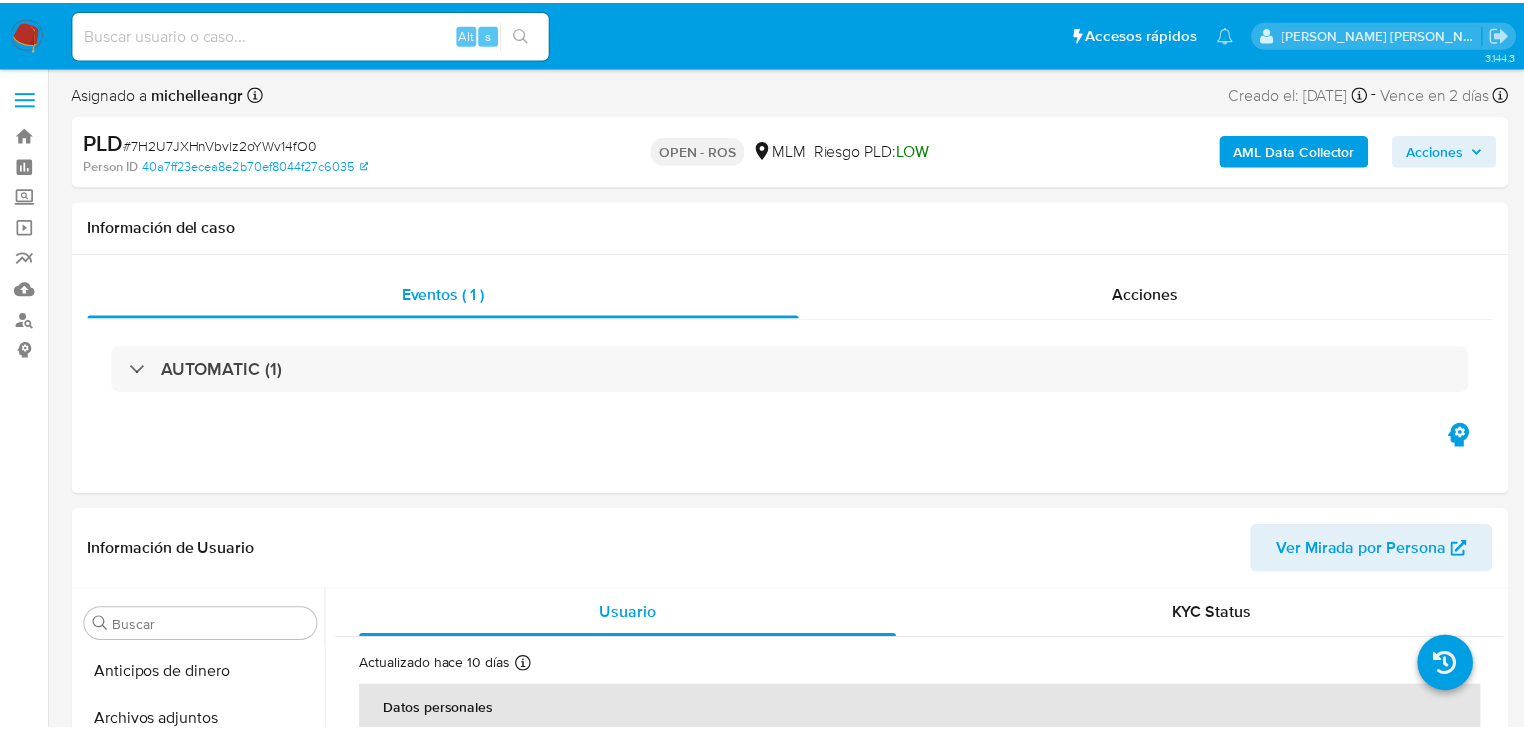 scroll, scrollTop: 0, scrollLeft: 0, axis: both 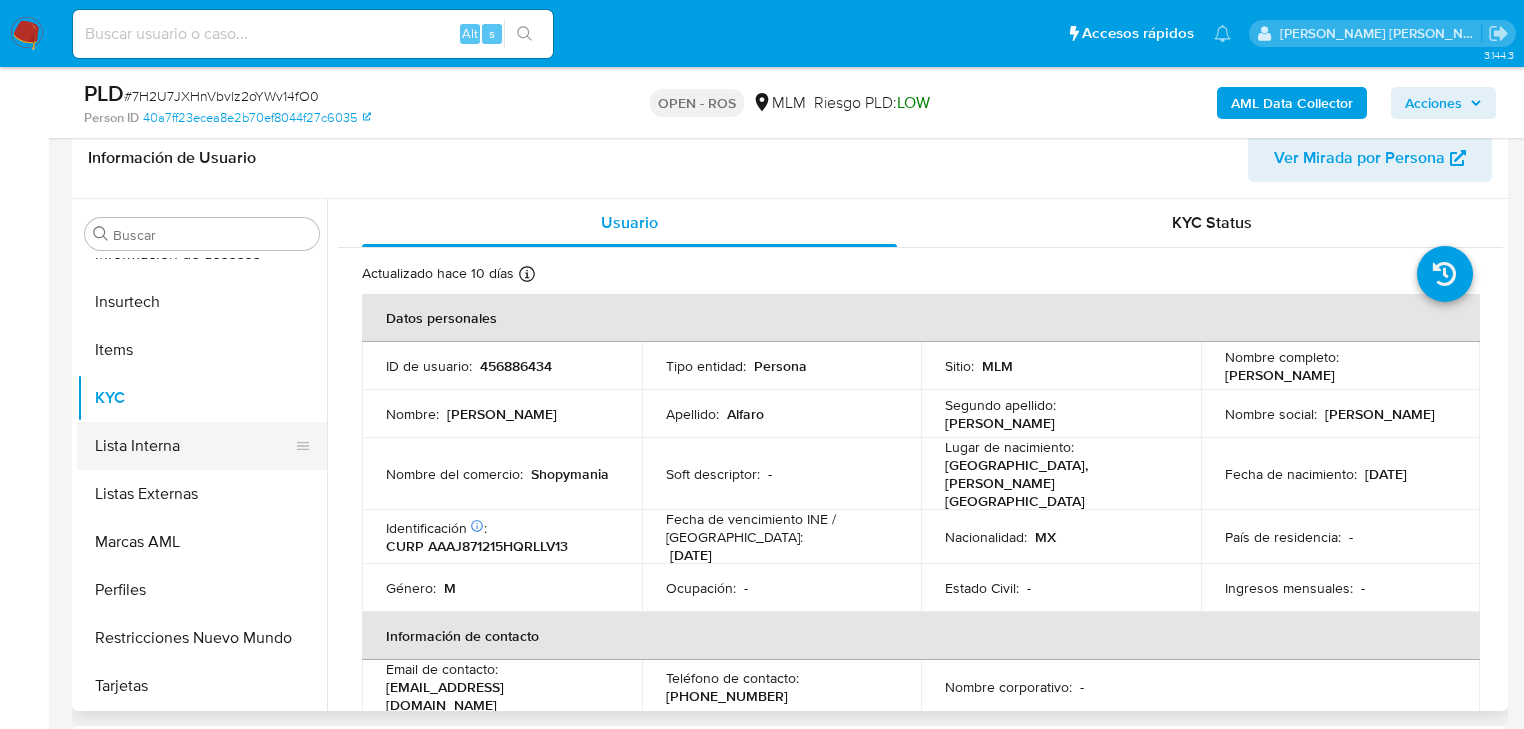 click on "KYC" at bounding box center [202, 398] 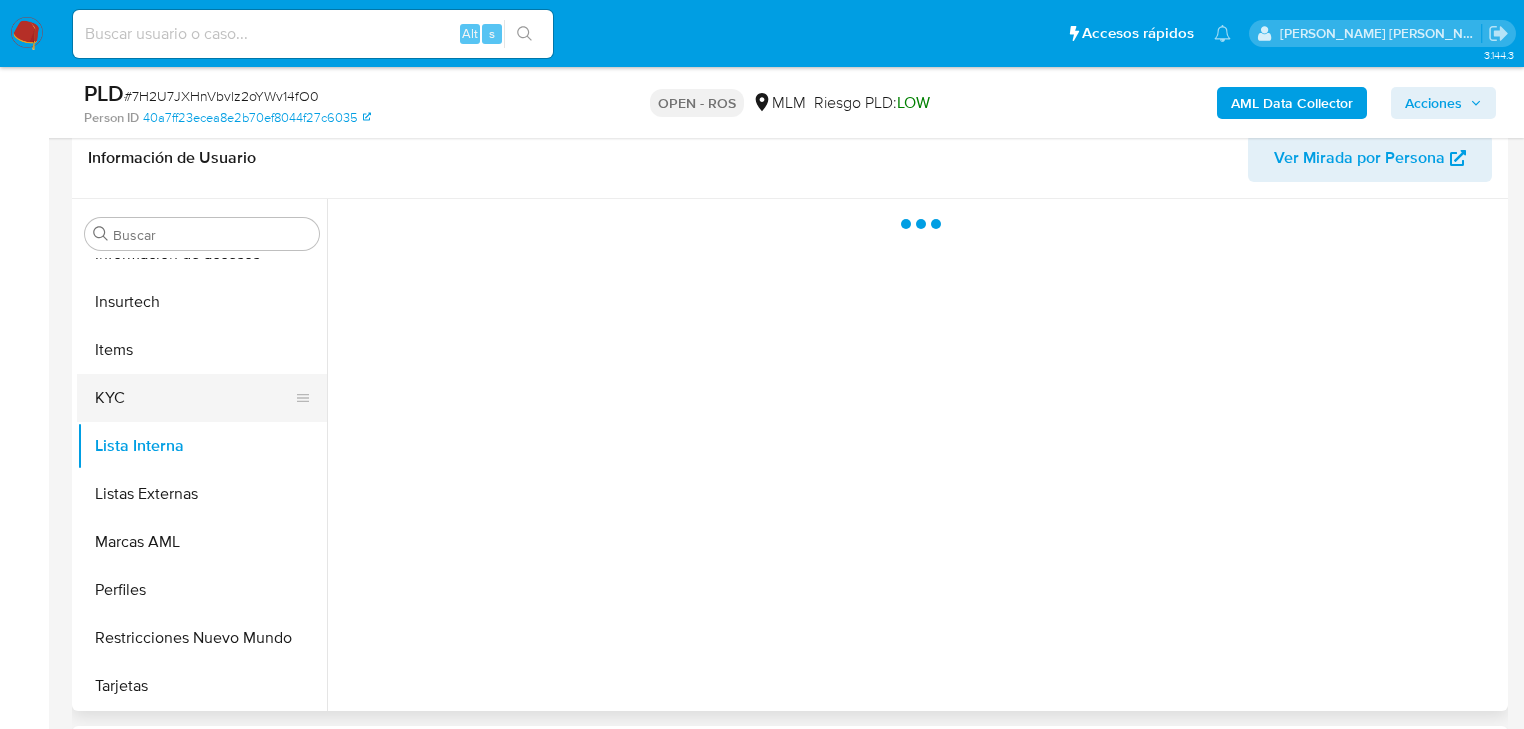 click on "KYC" at bounding box center (194, 398) 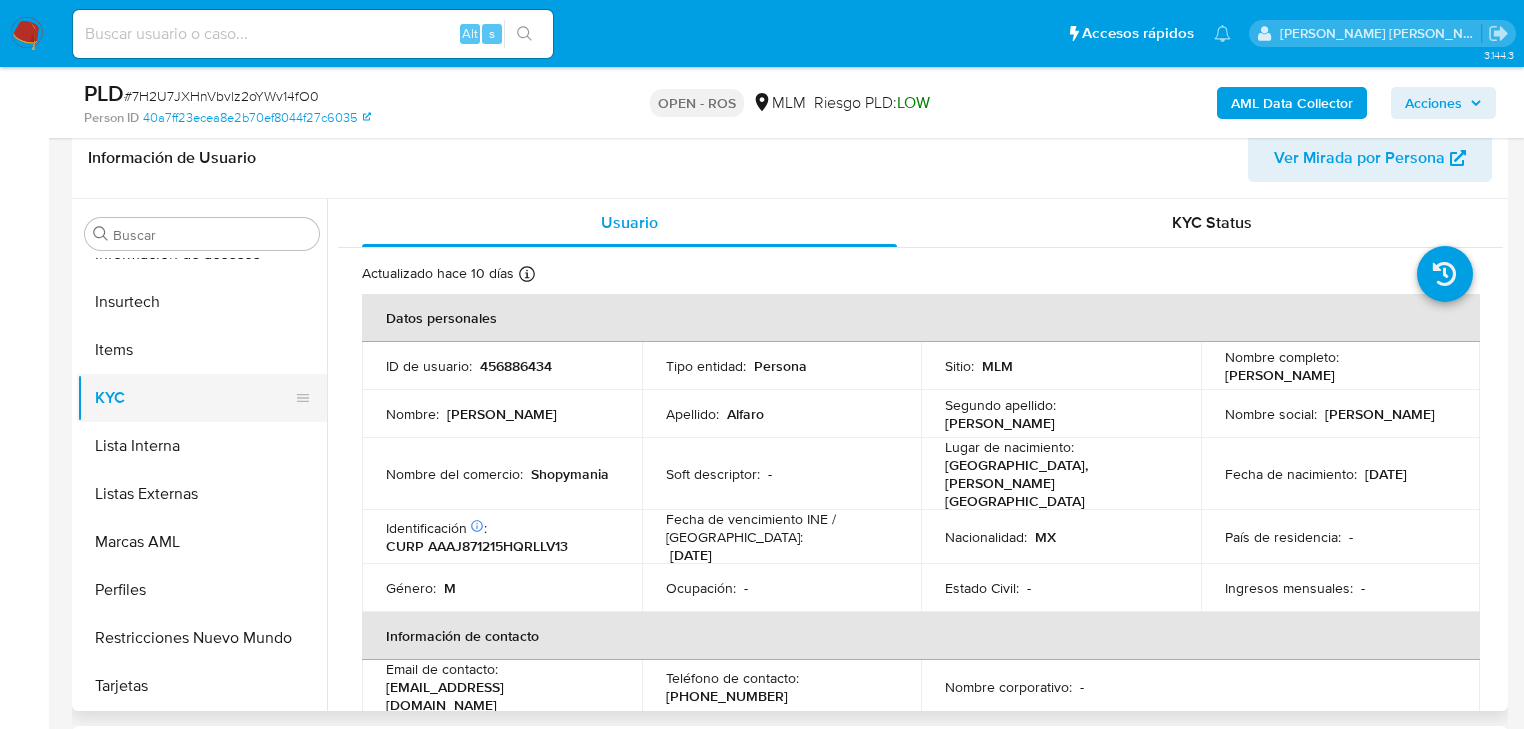 click on "KYC" at bounding box center [194, 398] 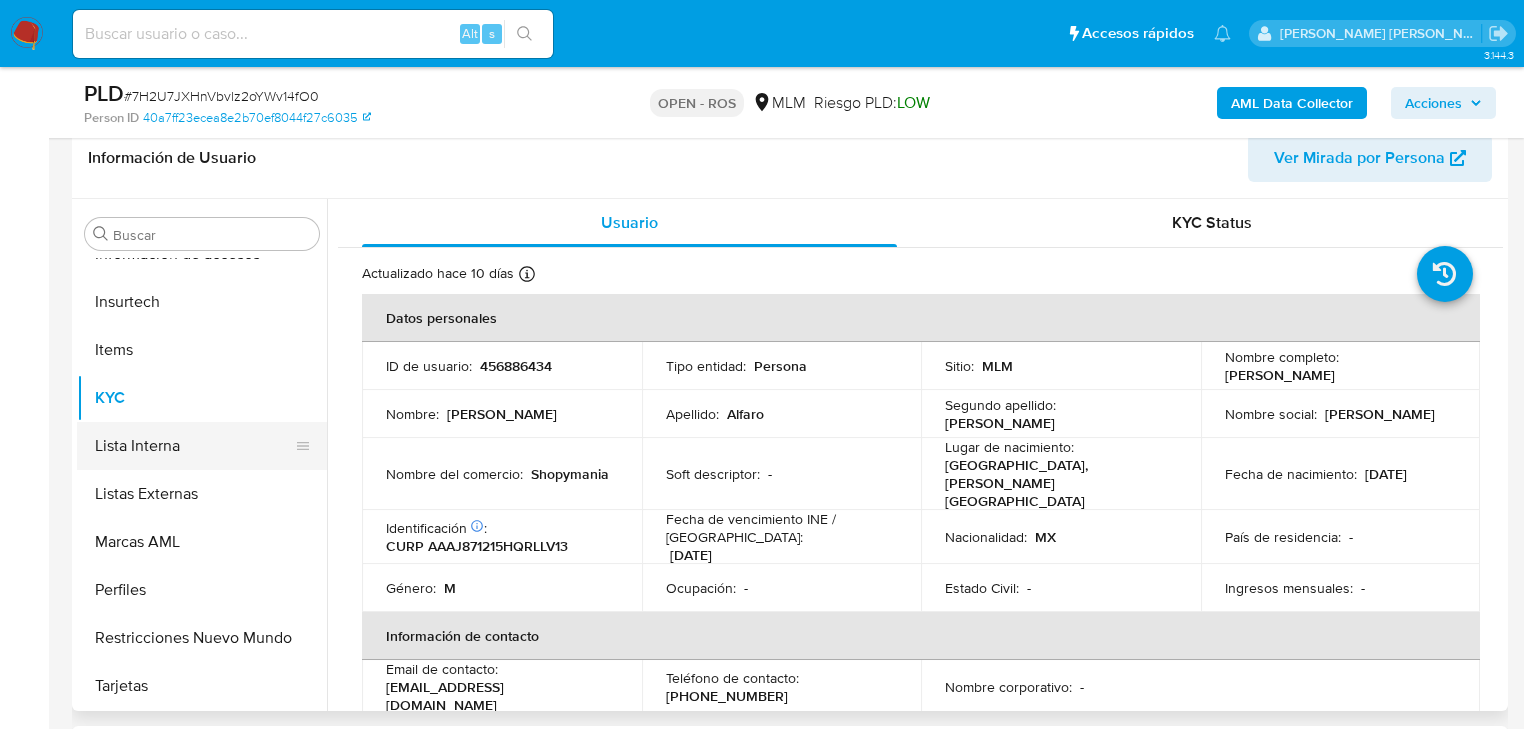 click on "Lista Interna" at bounding box center (194, 446) 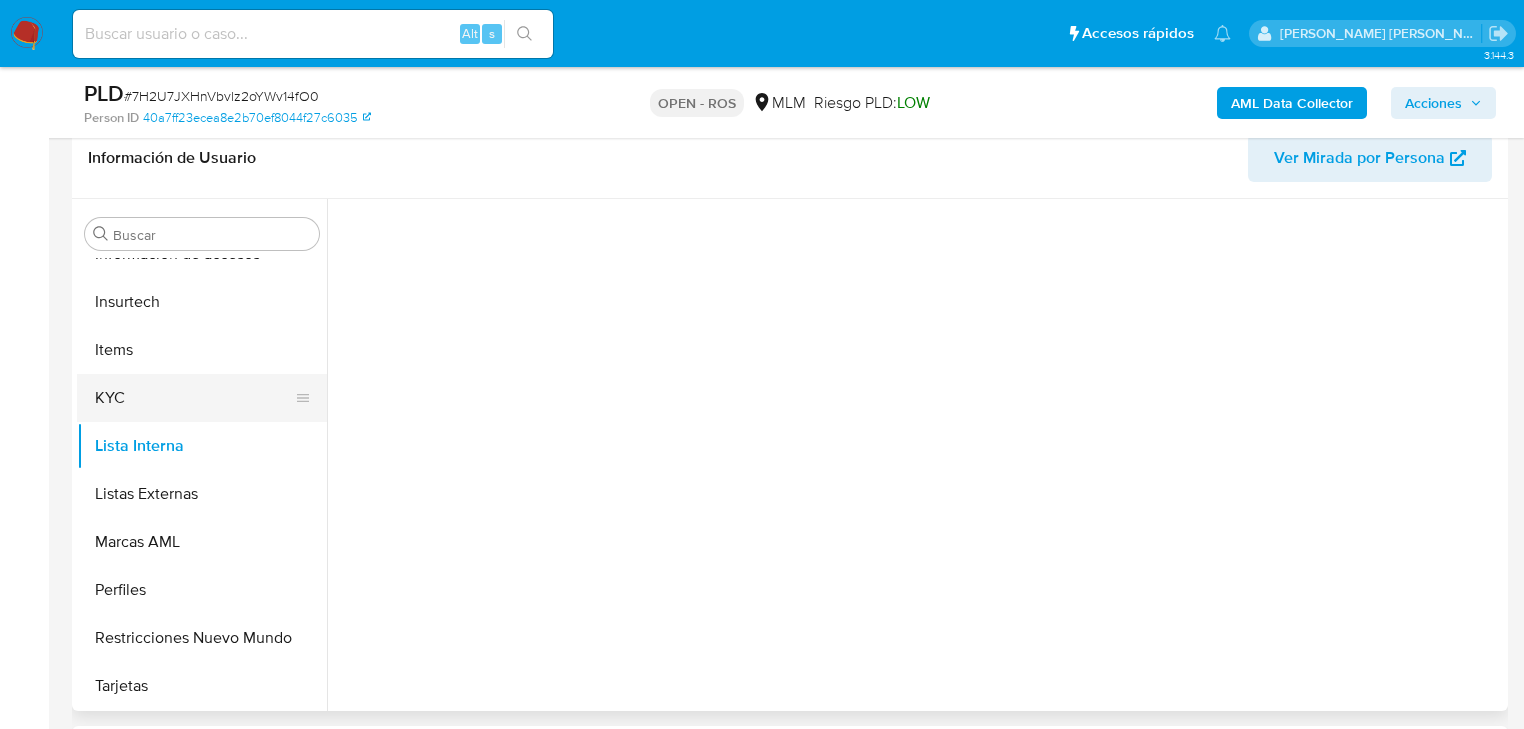 click on "KYC" at bounding box center (194, 398) 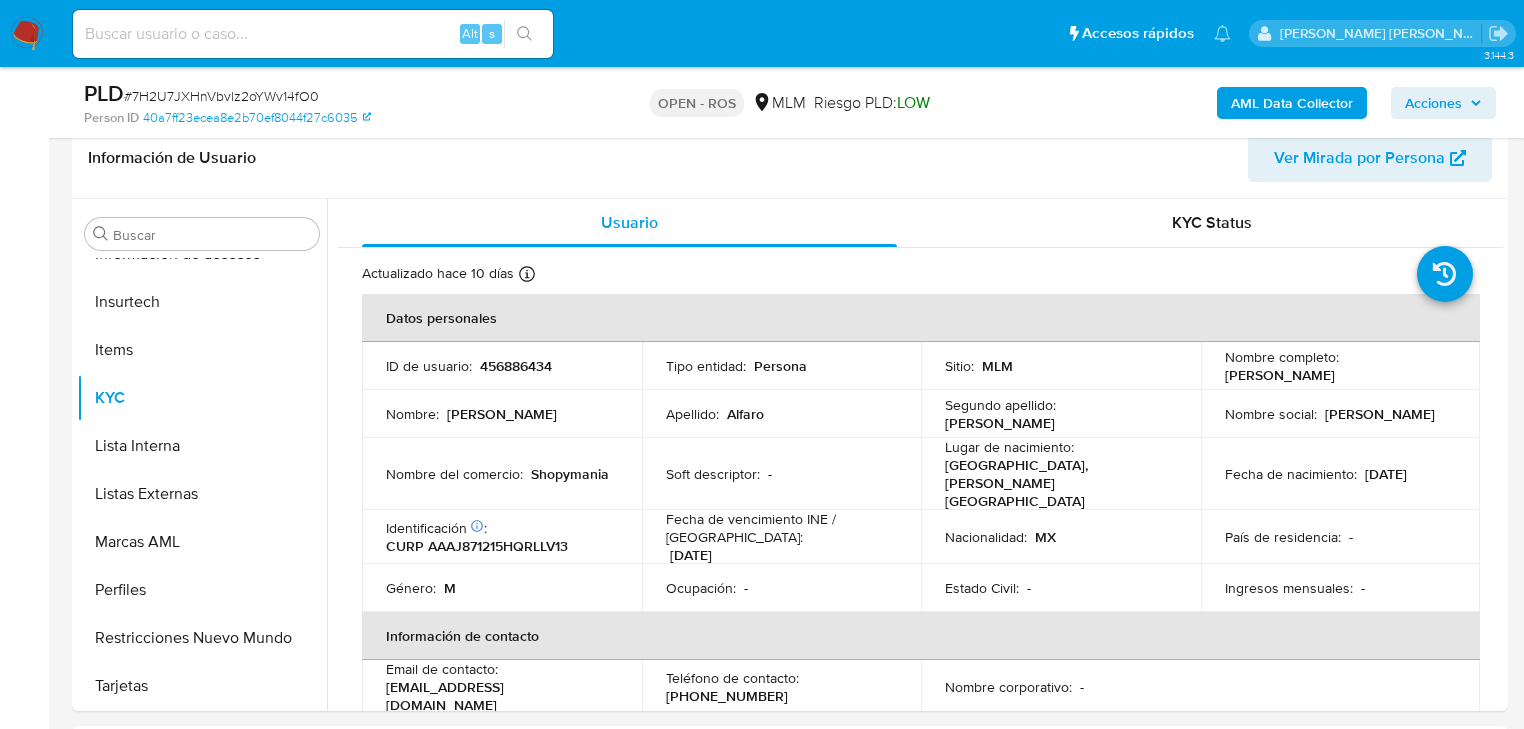 click on "# 7H2U7JXHnVbvlz2oYWv14fO0" at bounding box center (221, 96) 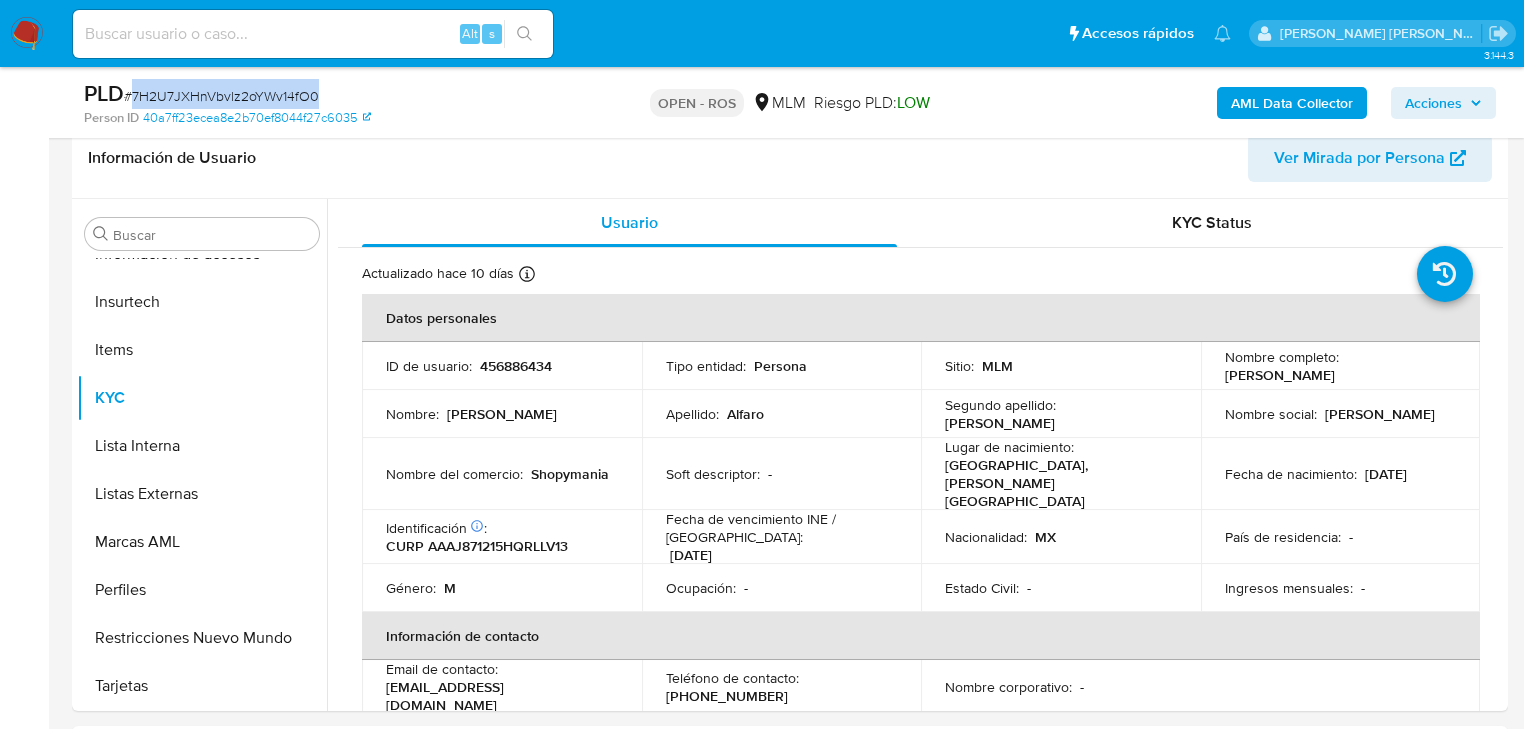 click on "# 7H2U7JXHnVbvlz2oYWv14fO0" at bounding box center (221, 96) 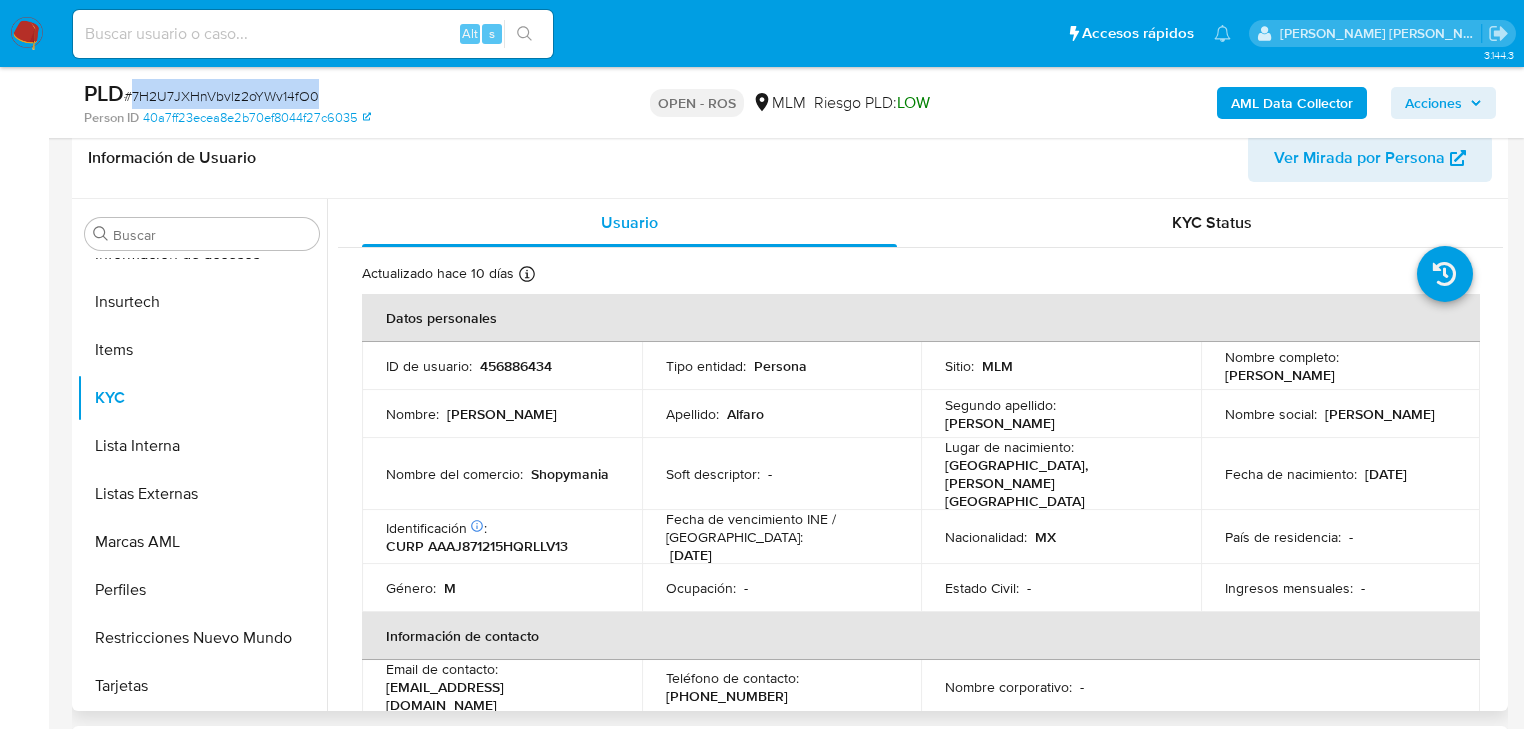 copy on "7H2U7JXHnVbvlz2oYWv14fO0" 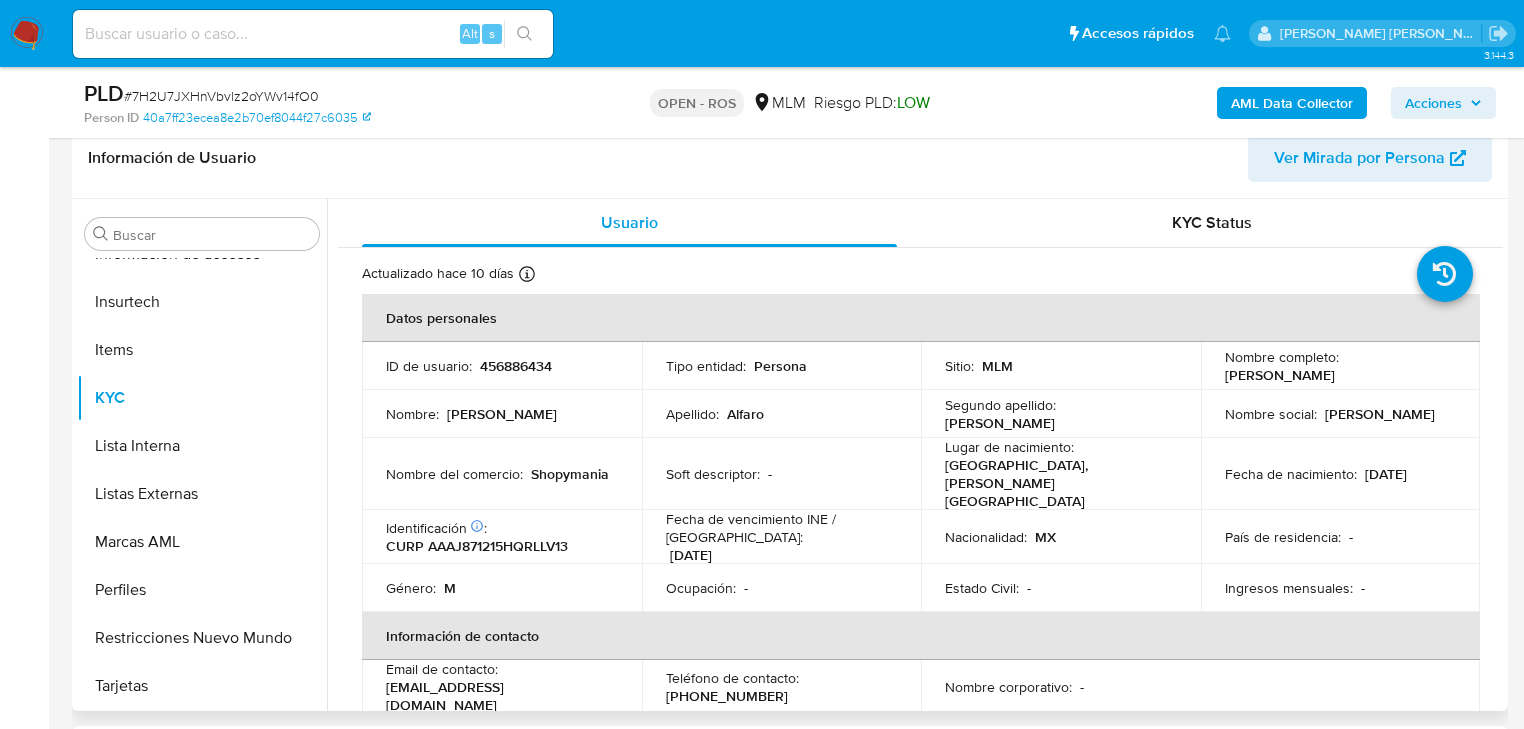 click on "Soft descriptor :    -" at bounding box center (782, 474) 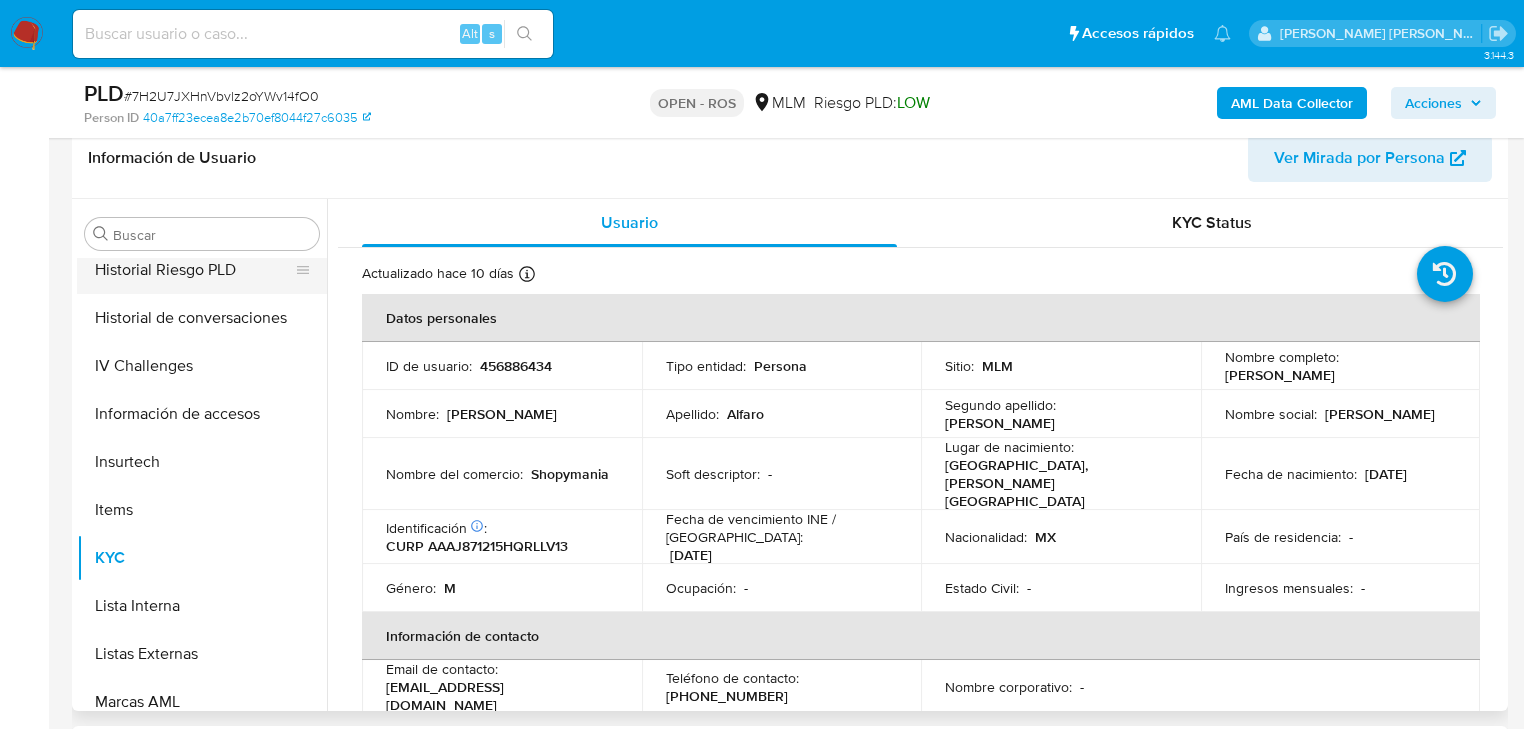 scroll, scrollTop: 316, scrollLeft: 0, axis: vertical 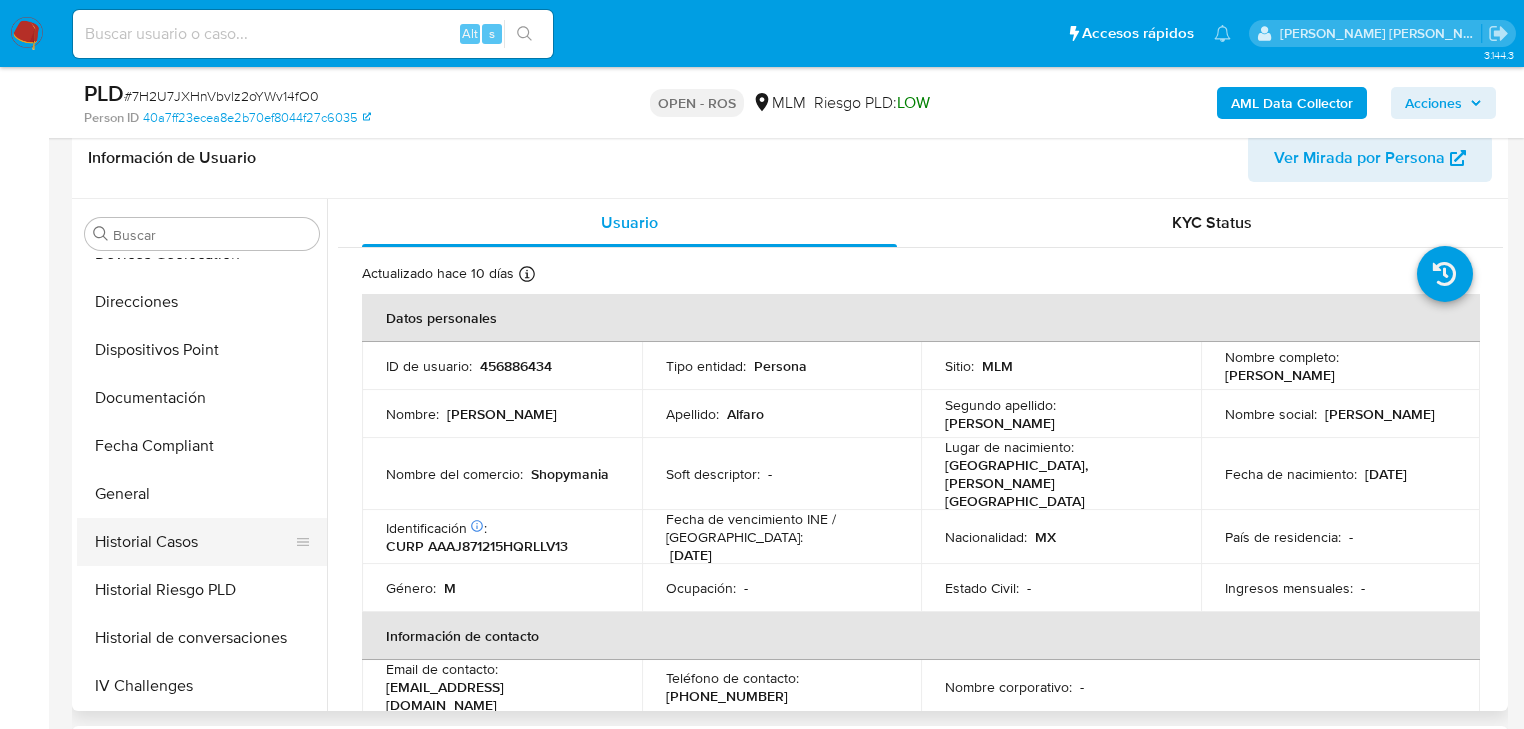 click on "Historial Casos" at bounding box center [194, 542] 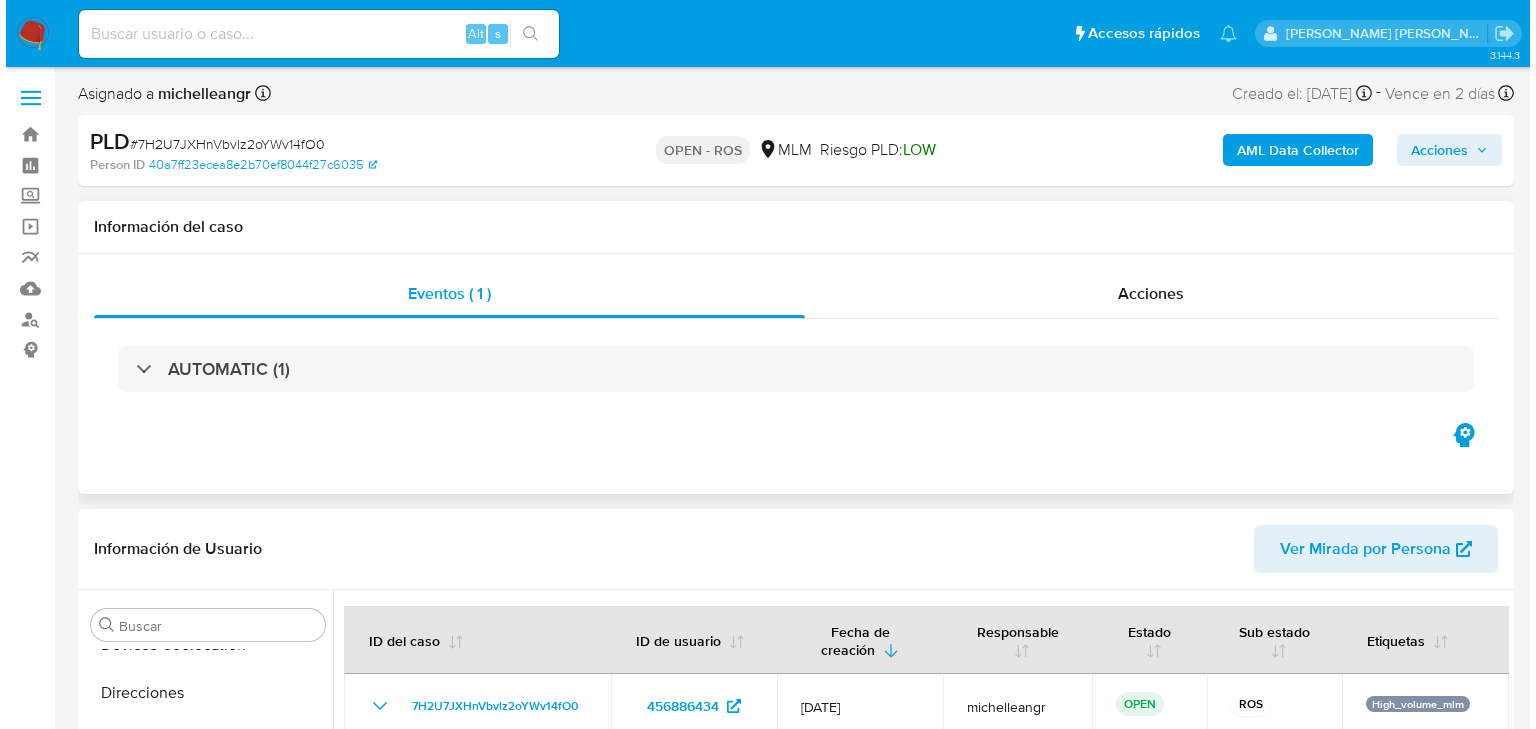 scroll, scrollTop: 0, scrollLeft: 0, axis: both 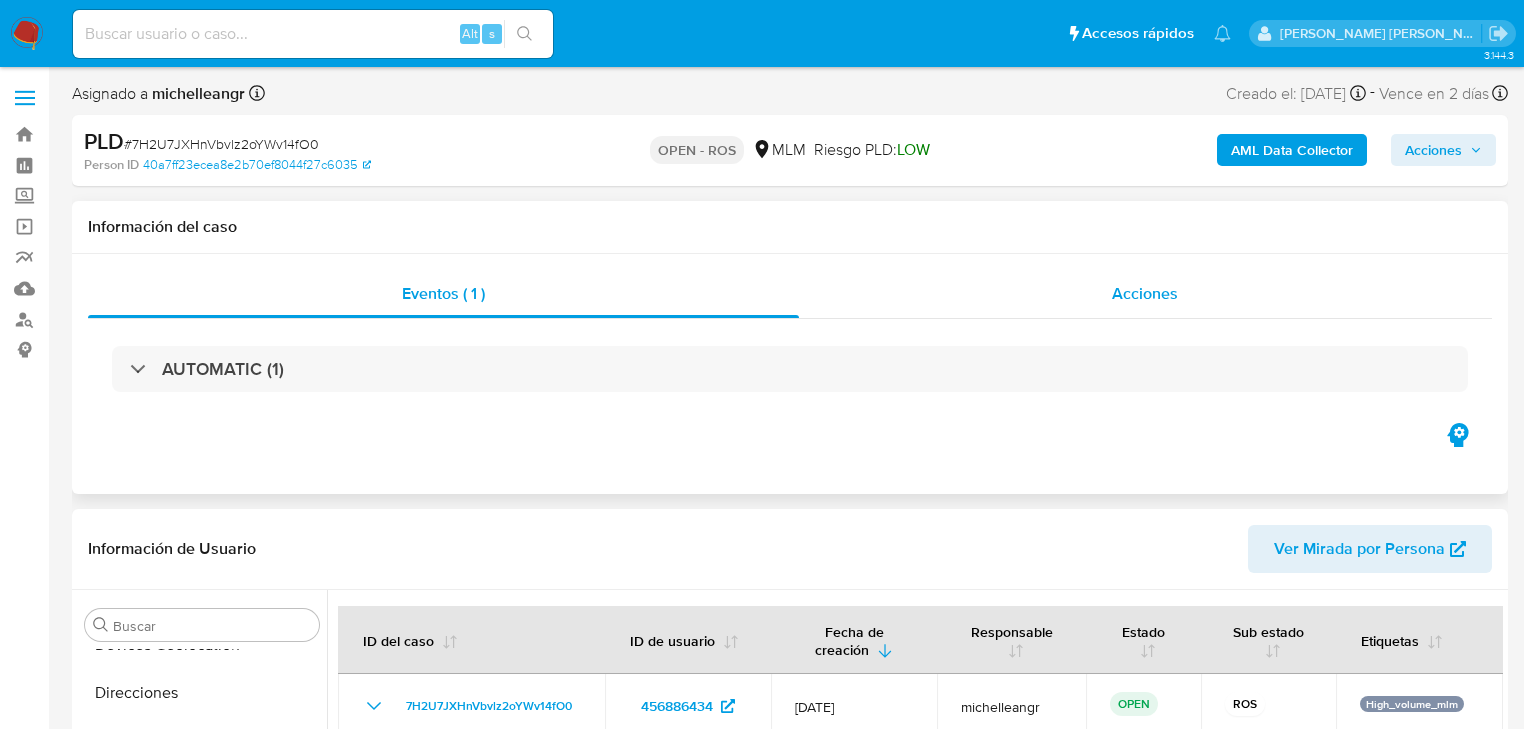 click on "Acciones" at bounding box center (1145, 293) 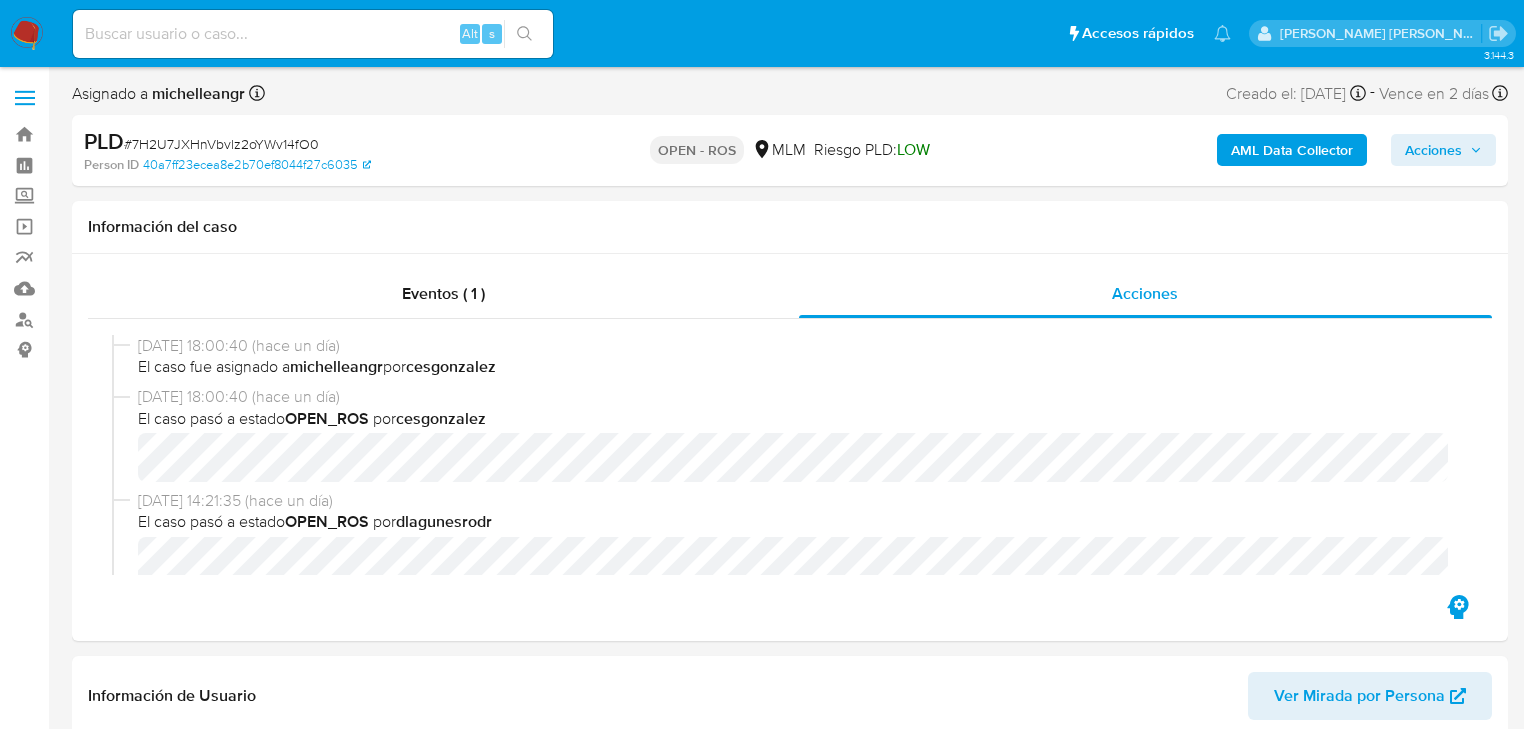 click on "Acciones" at bounding box center (1433, 150) 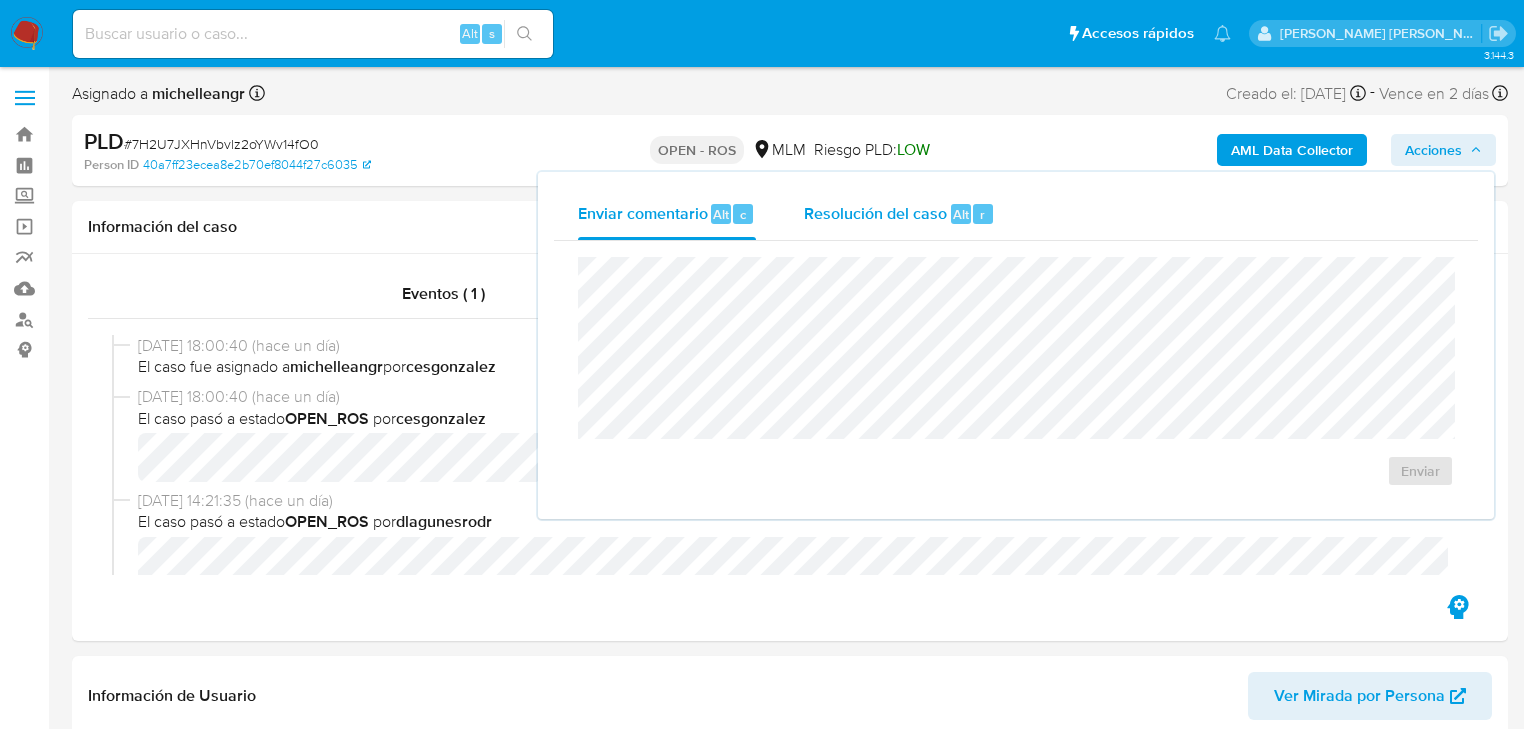 click on "Resolución del caso" at bounding box center [875, 213] 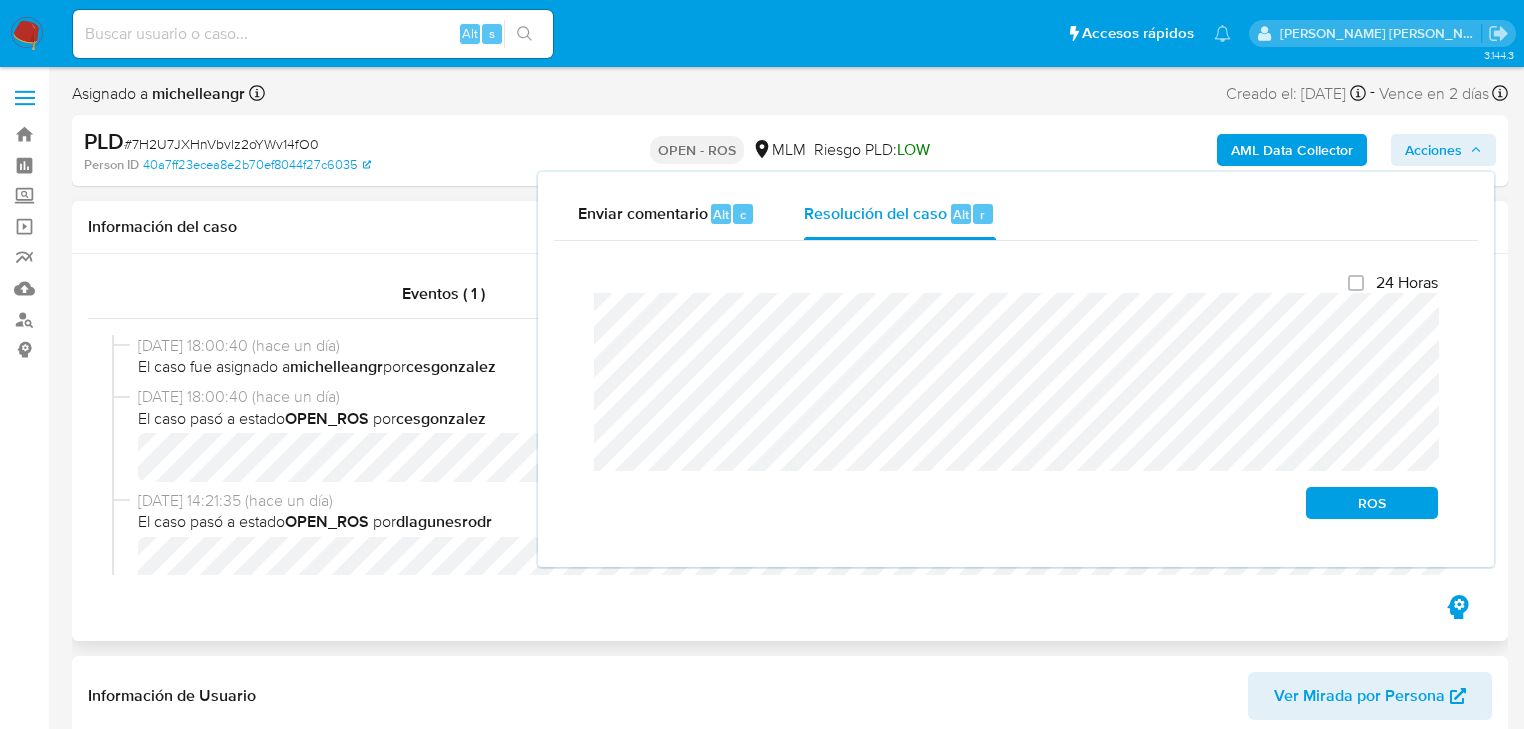 click on "Asignado a   michelleangr   Asignado el: 17/06/2025 14:05:36 Creado el: 12/05/2025   Creado el: 12/05/2025 03:10:50 - Vence en 2 días   Vence el 11/07/2025 03:10:51 PLD # 7H2U7JXHnVbvlz2oYWv14fO0 Person ID 40a7ff23ecea8e2b70ef8044f27c6035 OPEN - ROS  MLM Riesgo PLD:  LOW AML Data Collector Acciones Enviar comentario Alt c Resolución del caso Alt r Cierre de caso 24 Horas ROS Información del caso Eventos ( 1 ) Acciones 07/07/2025 18:00:40 (hace un día) El caso fue asignado a  michelleangr  por  cesgonzalez 07/07/2025 18:00:40 (hace un día) El caso pasó a estado  OPEN_ROS      por  cesgonzalez 07/07/2025 14:21:35 (hace un día) El caso pasó a estado  OPEN_ROS      por  dlagunesrodr 07/07/2025 14:21:35 (hace un día) El caso pasó a estado  OPEN_IN_REVIEW_STAGE_III      por  dlagunesrodr 07/07/2025 14:21:35 (hace un día) El caso fue asignado a  dlagunesrodr  por  dlagunesrodr 01/07/2025 18:27:19 (hace 7 días) El caso pasó a estado  STANDBY_ROS_TO_CONFIRM      por  cesgonzalez El caso pasó a estado" at bounding box center [790, 2169] 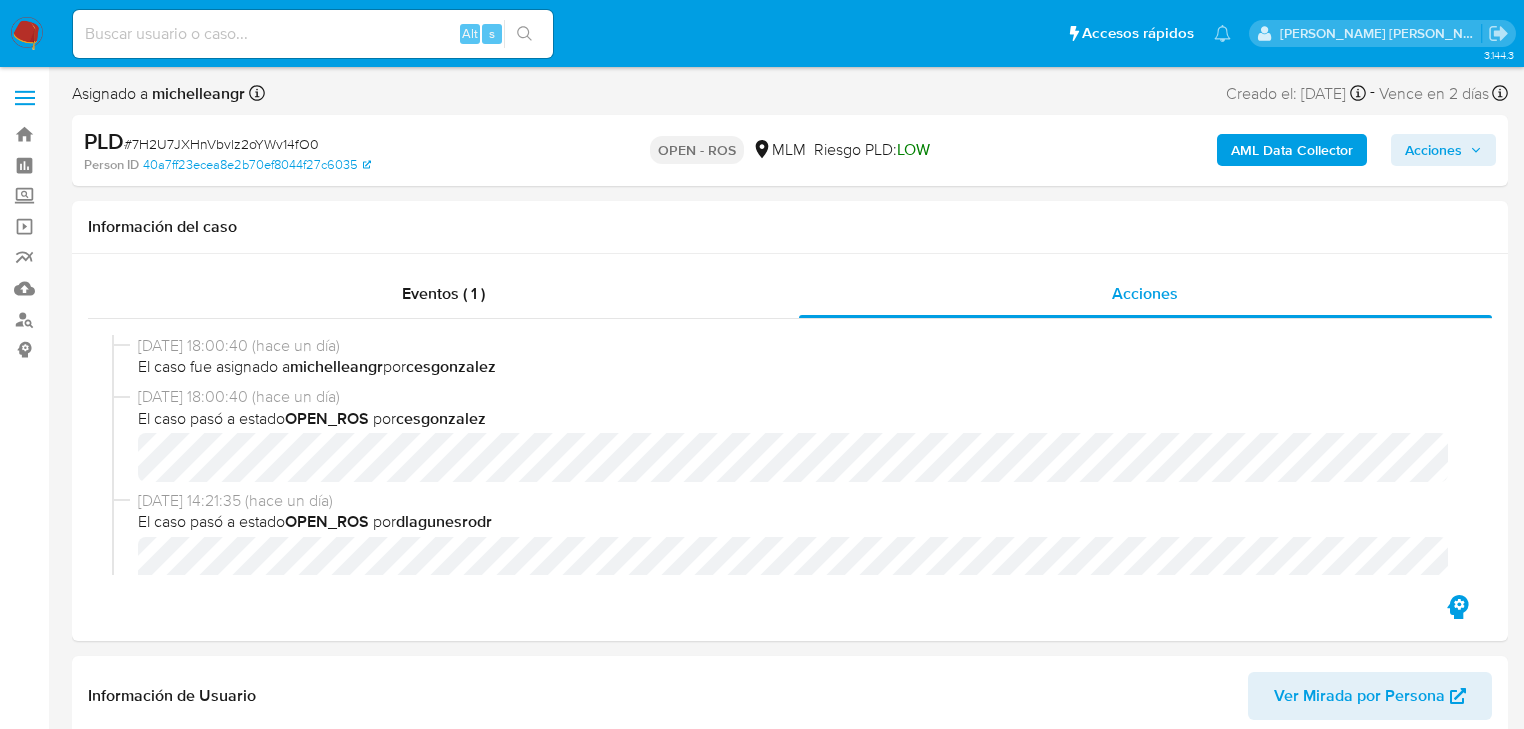 click on "Acciones" at bounding box center [1433, 150] 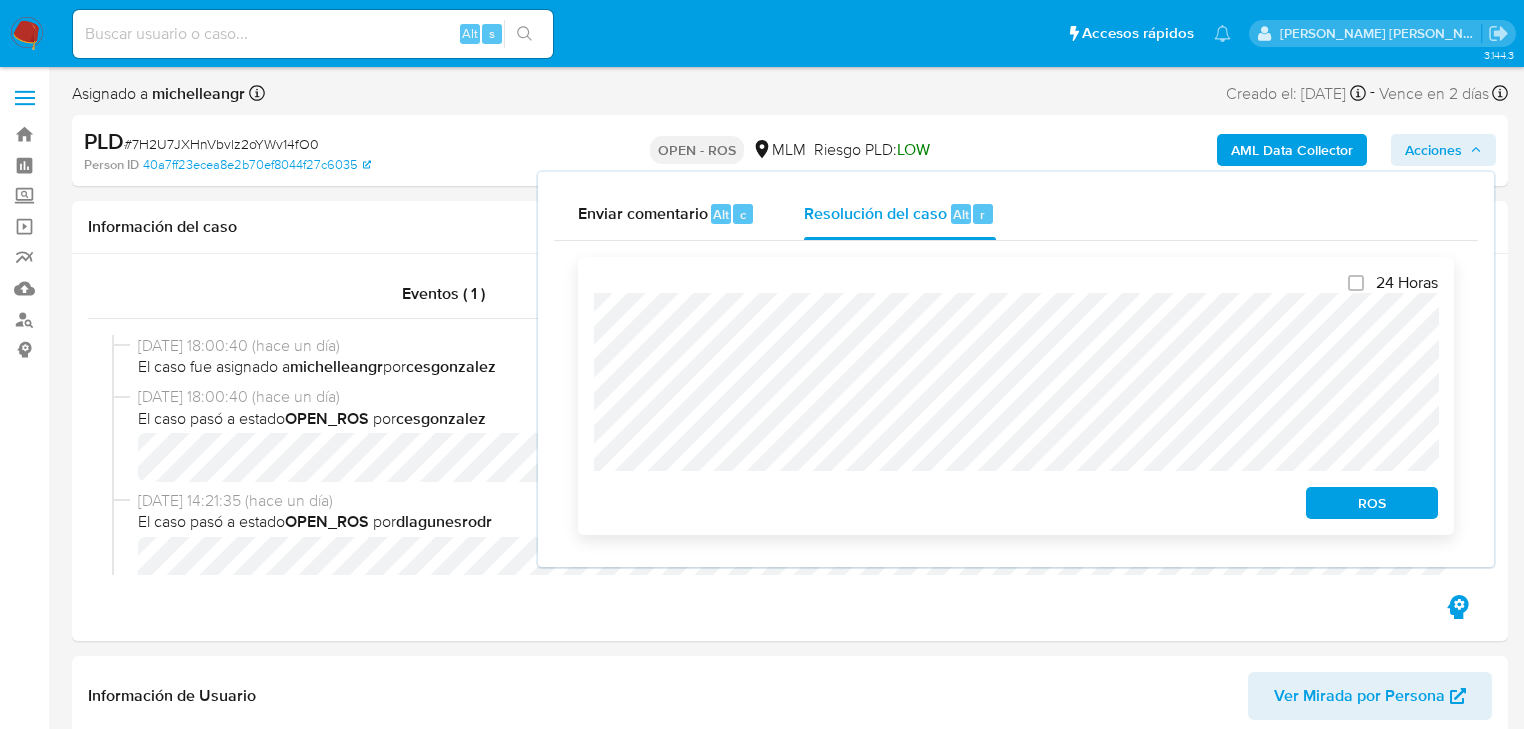 click on "ROS" at bounding box center (1372, 503) 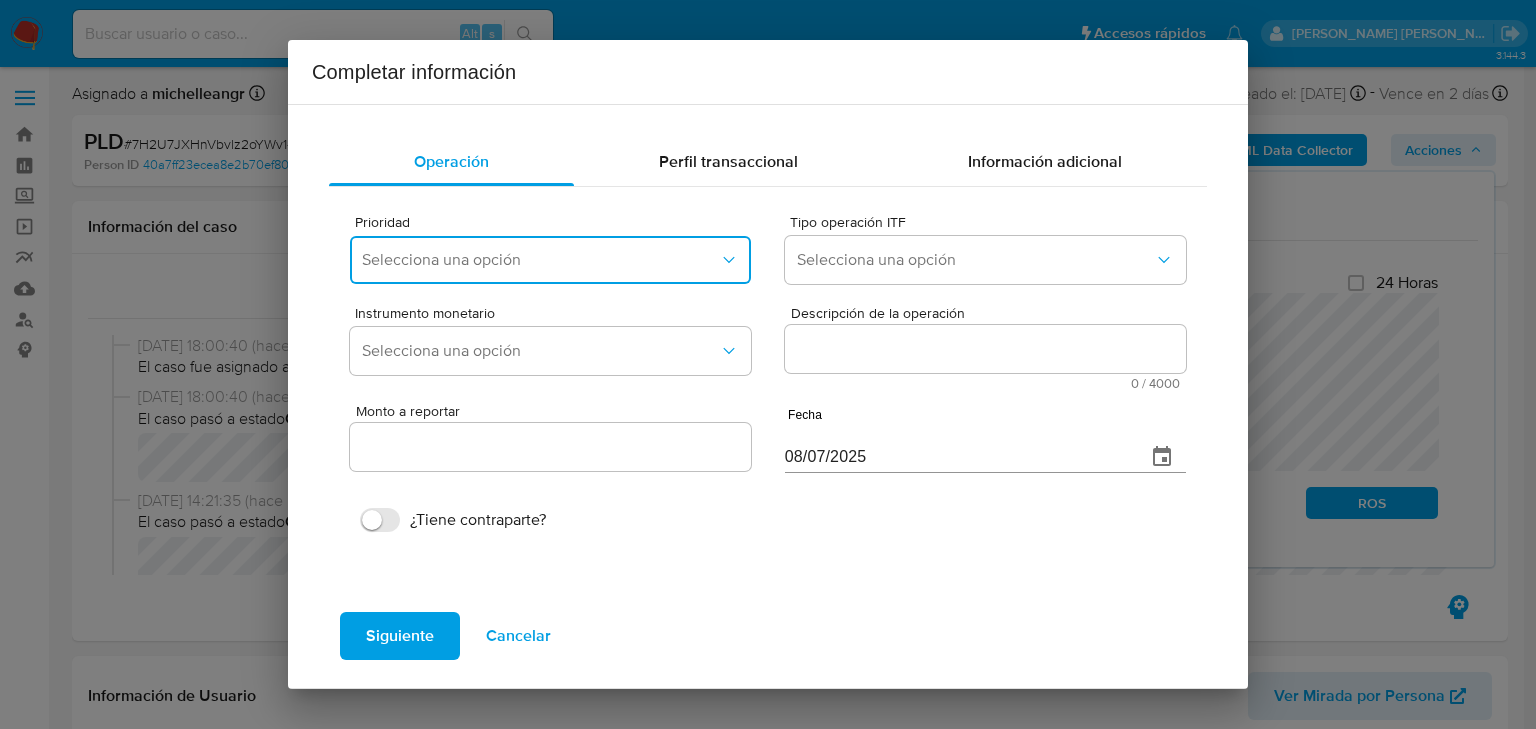 click on "Selecciona una opción" at bounding box center (540, 260) 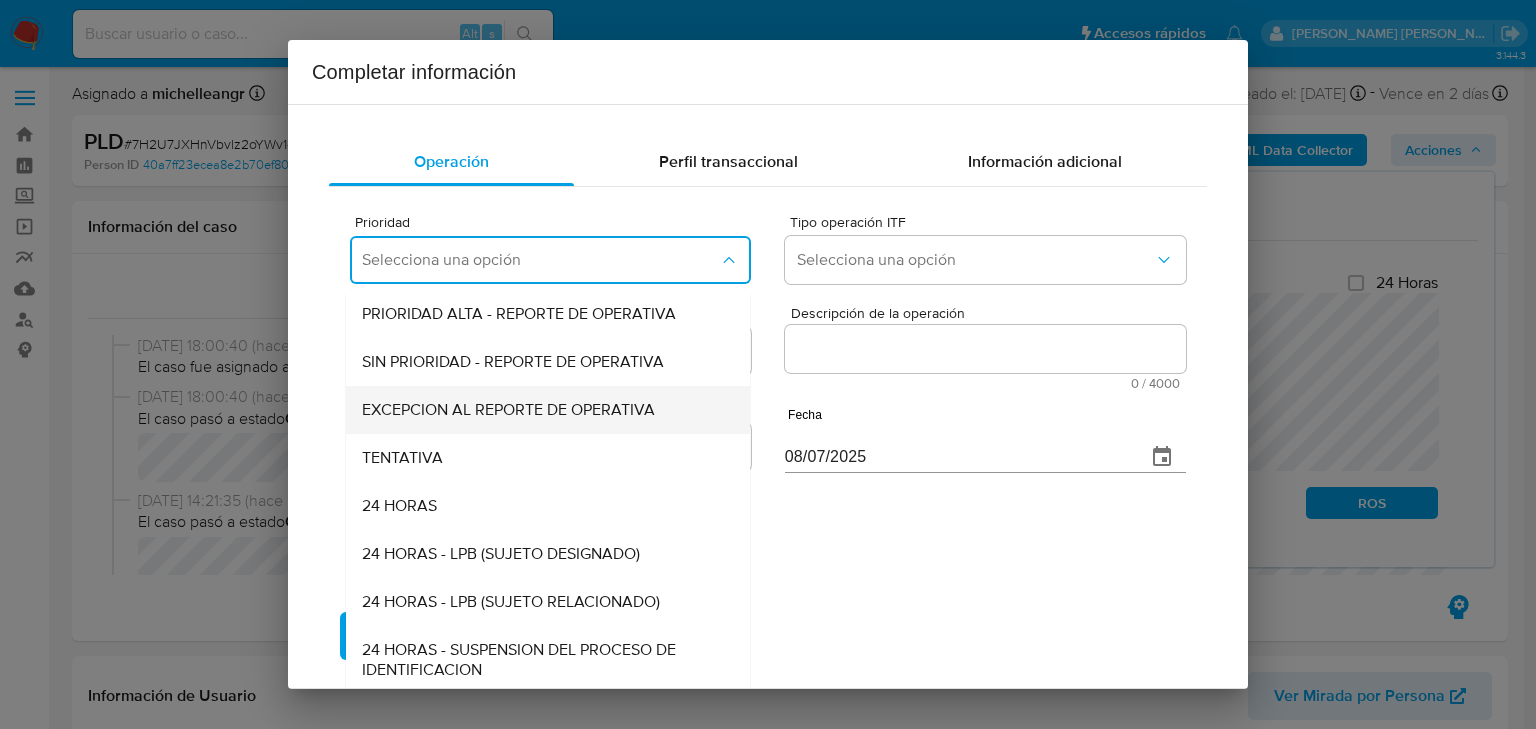 scroll, scrollTop: 4, scrollLeft: 0, axis: vertical 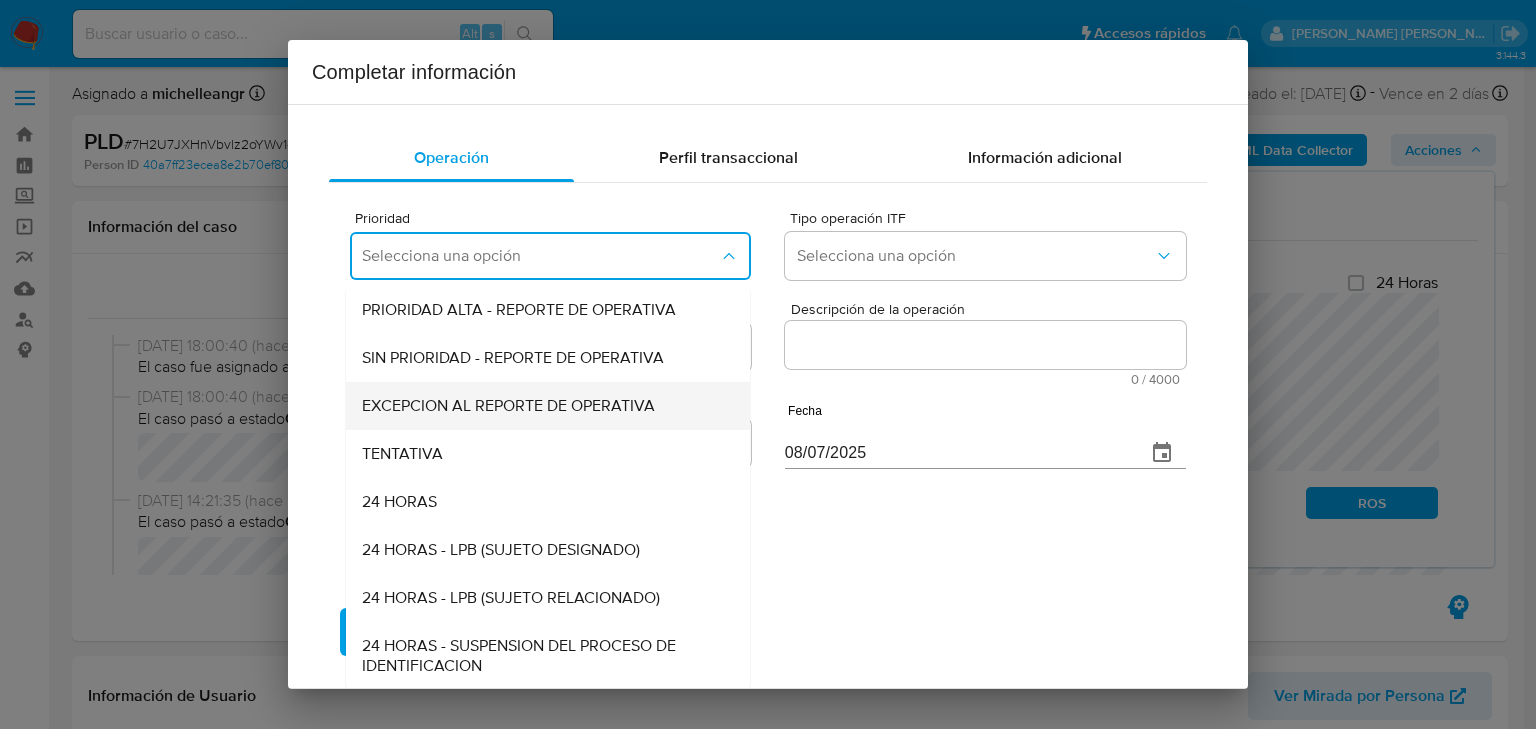 click on "EXCEPCION AL REPORTE DE OPERATIVA" at bounding box center (508, 406) 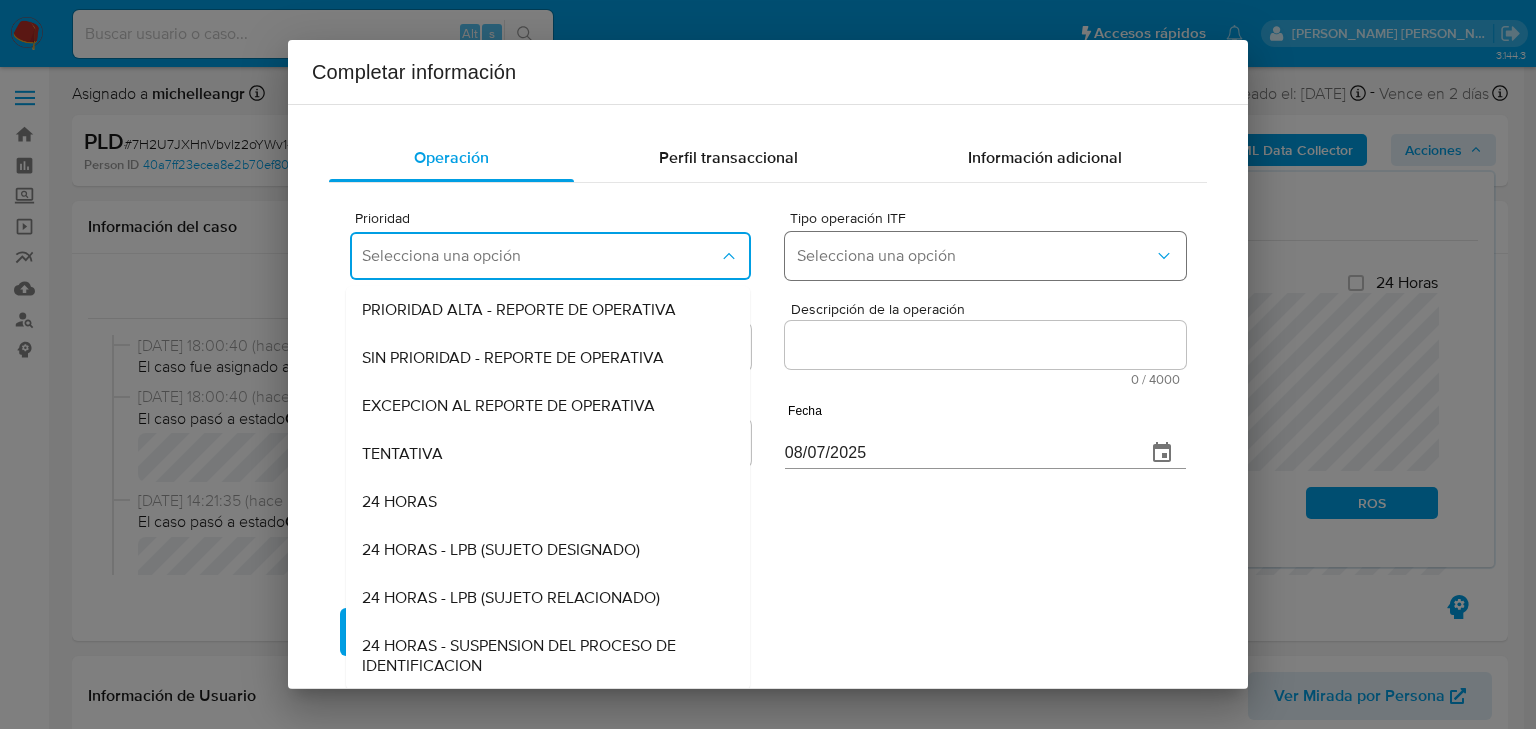 scroll, scrollTop: 0, scrollLeft: 0, axis: both 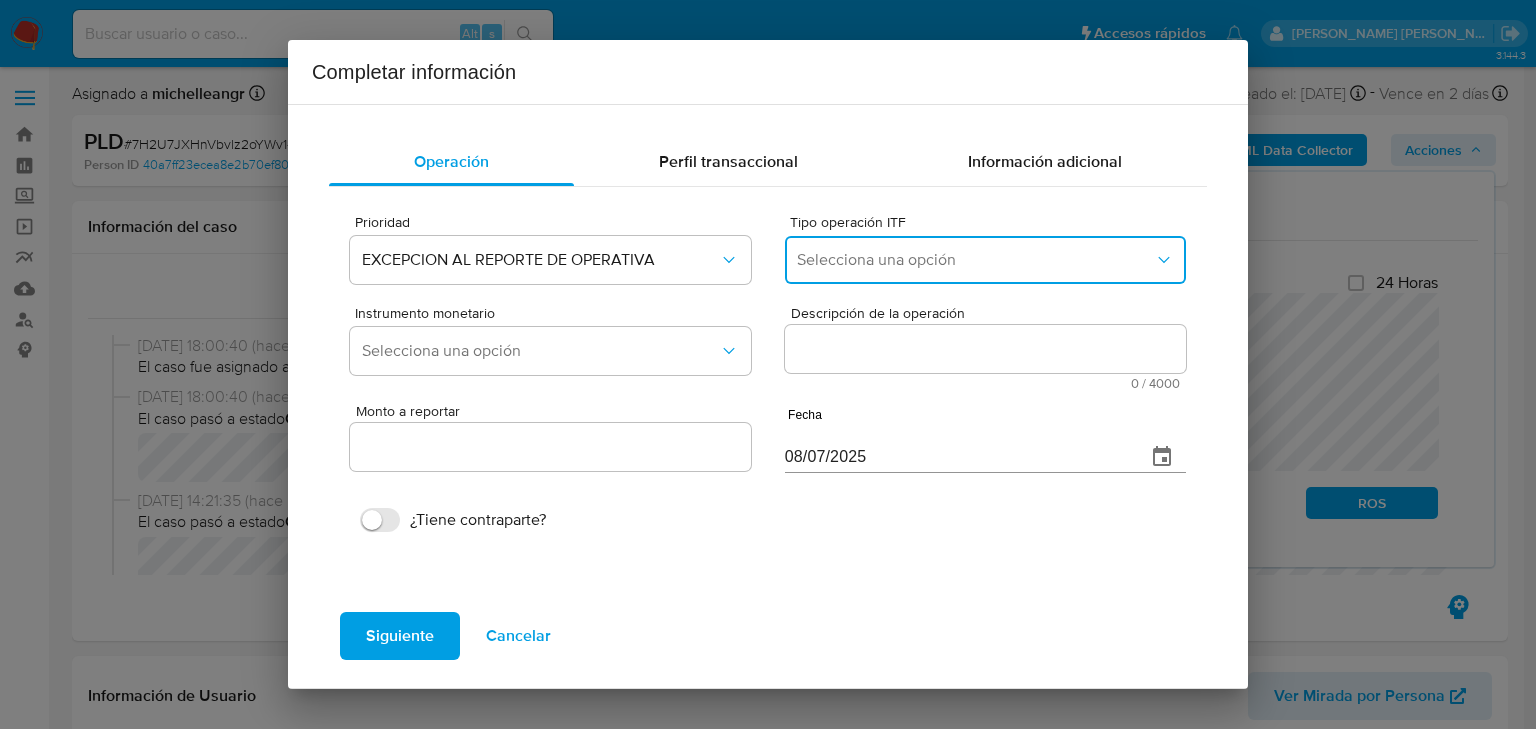 click on "Selecciona una opción" at bounding box center [985, 260] 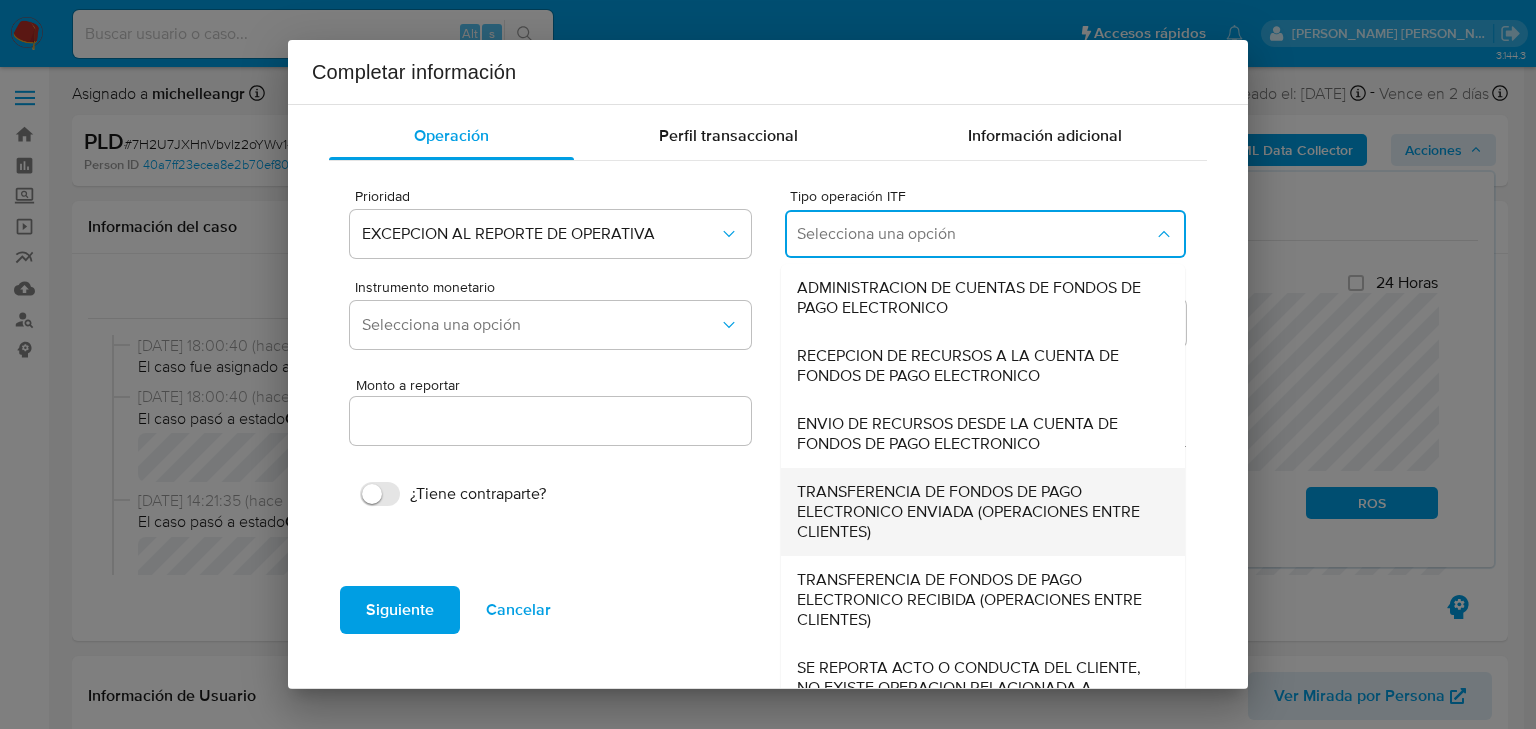 scroll, scrollTop: 68, scrollLeft: 0, axis: vertical 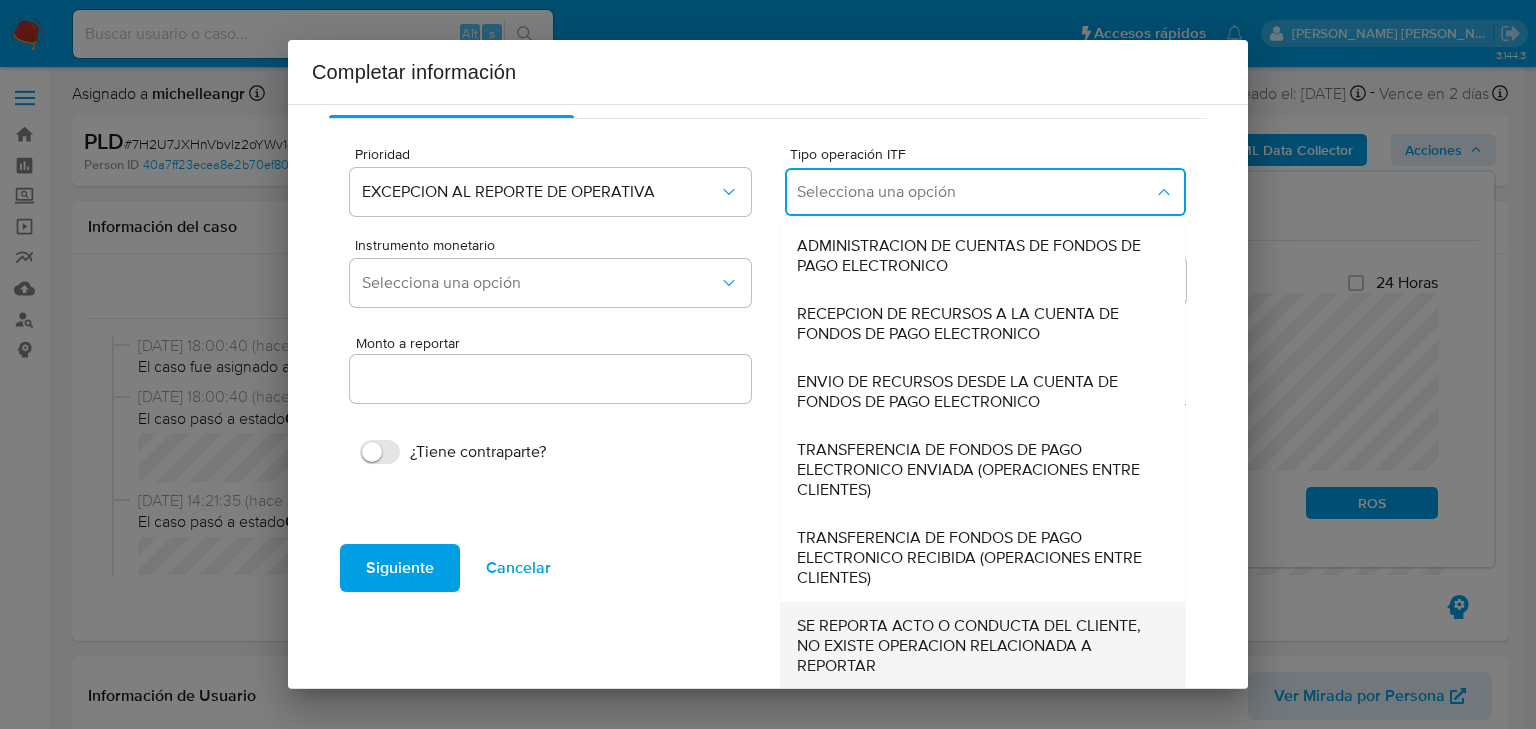 click on "SE REPORTA ACTO O CONDUCTA DEL CLIENTE, NO EXISTE OPERACION RELACIONADA A REPORTAR" at bounding box center (977, 646) 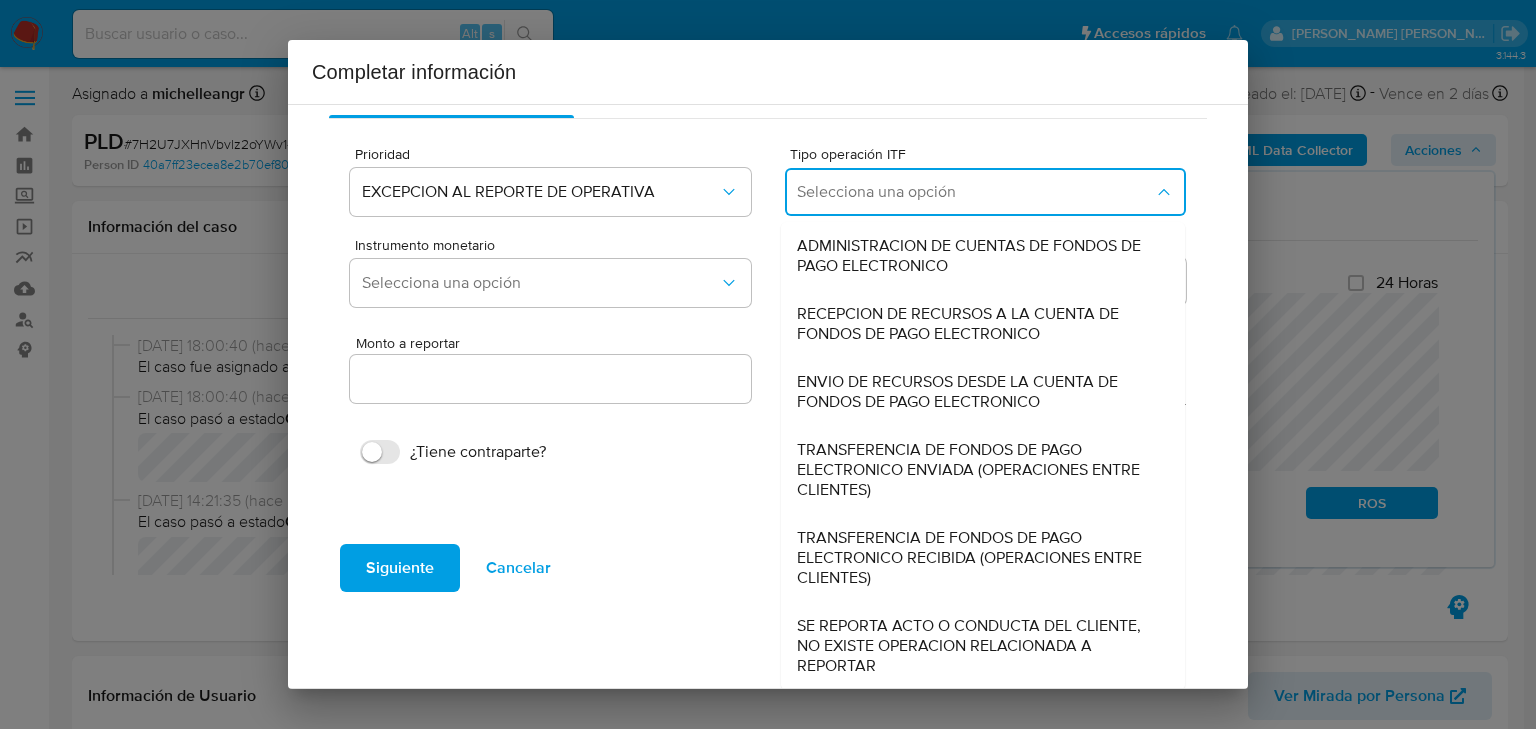type on "0.00" 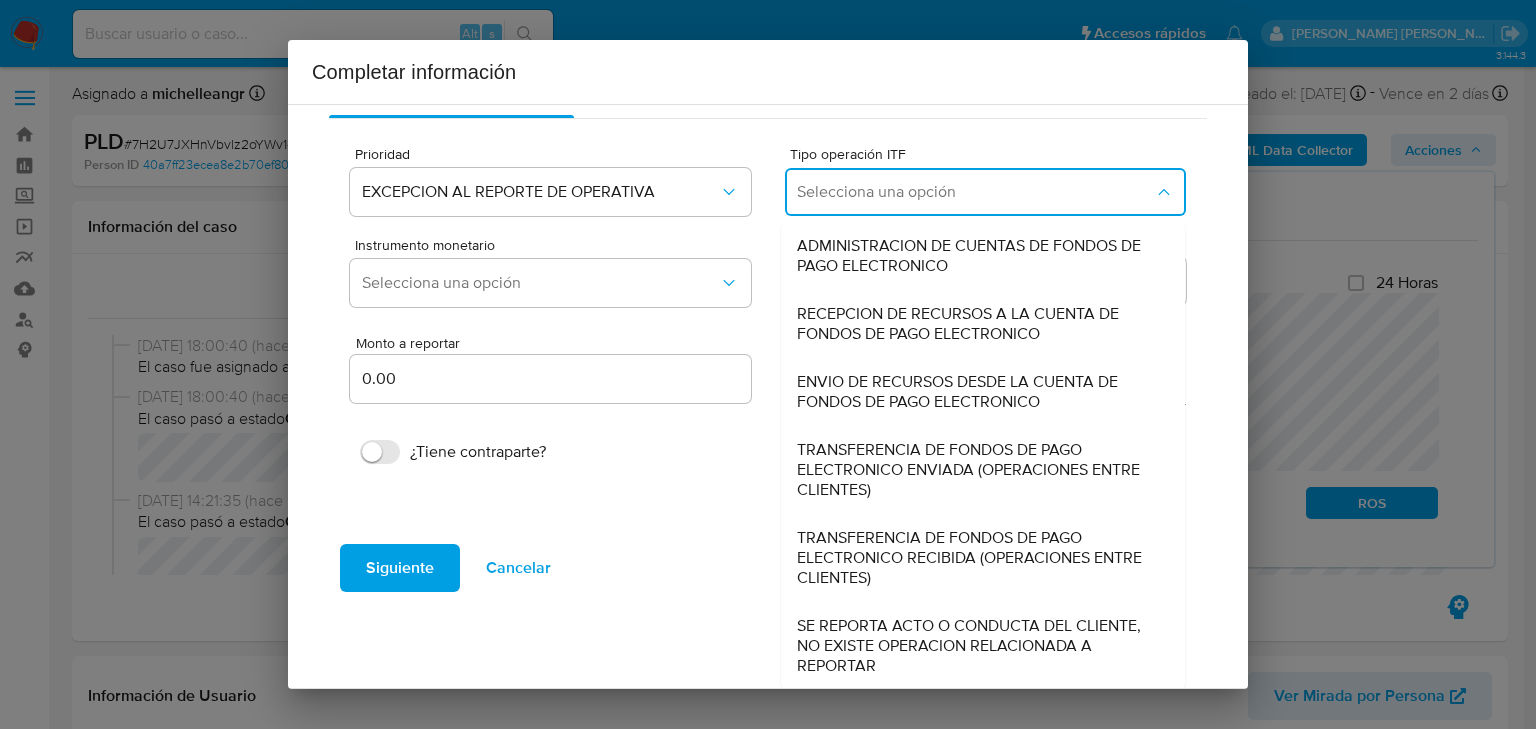 scroll, scrollTop: 0, scrollLeft: 0, axis: both 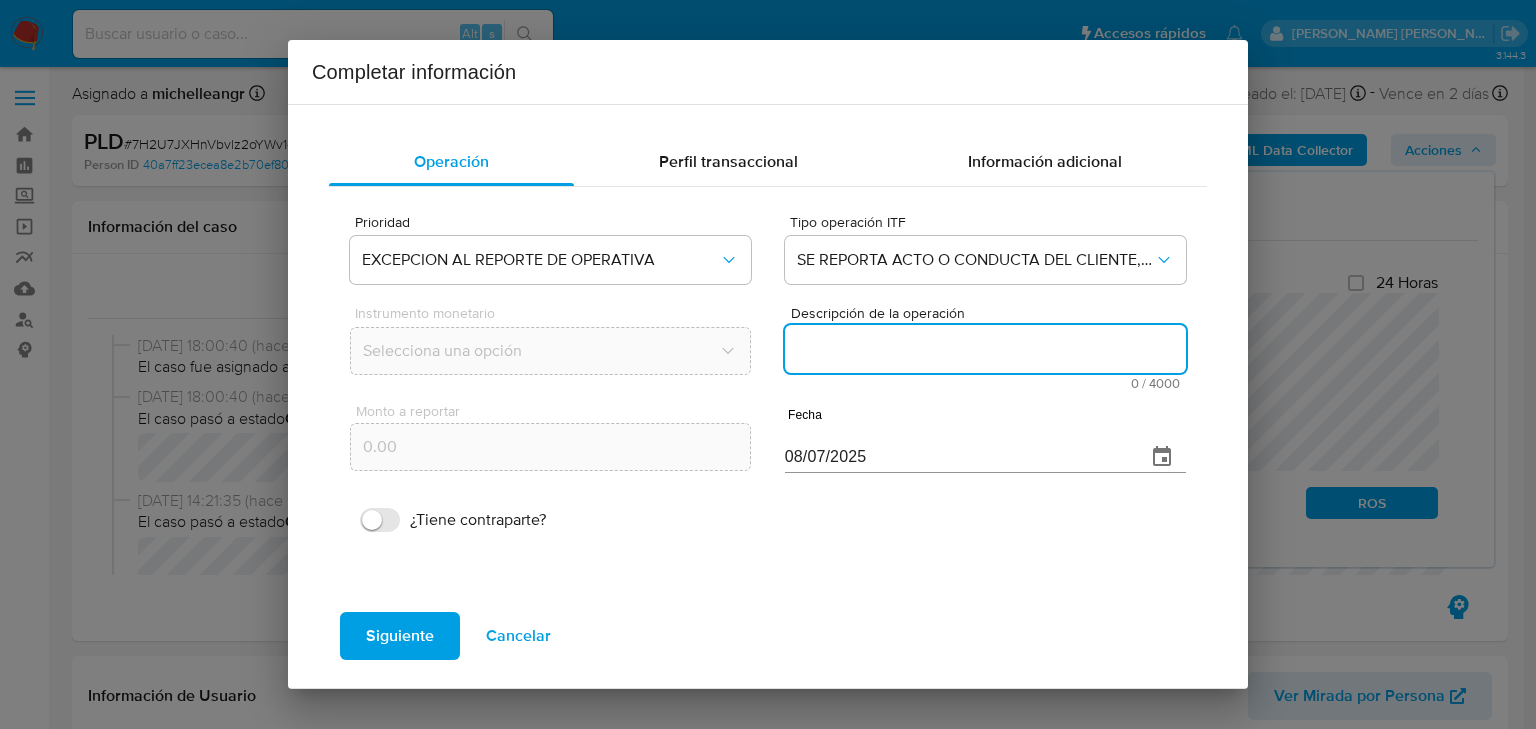 click on "Descripción de la operación" at bounding box center (985, 349) 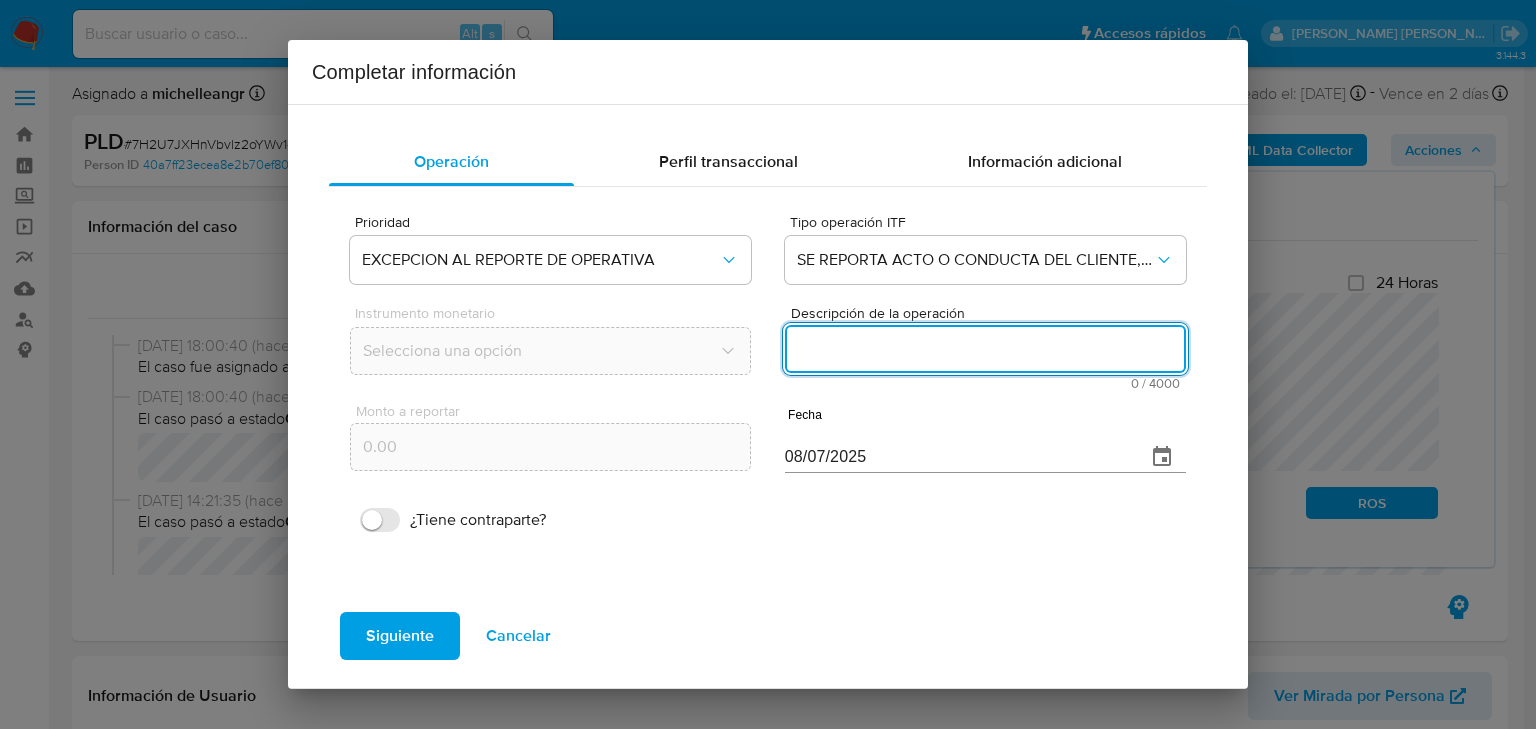 paste on "CONOCIMIENTO DEL CLIENTE O USUARIOCLIENTE DE NOMBRE JOVANNI ALFARO ALONZO CON NUMERO DE CLIENTE 456886434 Y NUMERO CUENTA 722969010364150034 CUYO CURP ES AAAJ871215HQRLLV13 DE NACIONALIDAD MEXICANO LUGAR DE NACIMIENTO QUINTANA ROOMEXICO. CON FECHA DE NACIMIENTO EL DIA 15DIC1987. EDAD DE 37 ANOS INICIA LA RELACION COMERCIAL CON MP EL DIA 07JUN2022 Y ACTIVIDAD DECLARADA ELECTRONICOS Y VIDEOJUEGOS. ES CLASIFICADO POR LA INSTITUCION CON GRADO DE RIESGO BAJO. EL TITULAR DESIGNO BENEFICIARIOS EN CASO DE FALLECIMIENTO A JONATHAN EMMANUEL ALFARO ALONZO CON DOMICILIO EN C GROSELLA MZA 3 SUPMZA 25 77509 CANCUNBENITO JUAREZ QUINTANA ROO.ANTECEDENTES INVESTIGATIVOS TIENE ALERTA PREVIA CERRADO COMO NO ROI PORQUE SU OPERATIVA ES ALINEADA CON LA INFORMACION DEL CLIENTE ANALIZADO.SE GENERA ALERTAMIENTO EL 12MAY2025 POR ALTO VOLUMEN DE INGRESOS POR LA CANTIDAD TOTAL DE MN2556700.65 DURANTE ABRIL 2025.INFORMACION ADICIONAL DEL CLIENTEEL CLIENTE NO TIENE COINCIDENCIAS EN LISTAS DE SANCIONES.SE REALIZA BUSQUEDA EN FUENTES EXT..." 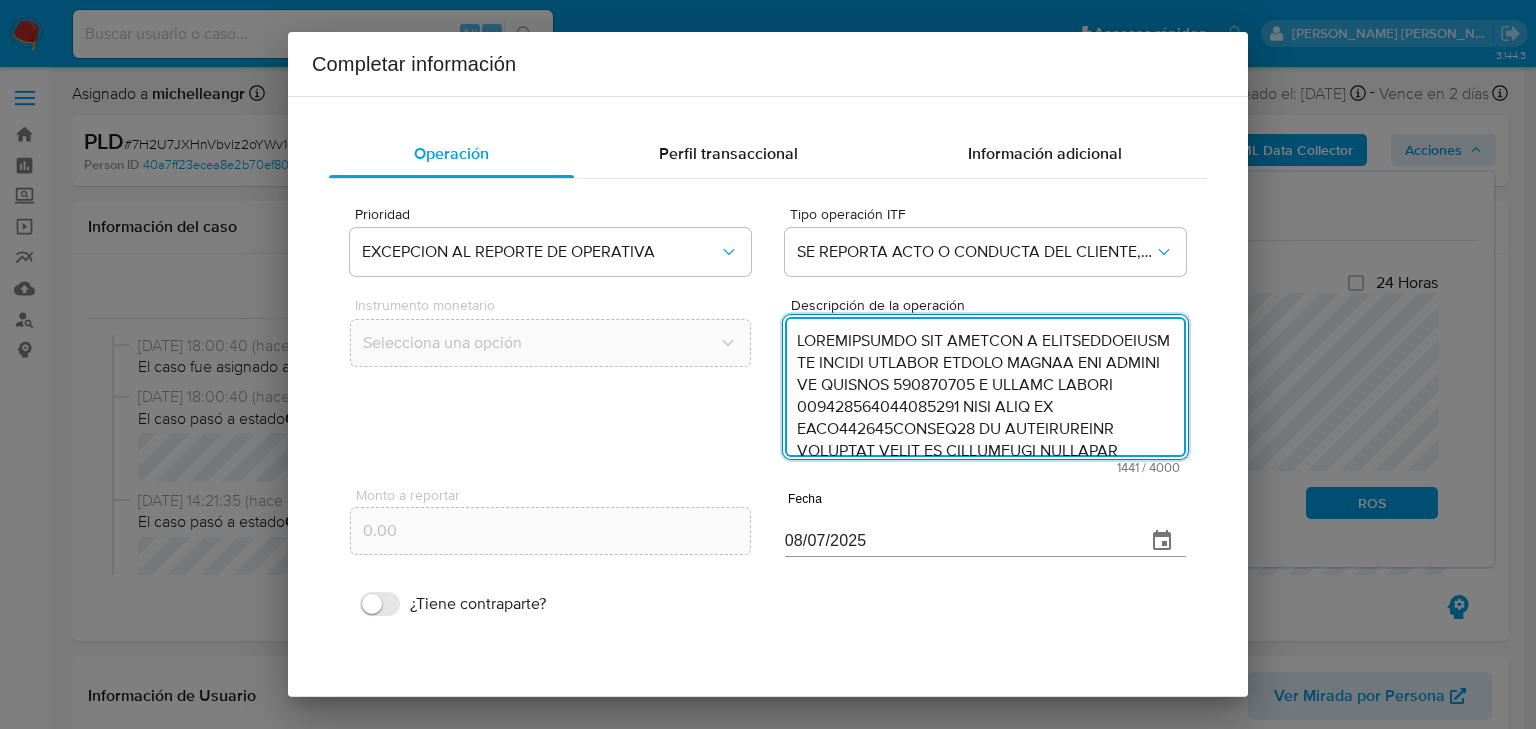 scroll, scrollTop: 731, scrollLeft: 0, axis: vertical 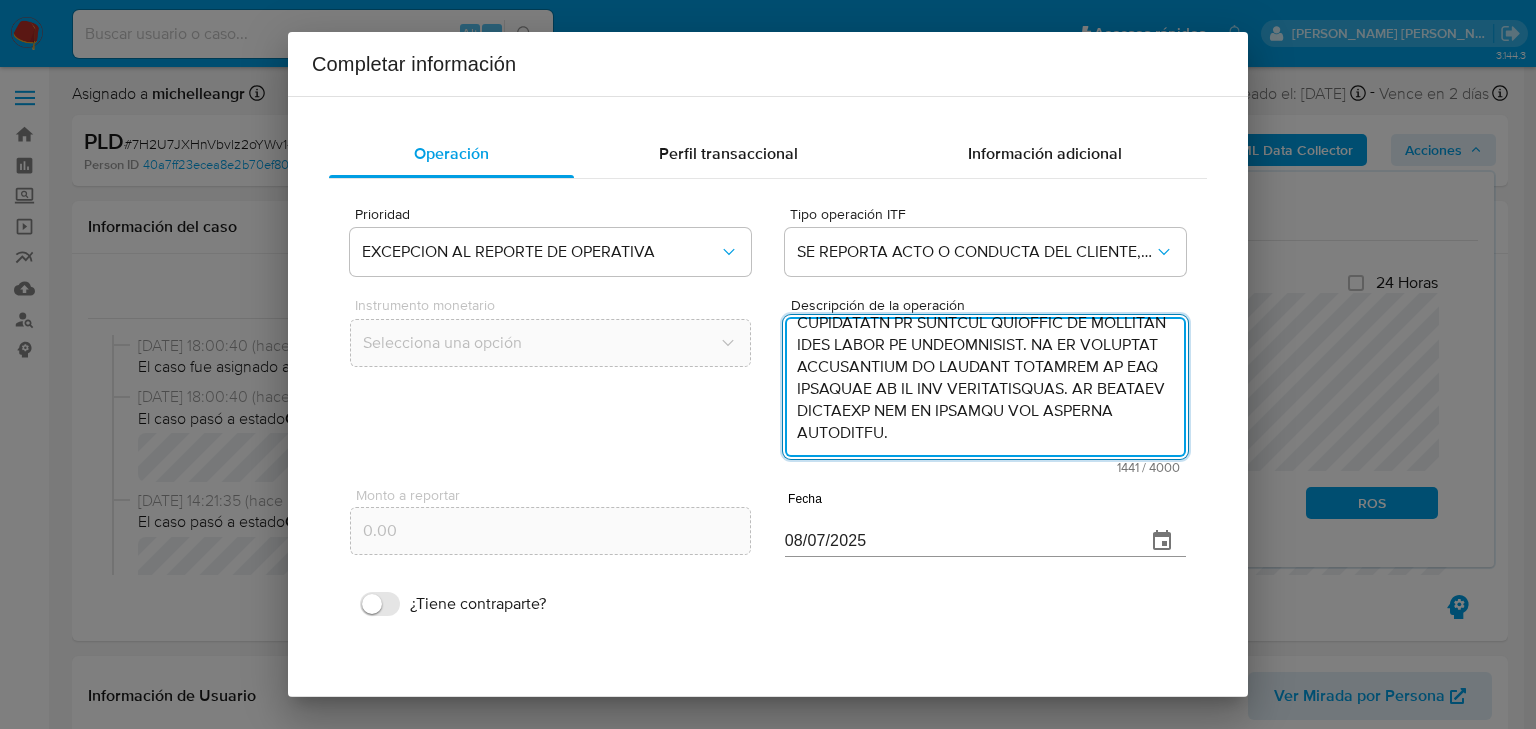 type on "CONOCIMIENTO DEL CLIENTE O USUARIOCLIENTE DE NOMBRE JOVANNI ALFARO ALONZO CON NUMERO DE CLIENTE 456886434 Y NUMERO CUENTA 722969010364150034 CUYO CURP ES AAAJ871215HQRLLV13 DE NACIONALIDAD MEXICANO LUGAR DE NACIMIENTO QUINTANA ROOMEXICO. CON FECHA DE NACIMIENTO EL DIA 15DIC1987. EDAD DE 37 ANOS INICIA LA RELACION COMERCIAL CON MP EL DIA 07JUN2022 Y ACTIVIDAD DECLARADA ELECTRONICOS Y VIDEOJUEGOS. ES CLASIFICADO POR LA INSTITUCION CON GRADO DE RIESGO BAJO. EL TITULAR DESIGNO BENEFICIARIOS EN CASO DE FALLECIMIENTO A JONATHAN EMMANUEL ALFARO ALONZO CON DOMICILIO EN C GROSELLA MZA 3 SUPMZA 25 77509 CANCUNBENITO JUAREZ QUINTANA ROO.ANTECEDENTES INVESTIGATIVOS TIENE ALERTA PREVIA CERRADO COMO NO ROI PORQUE SU OPERATIVA ES ALINEADA CON LA INFORMACION DEL CLIENTE ANALIZADO.SE GENERA ALERTAMIENTO EL 12MAY2025 POR ALTO VOLUMEN DE INGRESOS POR LA CANTIDAD TOTAL DE MN2556700.65 DURANTE ABRIL 2025.INFORMACION ADICIONAL DEL CLIENTEEL CLIENTE NO TIENE COINCIDENCIAS EN LISTAS DE SANCIONES.SE REALIZA BUSQUEDA EN FUENTES EXT..." 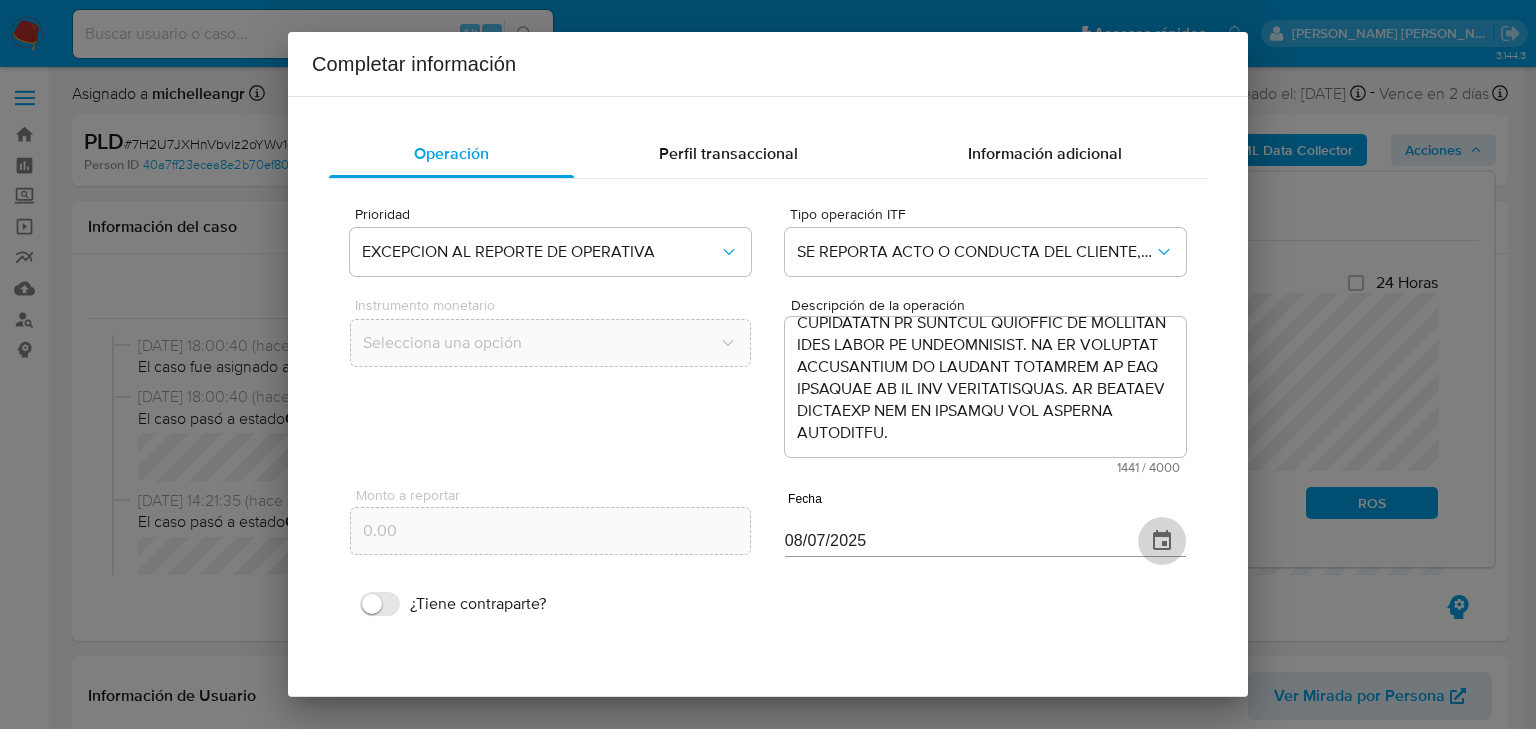 click at bounding box center (1162, 541) 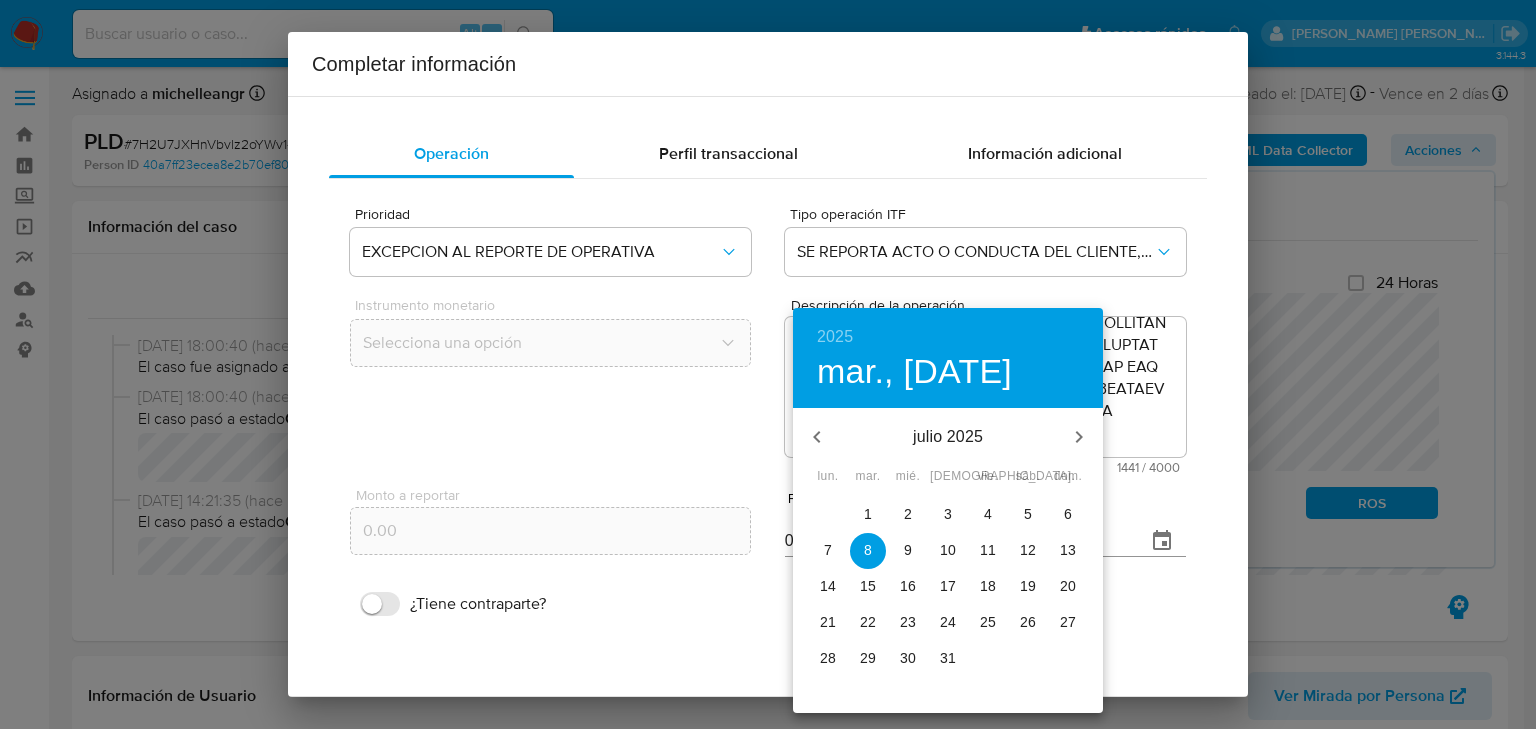 click at bounding box center (817, 437) 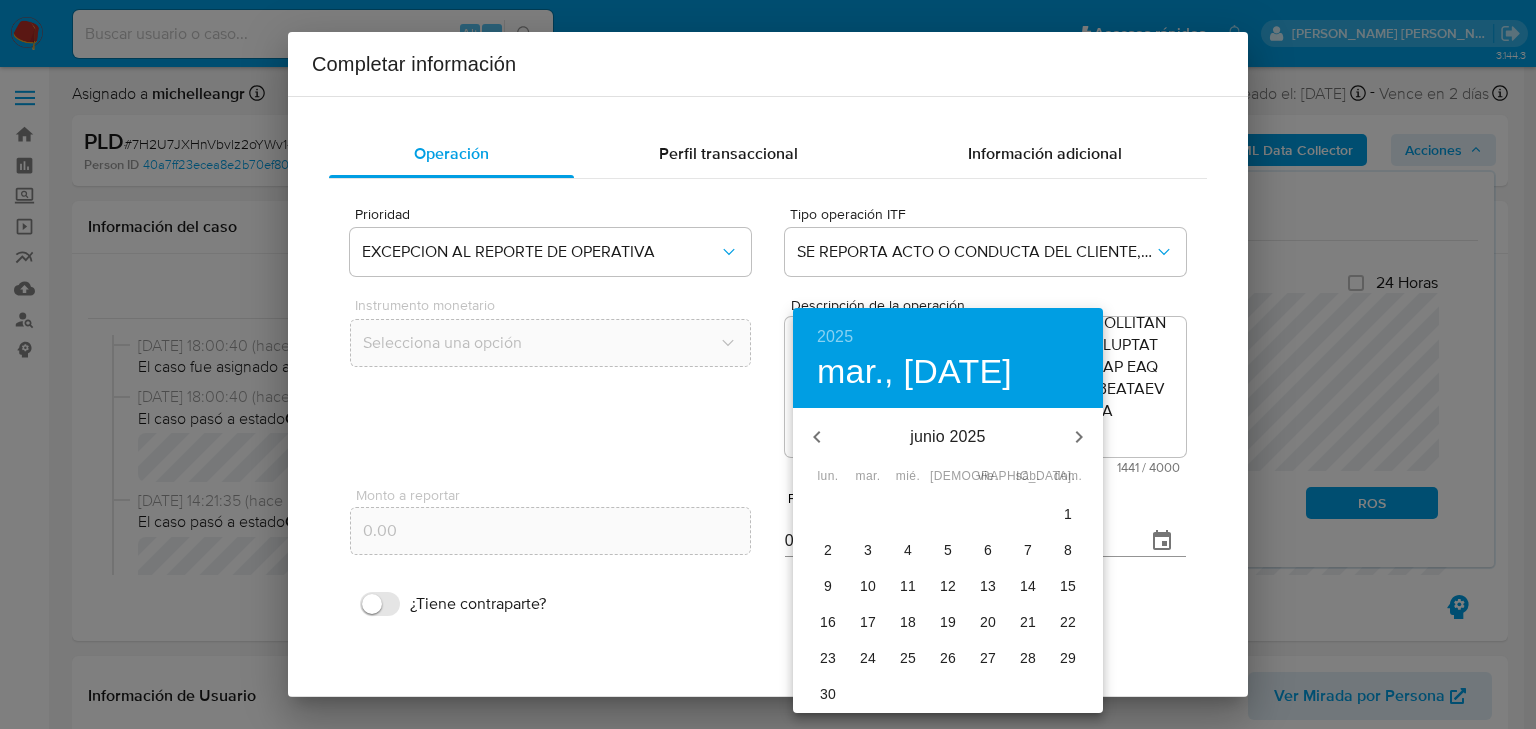 click 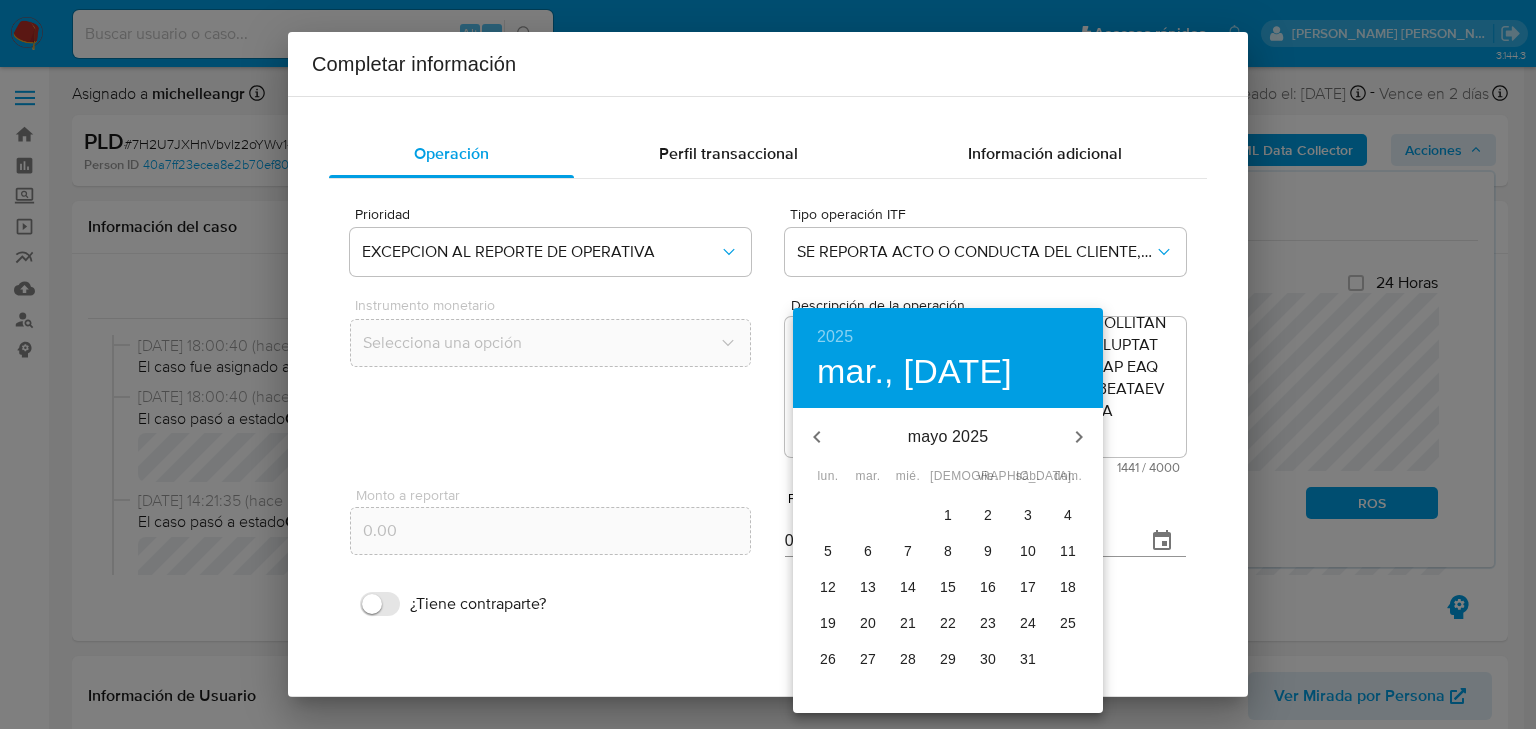 click 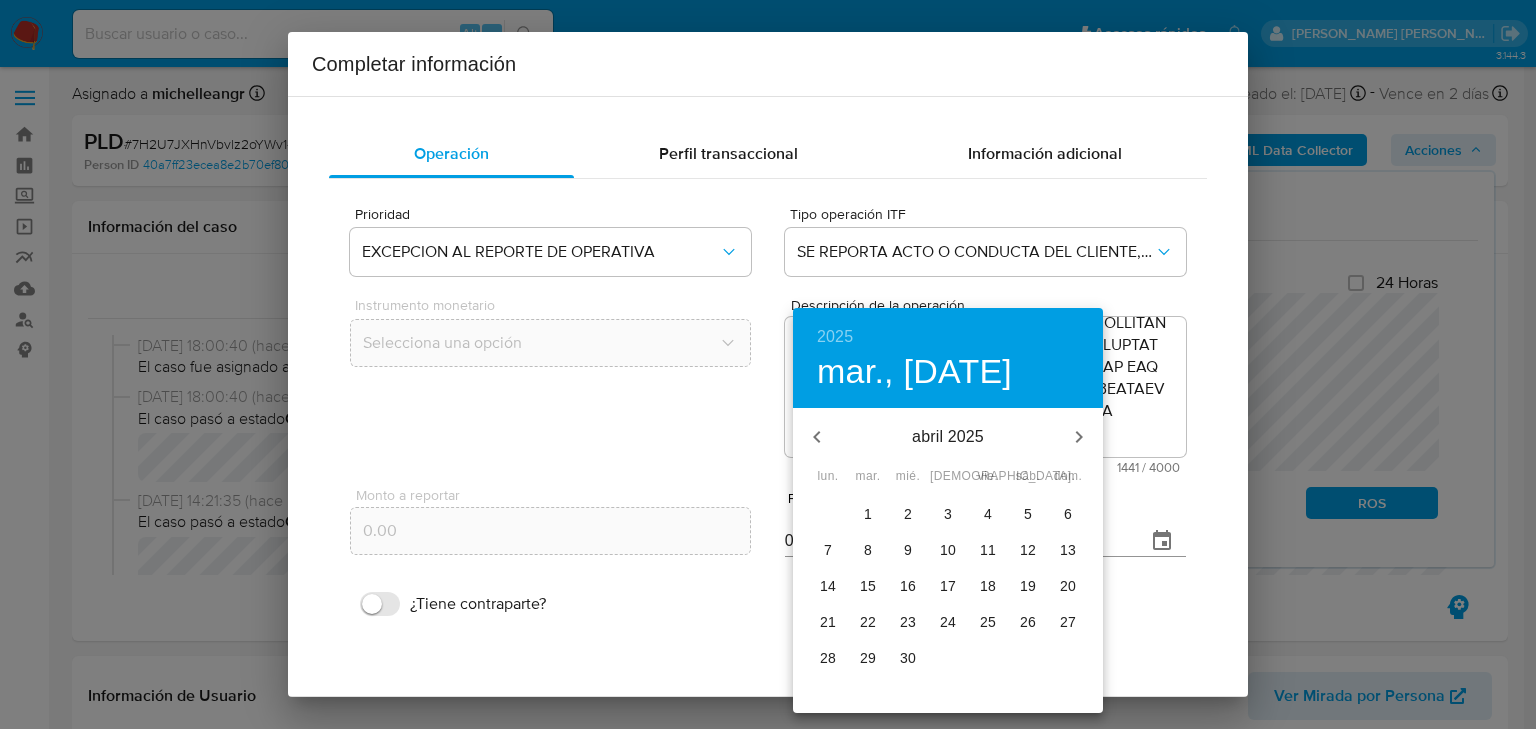 click on "30" at bounding box center (908, 658) 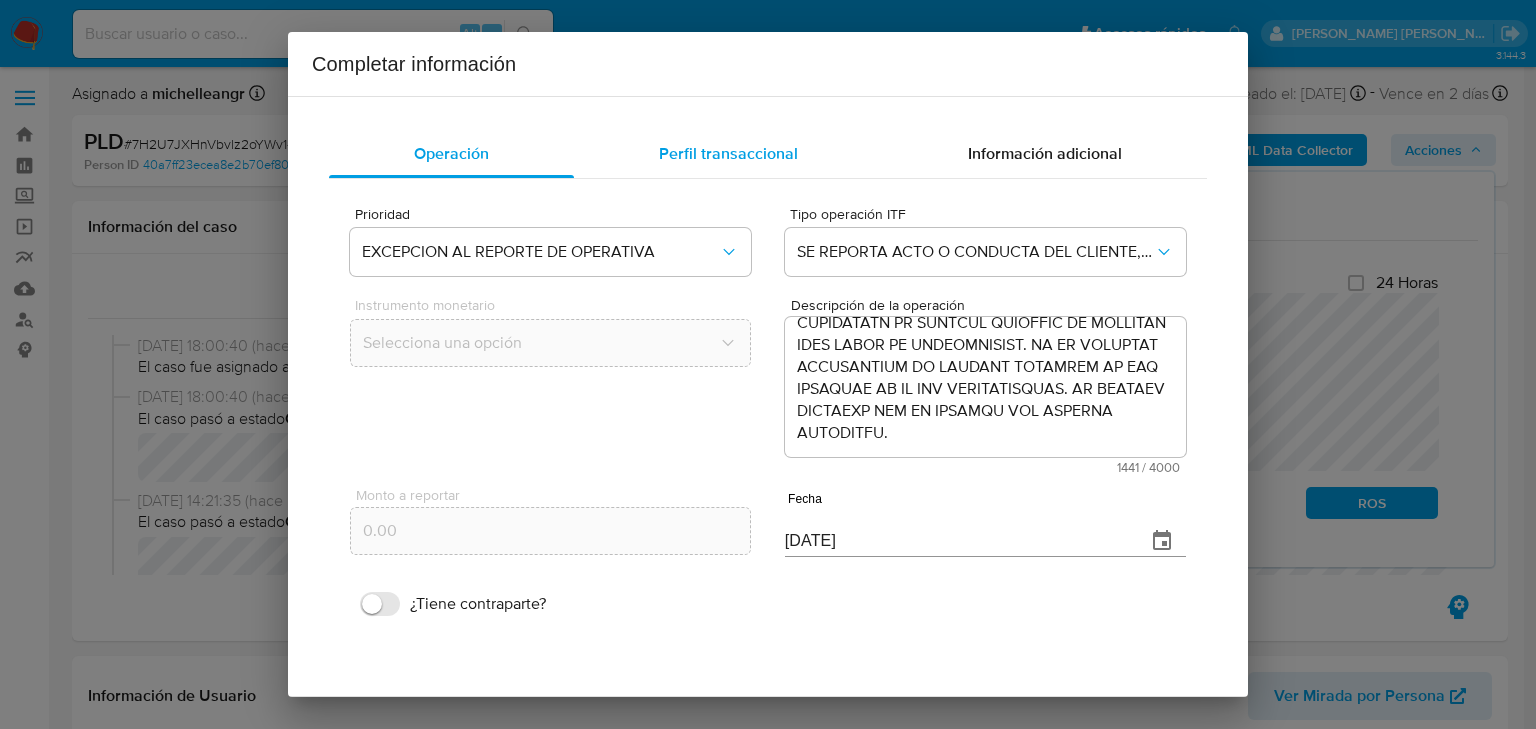 click on "Perfil transaccional" at bounding box center (728, 153) 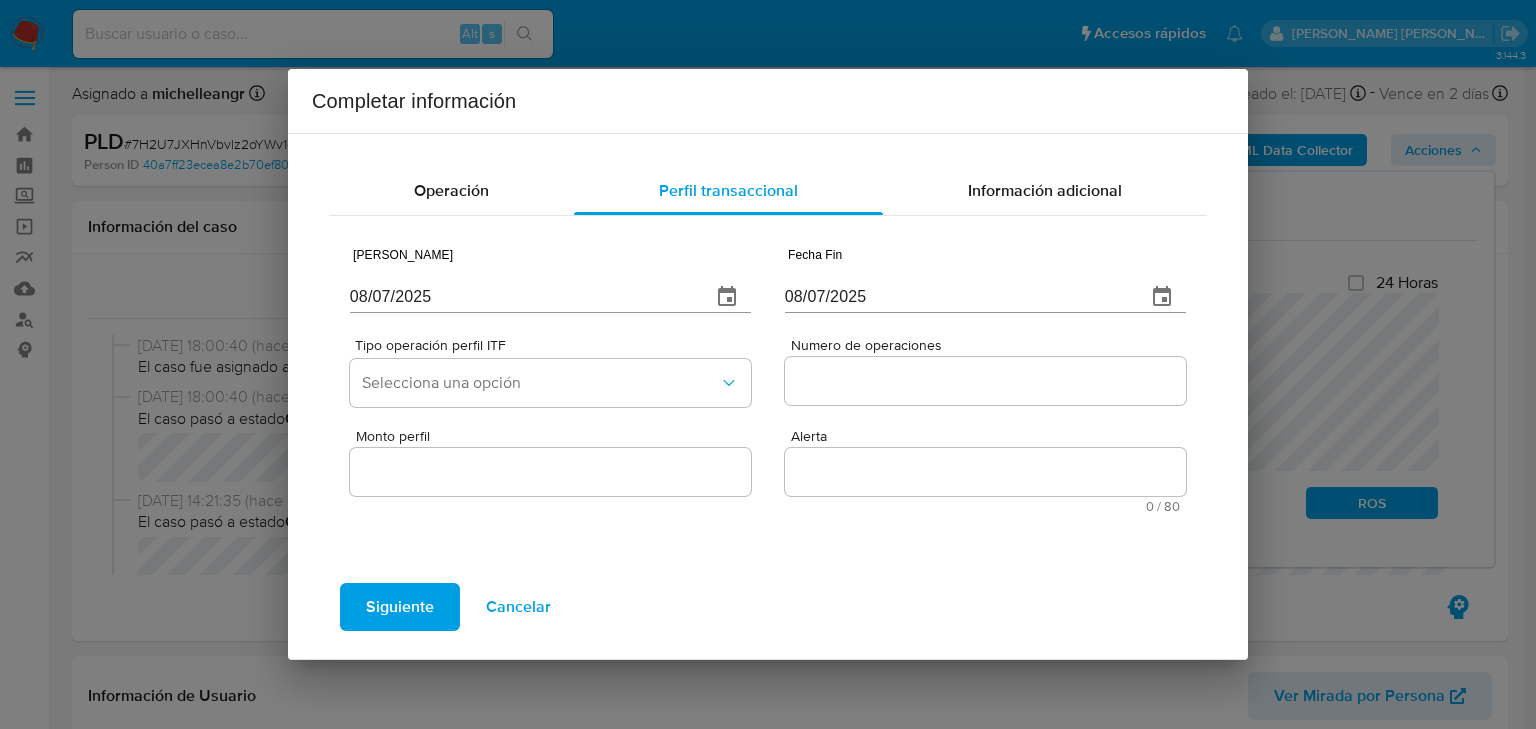 click 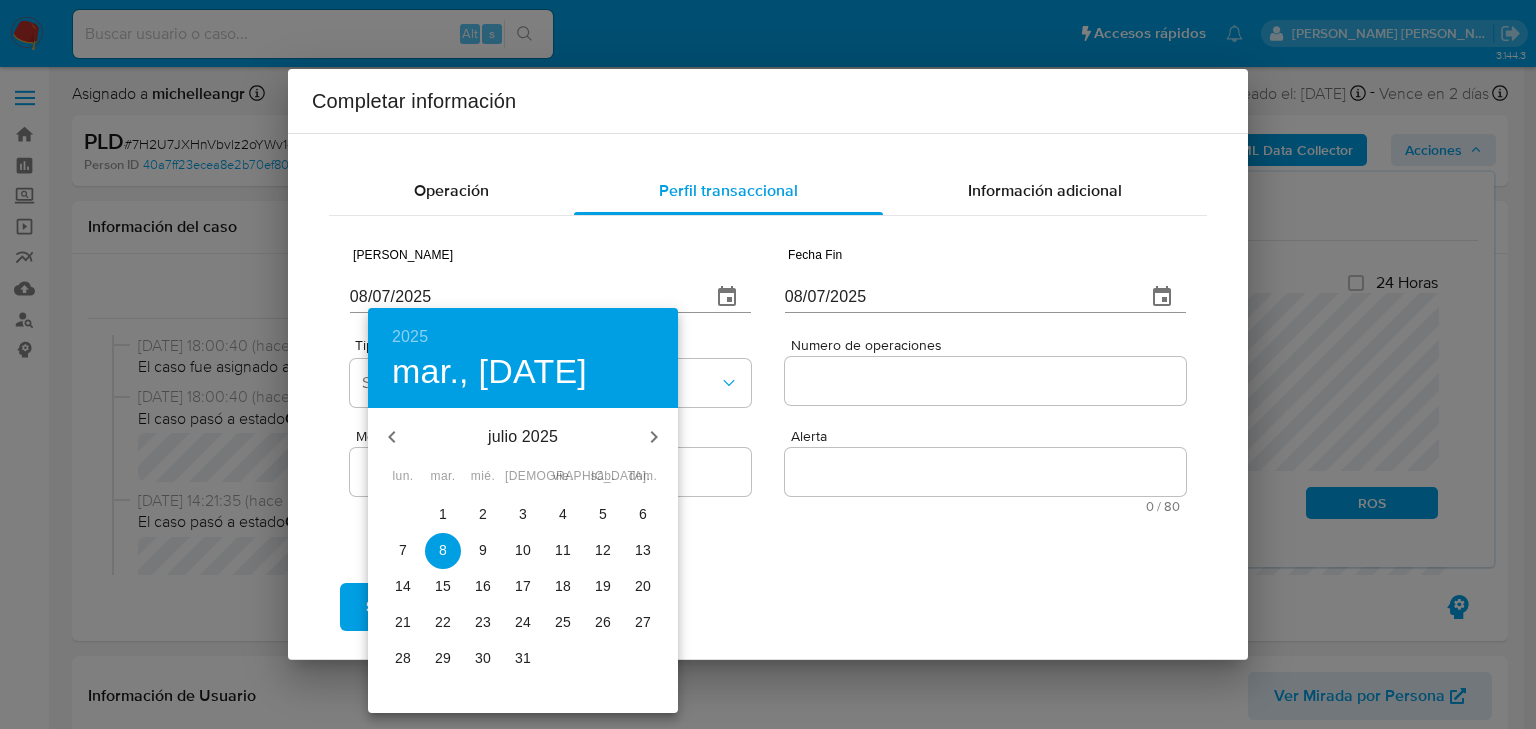 click 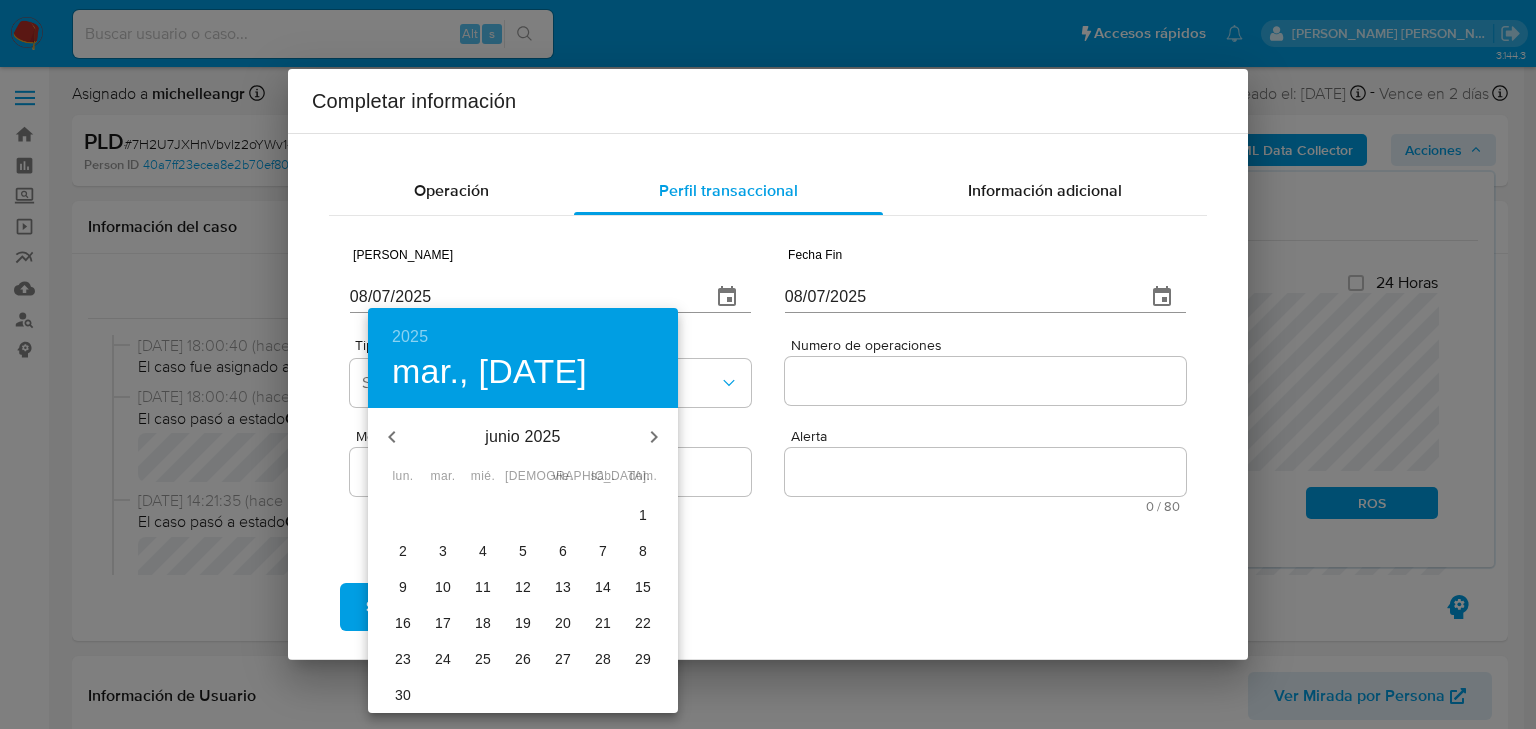 click 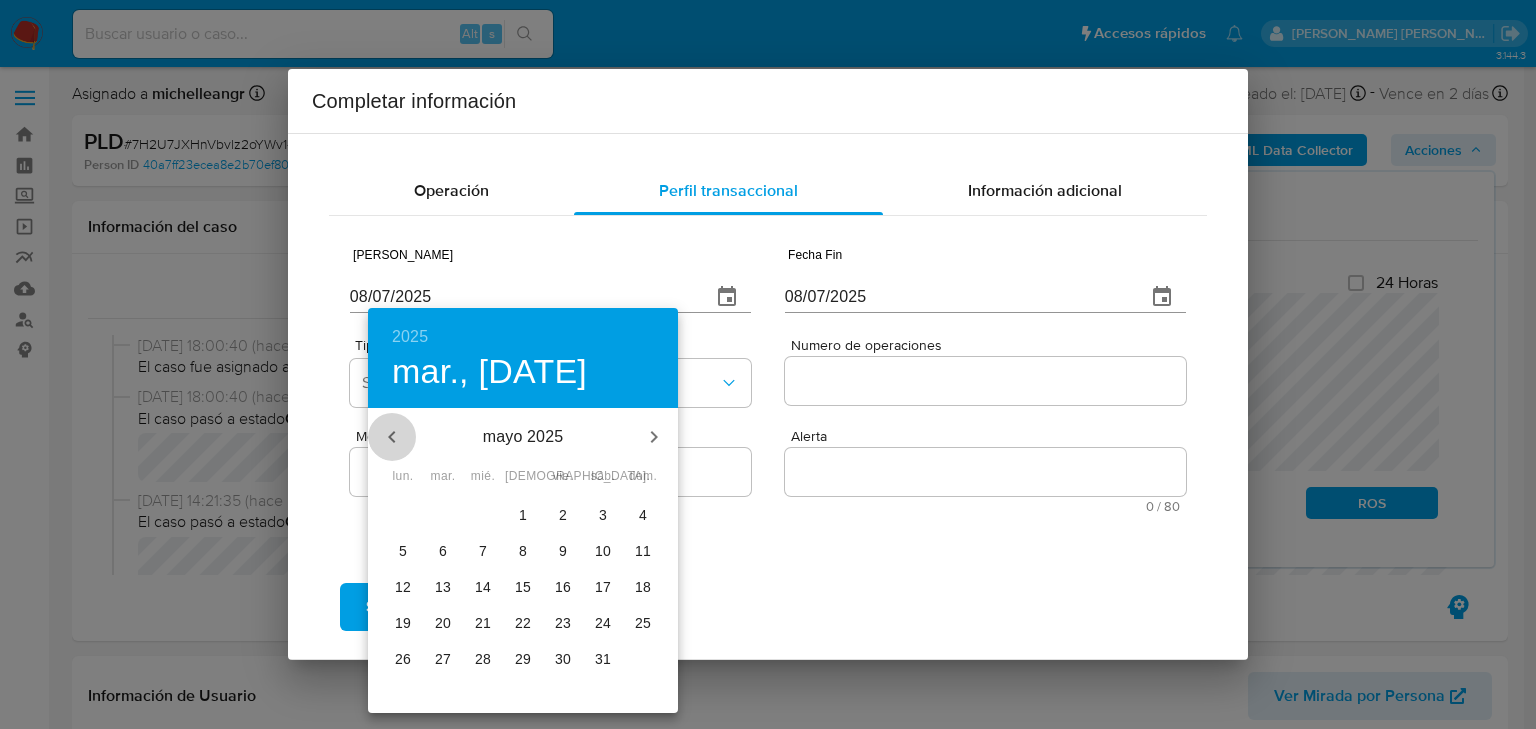 click 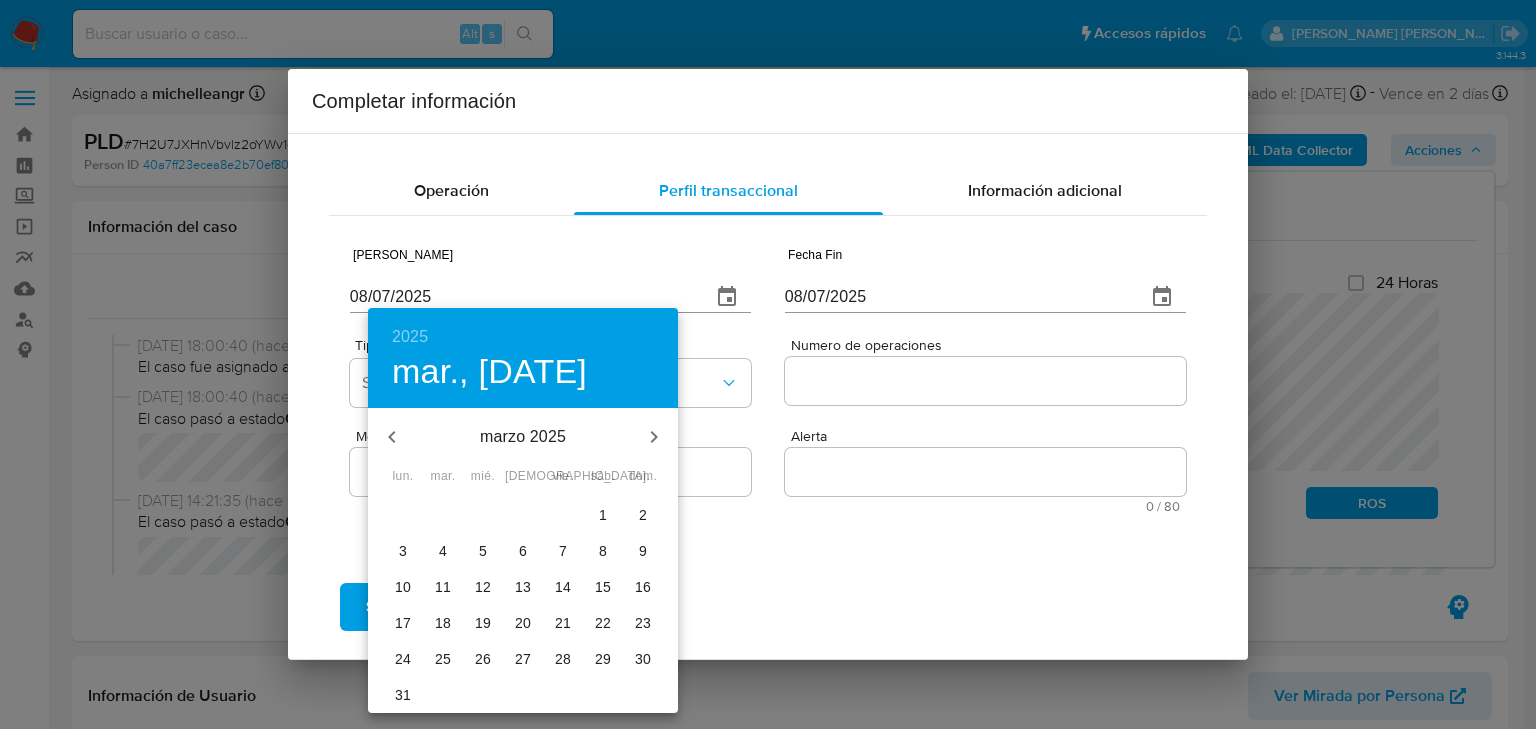 click 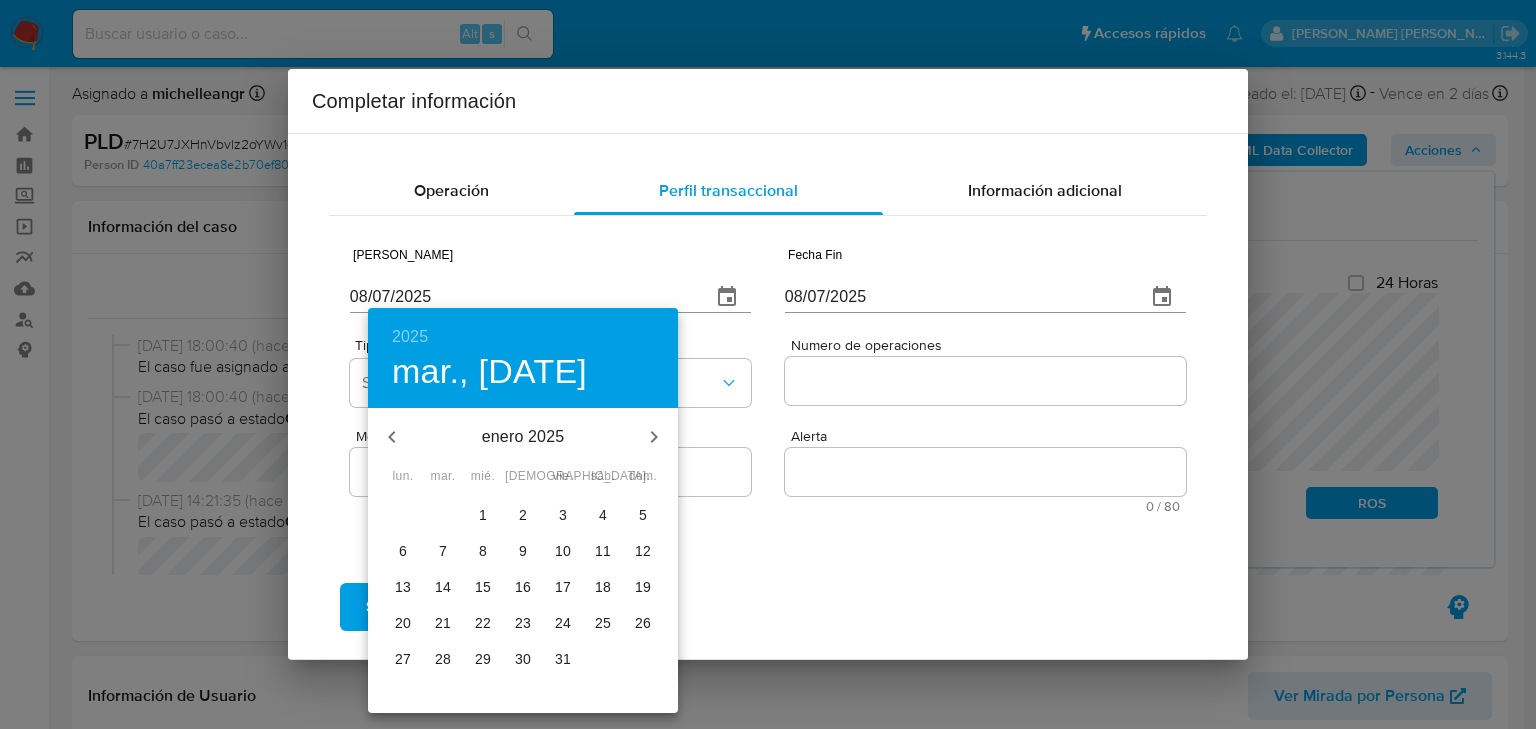 click 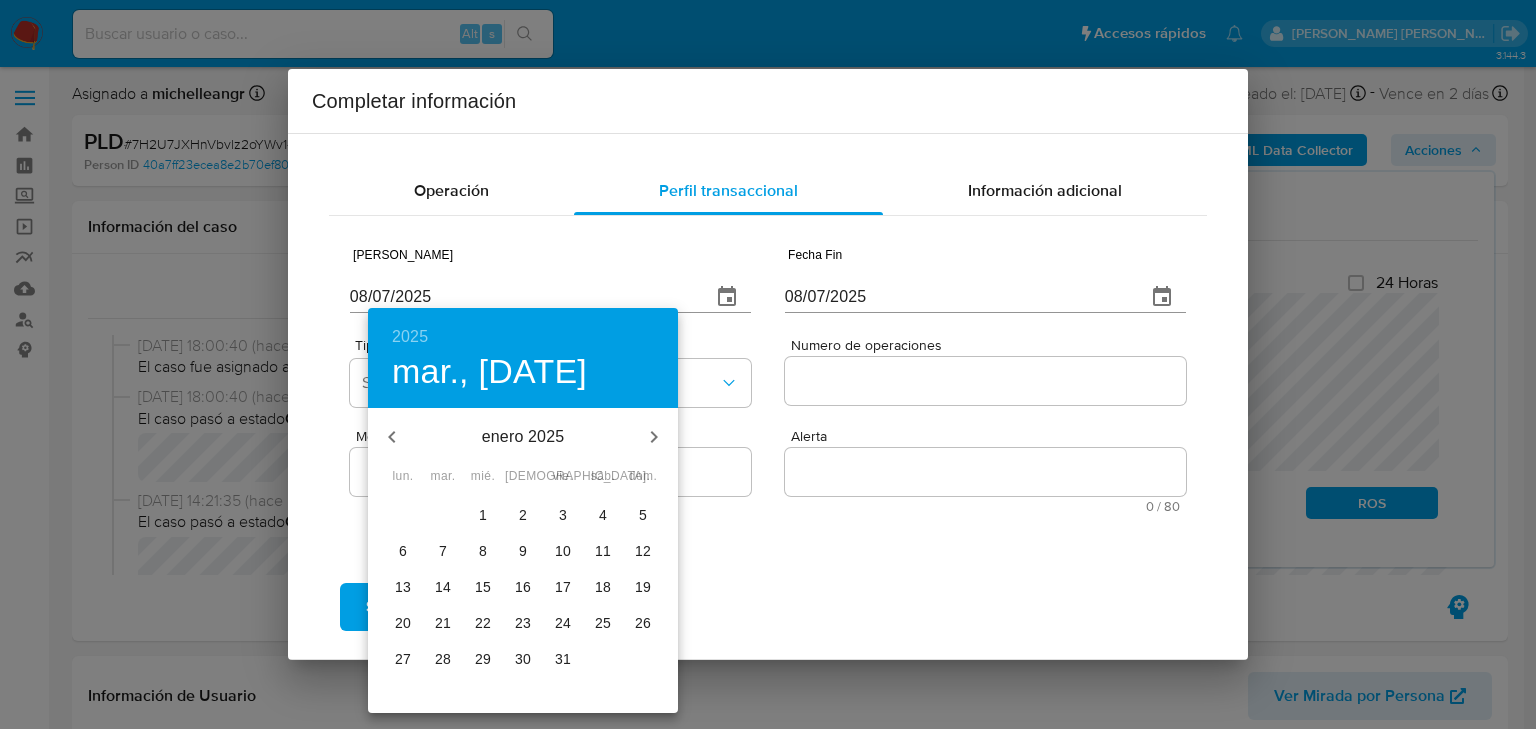 click 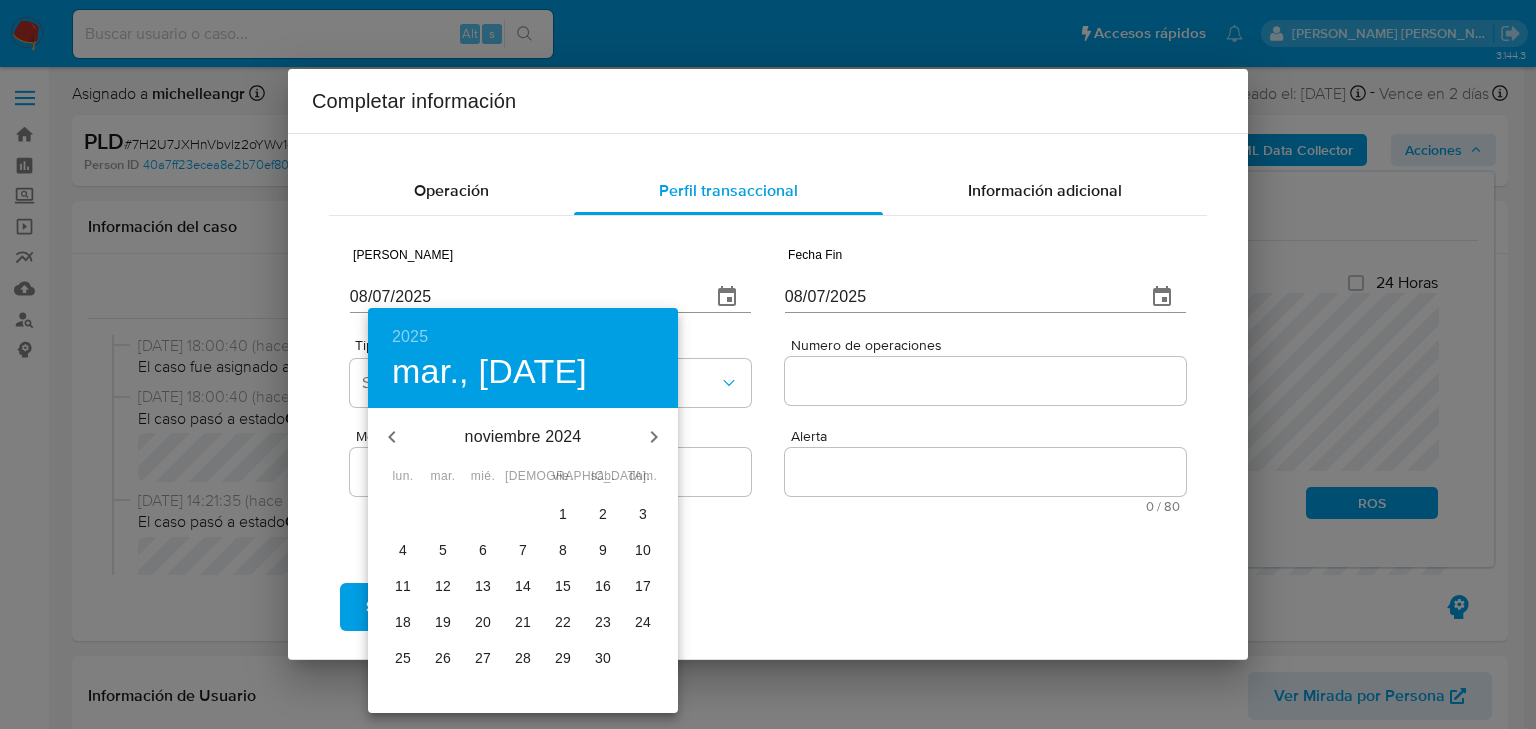 click 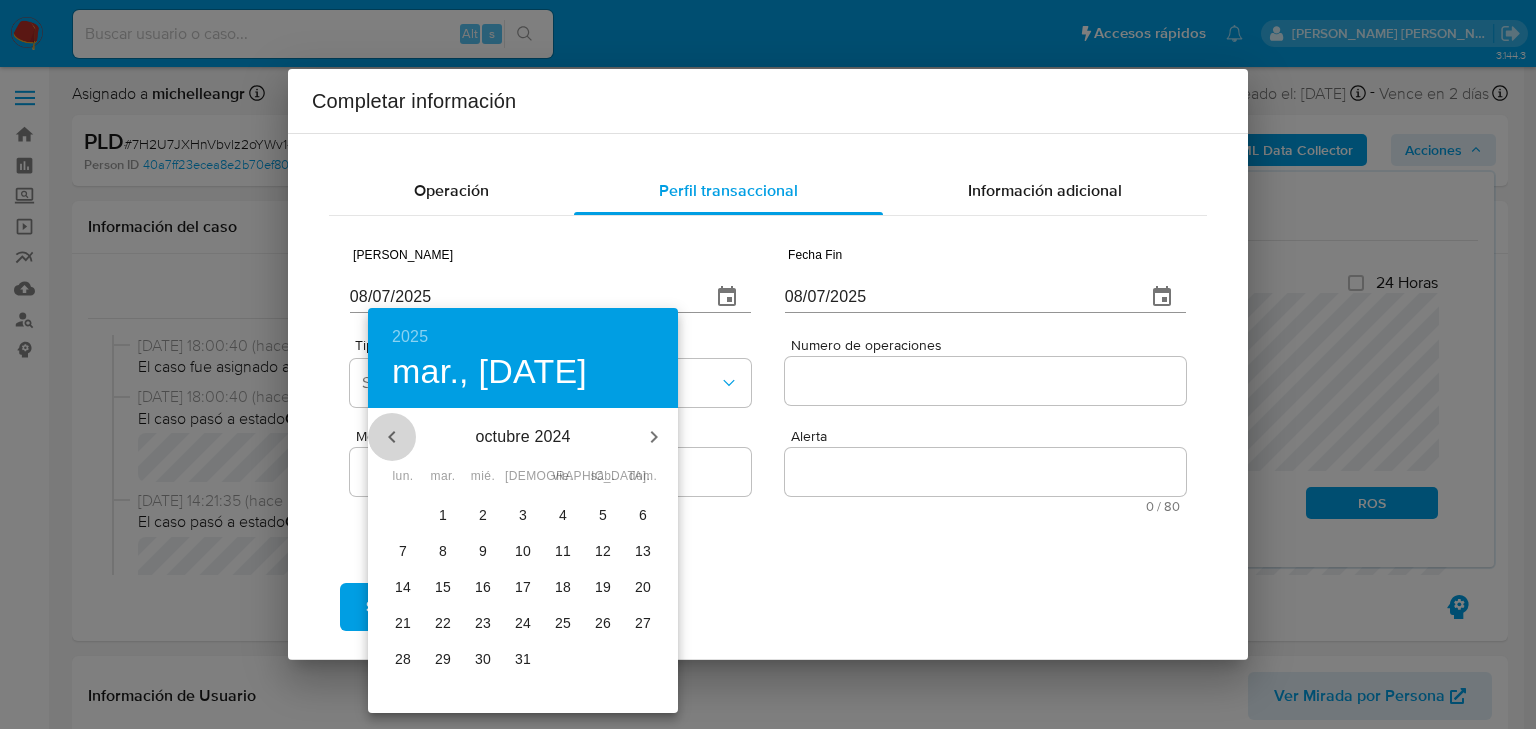 click 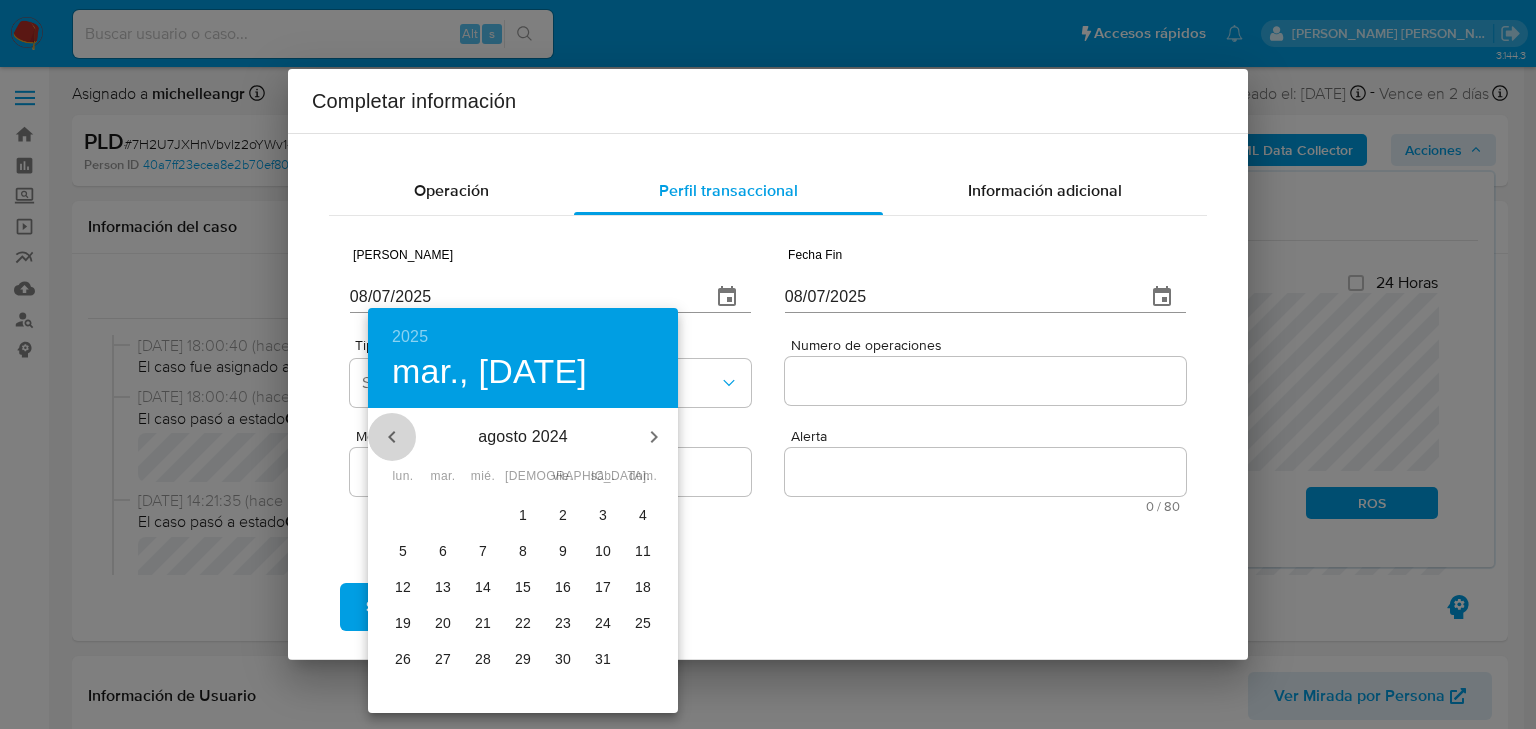 click 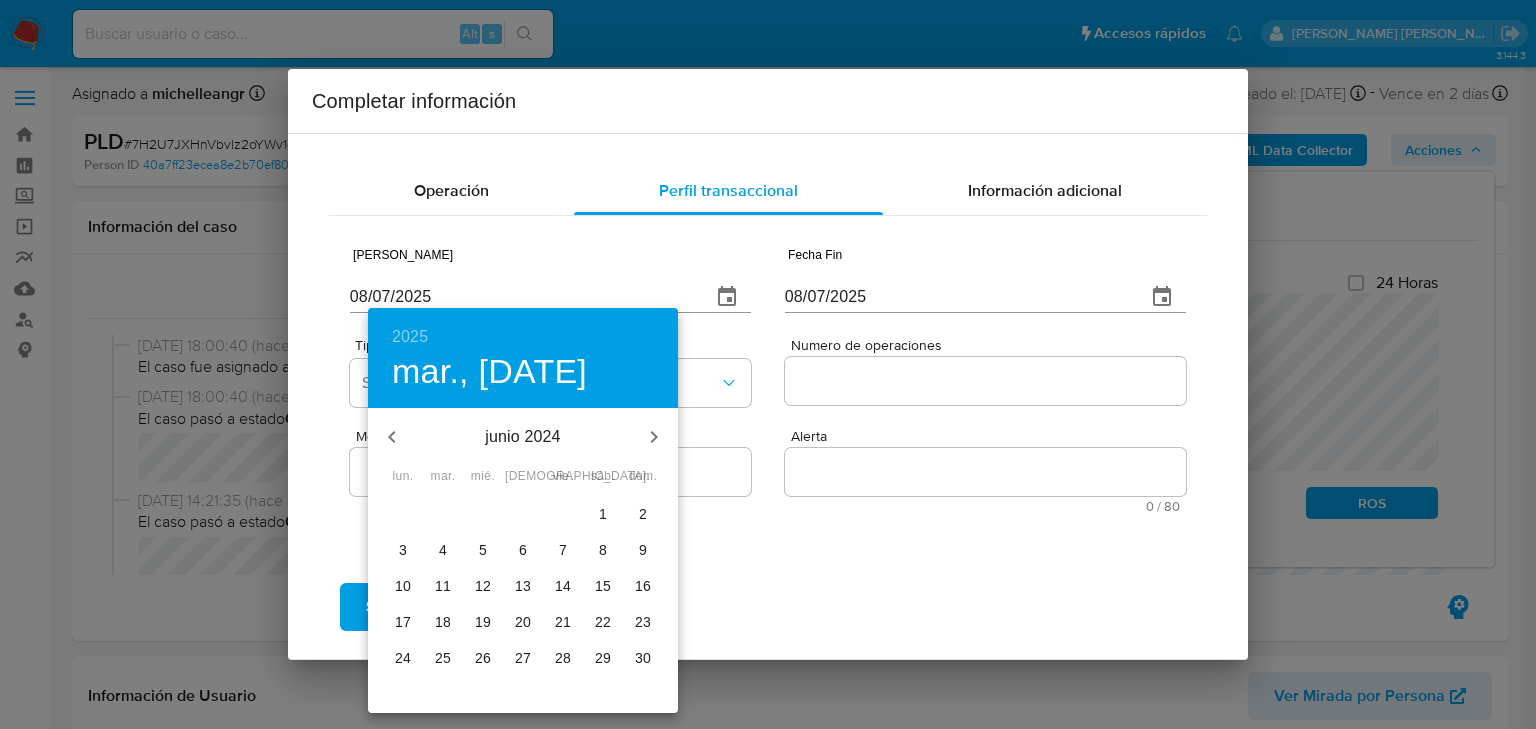 click 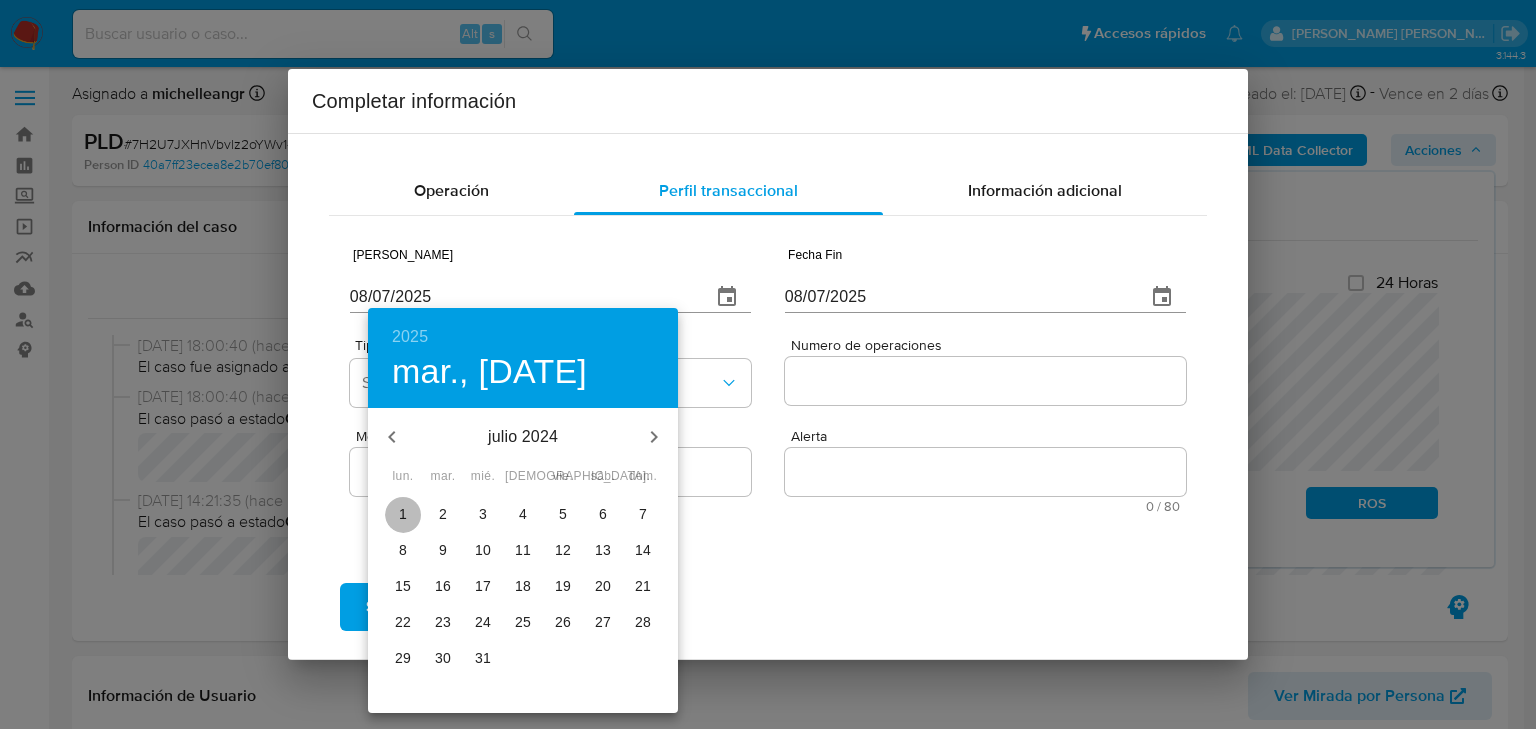 click on "1" at bounding box center [403, 514] 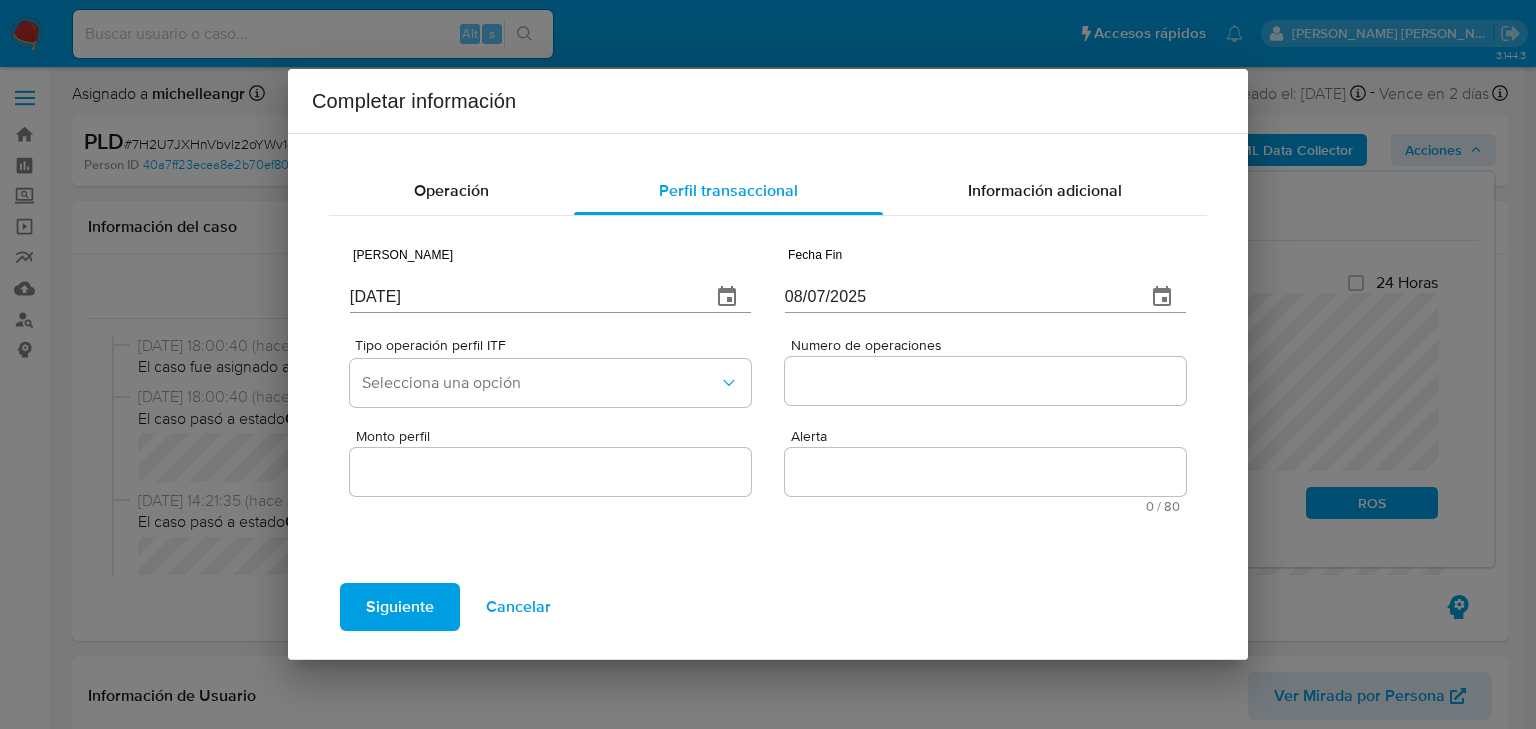 click 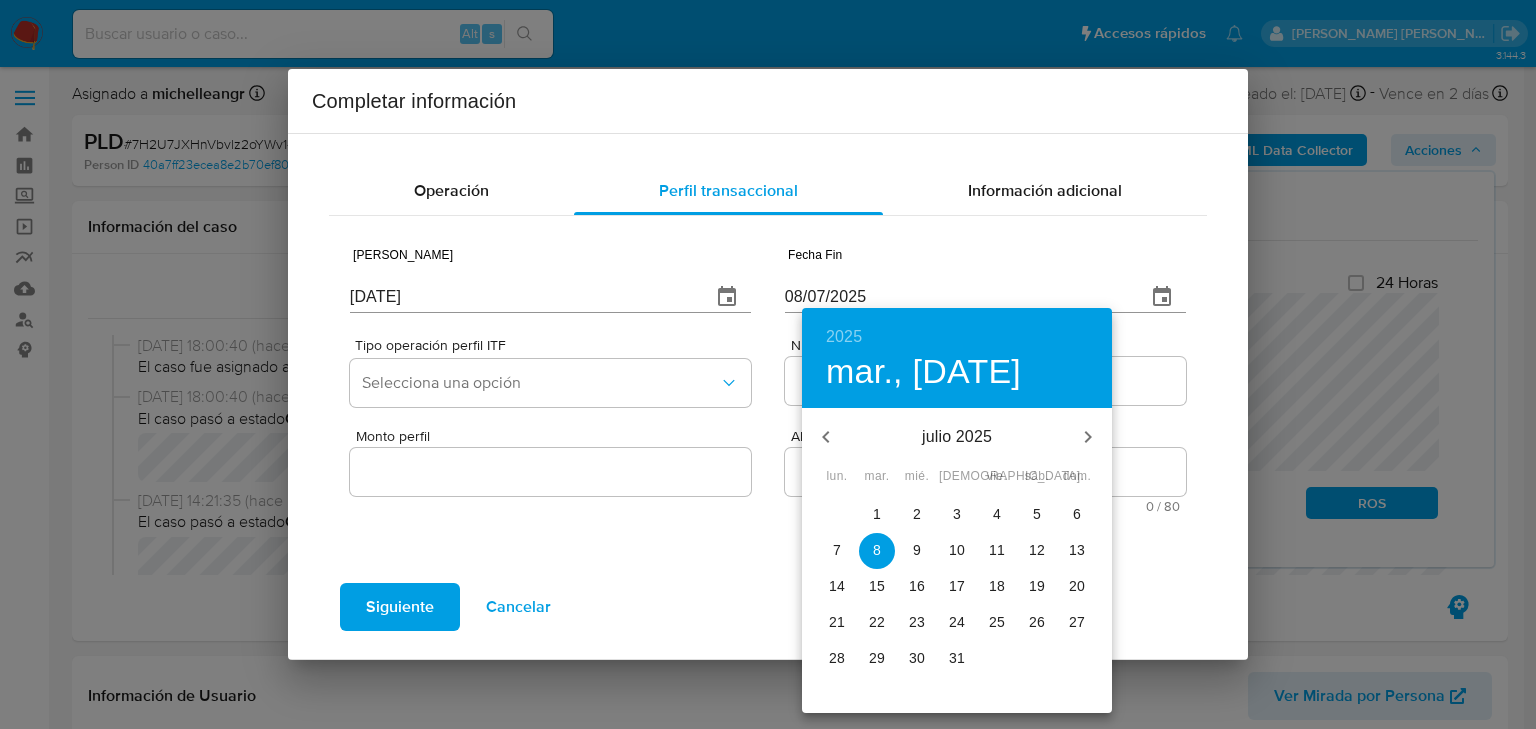 click 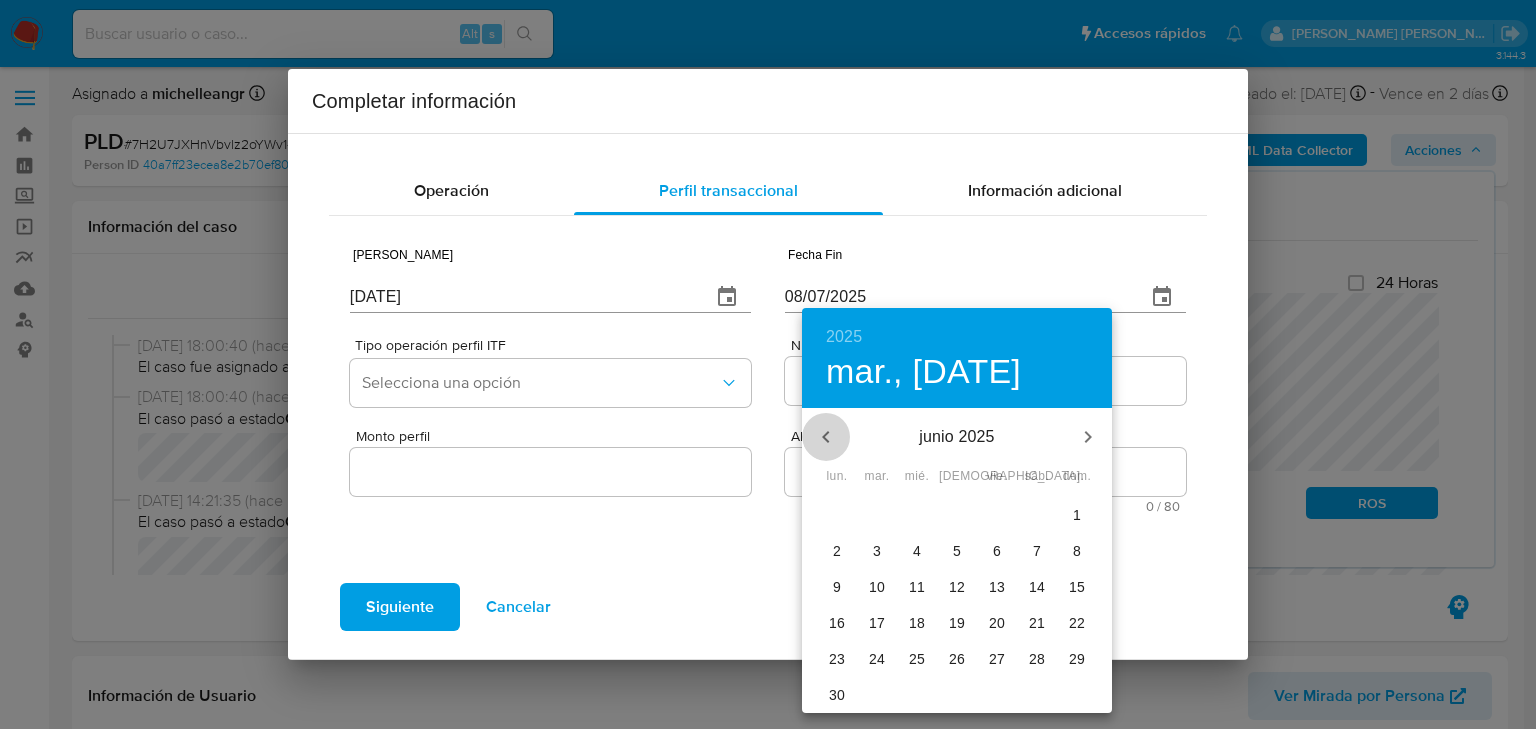 click 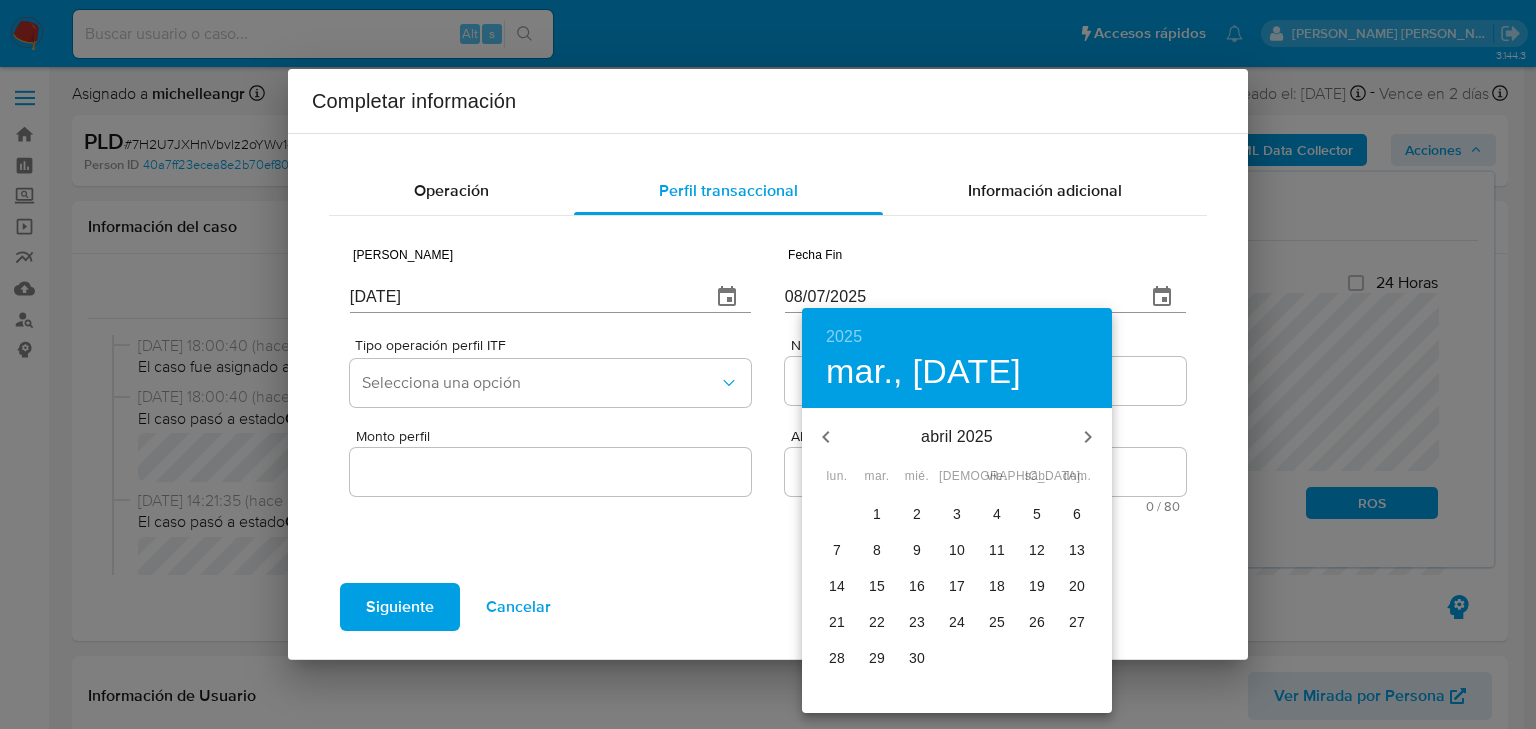 click 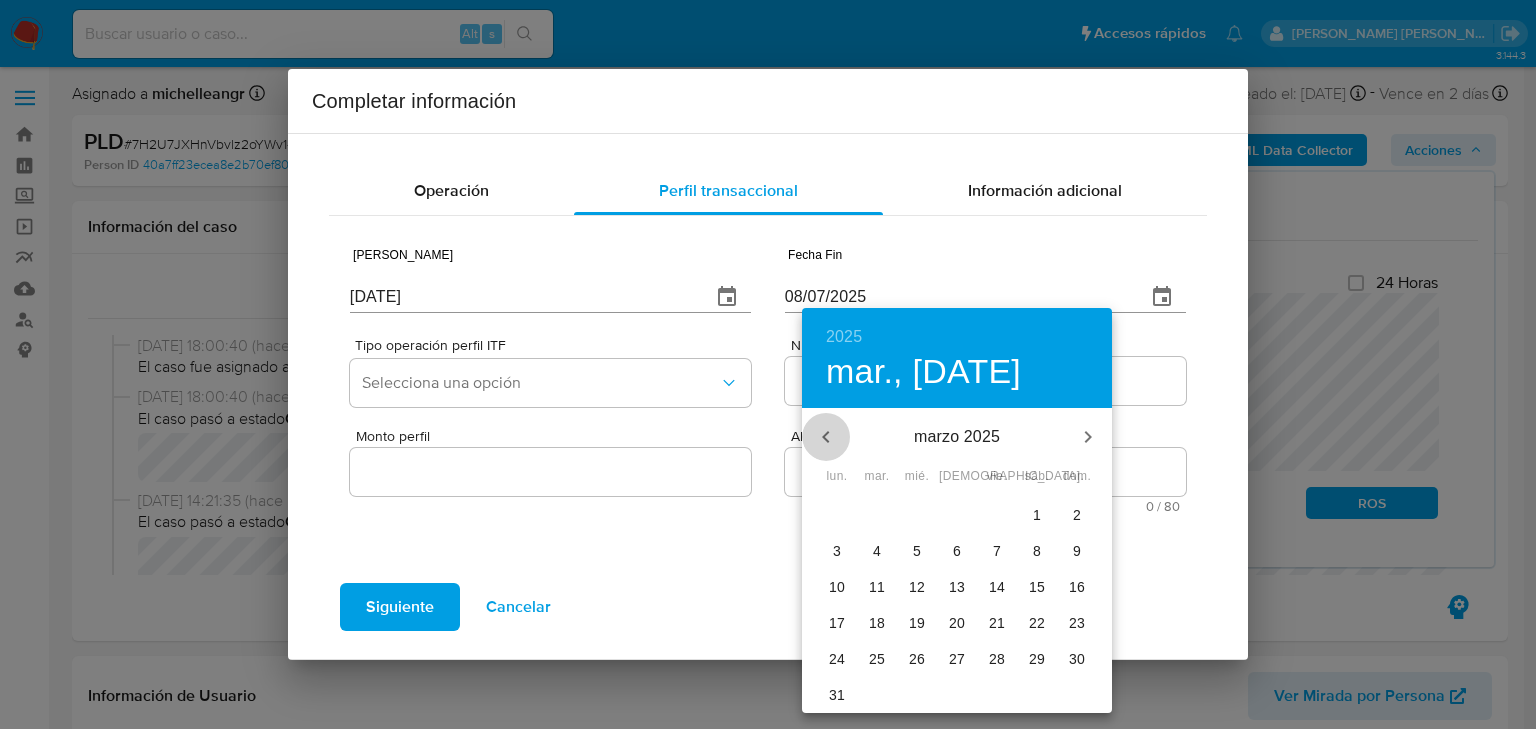 click 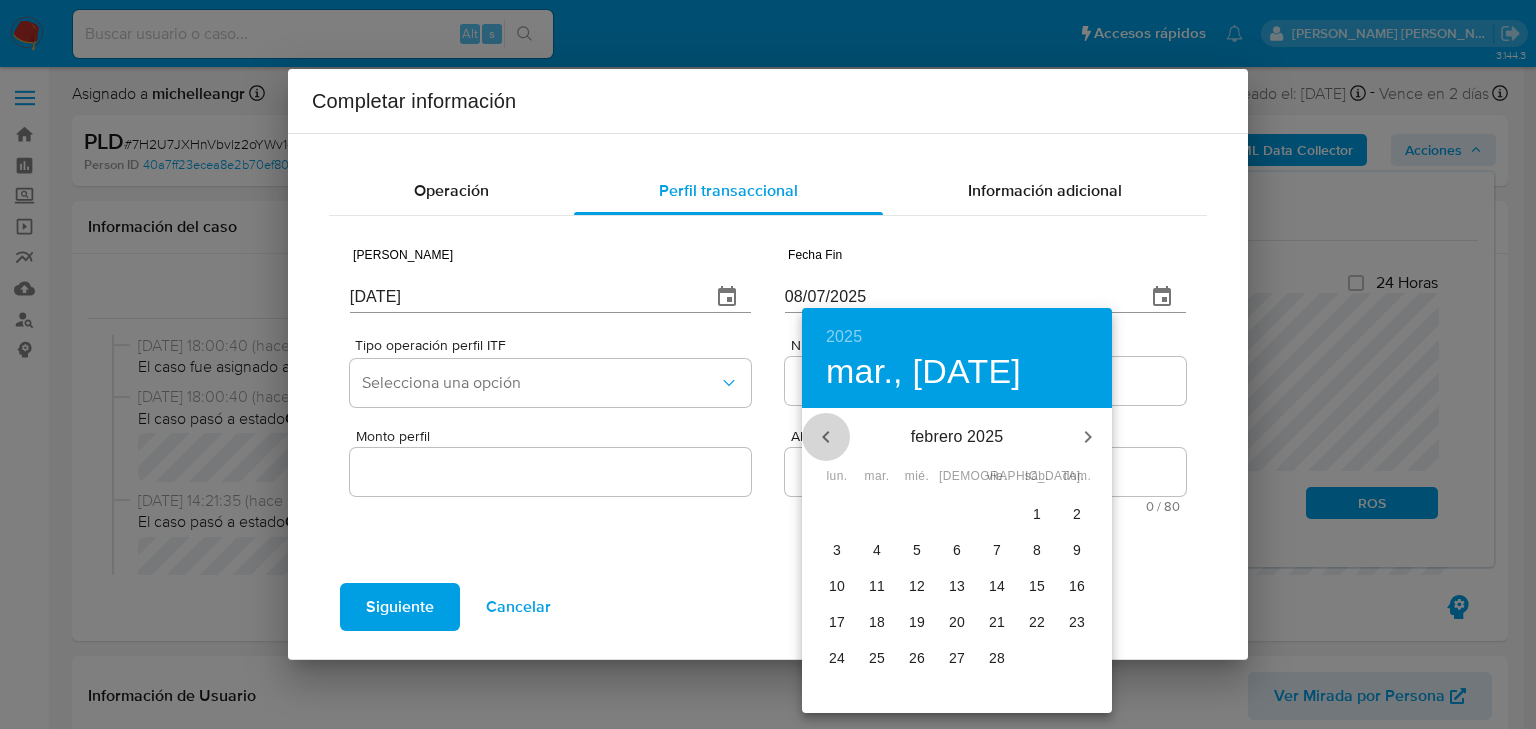 click 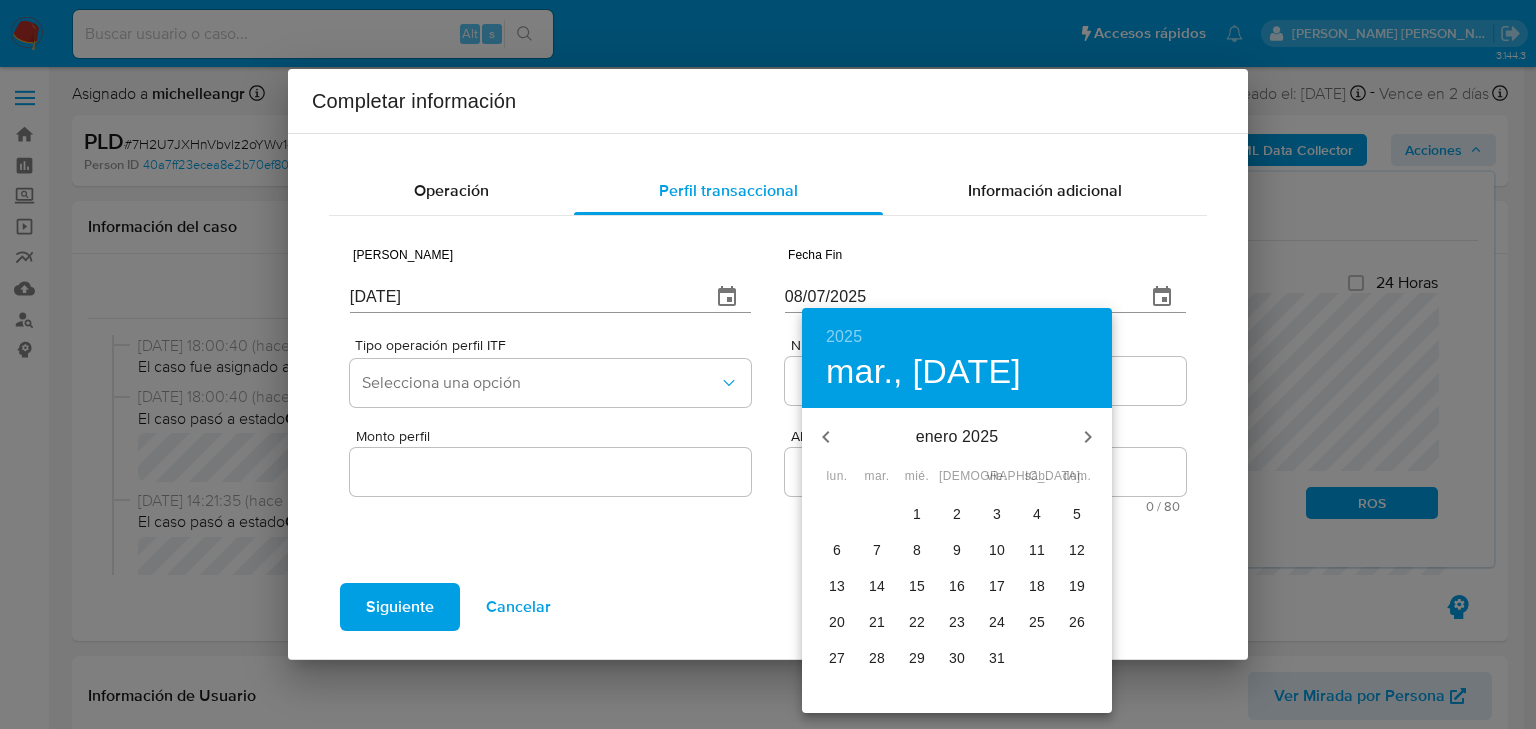 click 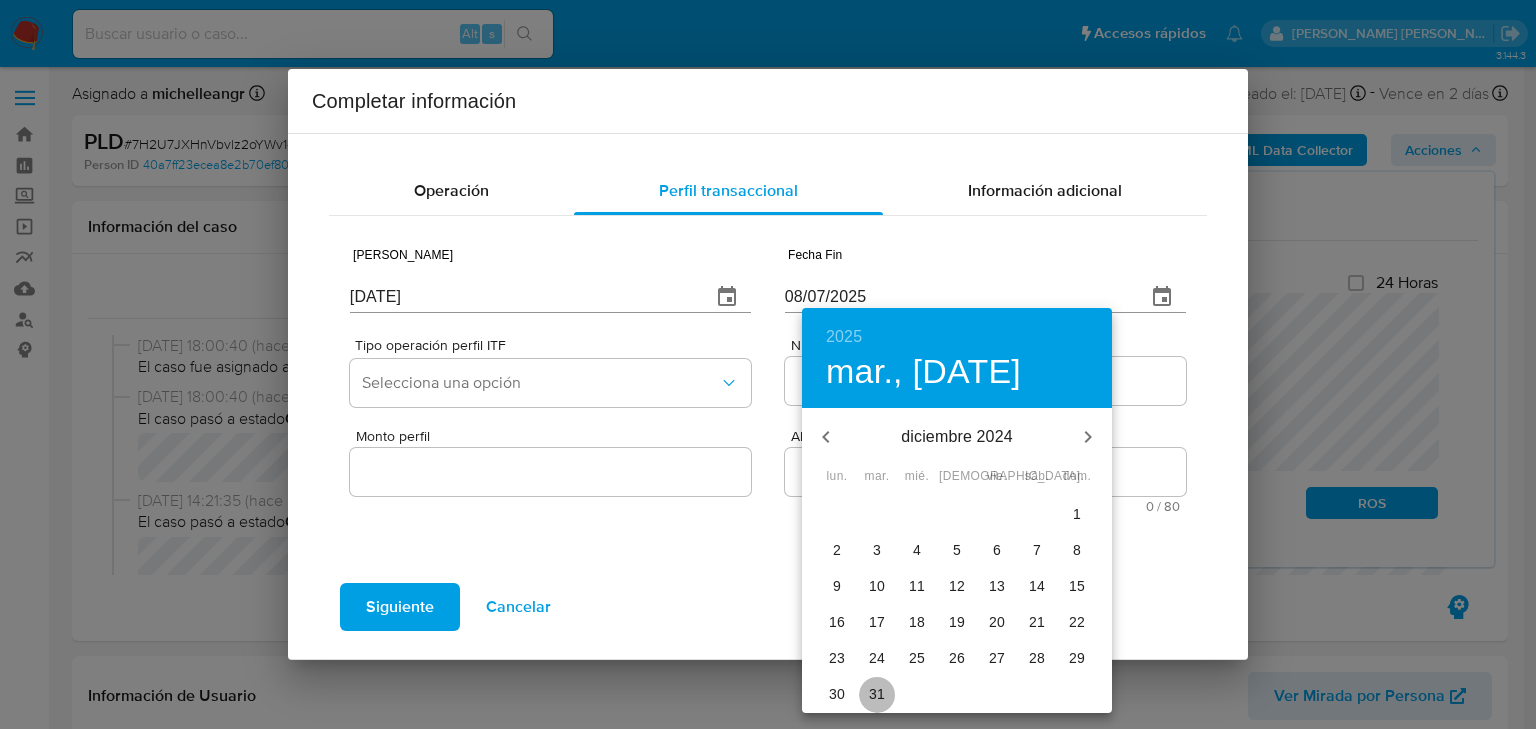 drag, startPoint x: 875, startPoint y: 700, endPoint x: 729, endPoint y: 568, distance: 196.8248 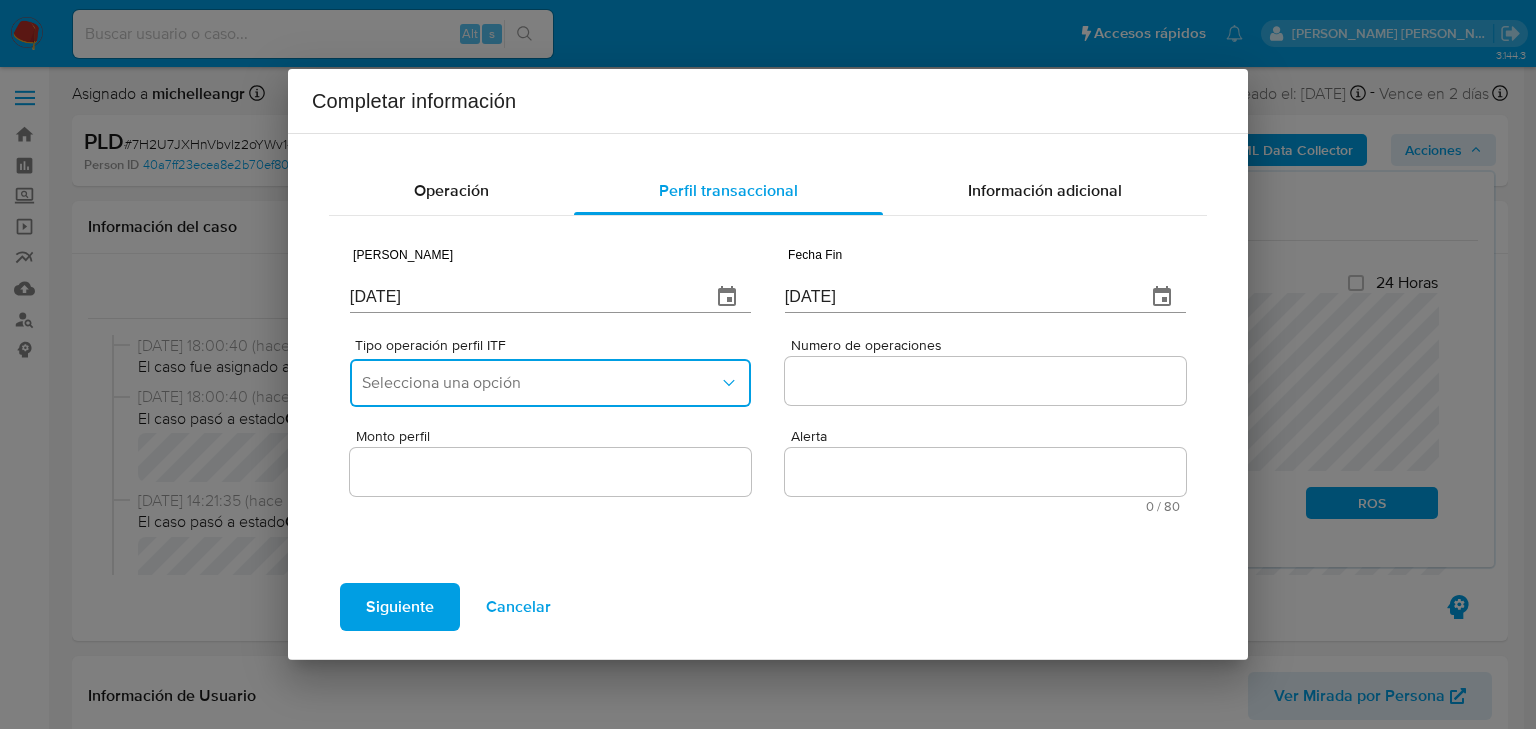 click on "Selecciona una opción" at bounding box center [540, 383] 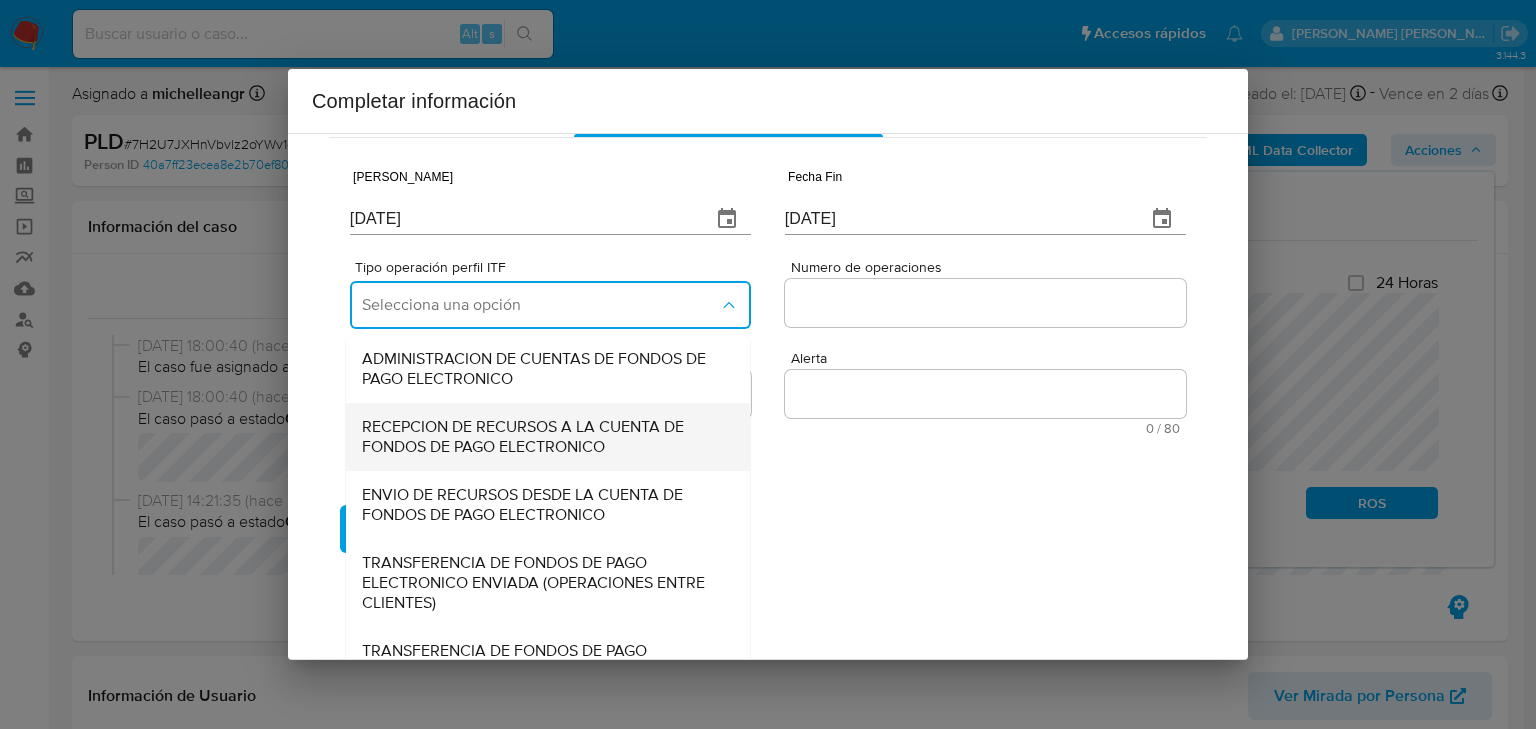 scroll, scrollTop: 221, scrollLeft: 0, axis: vertical 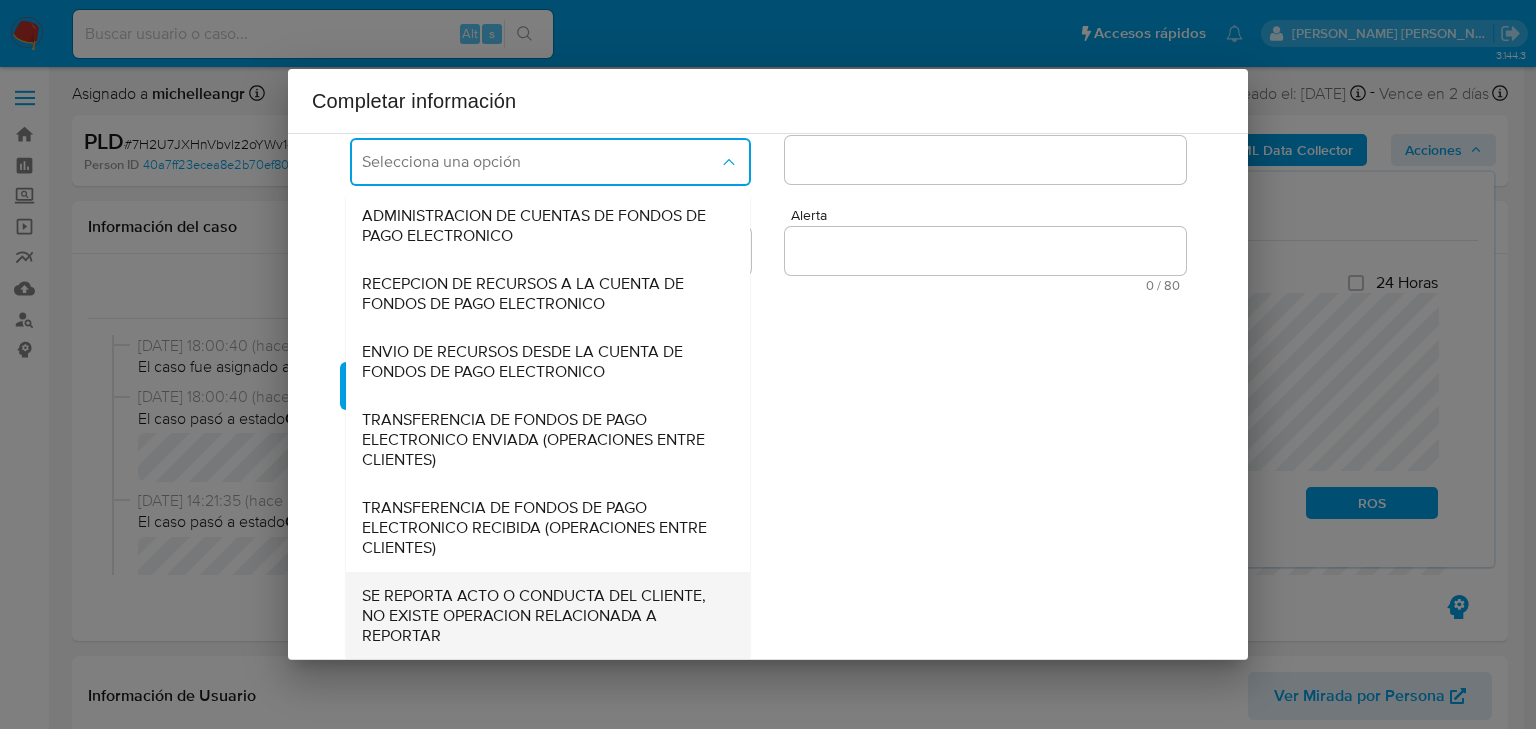 click on "SE REPORTA ACTO O CONDUCTA DEL CLIENTE, NO EXISTE OPERACION RELACIONADA A REPORTAR" at bounding box center (542, 616) 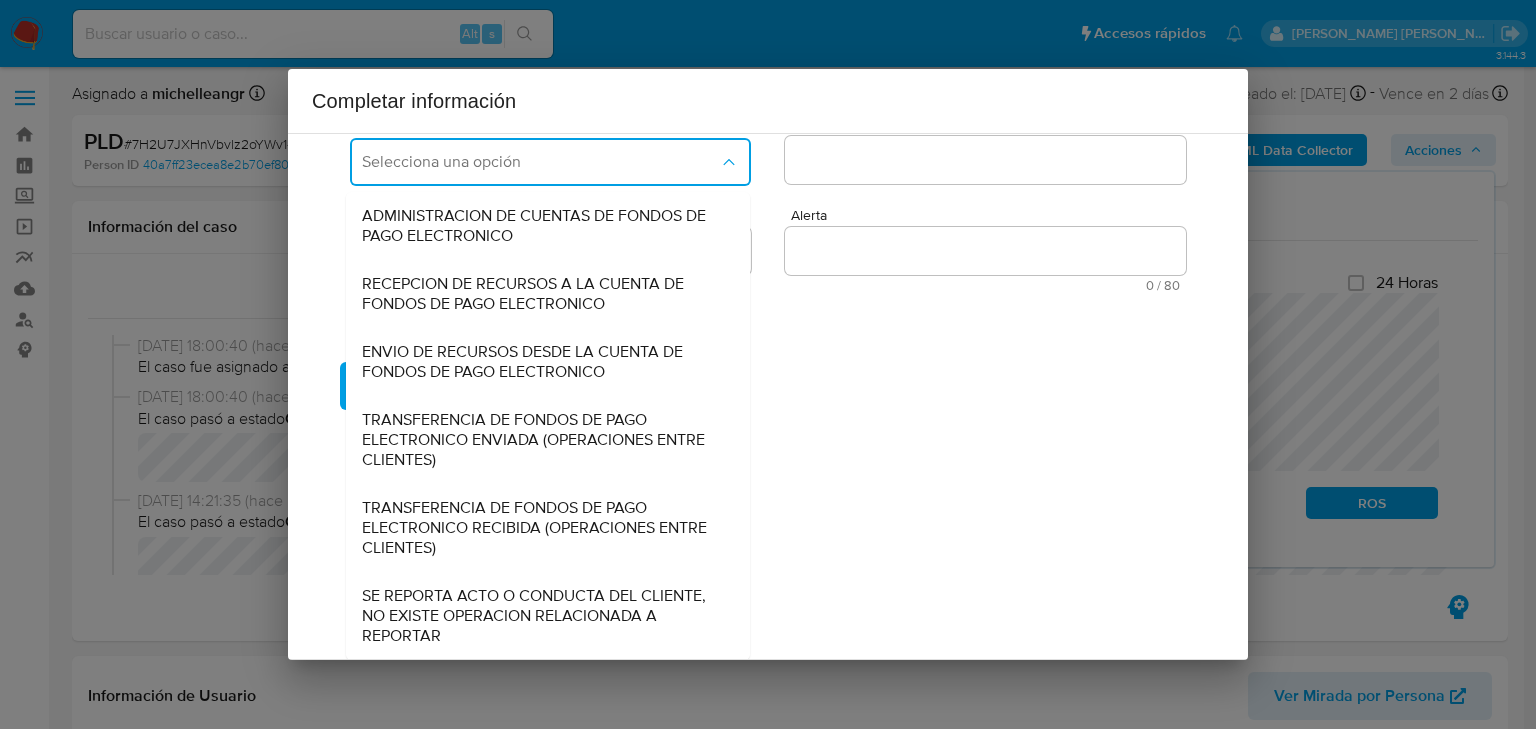scroll, scrollTop: 0, scrollLeft: 0, axis: both 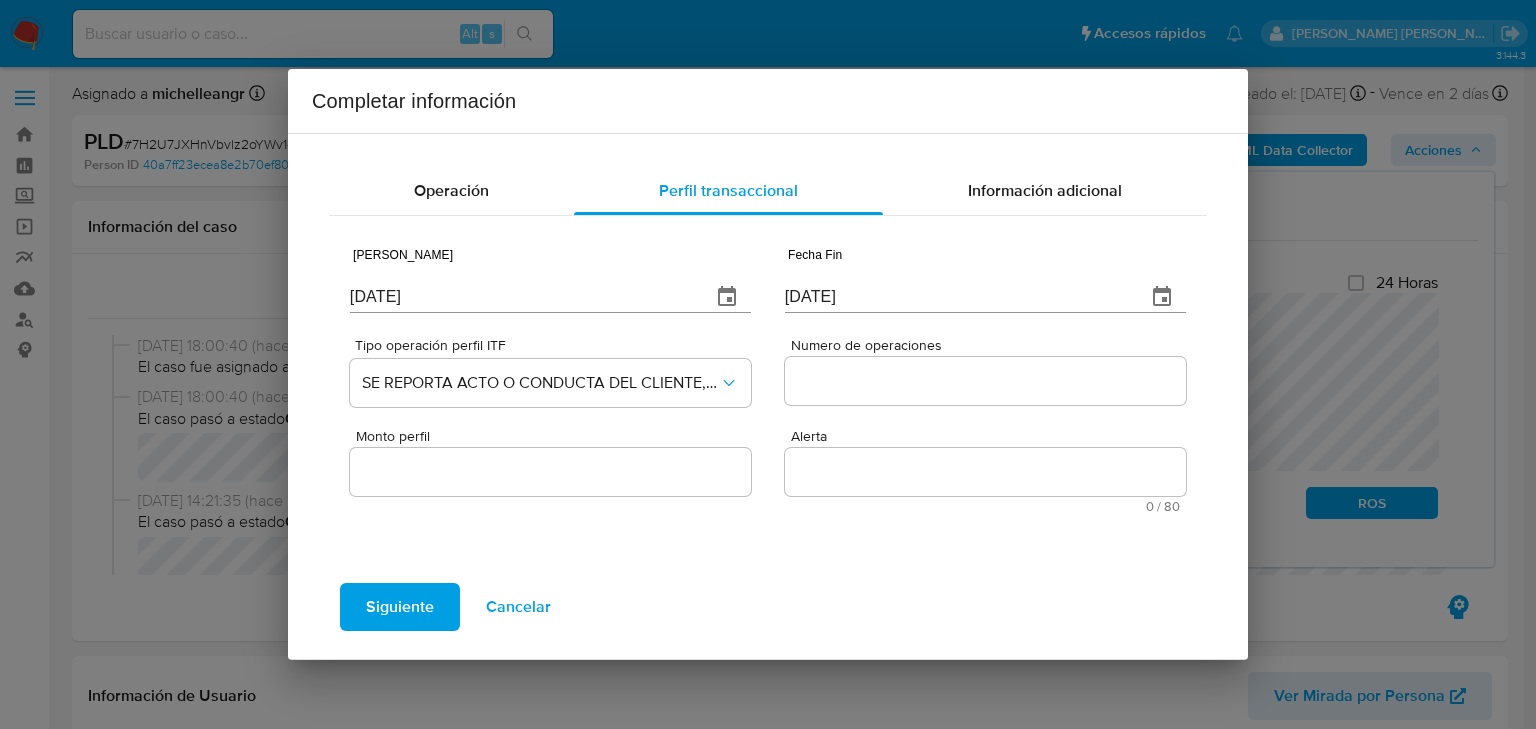 click on "Numero de operaciones" at bounding box center (985, 381) 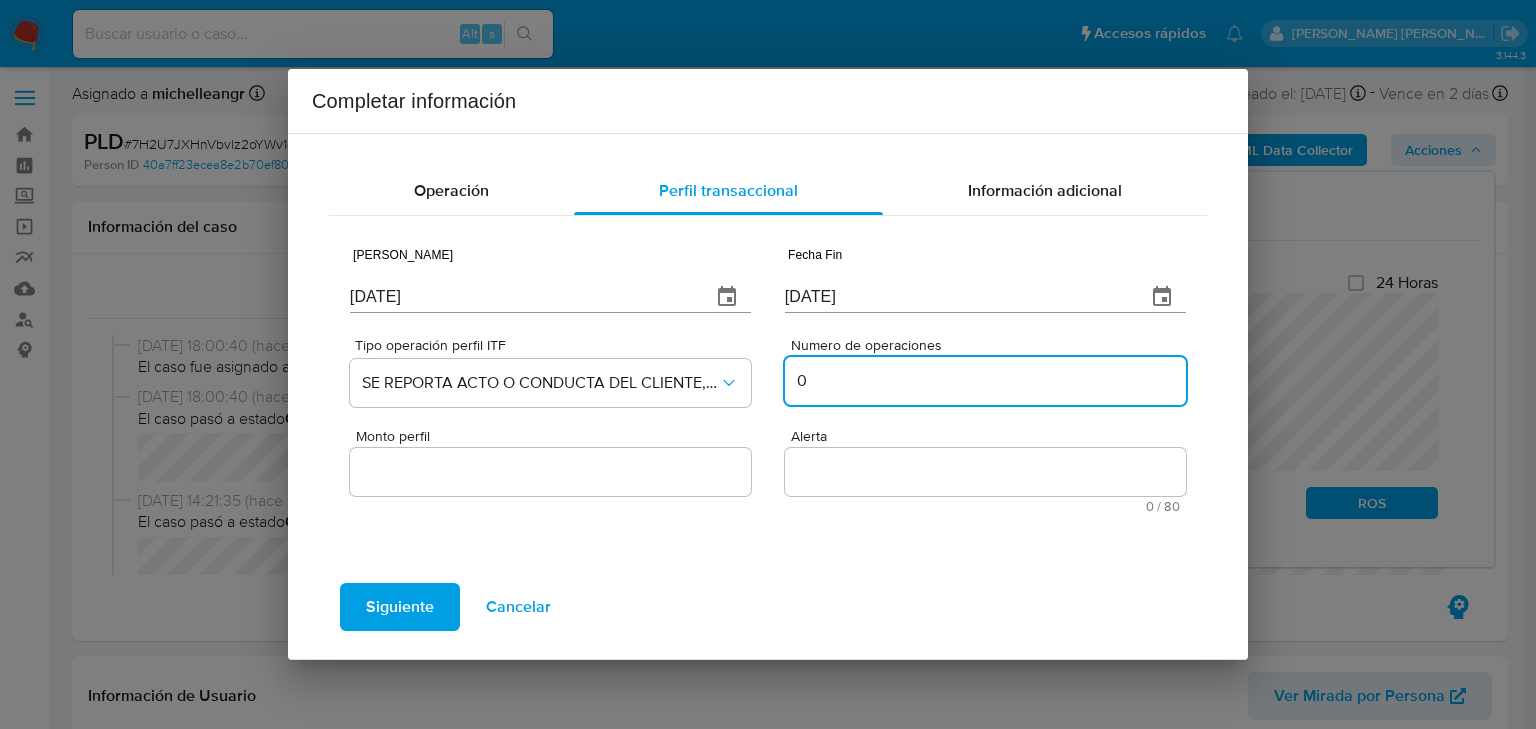 type on "0" 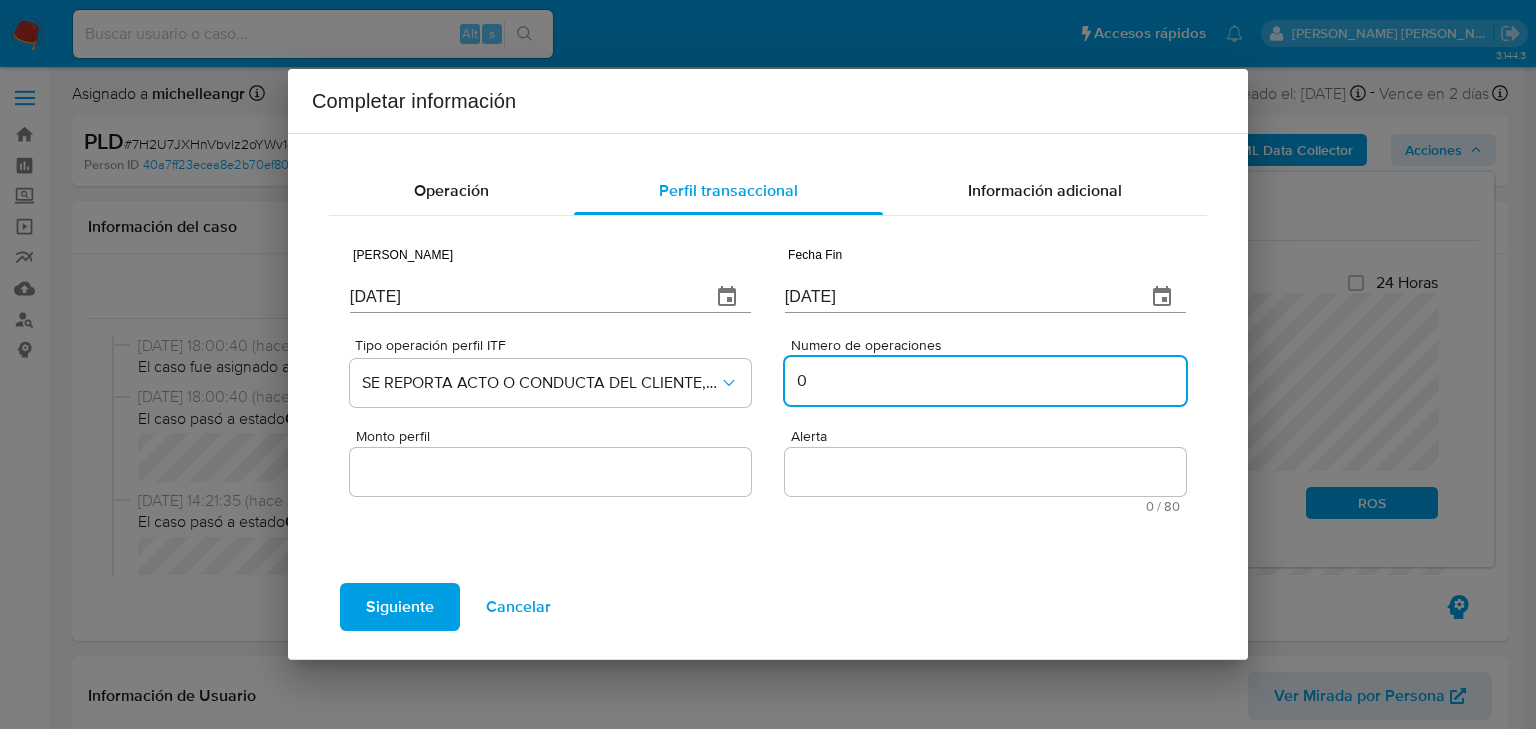 click on "Monto perfil" at bounding box center [550, 472] 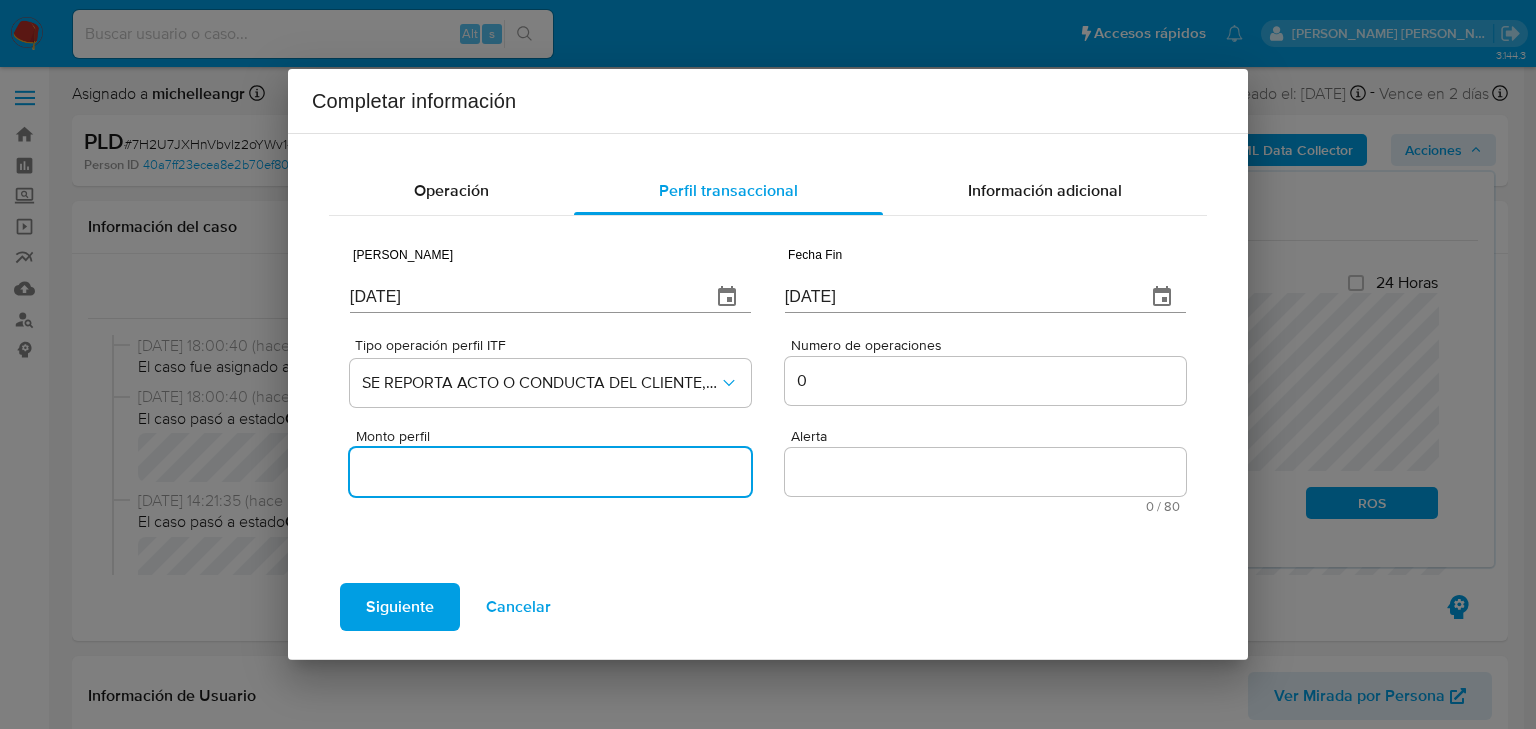 type on "0.00" 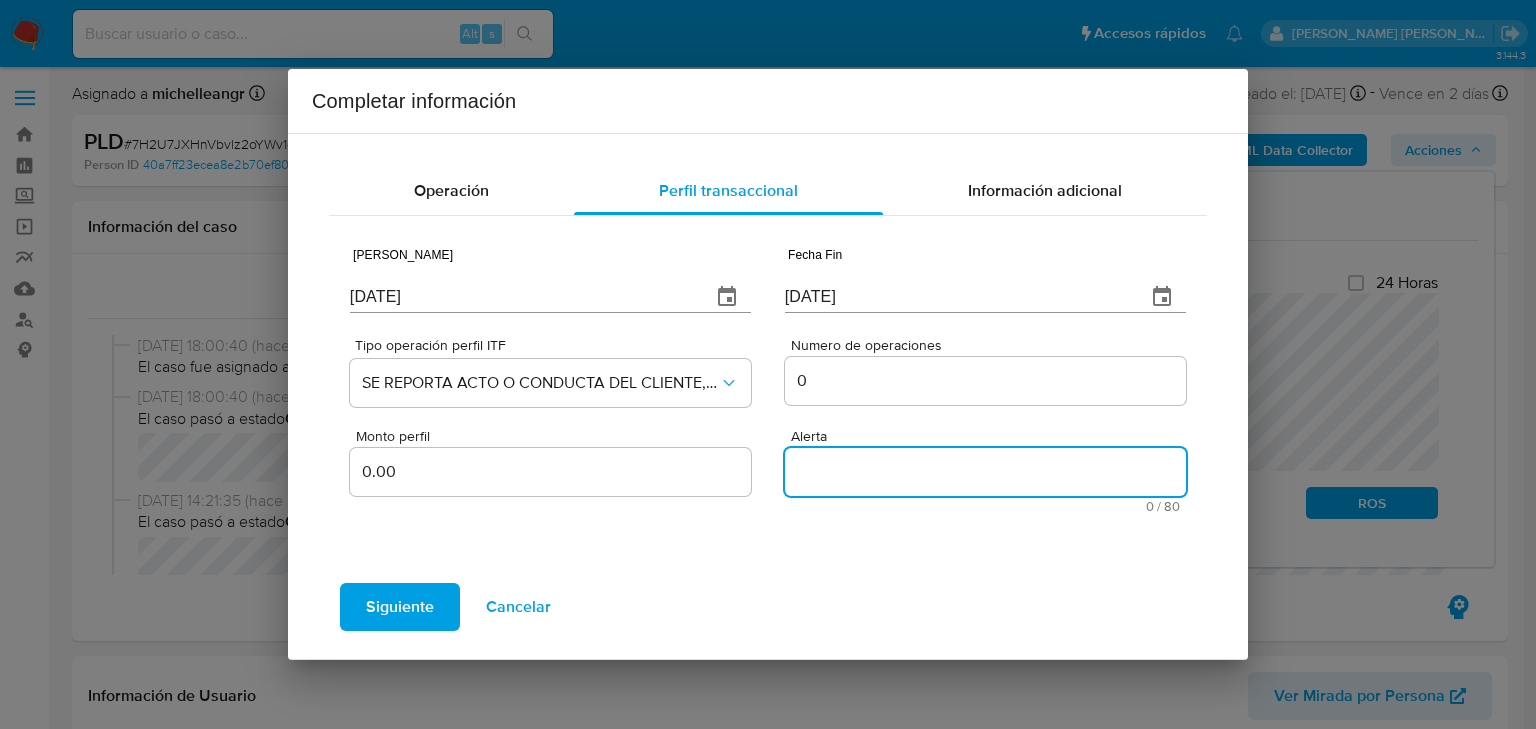 click on "Alerta" at bounding box center (985, 472) 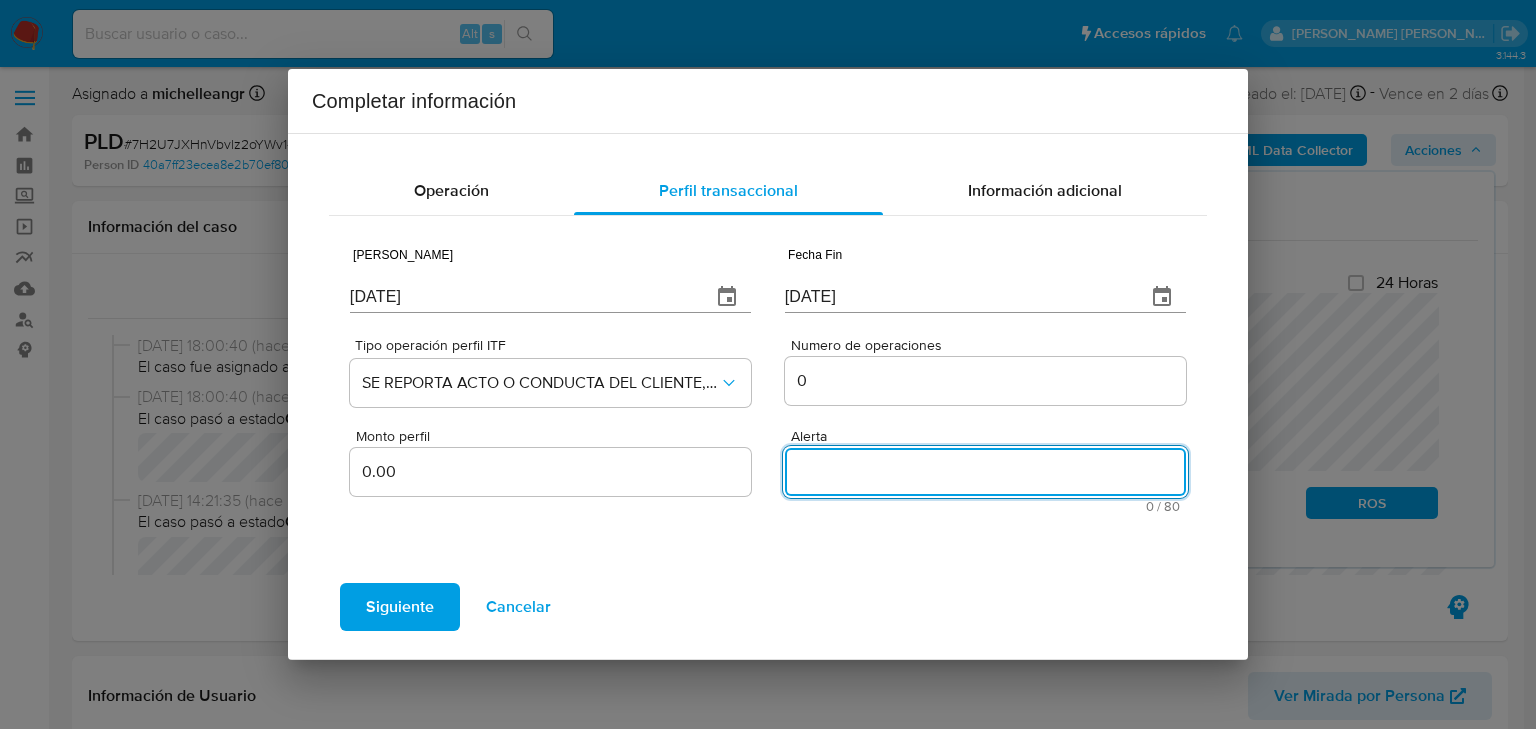 paste on "HIGH VOLUME" 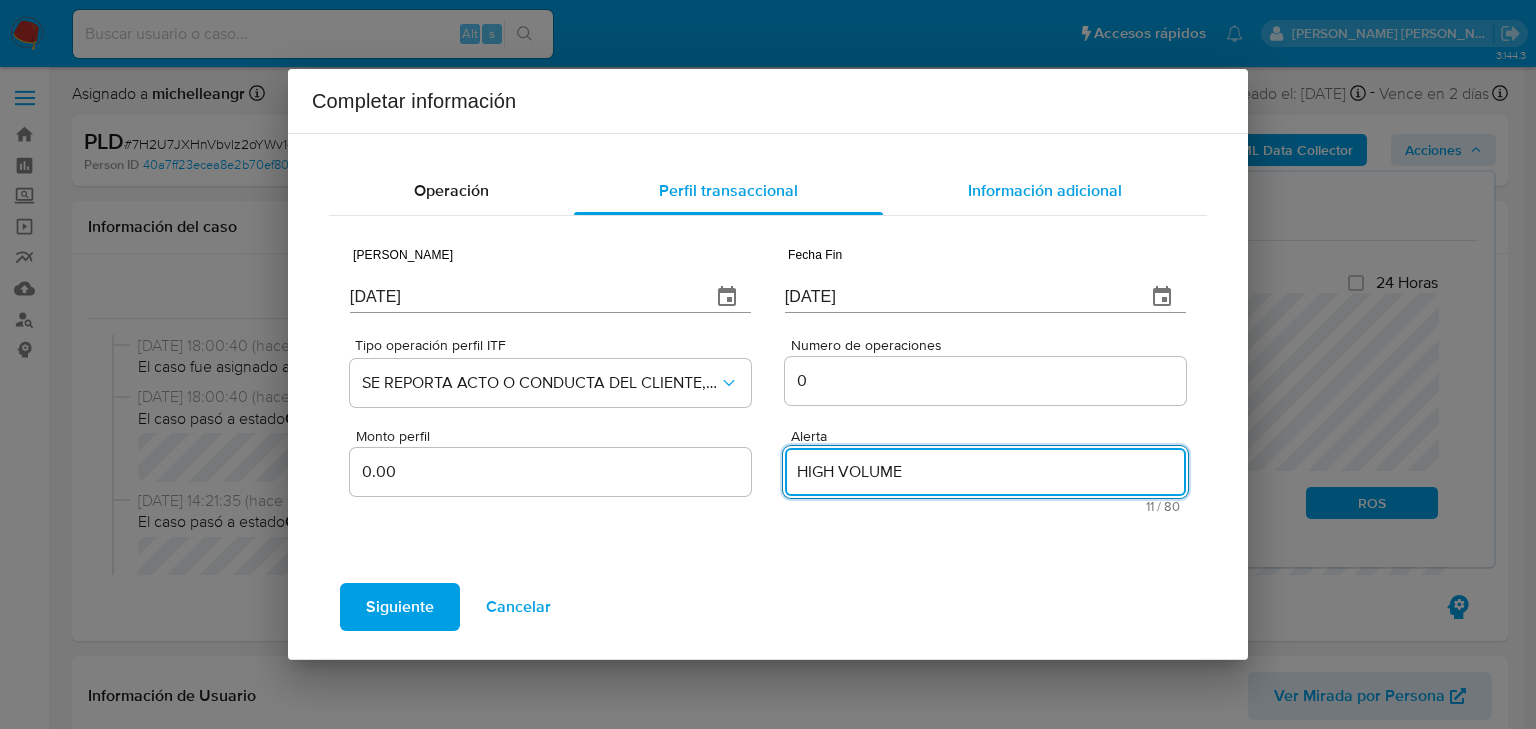 type on "HIGH VOLUME" 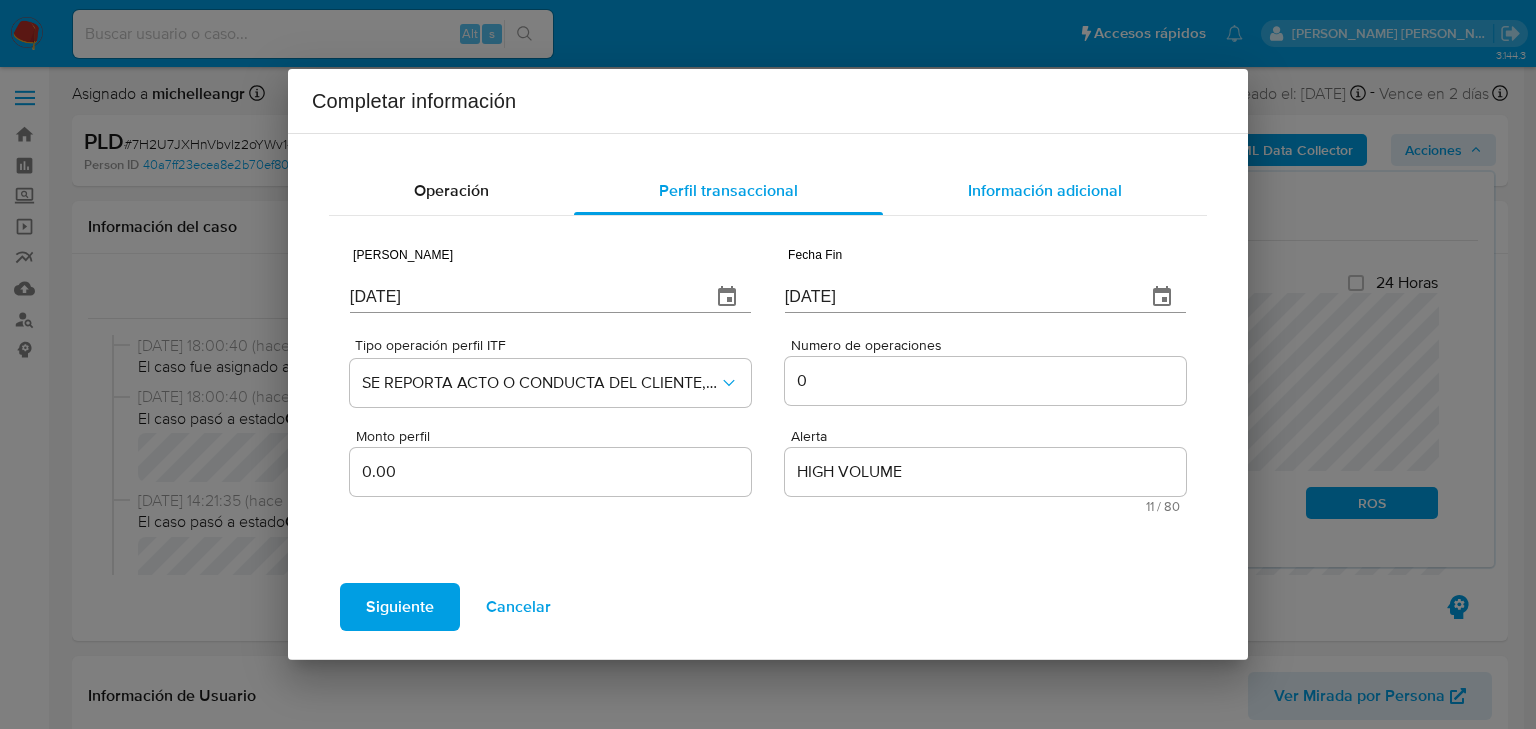 click on "Información adicional" at bounding box center [1045, 190] 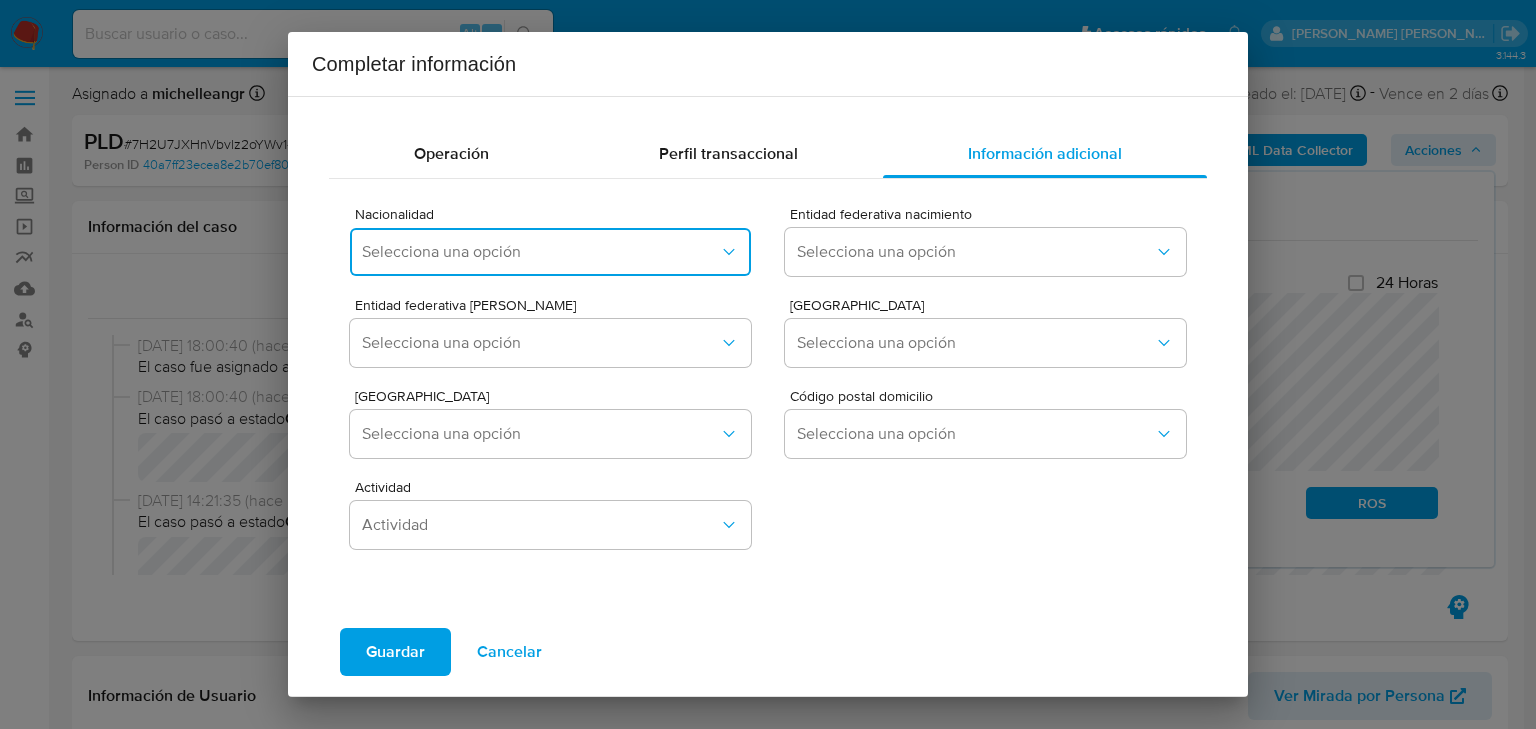 click on "Selecciona una opción" at bounding box center (540, 252) 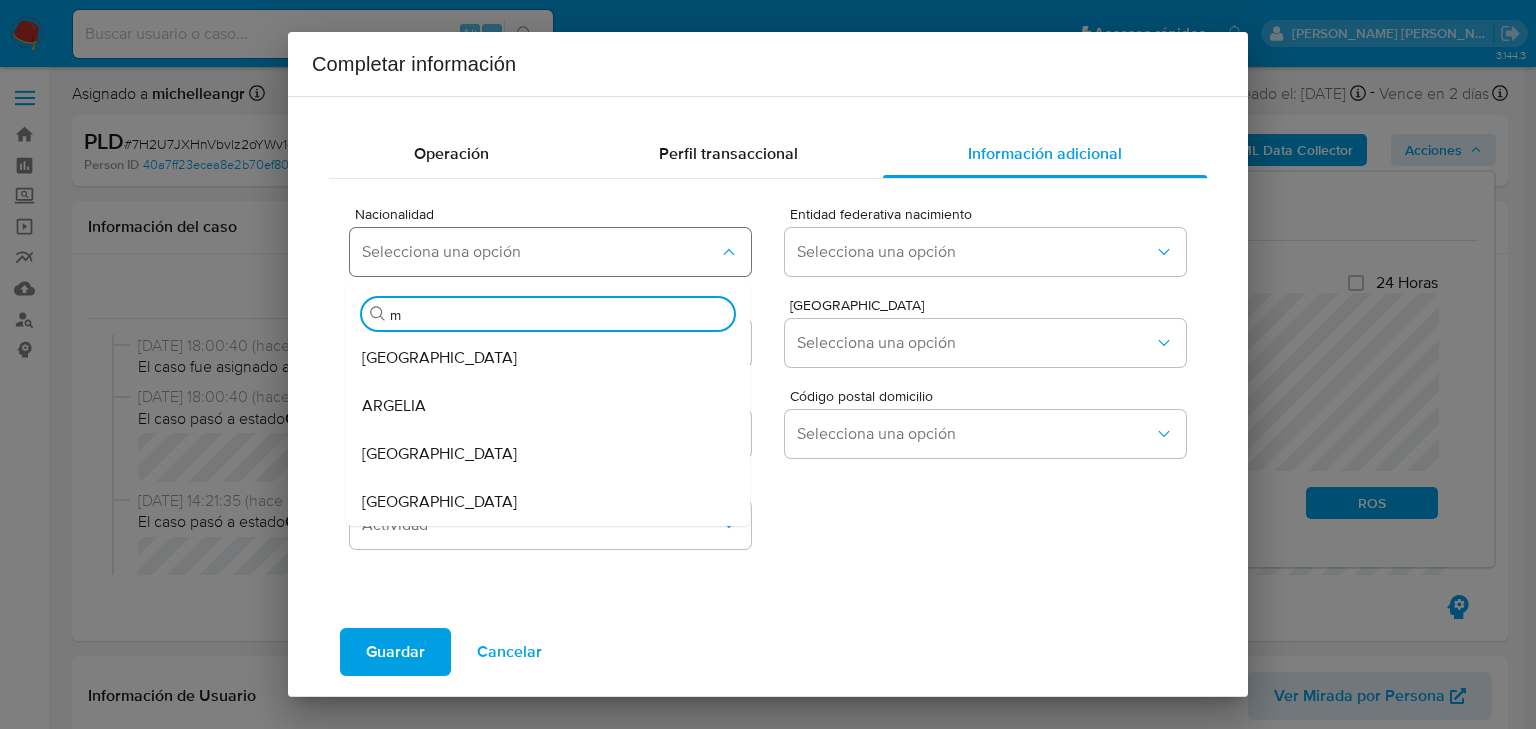 type on "me" 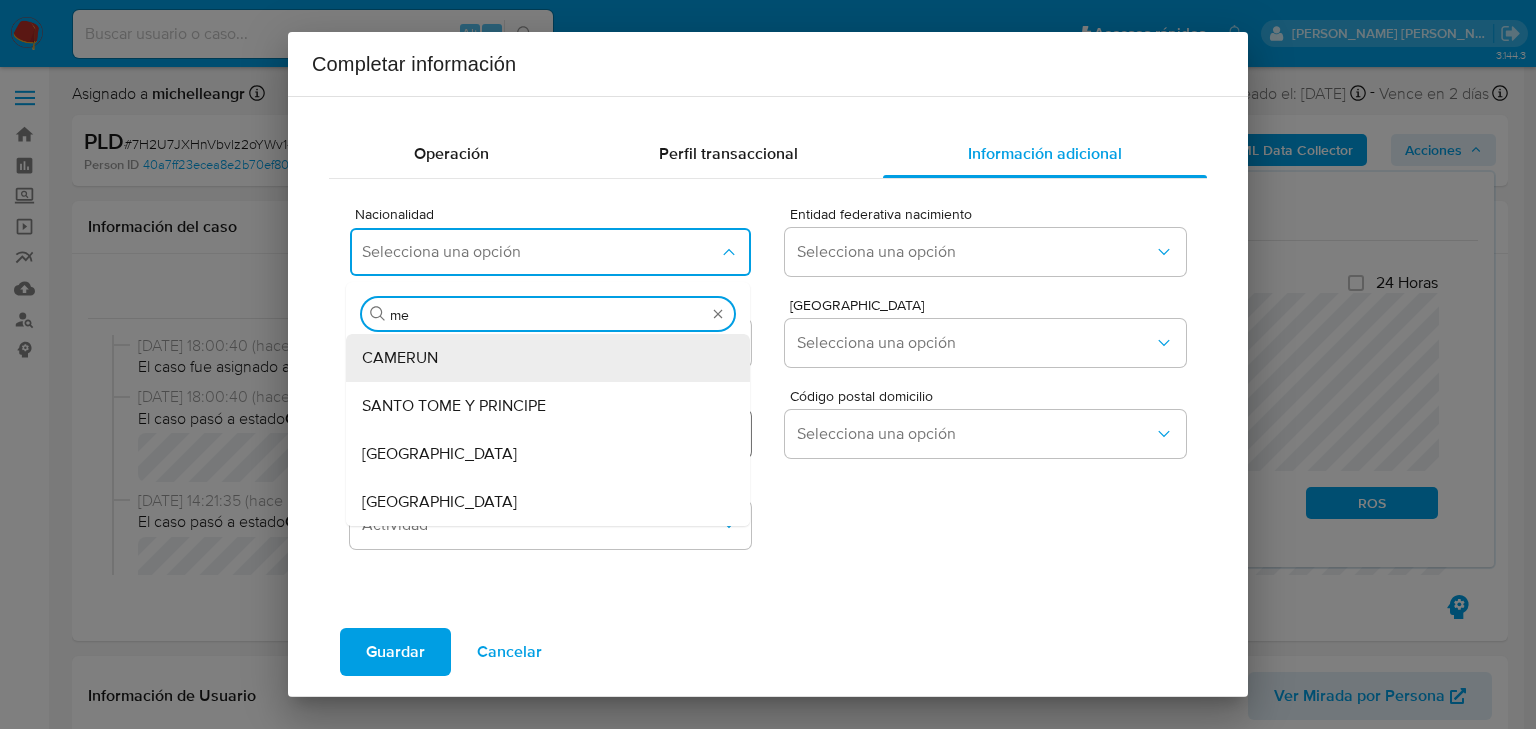 click on "MEXICO" at bounding box center [439, 502] 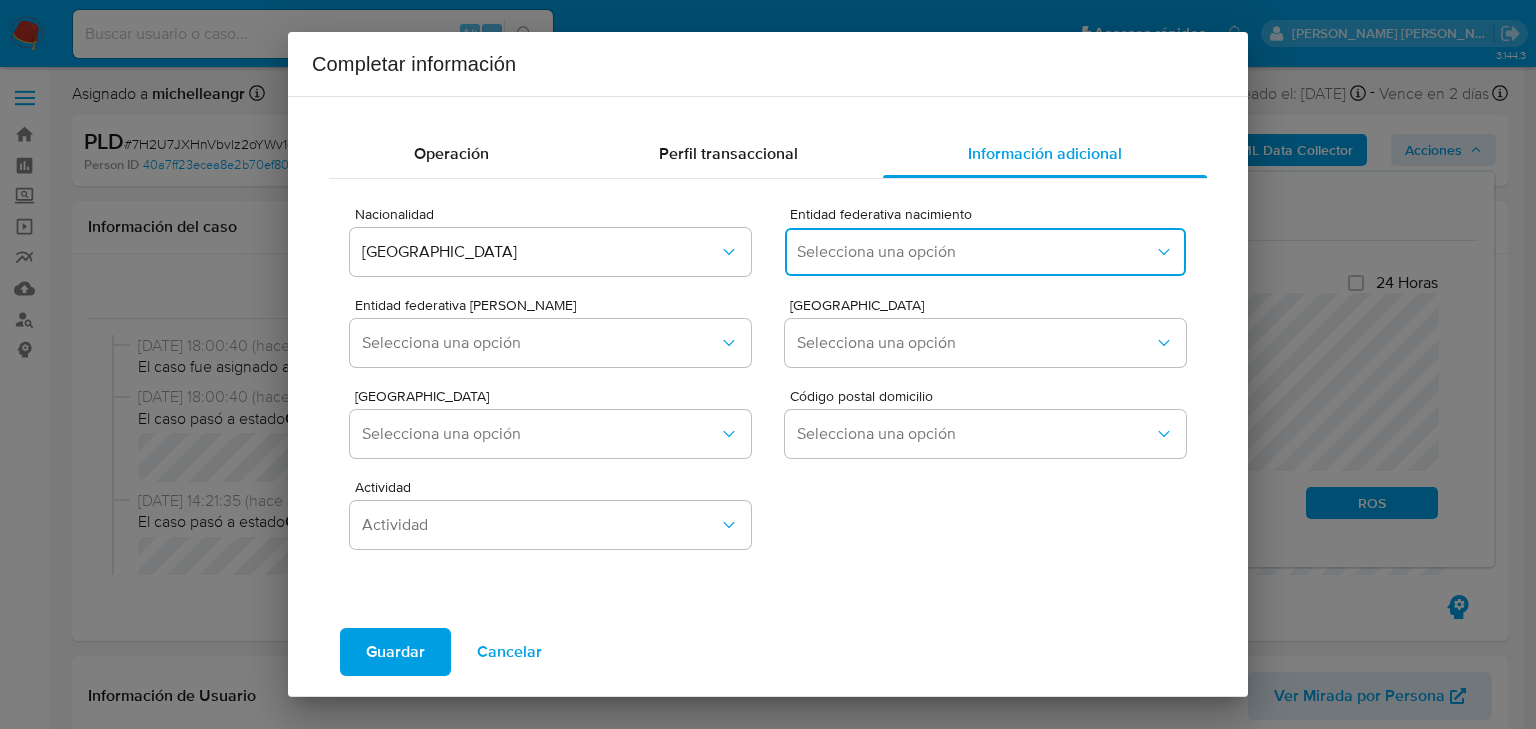 click on "Selecciona una opción" at bounding box center (985, 252) 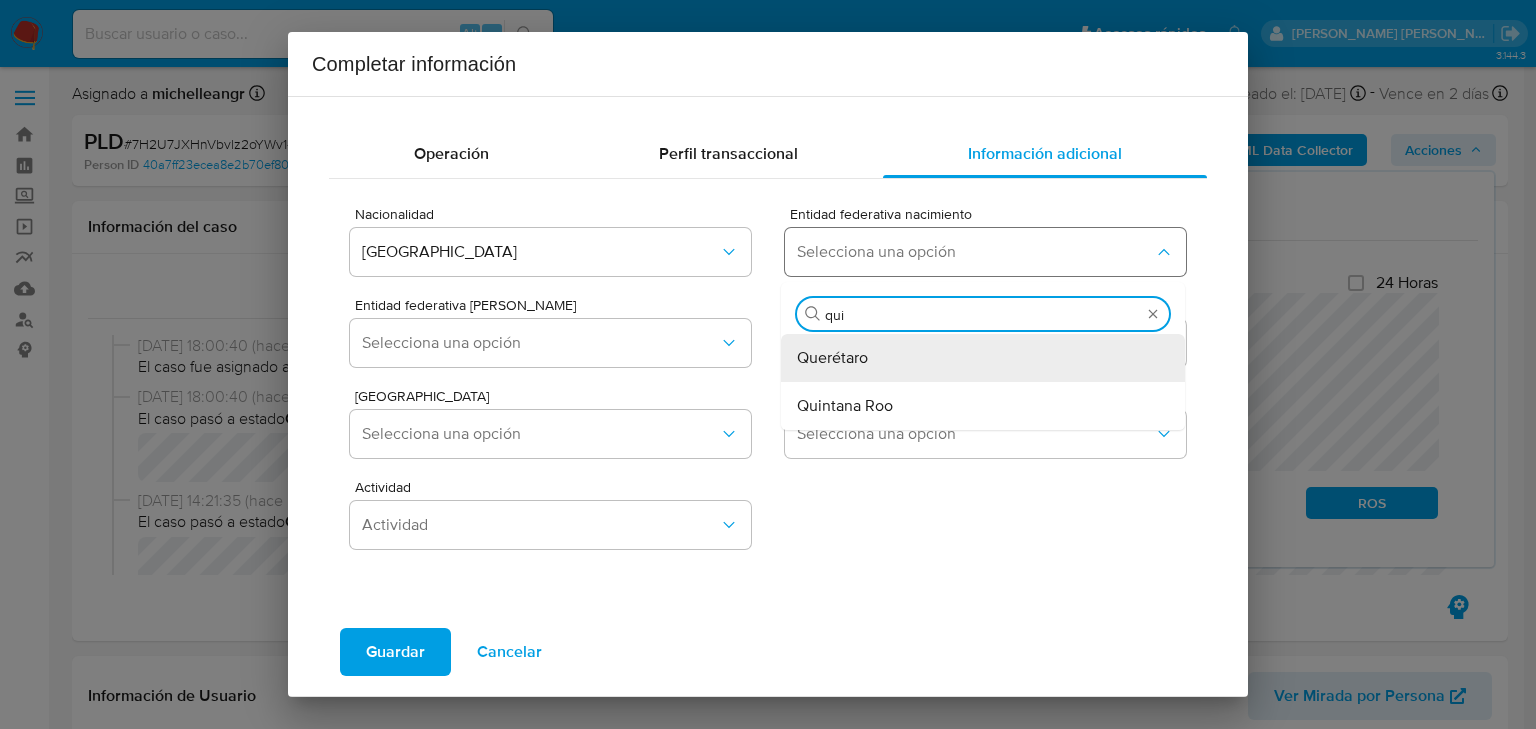 type on "quin" 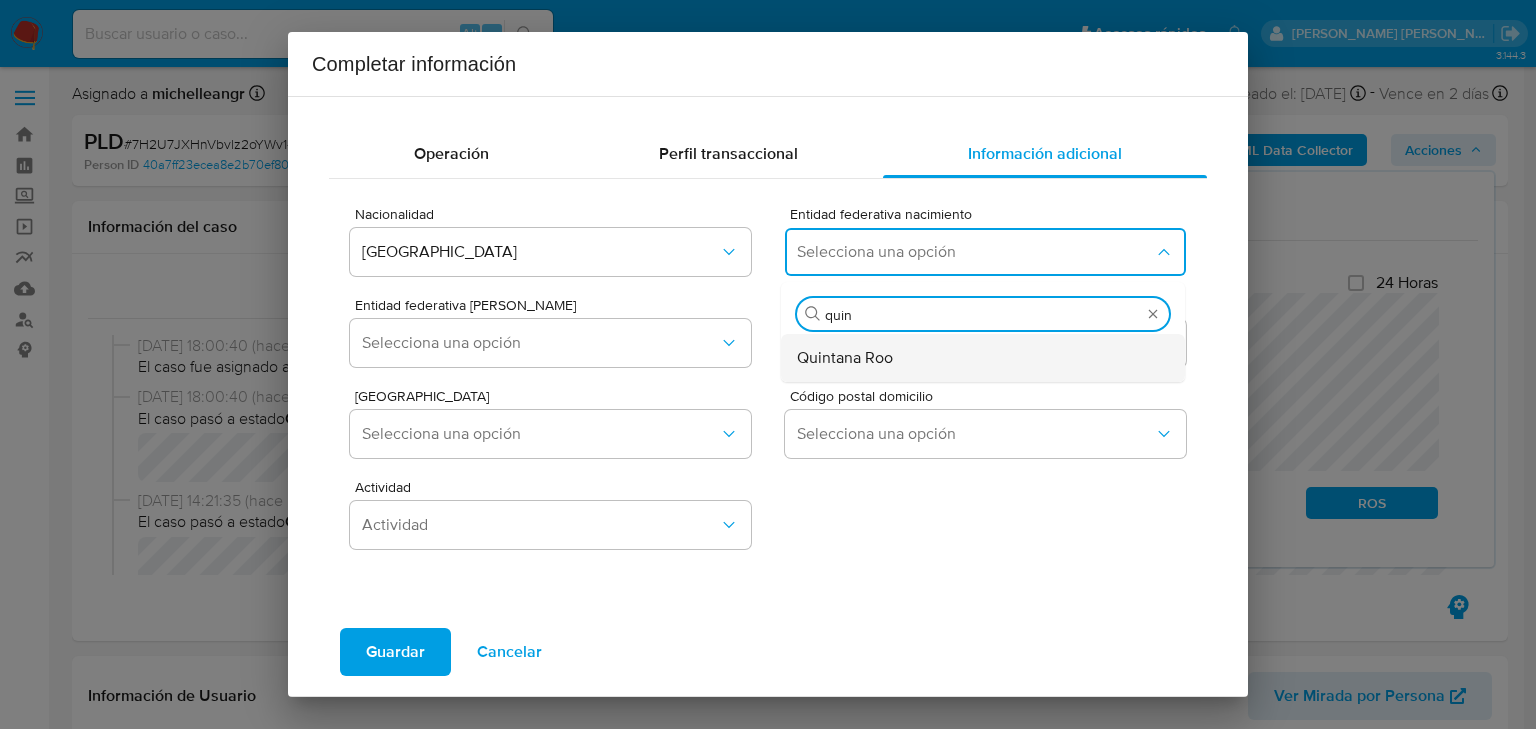 click on "Quintana Roo" at bounding box center [845, 358] 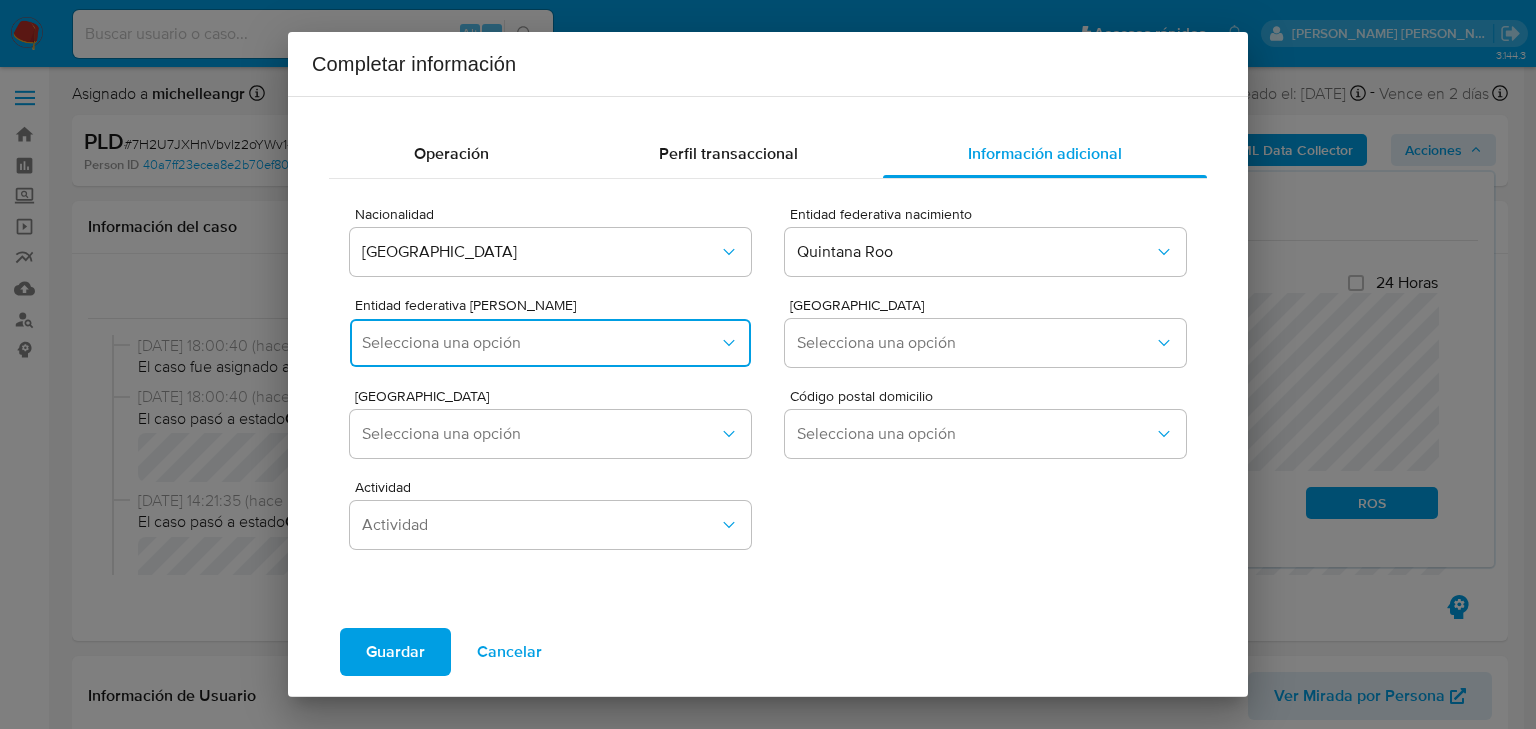 click on "Selecciona una opción" at bounding box center [540, 343] 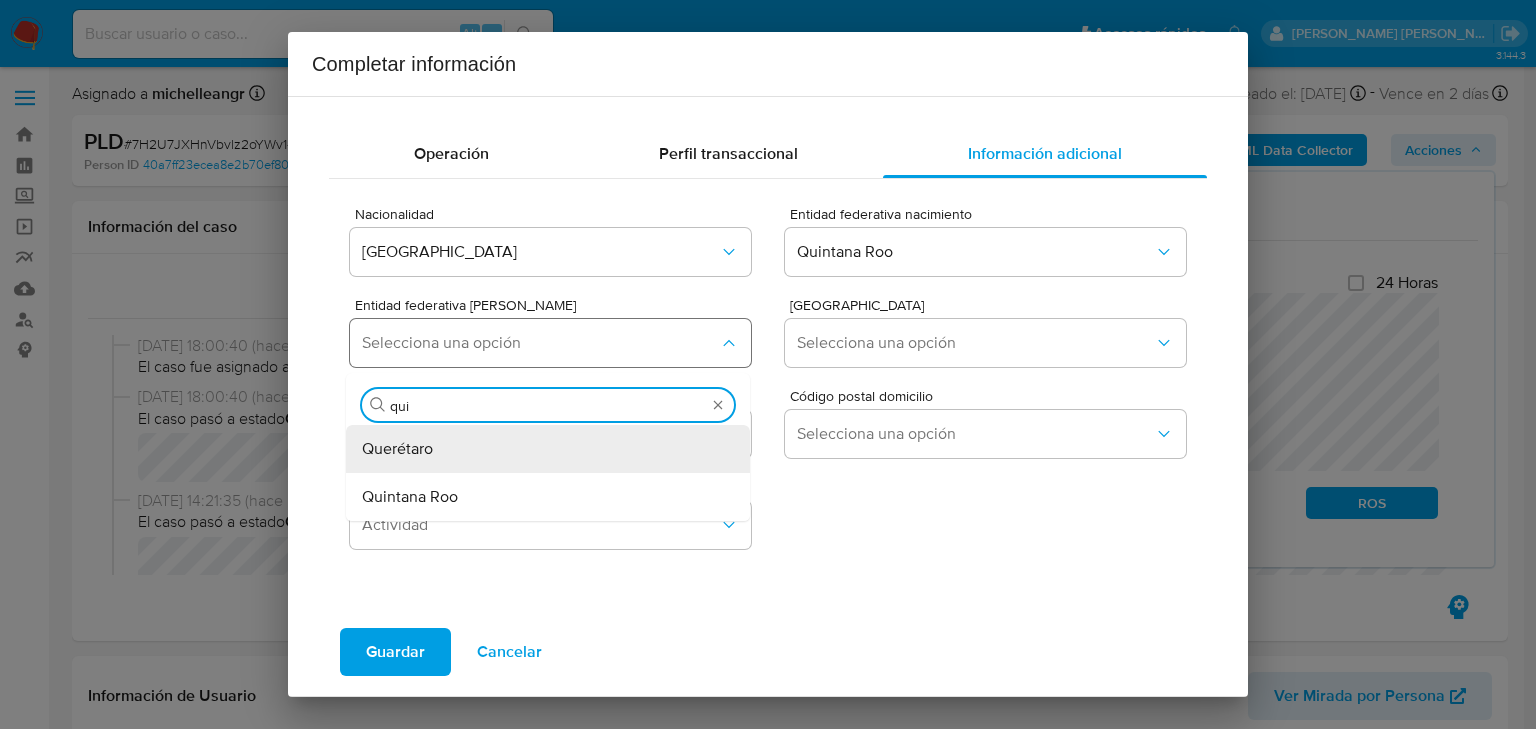 type on "quin" 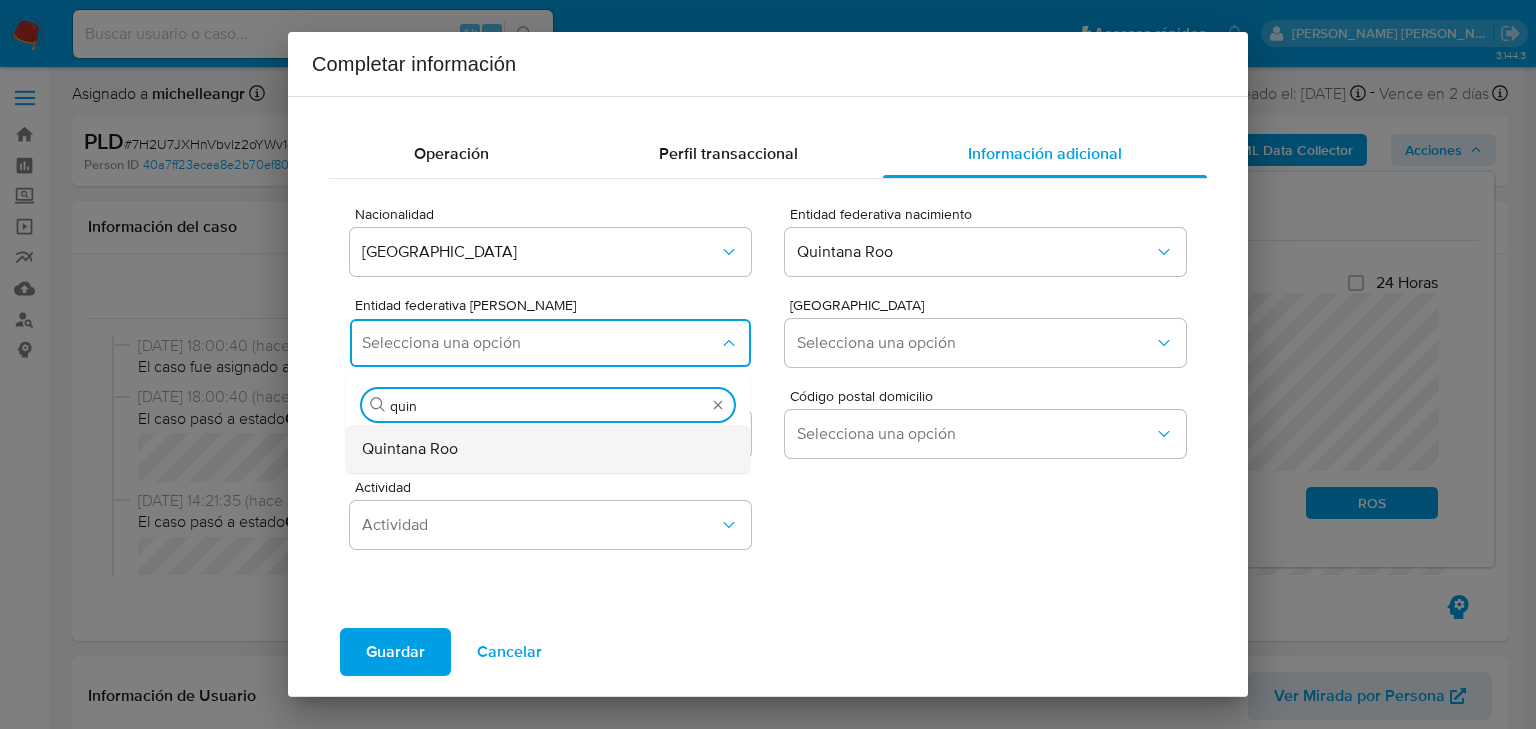 click on "Quintana Roo" at bounding box center (542, 449) 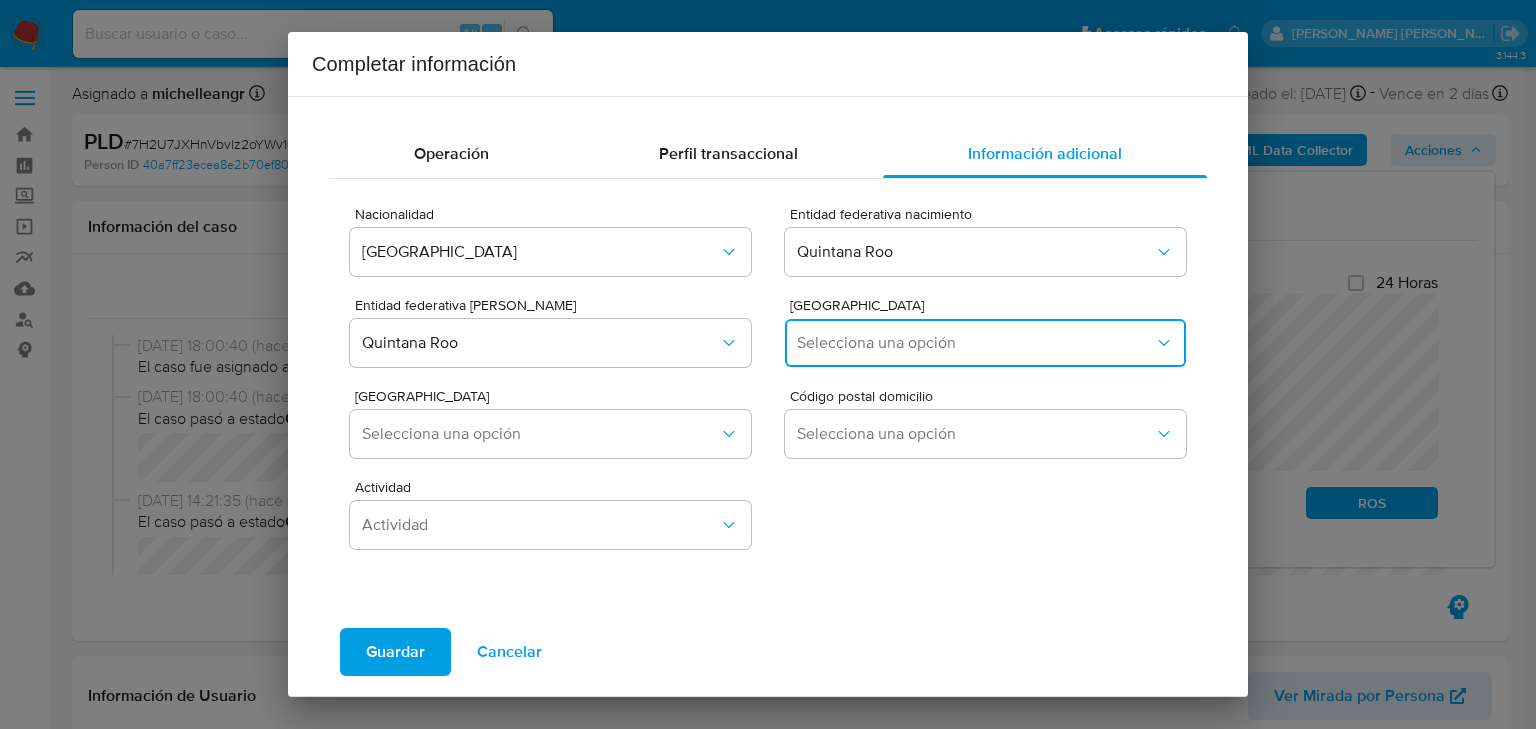 click on "Selecciona una opción" at bounding box center (985, 343) 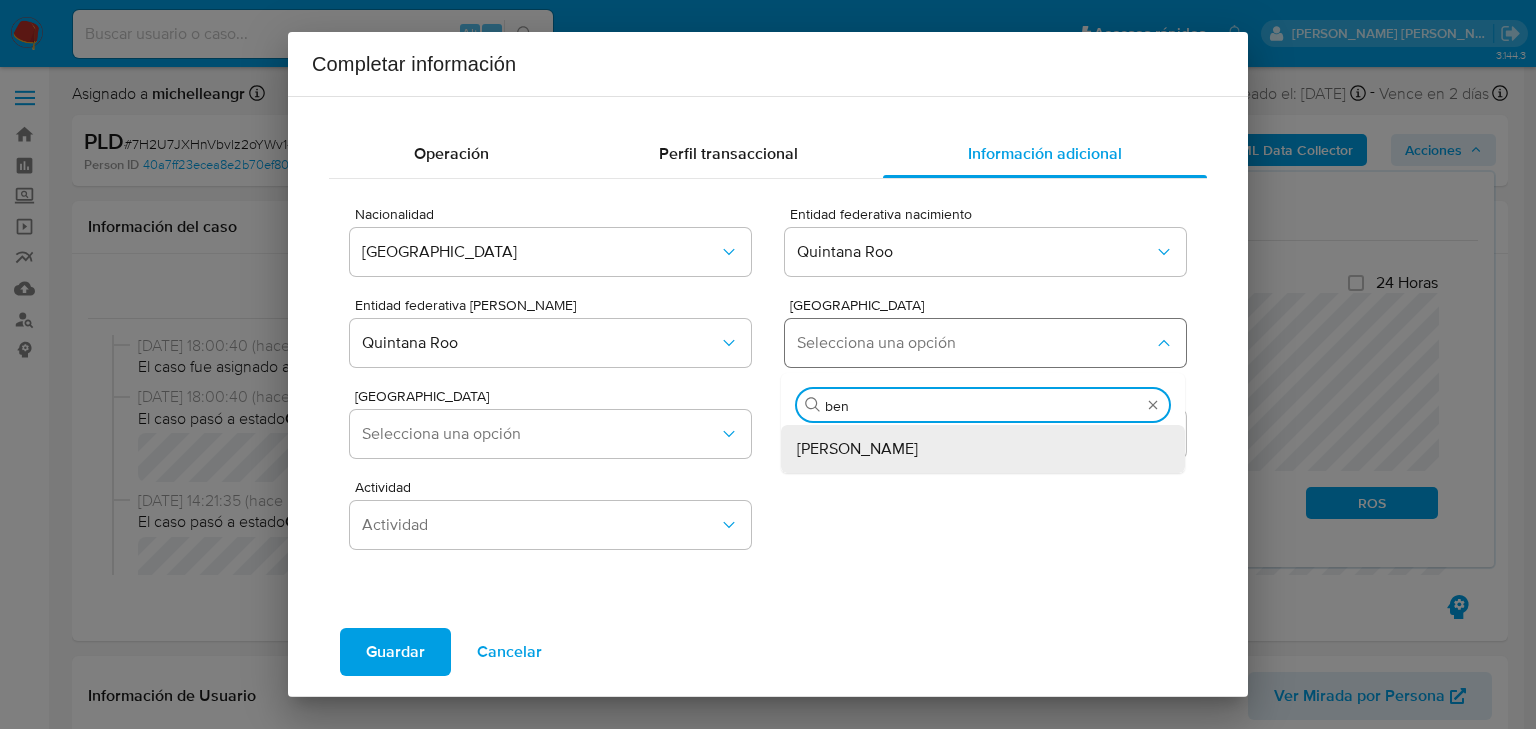 type on "beni" 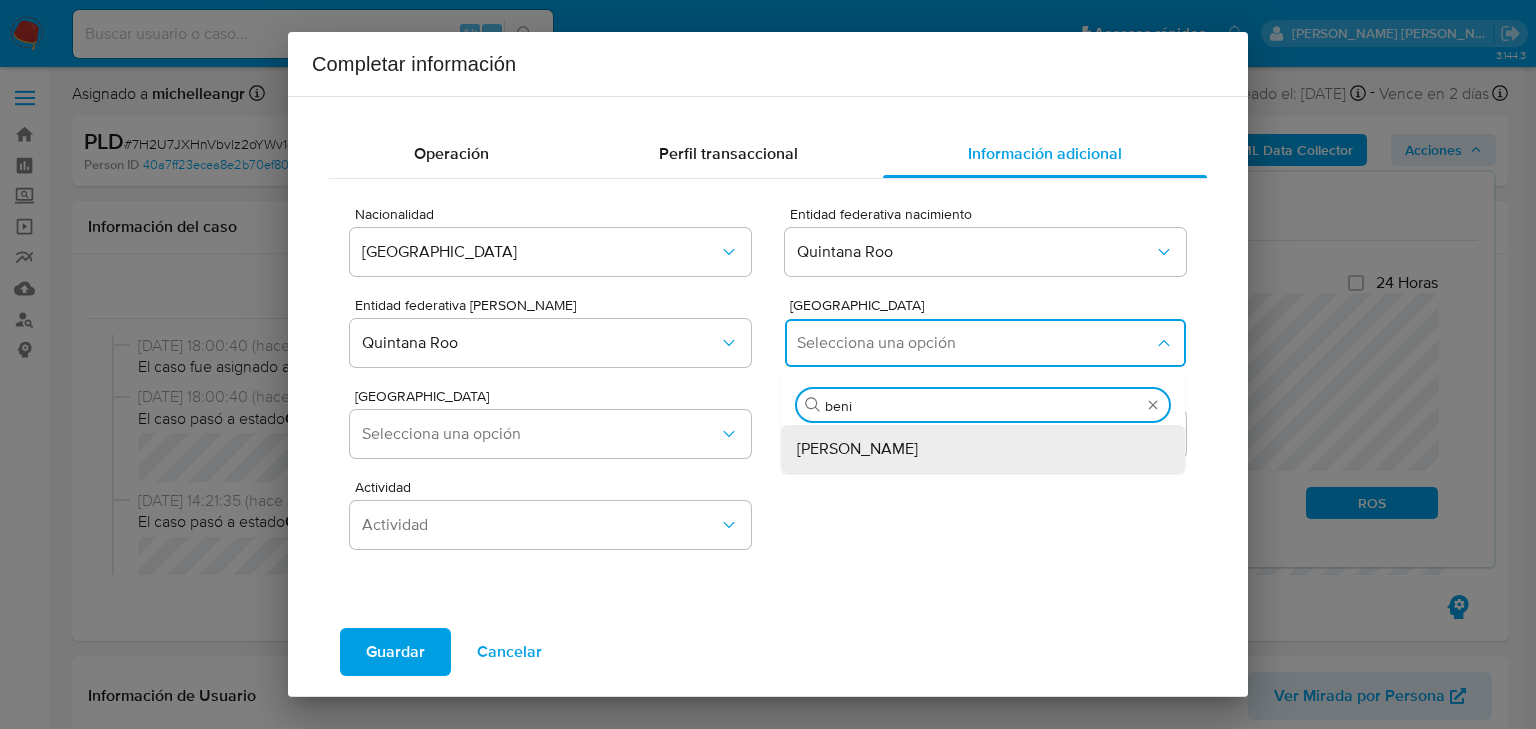 drag, startPoint x: 861, startPoint y: 450, endPoint x: 757, endPoint y: 449, distance: 104.00481 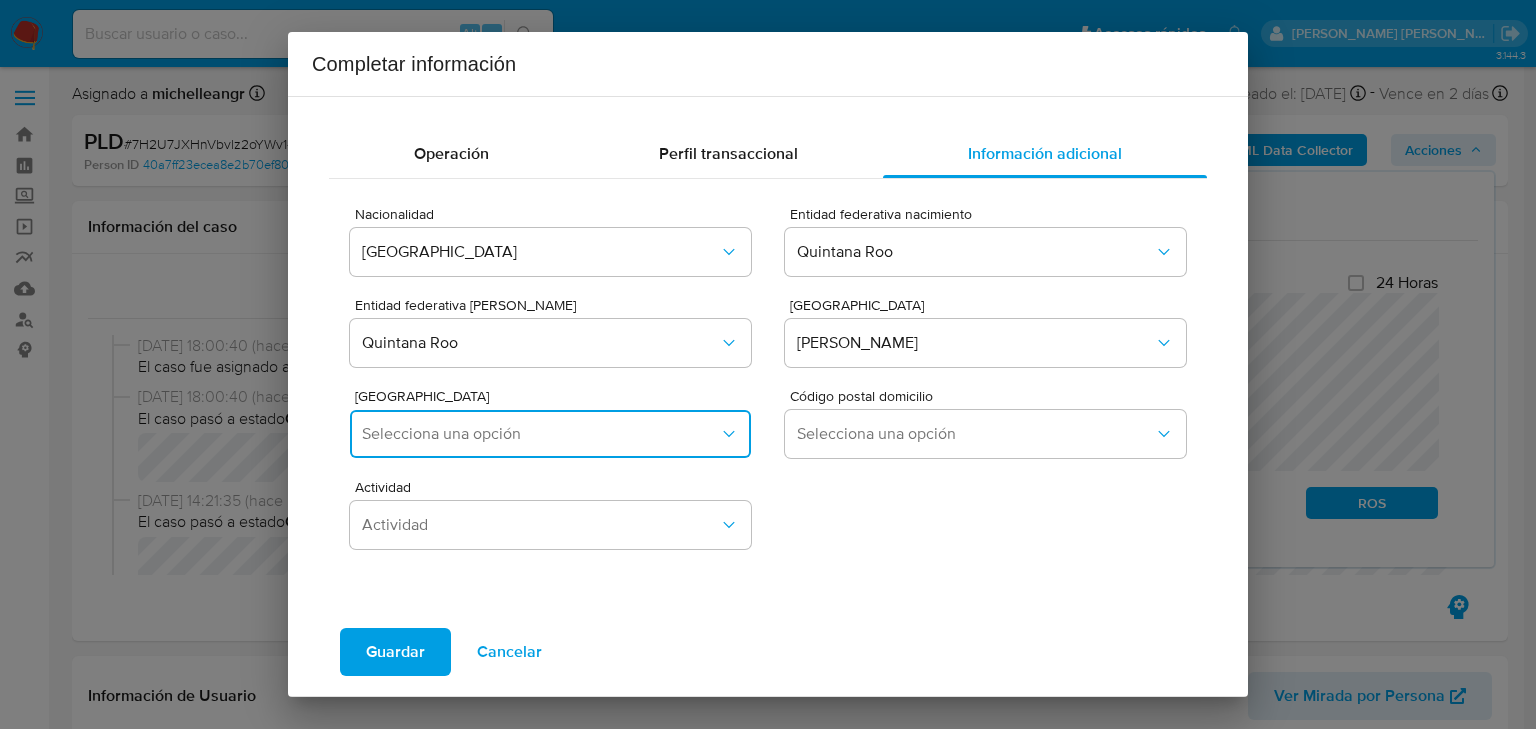 click on "Selecciona una opción" at bounding box center (540, 434) 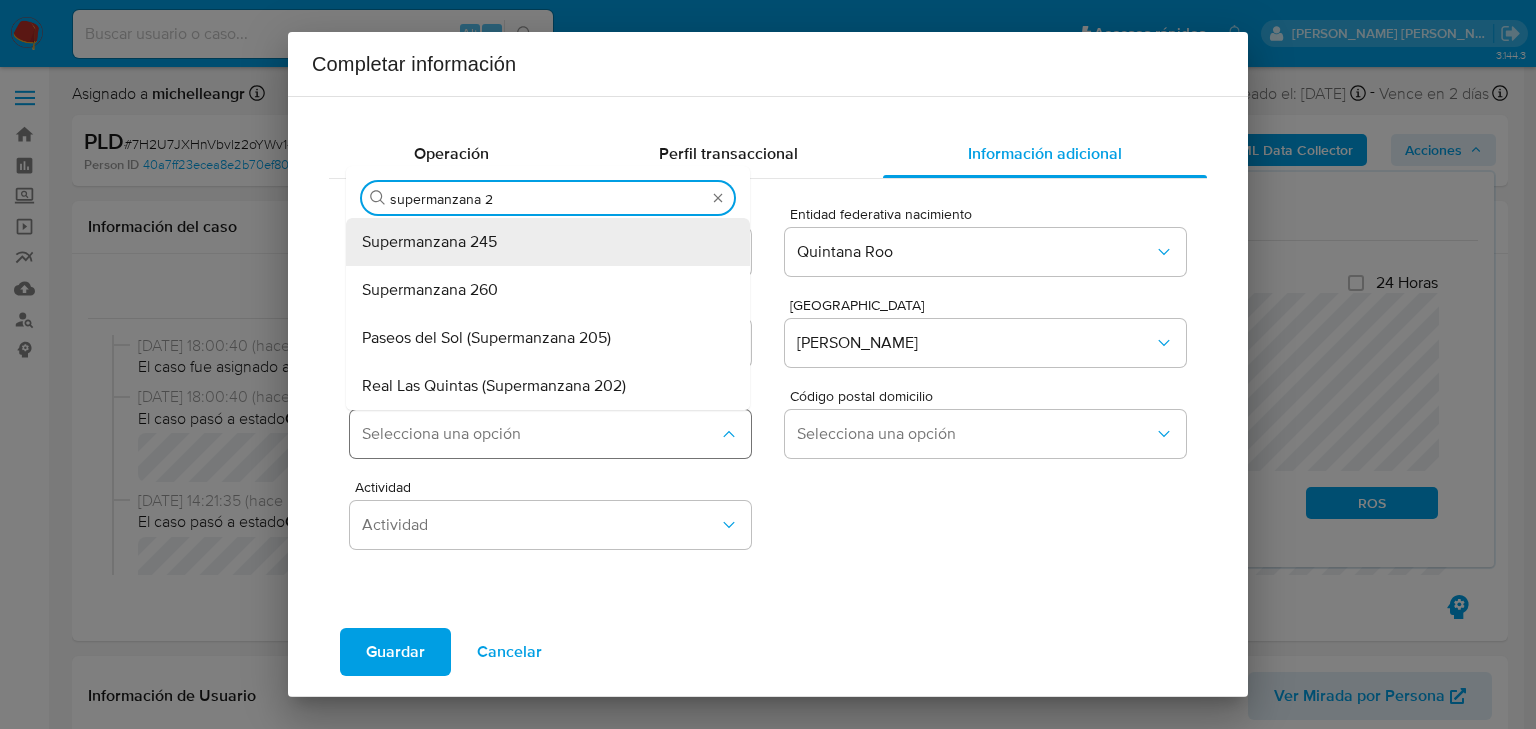type on "supermanzana 25" 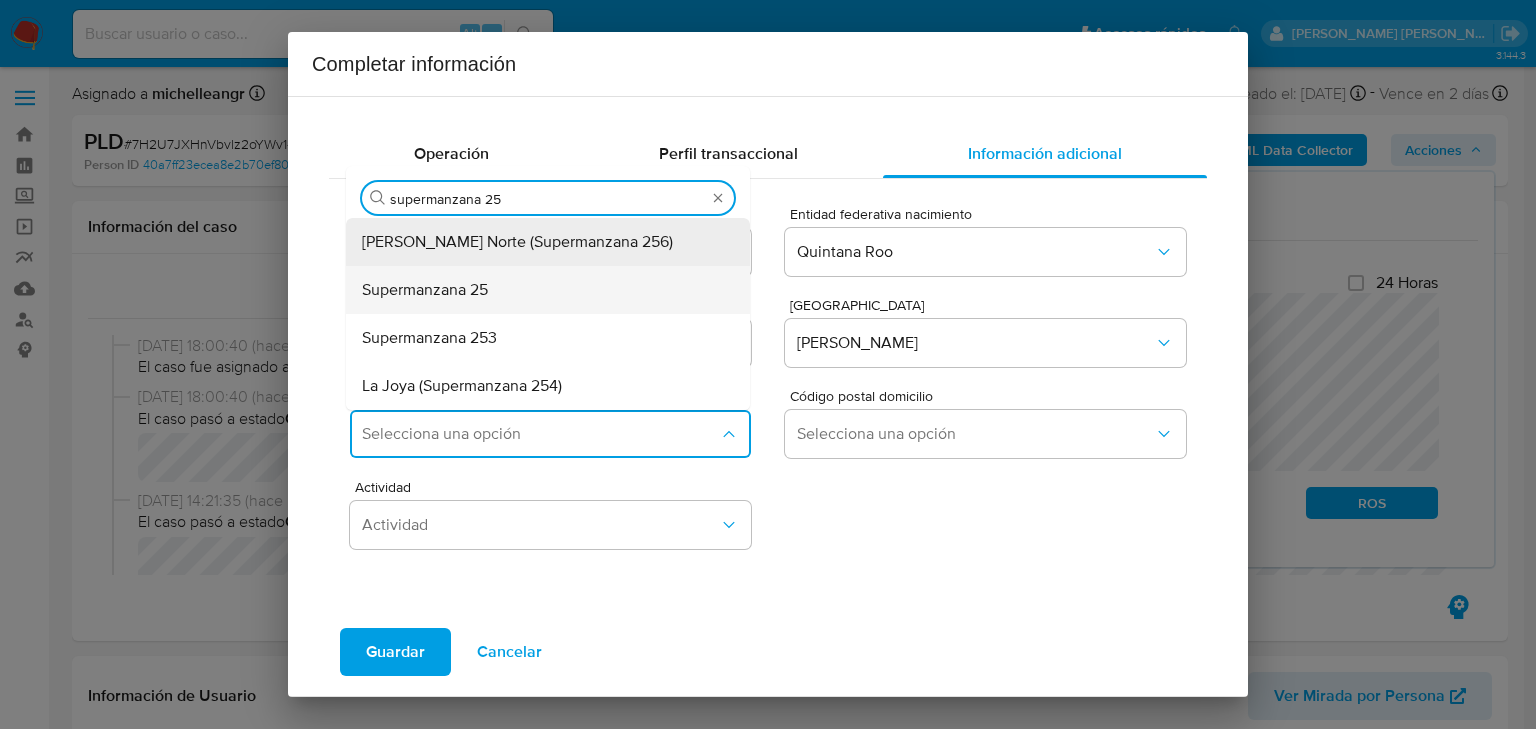 click on "Supermanzana 25" at bounding box center (425, 290) 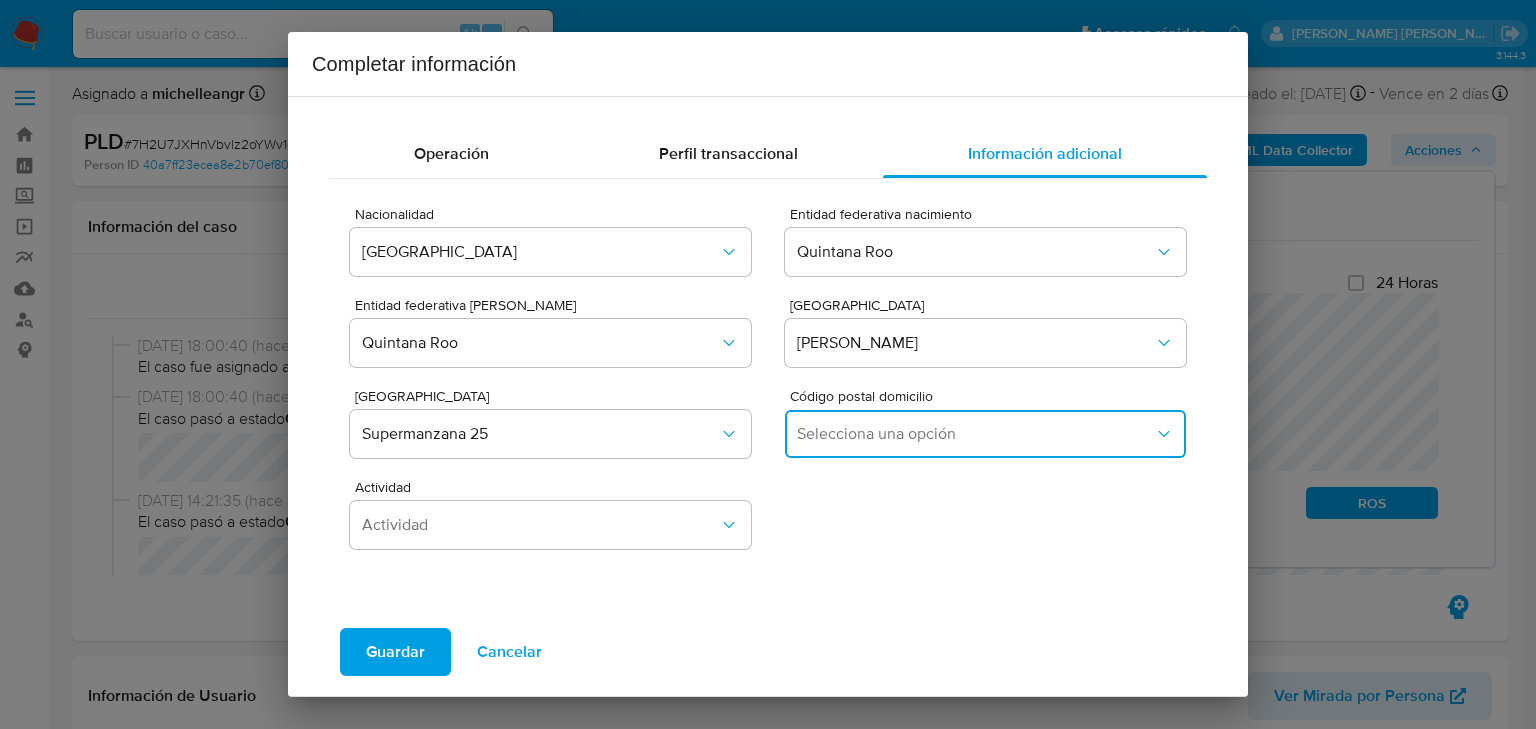 click on "Selecciona una opción" at bounding box center (975, 434) 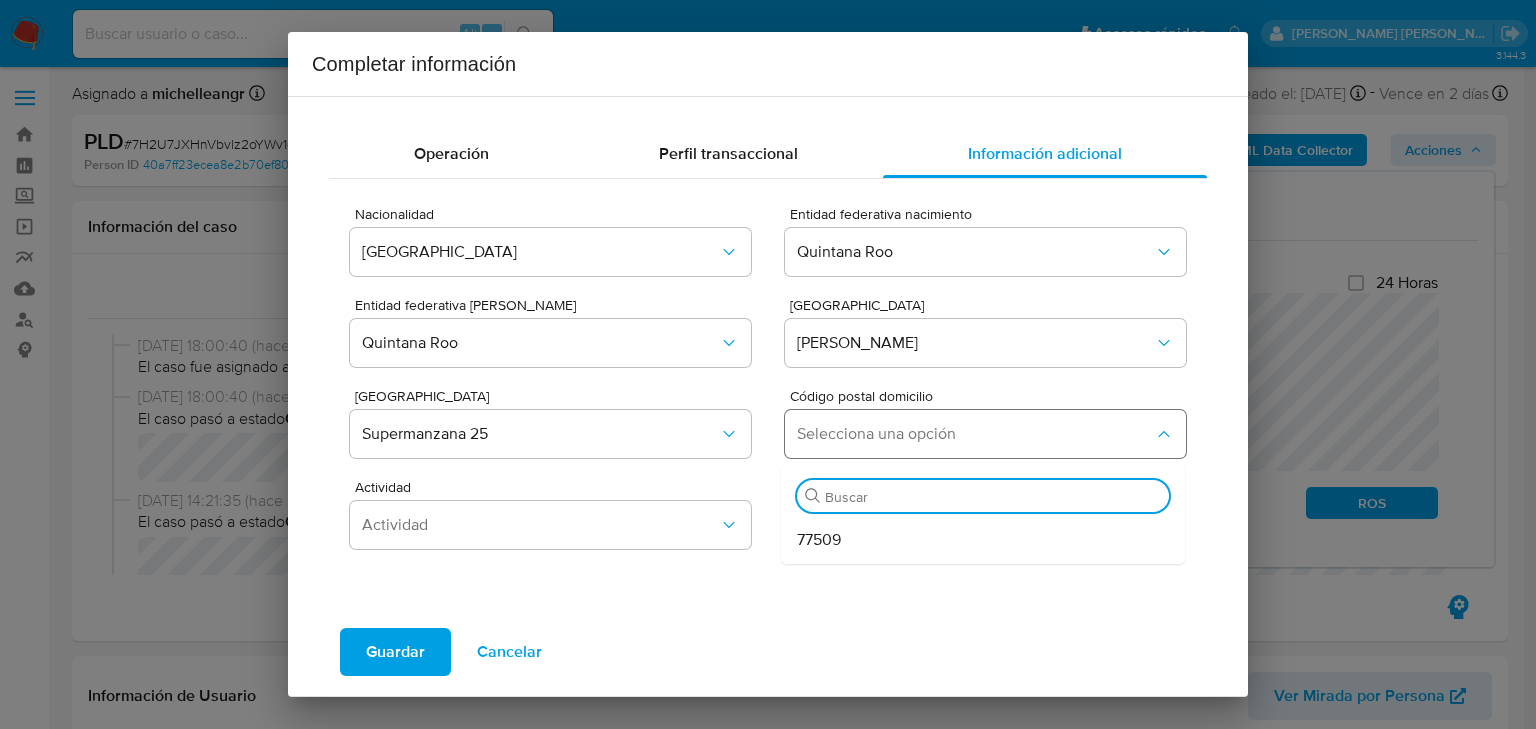 click on "77509" at bounding box center [819, 540] 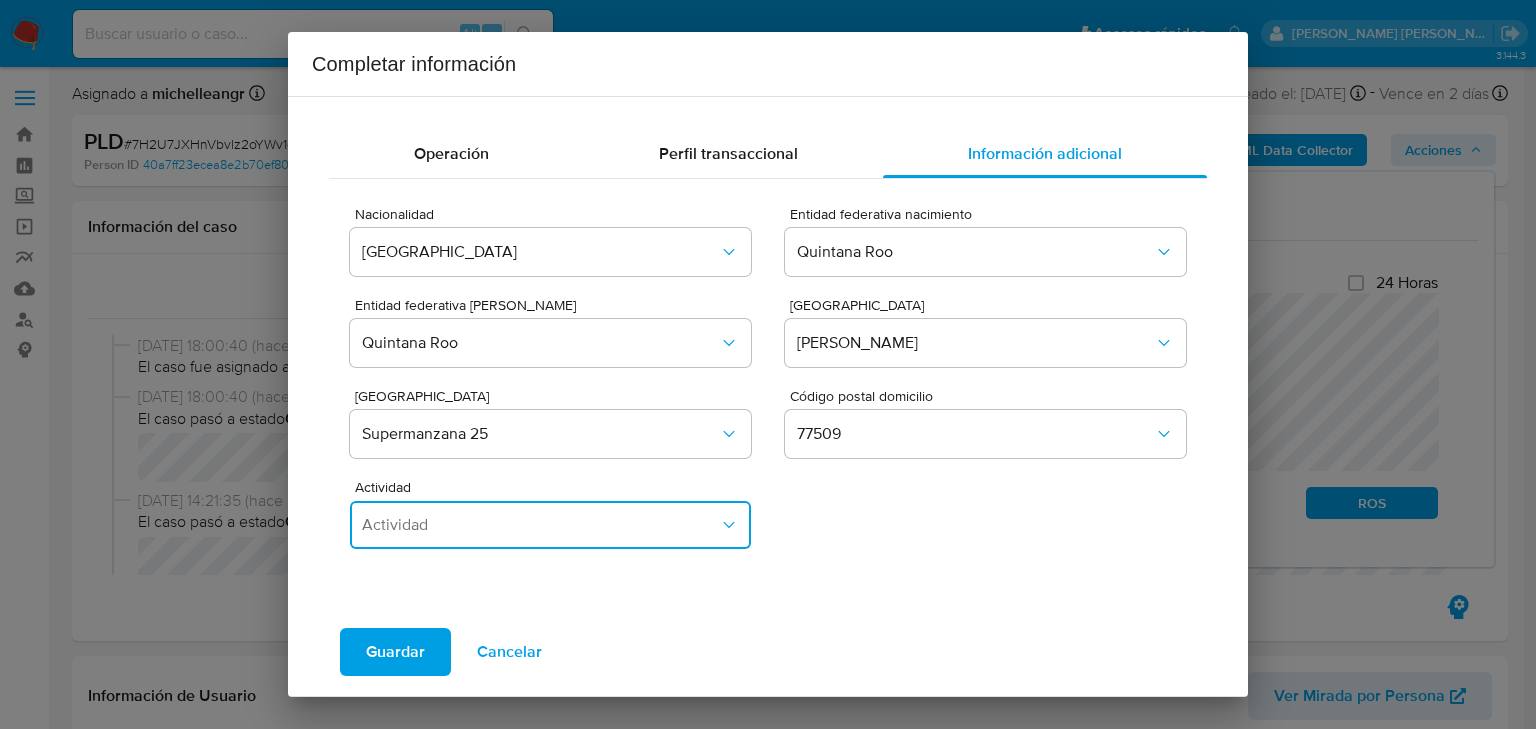 click on "Actividad" at bounding box center [540, 525] 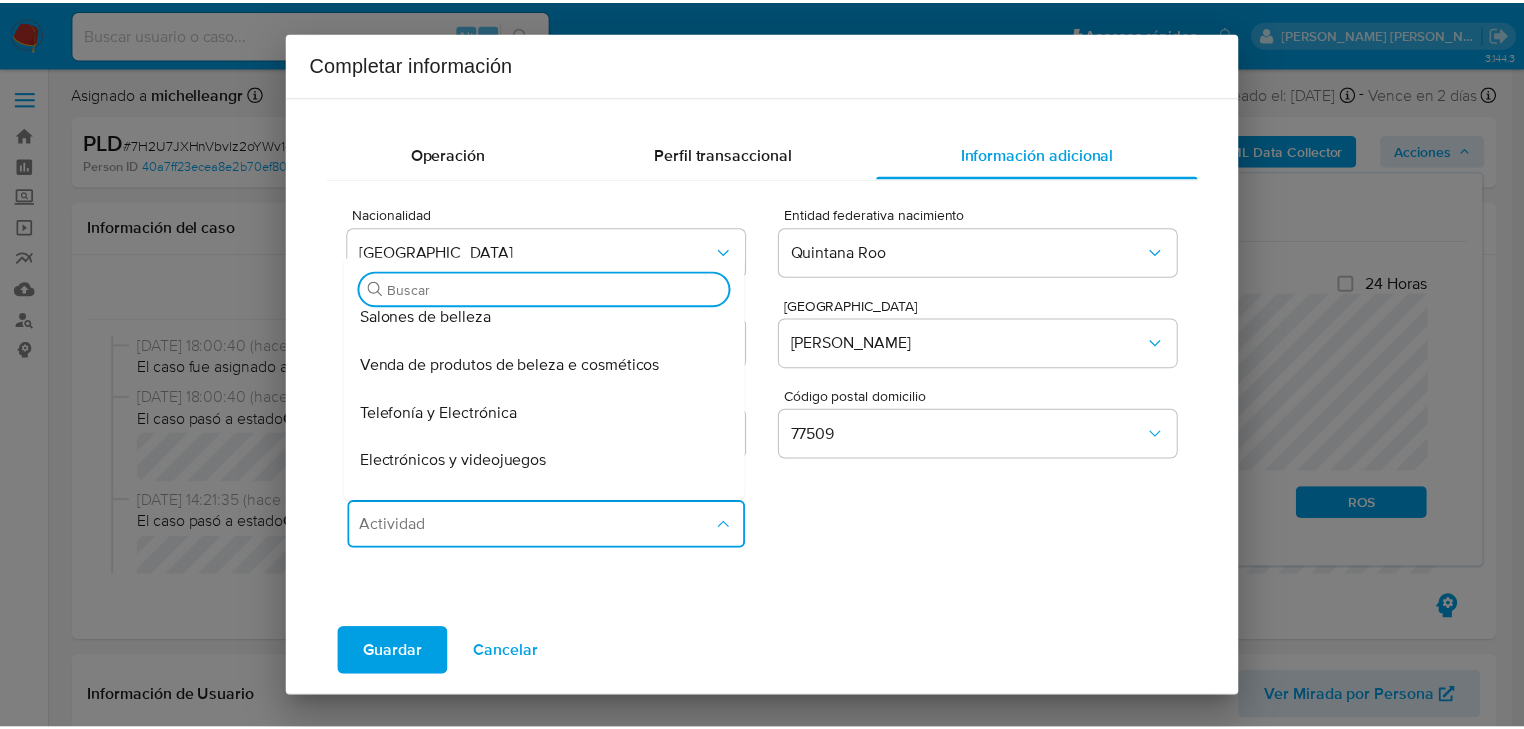 scroll, scrollTop: 1440, scrollLeft: 0, axis: vertical 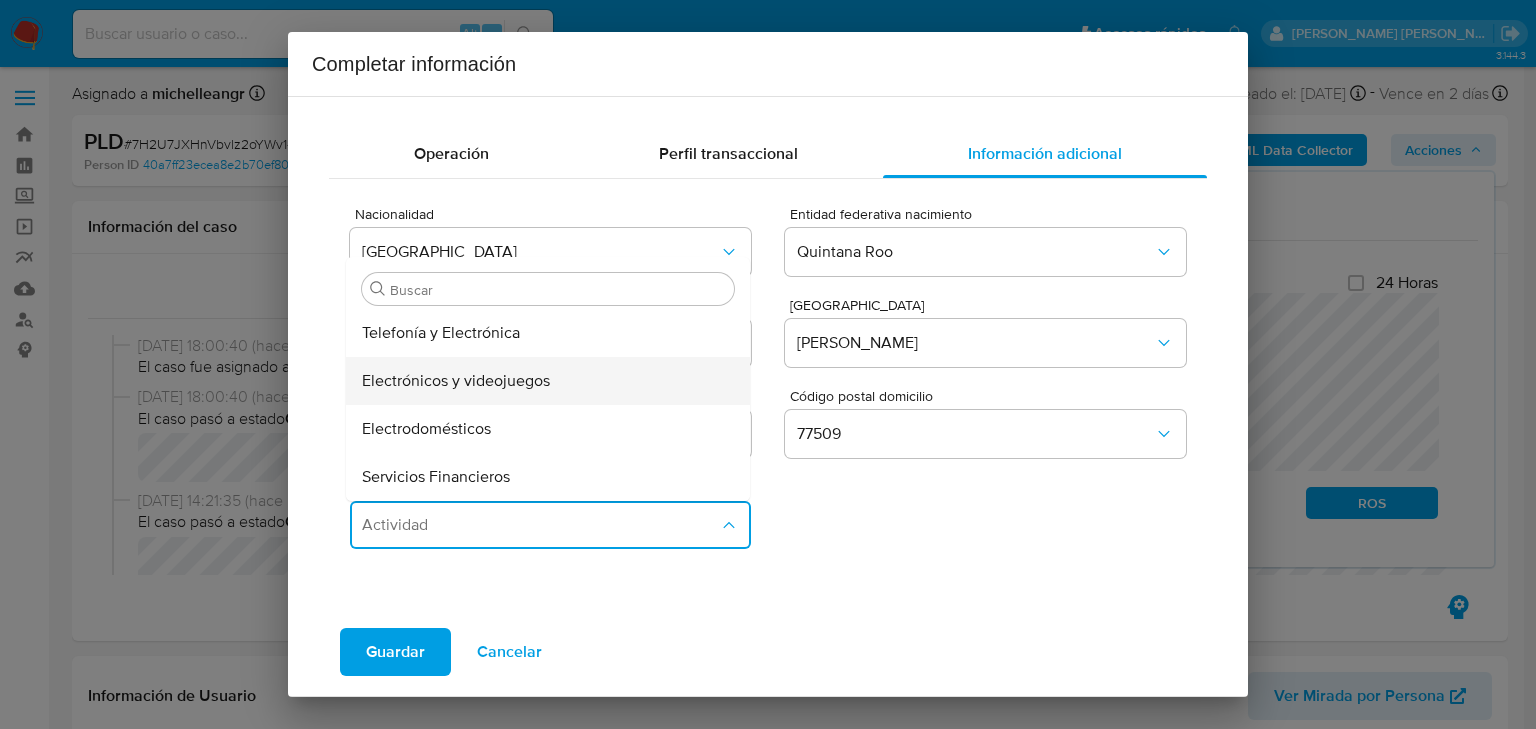 click on "Electrónicos y videojuegos" 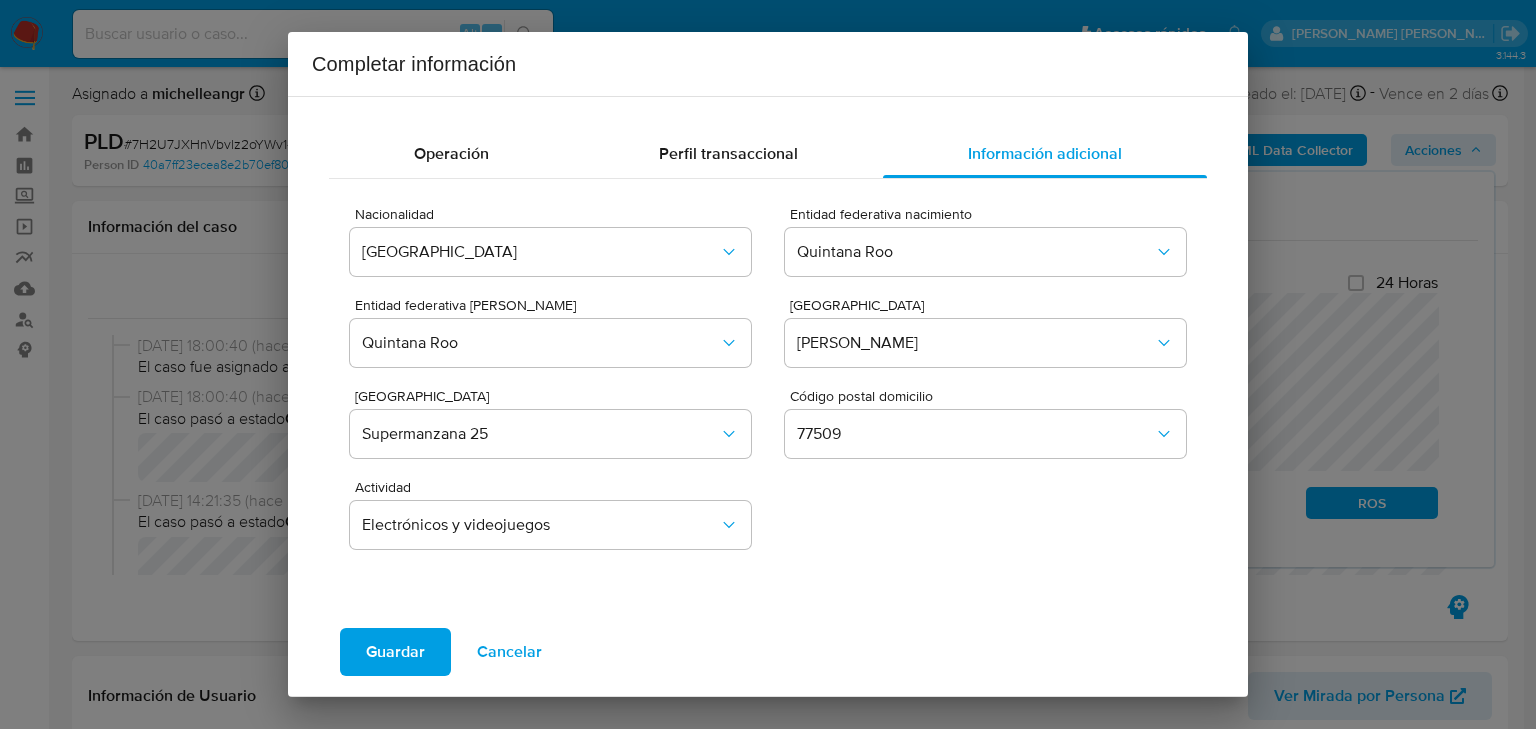 click on "Guardar" 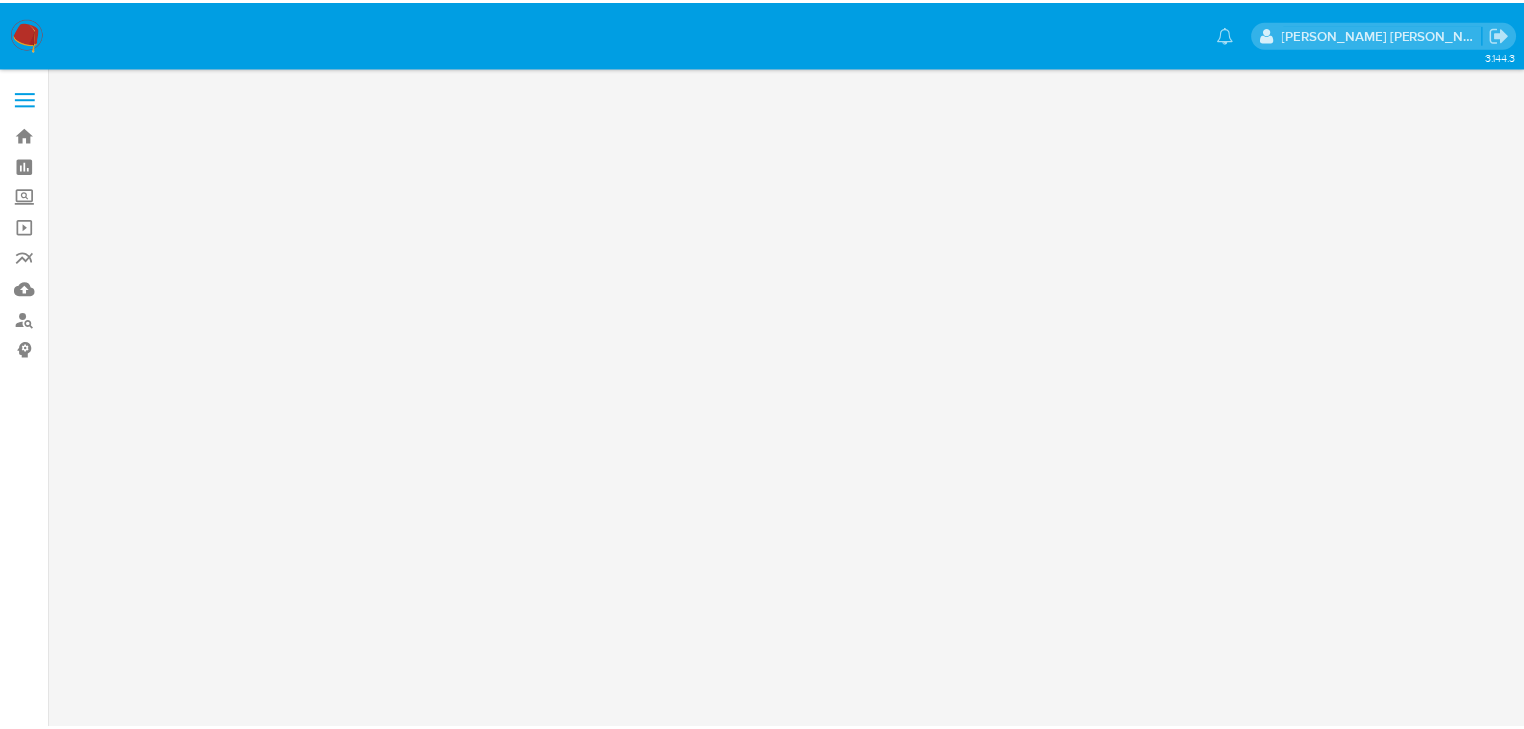 scroll, scrollTop: 0, scrollLeft: 0, axis: both 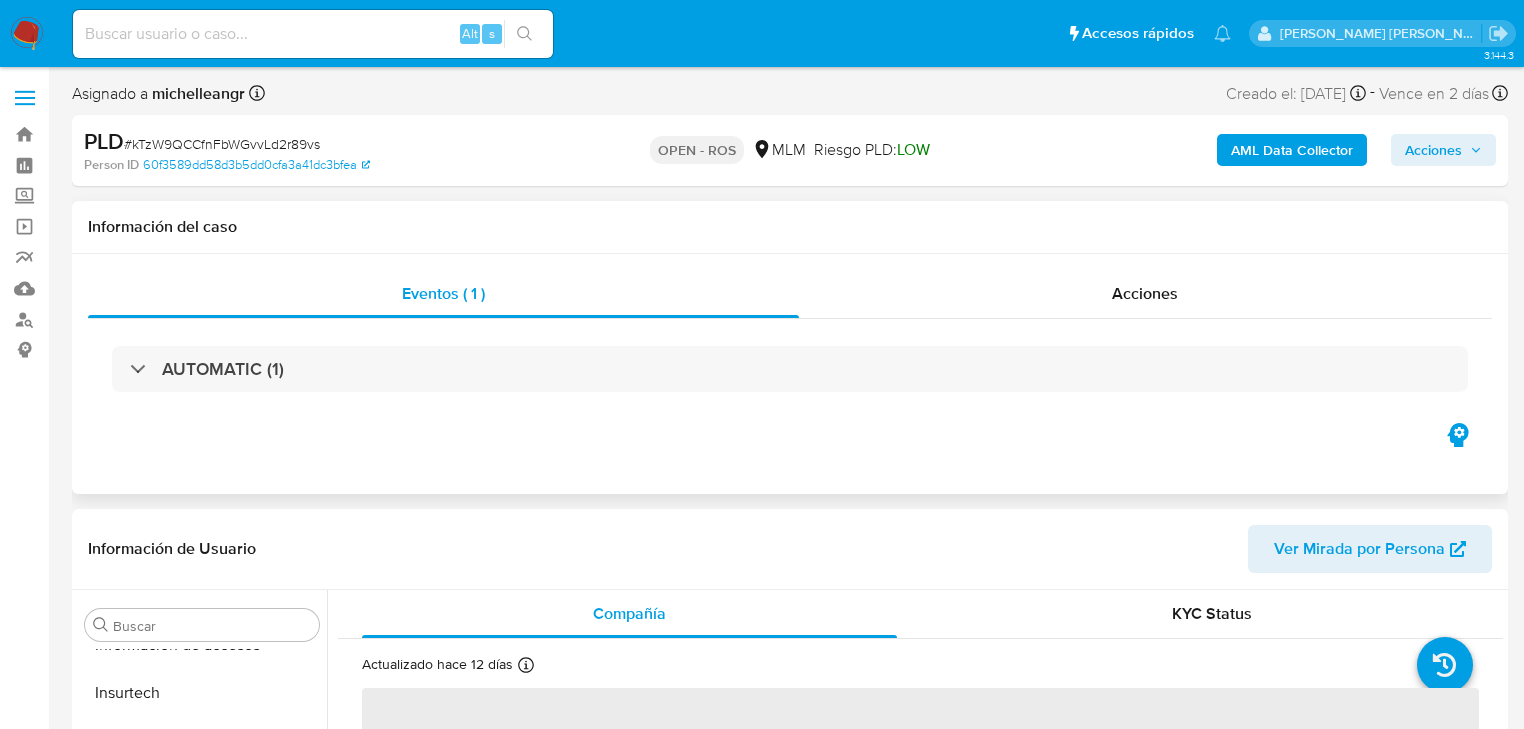 select on "10" 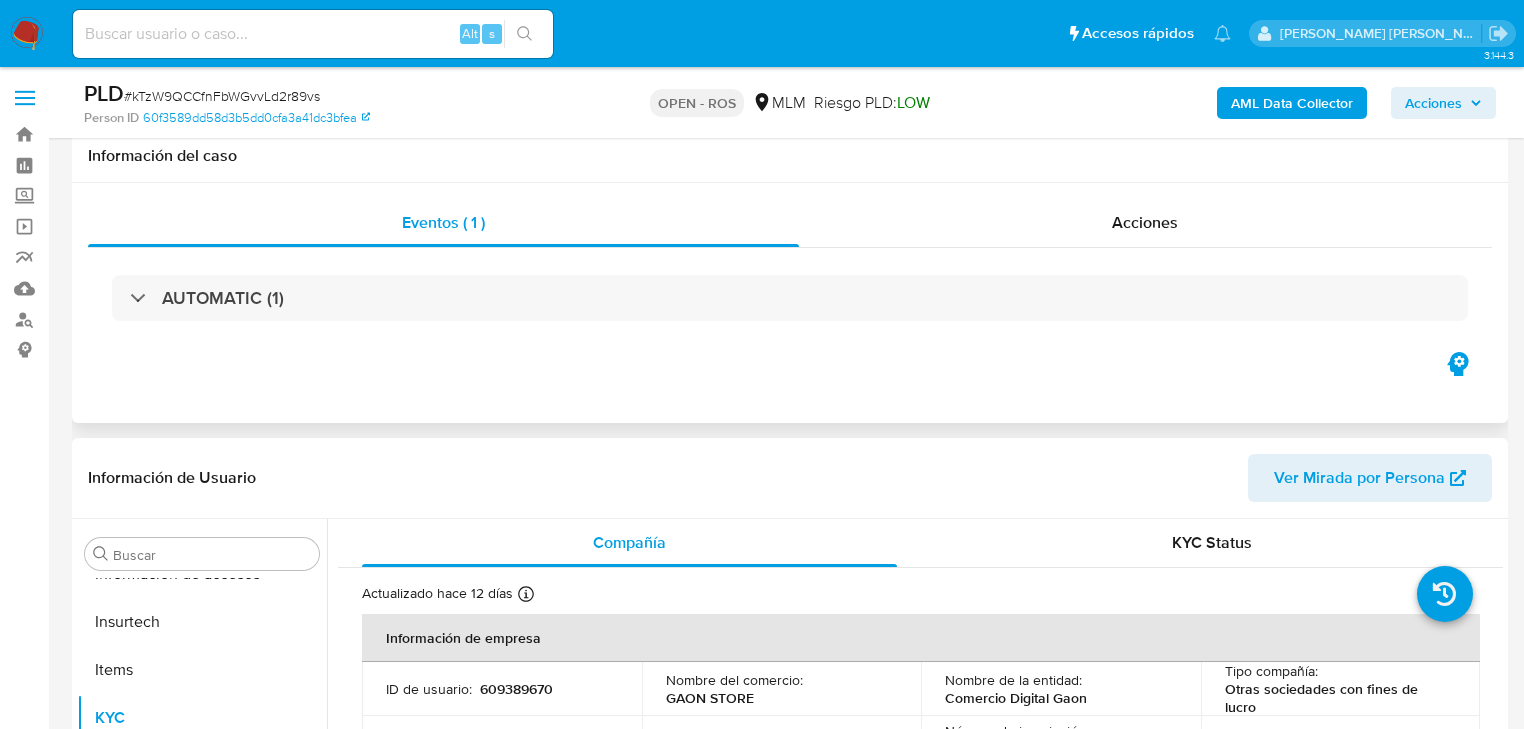 scroll, scrollTop: 400, scrollLeft: 0, axis: vertical 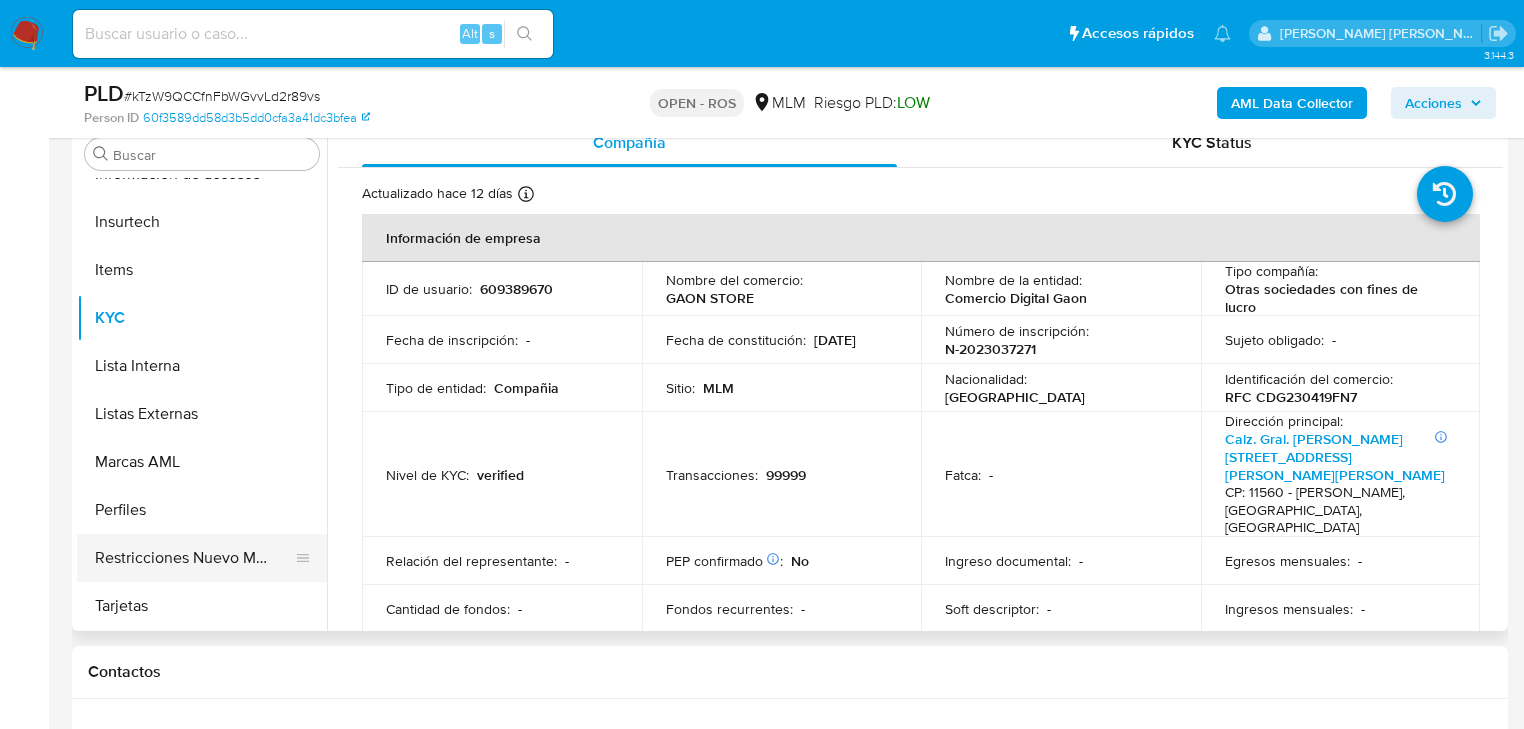 click on "Restricciones Nuevo Mundo" at bounding box center (194, 558) 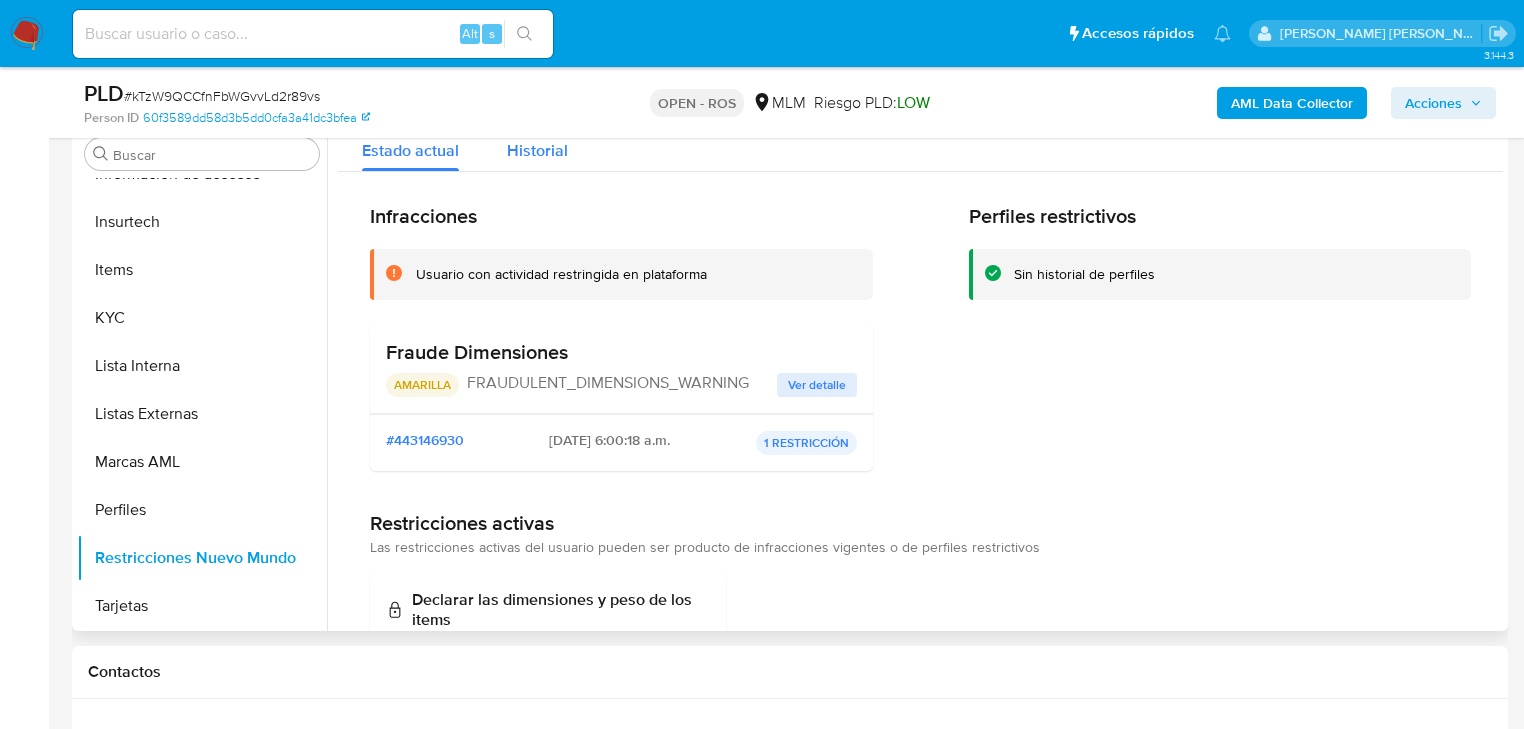 click on "Historial" at bounding box center (537, 150) 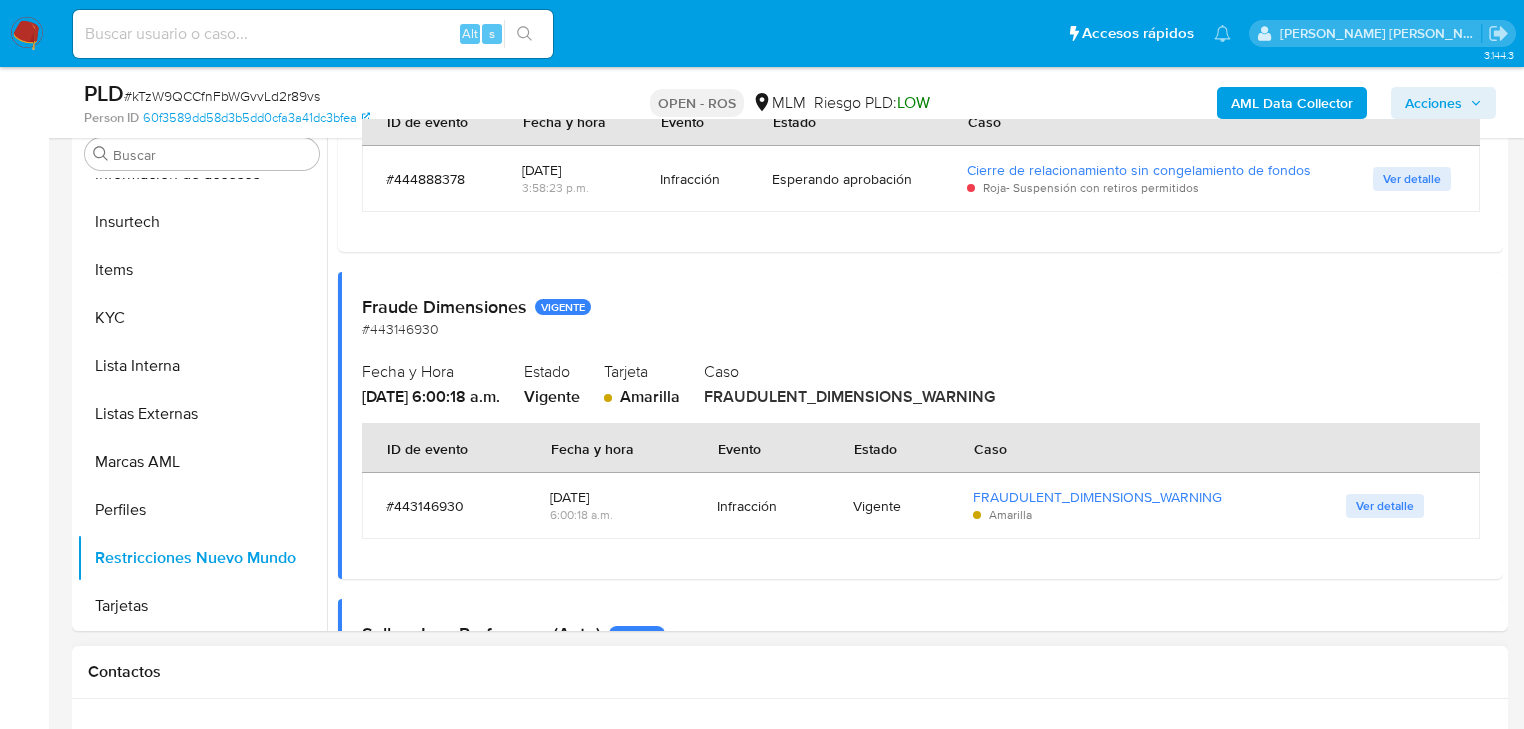 scroll, scrollTop: 480, scrollLeft: 0, axis: vertical 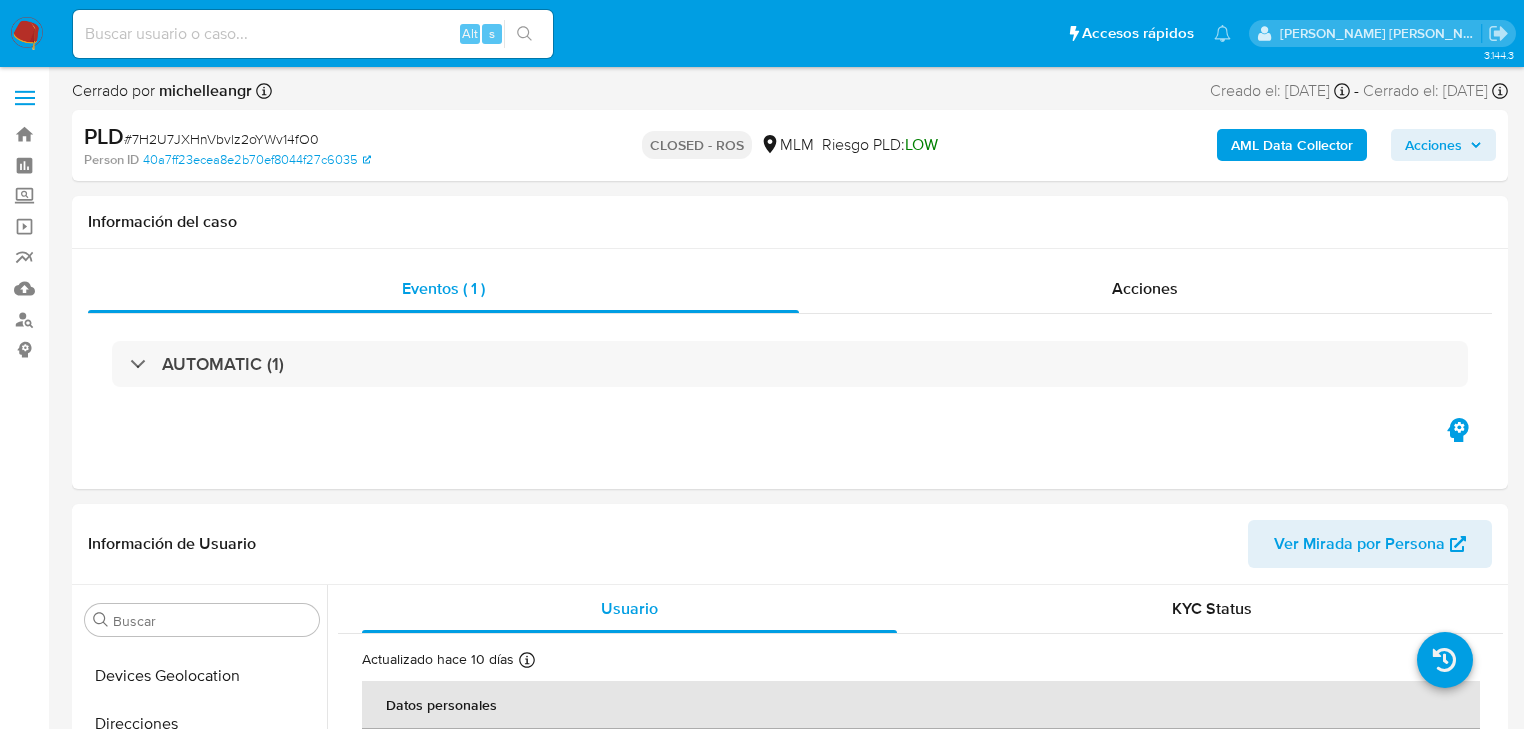 select on "10" 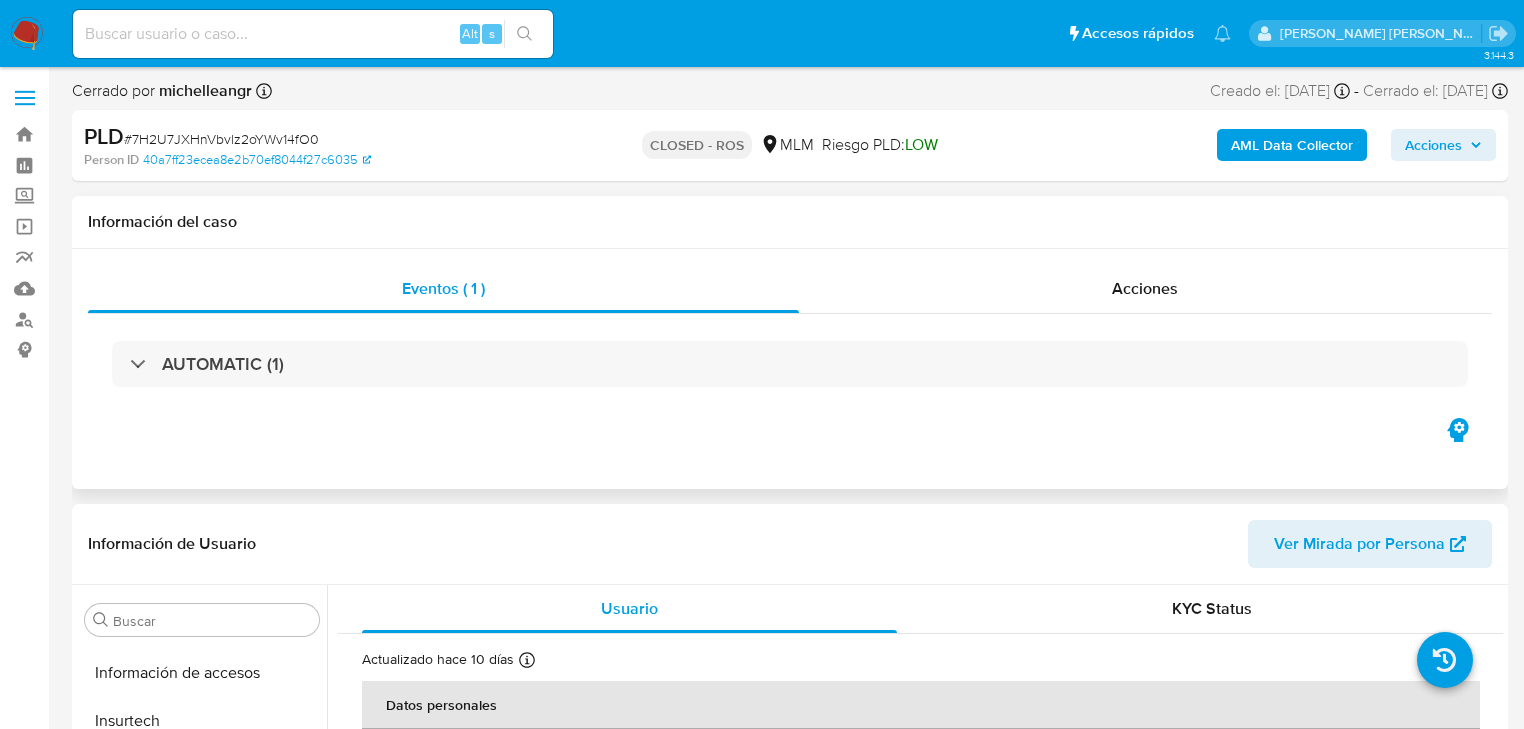 scroll, scrollTop: 796, scrollLeft: 0, axis: vertical 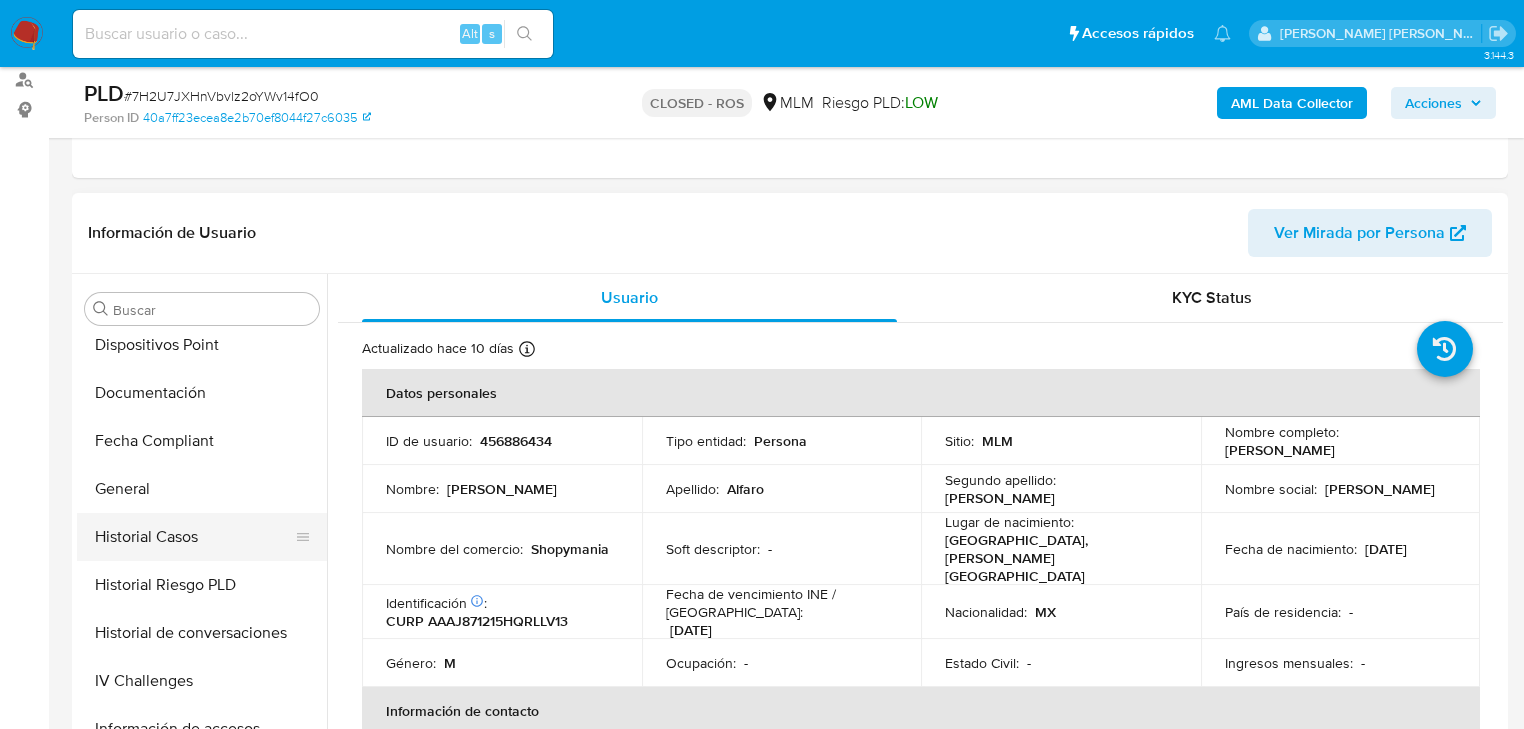 click on "Historial Casos" at bounding box center [194, 537] 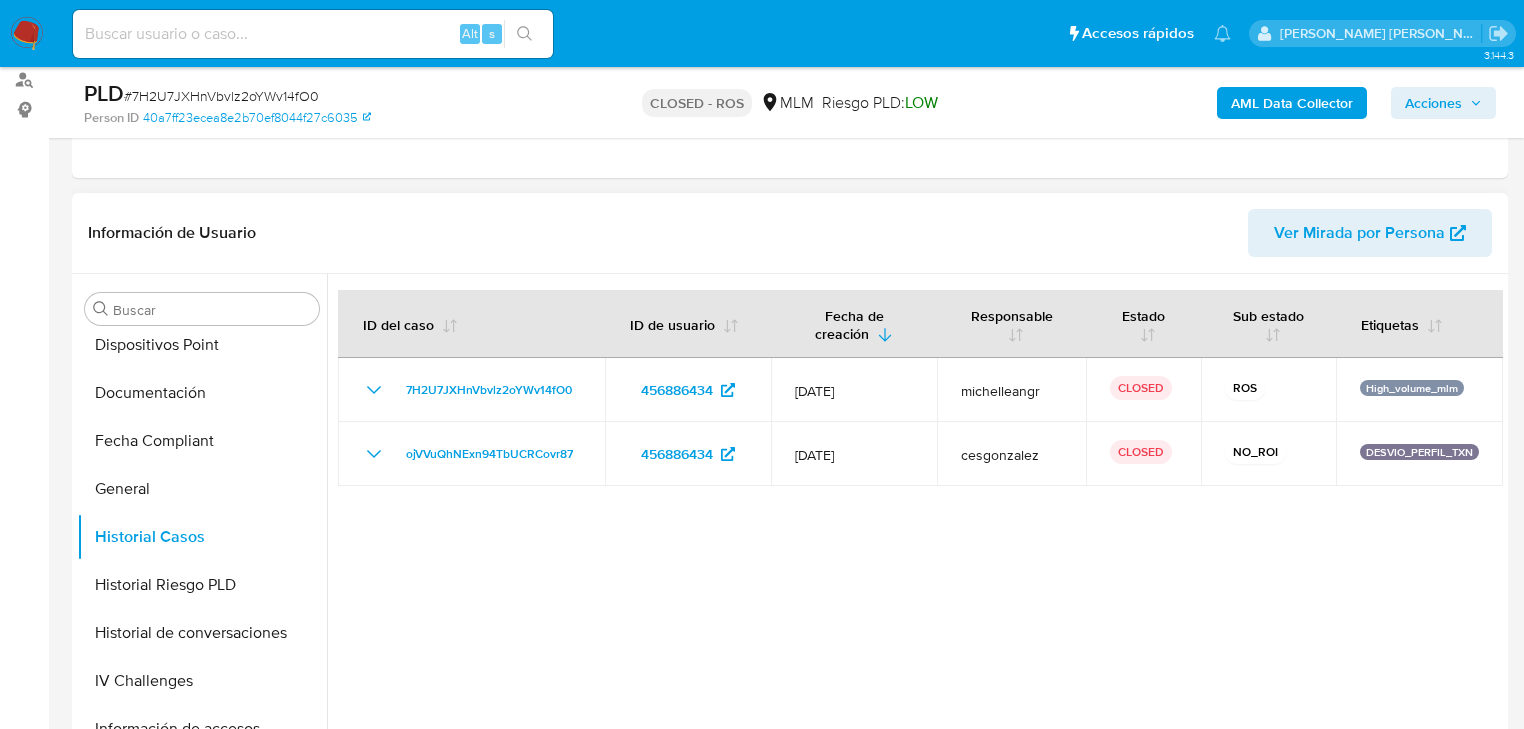 scroll, scrollTop: 320, scrollLeft: 0, axis: vertical 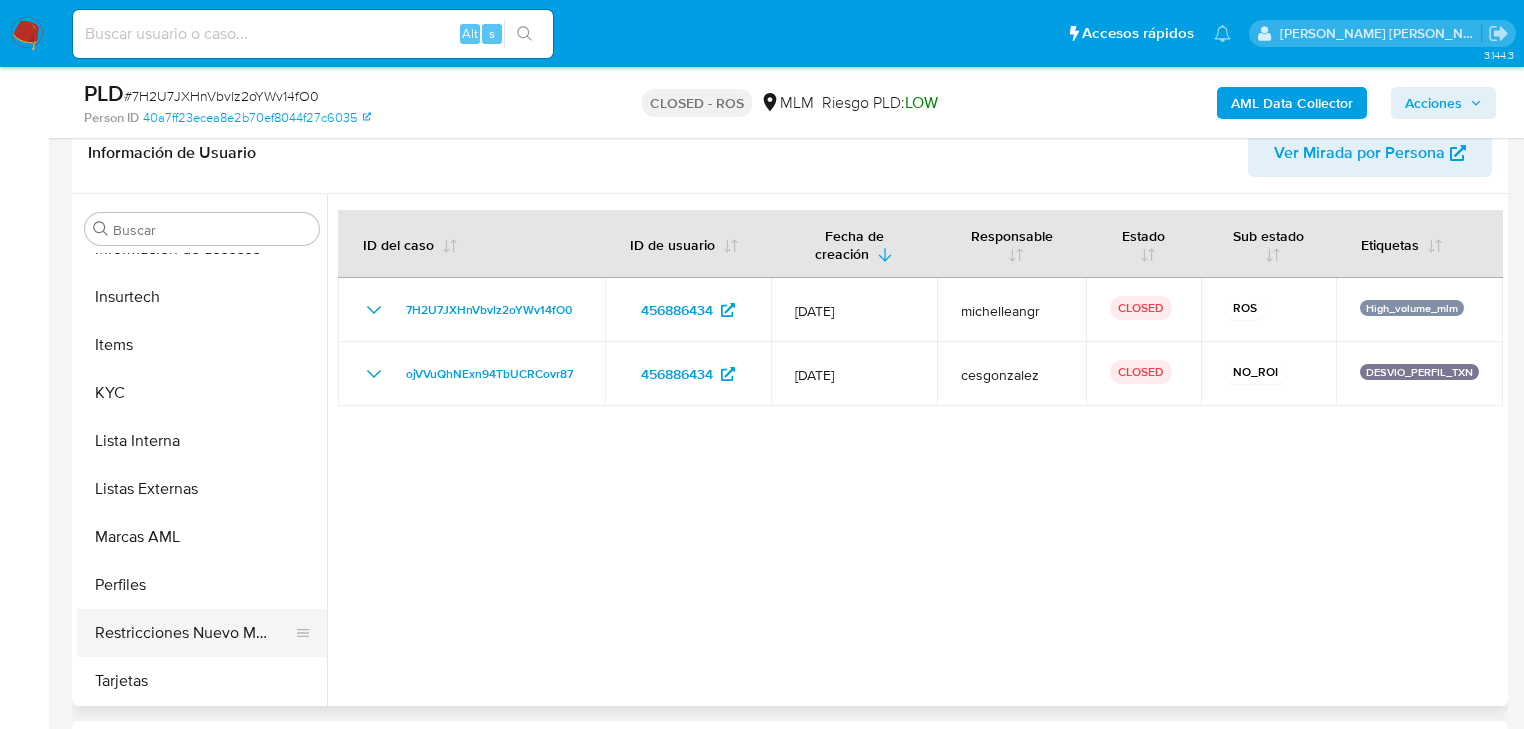click on "Restricciones Nuevo Mundo" at bounding box center (194, 633) 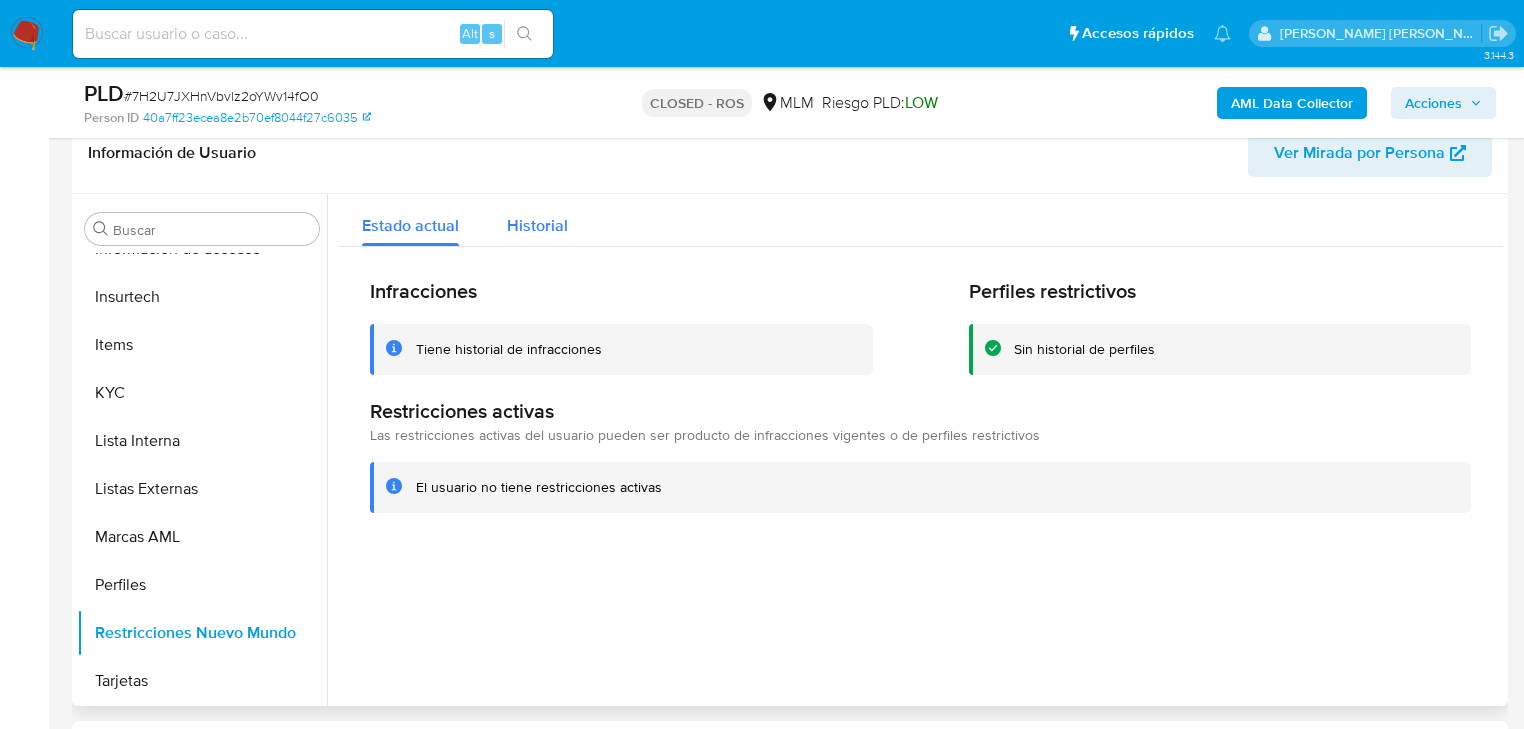 click on "Historial" at bounding box center [537, 225] 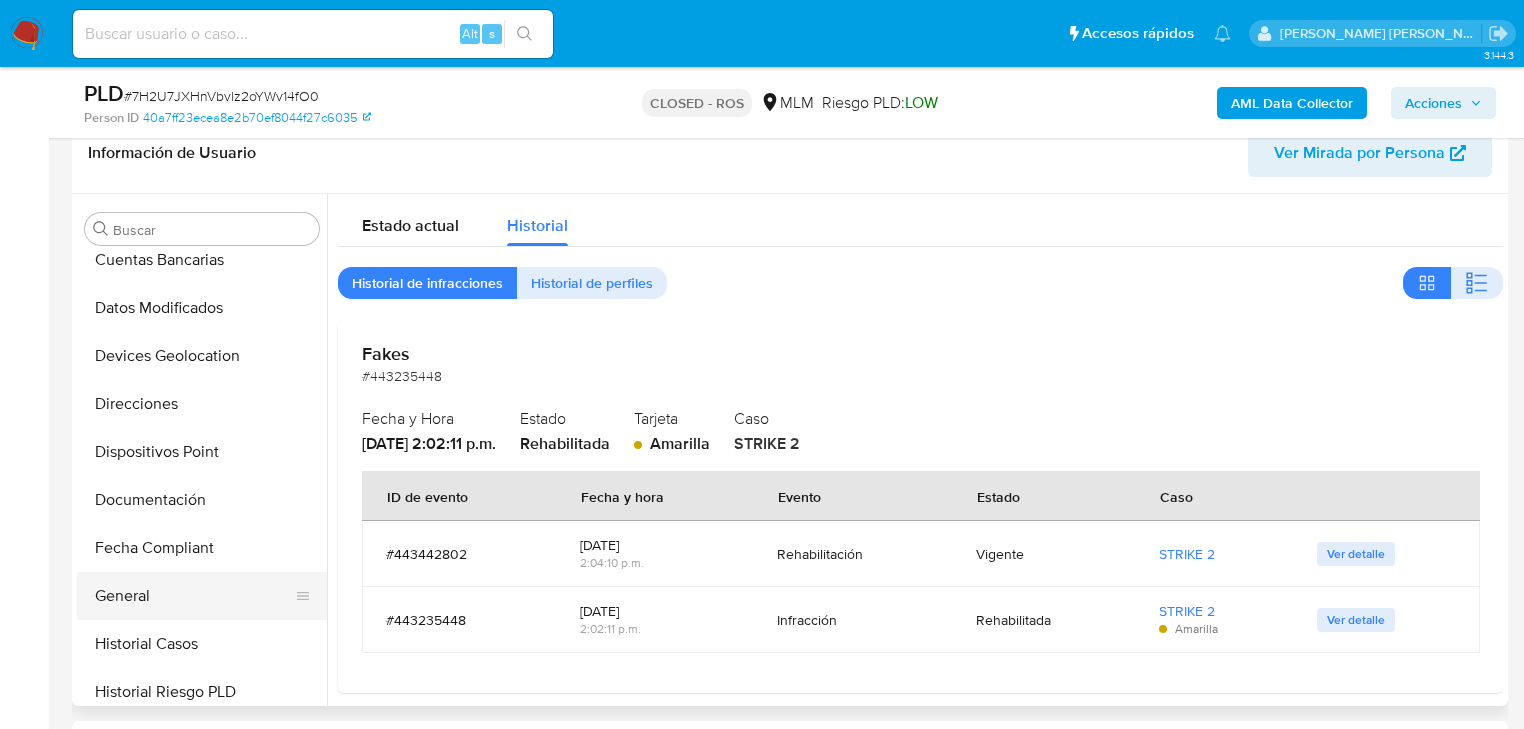 scroll, scrollTop: 316, scrollLeft: 0, axis: vertical 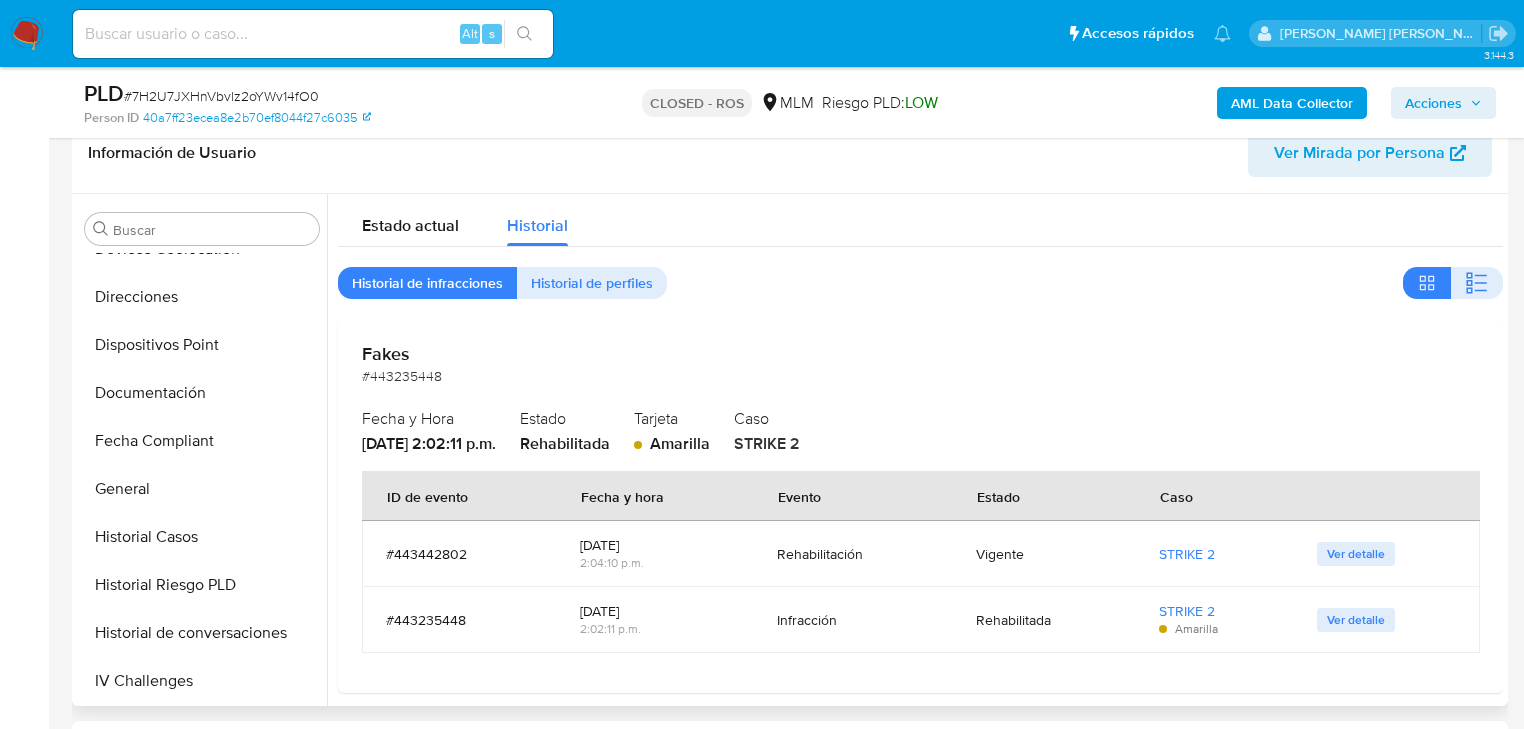 drag, startPoint x: 176, startPoint y: 552, endPoint x: 600, endPoint y: 498, distance: 427.42484 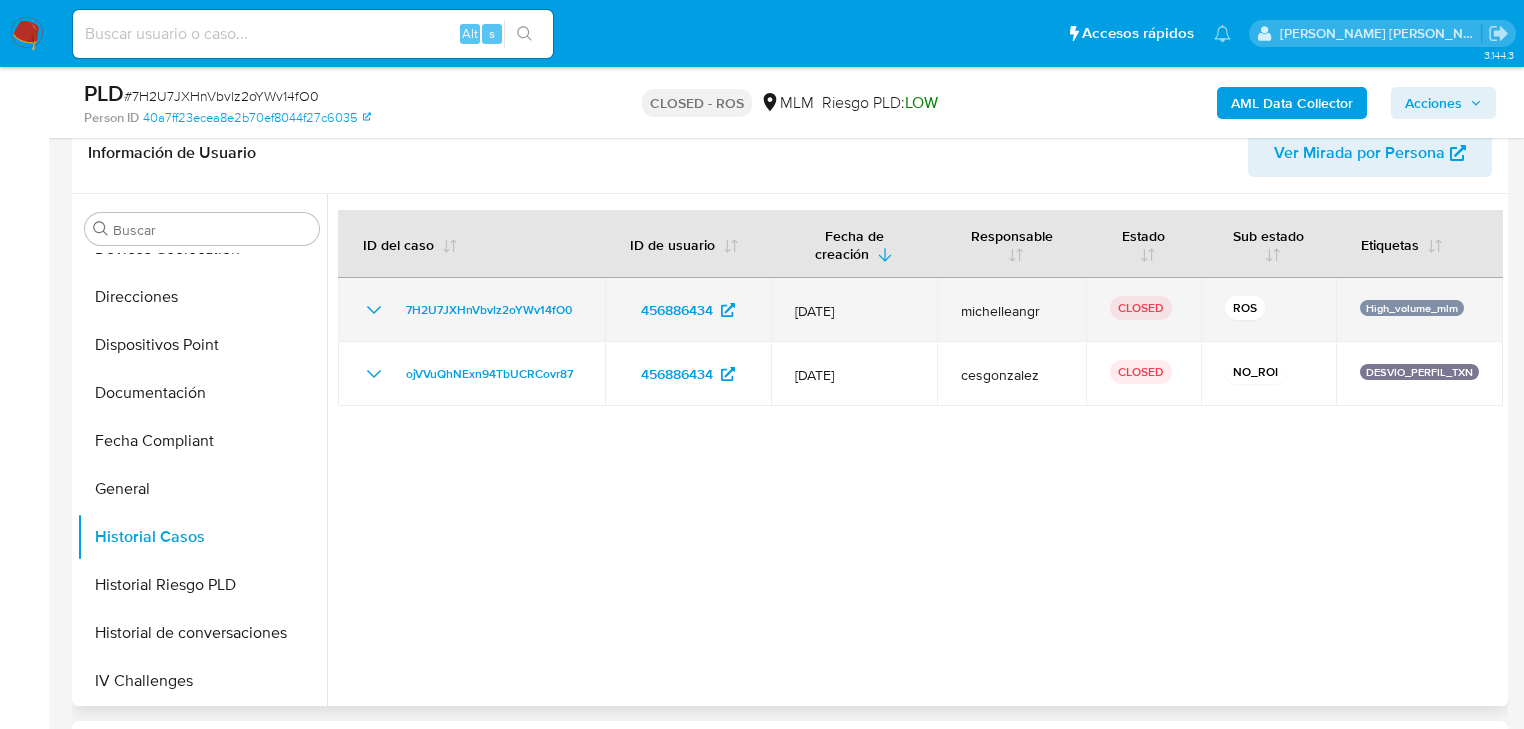 click 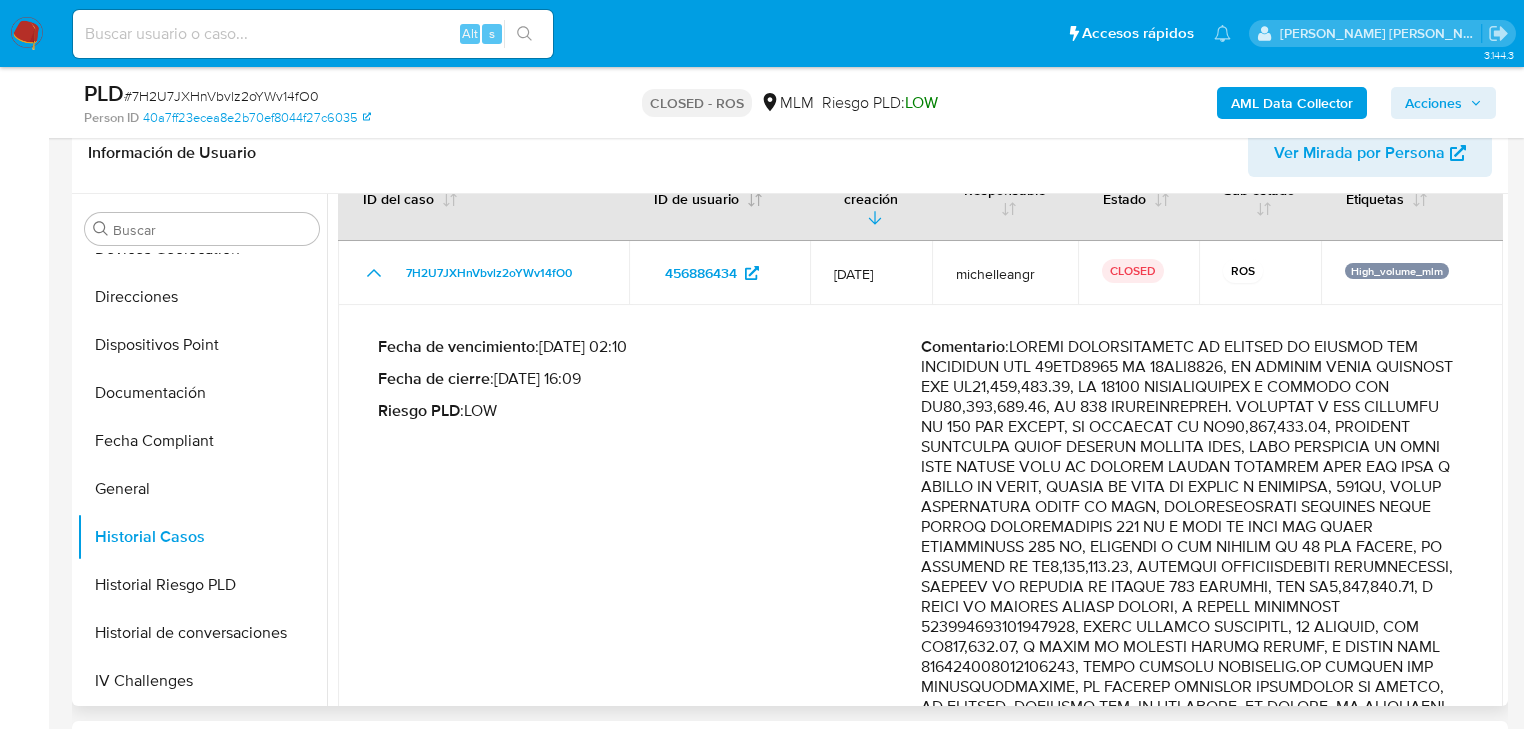 scroll, scrollTop: 0, scrollLeft: 0, axis: both 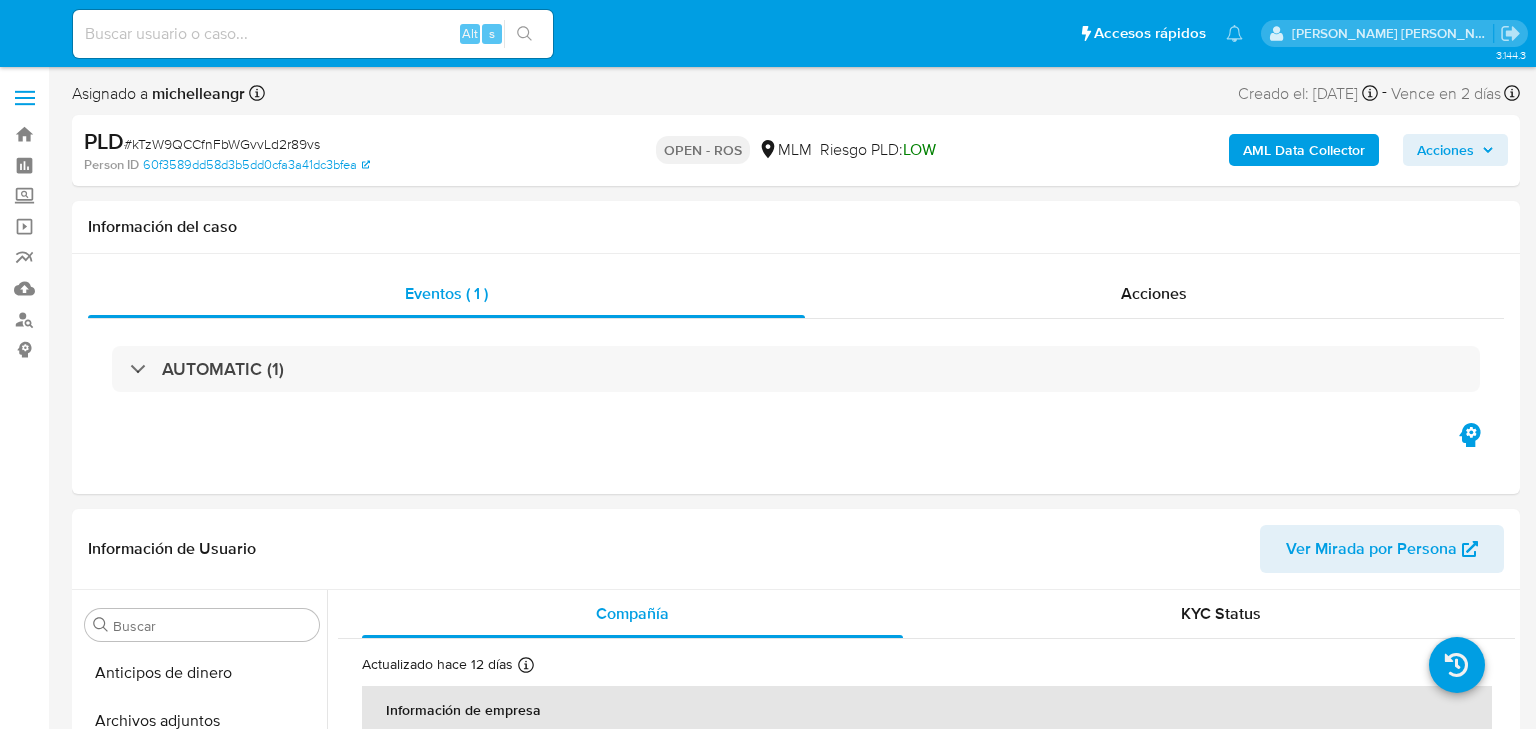 select on "10" 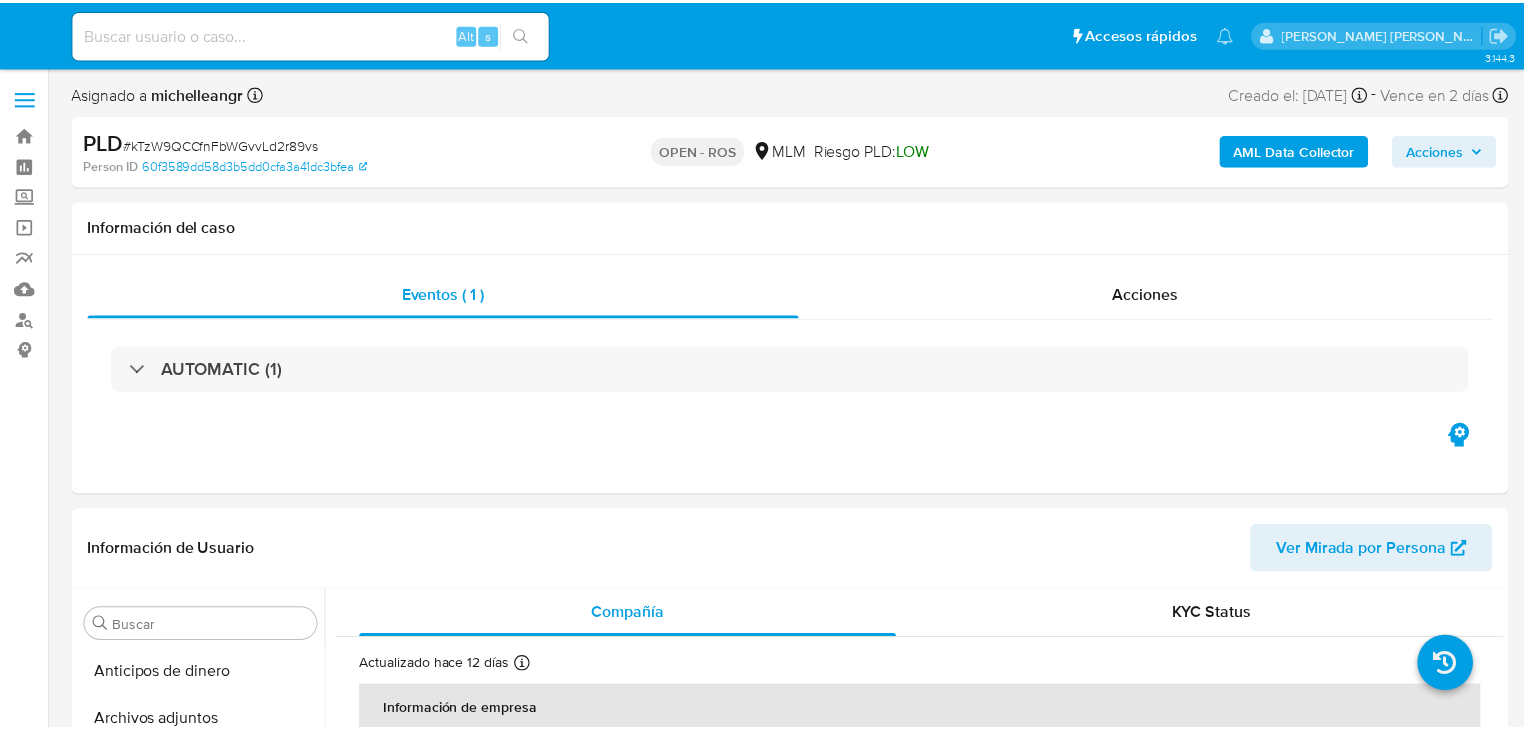 scroll, scrollTop: 0, scrollLeft: 0, axis: both 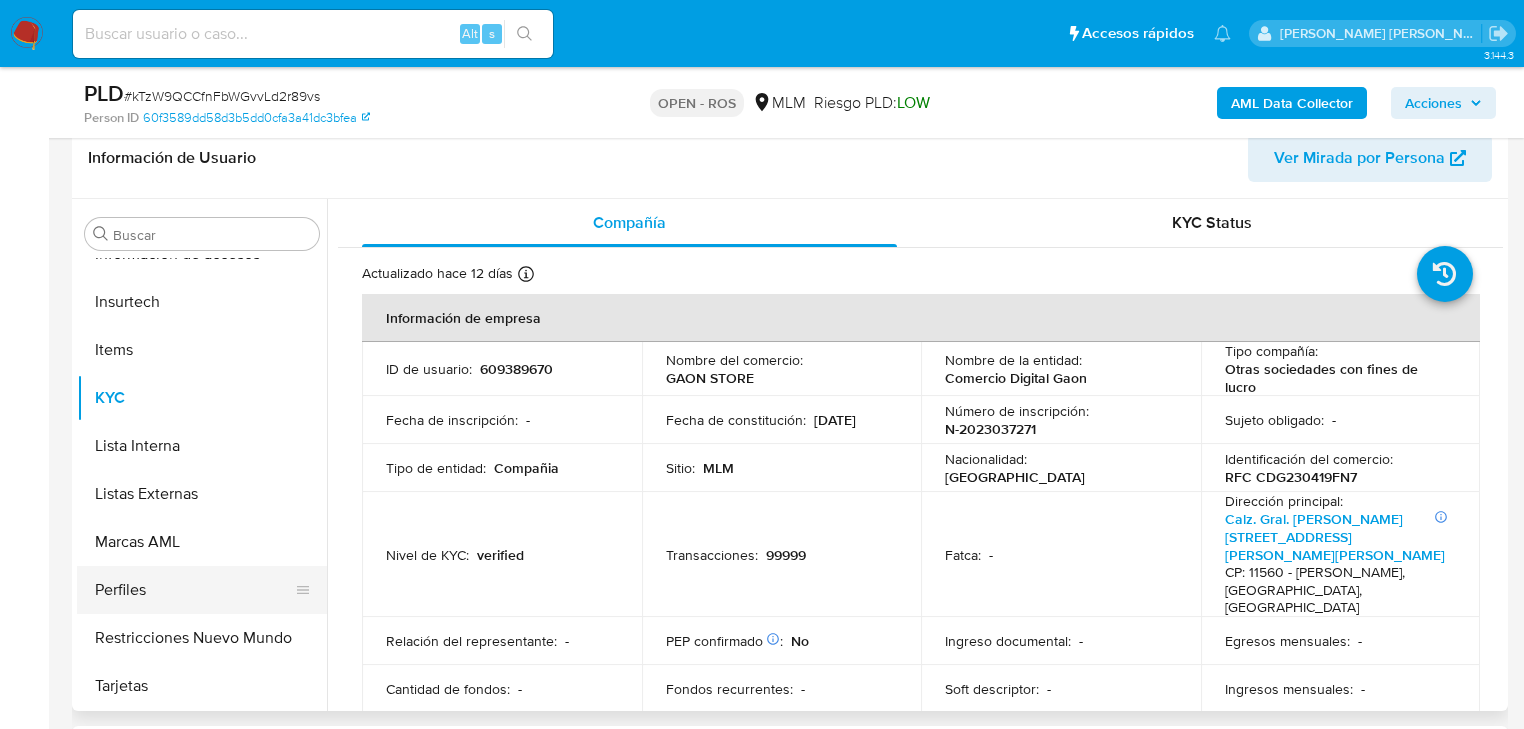 click on "Restricciones Nuevo Mundo" at bounding box center (202, 638) 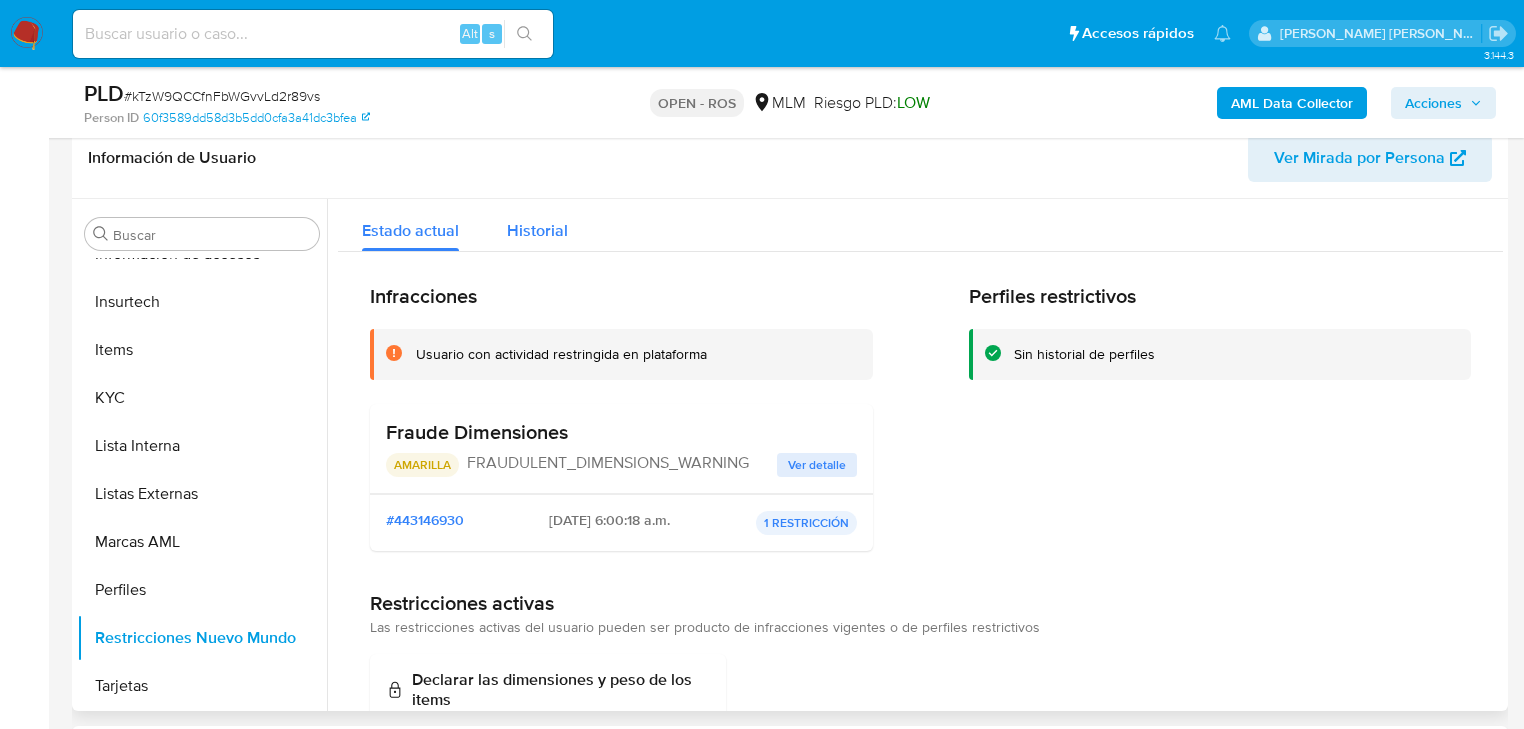 click on "Historial" at bounding box center (537, 230) 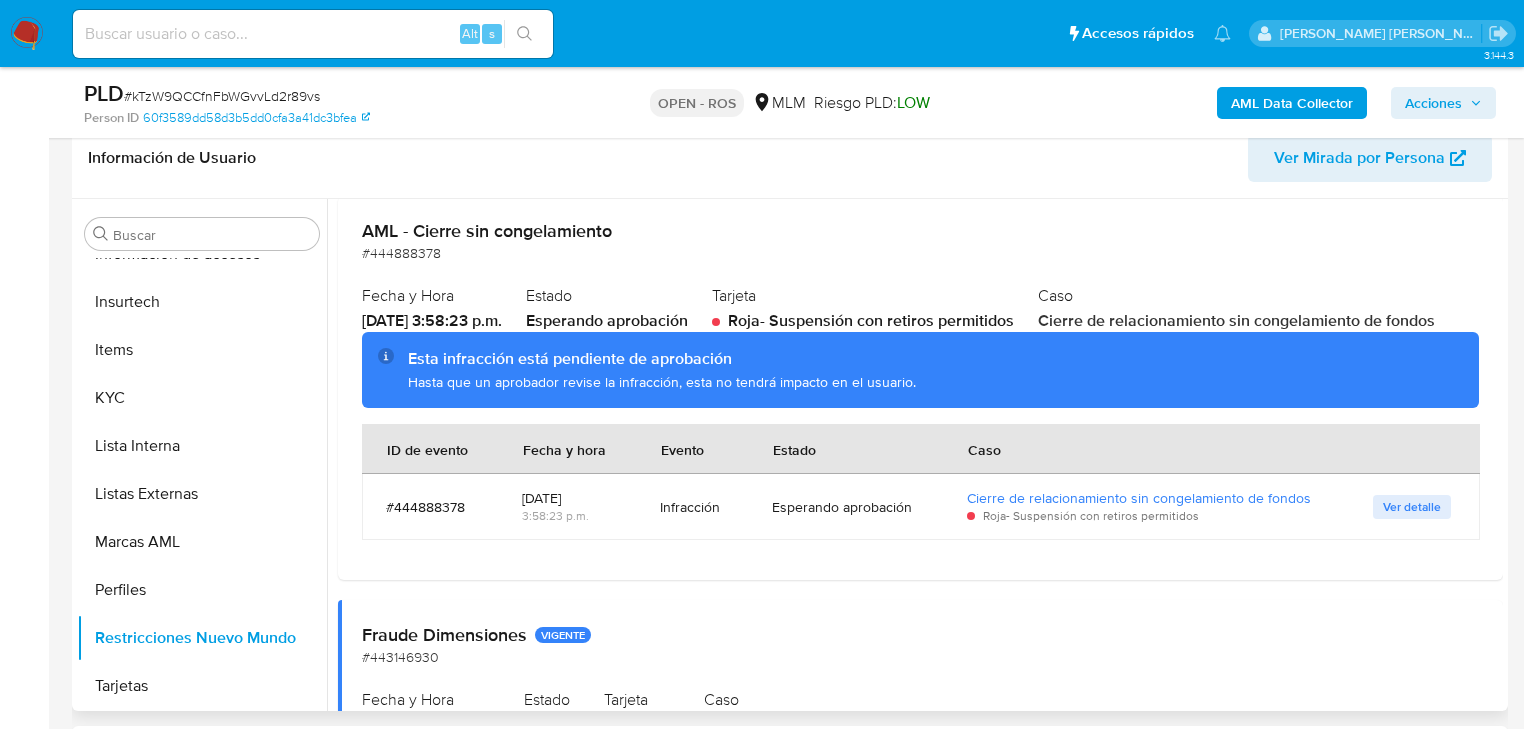 scroll, scrollTop: 160, scrollLeft: 0, axis: vertical 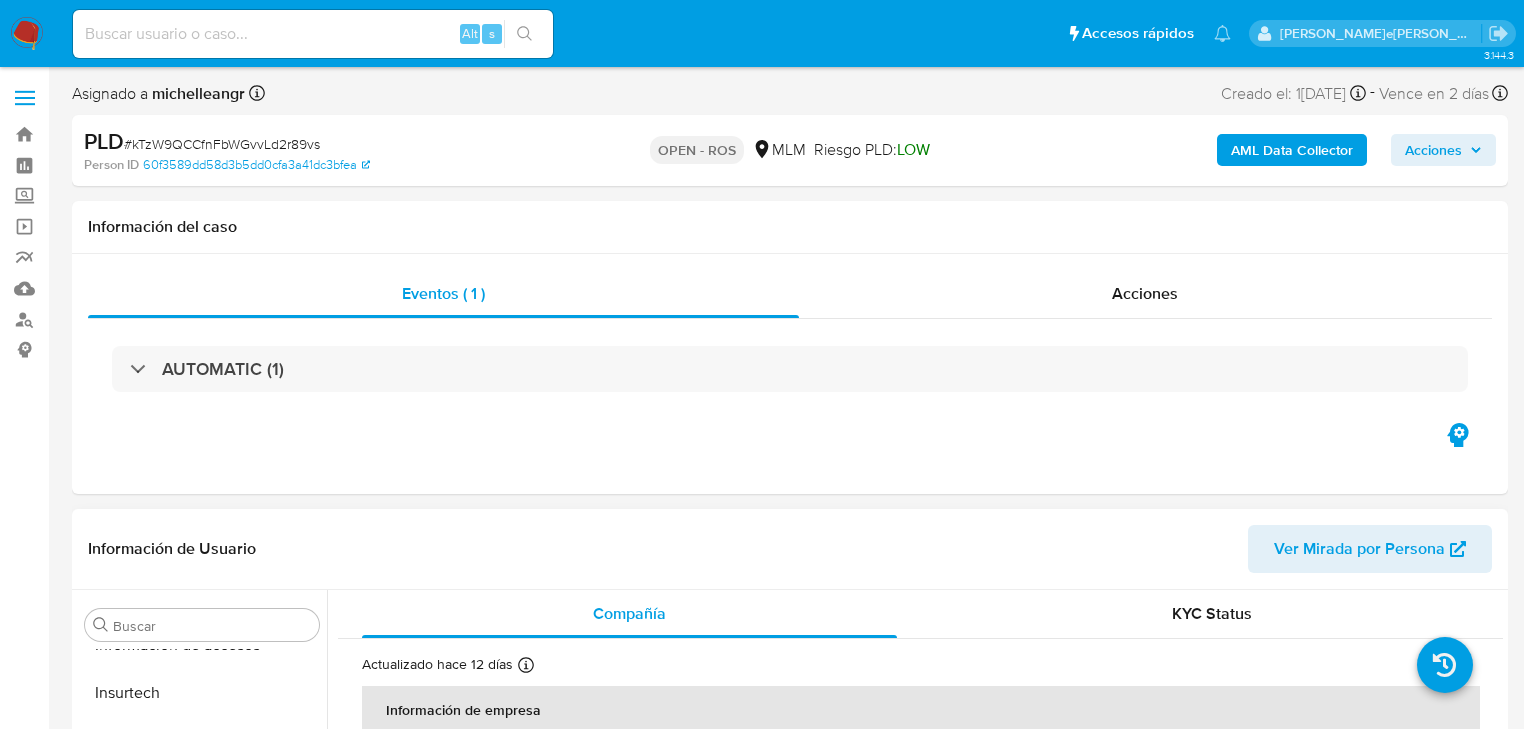 select on "10" 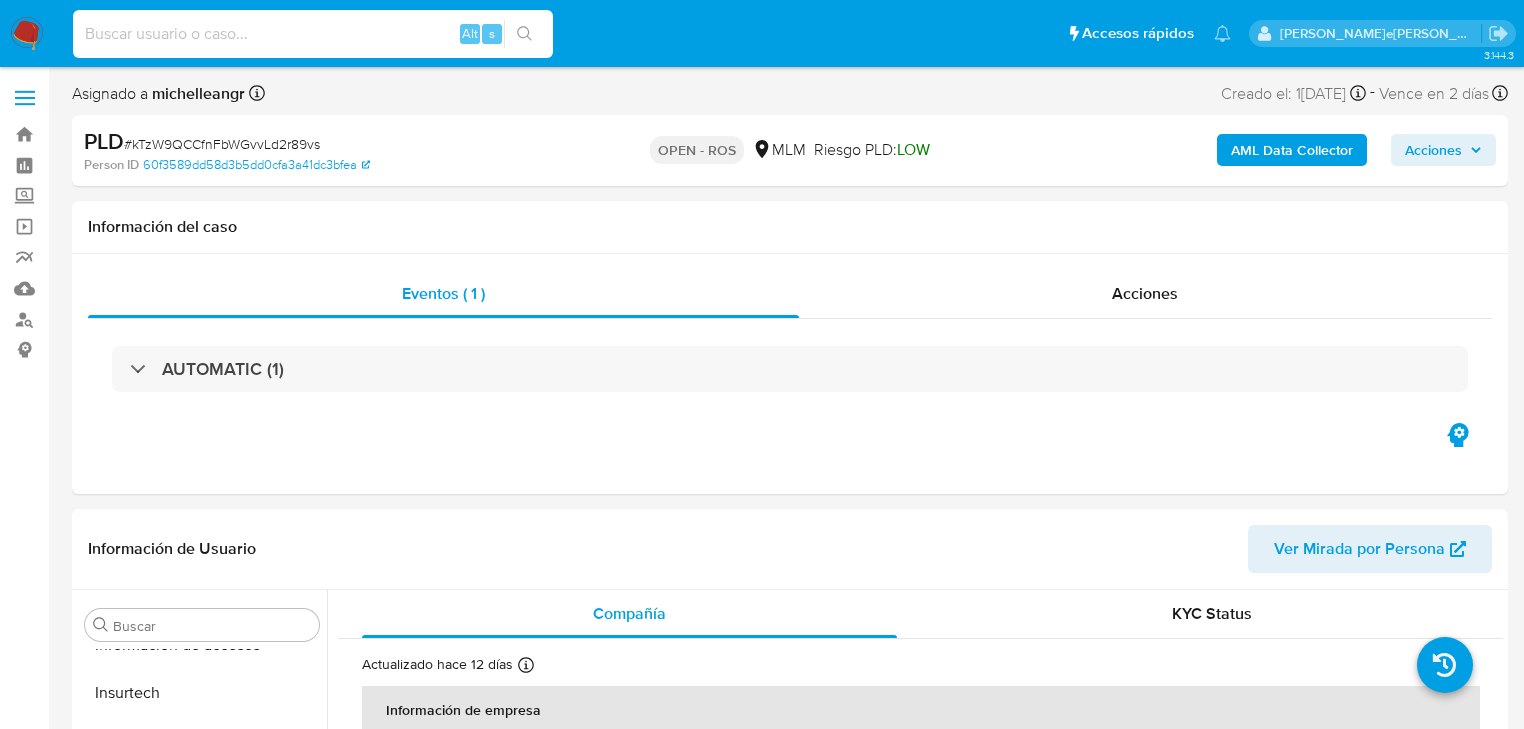 click at bounding box center (313, 34) 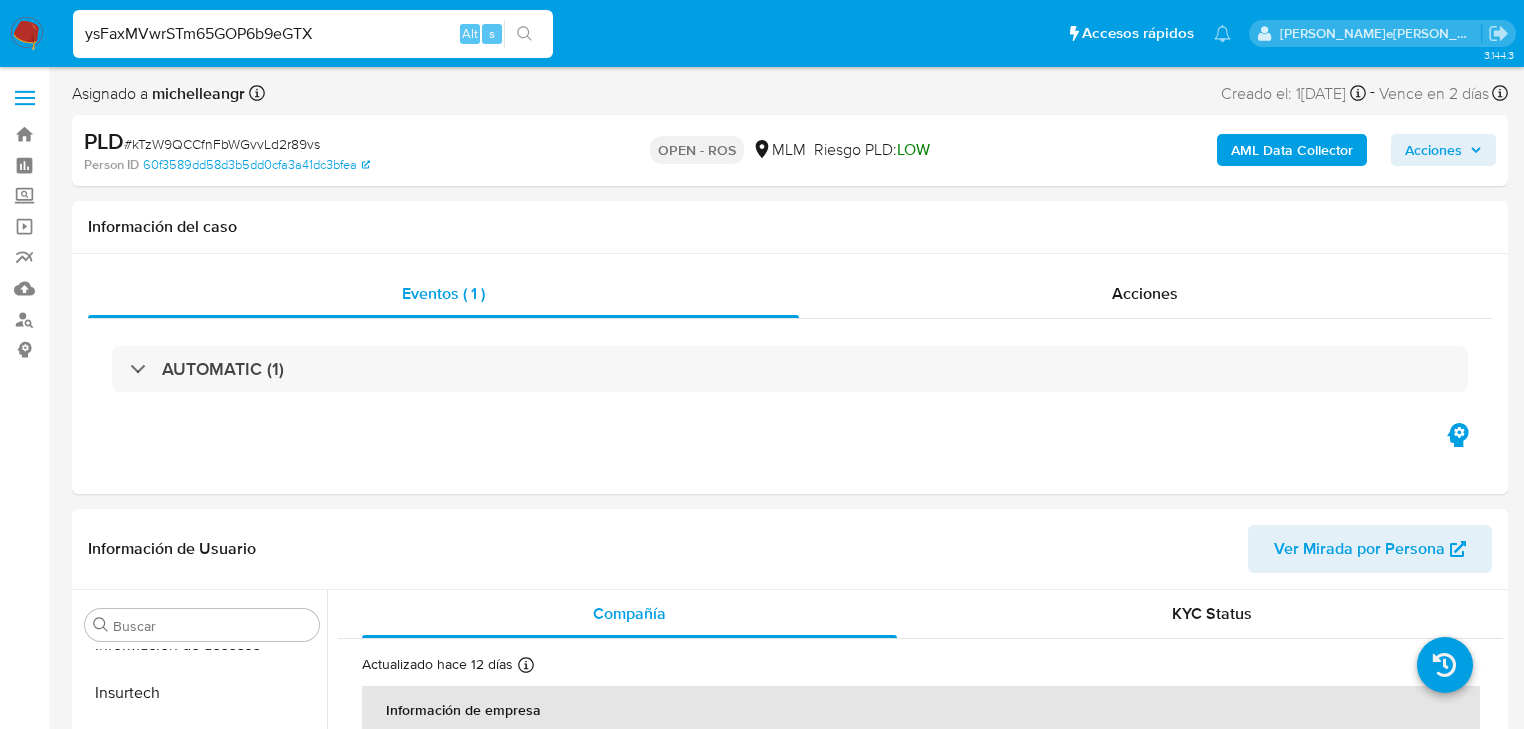 type on "ysFaxMVwrSTm65GOP6b9eGTX" 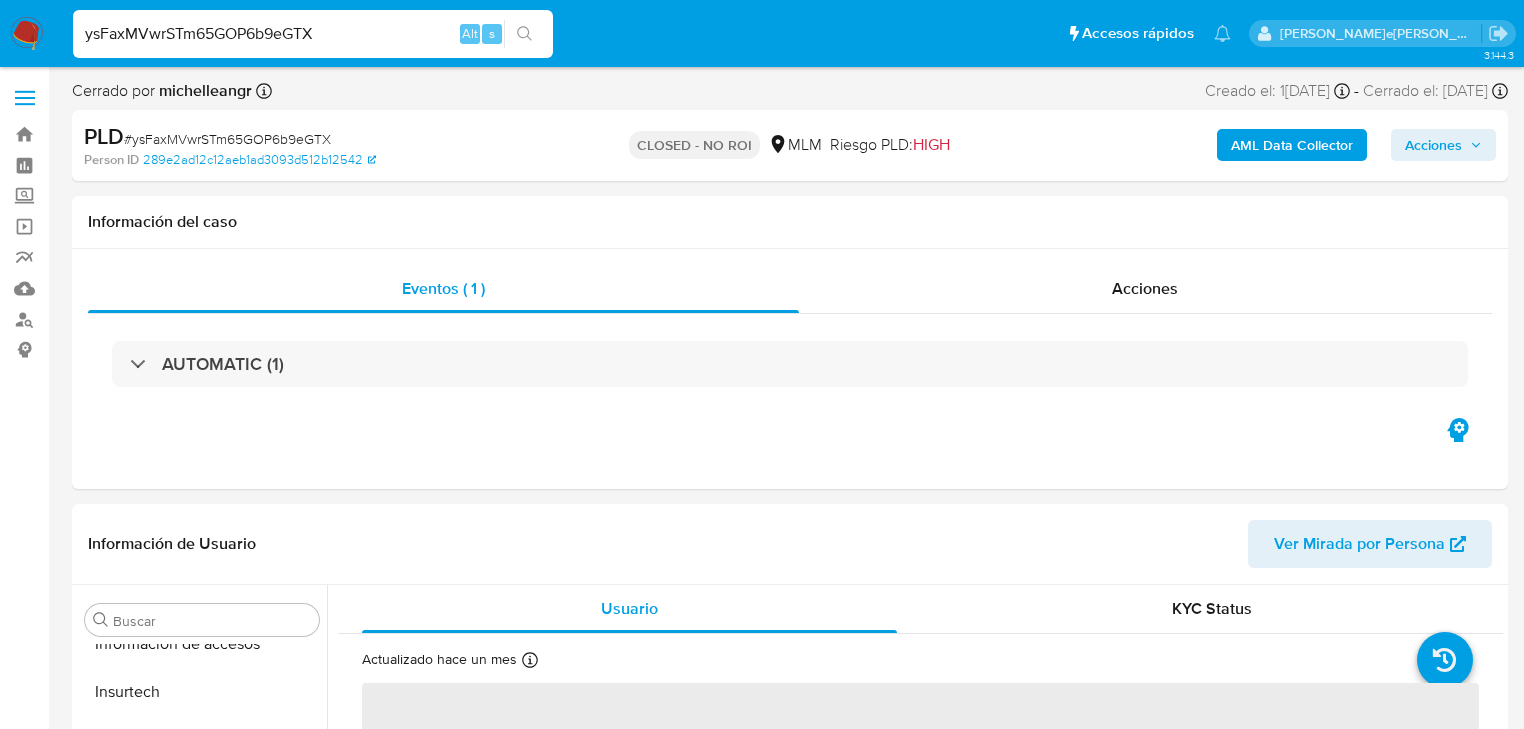 scroll, scrollTop: 796, scrollLeft: 0, axis: vertical 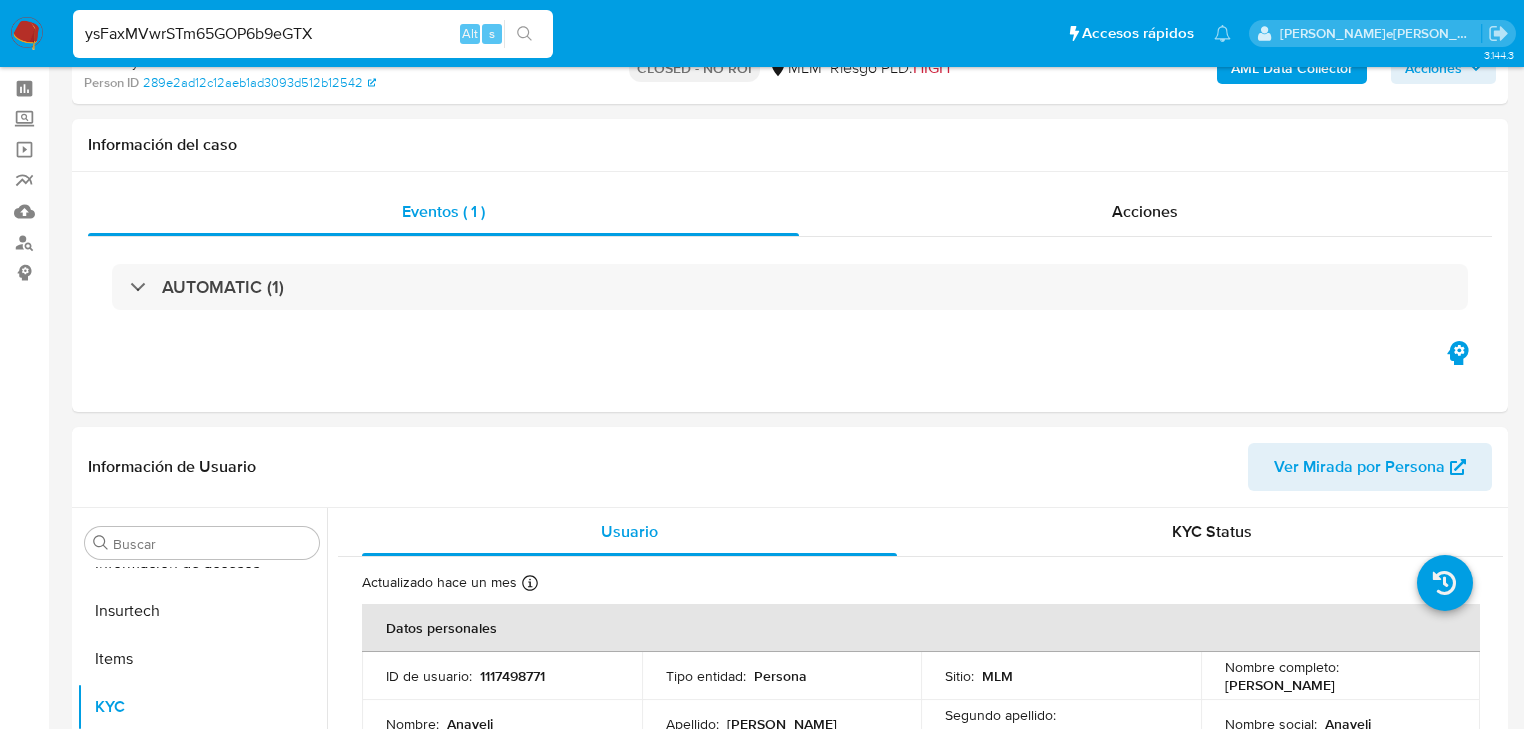 select on "10" 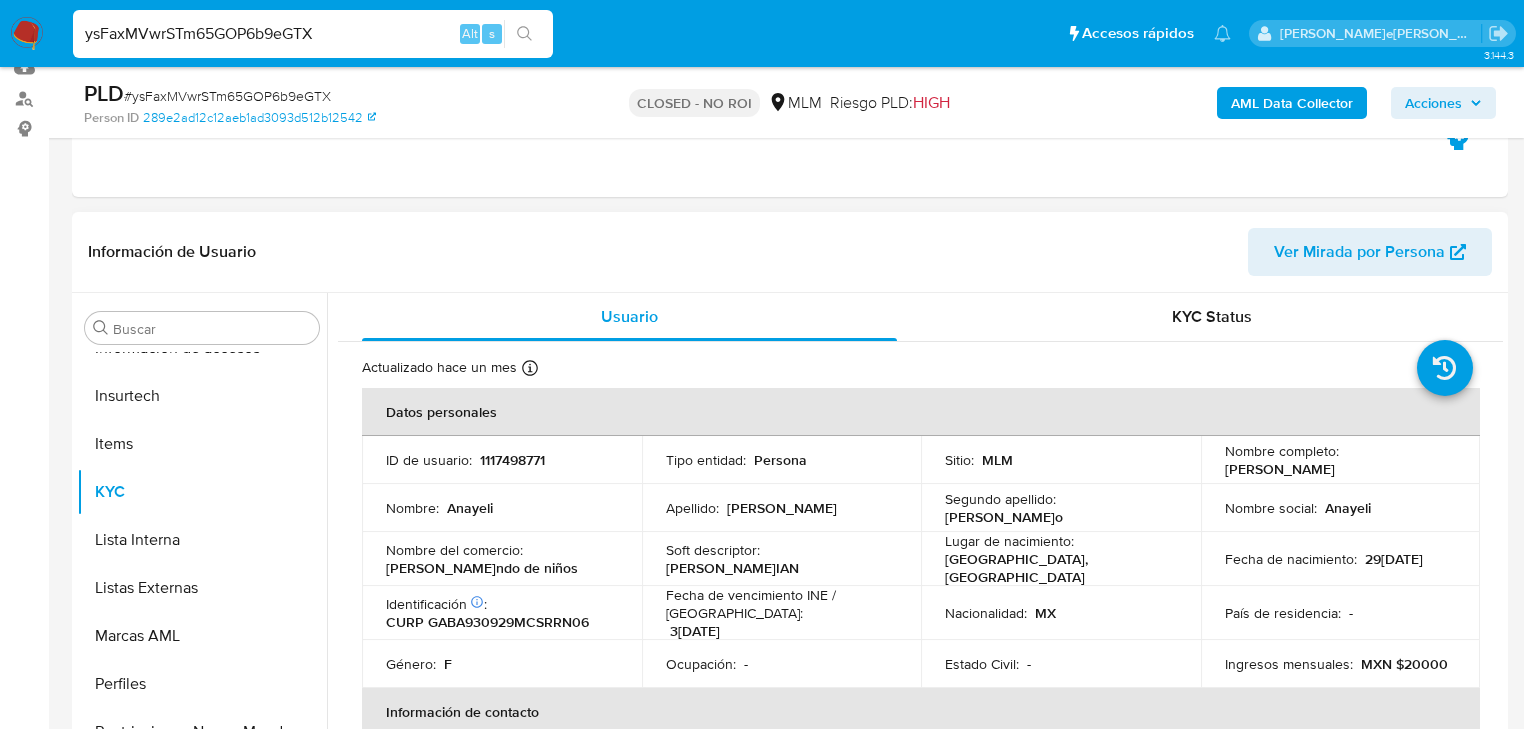 scroll, scrollTop: 240, scrollLeft: 0, axis: vertical 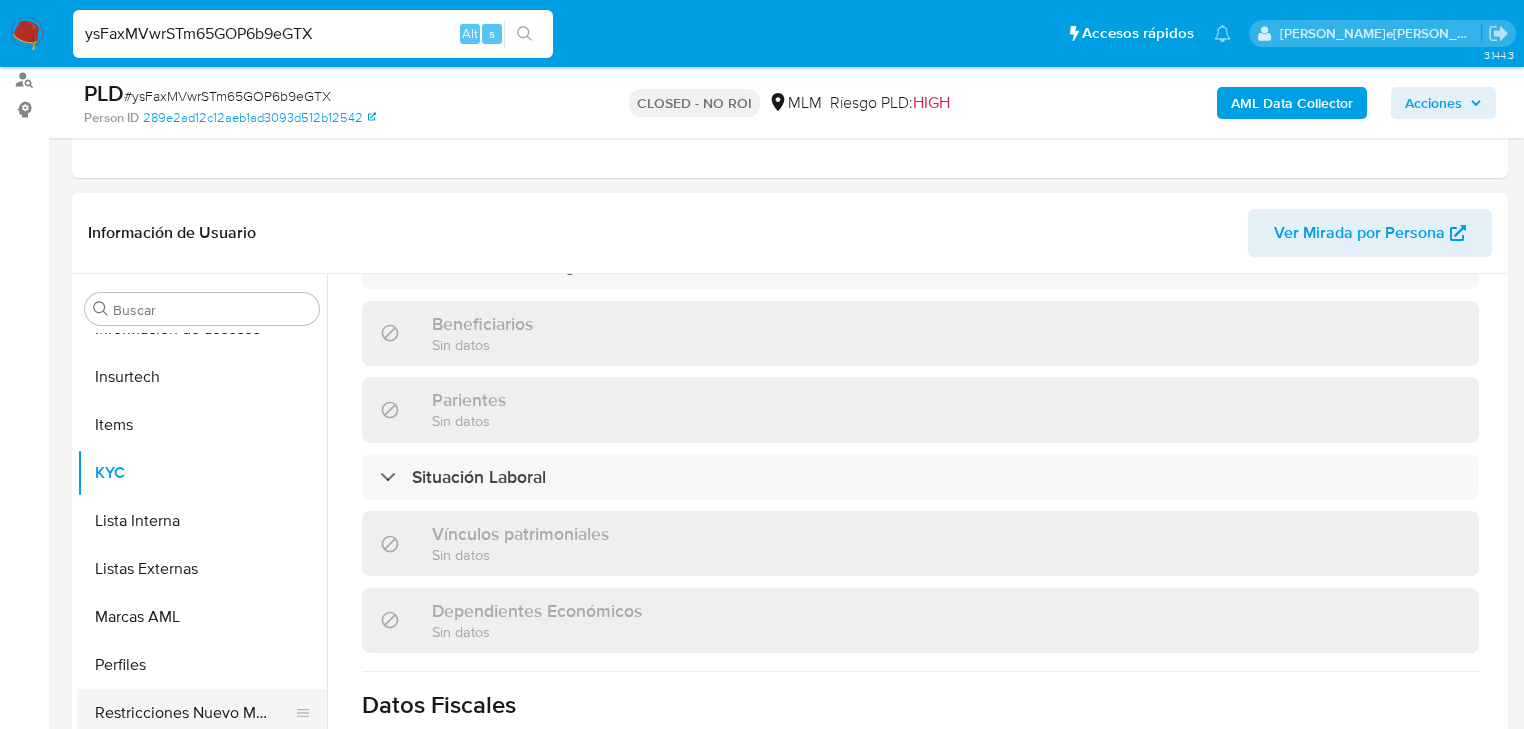 click on "Restricciones Nuevo Mundo" at bounding box center [194, 713] 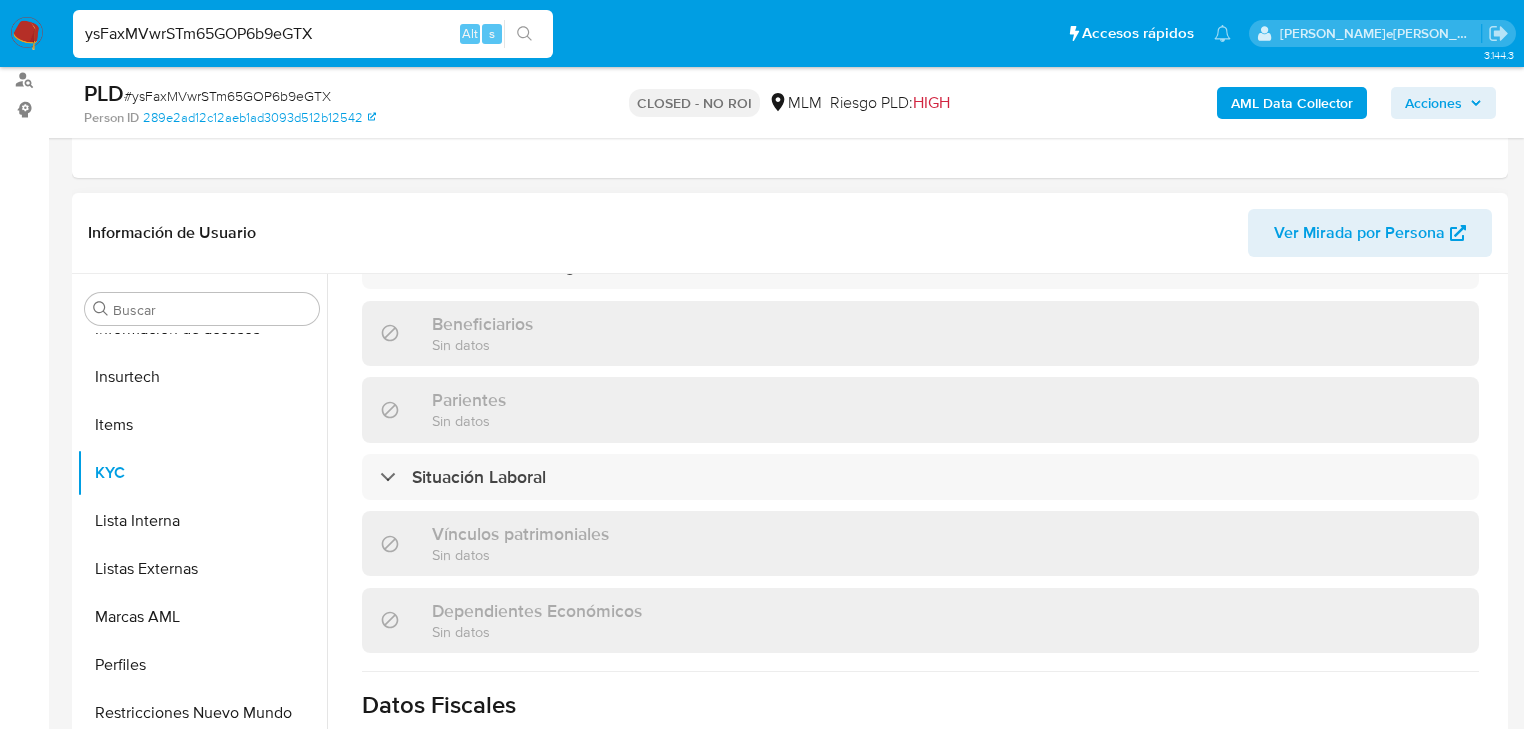 scroll, scrollTop: 0, scrollLeft: 0, axis: both 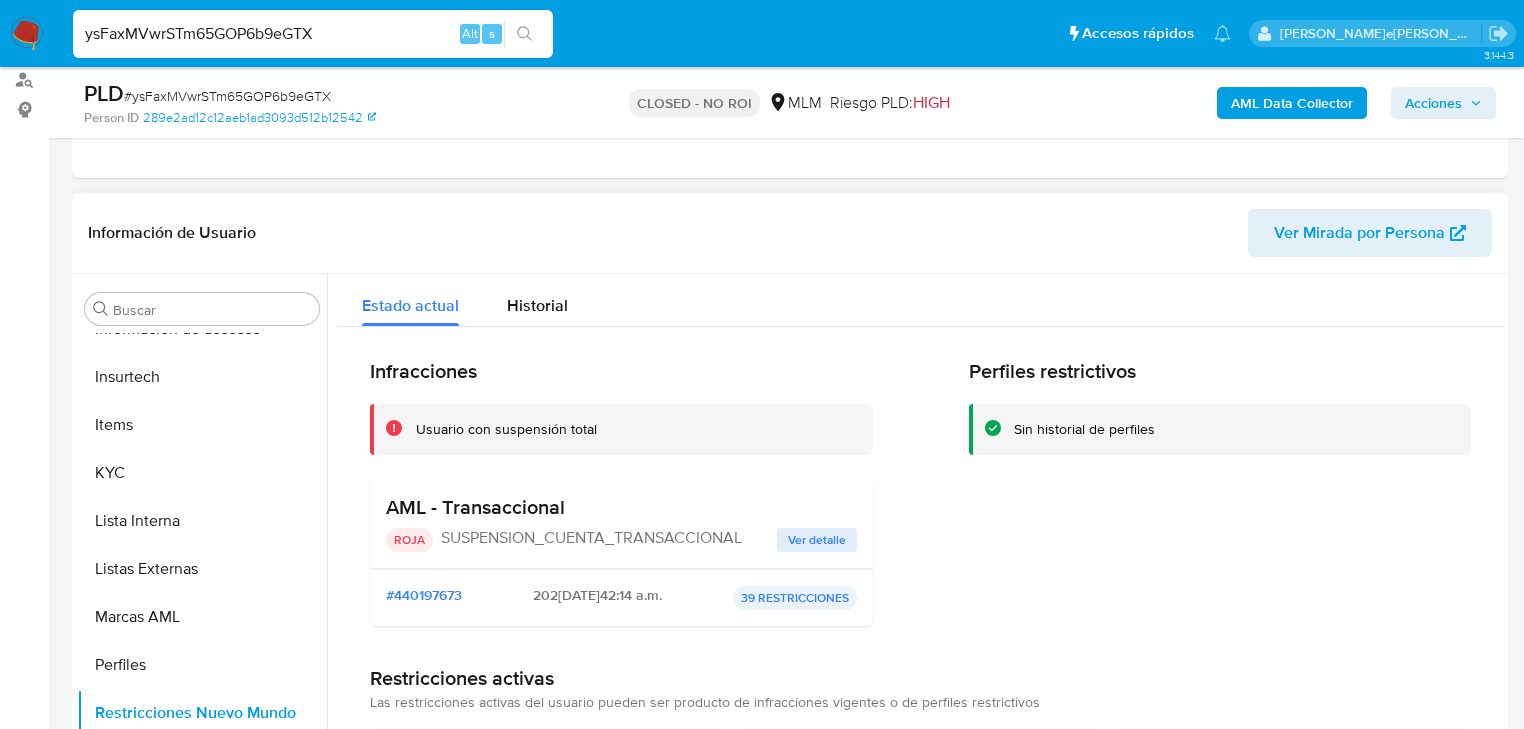 click on "Ver detalle" at bounding box center (817, 540) 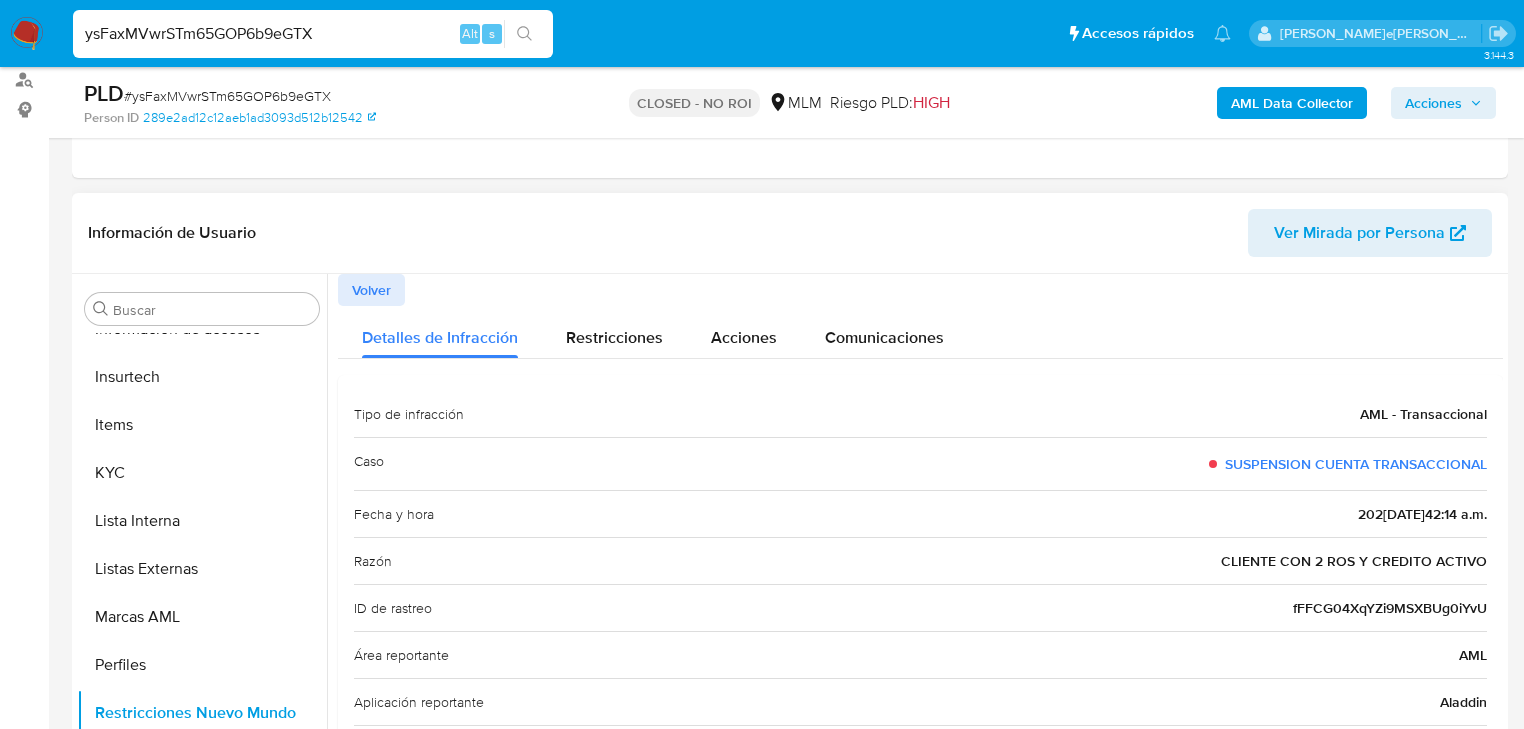 scroll, scrollTop: 80, scrollLeft: 0, axis: vertical 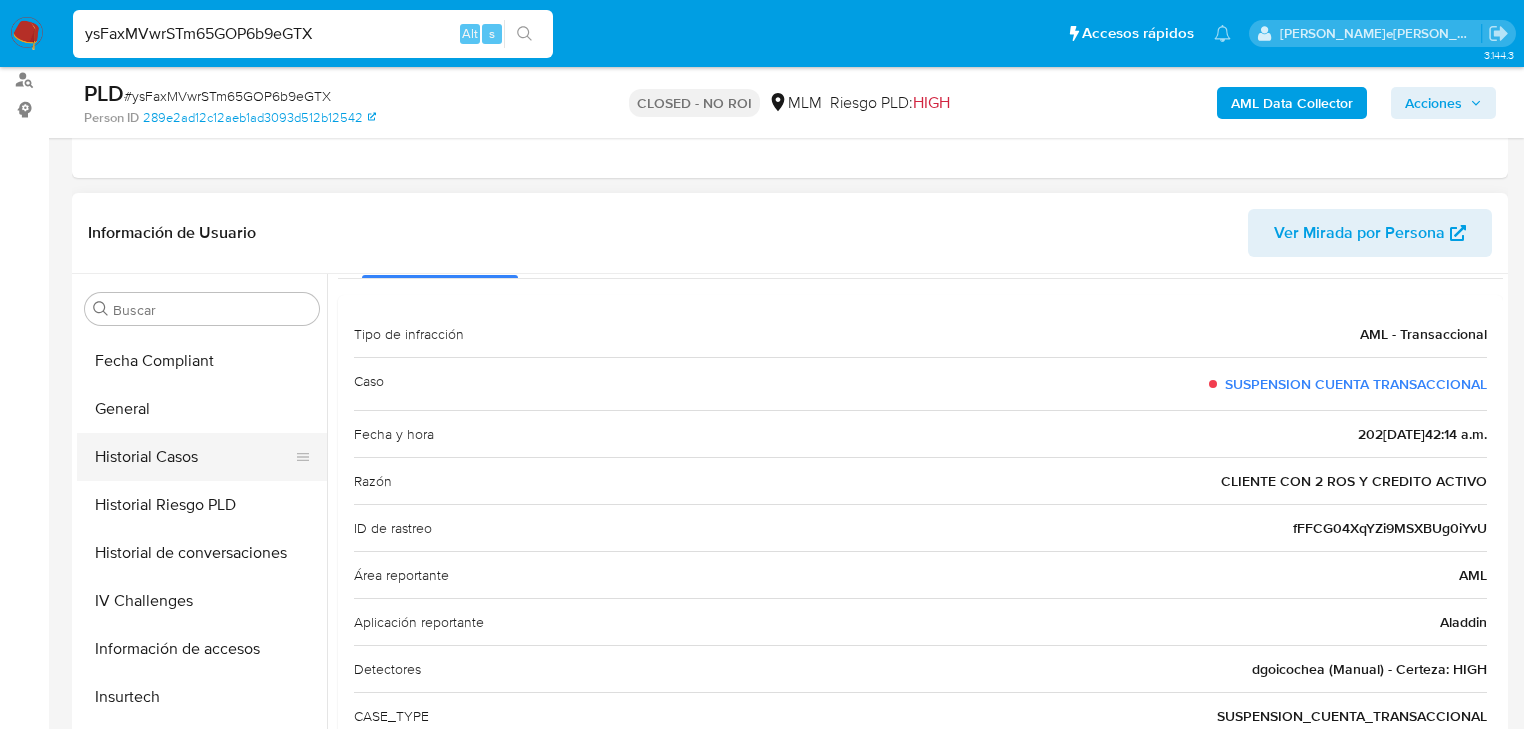 click on "Historial Casos" at bounding box center (194, 457) 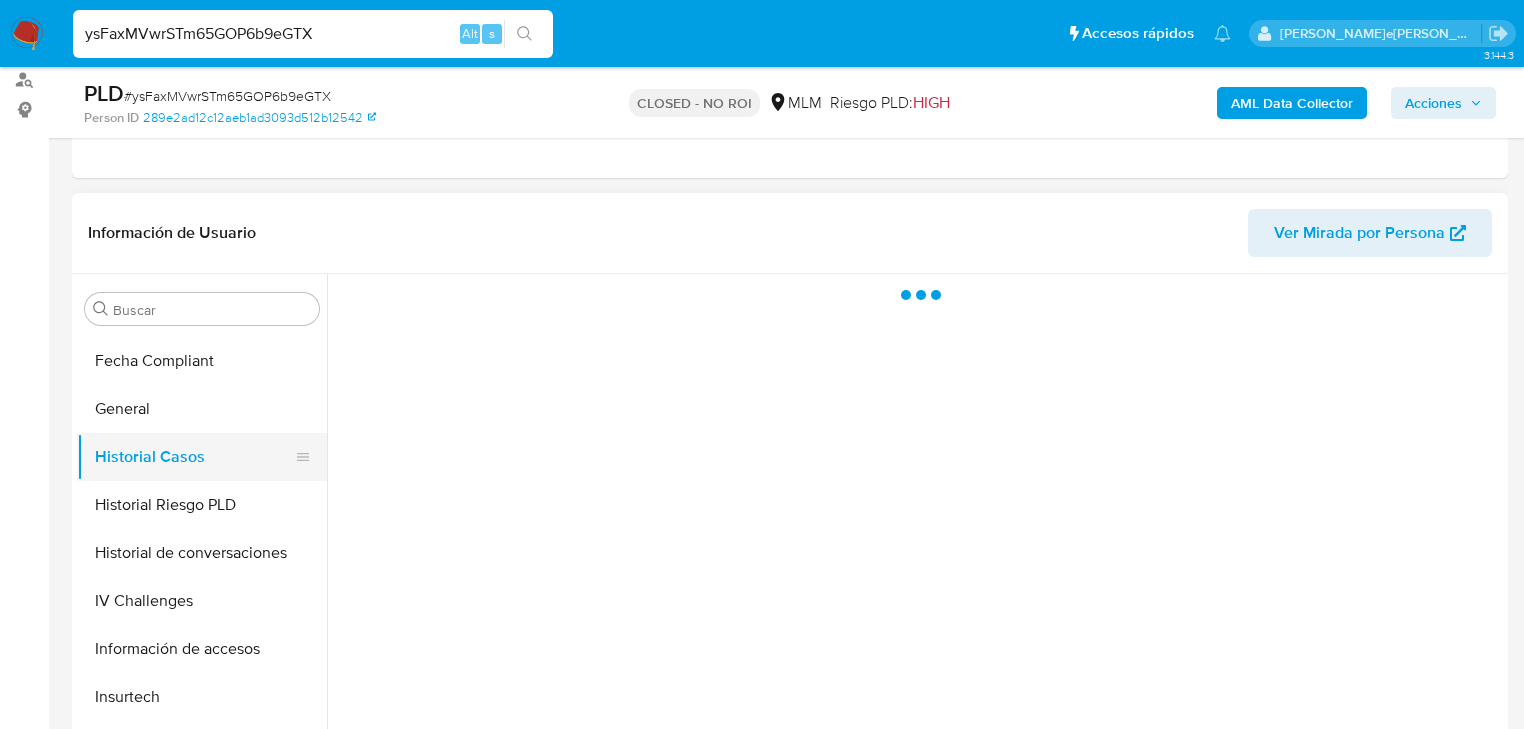 scroll, scrollTop: 0, scrollLeft: 0, axis: both 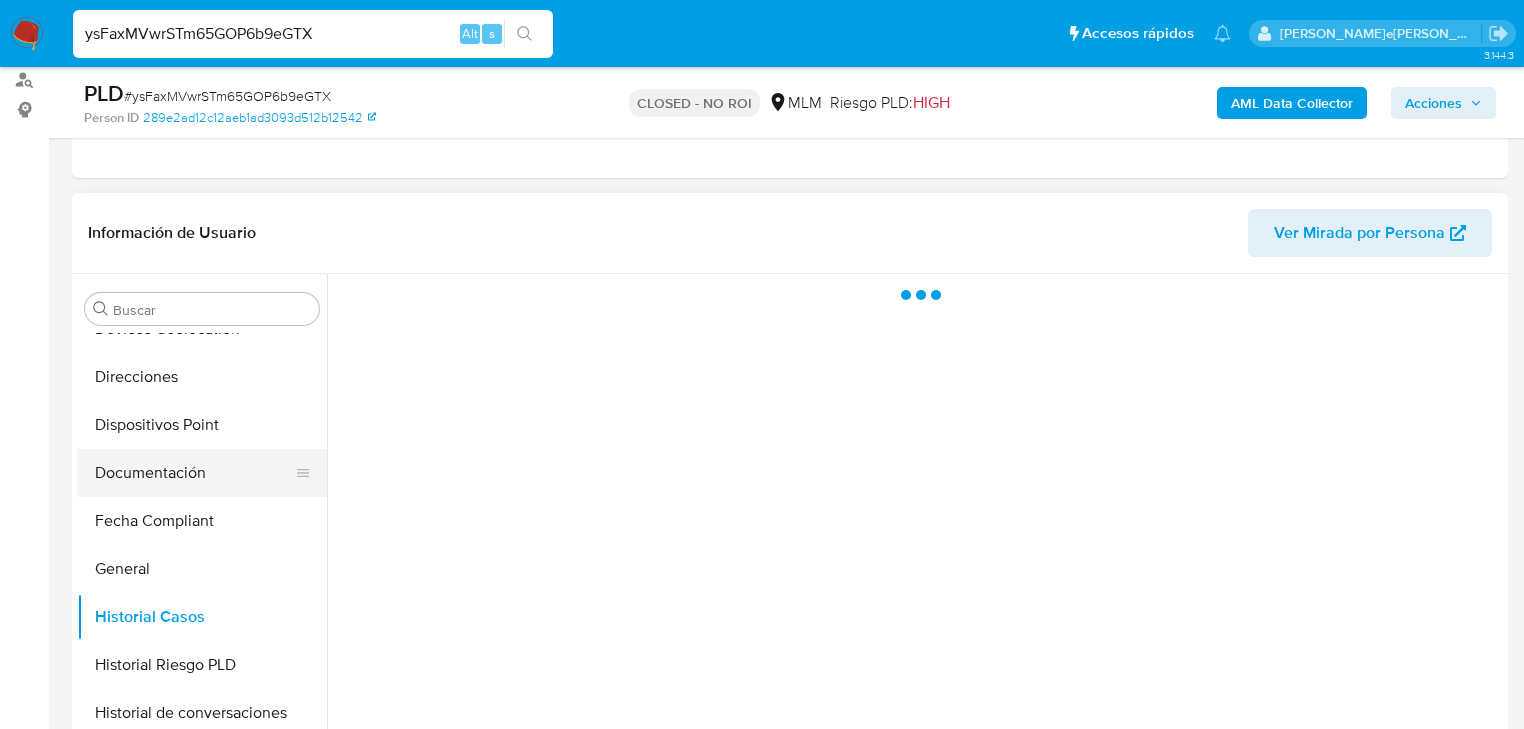 click on "Documentación" at bounding box center (194, 473) 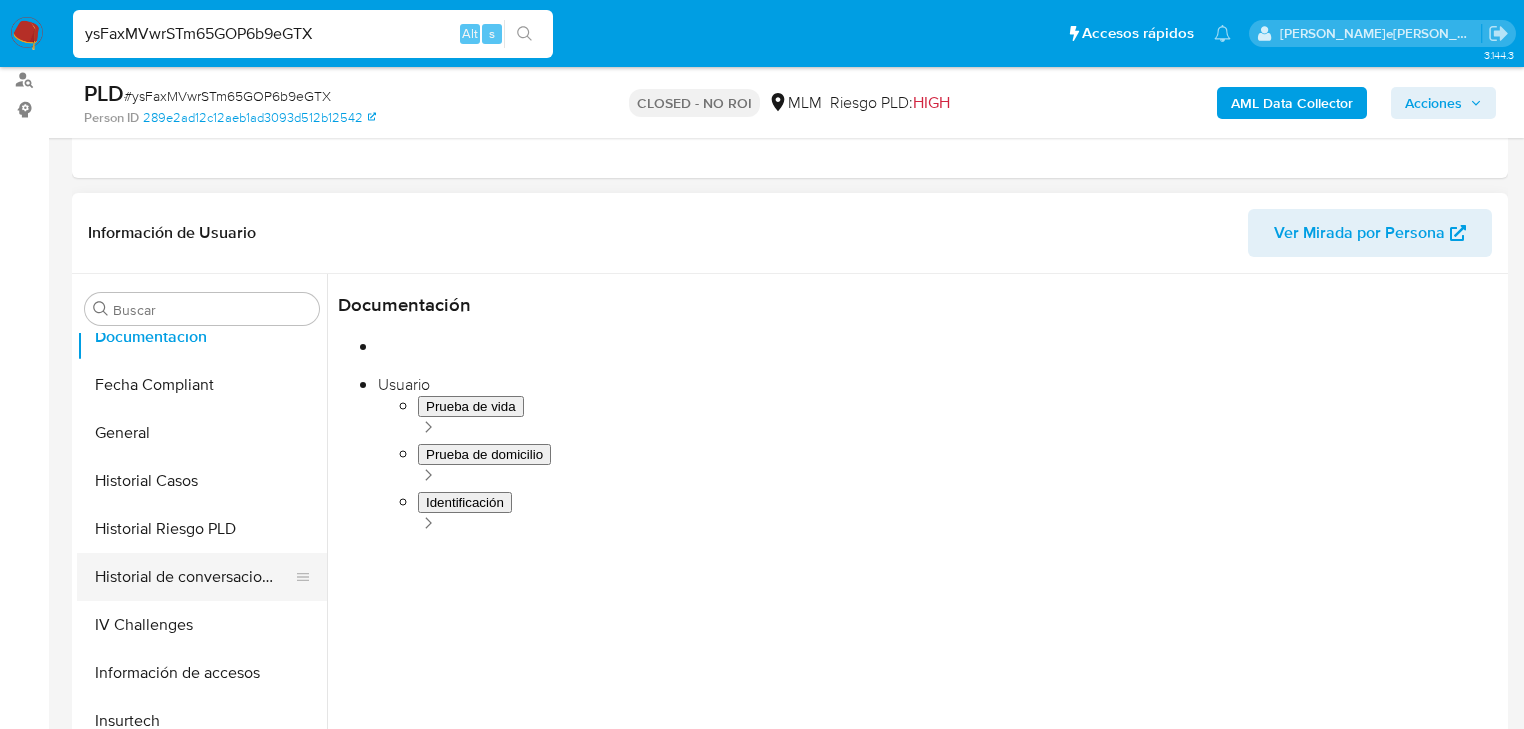 scroll, scrollTop: 476, scrollLeft: 0, axis: vertical 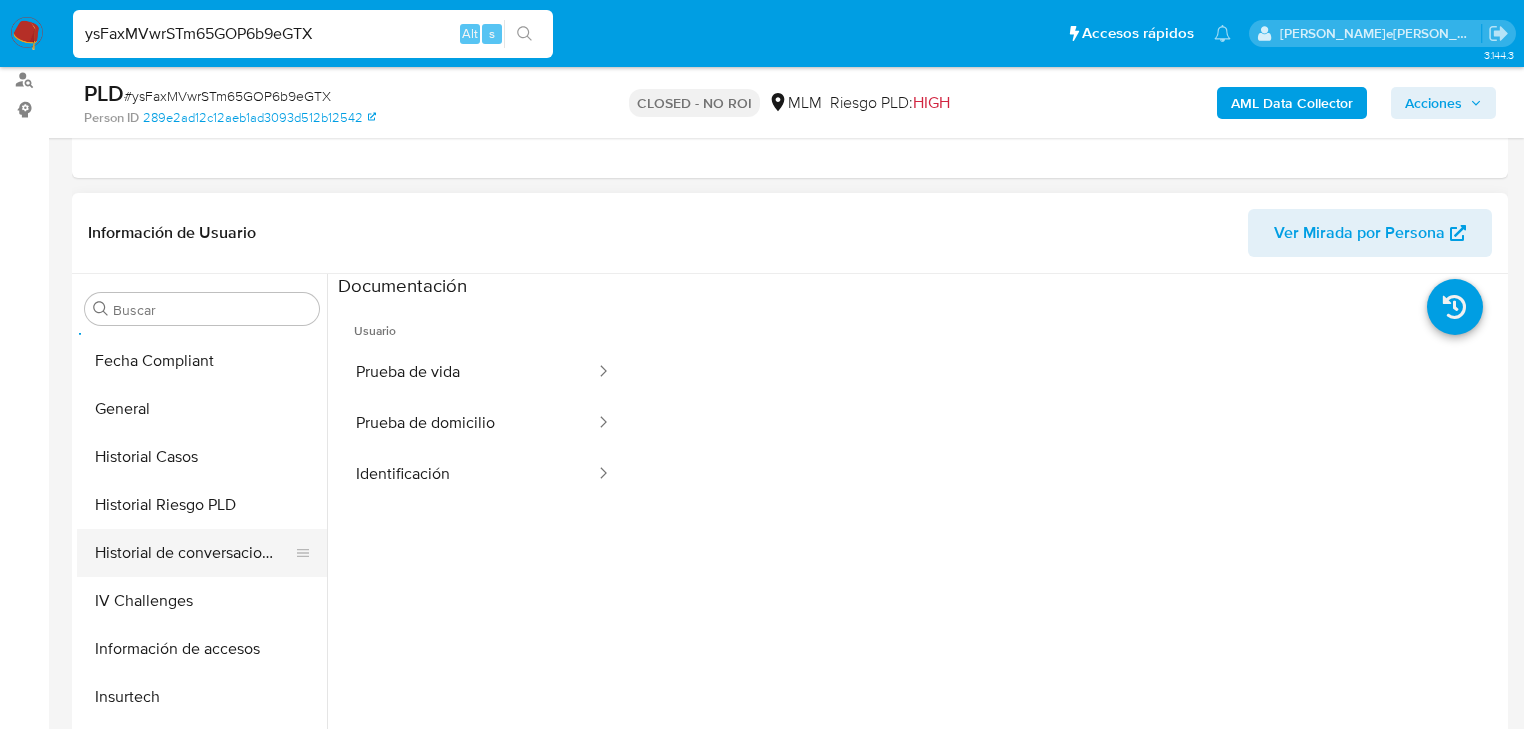 click on "Historial de conversaciones" at bounding box center (194, 553) 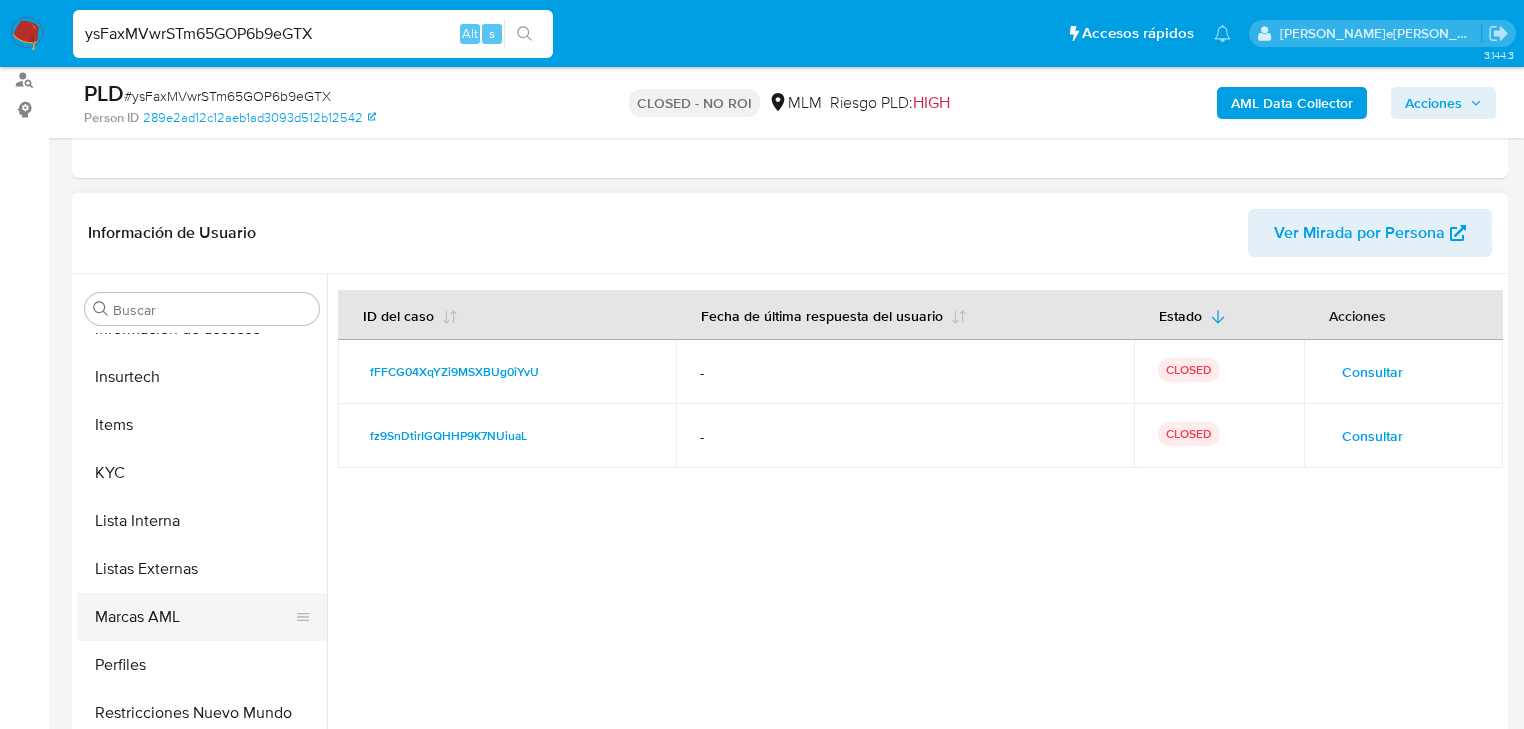 scroll, scrollTop: 796, scrollLeft: 0, axis: vertical 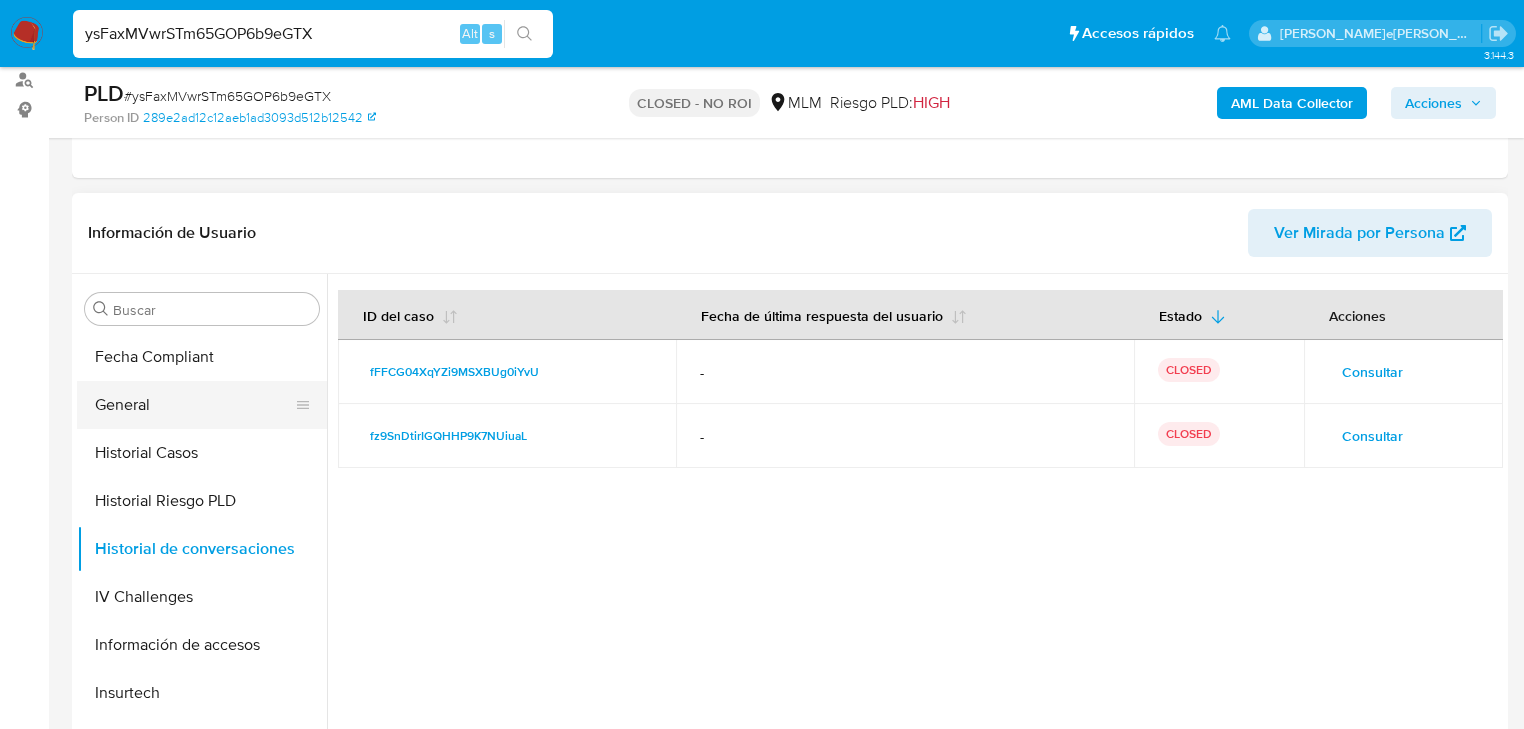 drag, startPoint x: 120, startPoint y: 412, endPoint x: 157, endPoint y: 416, distance: 37.215588 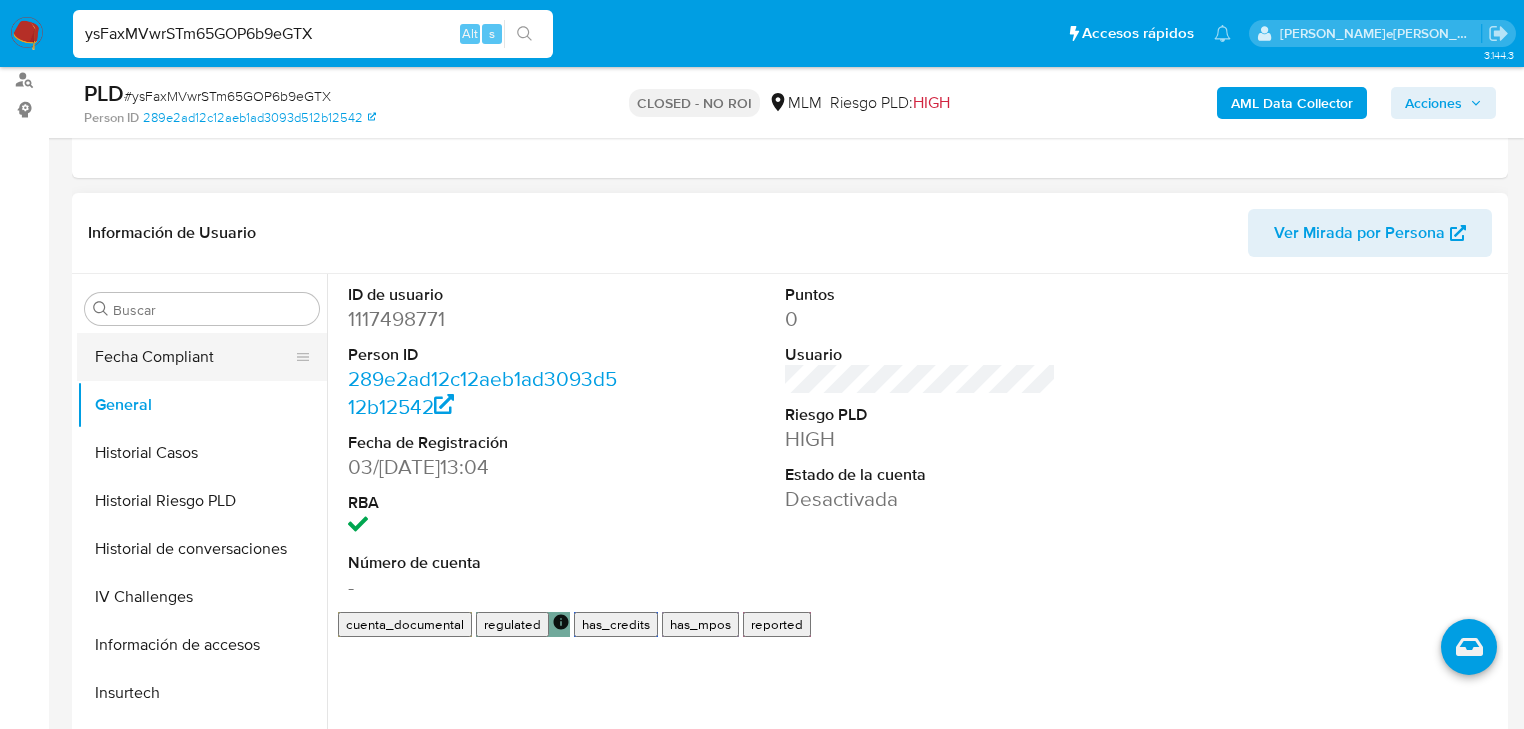 drag, startPoint x: 269, startPoint y: 409, endPoint x: 279, endPoint y: 345, distance: 64.77654 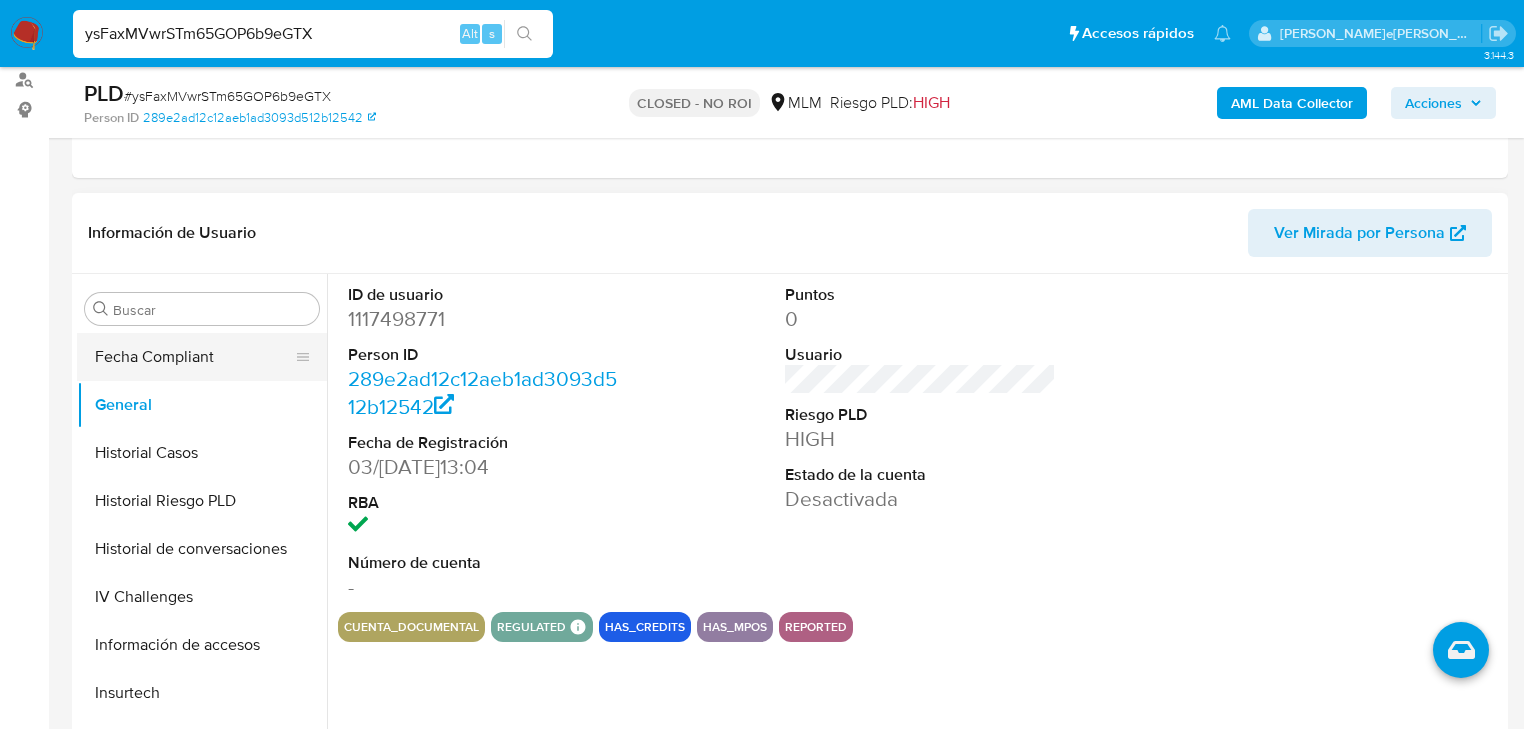 click on "Anticipos de dinero Archivos adjuntos Cruces y Relaciones Créditos Cuentas Bancarias Datos Modificados Devices Geolocation Direcciones Dispositivos Point Documentación Fecha Compliant General Historial Casos Historial Riesgo PLD Historial de conversaciones IV Challenges Información de accesos Insurtech Items KYC Lista Interna Listas Externas Marcas AML Perfiles Restricciones Nuevo Mundo Tarjetas" at bounding box center [202, 558] 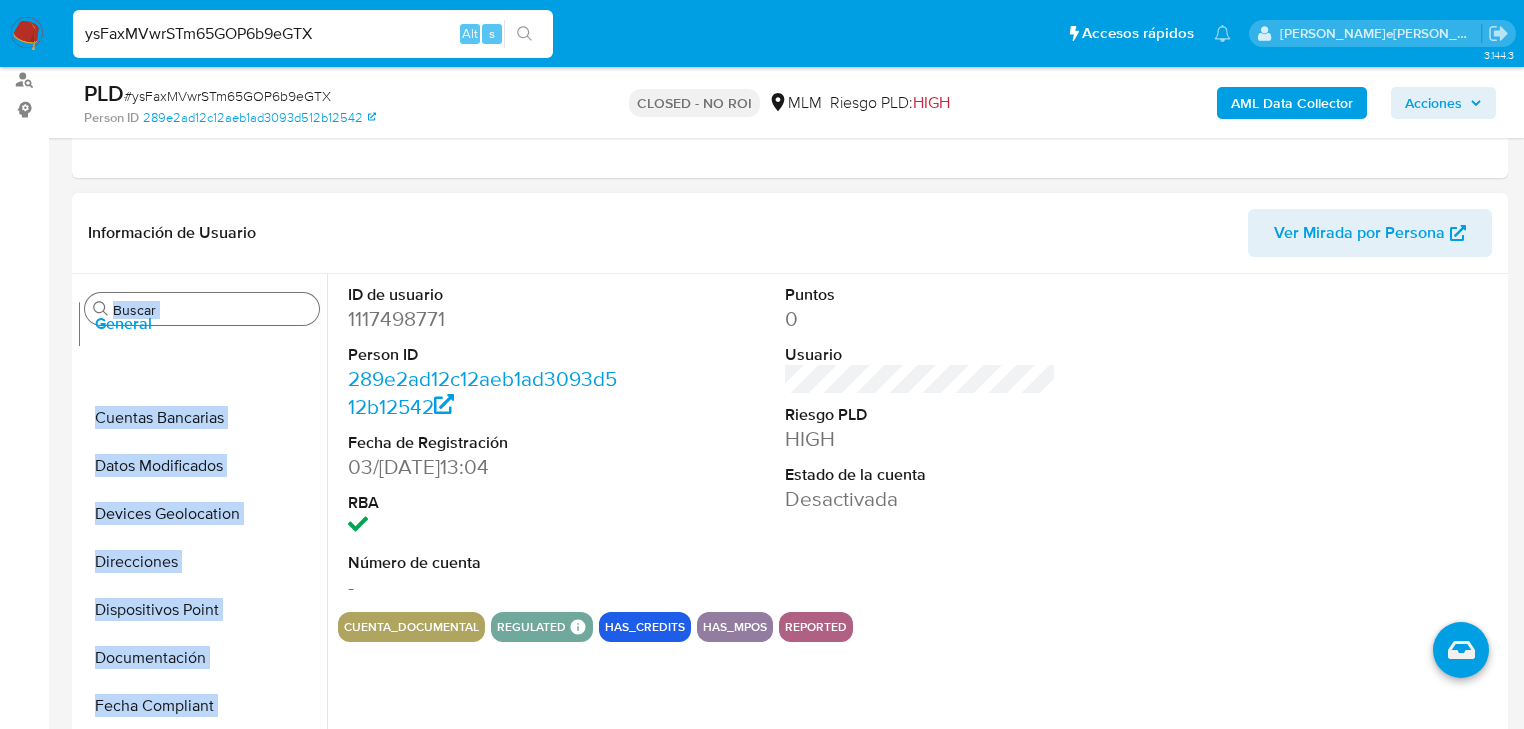 scroll, scrollTop: 0, scrollLeft: 0, axis: both 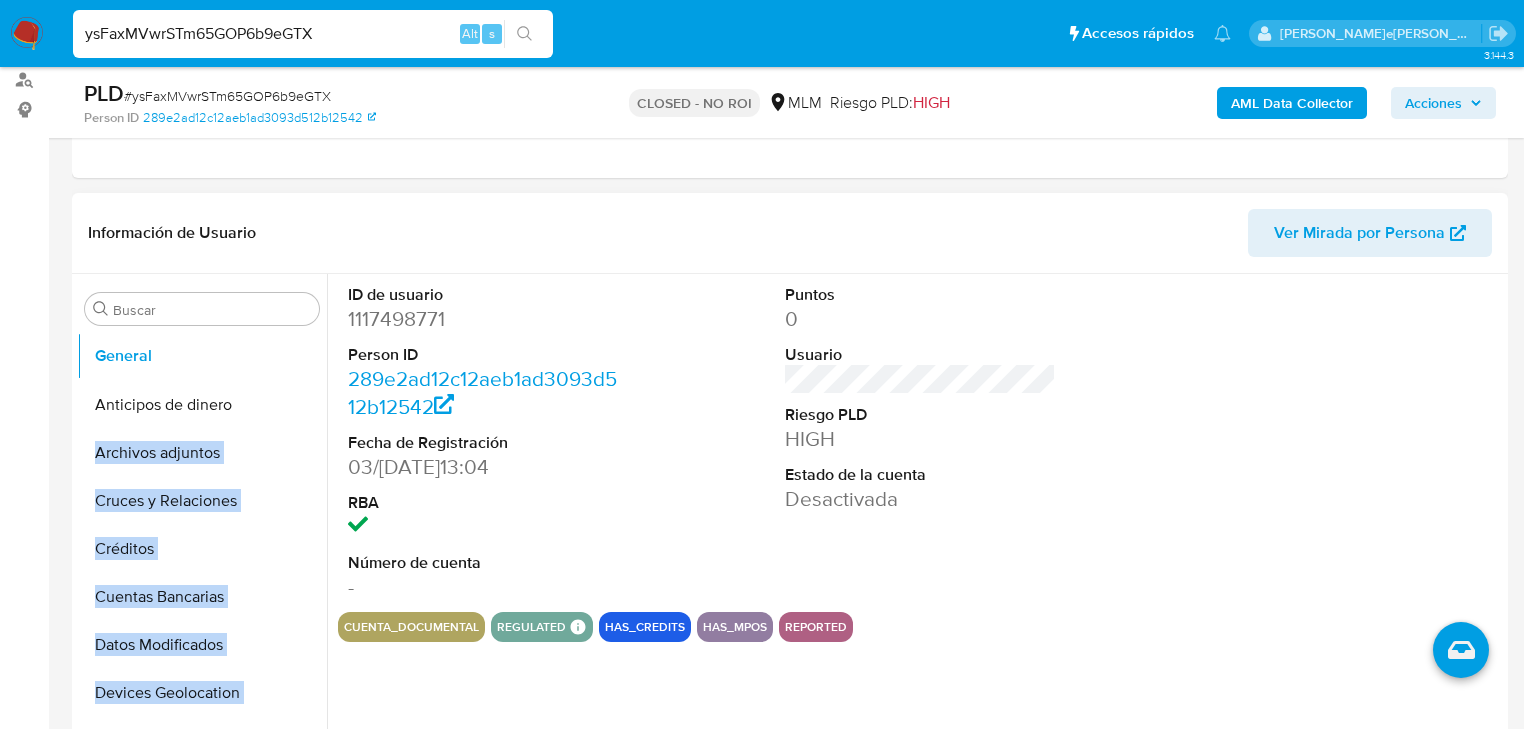 drag, startPoint x: 300, startPoint y: 406, endPoint x: 299, endPoint y: 361, distance: 45.01111 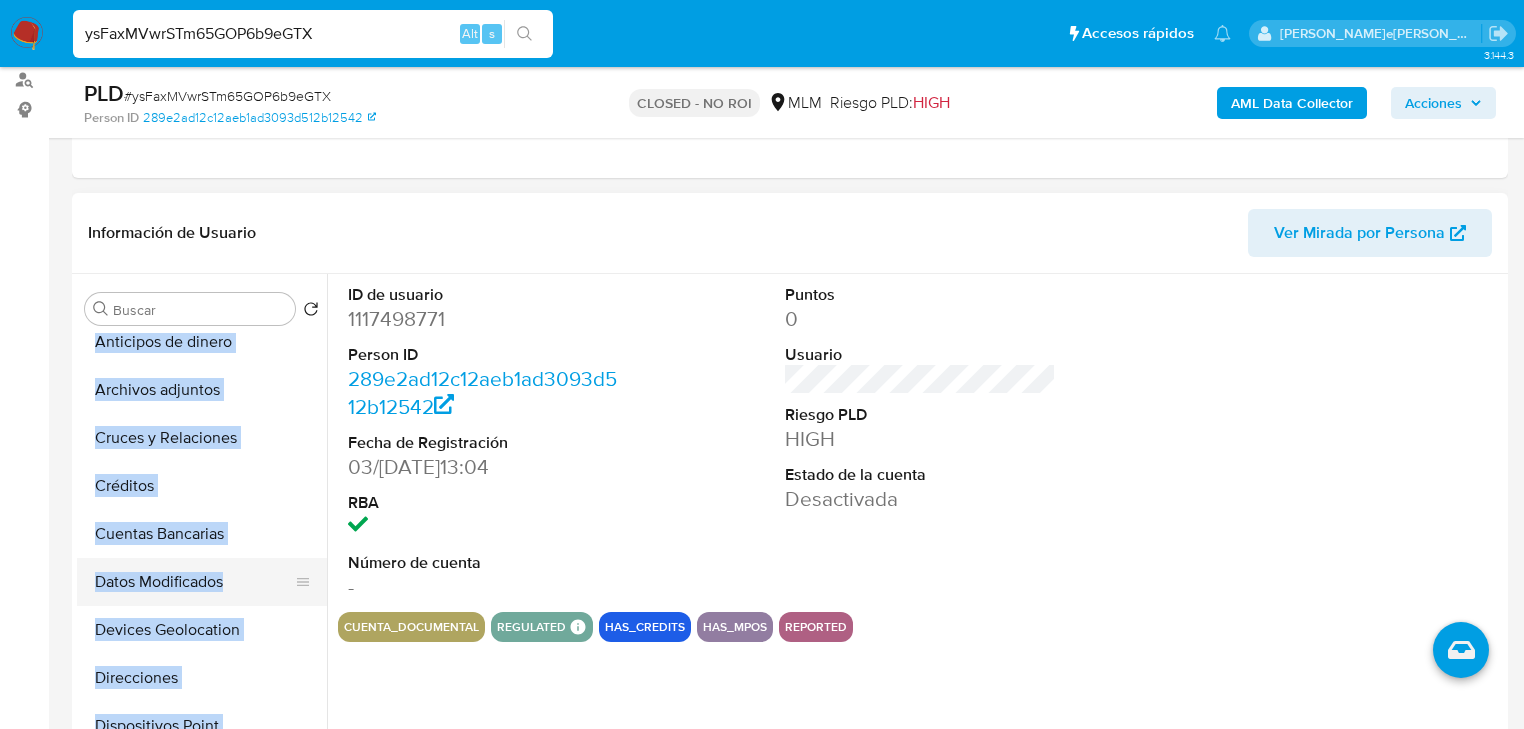 scroll 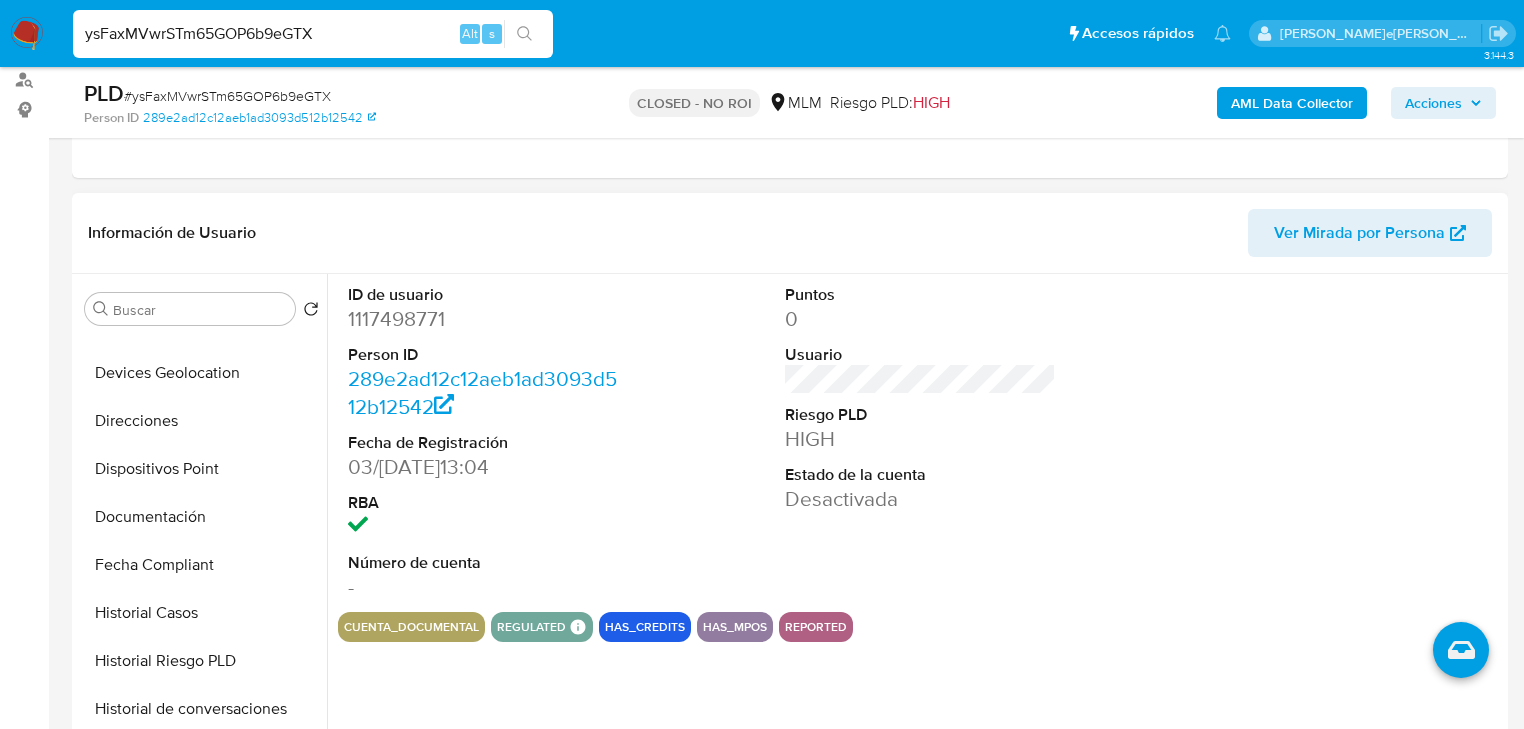 click on "03/05/2022 18:13:04" at bounding box center (483, 467) 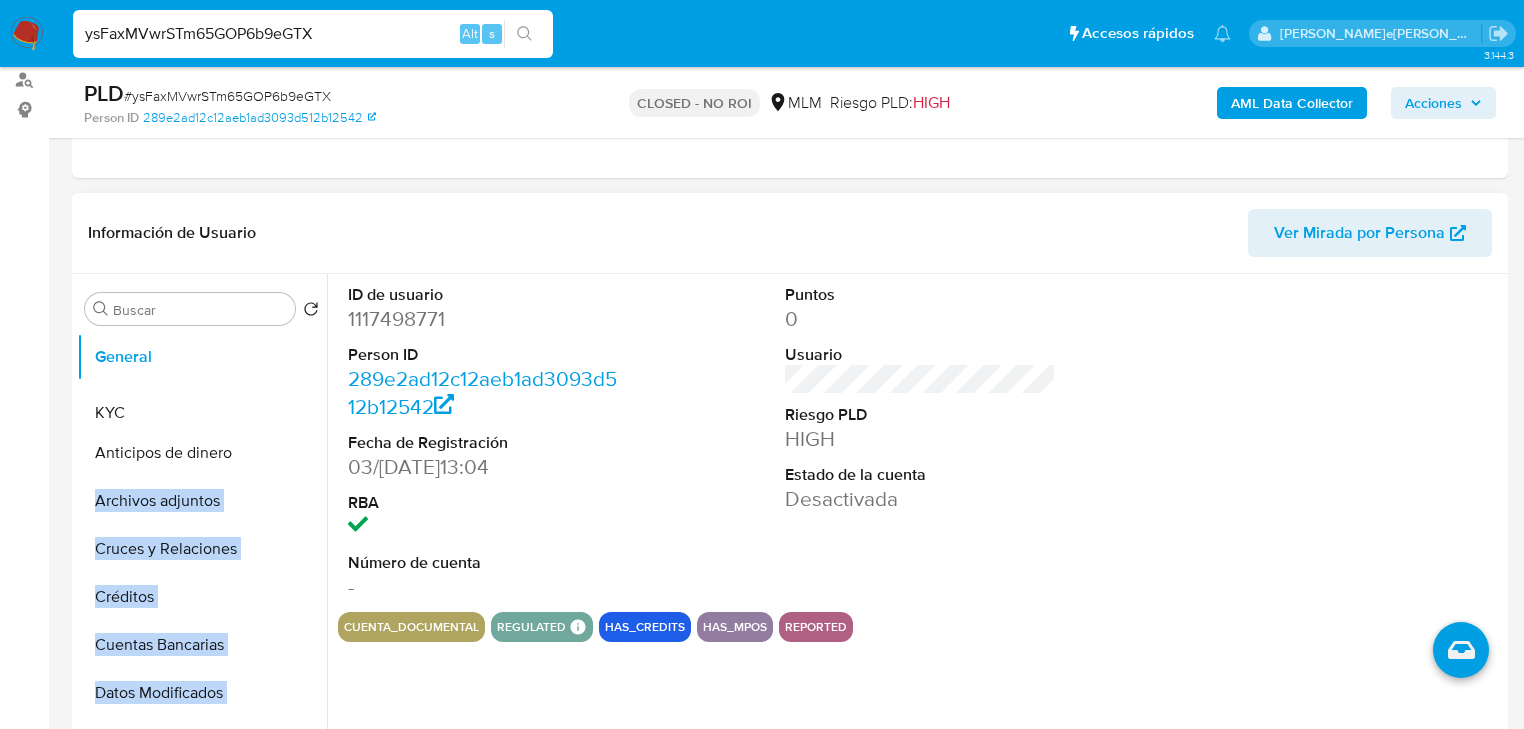 drag, startPoint x: 290, startPoint y: 708, endPoint x: 305, endPoint y: 412, distance: 296.37982 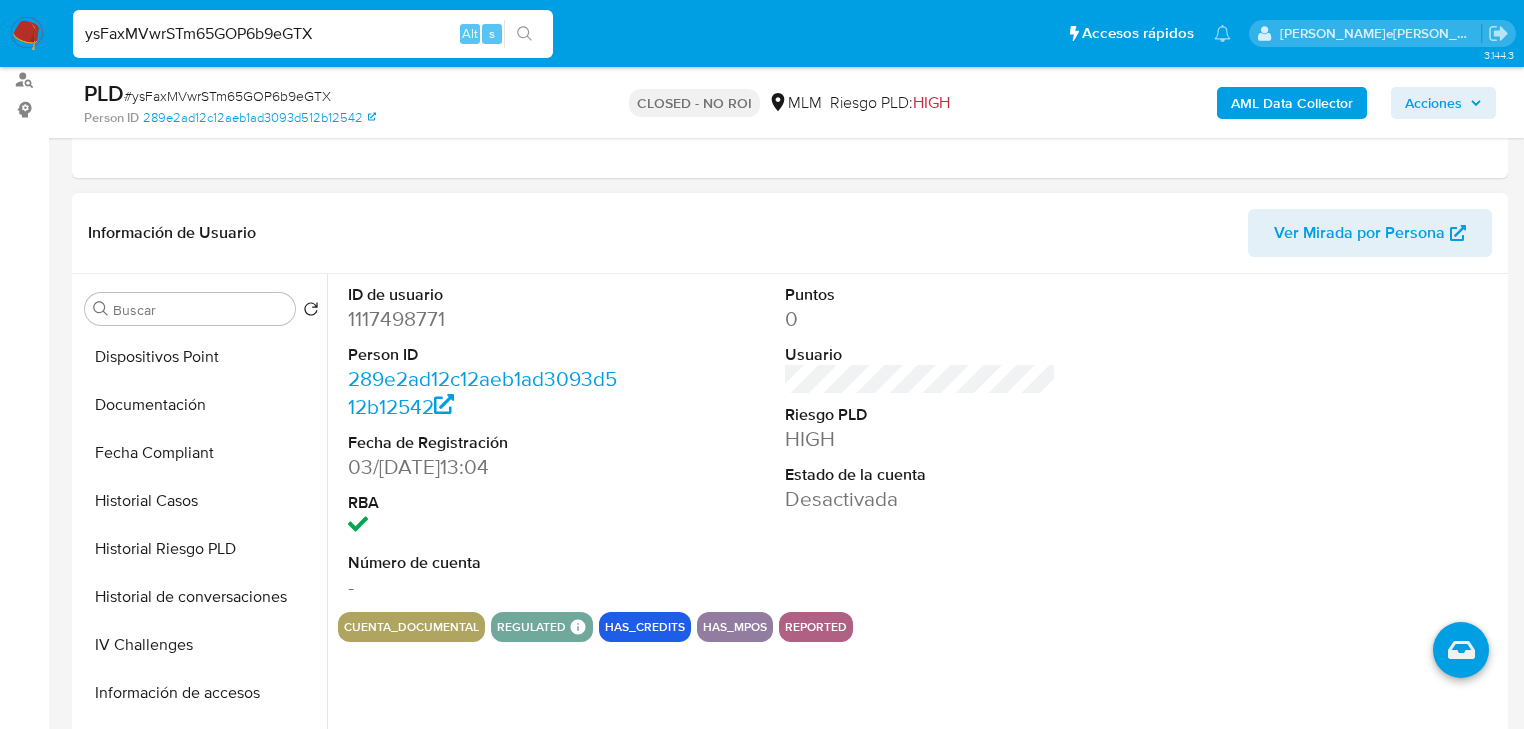 click on "RBA" at bounding box center (483, 503) 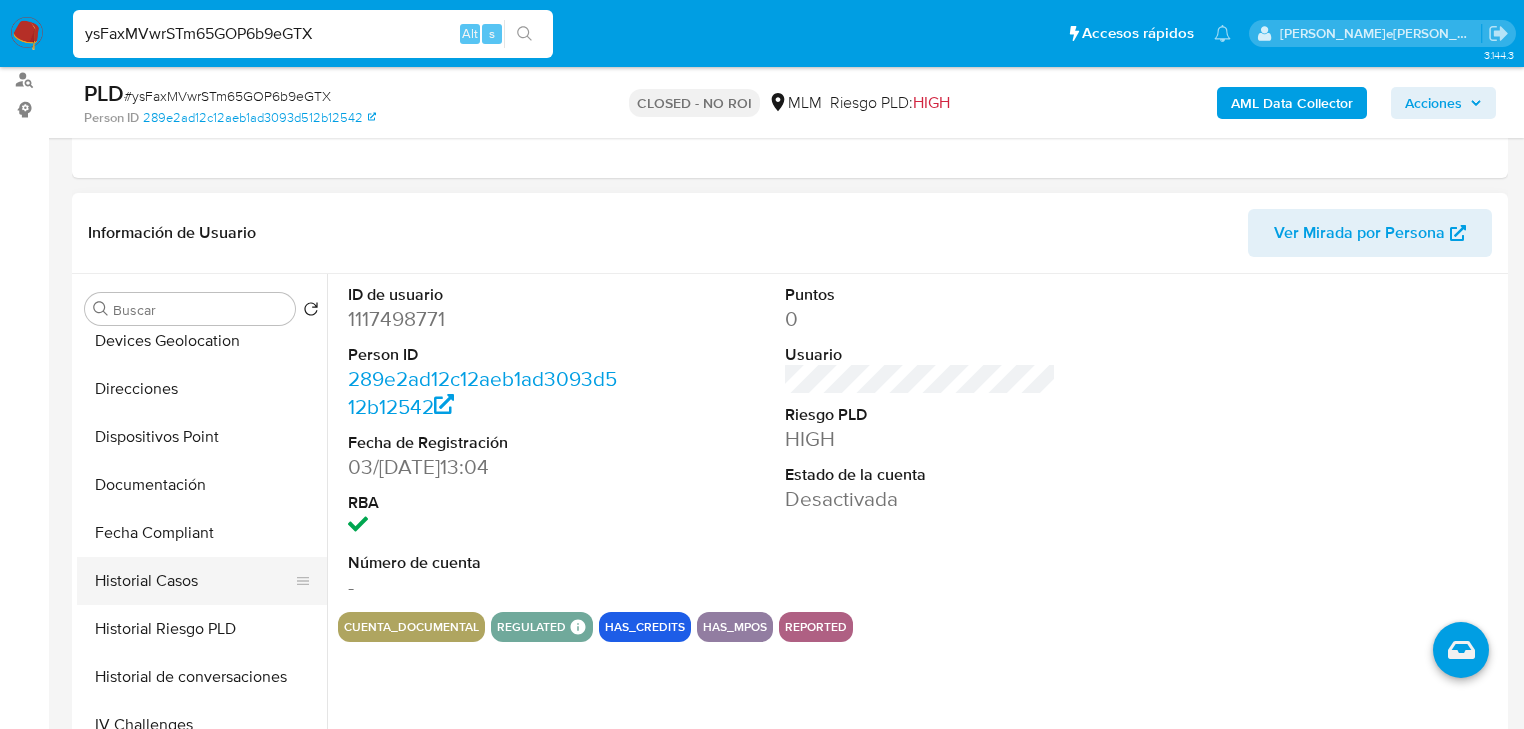 drag, startPoint x: 305, startPoint y: 578, endPoint x: 292, endPoint y: 594, distance: 20.615528 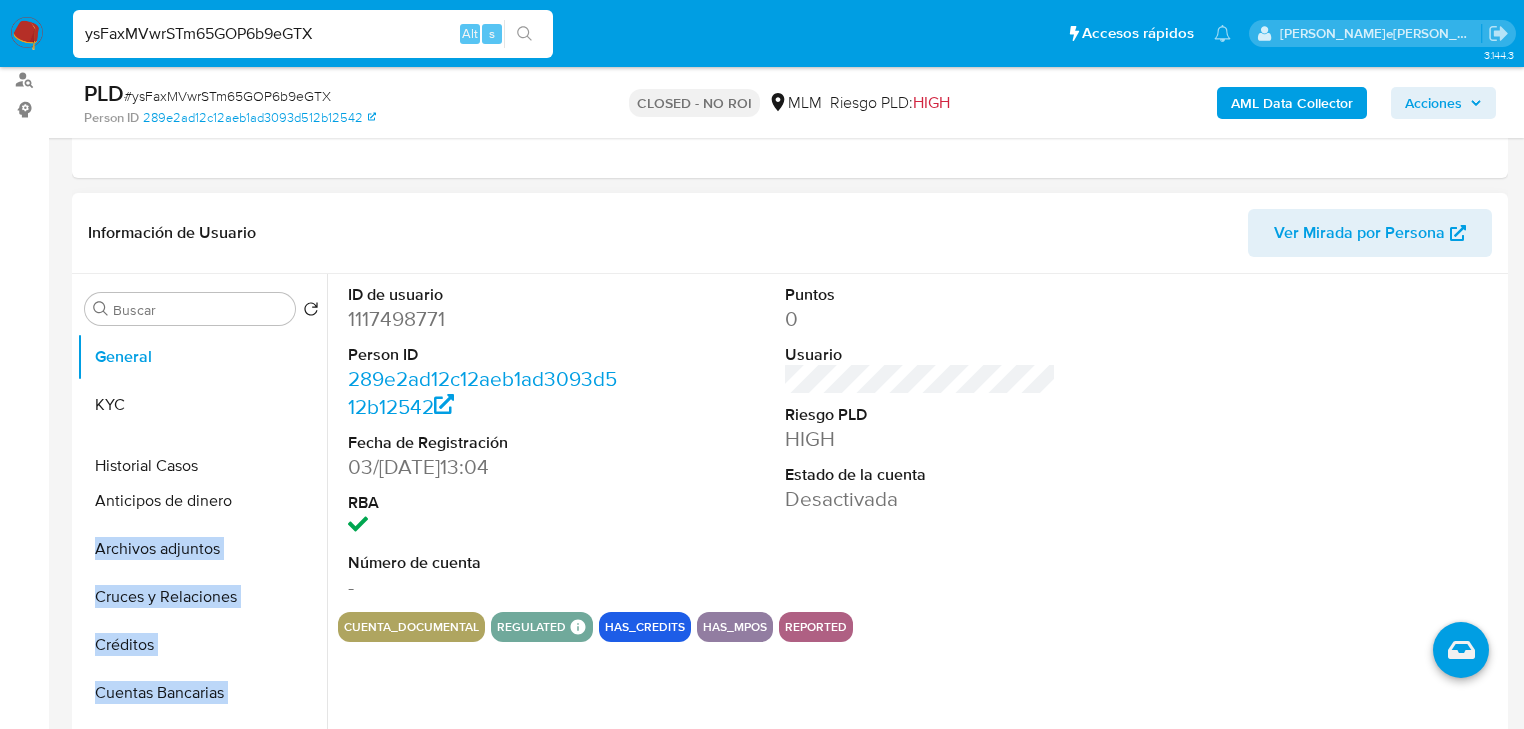 drag, startPoint x: 292, startPoint y: 570, endPoint x: 291, endPoint y: 474, distance: 96.00521 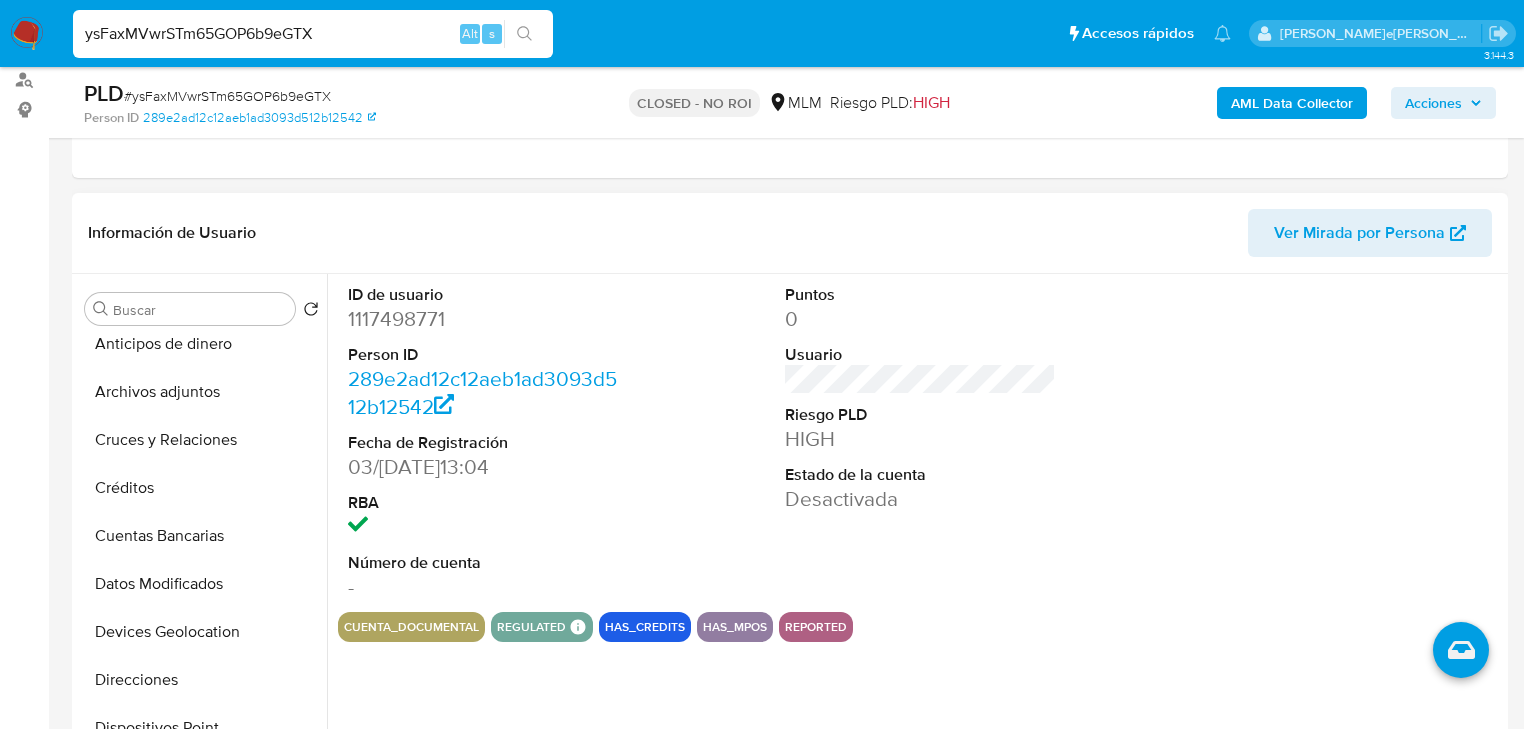 click on "289e2ad12c12aeb1ad3093d512b12542" at bounding box center (483, 393) 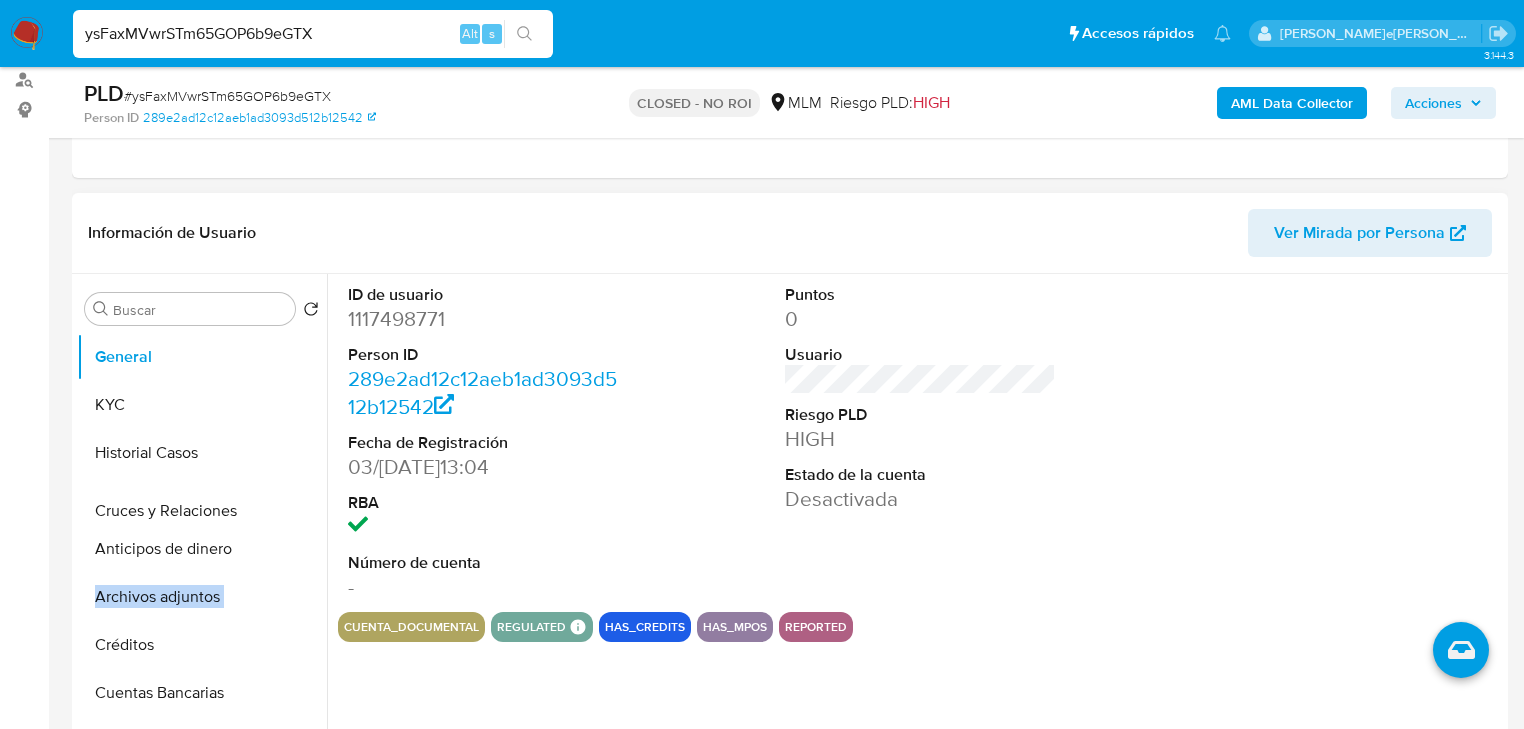 drag, startPoint x: 300, startPoint y: 597, endPoint x: 300, endPoint y: 512, distance: 85 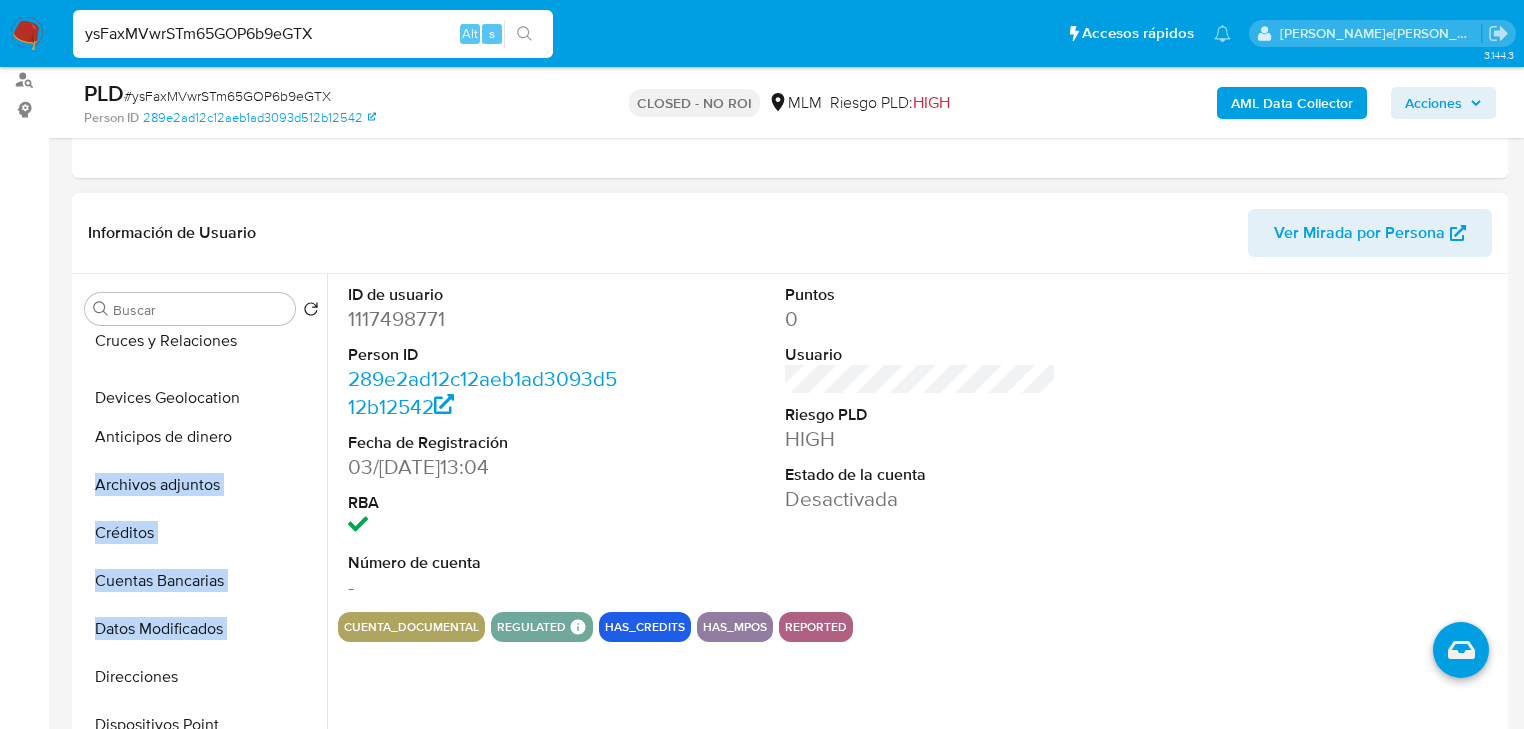drag, startPoint x: 292, startPoint y: 628, endPoint x: 297, endPoint y: 395, distance: 233.05363 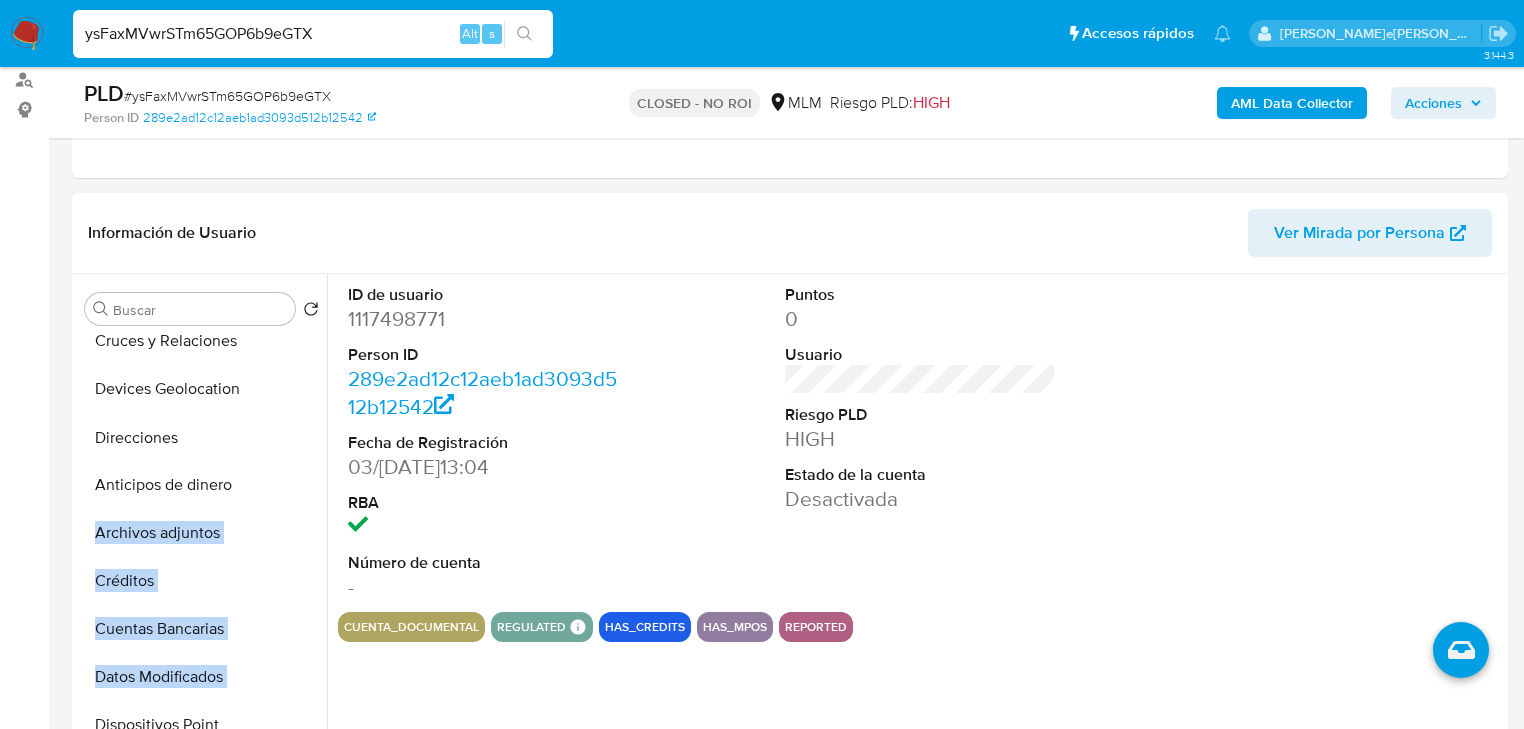 drag, startPoint x: 292, startPoint y: 679, endPoint x: 268, endPoint y: 441, distance: 239.20702 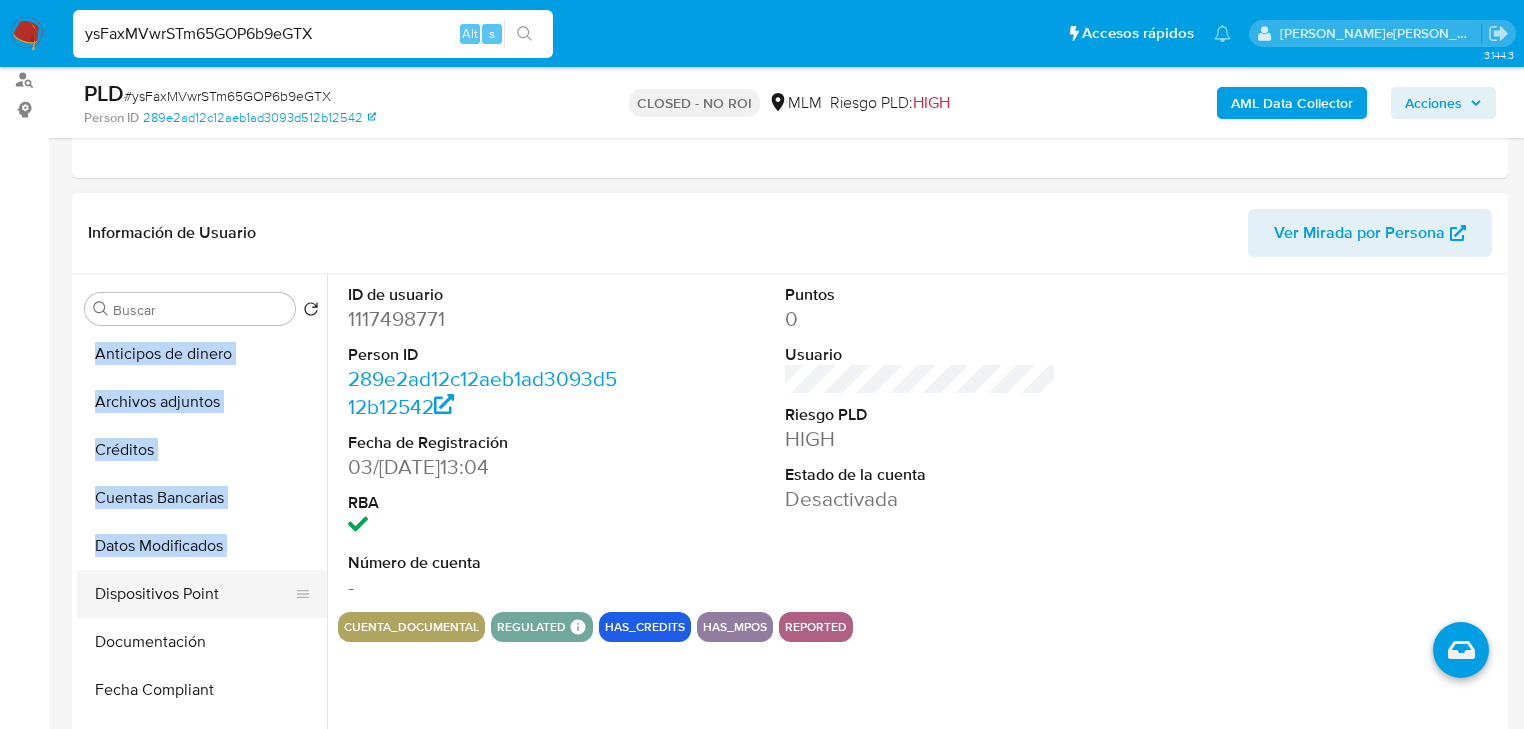 scroll, scrollTop: 320, scrollLeft: 0, axis: vertical 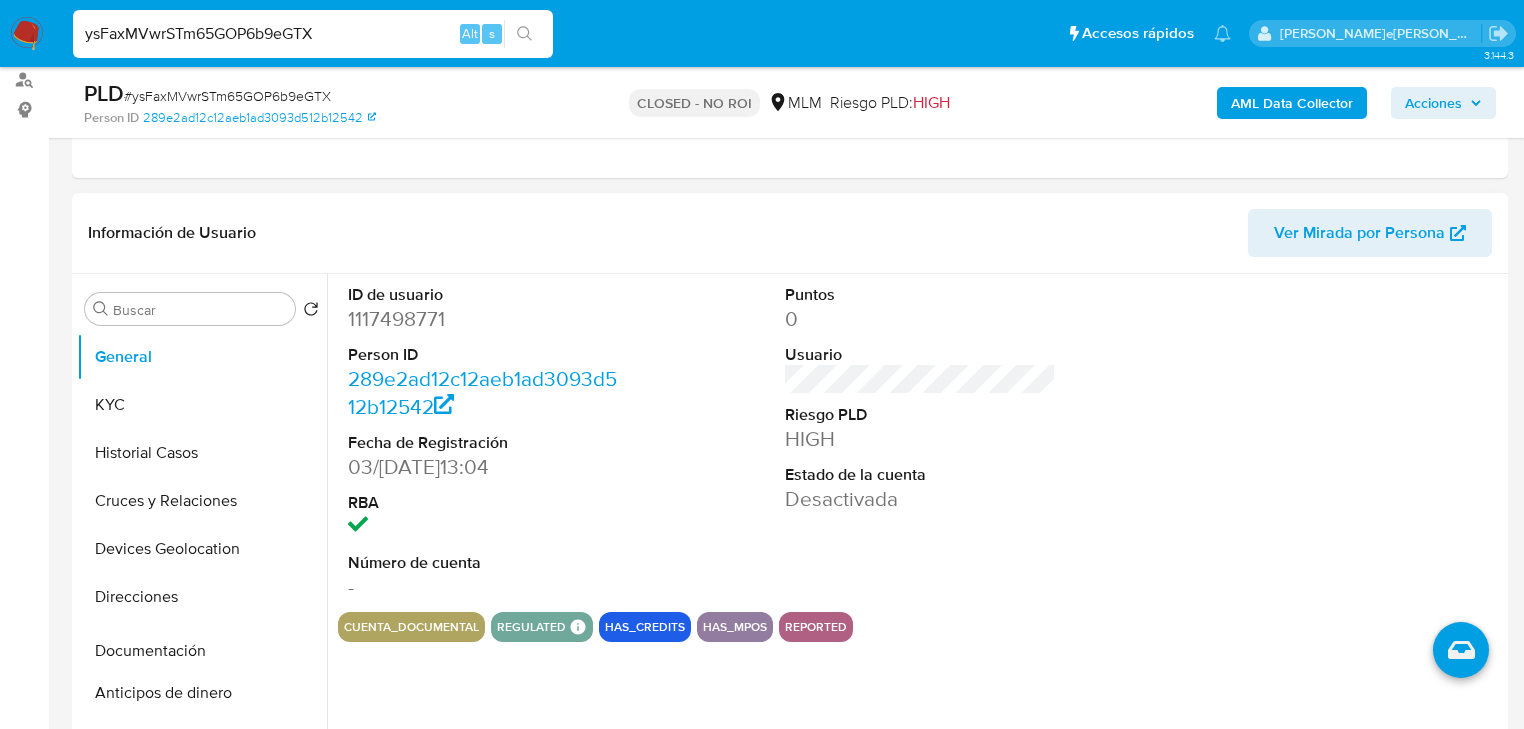 drag, startPoint x: 292, startPoint y: 613, endPoint x: 280, endPoint y: 652, distance: 40.804413 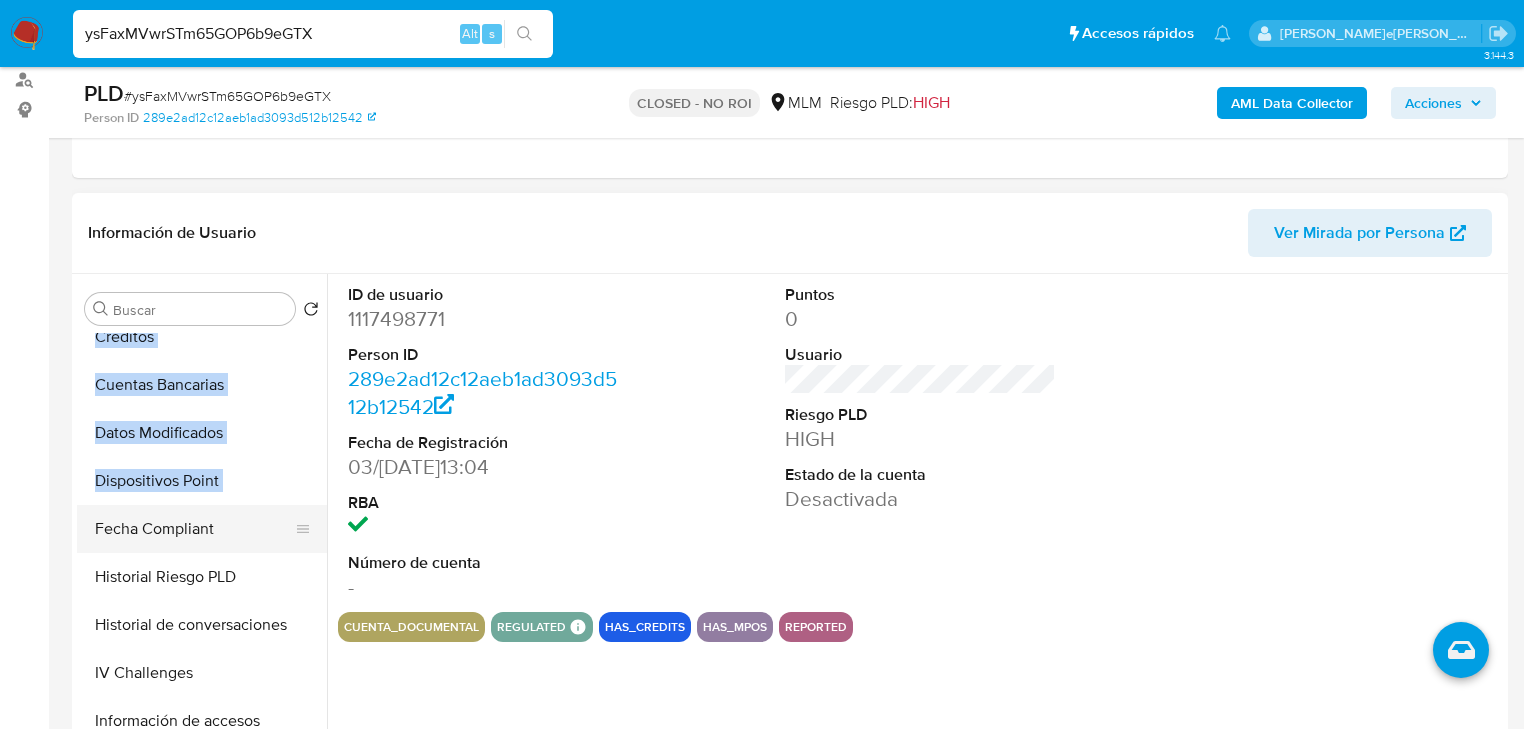 scroll, scrollTop: 480, scrollLeft: 0, axis: vertical 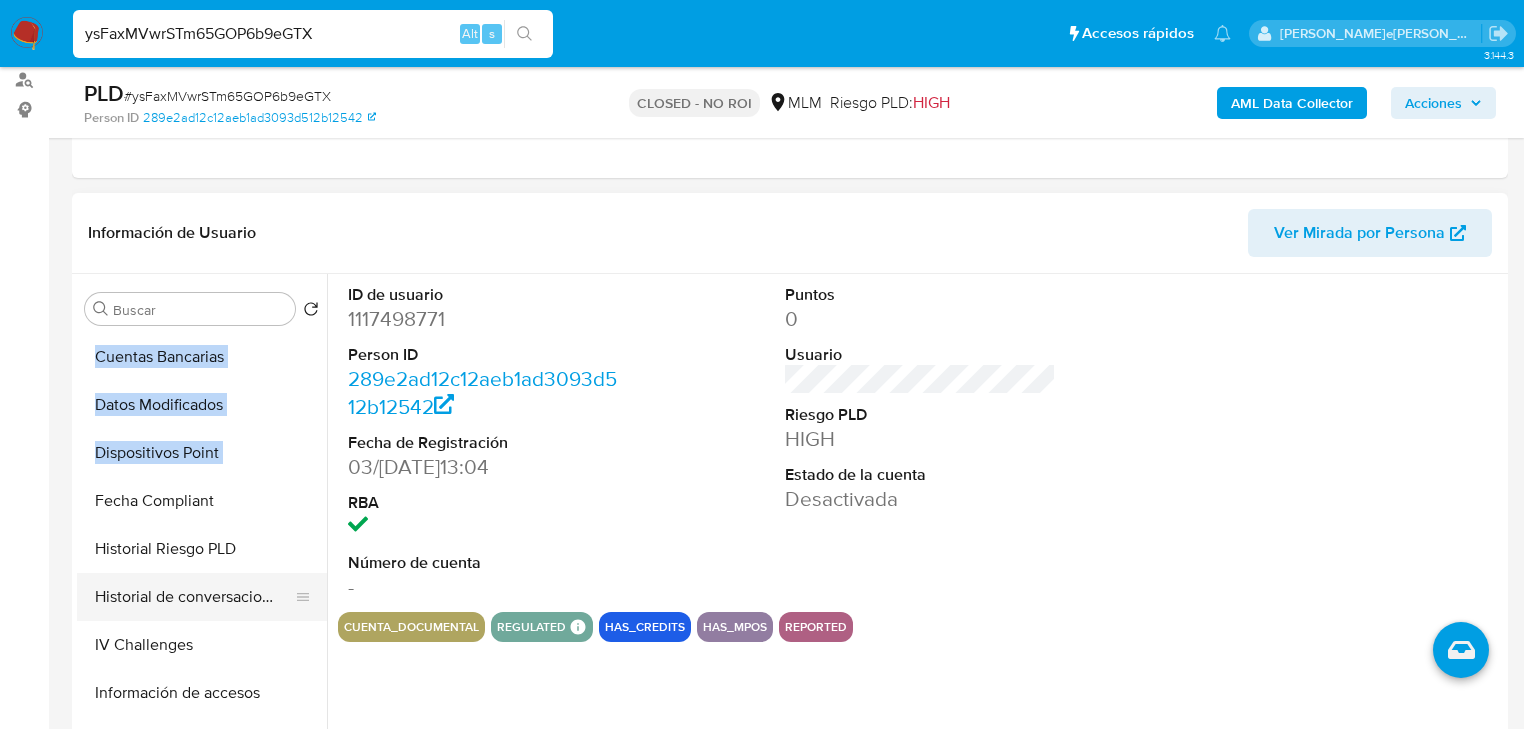 drag, startPoint x: 306, startPoint y: 602, endPoint x: 298, endPoint y: 573, distance: 30.083218 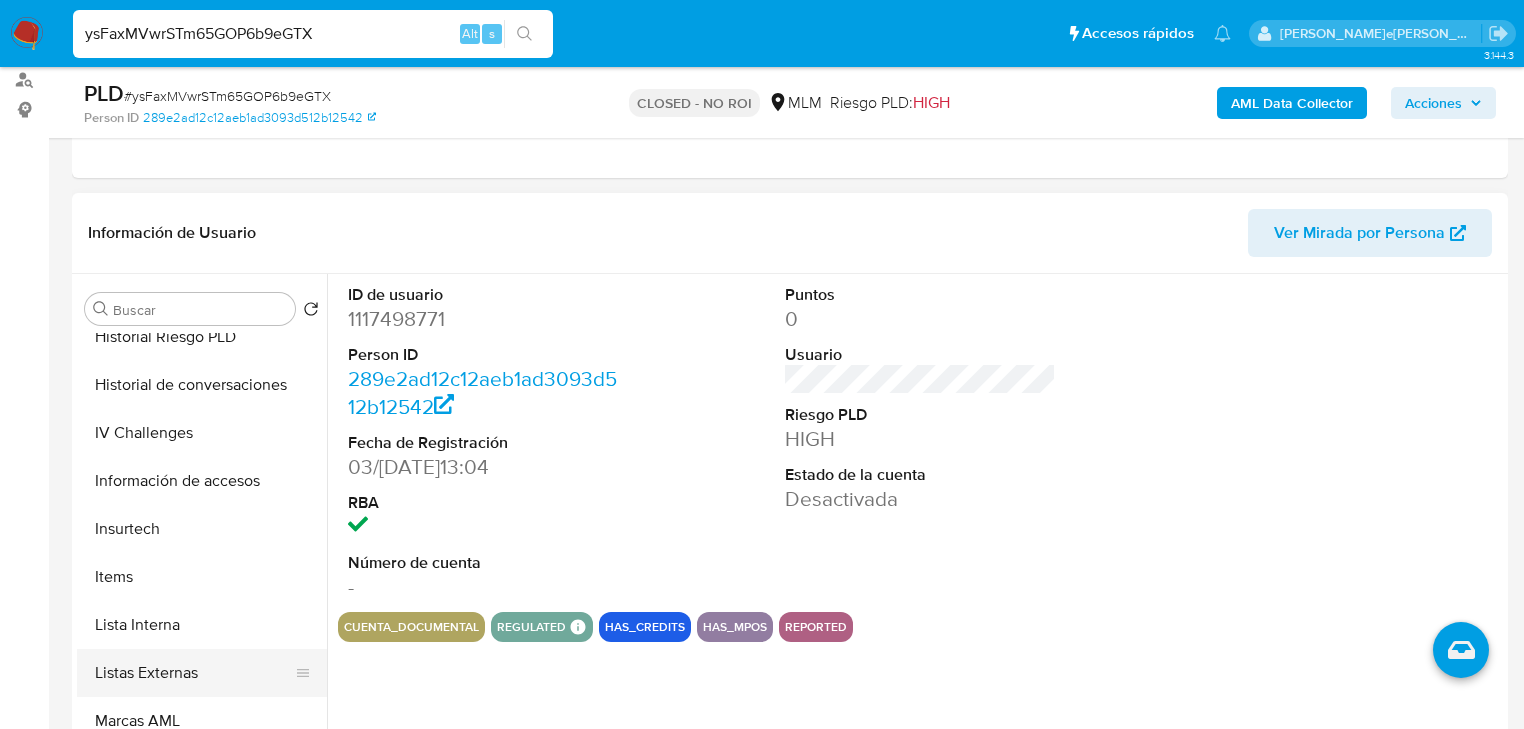 scroll, scrollTop: 720, scrollLeft: 0, axis: vertical 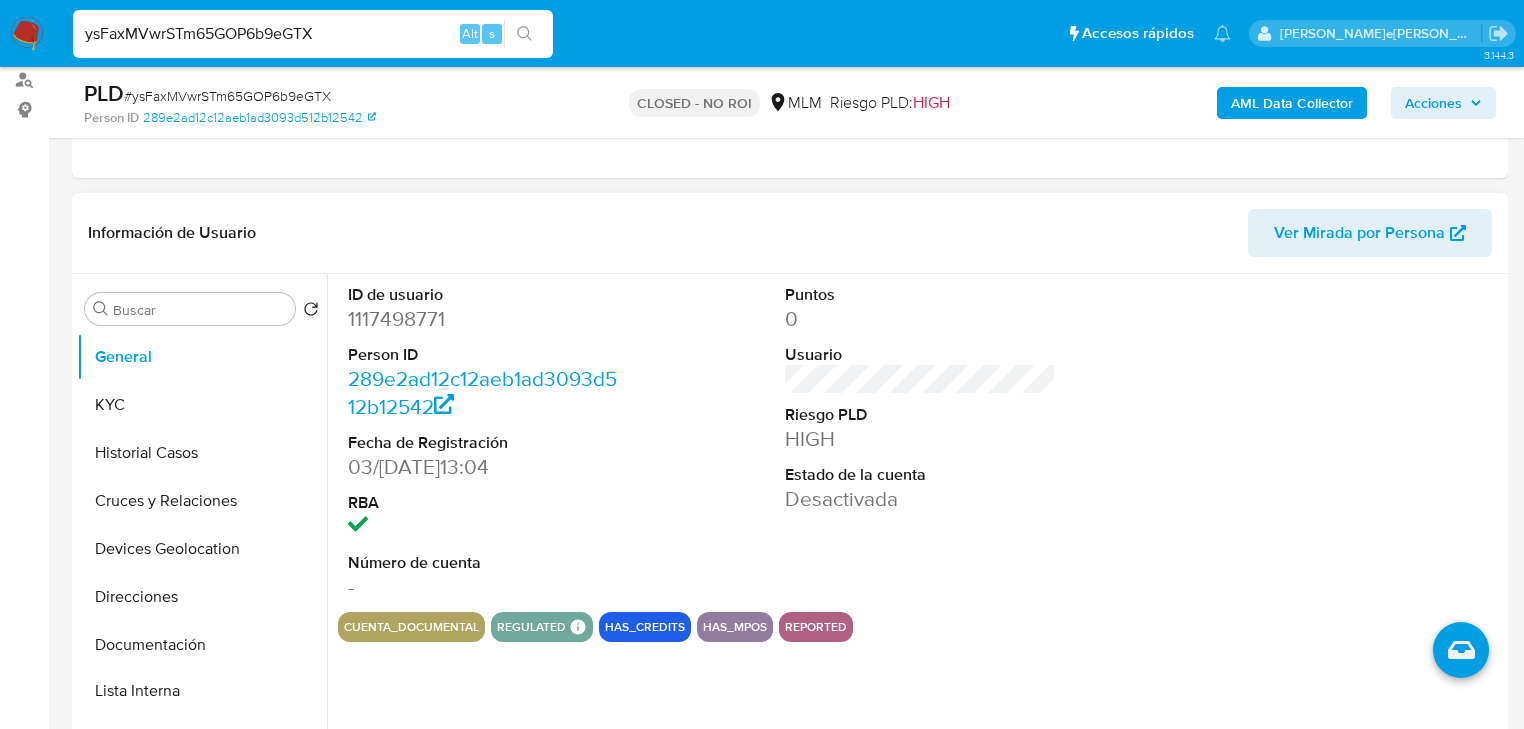 drag, startPoint x: 289, startPoint y: 600, endPoint x: 294, endPoint y: 692, distance: 92.13577 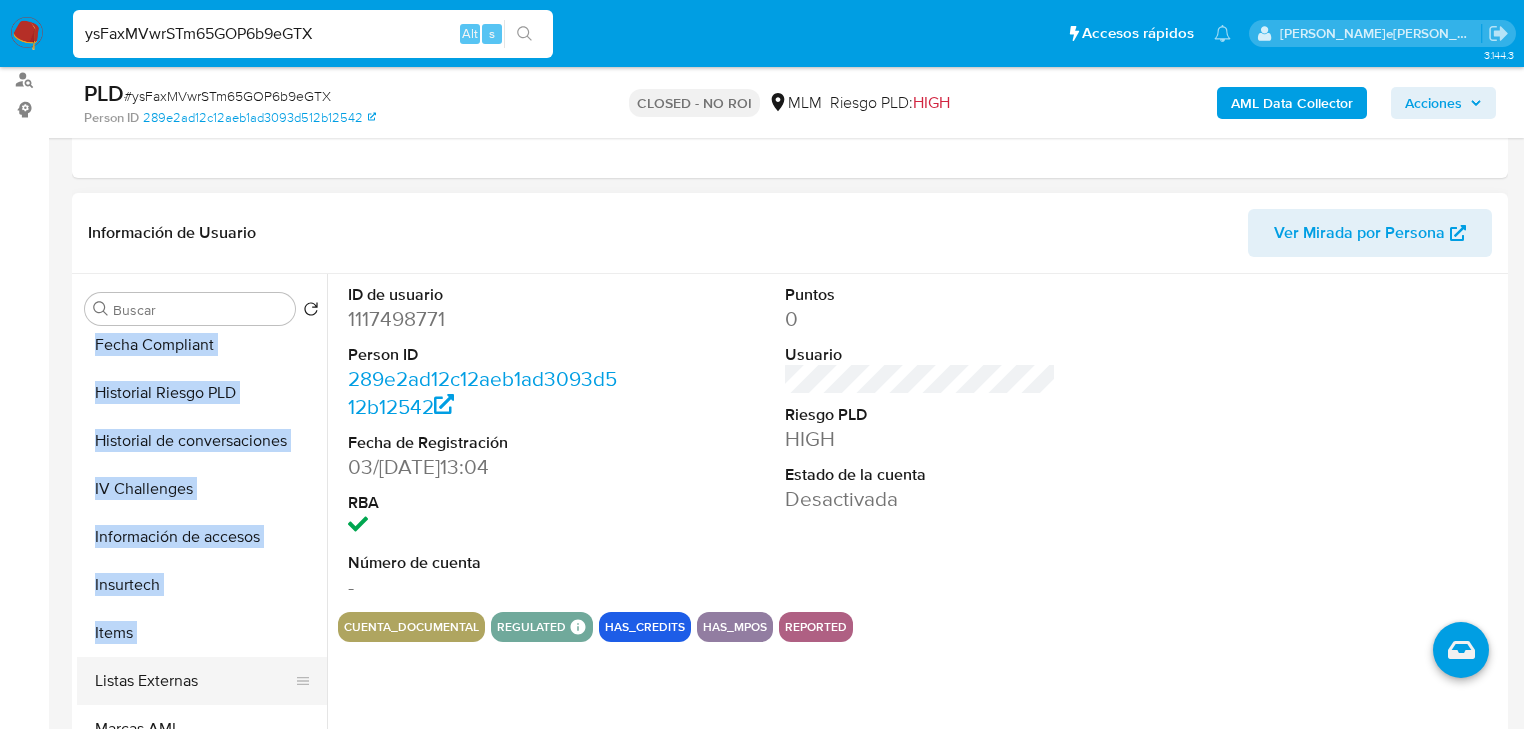 scroll, scrollTop: 720, scrollLeft: 0, axis: vertical 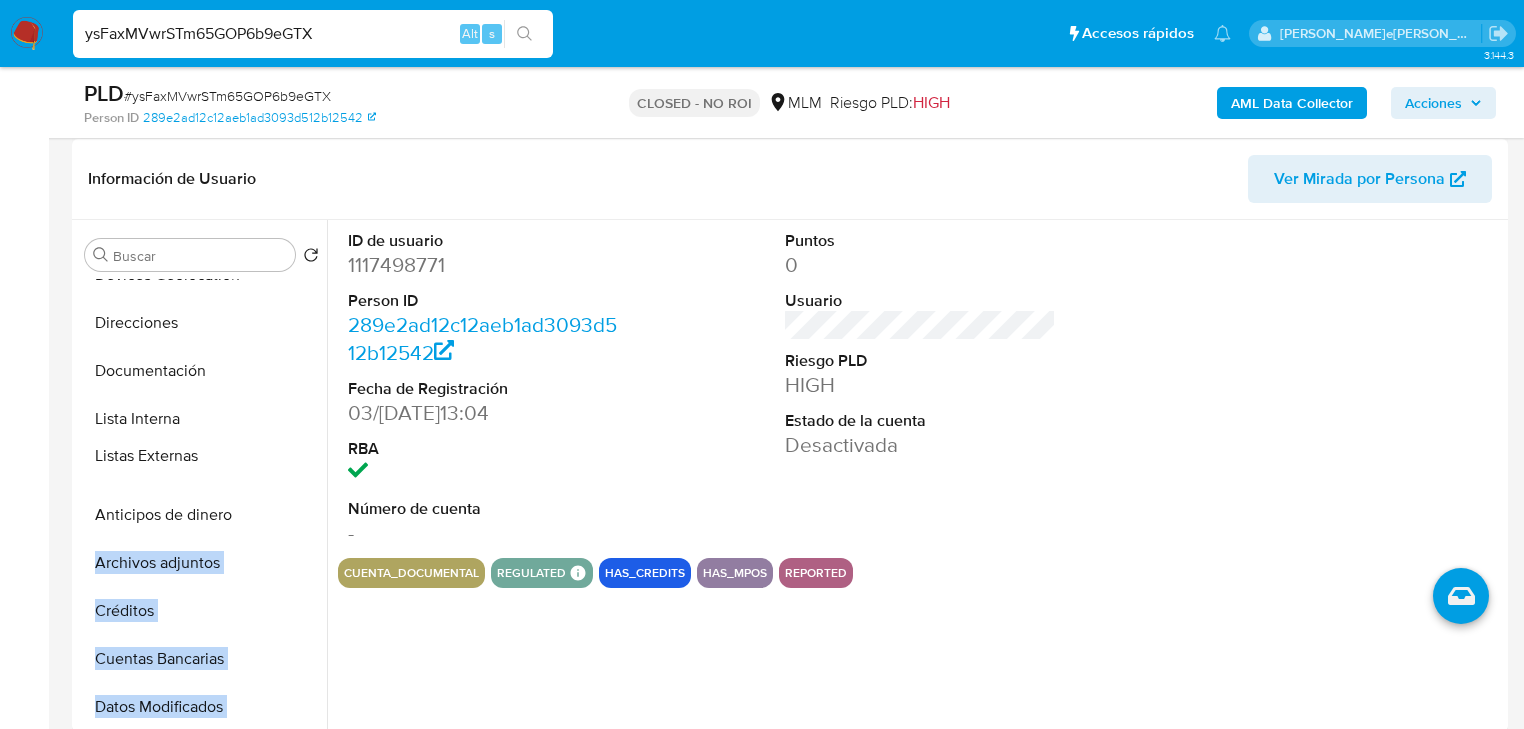 drag, startPoint x: 298, startPoint y: 651, endPoint x: 290, endPoint y: 463, distance: 188.17014 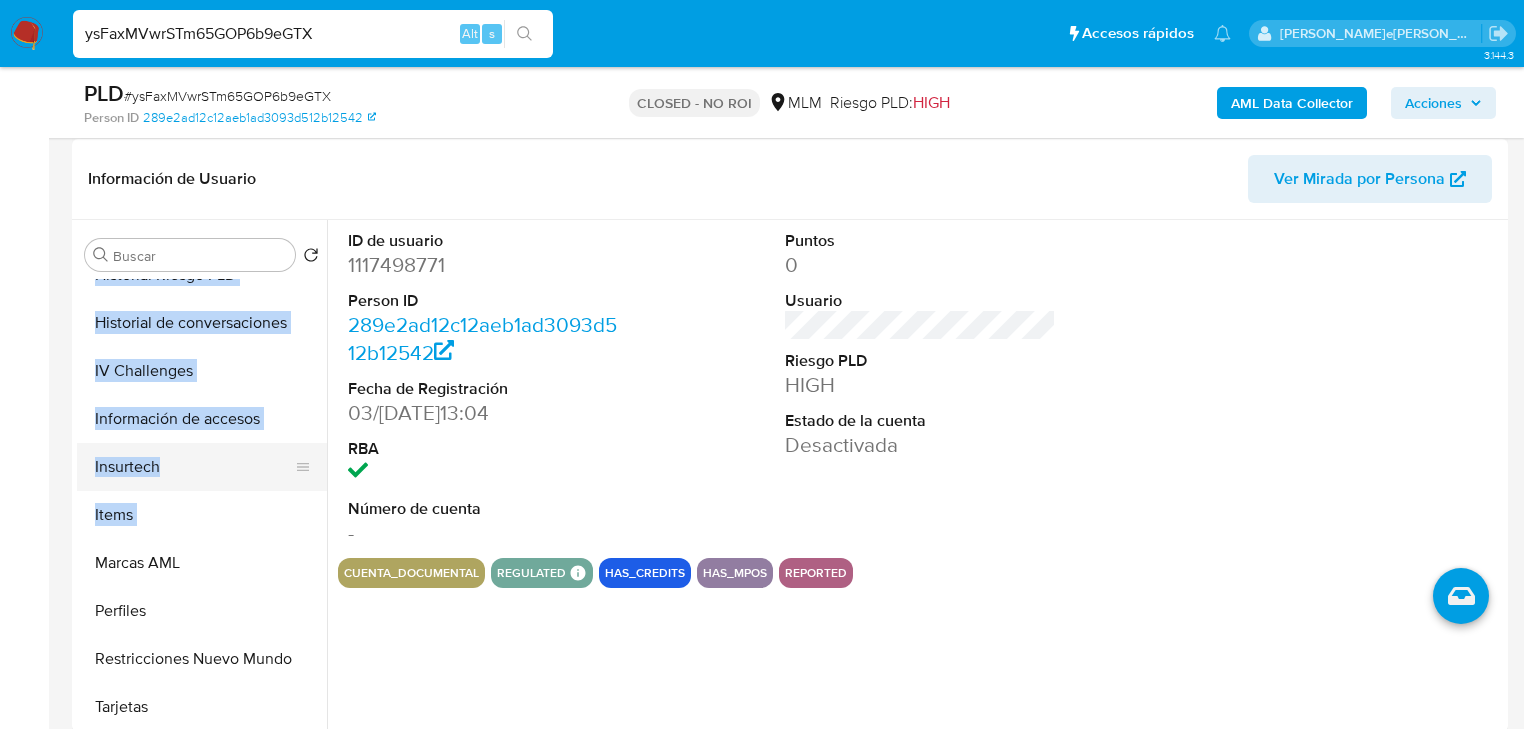 scroll, scrollTop: 796, scrollLeft: 0, axis: vertical 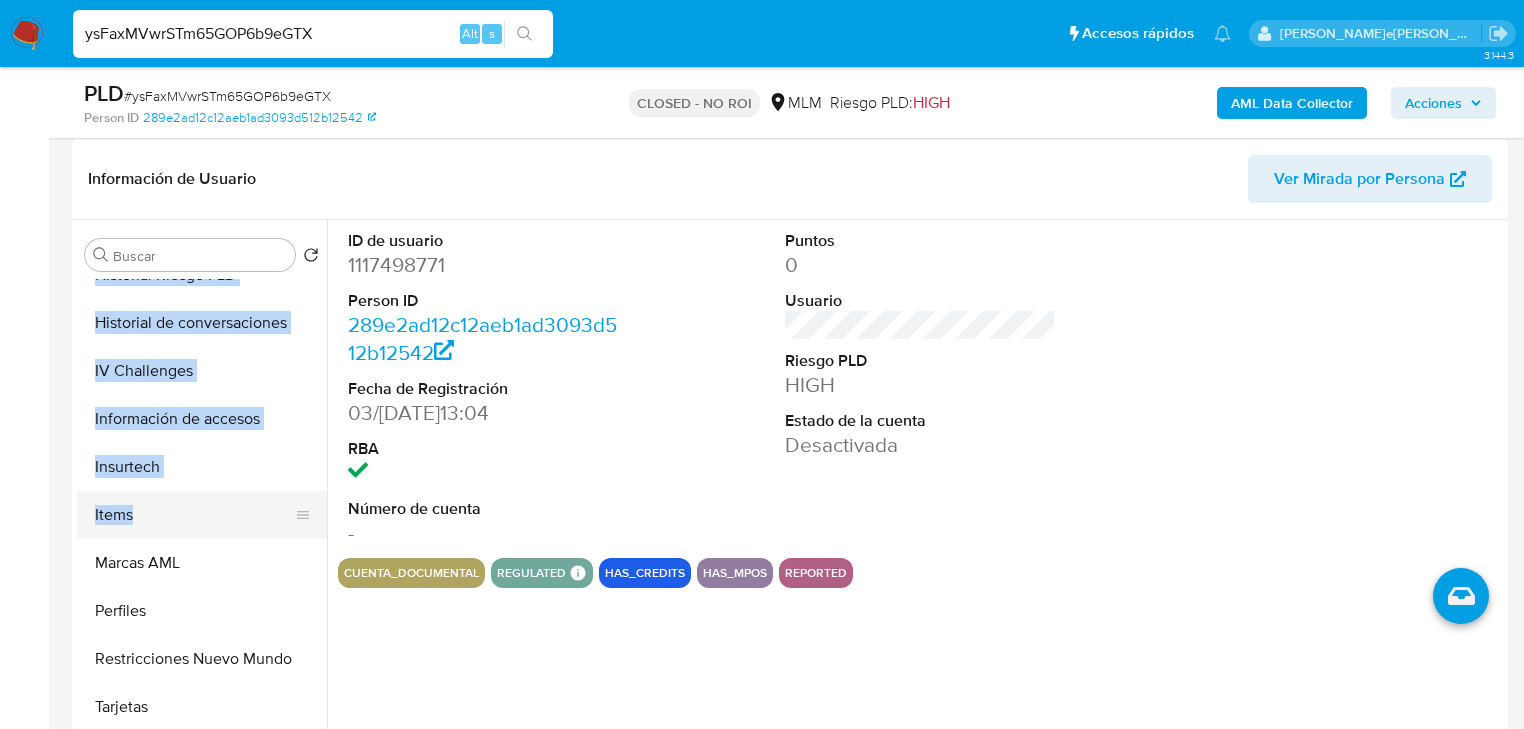drag, startPoint x: 303, startPoint y: 657, endPoint x: 291, endPoint y: 512, distance: 145.4957 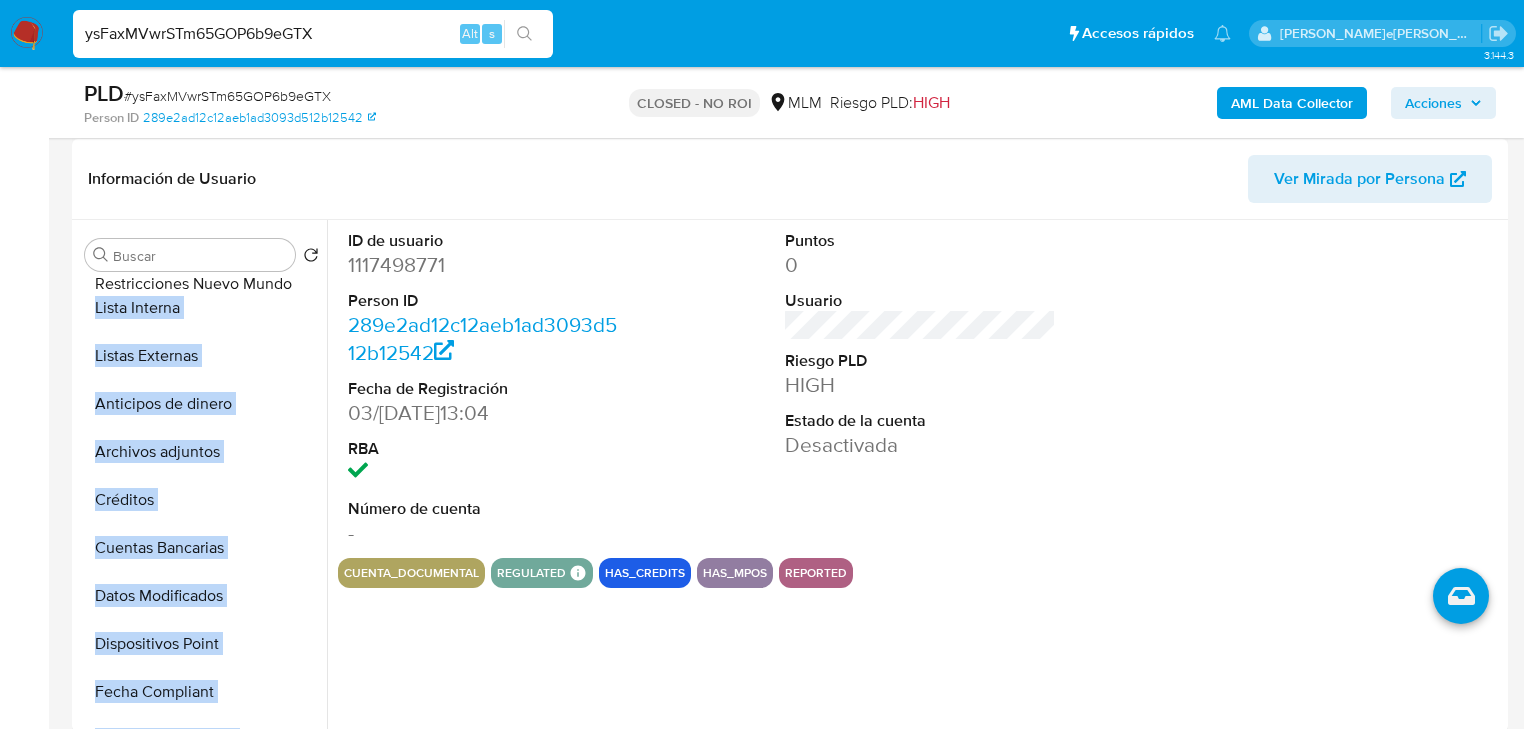 scroll, scrollTop: 336, scrollLeft: 0, axis: vertical 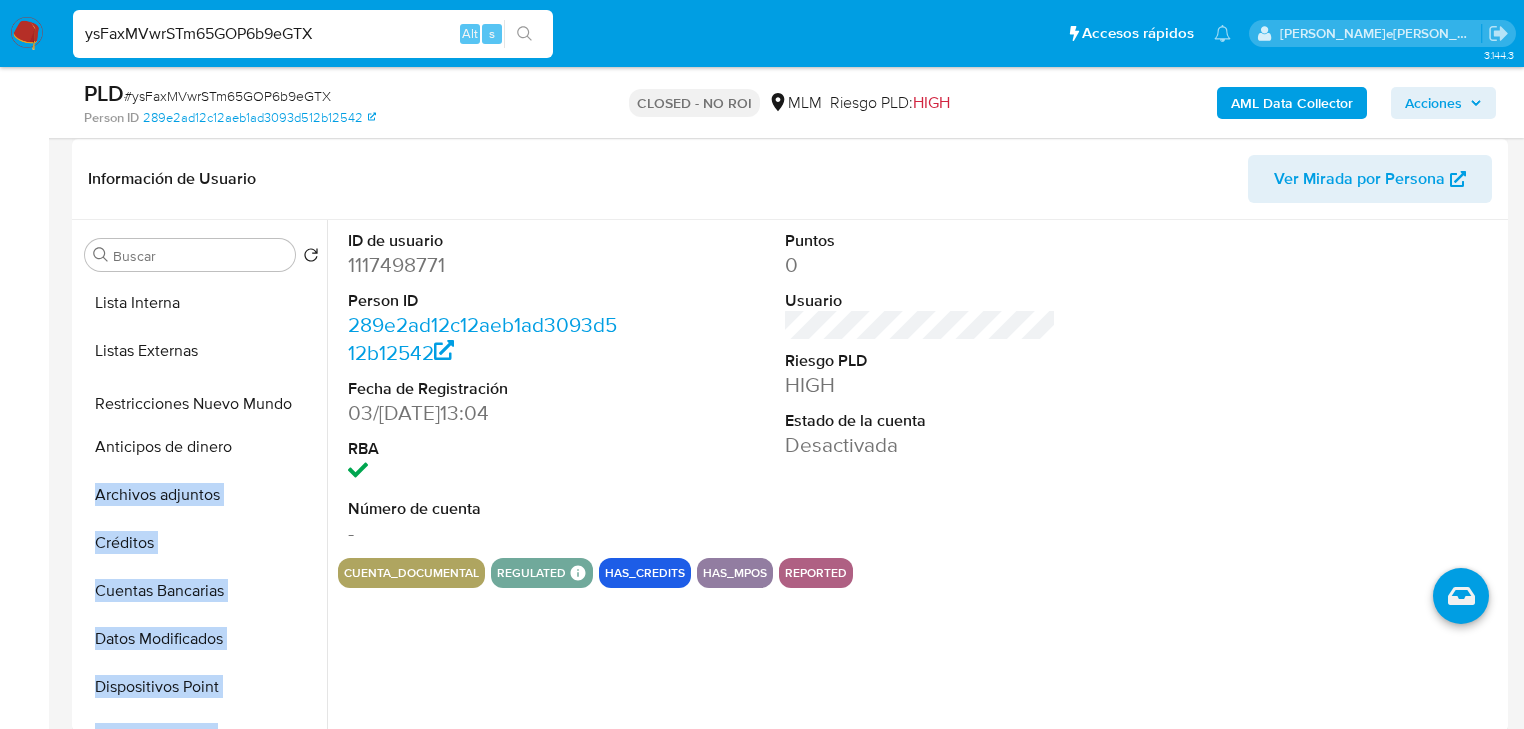 drag, startPoint x: 300, startPoint y: 663, endPoint x: 318, endPoint y: 409, distance: 254.637 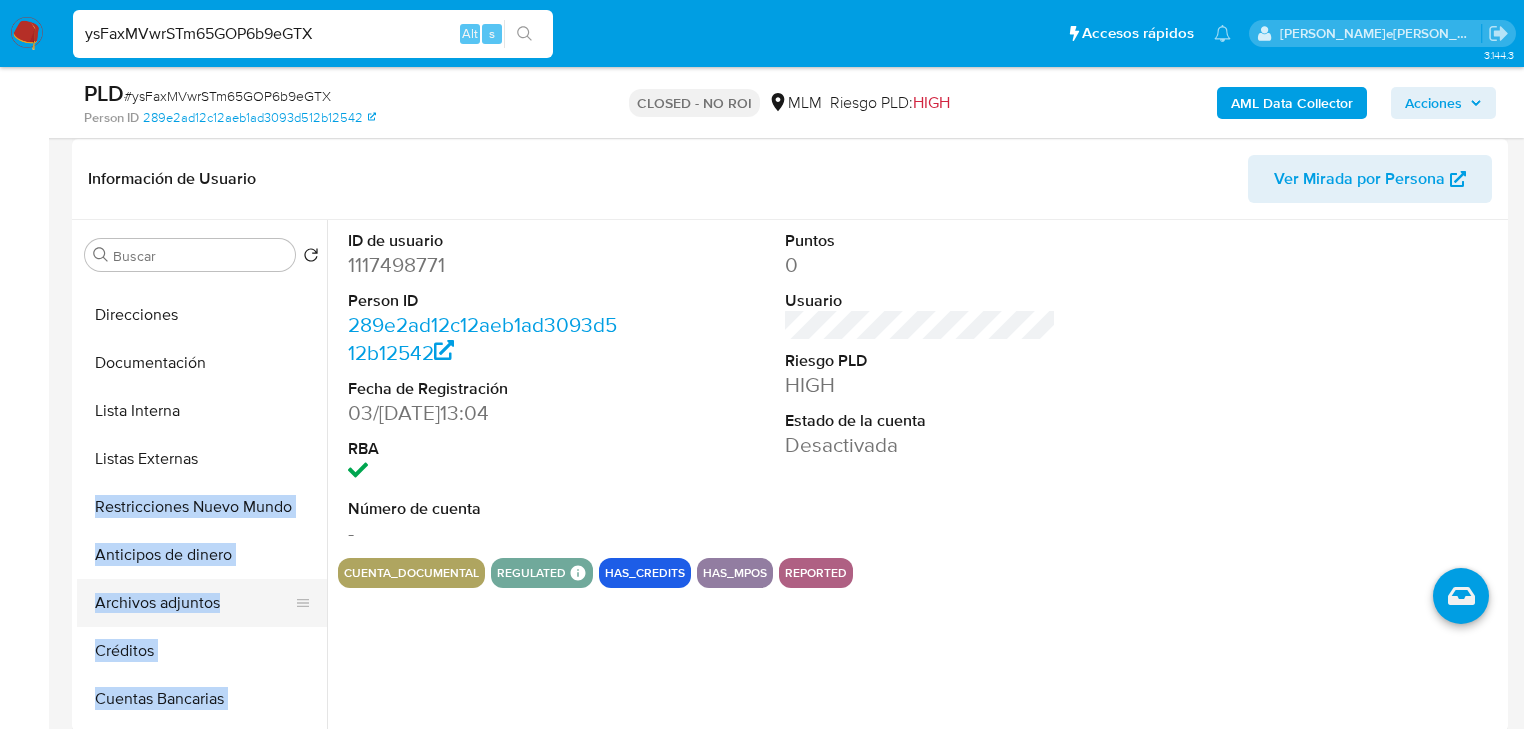 scroll, scrollTop: 256, scrollLeft: 0, axis: vertical 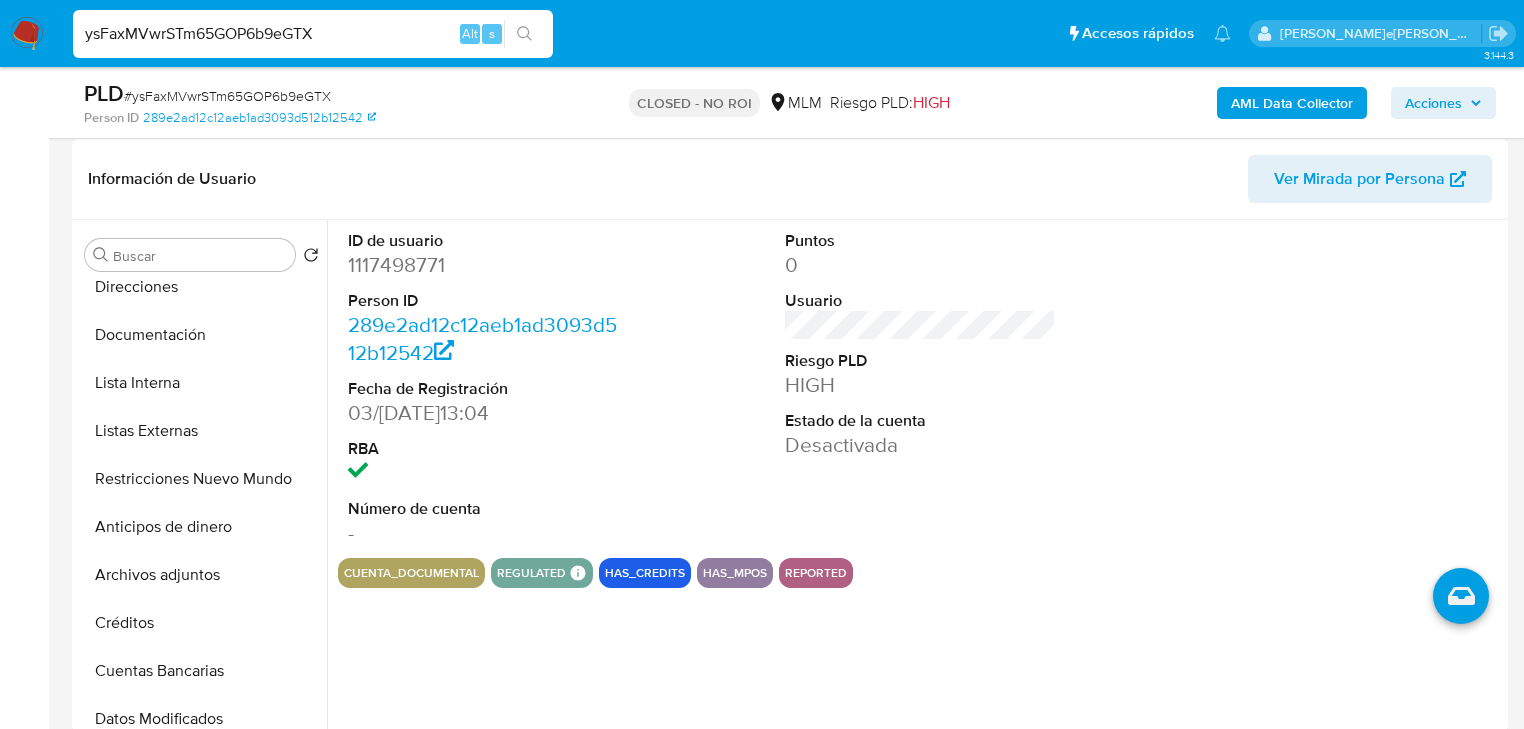 click on "RBA" at bounding box center (483, 449) 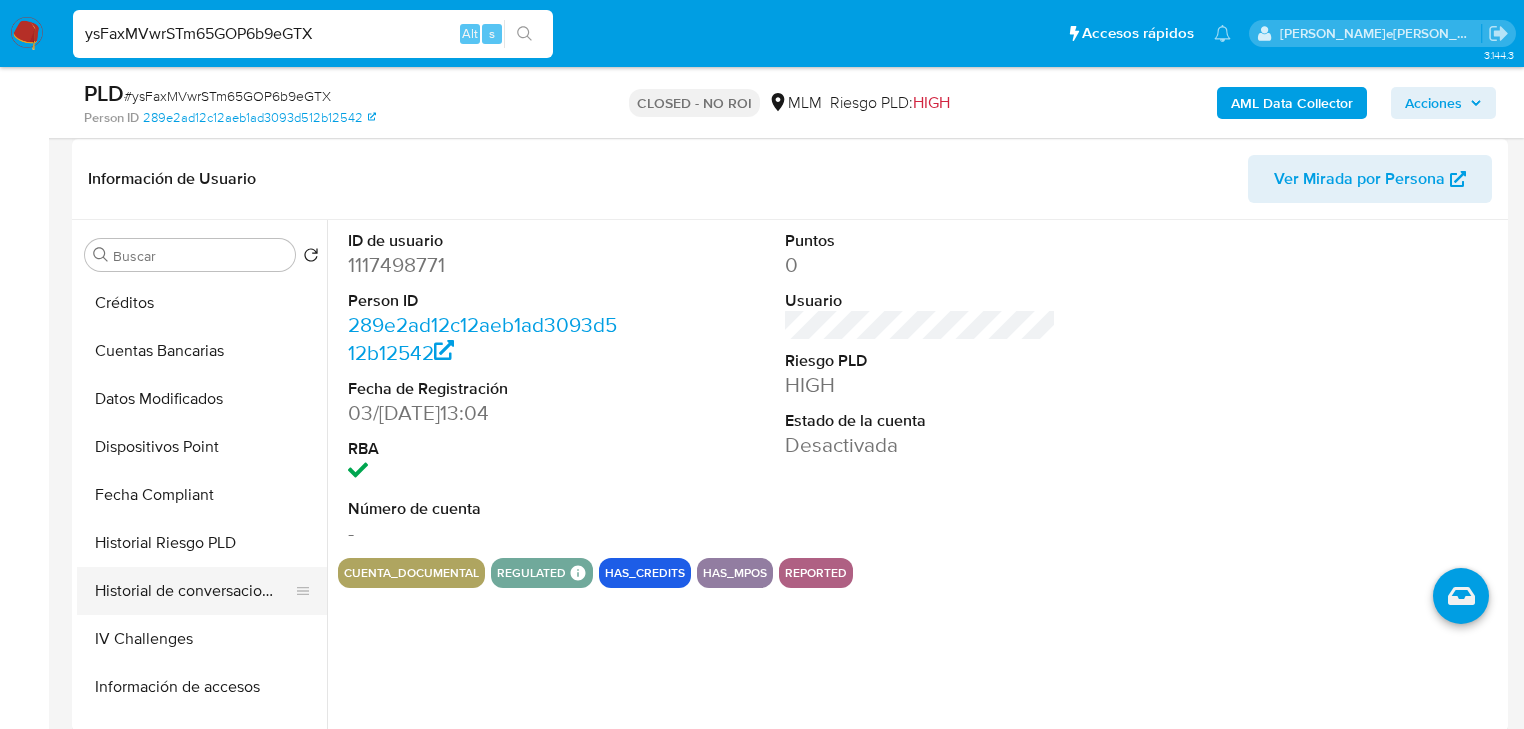 scroll, scrollTop: 656, scrollLeft: 0, axis: vertical 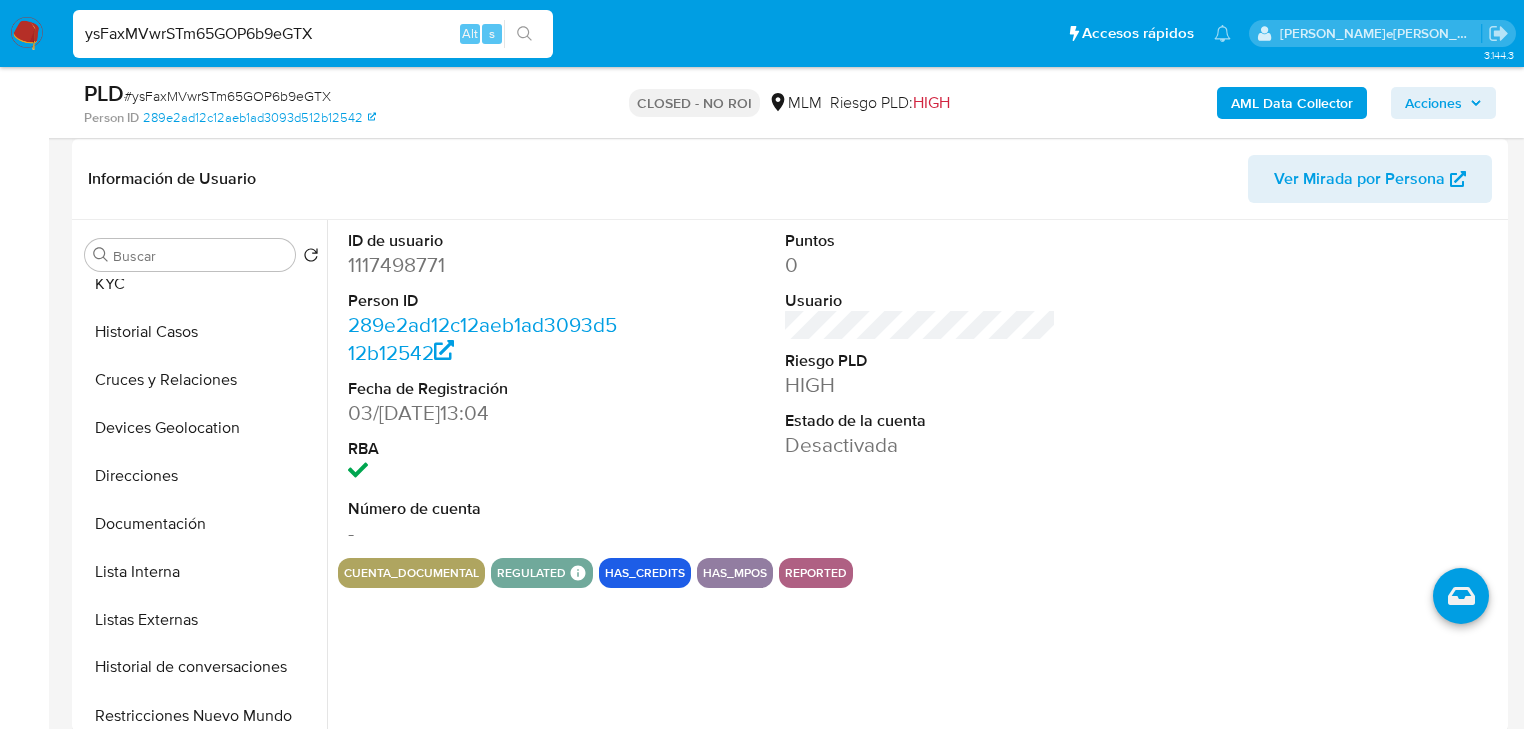 drag, startPoint x: 301, startPoint y: 512, endPoint x: 310, endPoint y: 670, distance: 158.25612 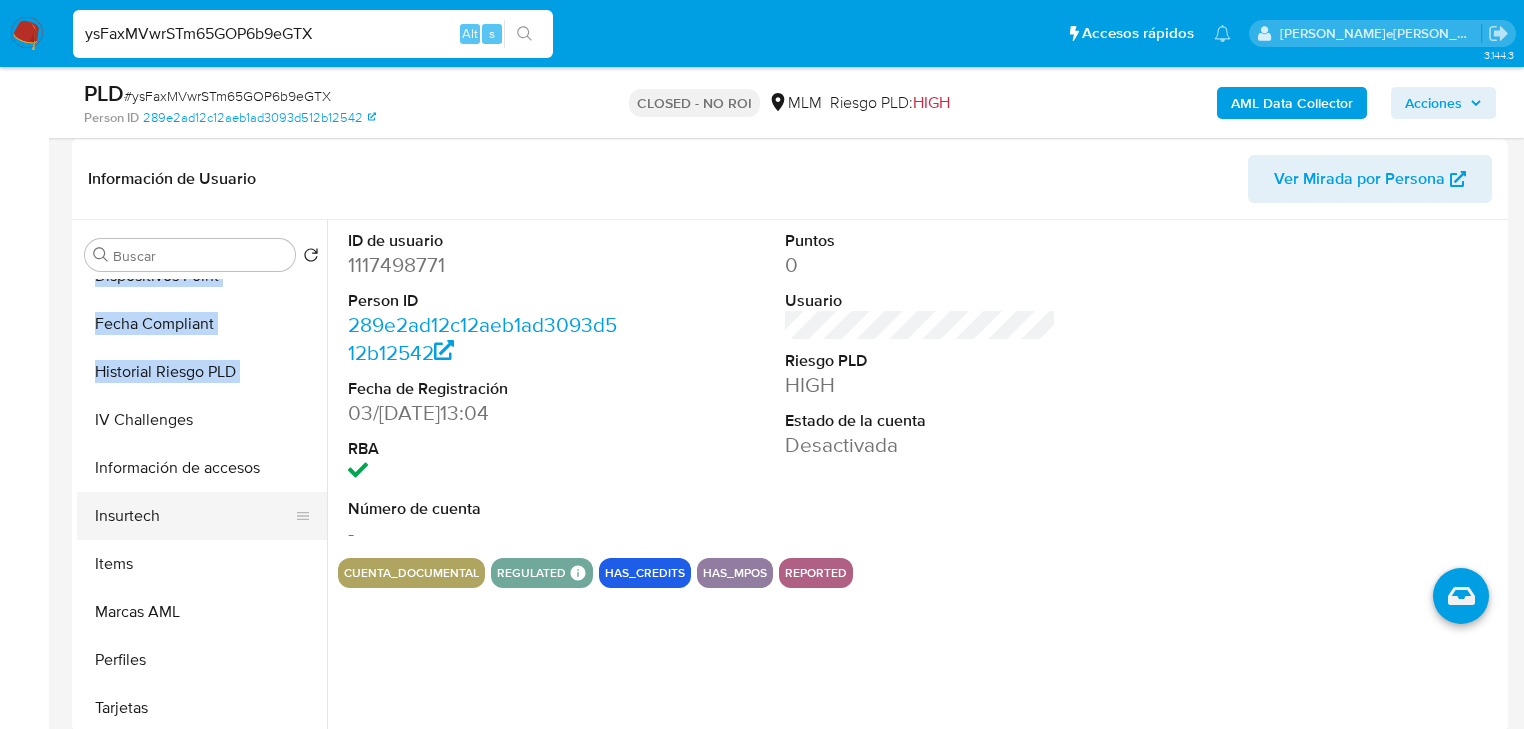 scroll, scrollTop: 796, scrollLeft: 0, axis: vertical 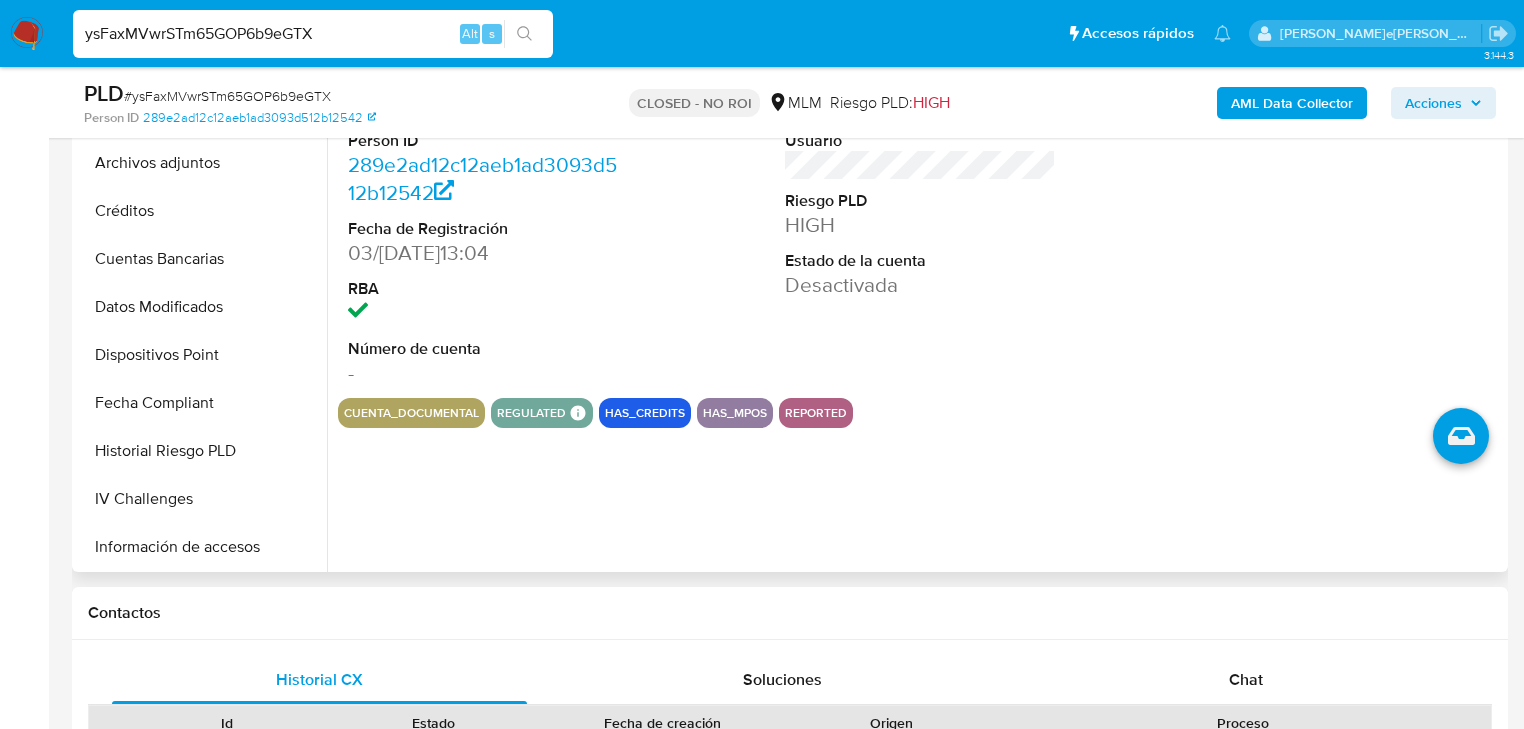 click on "ID de usuario 1117498771 Person ID 289e2ad12c12aeb1ad3093d512b12542 Fecha de Registración 03/05/2022 18:13:04 RBA Número de cuenta - Puntos 0 Usuario Riesgo PLD HIGH Estado de la cuenta Desactivada cuenta_documental regulated   Regulated MLM IFPE Evaluation Result COMPLIES User Regulated Date 2022-06-24T13:19:26-04:00 User Cancelled Date - Cancelled Regulation Status APPLIED has_credits has_mpos reported" at bounding box center (915, 316) 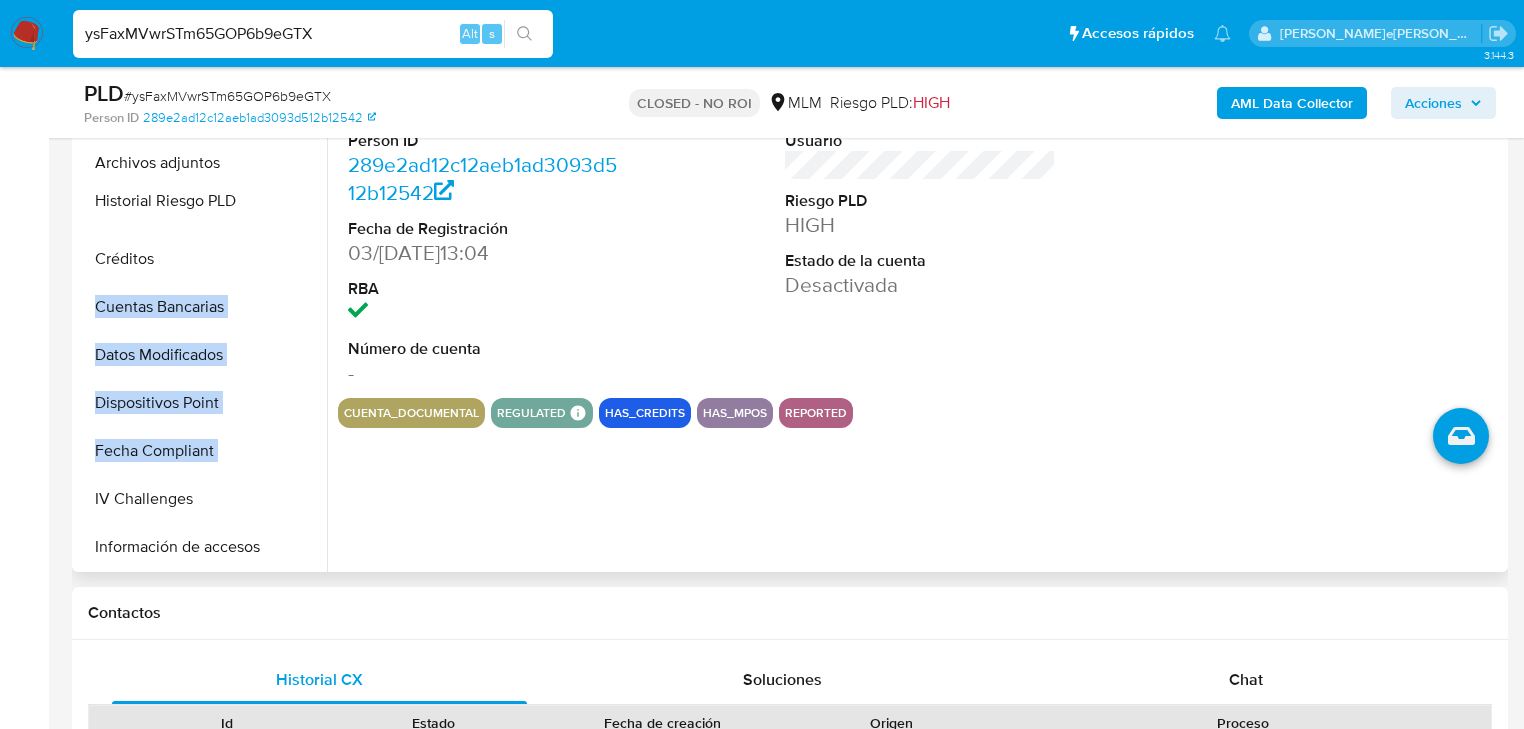 drag, startPoint x: 287, startPoint y: 453, endPoint x: 281, endPoint y: 206, distance: 247.07286 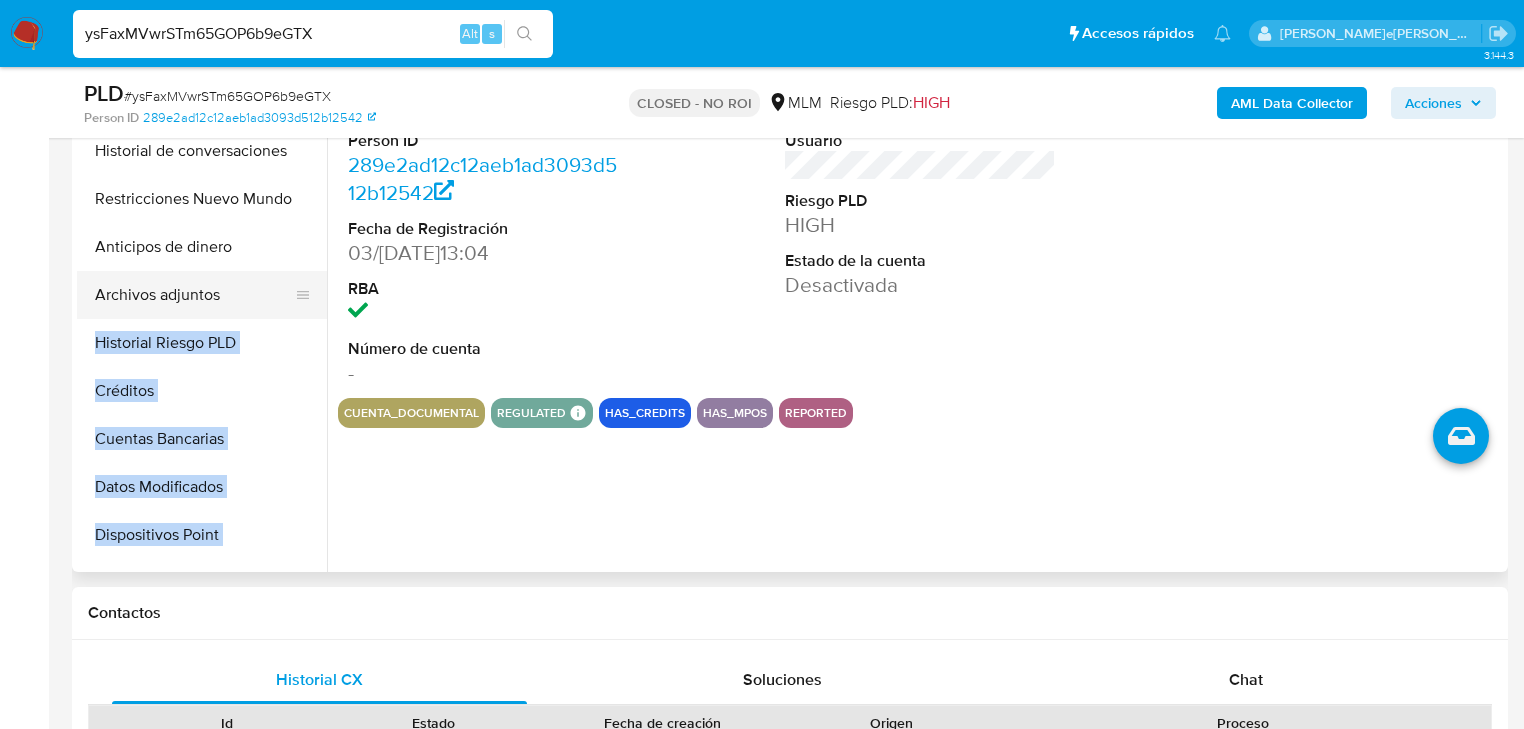 scroll, scrollTop: 396, scrollLeft: 0, axis: vertical 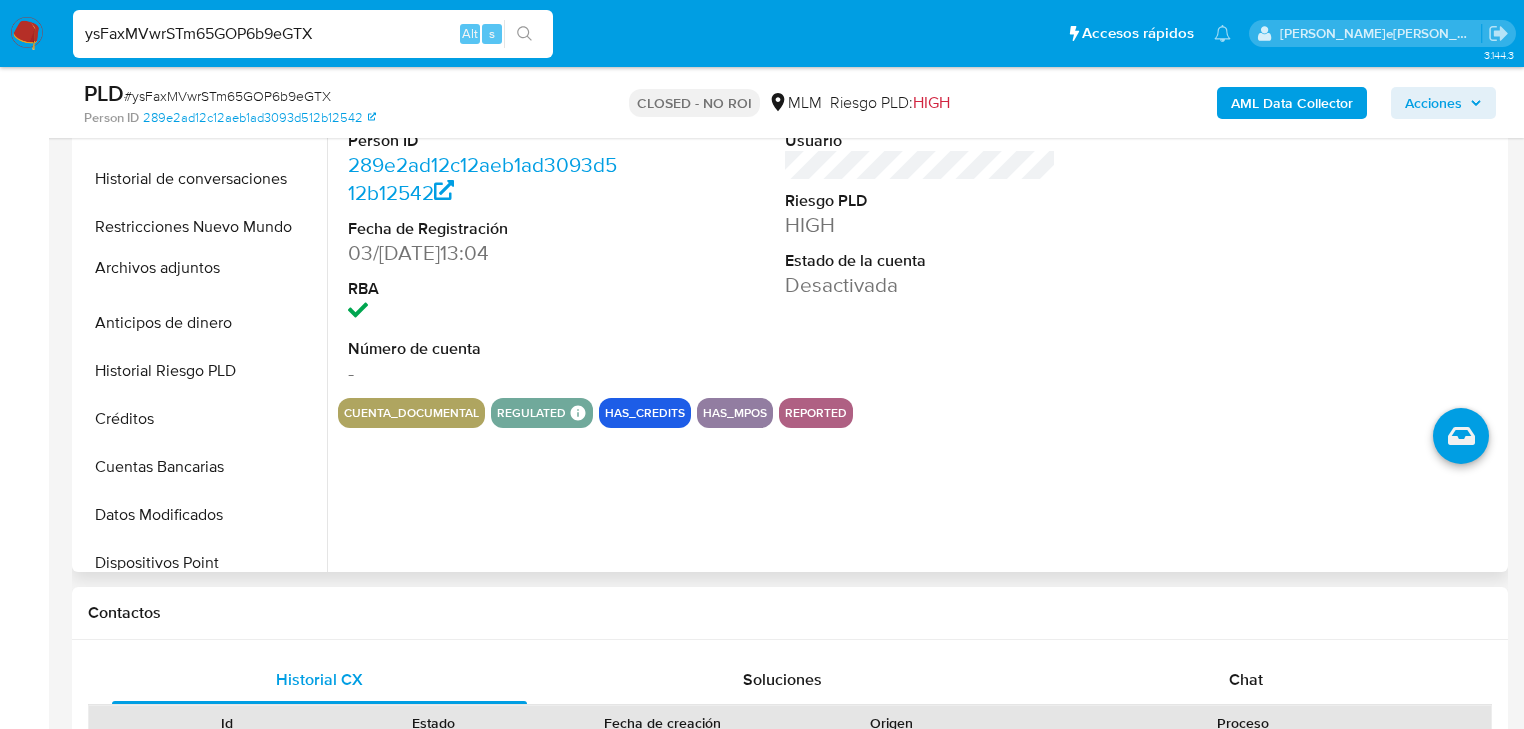 drag, startPoint x: 297, startPoint y: 320, endPoint x: 292, endPoint y: 267, distance: 53.235325 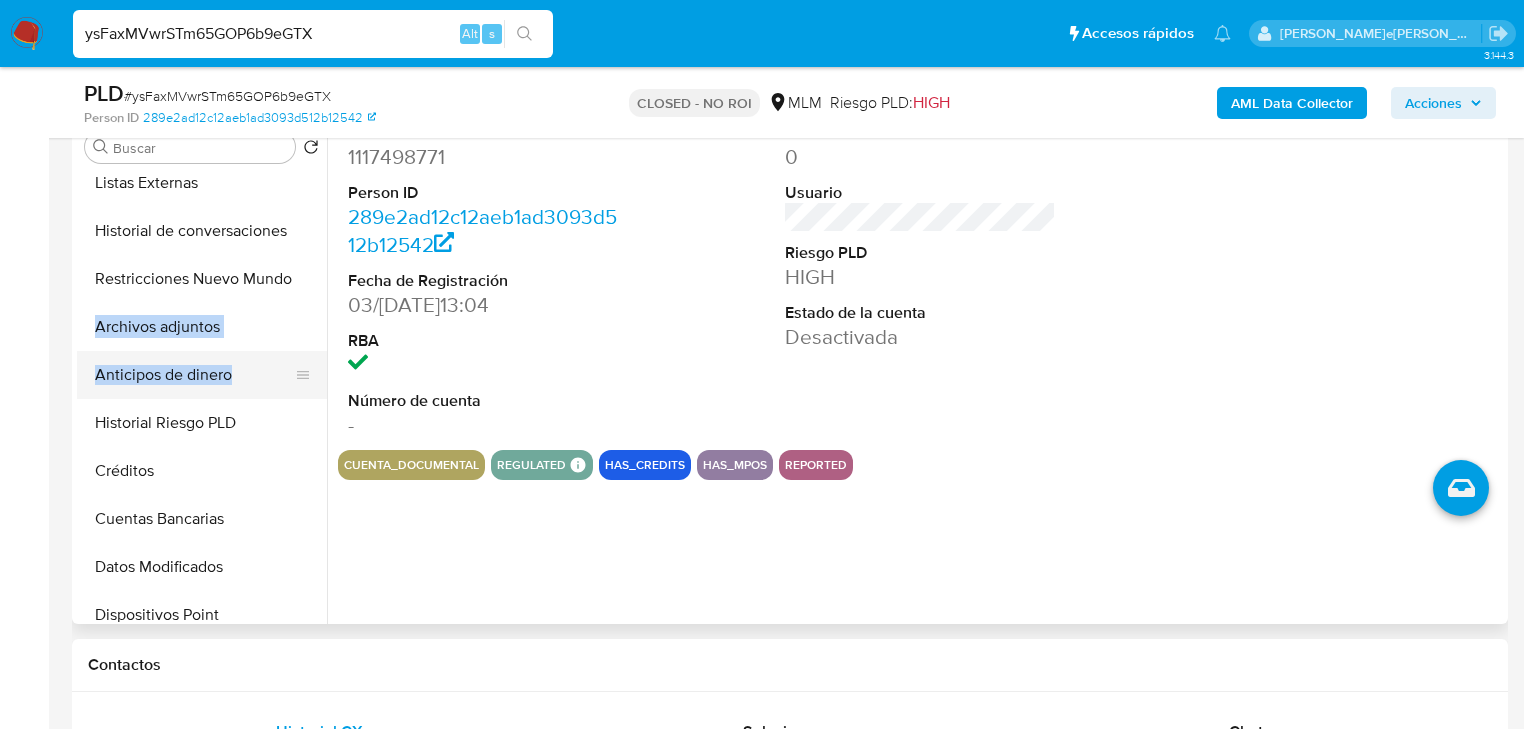 scroll, scrollTop: 374, scrollLeft: 0, axis: vertical 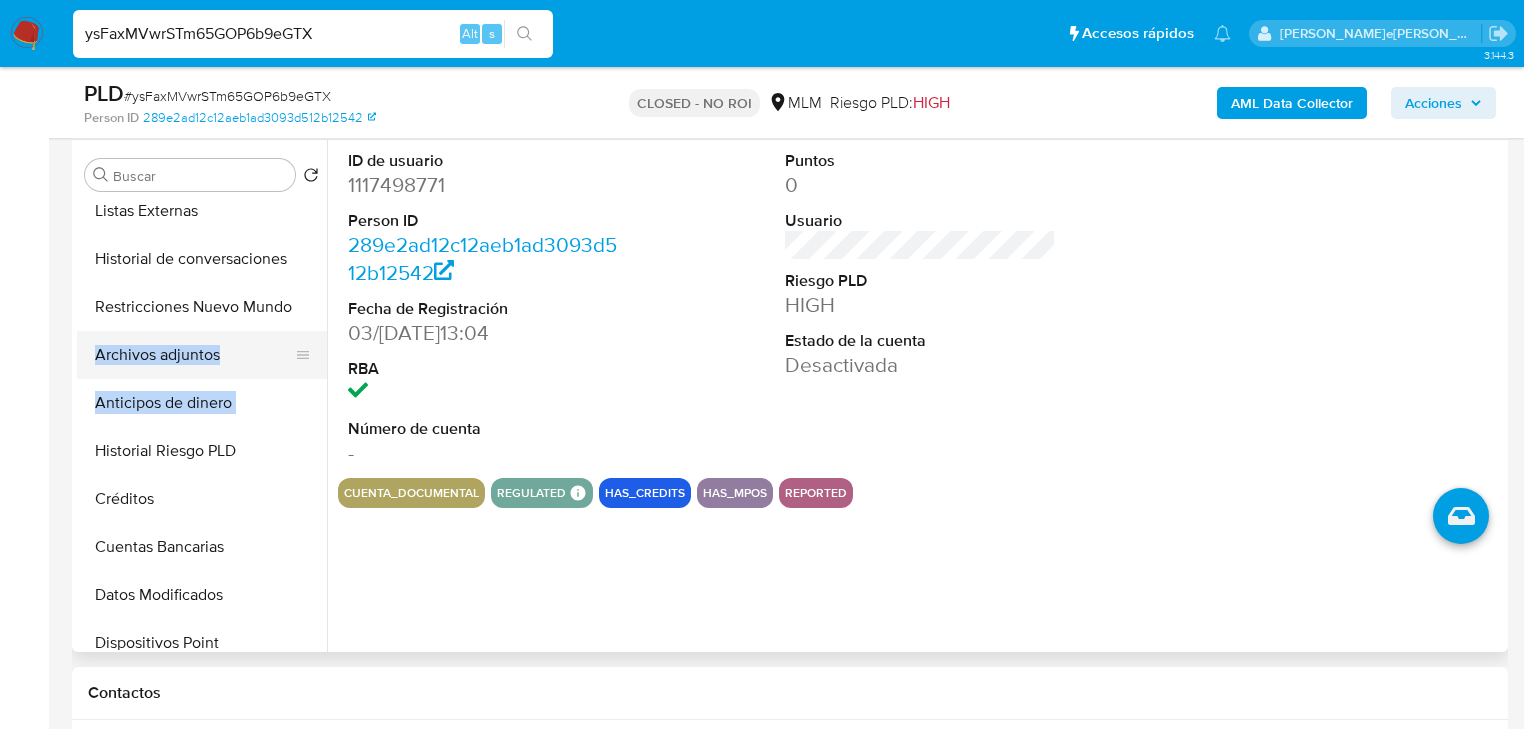 click on "Archivos adjuntos" at bounding box center (194, 355) 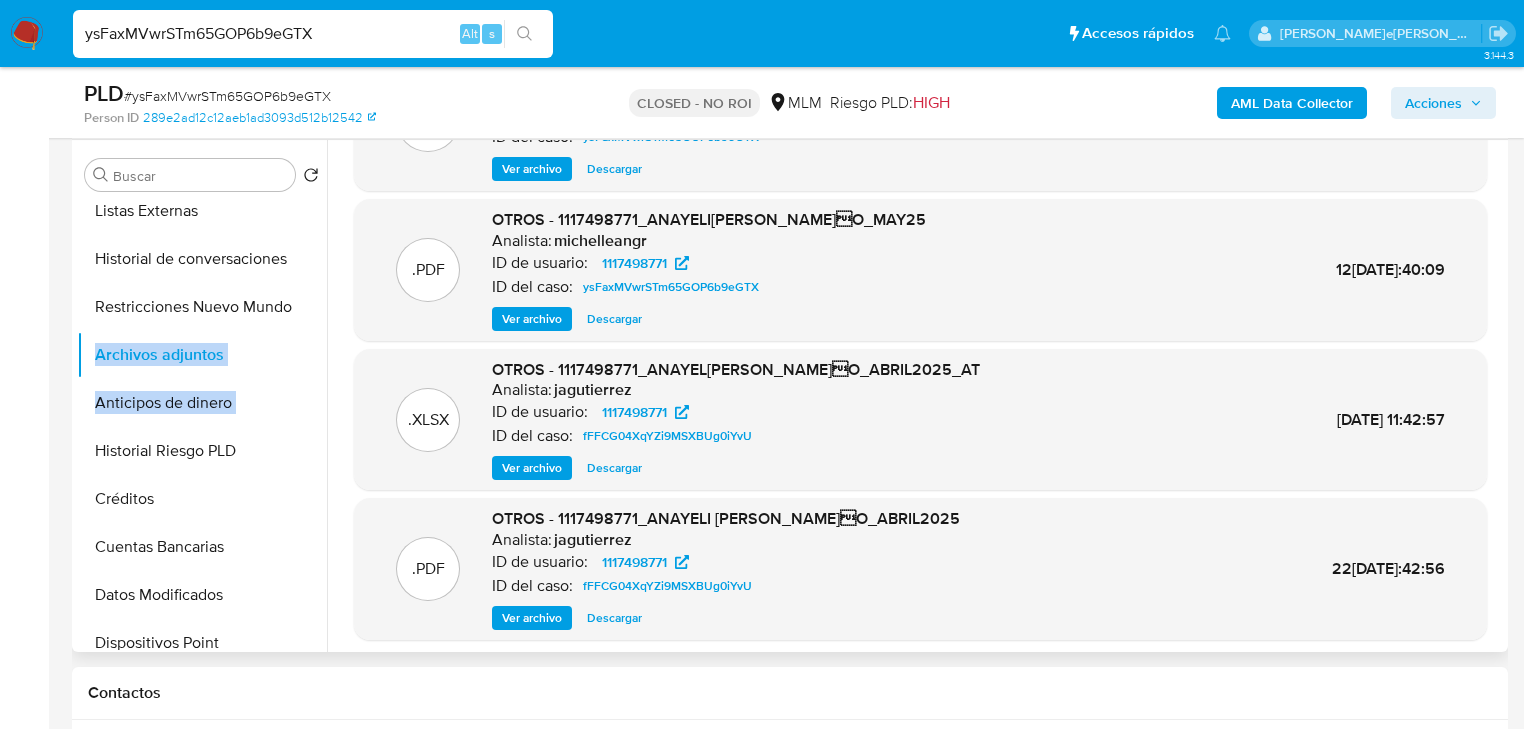 scroll, scrollTop: 80, scrollLeft: 0, axis: vertical 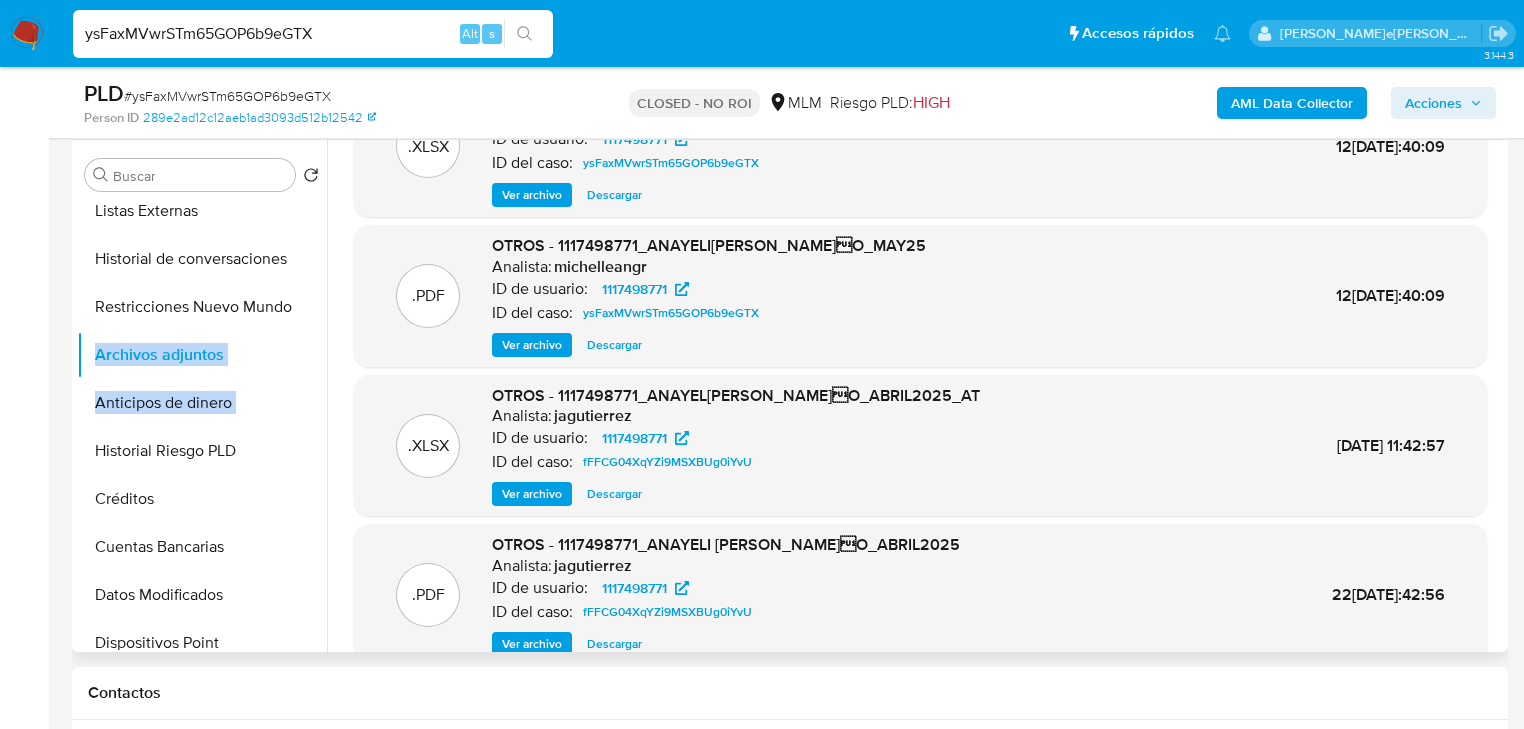 click on "Ver archivo" at bounding box center (532, 345) 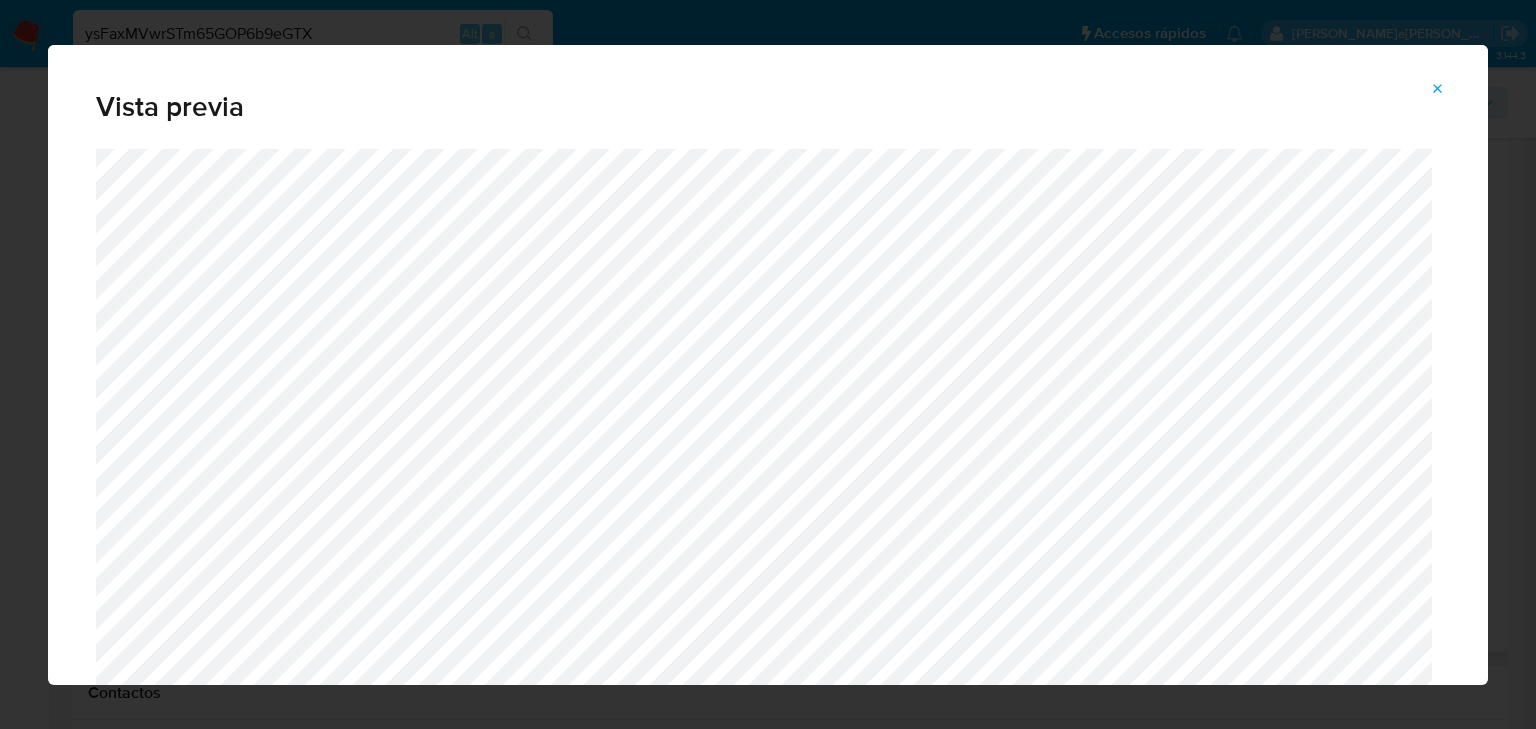click at bounding box center [1438, 89] 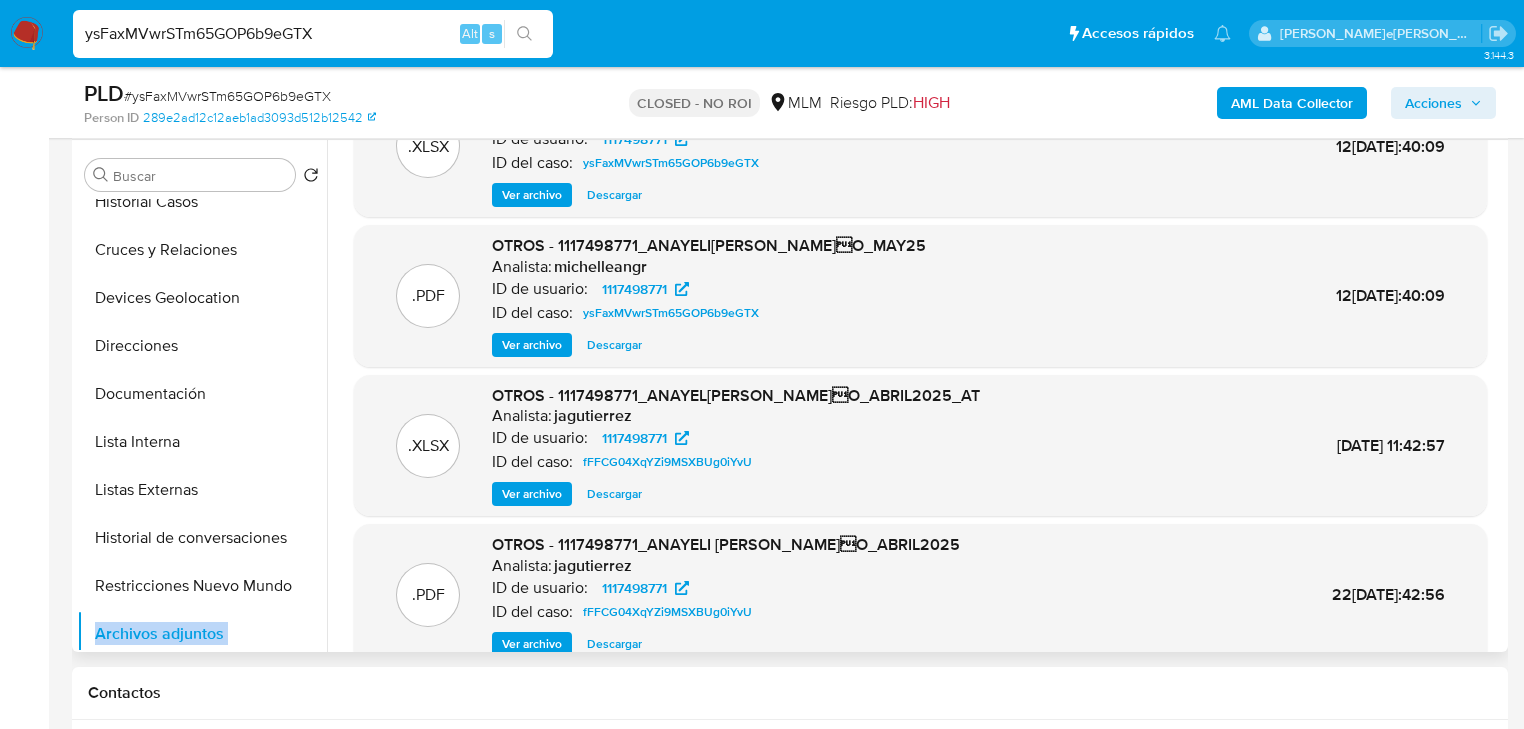 scroll, scrollTop: 0, scrollLeft: 0, axis: both 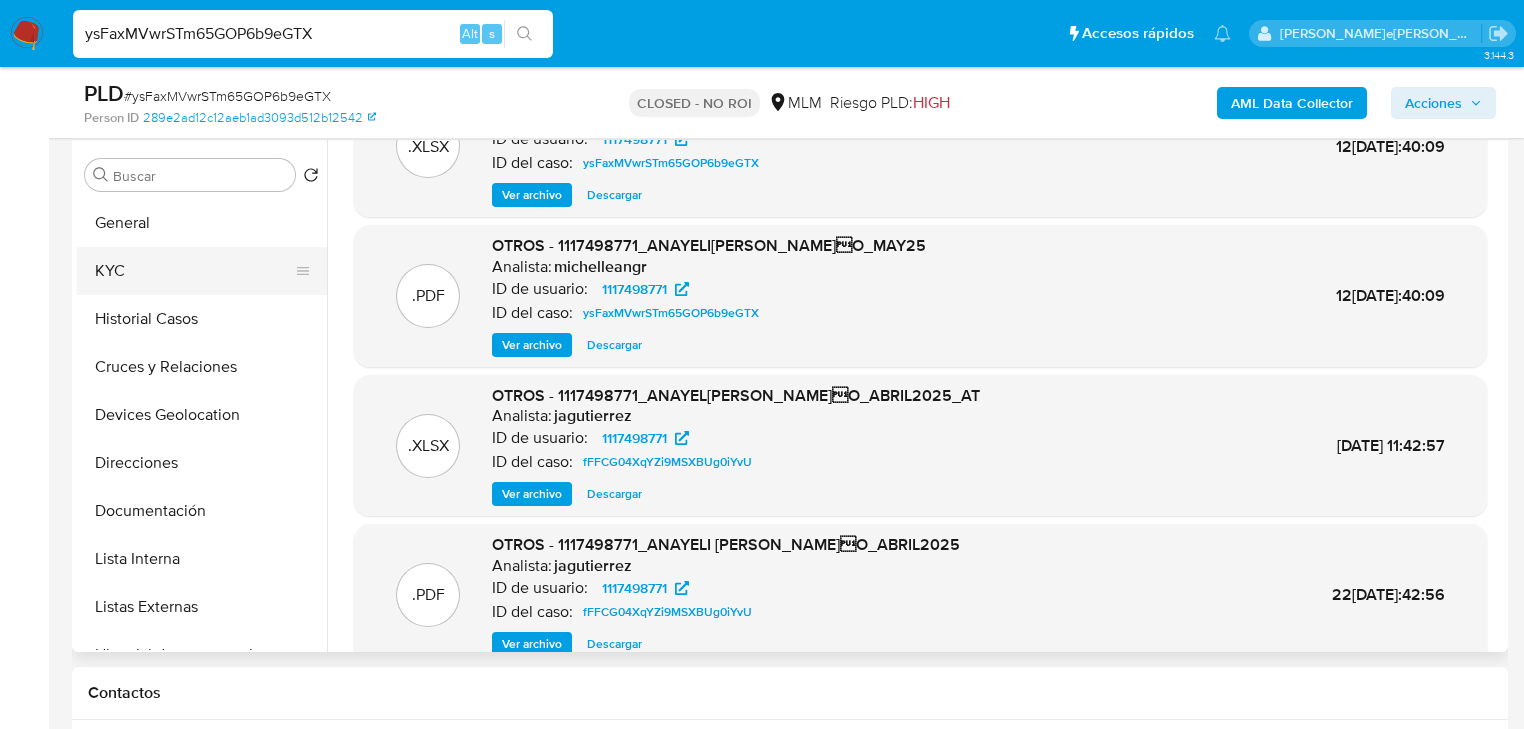 click on "KYC" at bounding box center (194, 271) 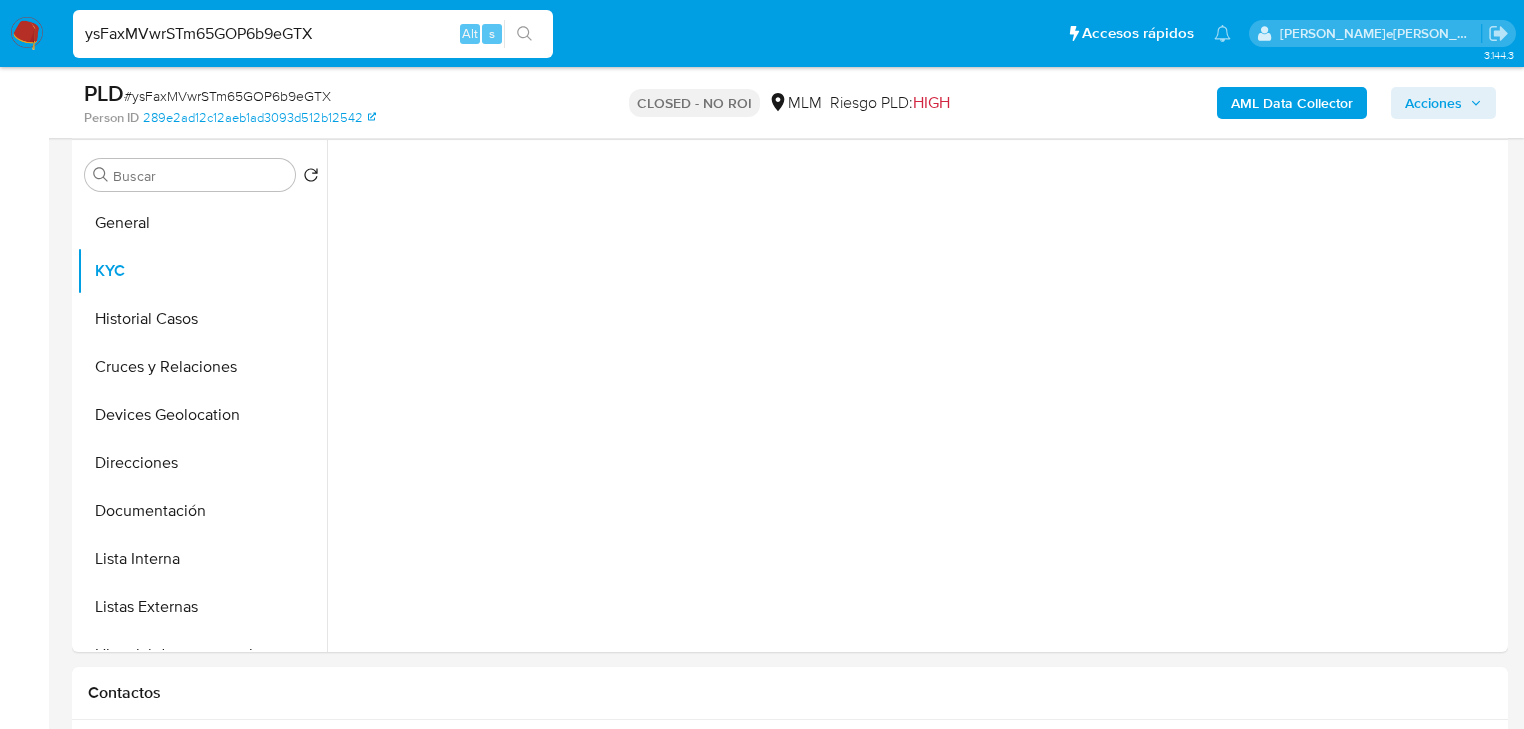 scroll, scrollTop: 0, scrollLeft: 0, axis: both 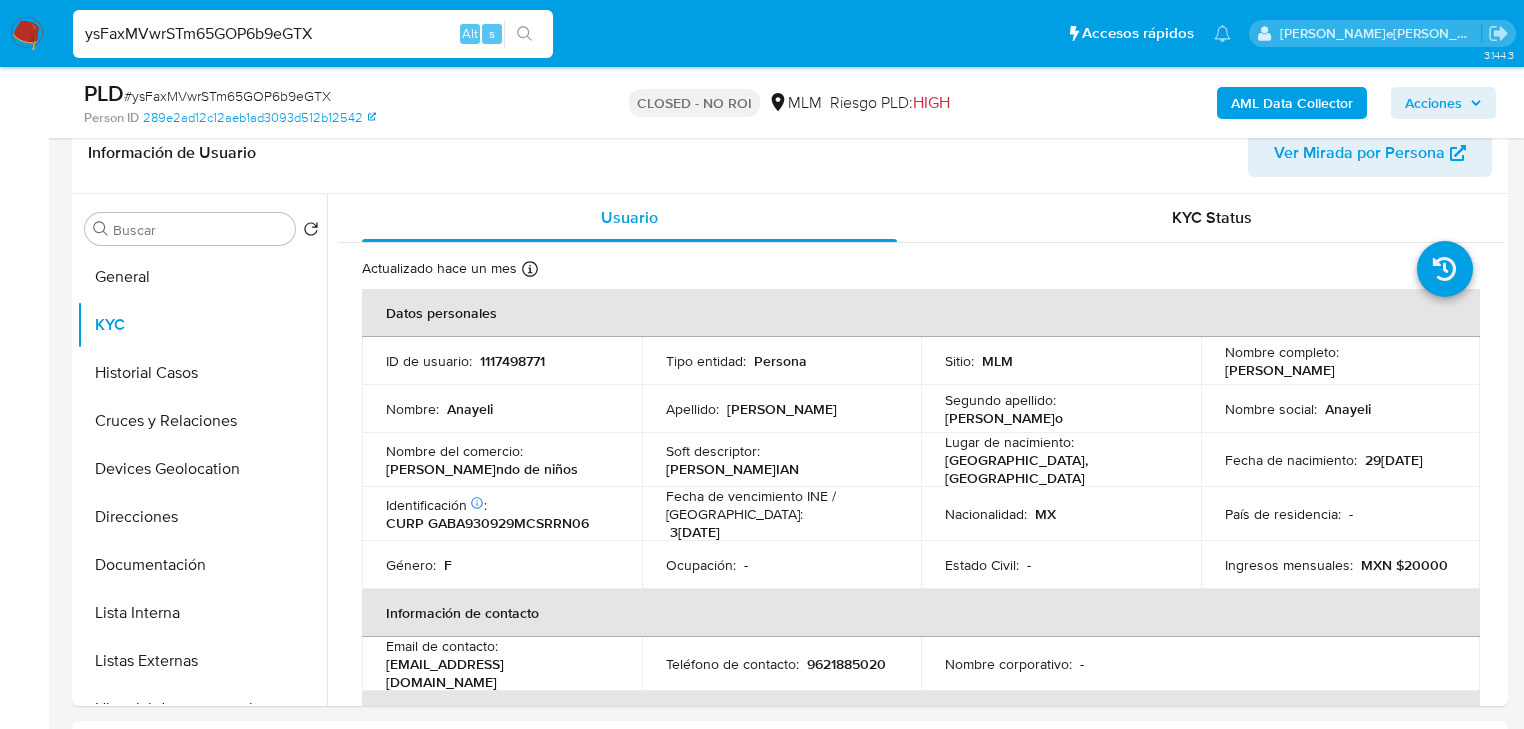 click on "1117498771" at bounding box center (512, 361) 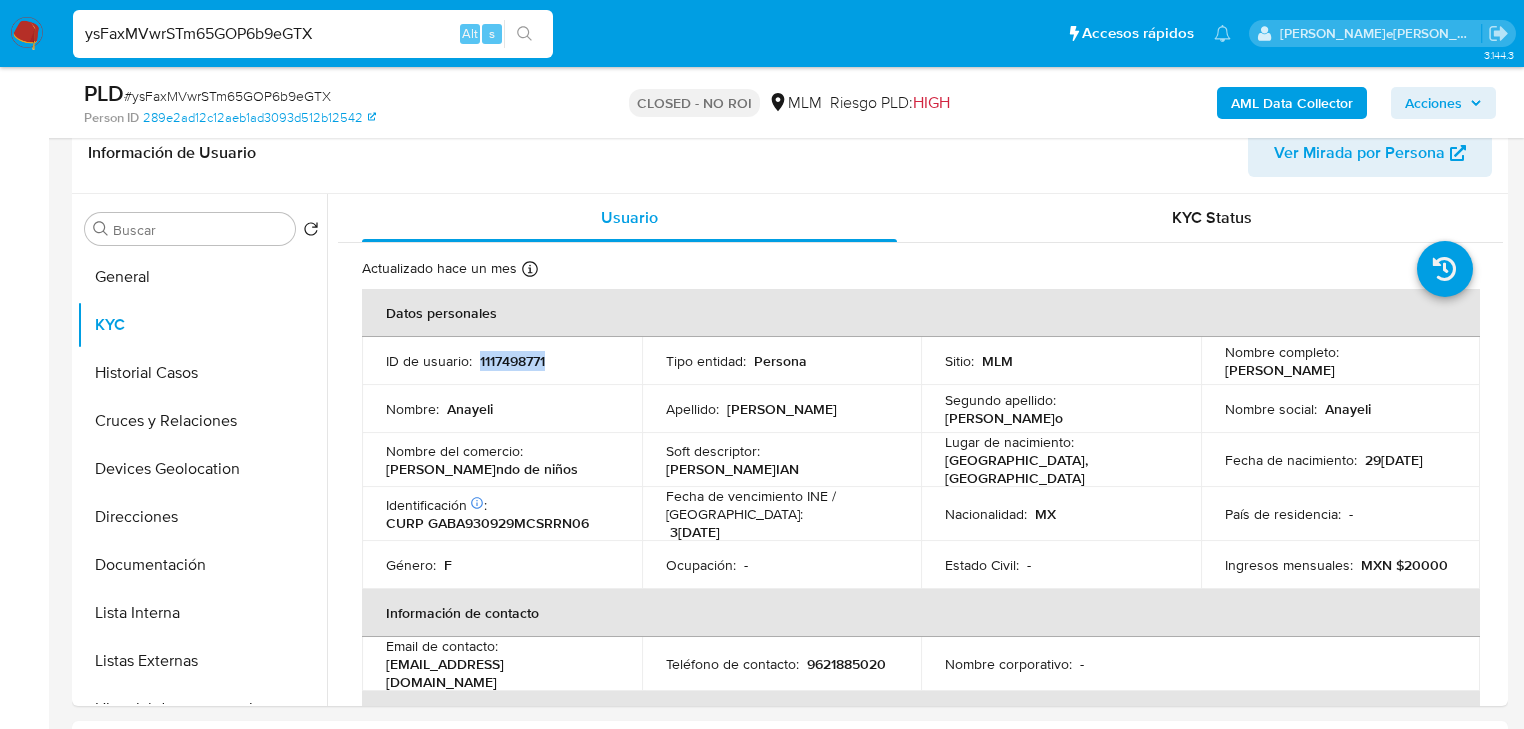 click on "1117498771" at bounding box center (512, 361) 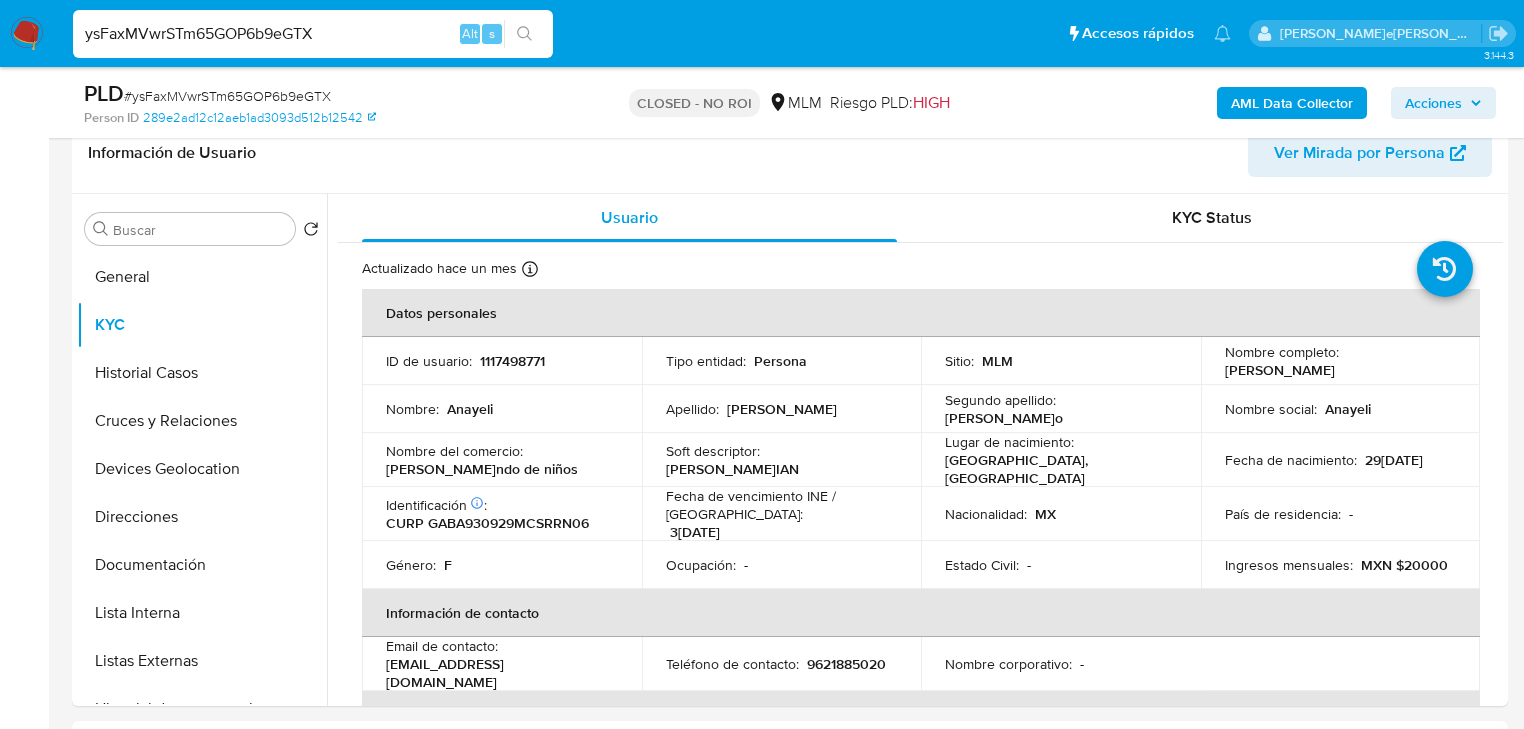click on "País de residencia :    -" at bounding box center (1341, 514) 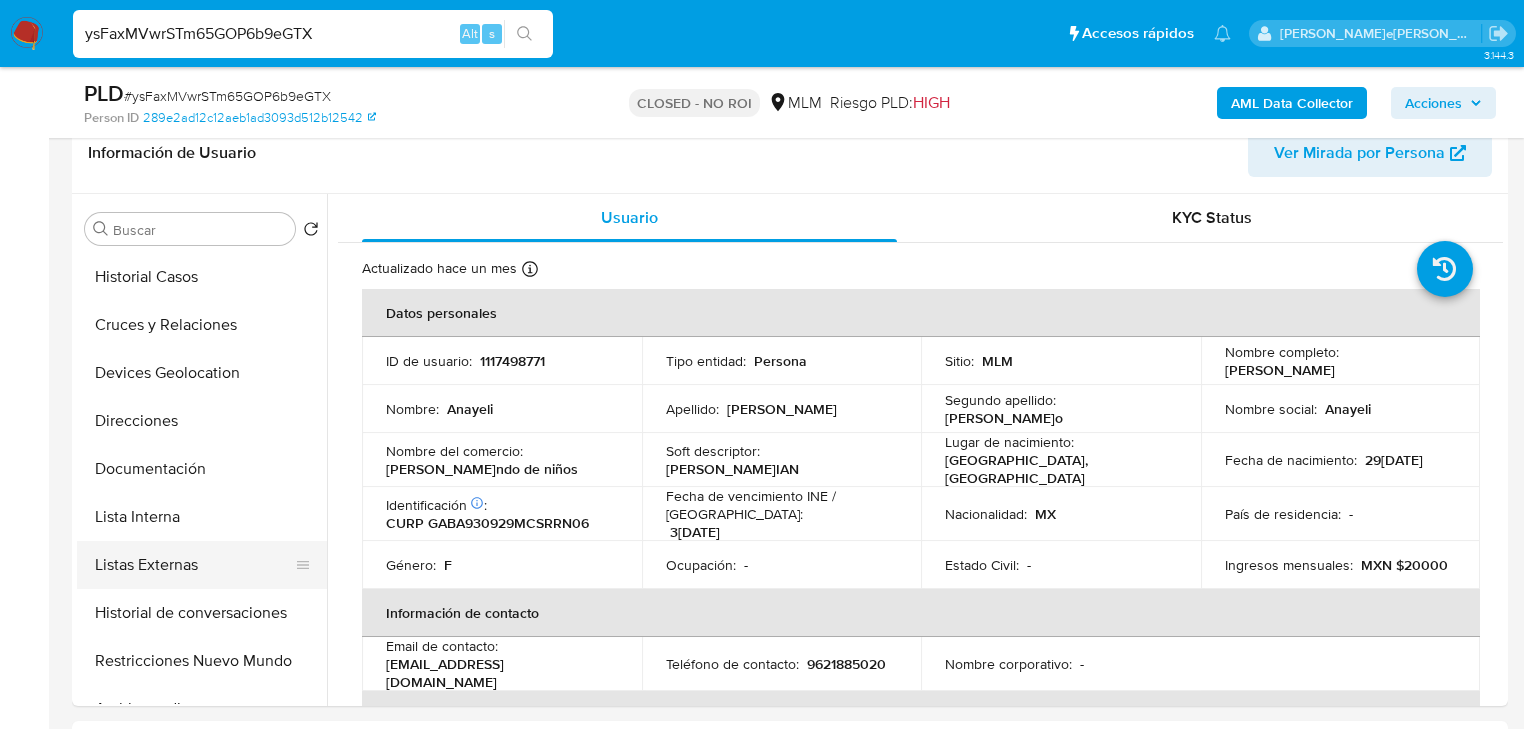 scroll, scrollTop: 160, scrollLeft: 0, axis: vertical 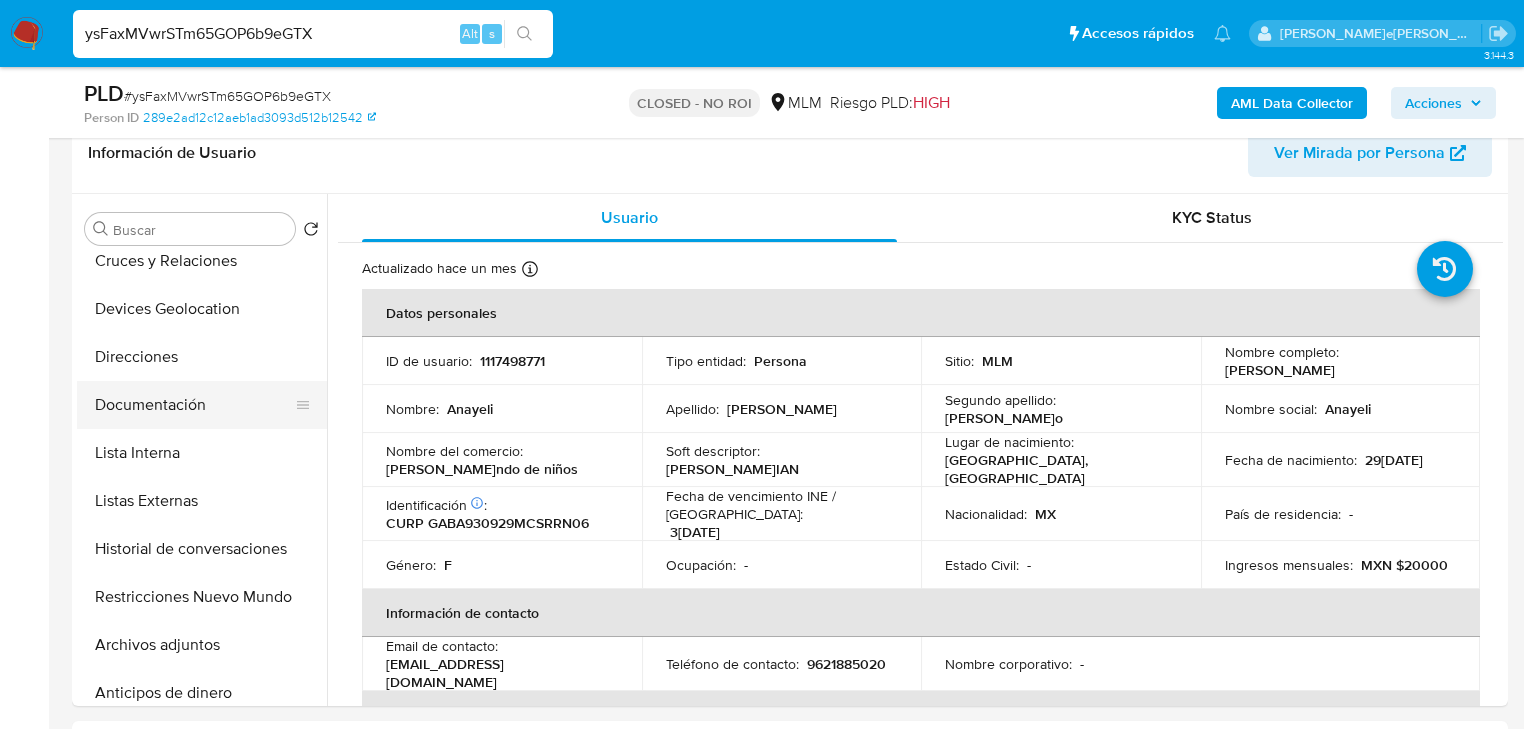 click on "Documentación" at bounding box center [194, 405] 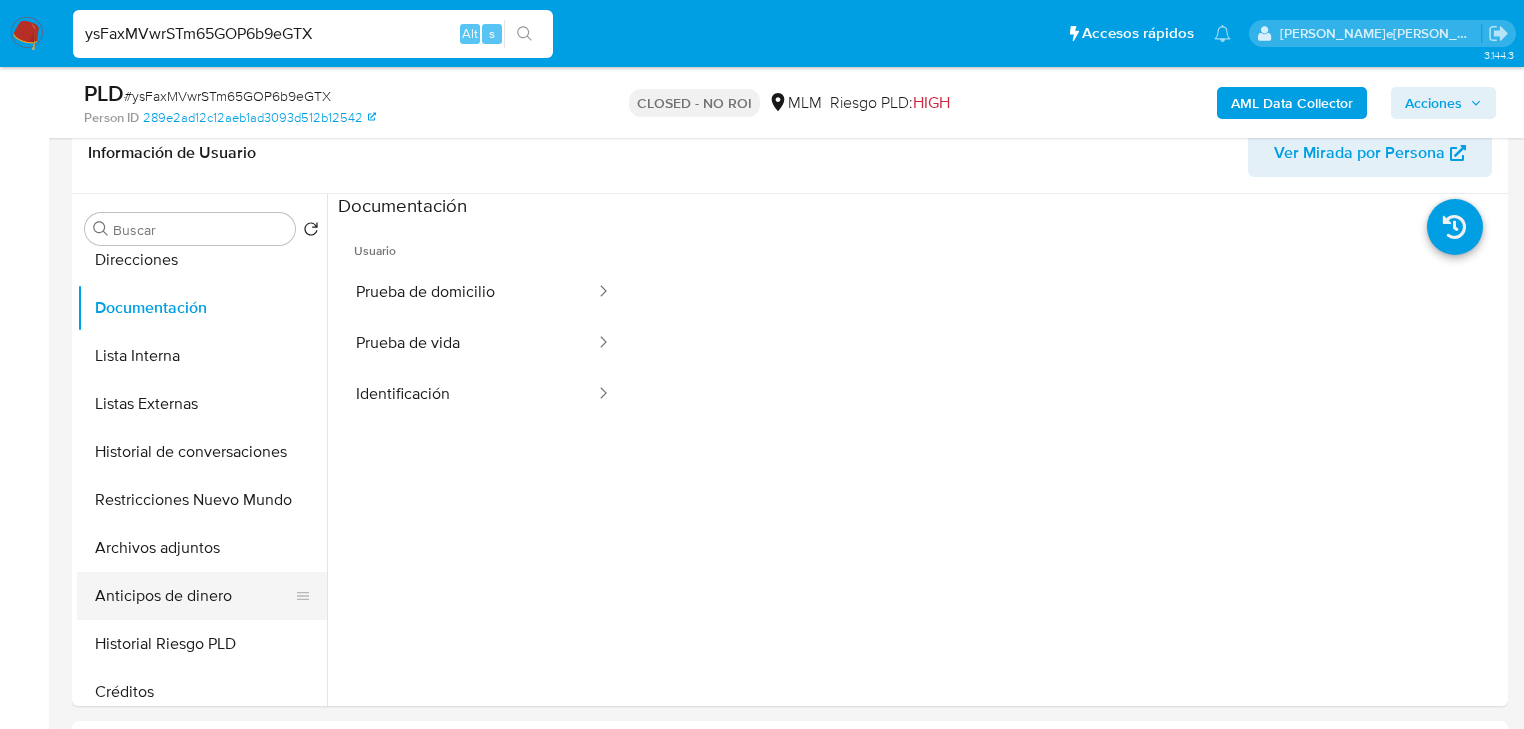 scroll, scrollTop: 400, scrollLeft: 0, axis: vertical 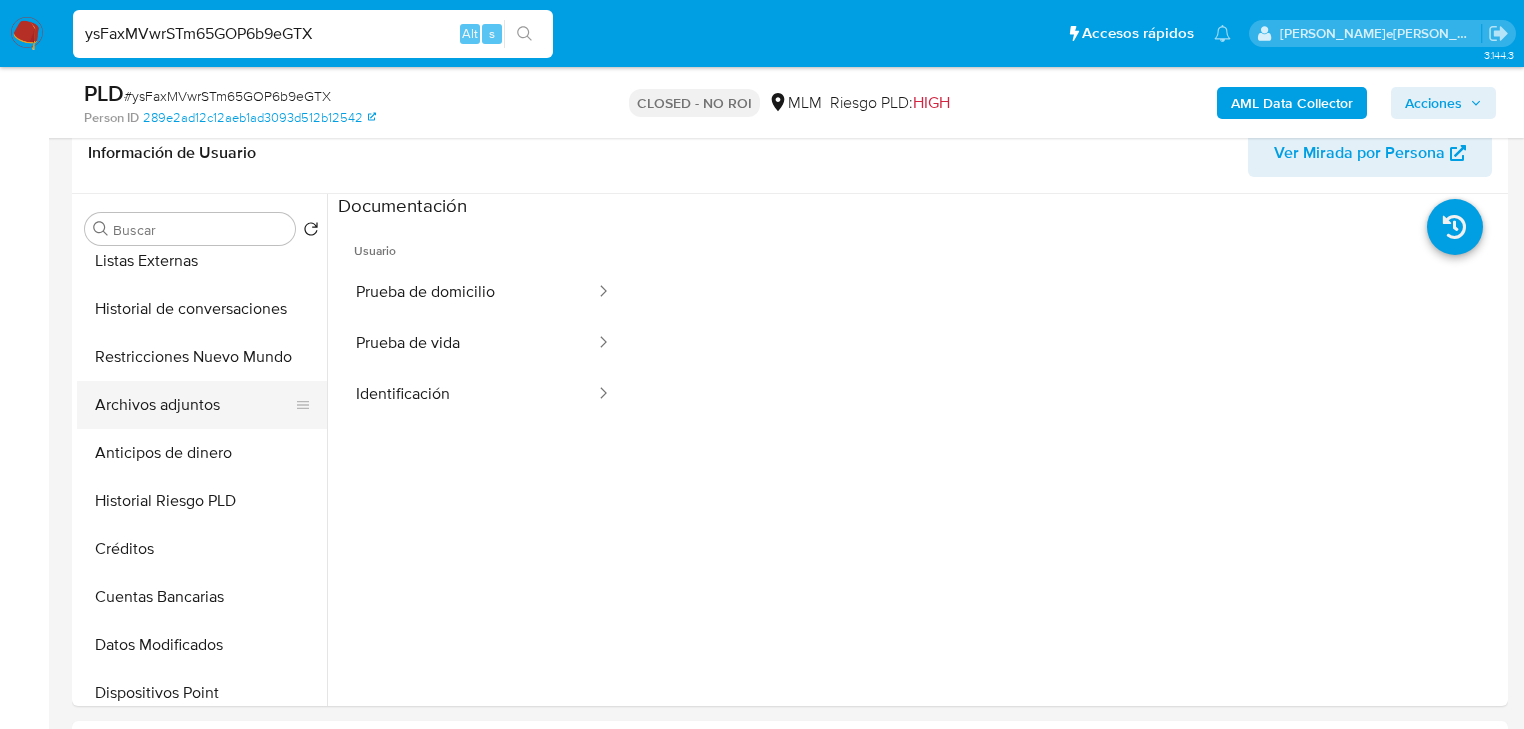 click on "Archivos adjuntos" at bounding box center [194, 405] 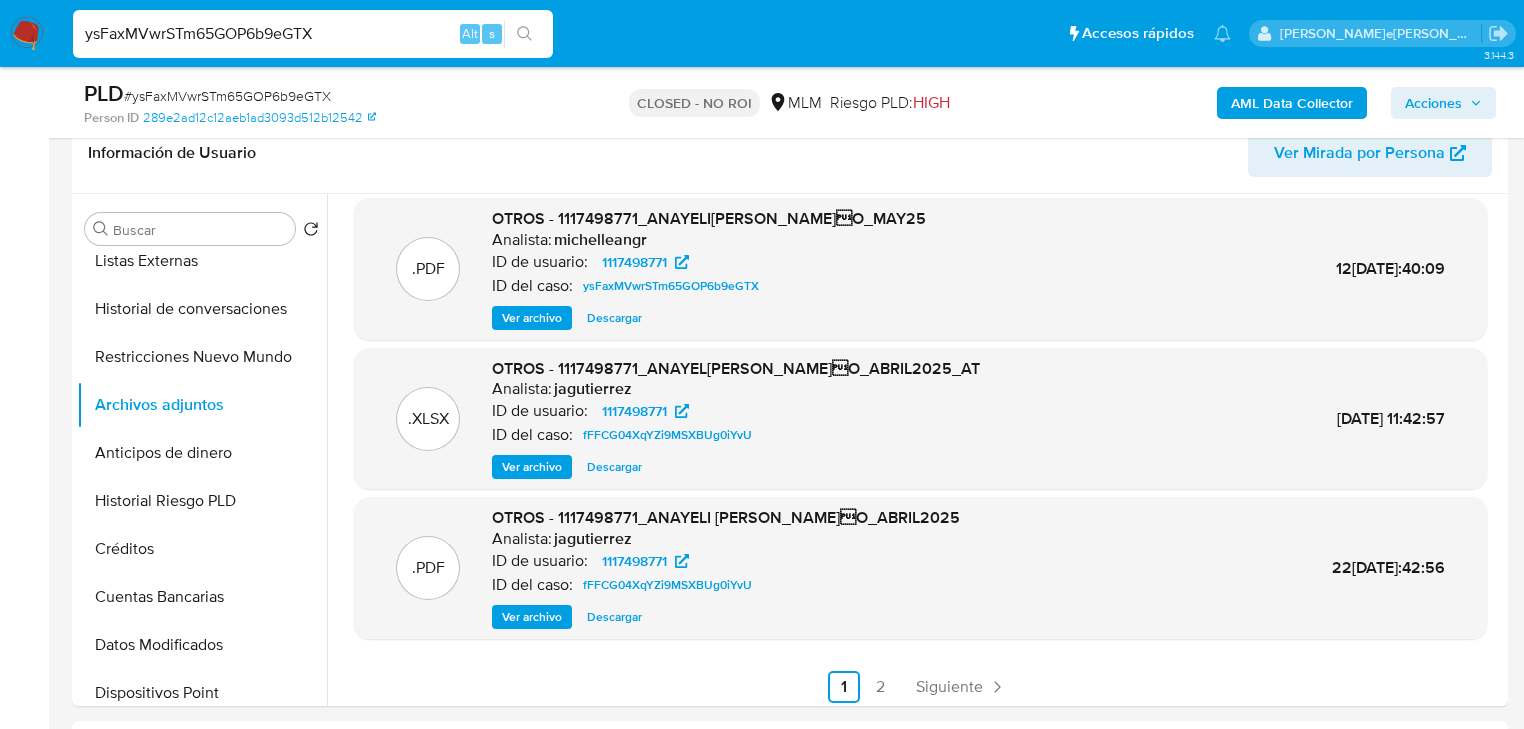 scroll, scrollTop: 168, scrollLeft: 0, axis: vertical 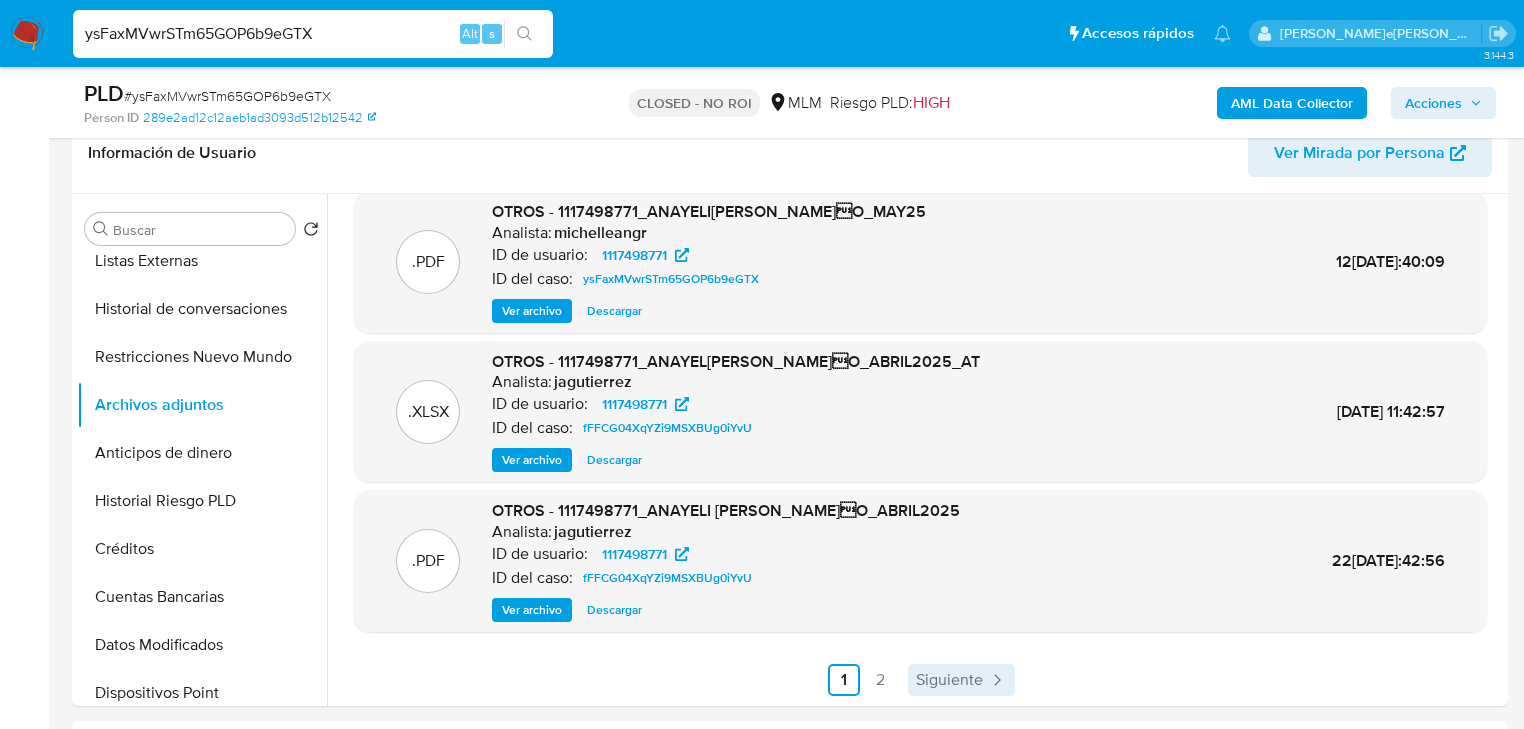 click on "Siguiente" at bounding box center [949, 680] 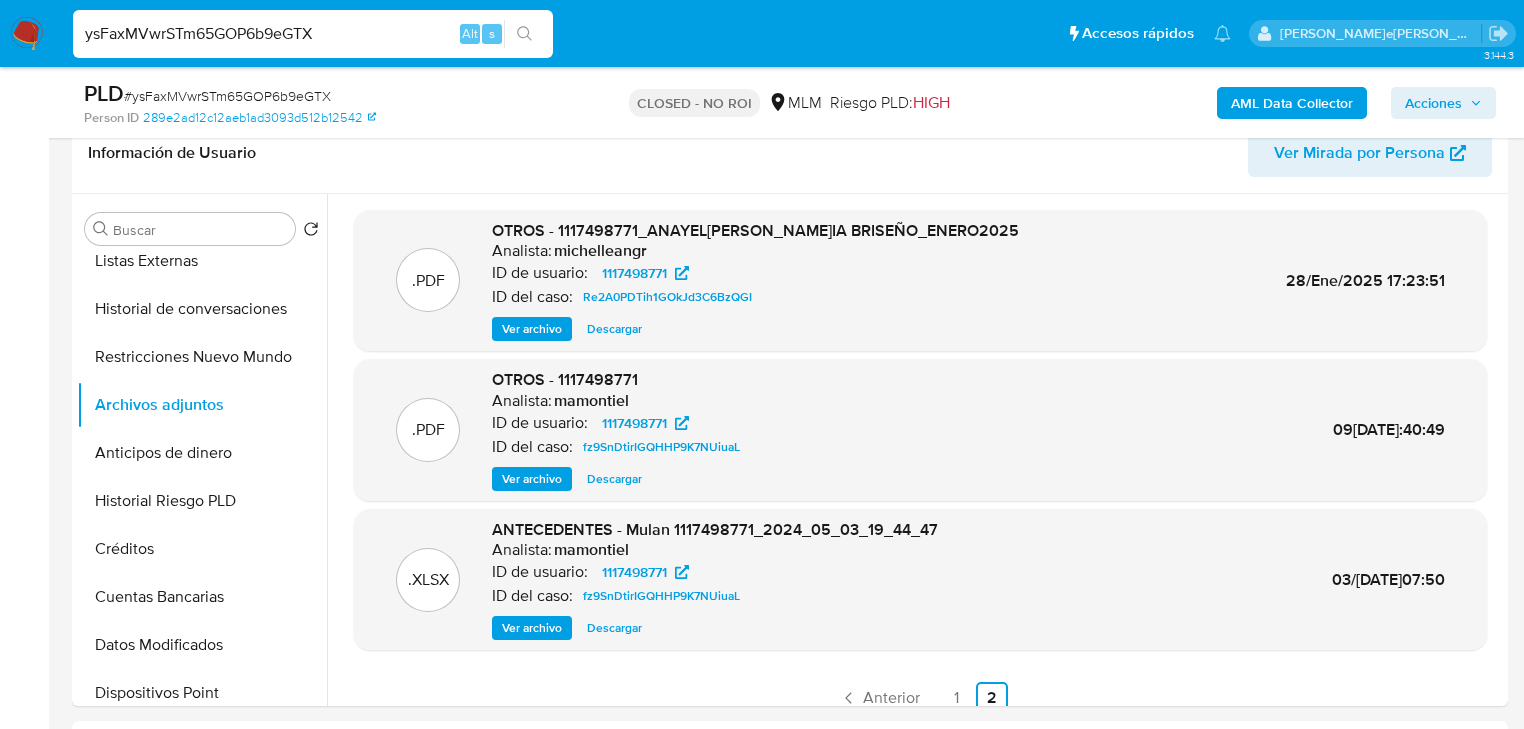 click on "Ver archivo" at bounding box center (532, 329) 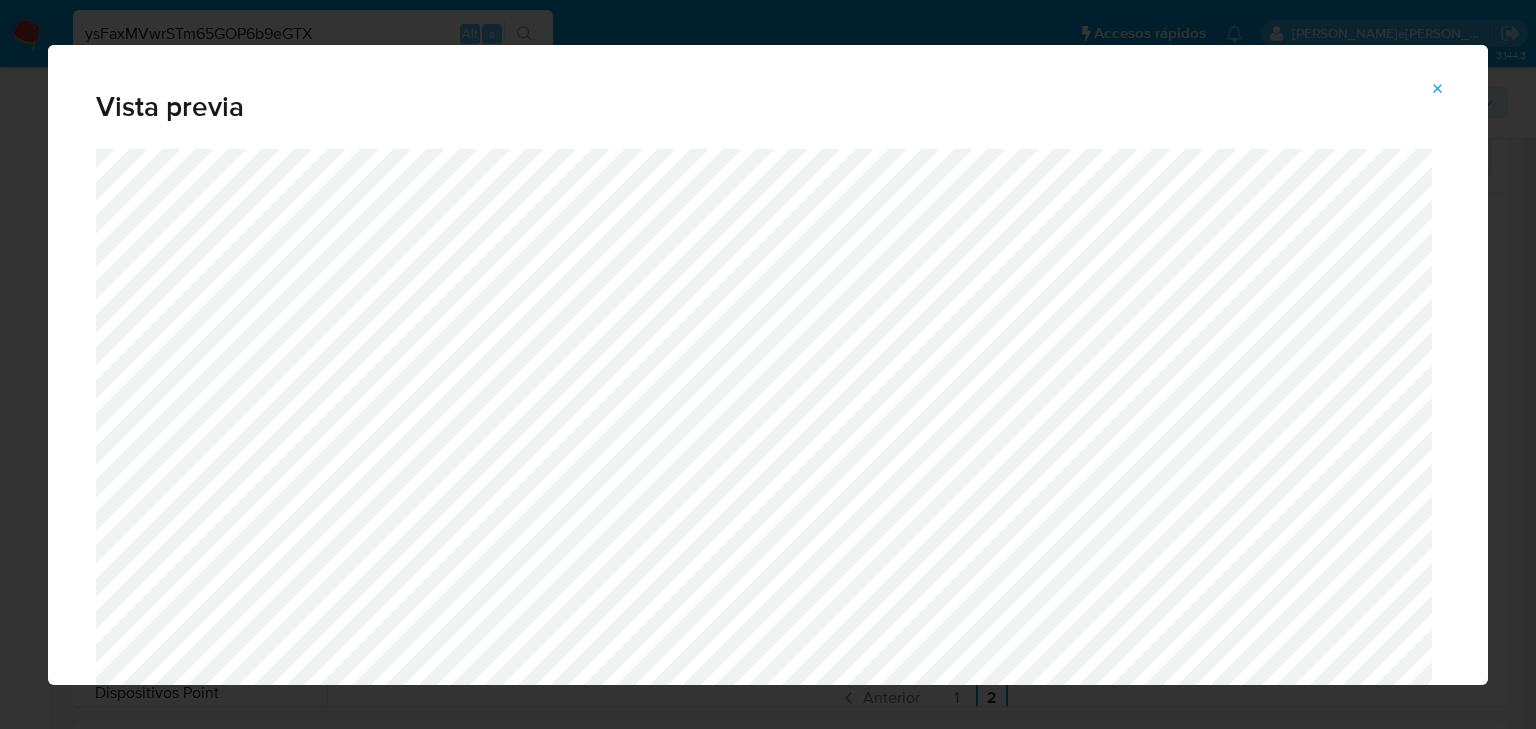 click at bounding box center [1438, 89] 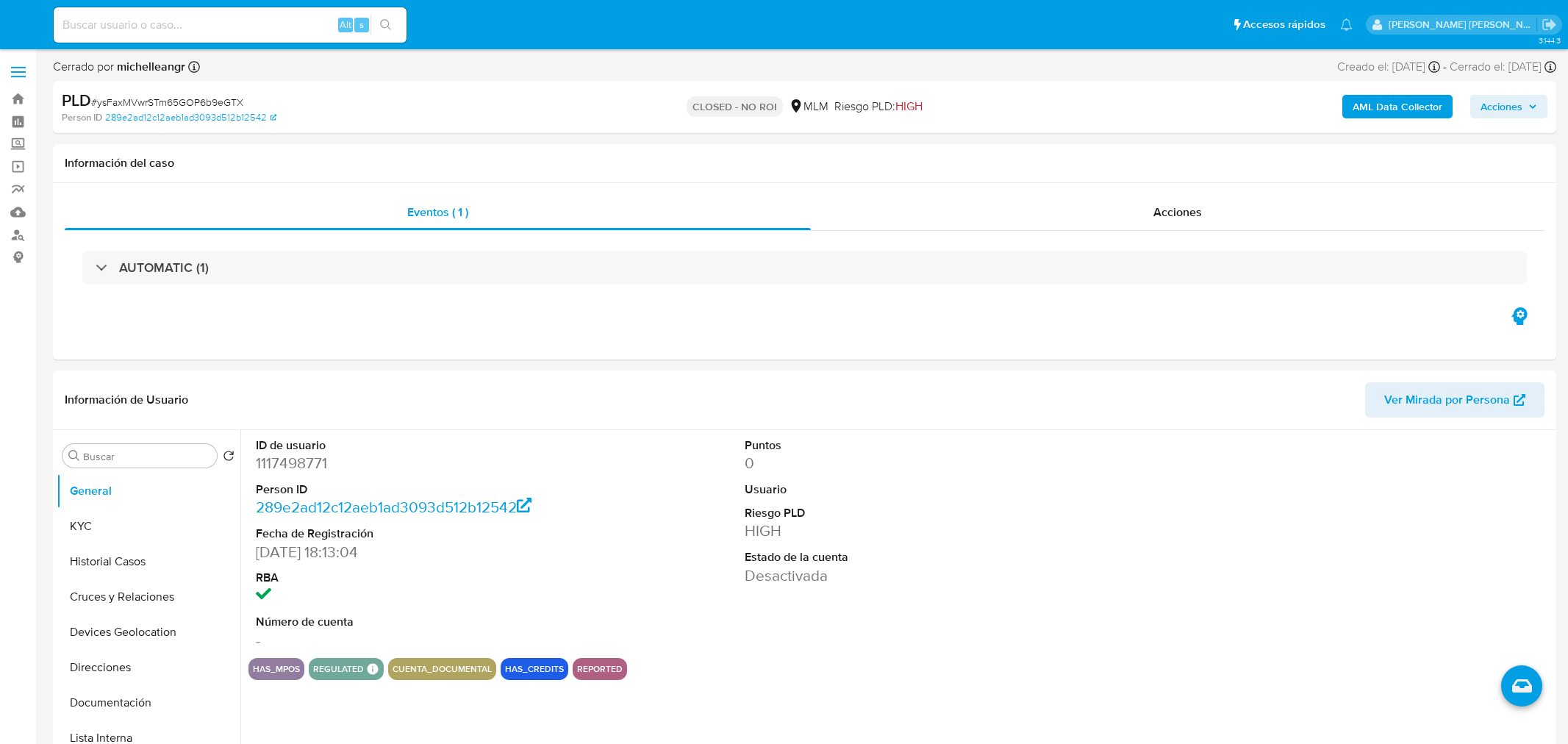 select on "10" 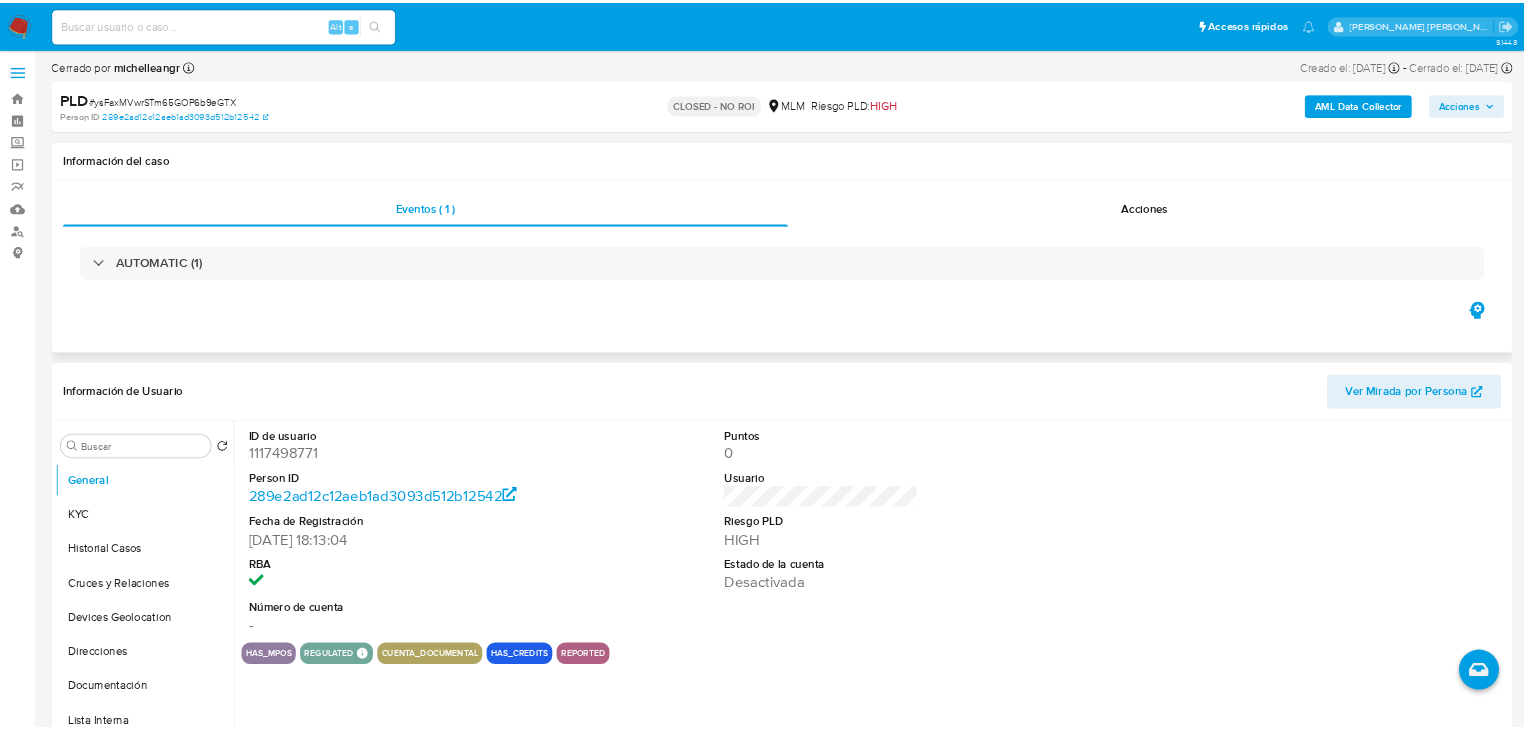 scroll, scrollTop: 0, scrollLeft: 0, axis: both 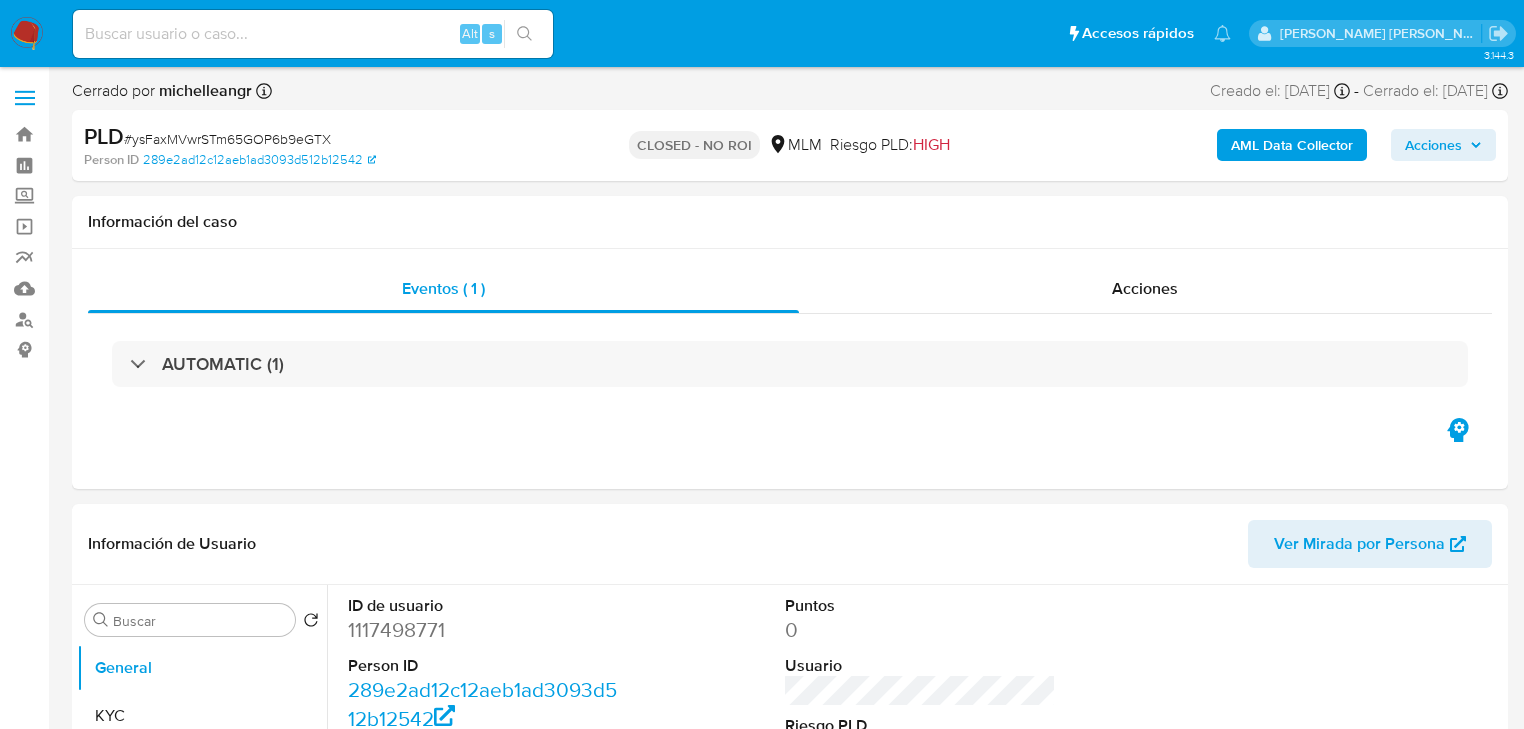 click at bounding box center (27, 34) 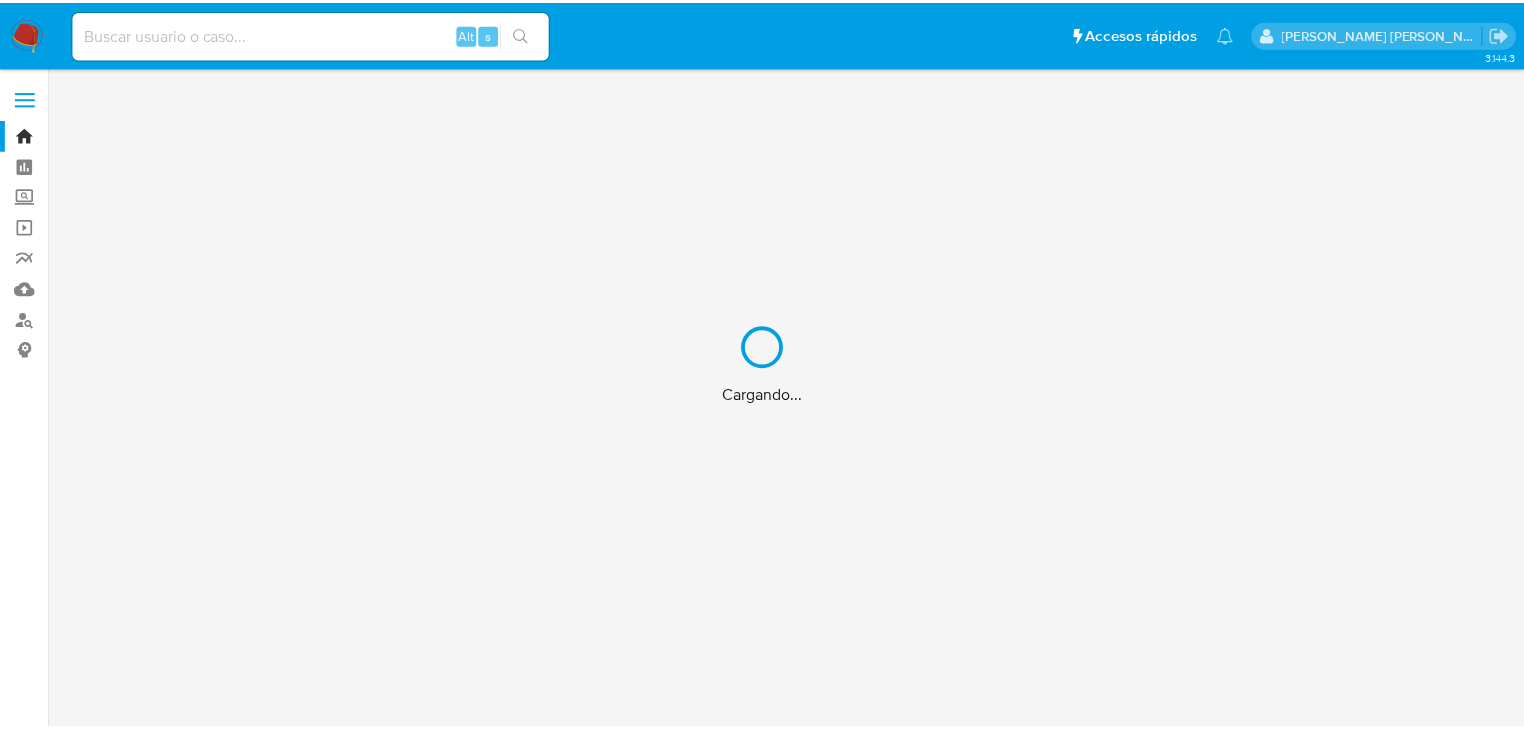 scroll, scrollTop: 0, scrollLeft: 0, axis: both 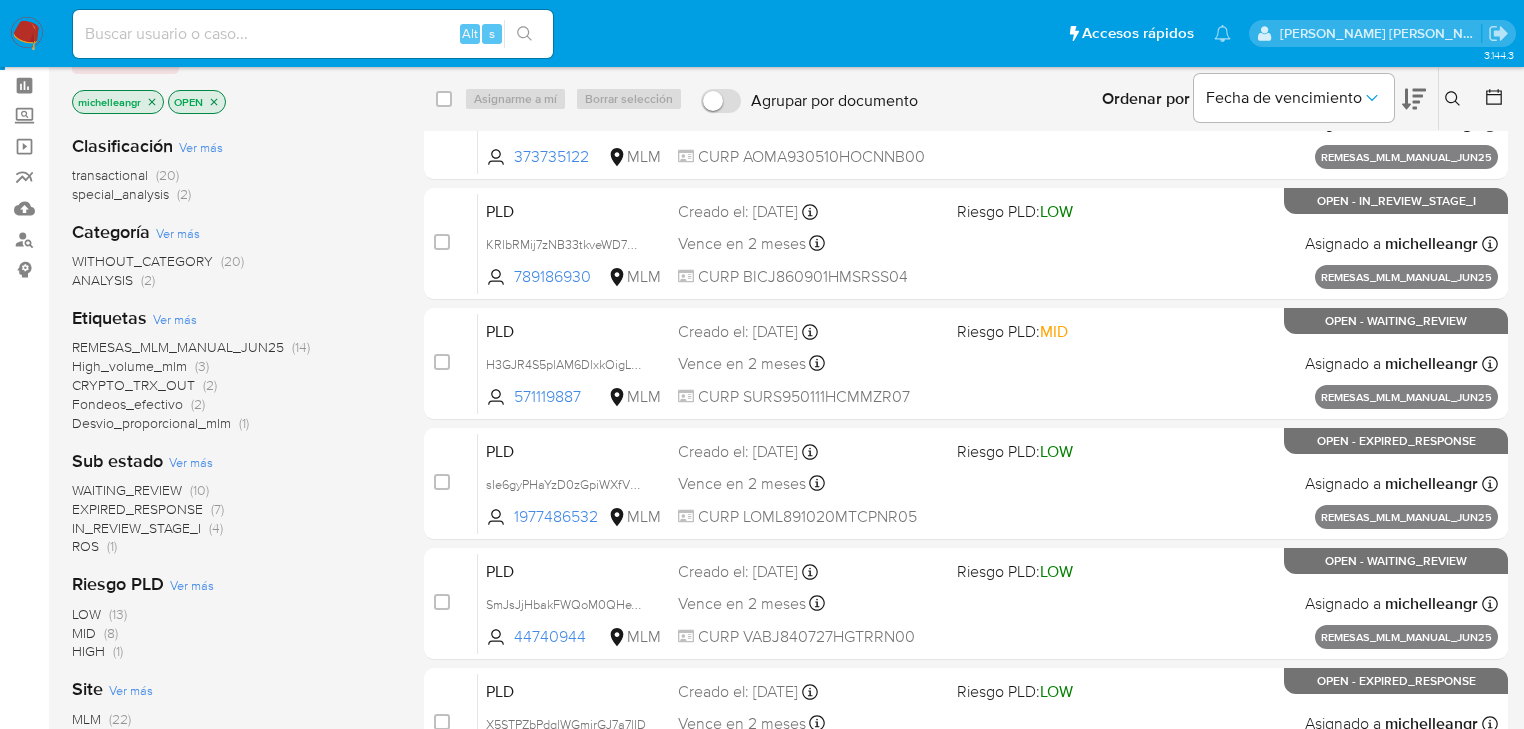 click on "ROS" at bounding box center [85, 546] 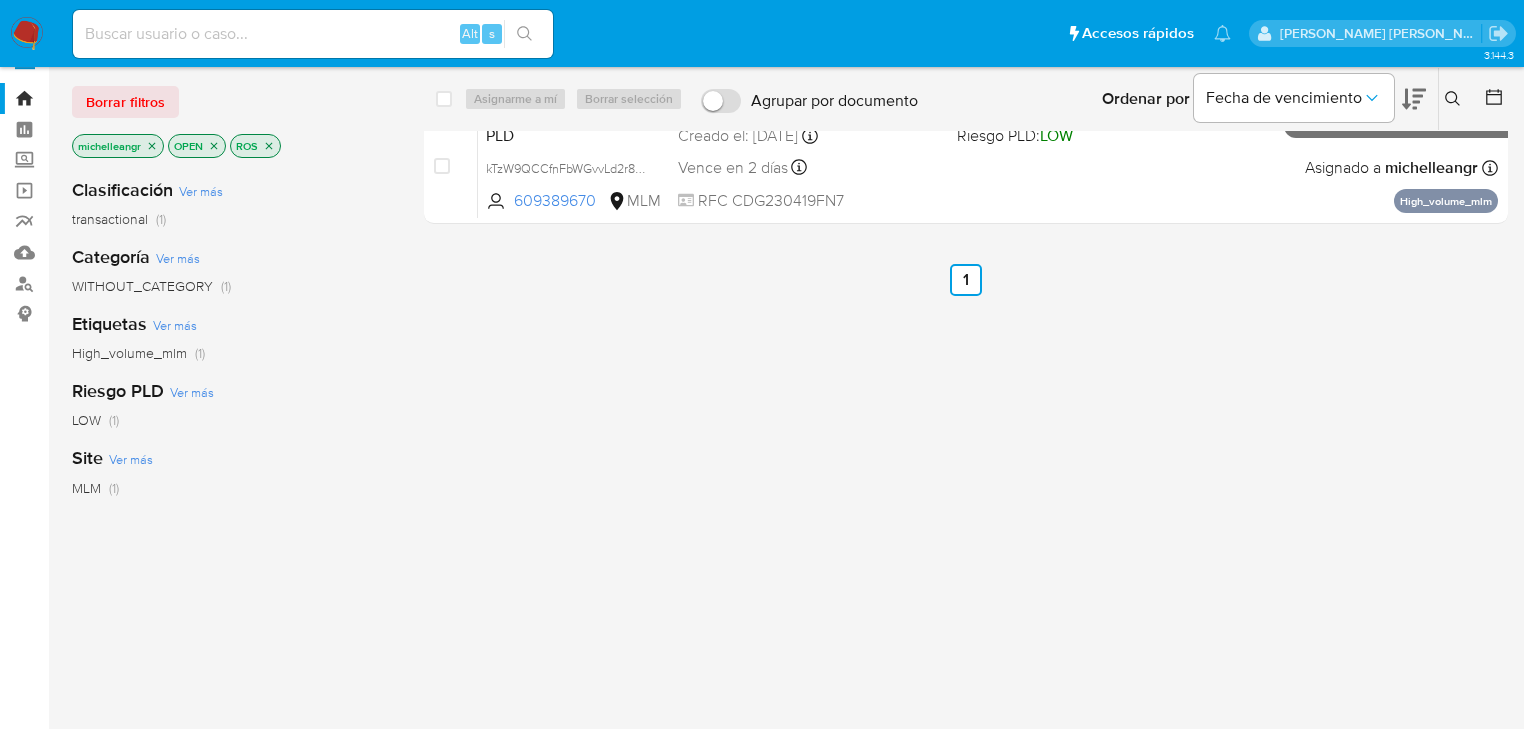 scroll, scrollTop: 0, scrollLeft: 0, axis: both 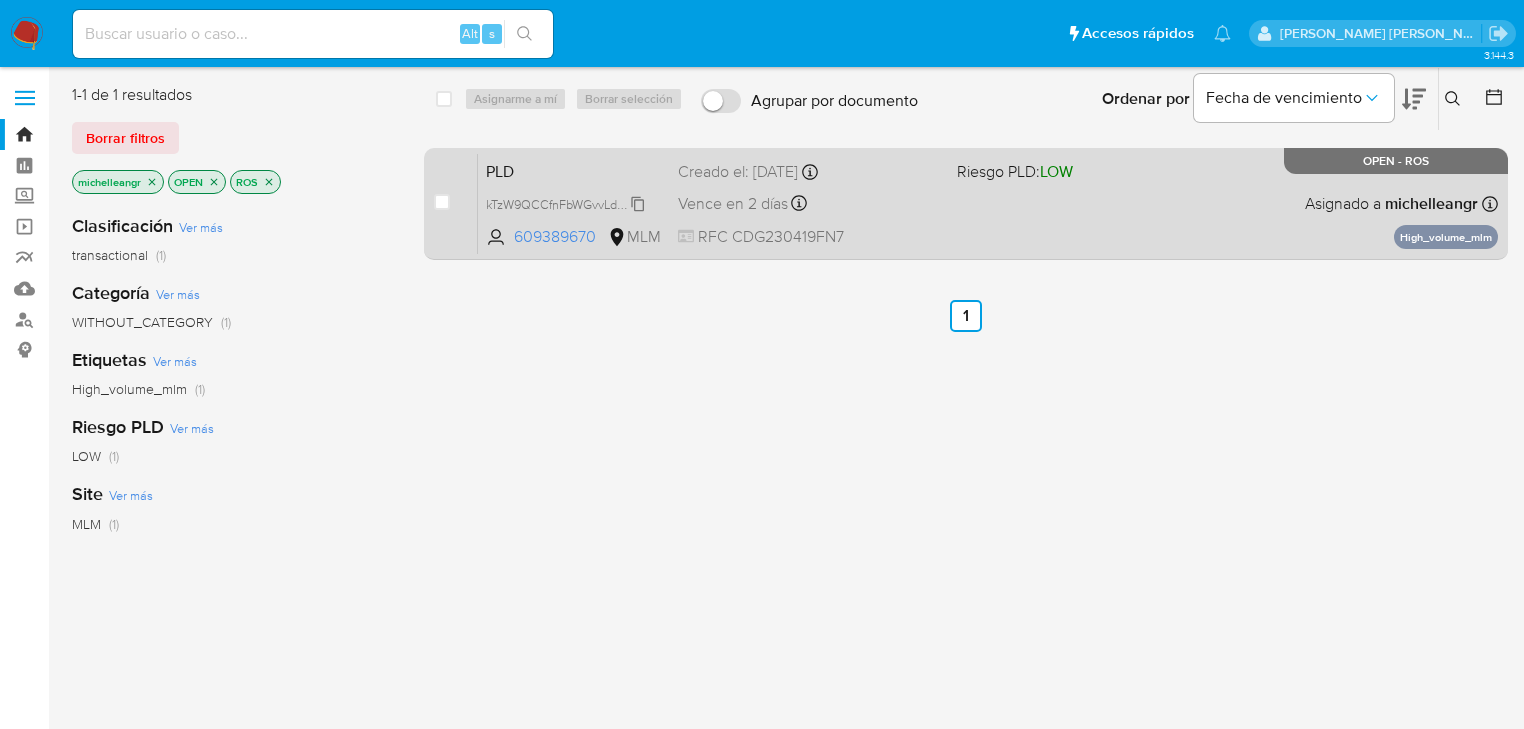 click on "kTzW9QCCfnFbWGvvLd2r89vs" at bounding box center [566, 204] 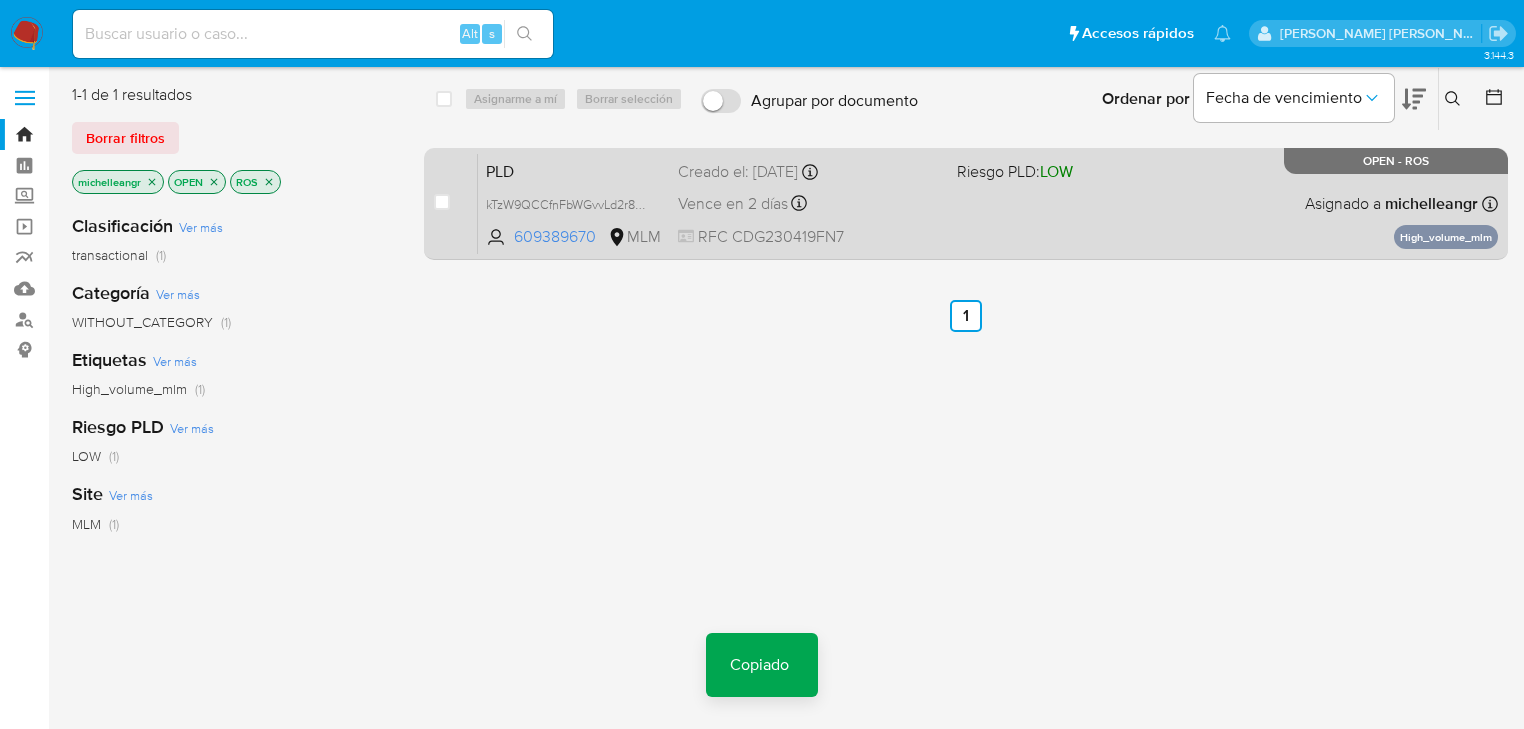 click on "PLD" at bounding box center [574, 170] 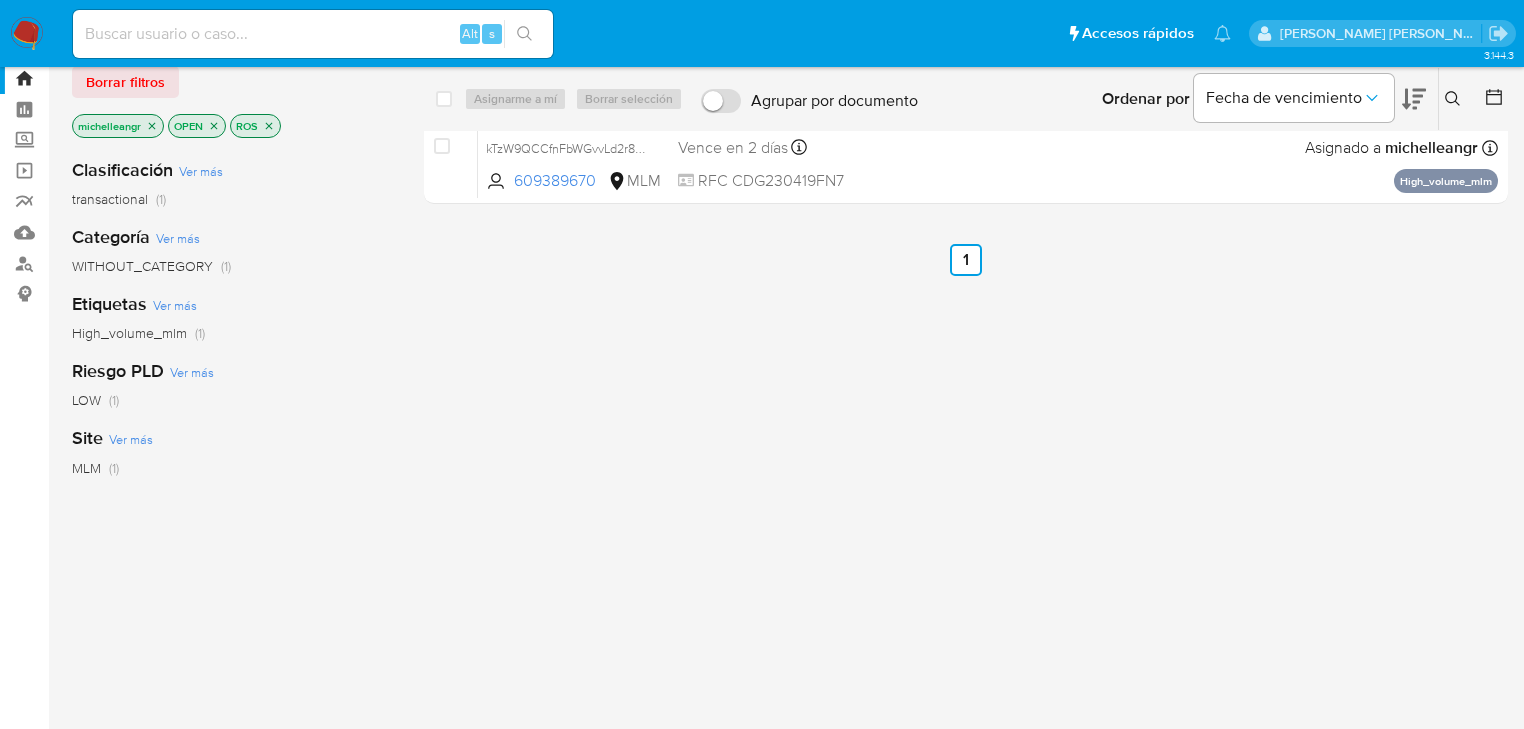 scroll, scrollTop: 0, scrollLeft: 0, axis: both 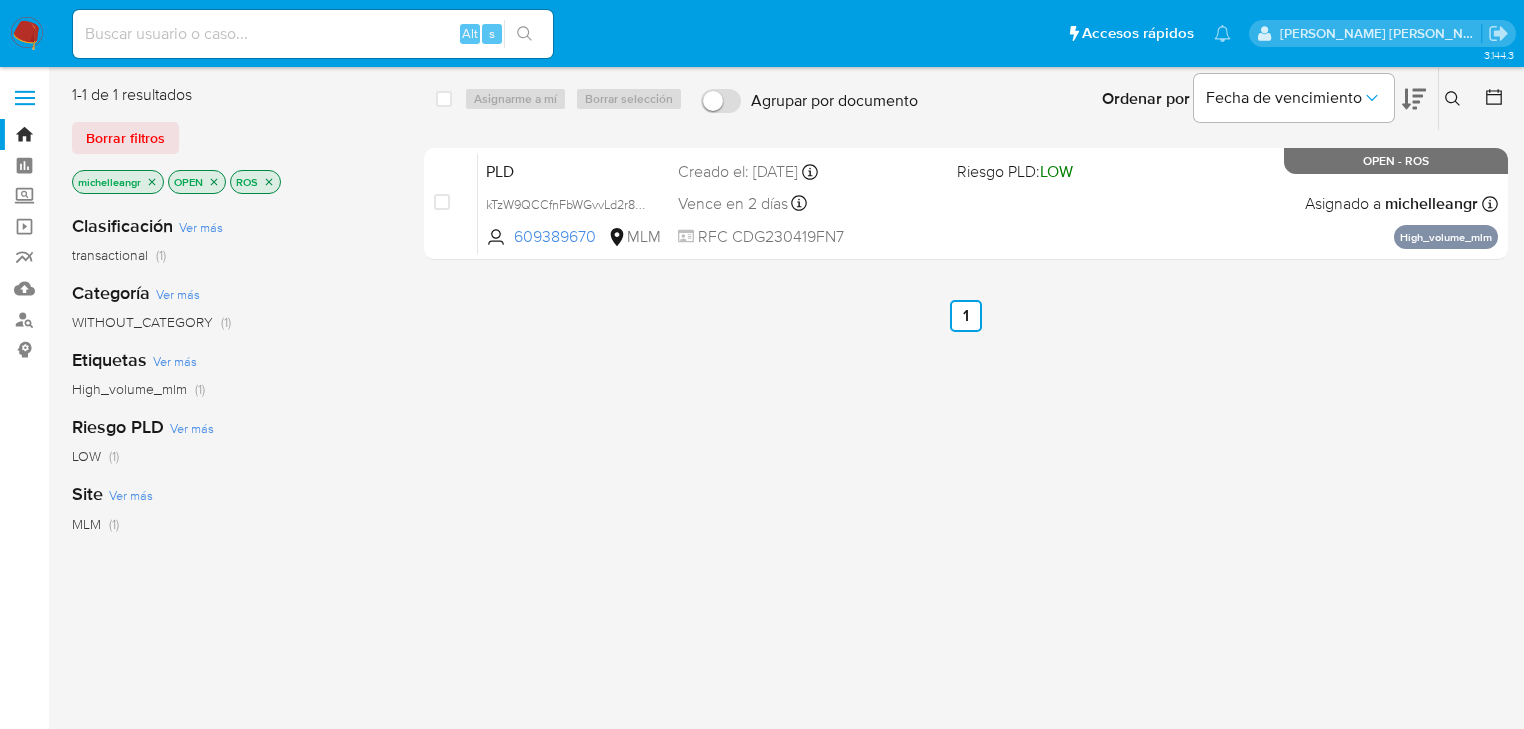 drag, startPoint x: 770, startPoint y: 599, endPoint x: 414, endPoint y: 229, distance: 513.45496 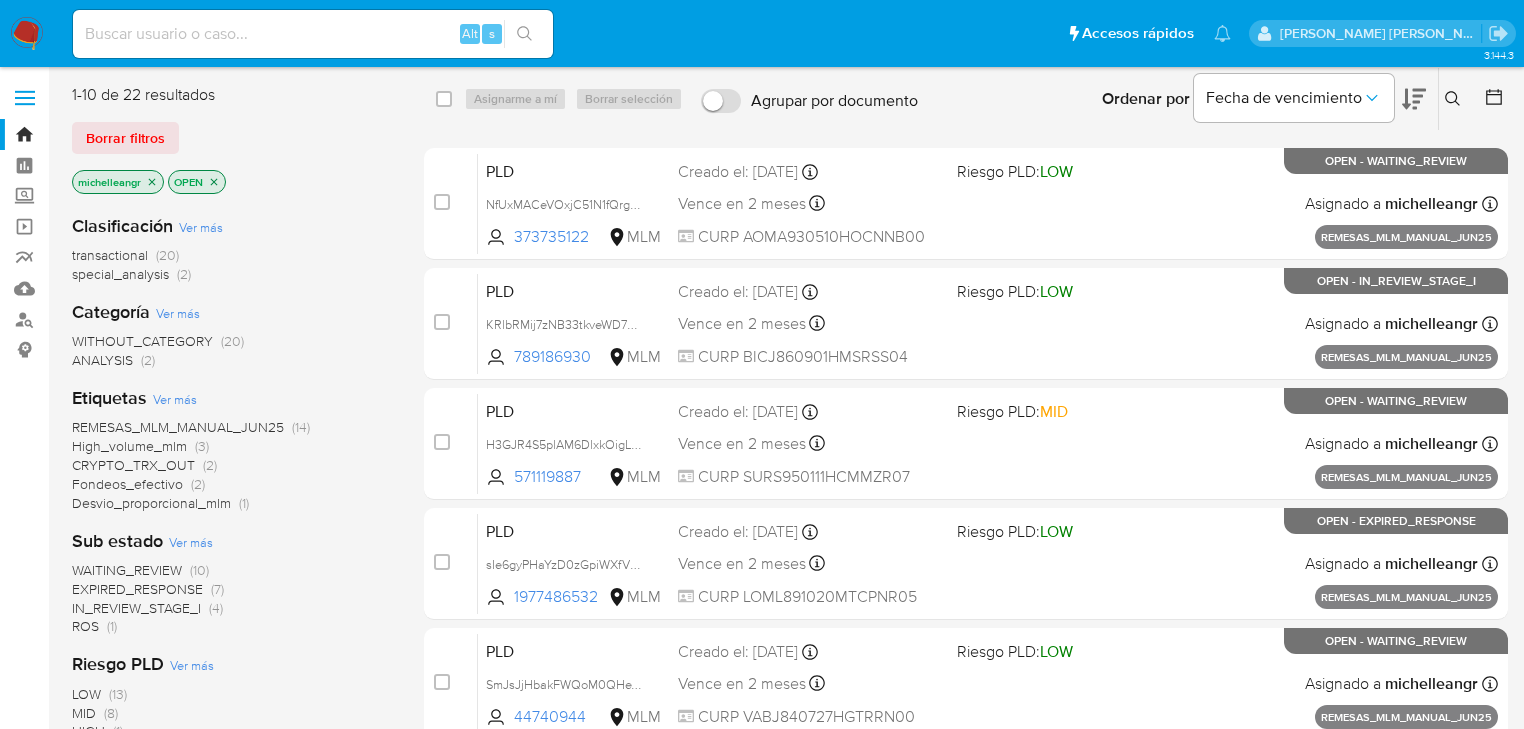 click 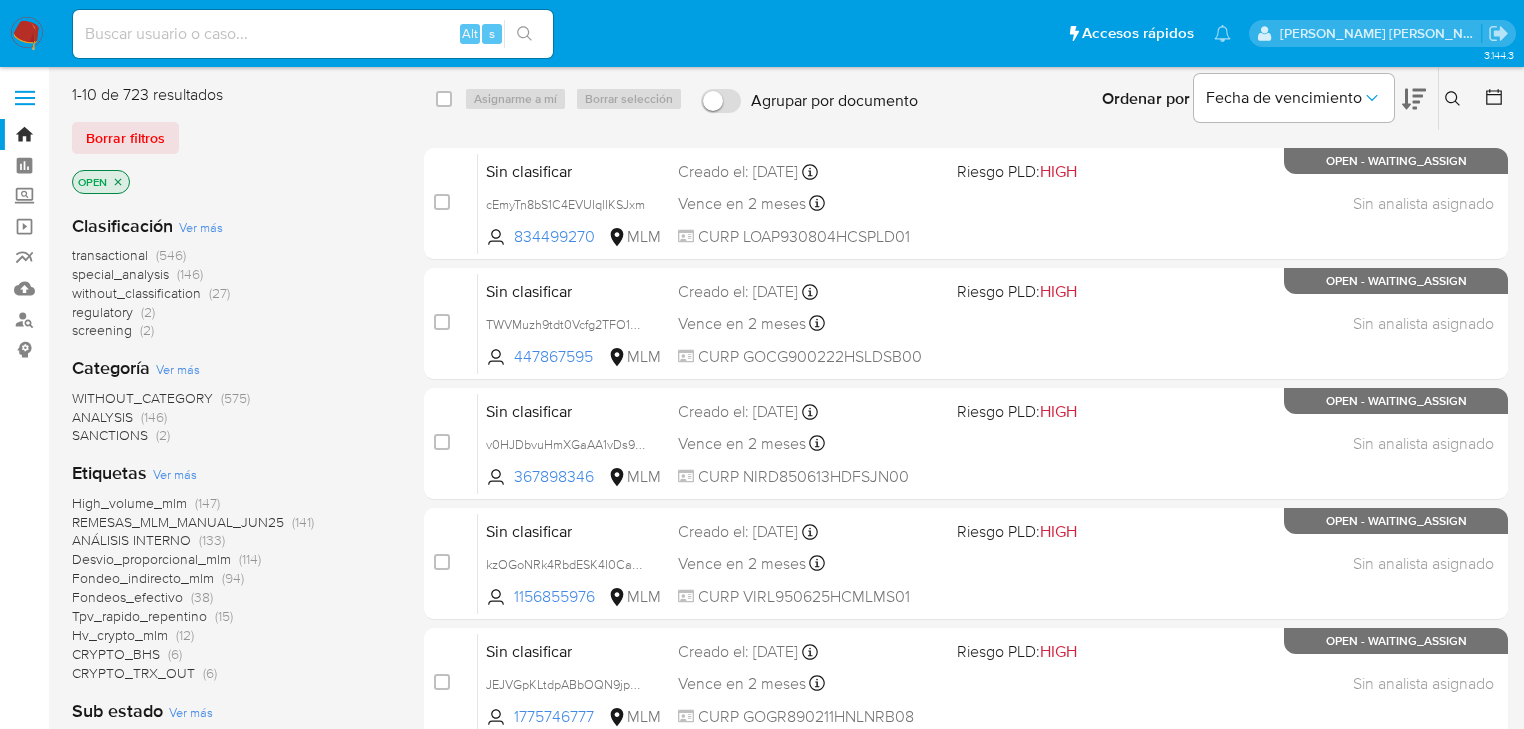 click at bounding box center [313, 34] 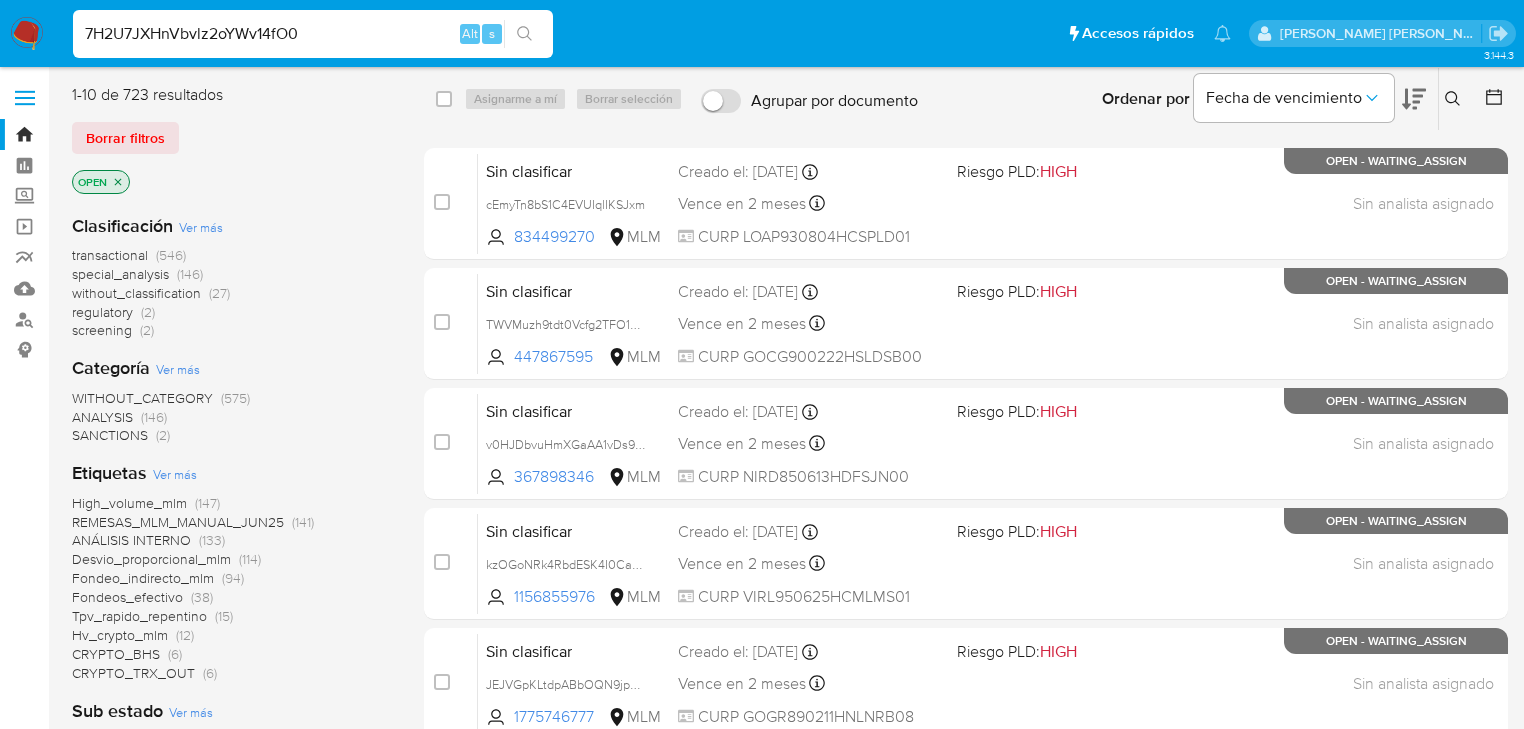 type on "7H2U7JXHnVbvlz2oYWv14fO0" 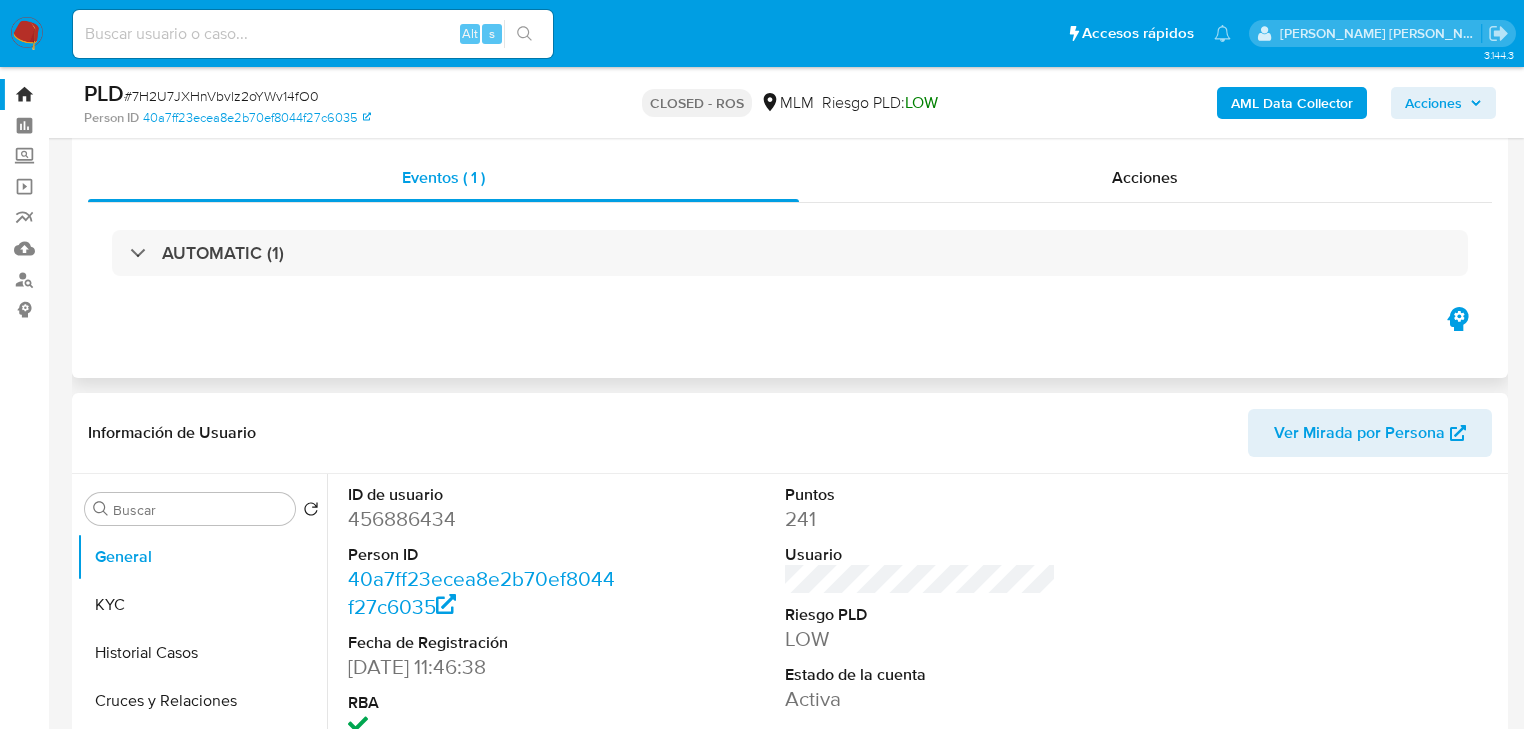 scroll, scrollTop: 0, scrollLeft: 0, axis: both 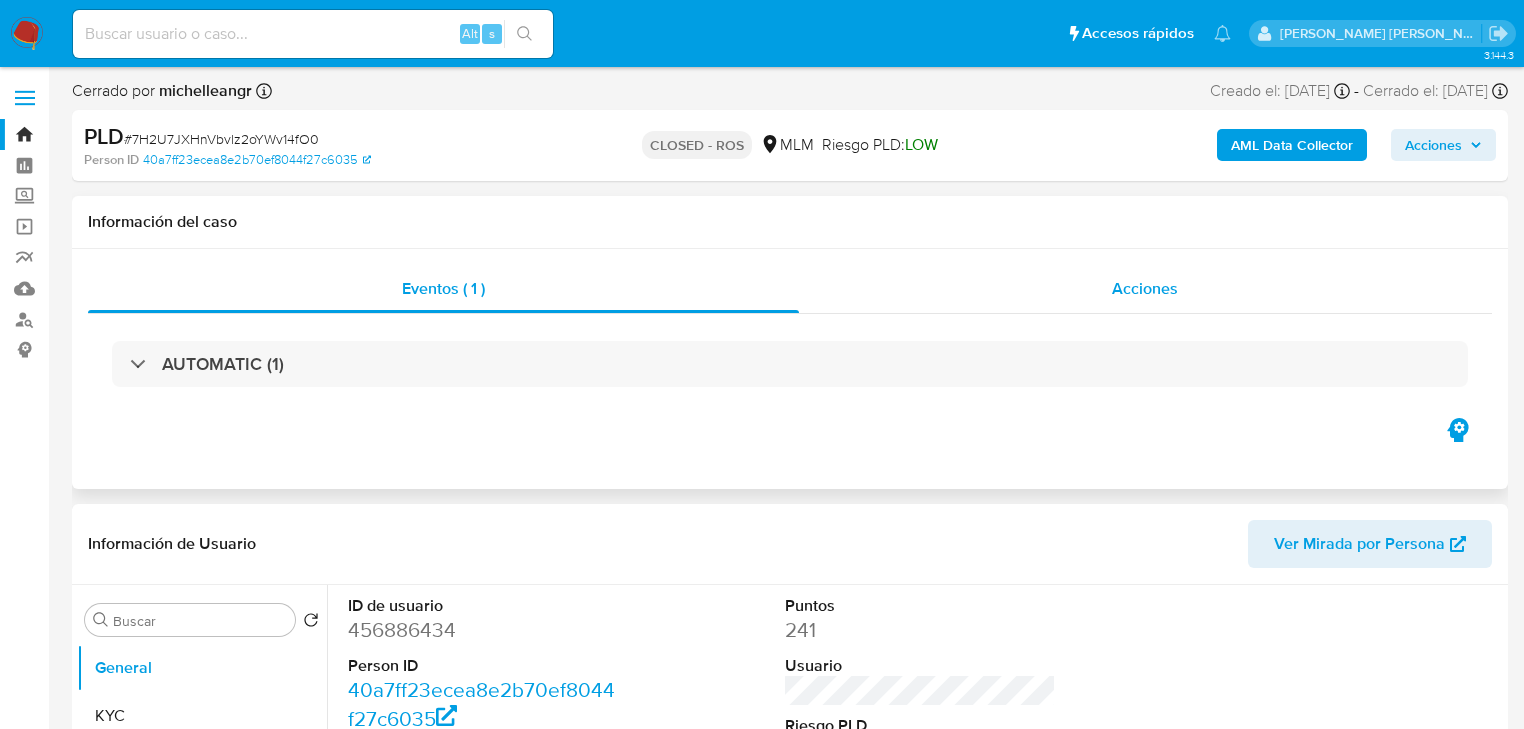 click on "Acciones" at bounding box center (1145, 288) 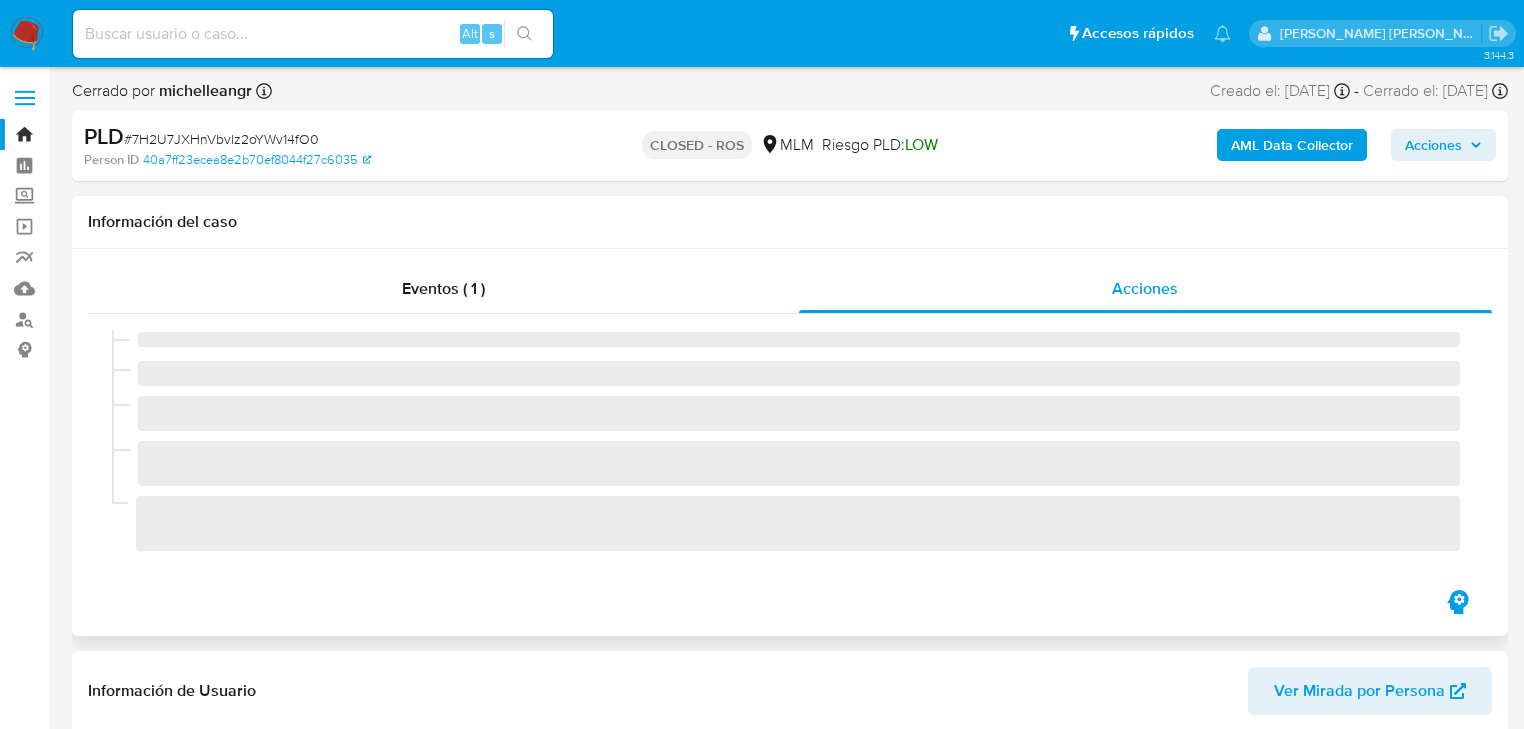 select on "10" 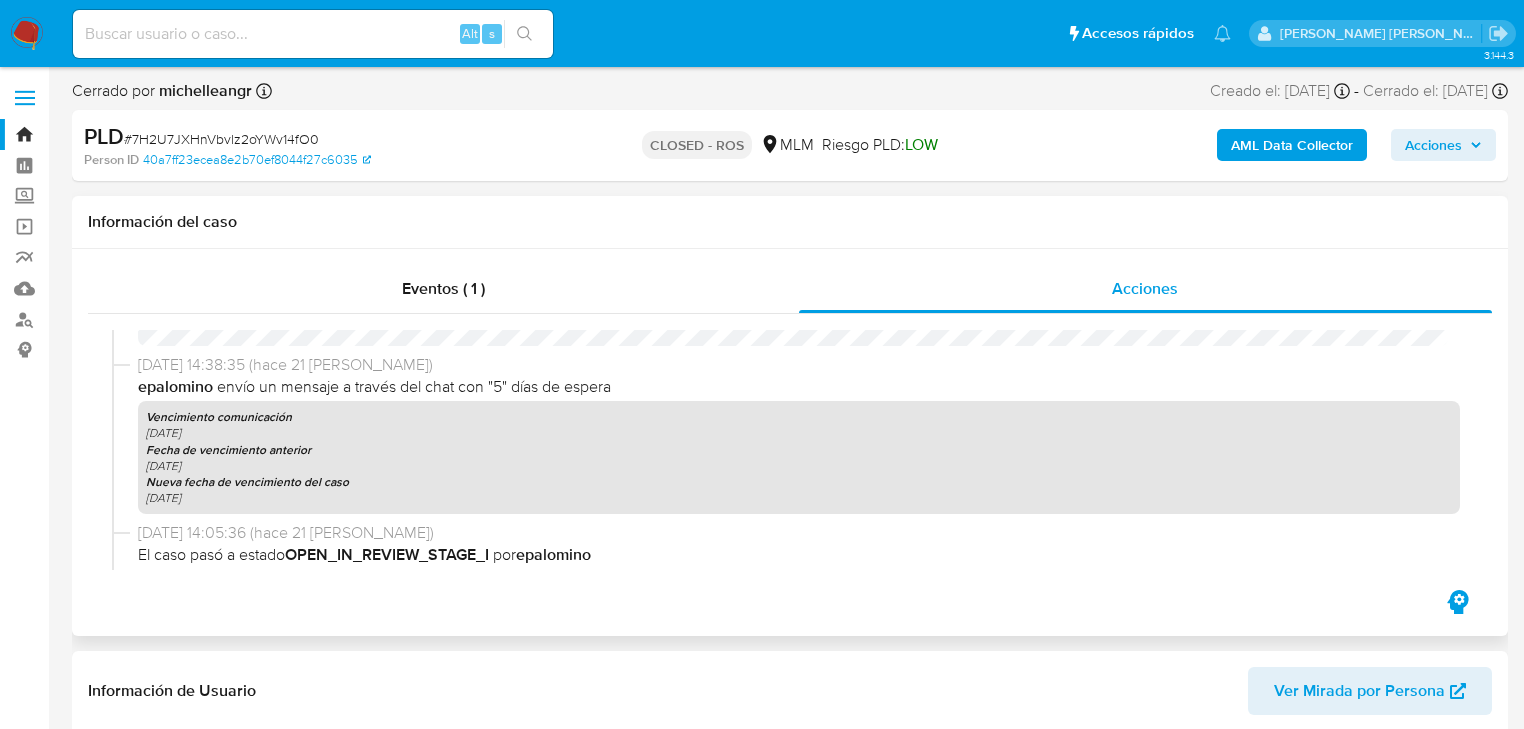 scroll, scrollTop: 2460, scrollLeft: 0, axis: vertical 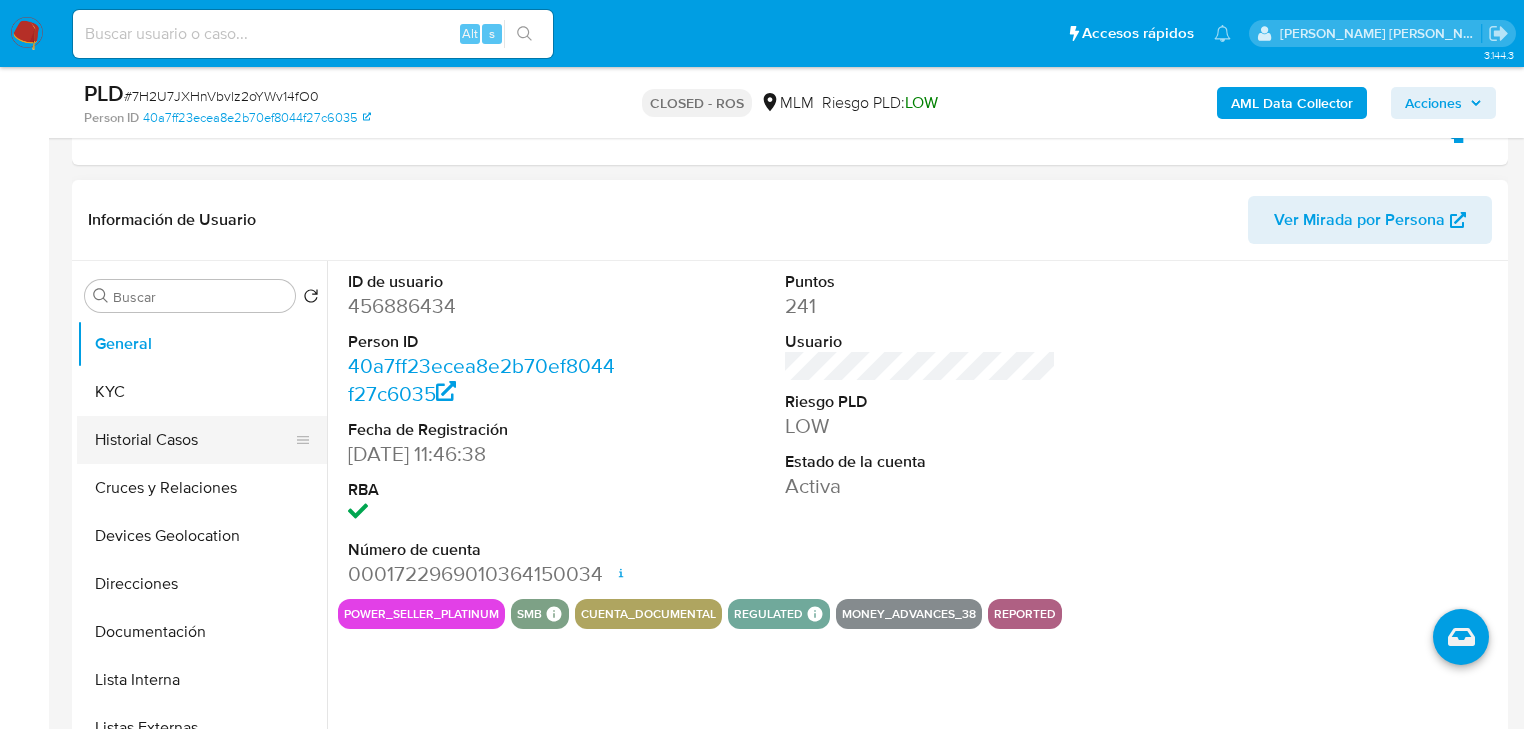click on "Historial Casos" at bounding box center [194, 440] 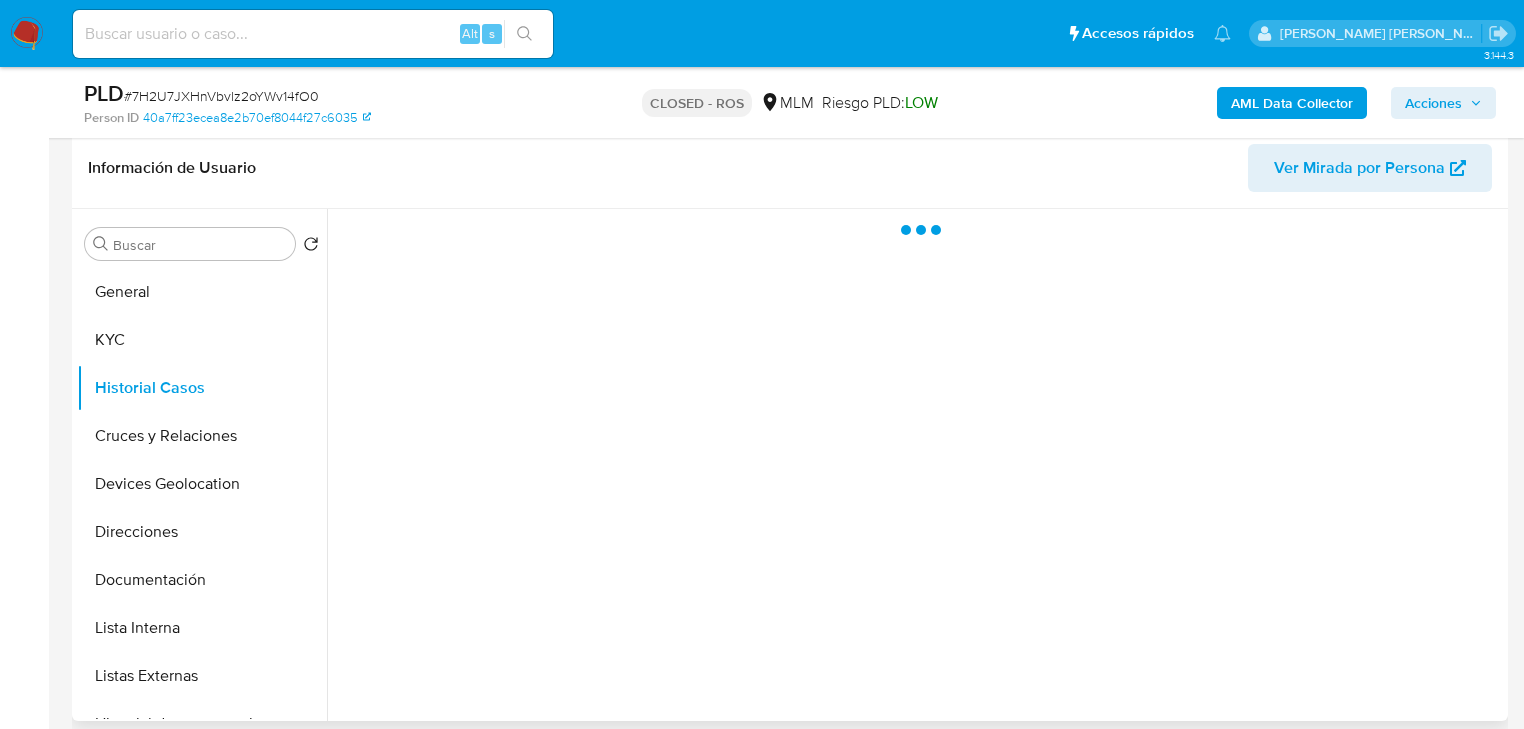scroll, scrollTop: 480, scrollLeft: 0, axis: vertical 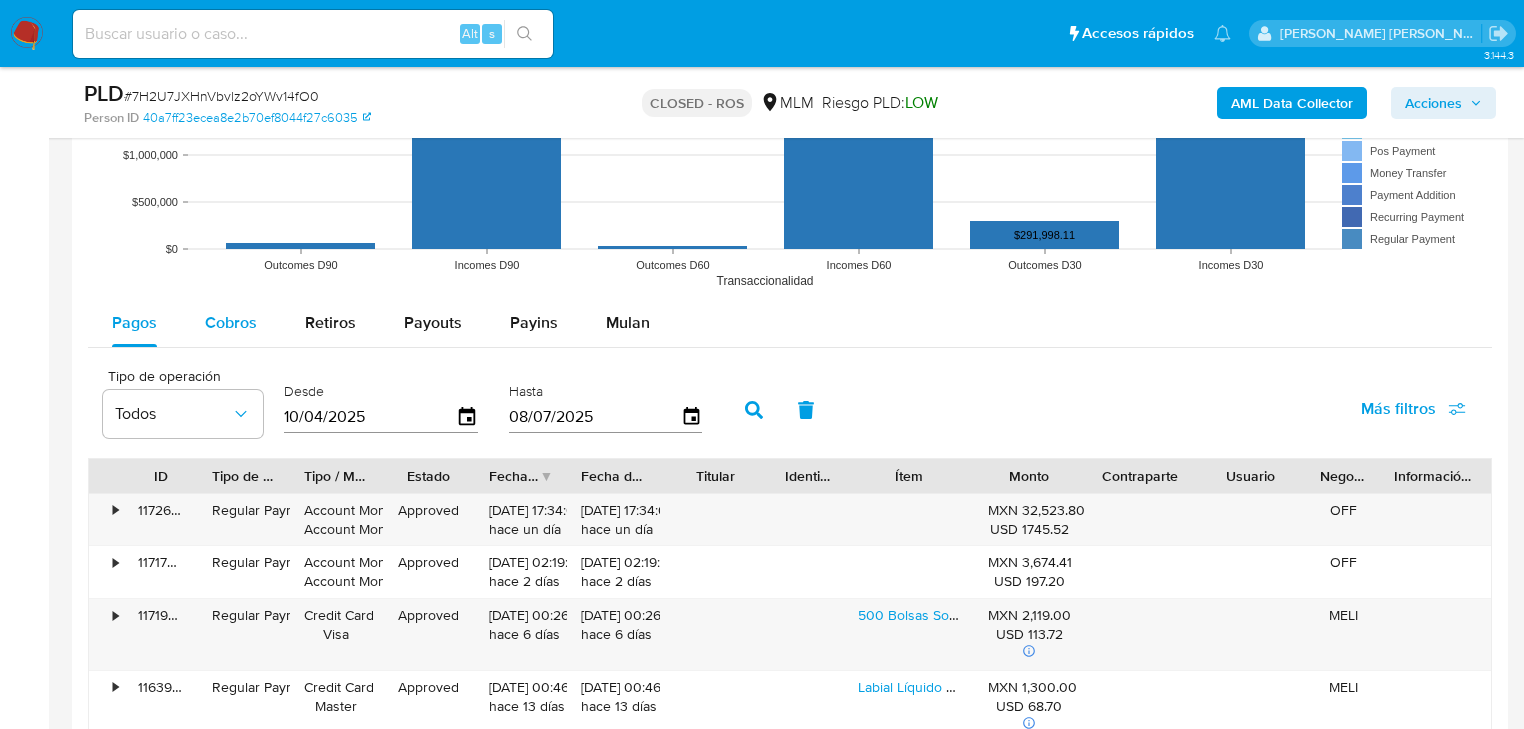 click on "Cobros" at bounding box center (231, 322) 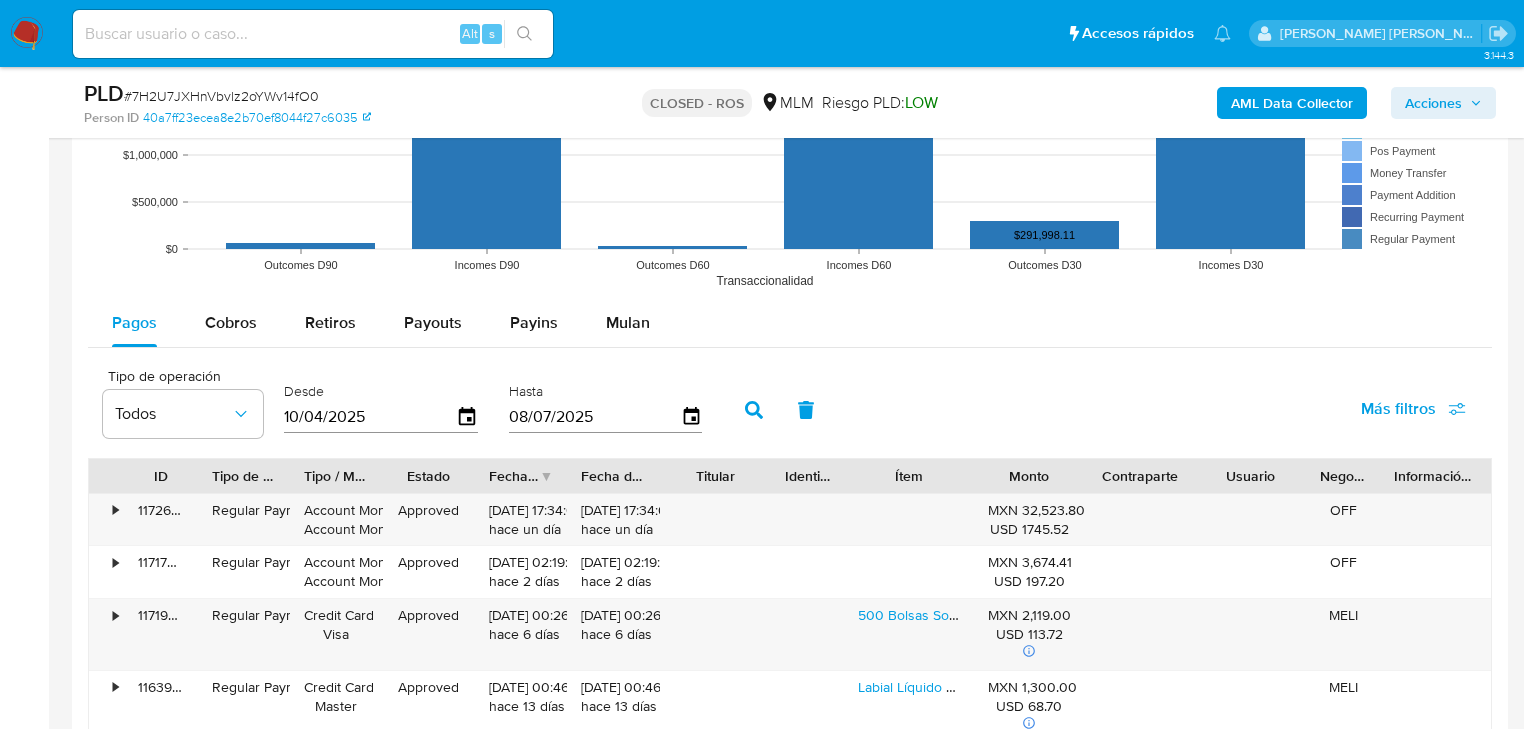 select on "10" 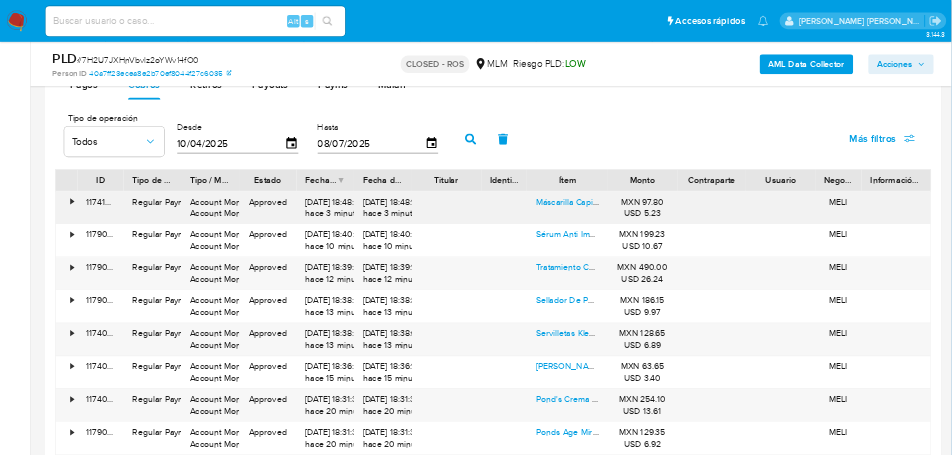 scroll, scrollTop: 2560, scrollLeft: 0, axis: vertical 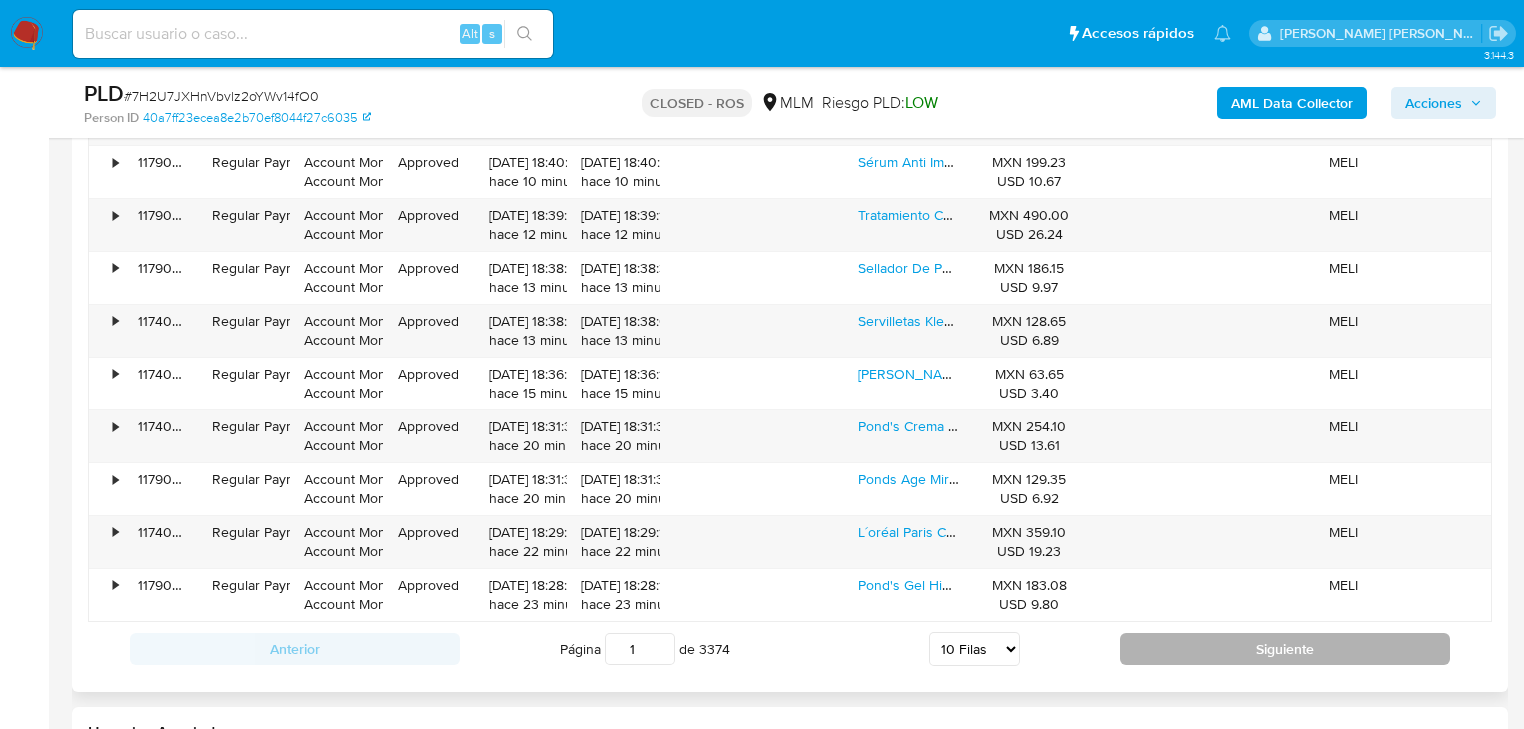 click on "Siguiente" at bounding box center [1285, 649] 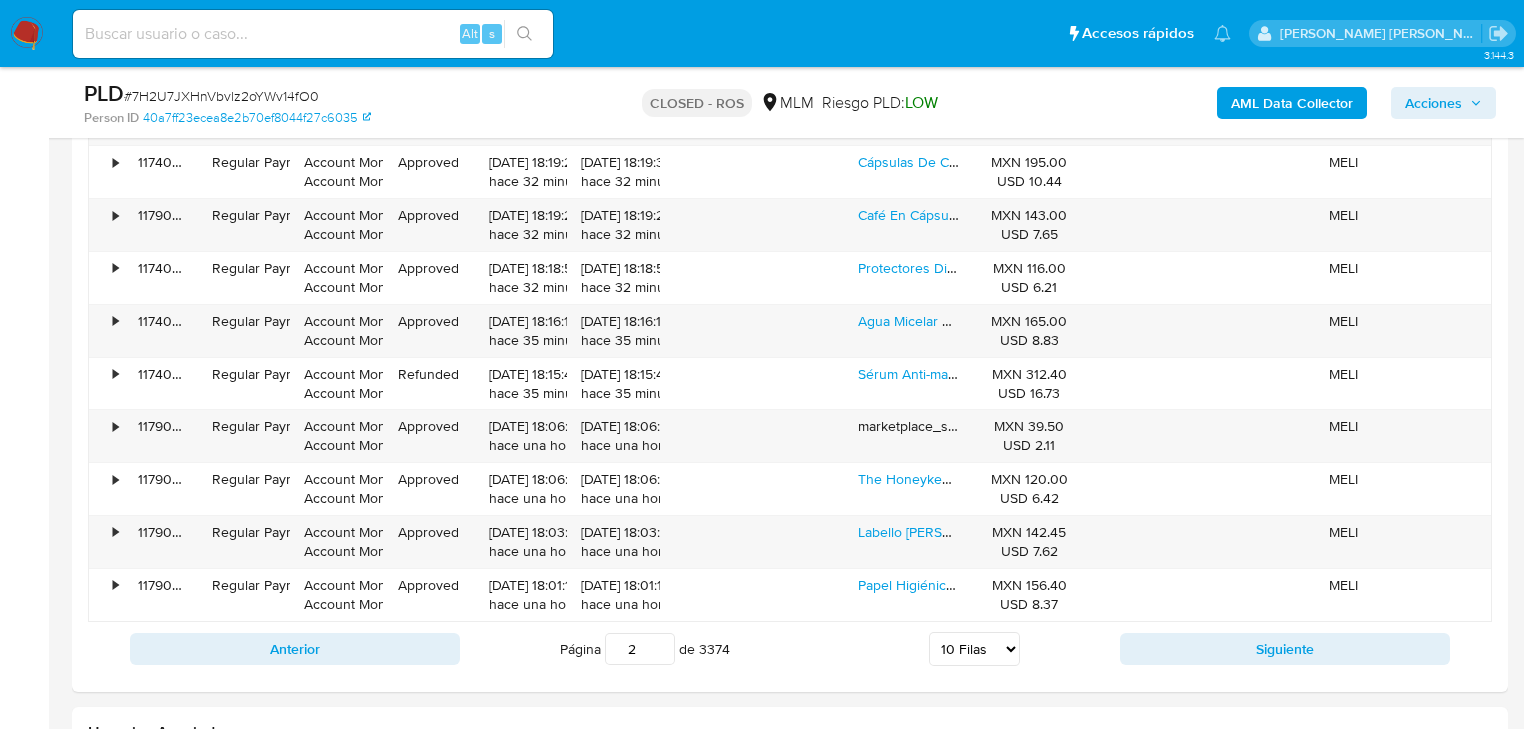 click on "Siguiente" at bounding box center [1285, 649] 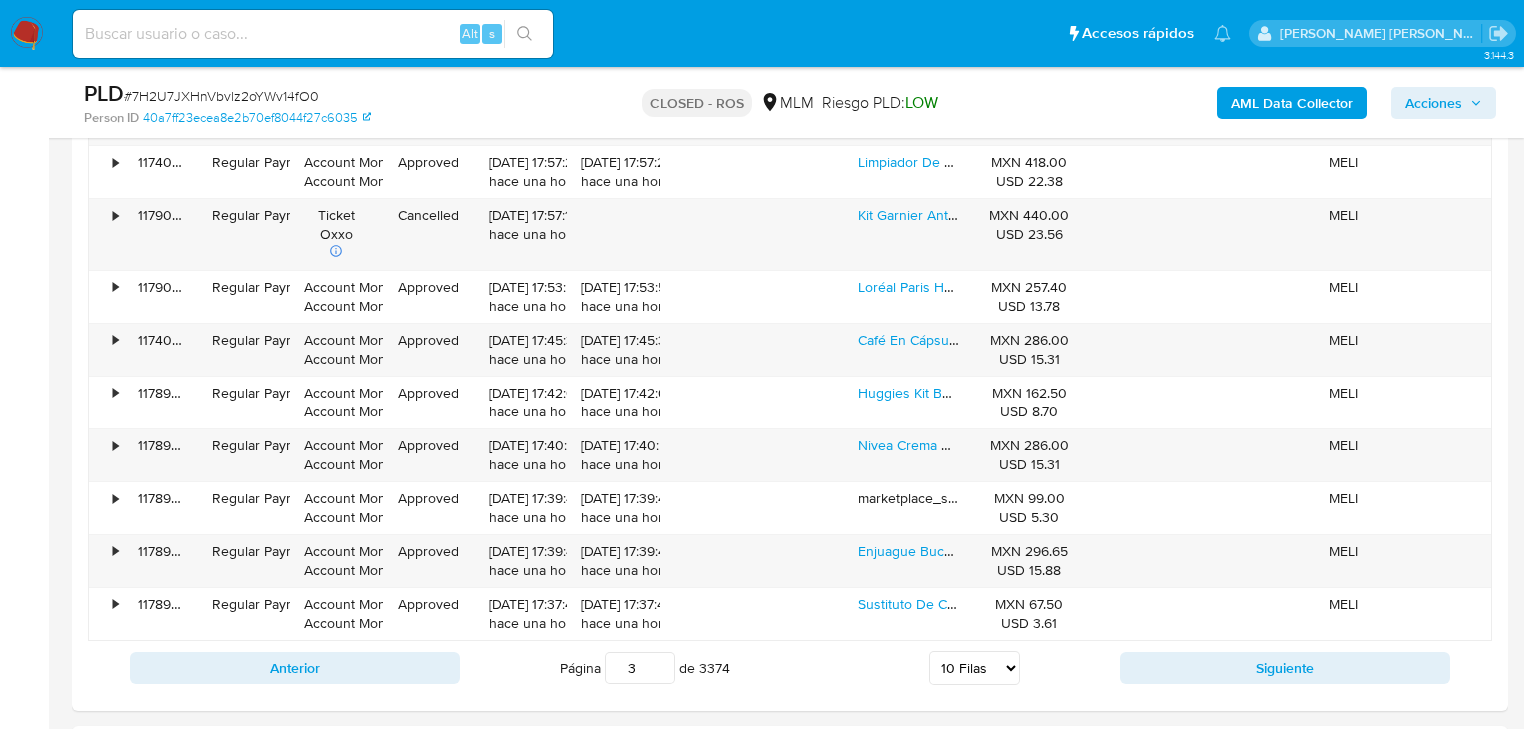 click on "Anterior Página   3   de   3374 5   Filas 10   Filas 20   Filas 25   Filas 50   Filas 100   Filas Siguiente" at bounding box center (790, 668) 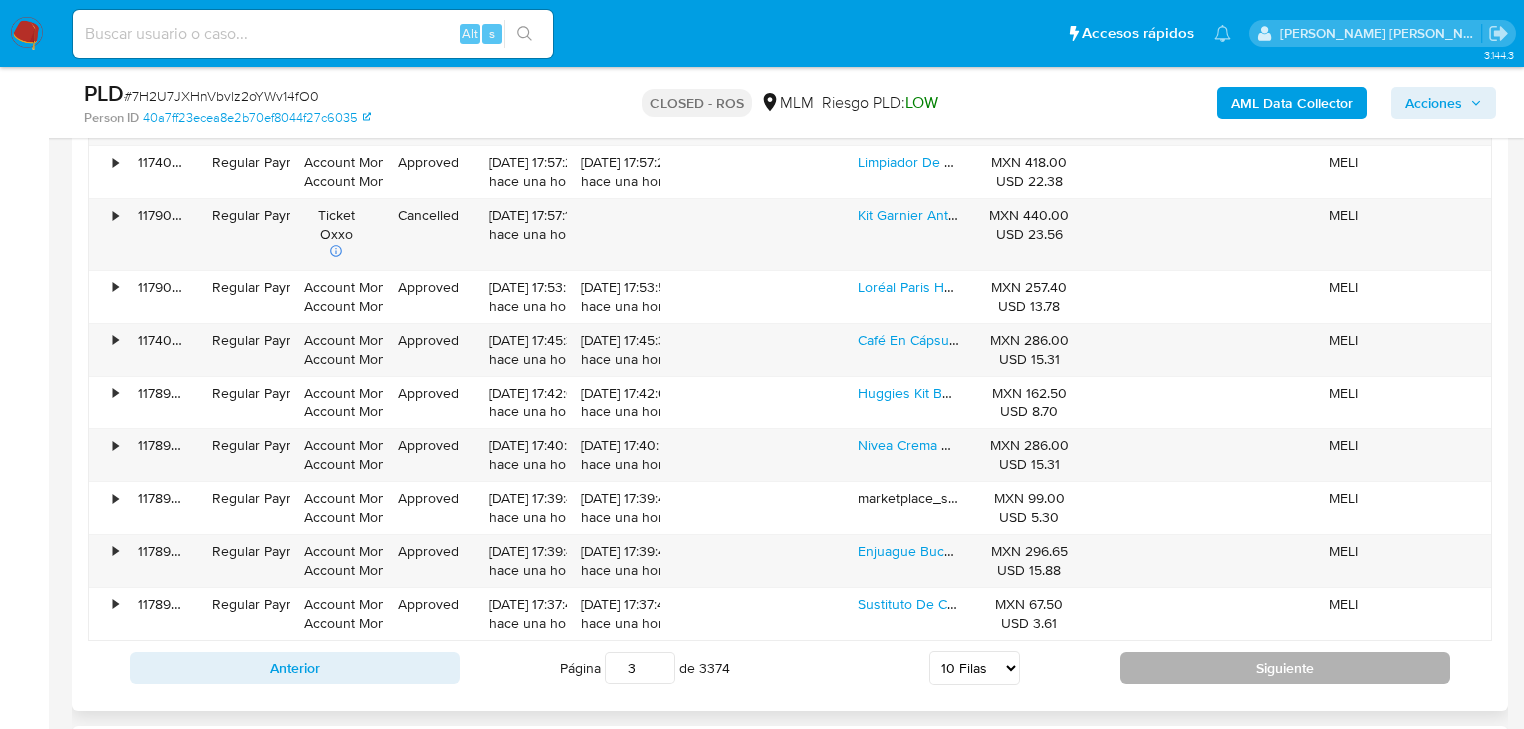 click on "Siguiente" at bounding box center [1285, 668] 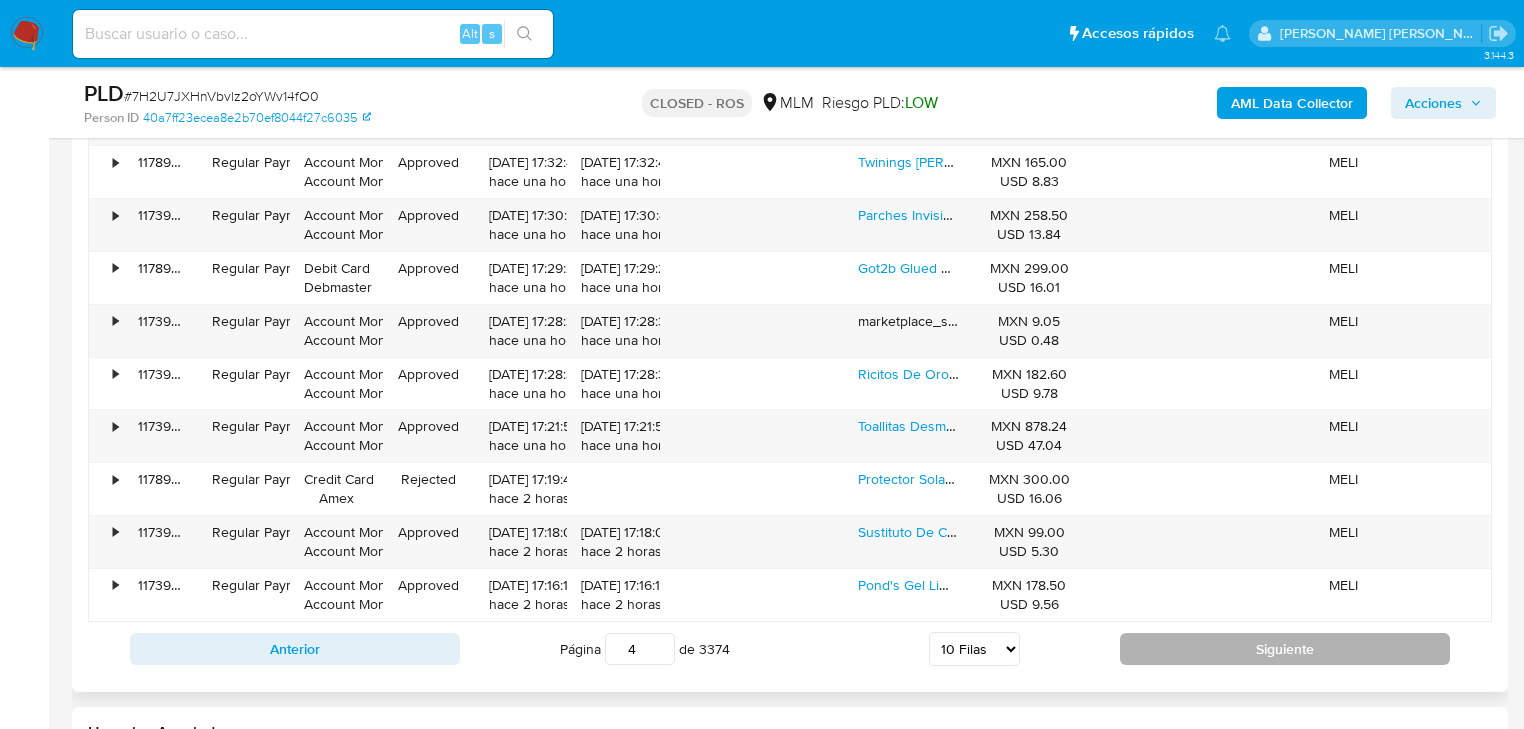 click on "Siguiente" at bounding box center (1285, 649) 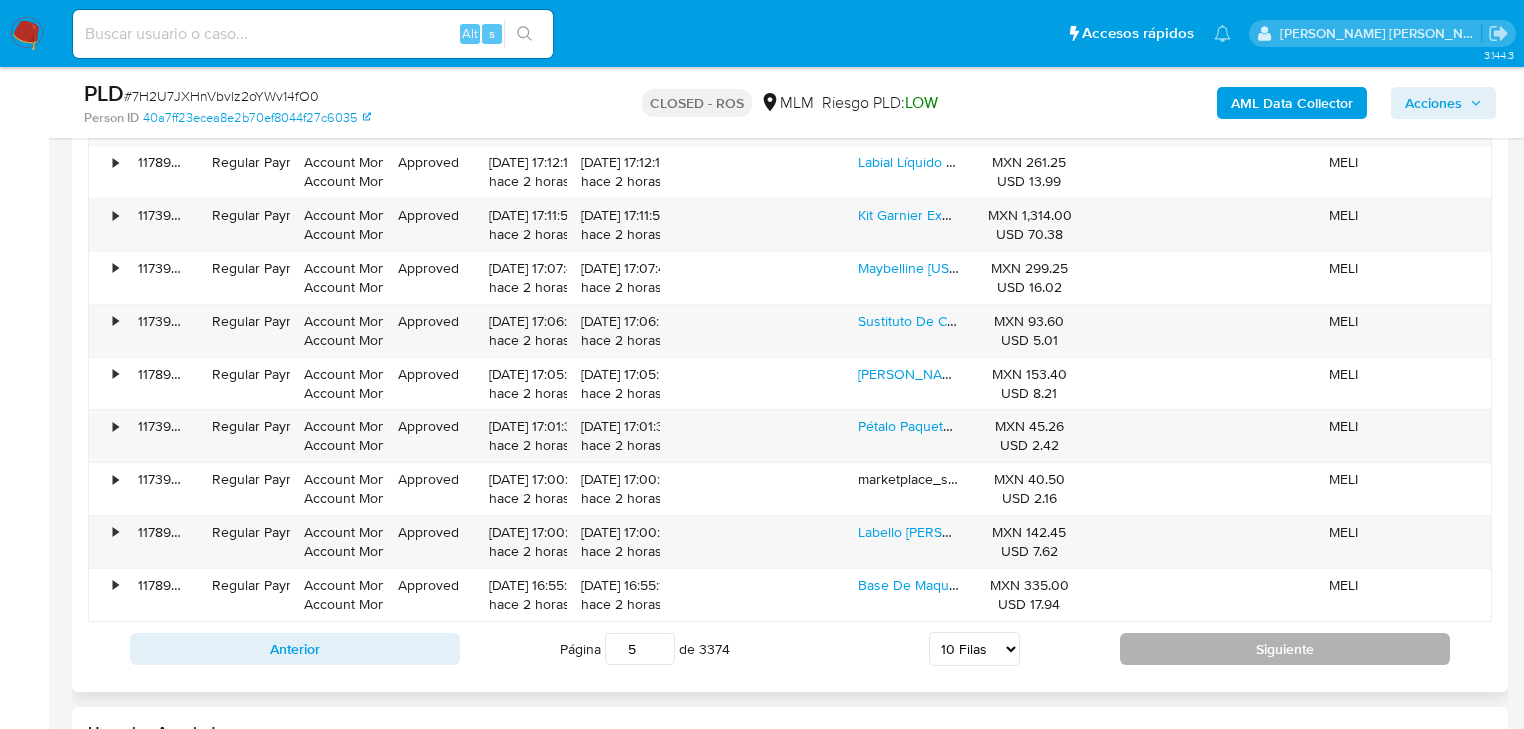 click on "Siguiente" at bounding box center [1285, 649] 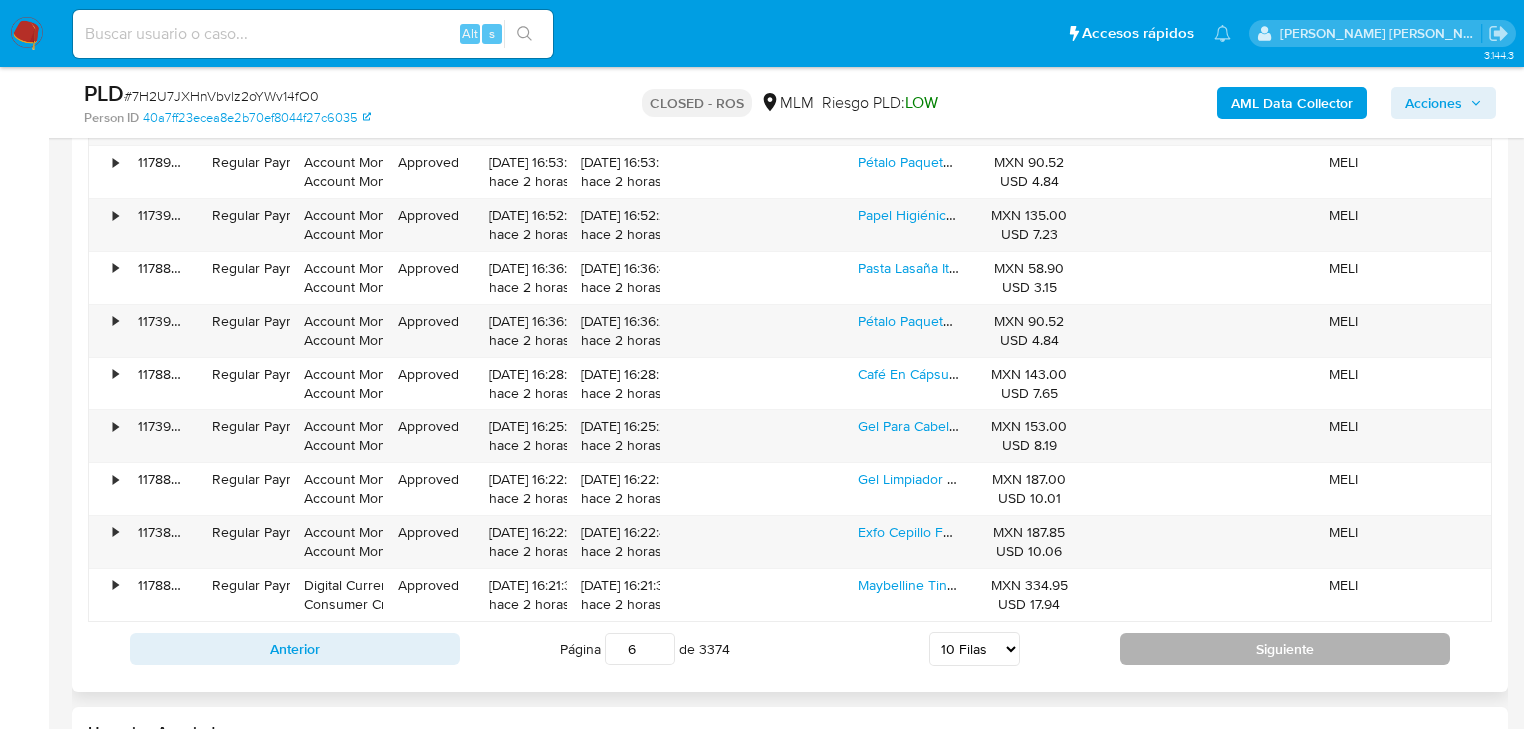 click on "Siguiente" at bounding box center (1285, 649) 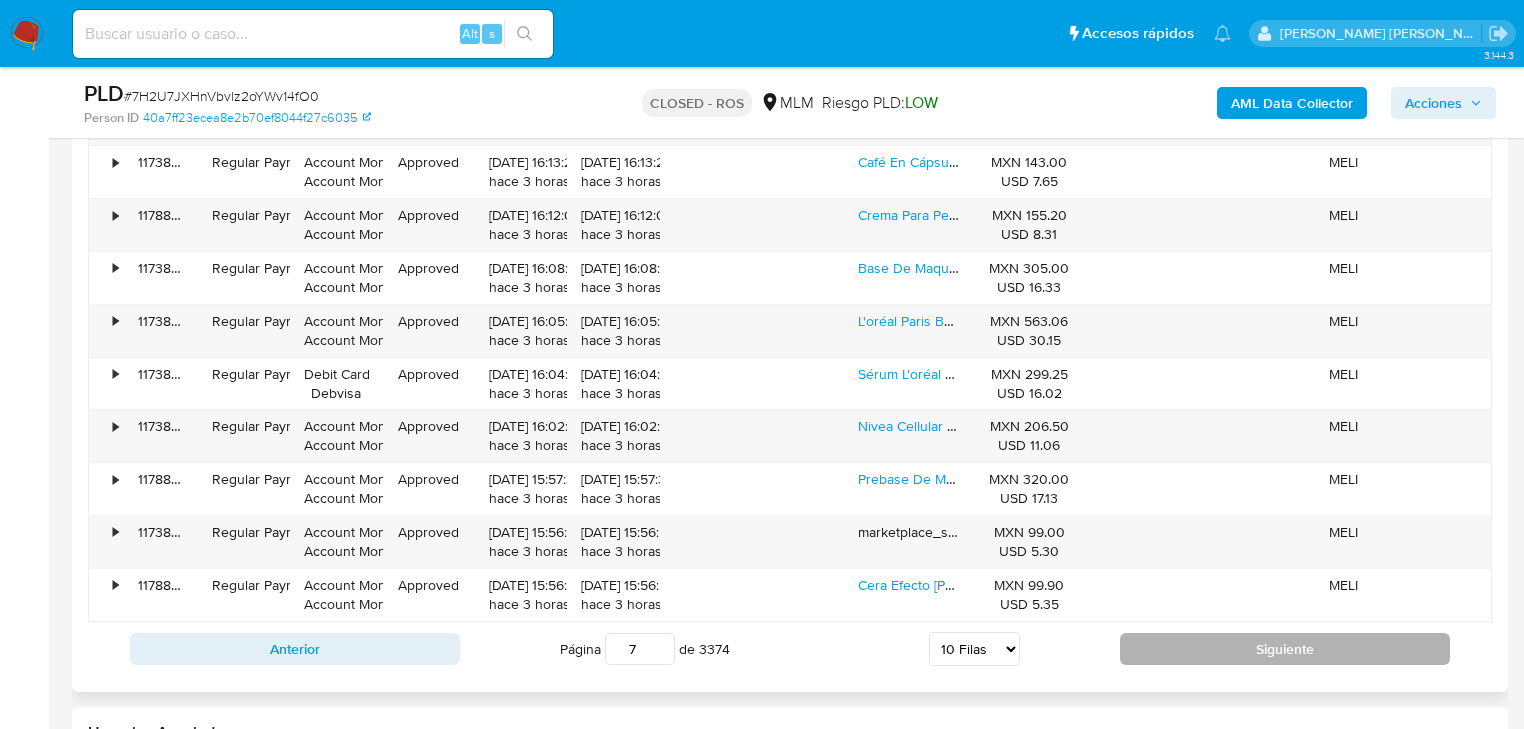 click on "Siguiente" at bounding box center [1285, 649] 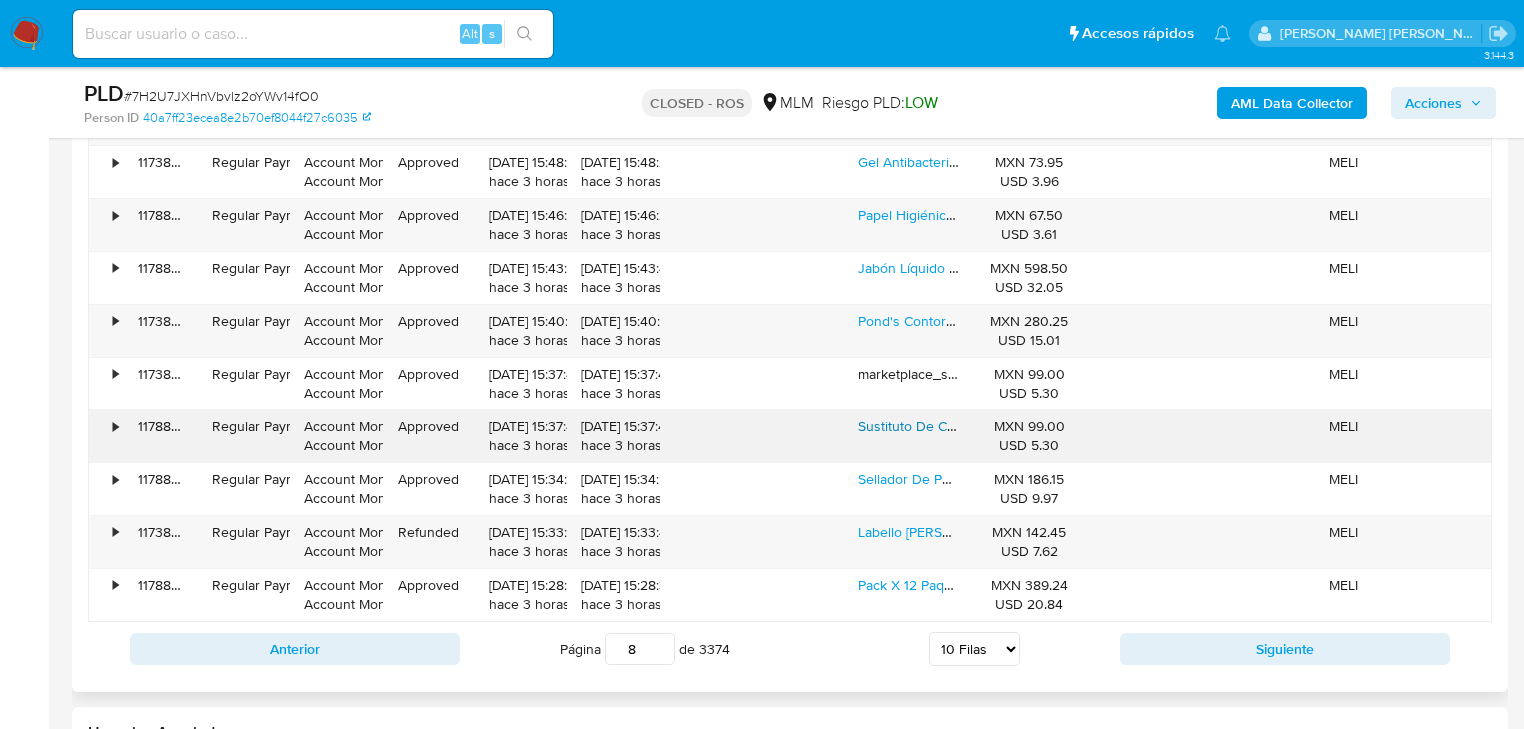 type 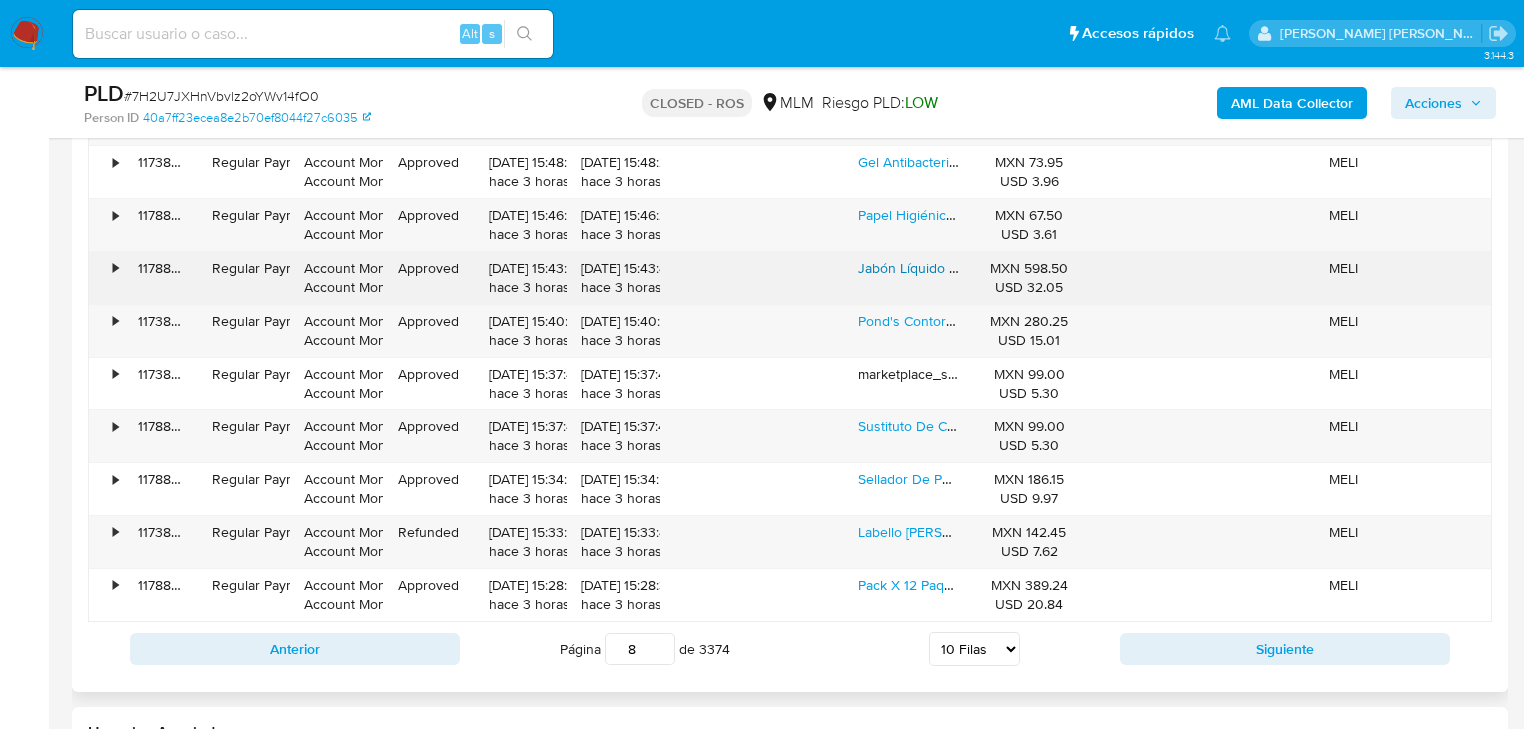 click on "Jabón Líquido Corporal Ogx Coconut Miracle Oil 577ml" at bounding box center [1027, 268] 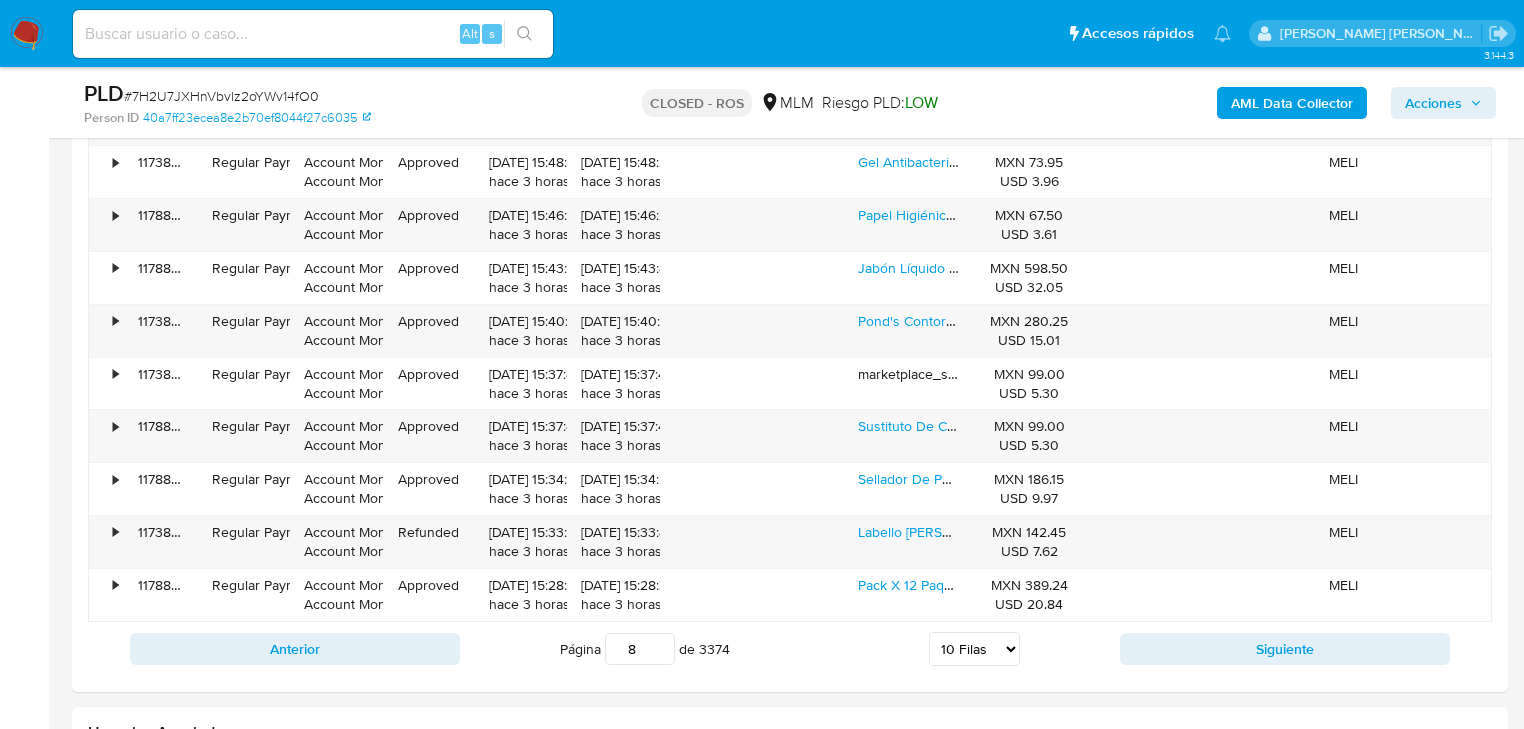 drag, startPoint x: 1204, startPoint y: 636, endPoint x: 1162, endPoint y: 539, distance: 105.702415 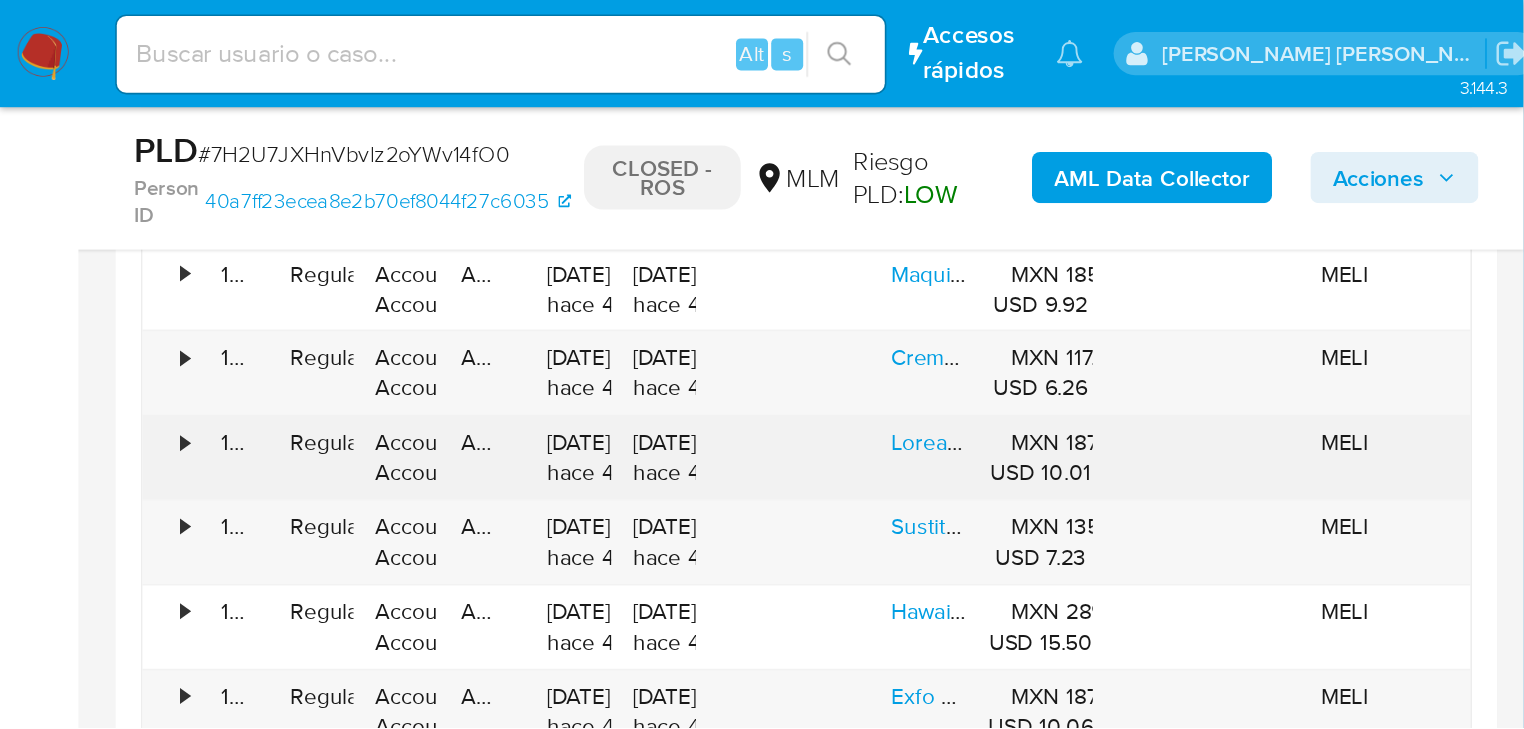 scroll, scrollTop: 2460, scrollLeft: 0, axis: vertical 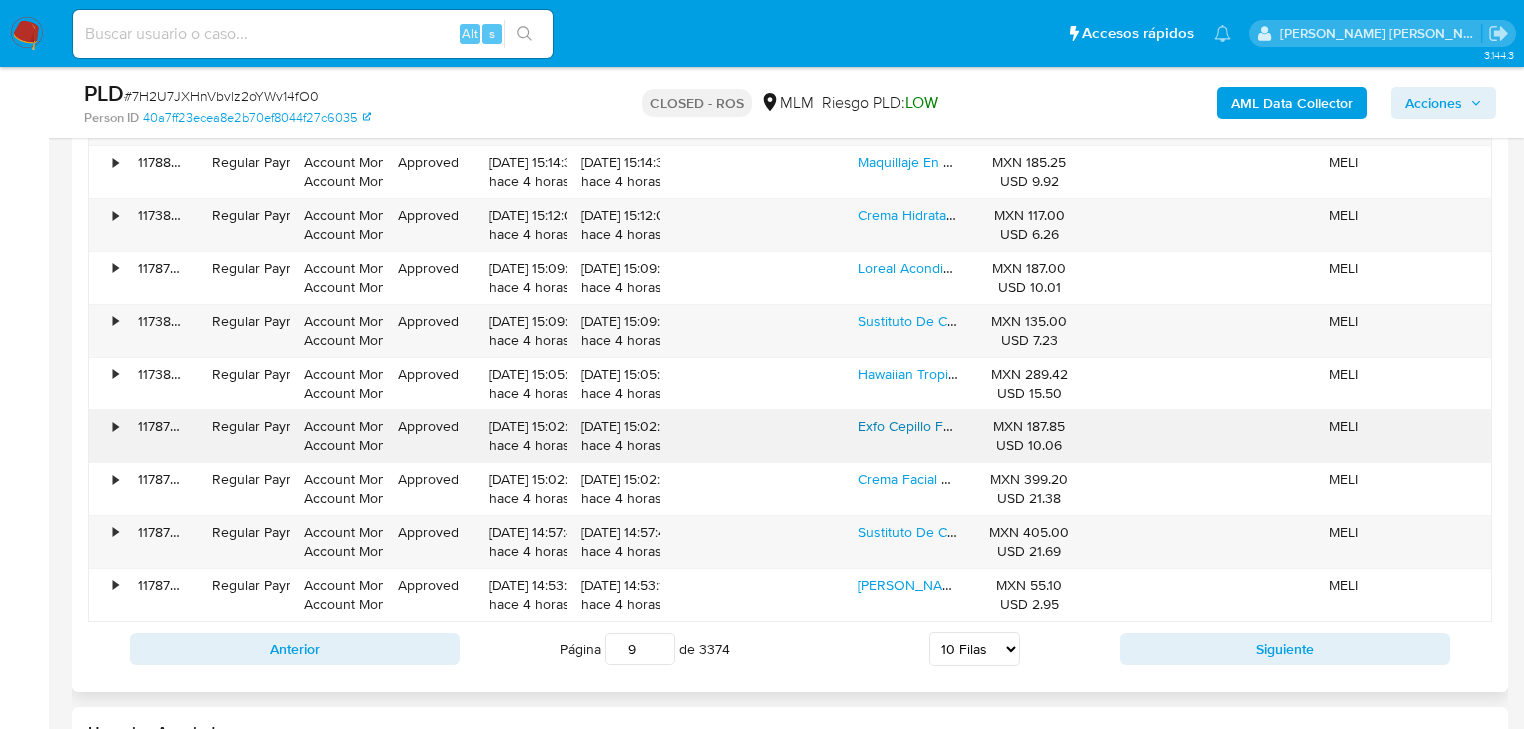 click on "Exfo Cepillo Facial Pure Active Garnier 150ml" at bounding box center (996, 426) 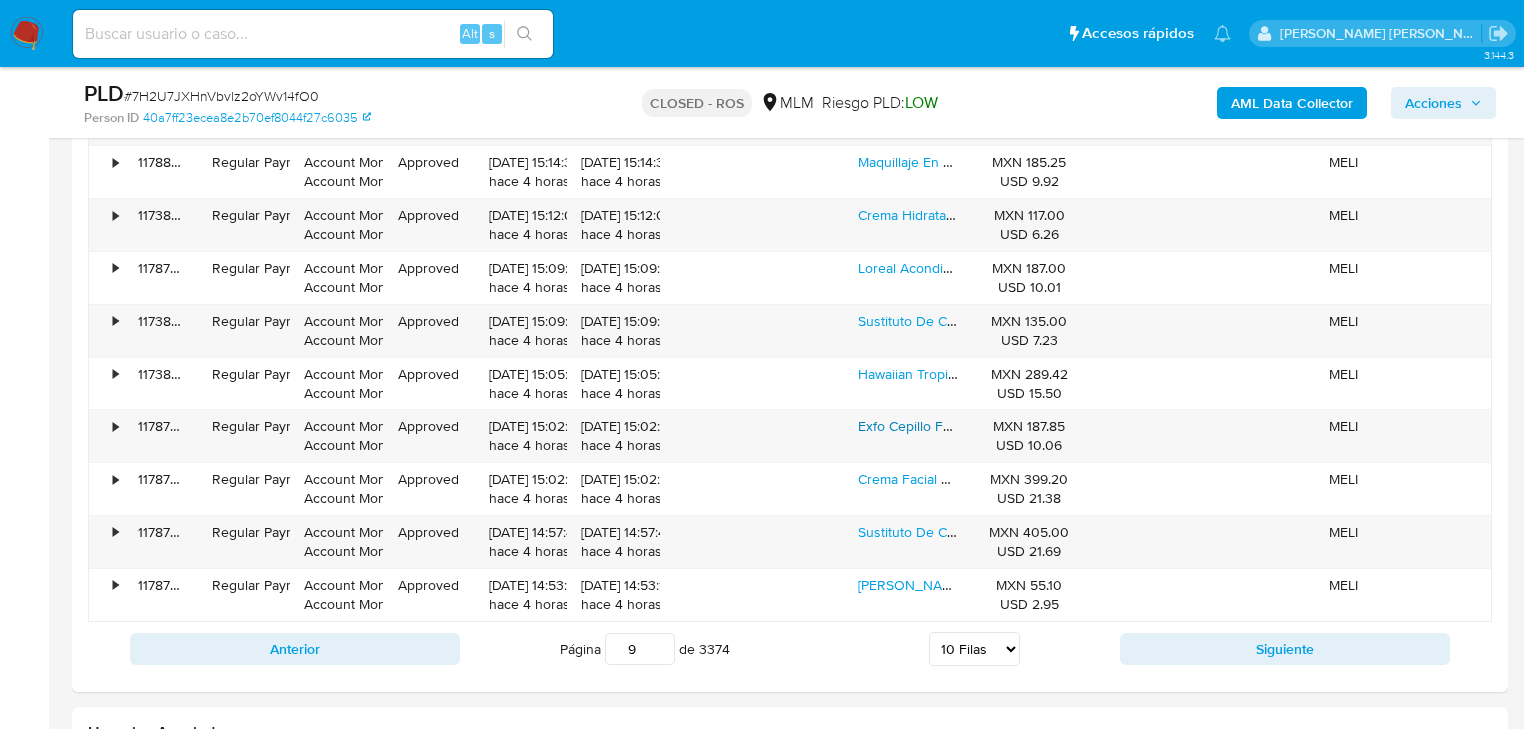 click on "Siguiente" at bounding box center (1285, 649) 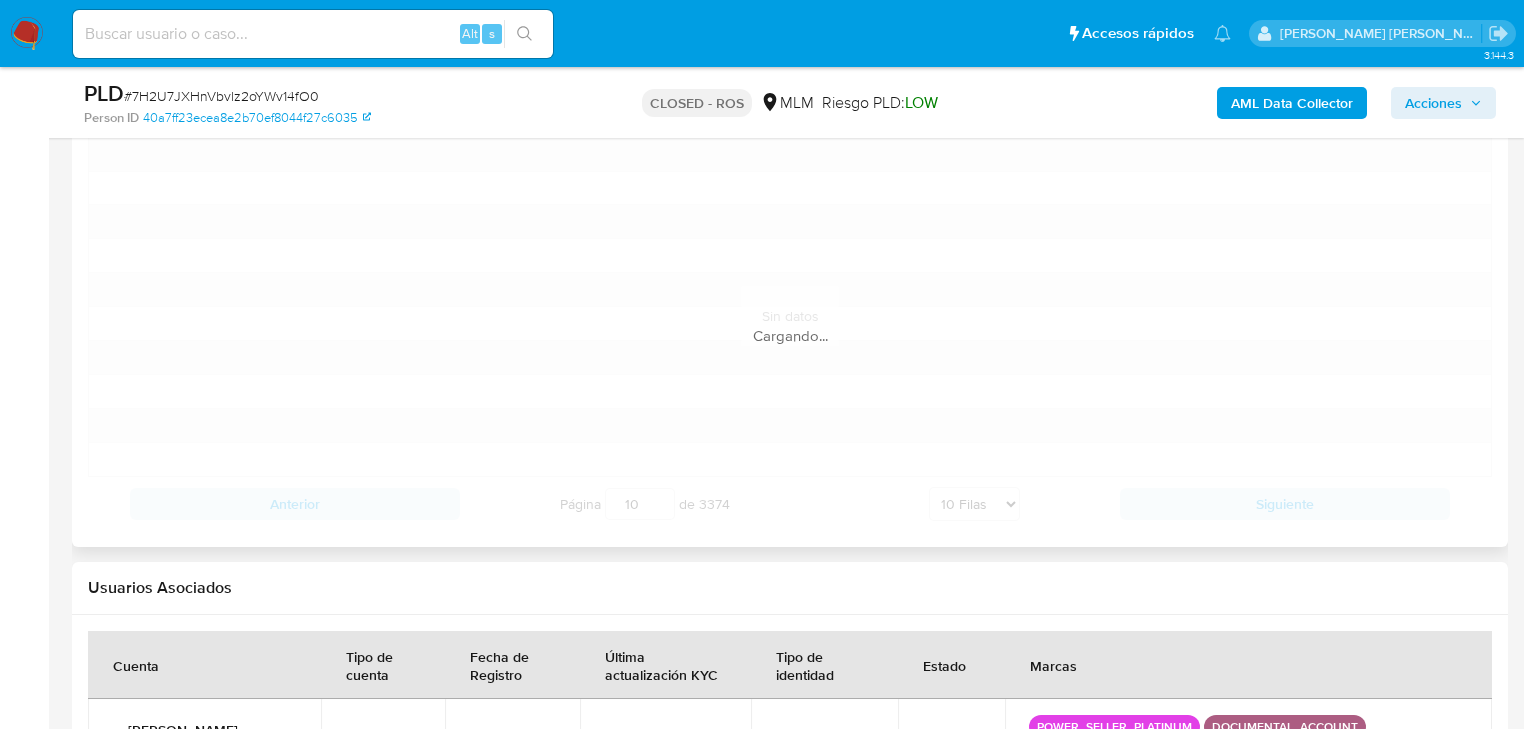scroll, scrollTop: 2480, scrollLeft: 0, axis: vertical 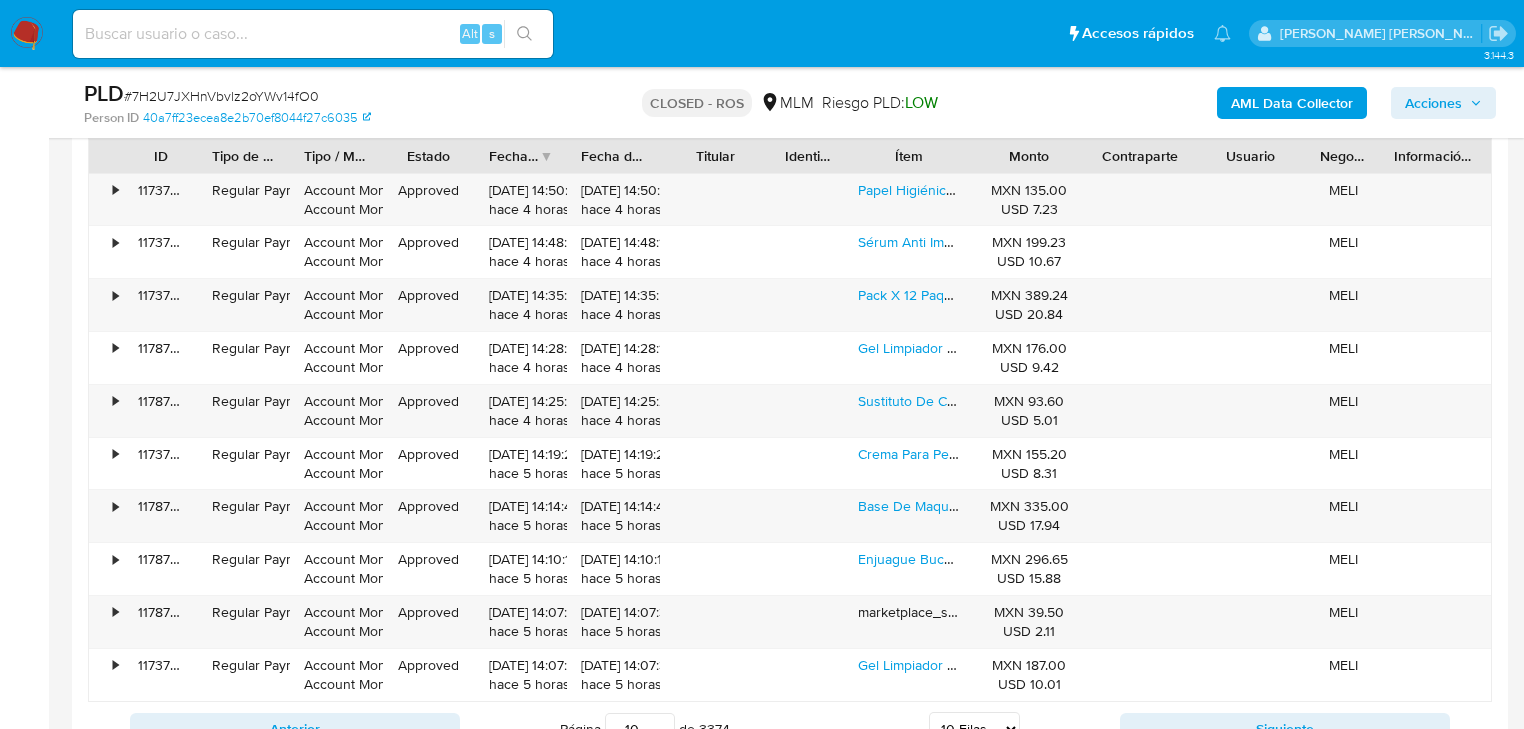 drag, startPoint x: 624, startPoint y: 506, endPoint x: 923, endPoint y: 70, distance: 528.67474 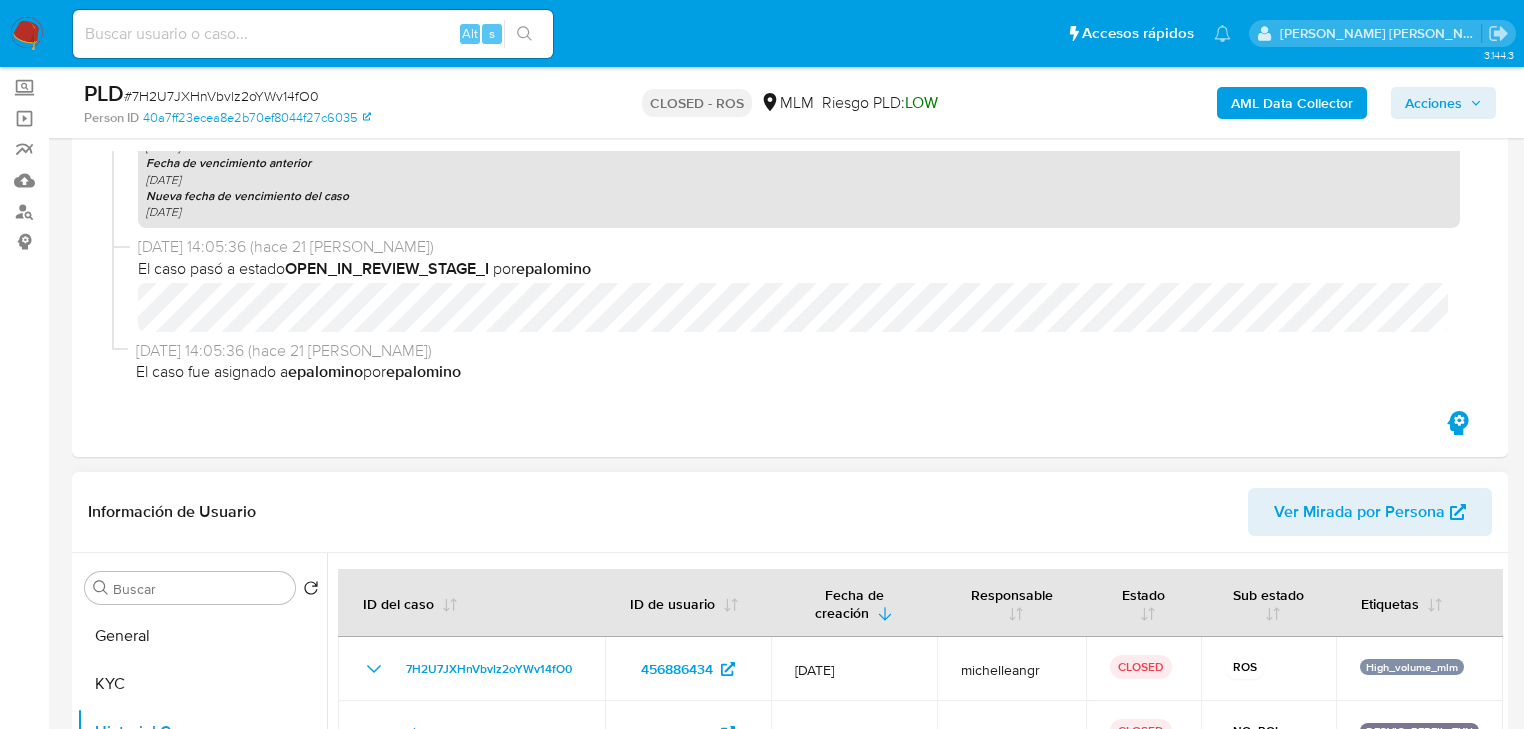 scroll, scrollTop: 0, scrollLeft: 0, axis: both 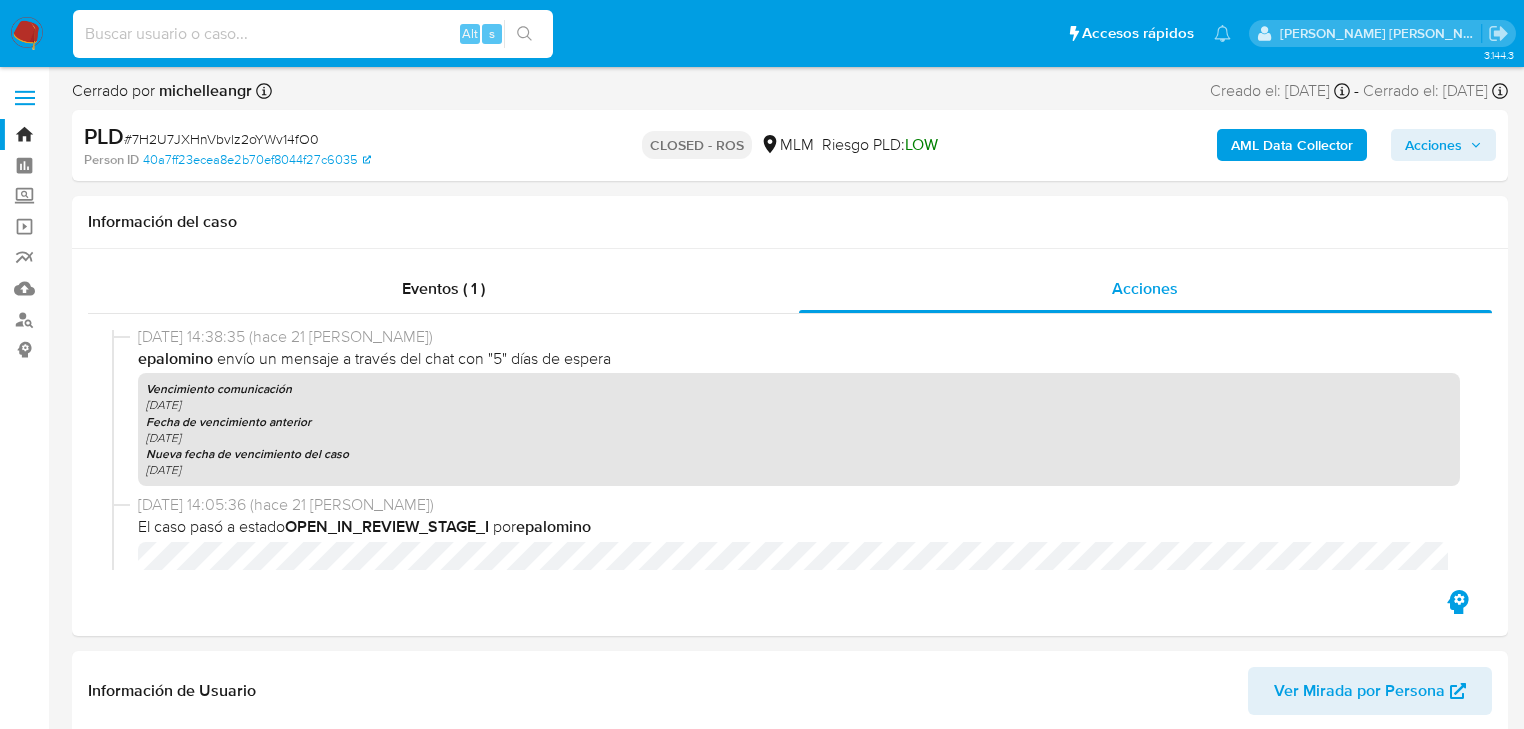click at bounding box center [313, 34] 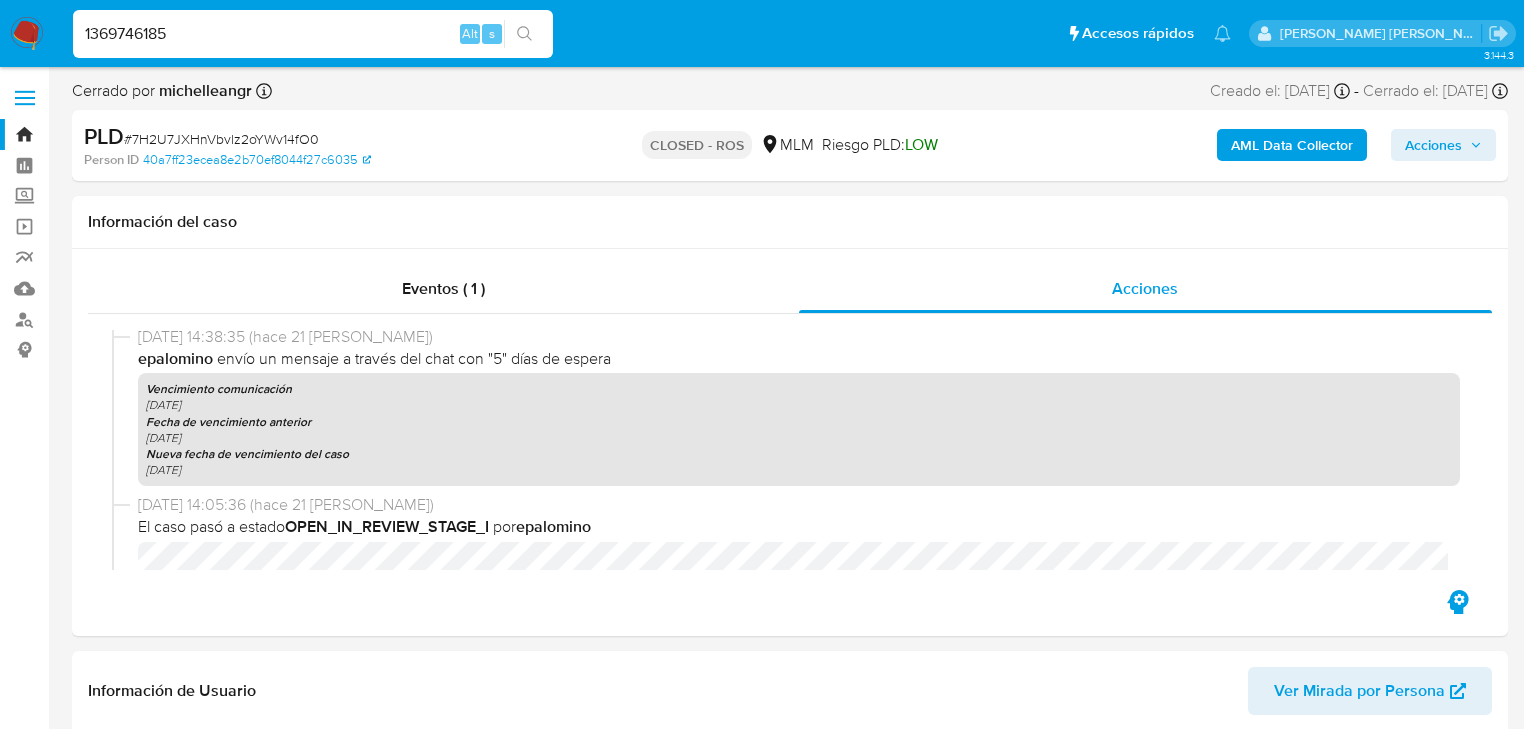 type on "1369746185" 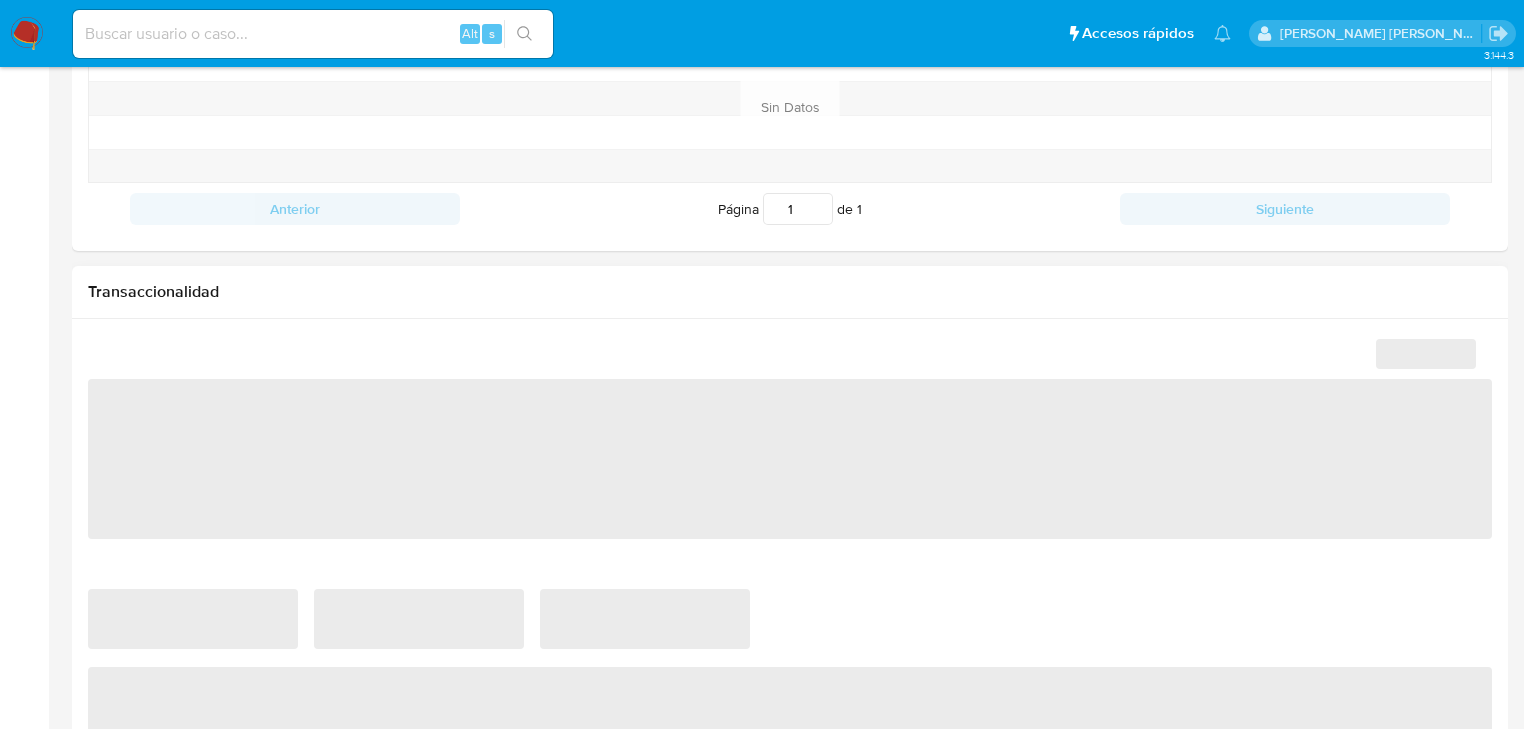 scroll, scrollTop: 960, scrollLeft: 0, axis: vertical 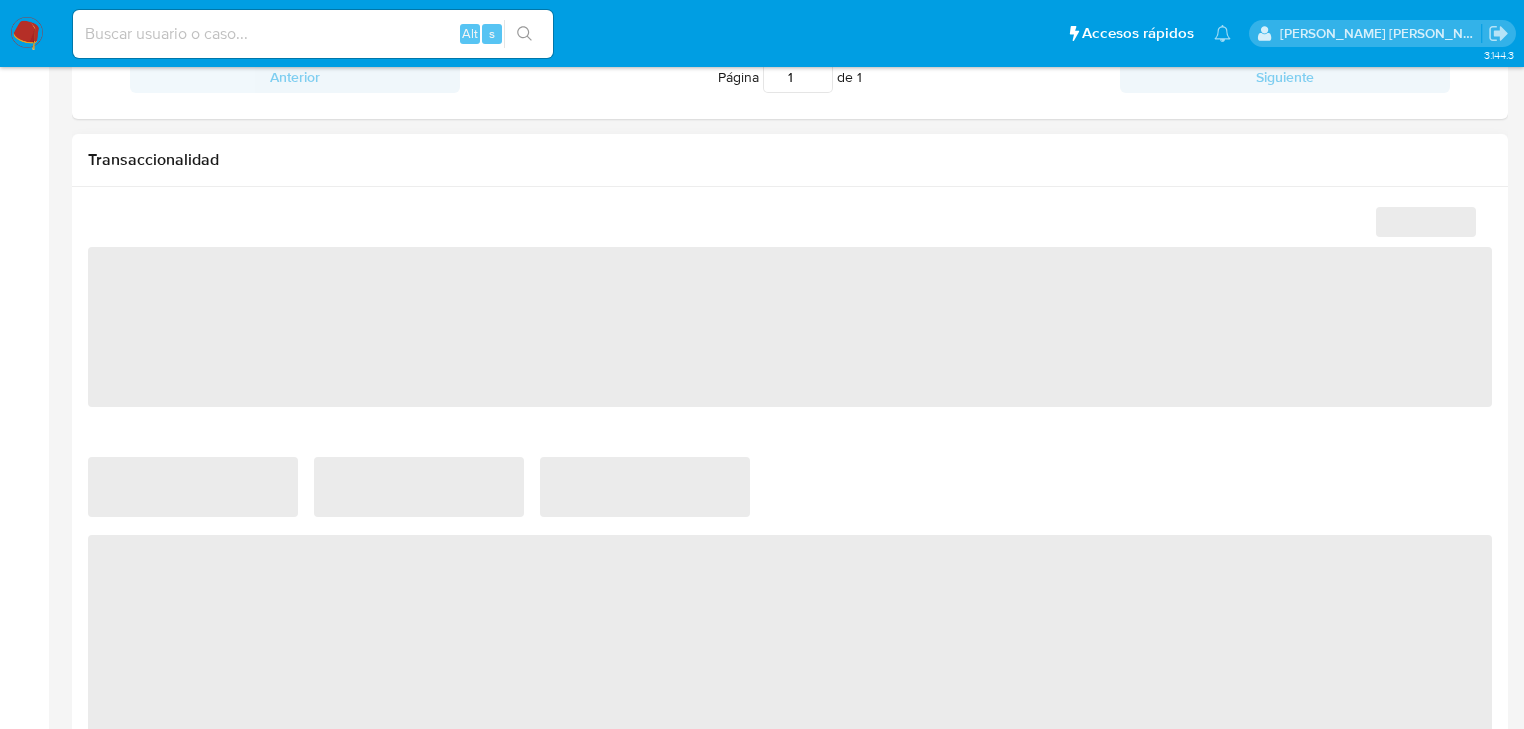 select on "10" 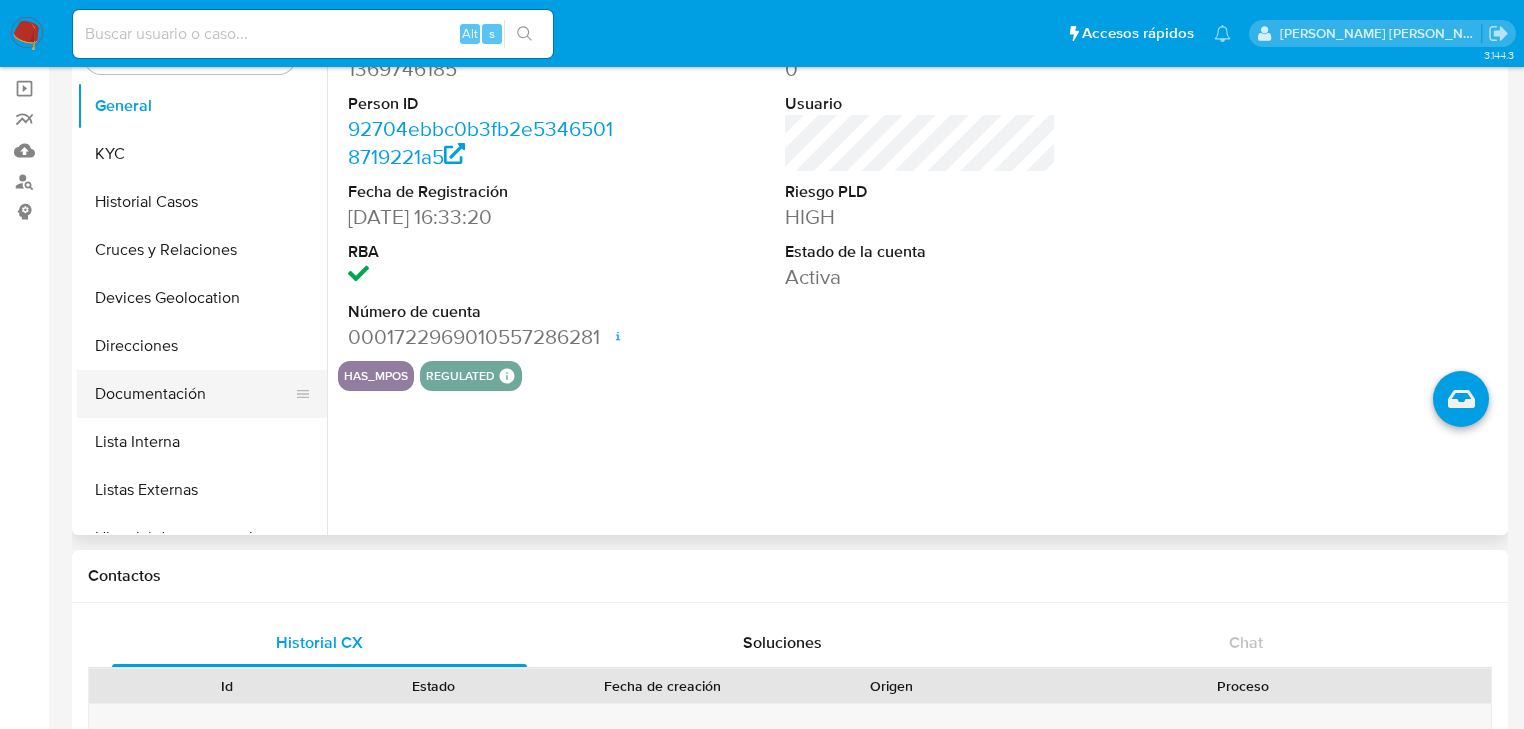 scroll, scrollTop: 80, scrollLeft: 0, axis: vertical 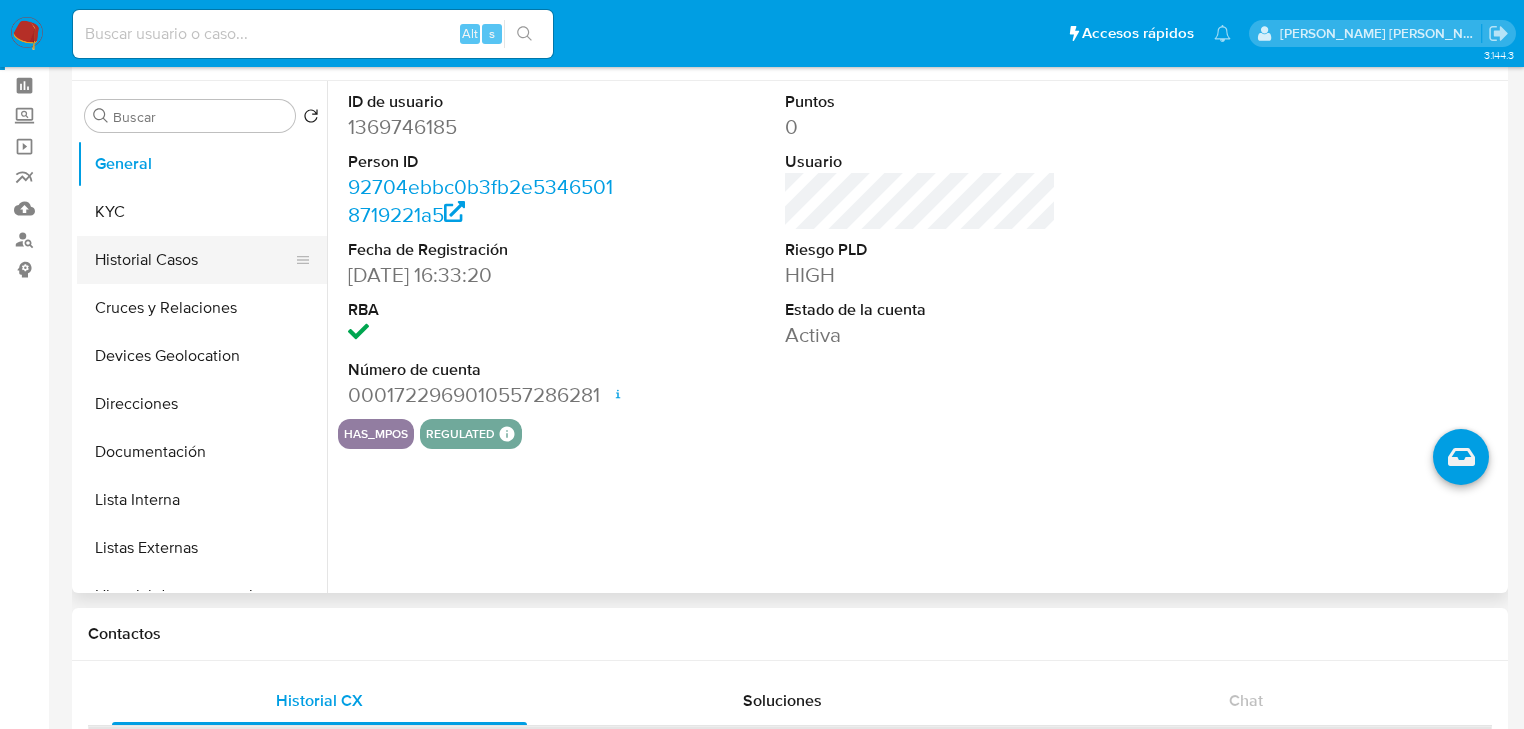 click on "Historial Casos" at bounding box center (194, 260) 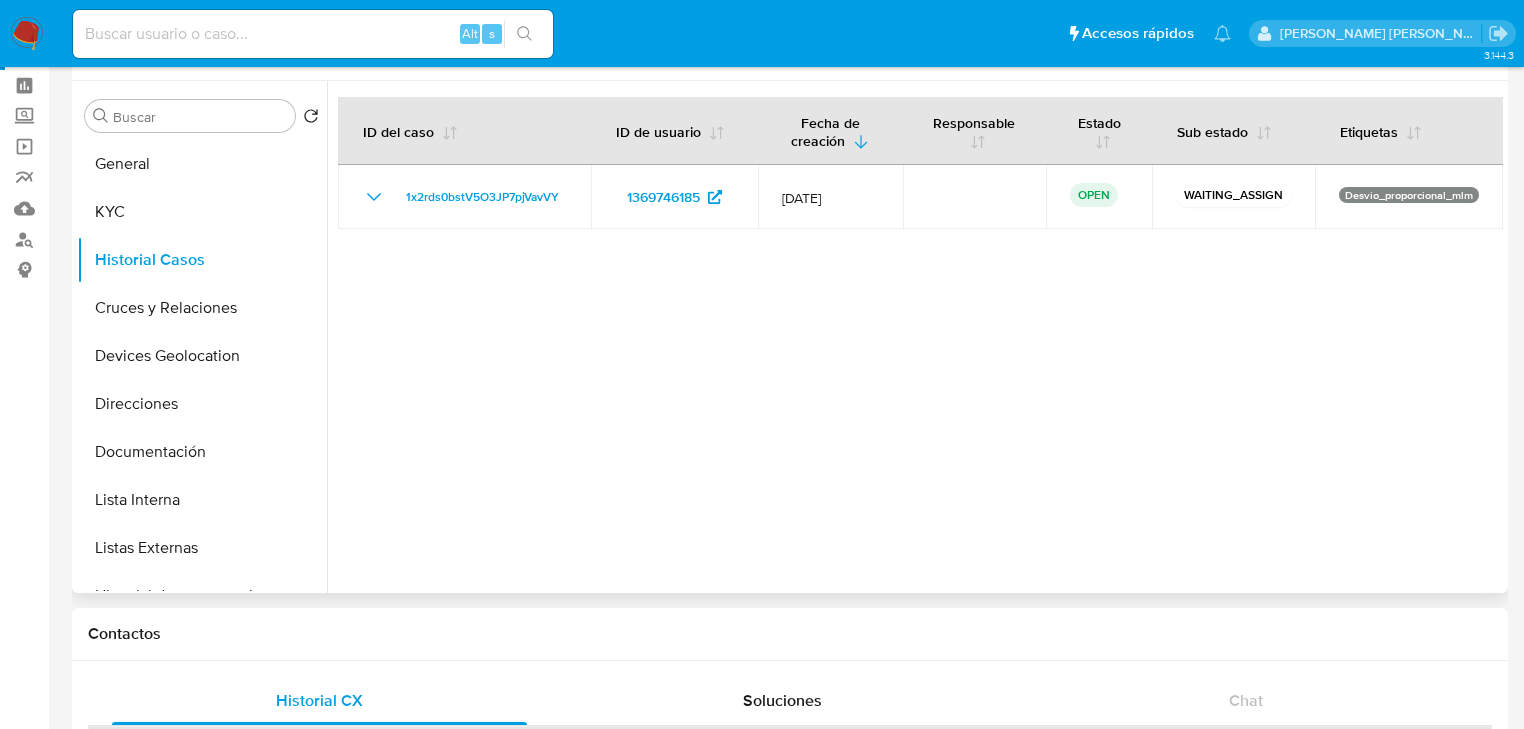 type 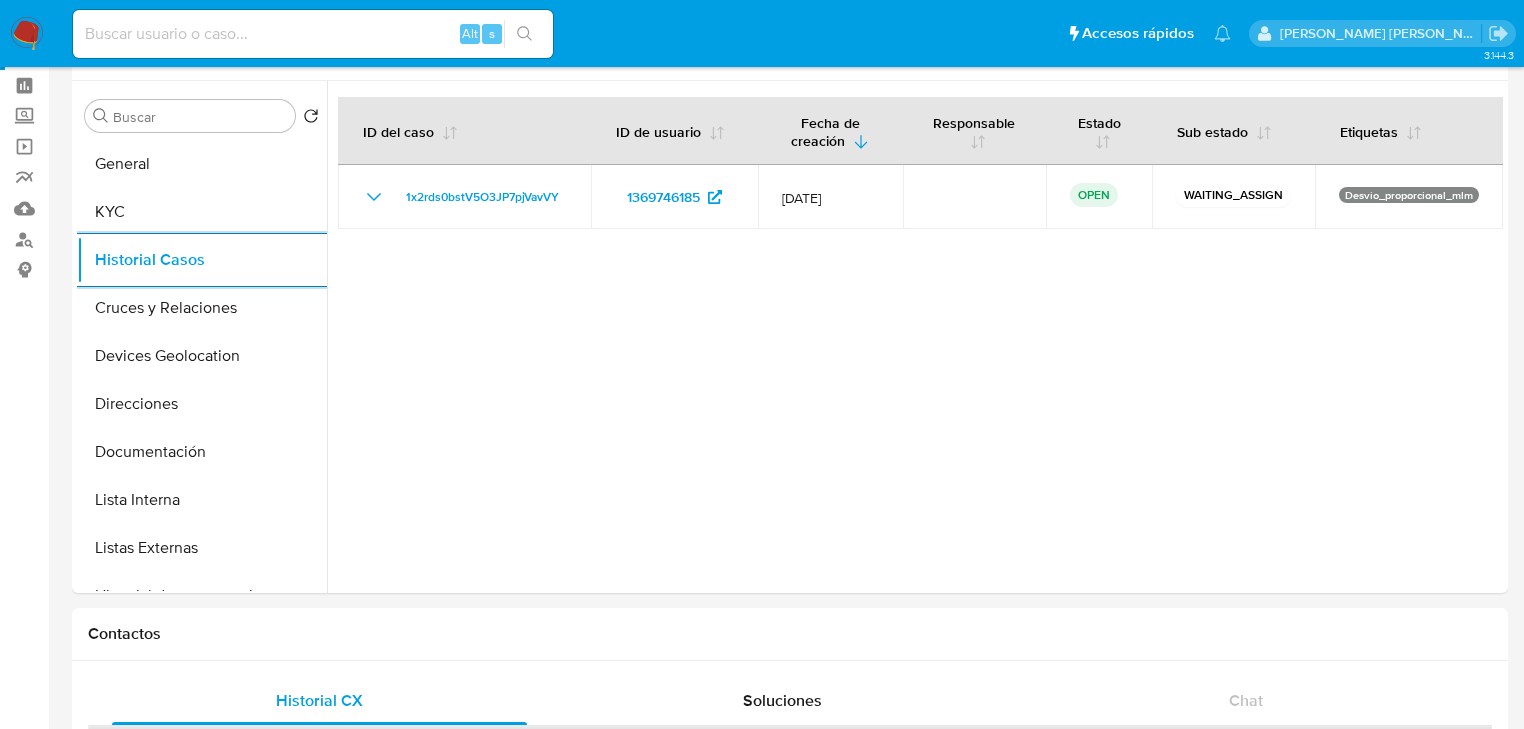click at bounding box center (313, 34) 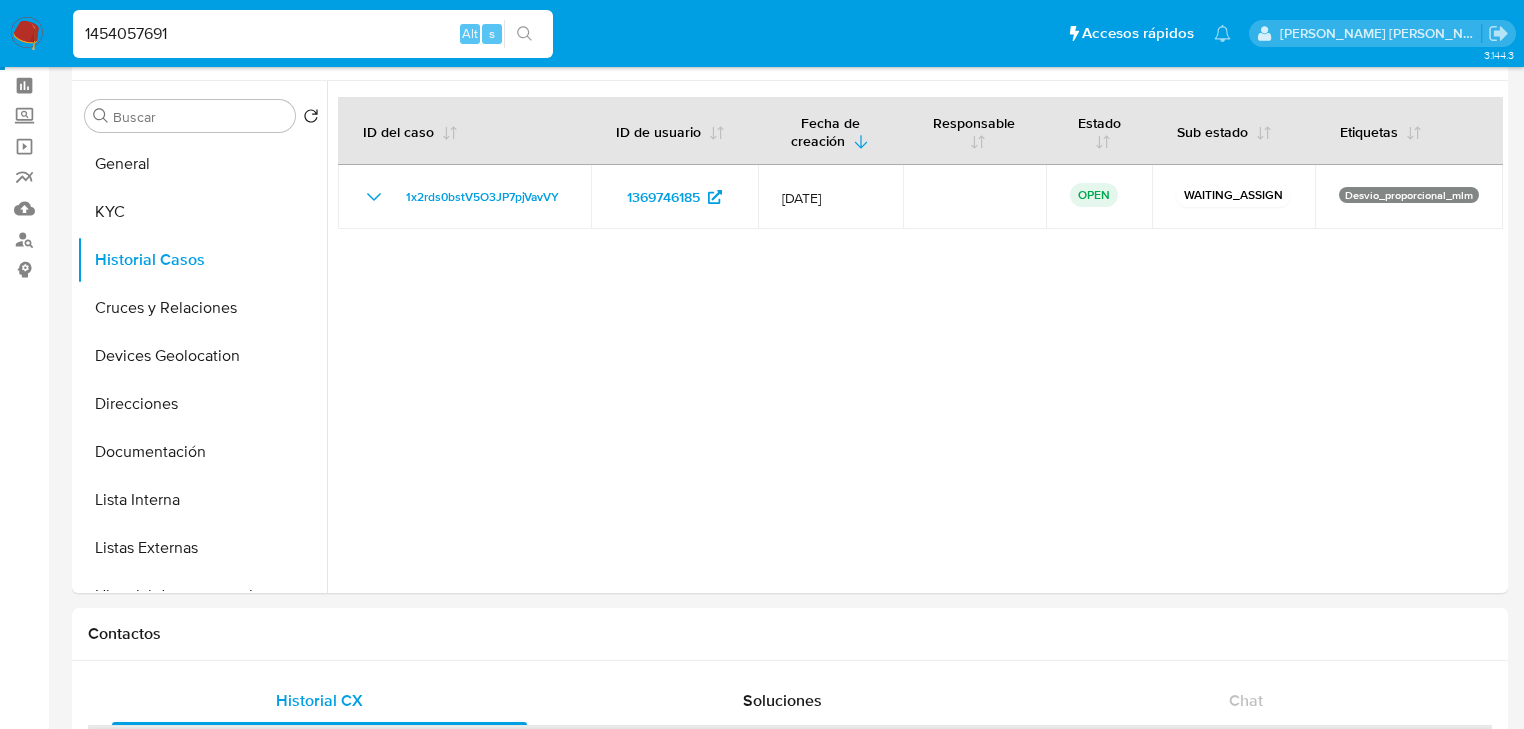 type on "1454057691" 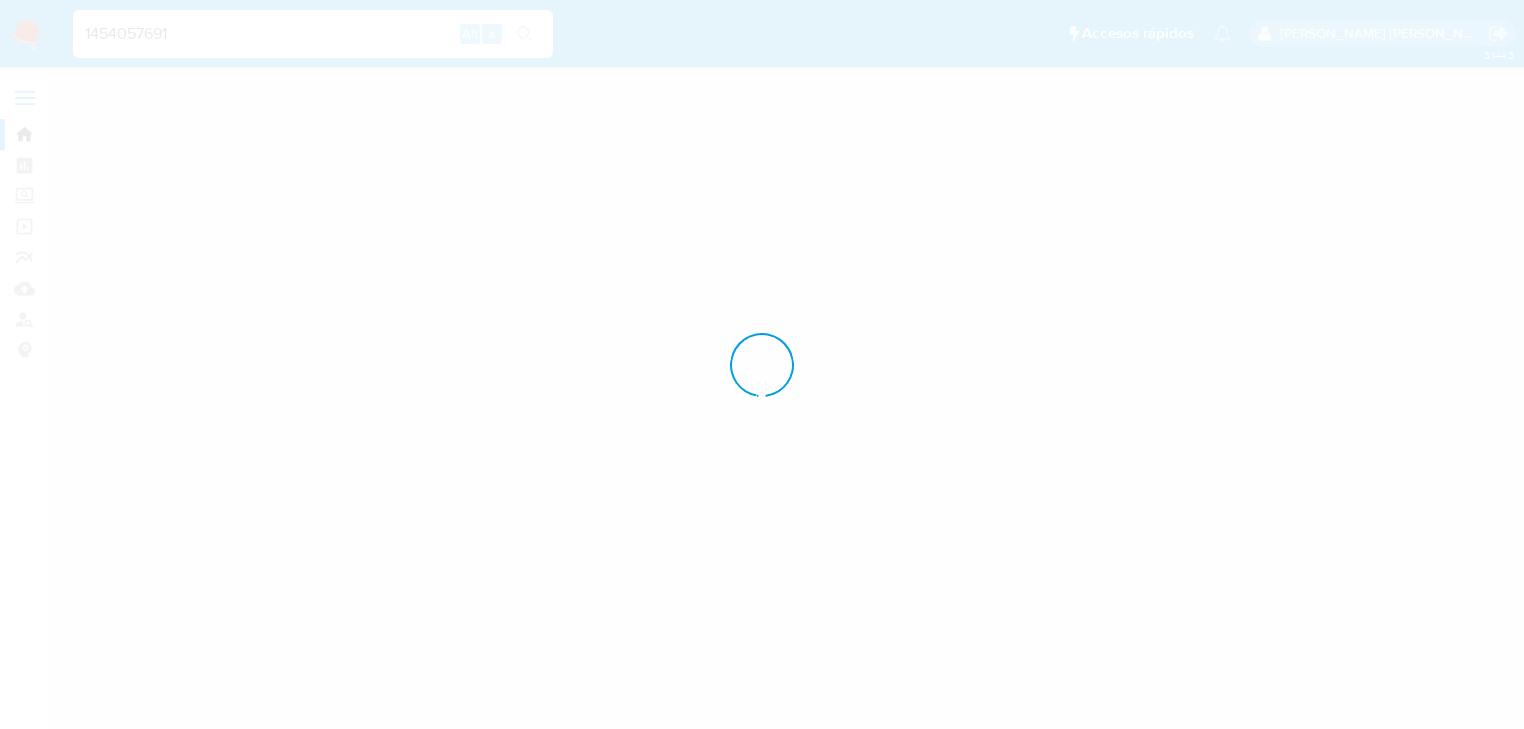 scroll, scrollTop: 0, scrollLeft: 0, axis: both 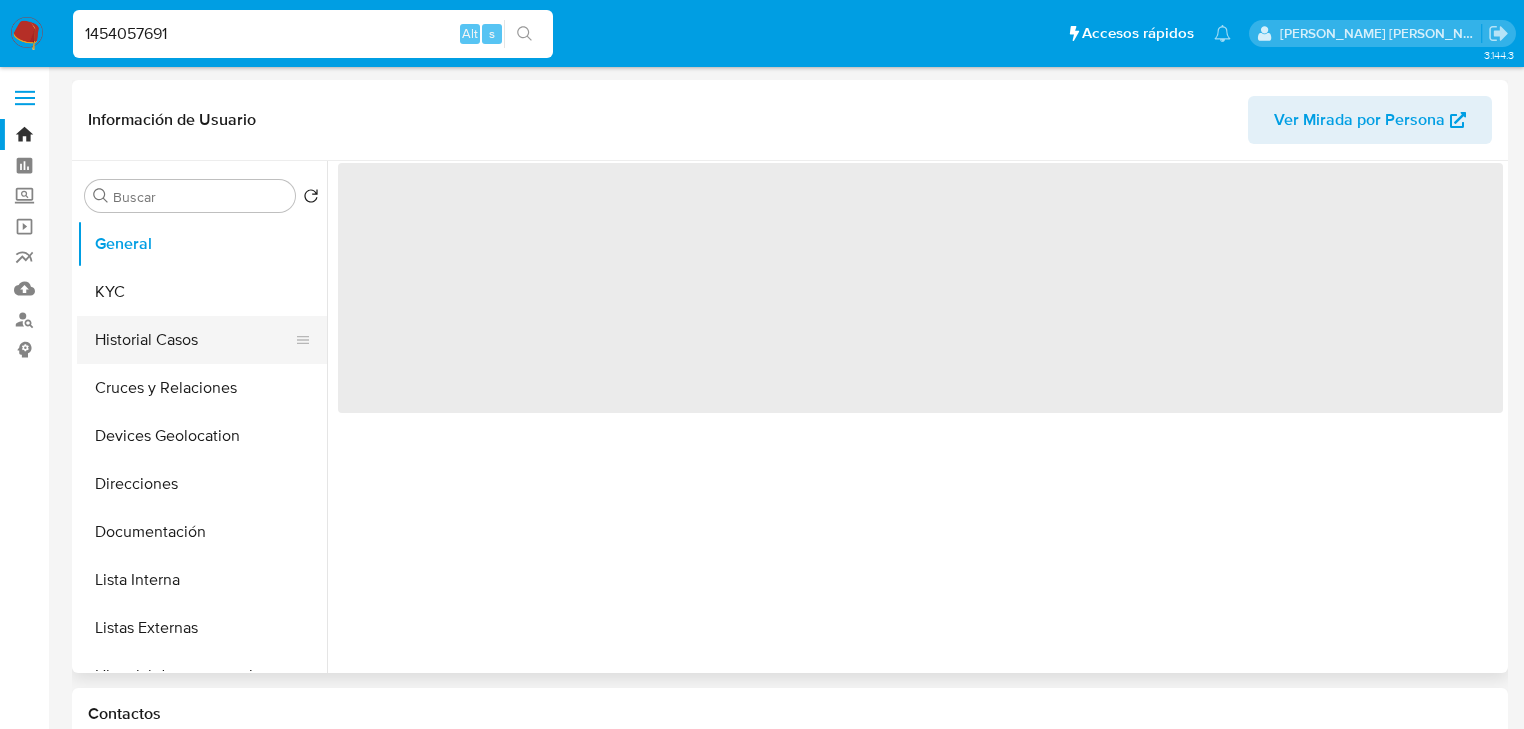 click on "Historial Casos" at bounding box center [194, 340] 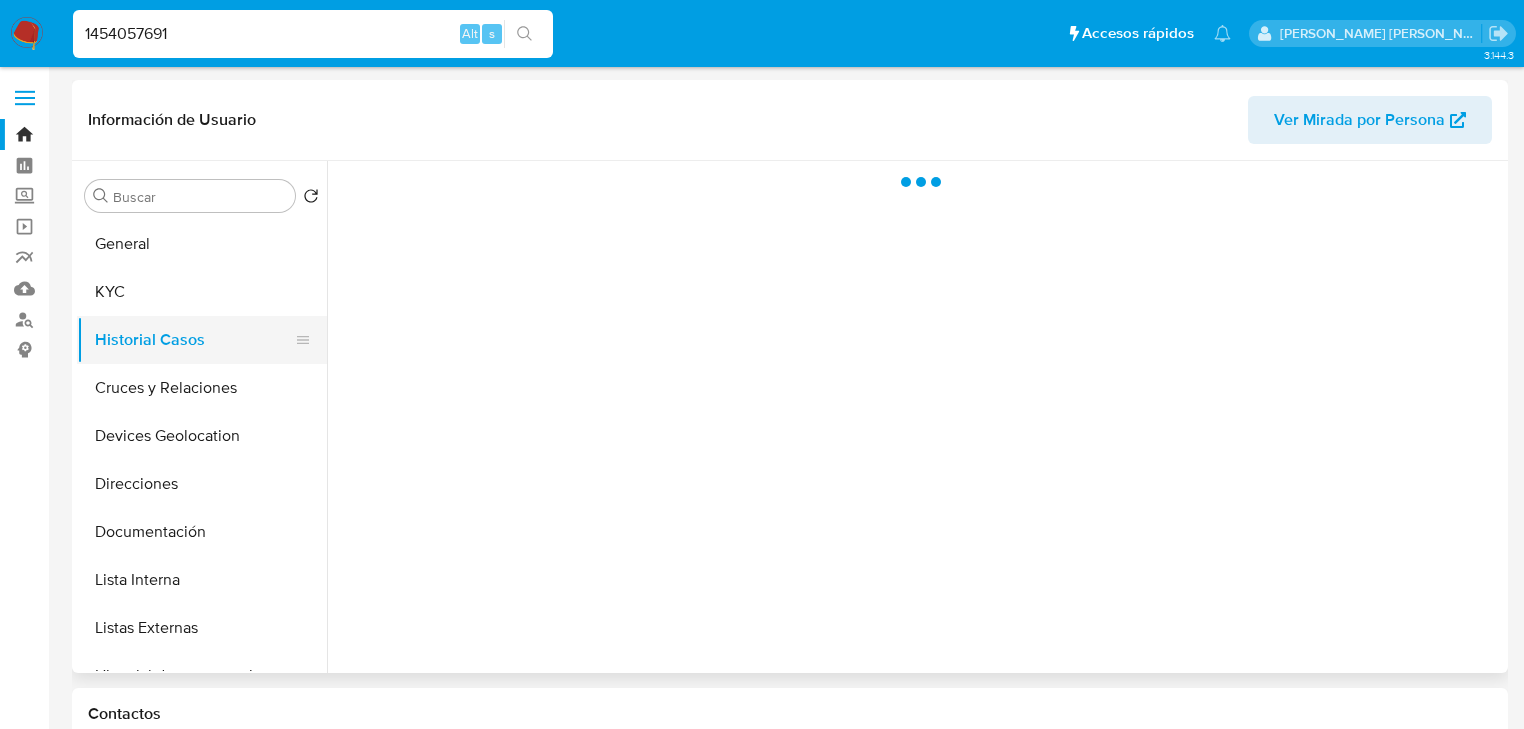 drag, startPoint x: 198, startPoint y: 343, endPoint x: 183, endPoint y: 326, distance: 22.671568 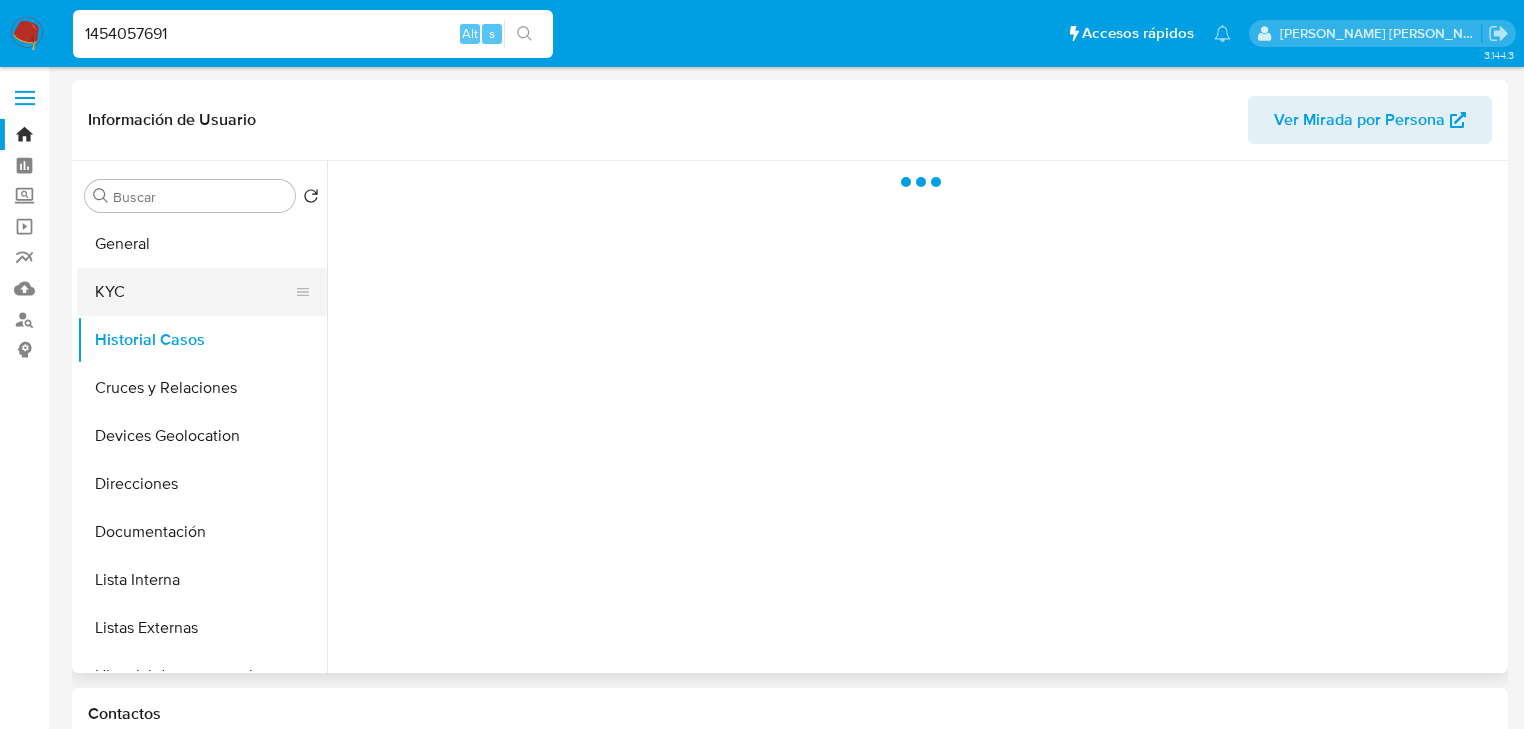 select on "10" 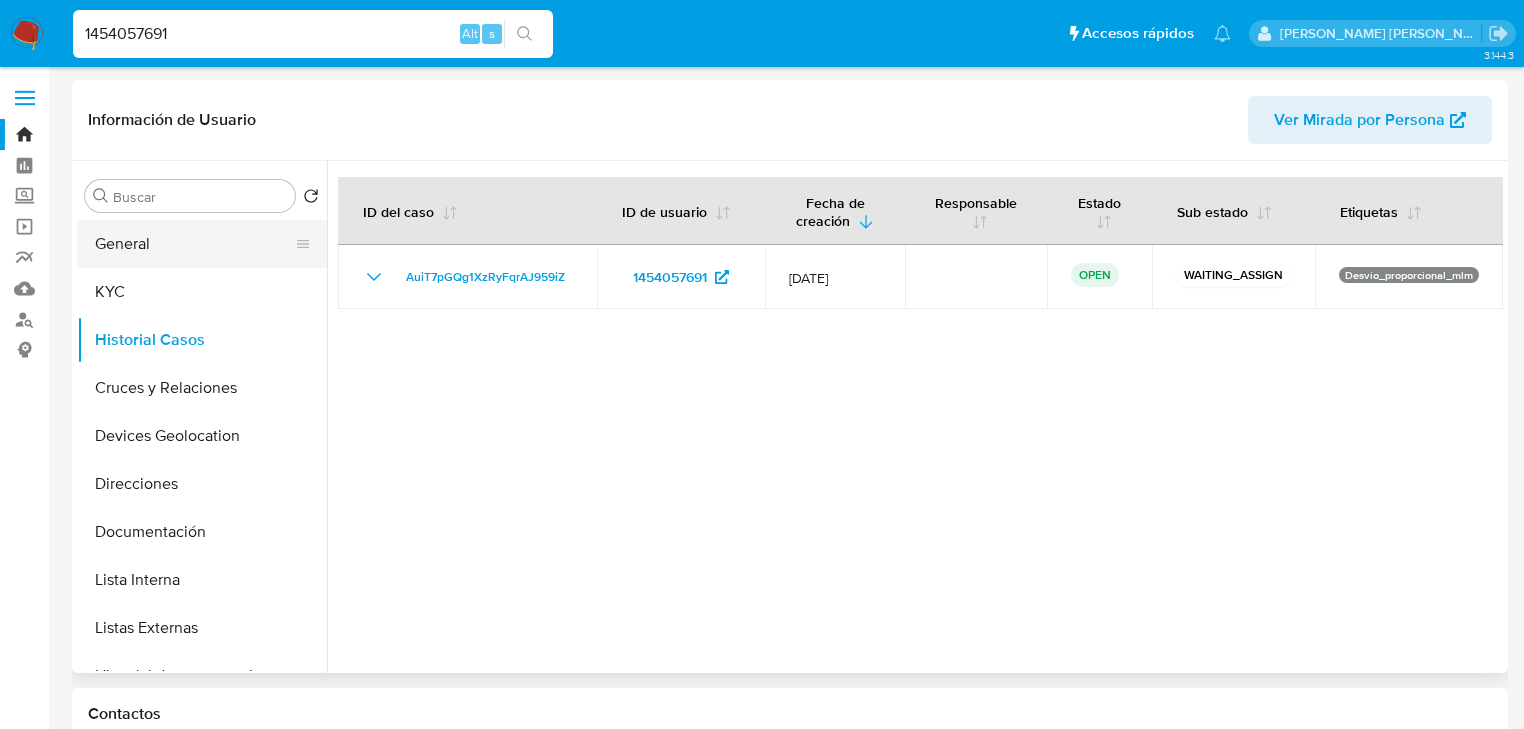 click on "General" at bounding box center (194, 244) 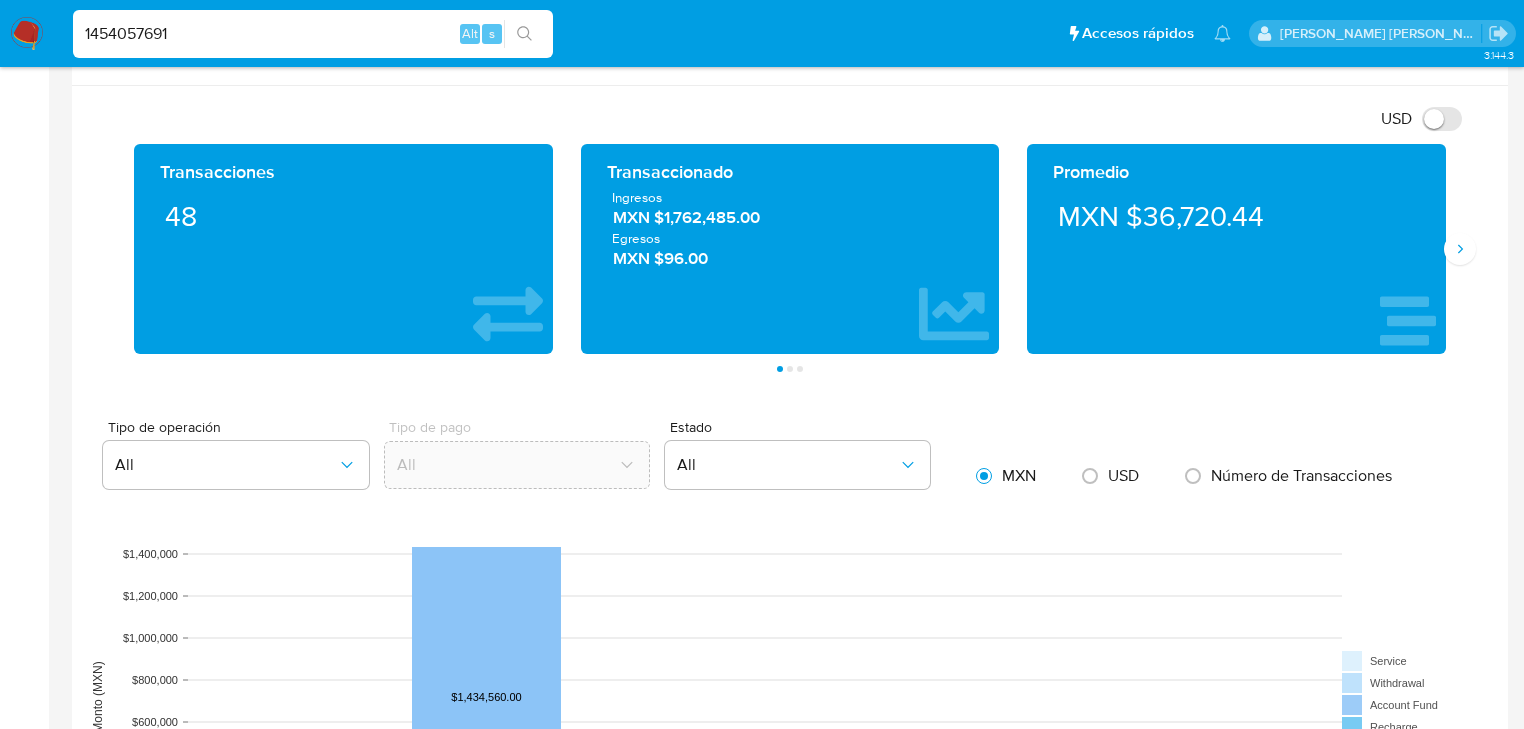 scroll, scrollTop: 640, scrollLeft: 0, axis: vertical 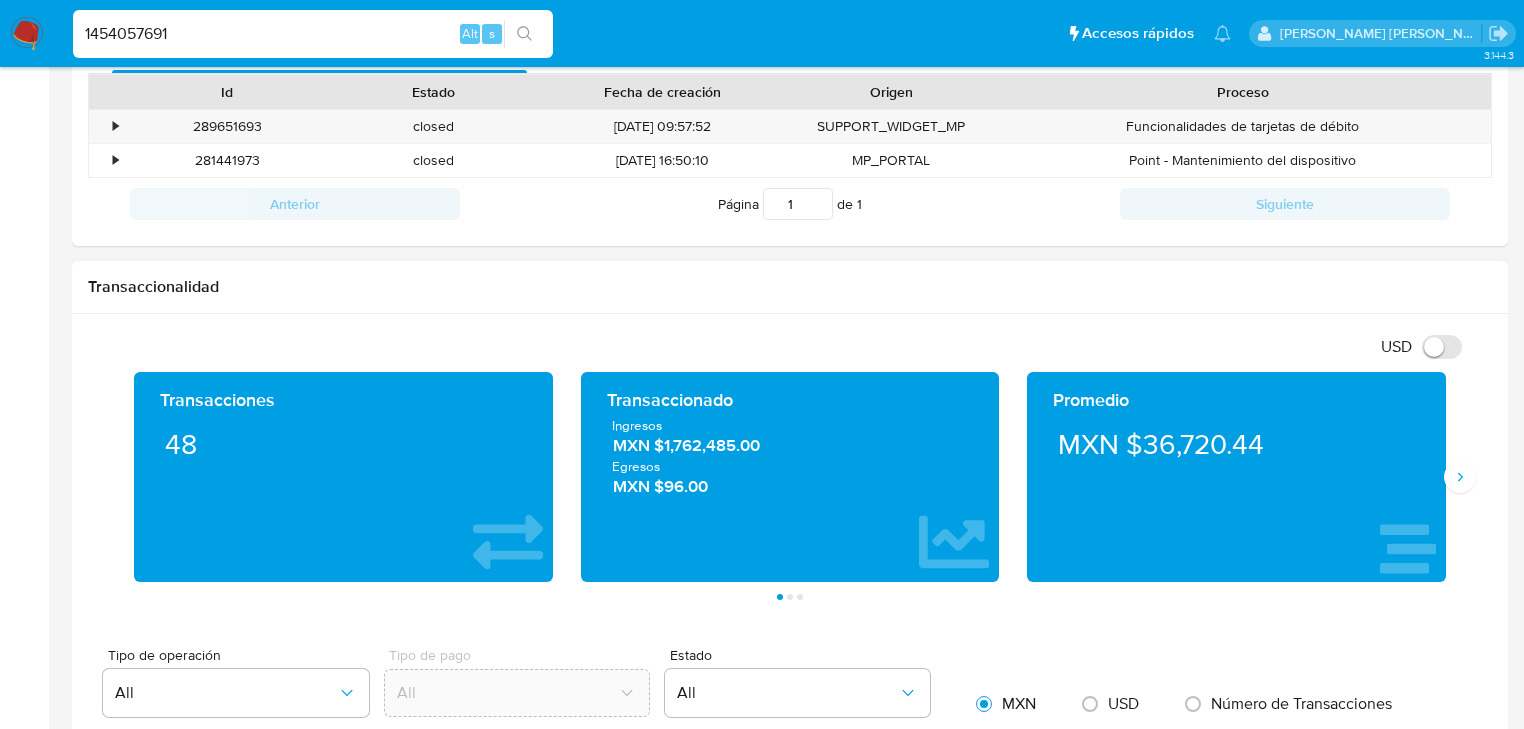 type 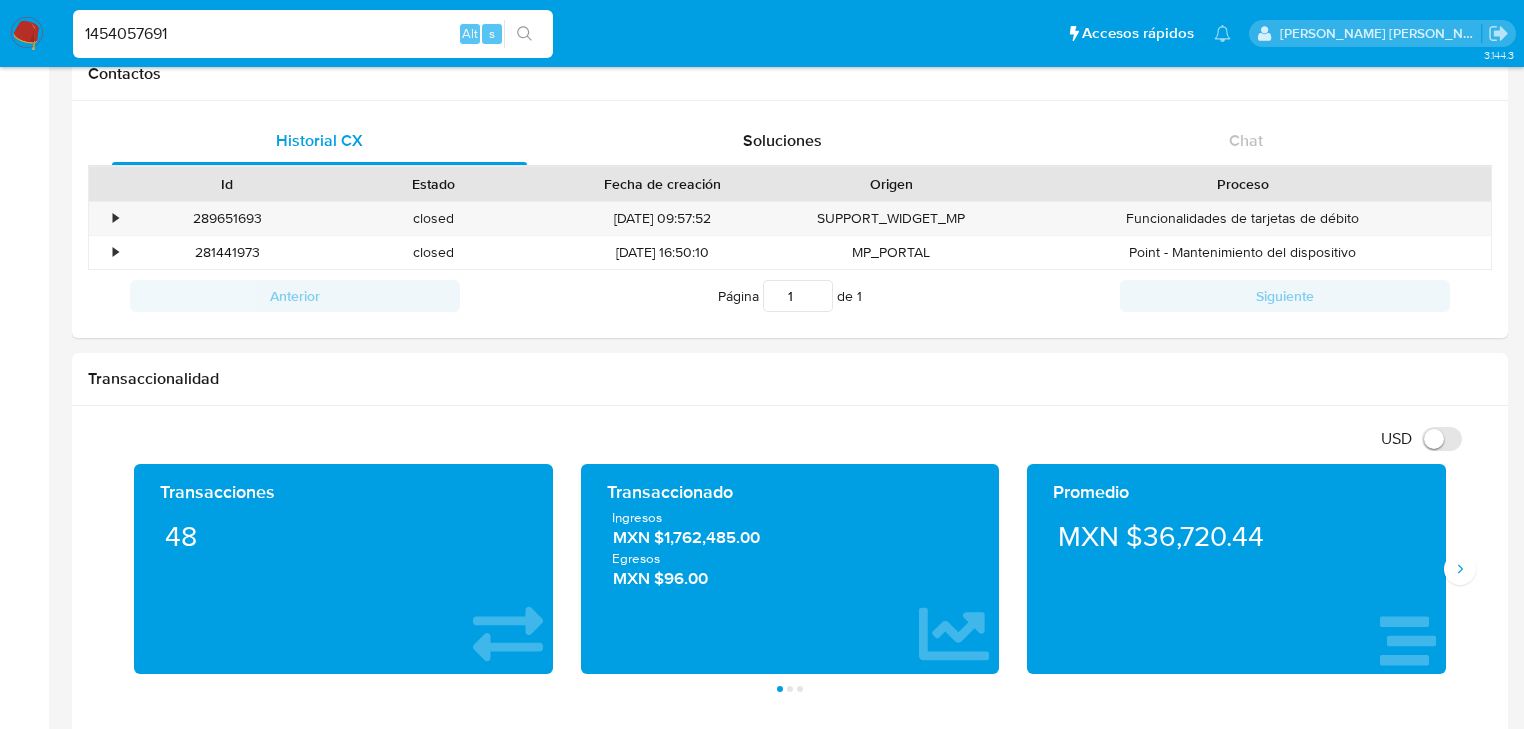 drag, startPoint x: 189, startPoint y: 41, endPoint x: 0, endPoint y: -51, distance: 210.20229 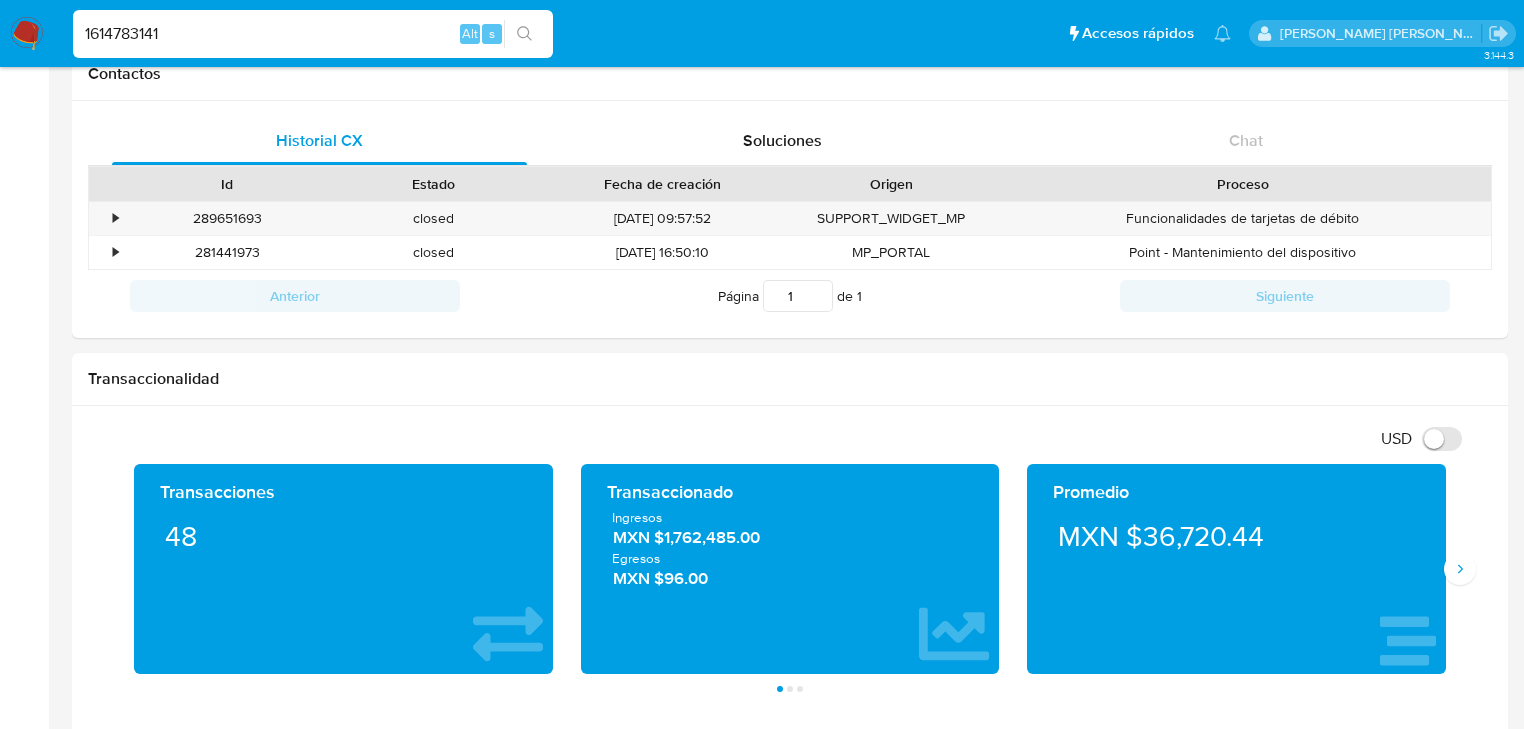 type on "1614783141" 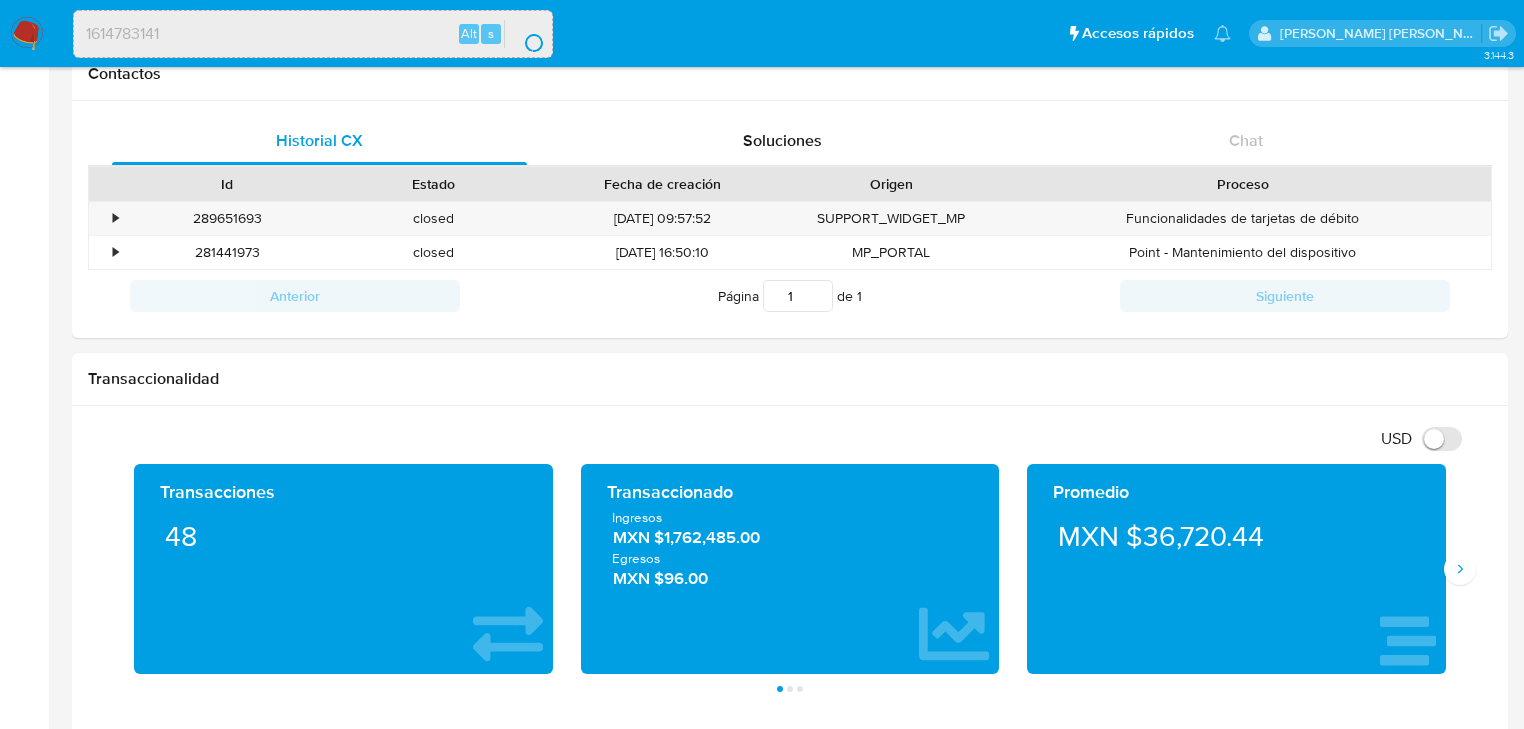 scroll, scrollTop: 0, scrollLeft: 0, axis: both 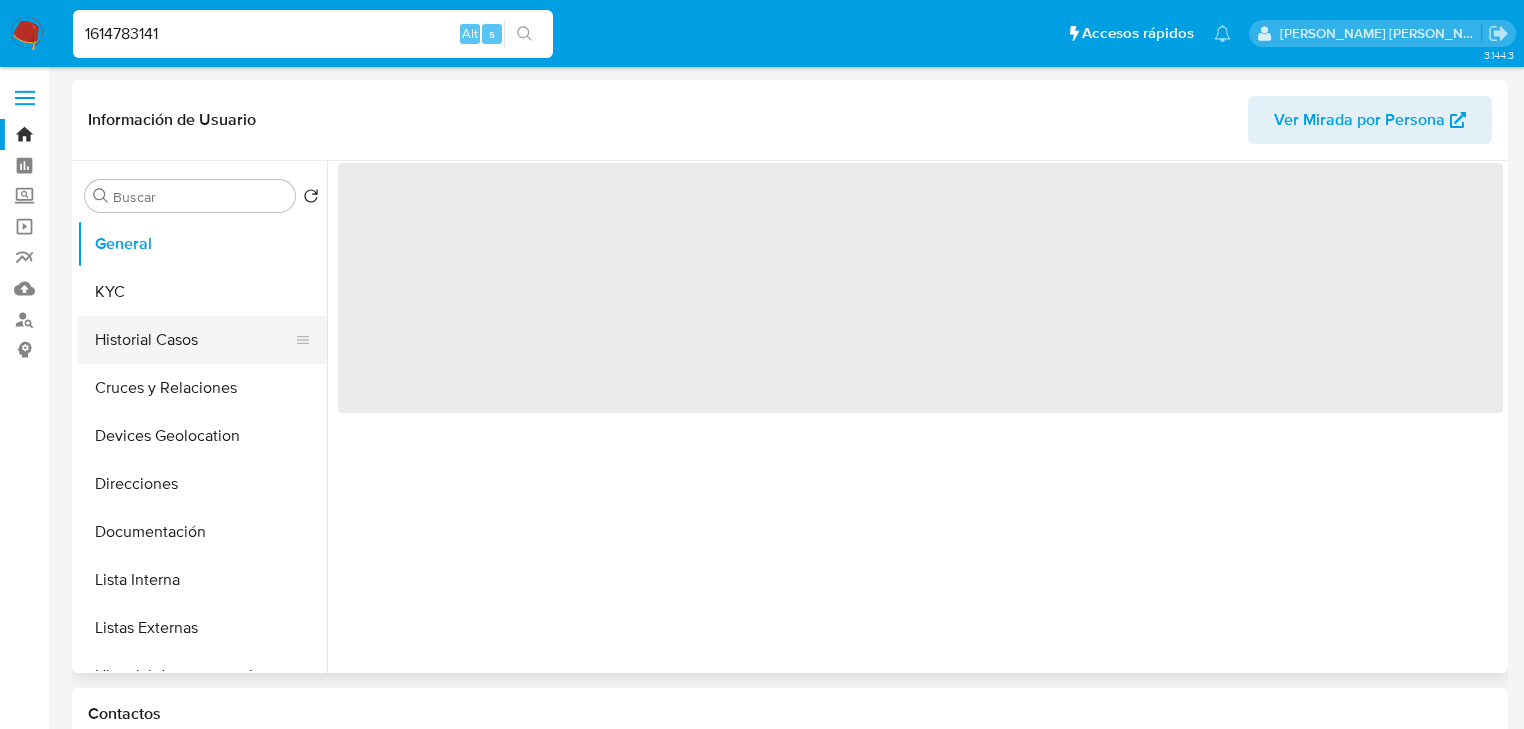 drag, startPoint x: 159, startPoint y: 340, endPoint x: 245, endPoint y: 352, distance: 86.833176 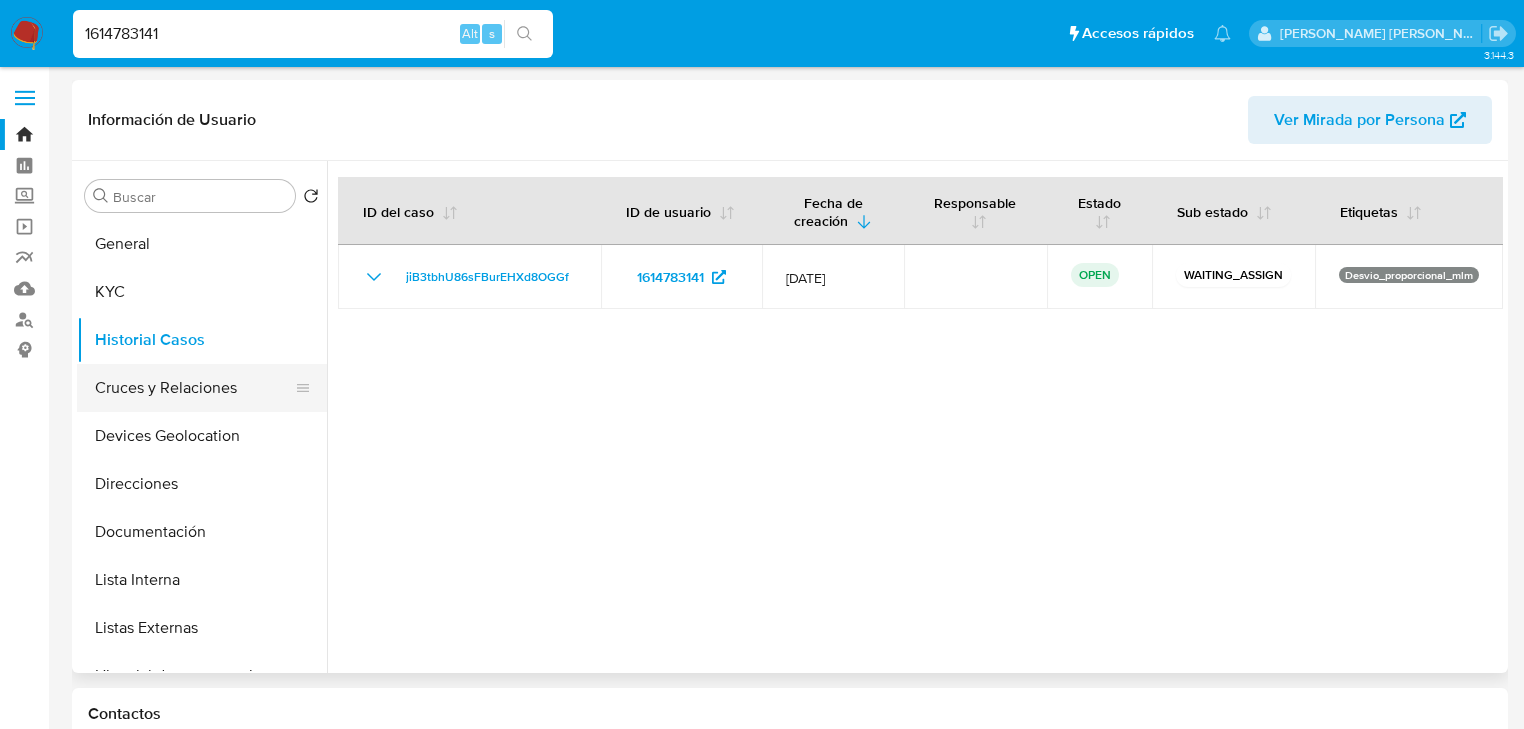 select on "10" 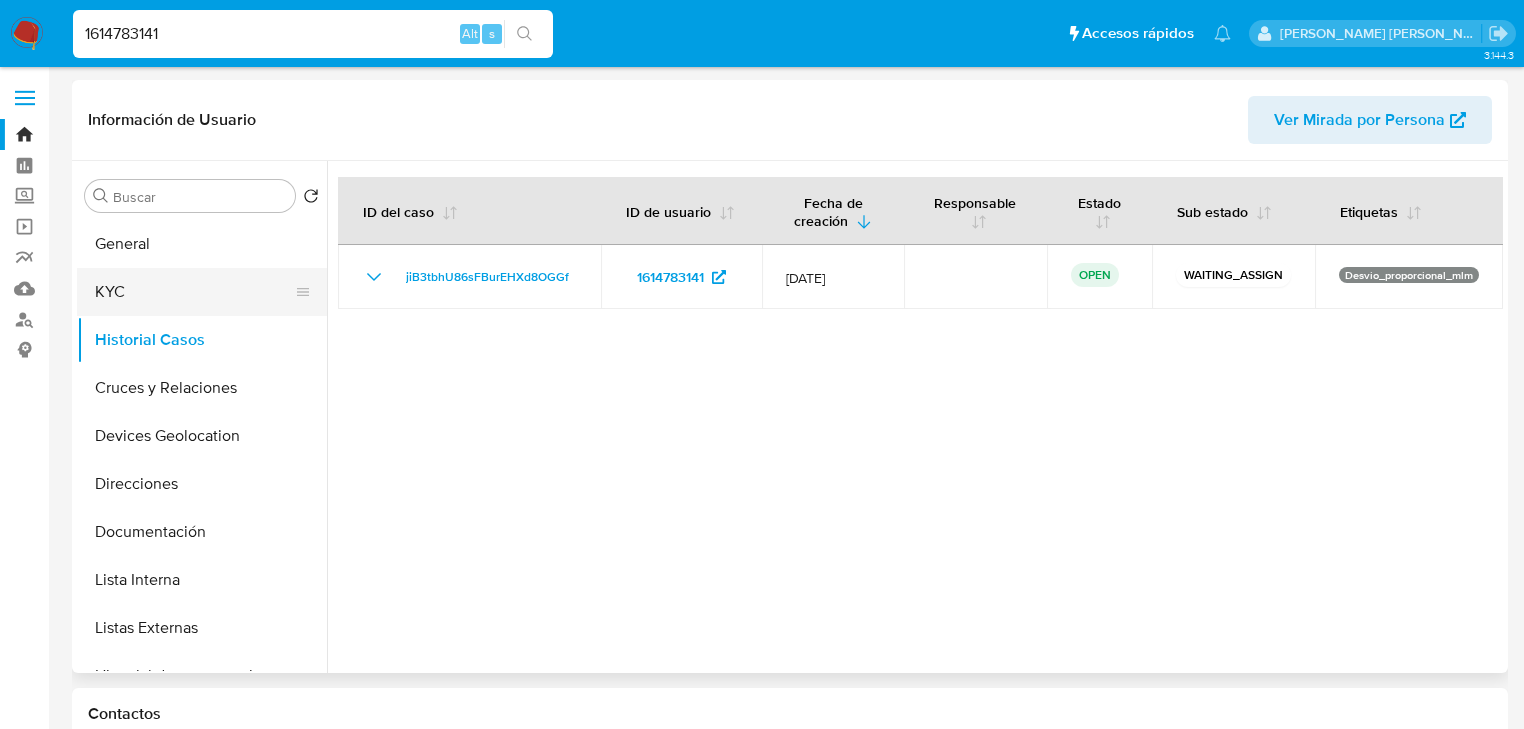 click on "KYC" at bounding box center [194, 292] 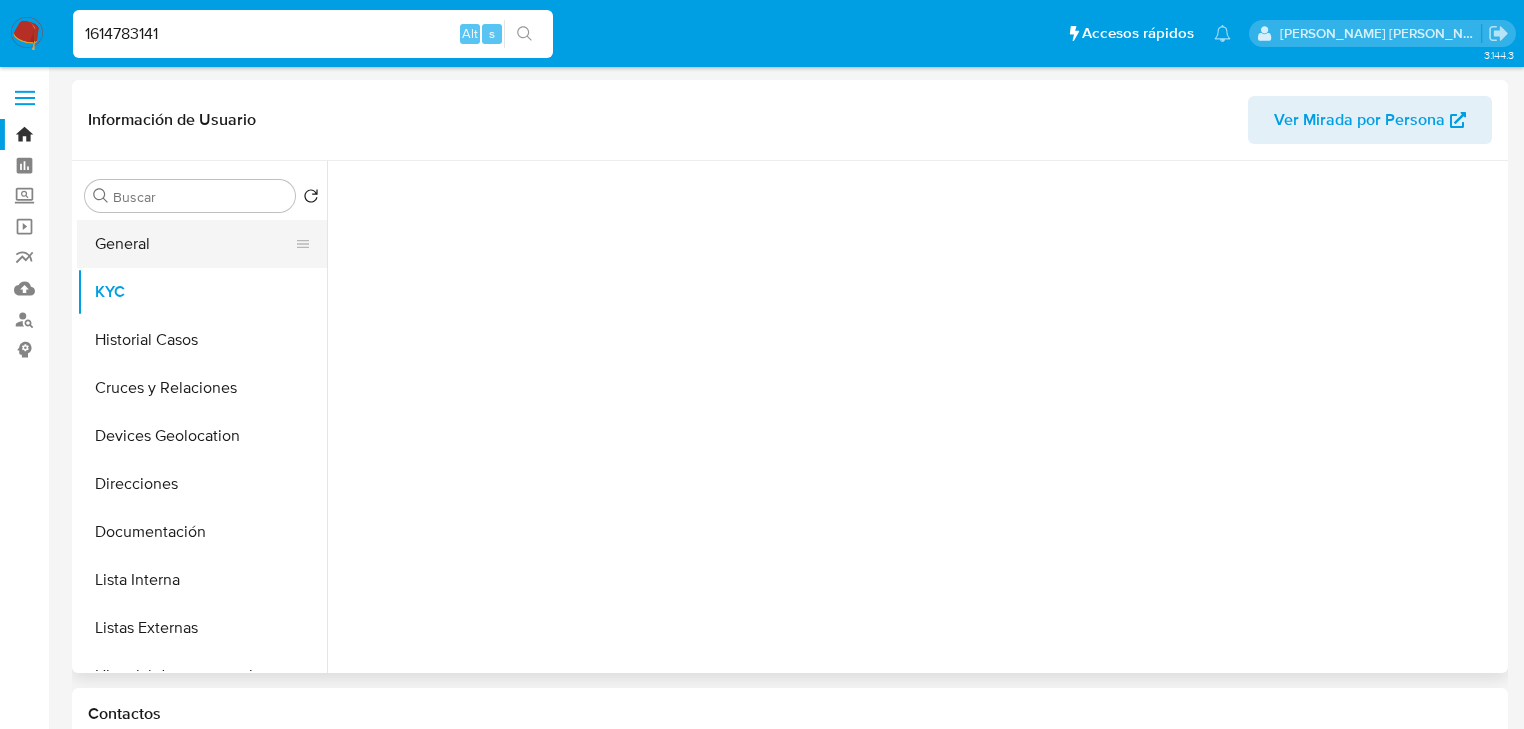click on "General" at bounding box center (194, 244) 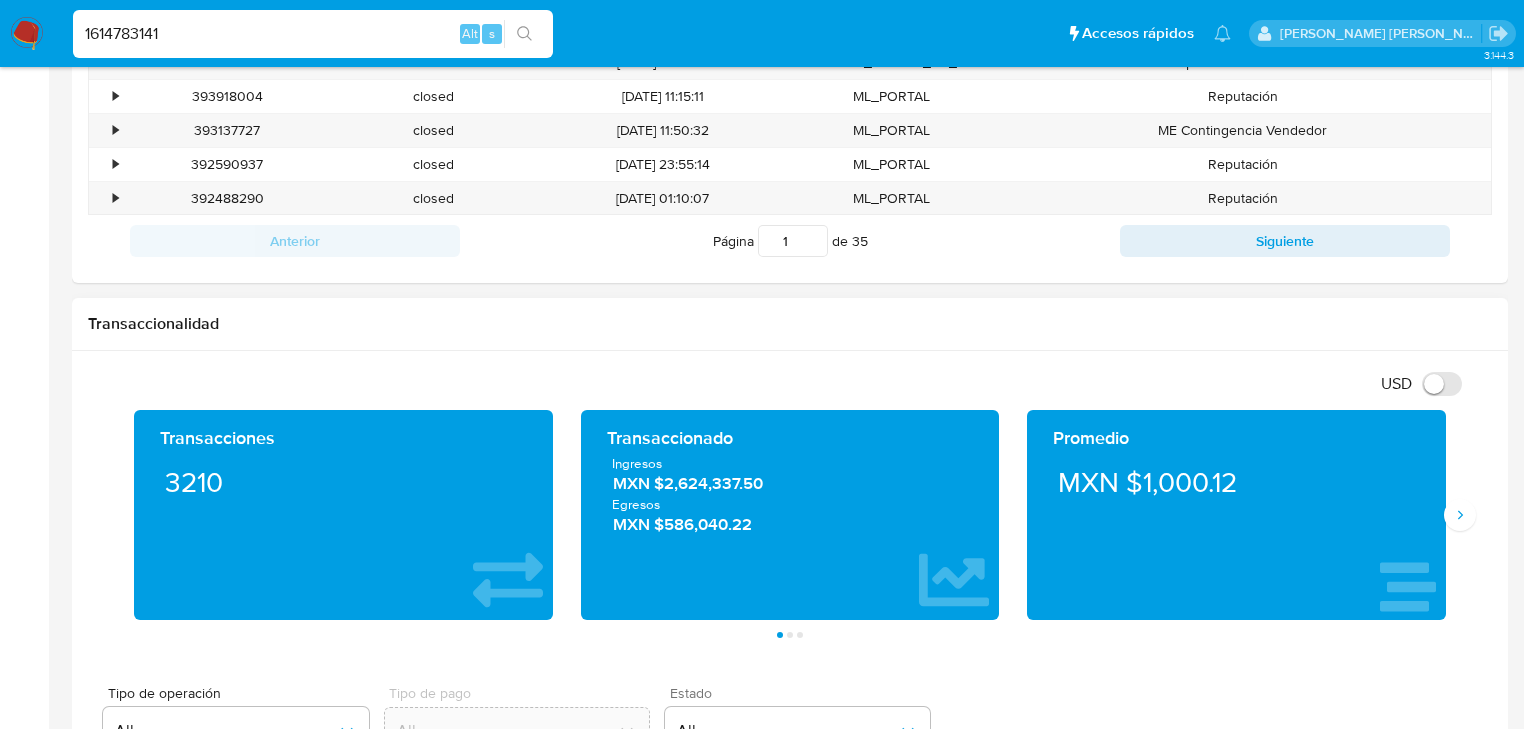scroll, scrollTop: 880, scrollLeft: 0, axis: vertical 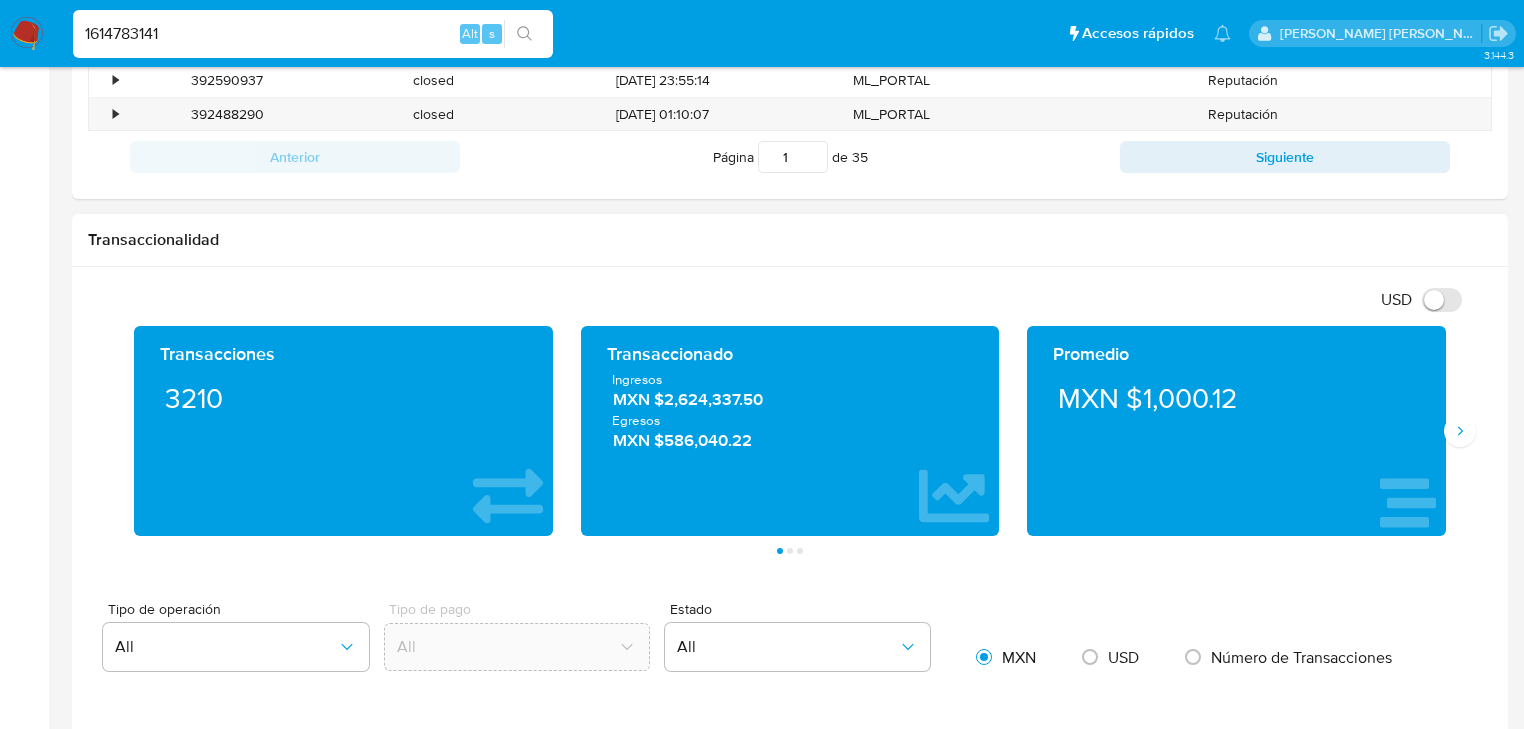 type 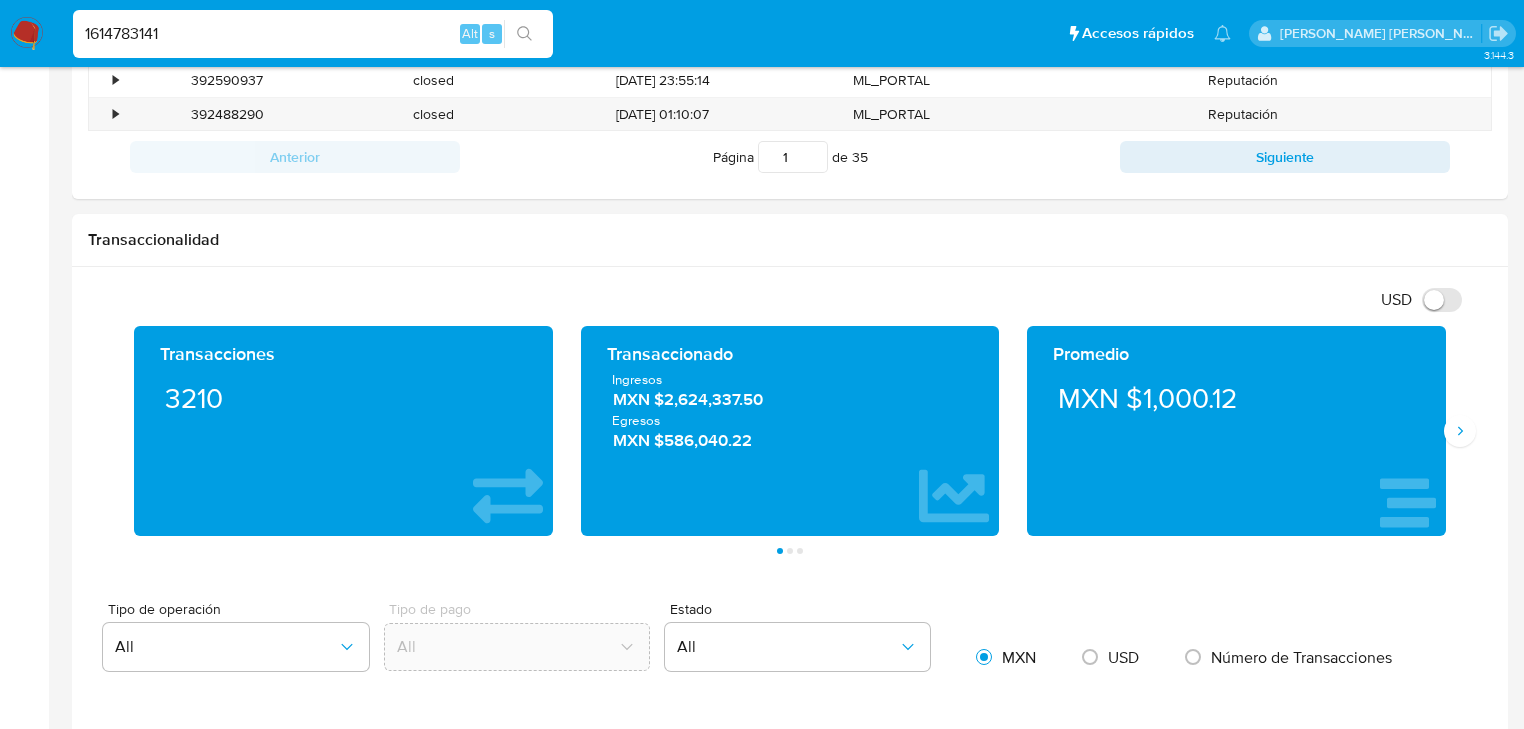 drag, startPoint x: 196, startPoint y: 28, endPoint x: 0, endPoint y: -56, distance: 213.24165 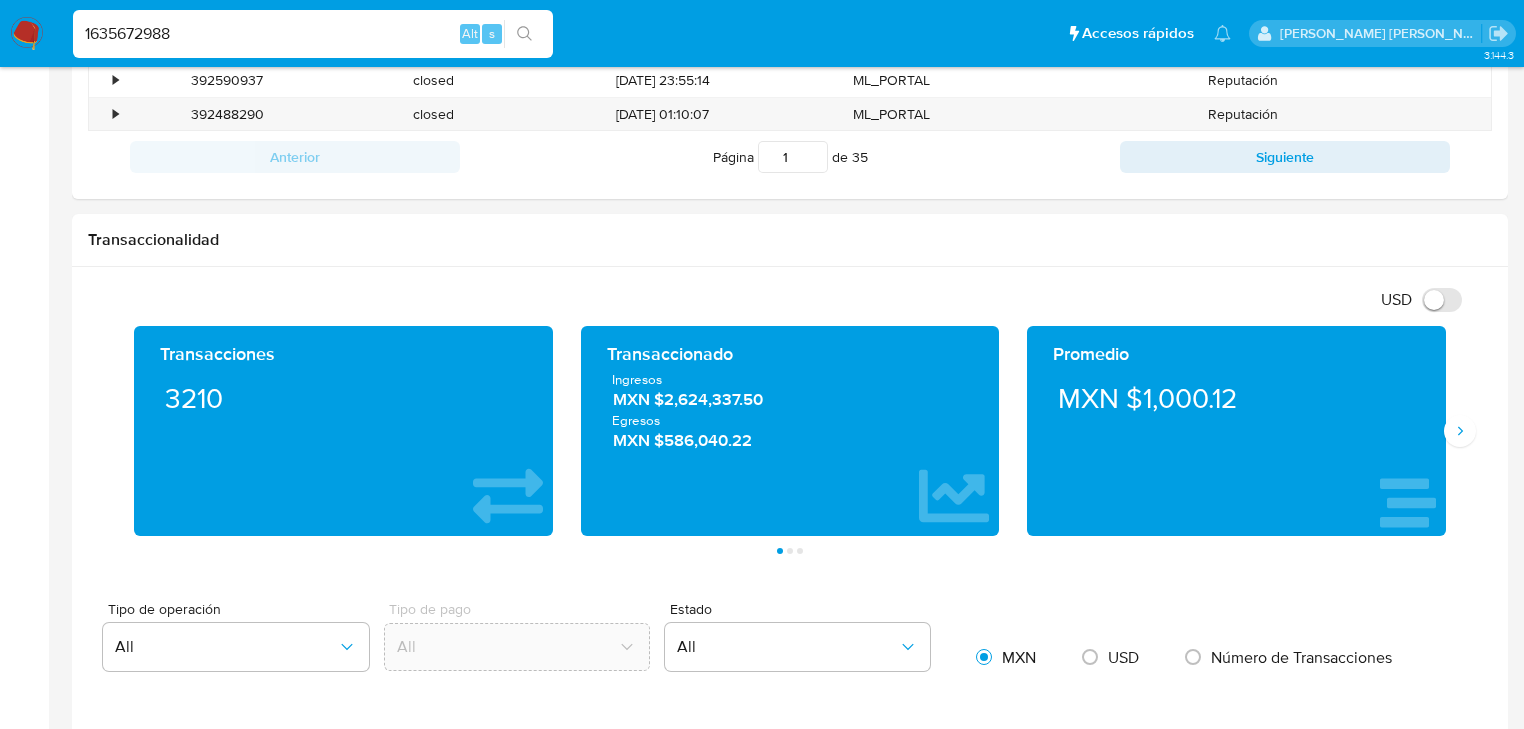 type on "1635672988" 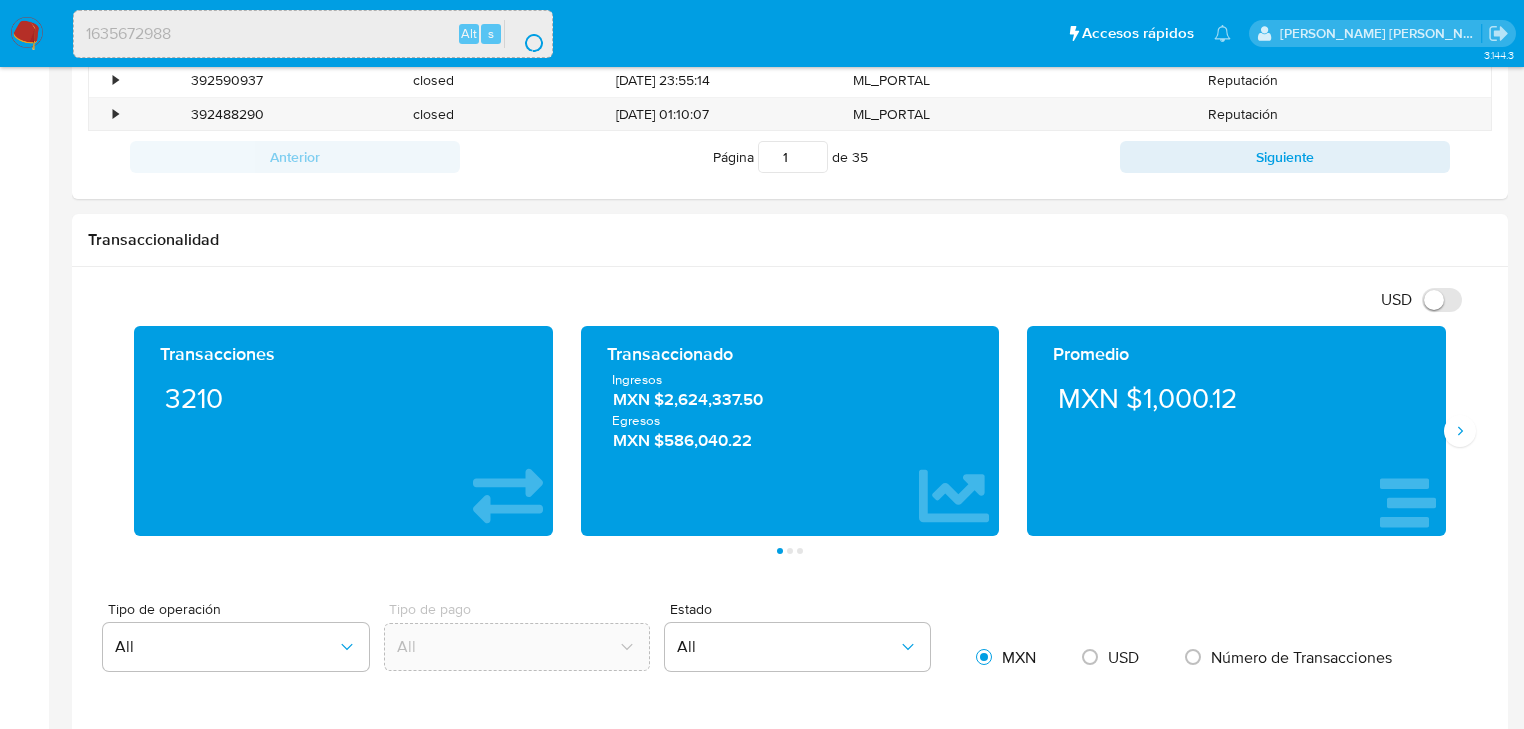 scroll, scrollTop: 0, scrollLeft: 0, axis: both 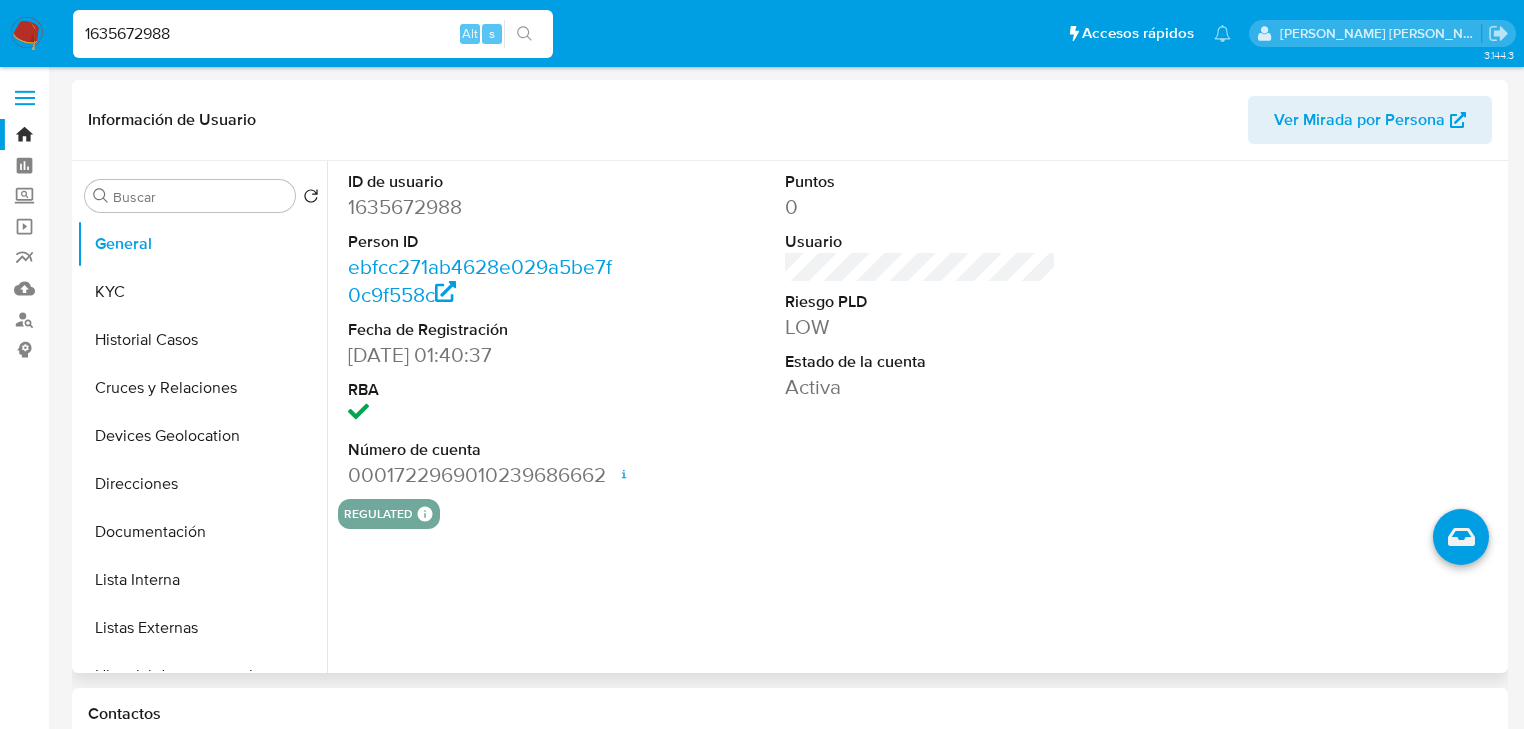 select on "10" 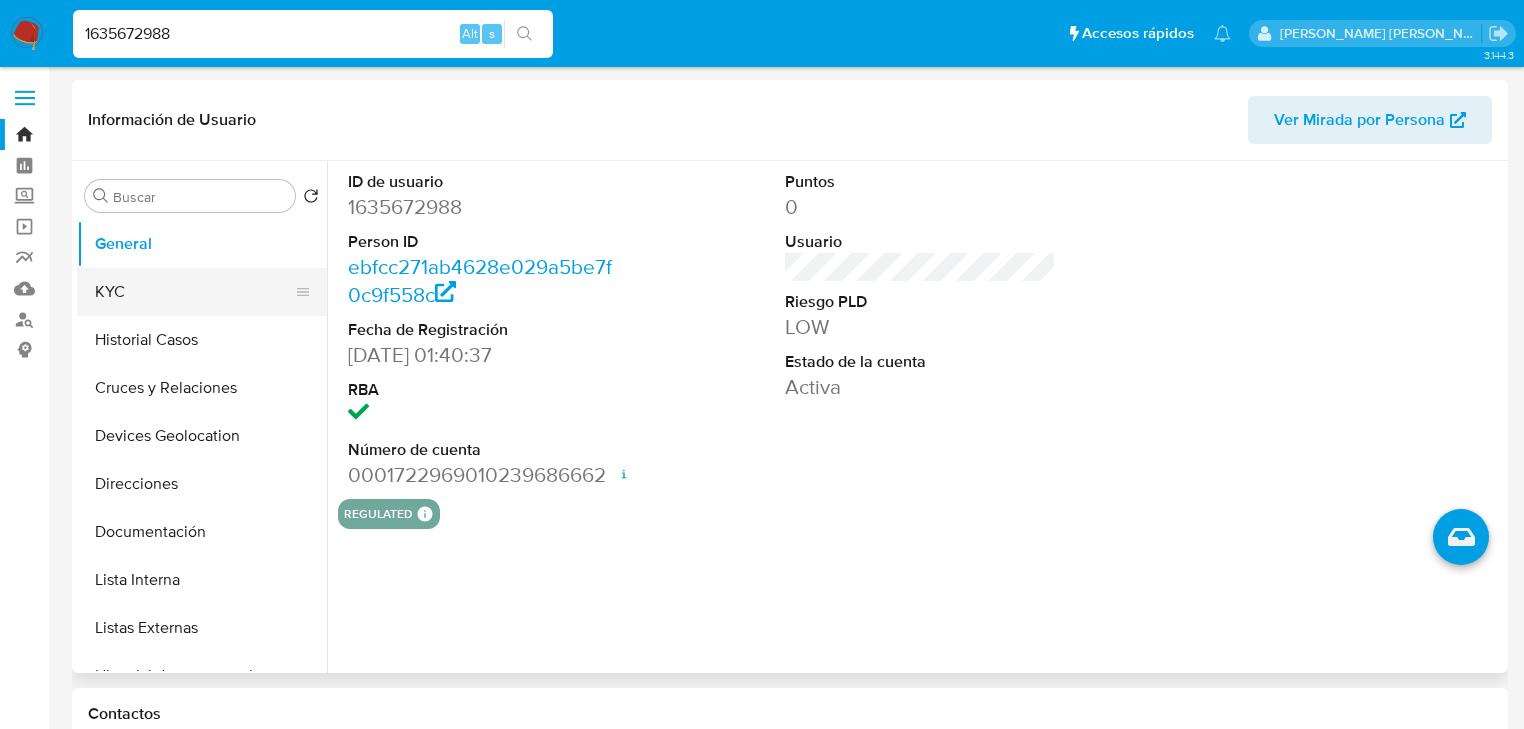 click on "KYC" at bounding box center [194, 292] 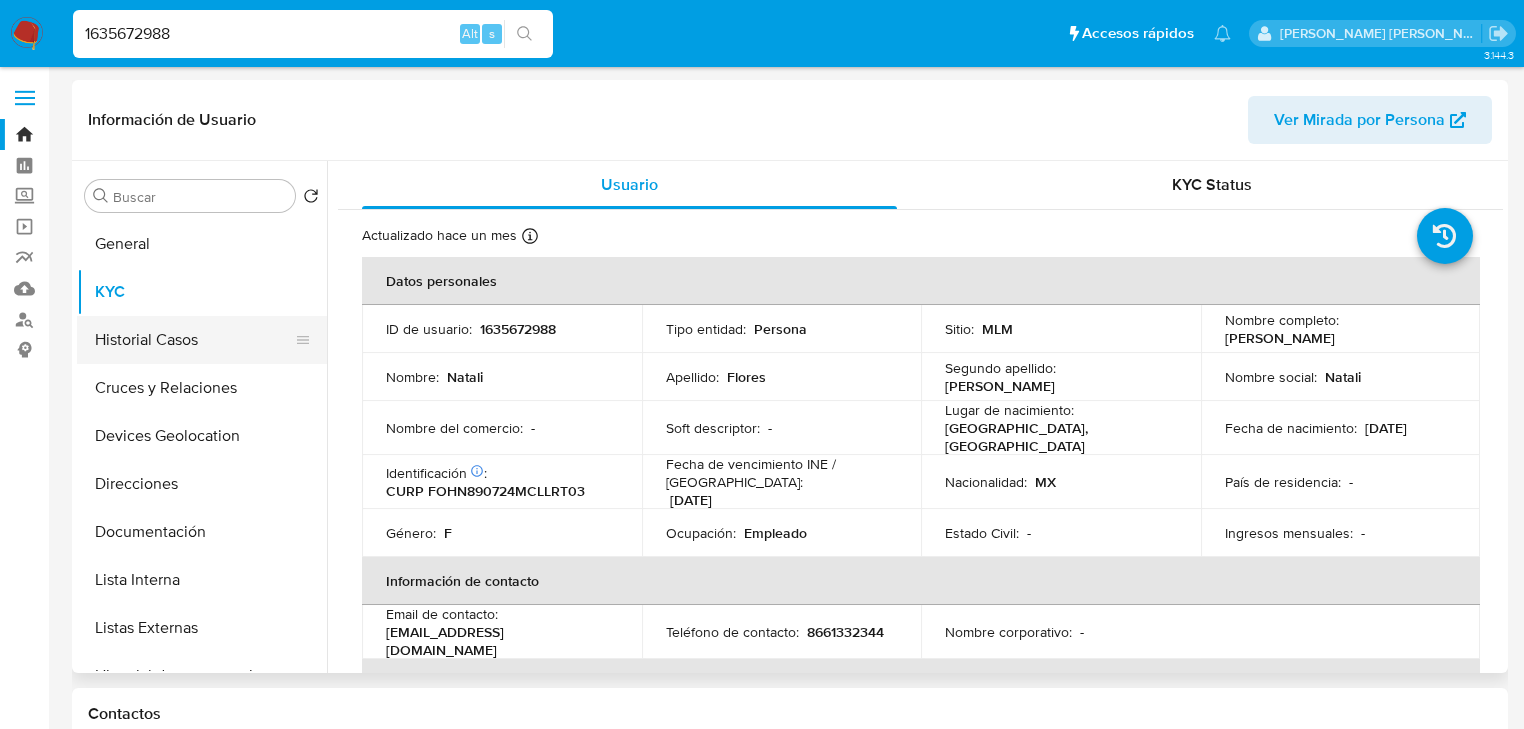 click on "Historial Casos" at bounding box center (194, 340) 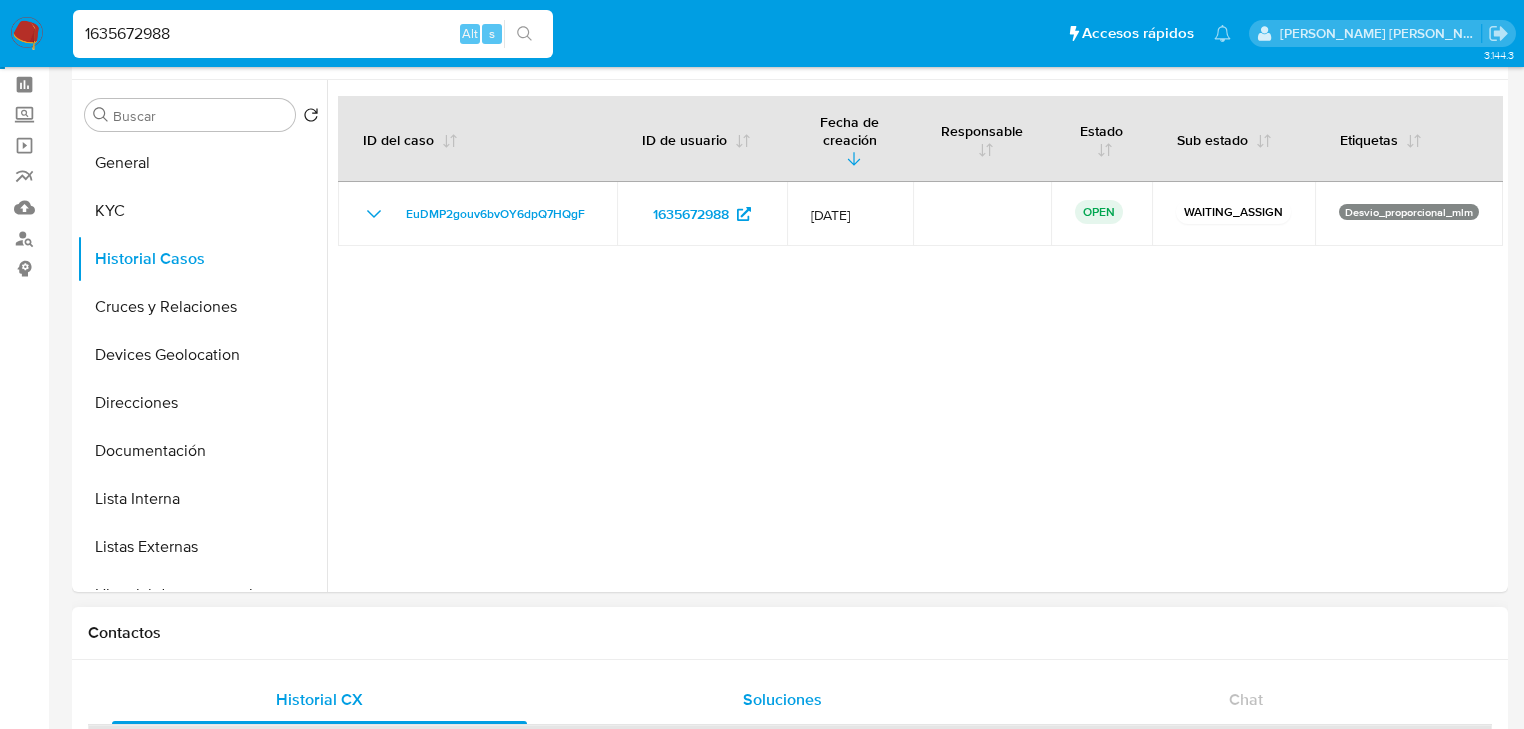 scroll, scrollTop: 0, scrollLeft: 0, axis: both 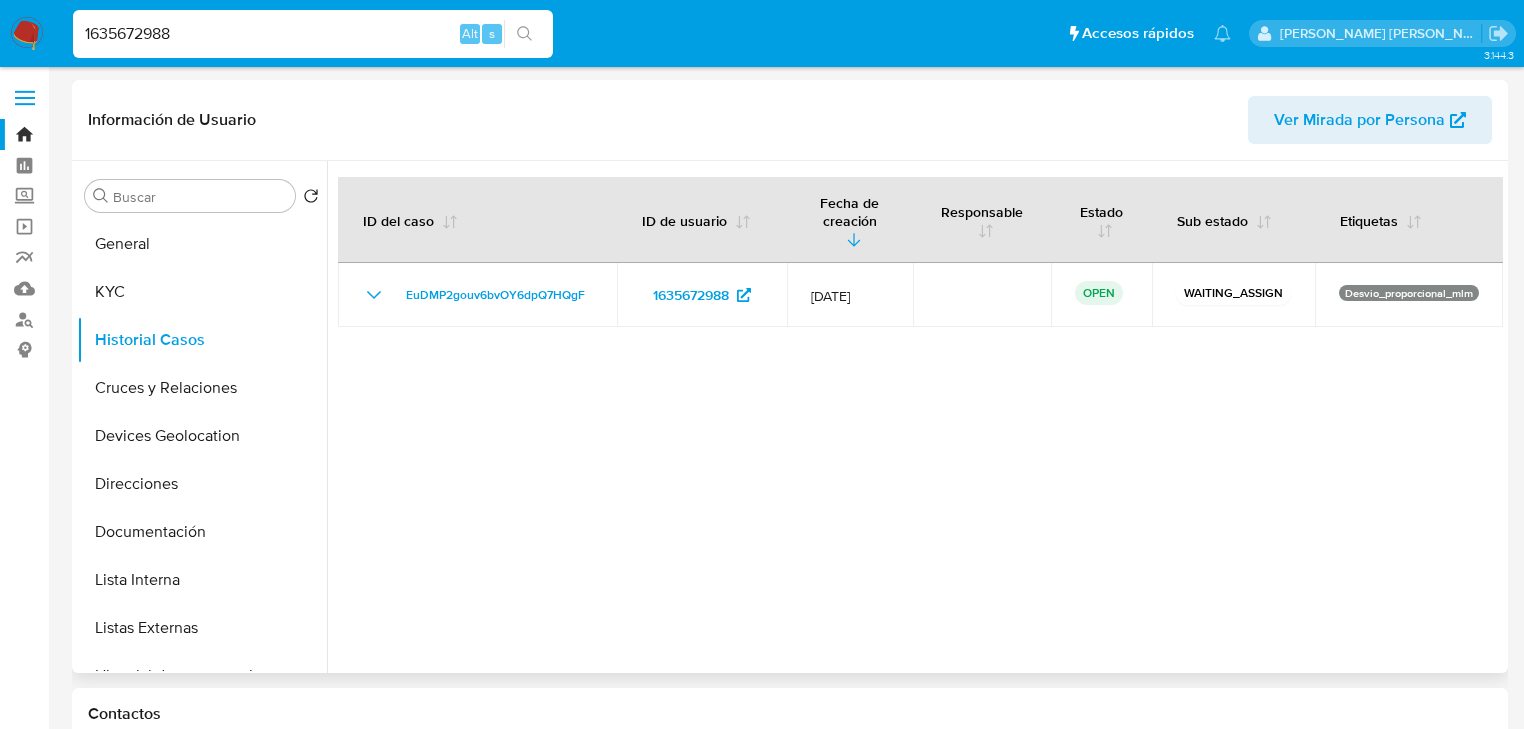 type 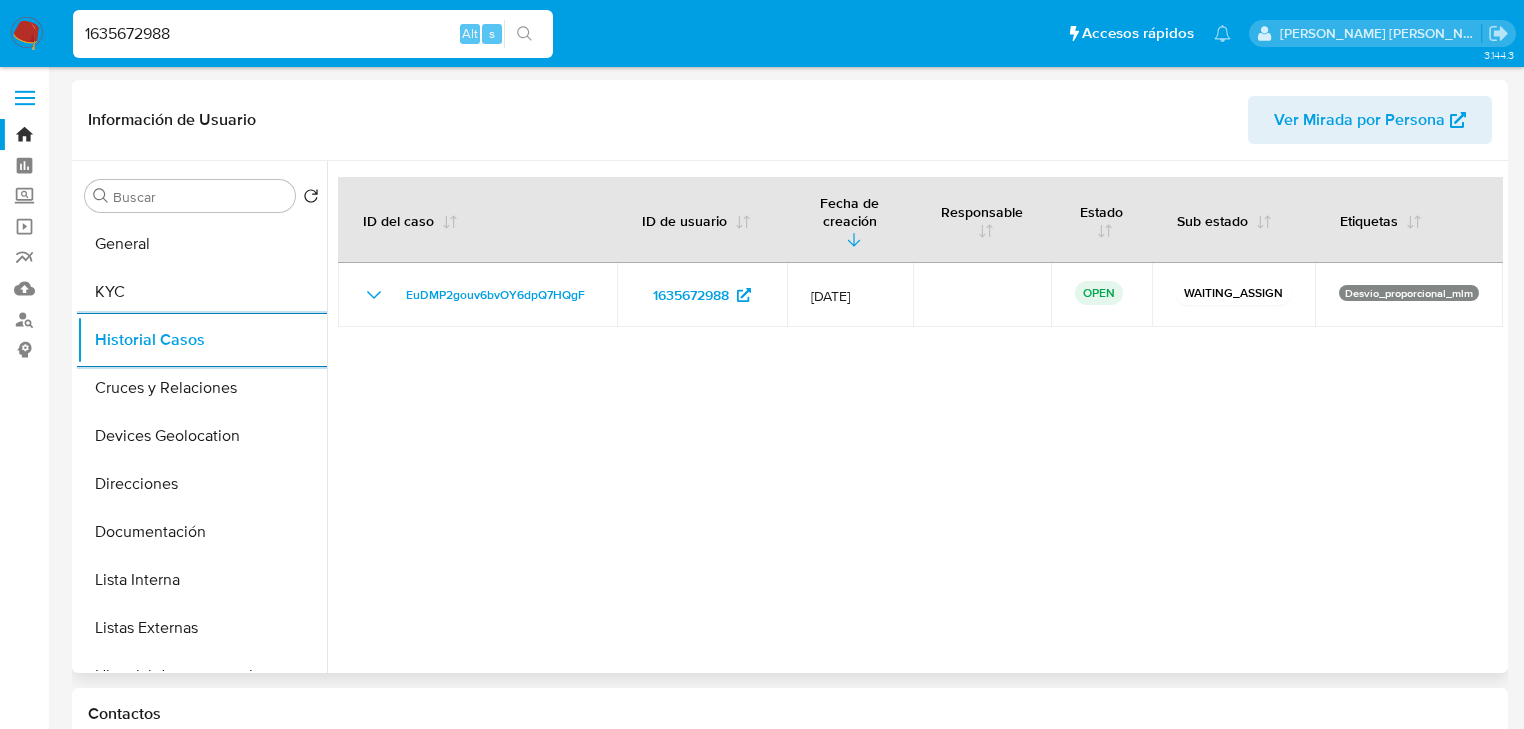 click on "Historial Casos" at bounding box center (202, 340) 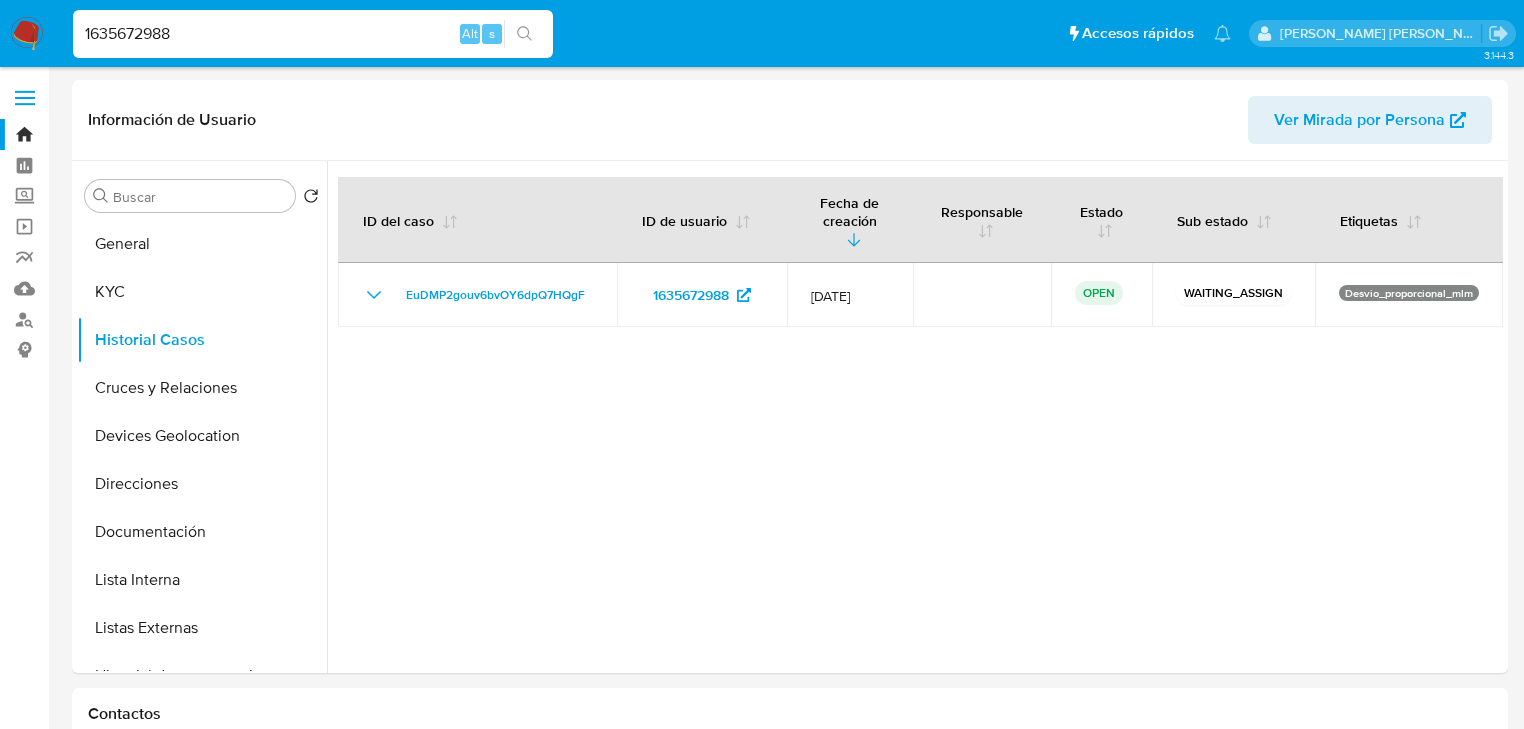 drag, startPoint x: 258, startPoint y: 33, endPoint x: 0, endPoint y: 1, distance: 259.97693 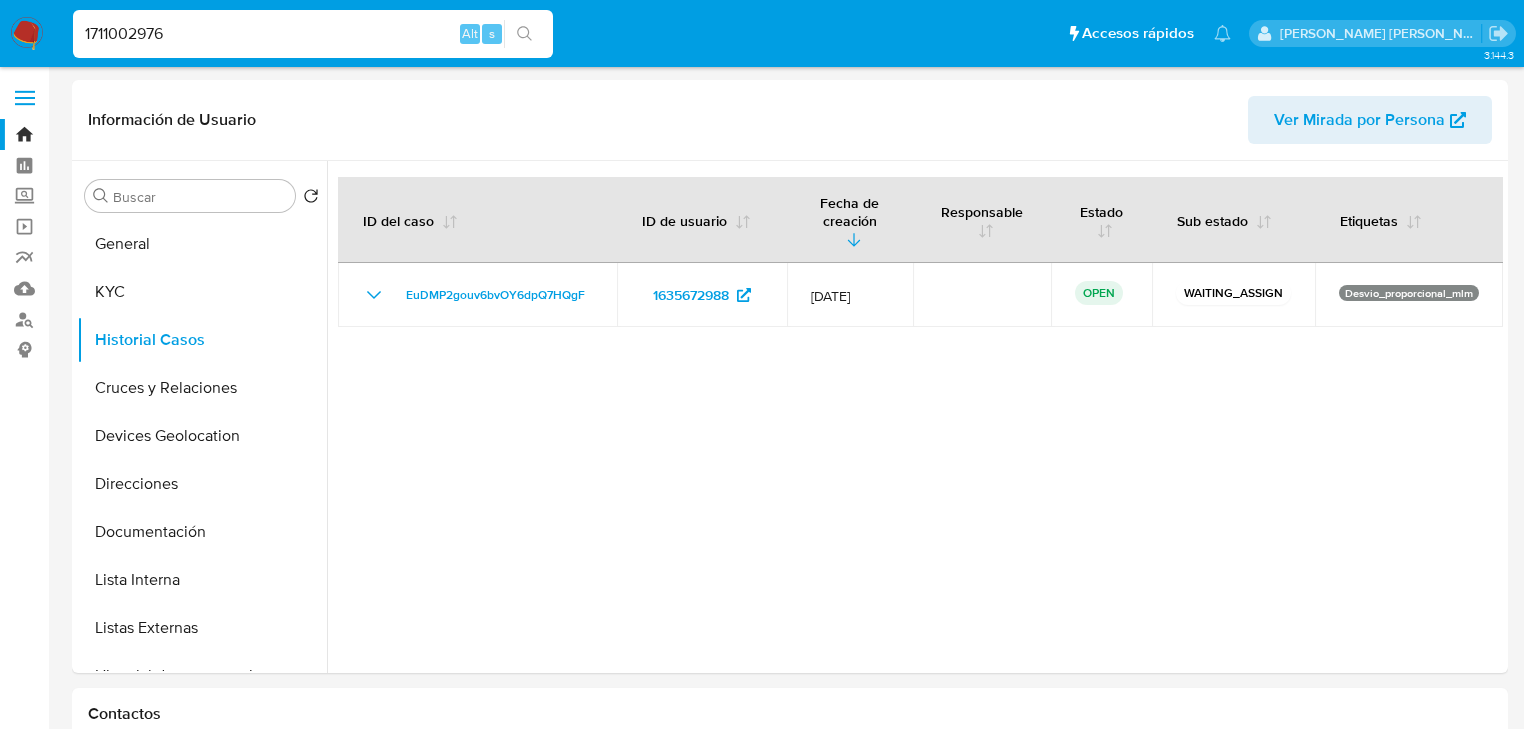 type on "1711002976" 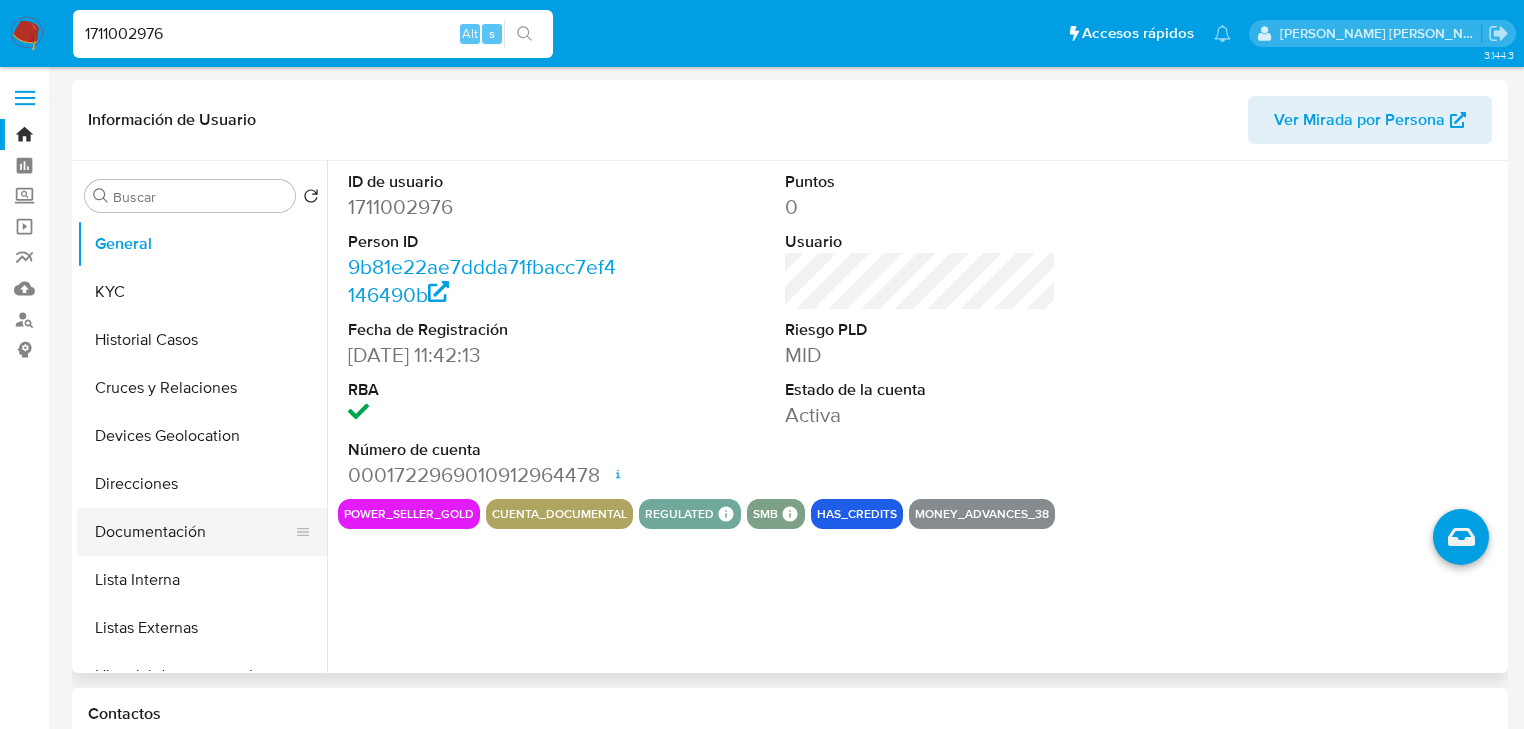 select on "10" 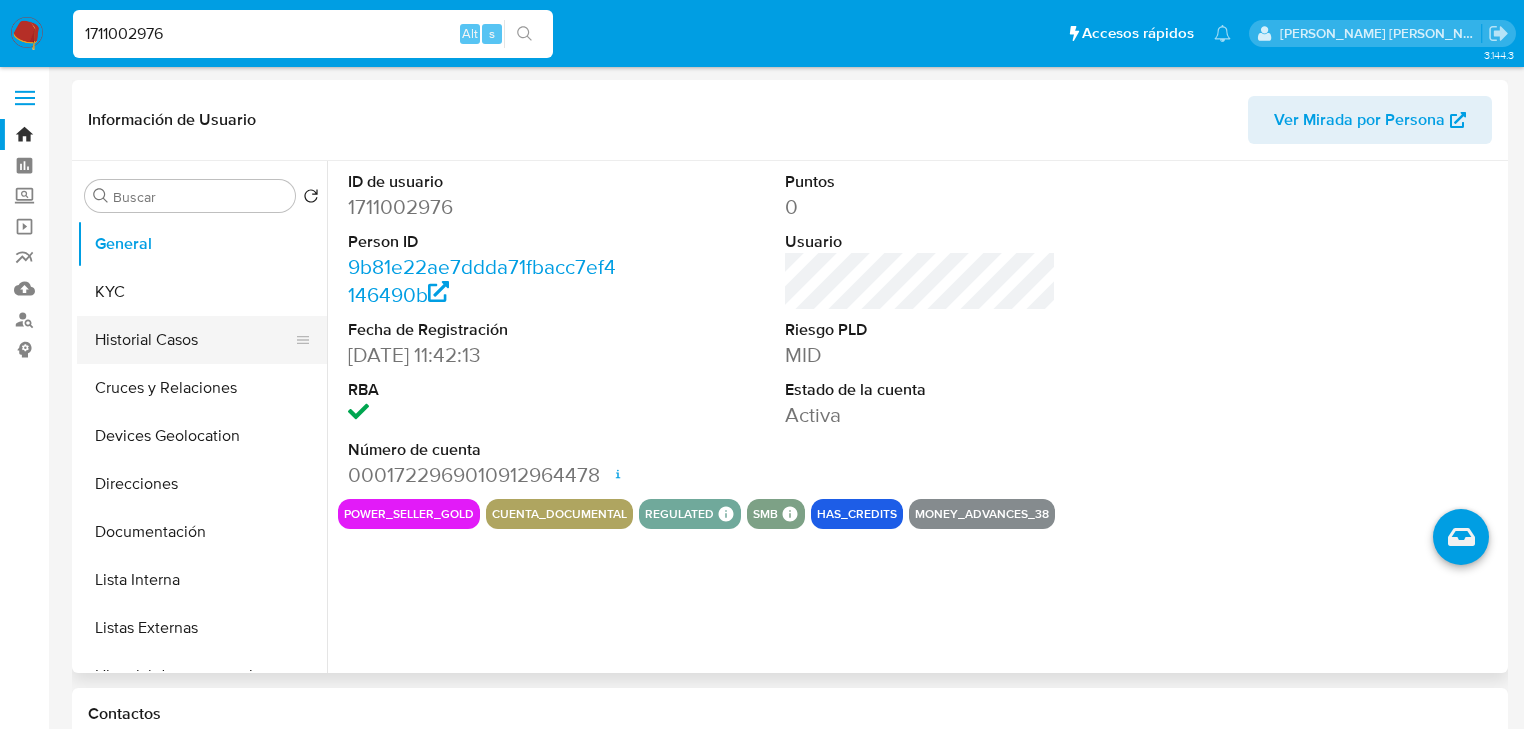 click on "Historial Casos" at bounding box center (194, 340) 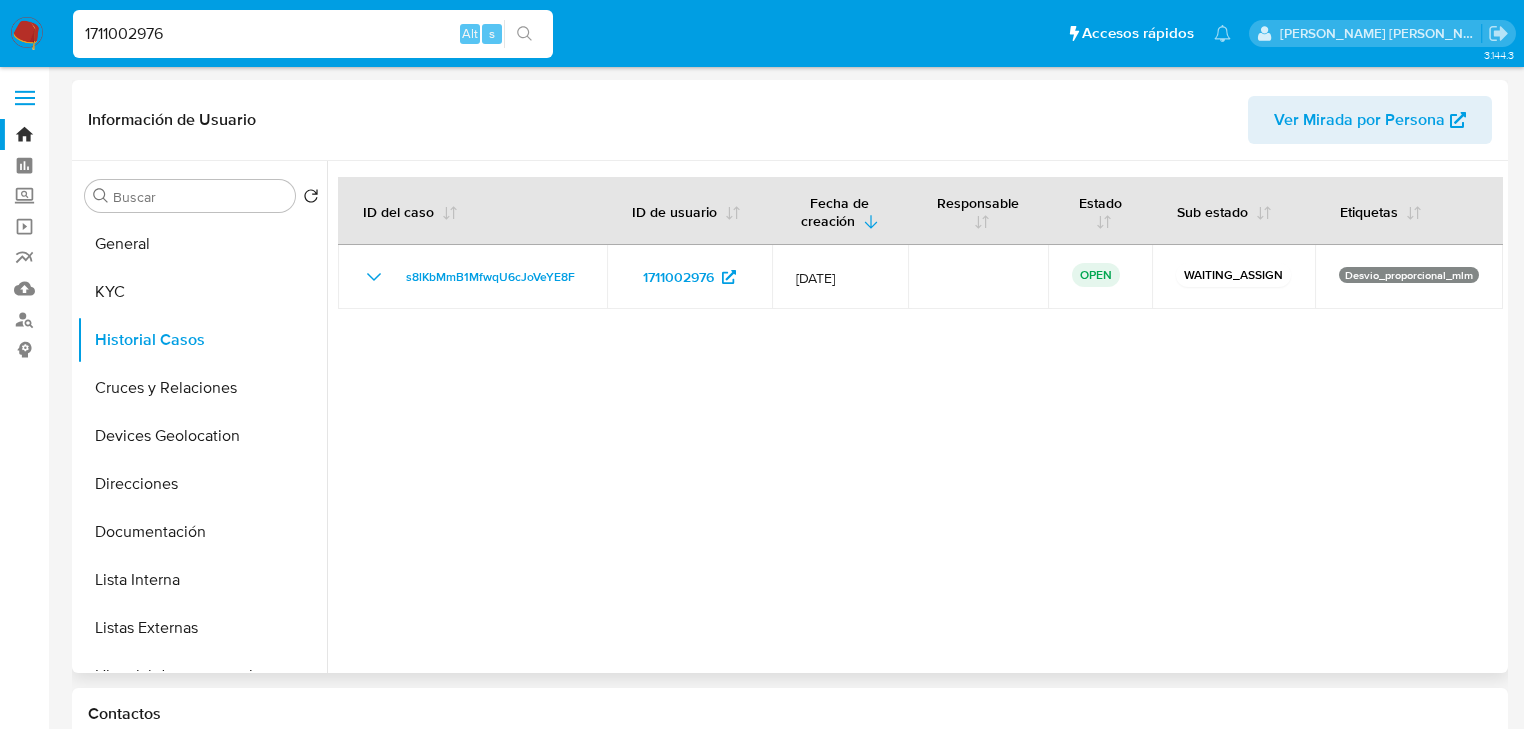 type 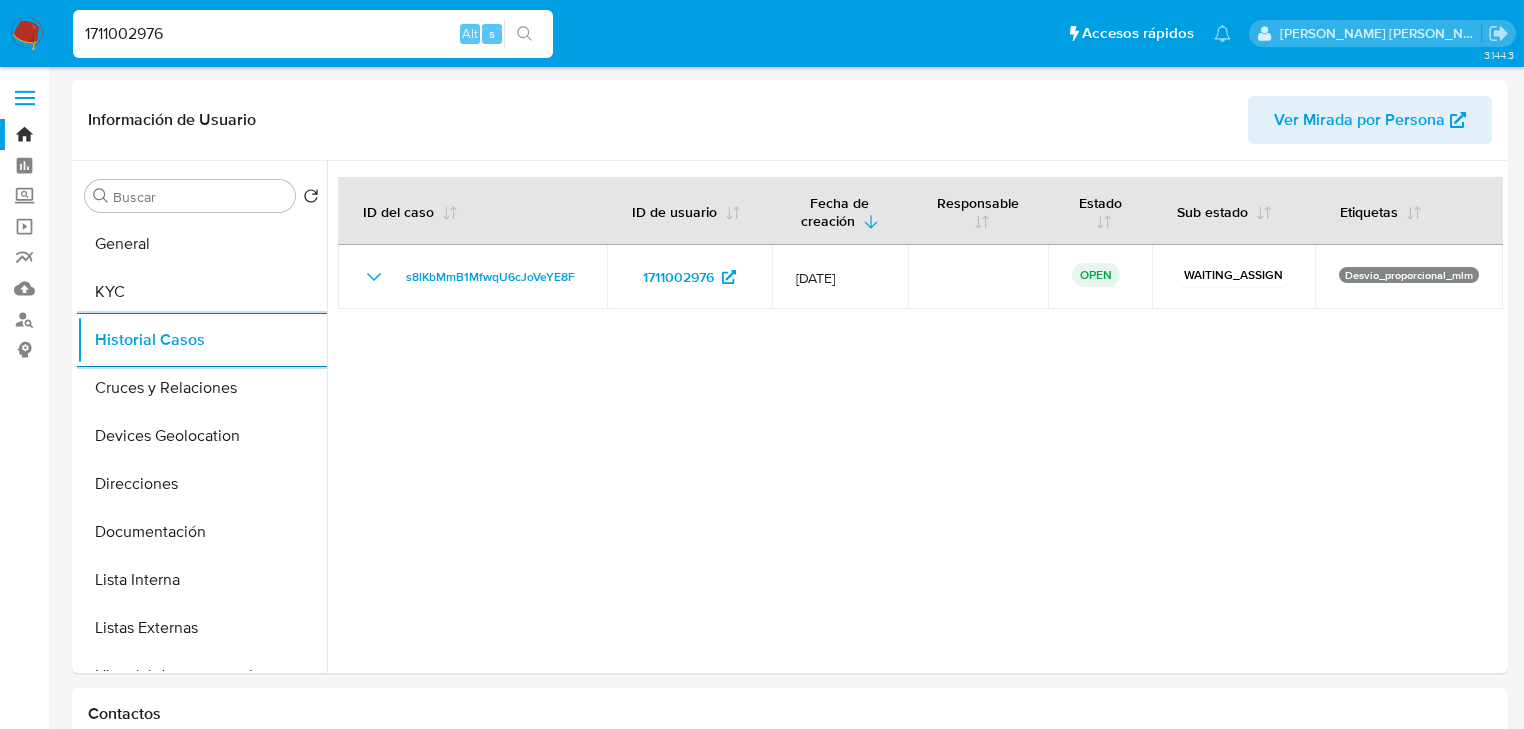 drag, startPoint x: 202, startPoint y: 30, endPoint x: 0, endPoint y: 29, distance: 202.00247 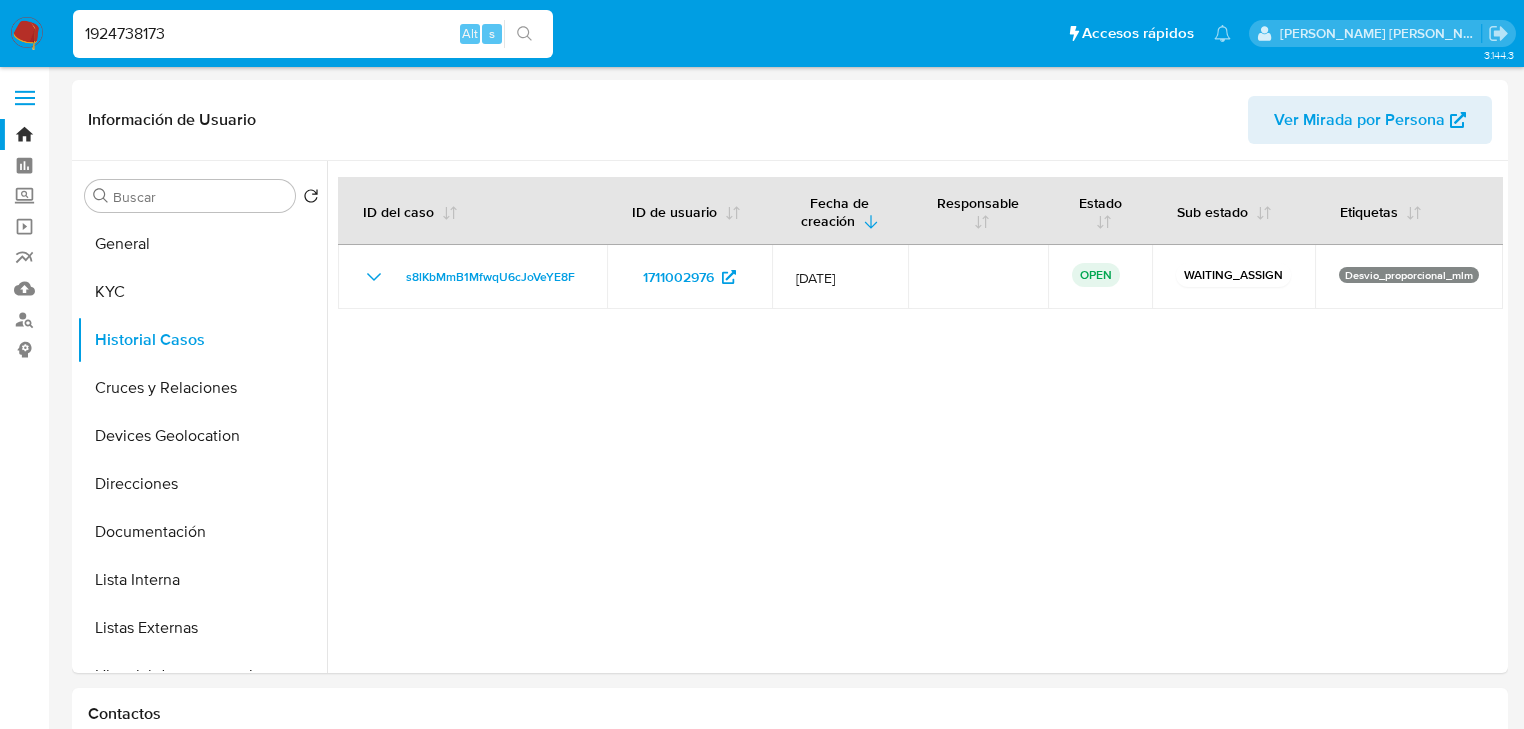 type on "1924738173" 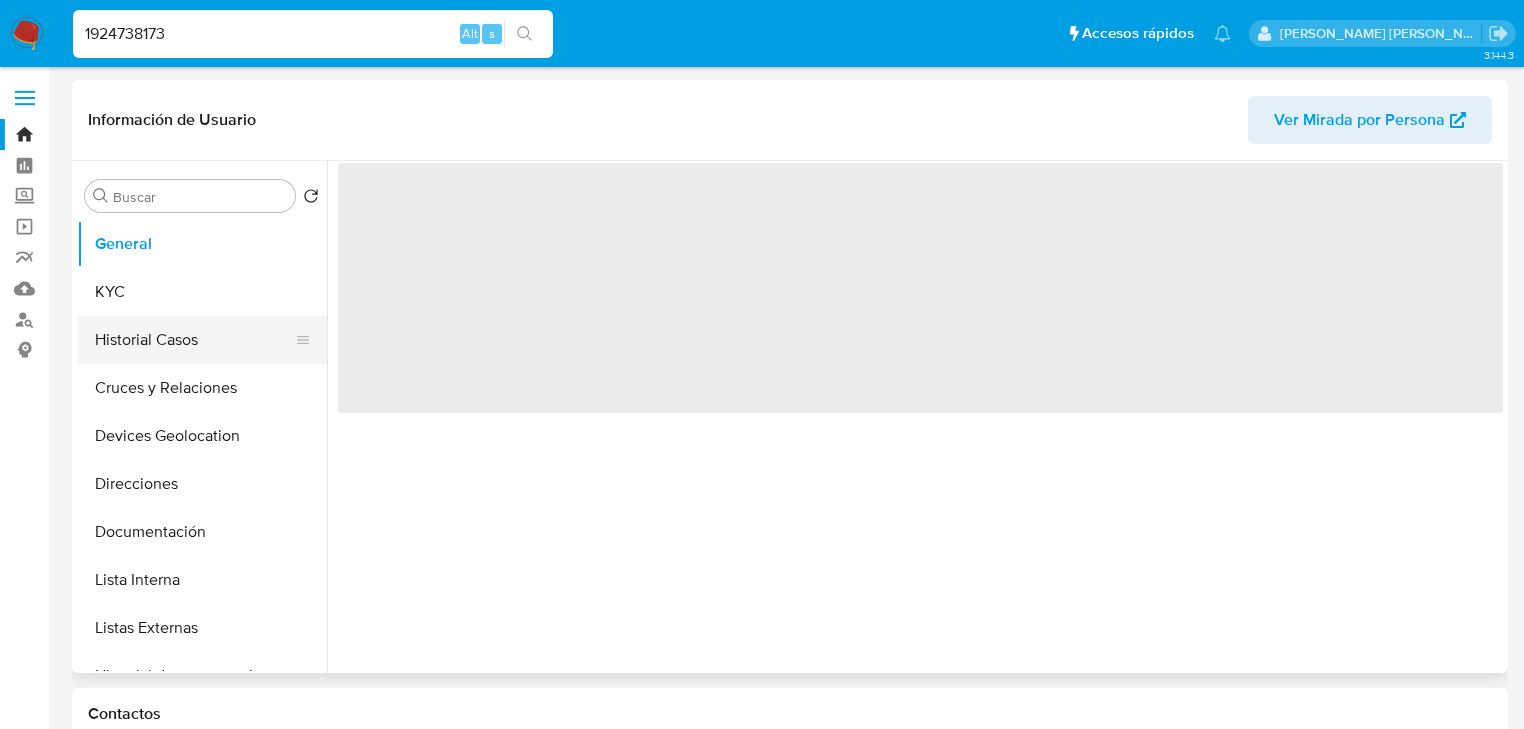 click on "Historial Casos" at bounding box center [194, 340] 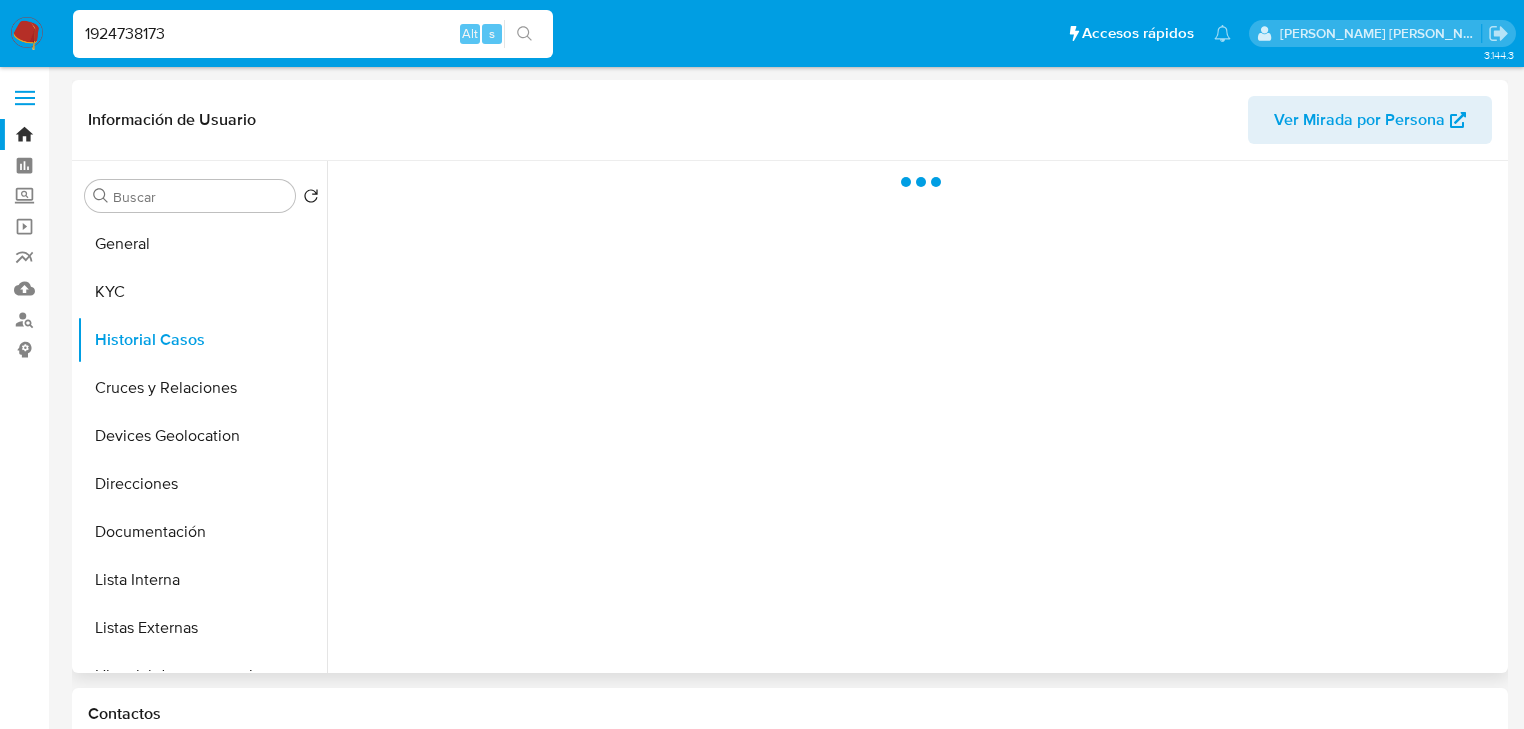 select on "10" 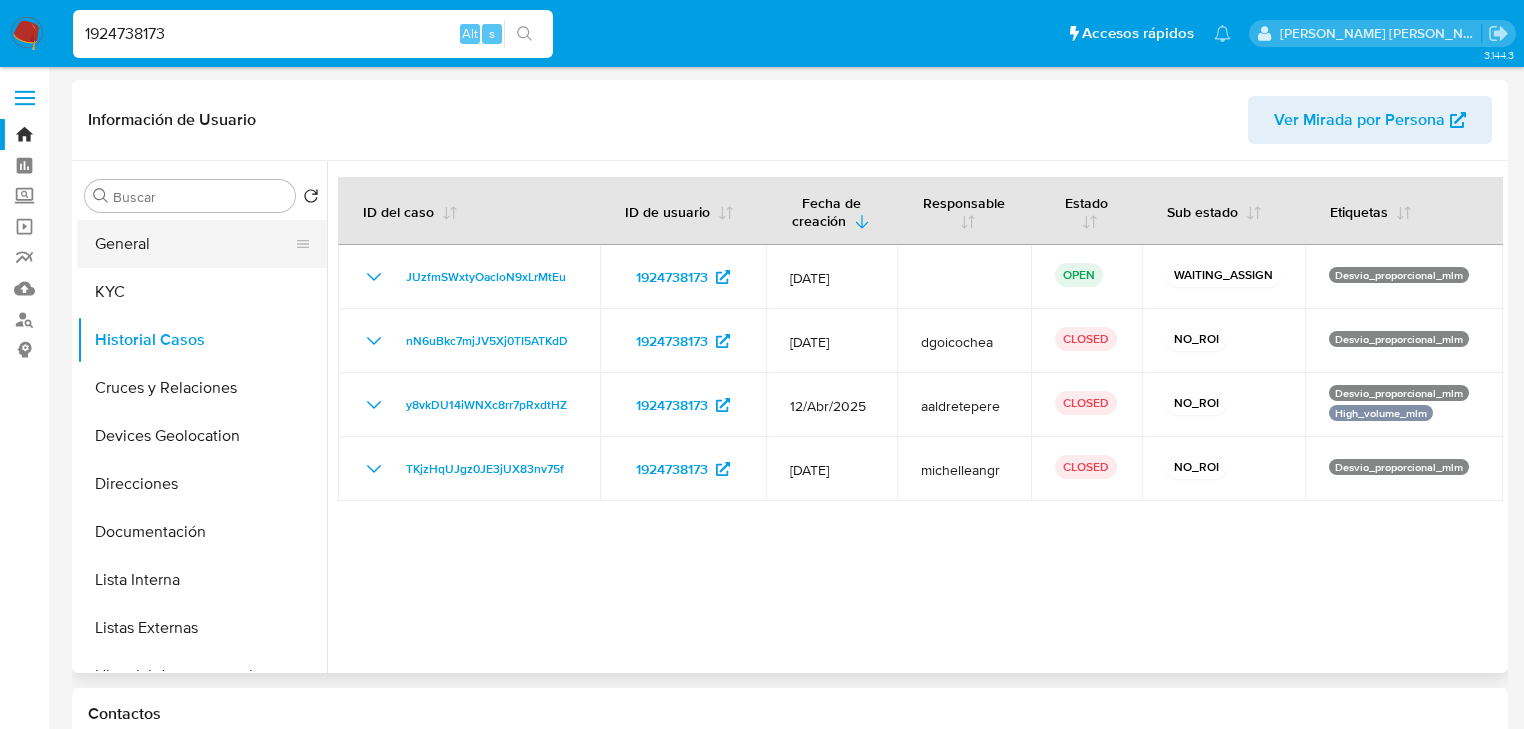 click on "General" at bounding box center [194, 244] 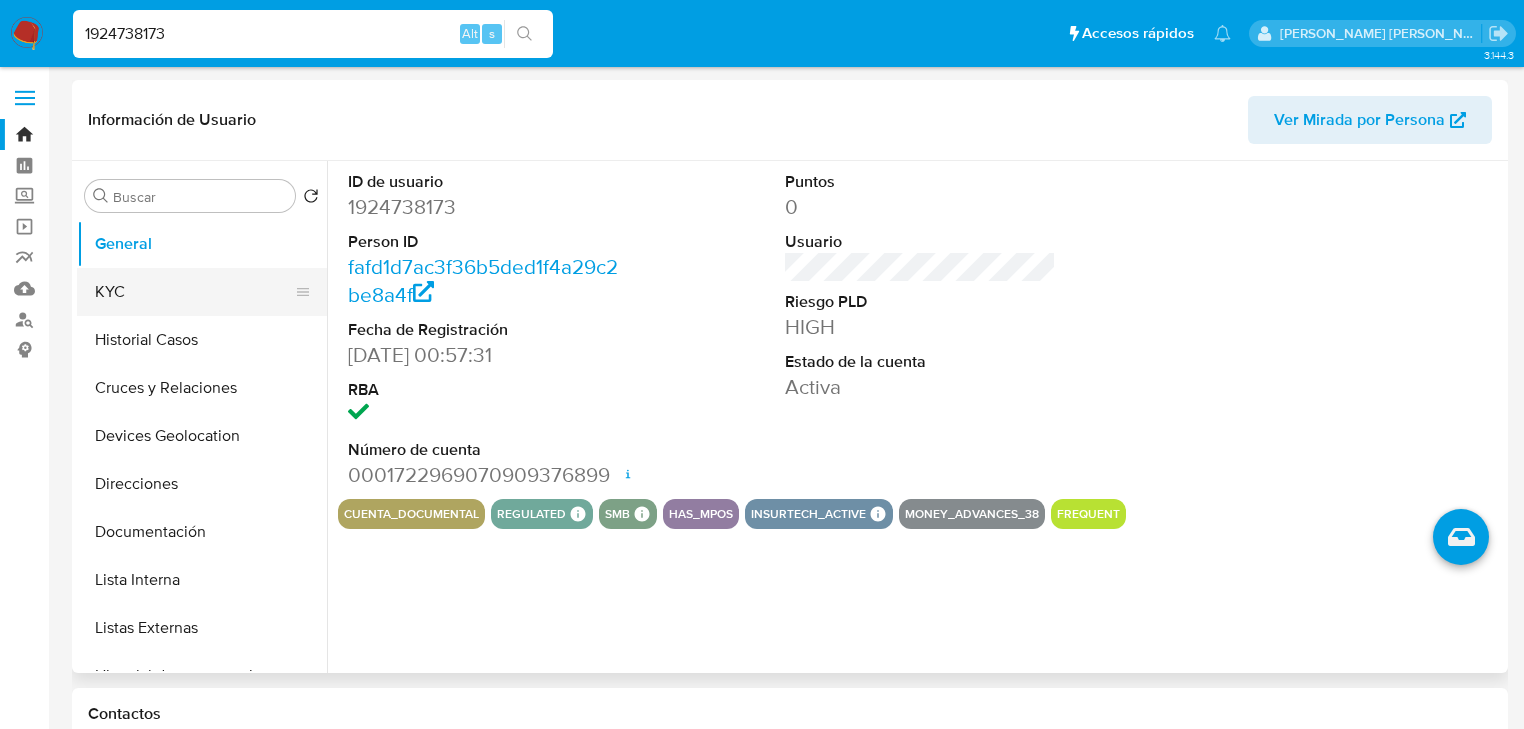 click on "KYC" at bounding box center [194, 292] 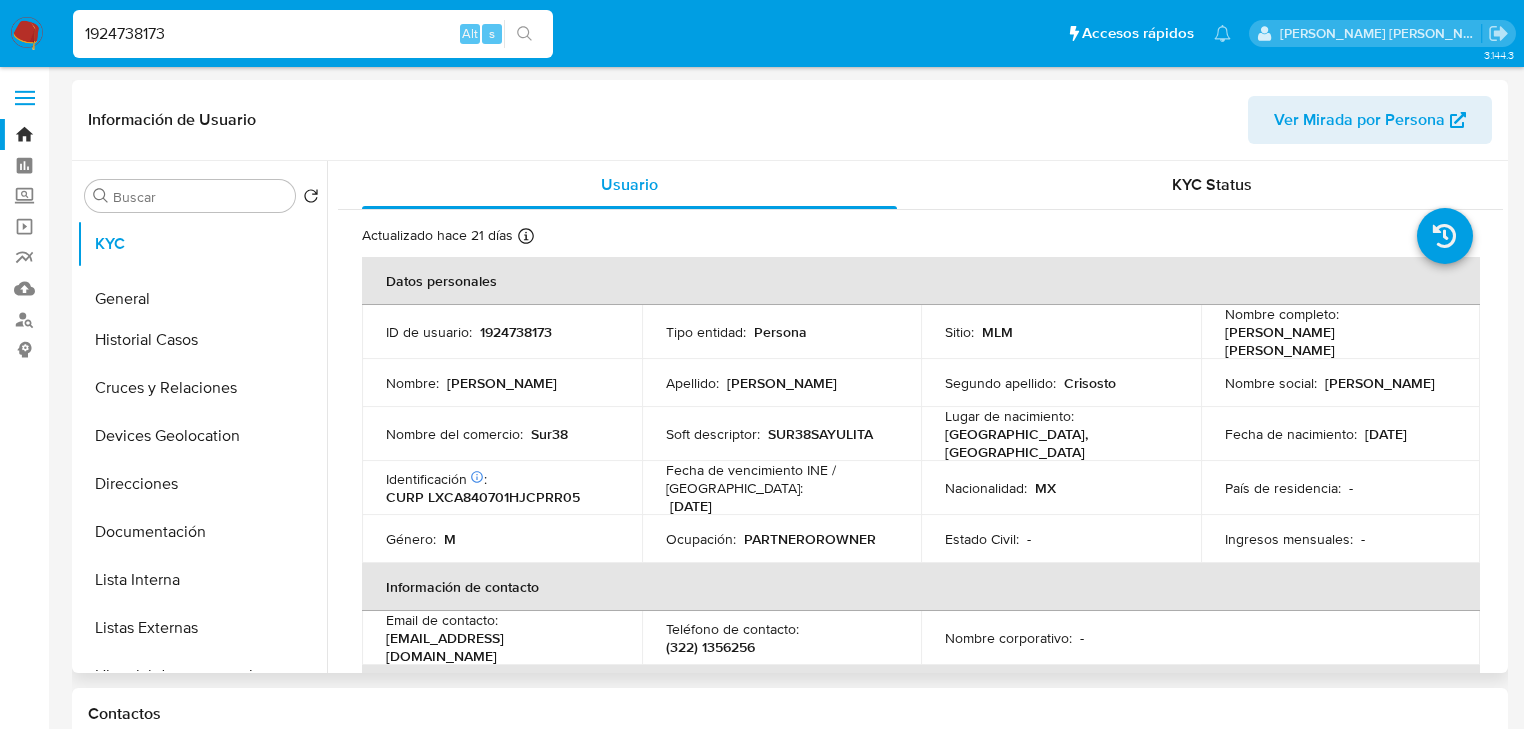 drag, startPoint x: 288, startPoint y: 244, endPoint x: 284, endPoint y: 299, distance: 55.145264 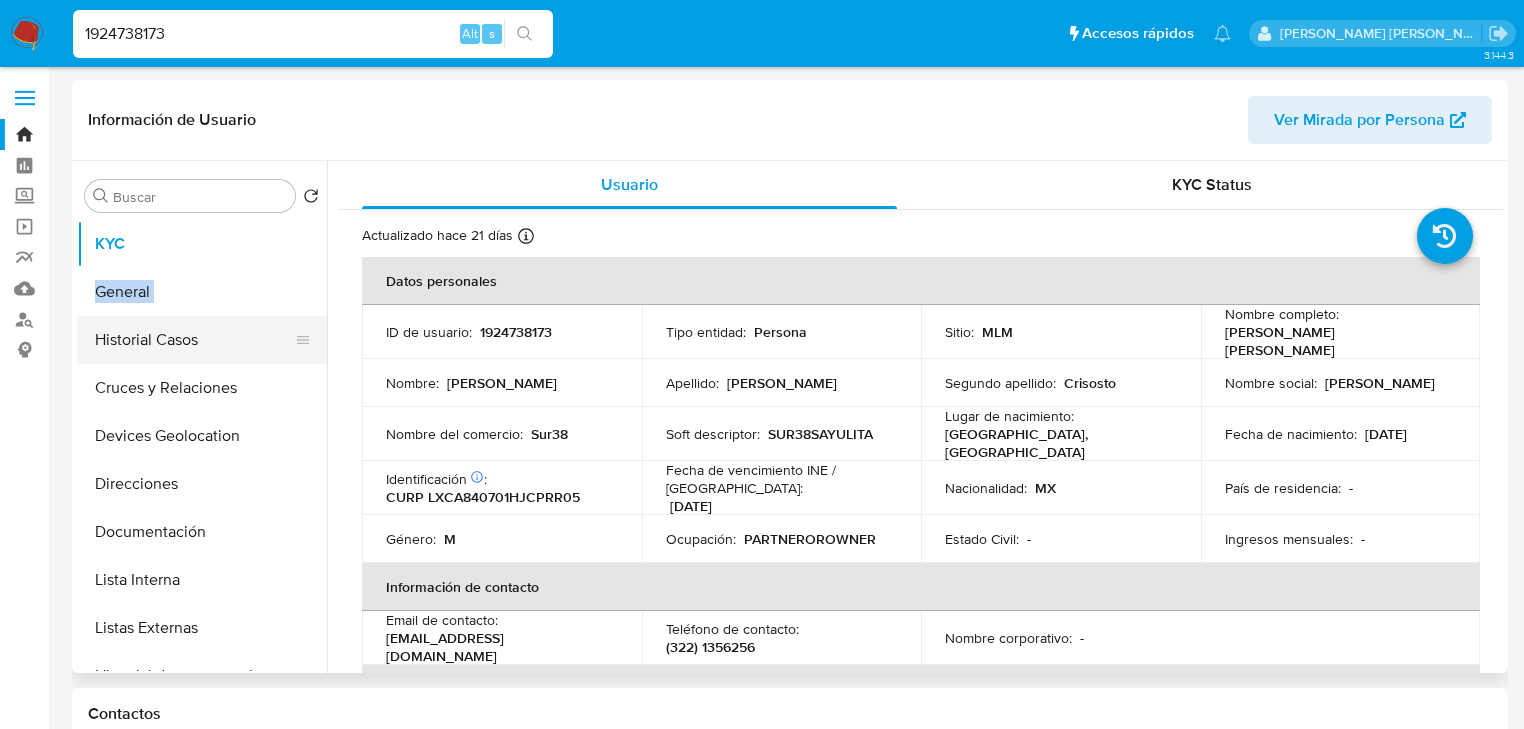 click on "Historial Casos" at bounding box center (194, 340) 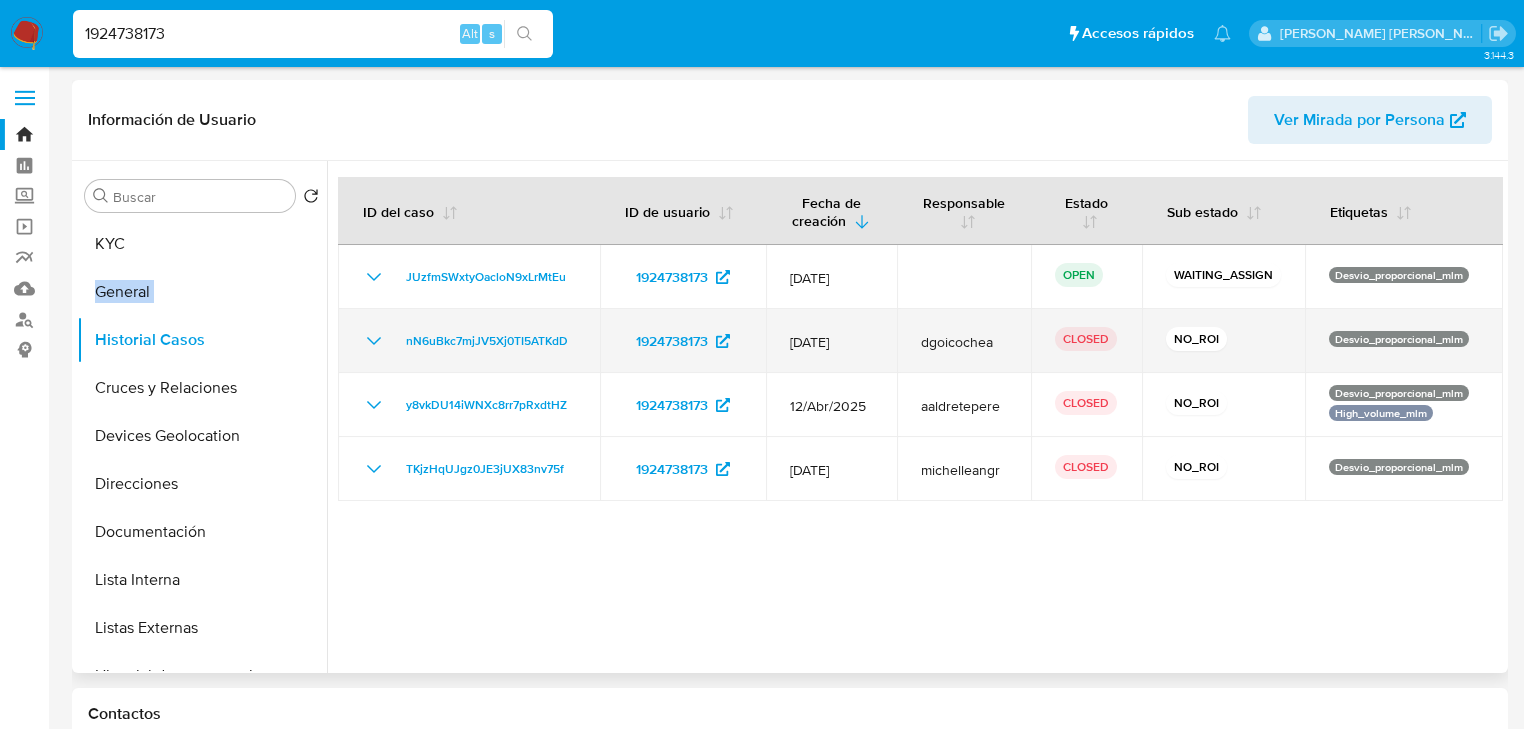 click 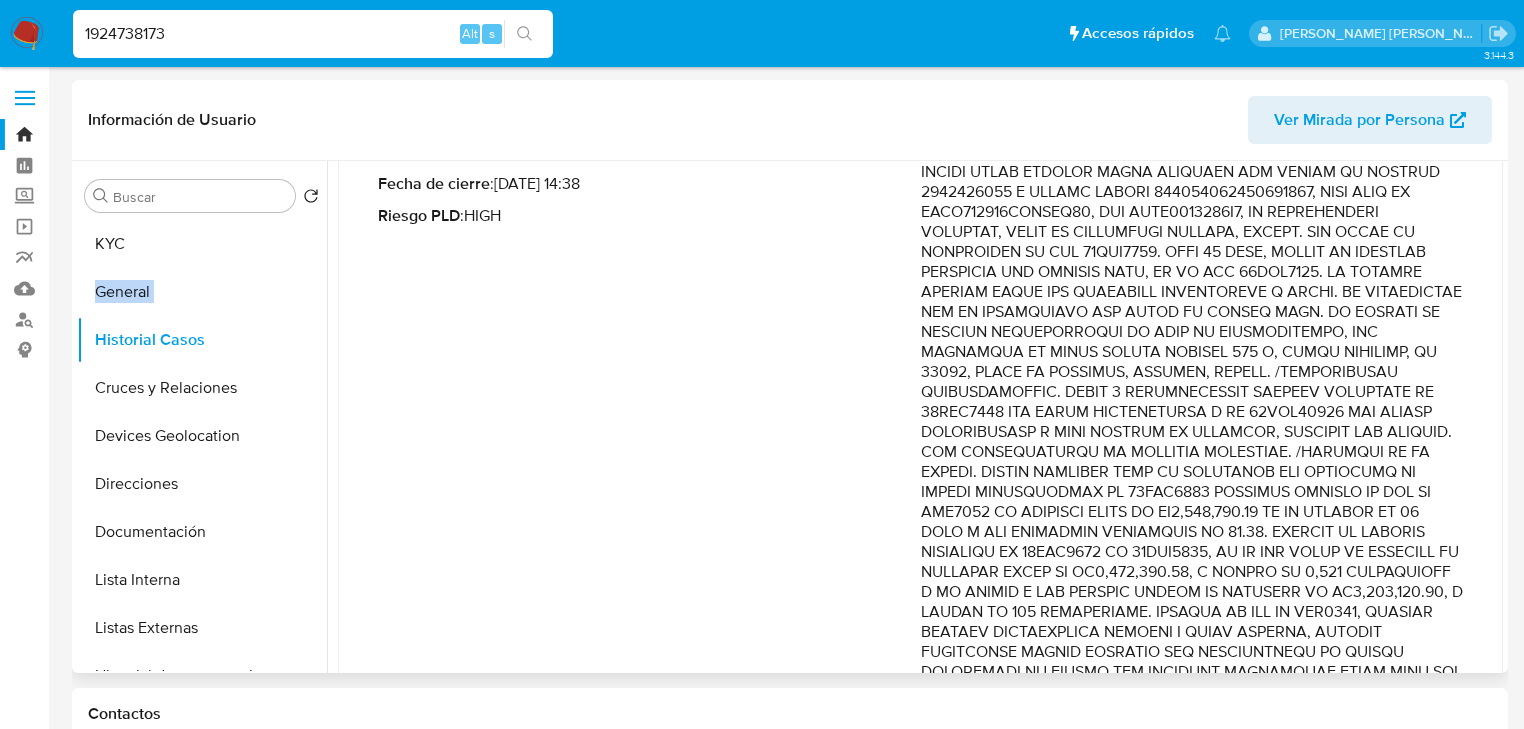 scroll, scrollTop: 320, scrollLeft: 0, axis: vertical 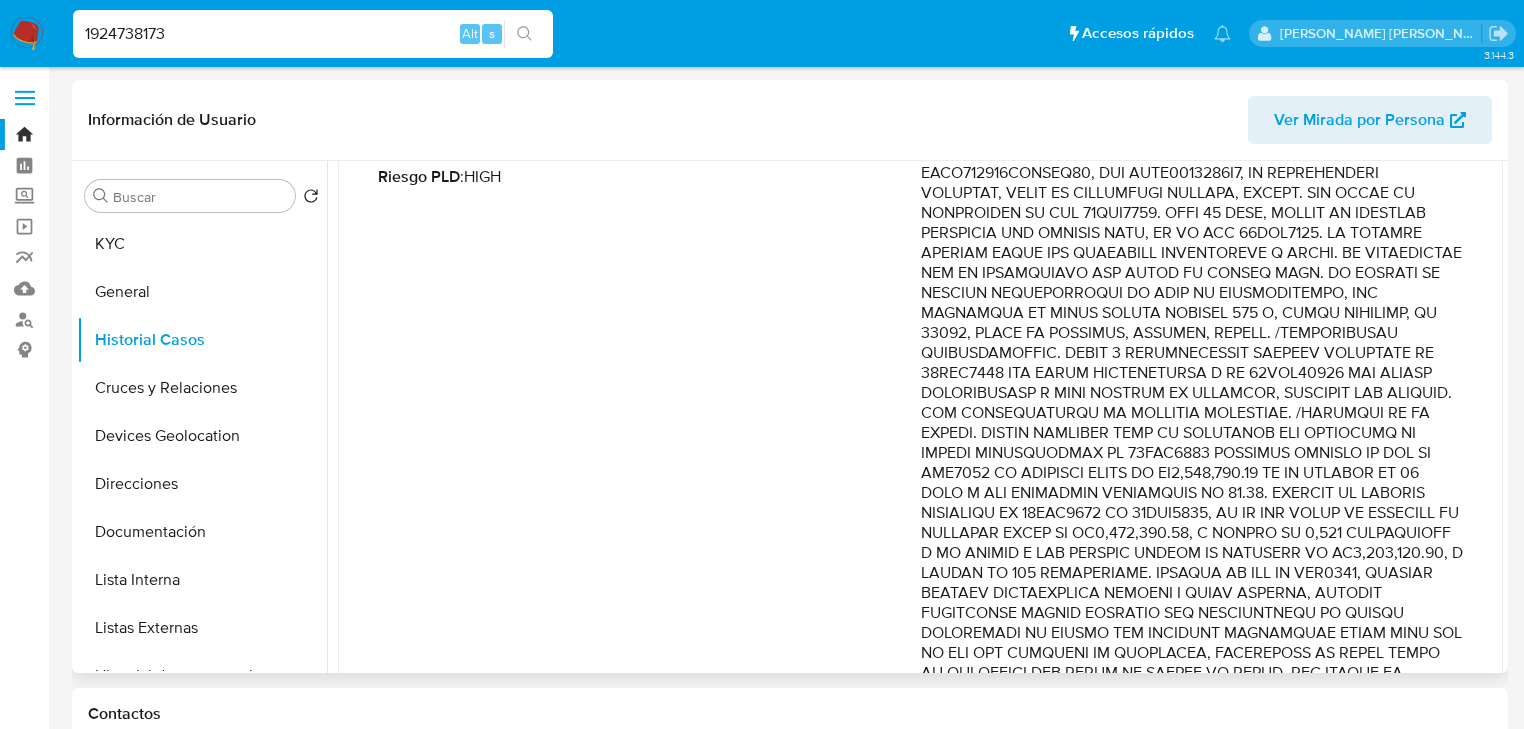 drag, startPoint x: 1261, startPoint y: 300, endPoint x: 1332, endPoint y: 540, distance: 250.28185 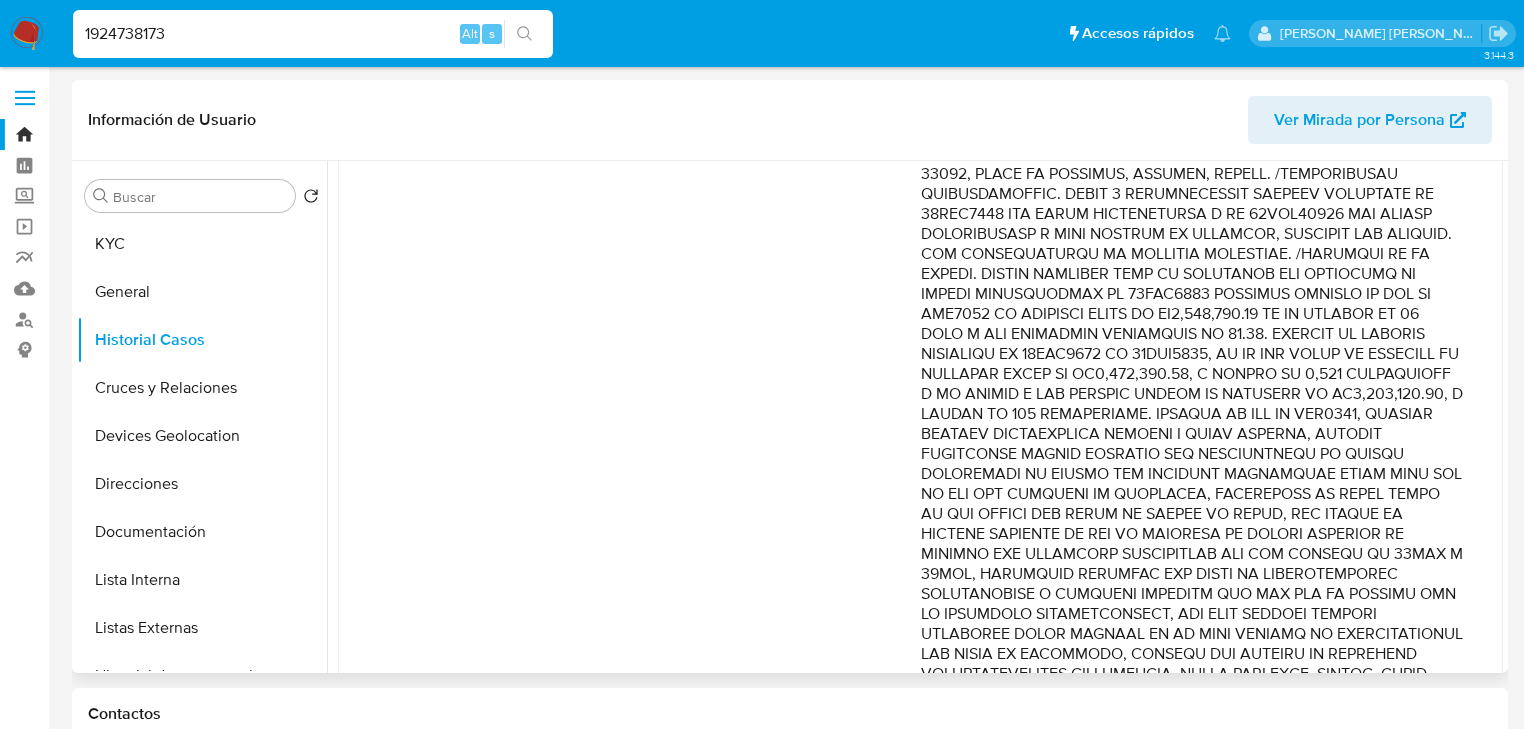 scroll, scrollTop: 480, scrollLeft: 0, axis: vertical 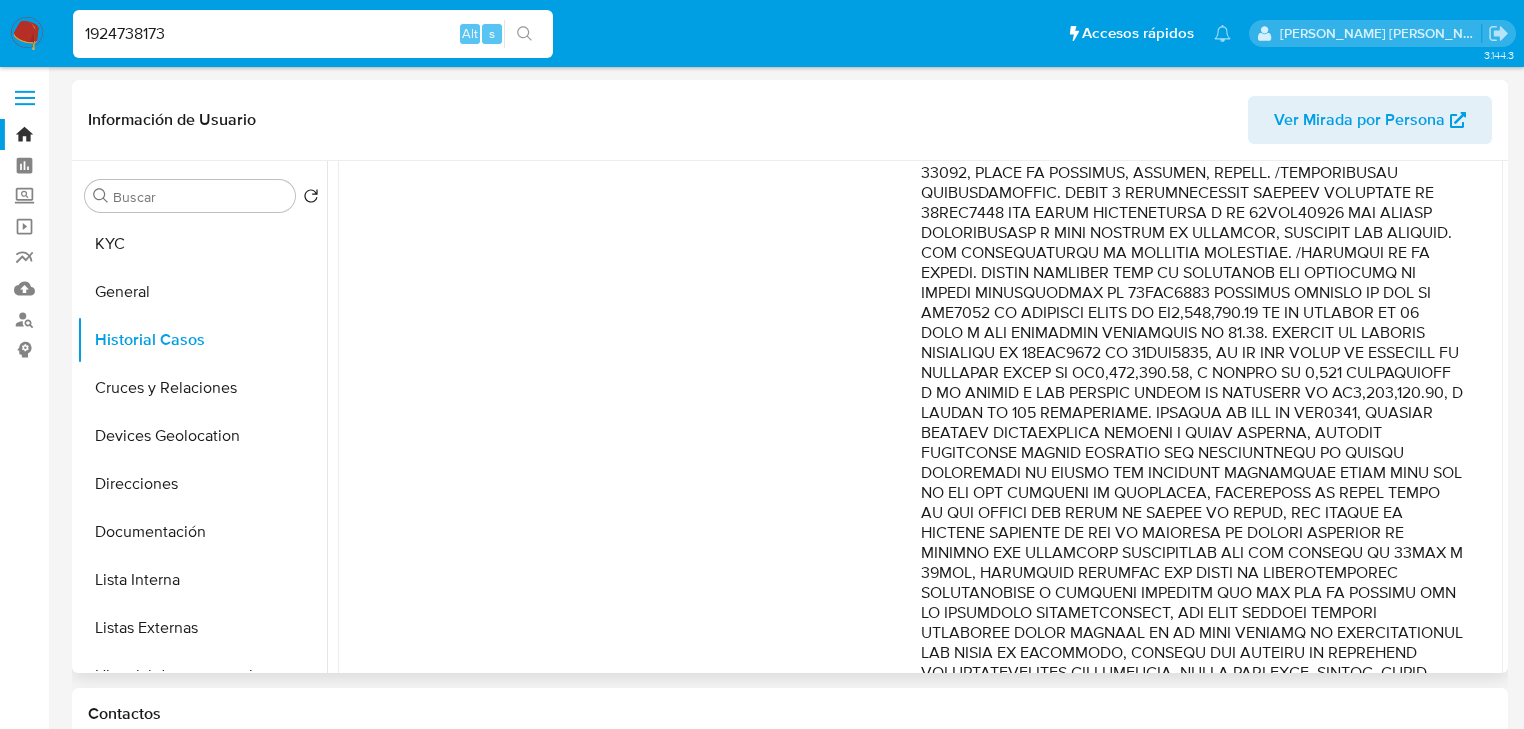 click on "Comentario  :" at bounding box center (1192, 343) 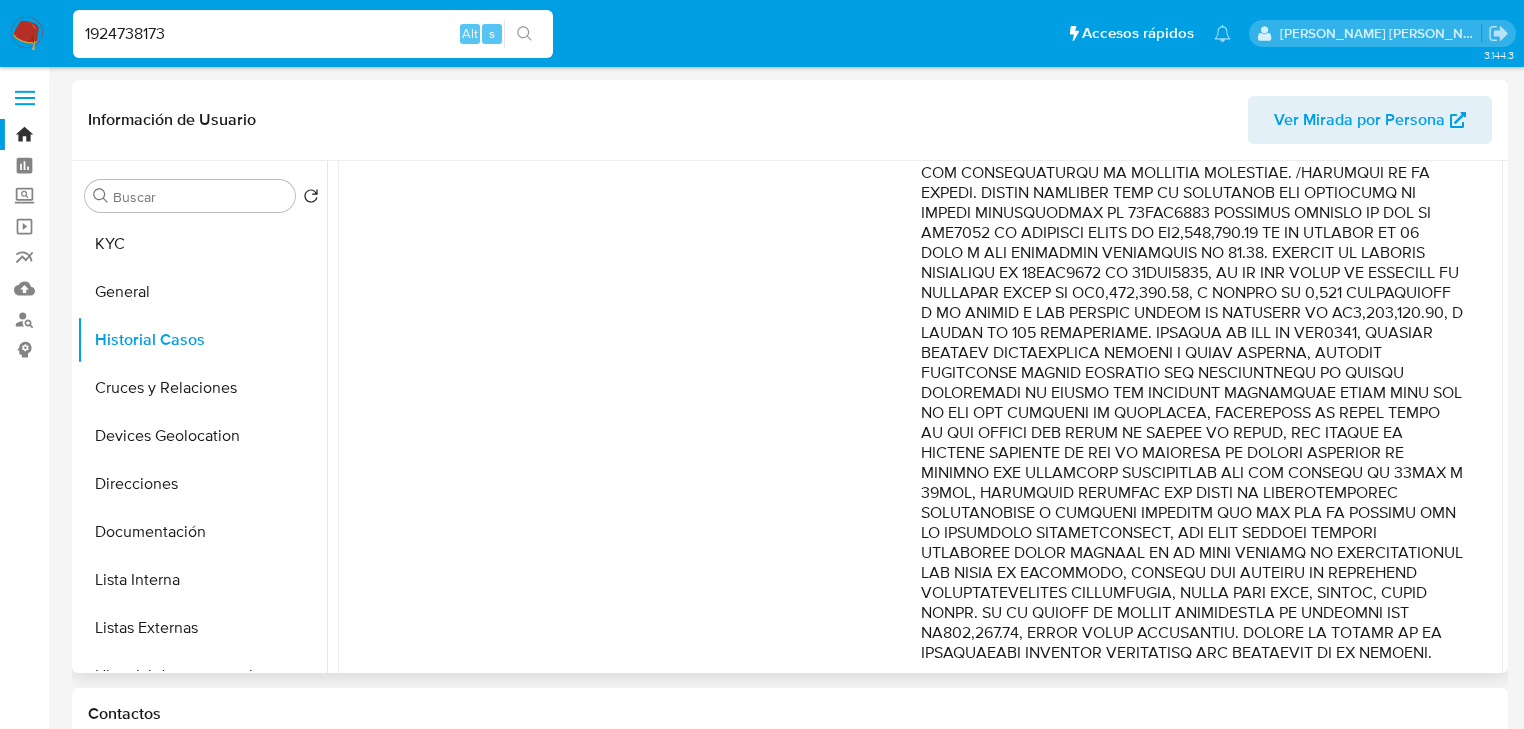 drag, startPoint x: 1392, startPoint y: 424, endPoint x: 1391, endPoint y: 376, distance: 48.010414 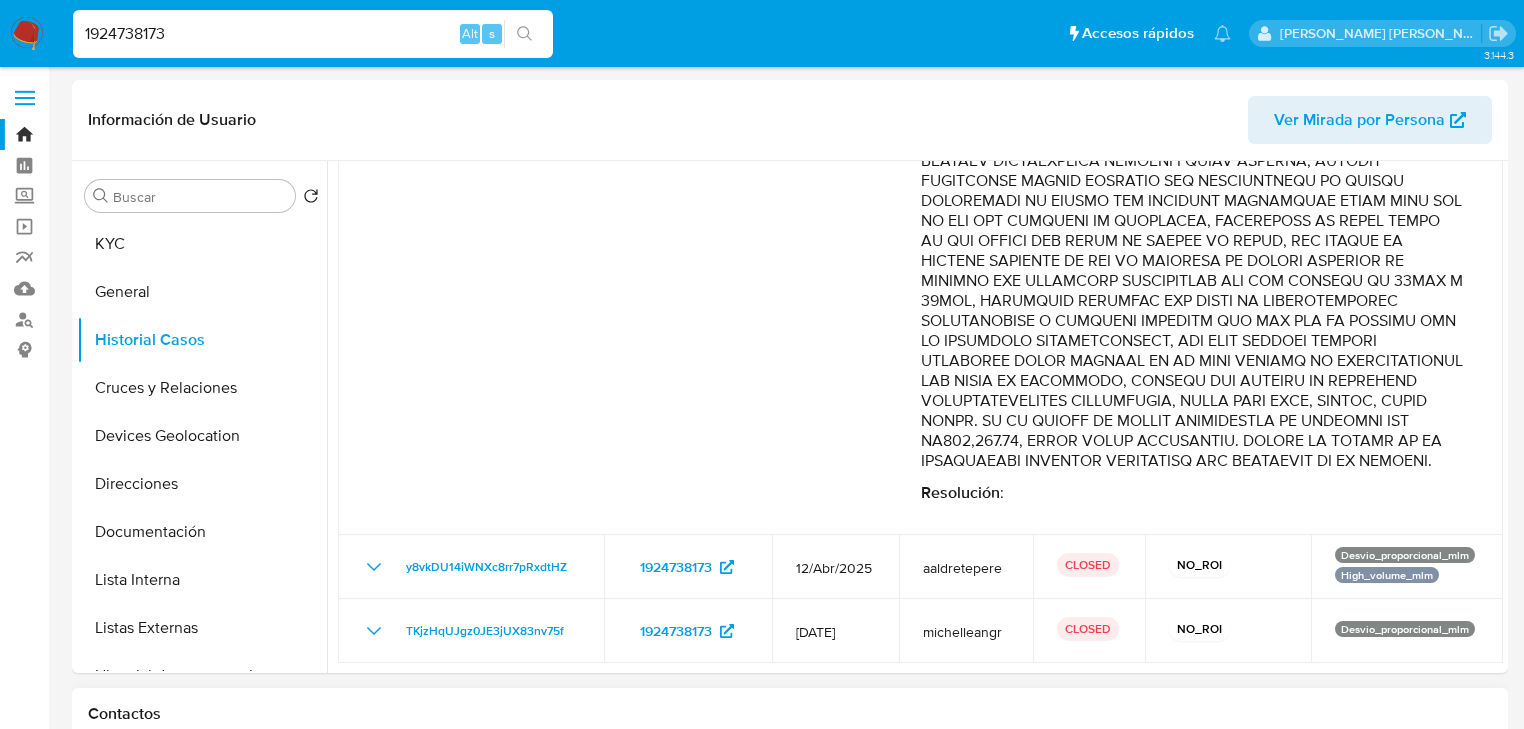 scroll, scrollTop: 756, scrollLeft: 0, axis: vertical 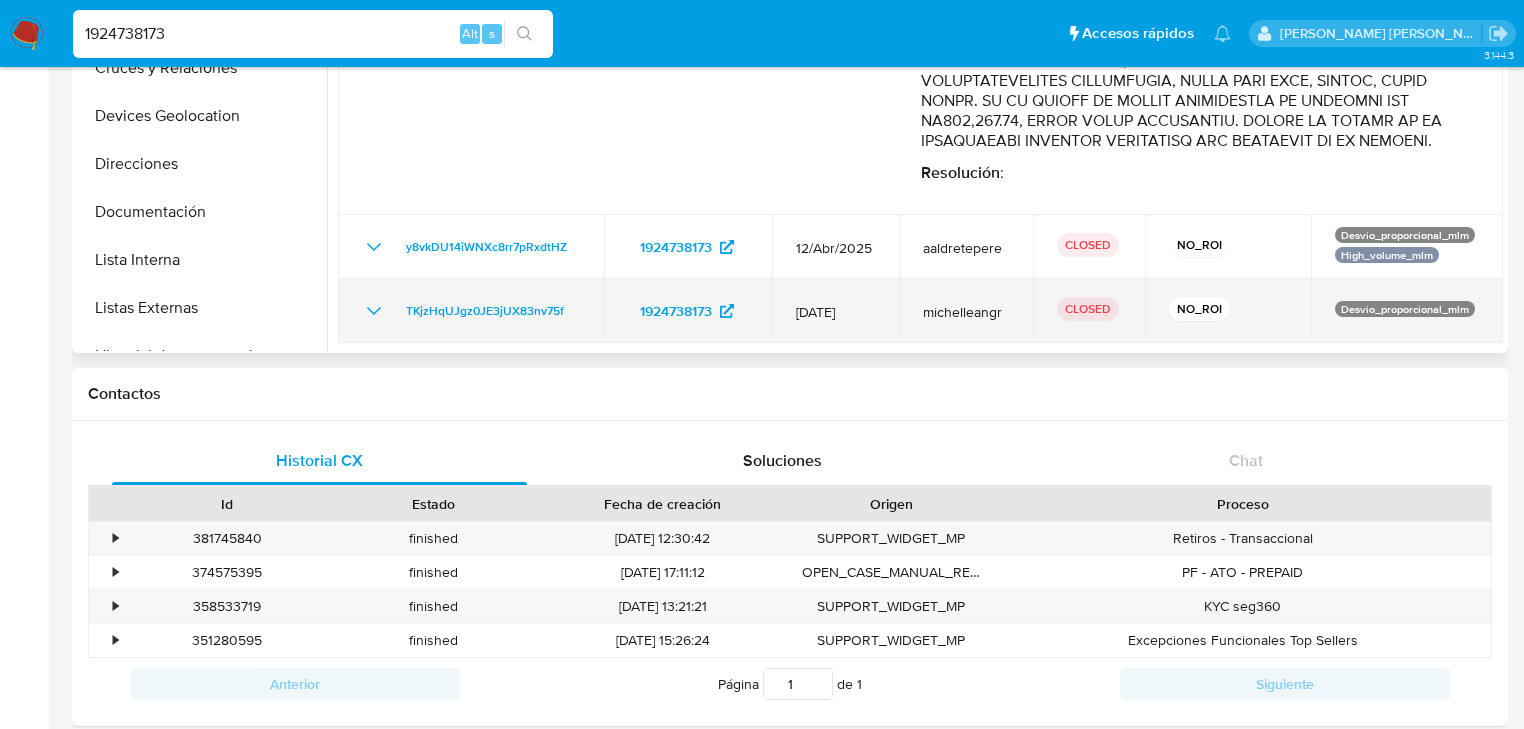 click 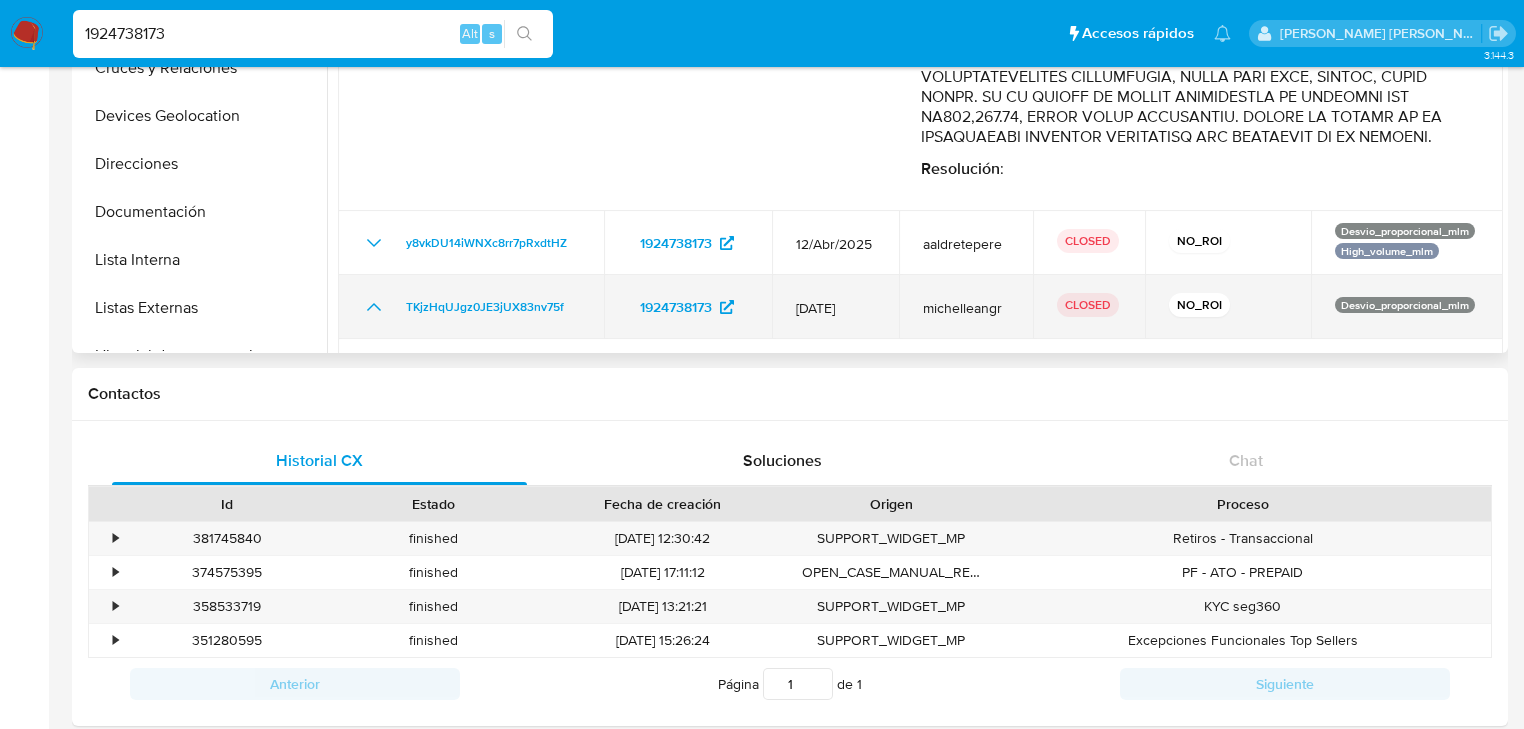 click 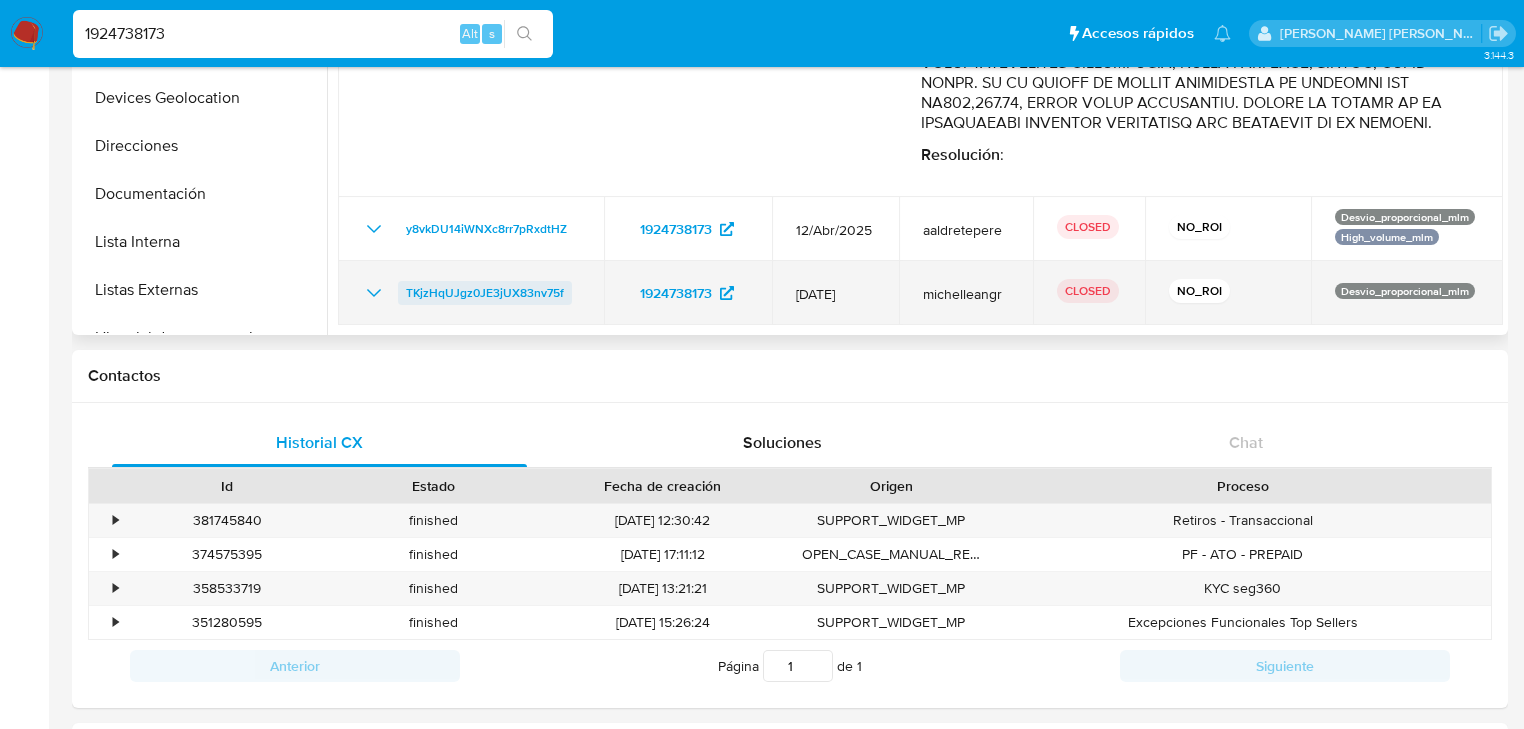 scroll, scrollTop: 320, scrollLeft: 0, axis: vertical 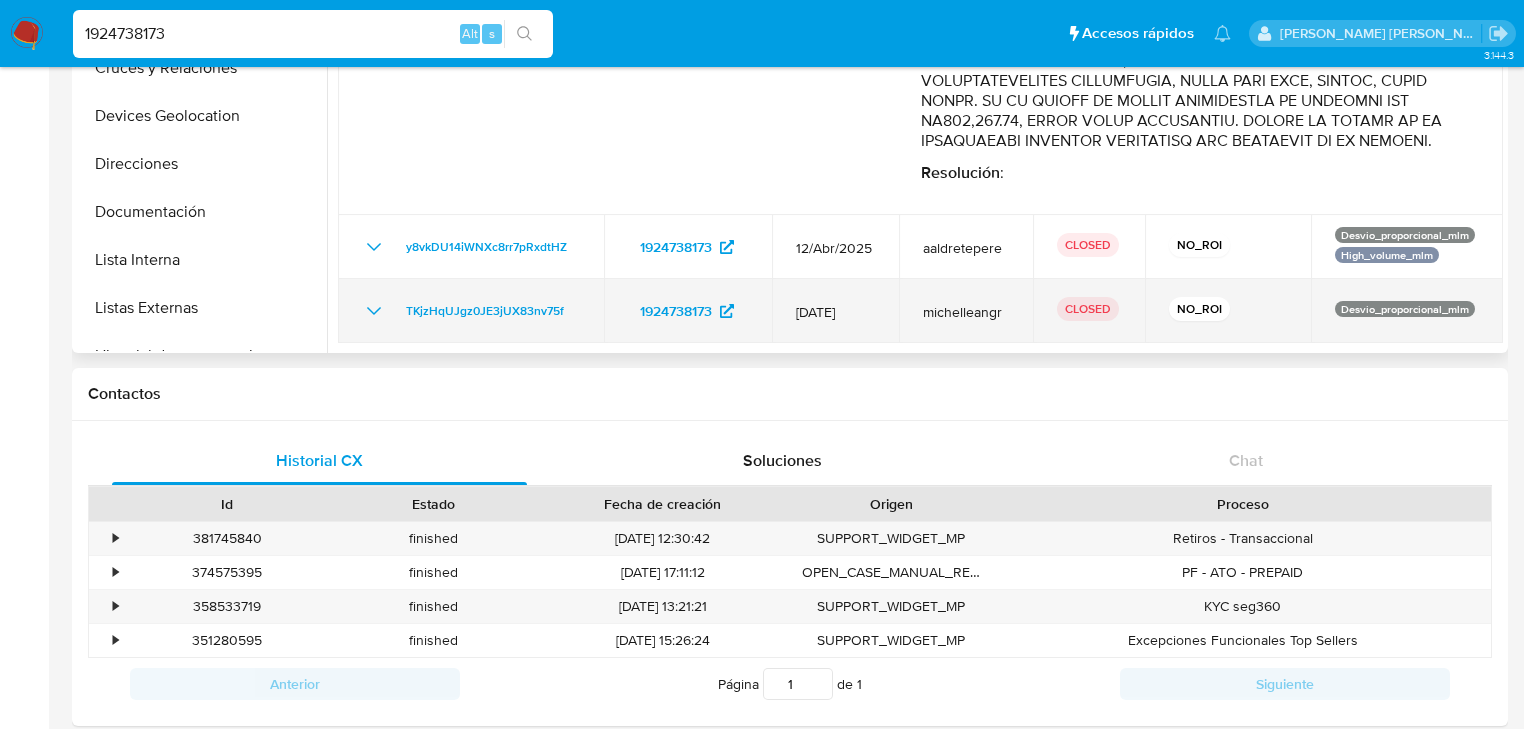 click 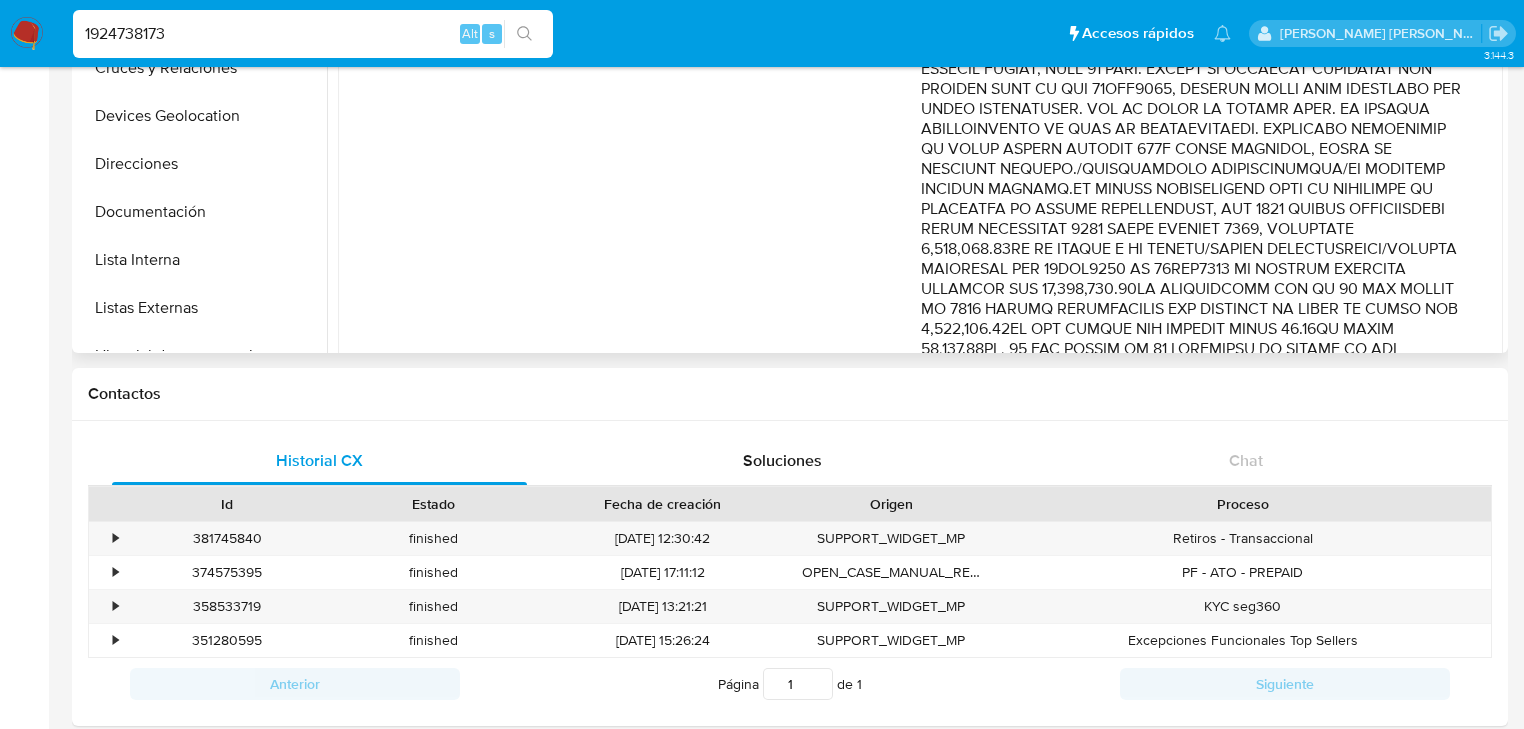 scroll, scrollTop: 1156, scrollLeft: 0, axis: vertical 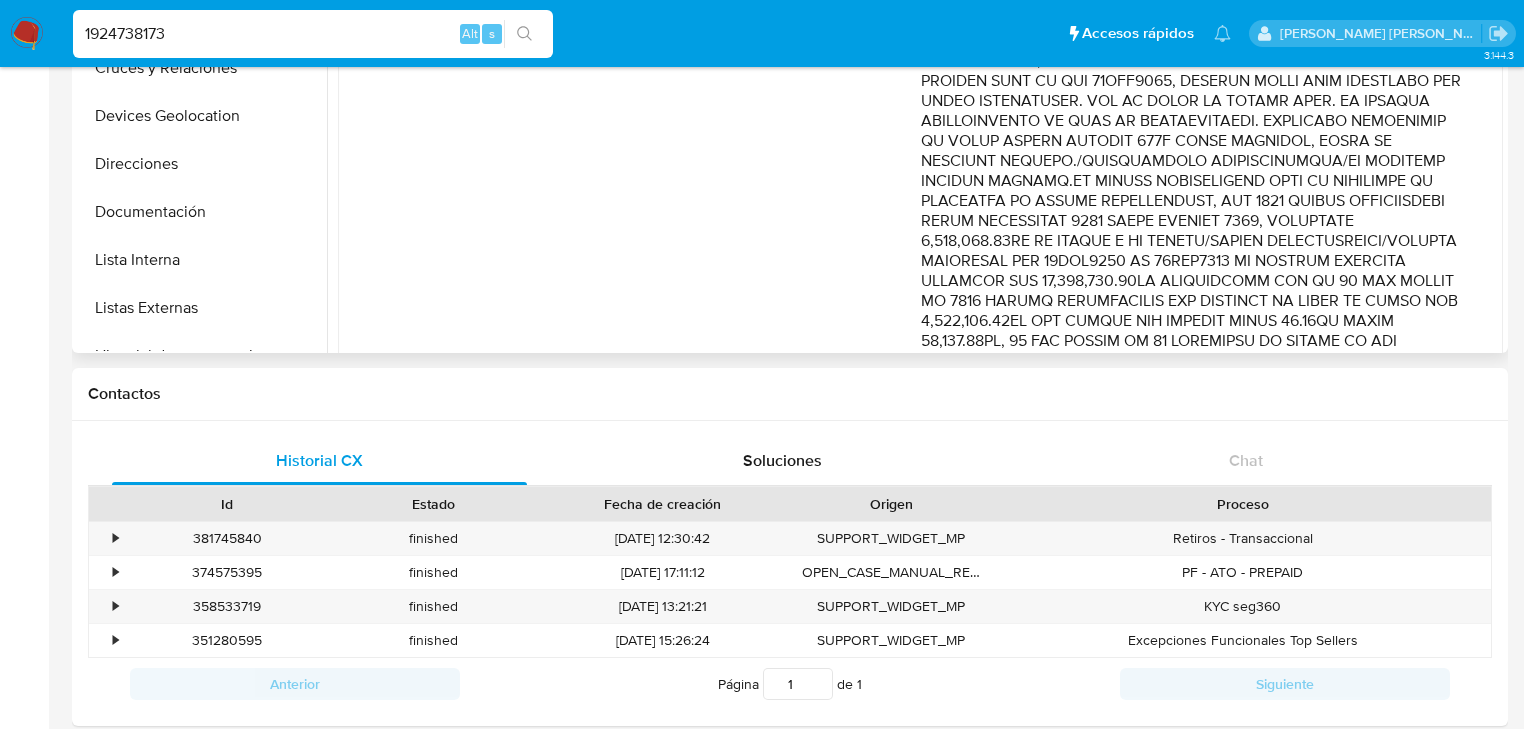 drag, startPoint x: 1290, startPoint y: 238, endPoint x: 1385, endPoint y: 290, distance: 108.30051 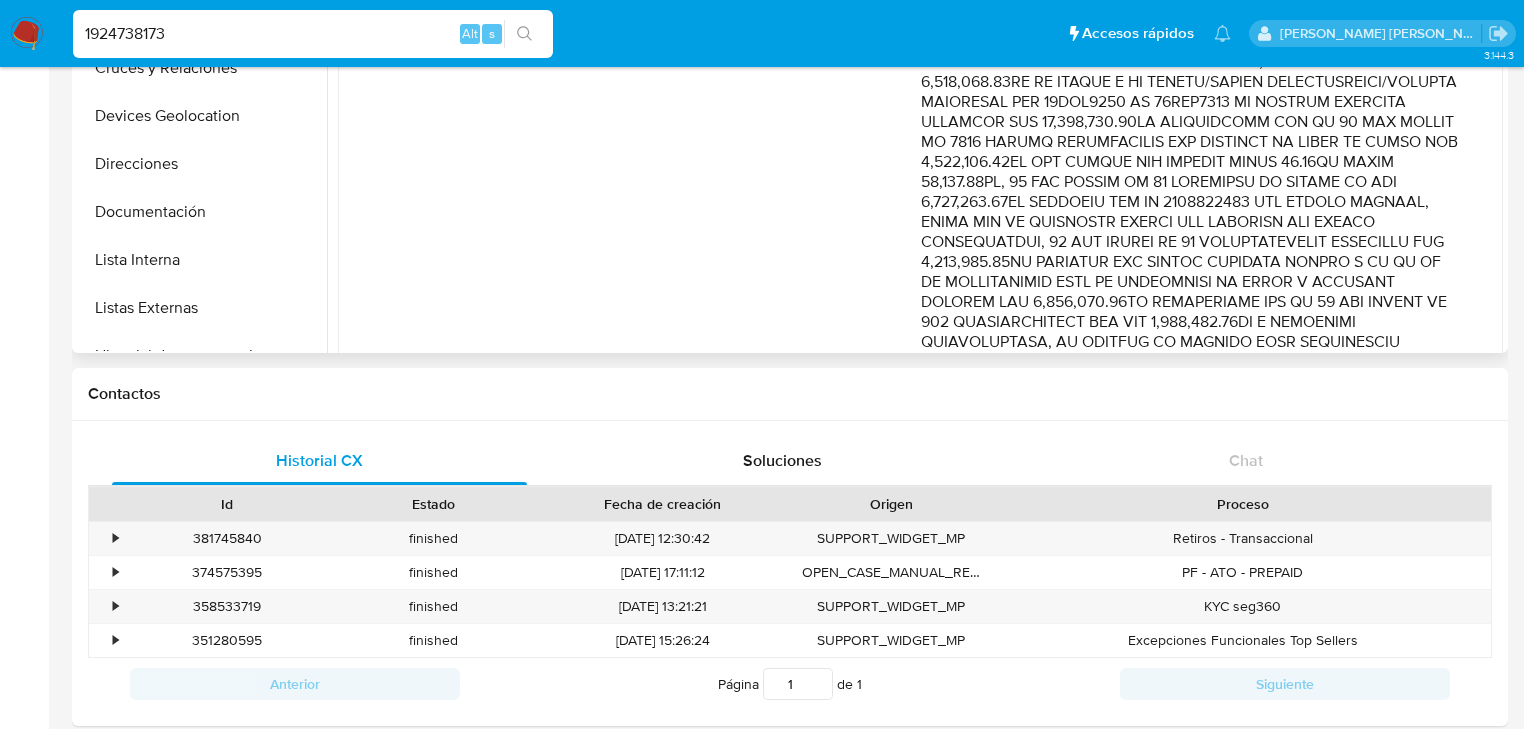 scroll, scrollTop: 1316, scrollLeft: 0, axis: vertical 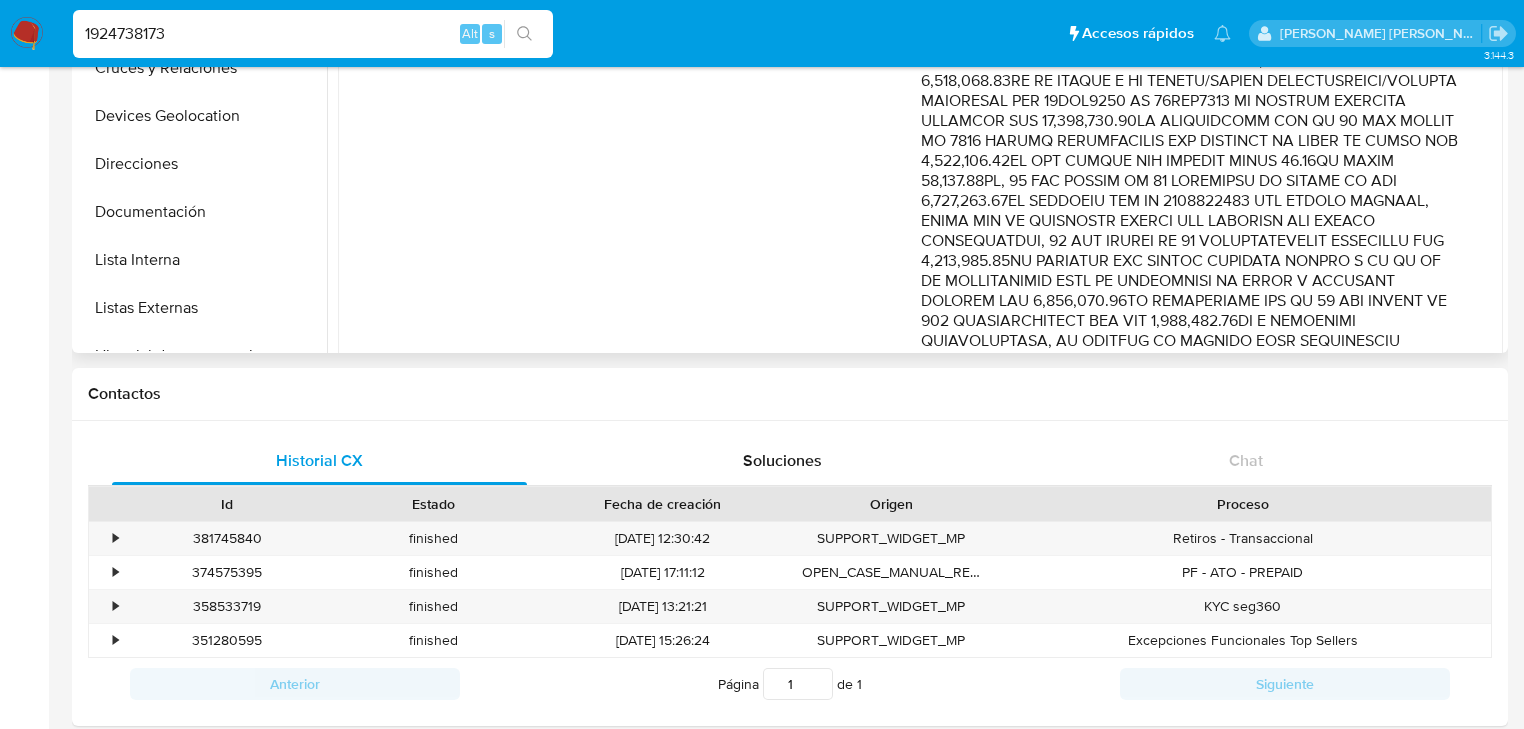 drag, startPoint x: 1375, startPoint y: 154, endPoint x: 1384, endPoint y: 286, distance: 132.30646 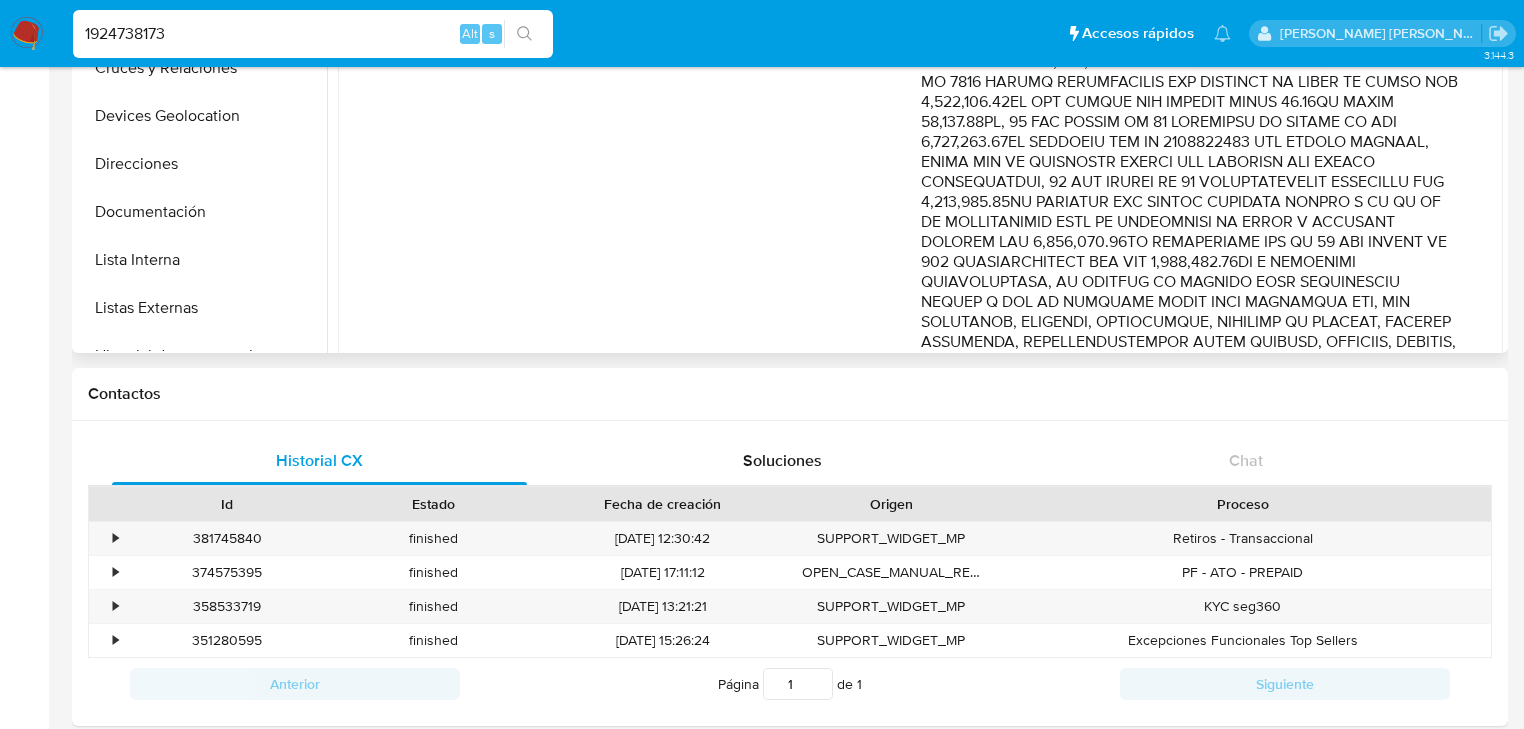 scroll, scrollTop: 1396, scrollLeft: 0, axis: vertical 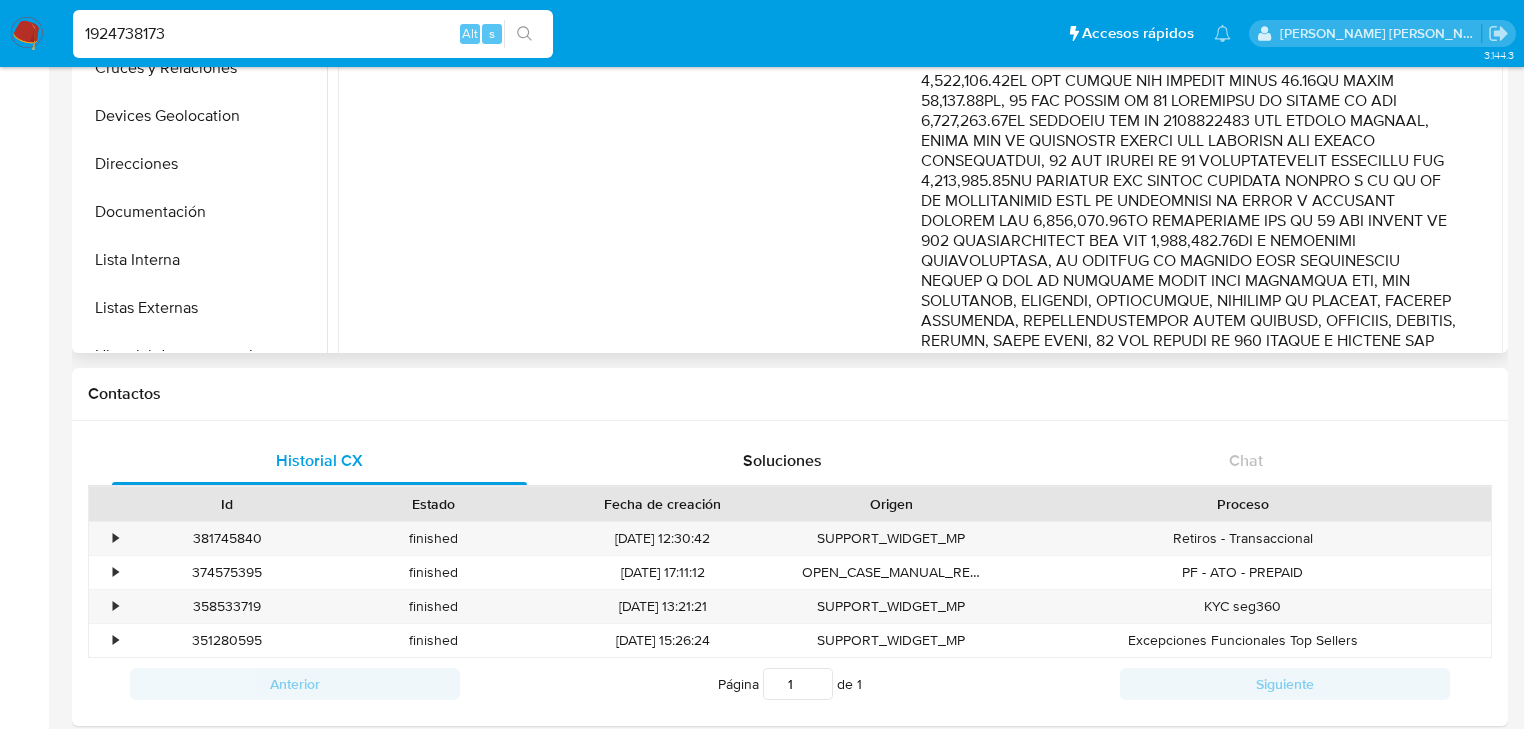 drag, startPoint x: 1296, startPoint y: 234, endPoint x: 1348, endPoint y: 291, distance: 77.155685 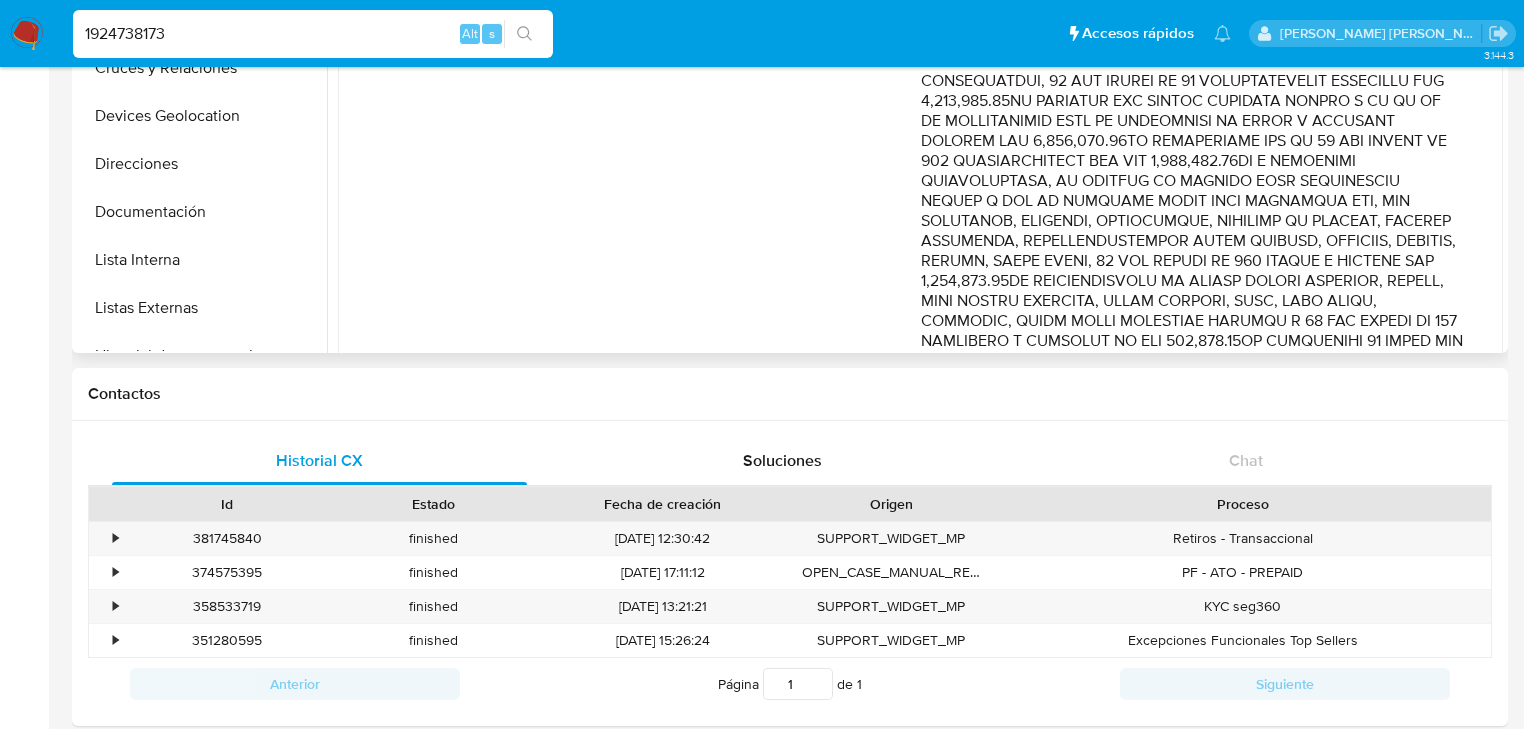 drag, startPoint x: 1272, startPoint y: 226, endPoint x: 1364, endPoint y: 267, distance: 100.72239 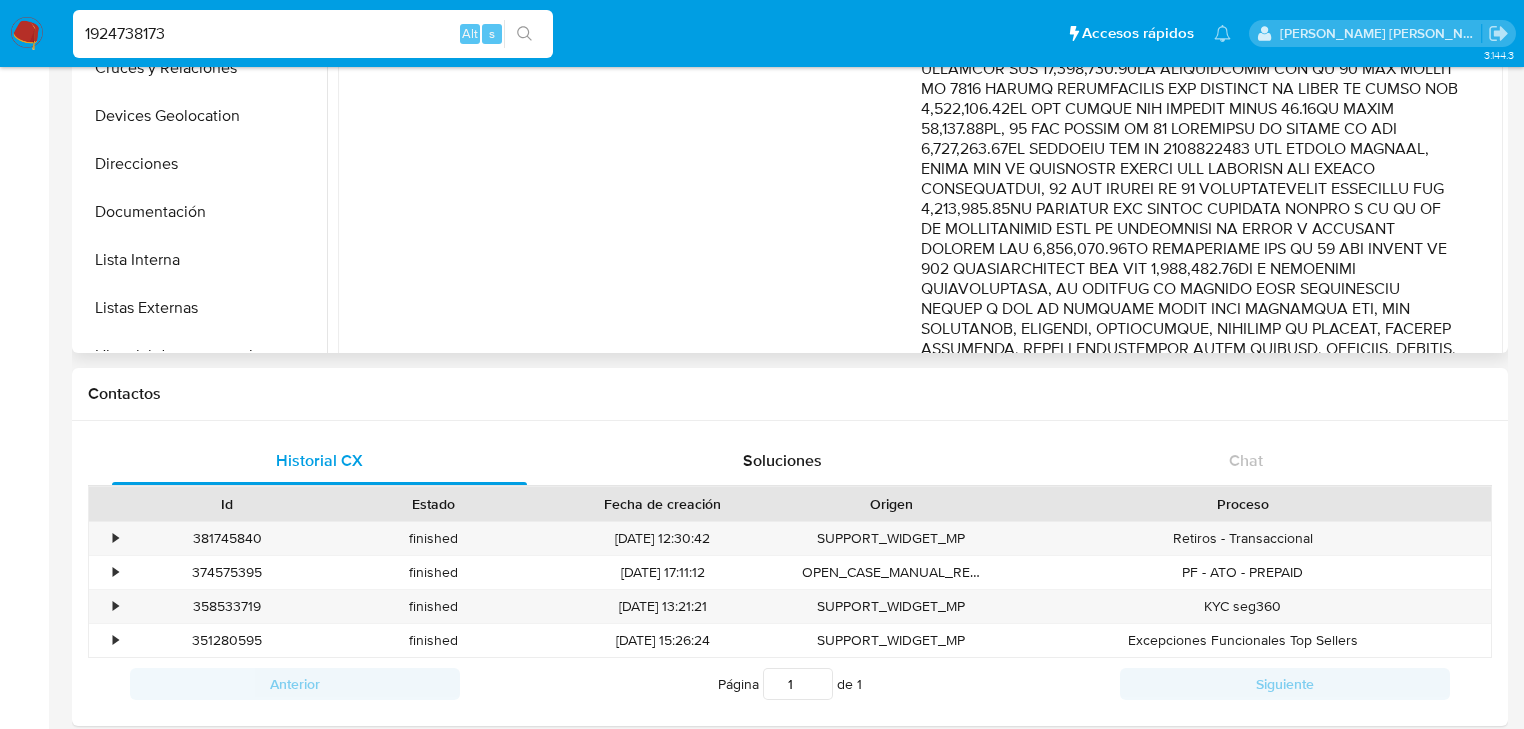 scroll, scrollTop: 1396, scrollLeft: 0, axis: vertical 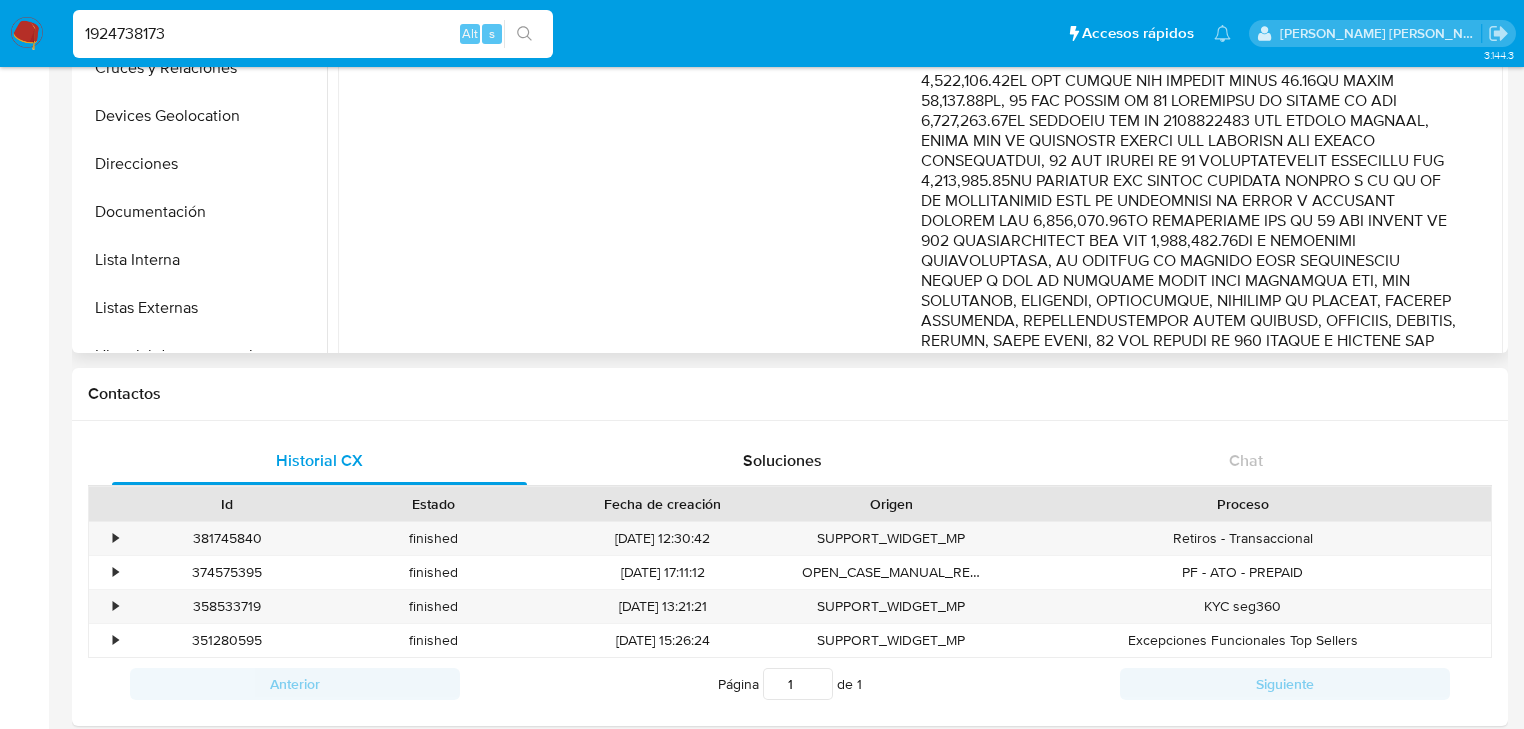 drag, startPoint x: 1318, startPoint y: 249, endPoint x: 1324, endPoint y: 304, distance: 55.326305 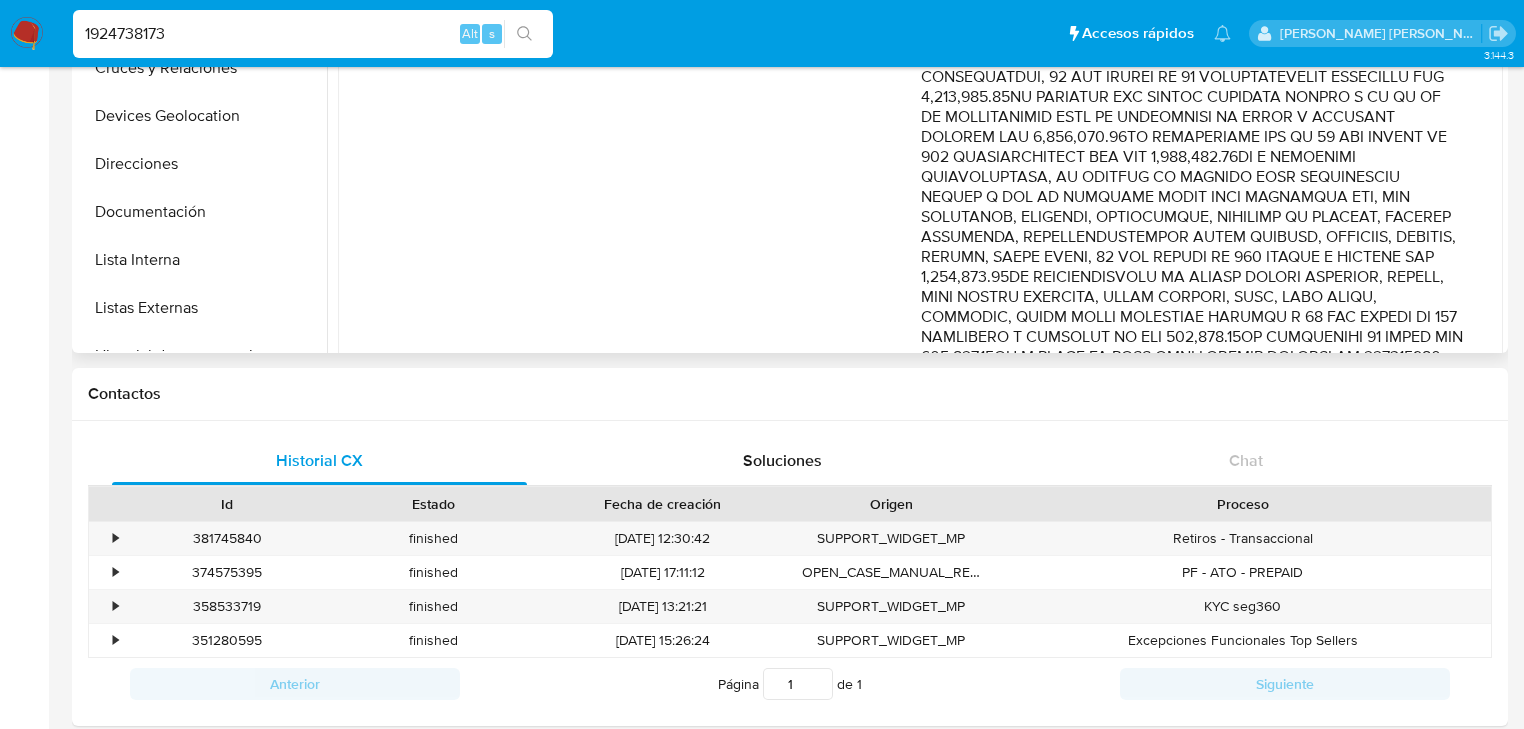 scroll, scrollTop: 1556, scrollLeft: 0, axis: vertical 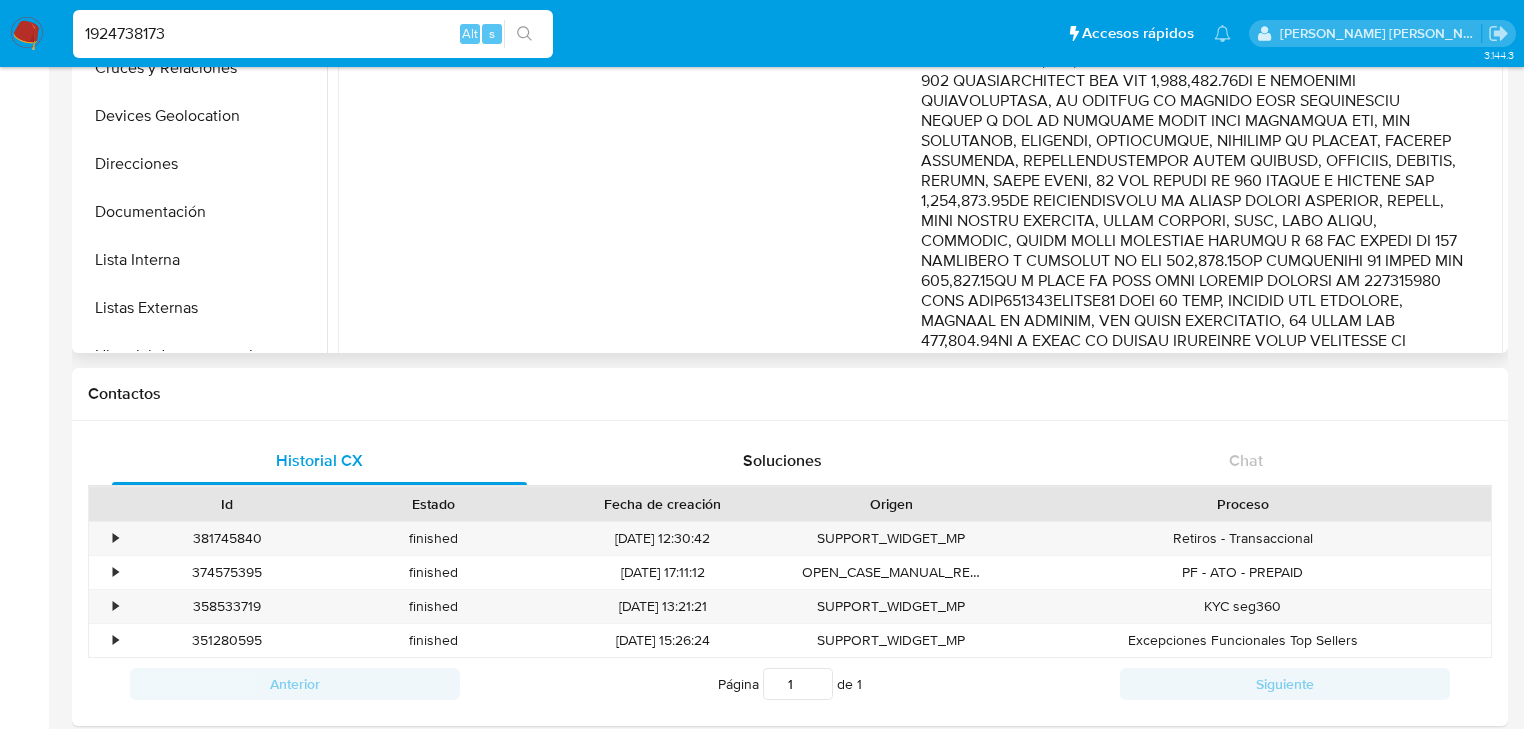 drag, startPoint x: 1330, startPoint y: 234, endPoint x: 1362, endPoint y: 316, distance: 88.02273 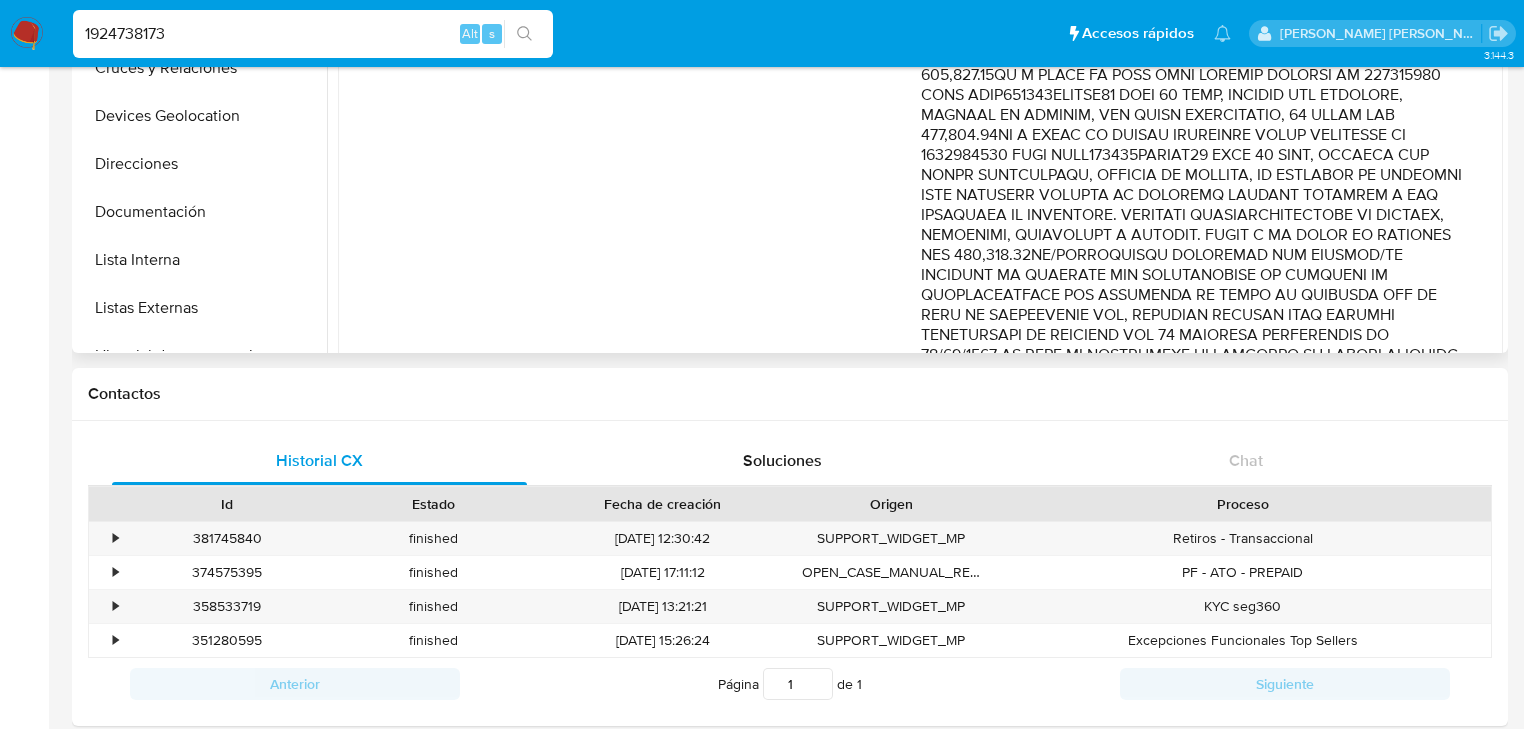 scroll, scrollTop: 1796, scrollLeft: 0, axis: vertical 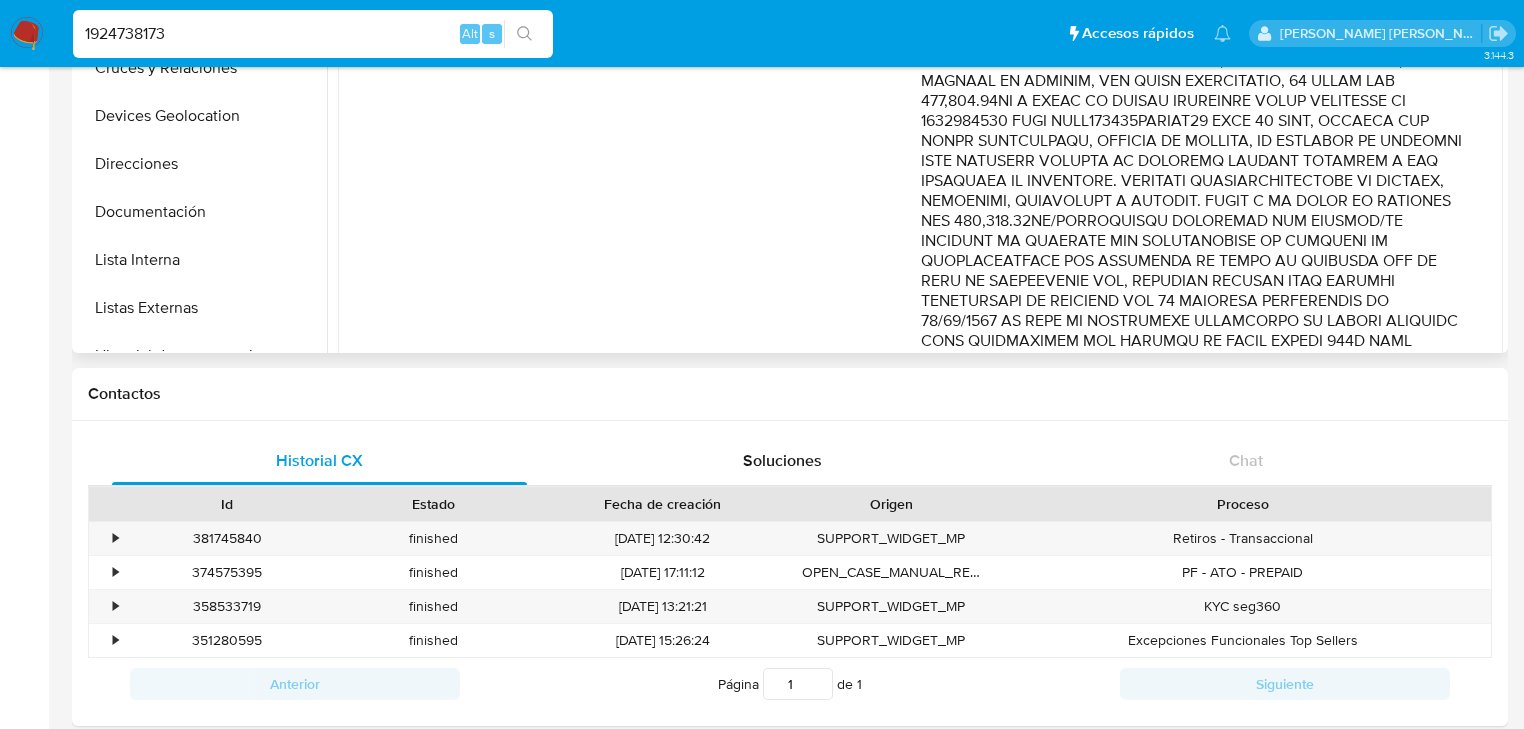 drag, startPoint x: 1259, startPoint y: 199, endPoint x: 1298, endPoint y: 280, distance: 89.89995 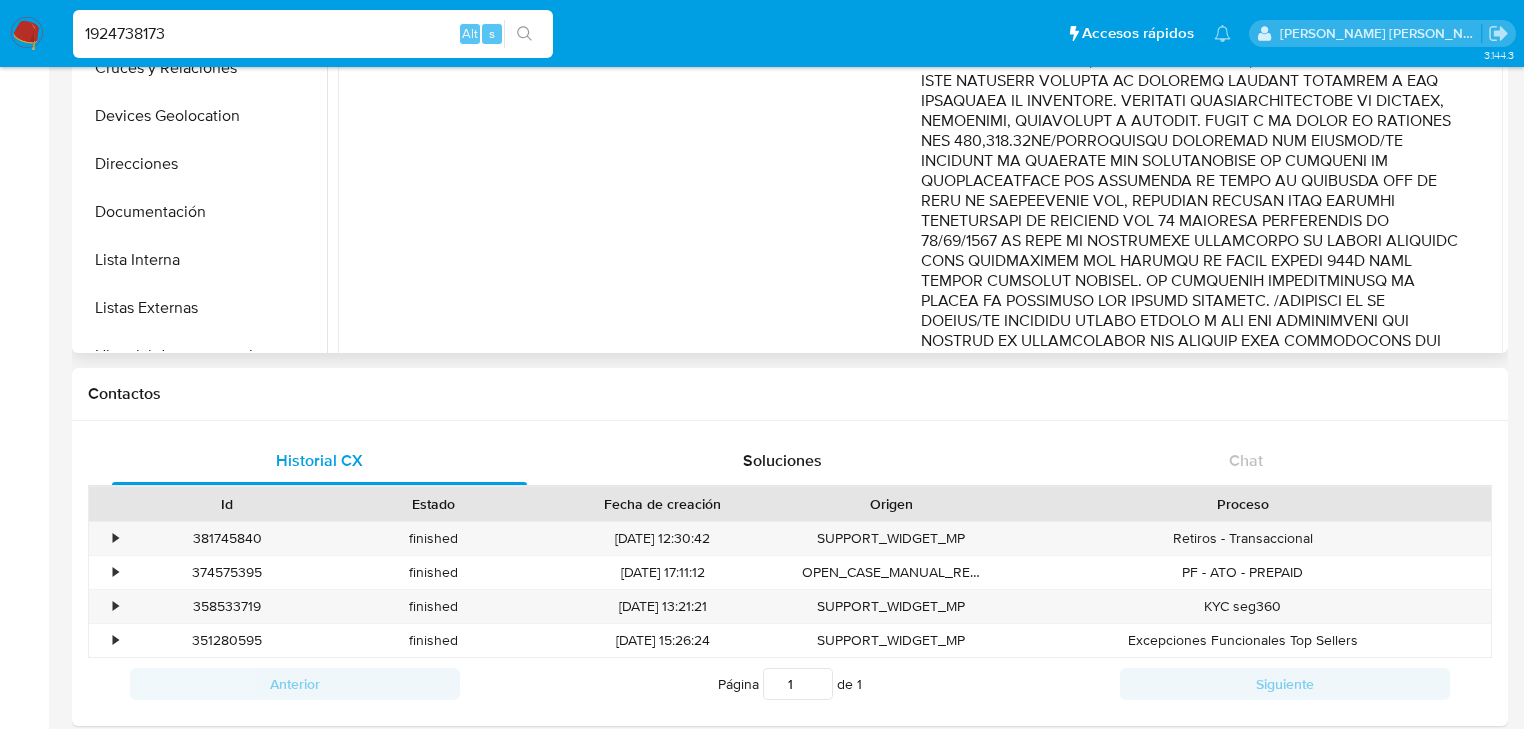 click on "Comentario  :" at bounding box center (1192, -39) 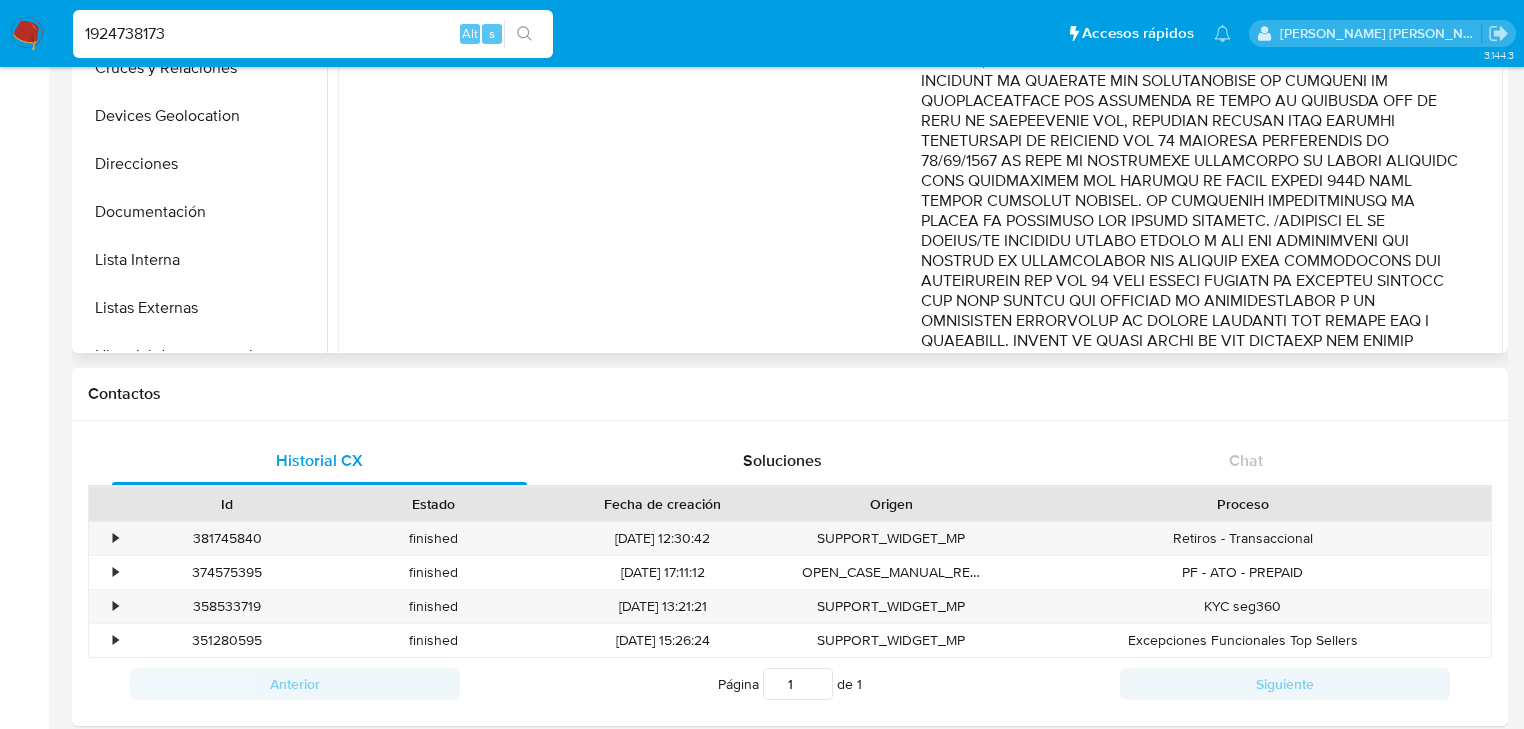 click on "Comentario  :" at bounding box center (1192, -119) 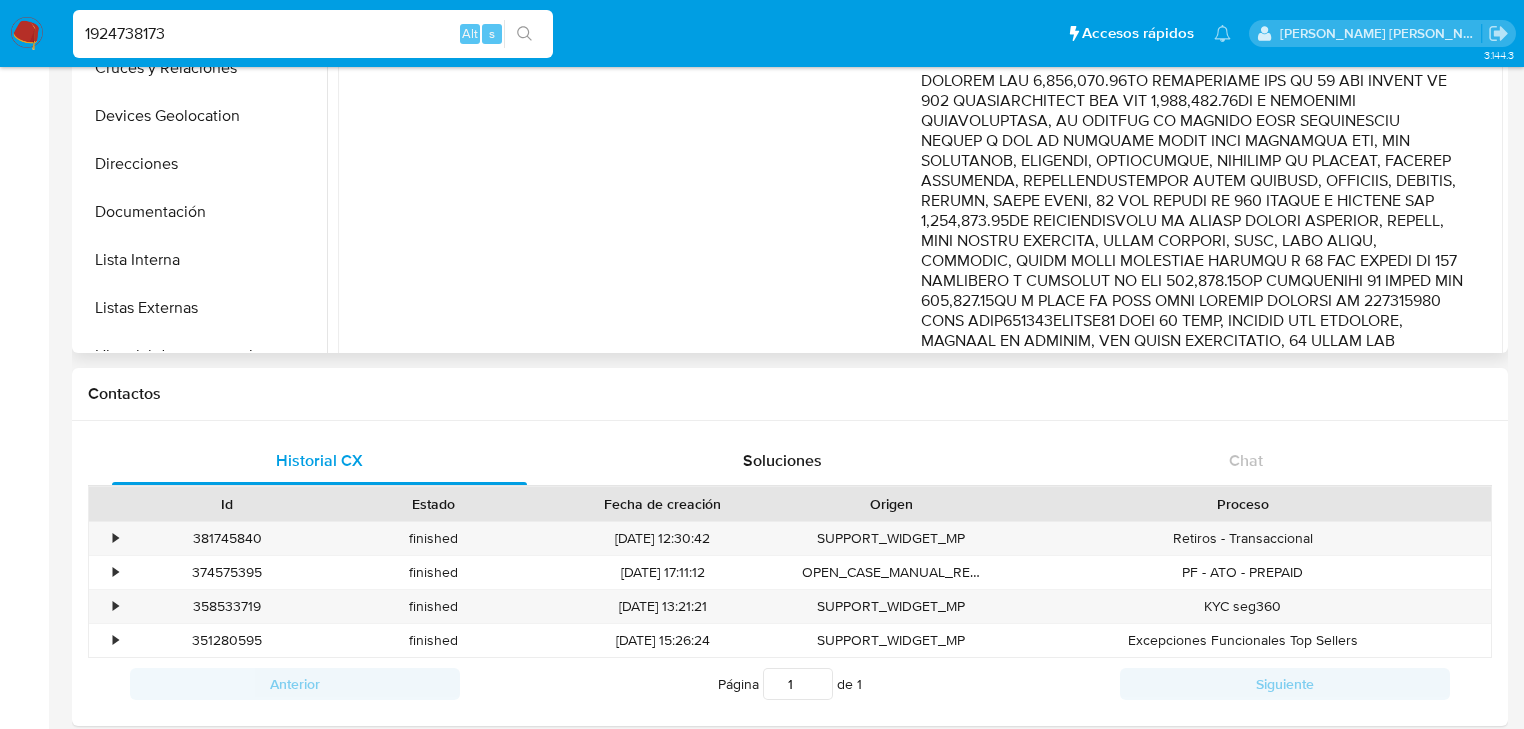 scroll, scrollTop: 1396, scrollLeft: 0, axis: vertical 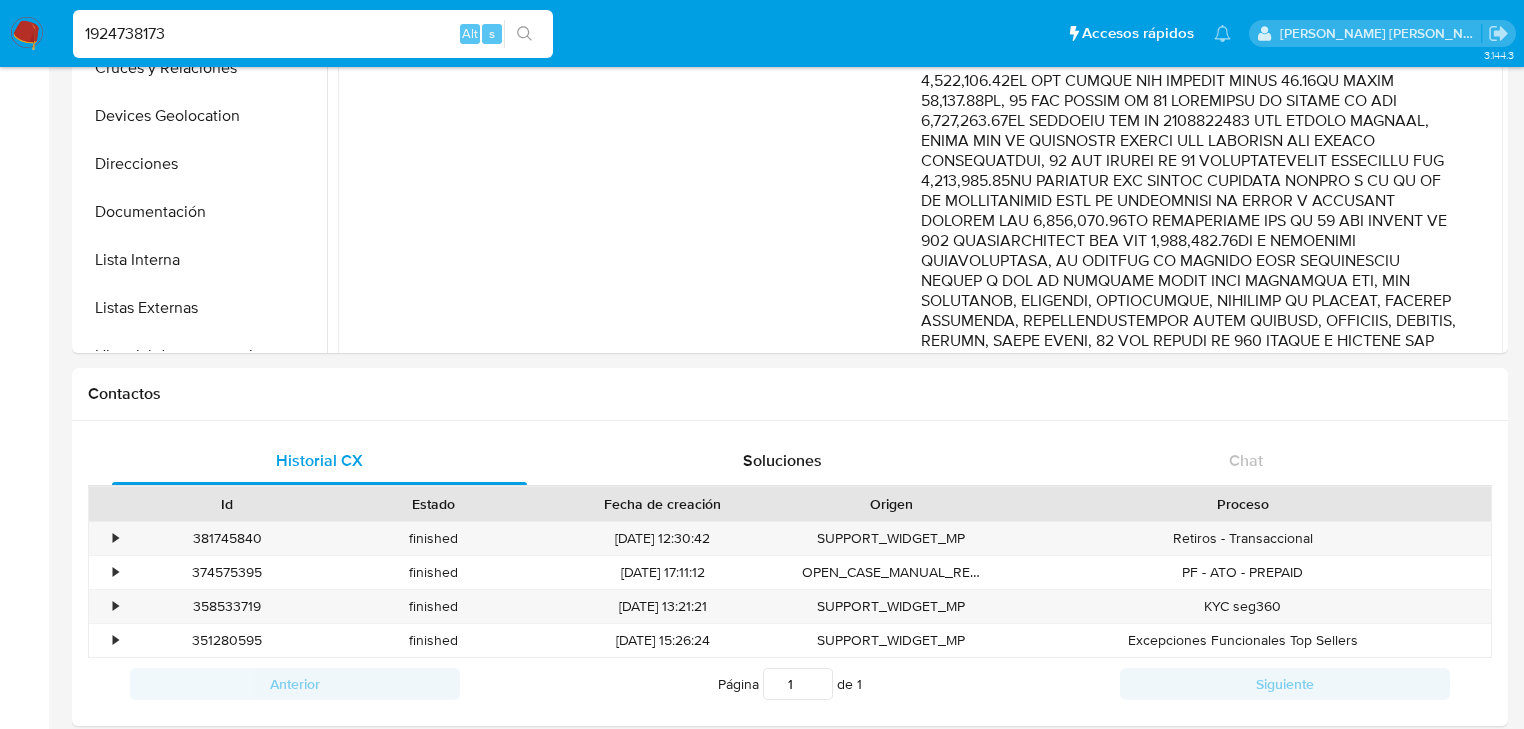 drag, startPoint x: 268, startPoint y: 31, endPoint x: 0, endPoint y: -73, distance: 287.47174 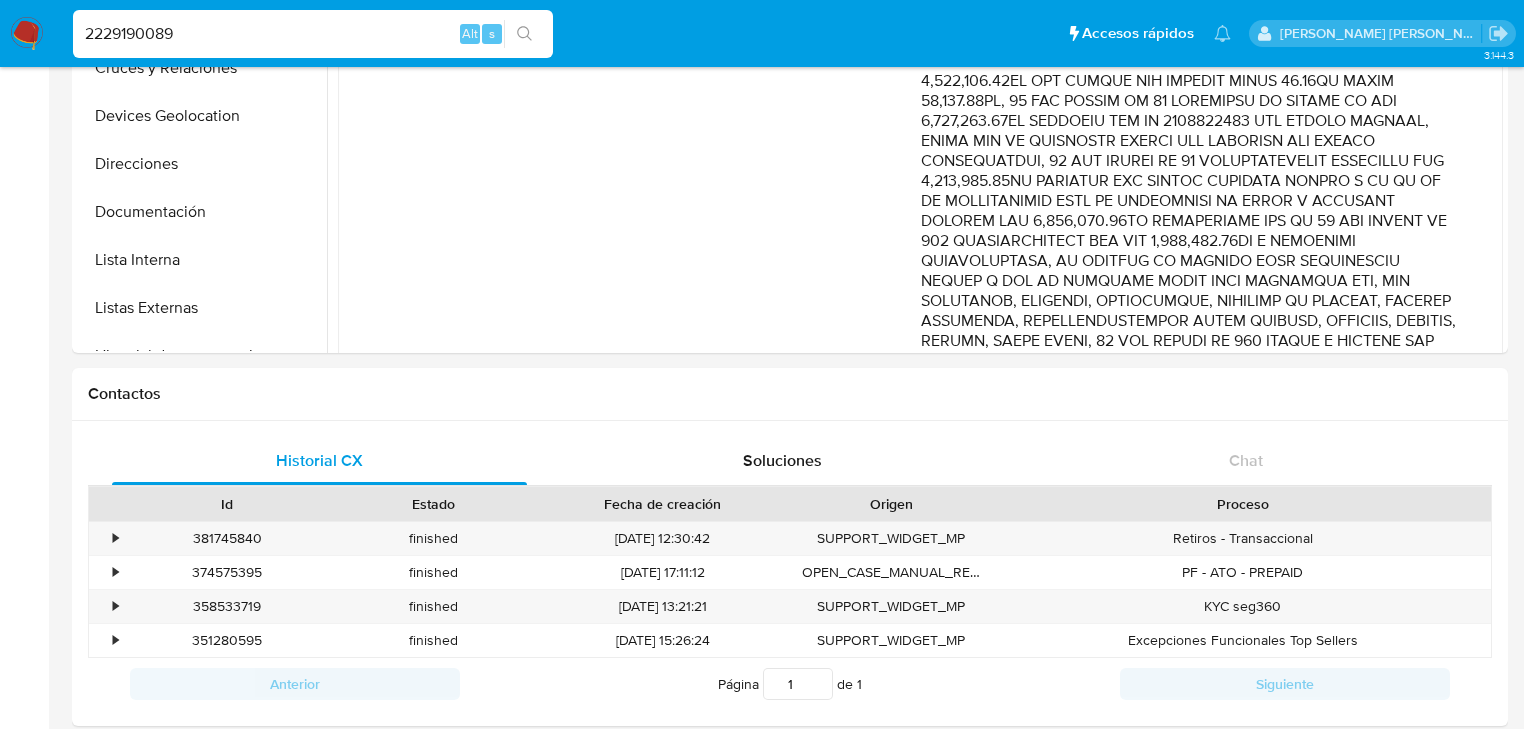 type on "2229190089" 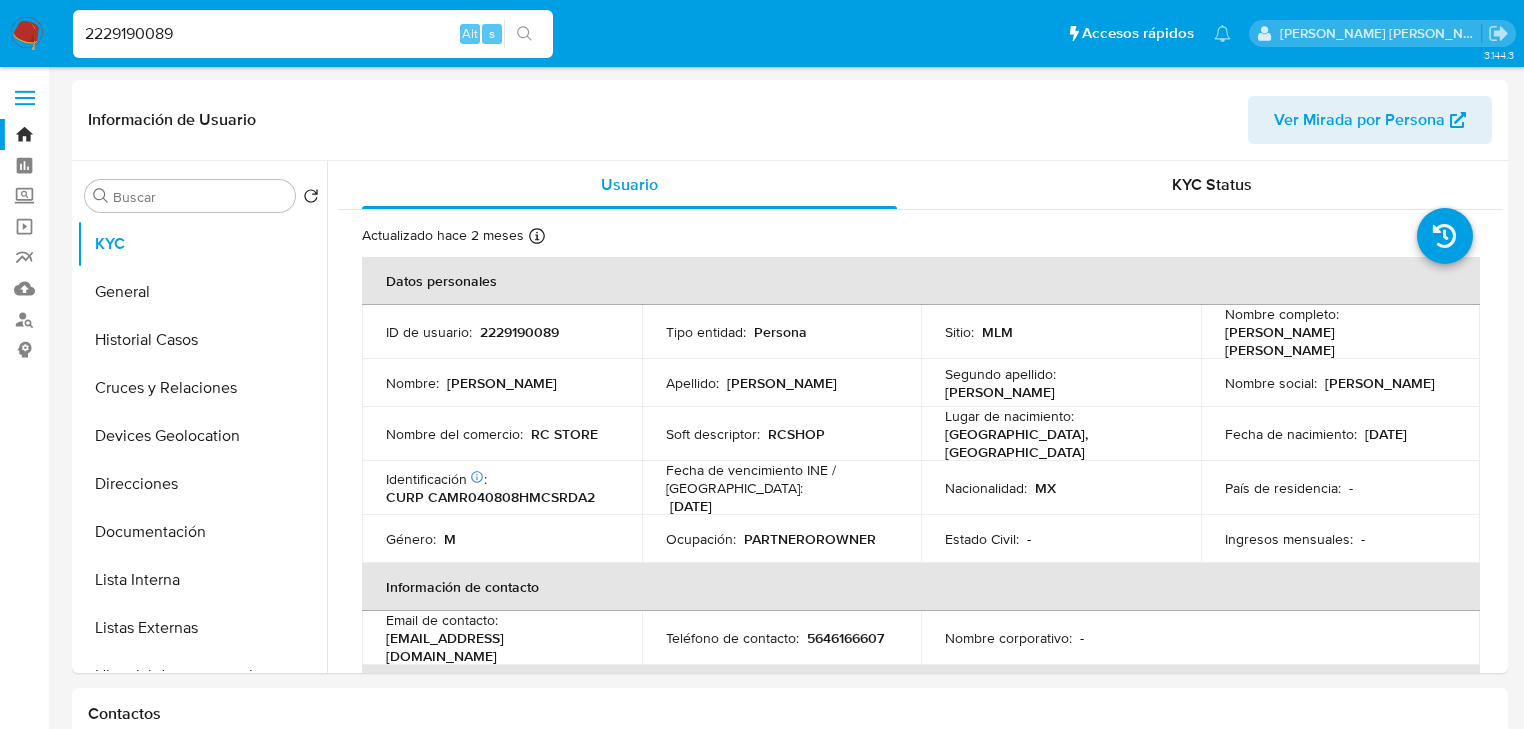 select on "10" 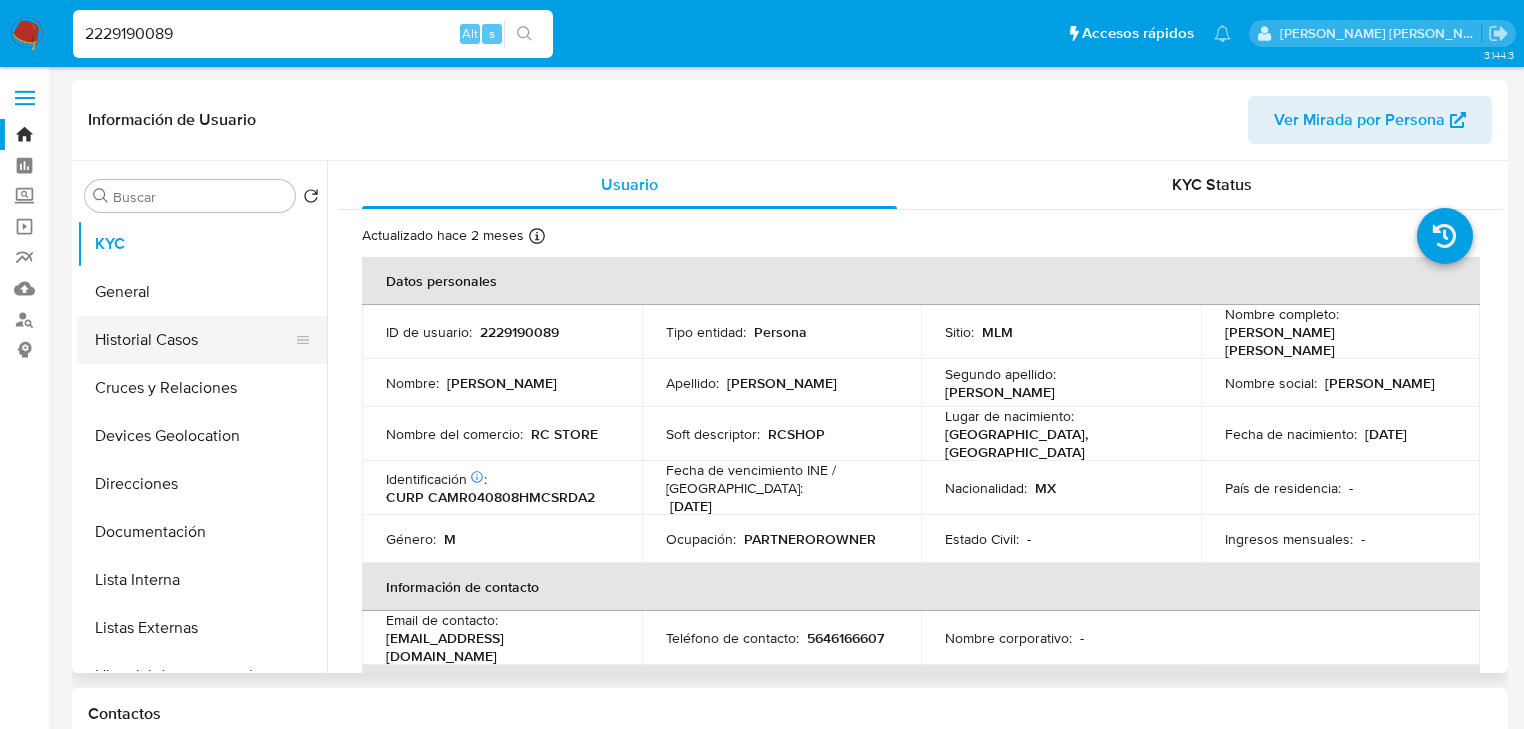 click on "Historial Casos" at bounding box center (194, 340) 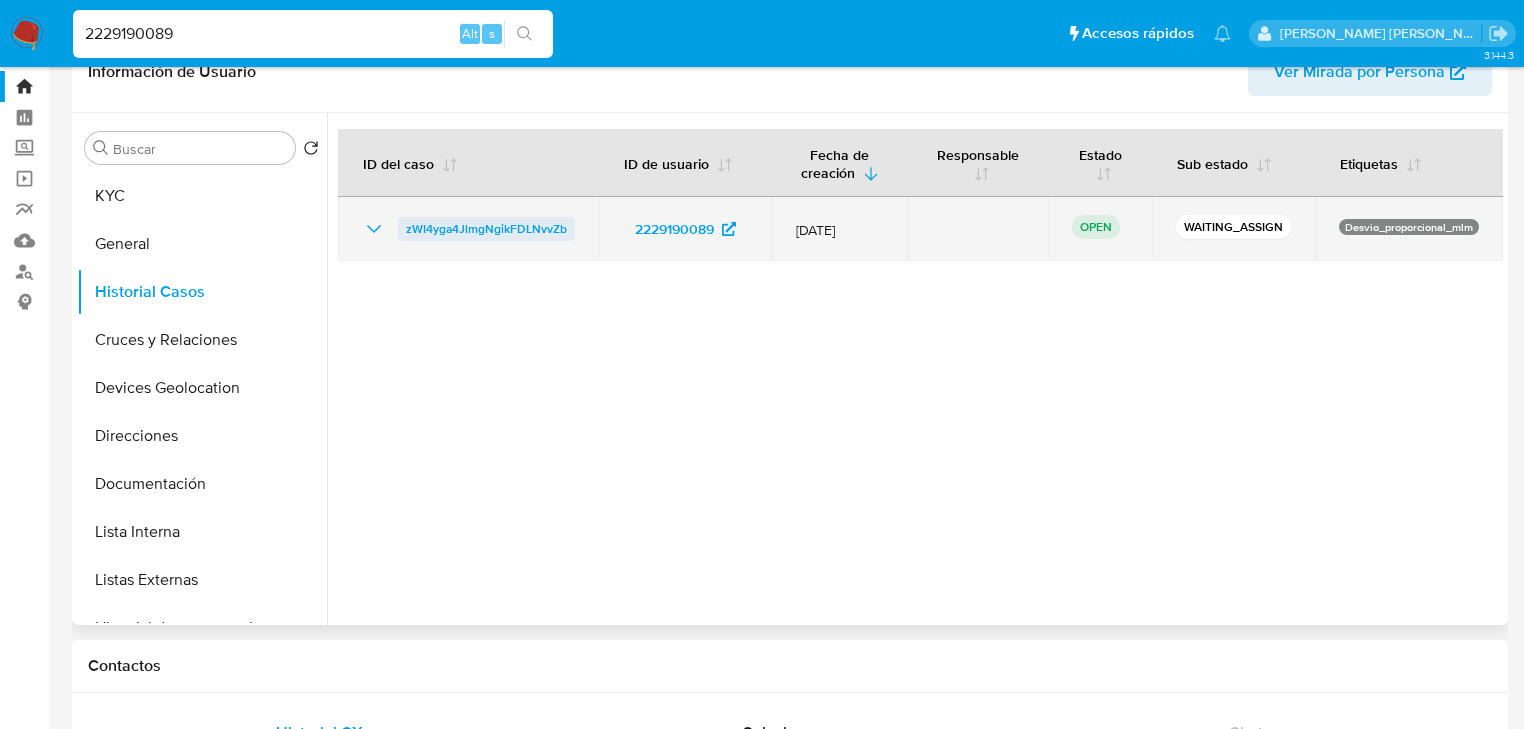 scroll, scrollTop: 0, scrollLeft: 0, axis: both 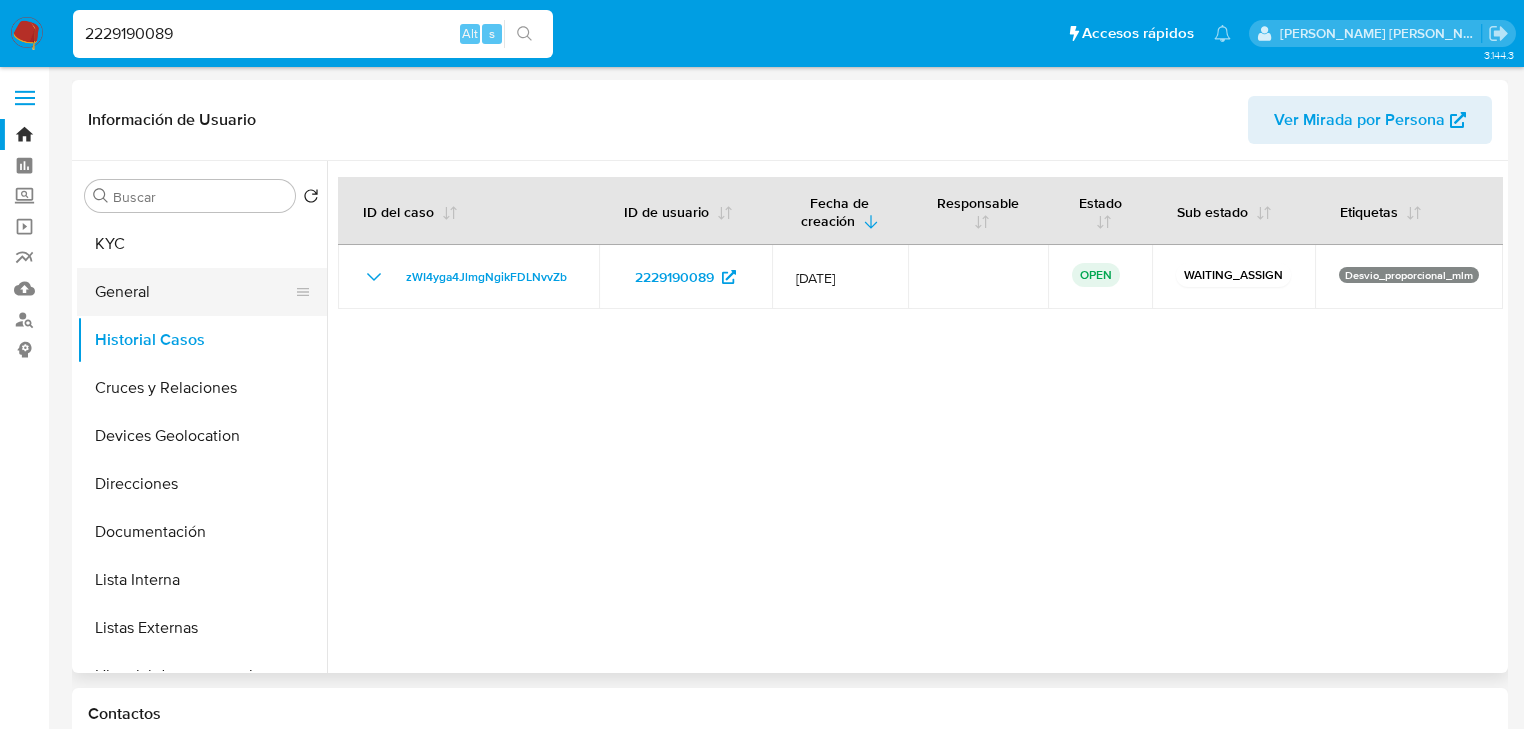 click on "General" at bounding box center (194, 292) 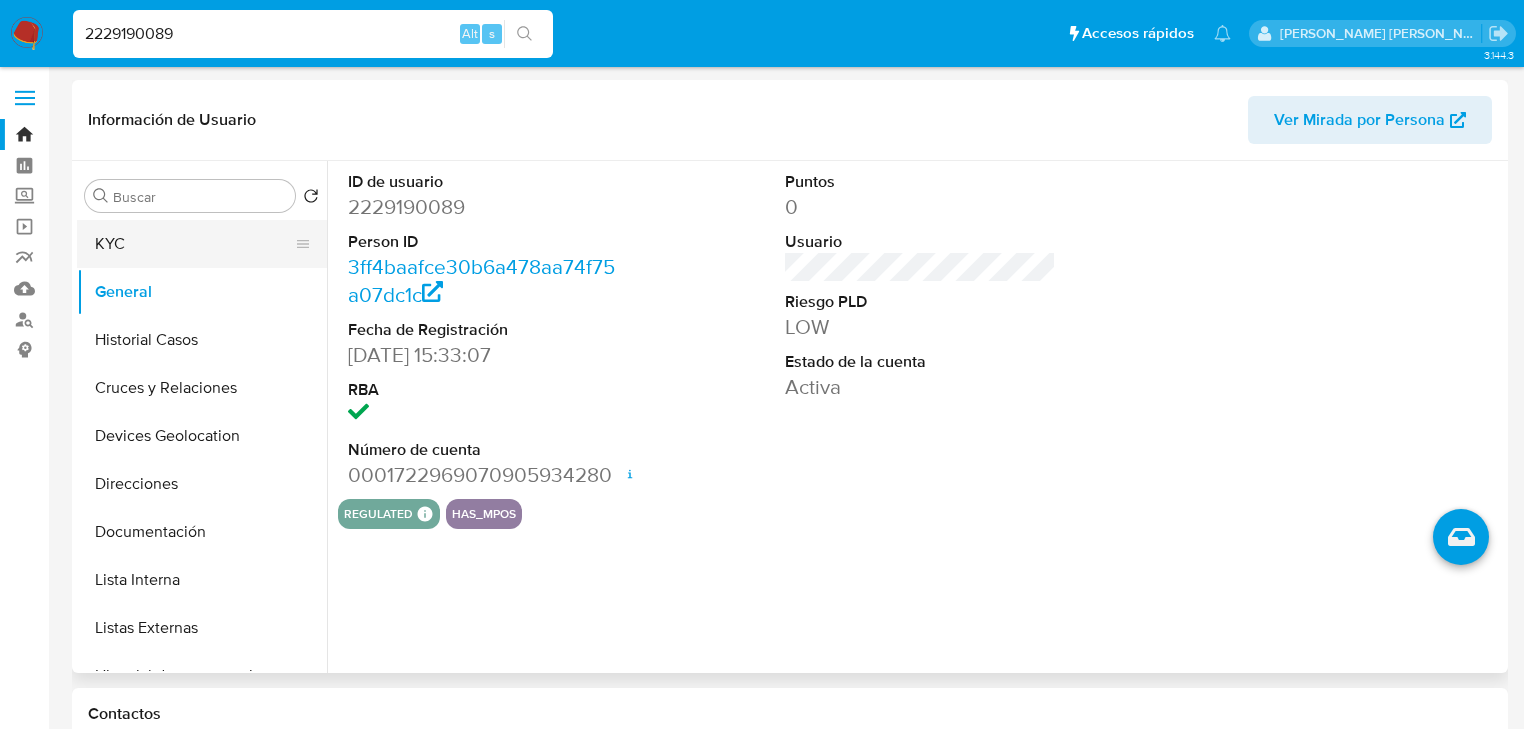 click on "KYC" at bounding box center [194, 244] 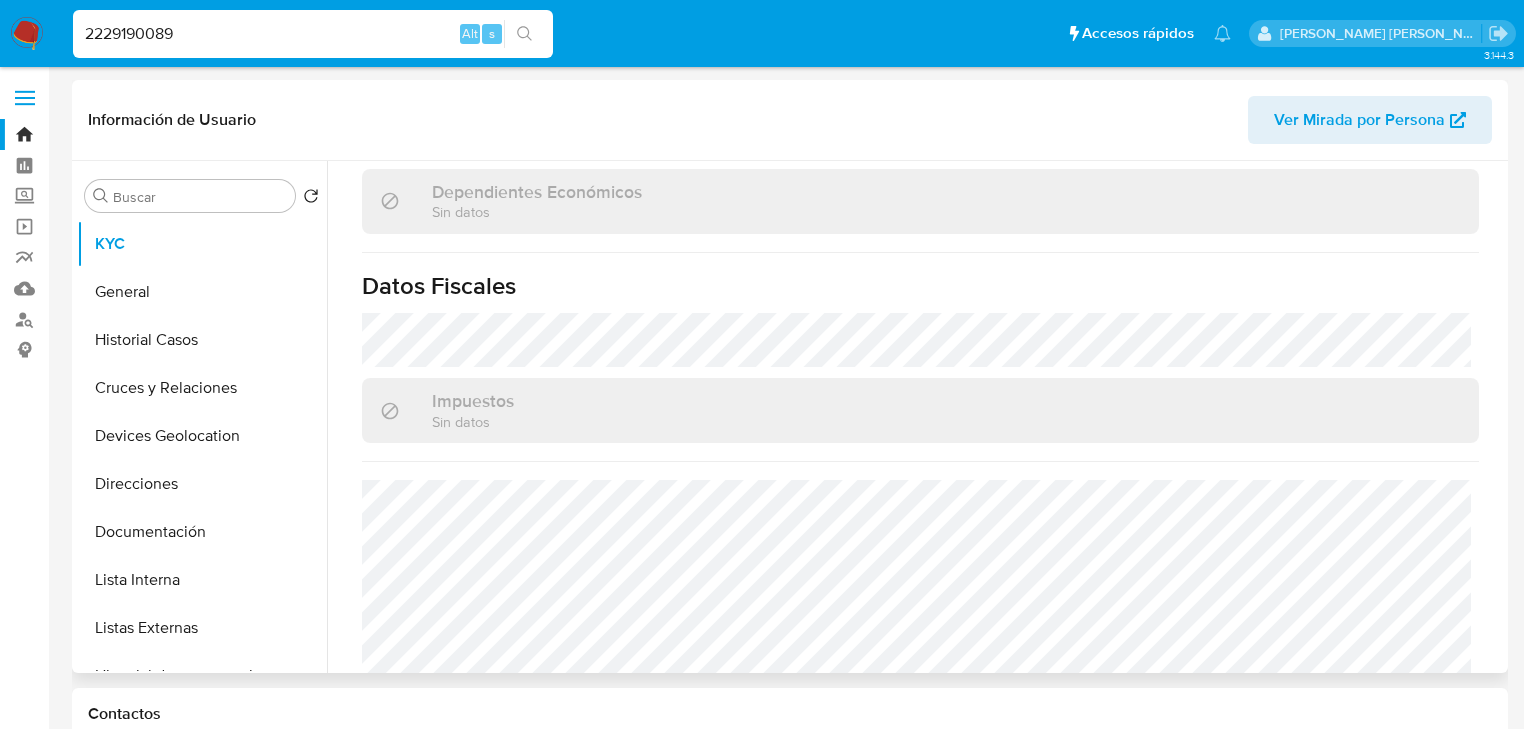 scroll, scrollTop: 1268, scrollLeft: 0, axis: vertical 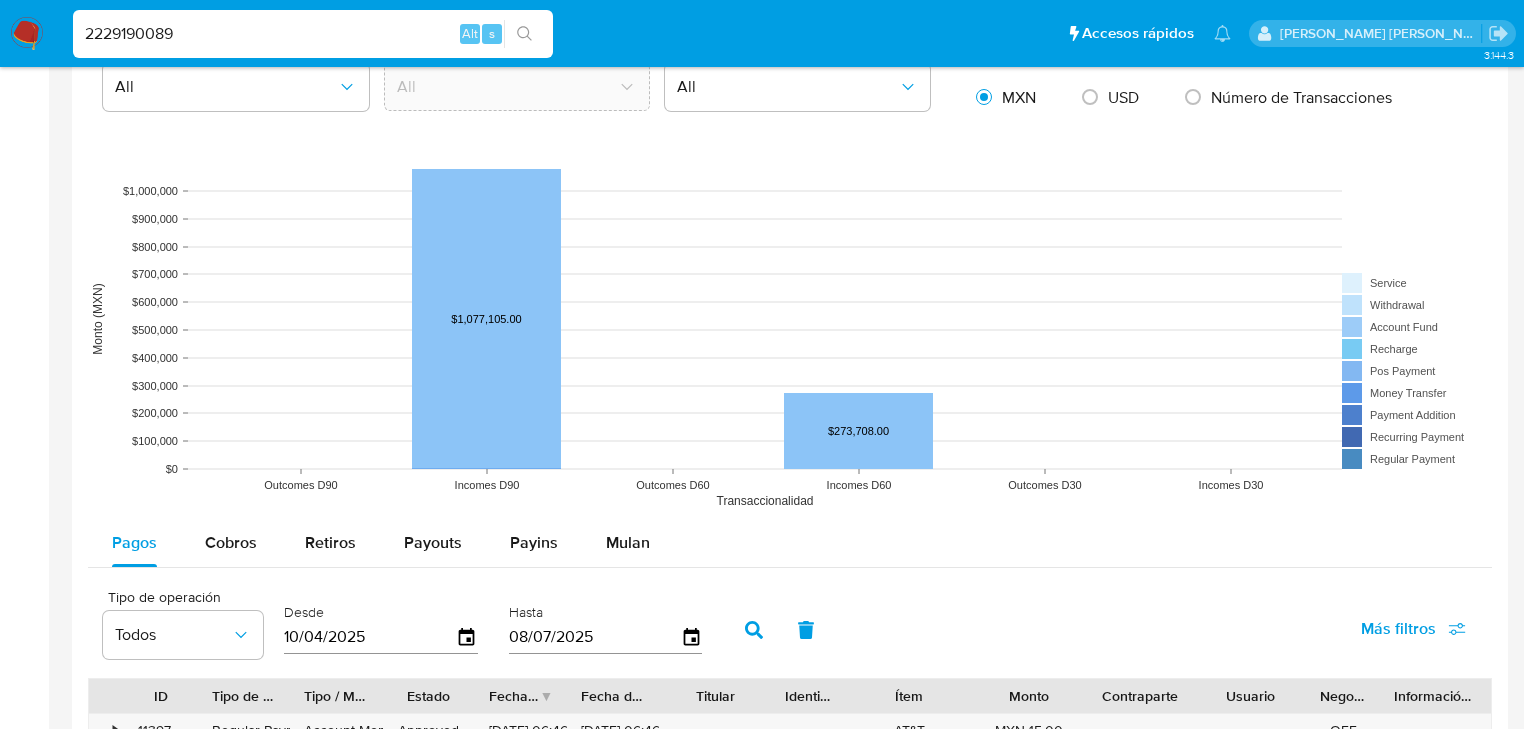 drag, startPoint x: 226, startPoint y: 547, endPoint x: 608, endPoint y: 499, distance: 385.0039 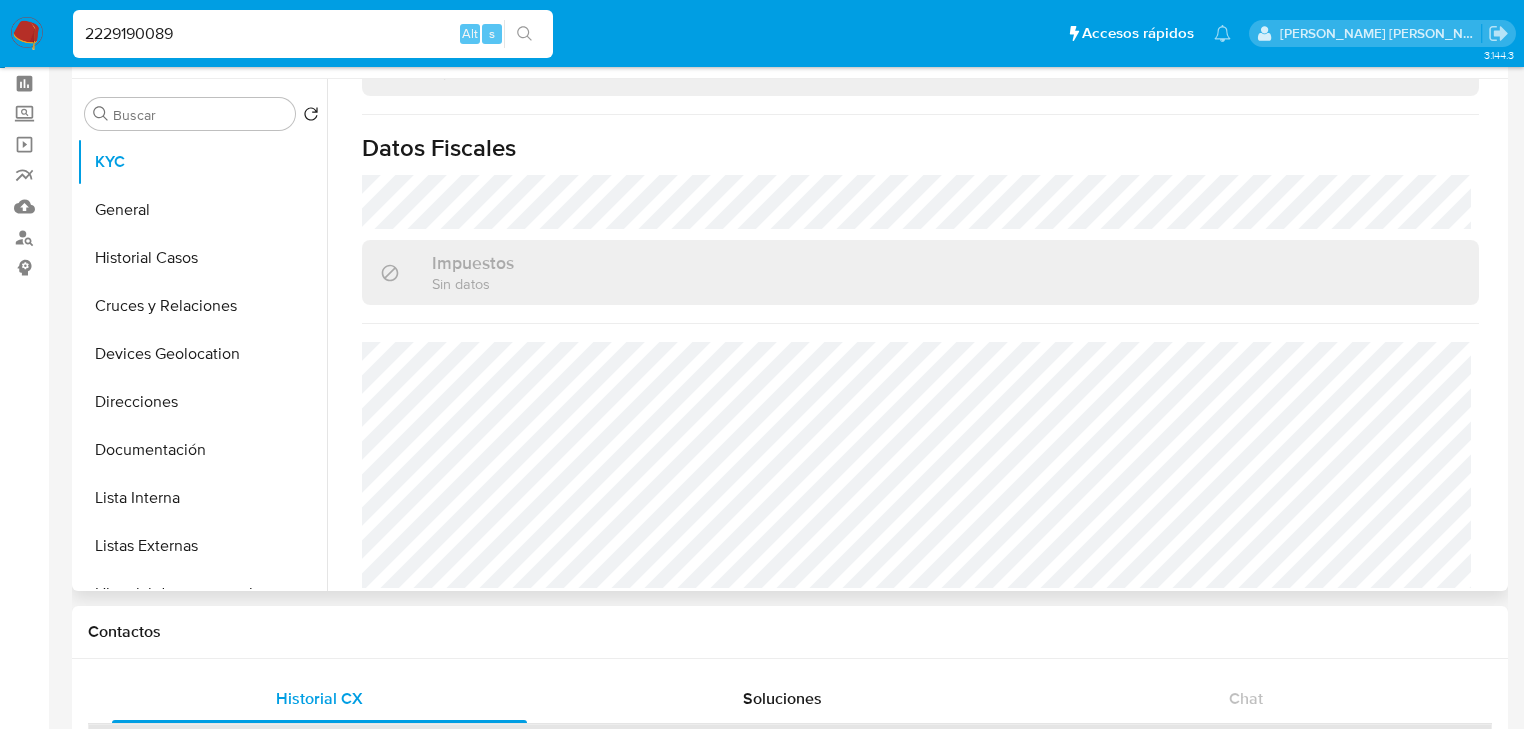 scroll, scrollTop: 80, scrollLeft: 0, axis: vertical 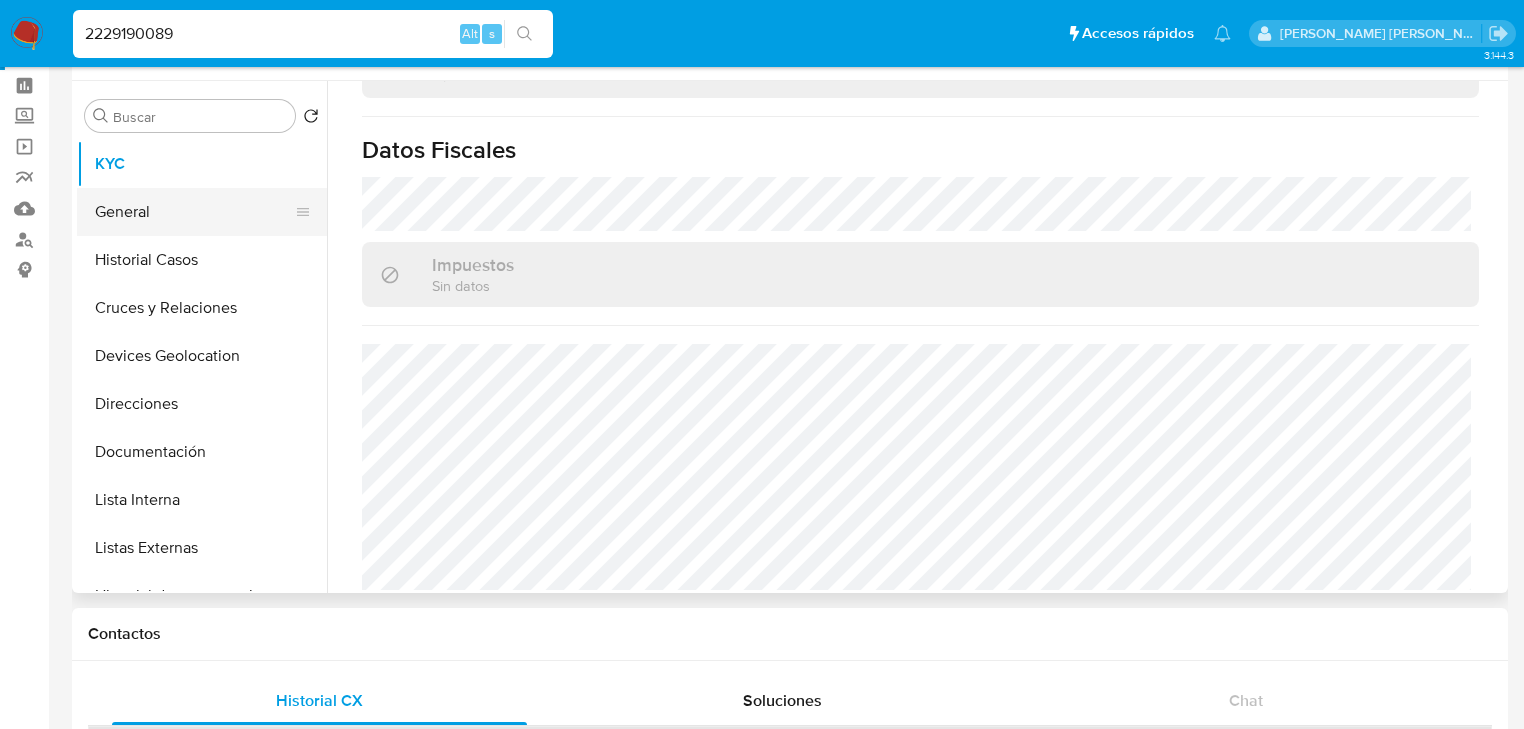 click on "General" at bounding box center [194, 212] 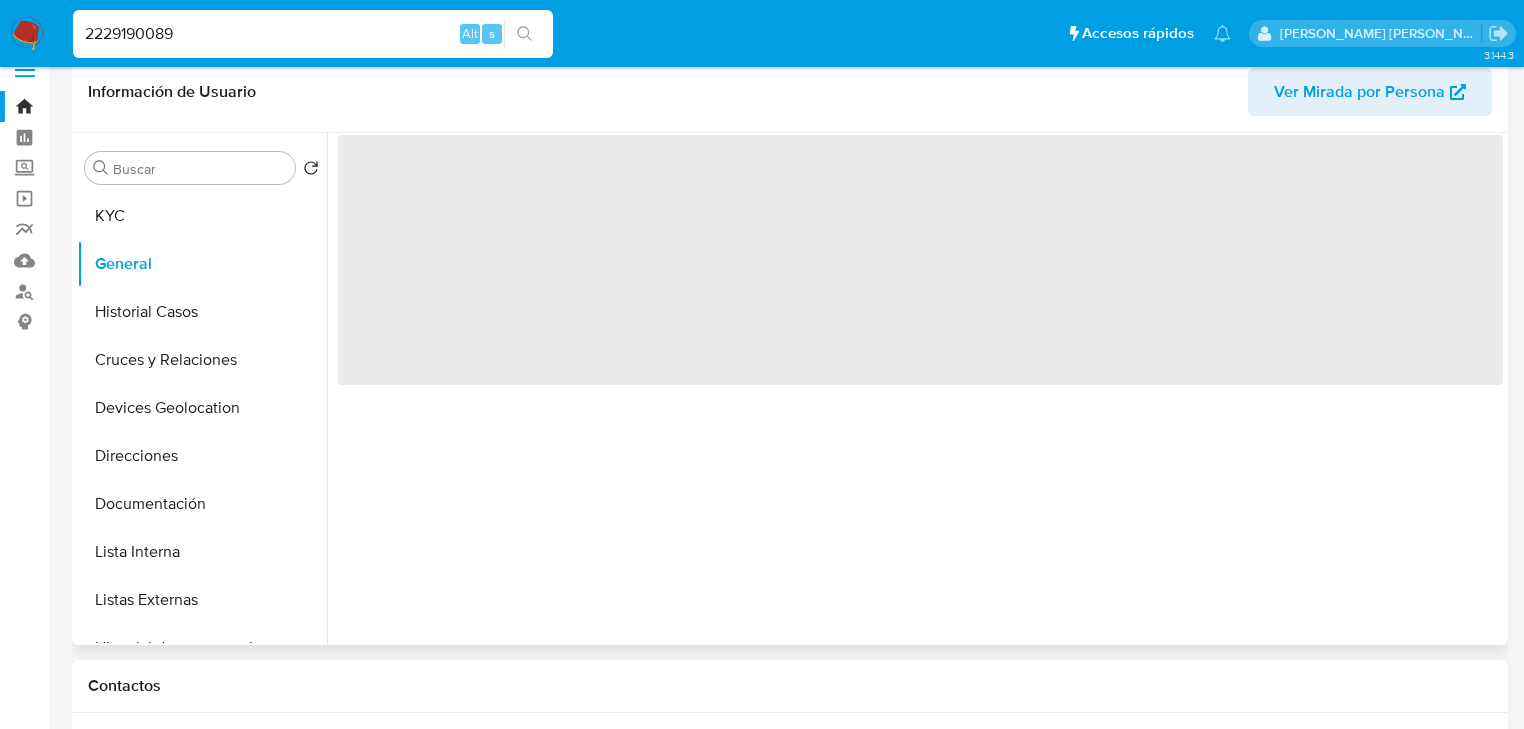 scroll, scrollTop: 0, scrollLeft: 0, axis: both 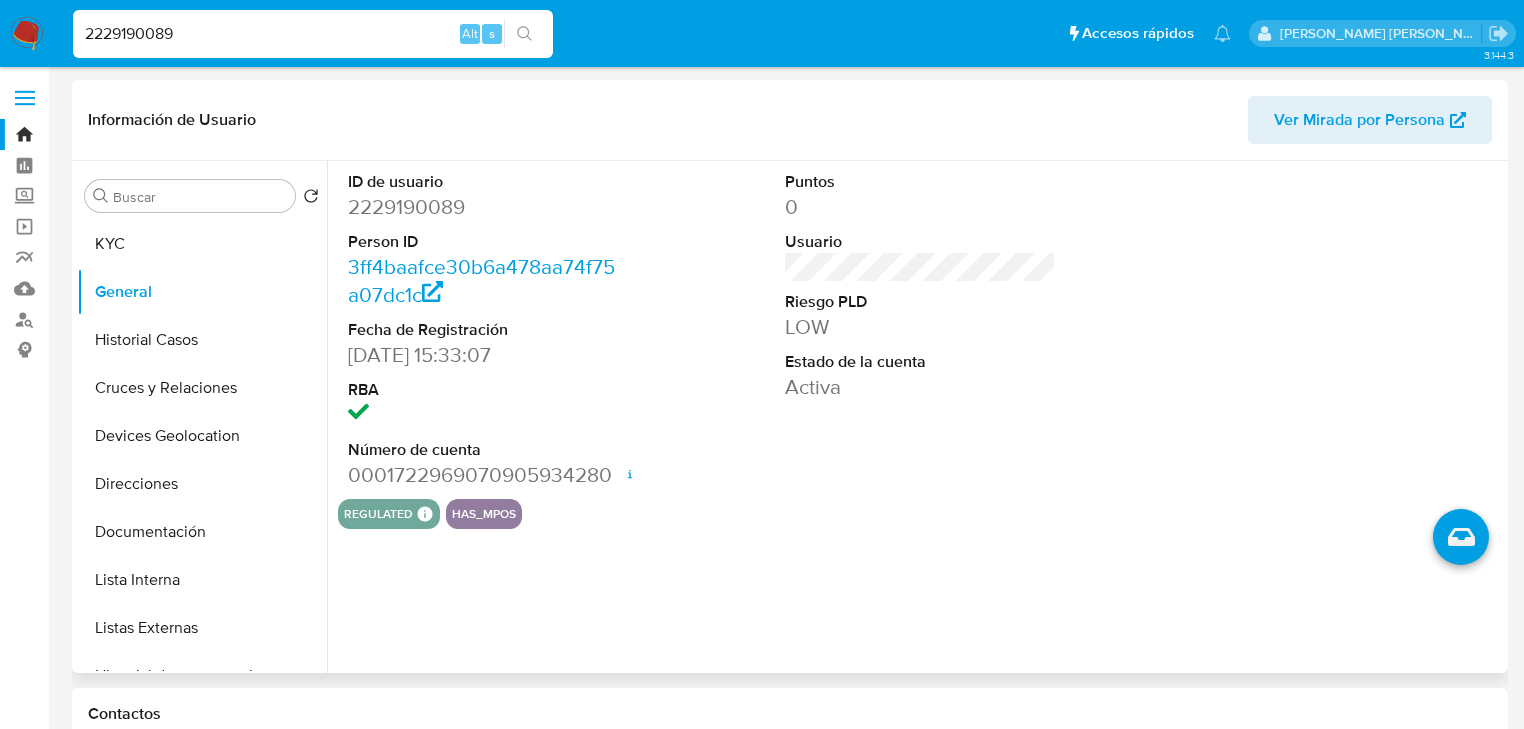 type 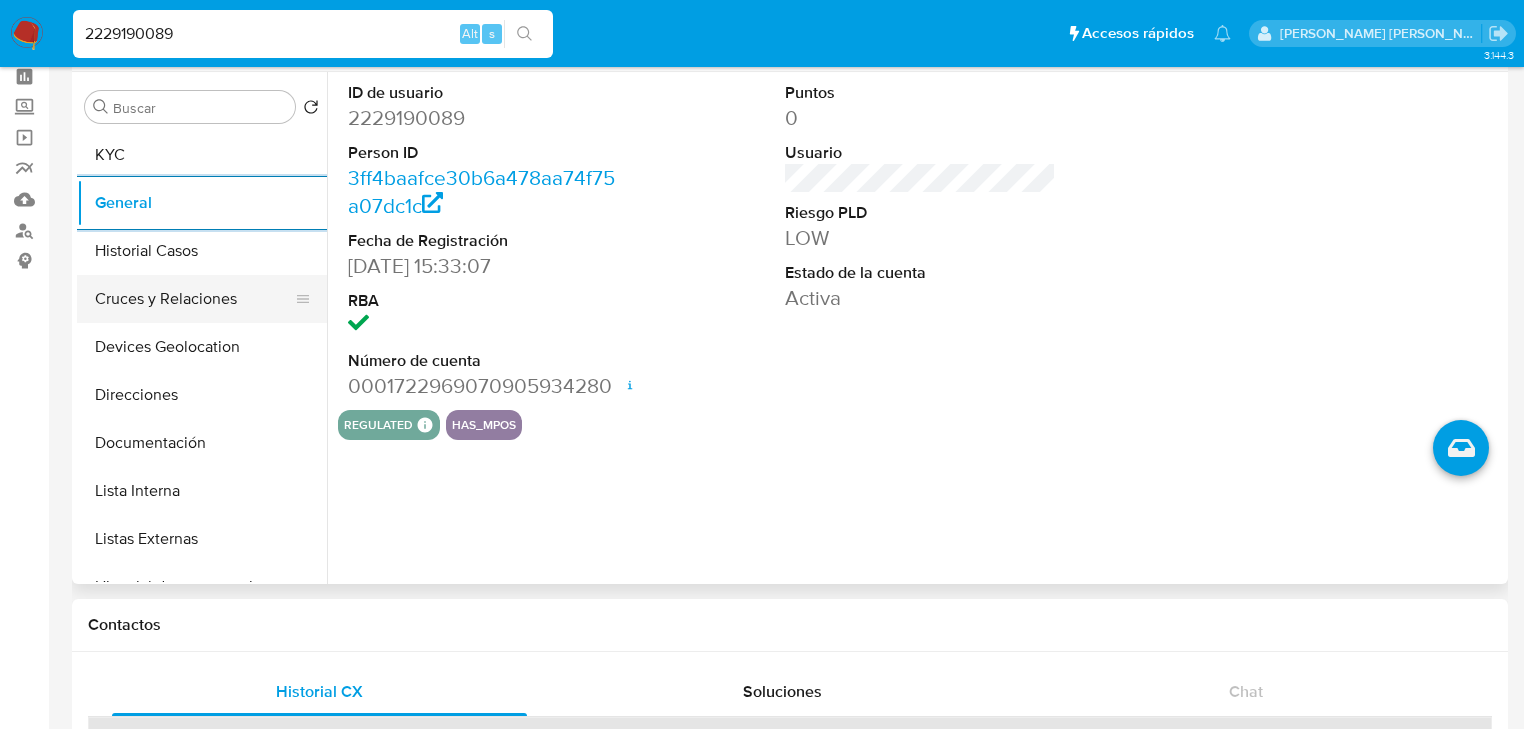 scroll, scrollTop: 0, scrollLeft: 0, axis: both 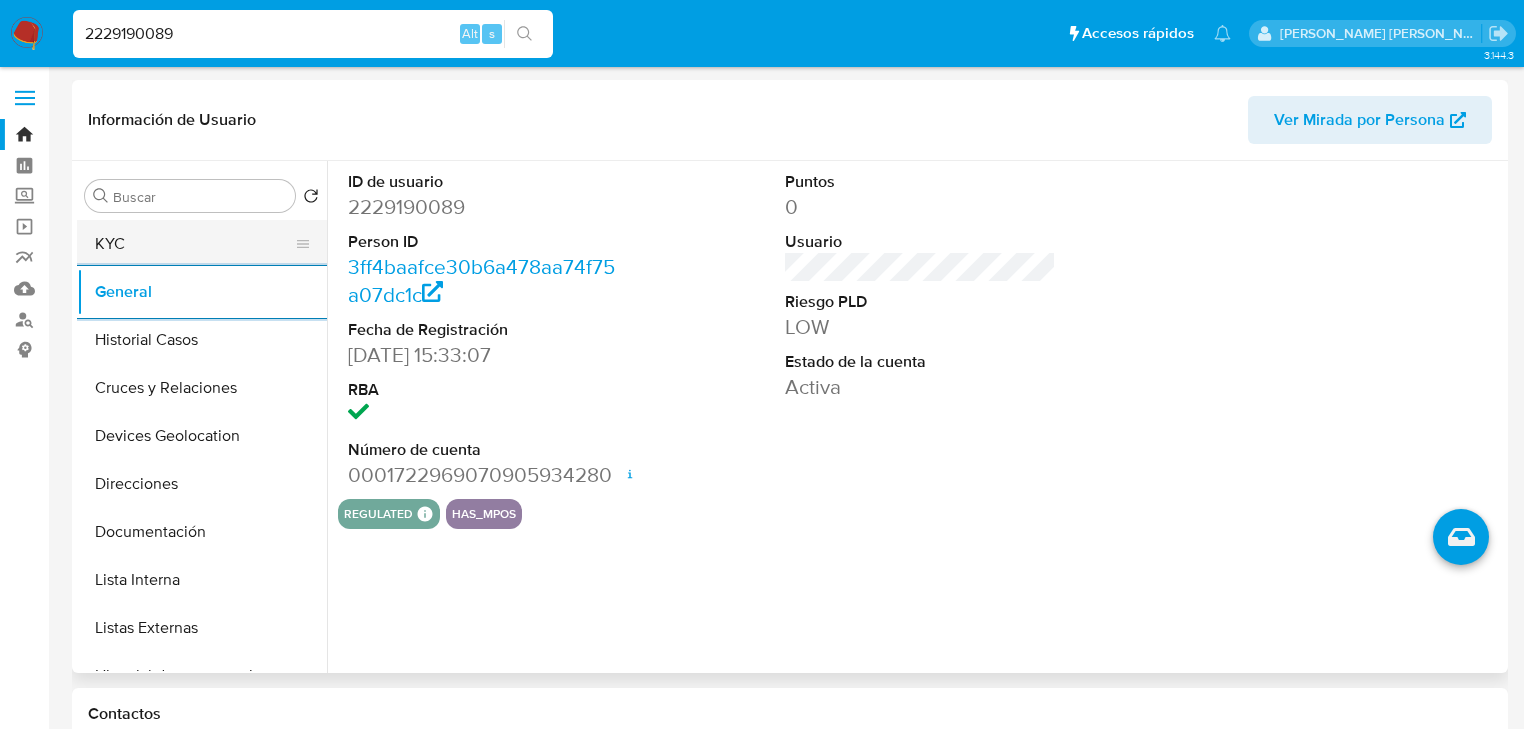 click on "KYC" at bounding box center [194, 244] 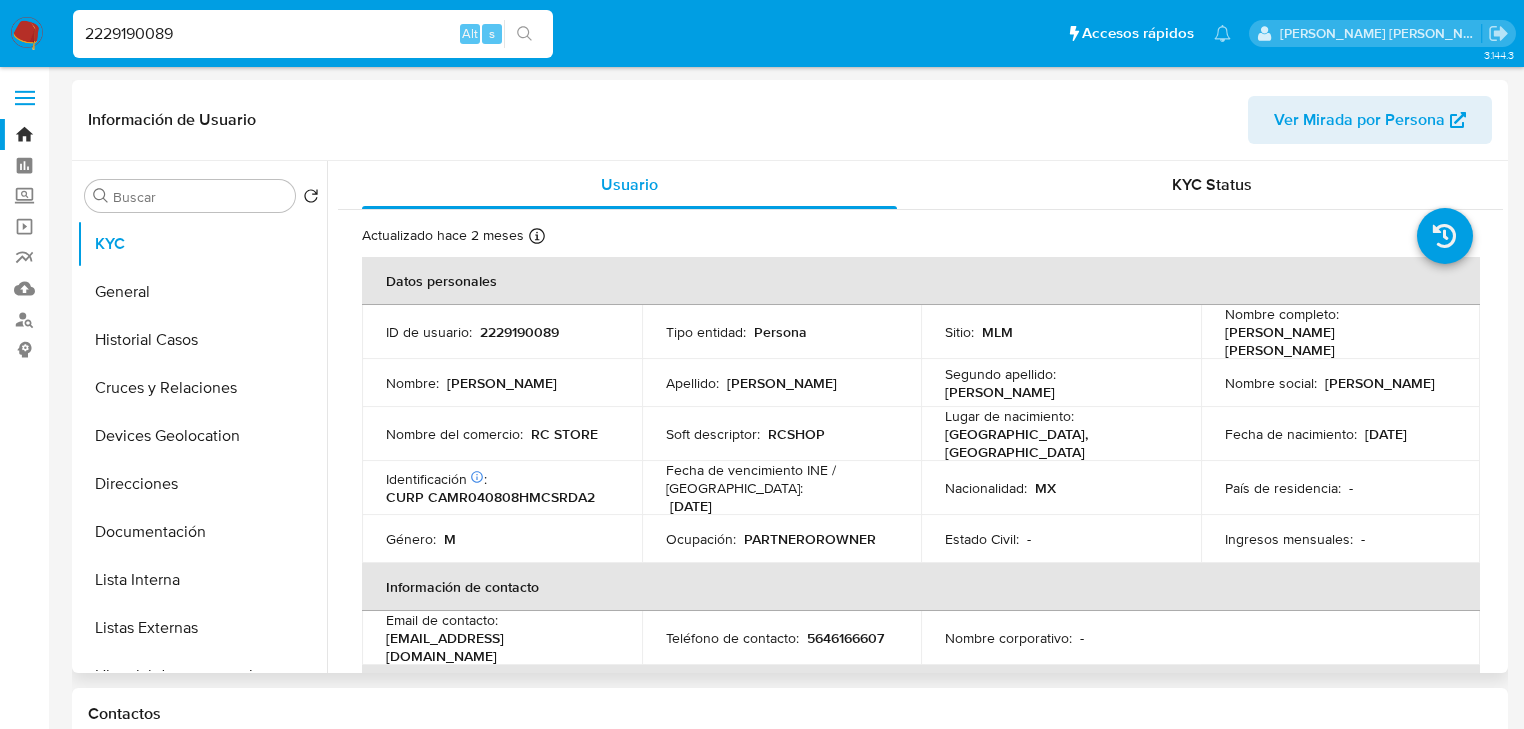type 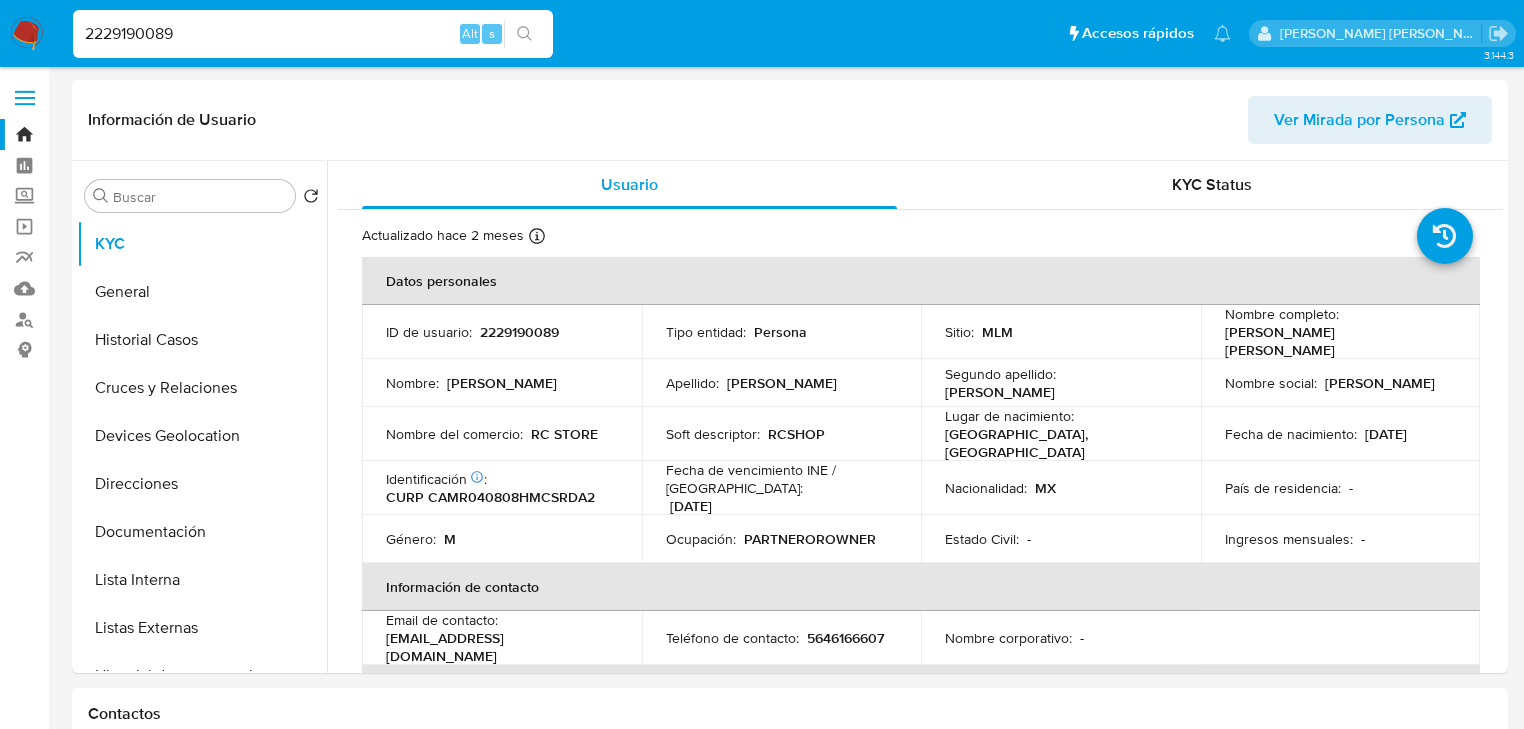 drag, startPoint x: 214, startPoint y: 44, endPoint x: 0, endPoint y: 30, distance: 214.45746 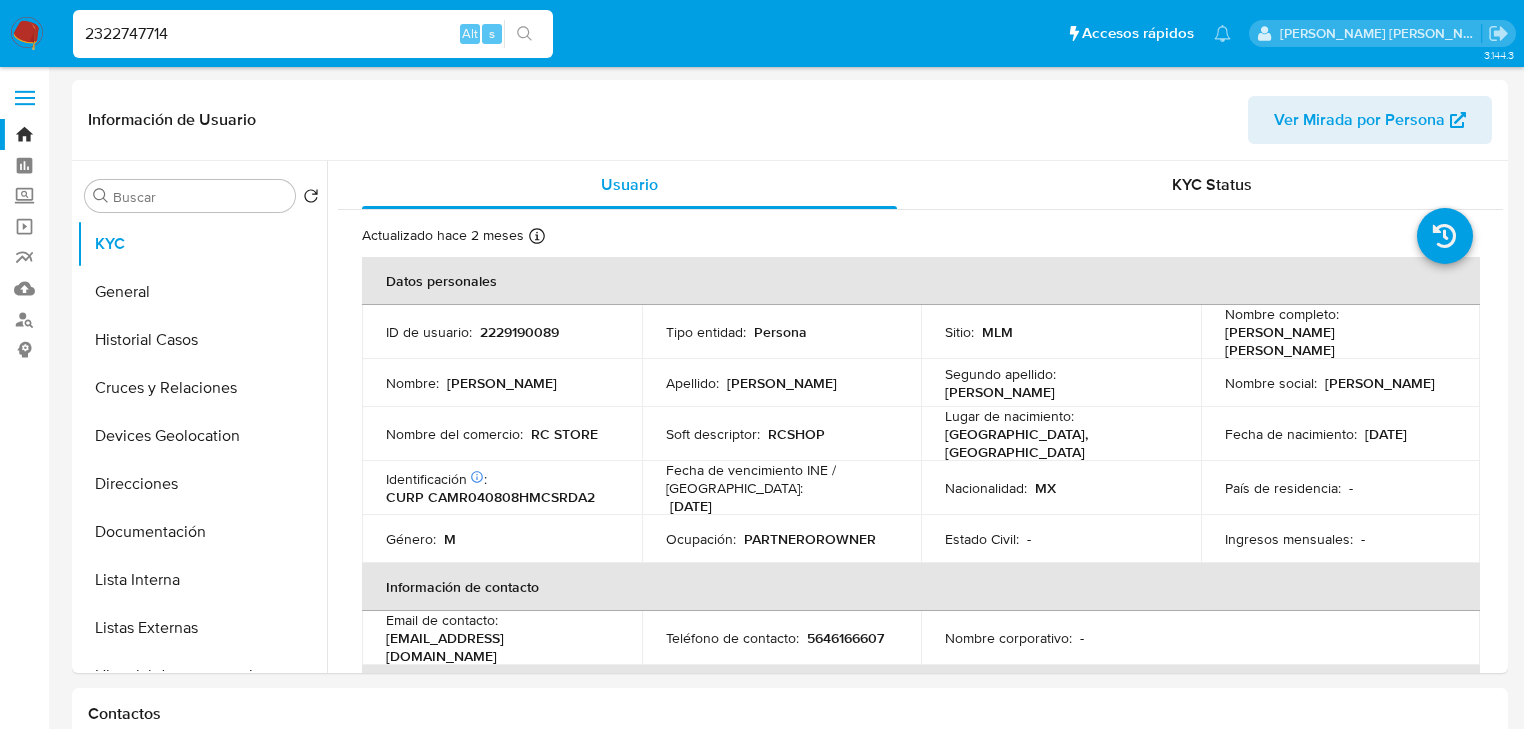 type on "2322747714" 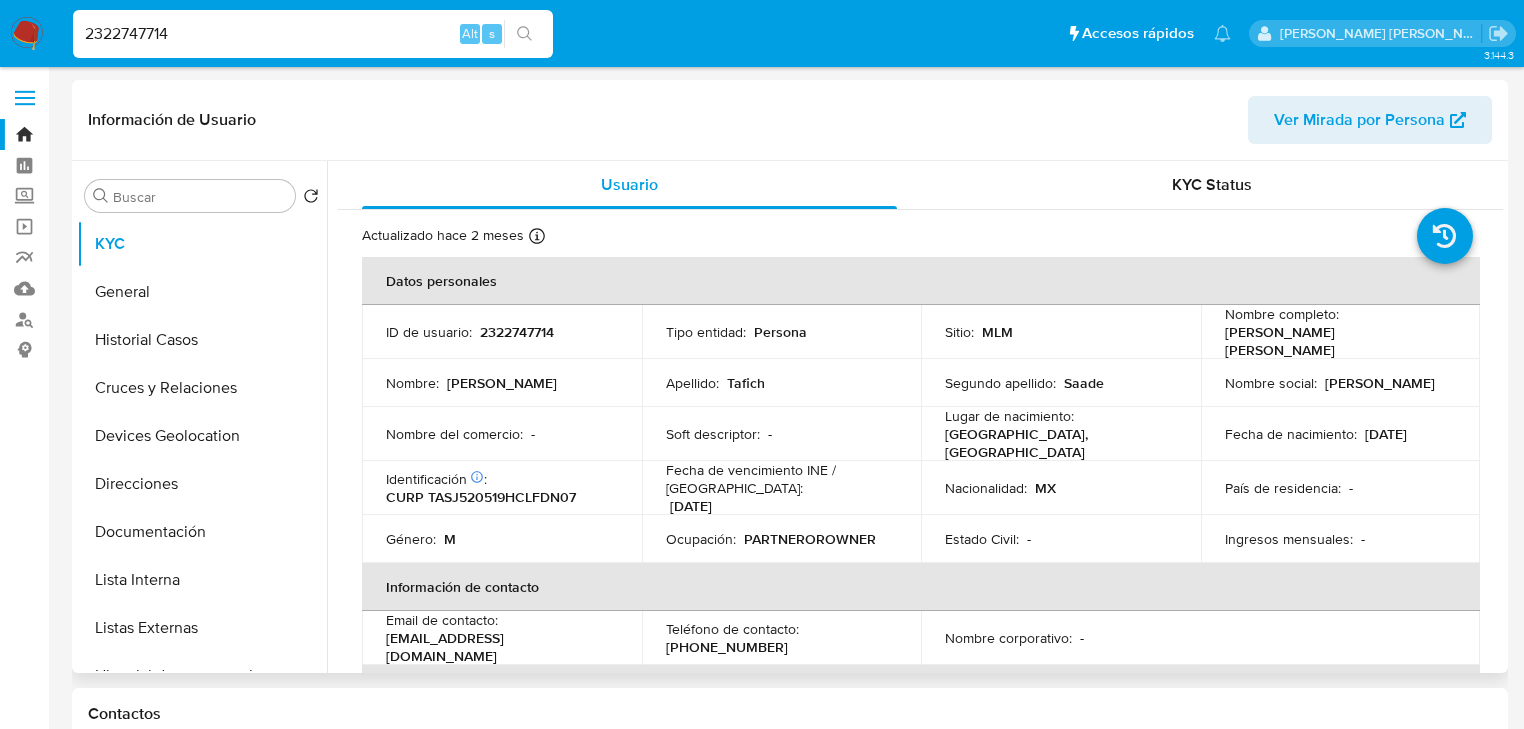select on "10" 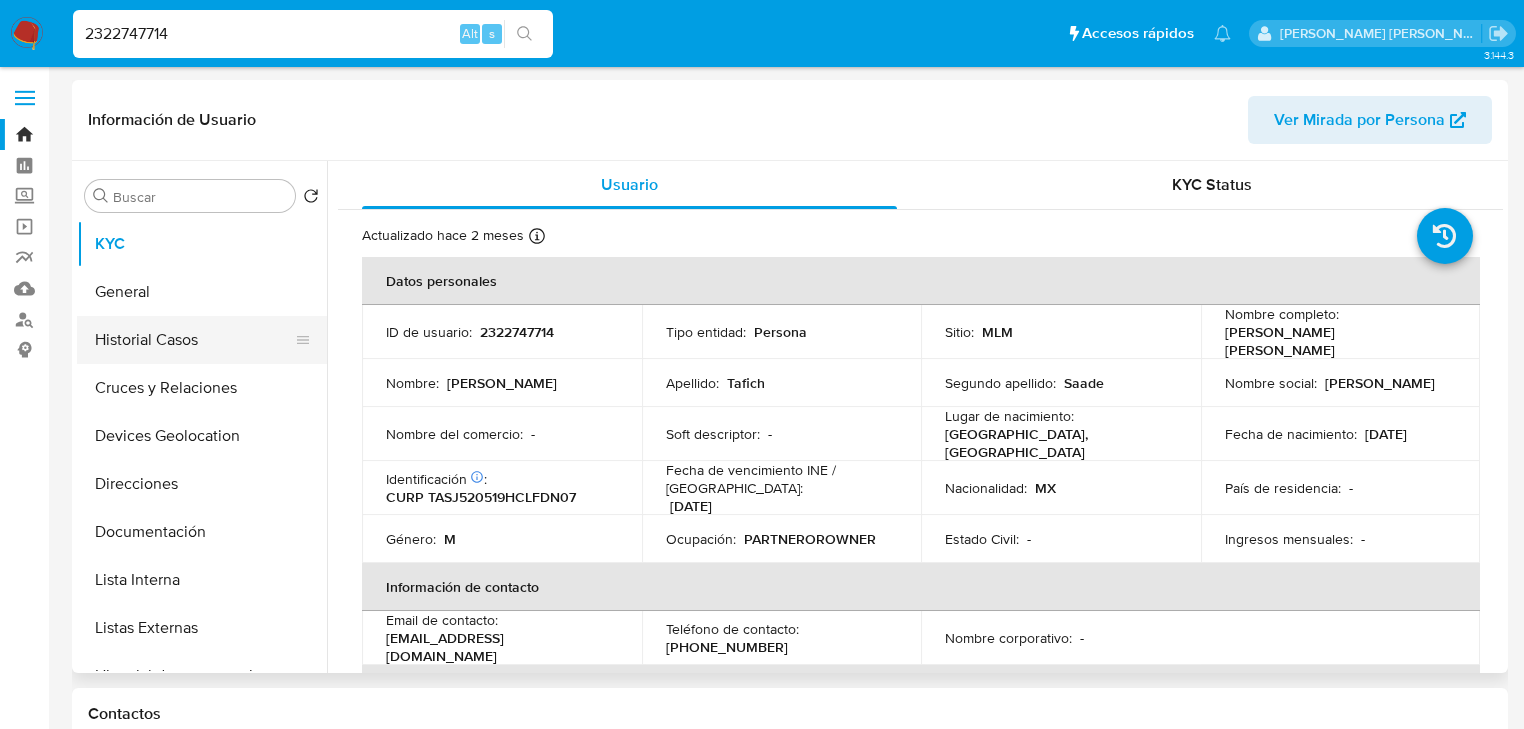 click on "Historial Casos" at bounding box center [194, 340] 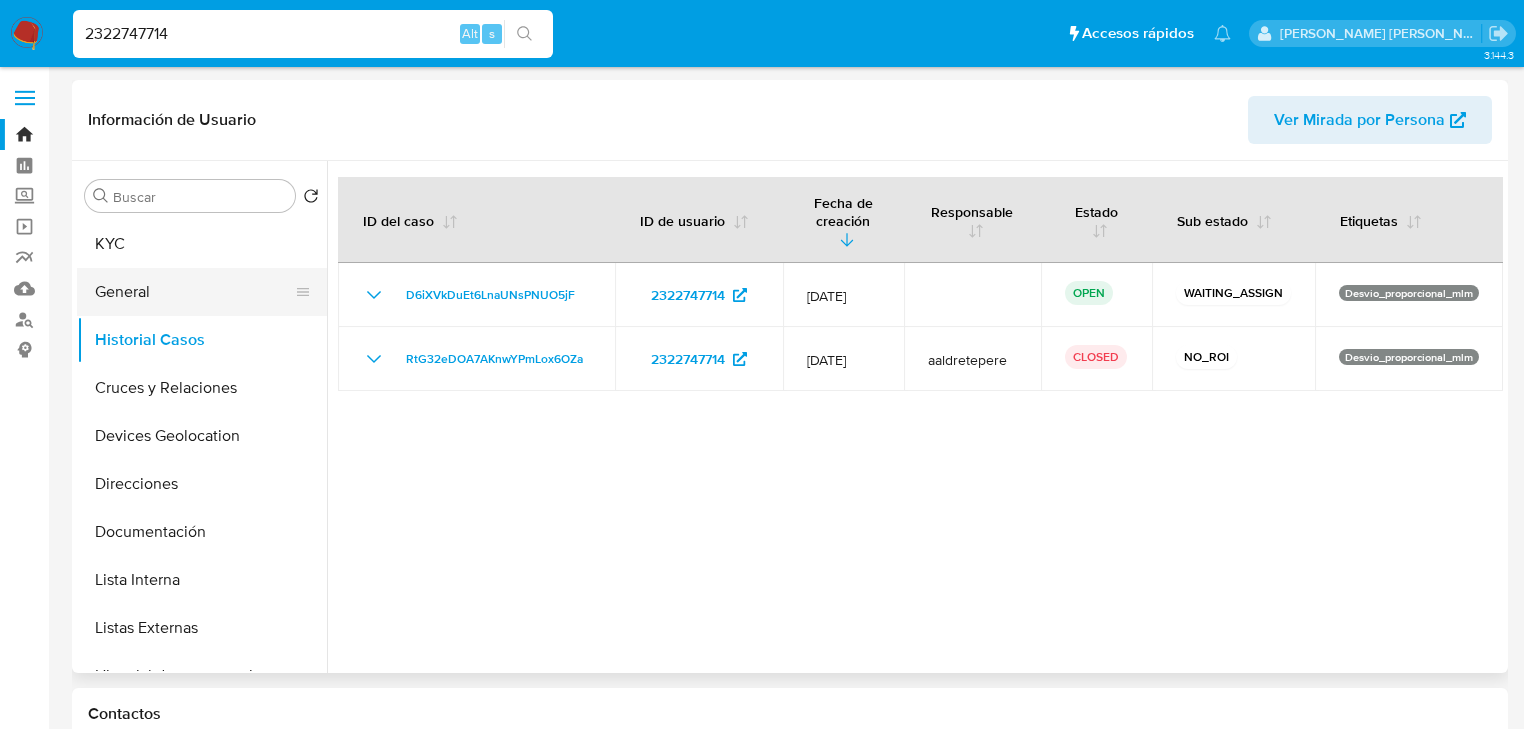 click on "General" at bounding box center (194, 292) 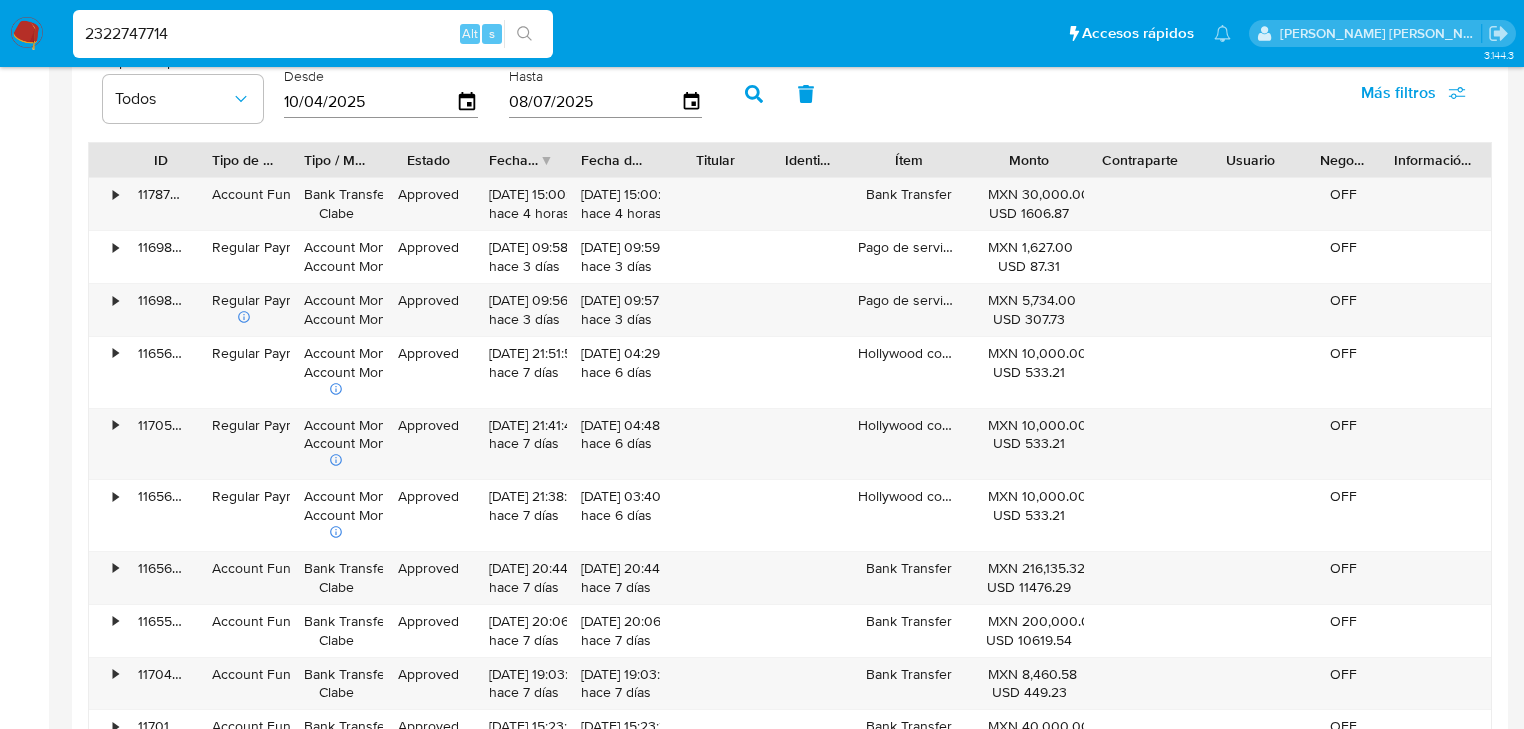 type 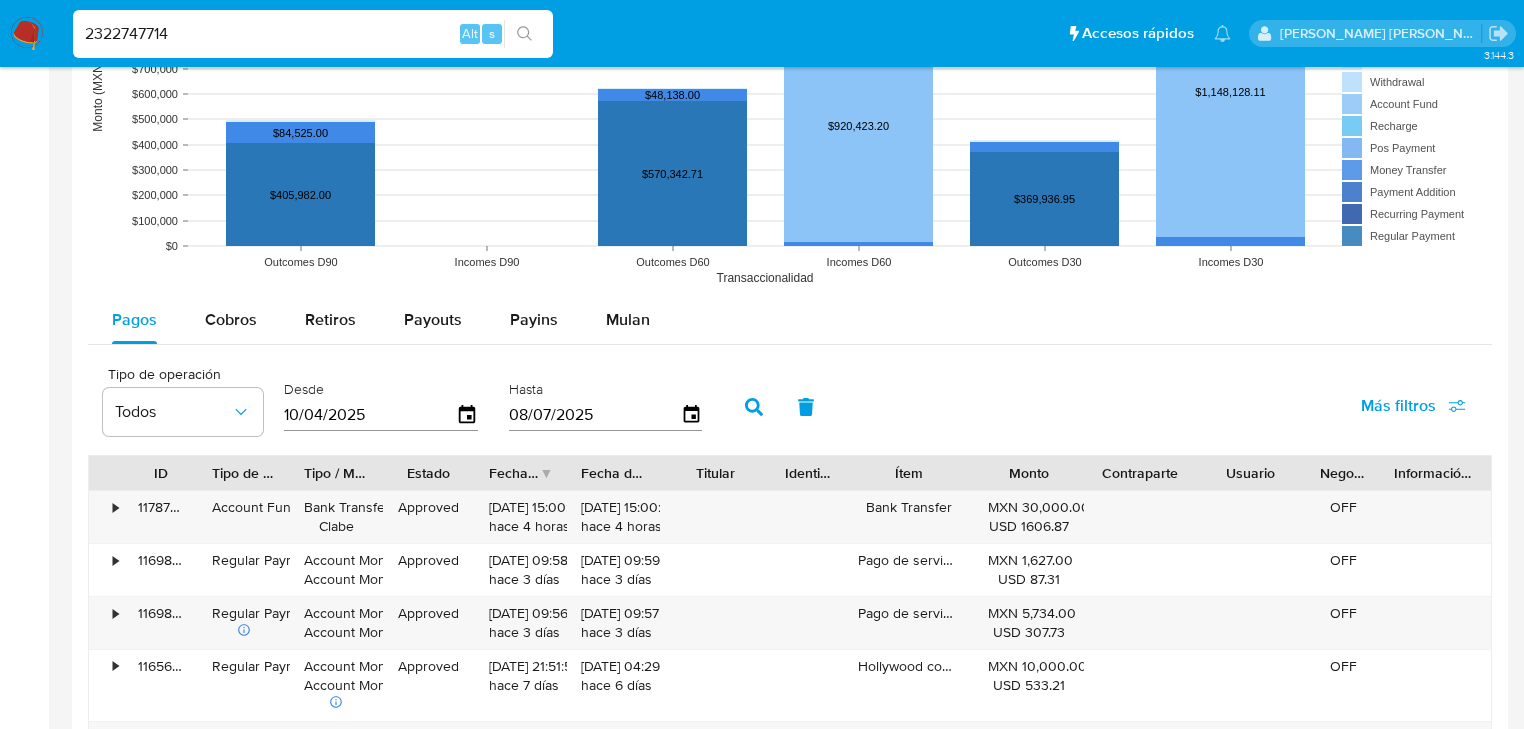 scroll, scrollTop: 1440, scrollLeft: 0, axis: vertical 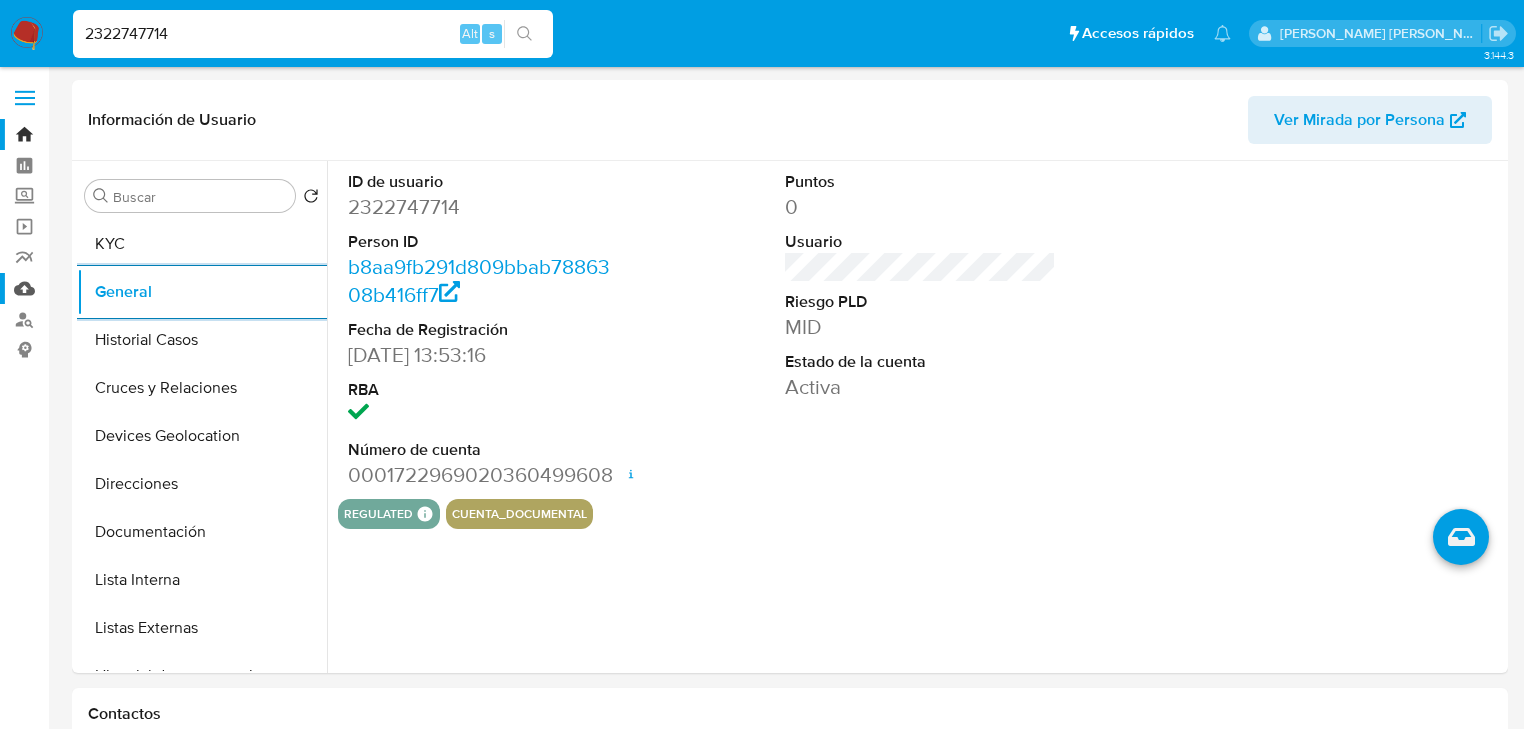 click on "Mulan" at bounding box center (119, 288) 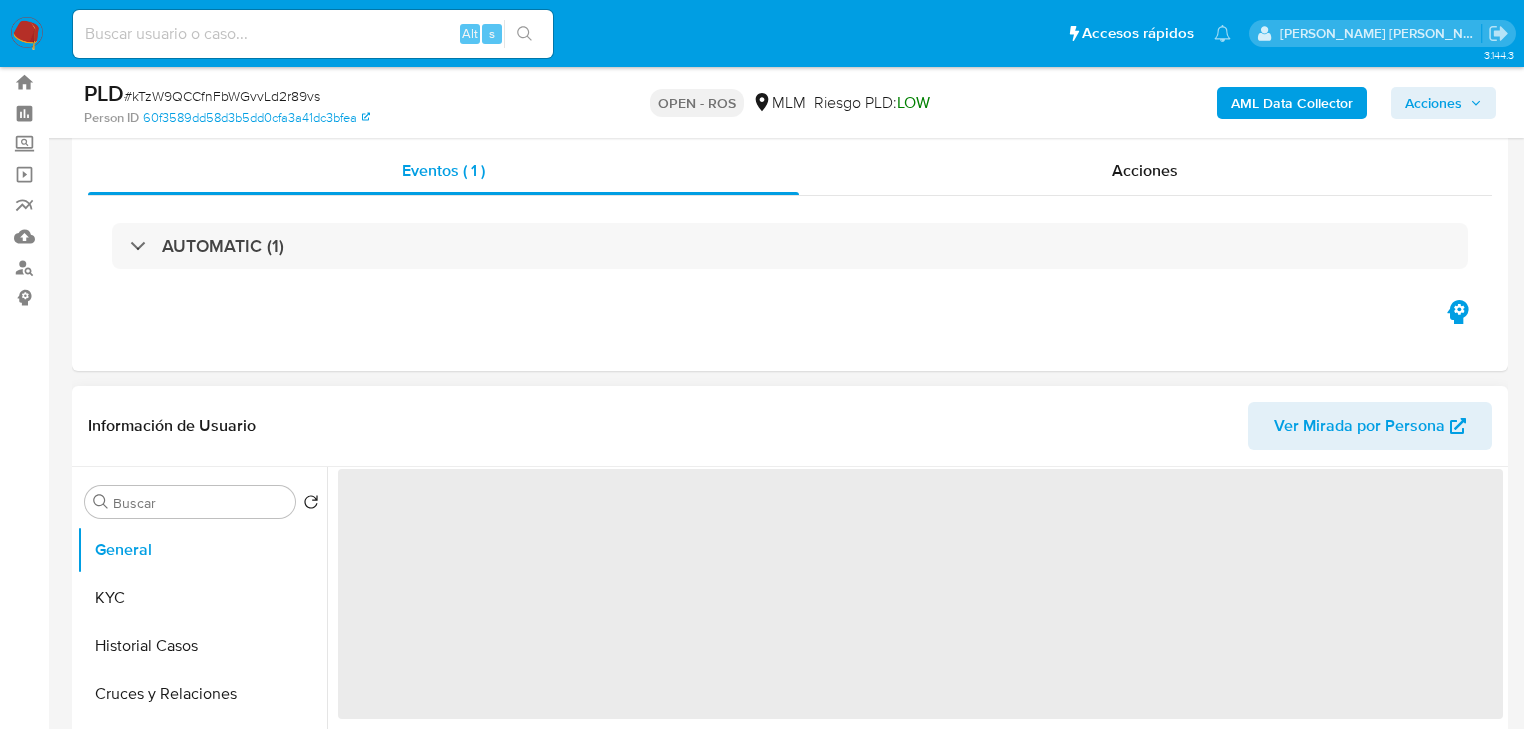 scroll, scrollTop: 80, scrollLeft: 0, axis: vertical 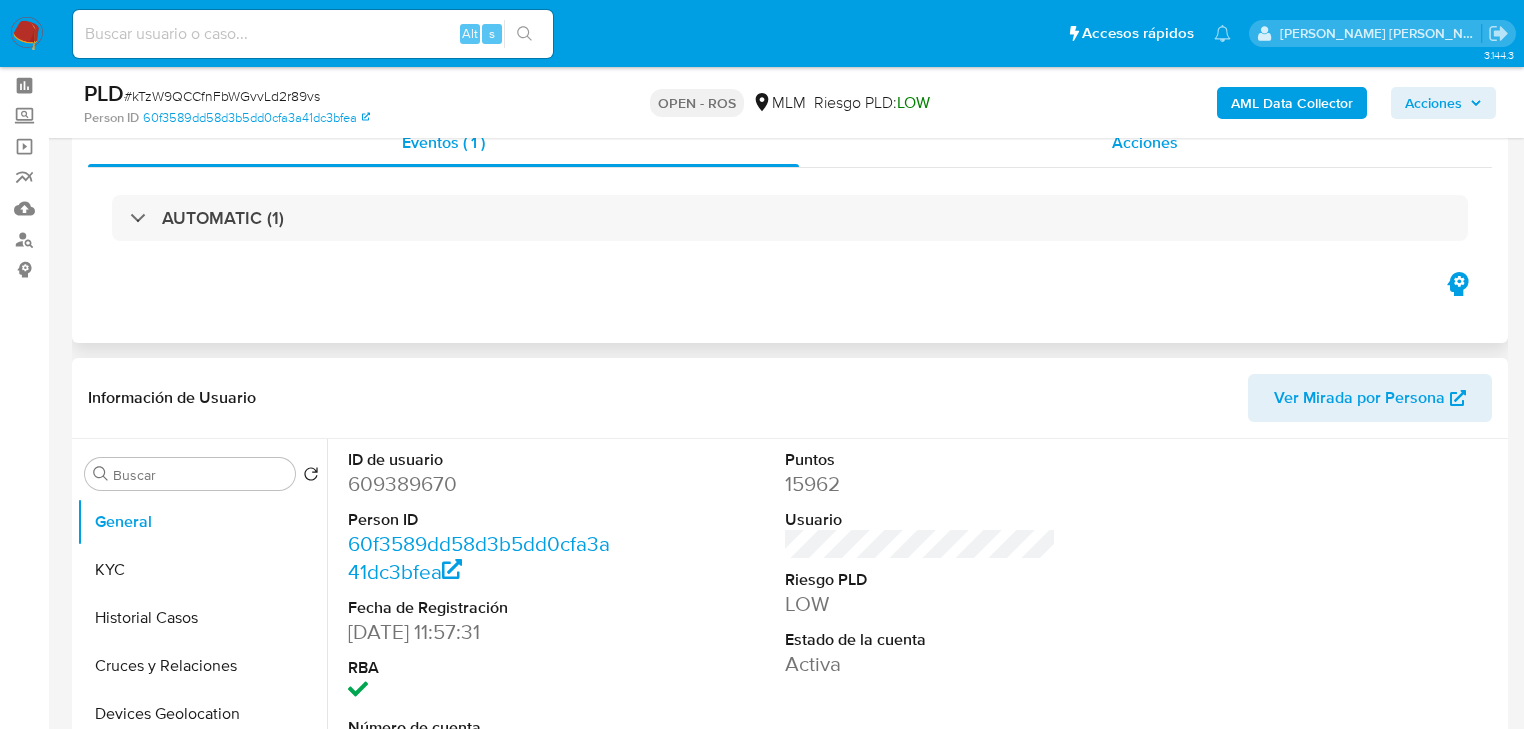 click on "Acciones" at bounding box center [1146, 143] 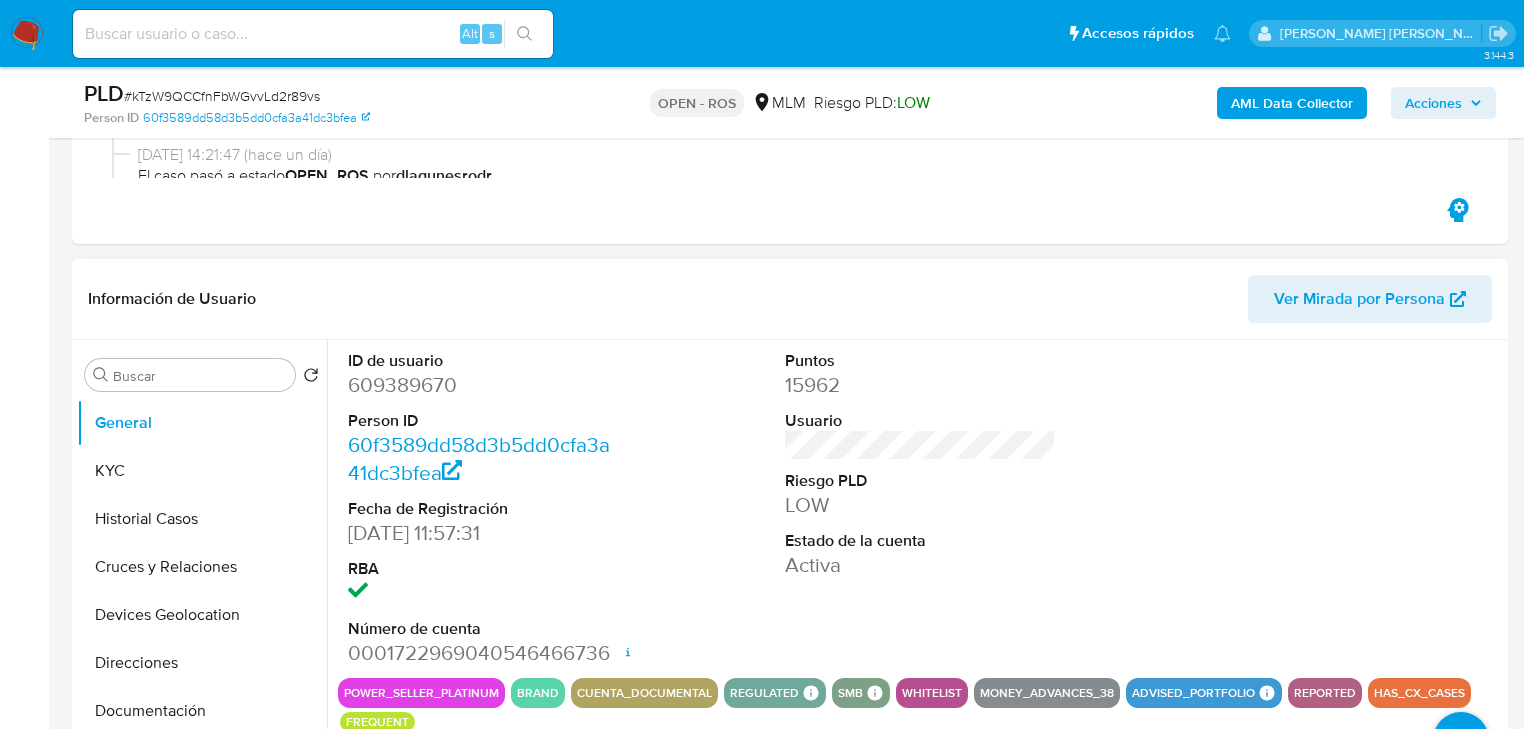 scroll, scrollTop: 480, scrollLeft: 0, axis: vertical 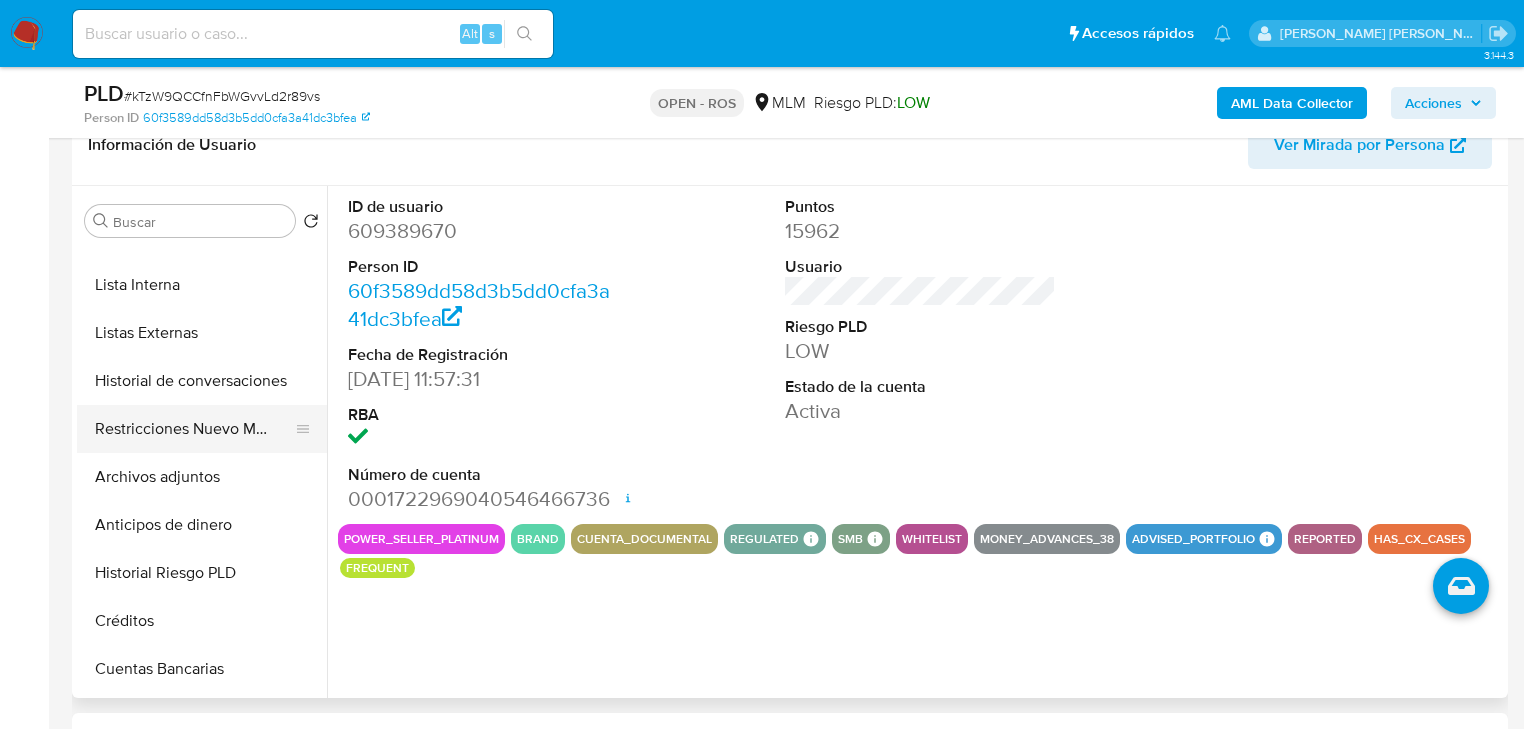click on "Restricciones Nuevo Mundo" at bounding box center [194, 429] 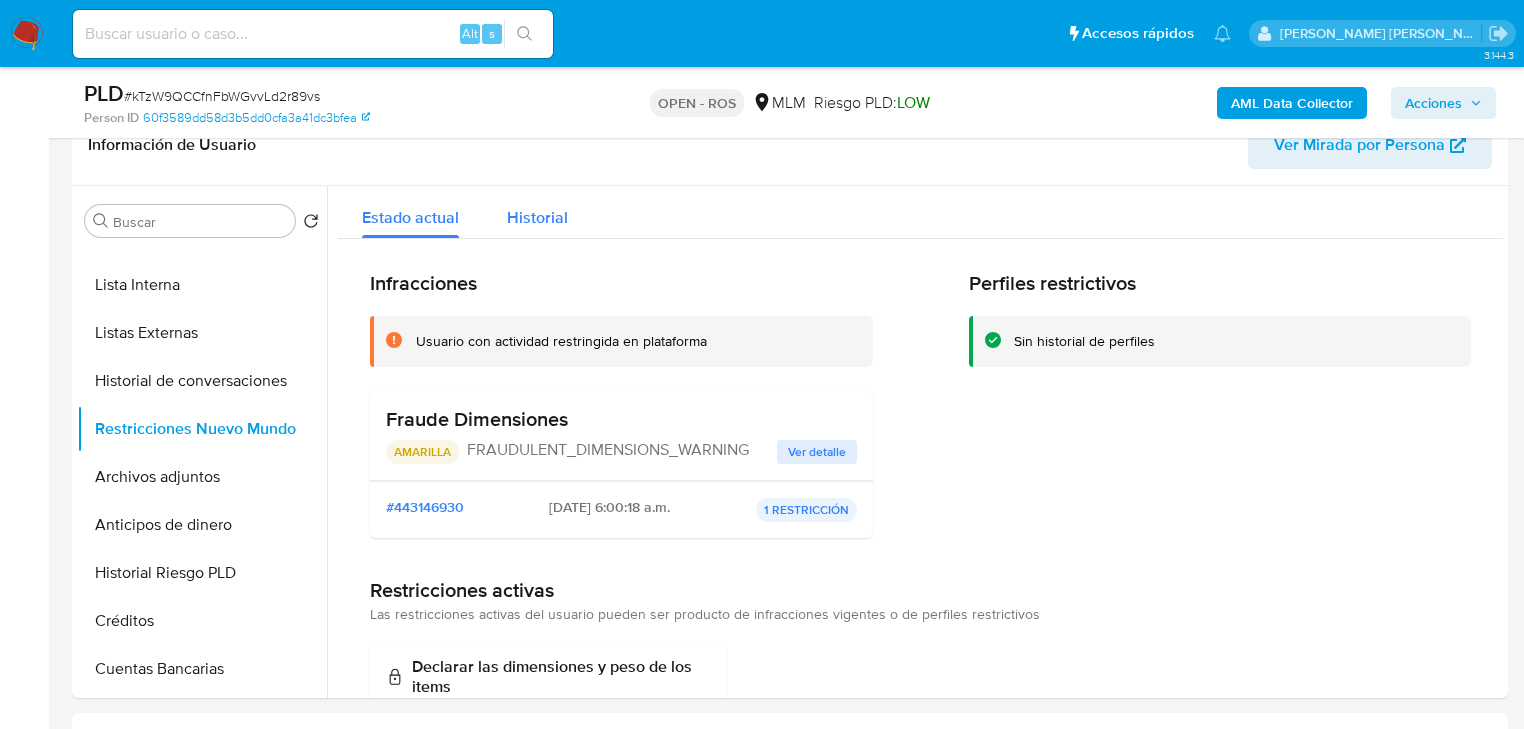click on "Historial" at bounding box center [537, 212] 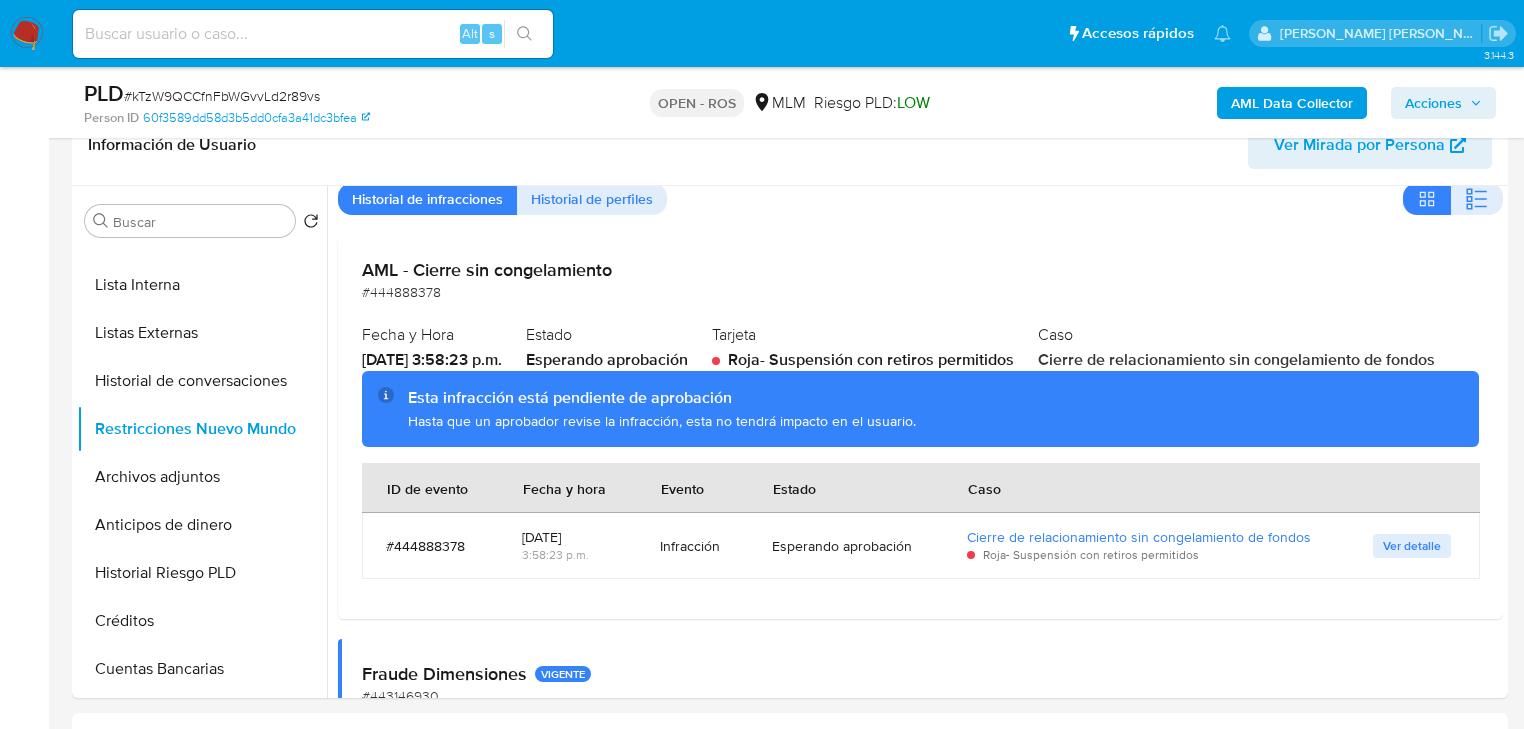 scroll, scrollTop: 160, scrollLeft: 0, axis: vertical 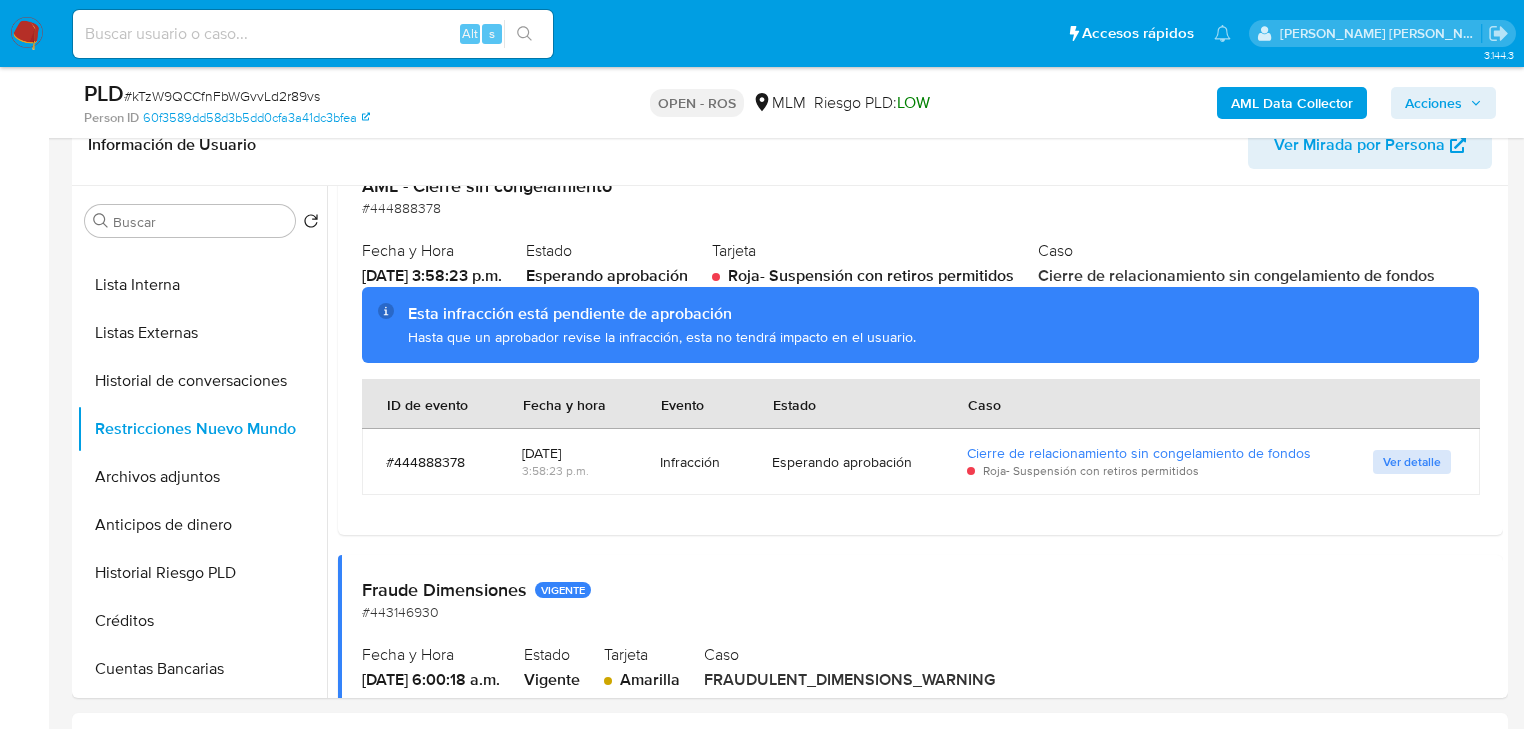 click on "Ver detalle" at bounding box center [1412, 462] 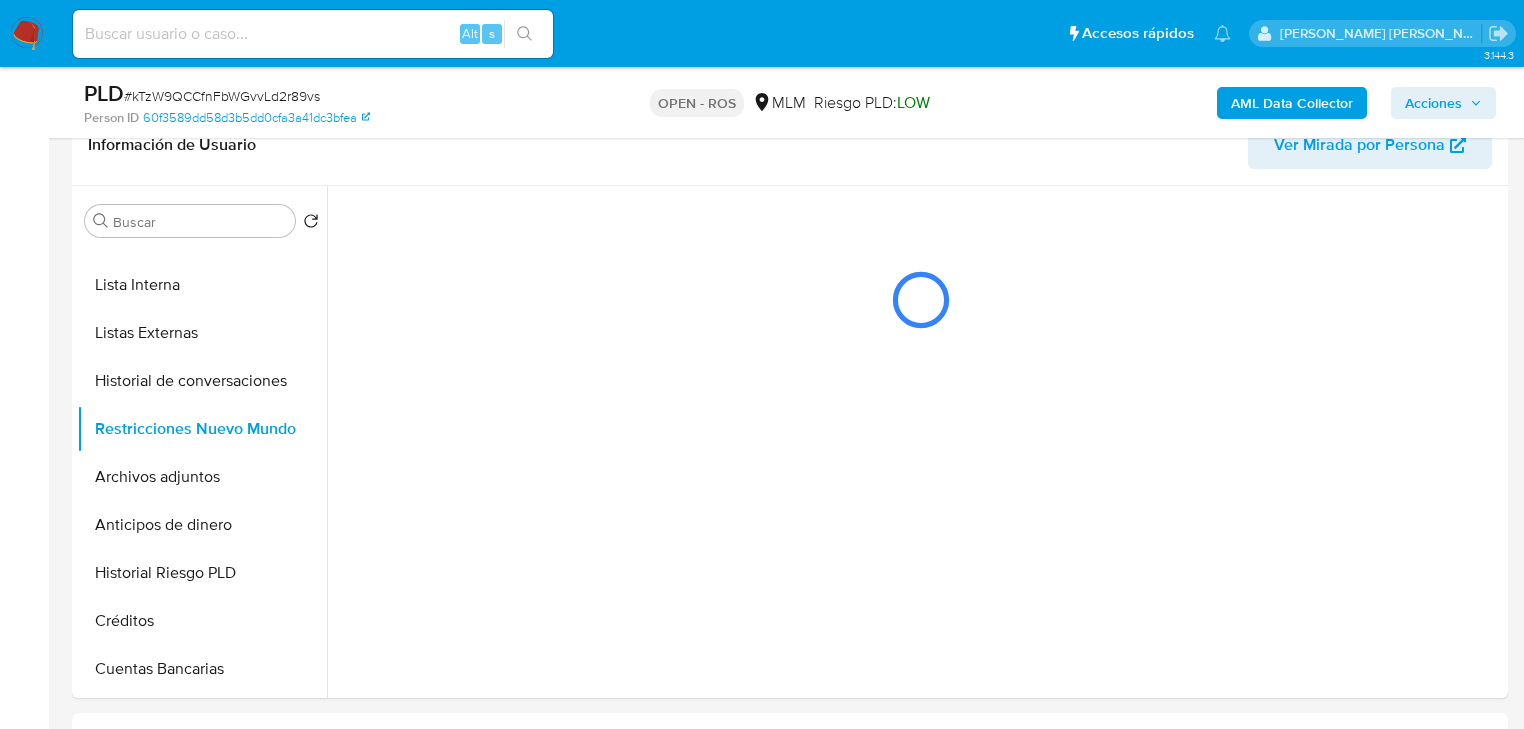 scroll, scrollTop: 0, scrollLeft: 0, axis: both 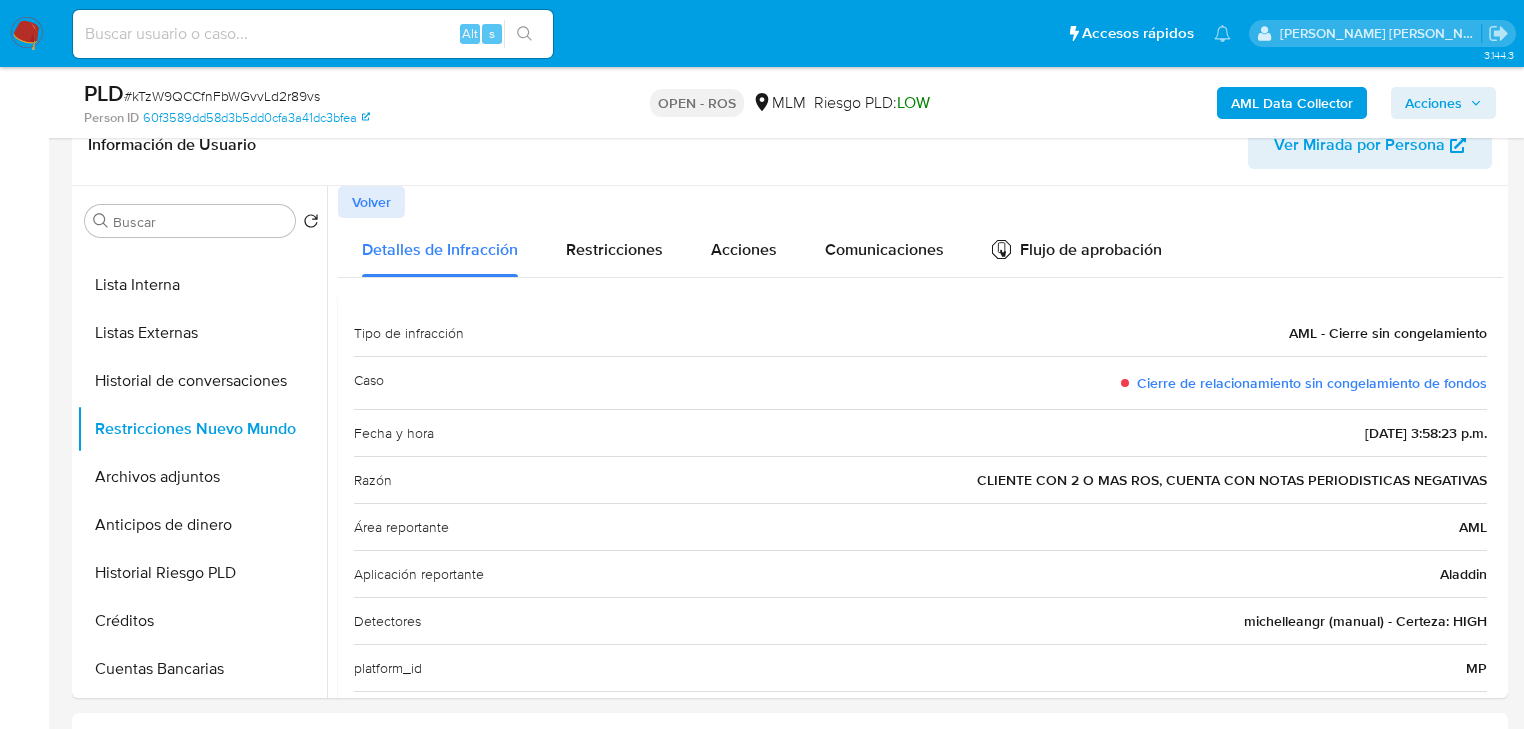 click on "Volver" at bounding box center (371, 202) 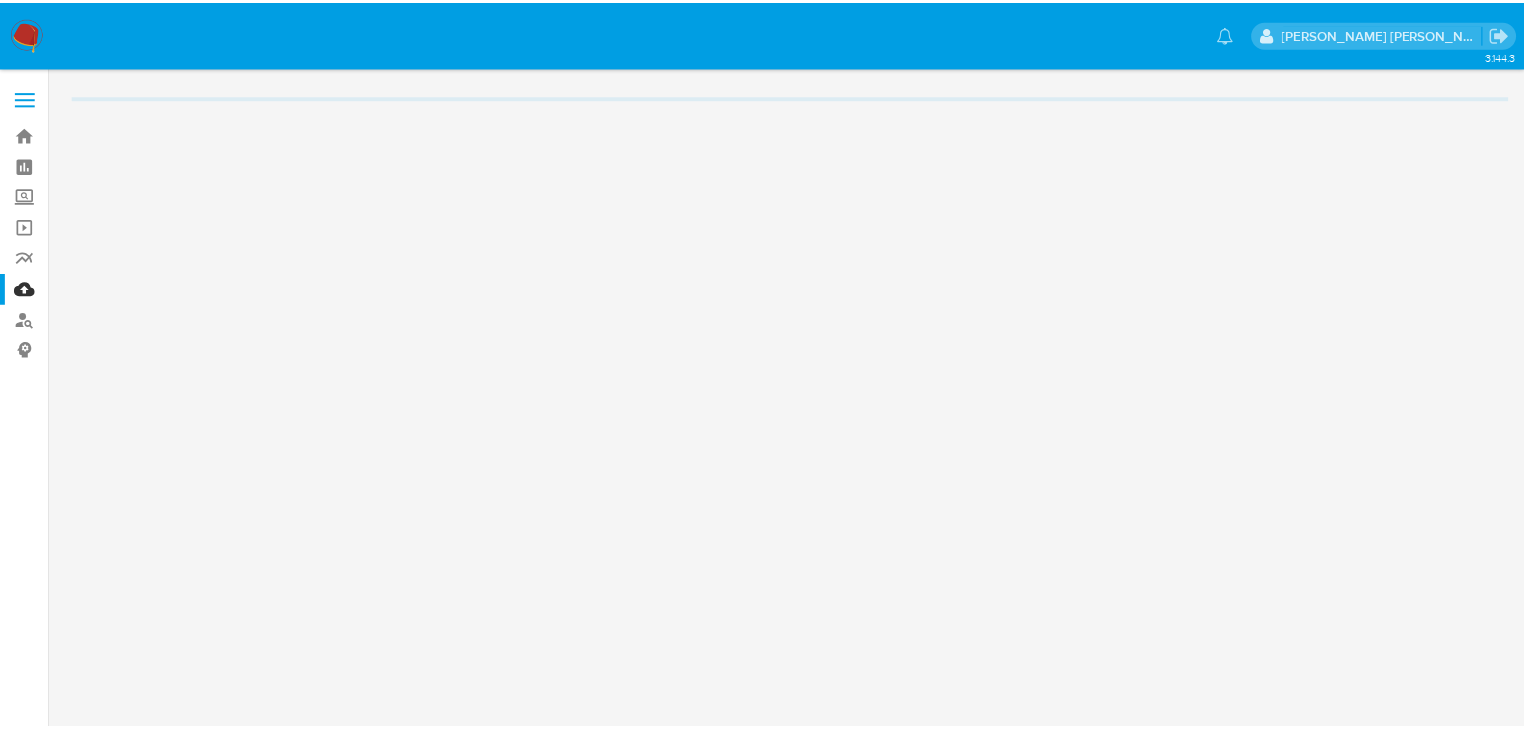 scroll, scrollTop: 0, scrollLeft: 0, axis: both 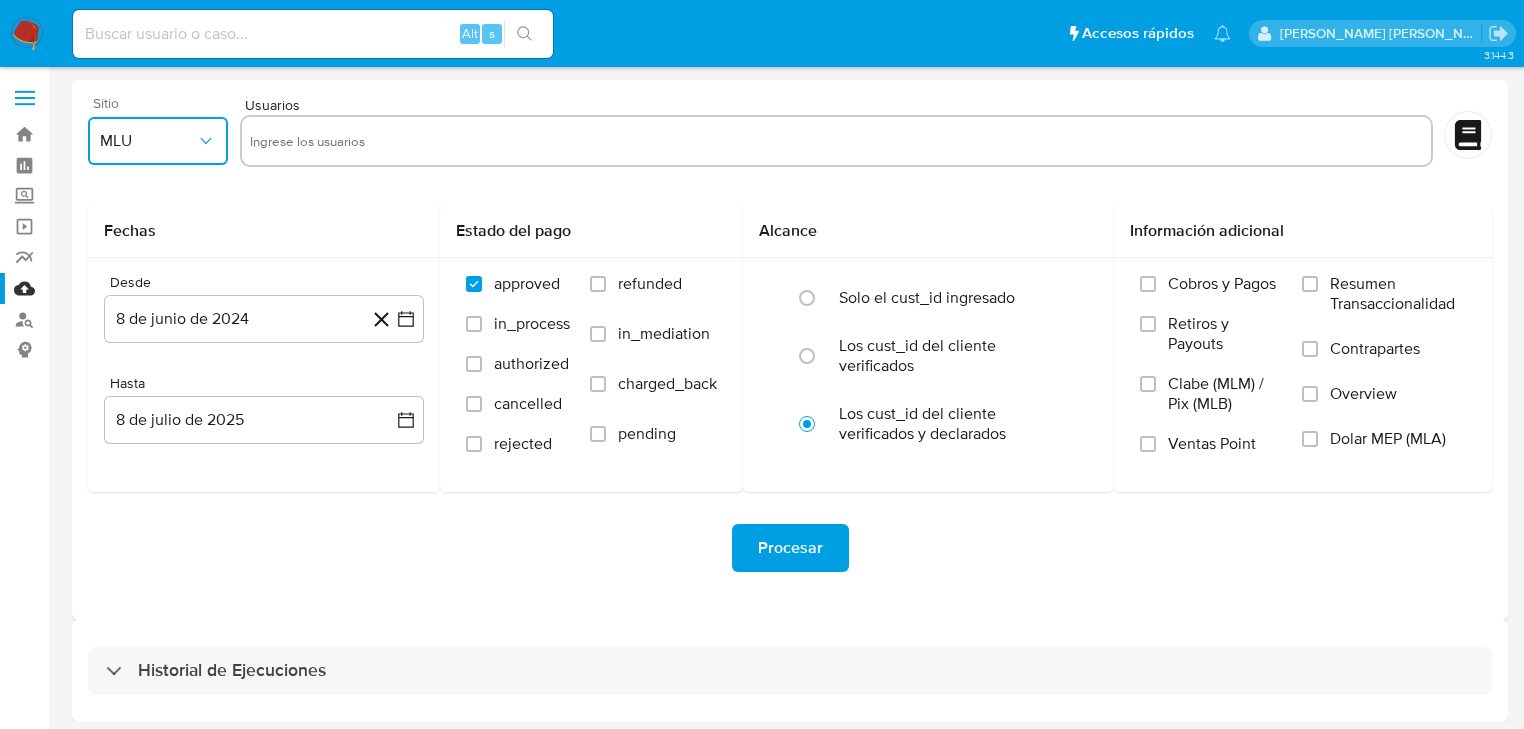 click on "MLU" at bounding box center (148, 141) 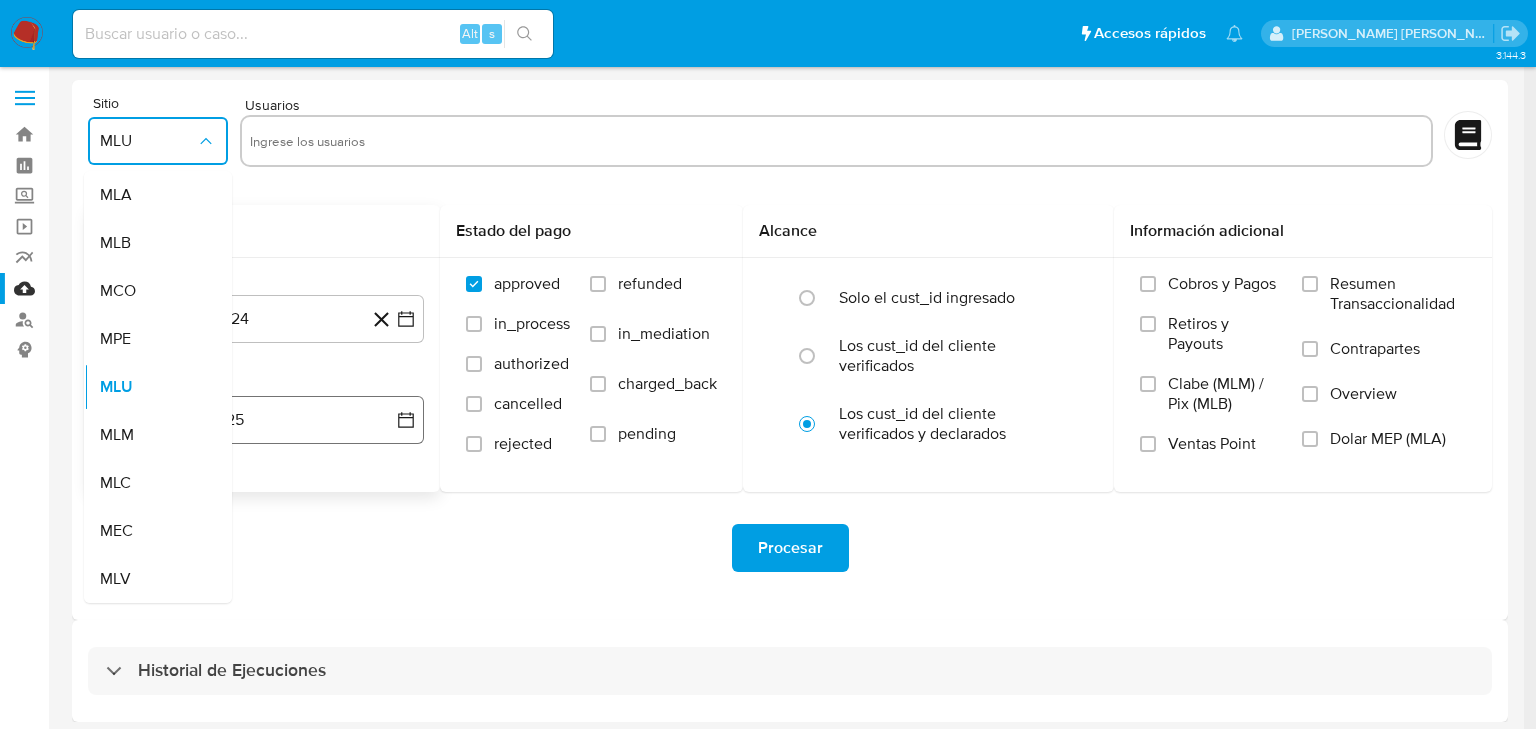 click on "MLM" at bounding box center (117, 435) 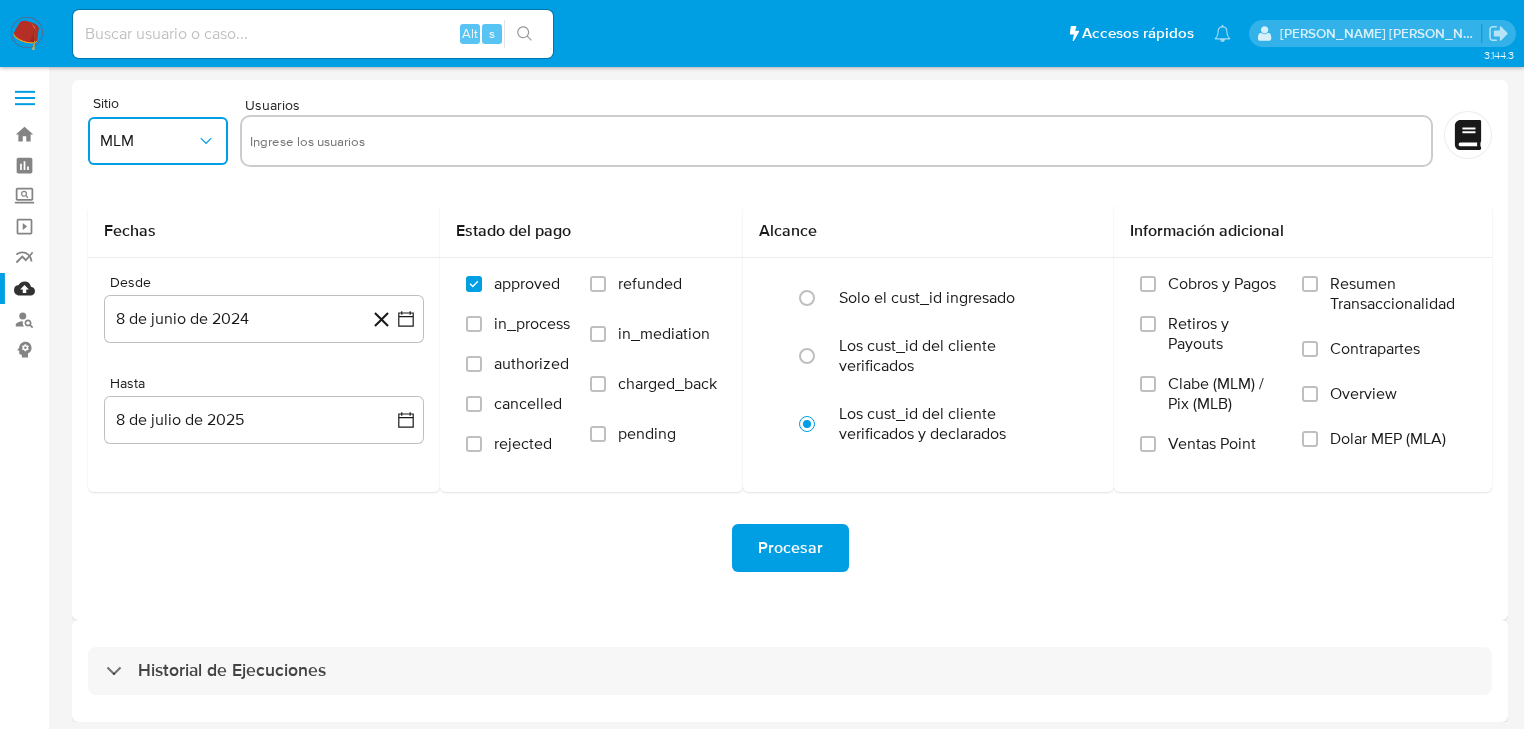 click at bounding box center [836, 141] 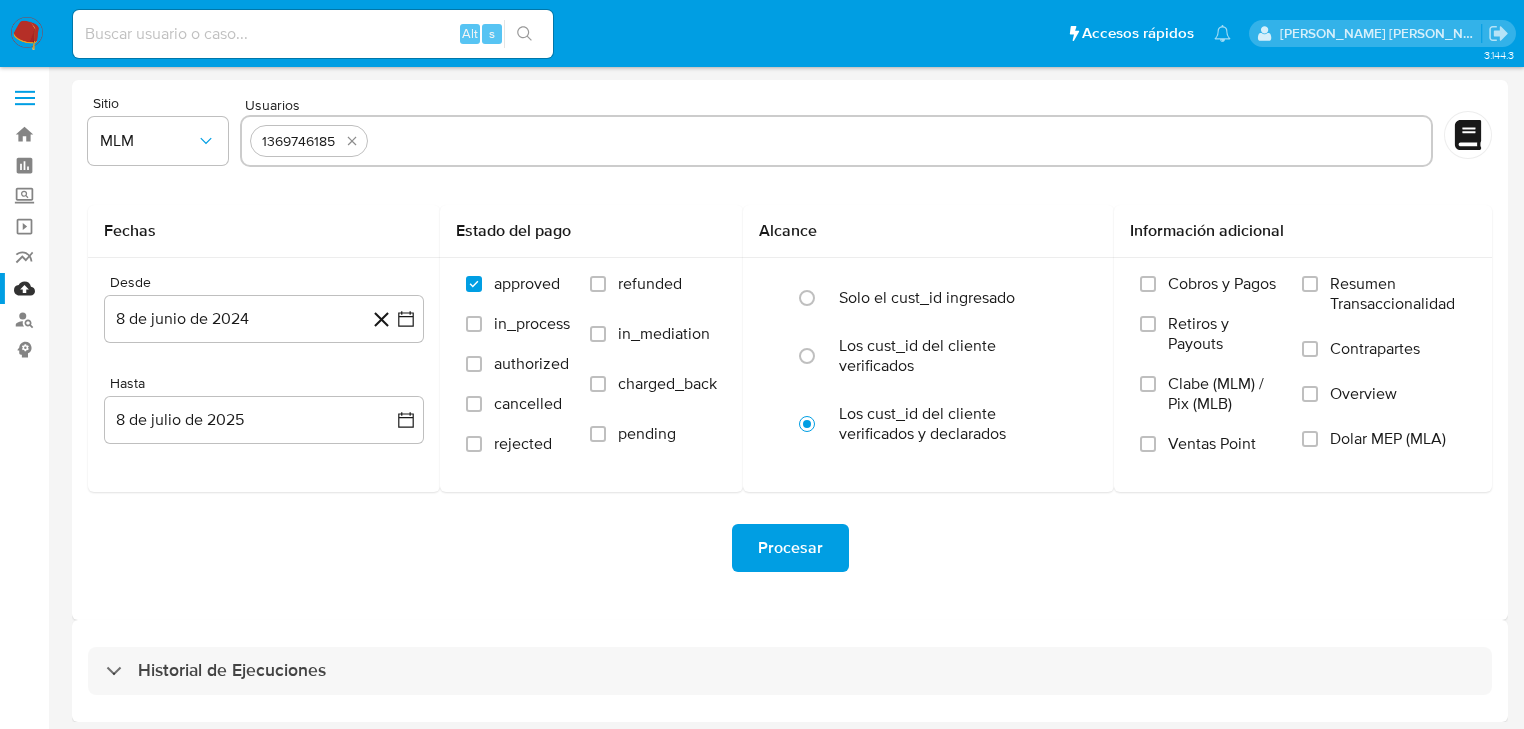 paste on "1454057691" 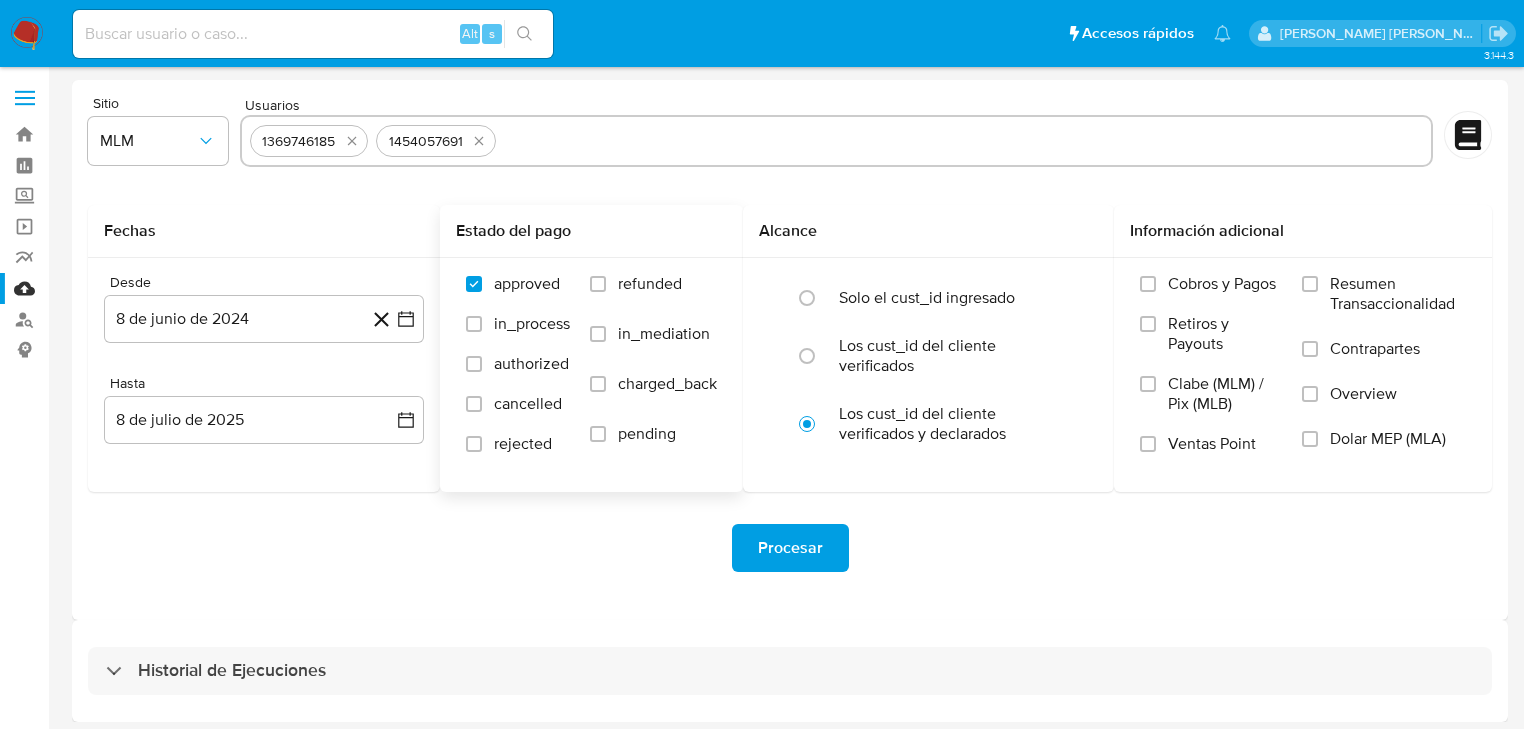 paste on "1614783141" 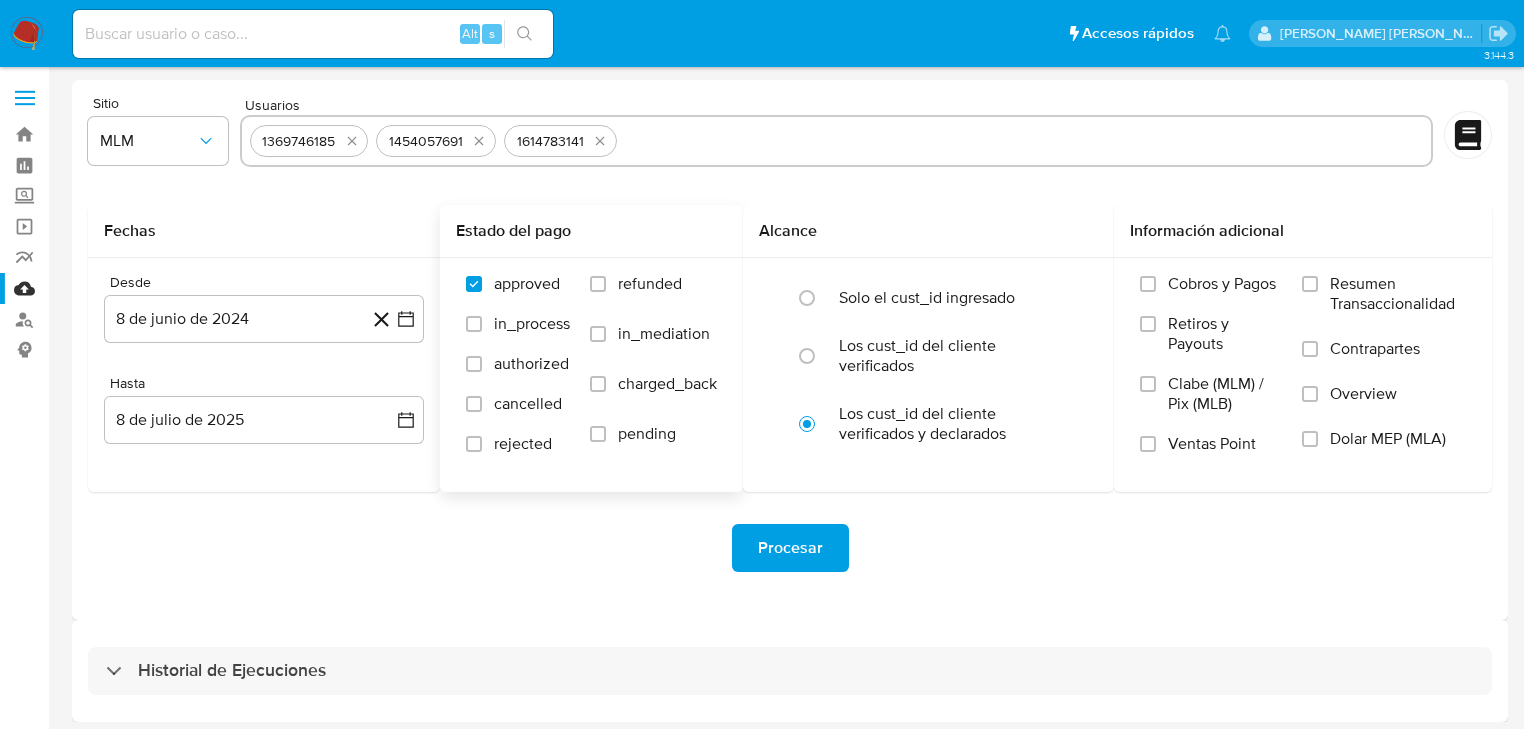 paste on "1635672988" 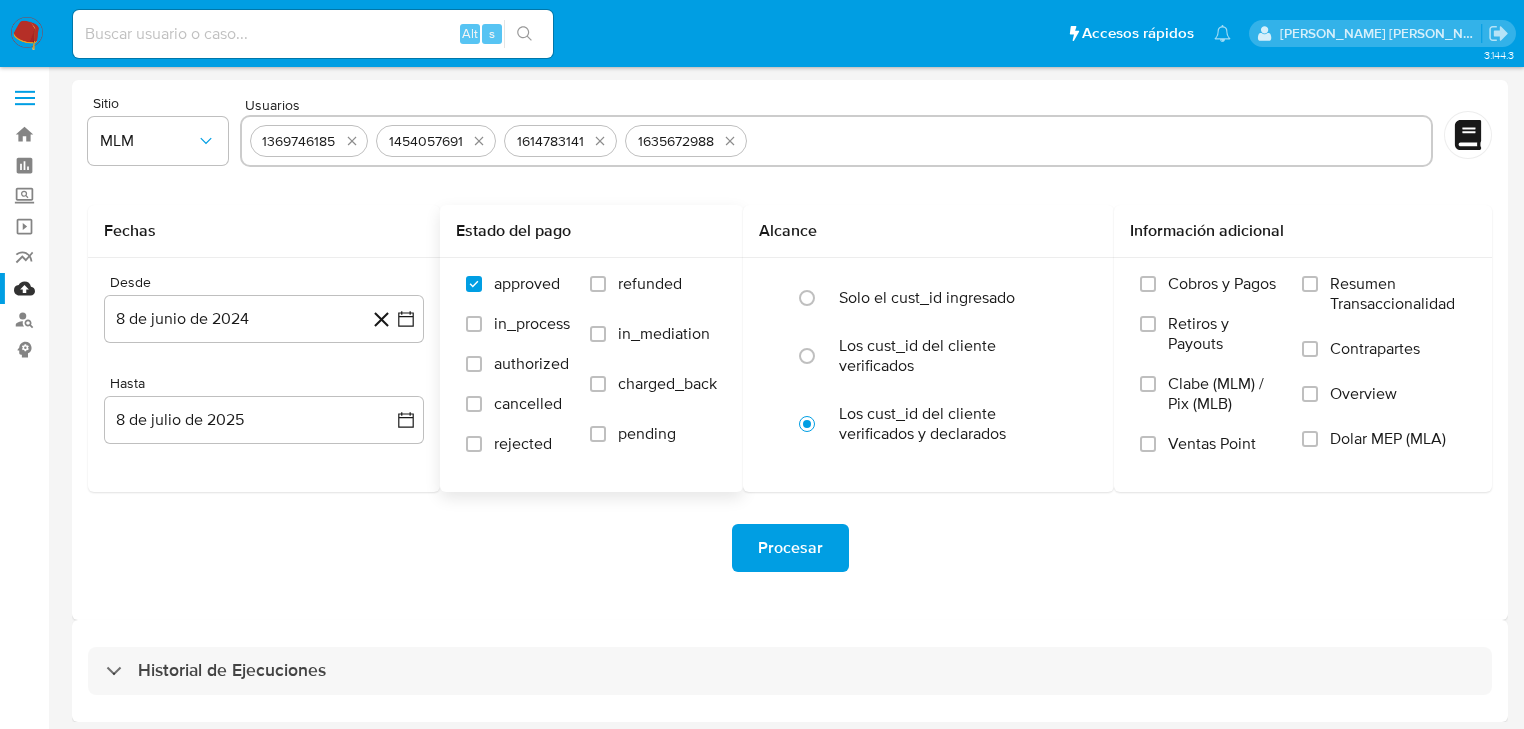 paste on "1711002976" 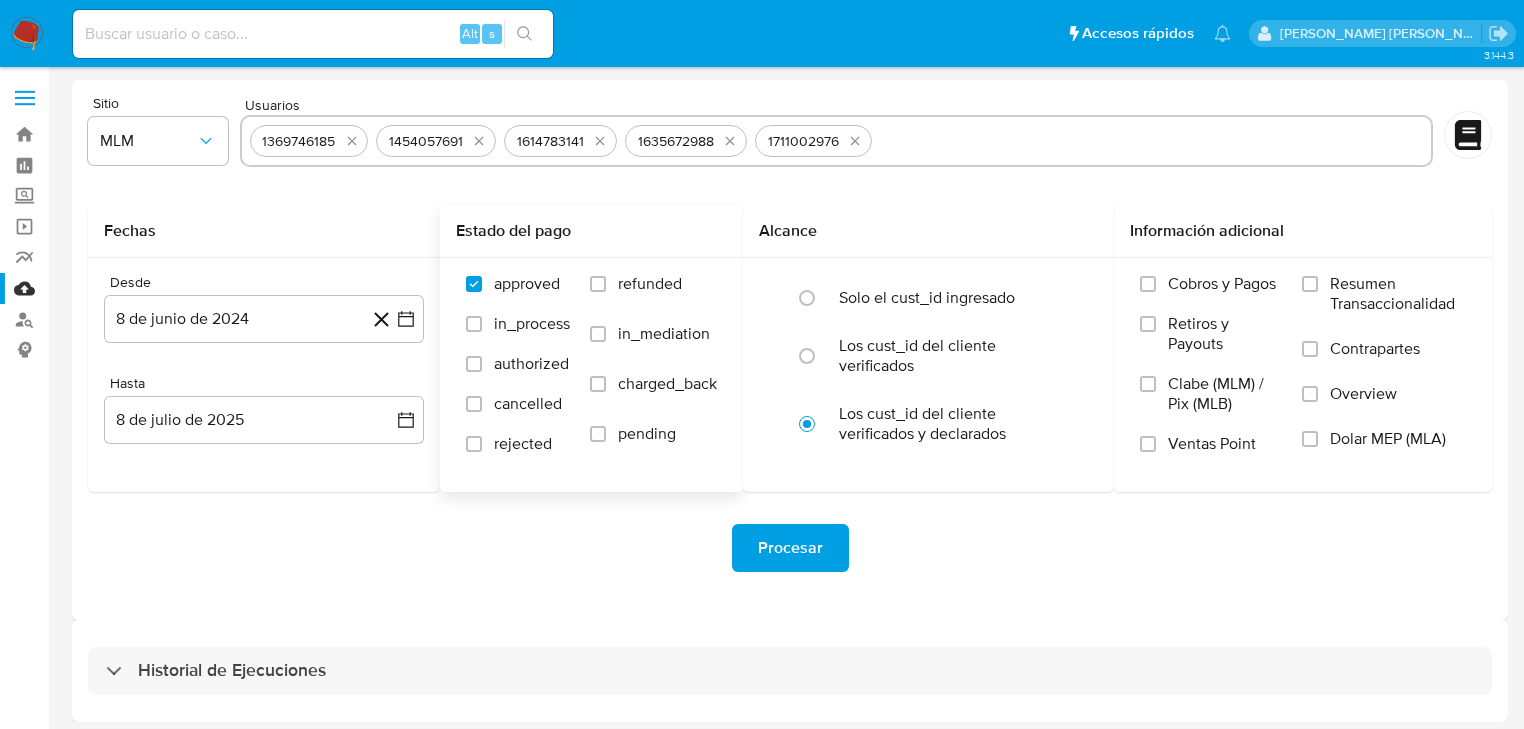 paste on "1924738173" 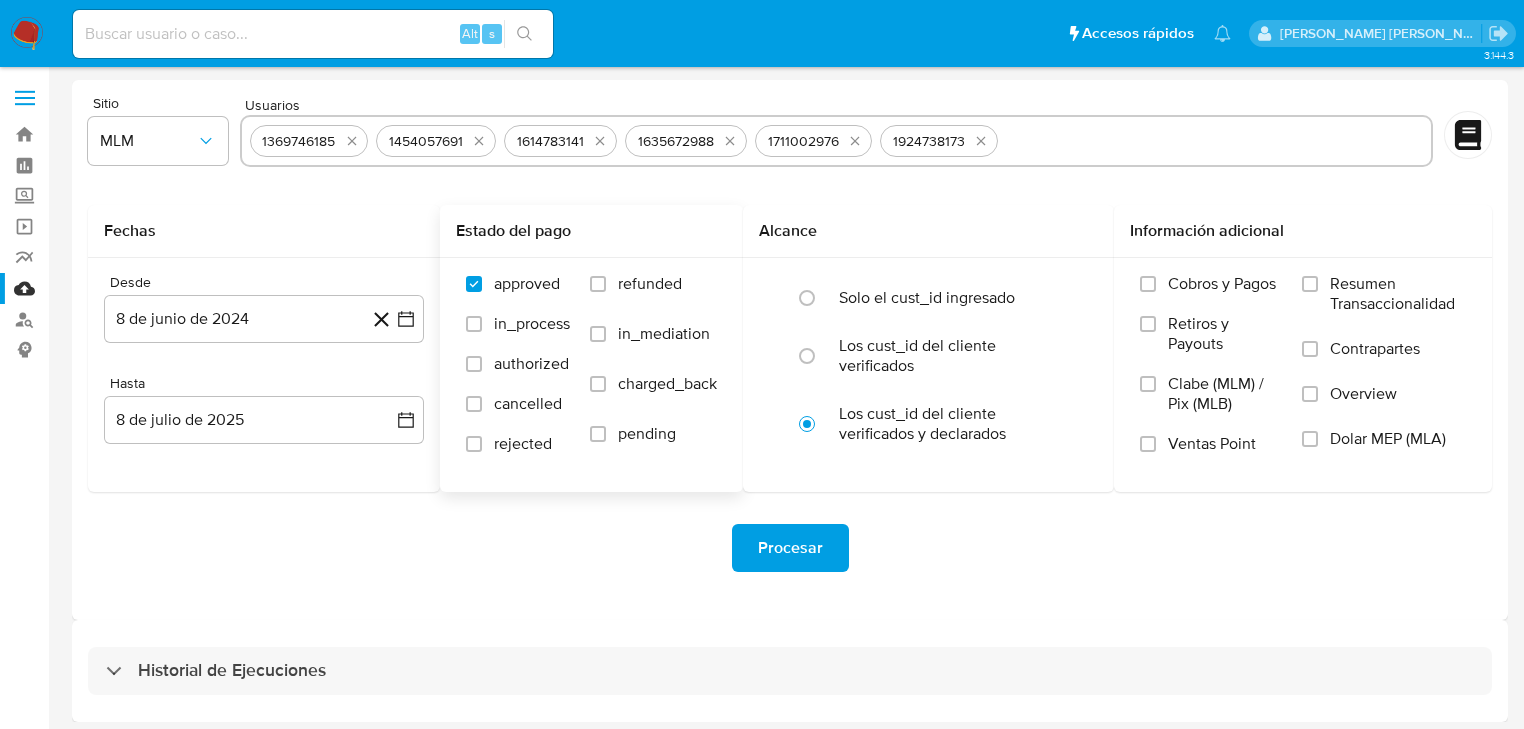 paste on "2229190089" 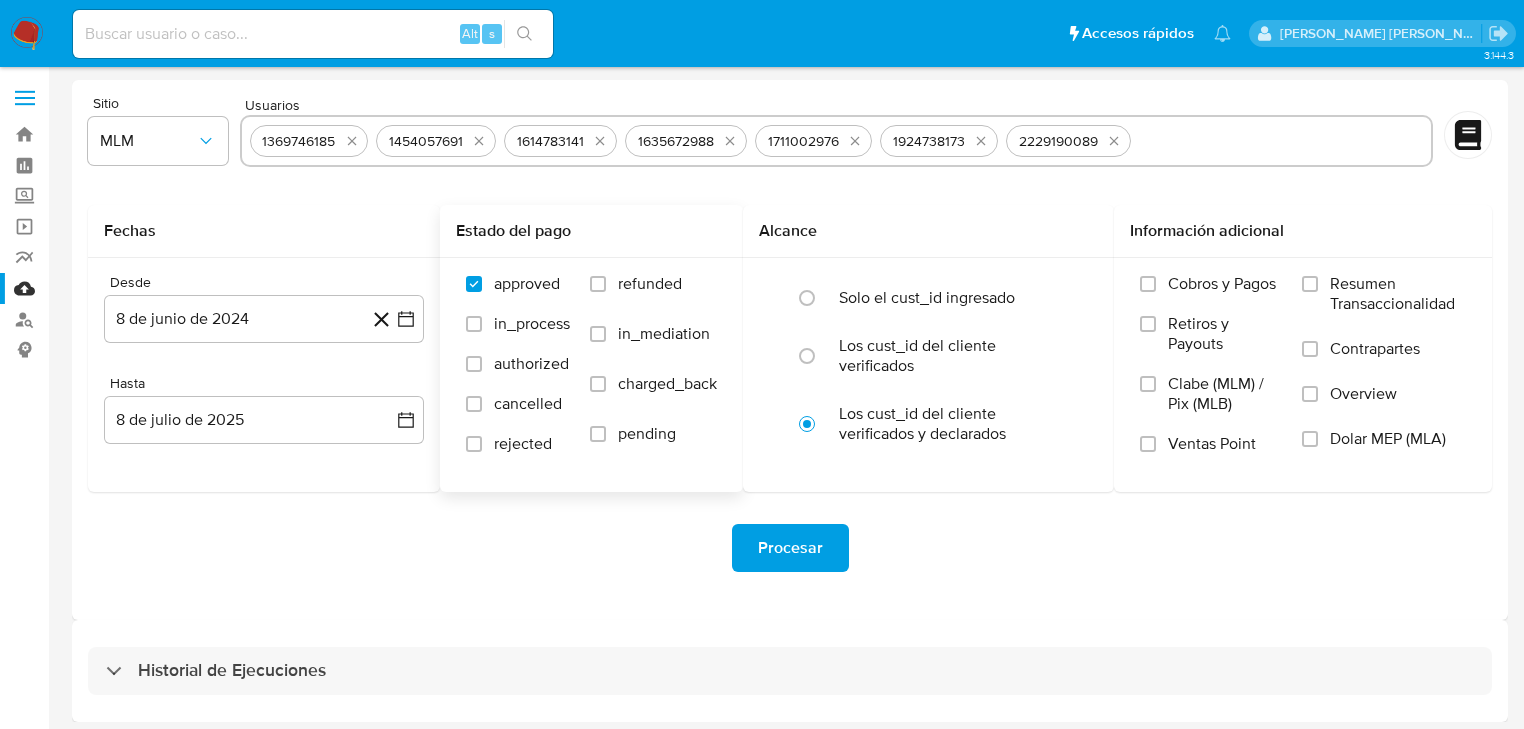 paste on "2322747714" 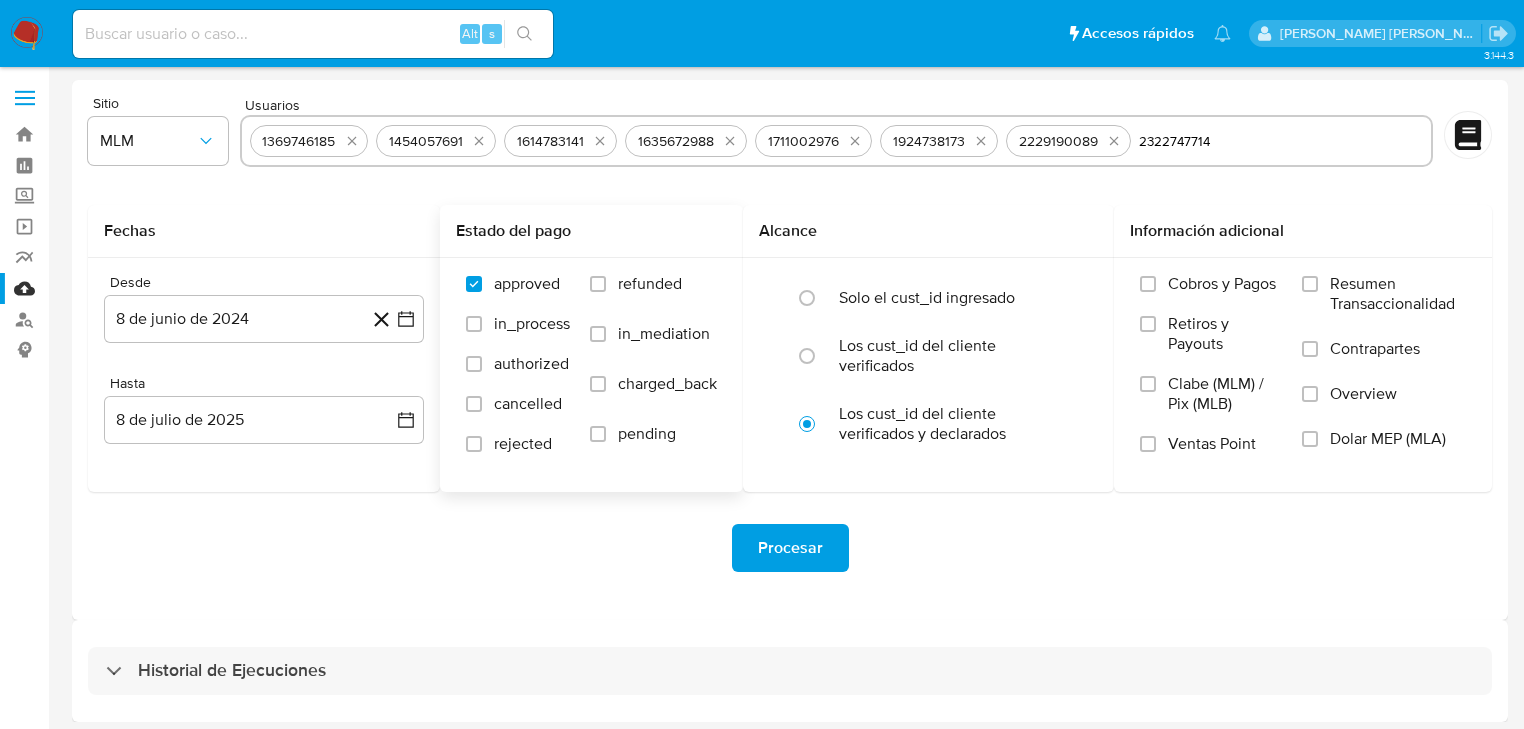 type 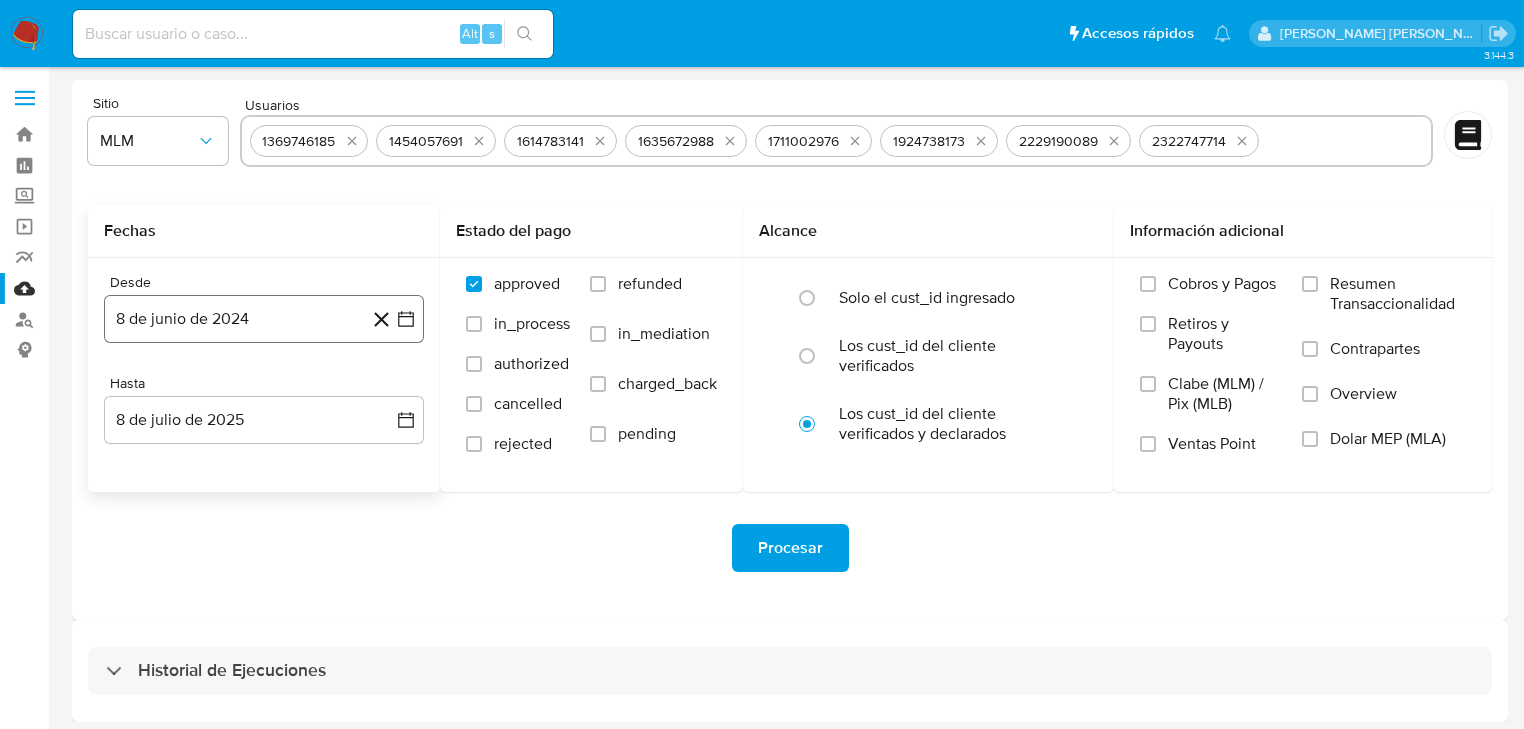 click on "8 de junio de 2024" at bounding box center (264, 319) 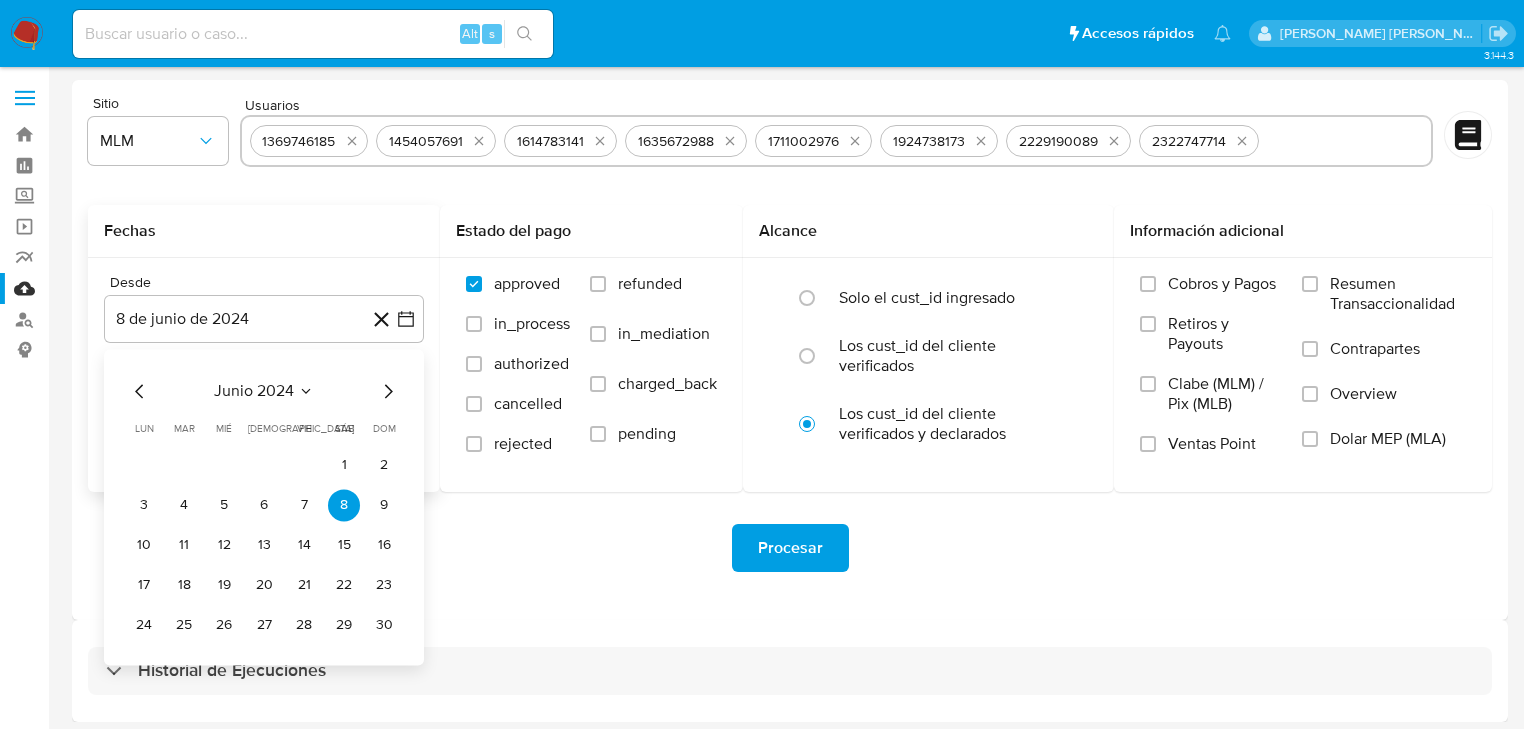 click on "junio 2024" at bounding box center (254, 391) 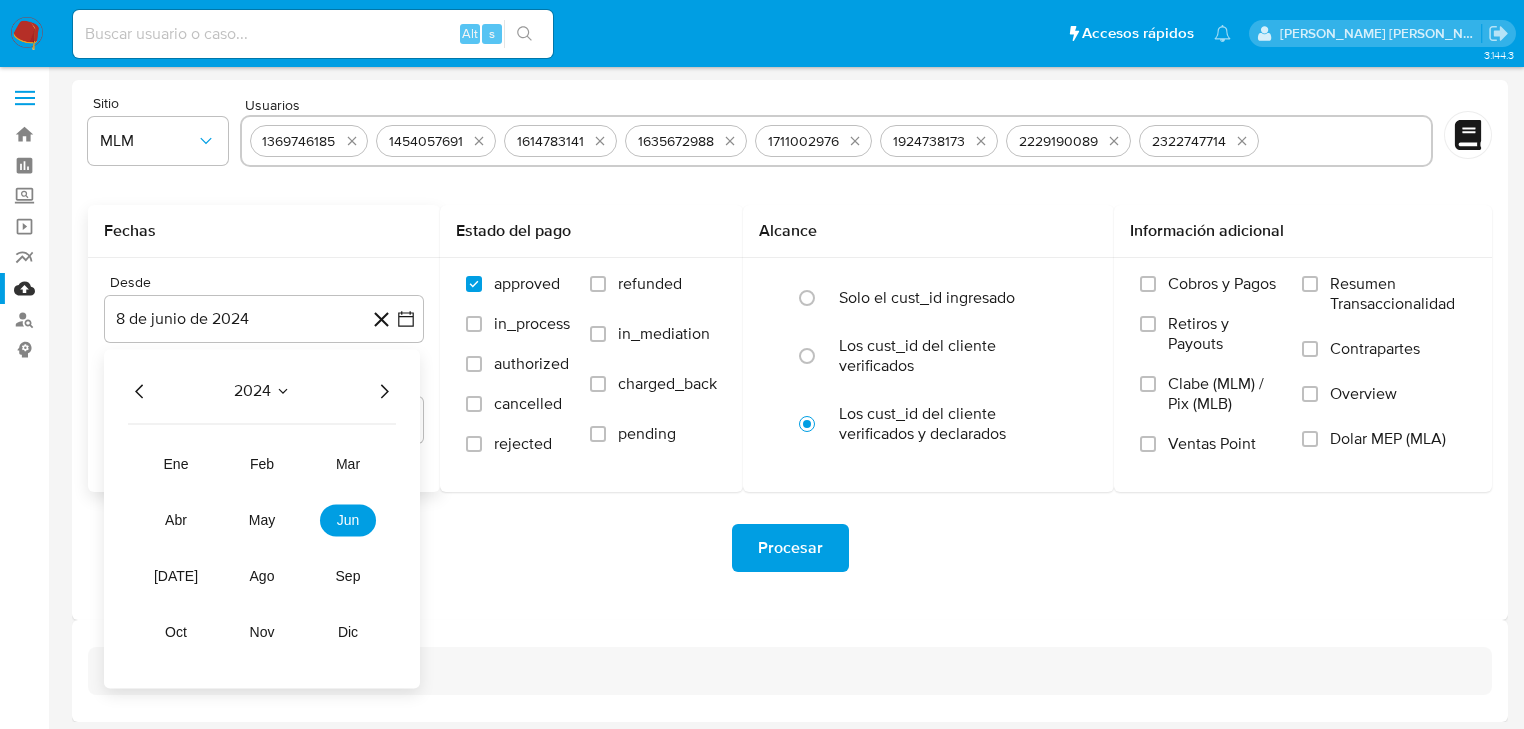 click 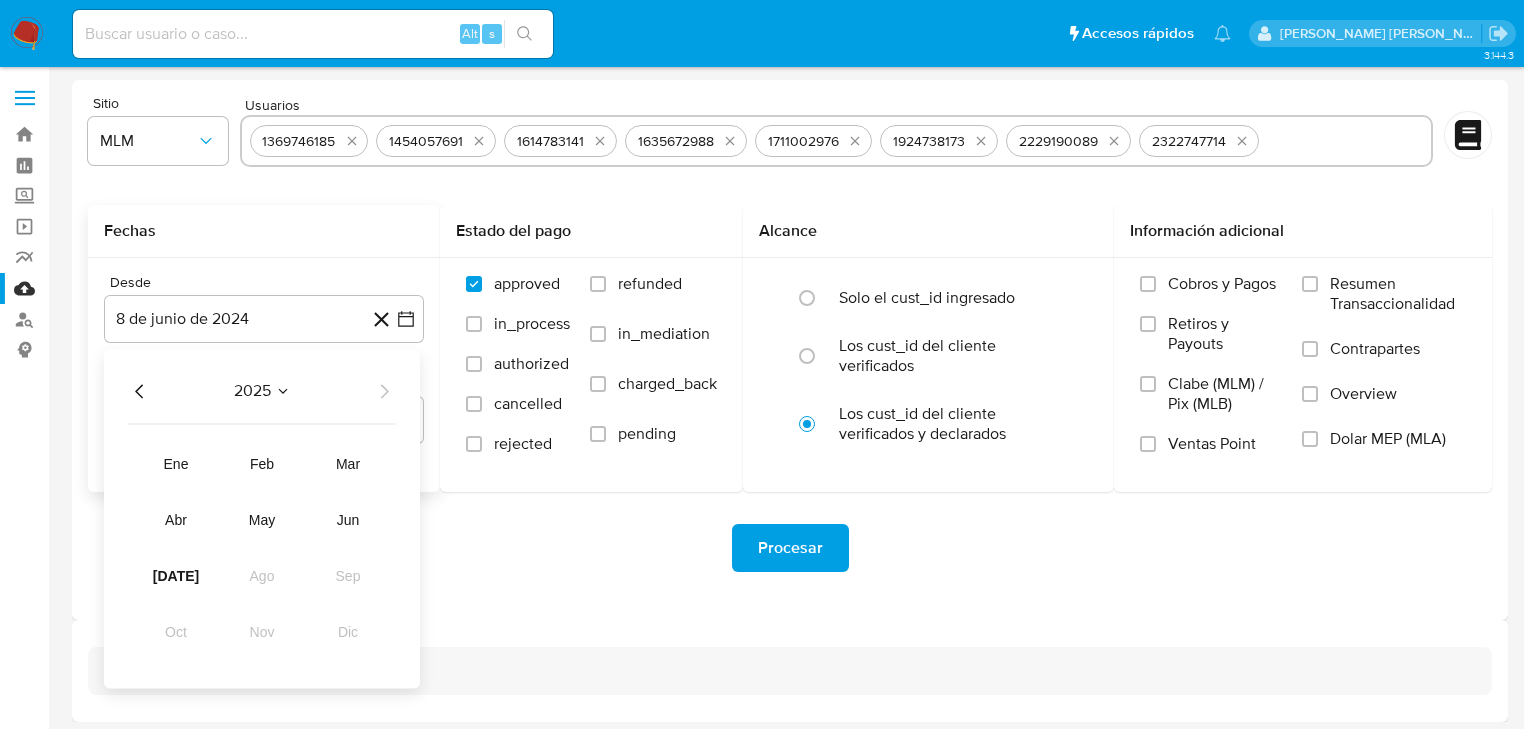 click 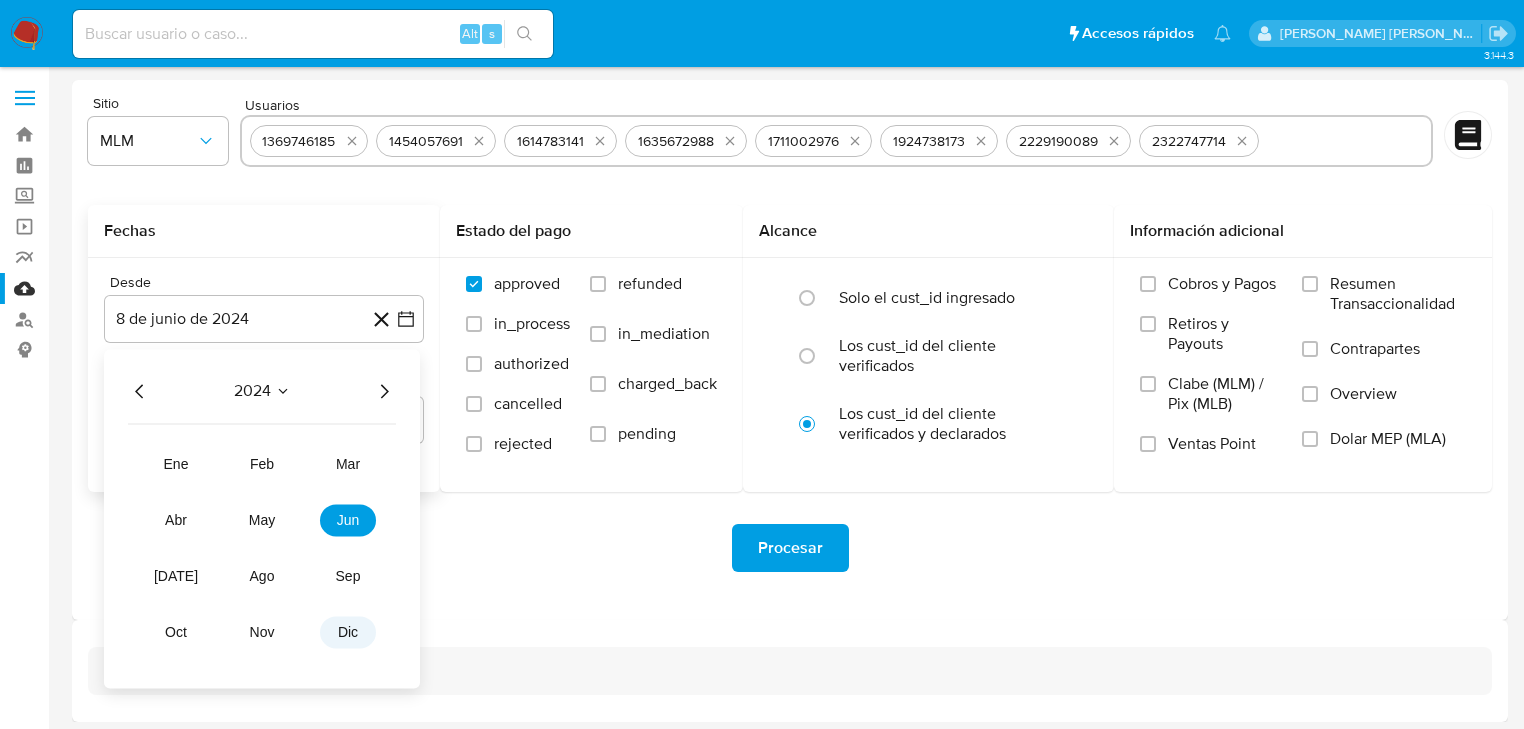 click on "dic" at bounding box center (348, 632) 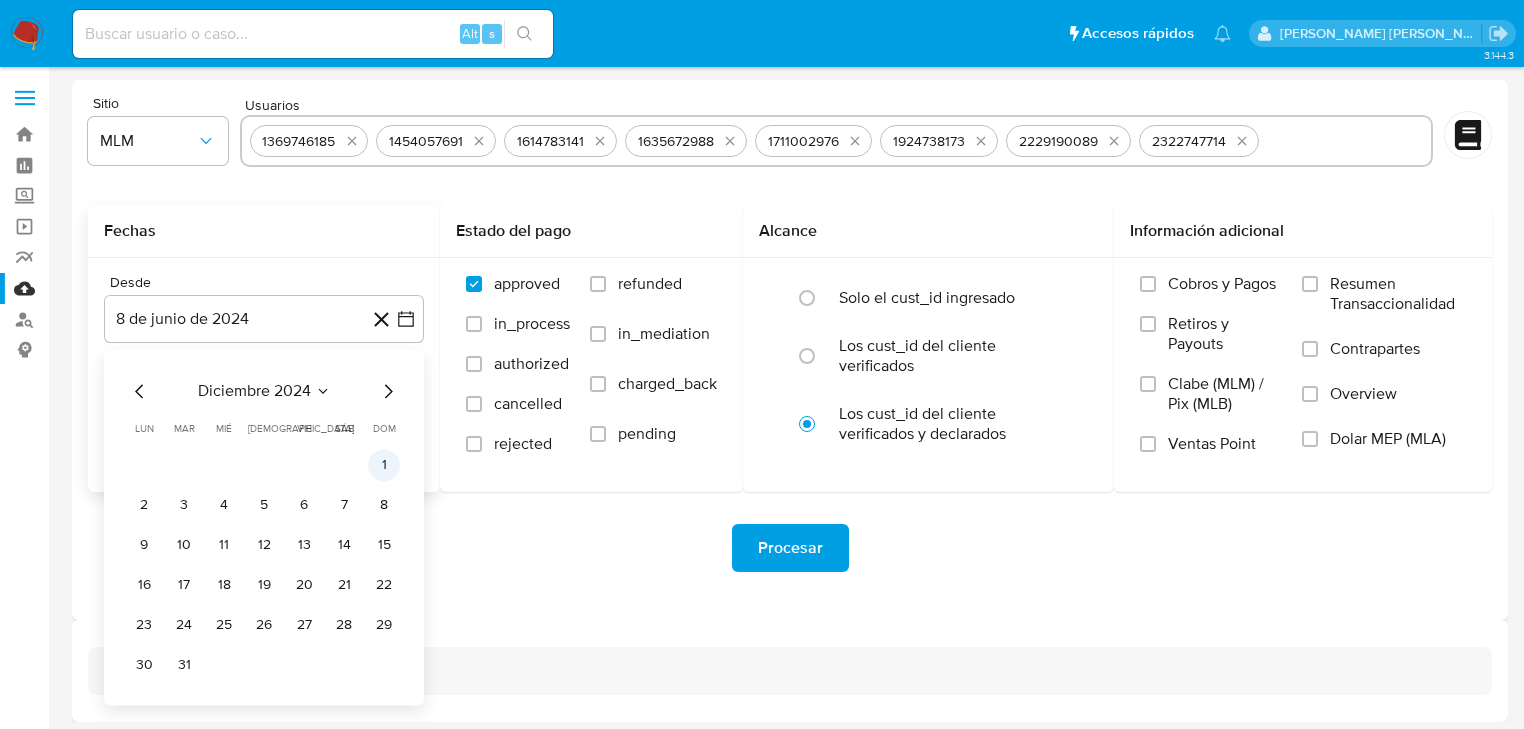 click on "1" at bounding box center [384, 465] 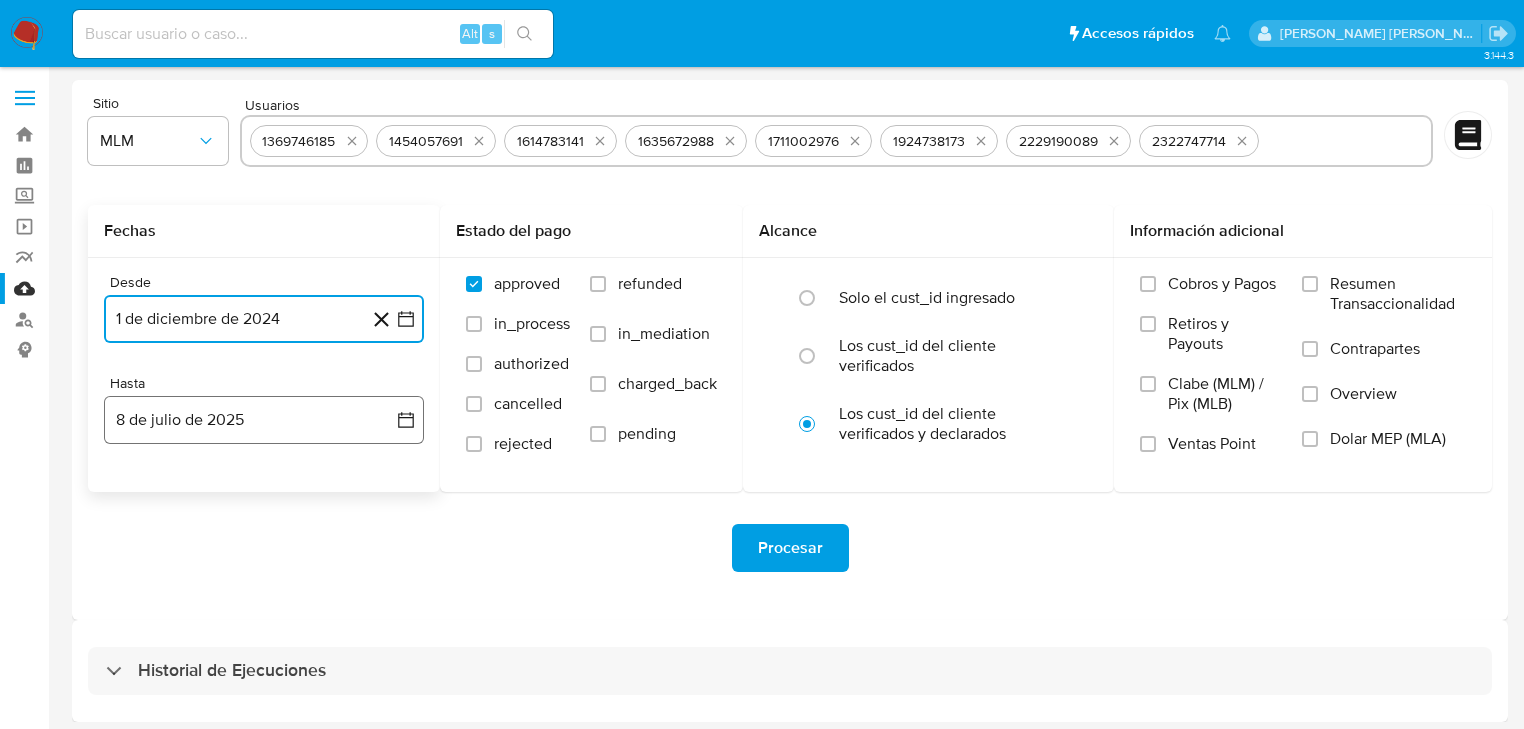 click on "8 de julio de 2025" at bounding box center (264, 420) 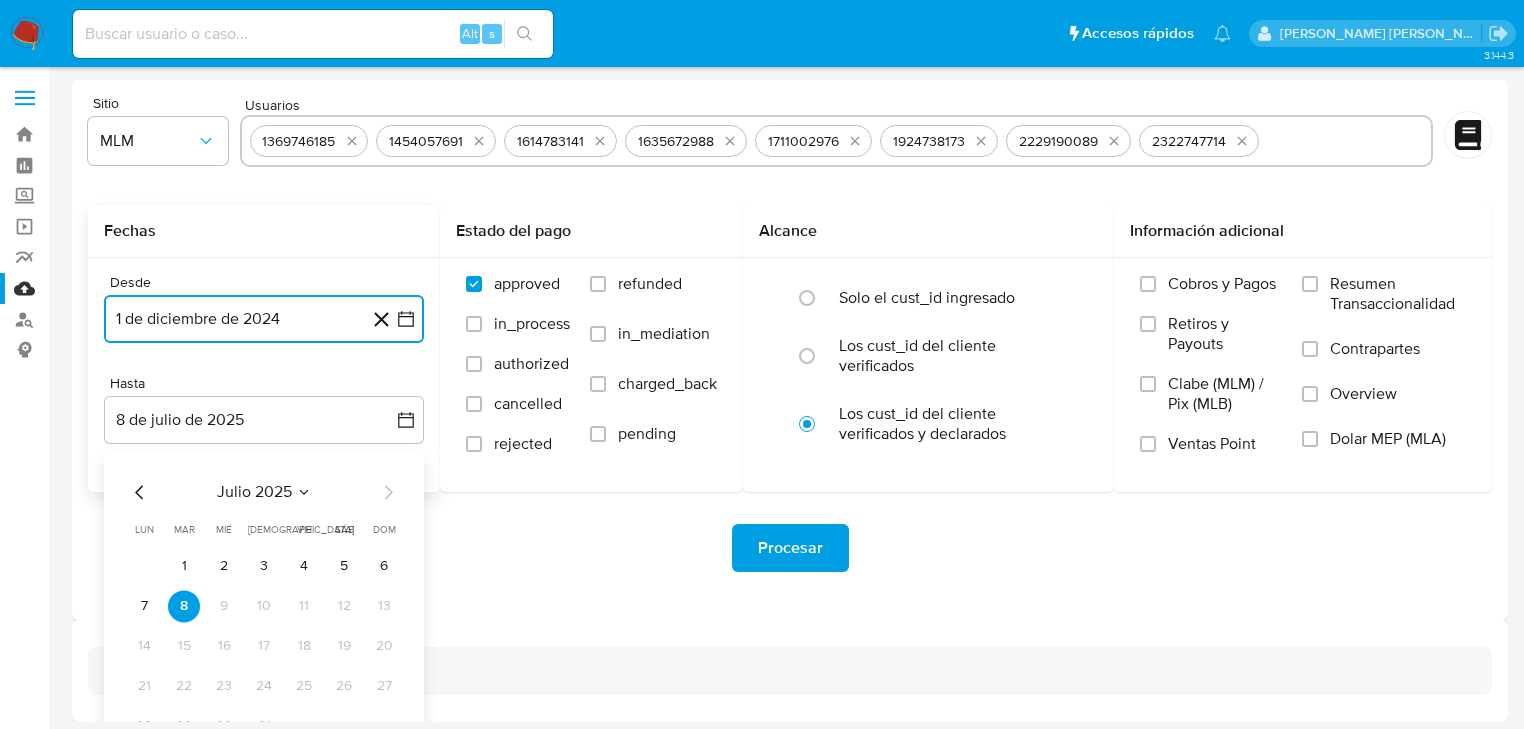 click 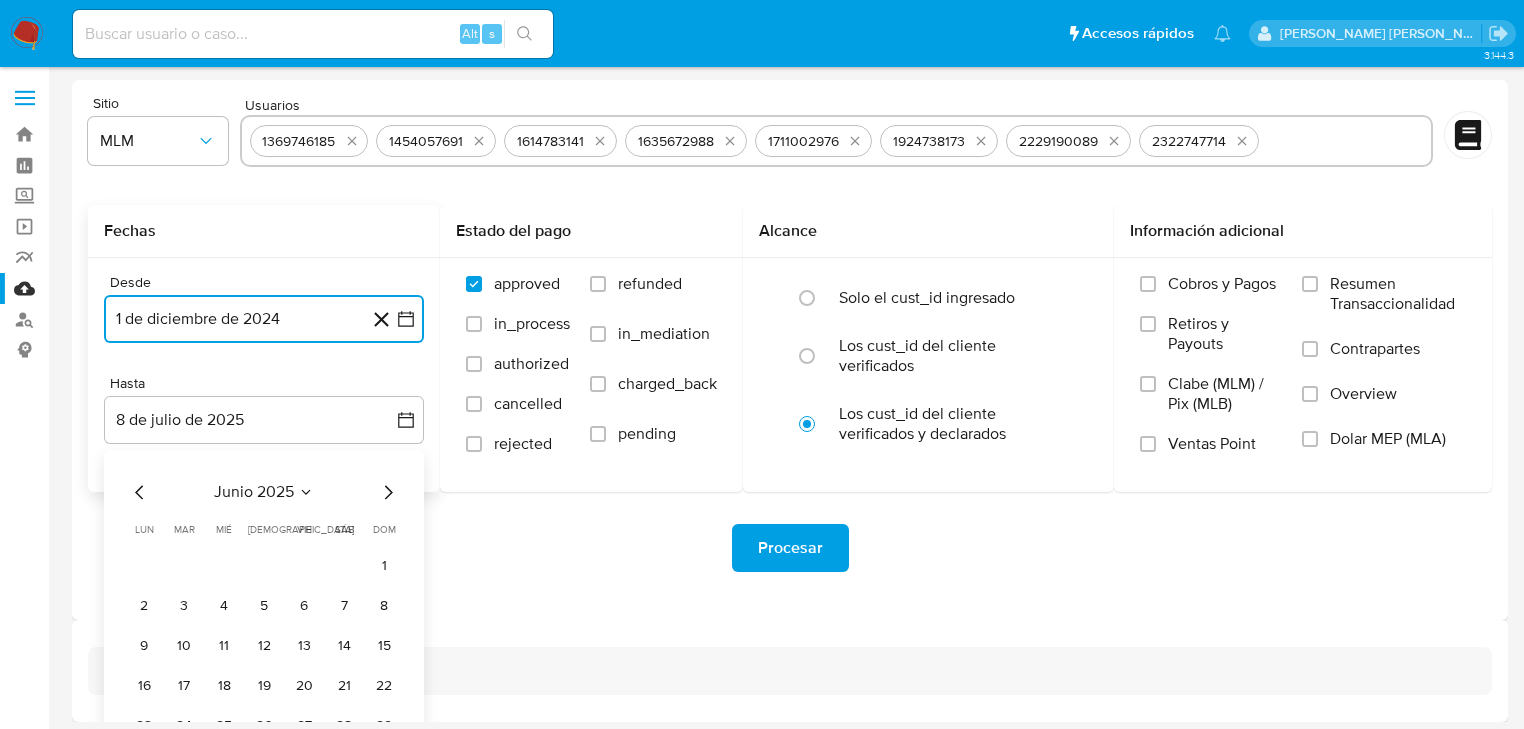 click 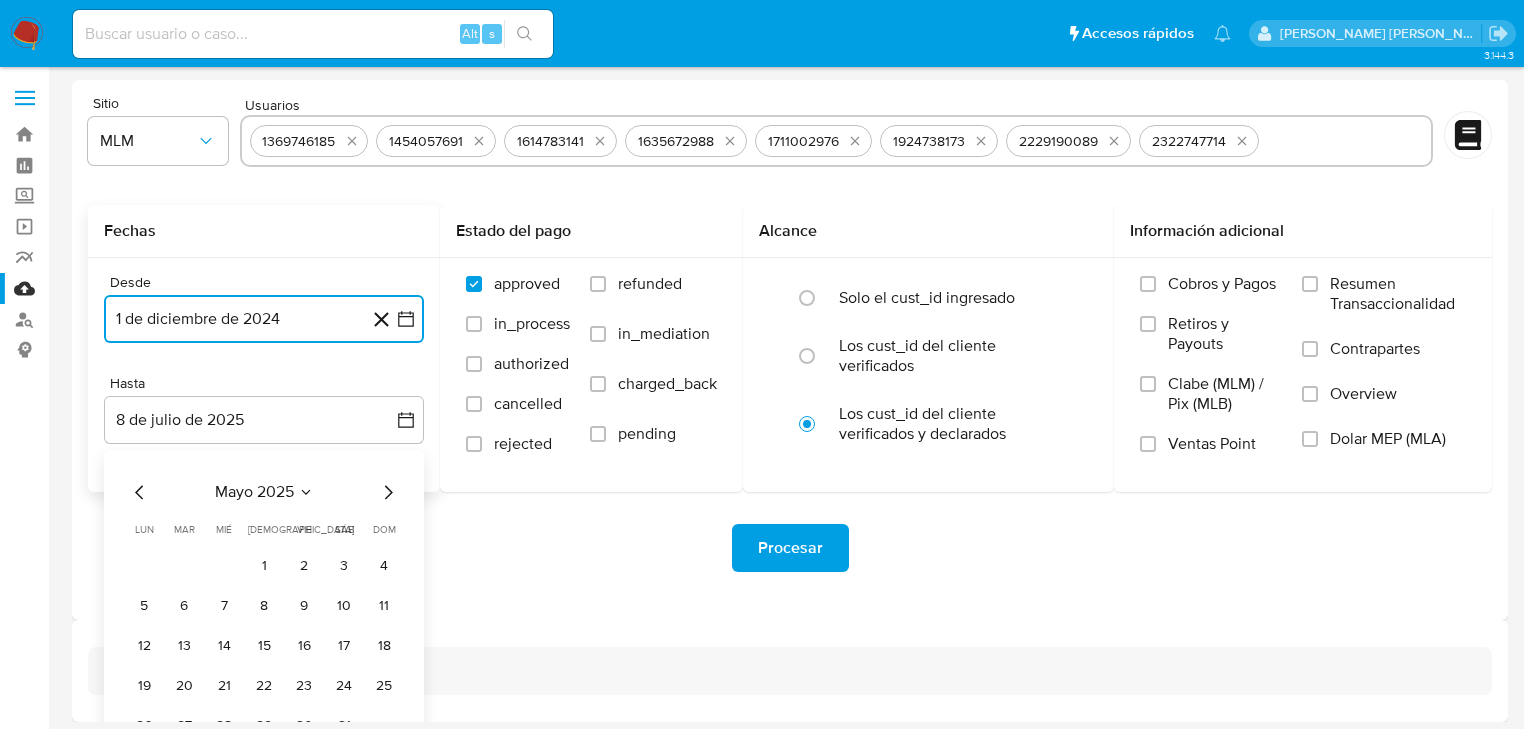 click 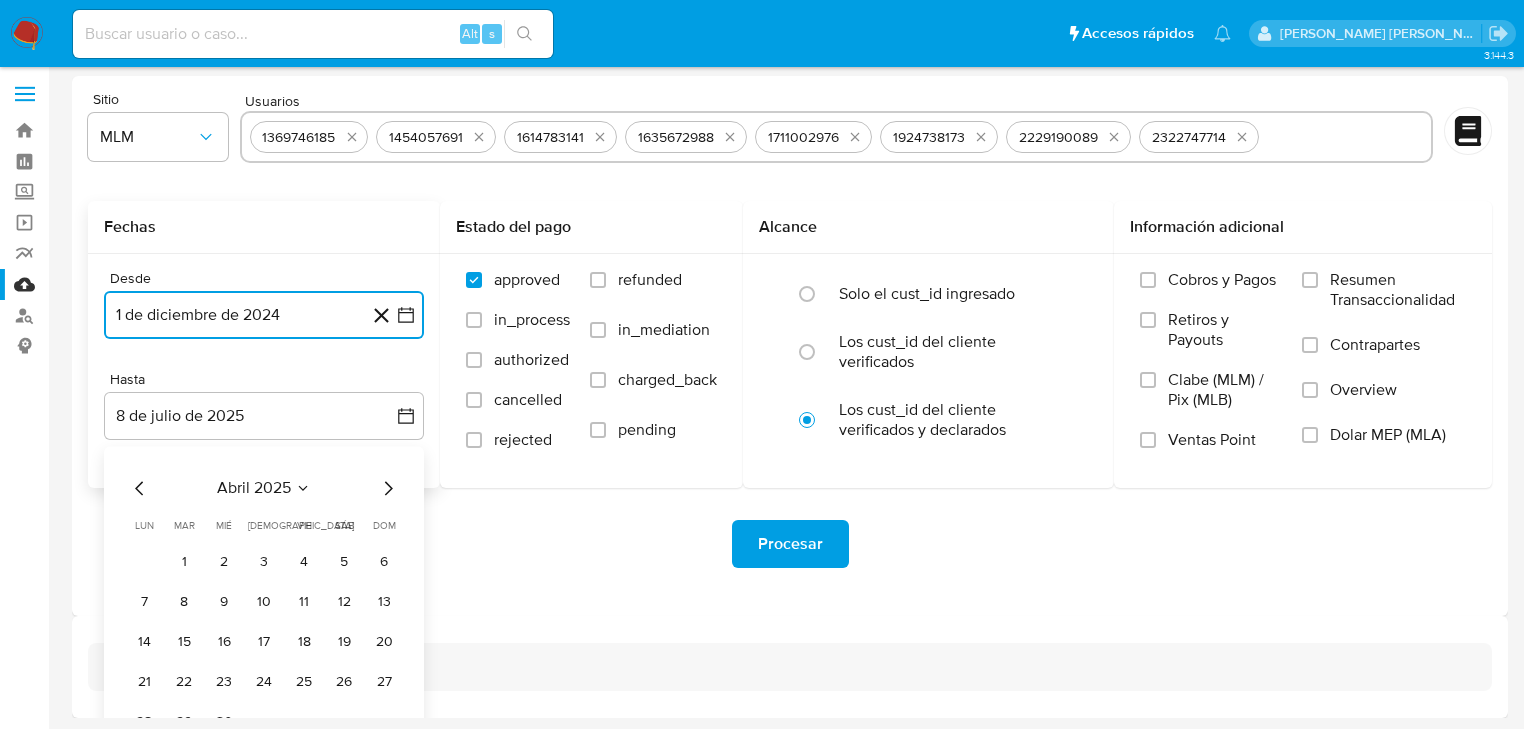 scroll, scrollTop: 5, scrollLeft: 0, axis: vertical 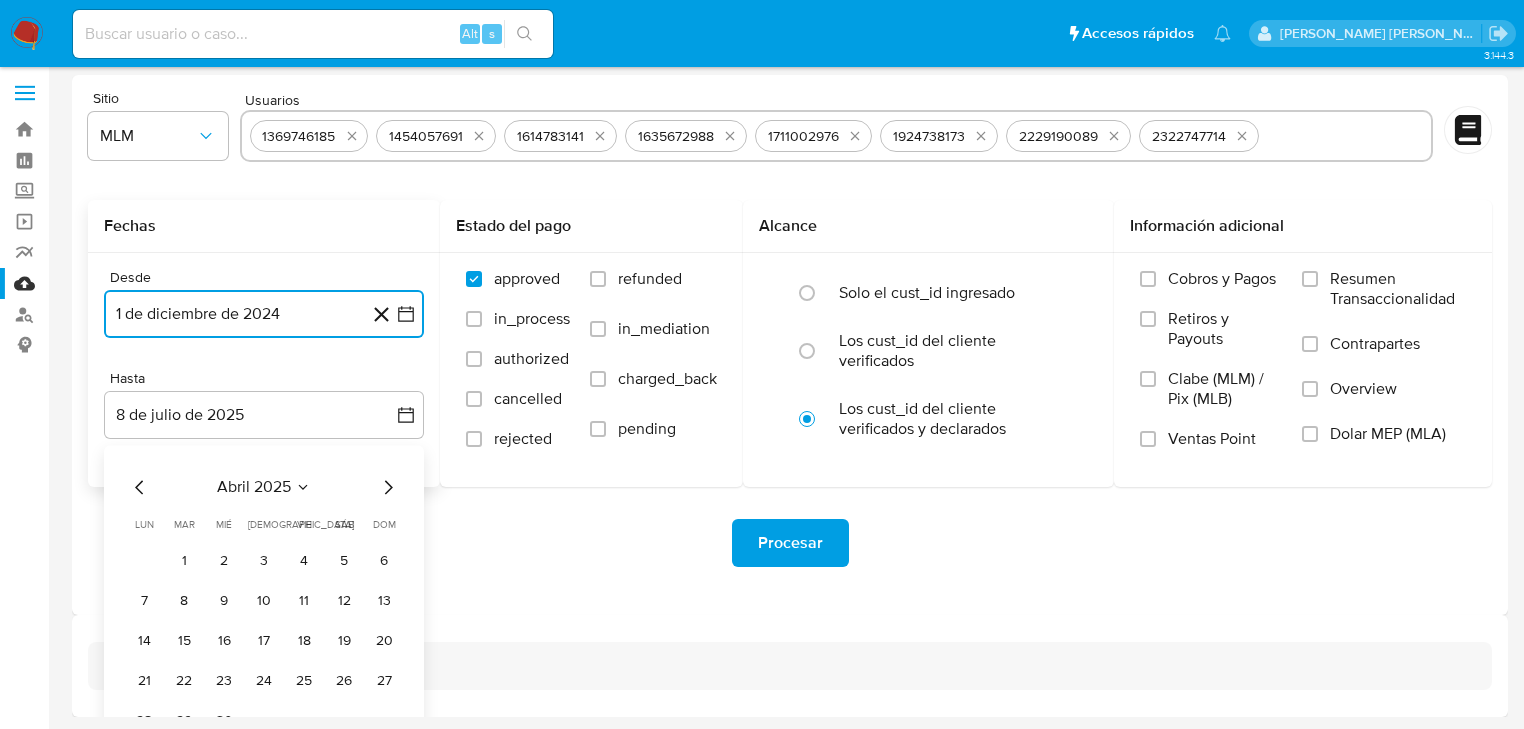 type 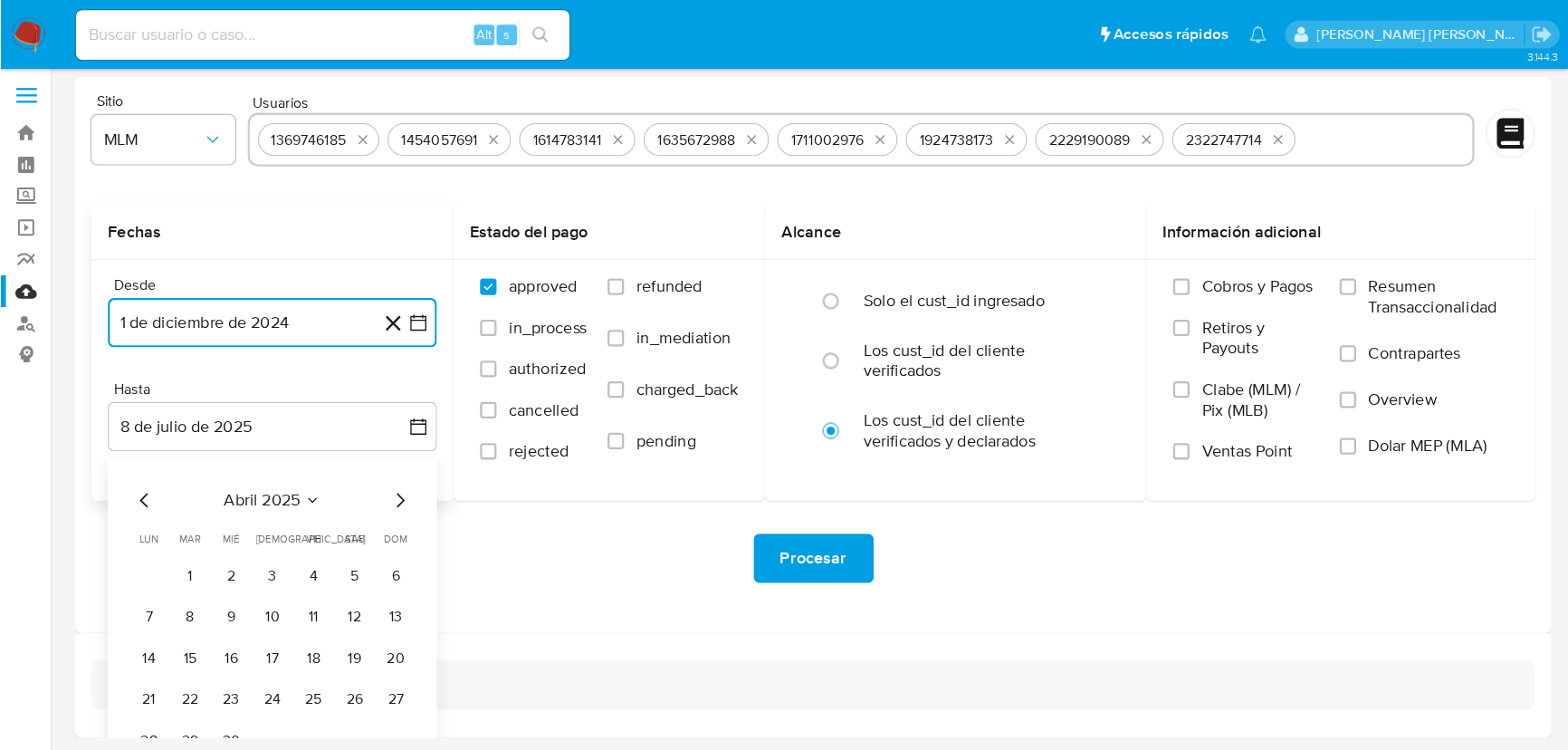 scroll, scrollTop: 0, scrollLeft: 0, axis: both 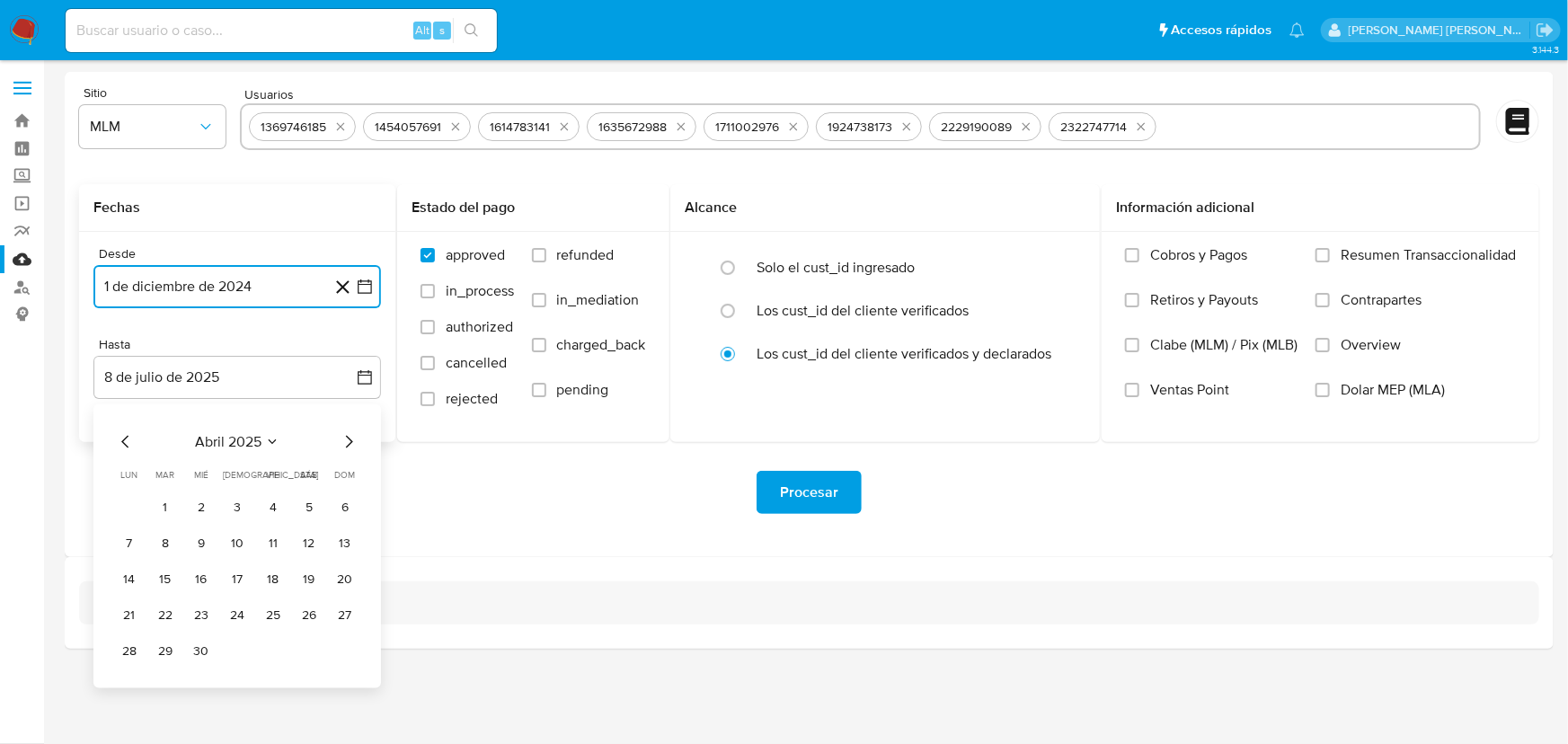 click 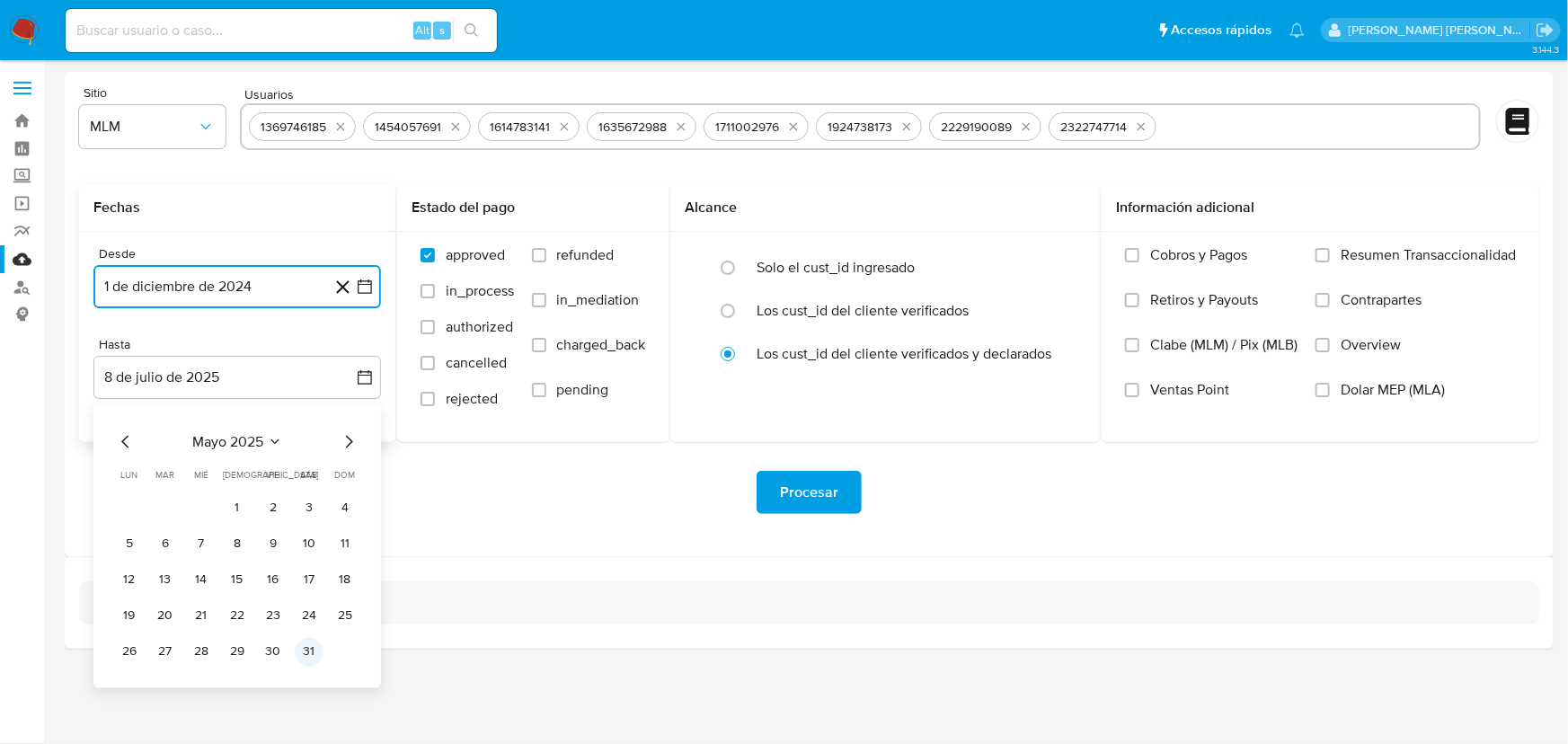 click on "31" at bounding box center [309, 652] 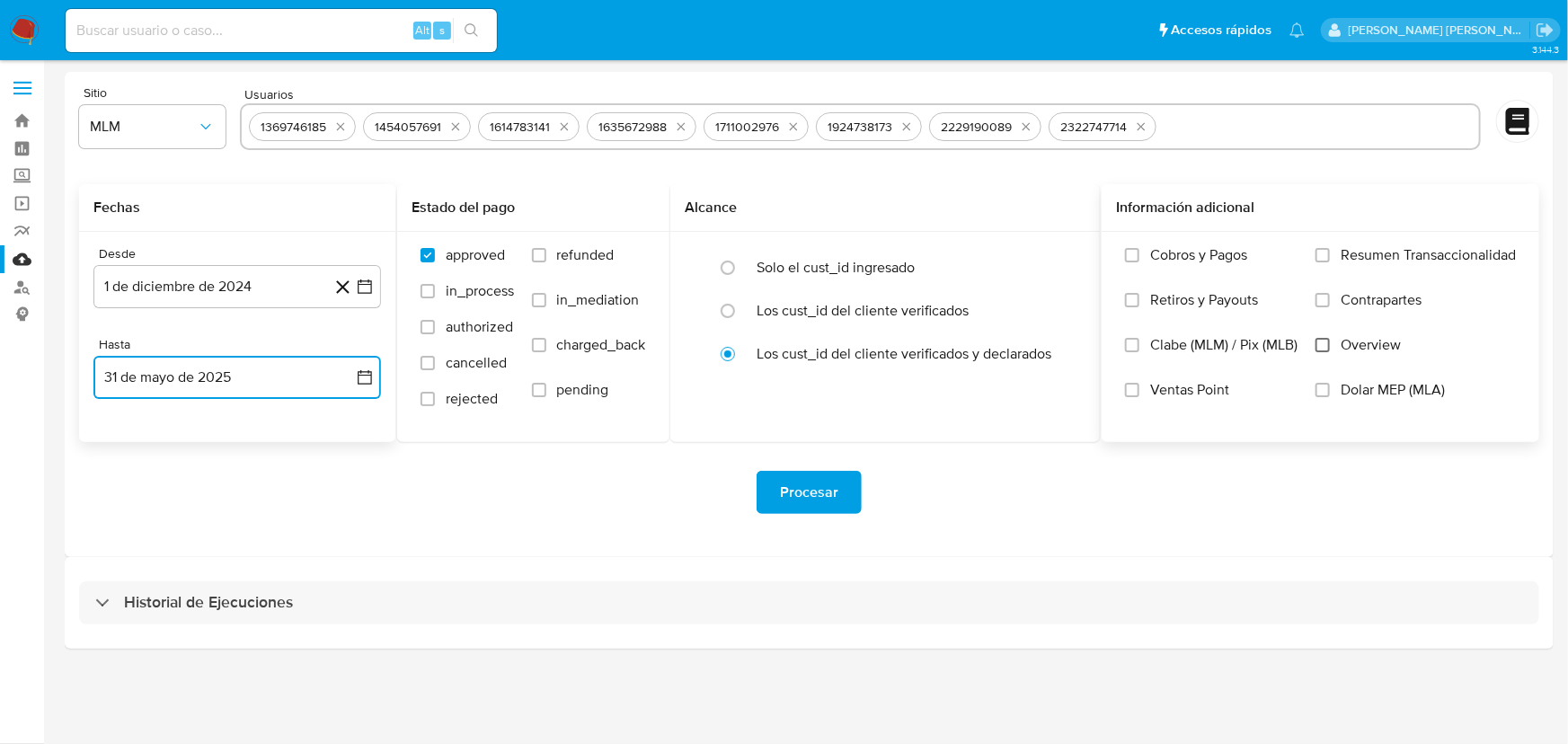 click on "Overview" at bounding box center [1323, 345] 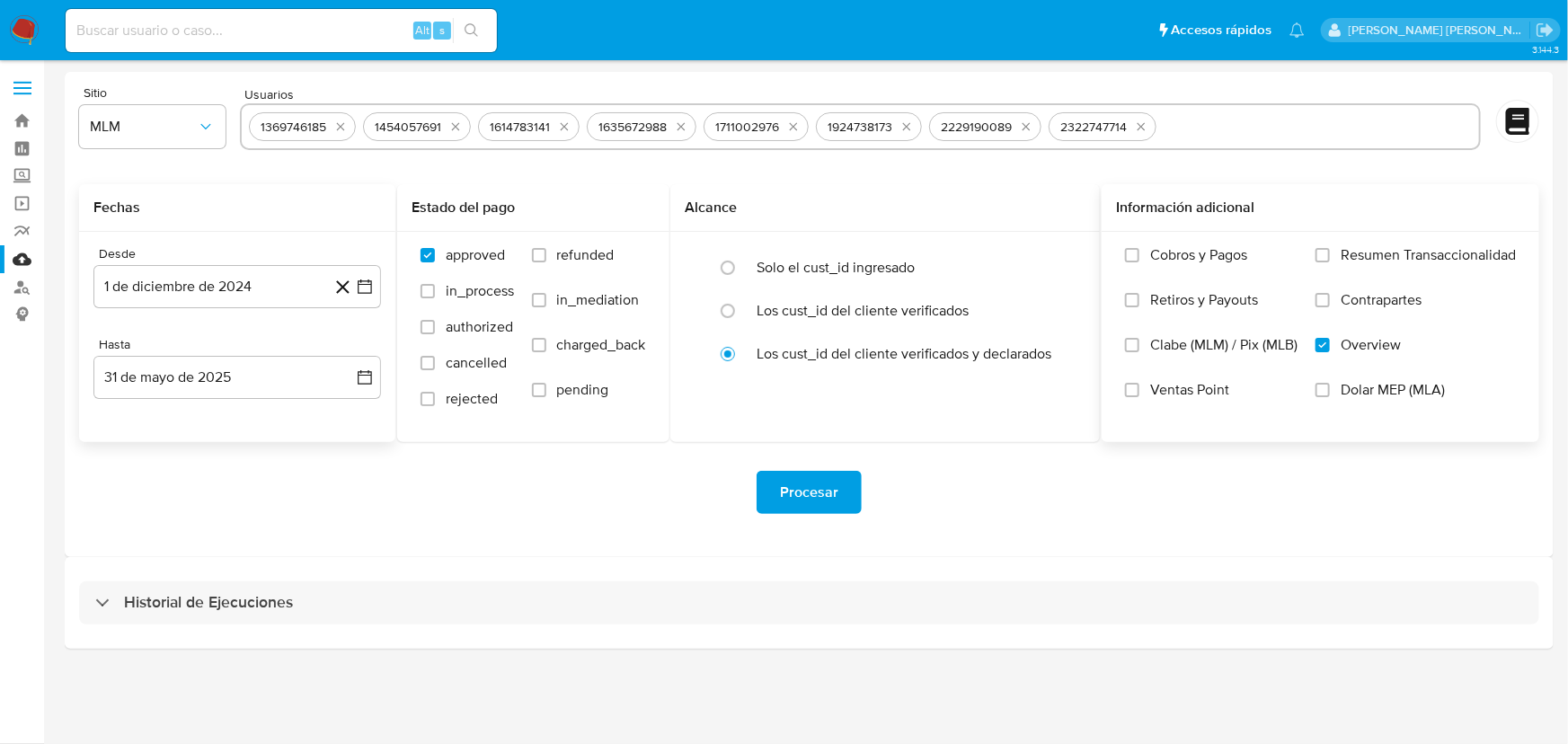 click on "Procesar" at bounding box center (809, 492) 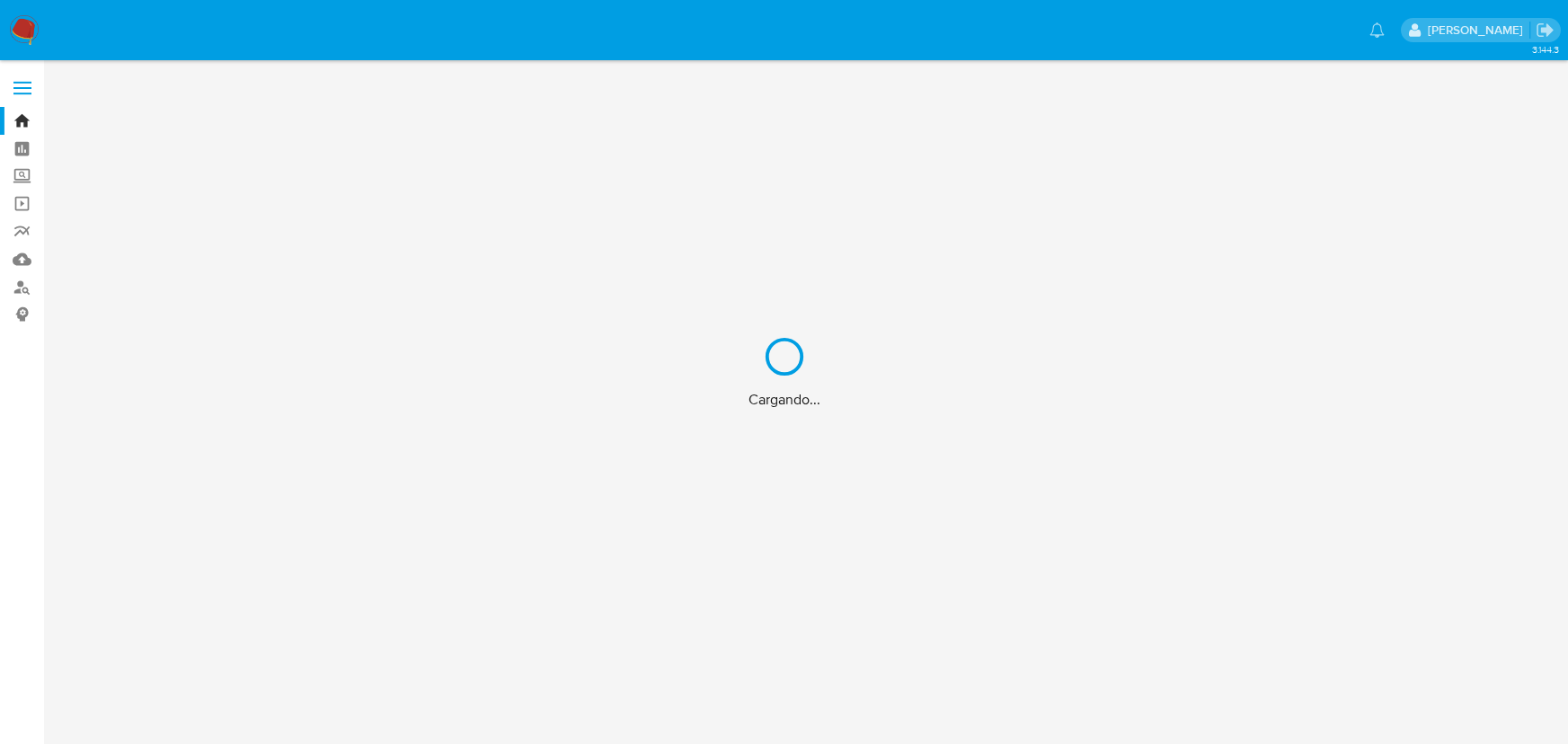 scroll, scrollTop: 0, scrollLeft: 0, axis: both 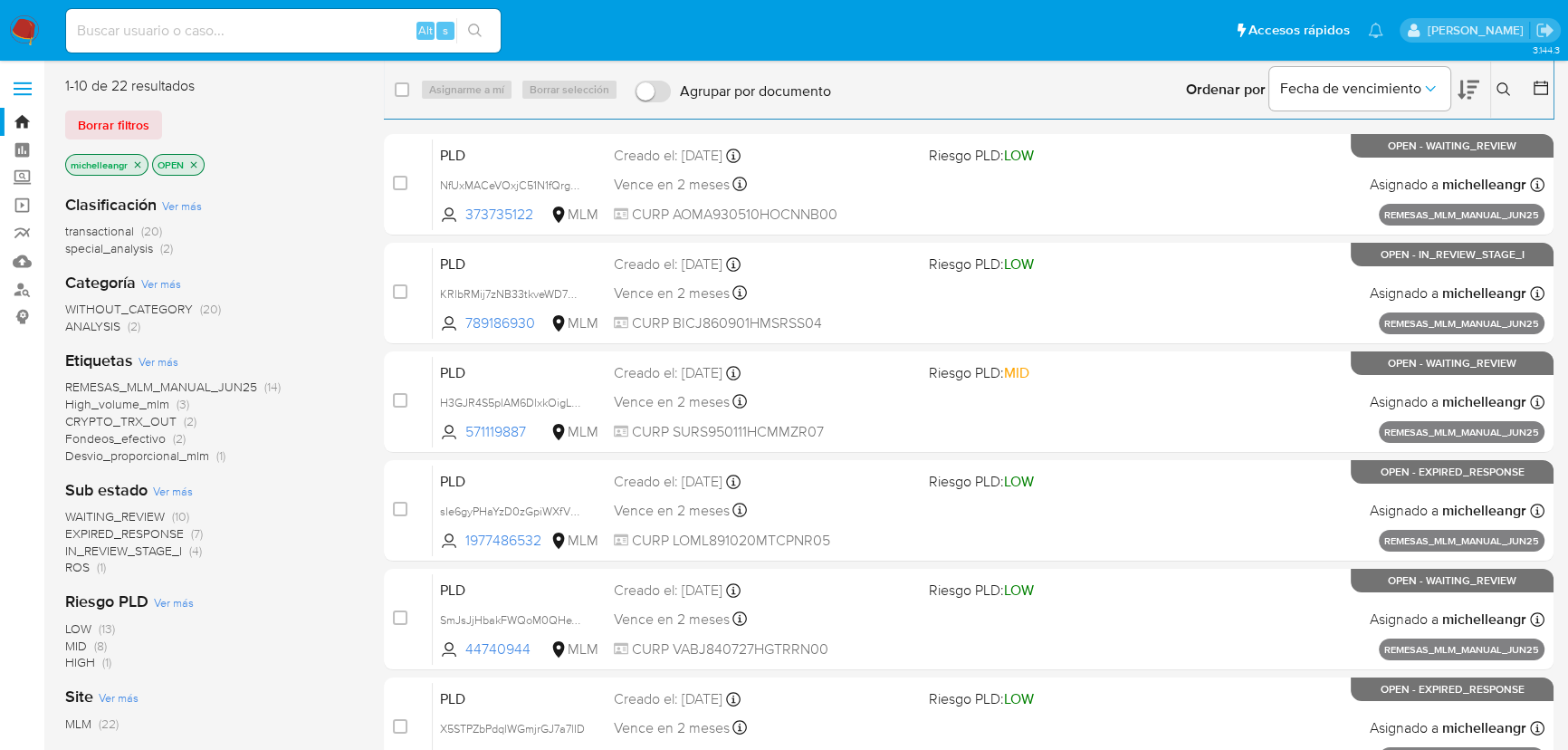 drag, startPoint x: 296, startPoint y: 432, endPoint x: 258, endPoint y: 416, distance: 41.231056 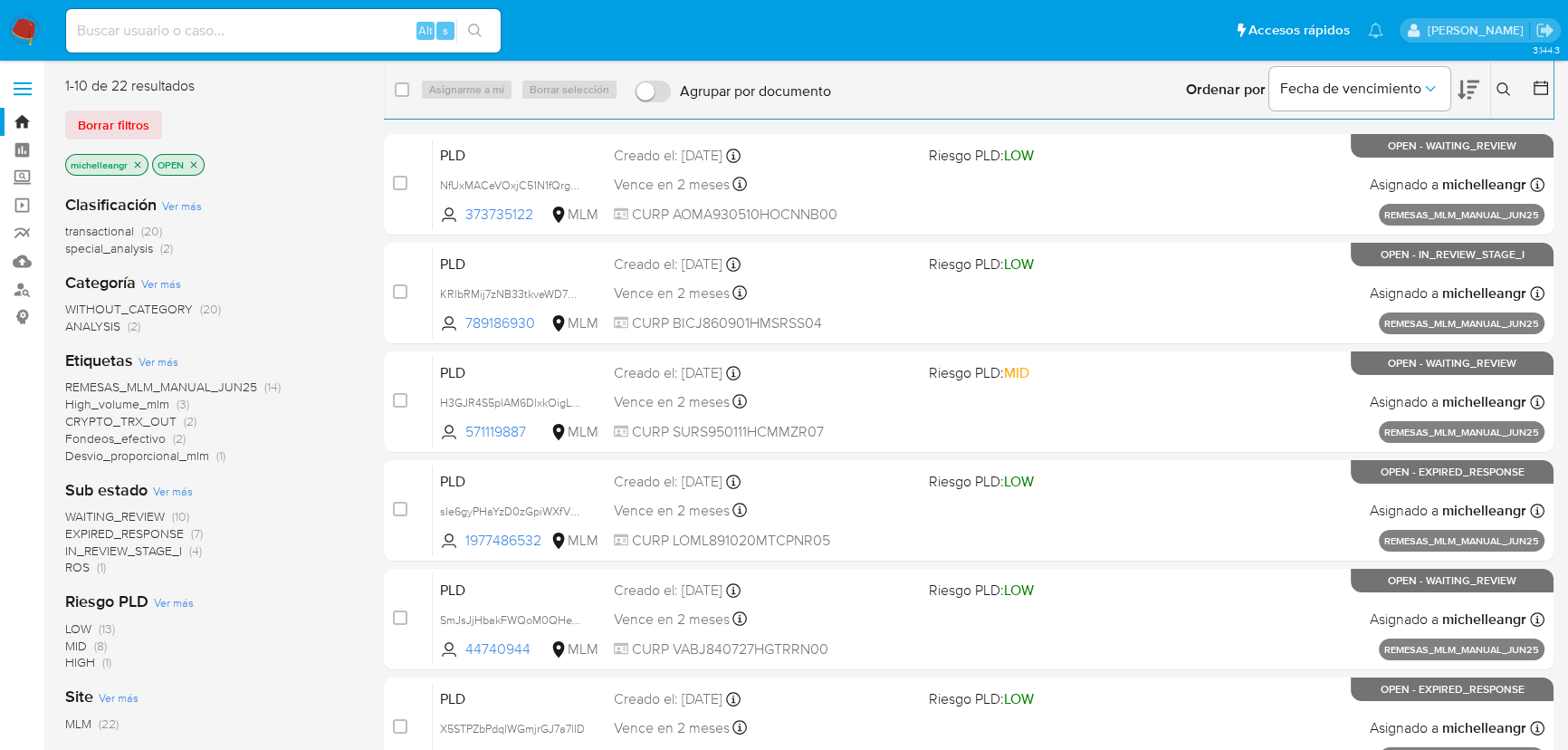 click 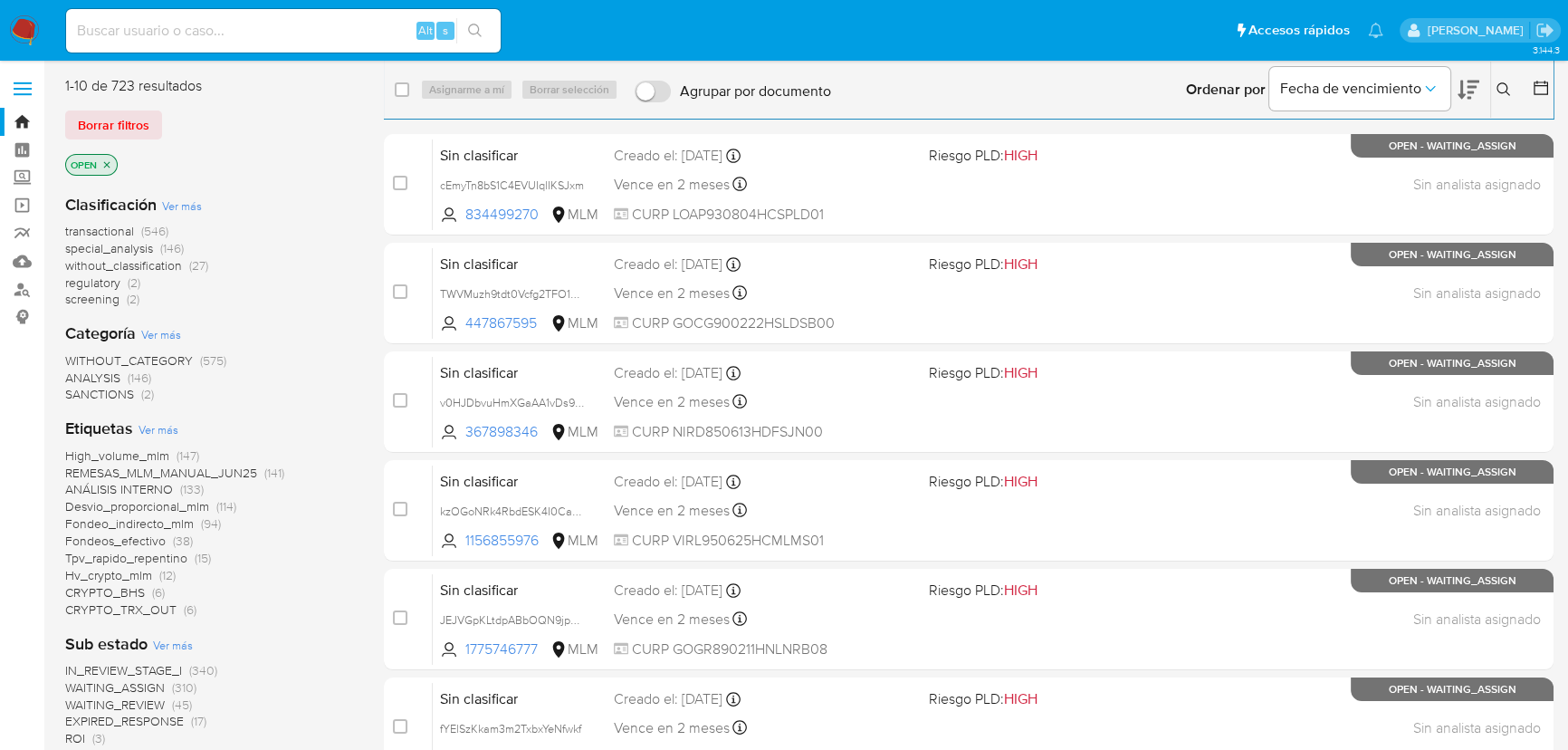 click 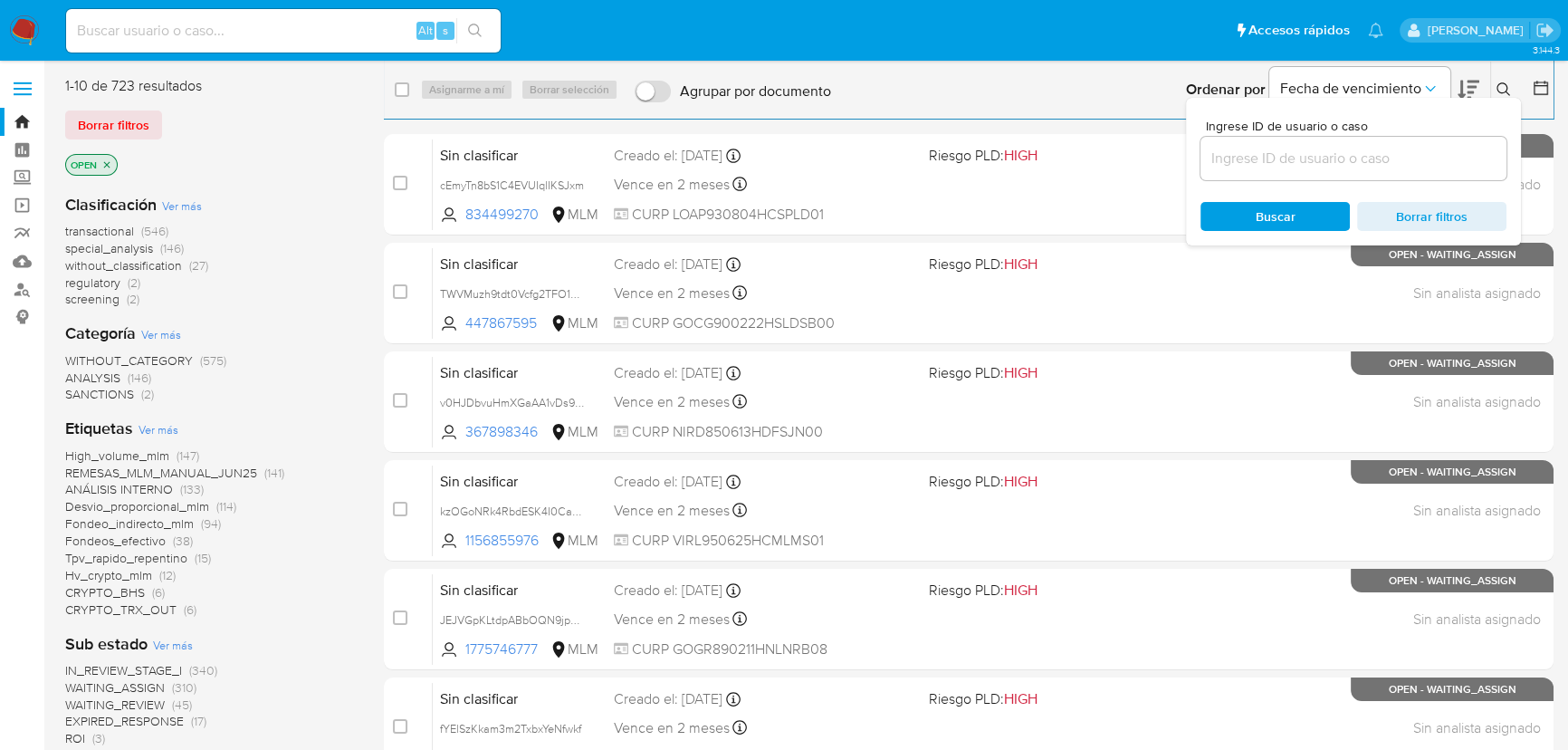 click at bounding box center (1353, 159) 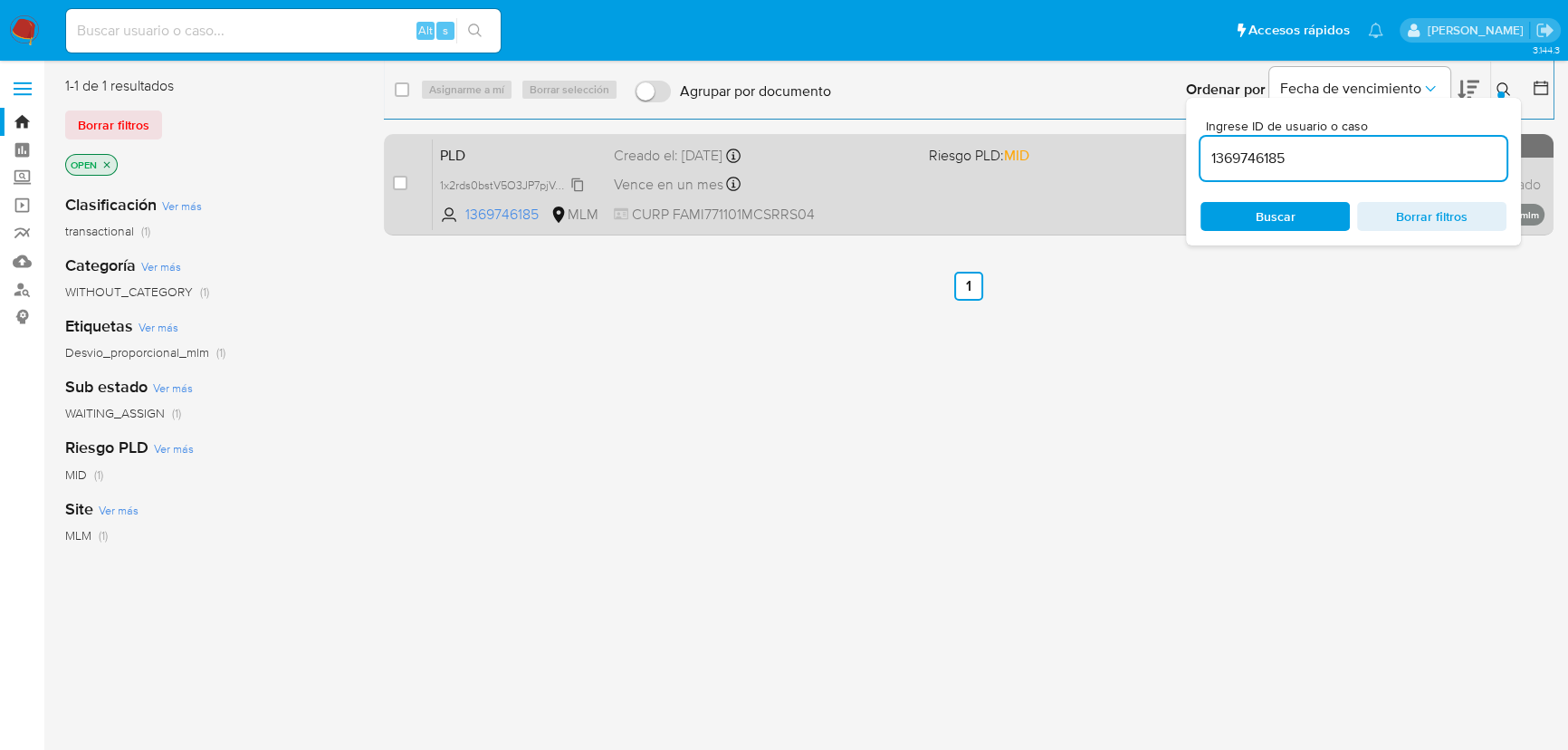 click on "1x2rds0bstV5O3JP7pjVavVY" at bounding box center [511, 184] 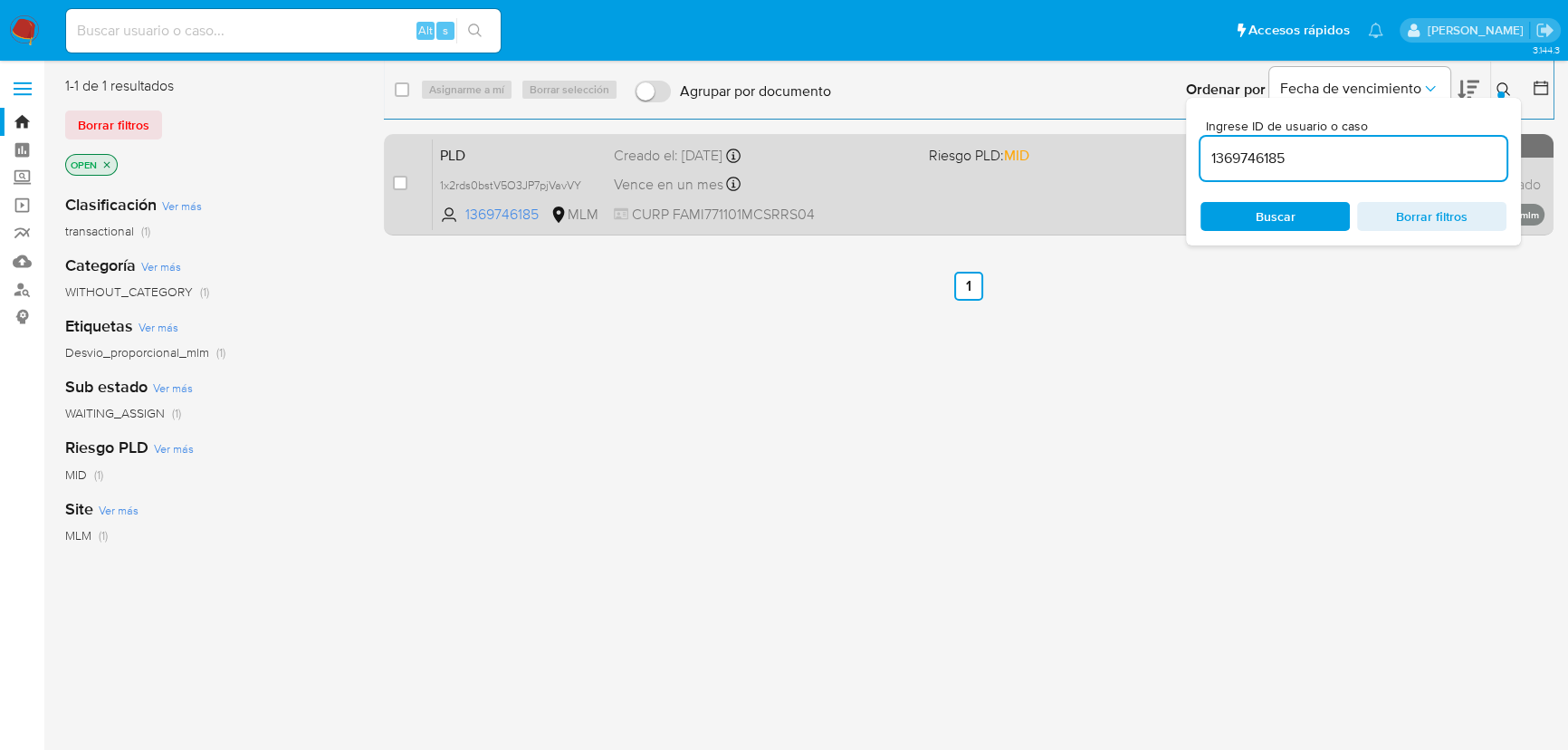 drag, startPoint x: 1307, startPoint y: 164, endPoint x: 908, endPoint y: 155, distance: 399.10149 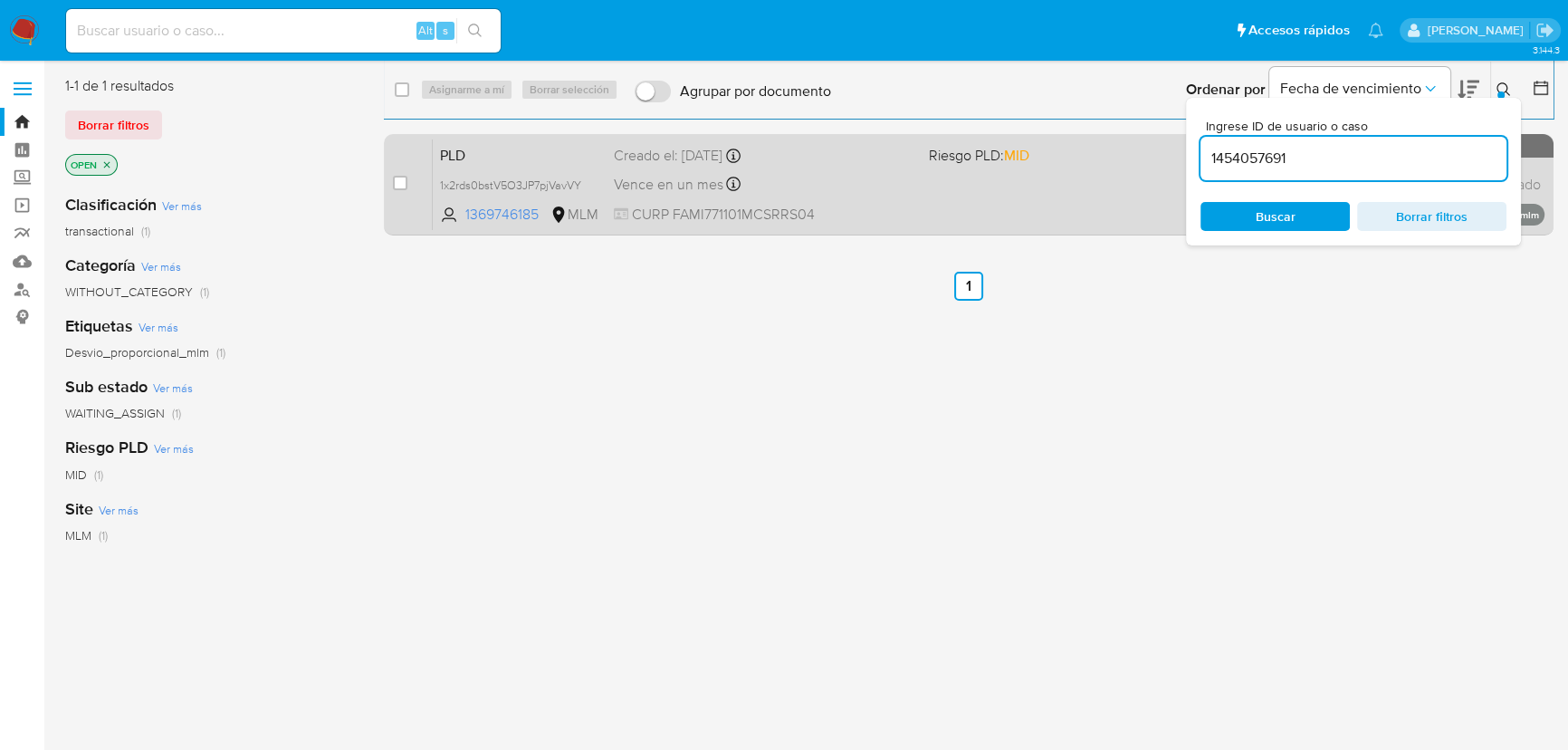 type on "1454057691" 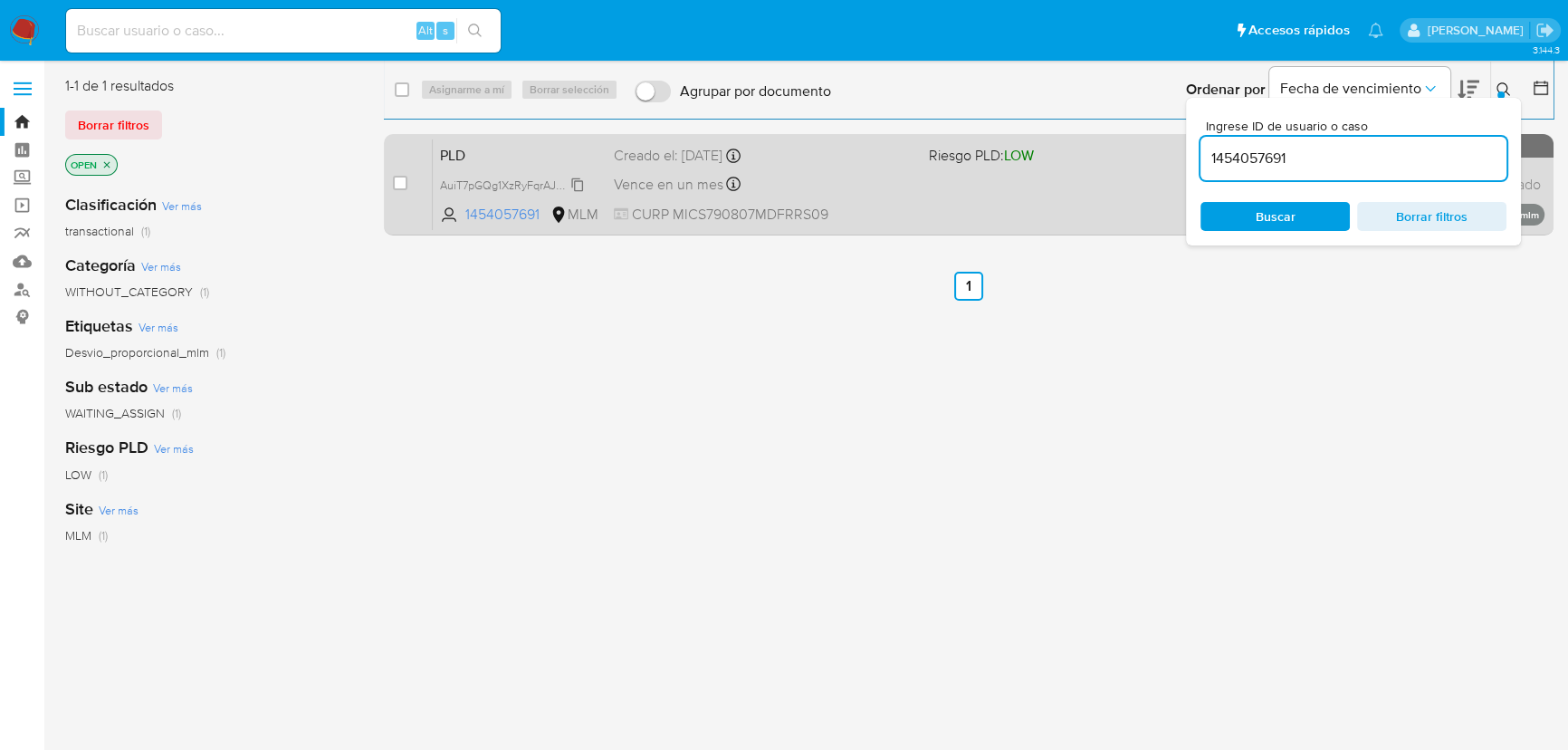drag, startPoint x: 579, startPoint y: 183, endPoint x: 509, endPoint y: 184, distance: 70.00714 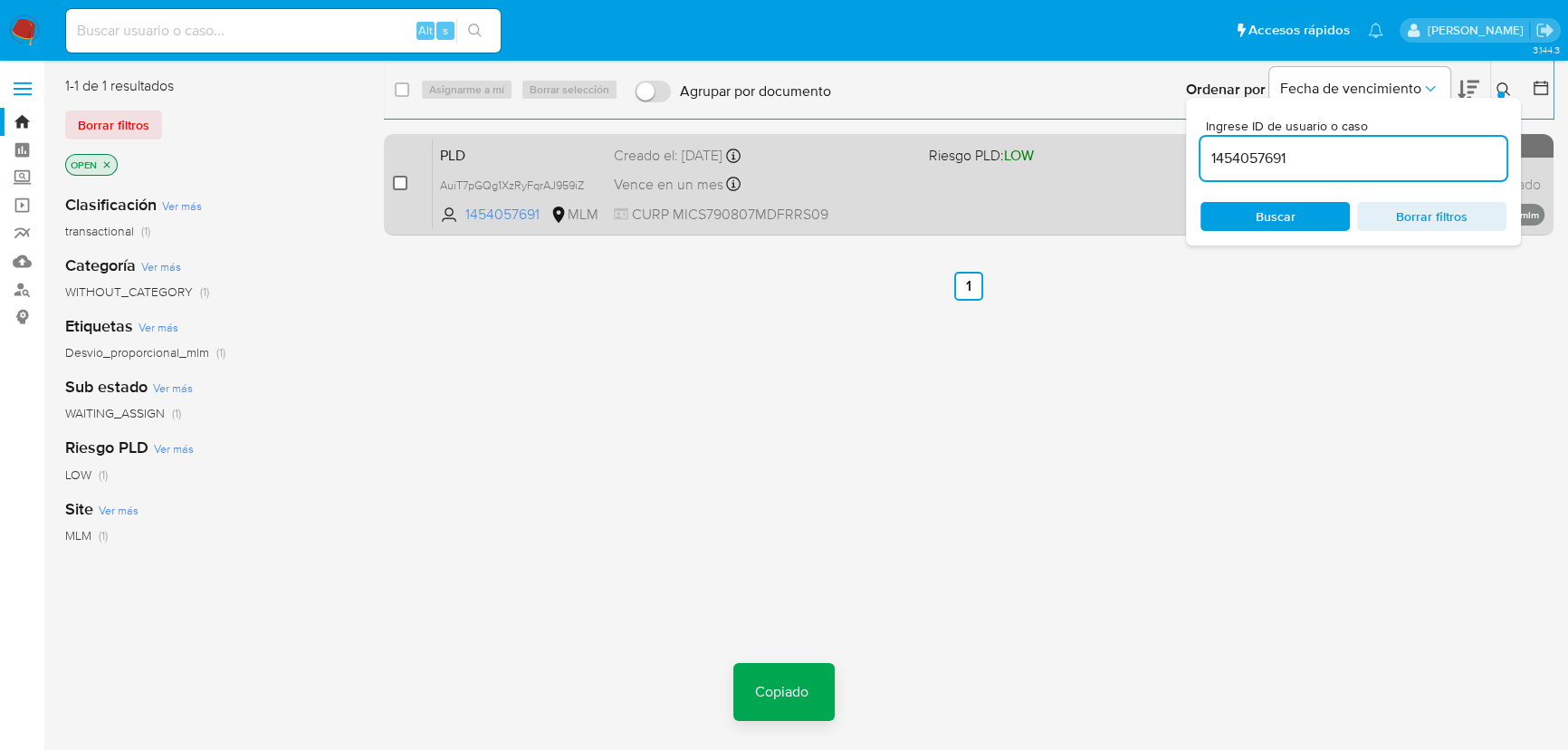 click at bounding box center (400, 183) 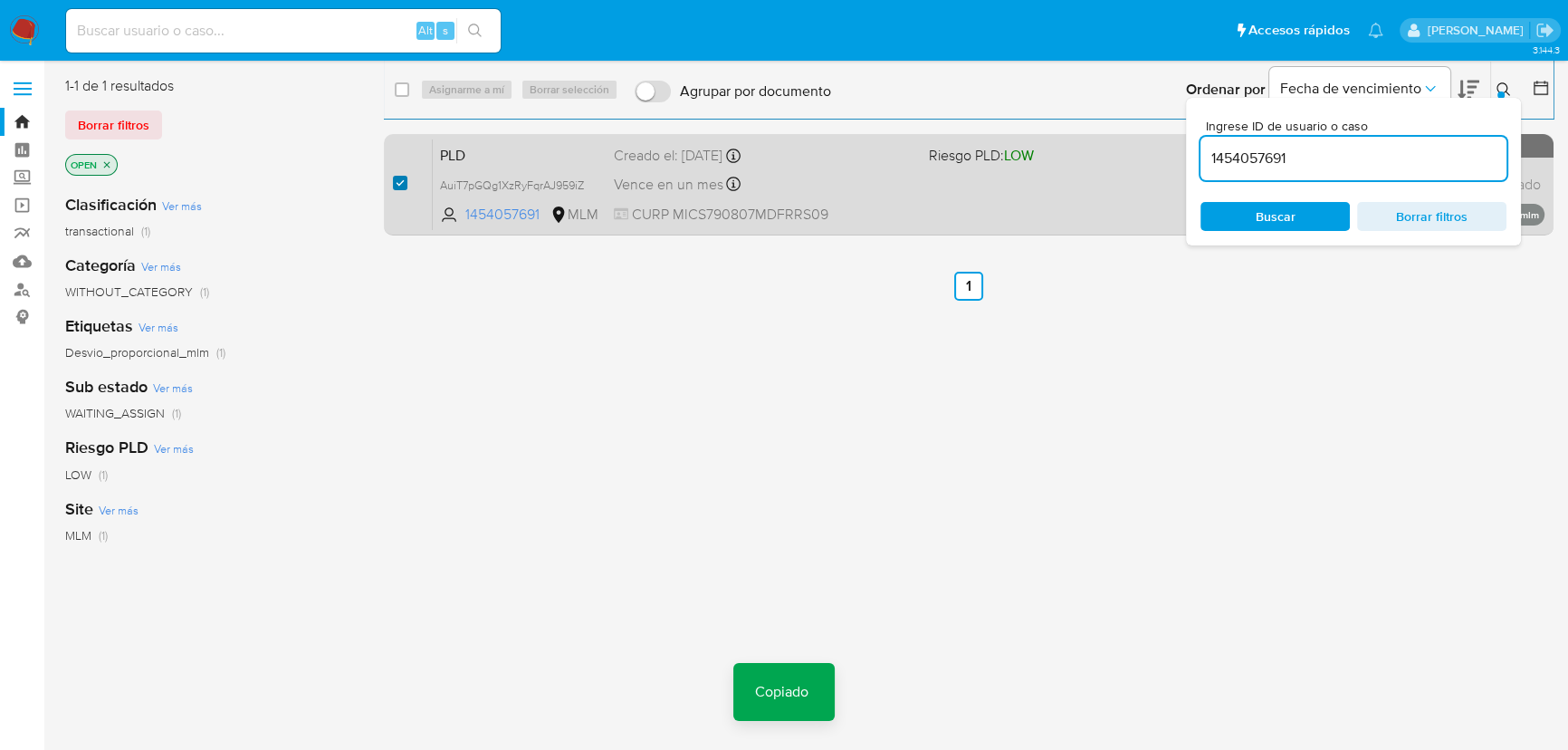 checkbox on "true" 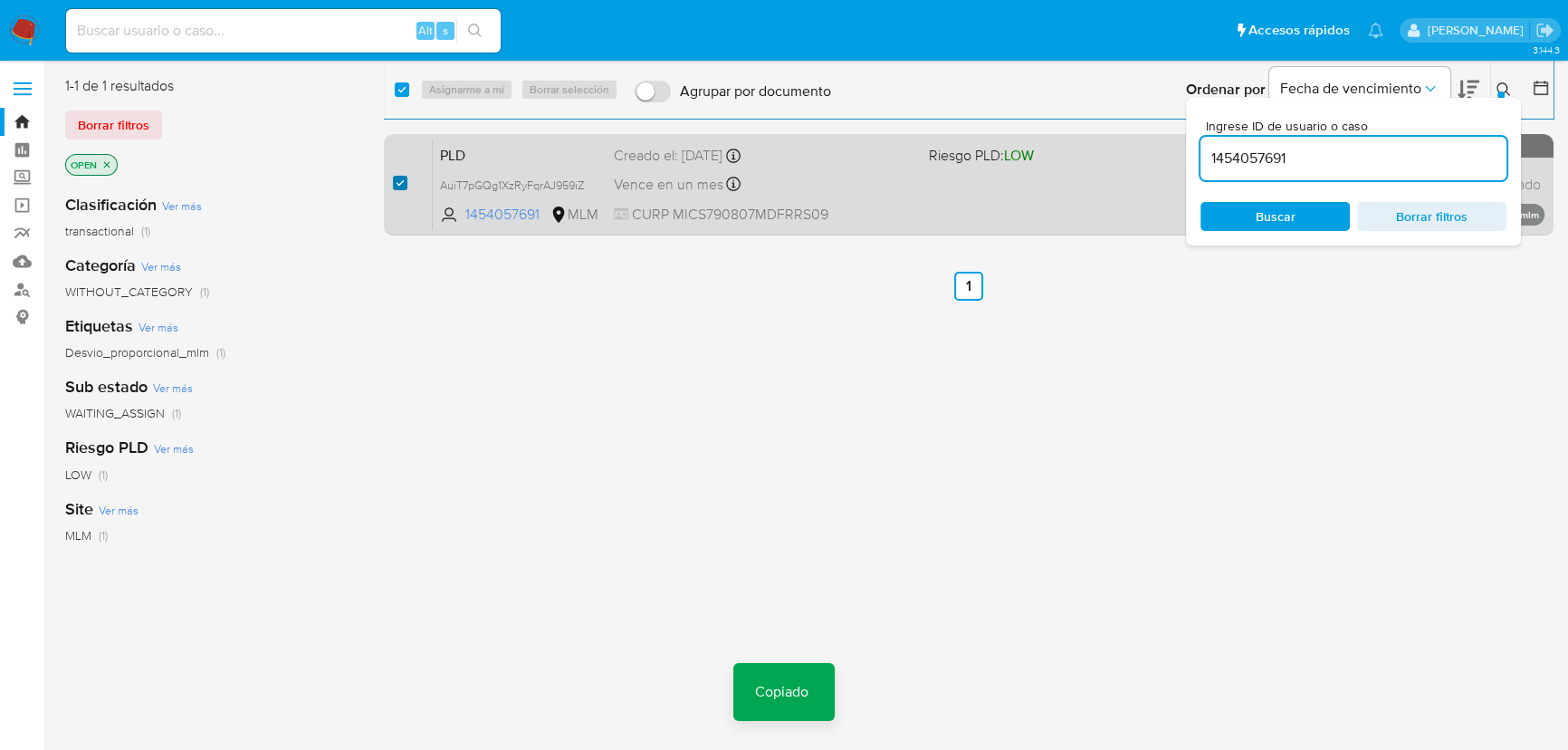 checkbox on "true" 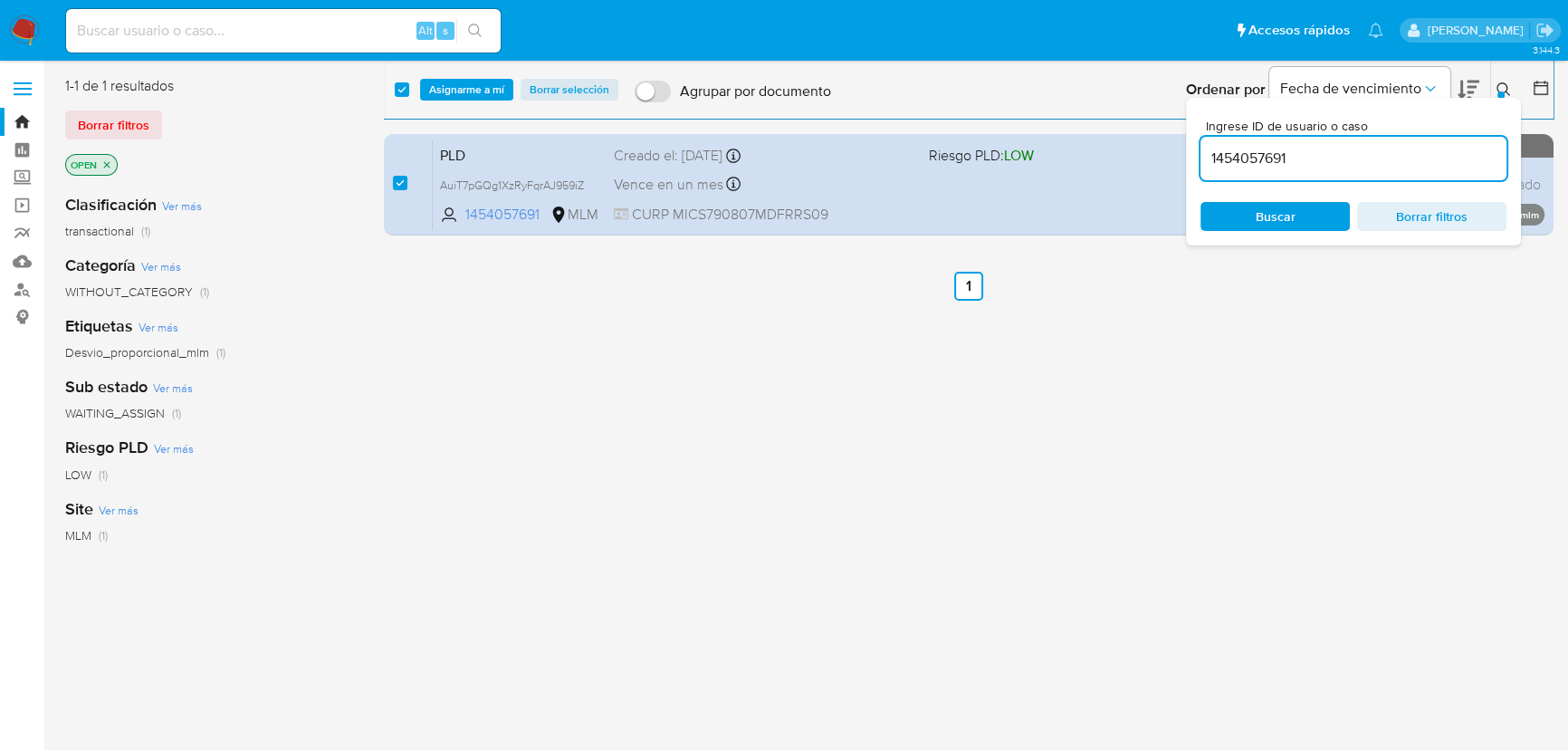 drag, startPoint x: 1318, startPoint y: 166, endPoint x: 800, endPoint y: 124, distance: 519.6999 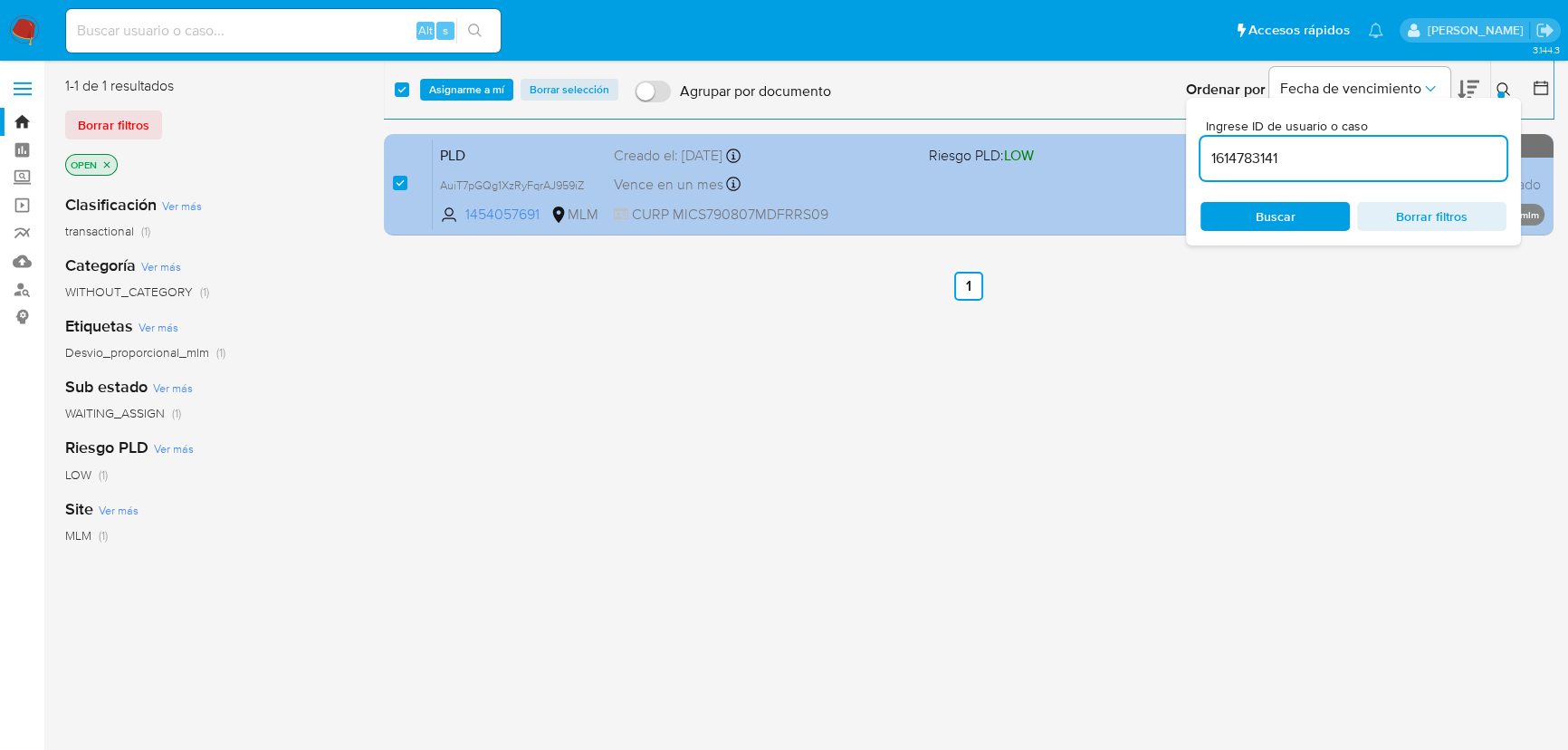 type on "1614783141" 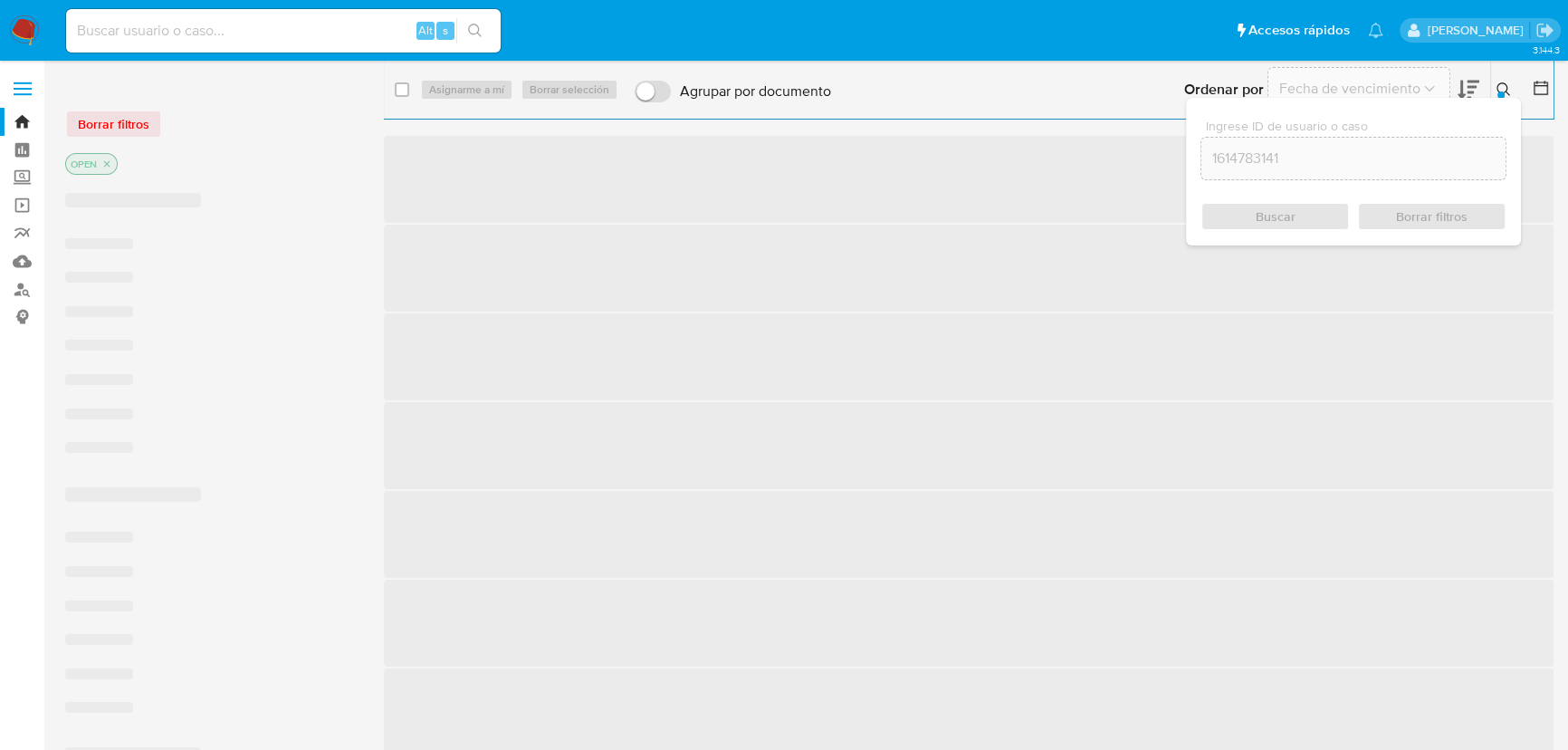checkbox on "false" 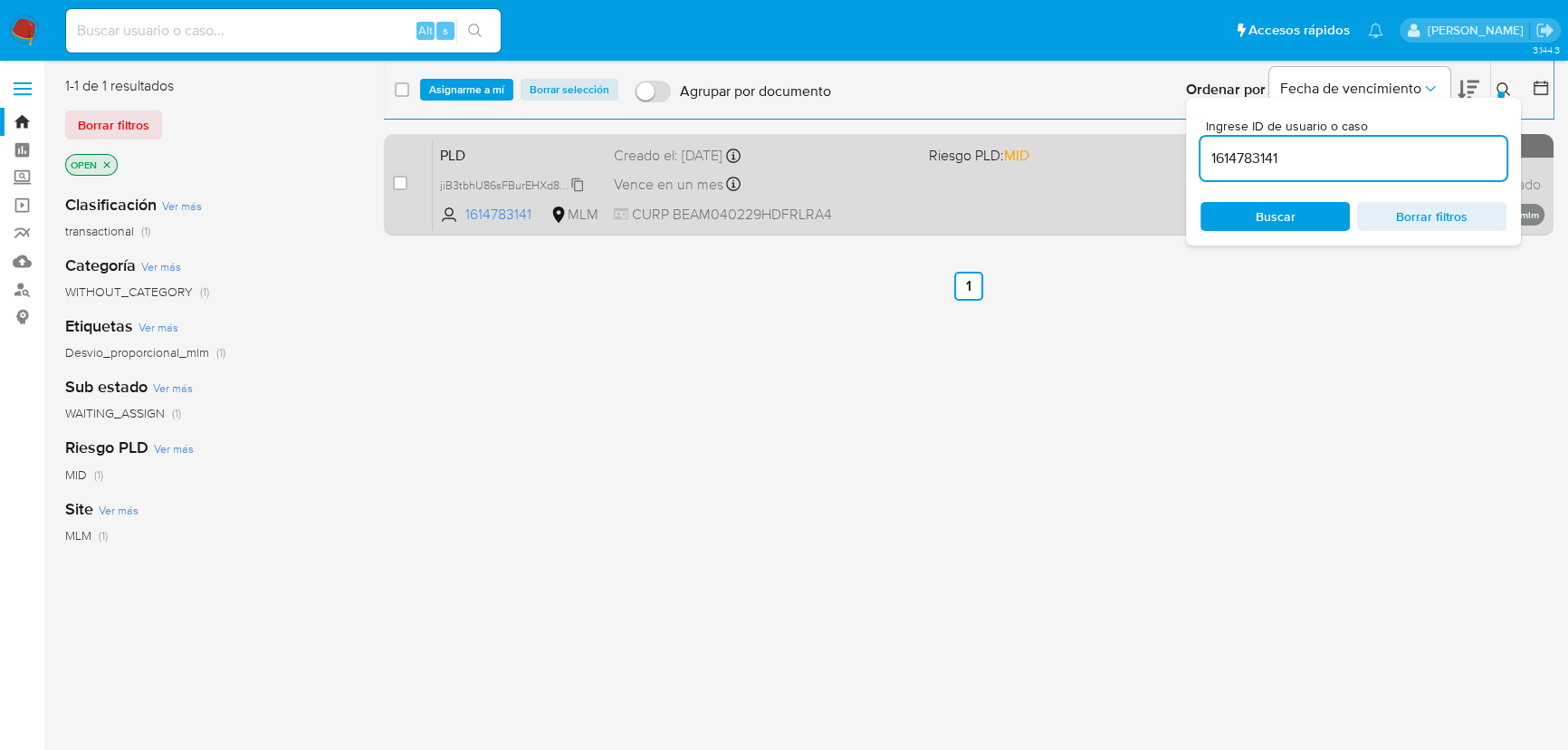 click on "jiB3tbhU86sFBurEHXd8OGGf" at bounding box center [513, 184] 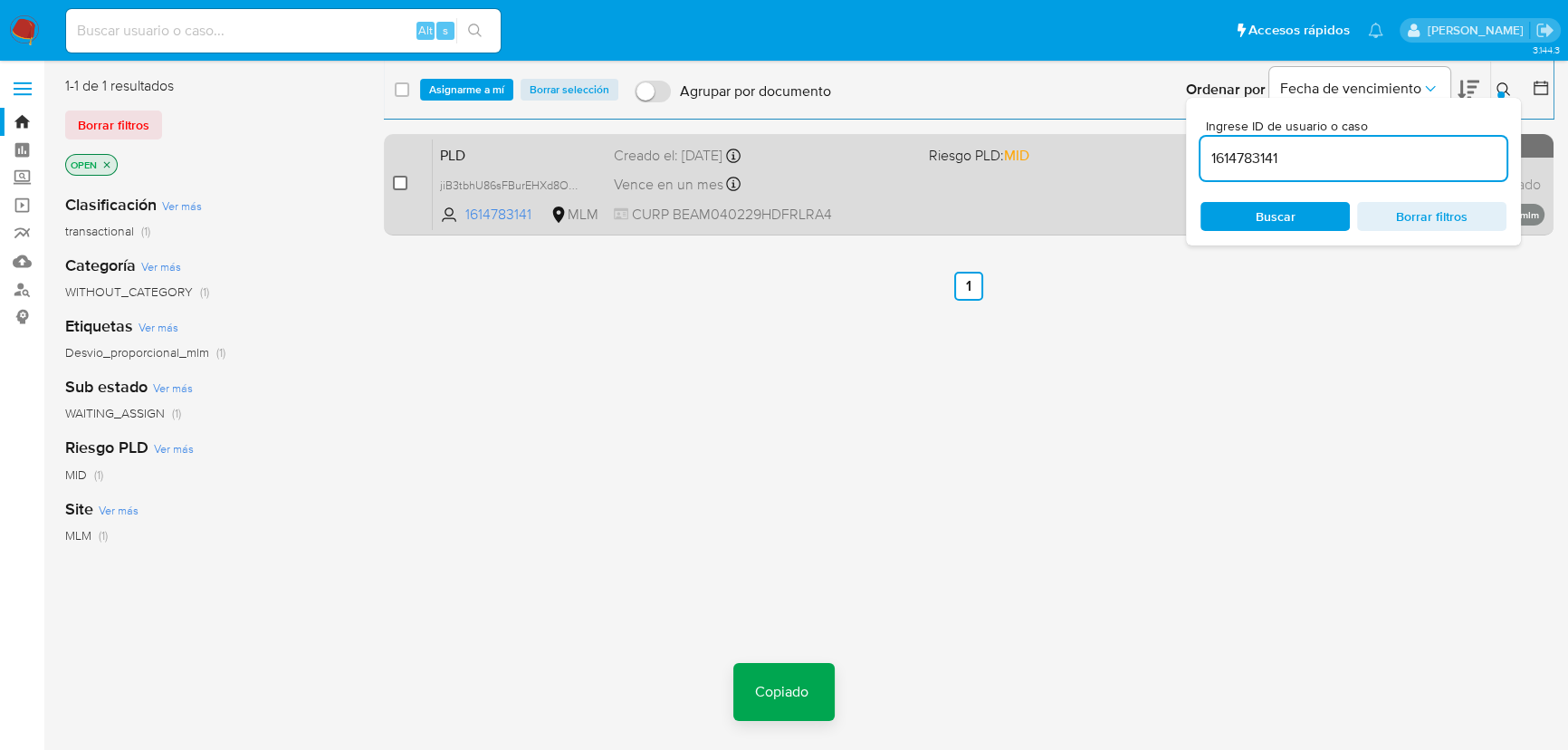 click at bounding box center [400, 183] 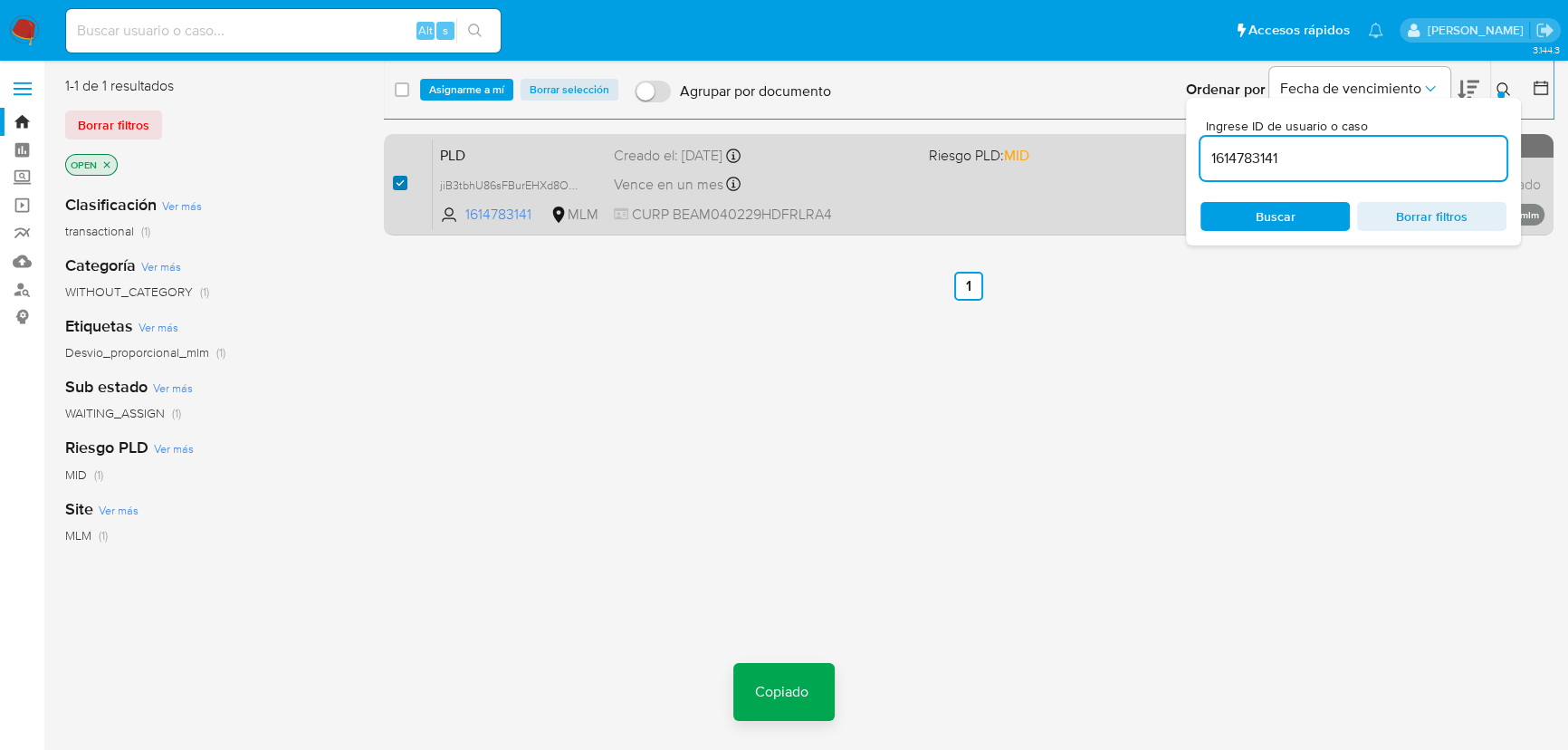 checkbox on "true" 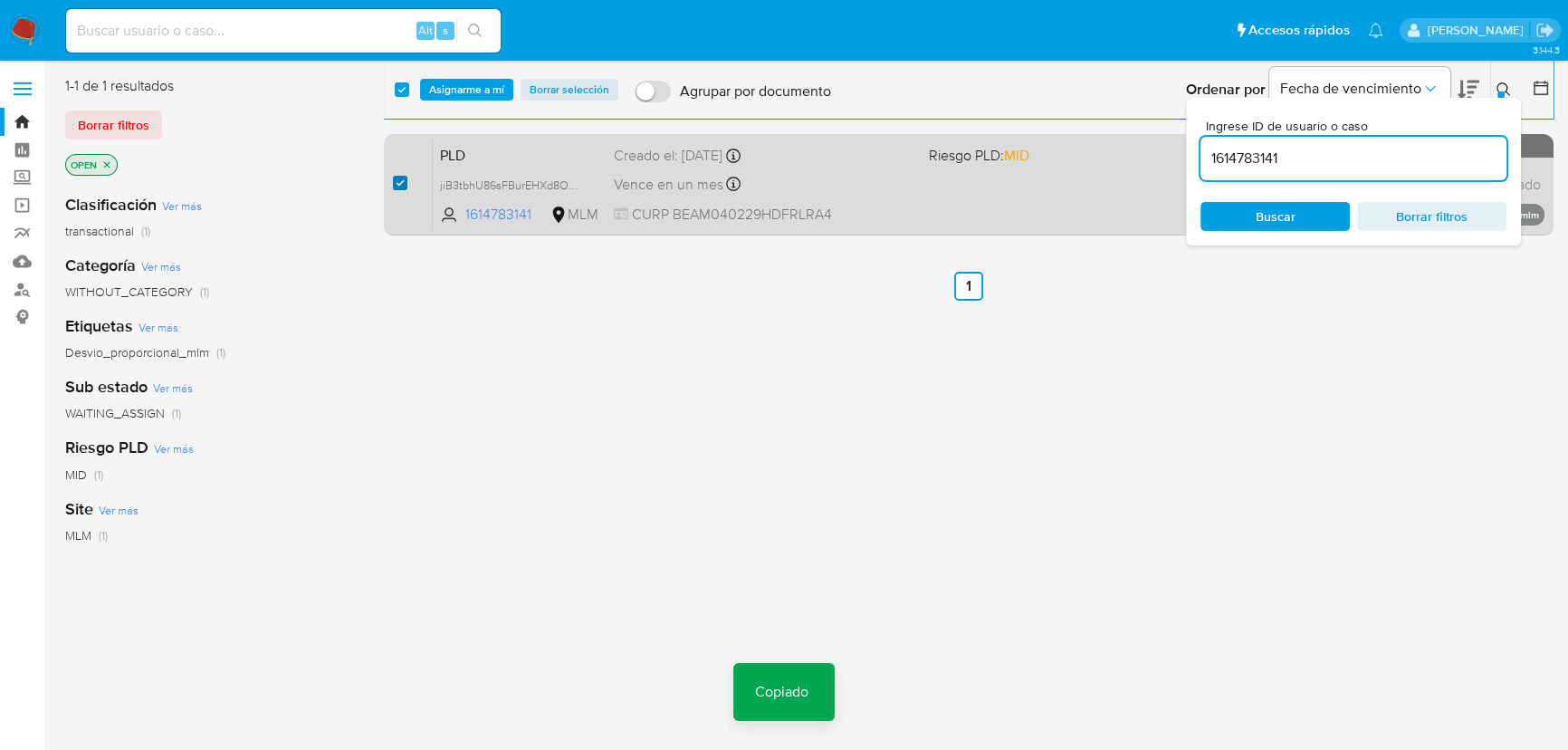 checkbox on "true" 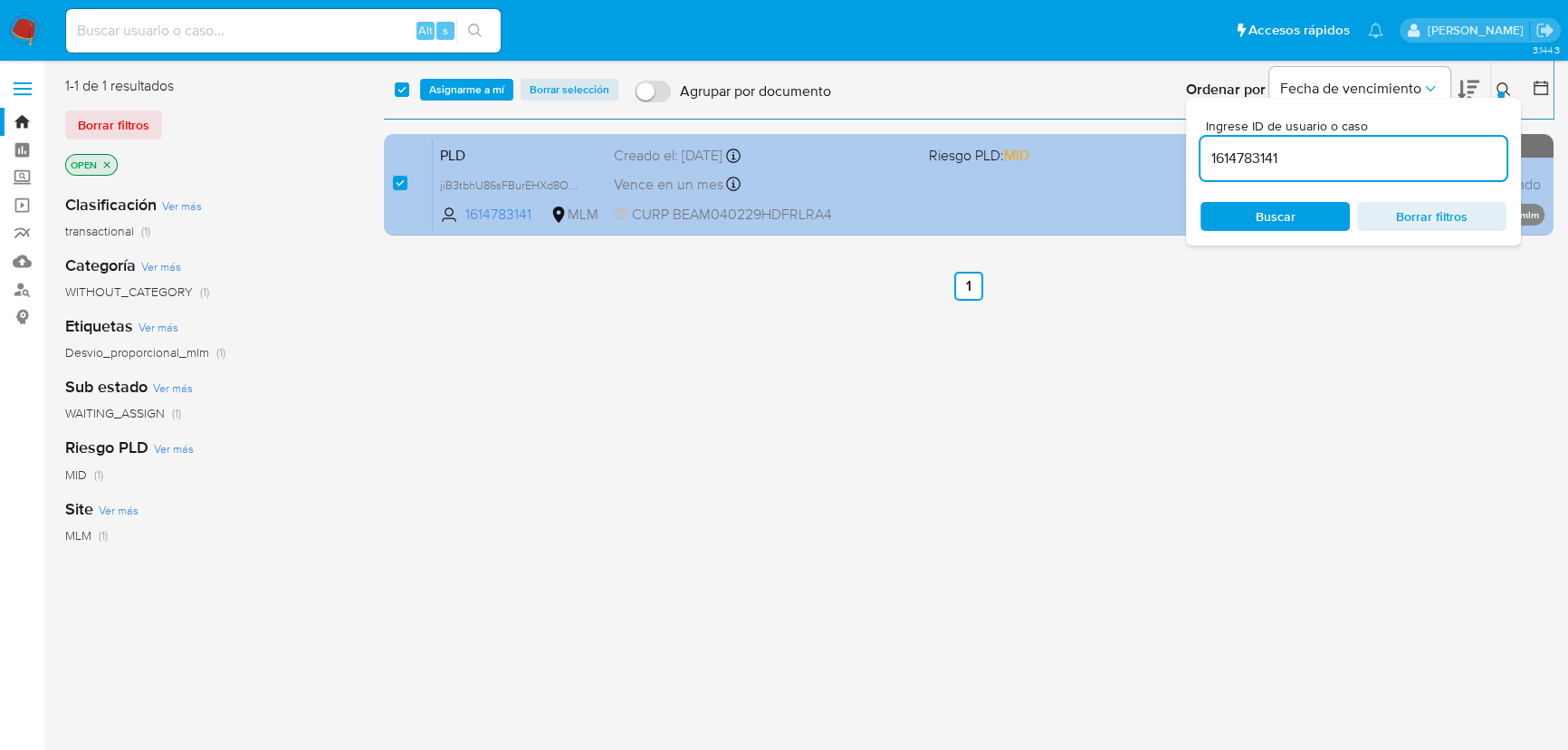 drag, startPoint x: 1332, startPoint y: 163, endPoint x: 1051, endPoint y: 149, distance: 281.34854 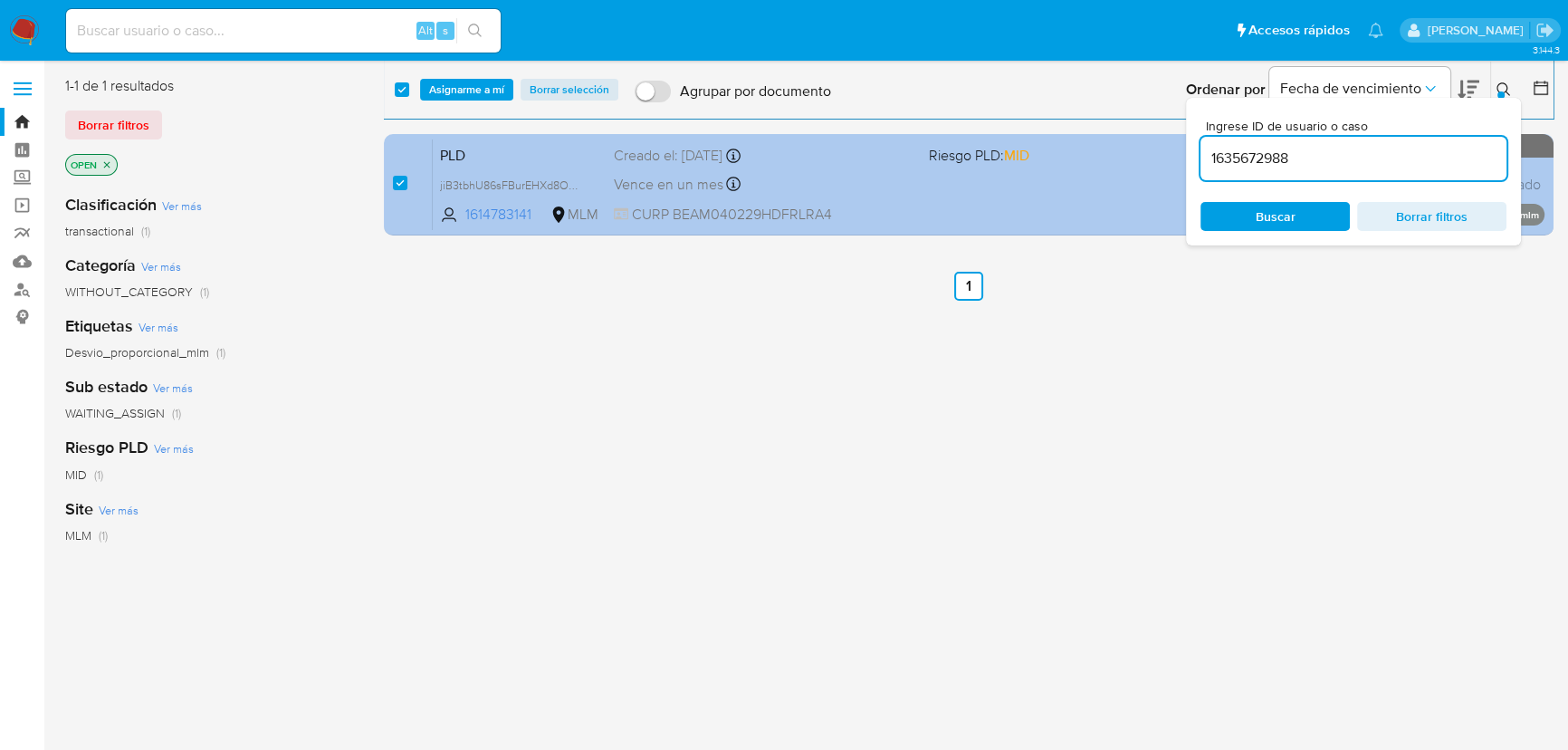 type on "1635672988" 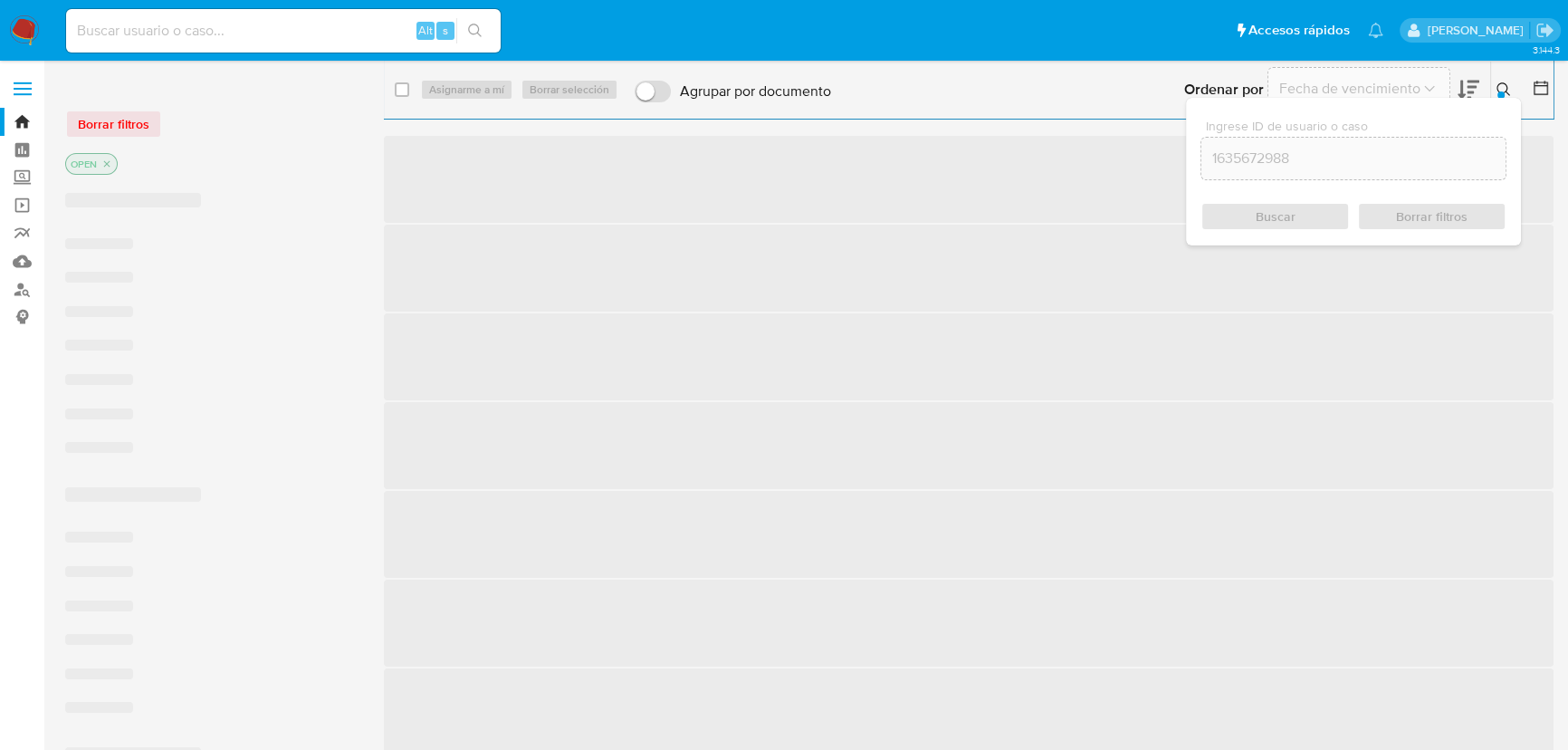 checkbox on "false" 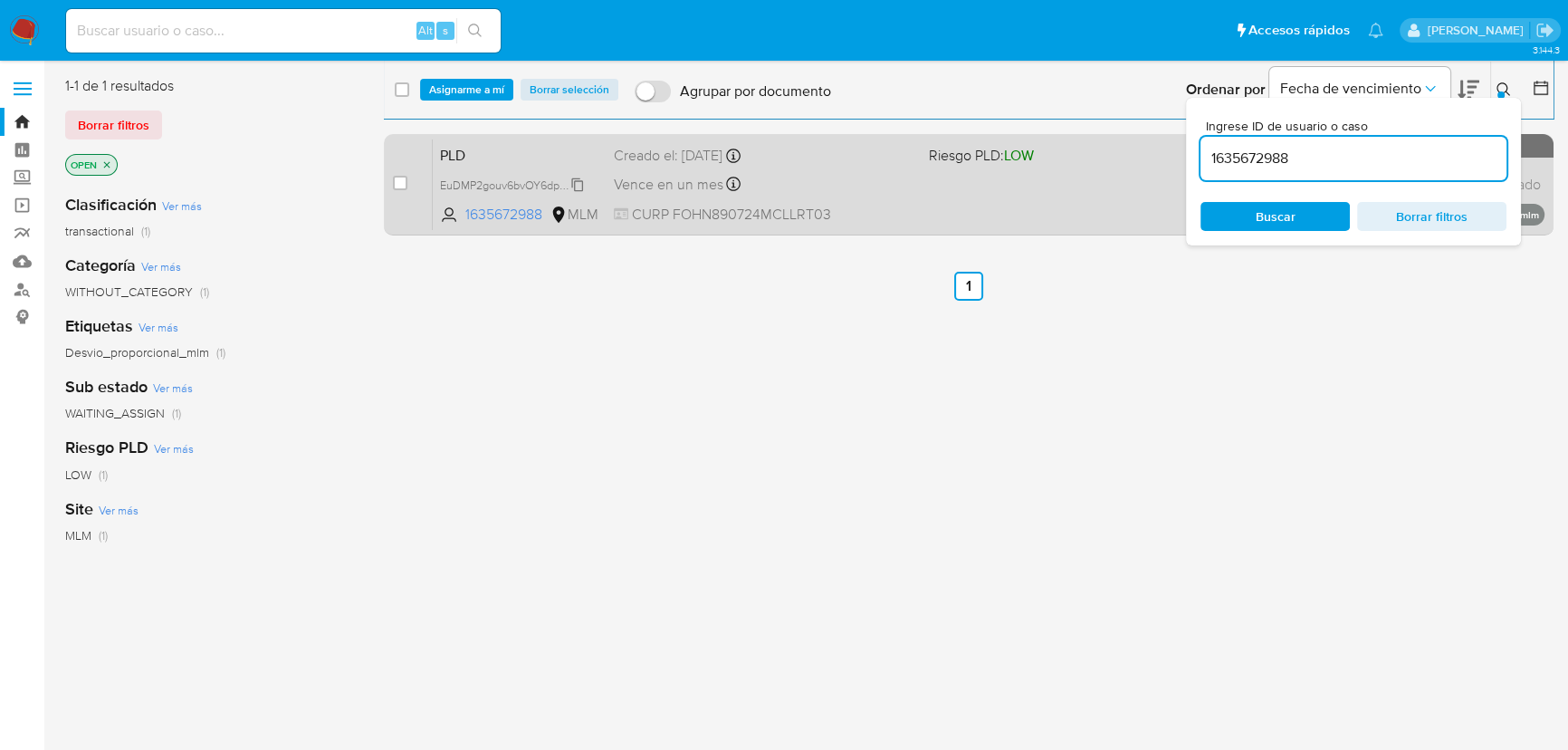 click on "EuDMP2gouv6bvOY6dpQ7HQgF" at bounding box center [521, 184] 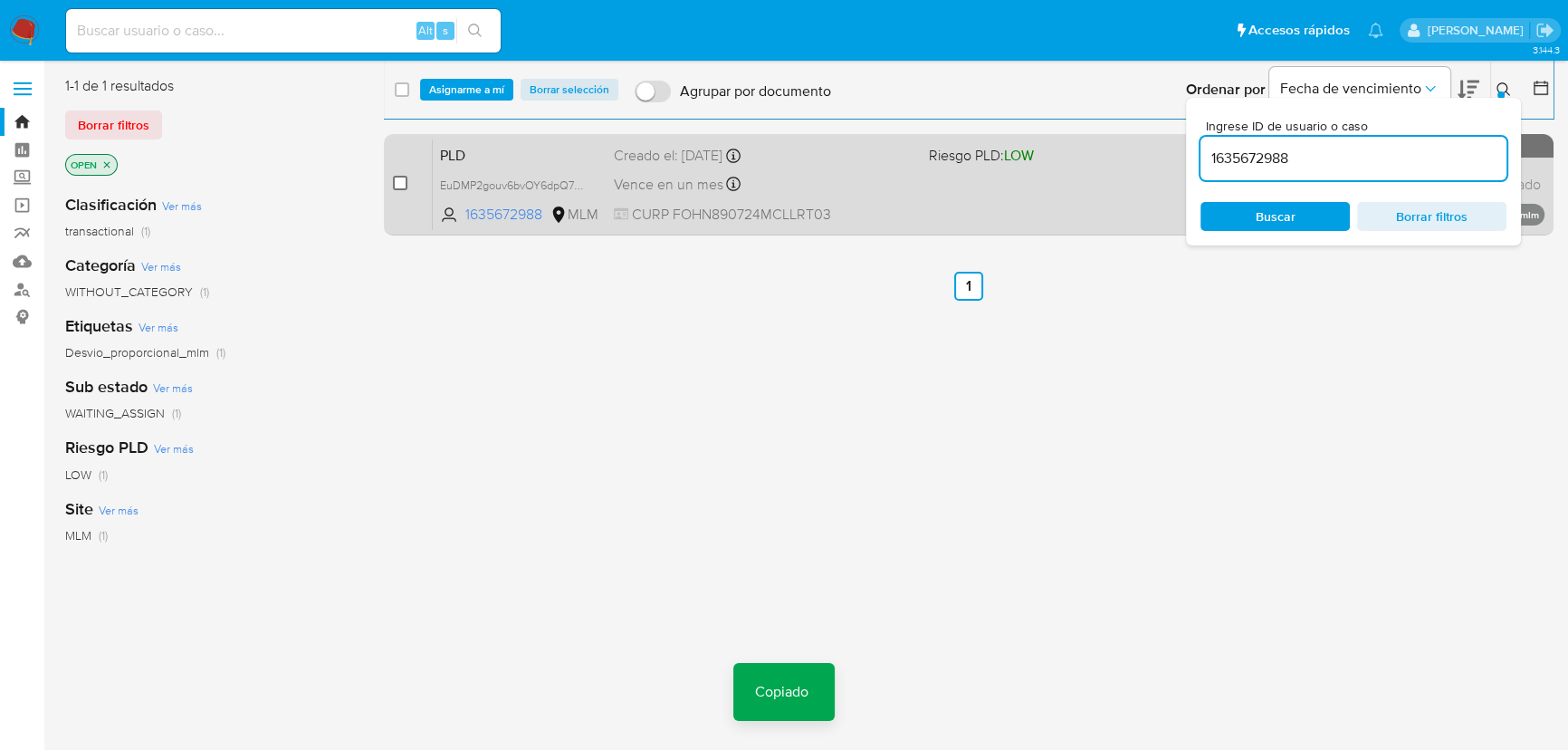 click at bounding box center [400, 183] 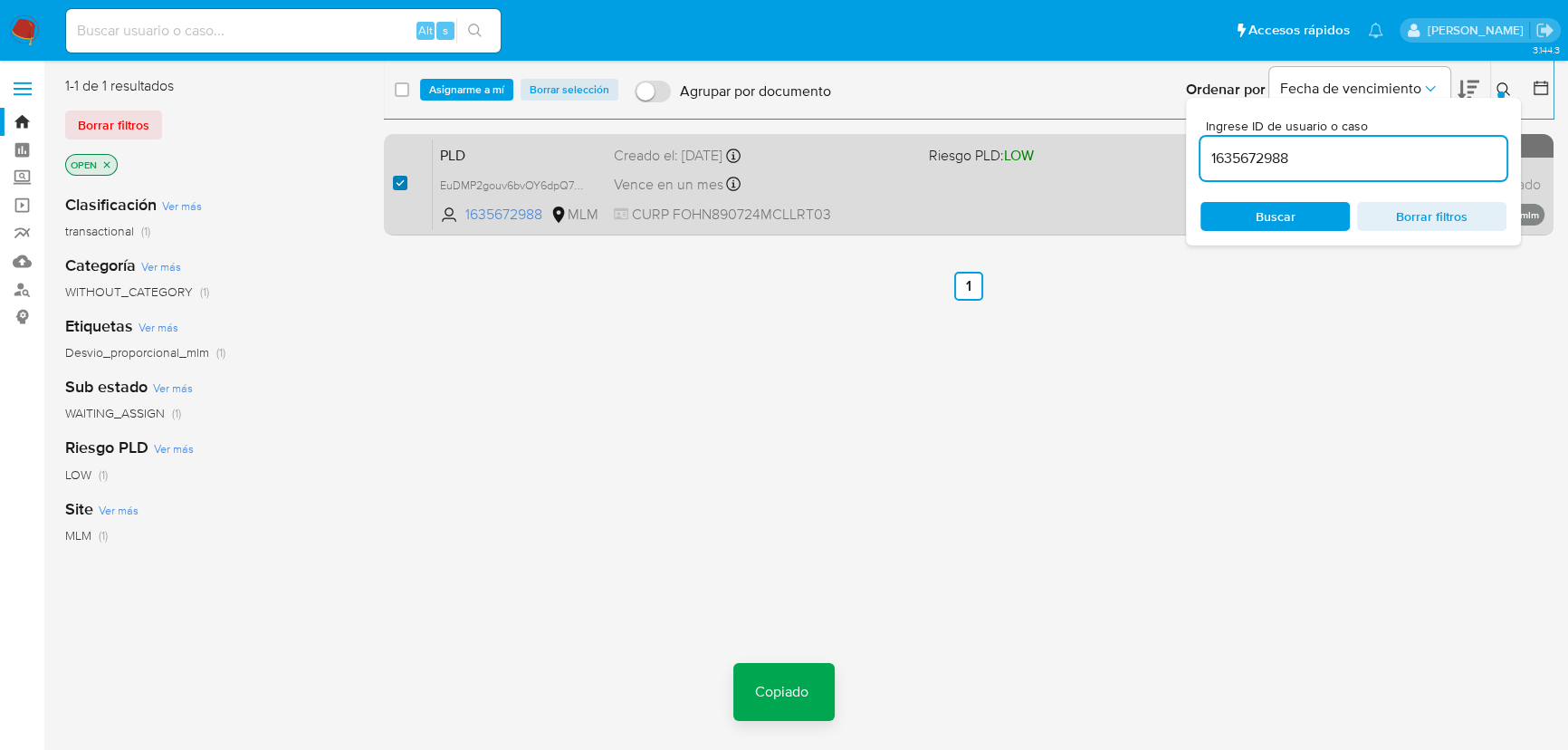 checkbox on "true" 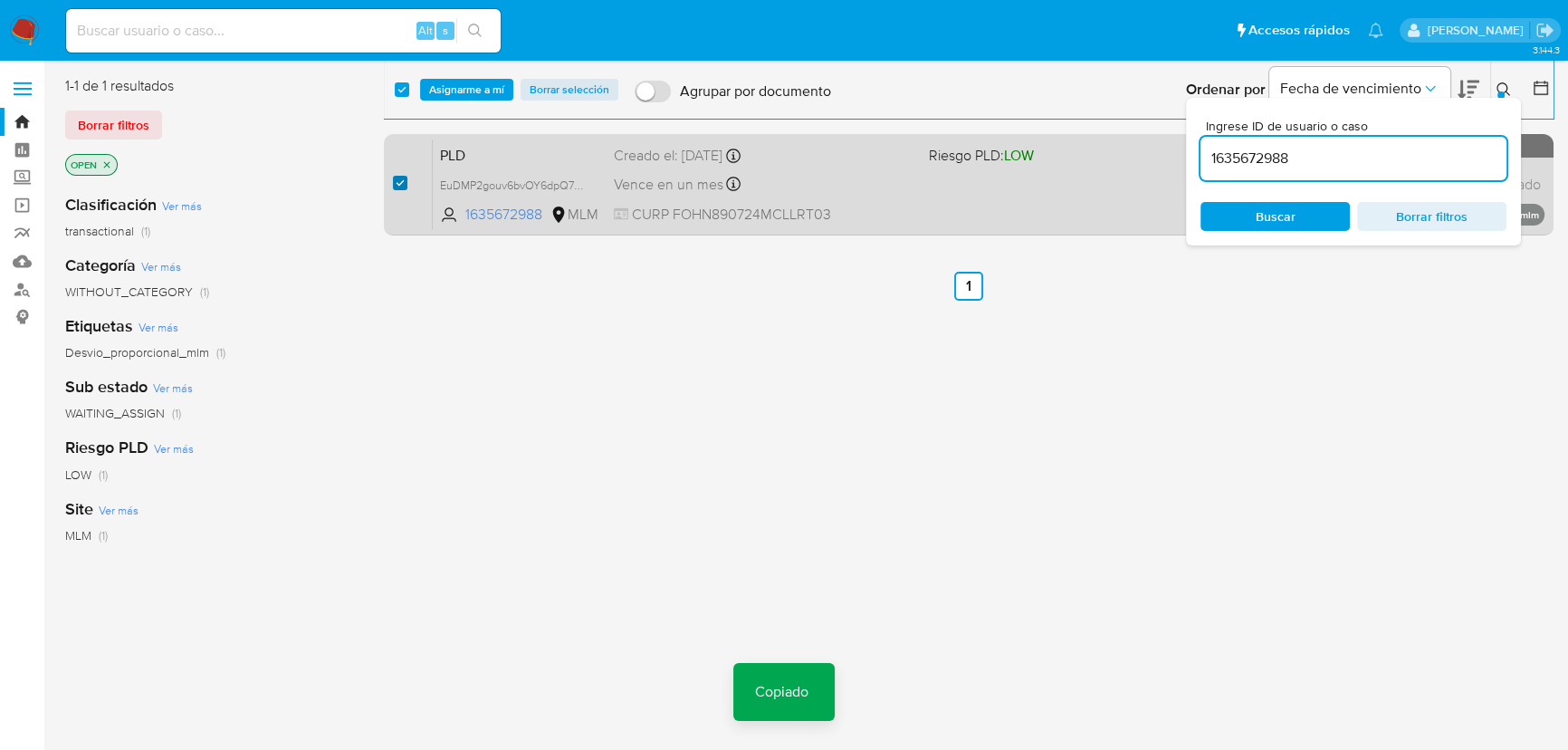 checkbox on "true" 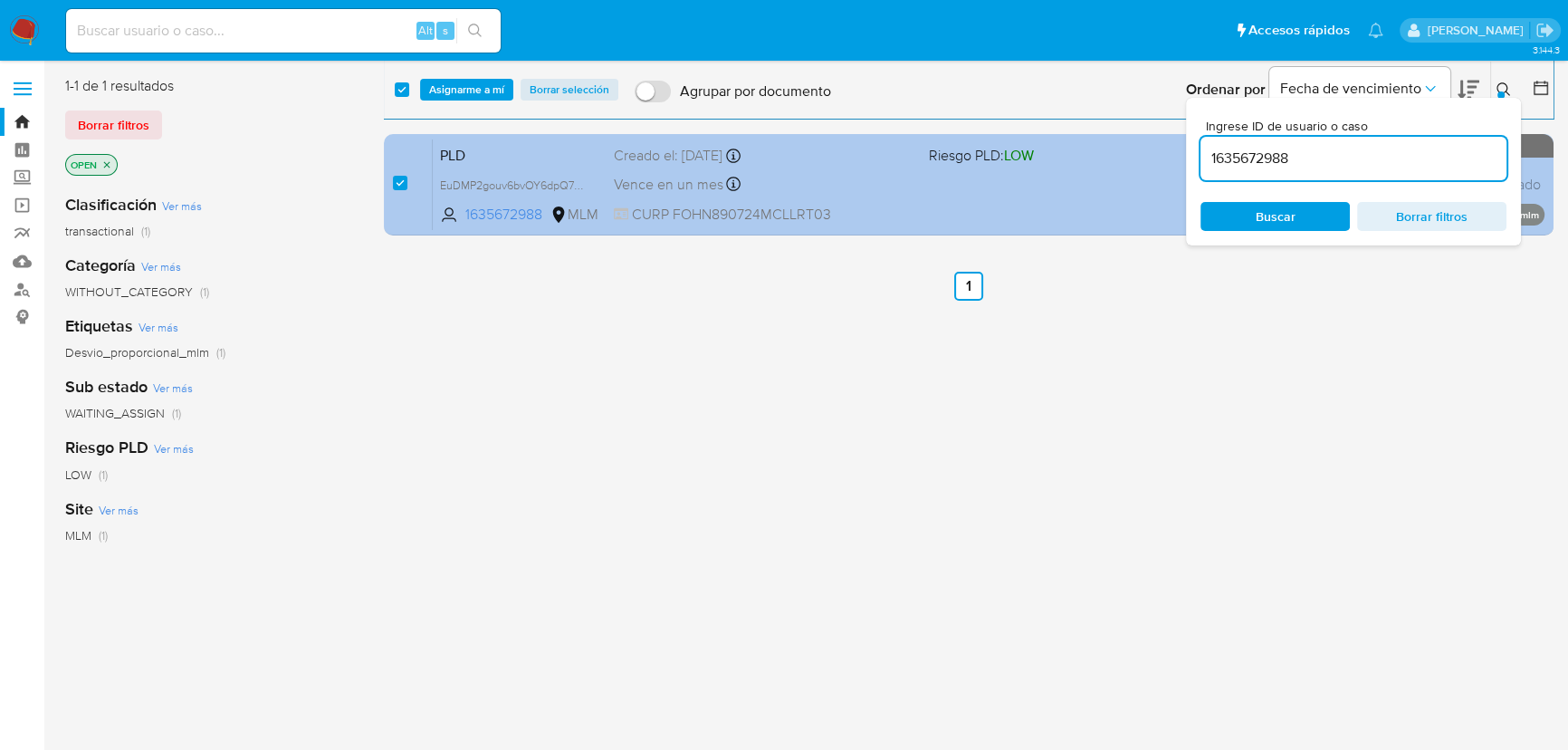 drag, startPoint x: 1311, startPoint y: 158, endPoint x: 1124, endPoint y: 151, distance: 187.131 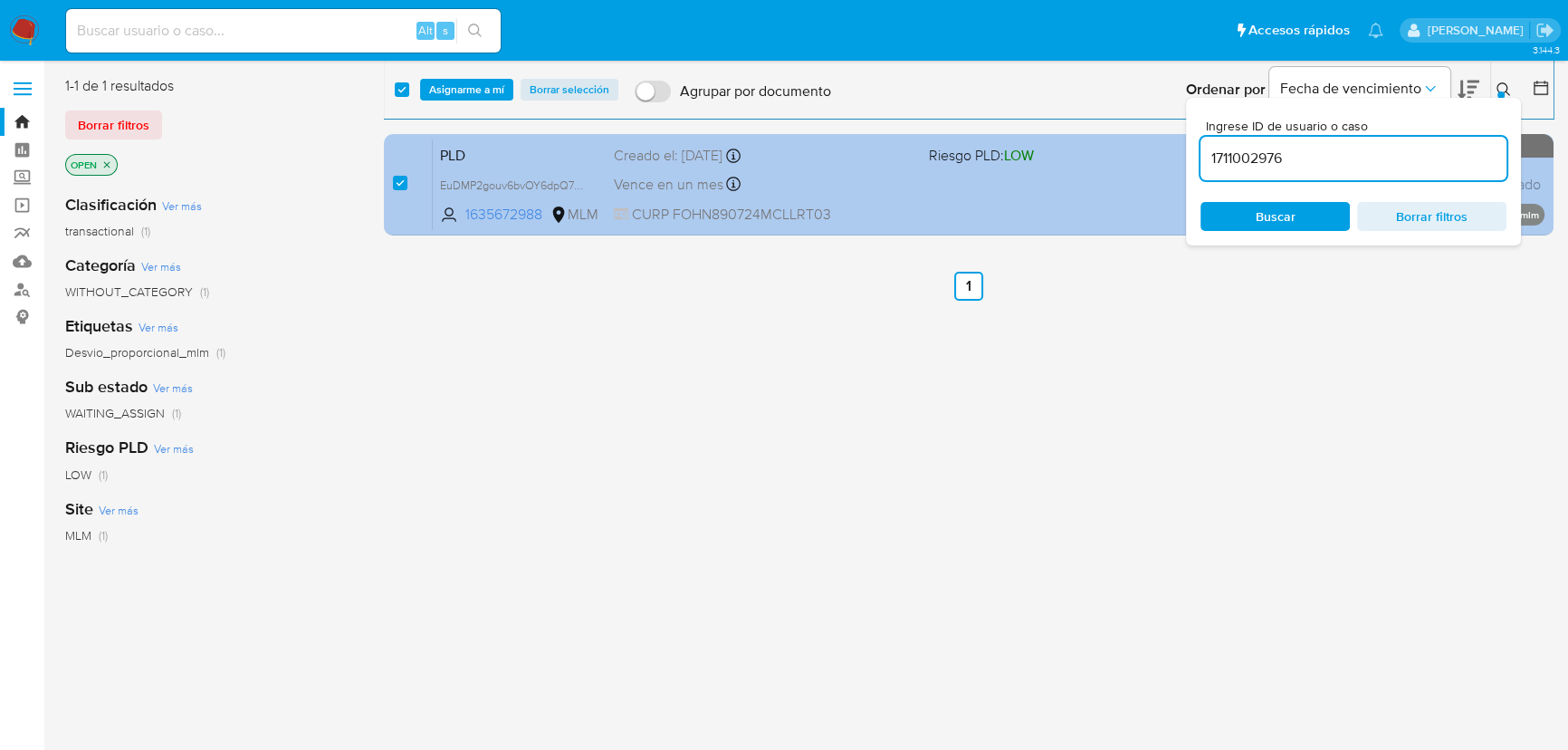 type on "1711002976" 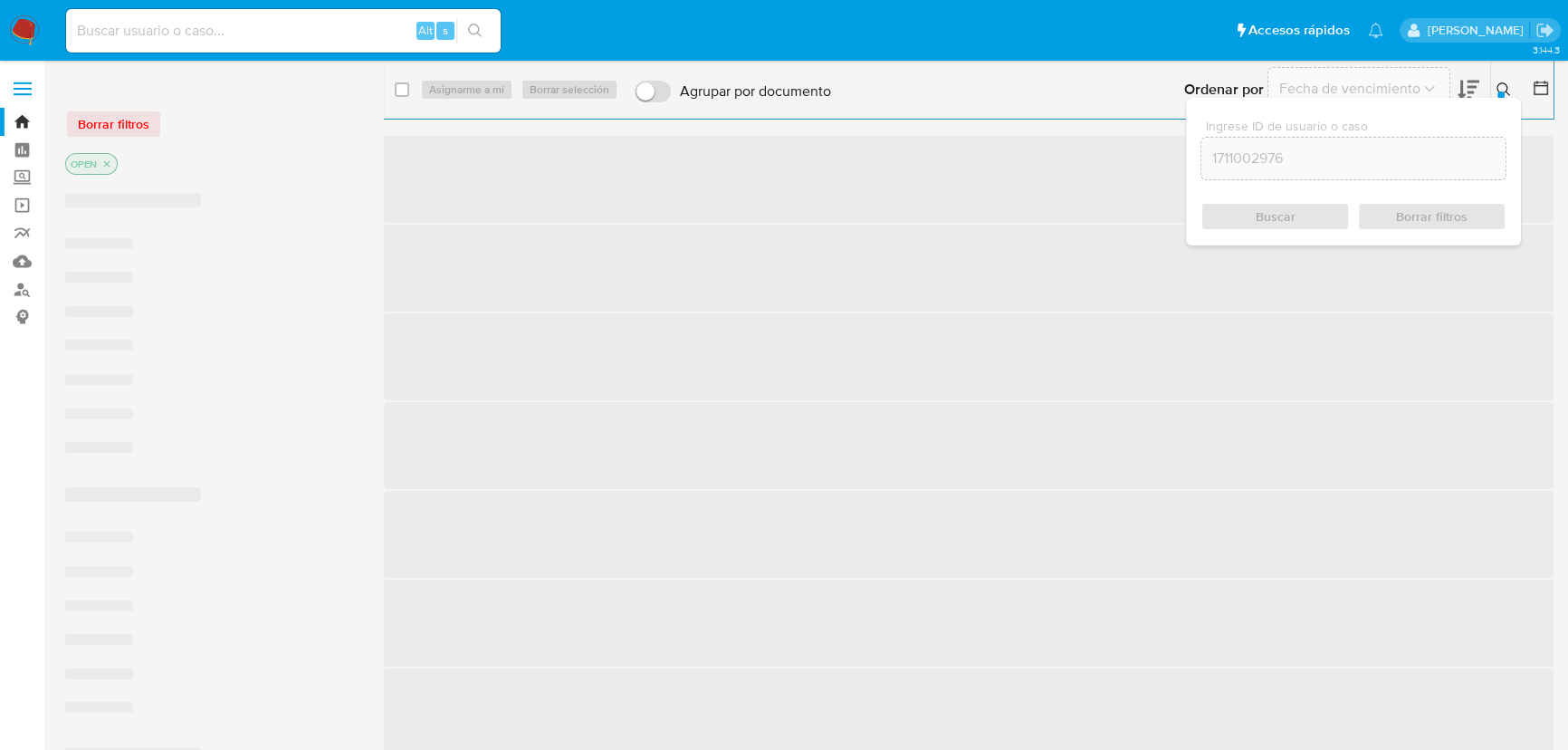 checkbox on "false" 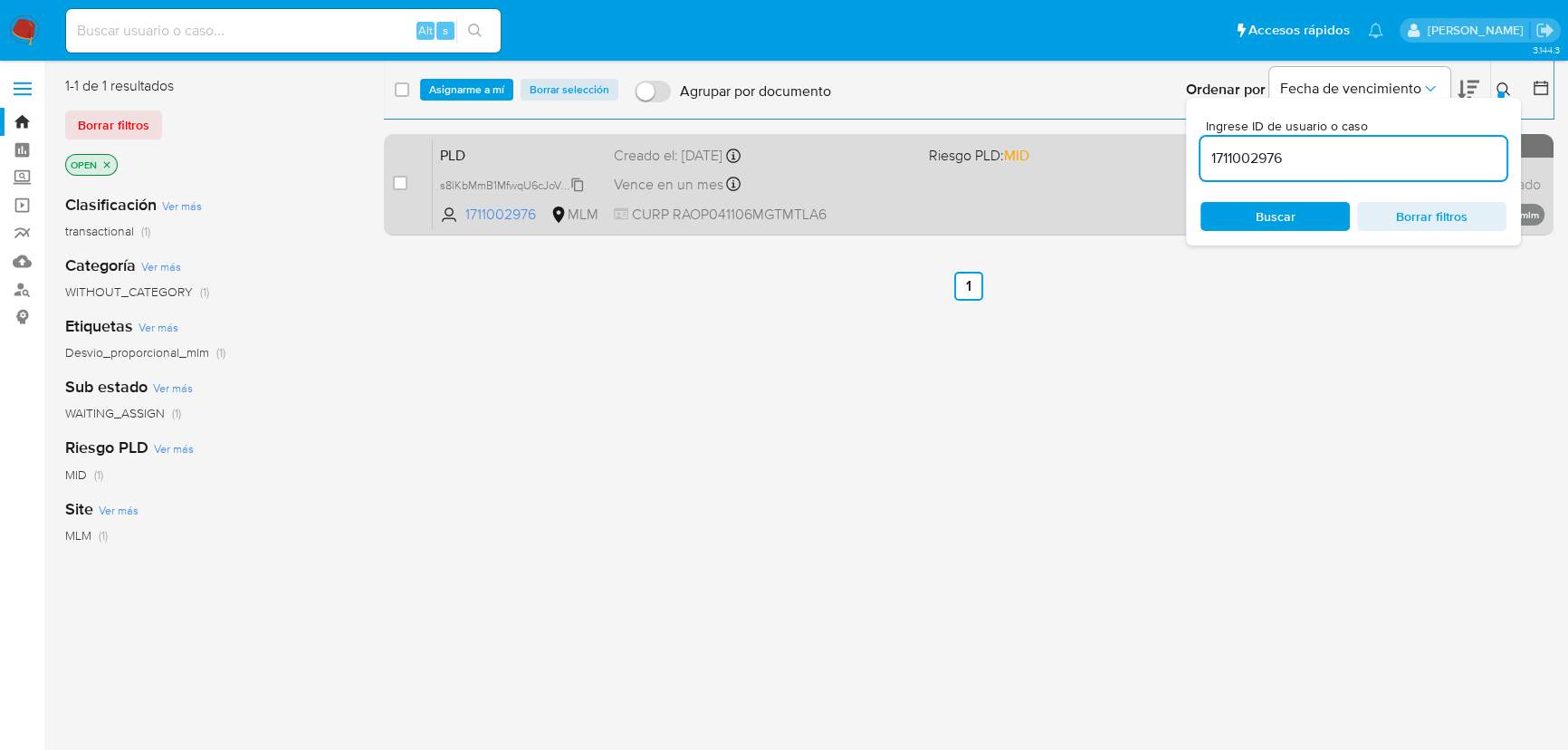 click on "s8lKbMmB1MfwqU6cJoVeYE8F" at bounding box center [516, 184] 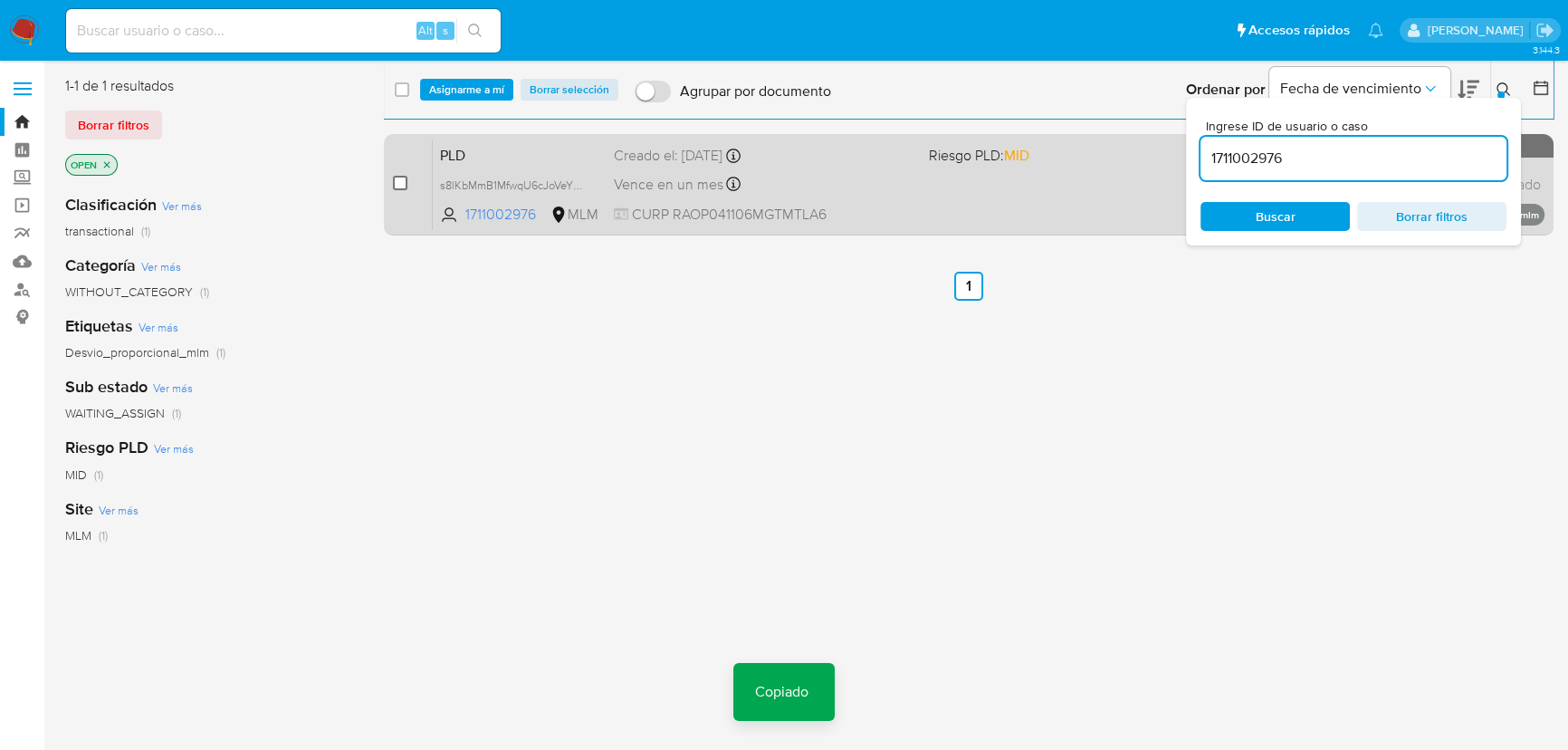 click at bounding box center (400, 183) 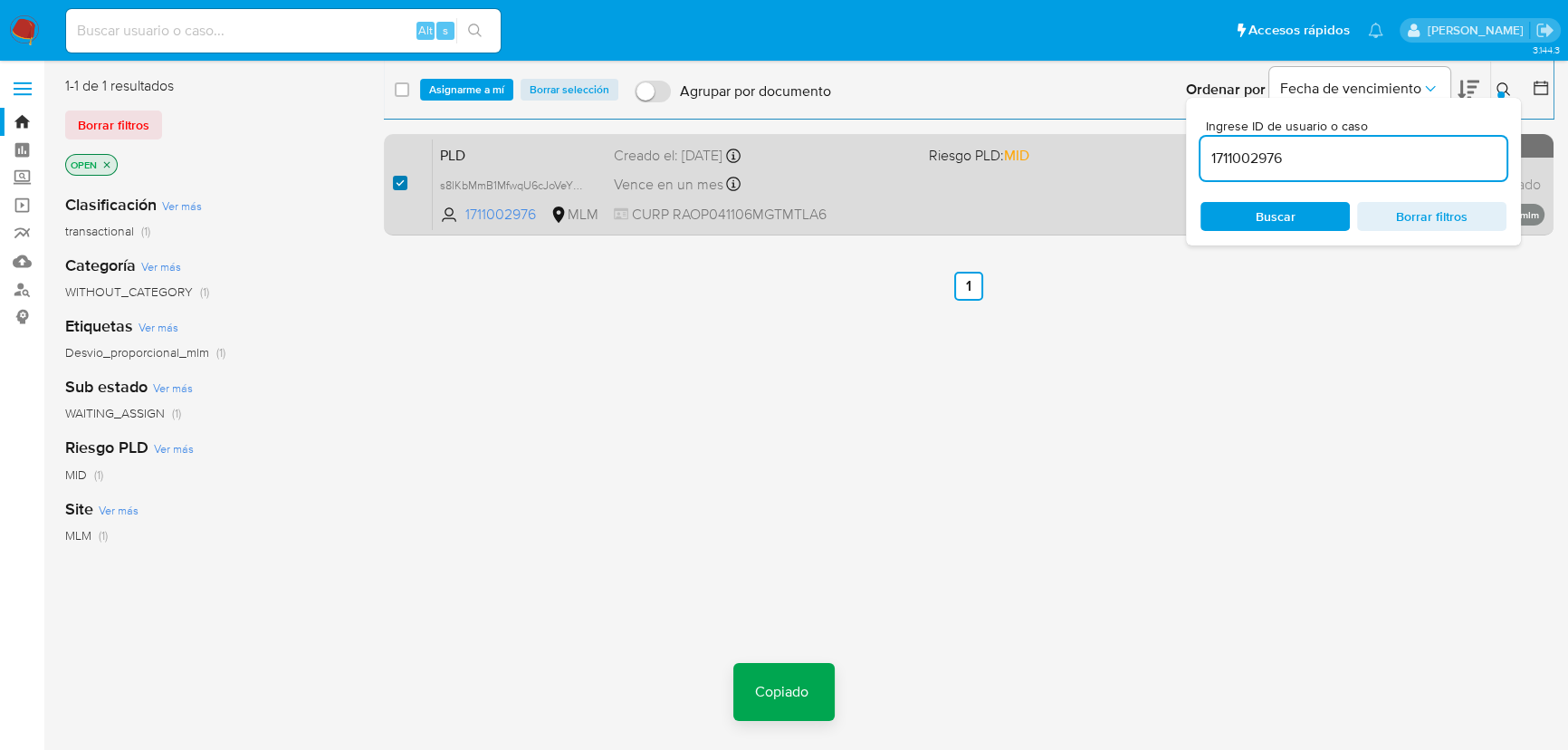 checkbox on "true" 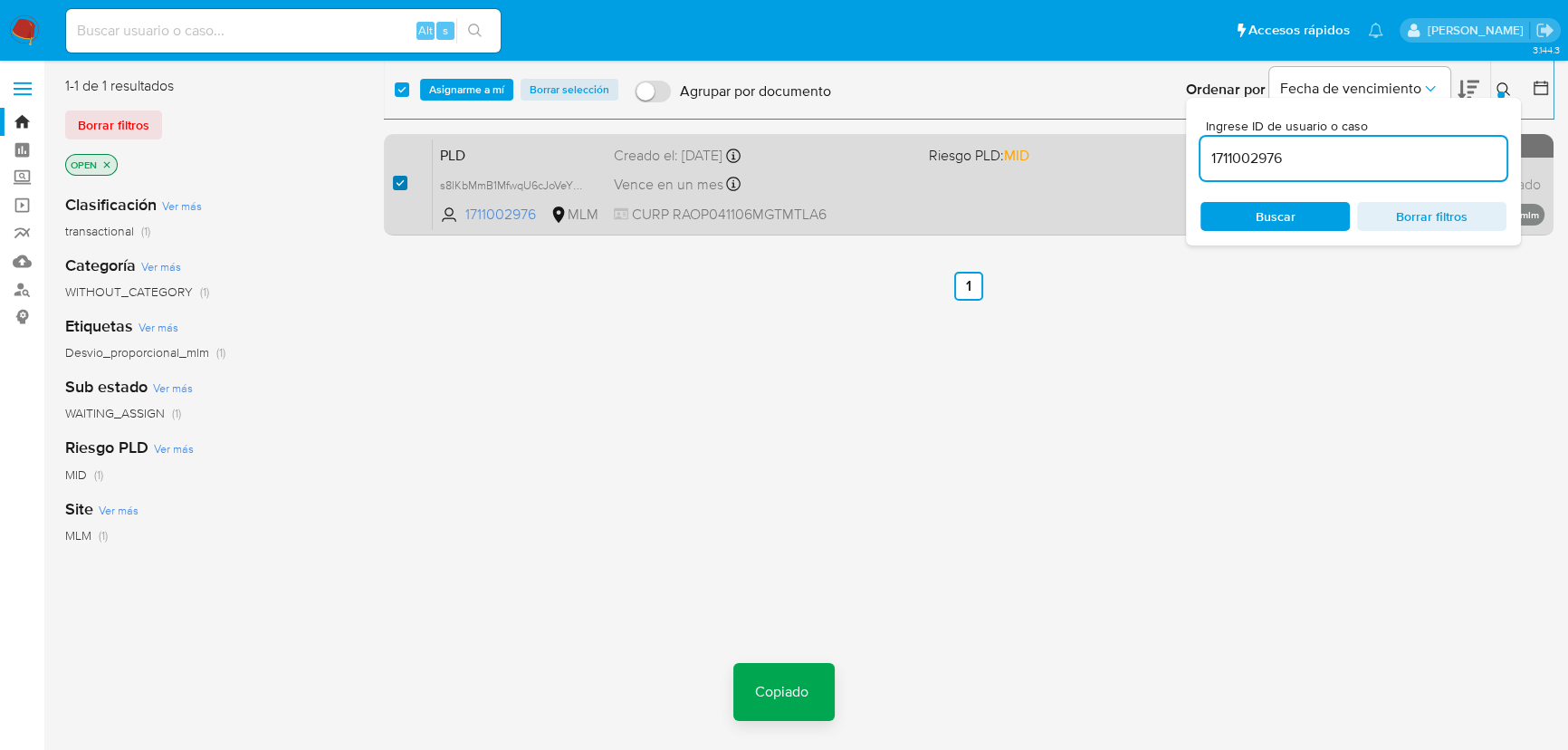 checkbox on "true" 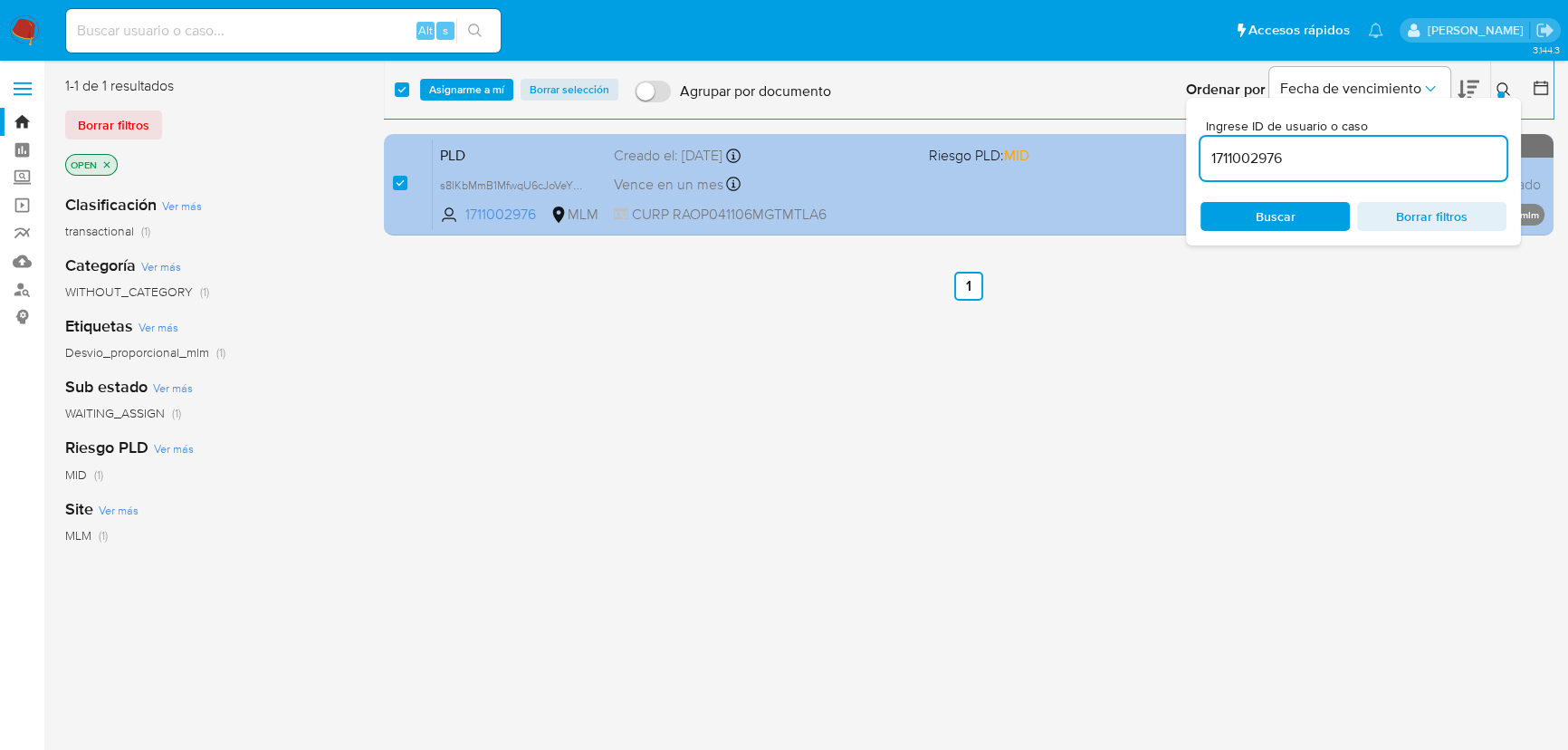 drag, startPoint x: 1343, startPoint y: 161, endPoint x: 1096, endPoint y: 149, distance: 247.29133 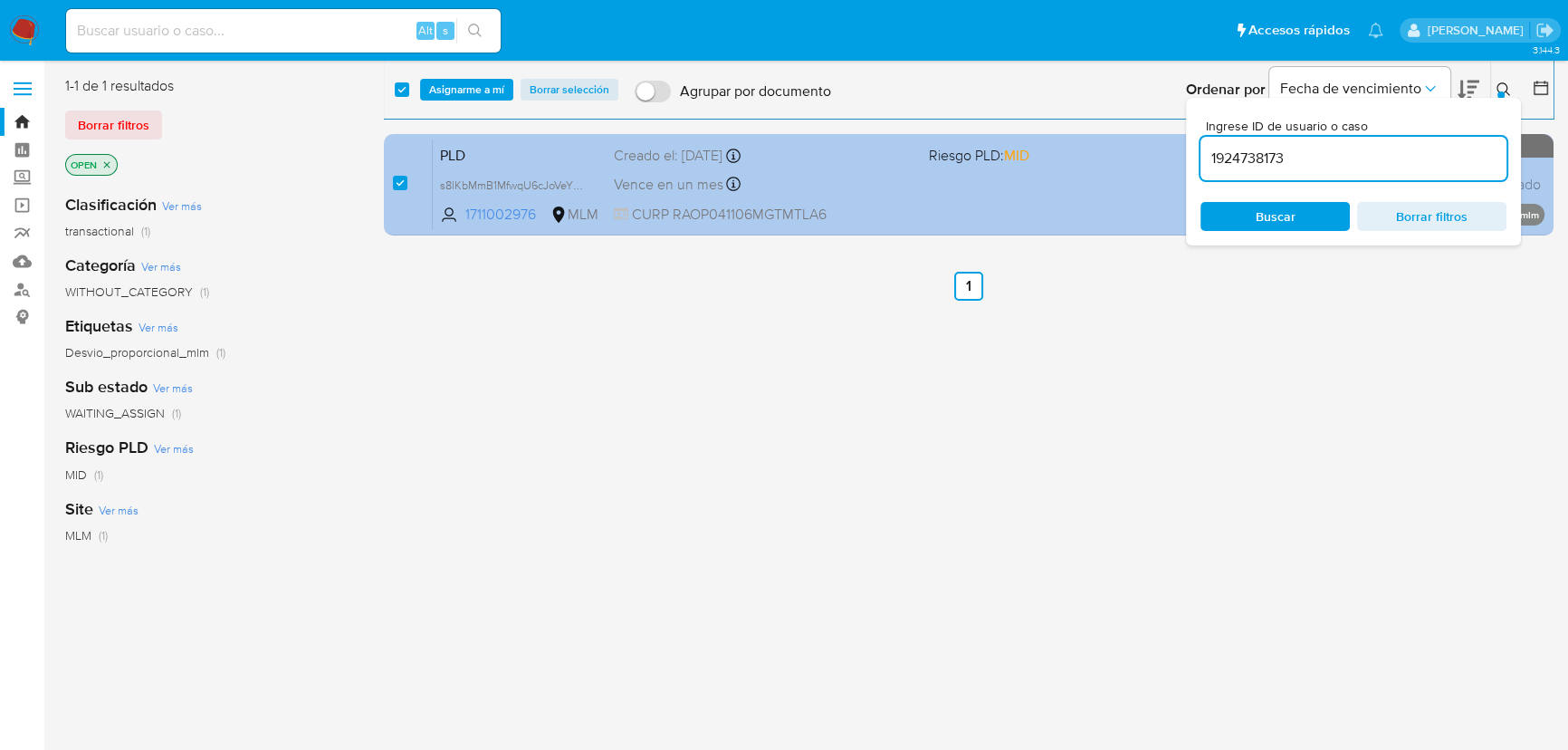 type on "1924738173" 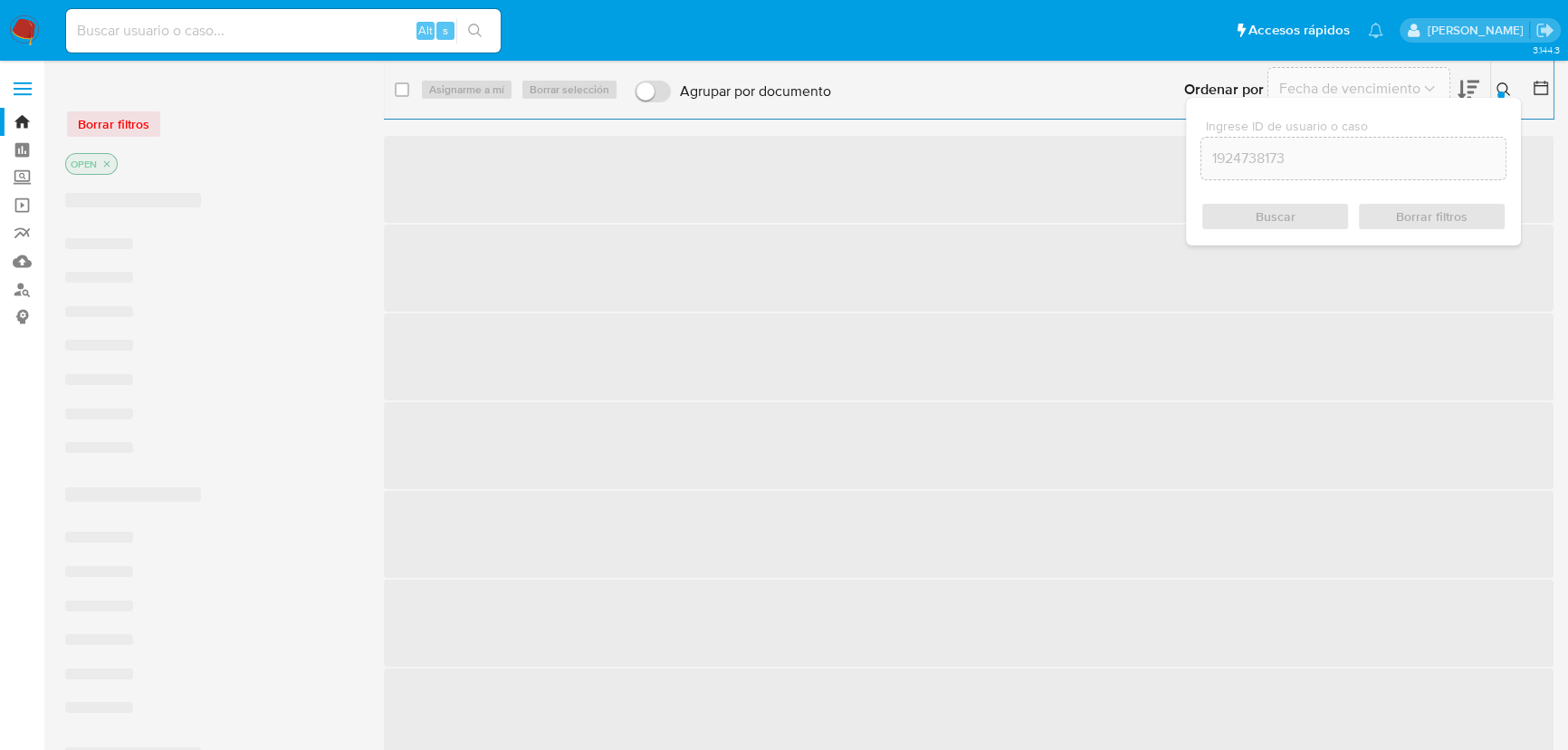 checkbox on "false" 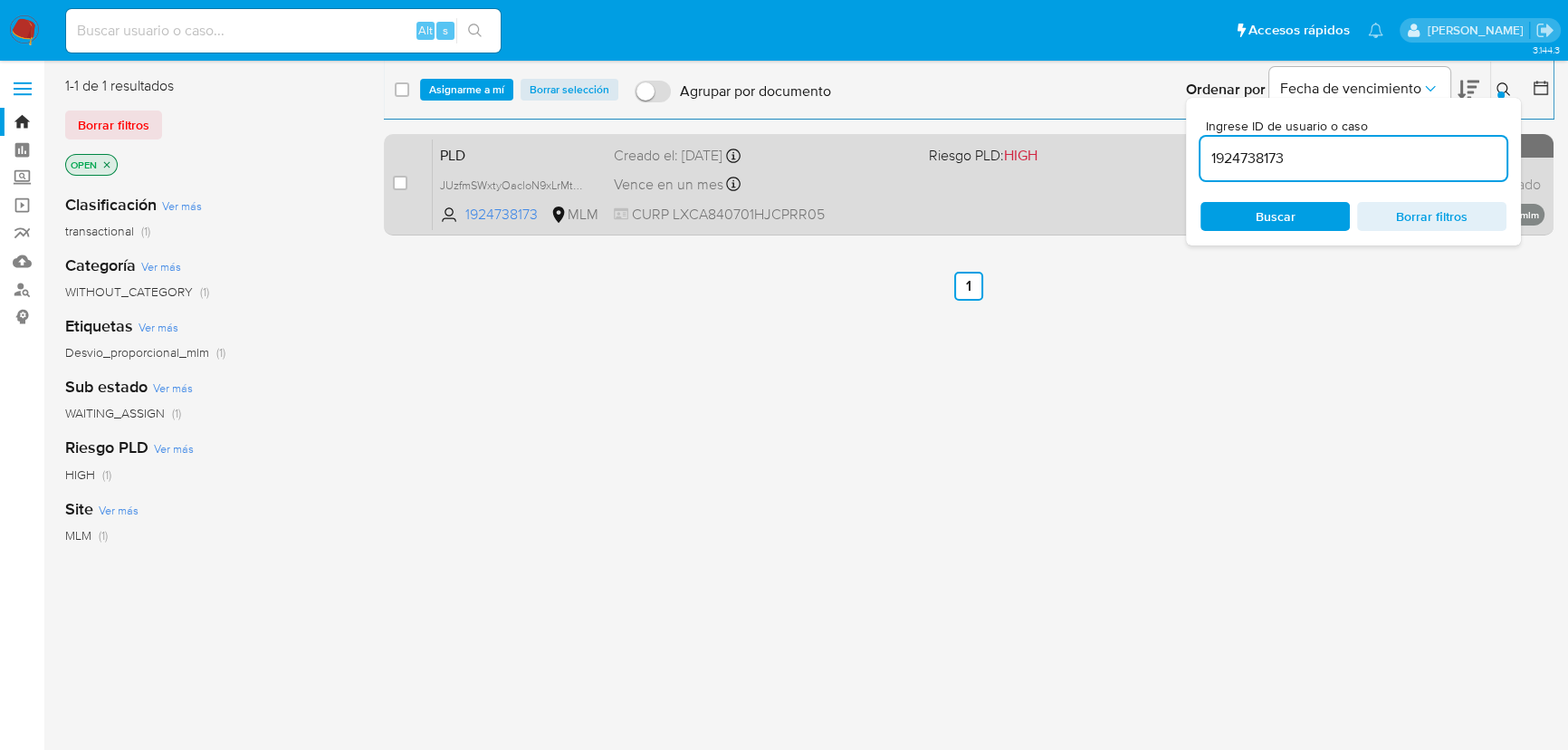 click on "JUzfmSWxtyOacloN9xLrMtEu" at bounding box center [520, 185] 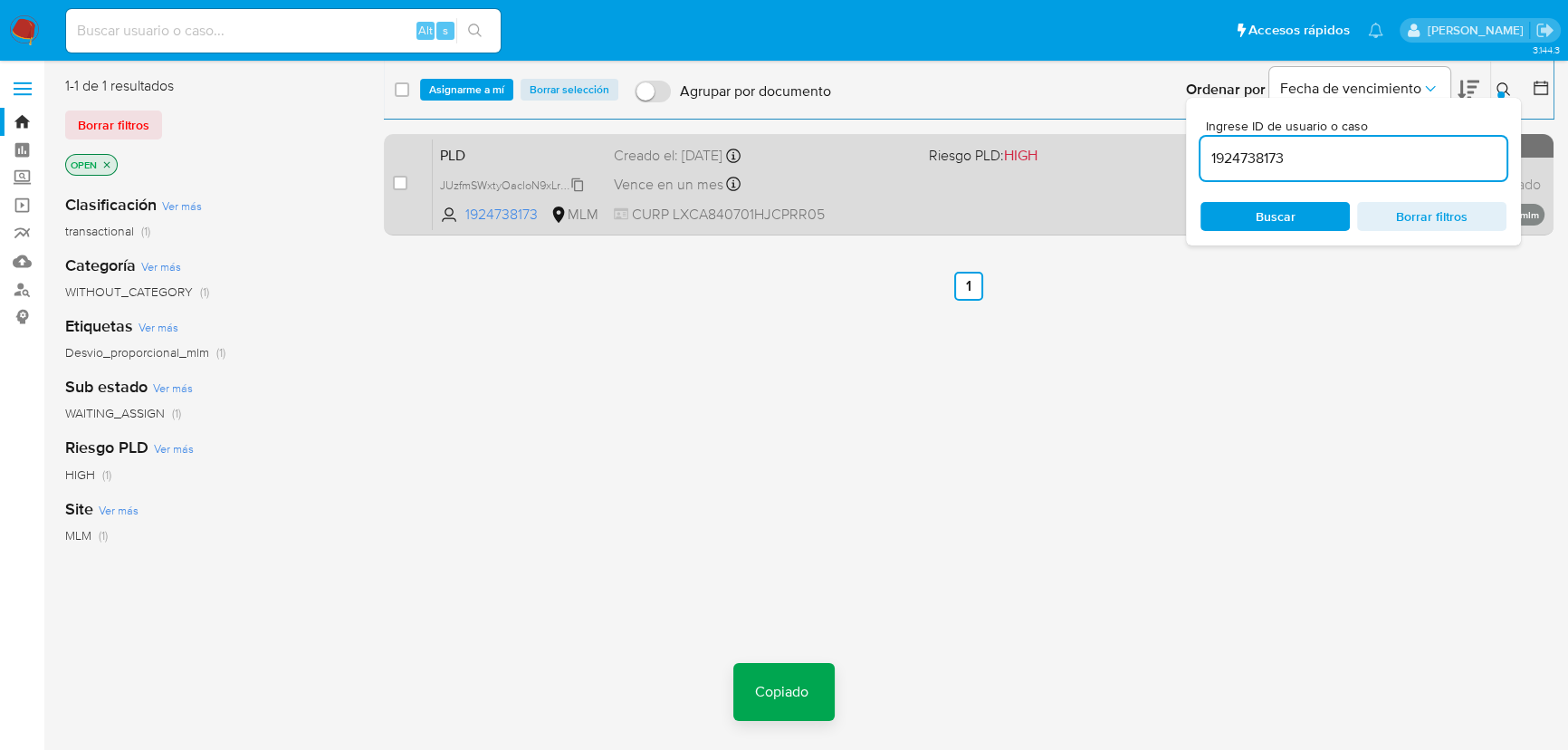 click on "JUzfmSWxtyOacloN9xLrMtEu" at bounding box center [512, 184] 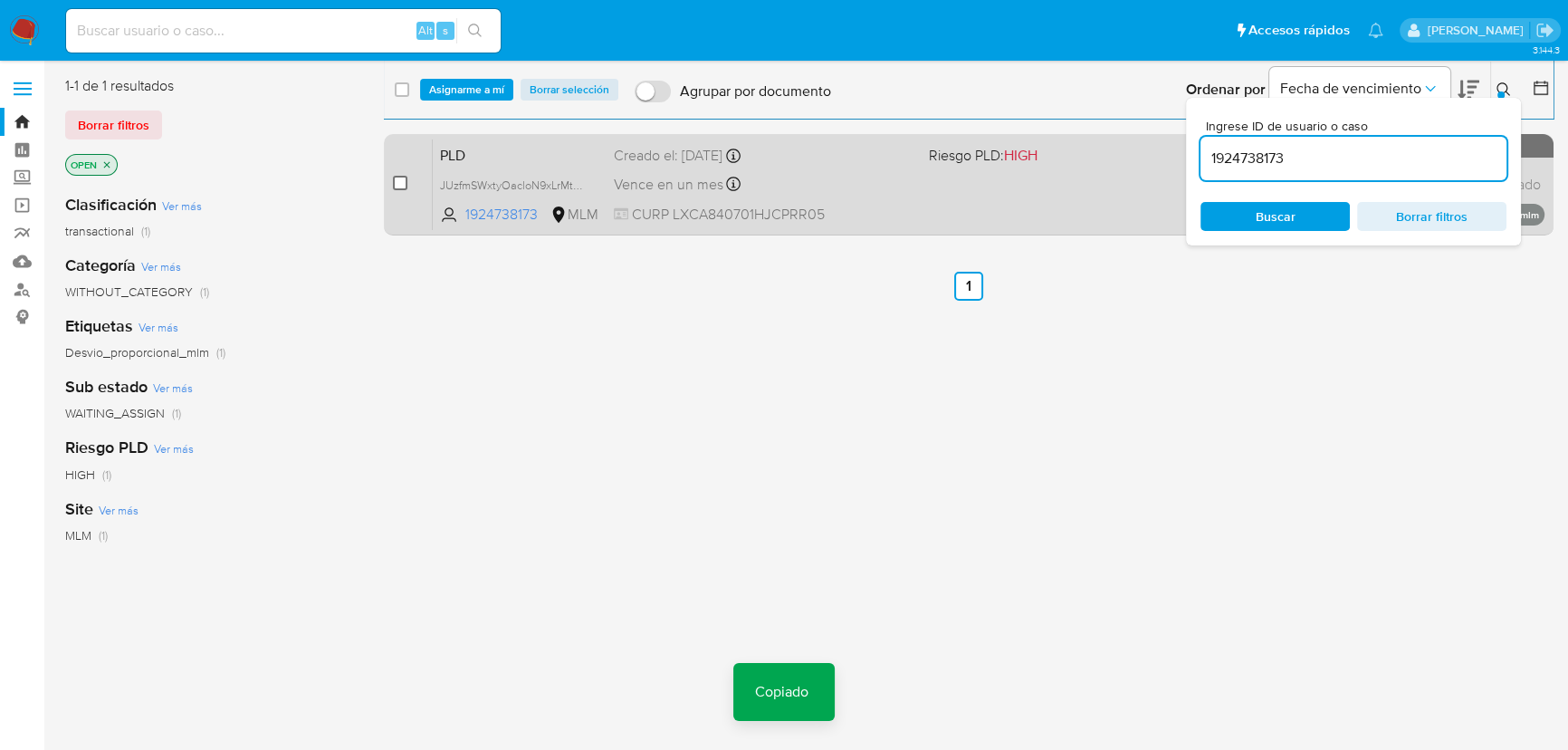 click at bounding box center [400, 183] 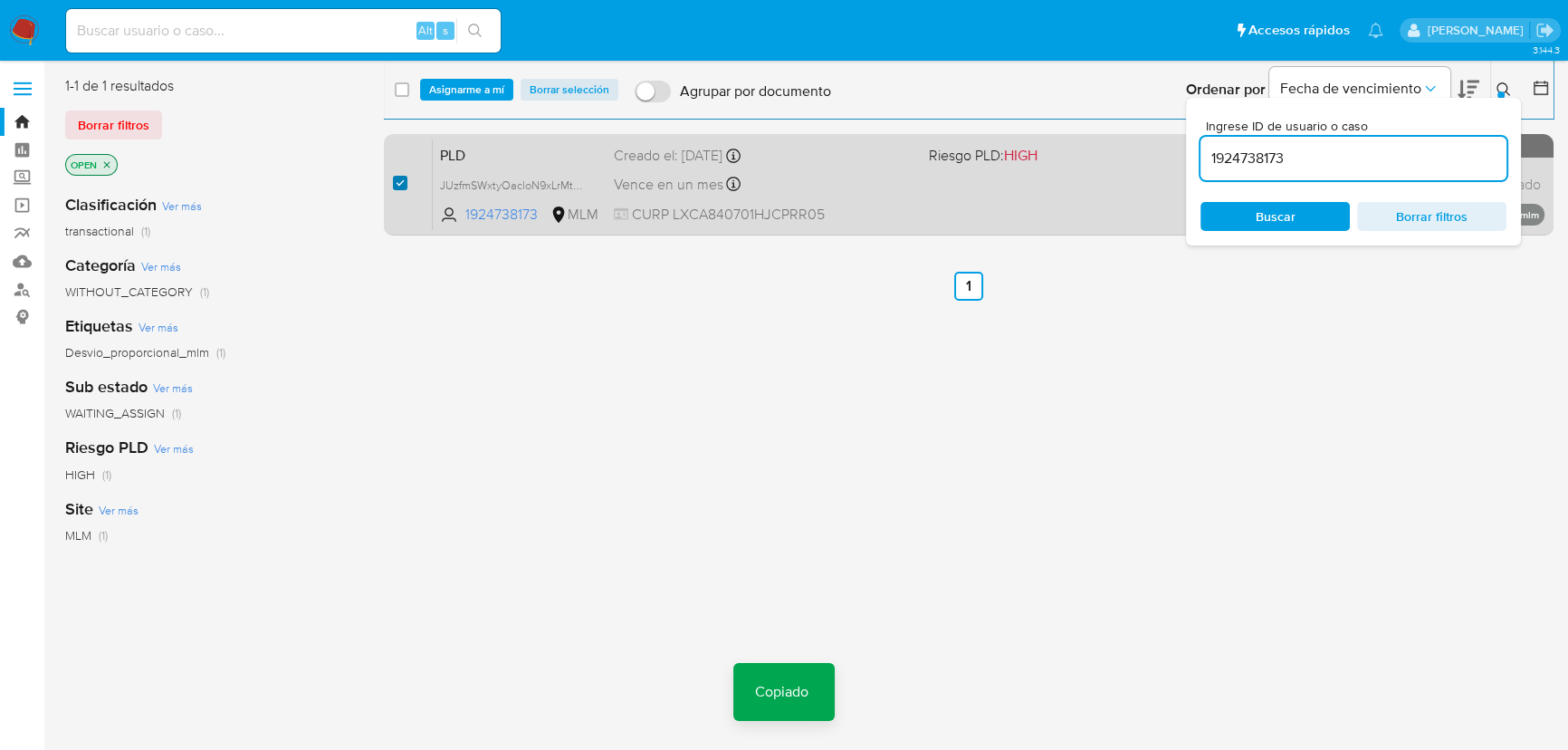 checkbox on "true" 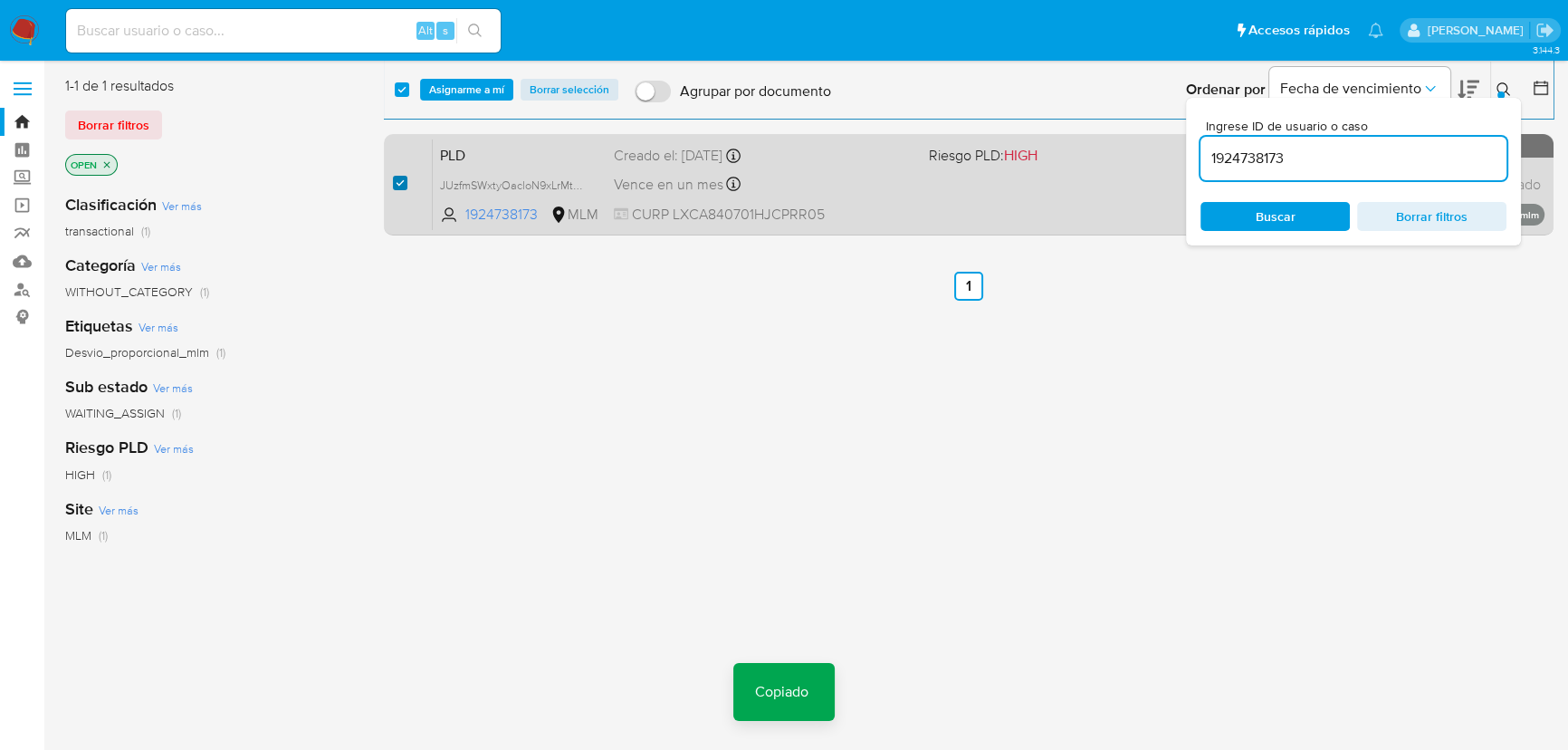 checkbox on "true" 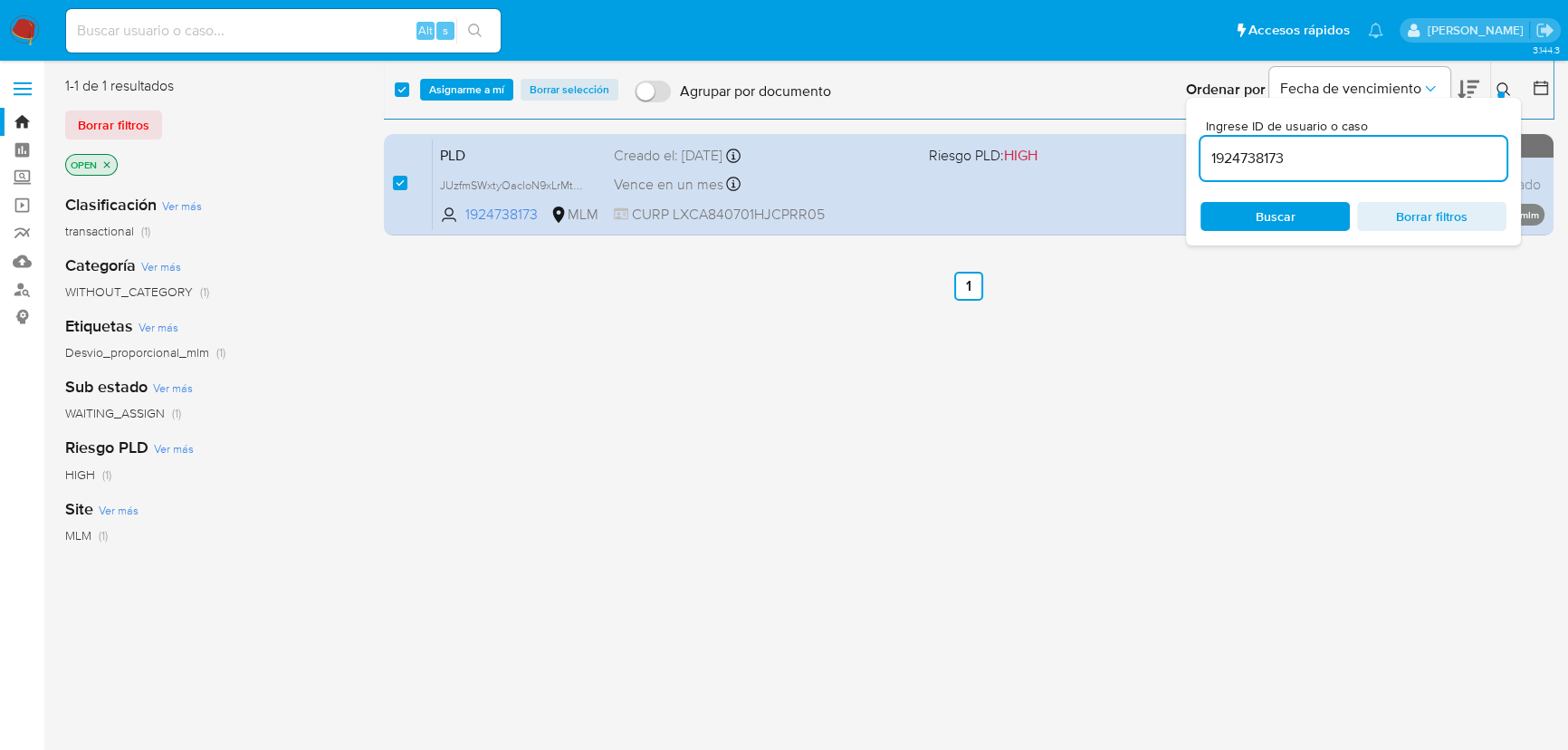 drag, startPoint x: 1304, startPoint y: 172, endPoint x: 1319, endPoint y: 162, distance: 18.027756 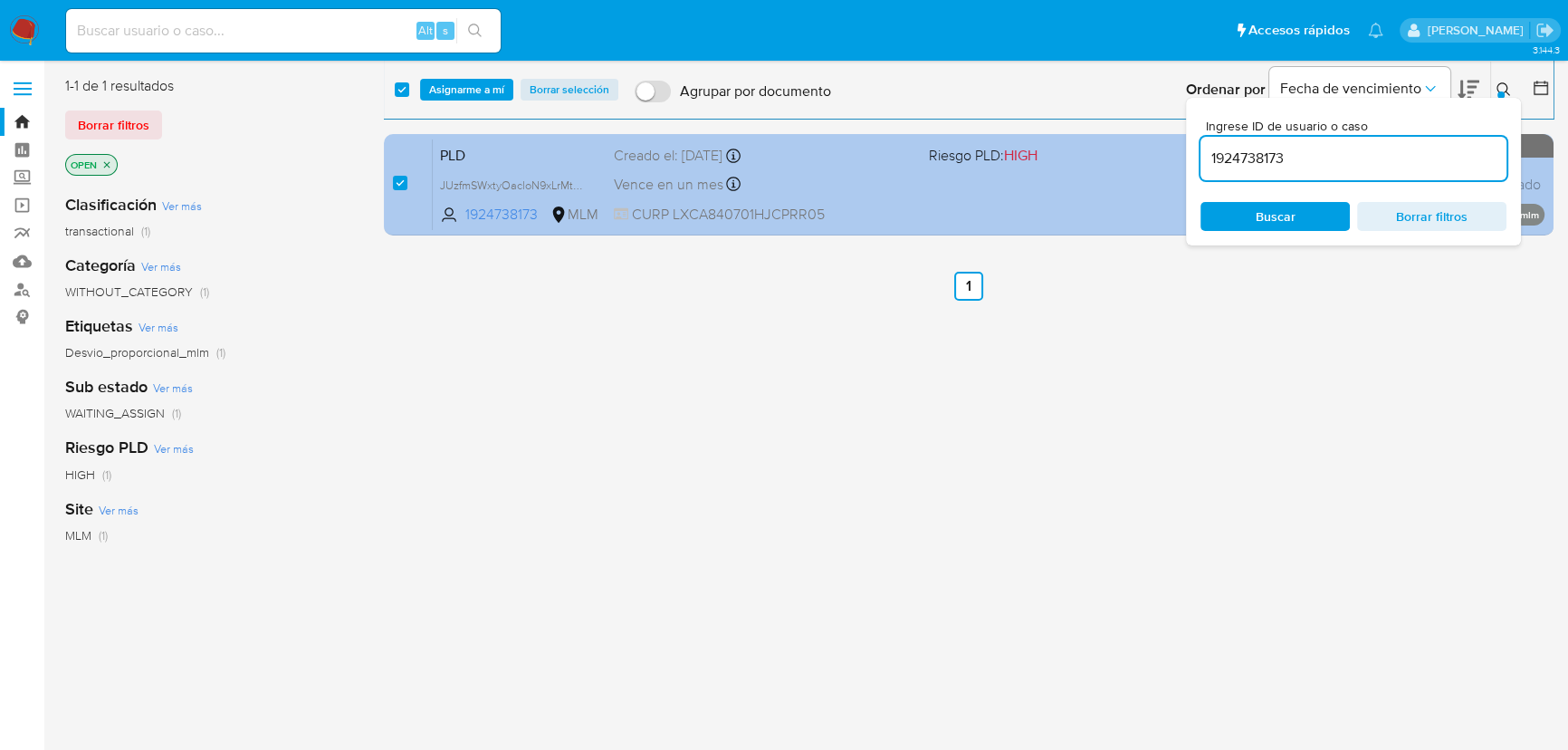 paste on "2229190089" 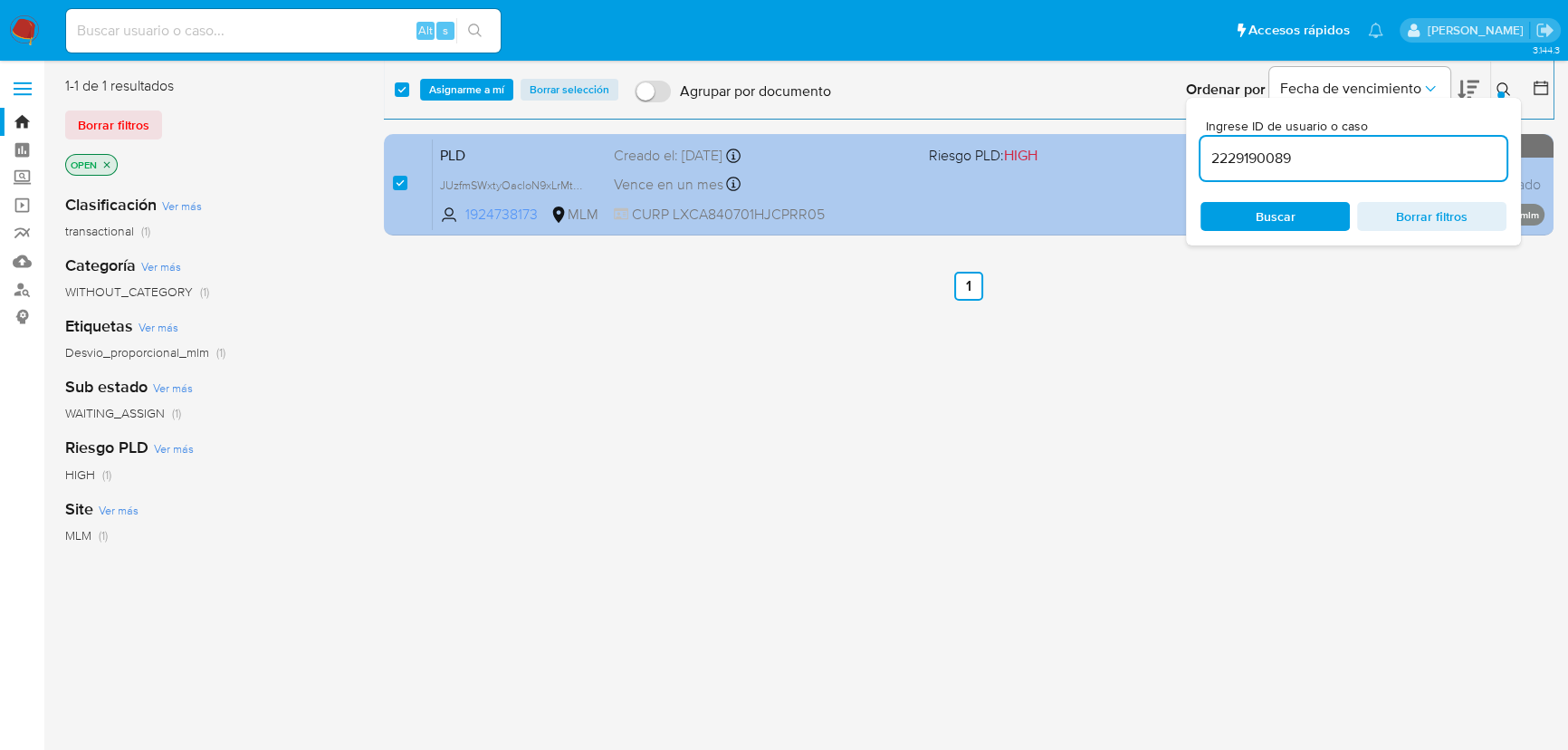 type on "2229190089" 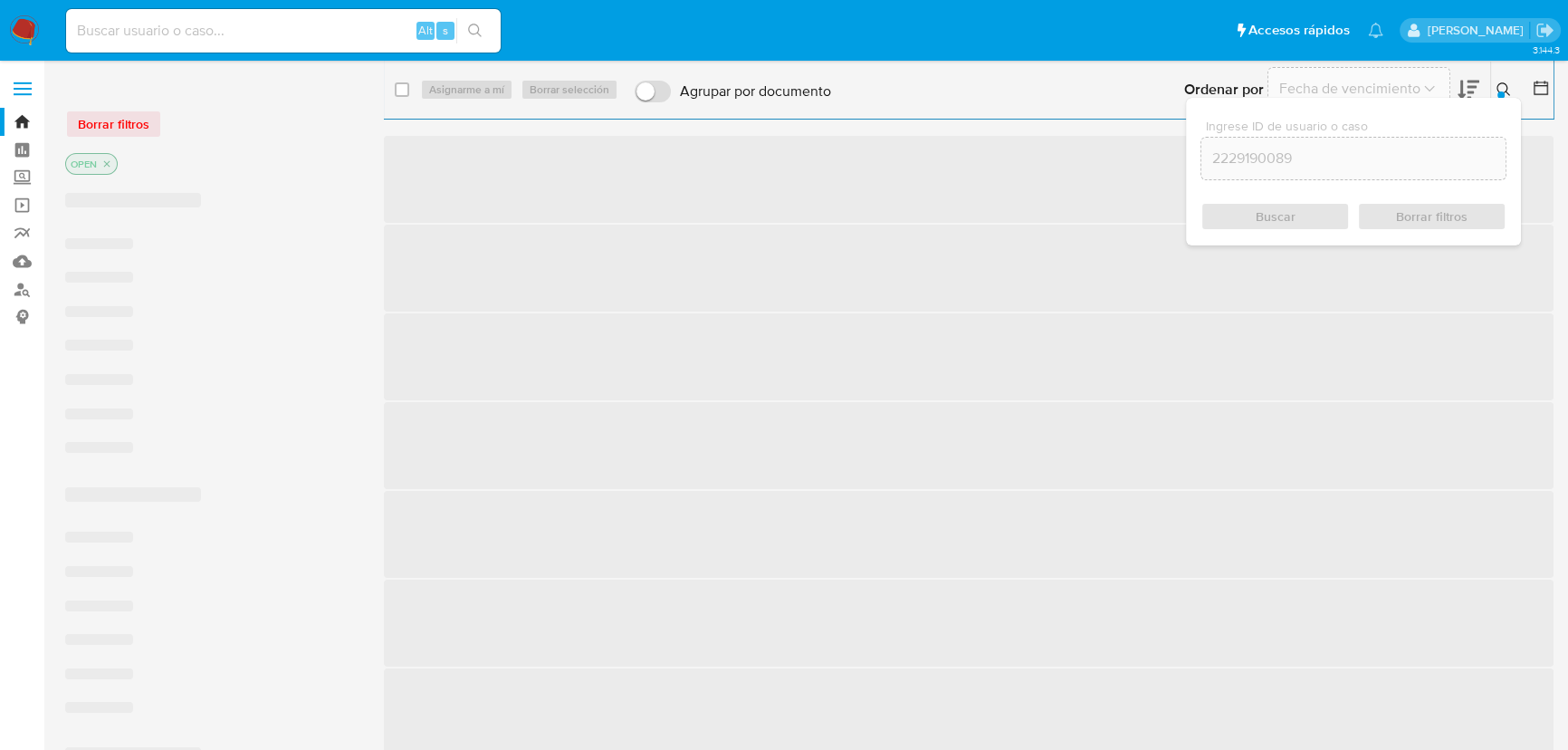 checkbox on "false" 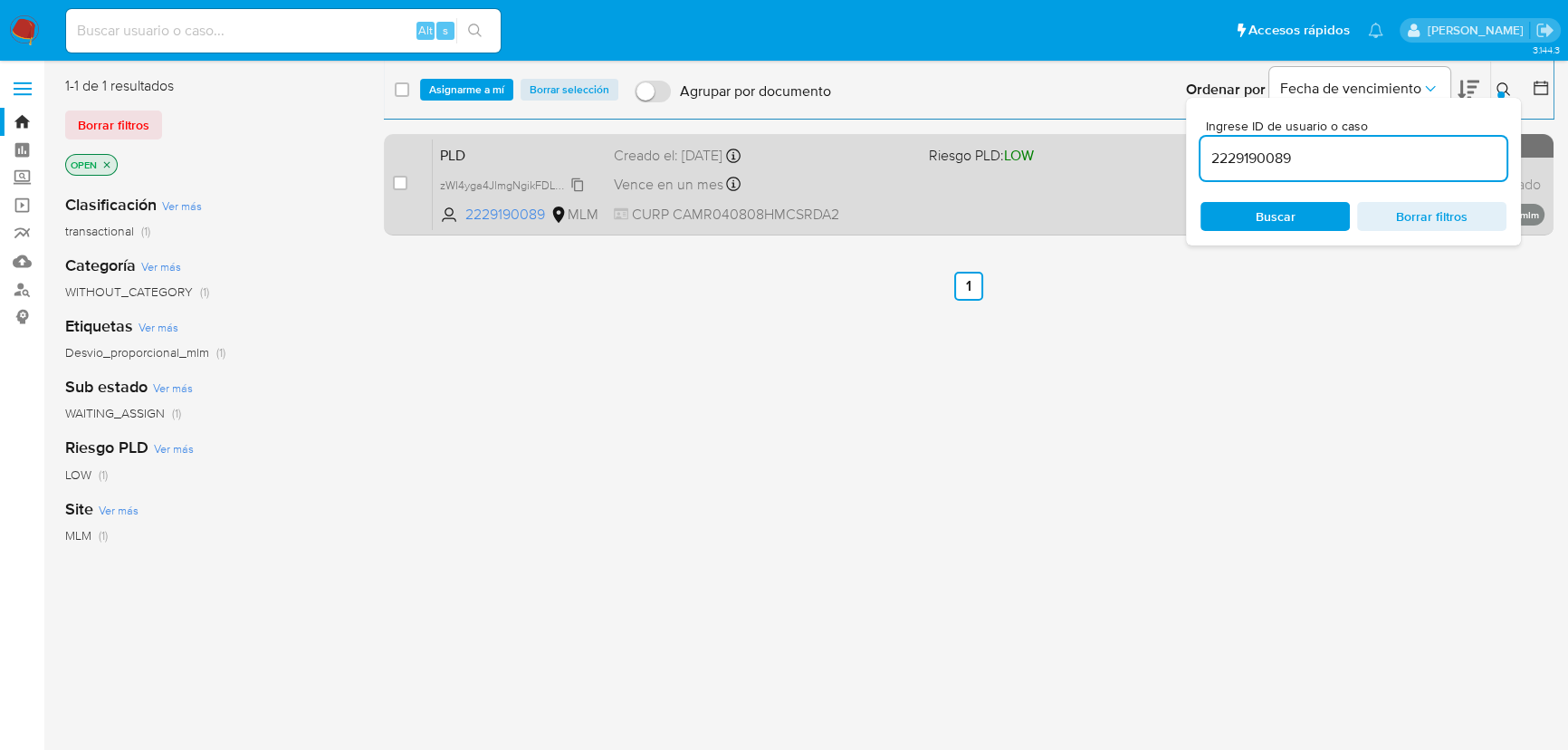 click on "zWI4yga4JlmgNgikFDLNvvZb" at bounding box center [513, 184] 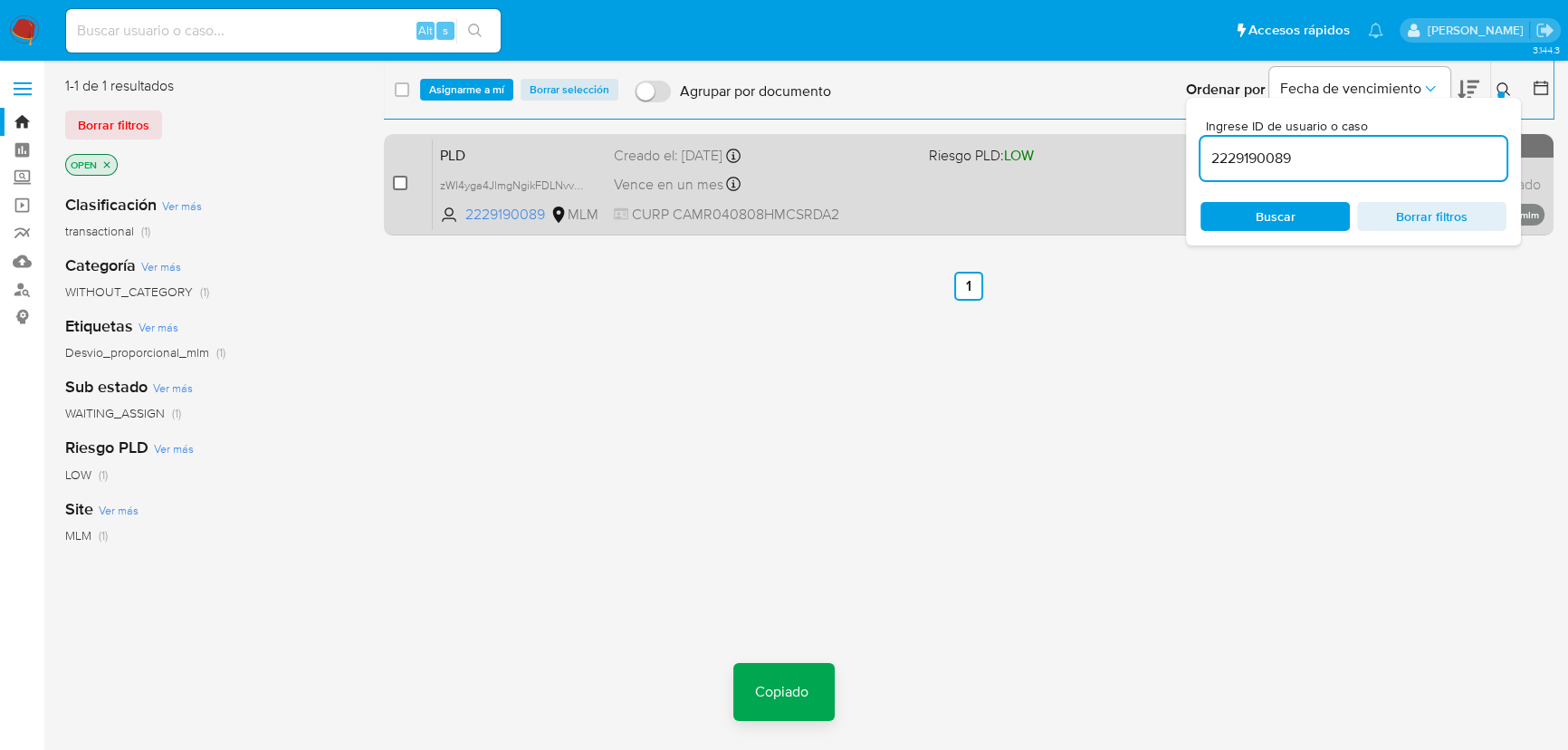 click at bounding box center [400, 183] 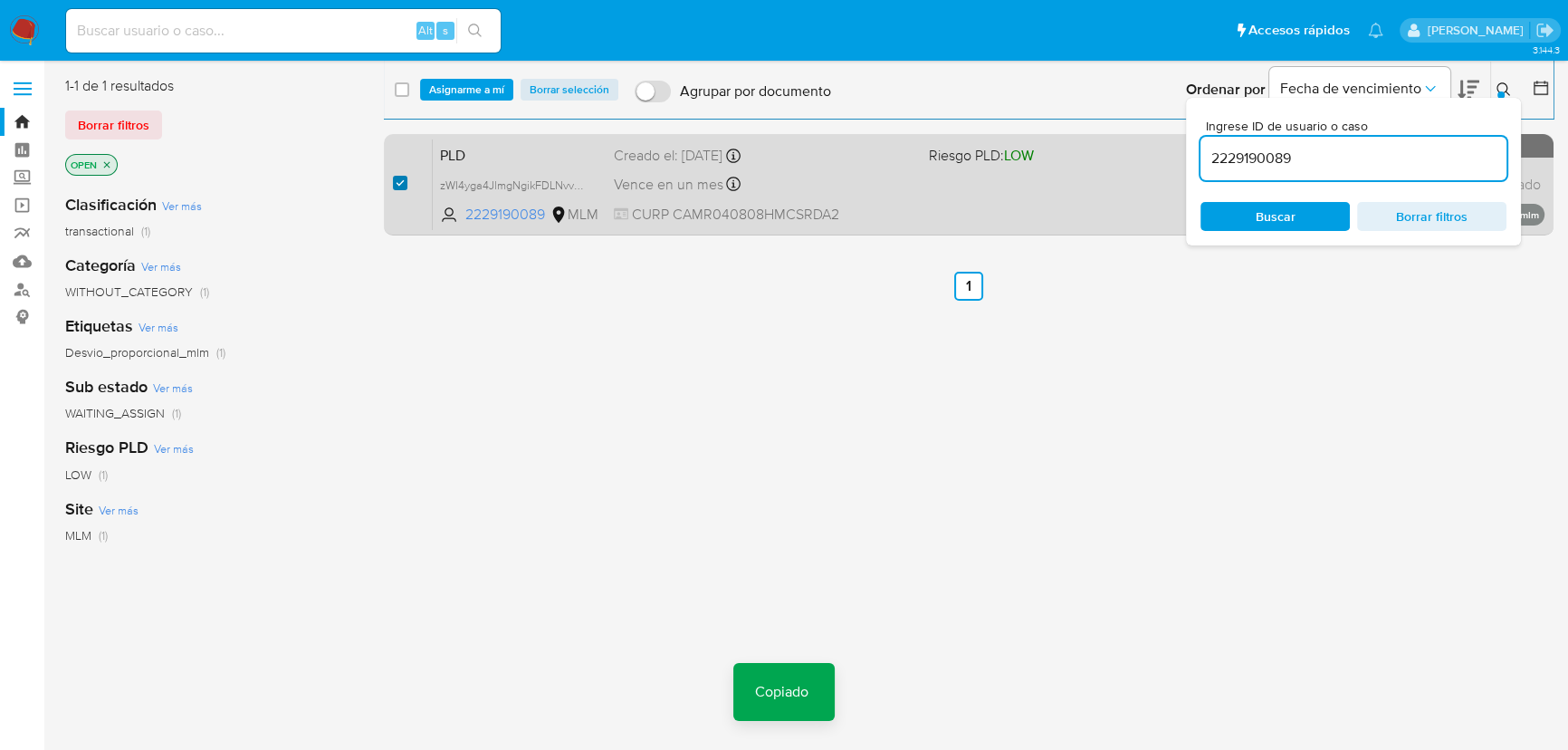 checkbox on "true" 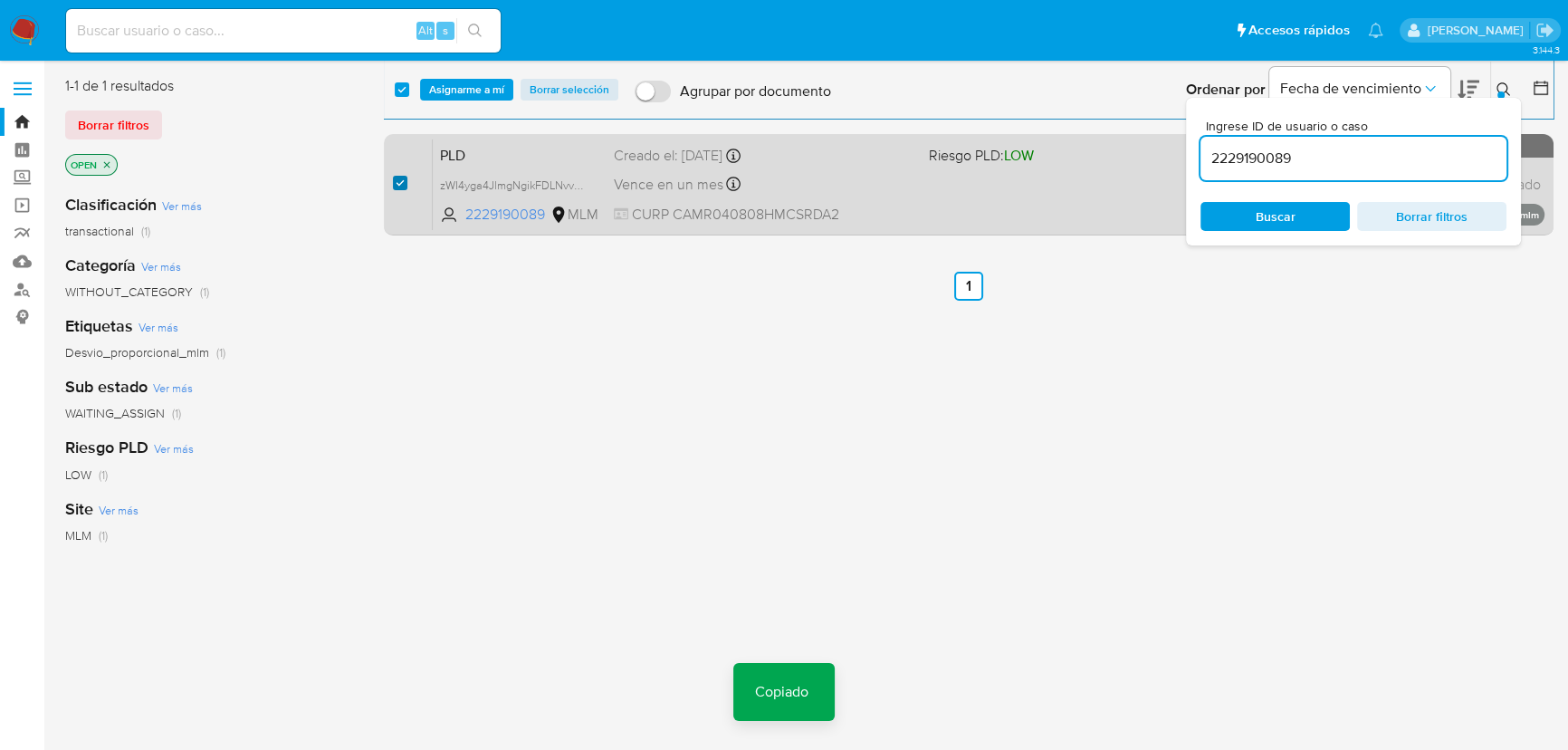 checkbox on "true" 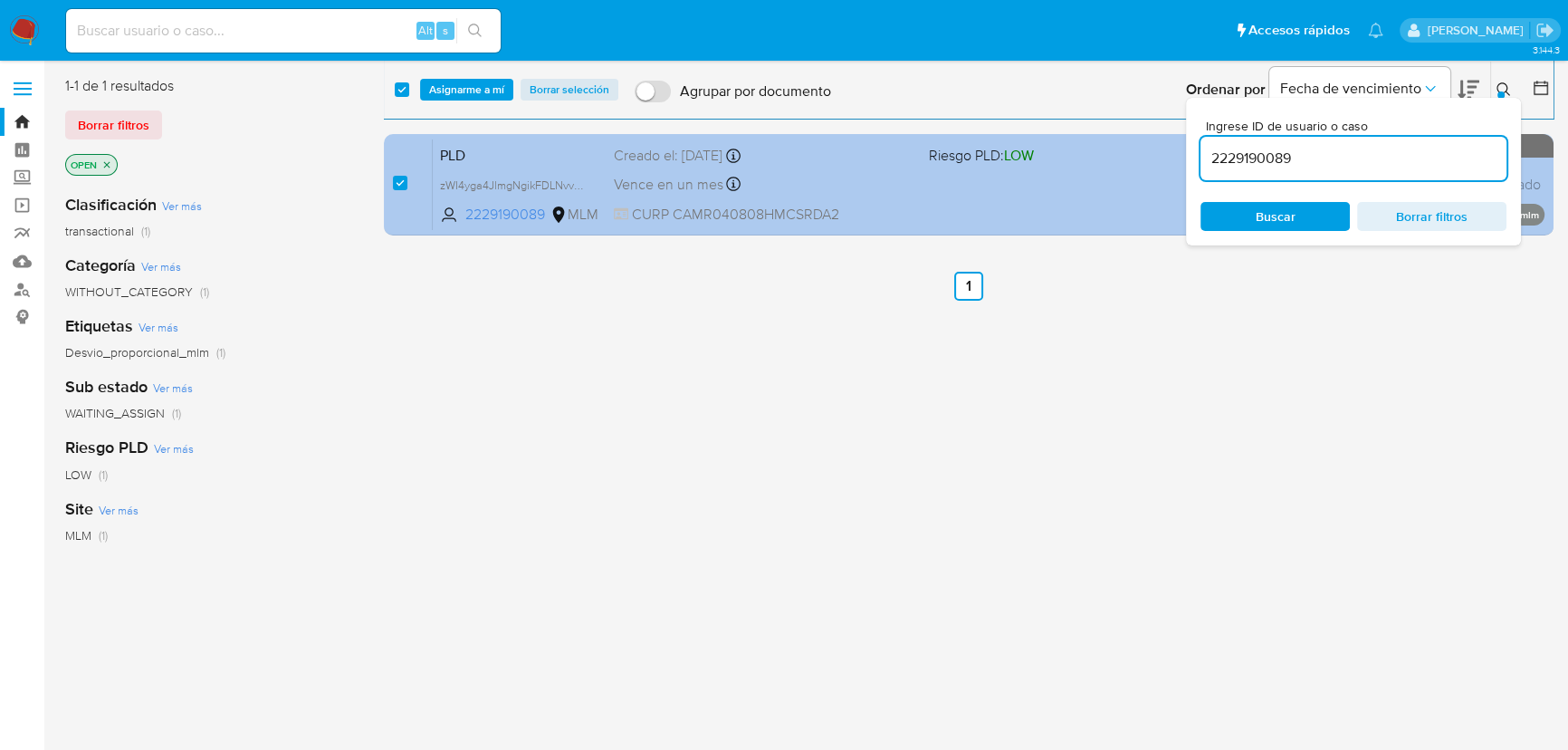 drag, startPoint x: 1343, startPoint y: 158, endPoint x: 996, endPoint y: 140, distance: 347.46655 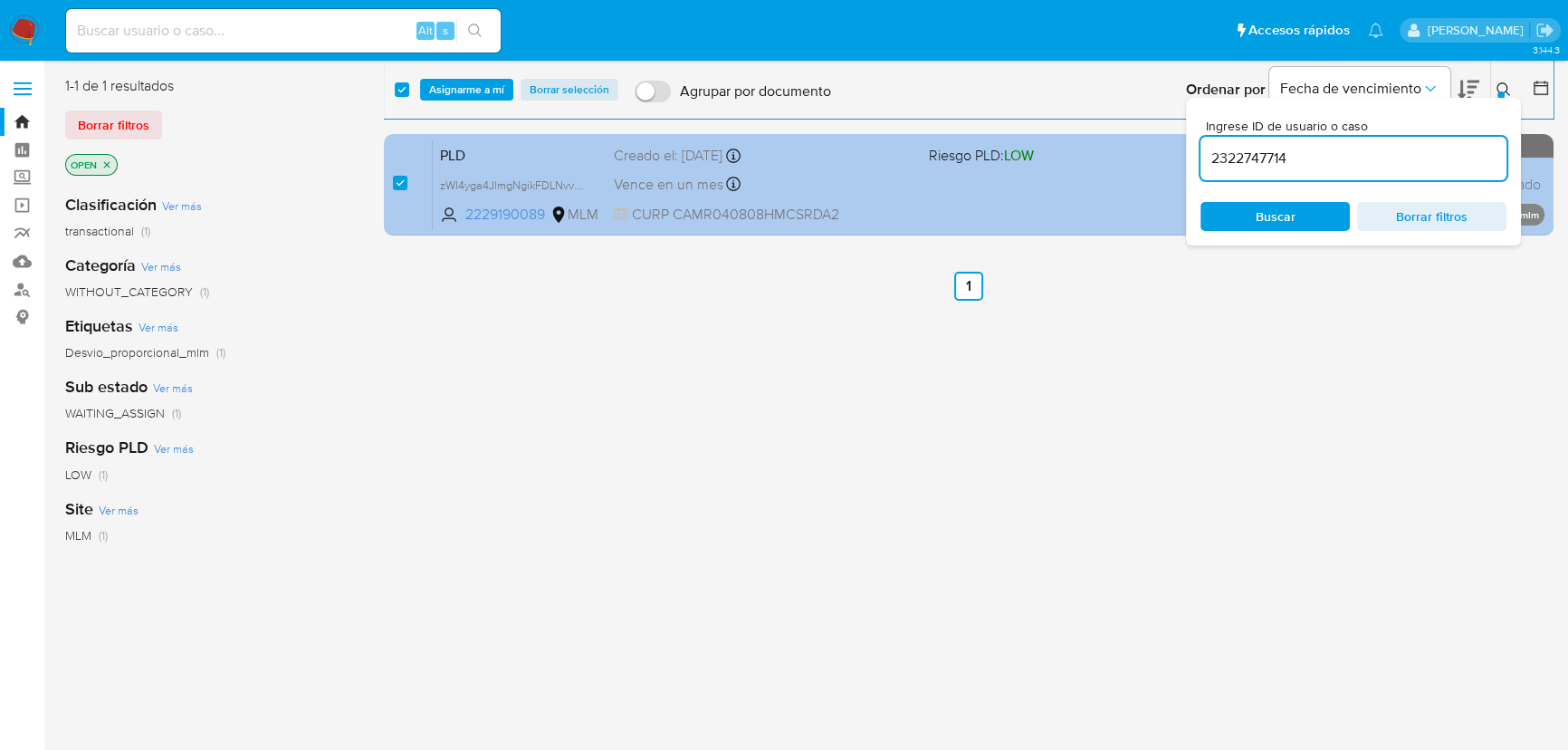 type on "2322747714" 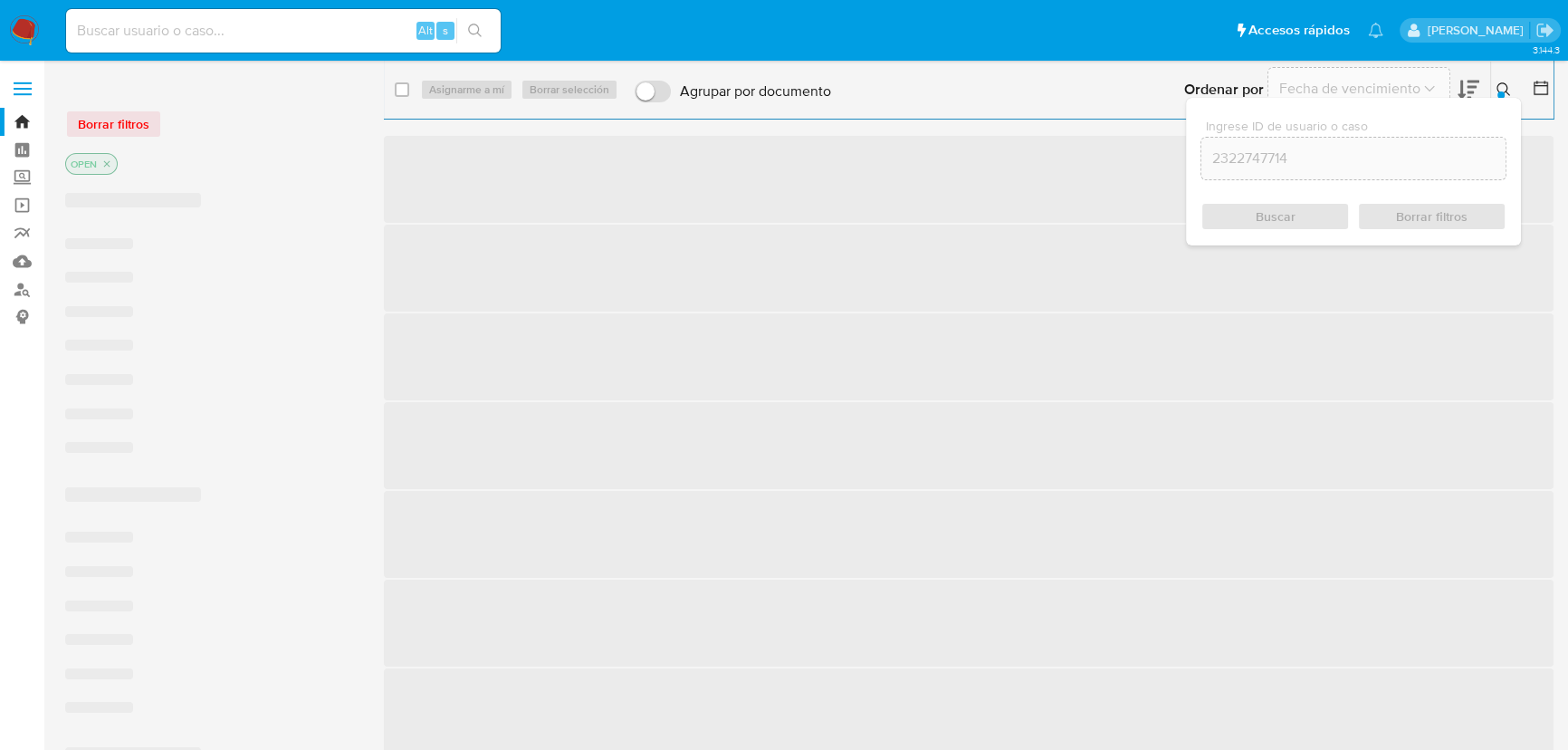 checkbox on "false" 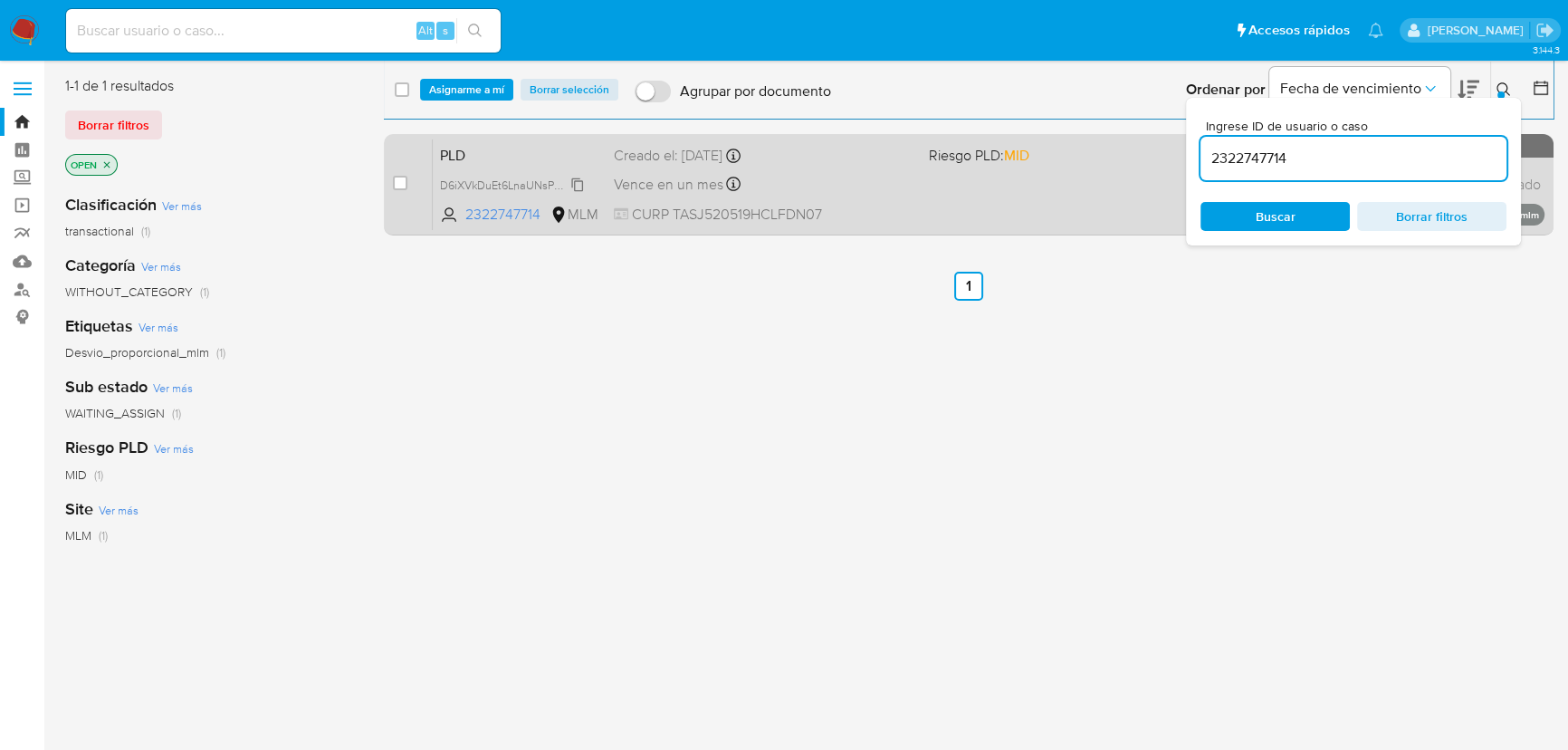 click on "D6iXVkDuEt6LnaUNsPNUO5jF" at bounding box center [517, 184] 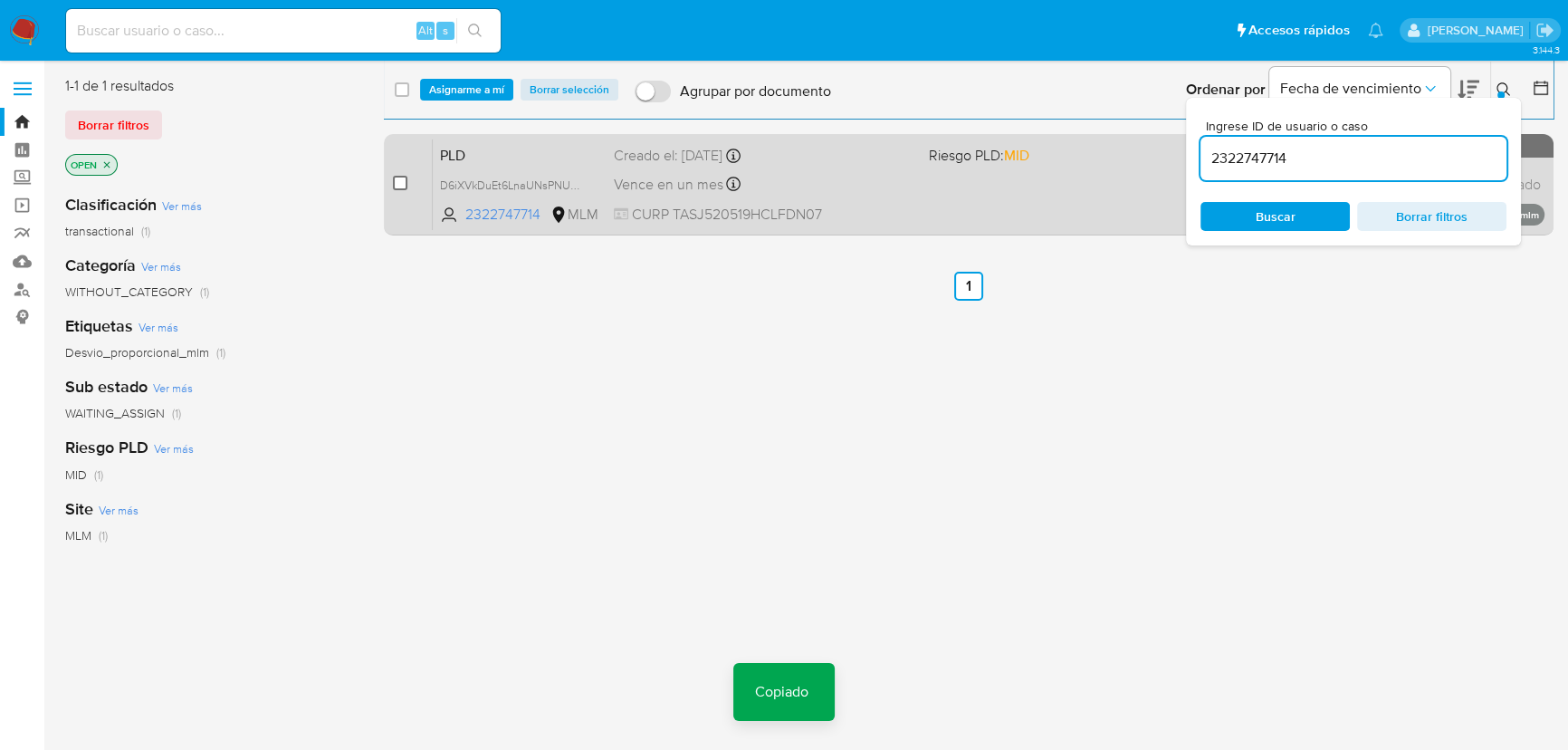 click at bounding box center (400, 183) 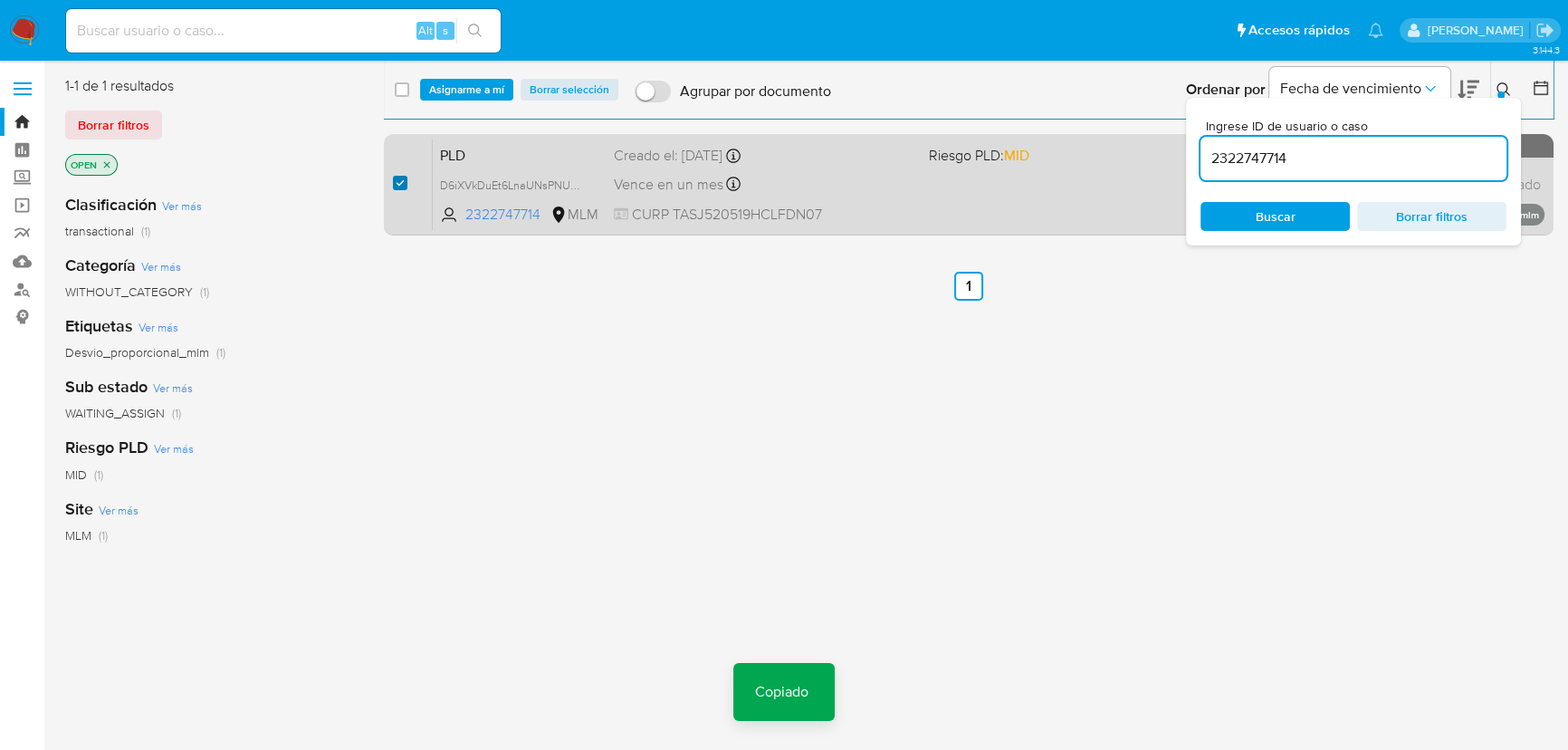 checkbox on "true" 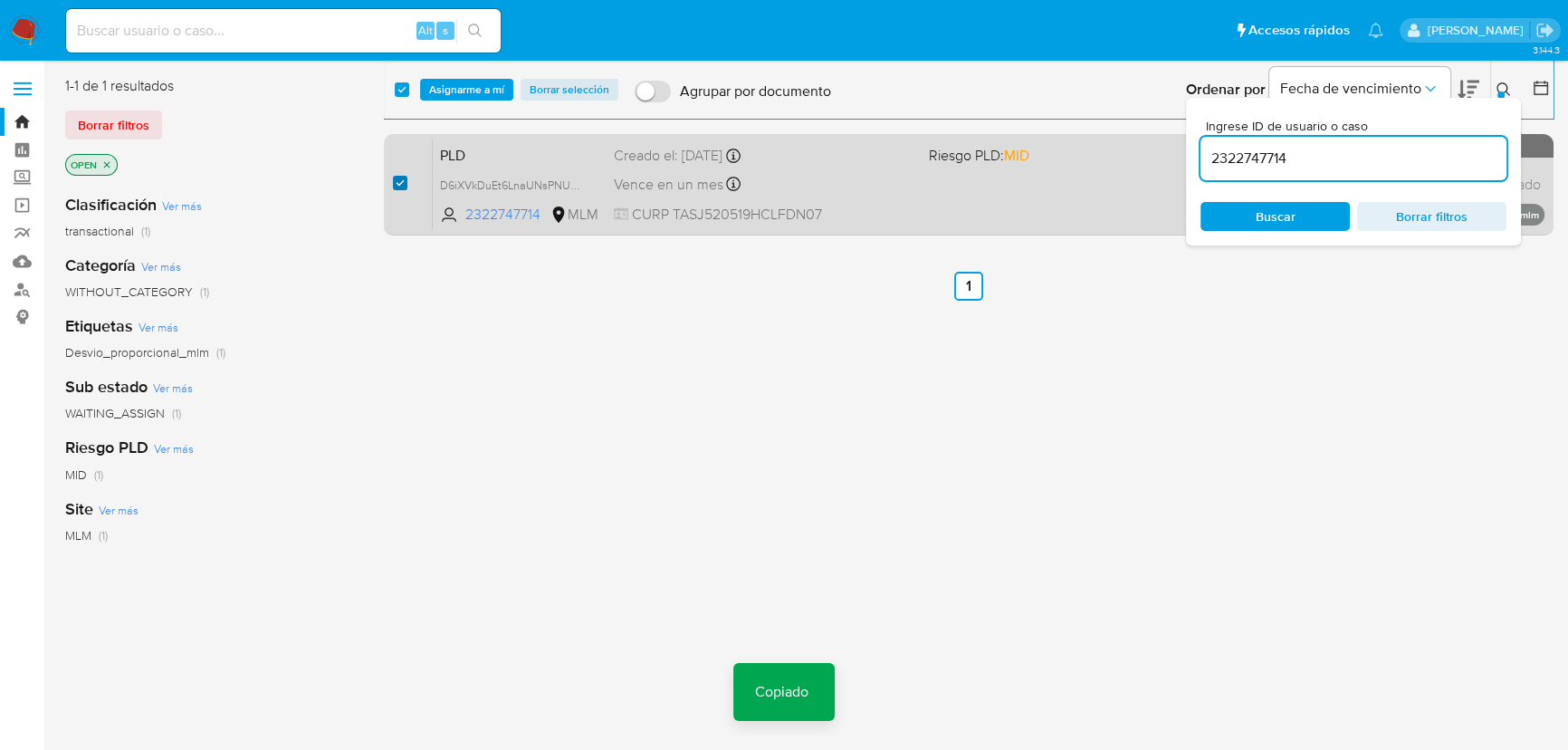 checkbox on "true" 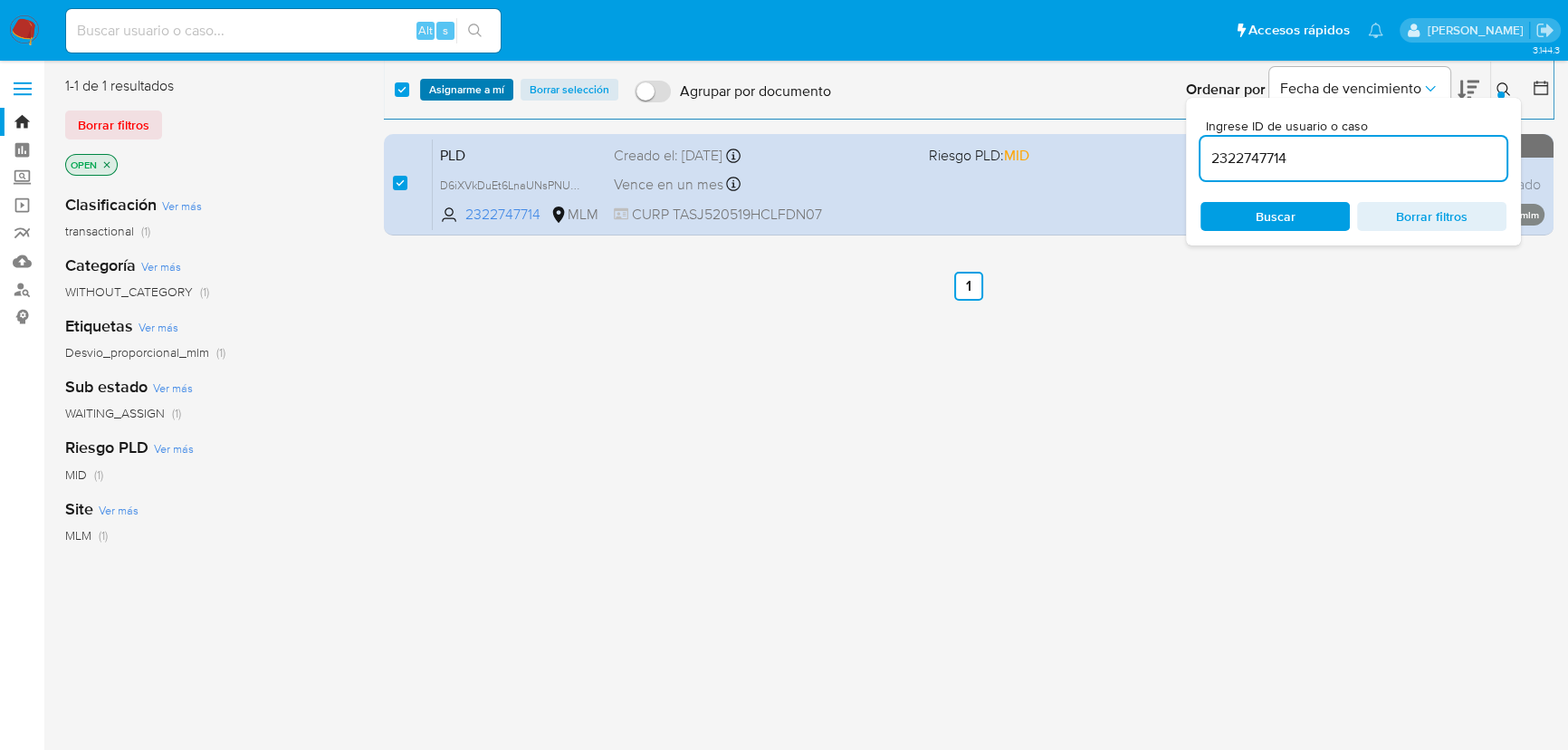 click on "Asignarme a mí" at bounding box center (466, 90) 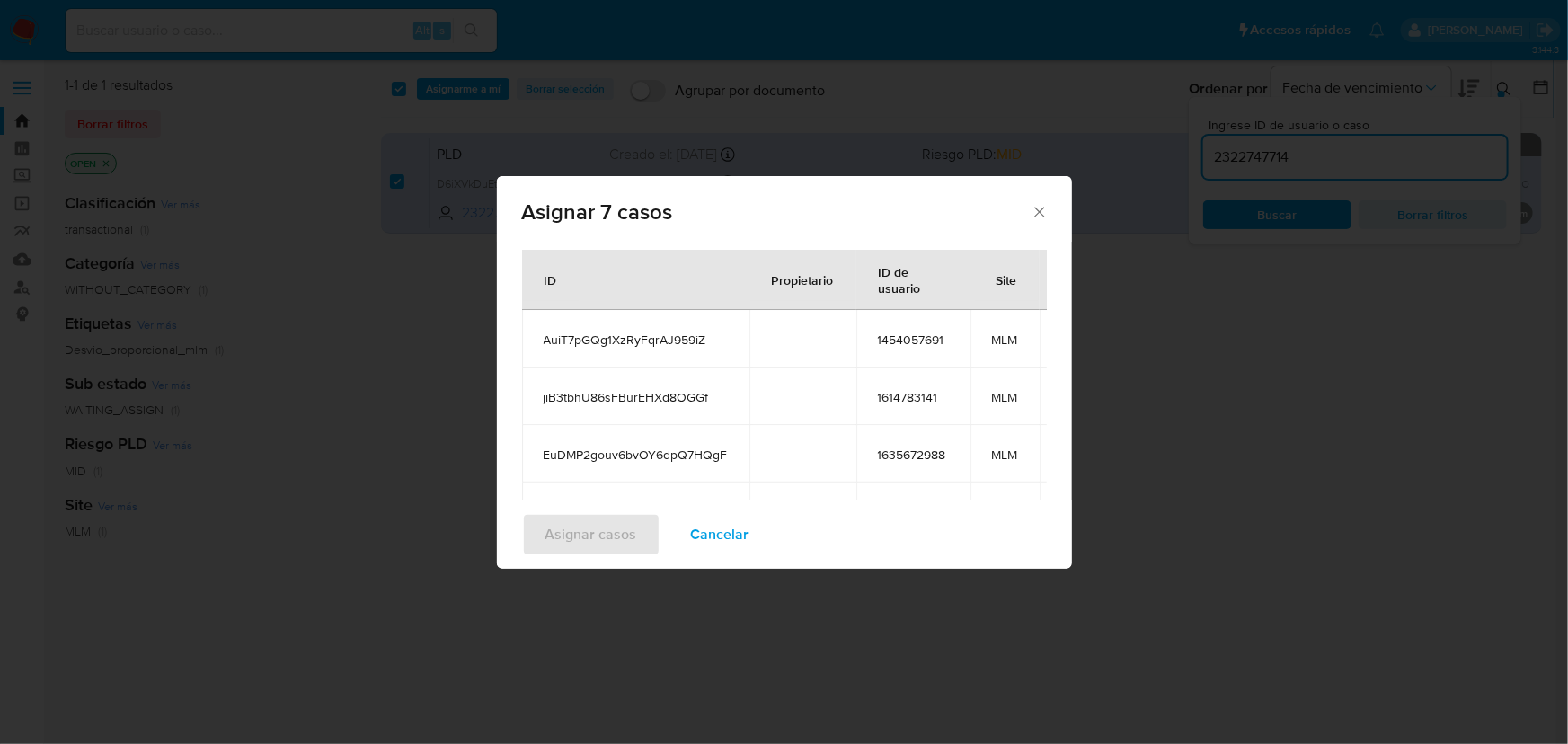 scroll, scrollTop: 70, scrollLeft: 0, axis: vertical 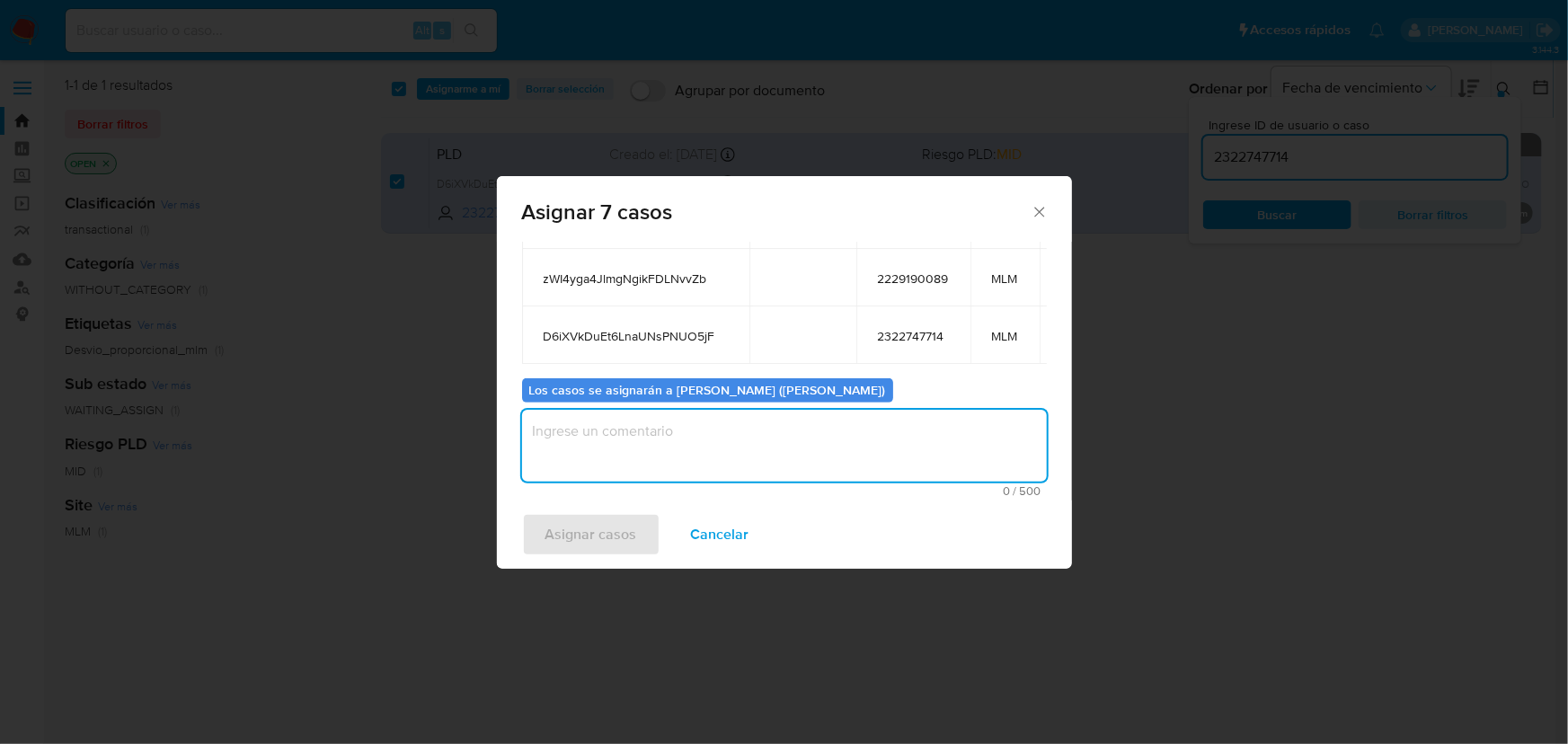 click at bounding box center (784, 446) 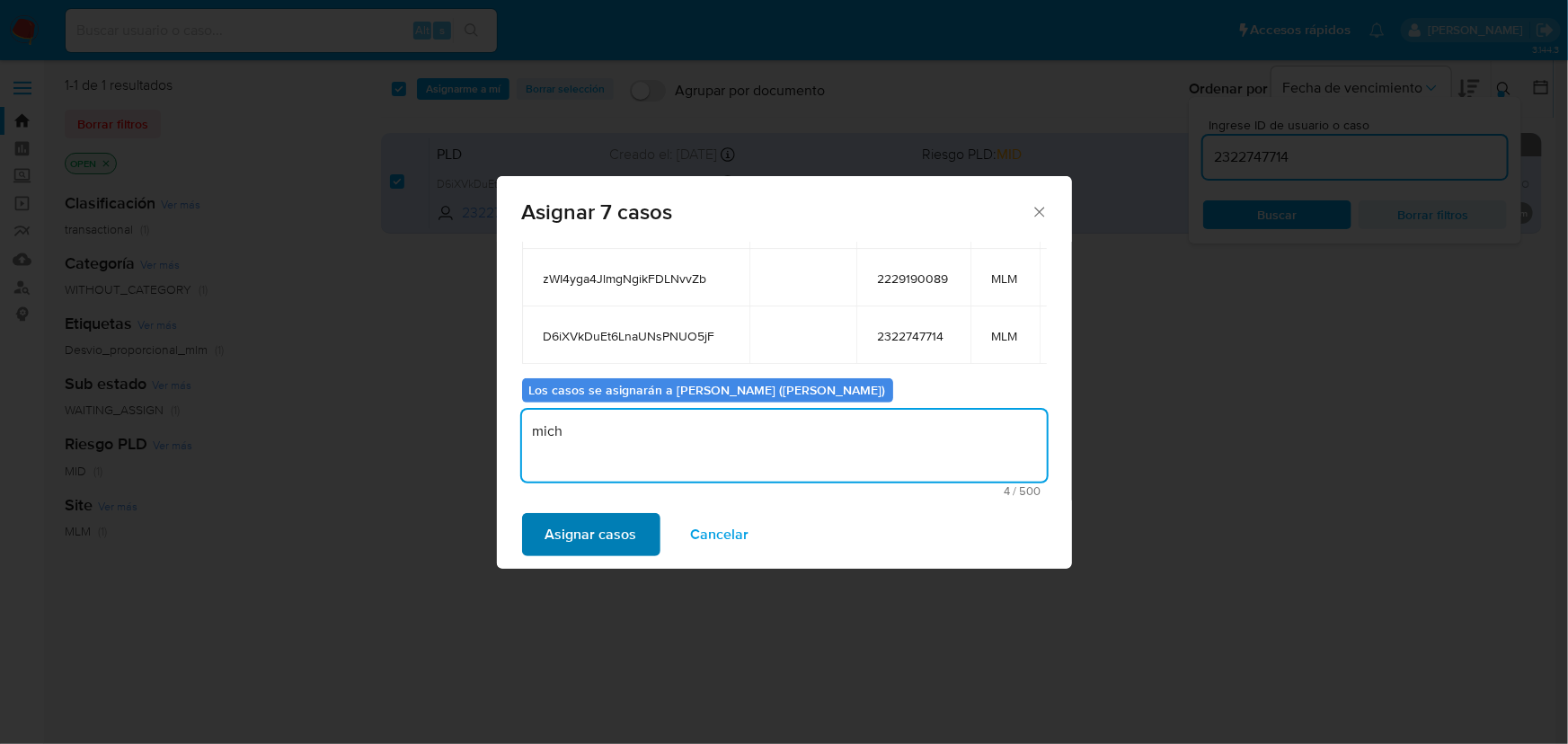 type on "mich" 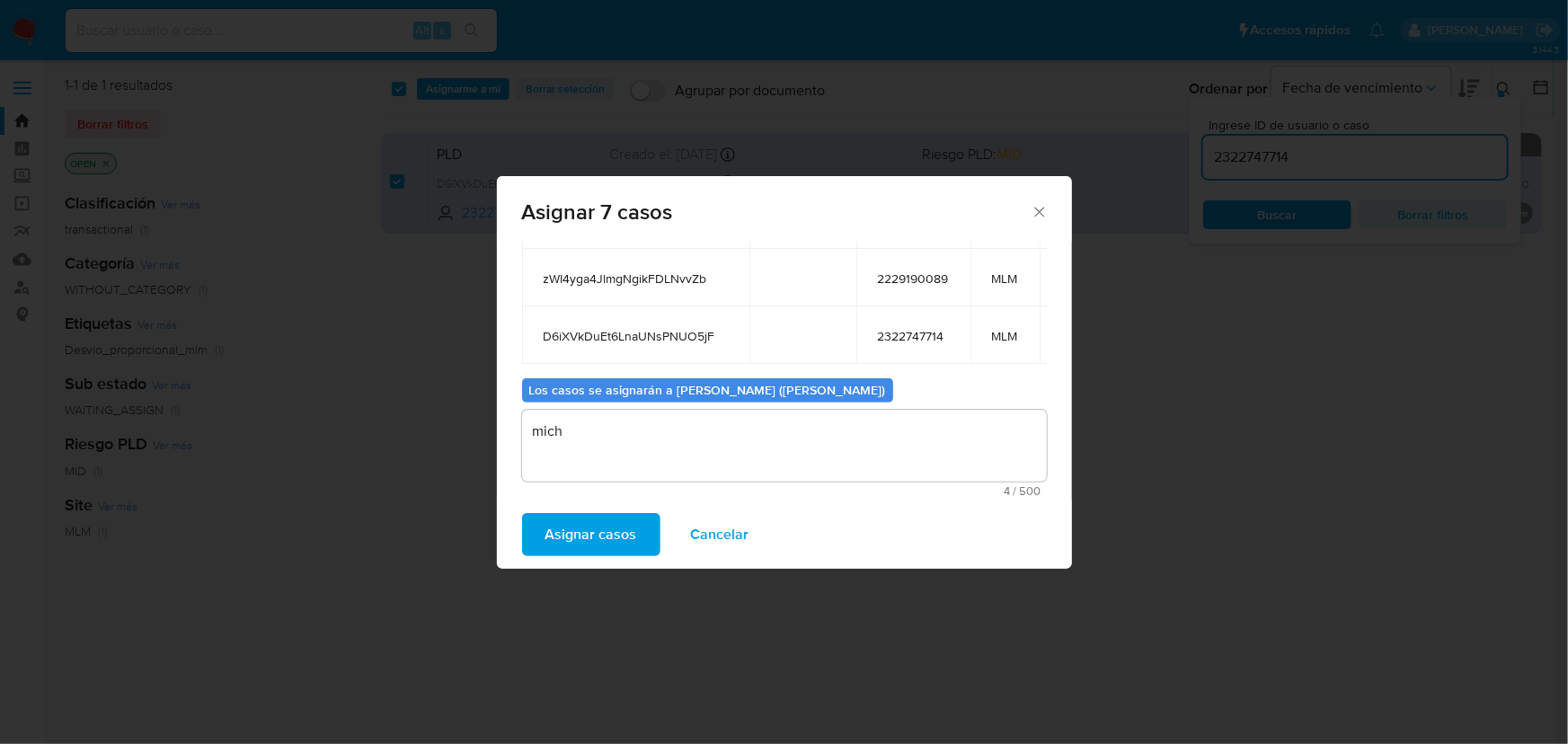 click on "Asignar casos" at bounding box center [591, 535] 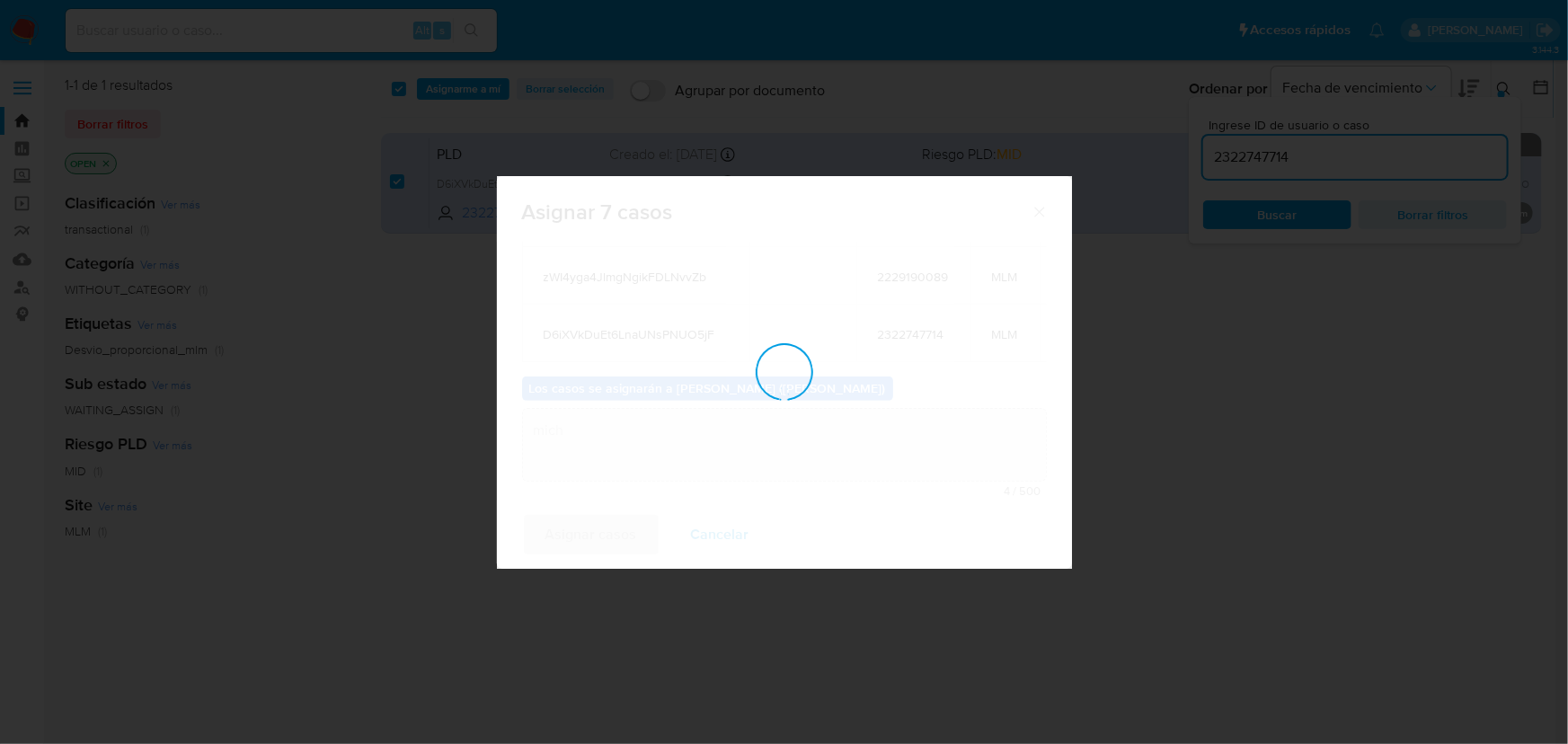 type 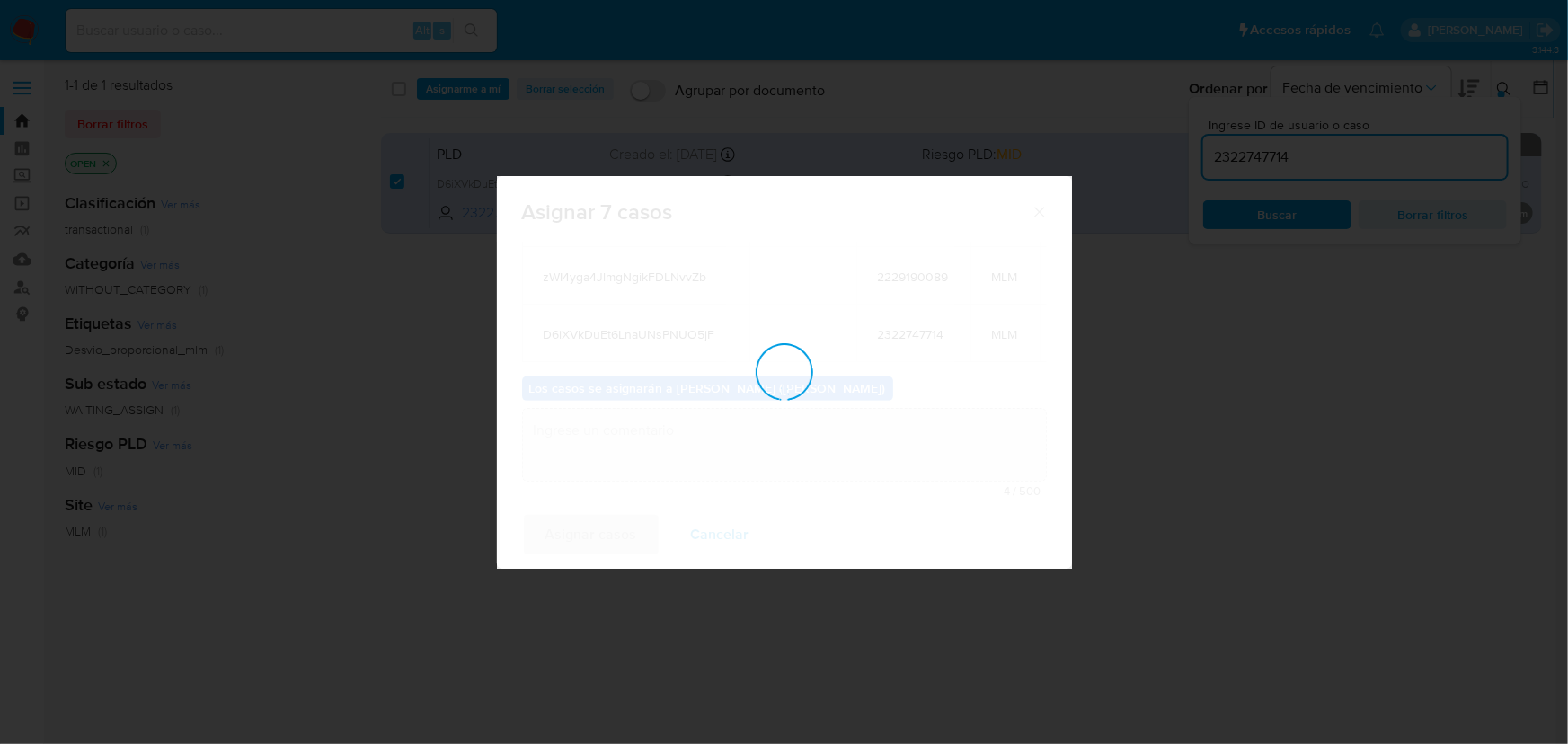 checkbox on "false" 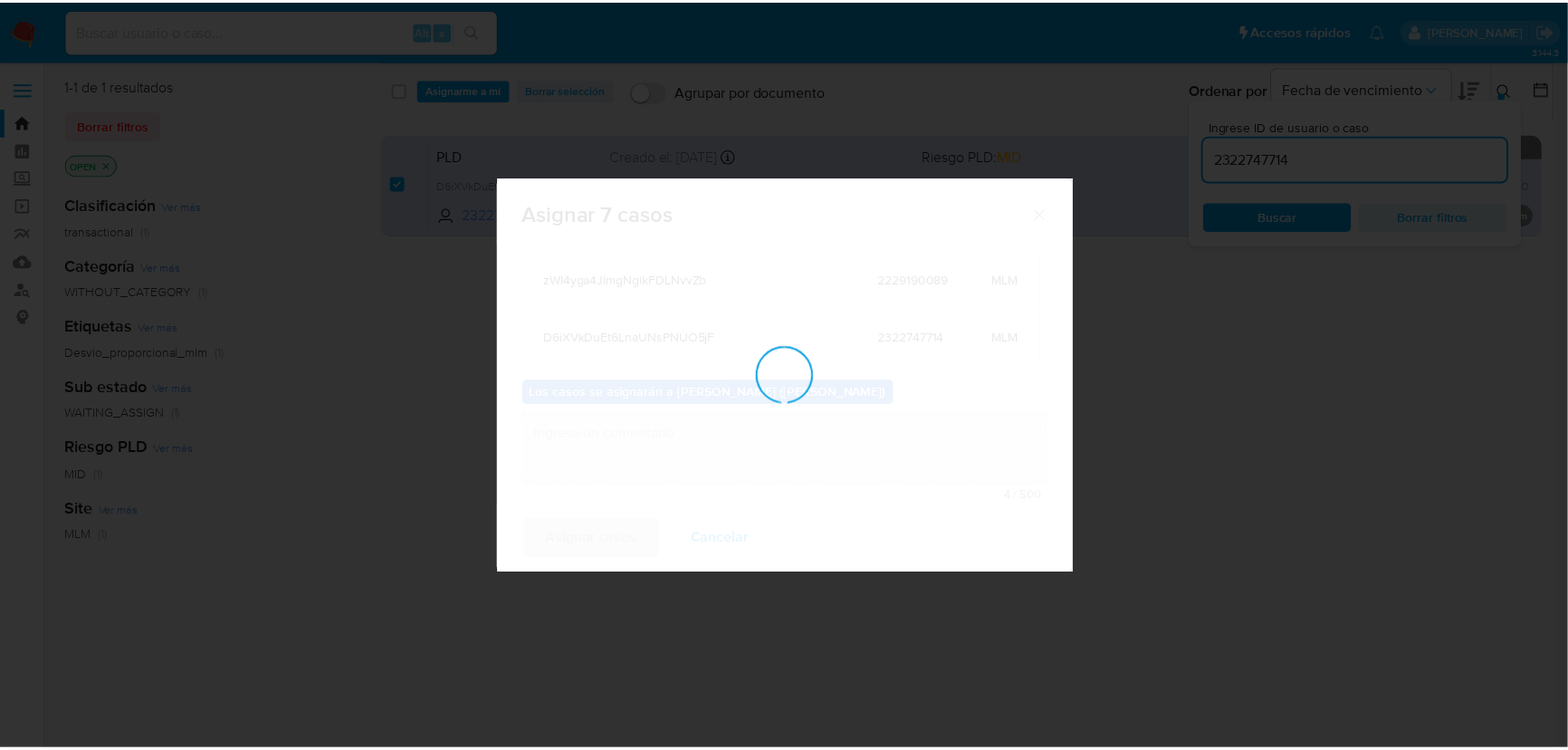 scroll, scrollTop: 109, scrollLeft: 0, axis: vertical 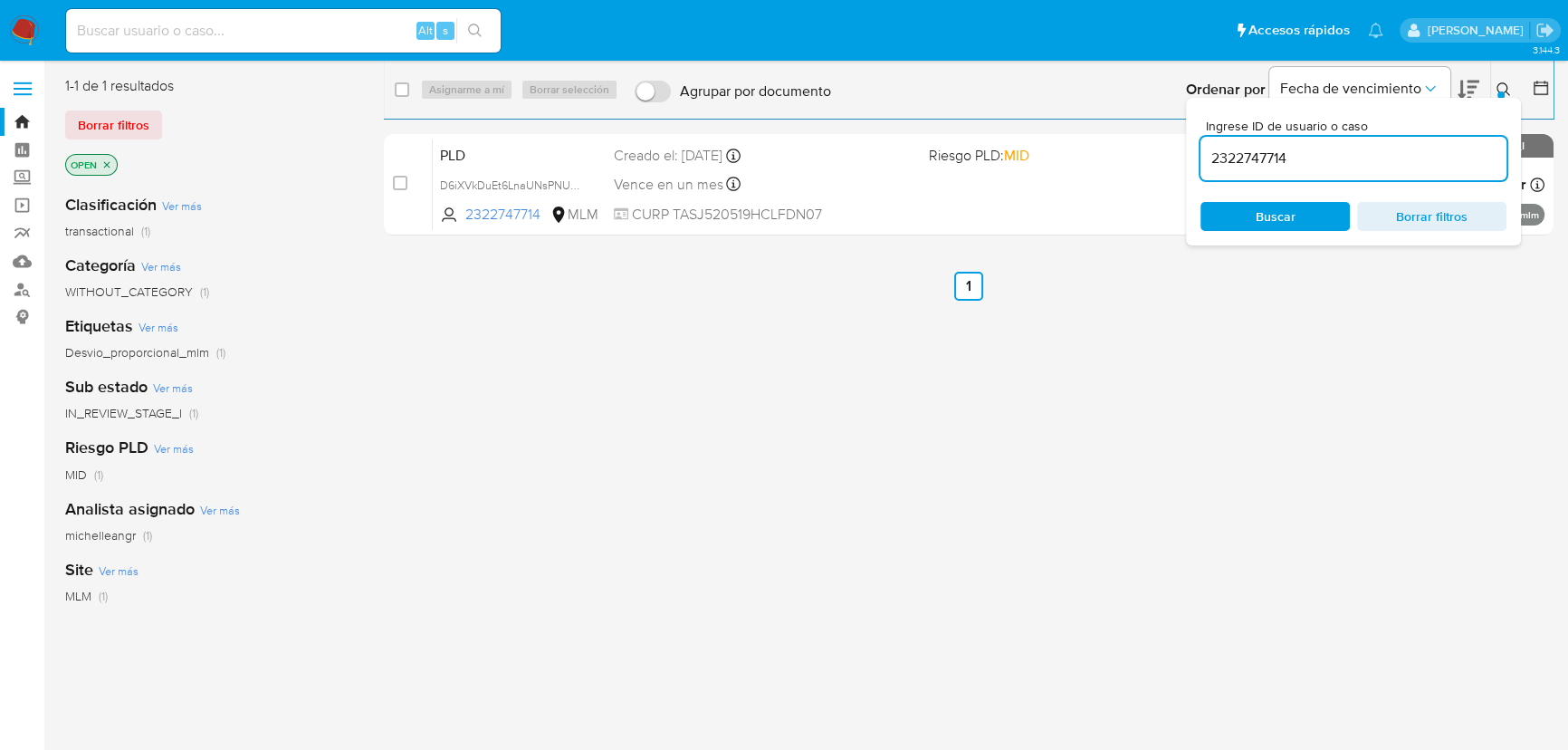 drag, startPoint x: 692, startPoint y: 341, endPoint x: 1220, endPoint y: 251, distance: 535.61553 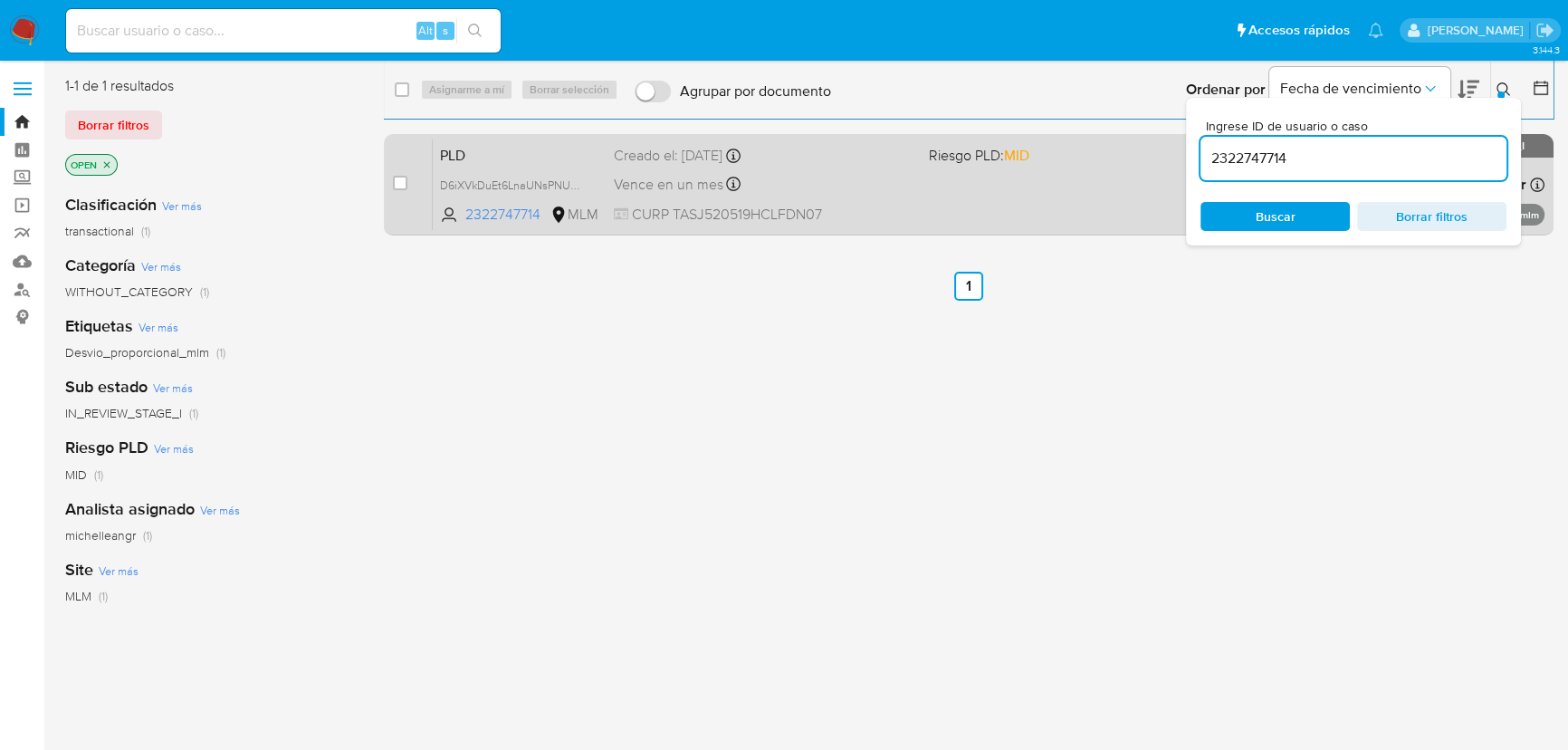 drag, startPoint x: 1334, startPoint y: 163, endPoint x: 1123, endPoint y: 147, distance: 211.60577 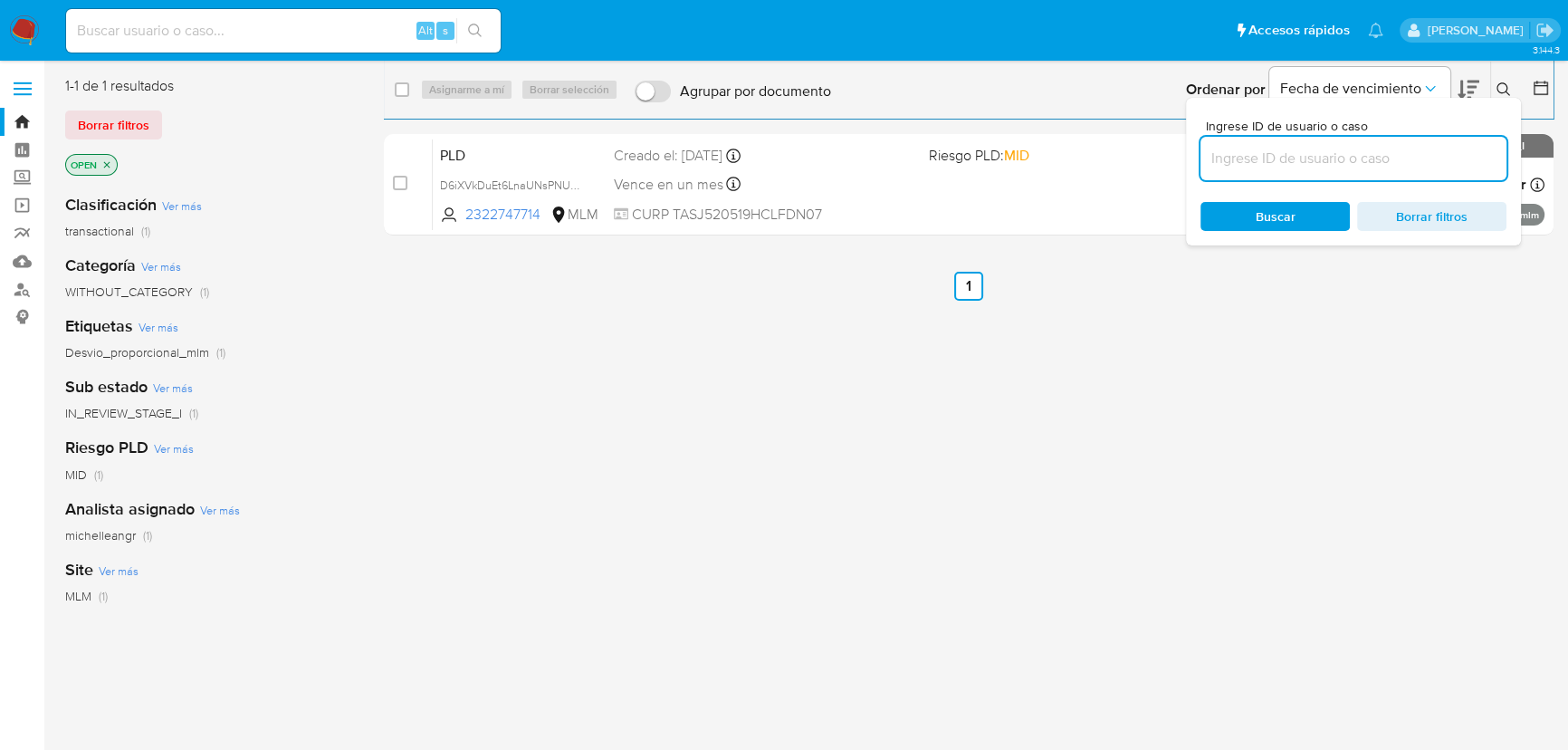 type 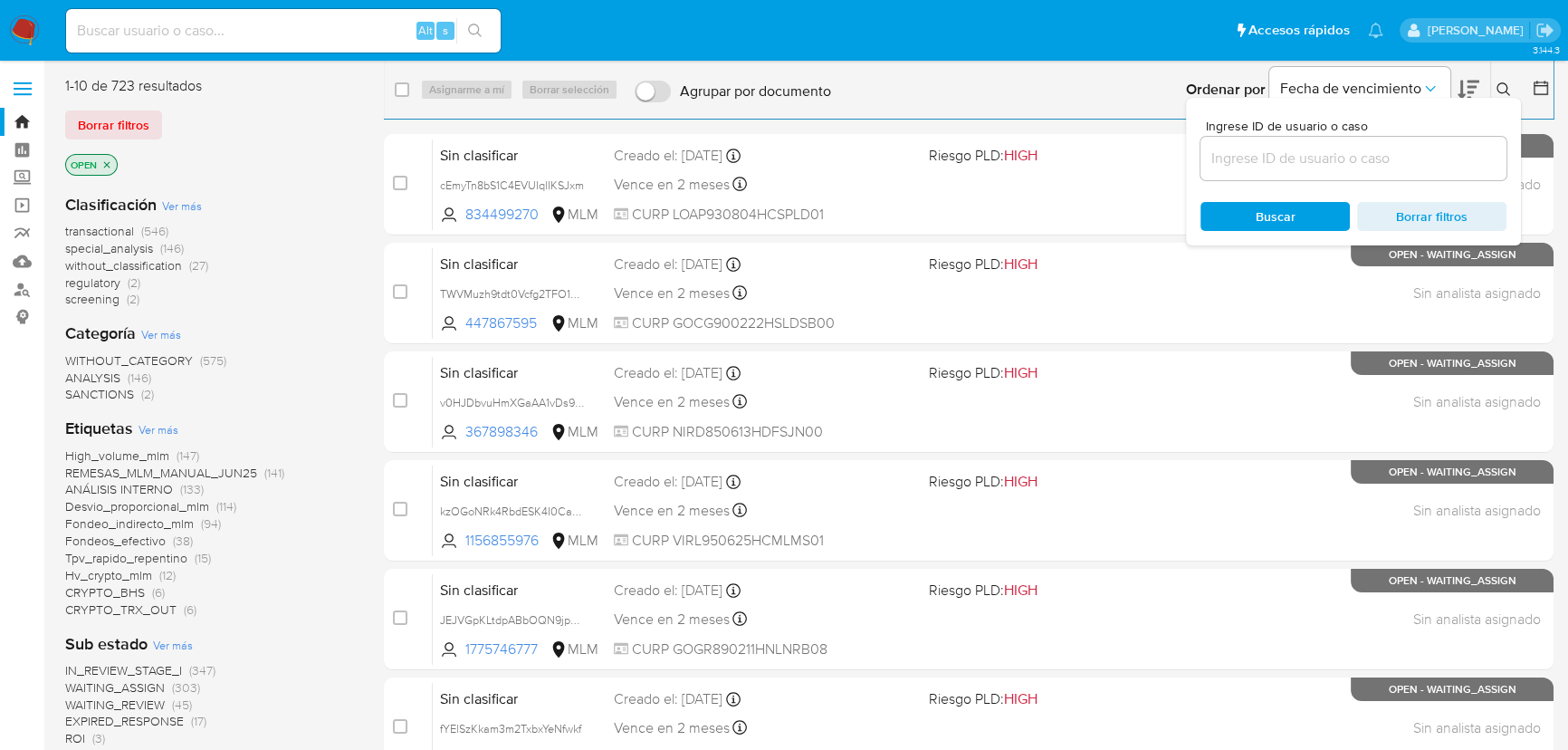 click on "Alt s" at bounding box center [283, 31] 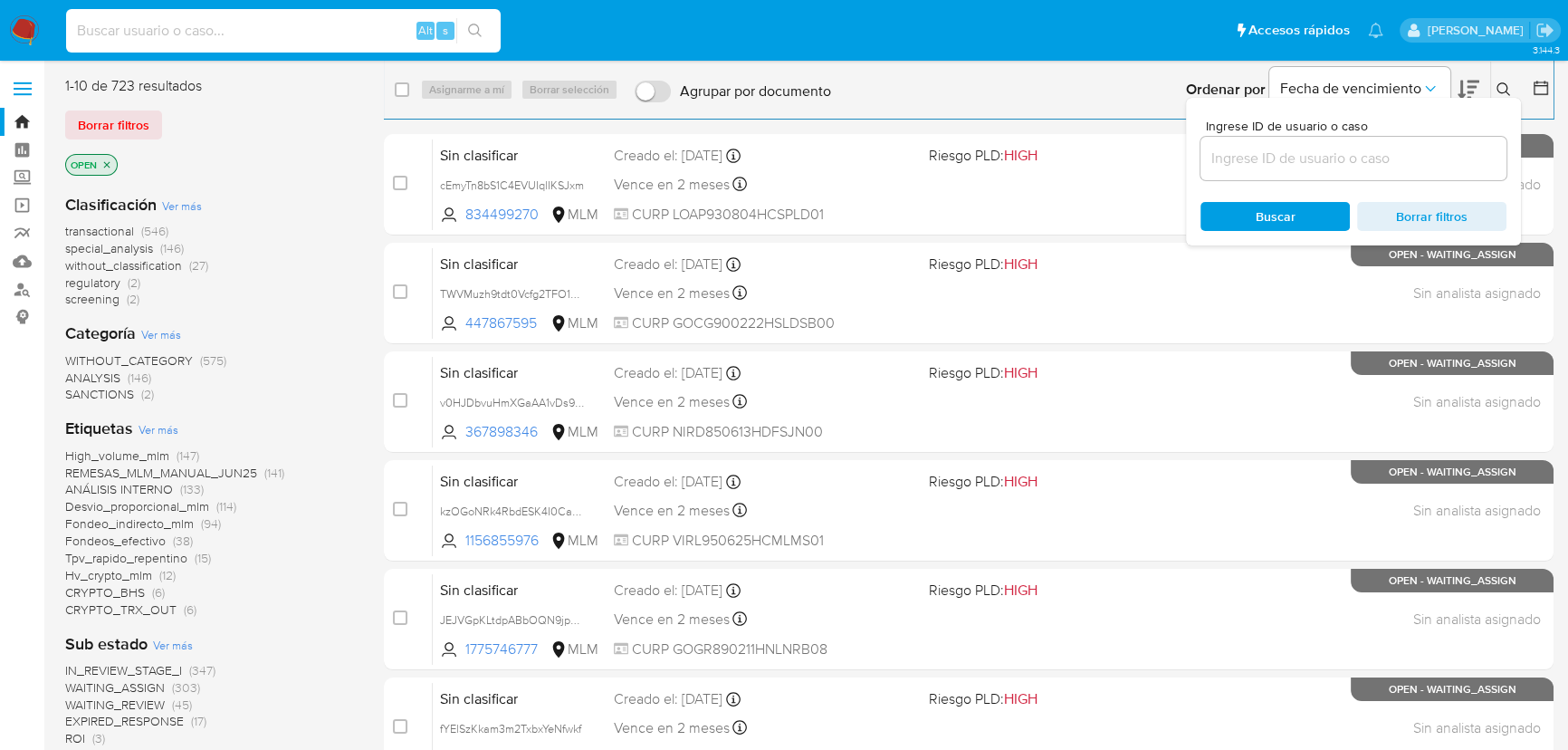 paste on "1x2rds0bstV5O3JP7pjVavVY" 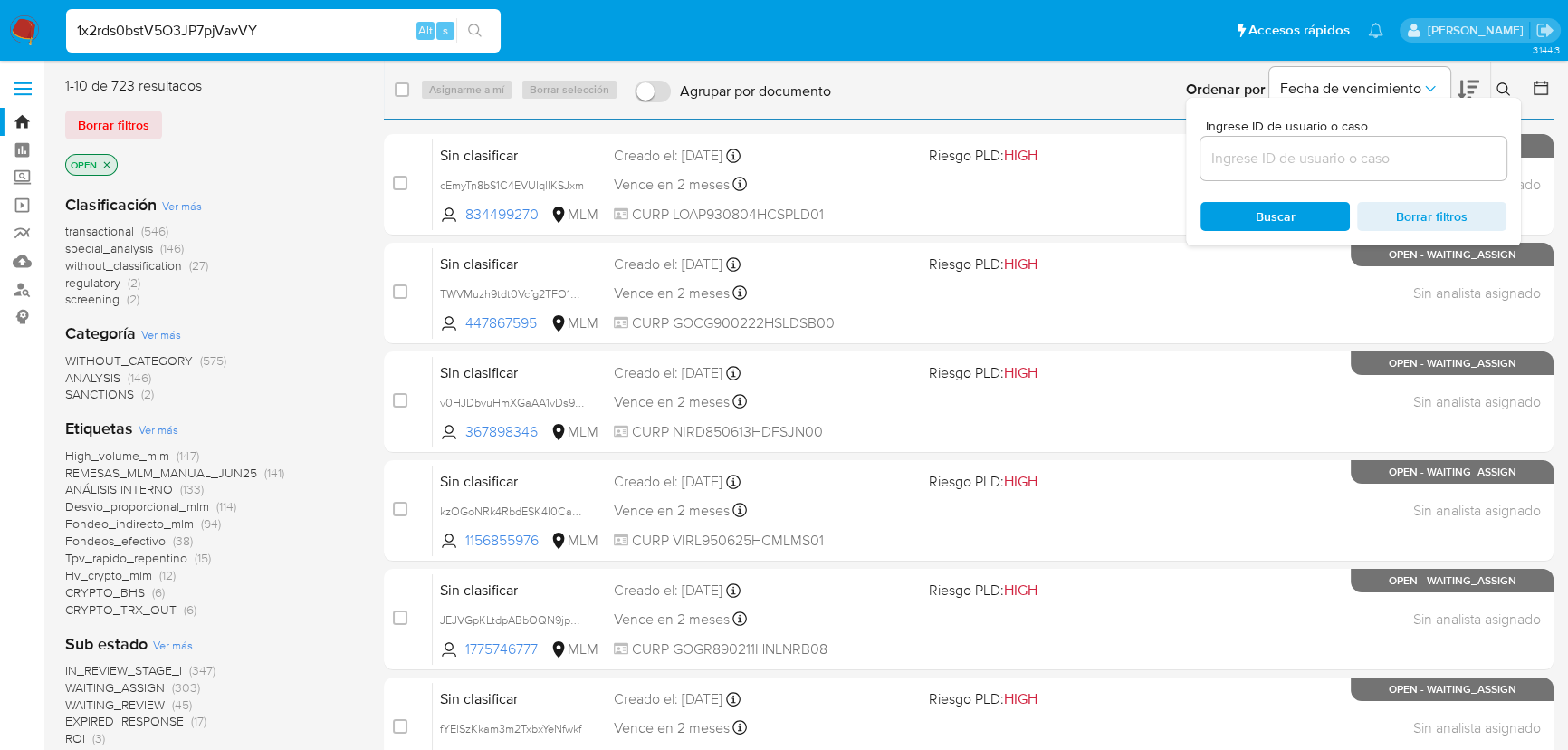 type on "1x2rds0bstV5O3JP7pjVavVY" 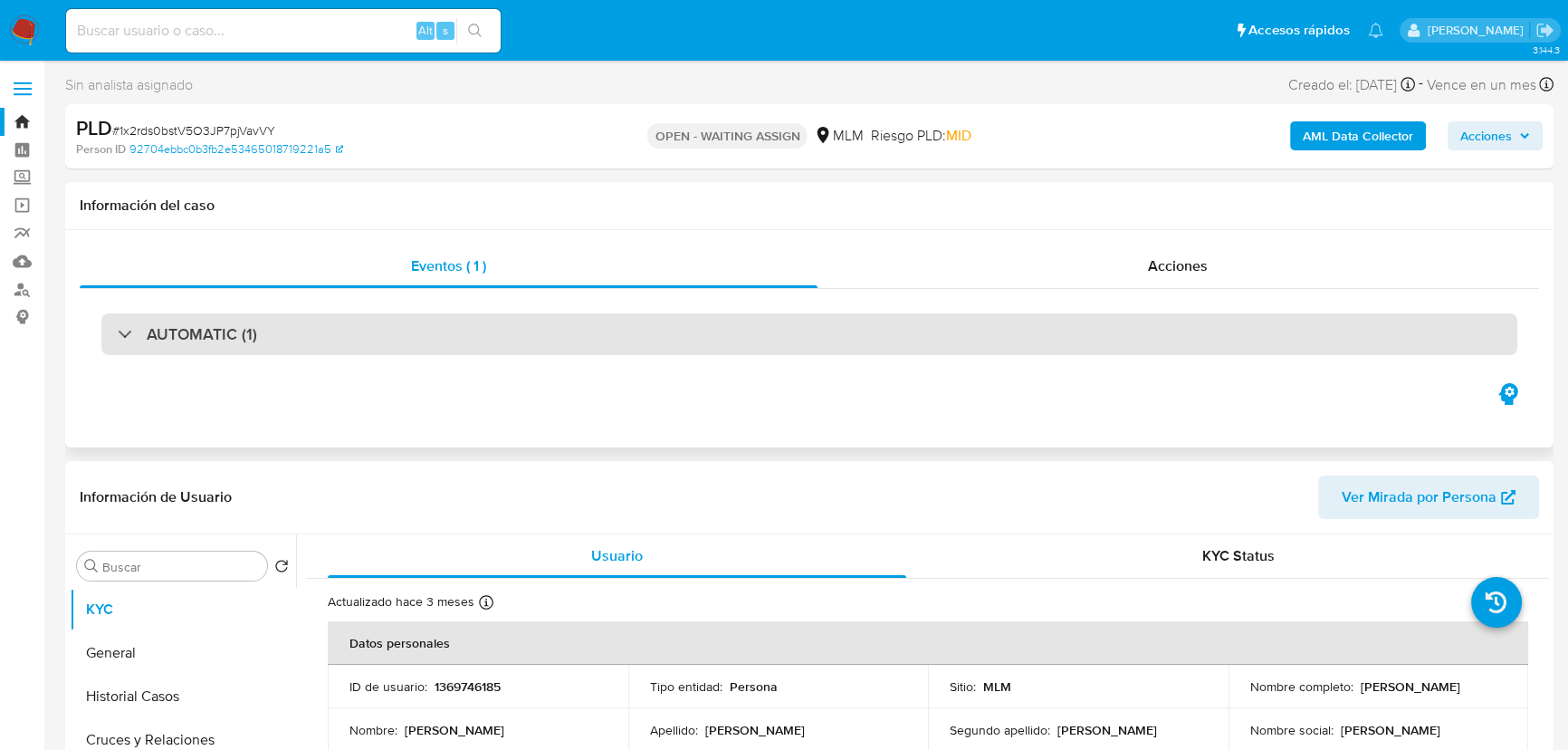 select on "10" 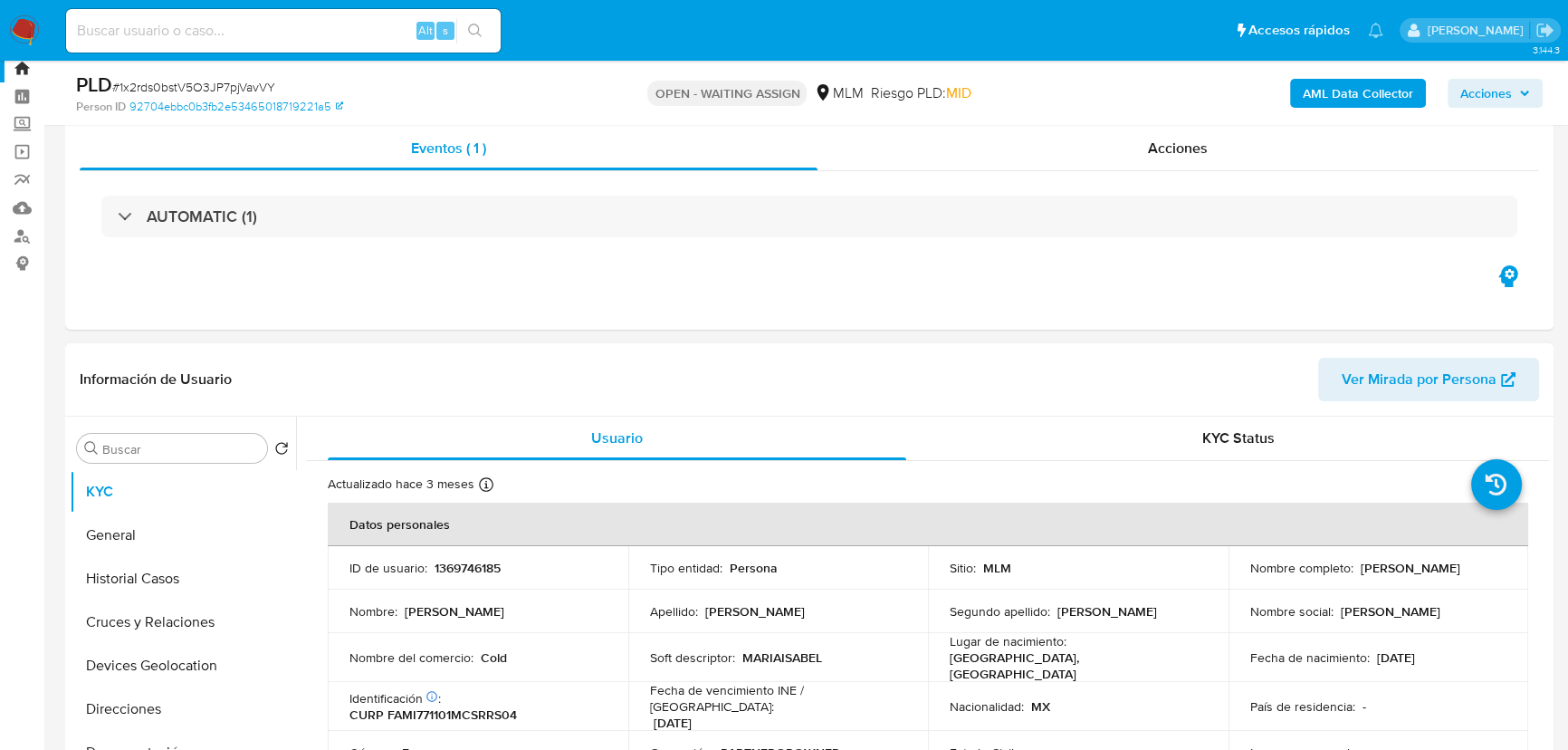 scroll, scrollTop: 82, scrollLeft: 0, axis: vertical 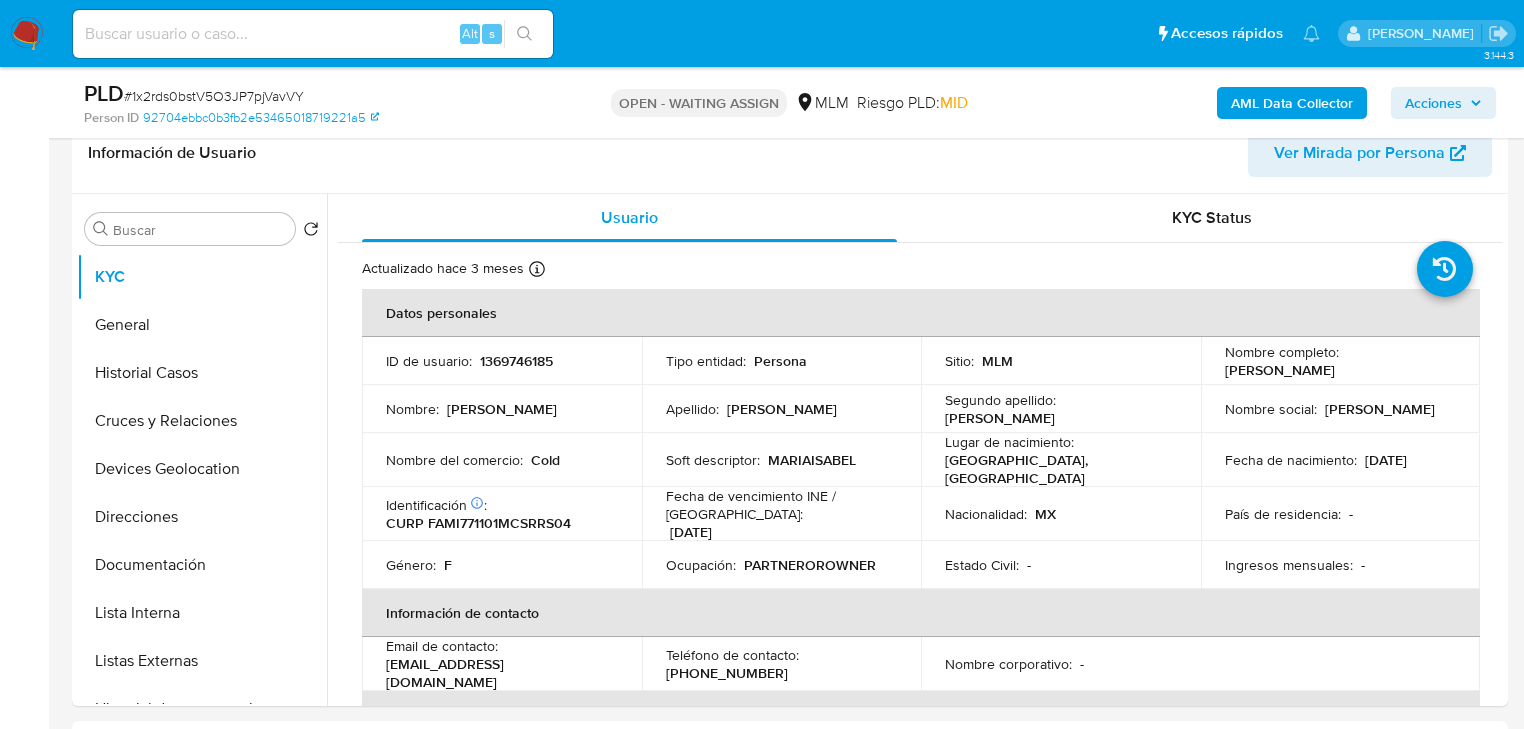 click at bounding box center [313, 34] 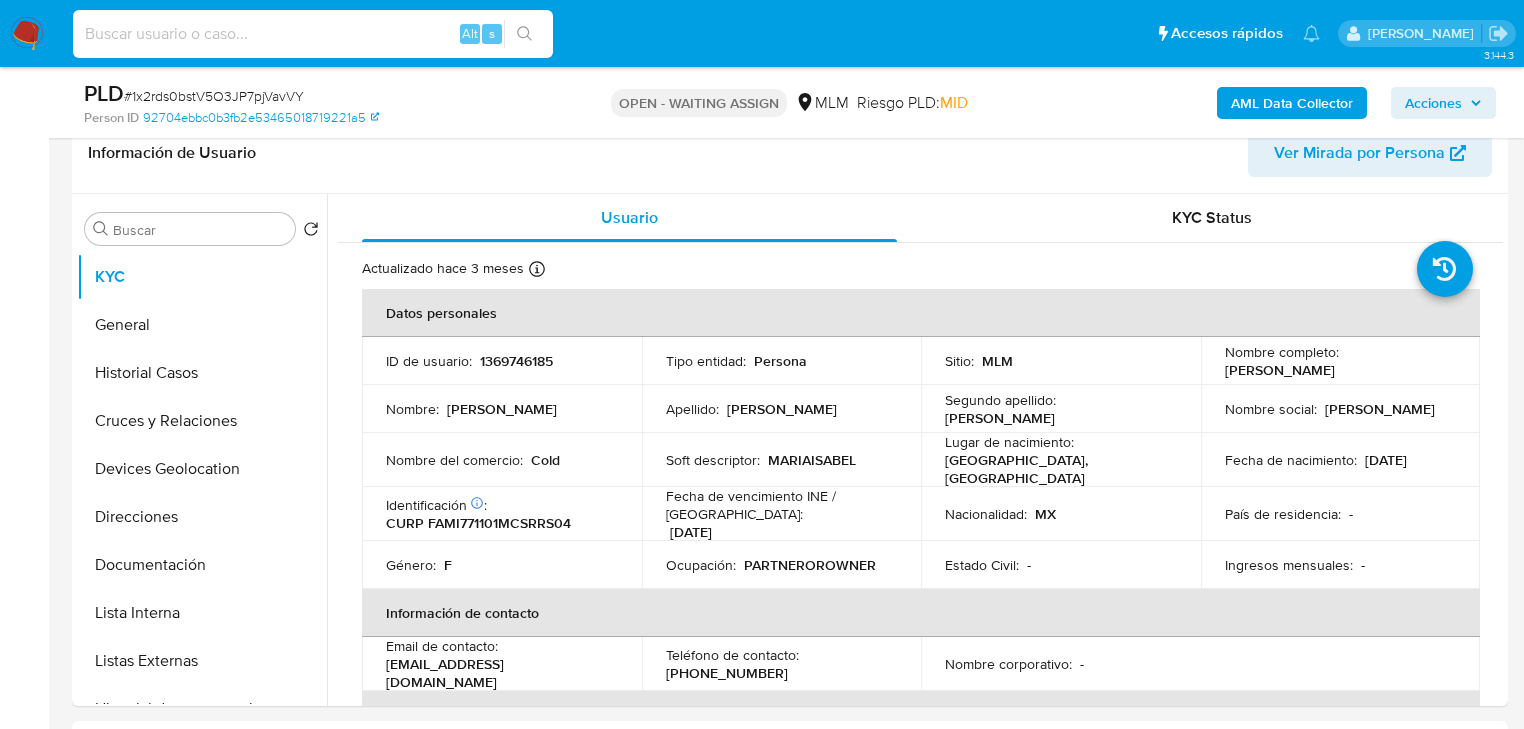 paste on "1x2rds0bstV5O3JP7pjVavVY" 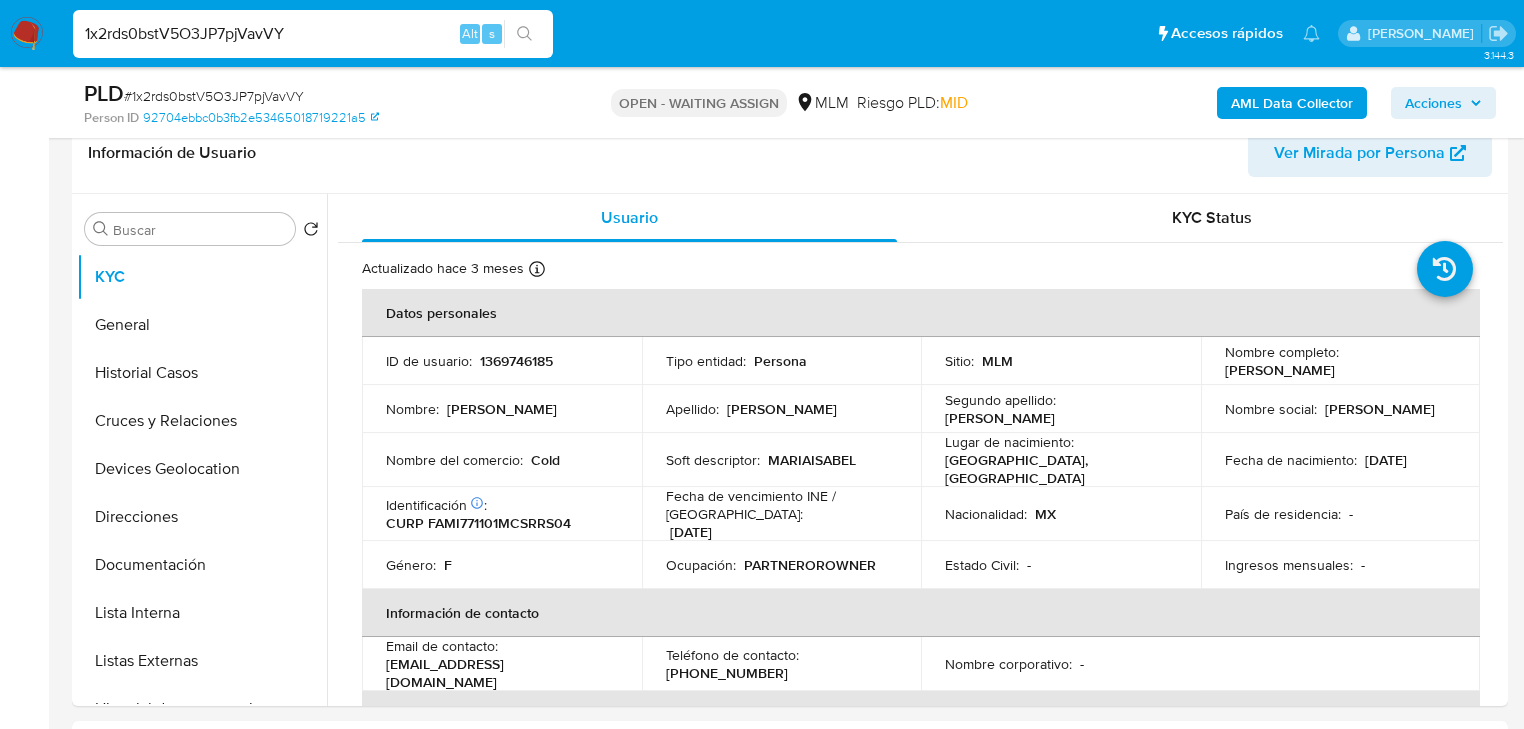 type on "1x2rds0bstV5O3JP7pjVavVY" 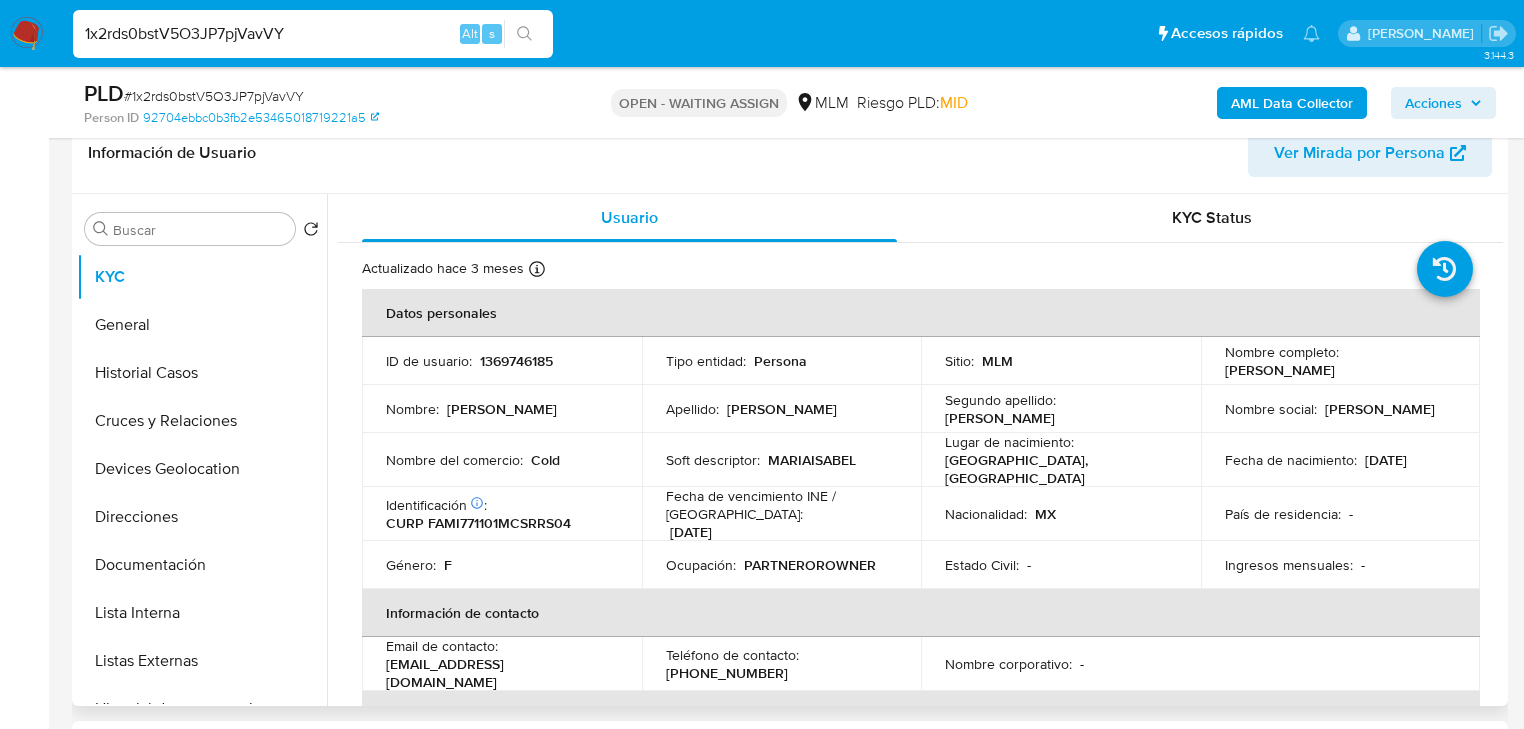 scroll, scrollTop: 80, scrollLeft: 0, axis: vertical 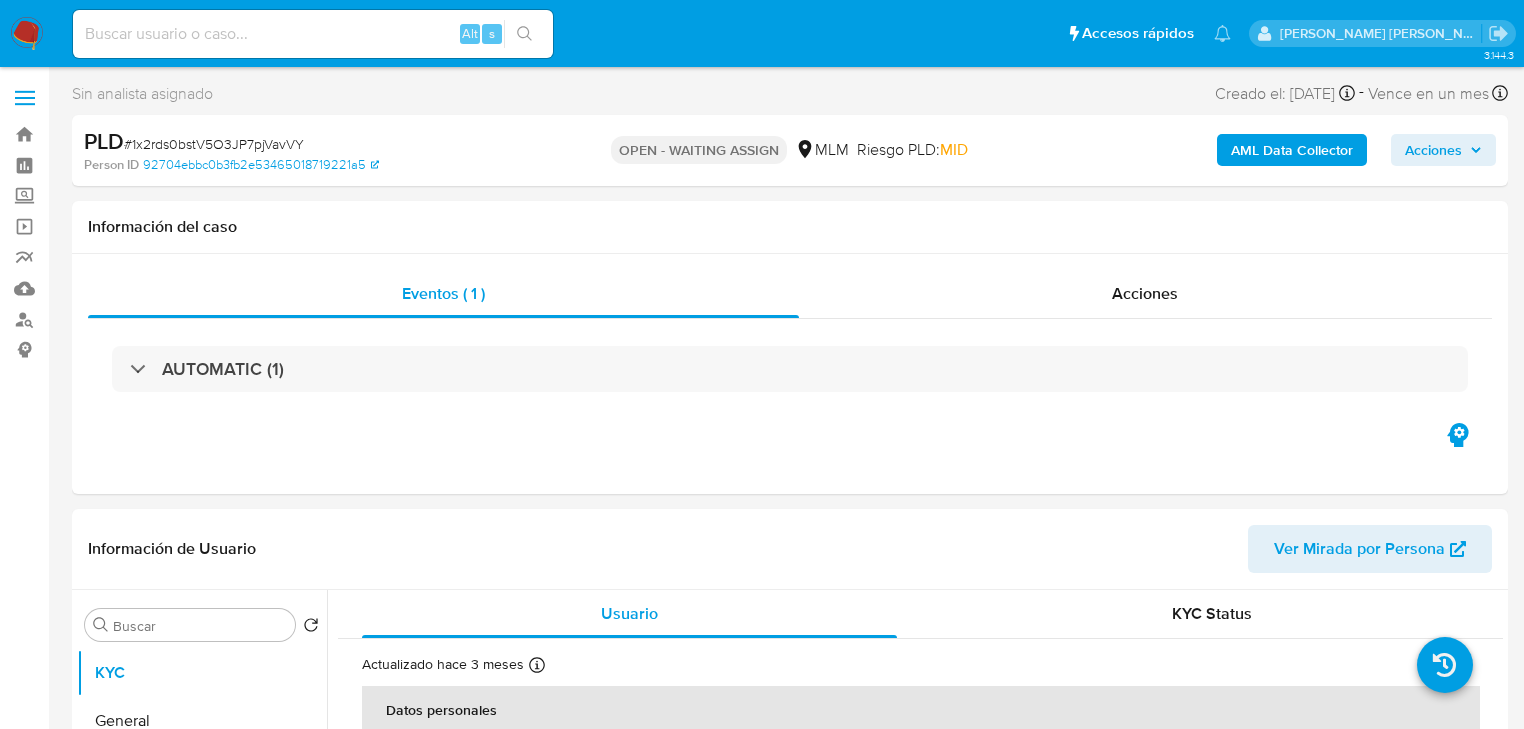 select on "10" 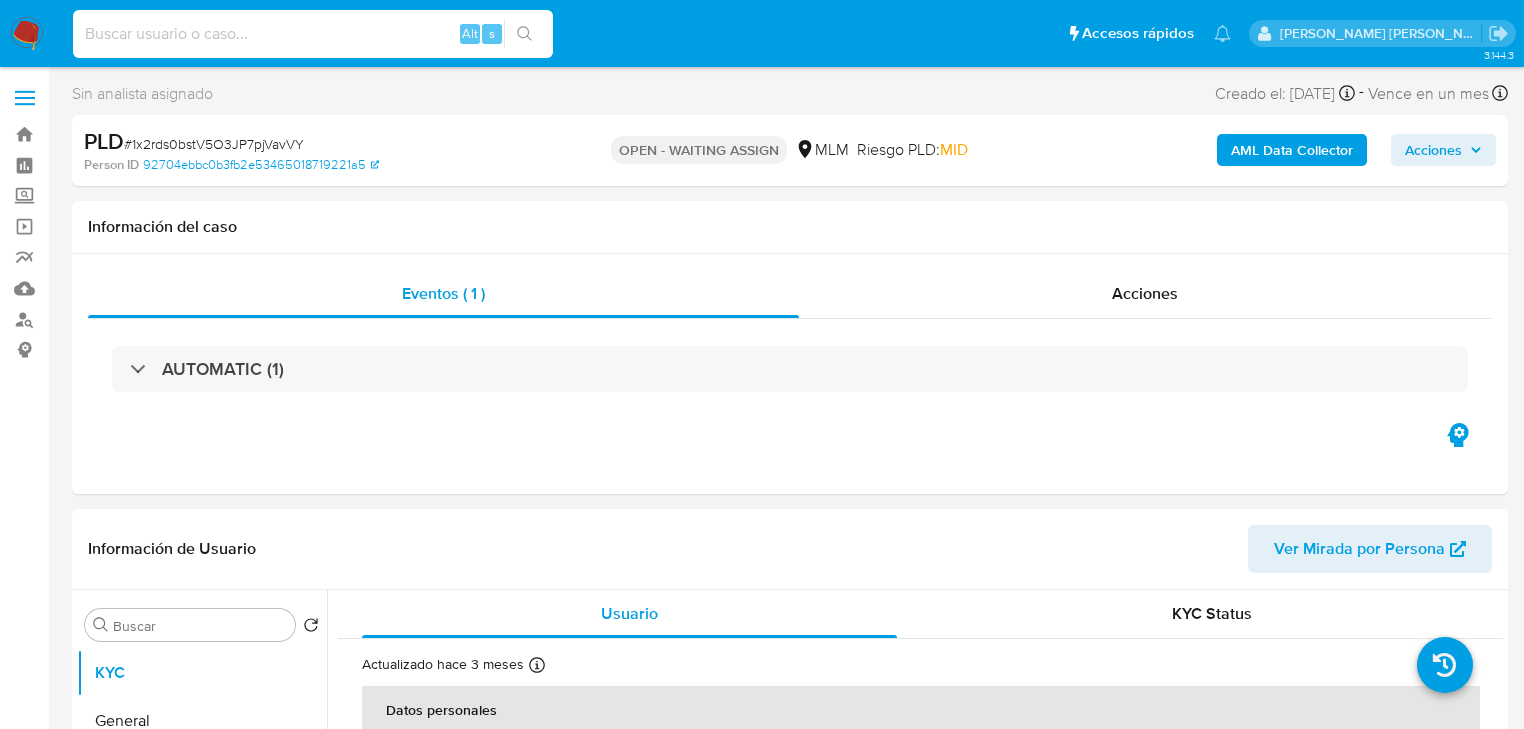 paste on "AuiT7pGQg1XzRyFqrAJ959iZ" 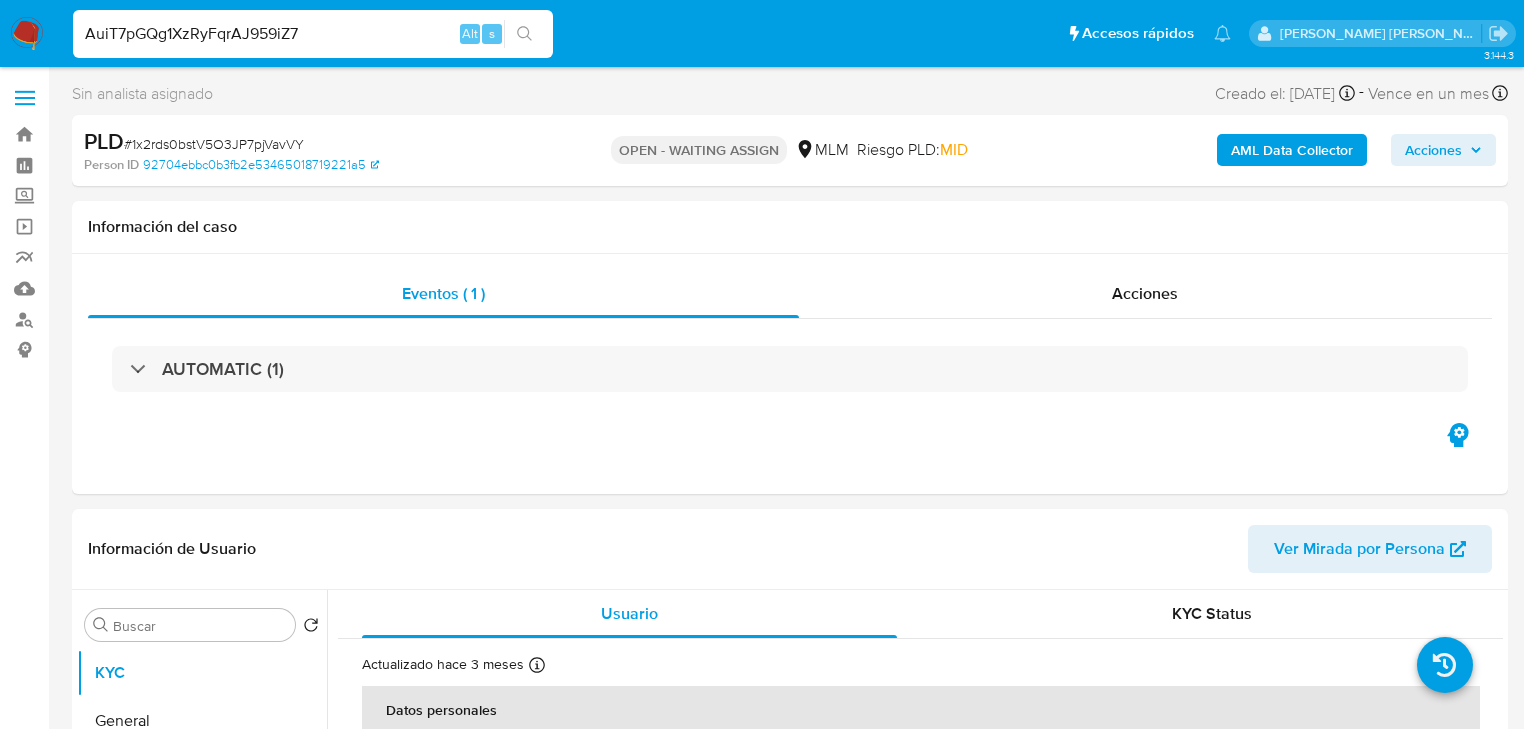 type on "AuiT7pGQg1XzRyFqrAJ959iZ7" 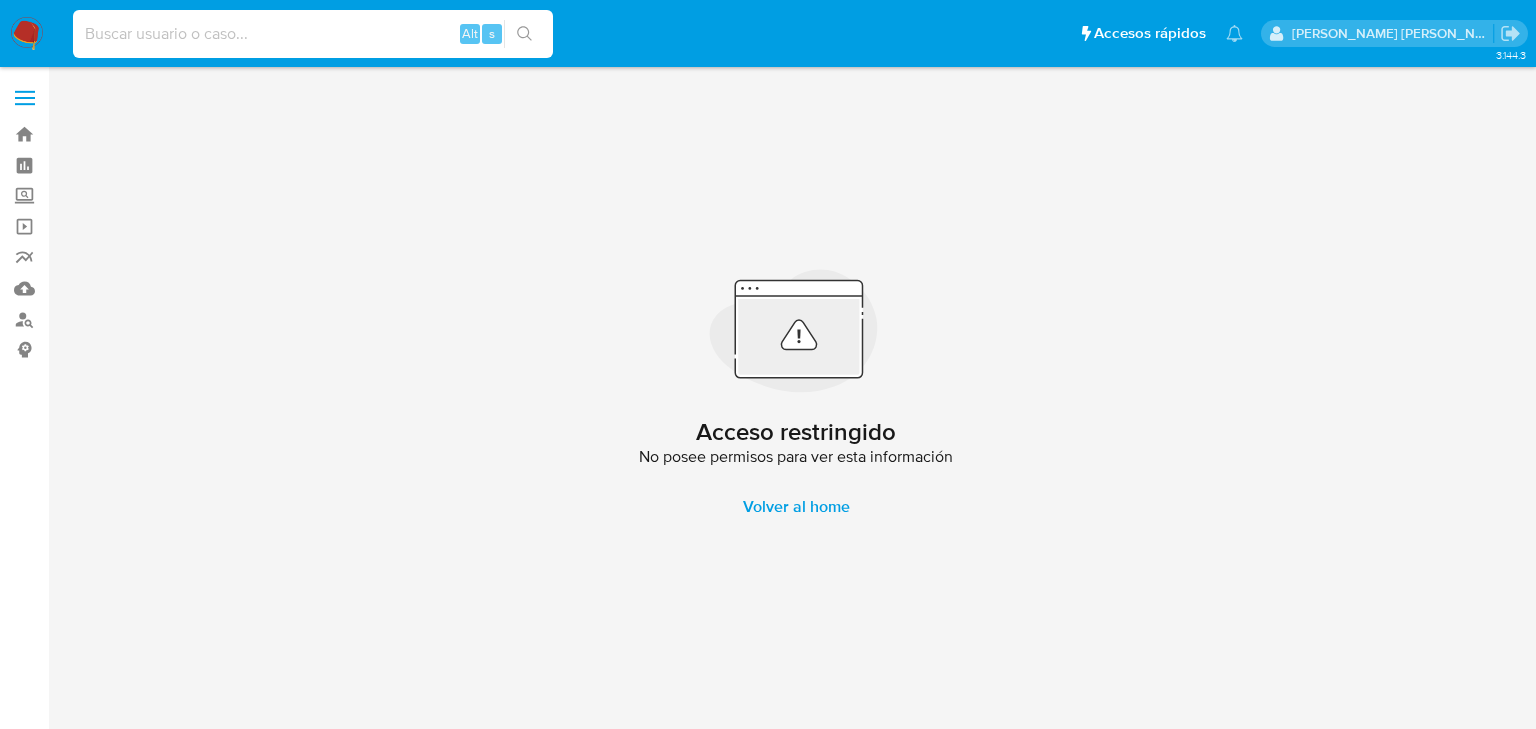 click at bounding box center [313, 34] 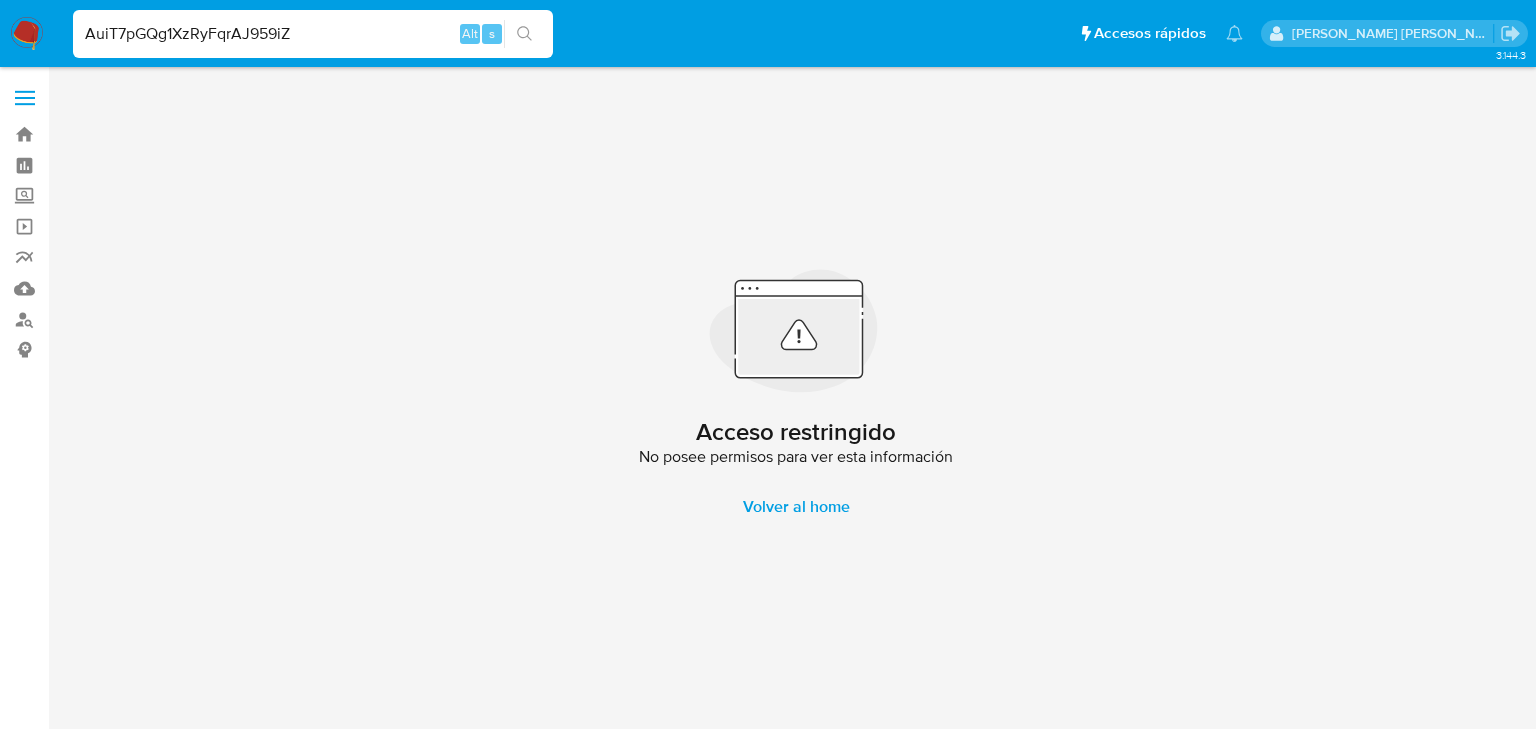 type on "AuiT7pGQg1XzRyFqrAJ959iZ" 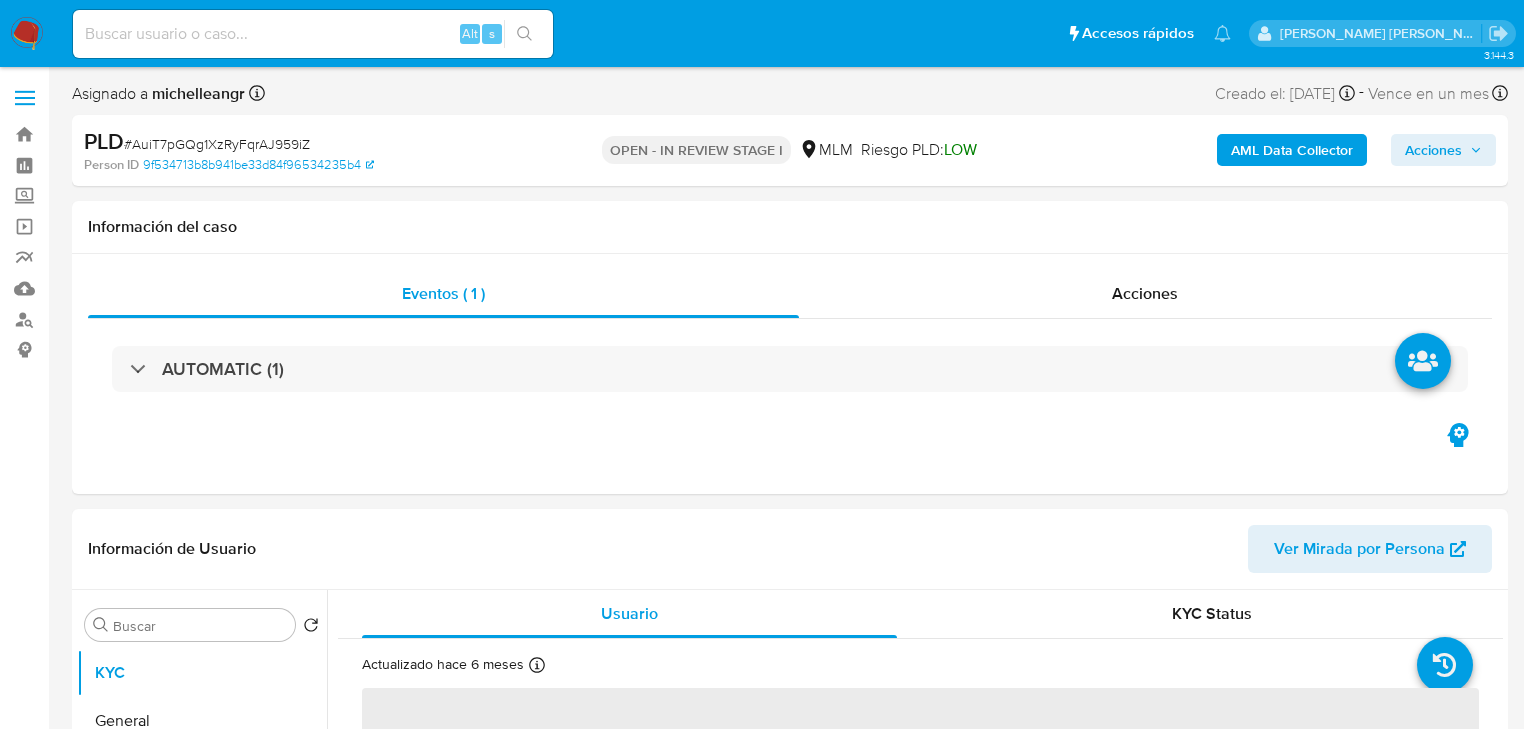 select on "10" 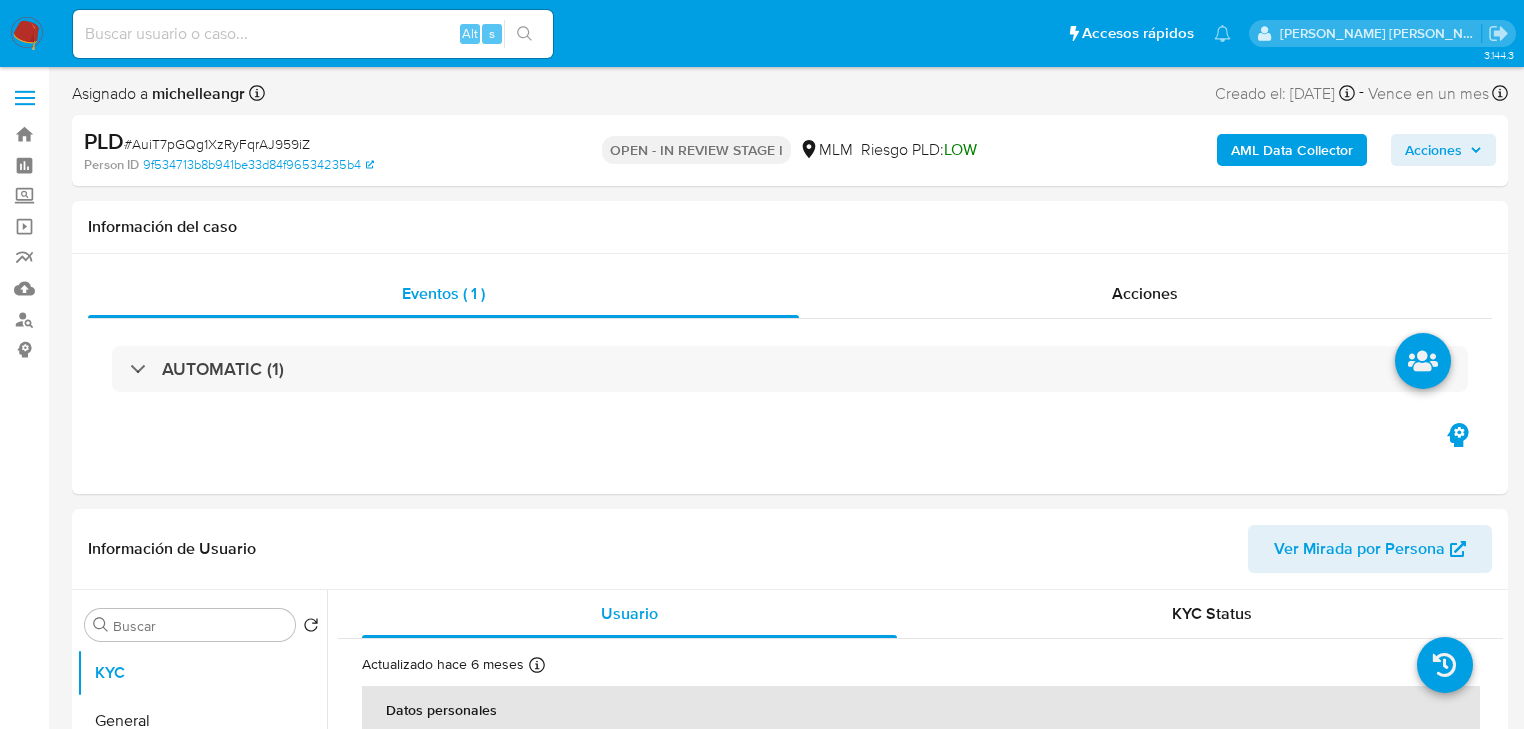 click at bounding box center [27, 34] 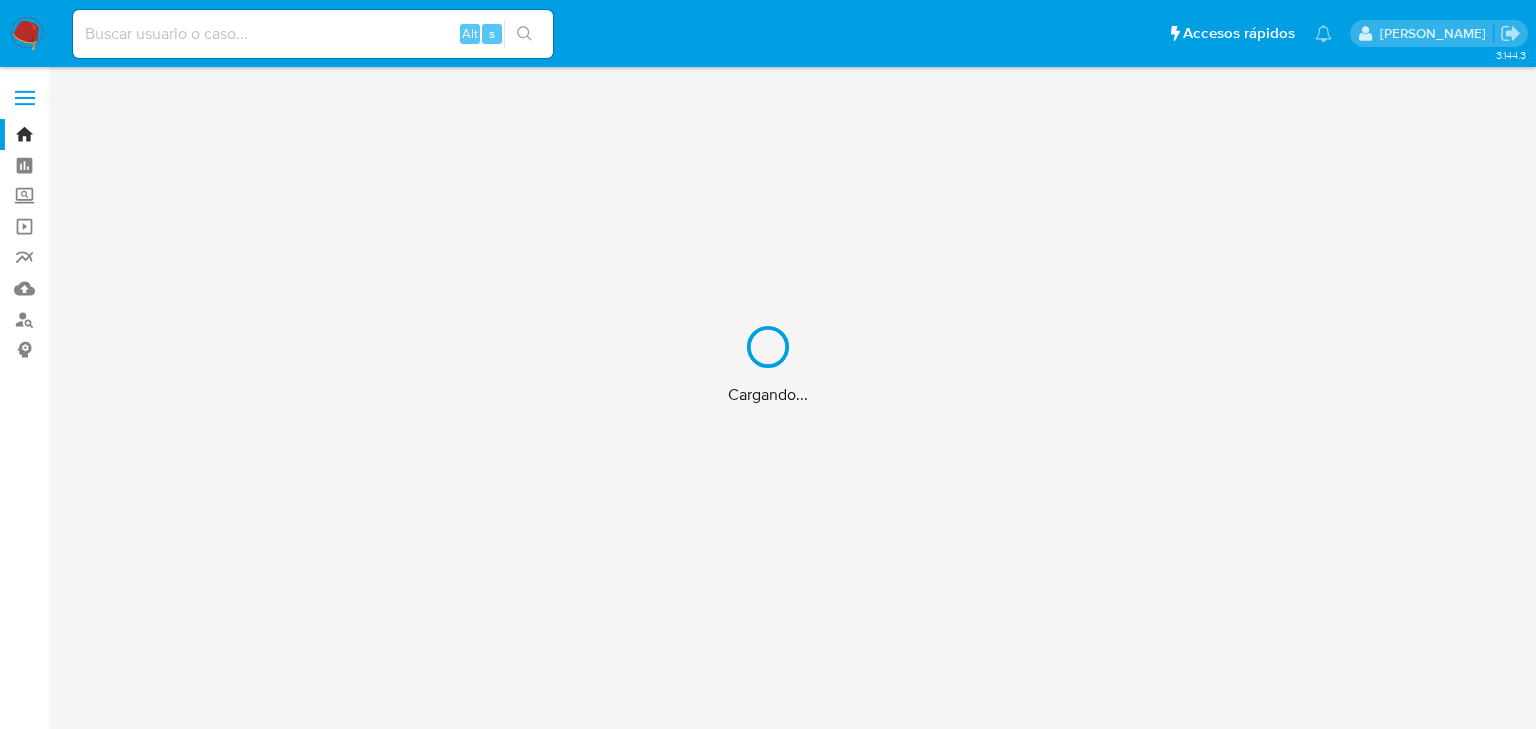 scroll, scrollTop: 0, scrollLeft: 0, axis: both 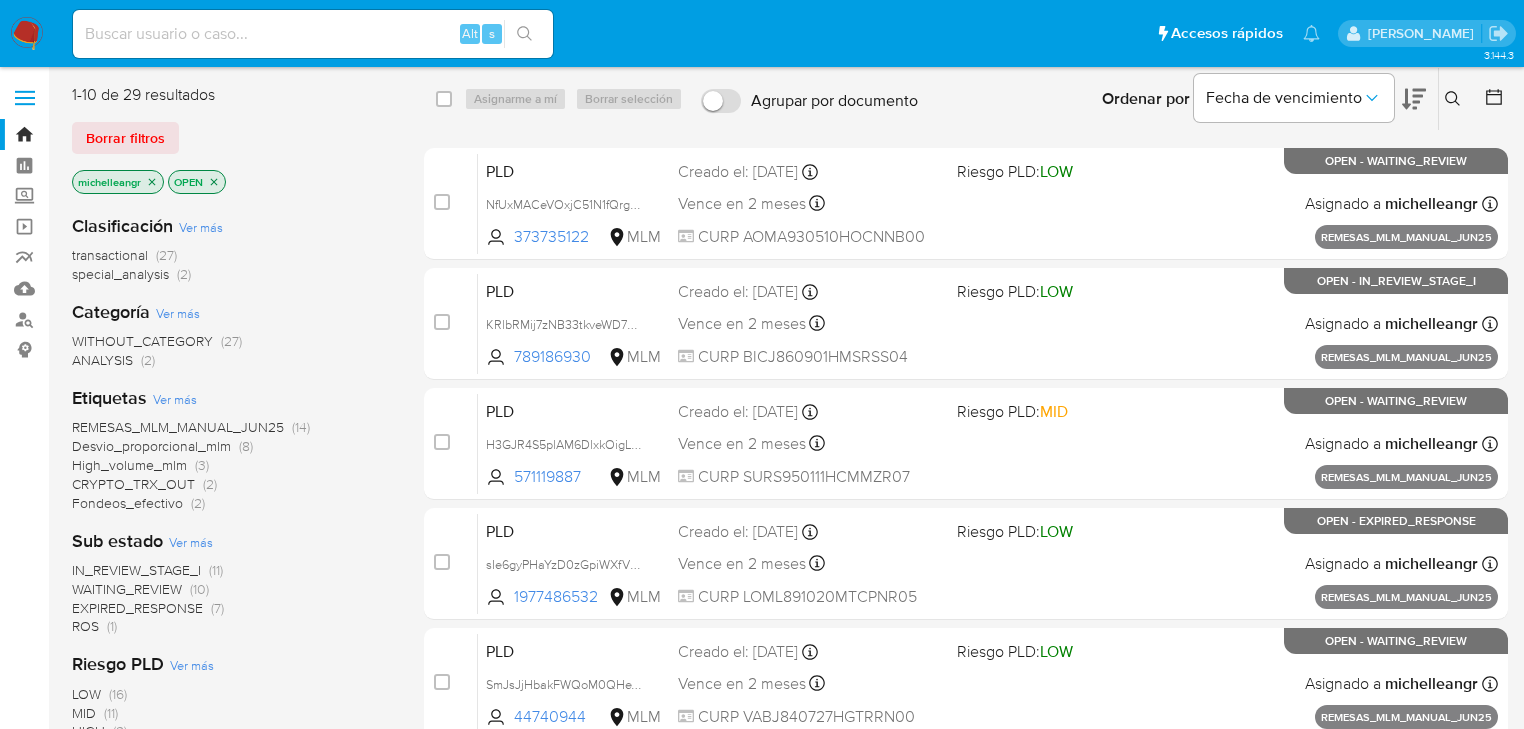 click 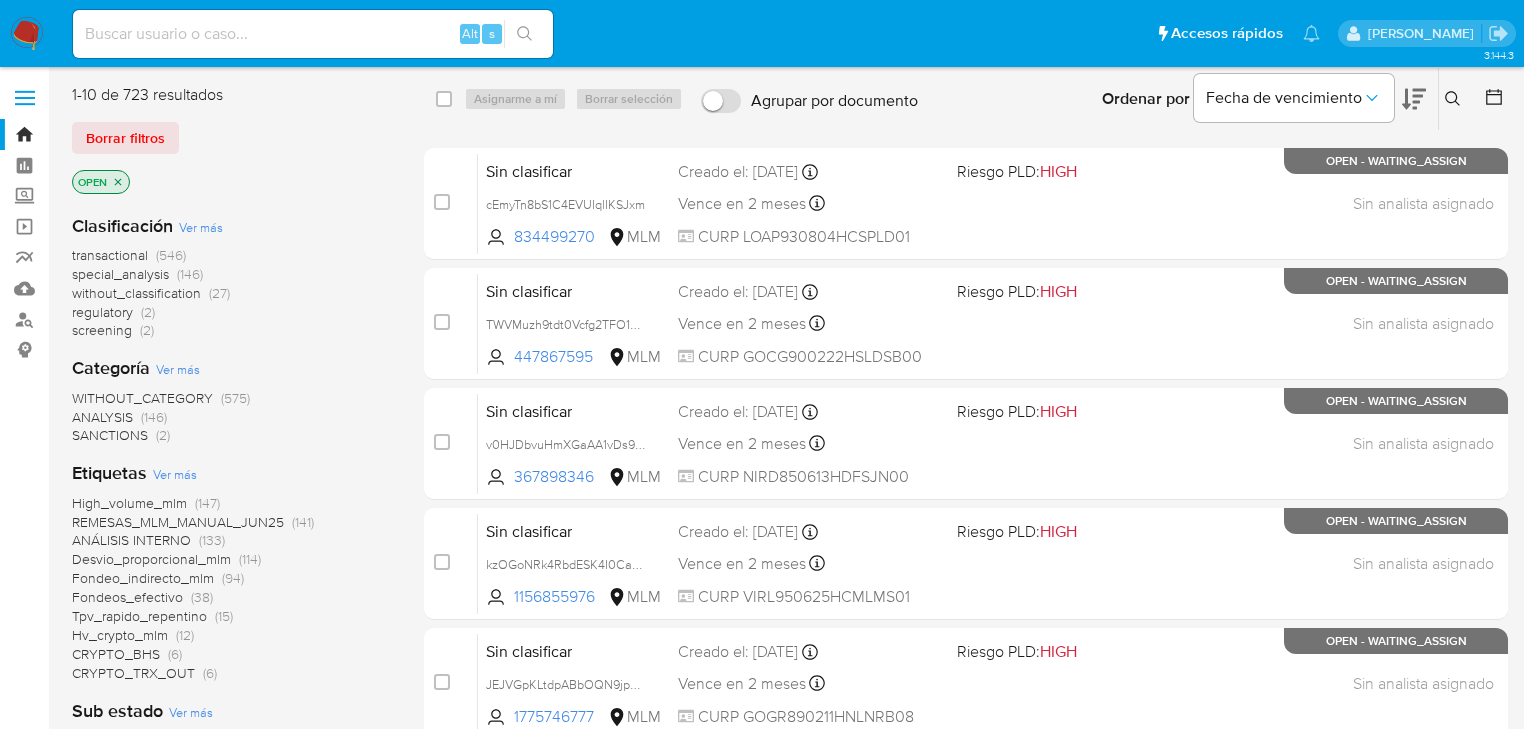 click at bounding box center [1455, 99] 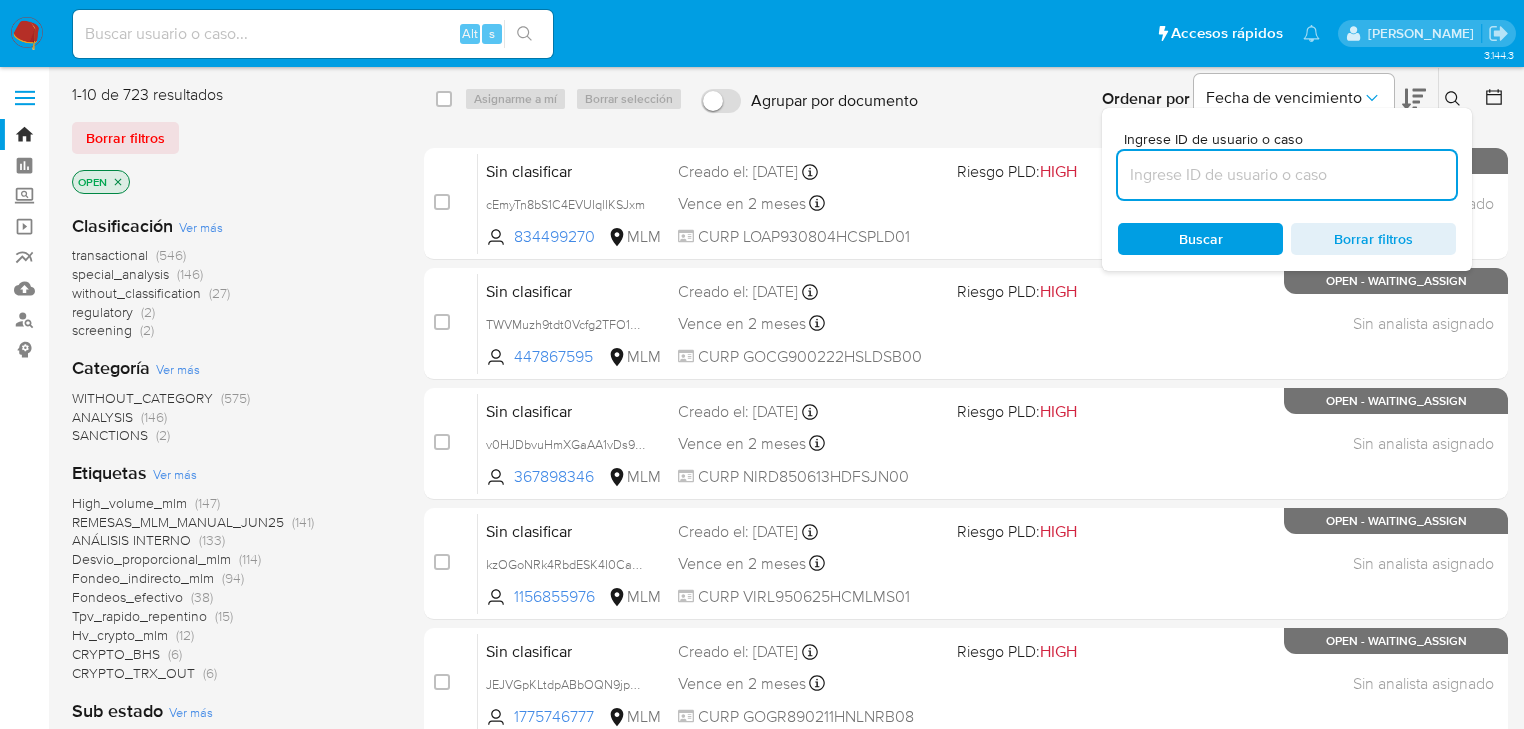 click at bounding box center [1287, 175] 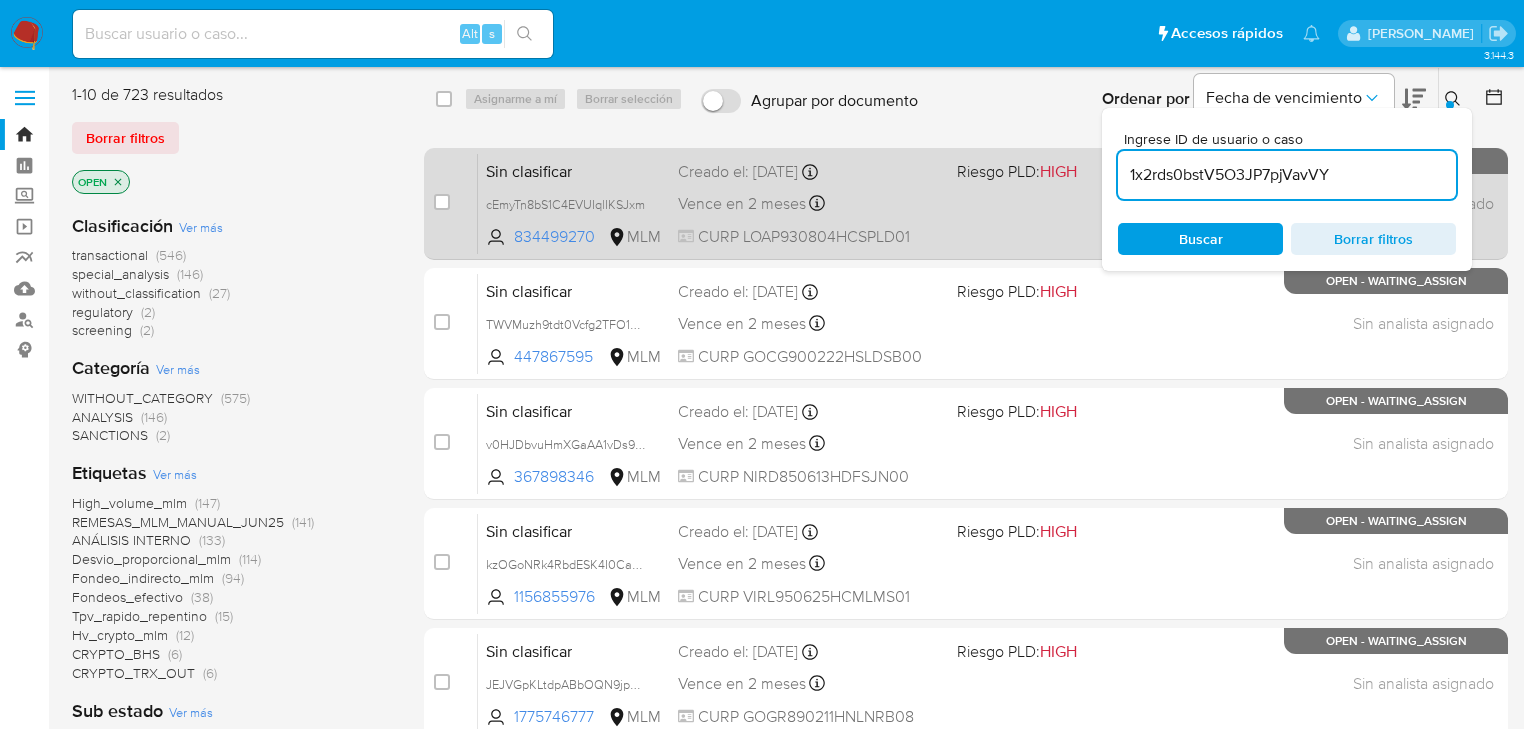 type on "1x2rds0bstV5O3JP7pjVavVY" 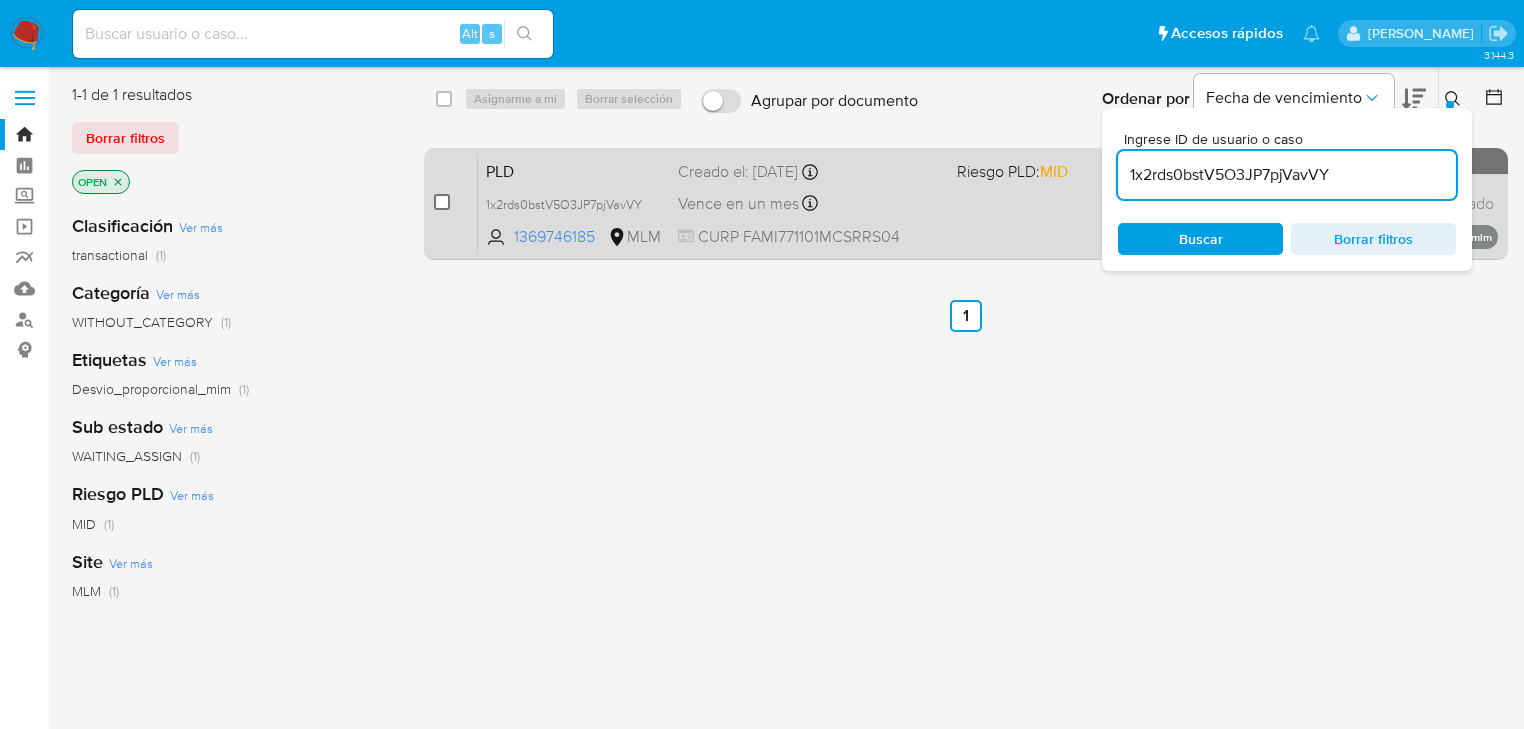 click at bounding box center (442, 202) 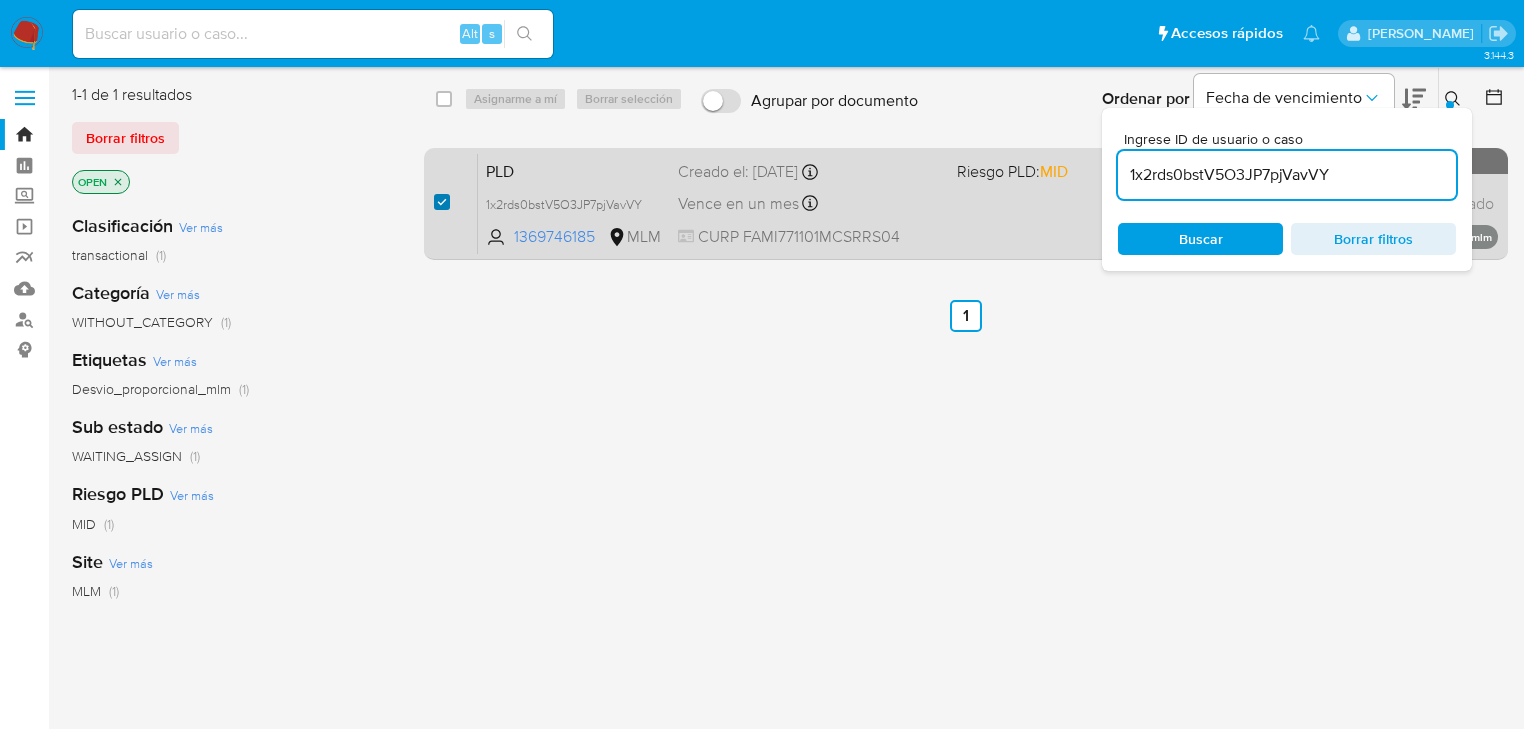 checkbox on "true" 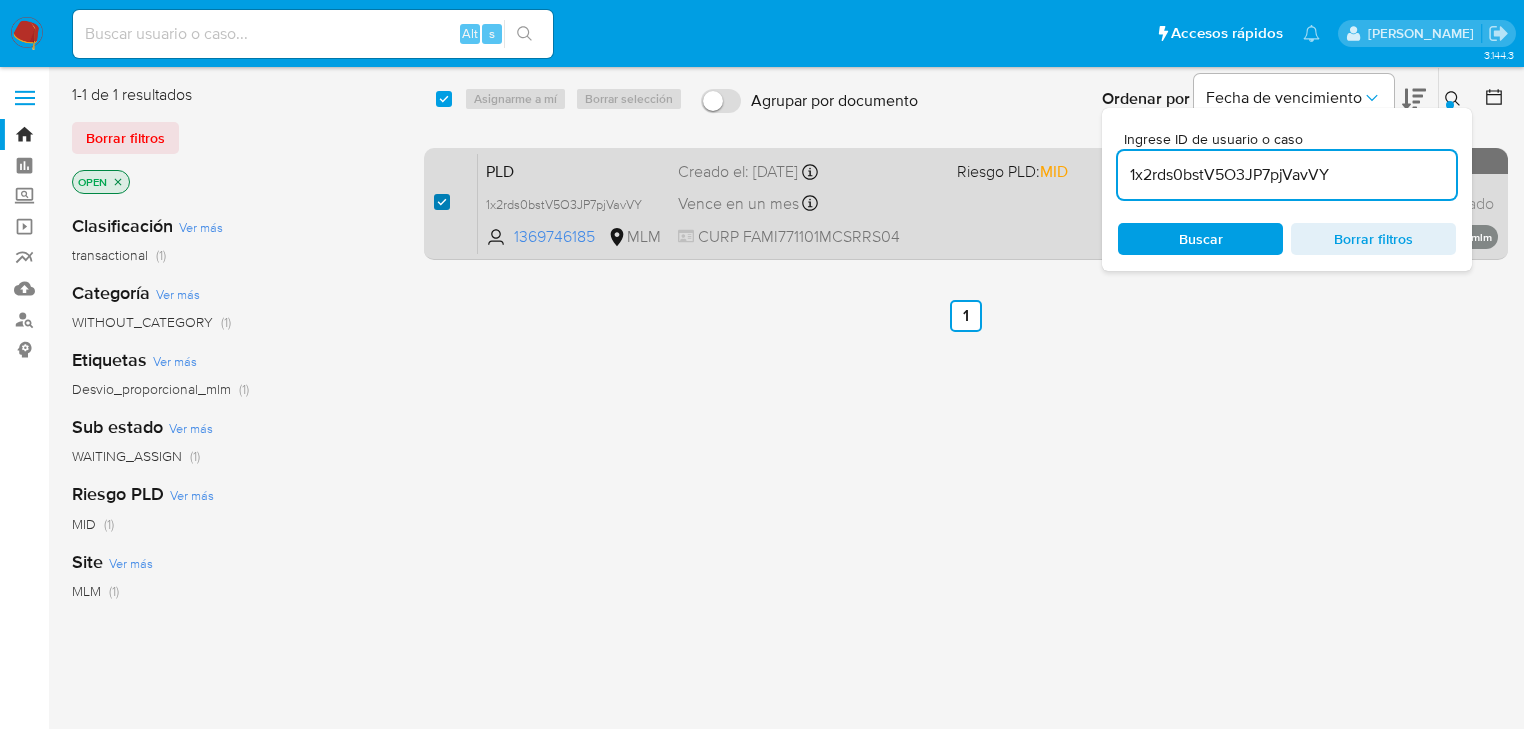 checkbox on "true" 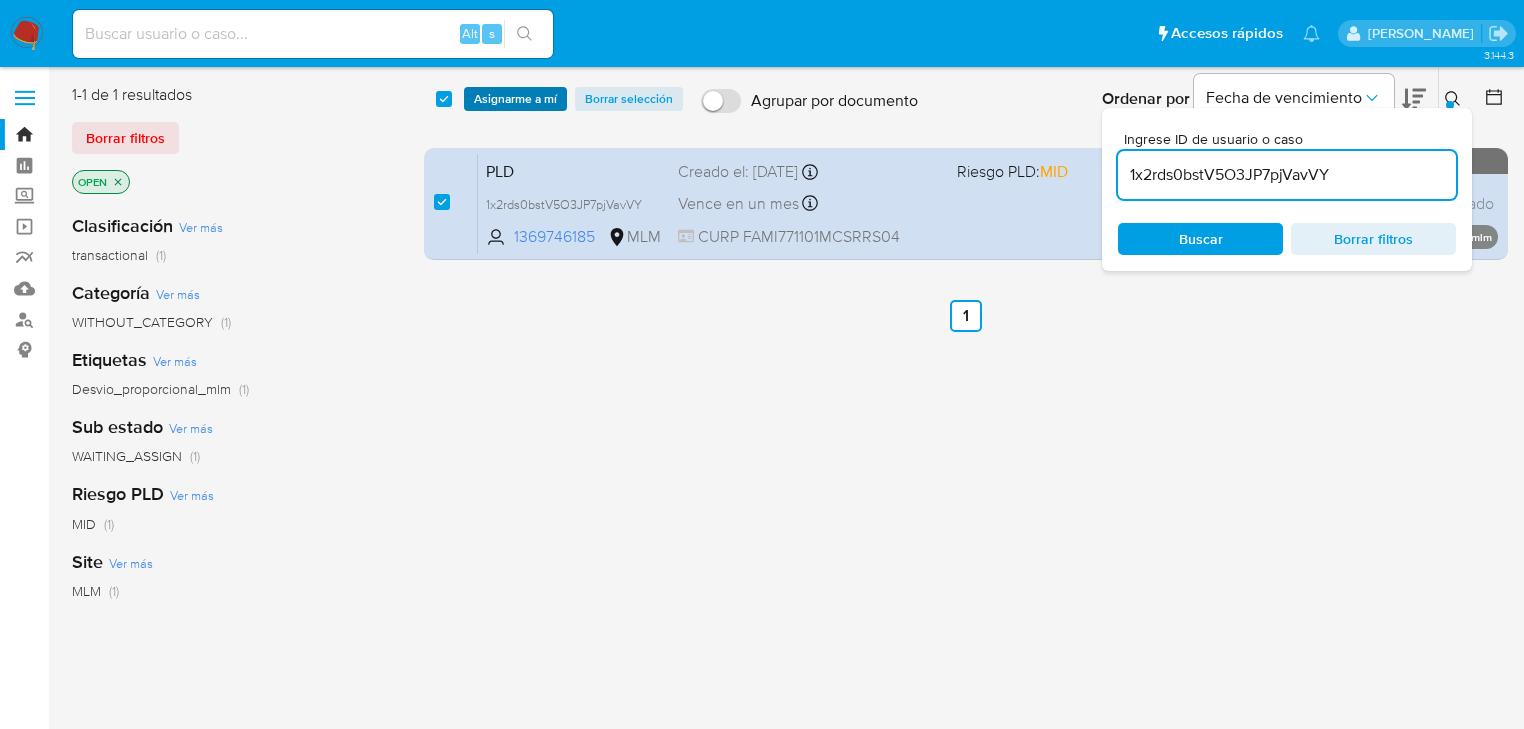 click on "Asignarme a mí" at bounding box center (515, 99) 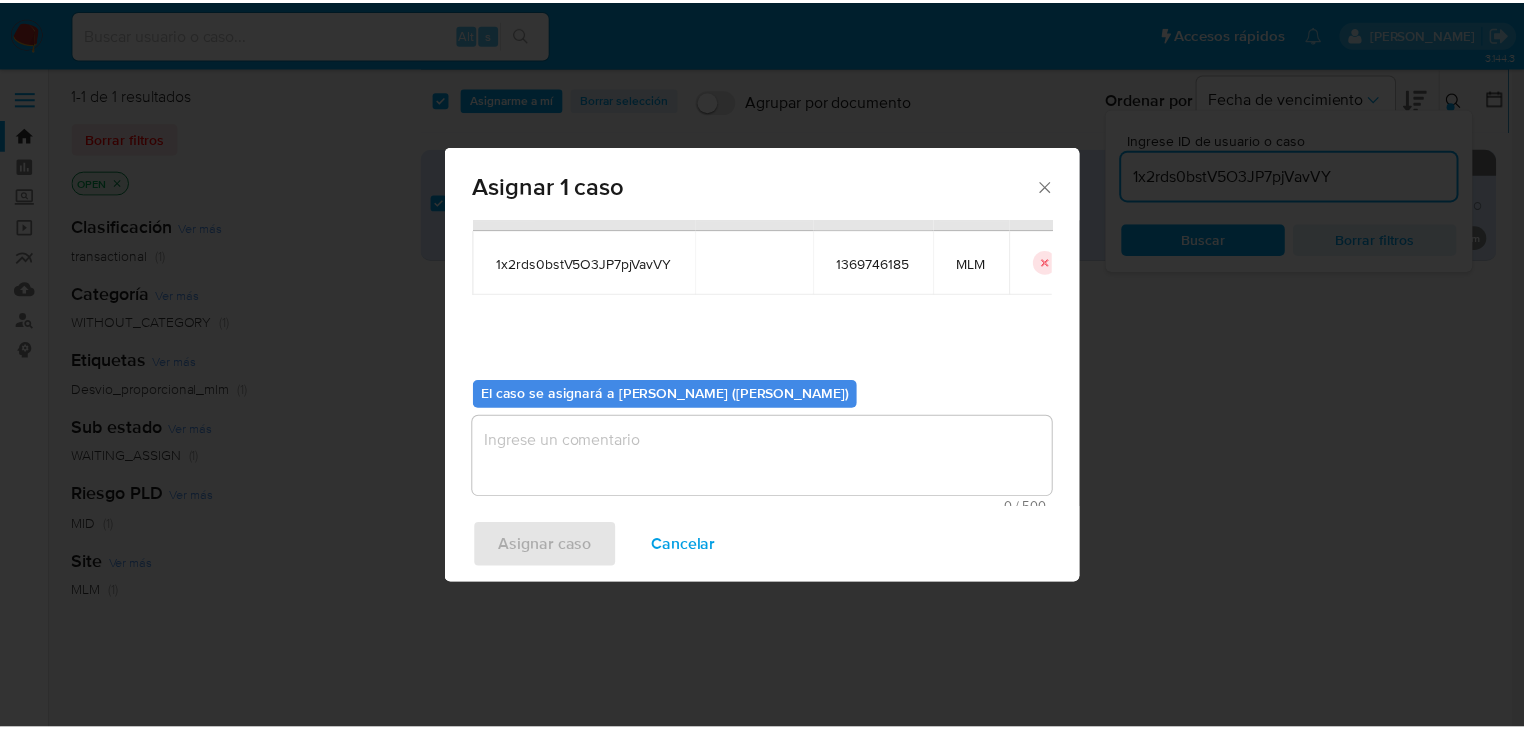 scroll, scrollTop: 103, scrollLeft: 0, axis: vertical 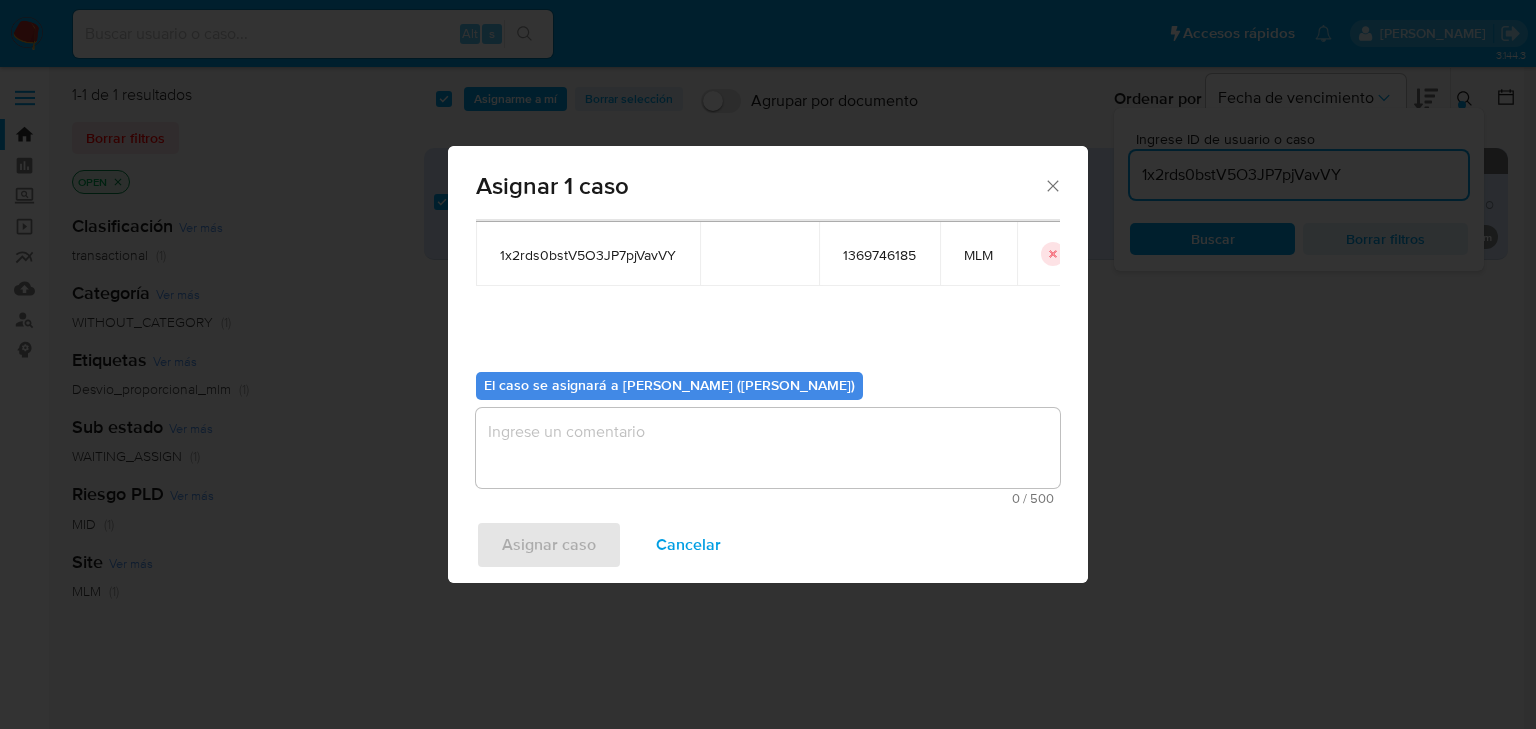 click at bounding box center (768, 448) 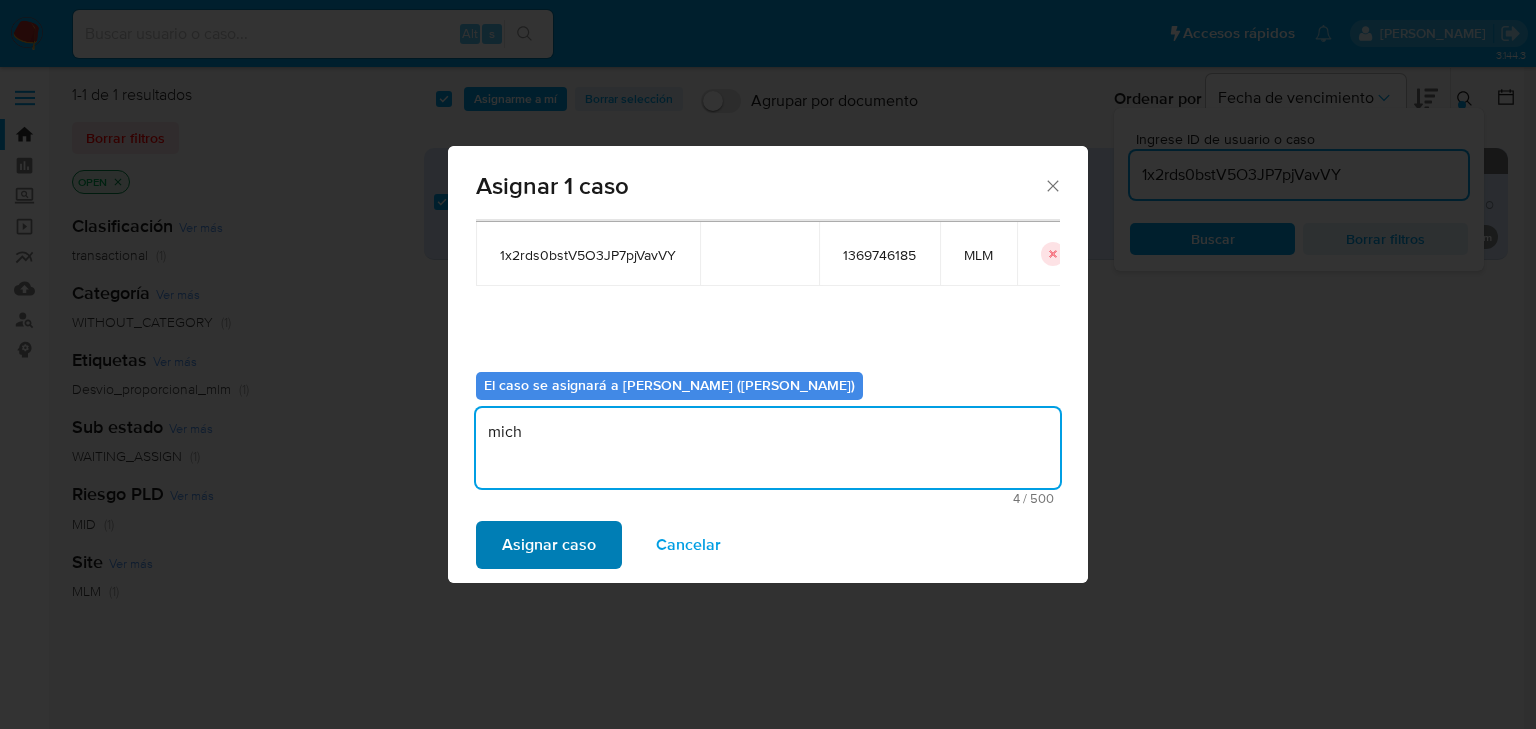 type on "mich" 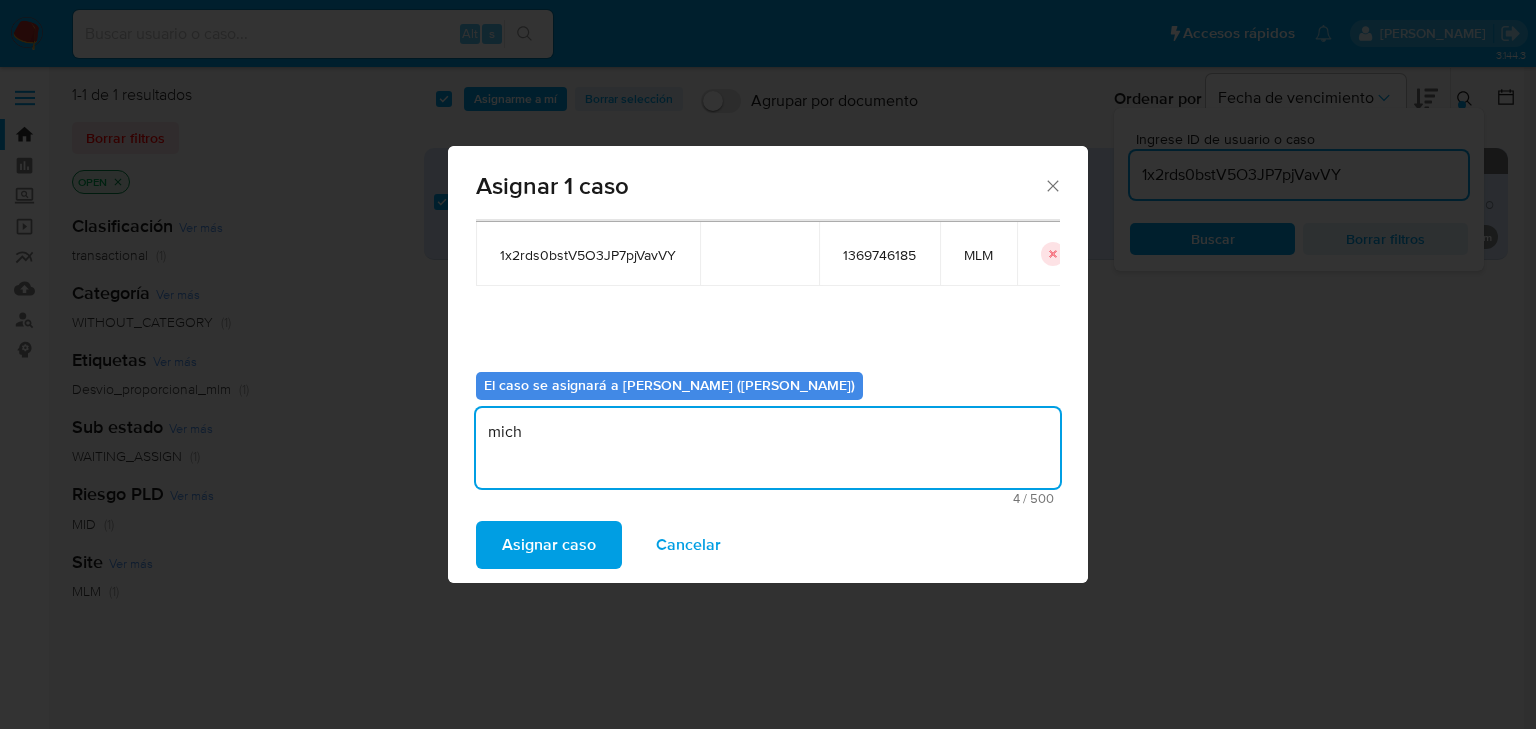 click on "Asignar caso" at bounding box center [549, 545] 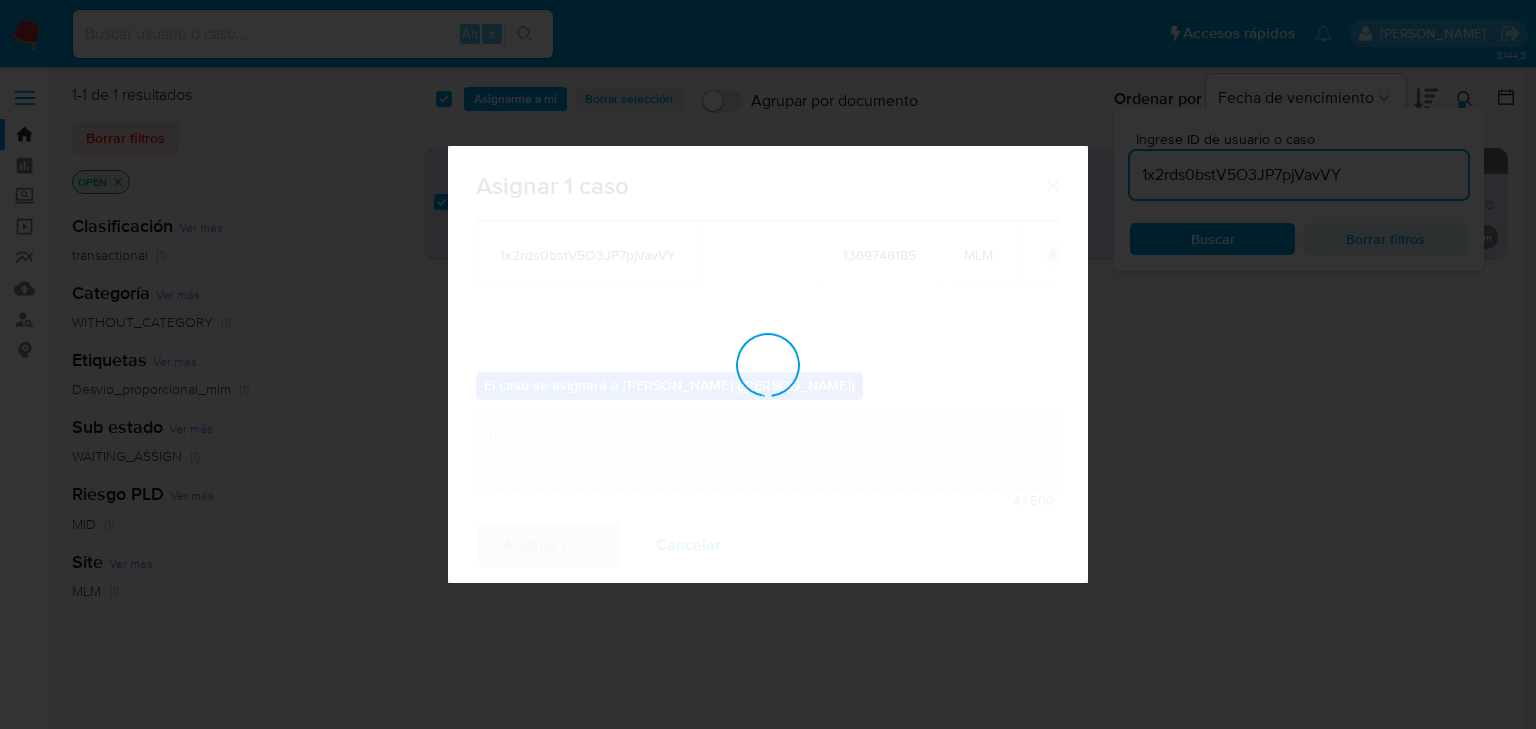 type 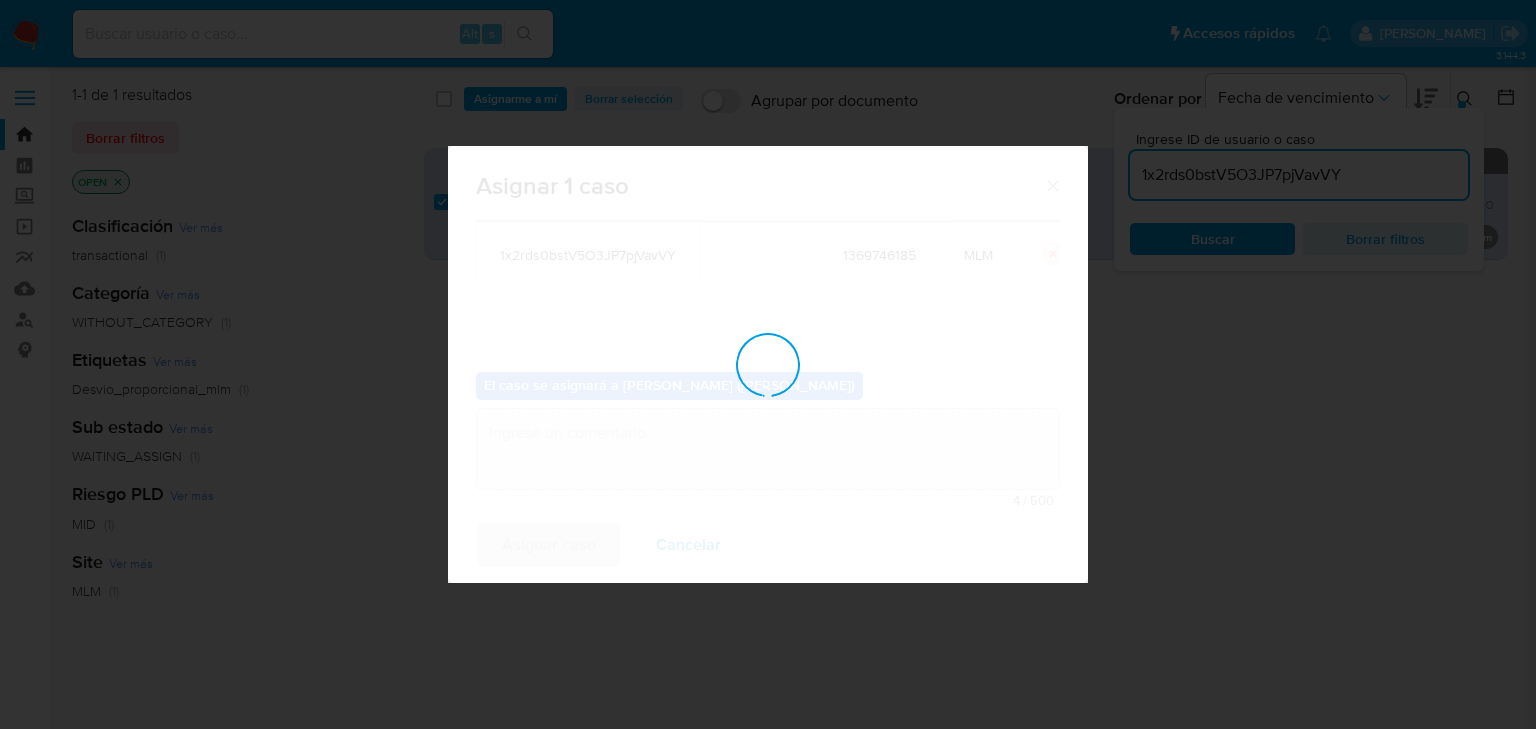 checkbox on "false" 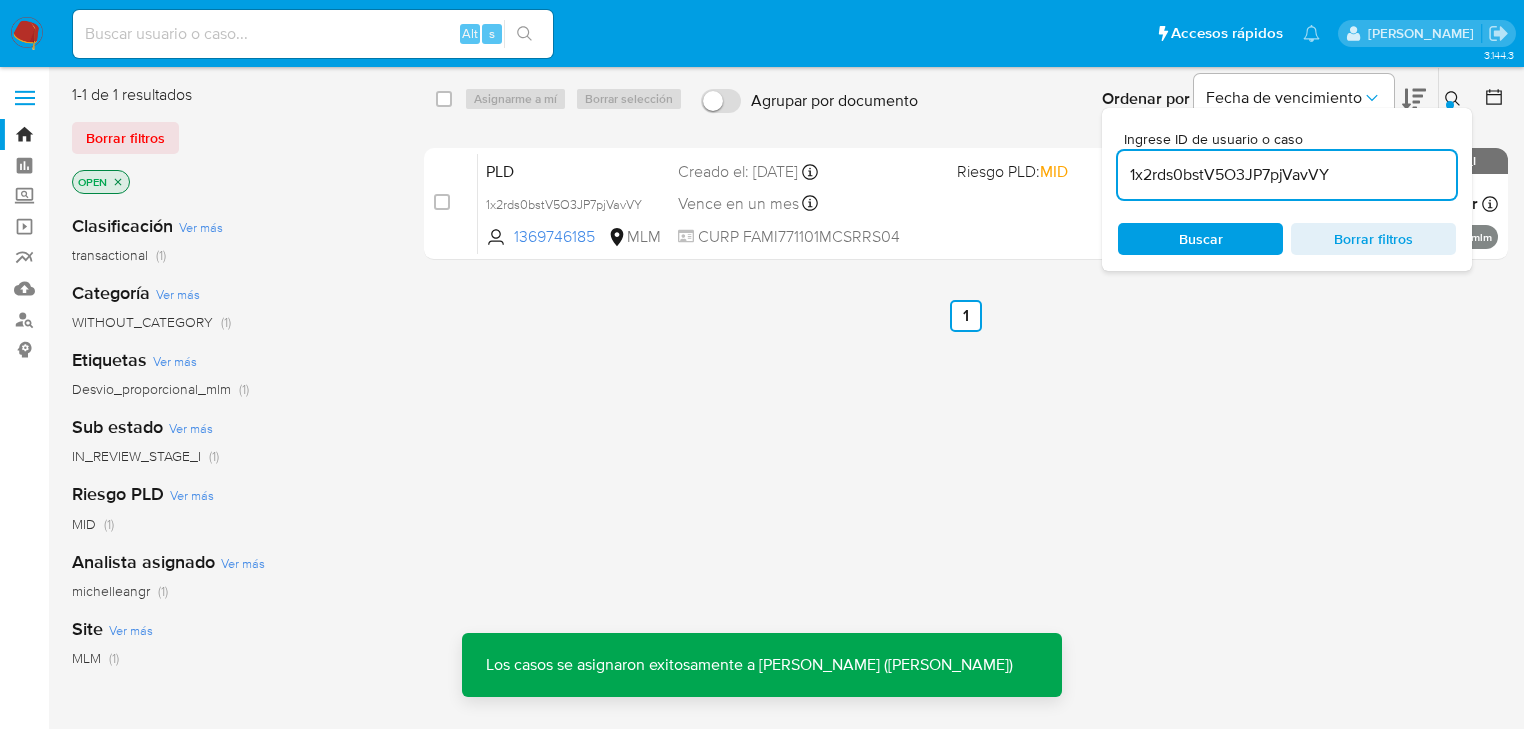 click at bounding box center [313, 34] 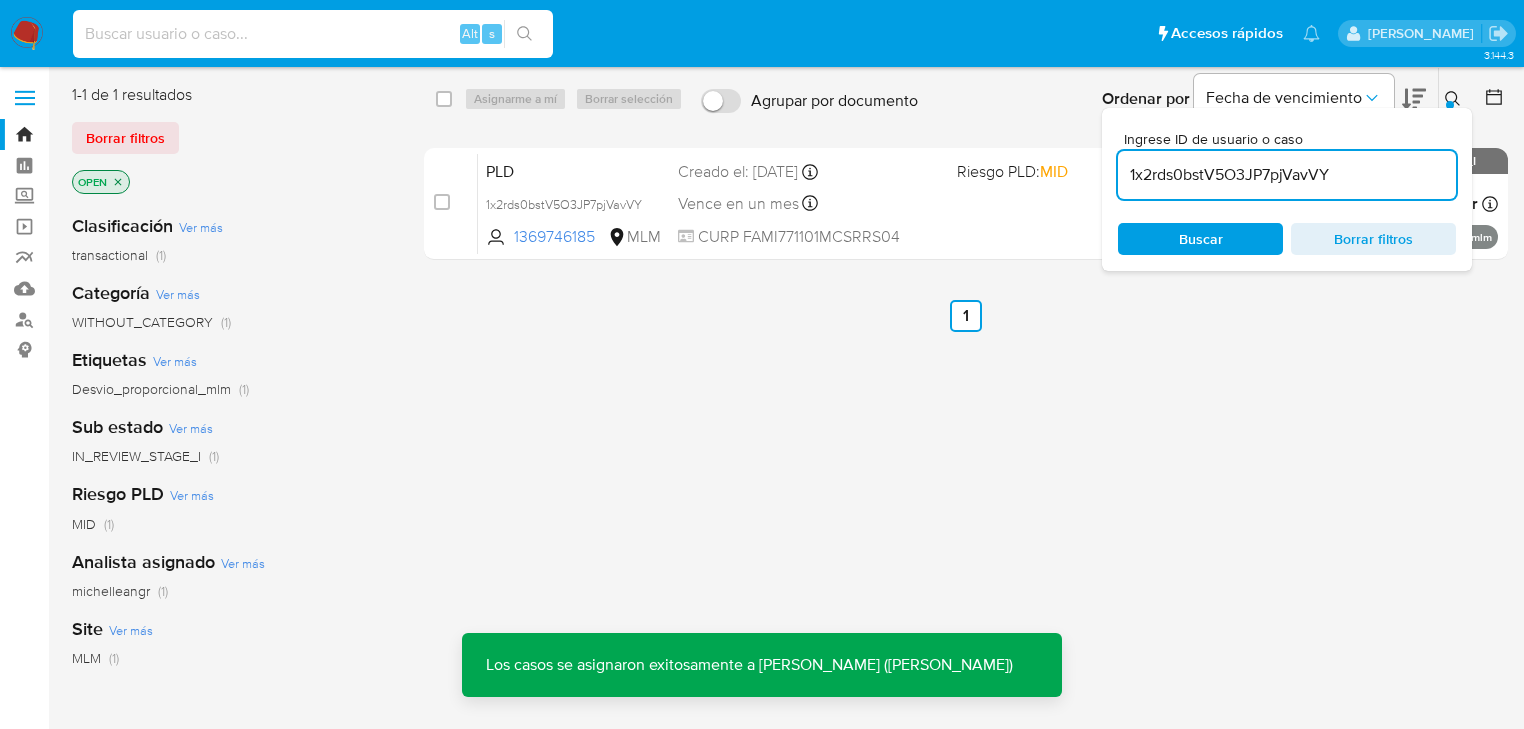 paste on "jiB3tbhU86sFBurEHXd8OGGf" 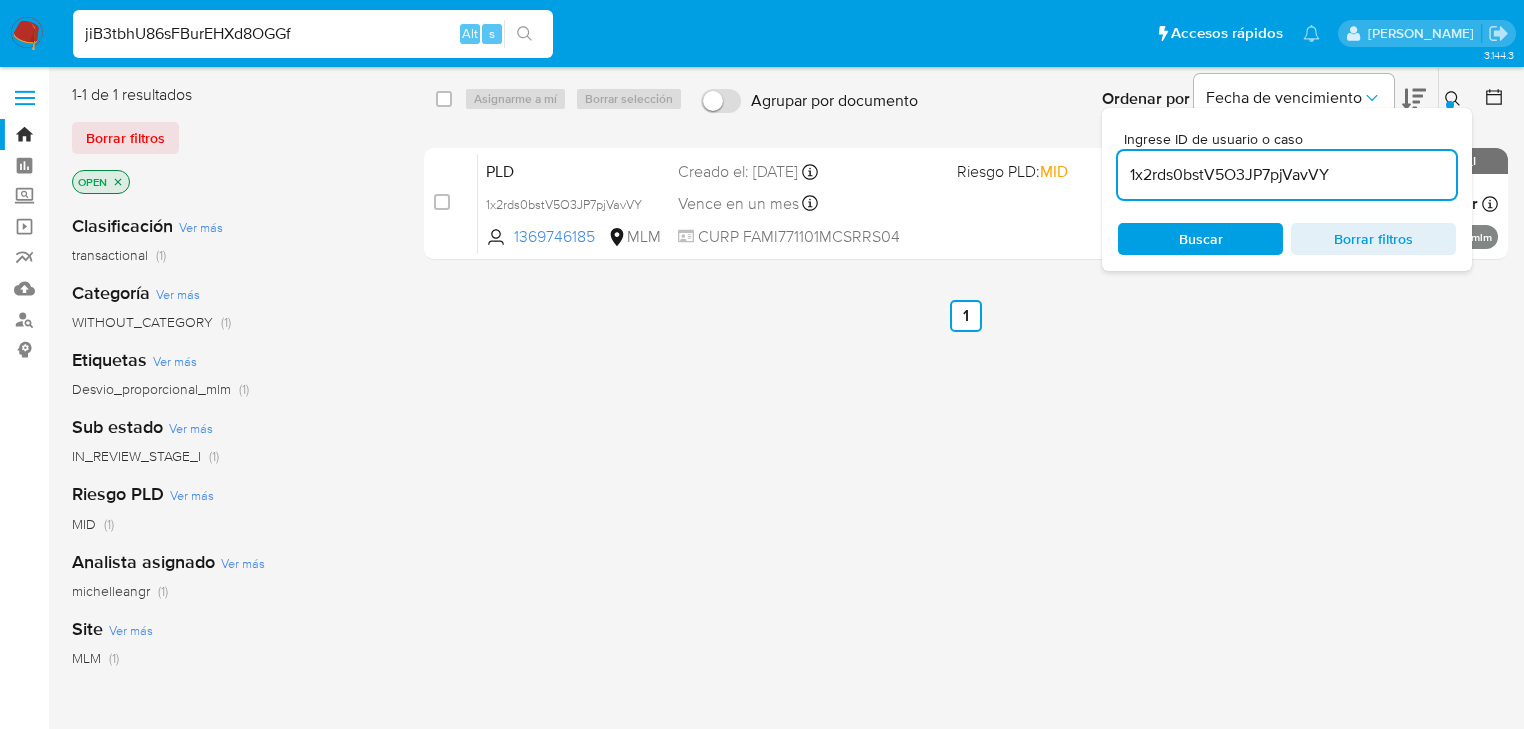 type on "jiB3tbhU86sFBurEHXd8OGGf" 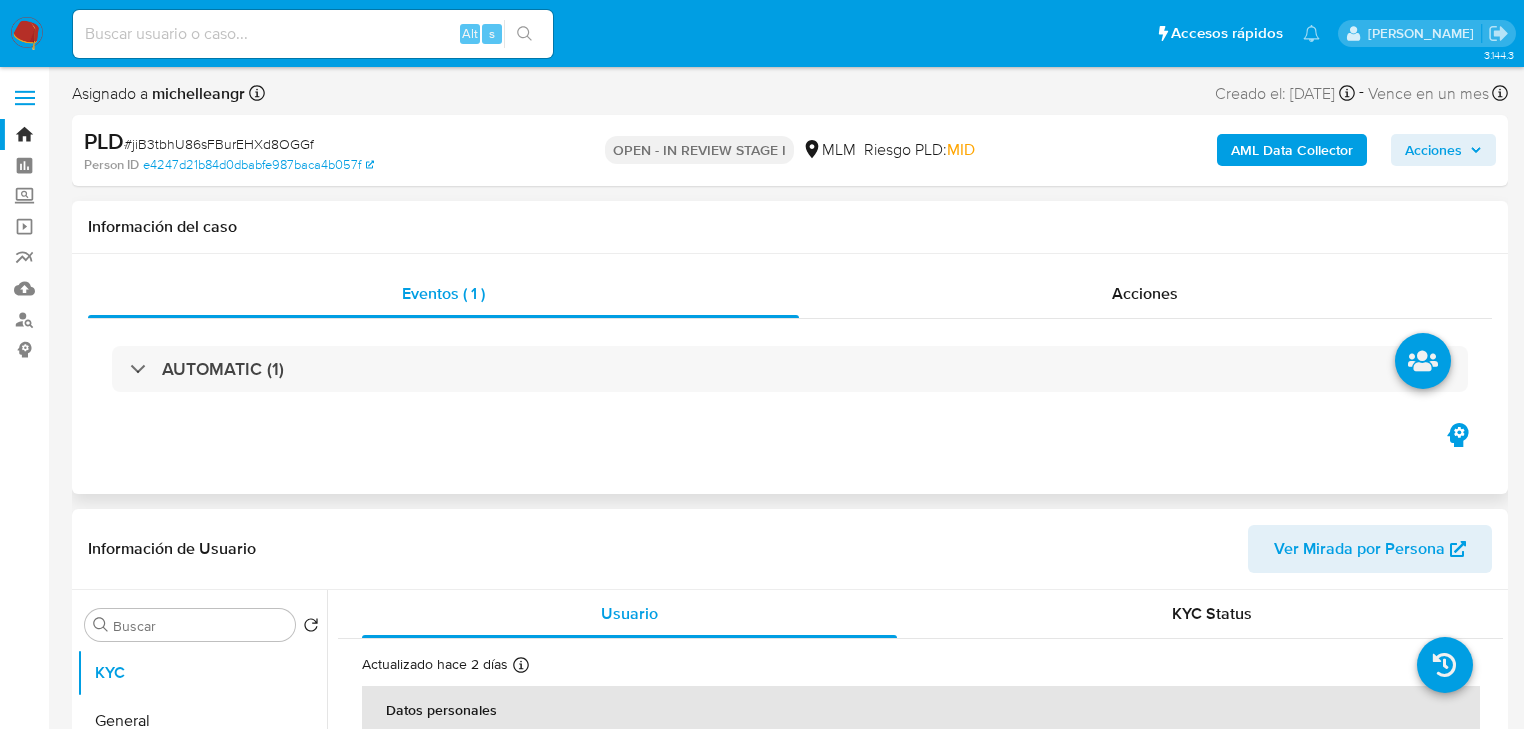 select on "10" 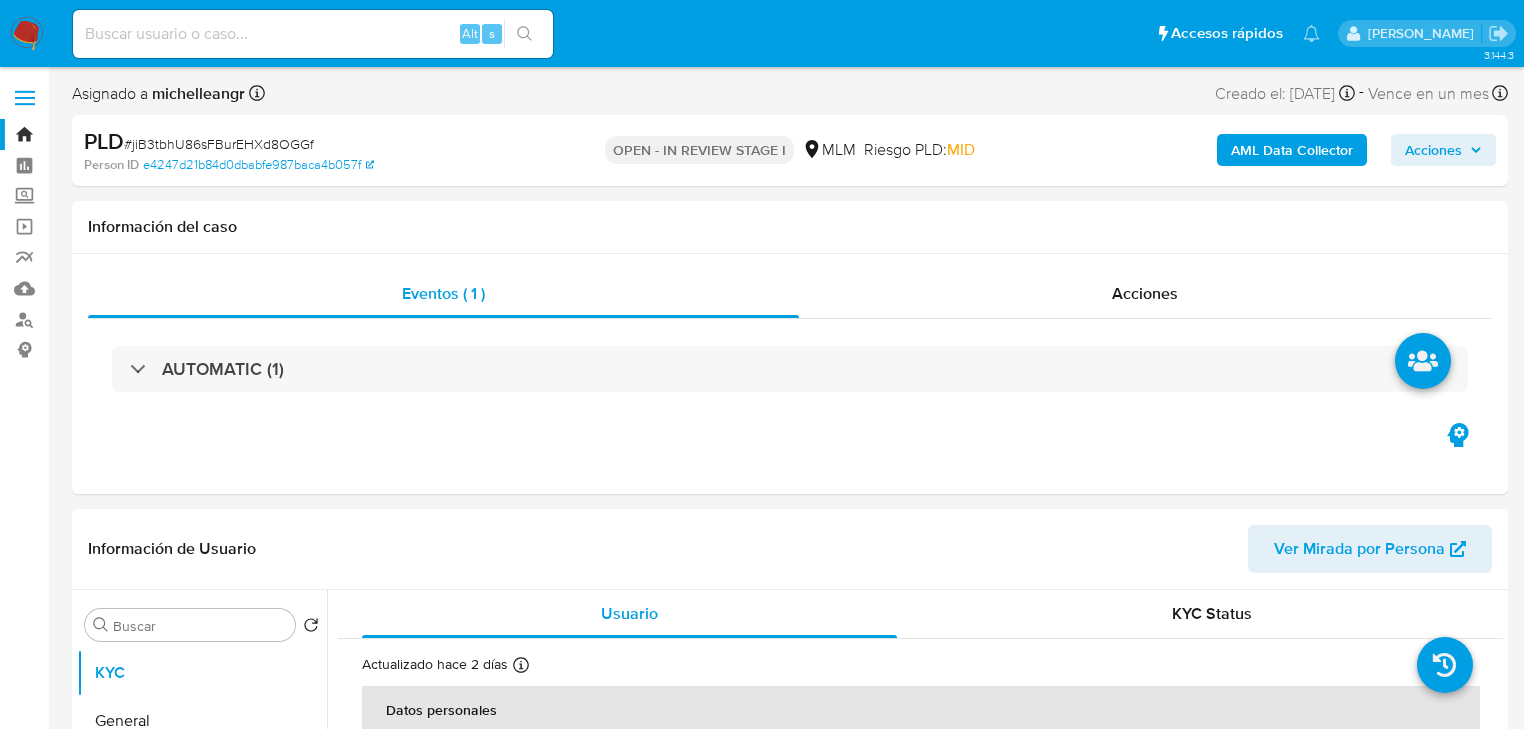 click at bounding box center [313, 34] 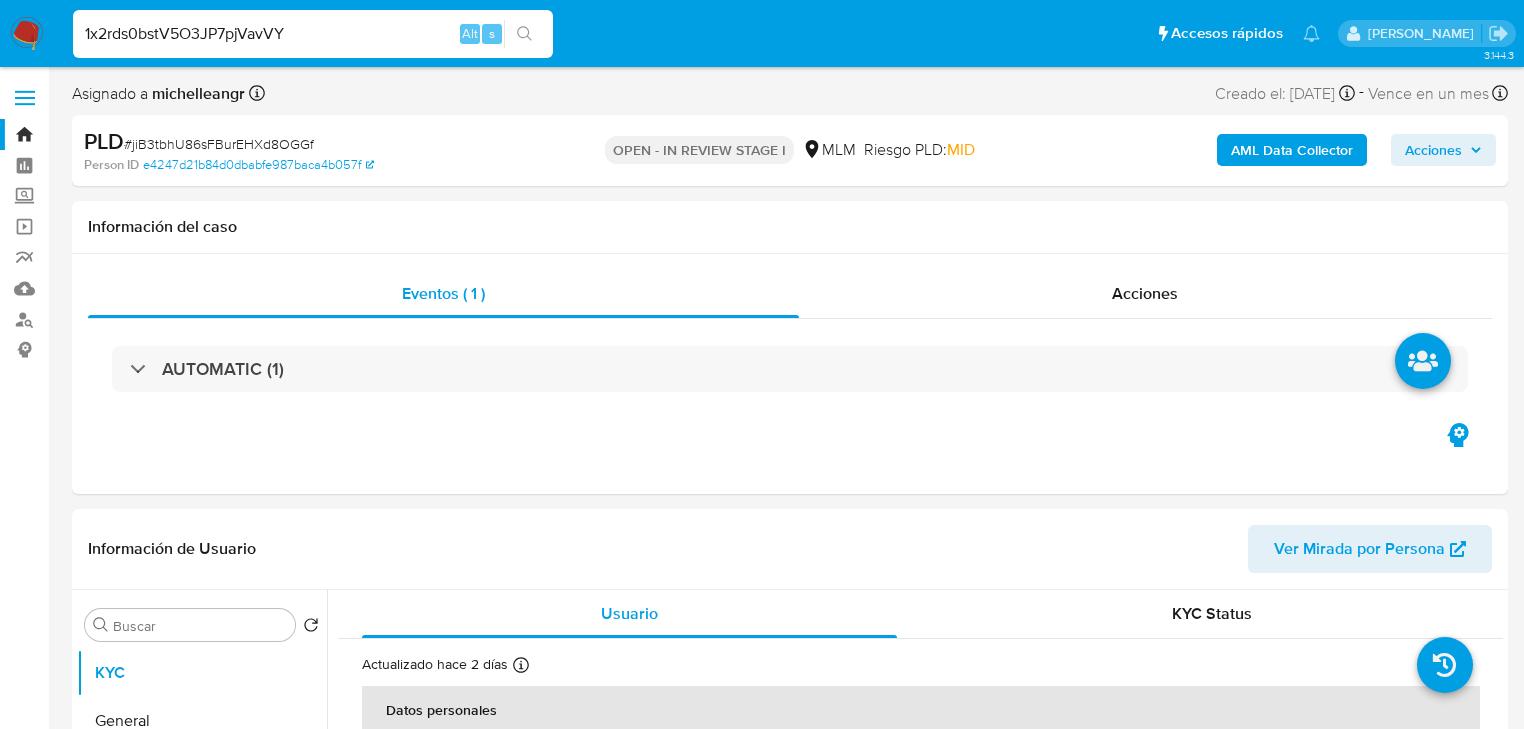 type on "1x2rds0bstV5O3JP7pjVavVY" 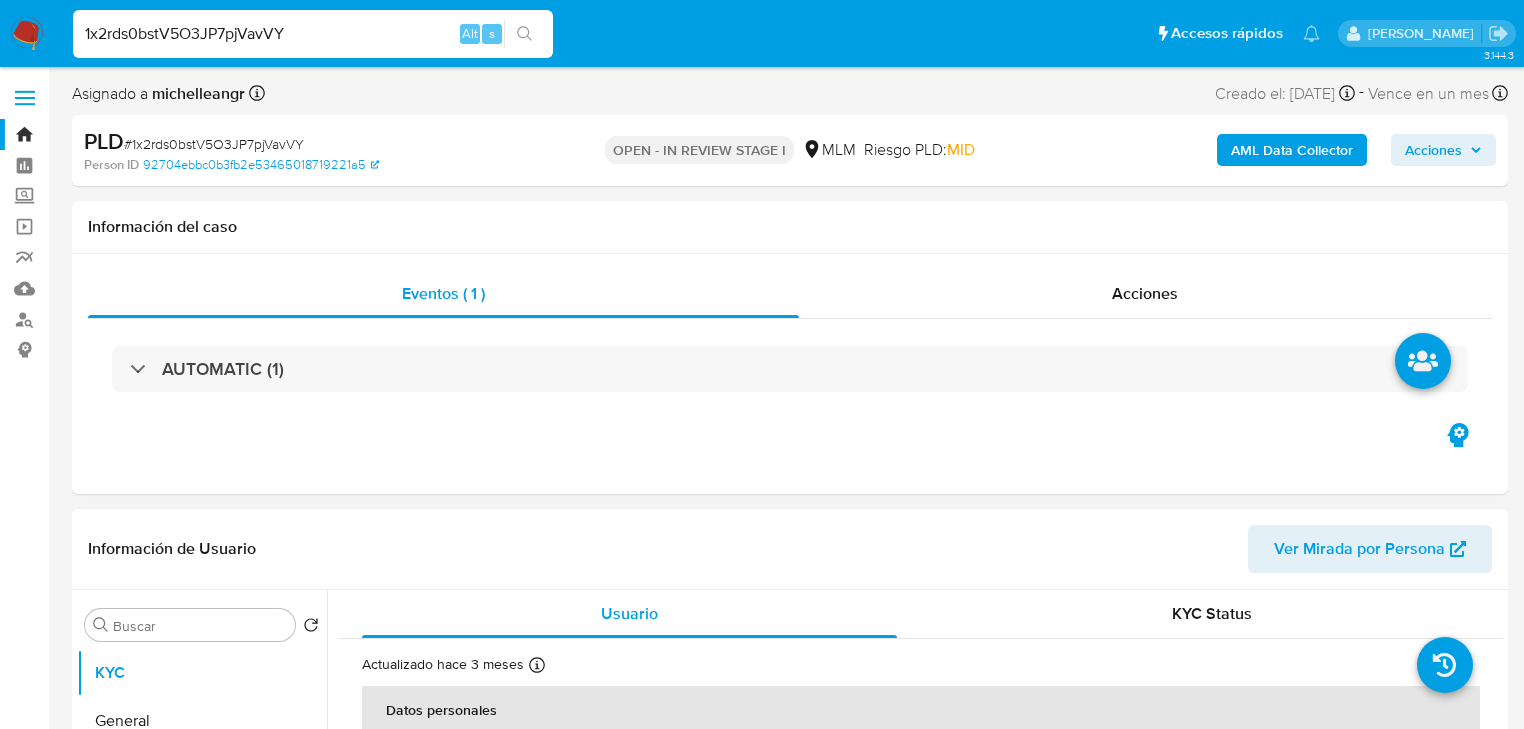 select on "10" 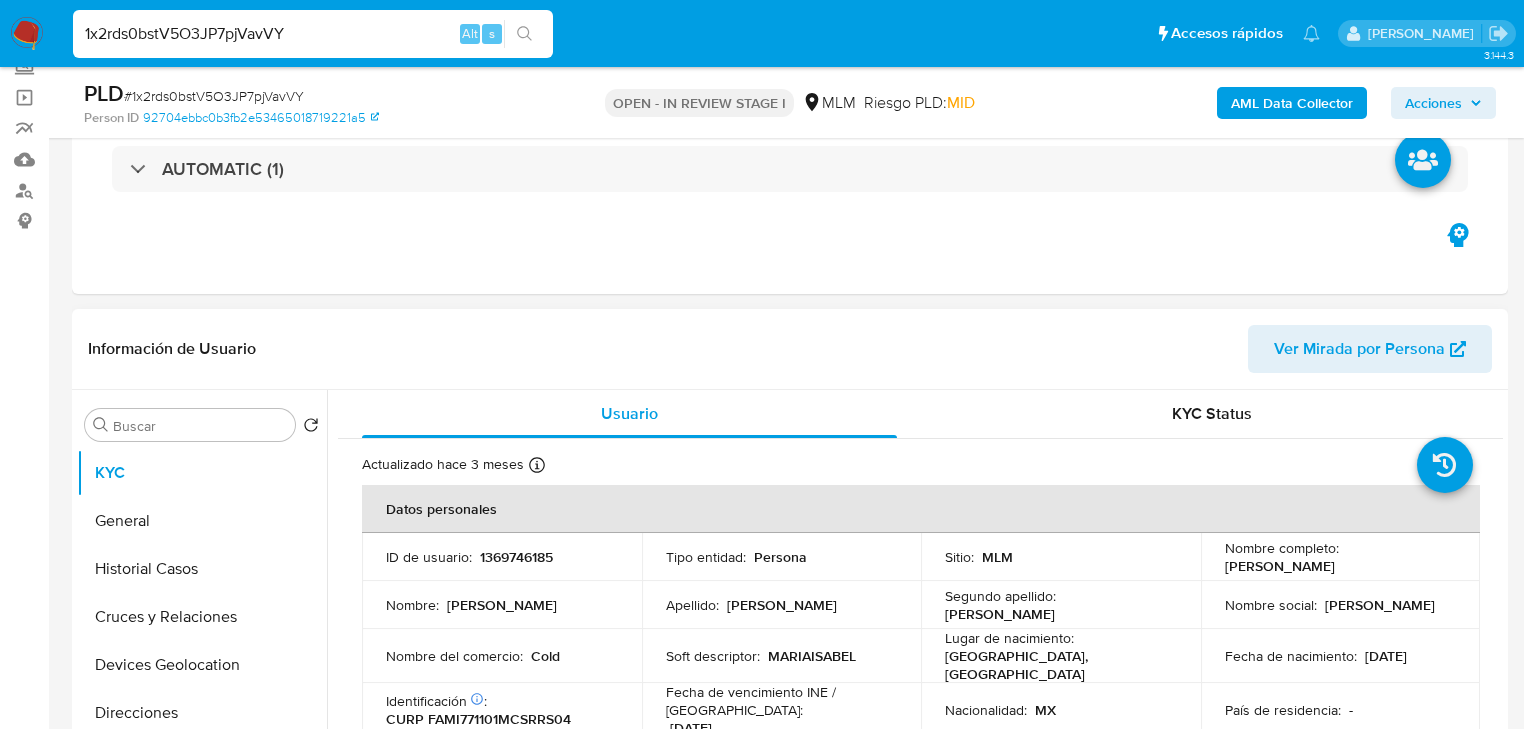 scroll, scrollTop: 160, scrollLeft: 0, axis: vertical 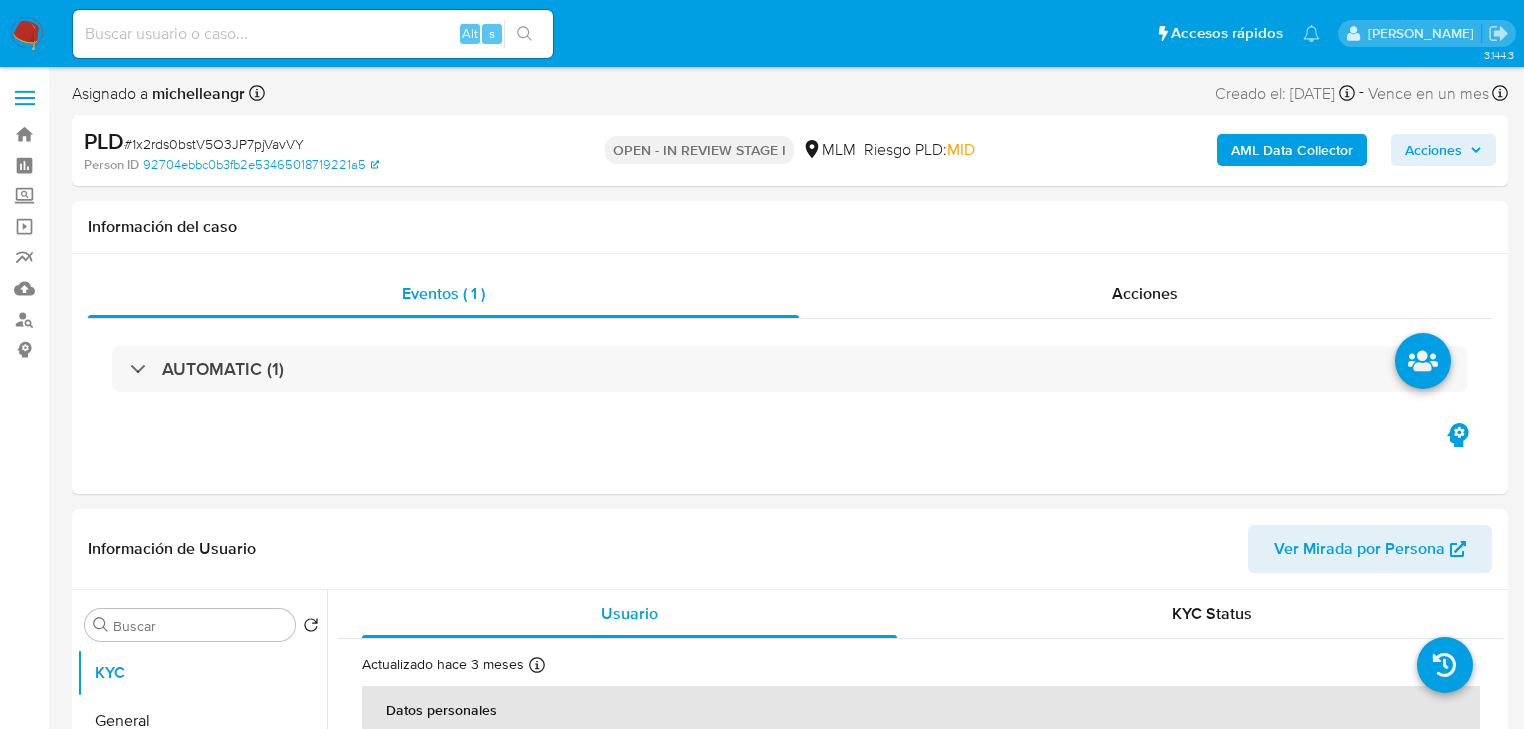 select on "10" 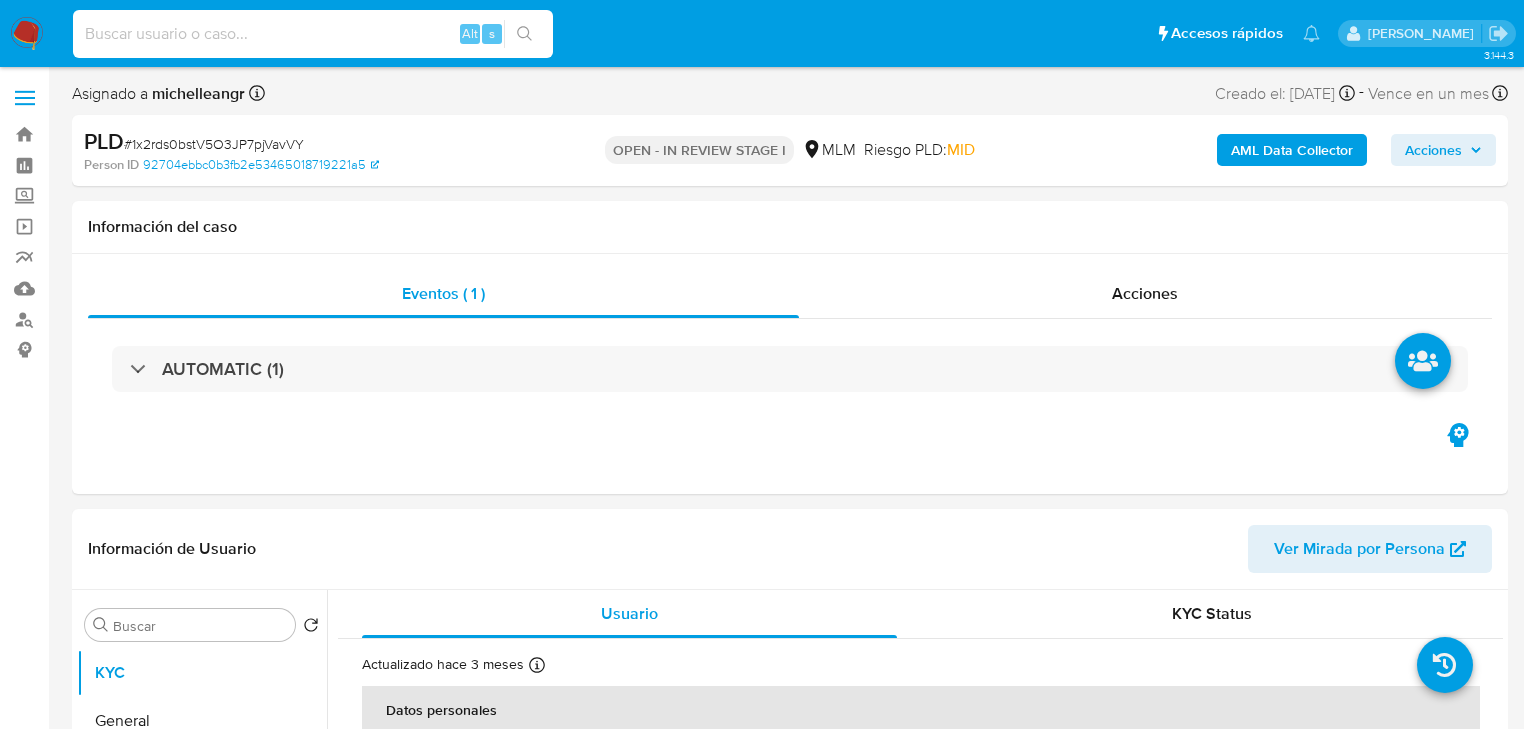 paste on "1x2rds0bstV5O3JP7pjVavVY" 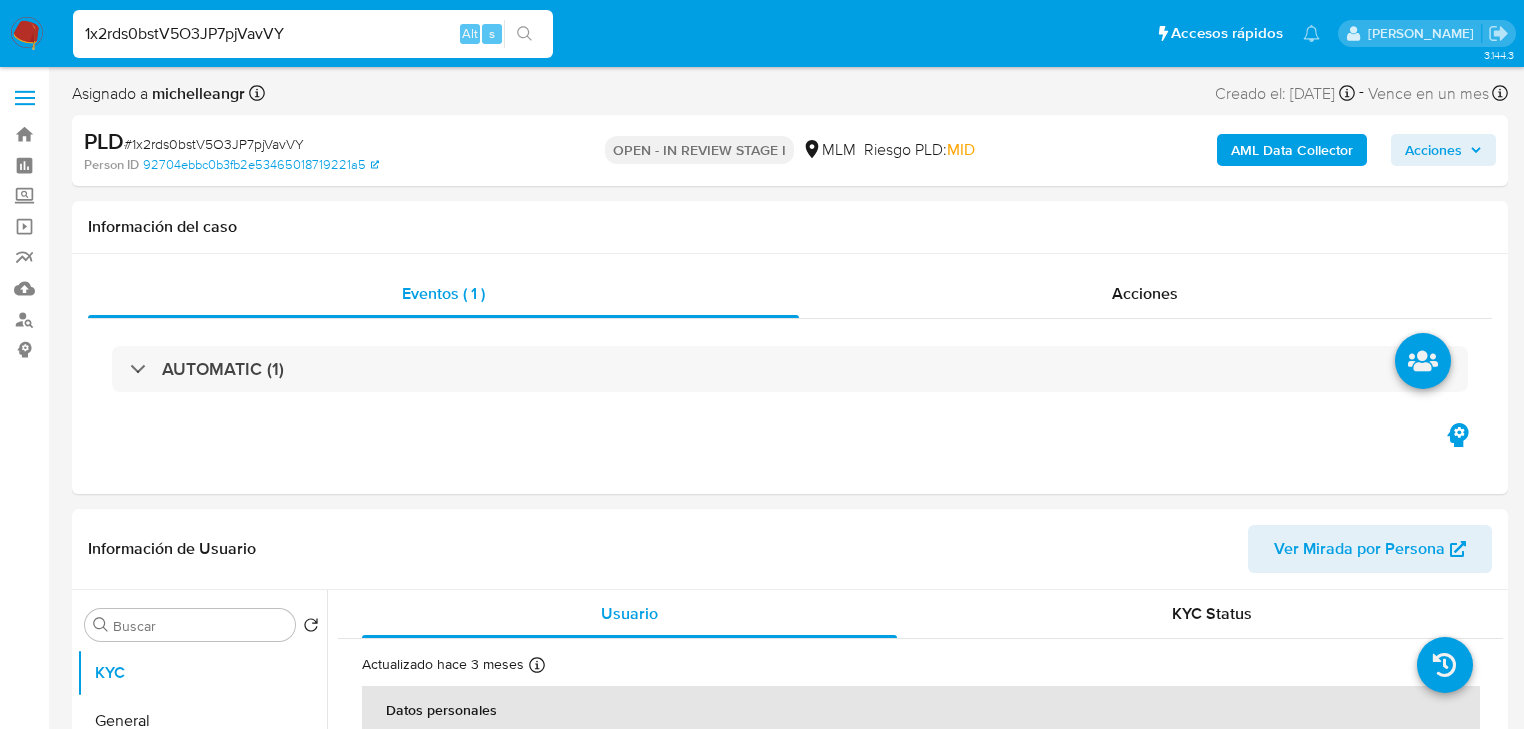 type on "1x2rds0bstV5O3JP7pjVavVY" 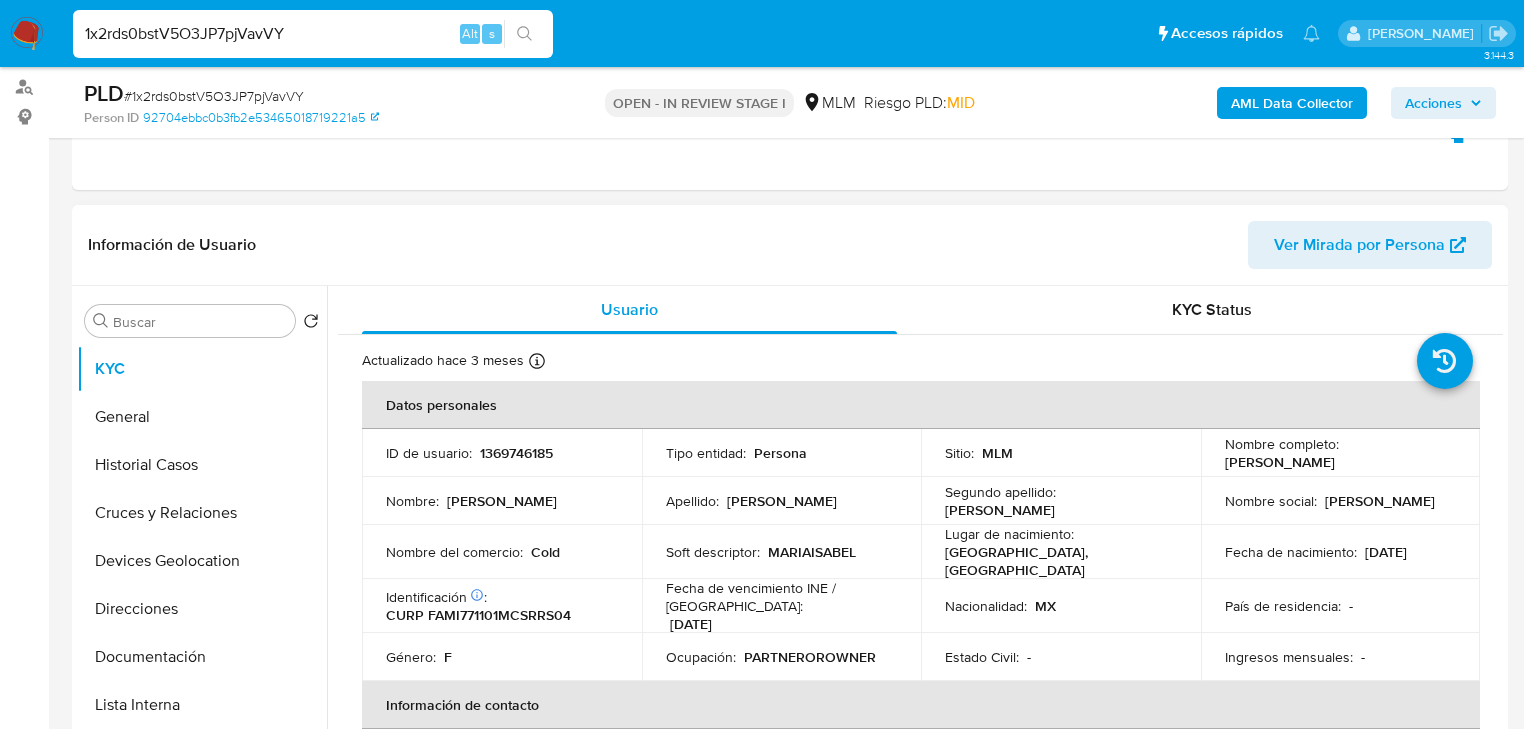 scroll, scrollTop: 240, scrollLeft: 0, axis: vertical 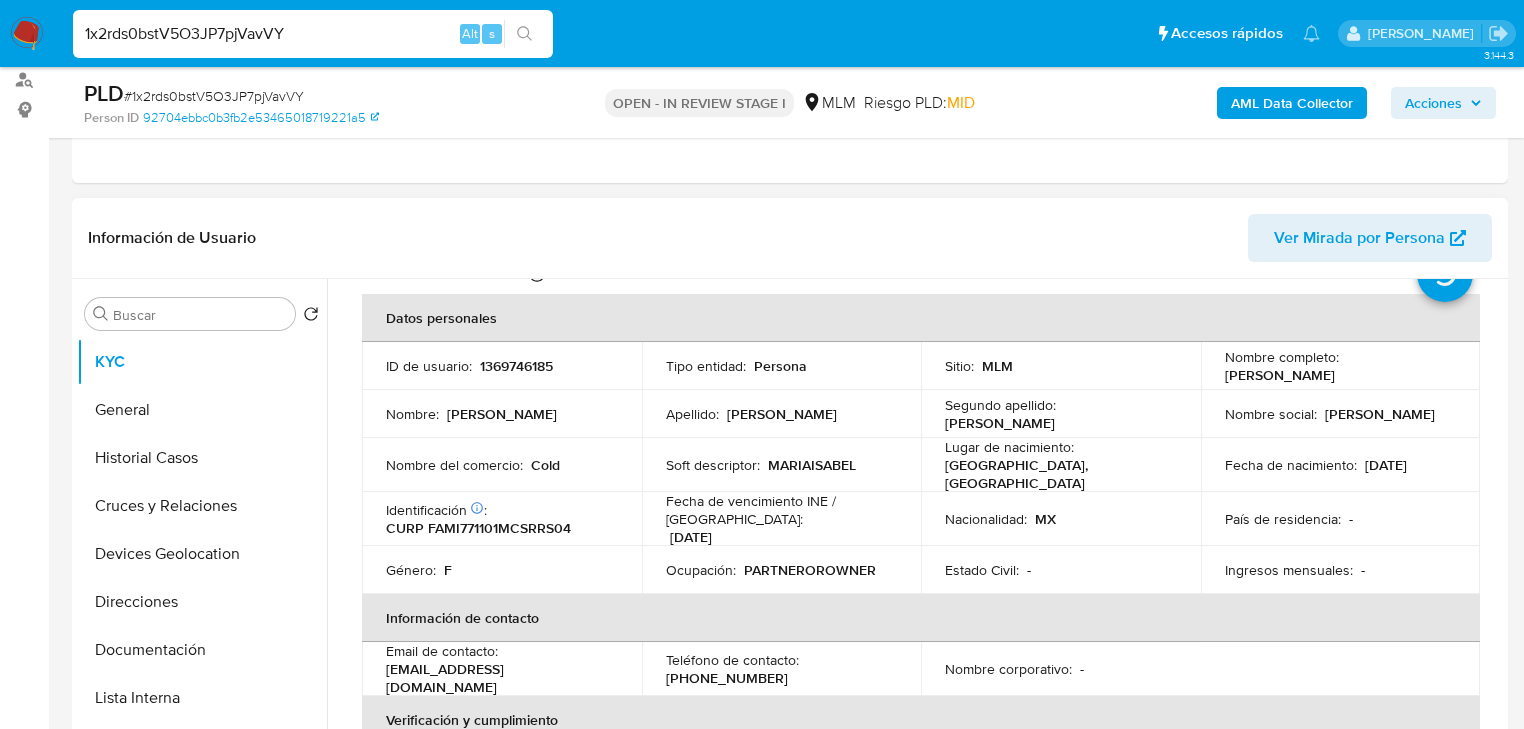 click on "Nombre social :    [PERSON_NAME]" at bounding box center (1341, 414) 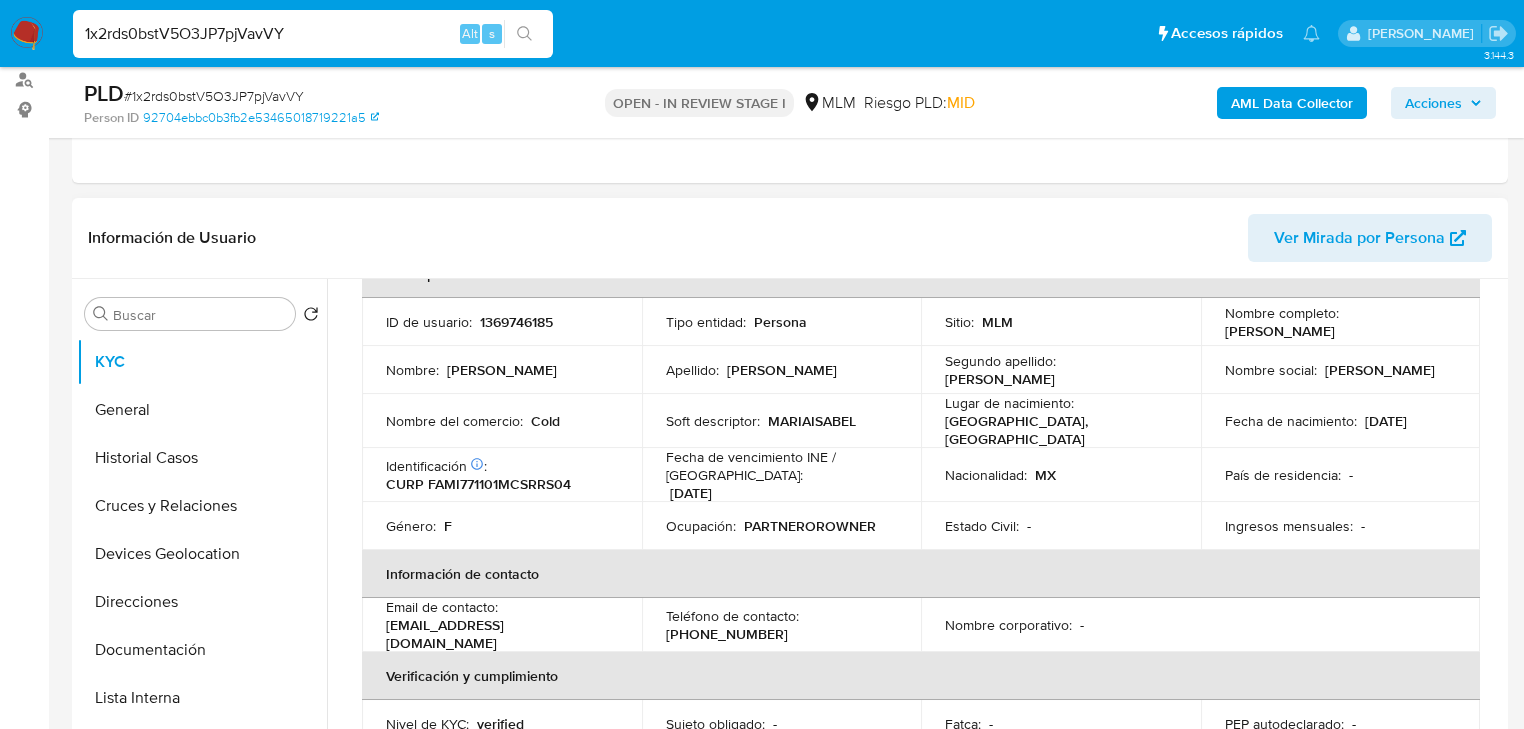 scroll, scrollTop: 160, scrollLeft: 0, axis: vertical 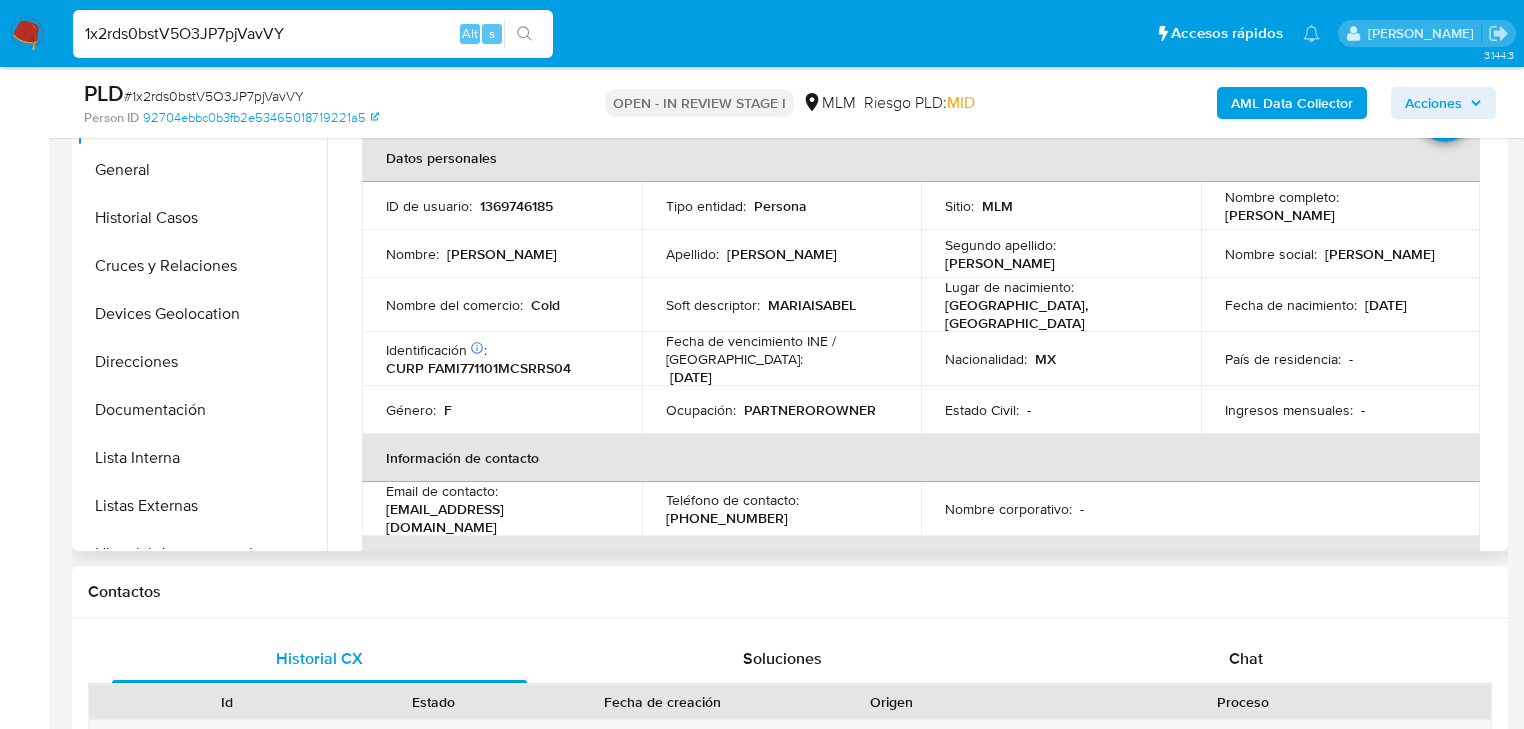 click on "Fecha de nacimiento :" at bounding box center [1291, 305] 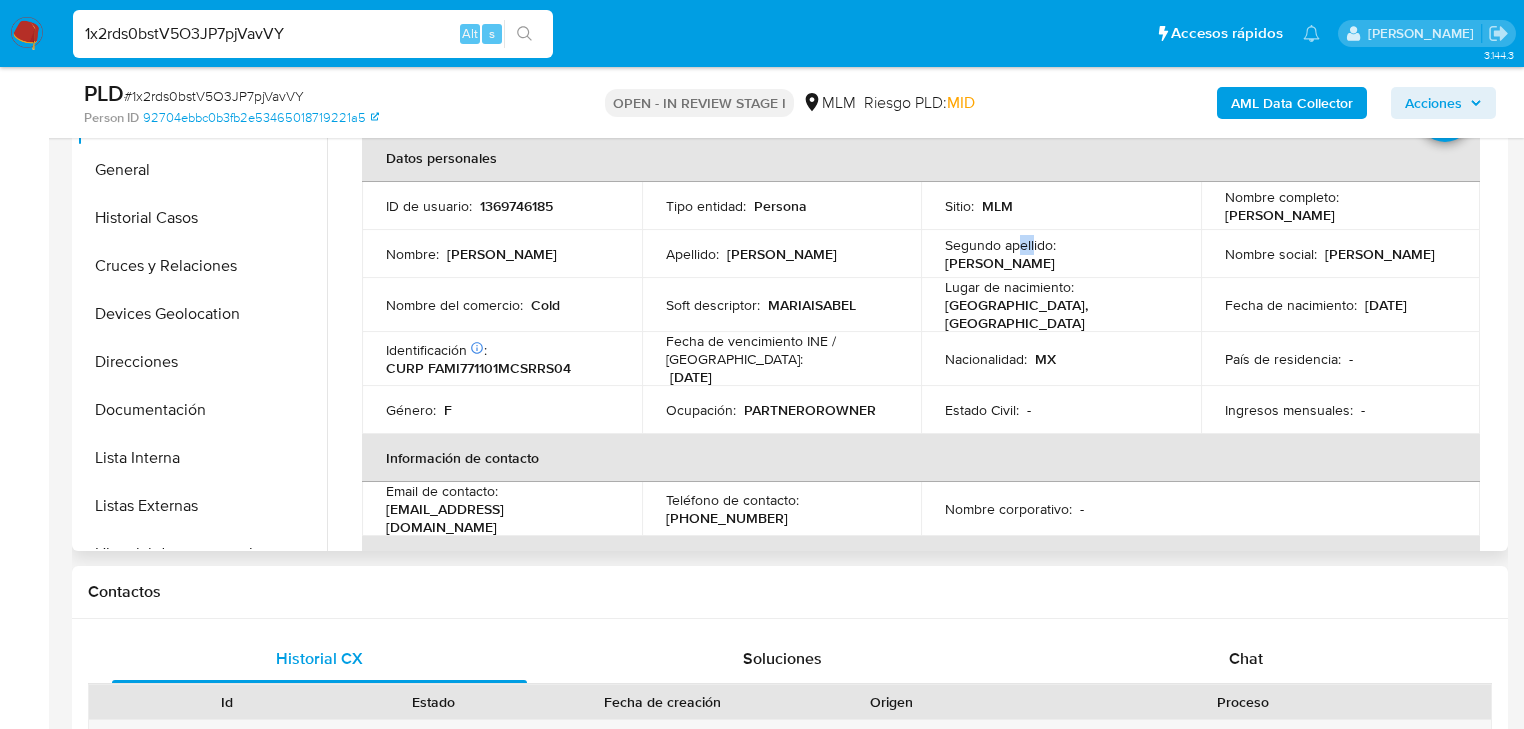 click on "Segundo apellido :" at bounding box center (1000, 245) 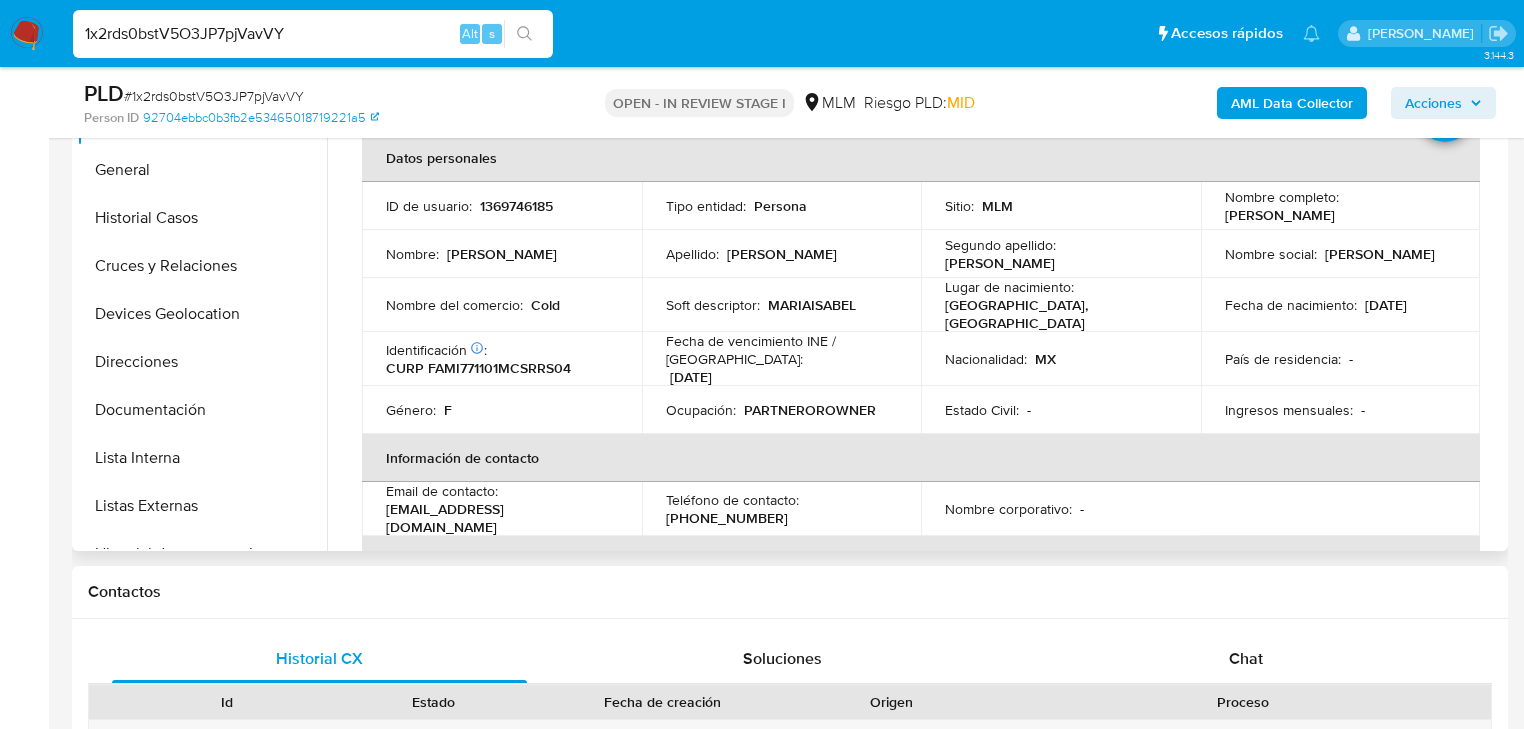 drag, startPoint x: 706, startPoint y: 263, endPoint x: 988, endPoint y: 285, distance: 282.85684 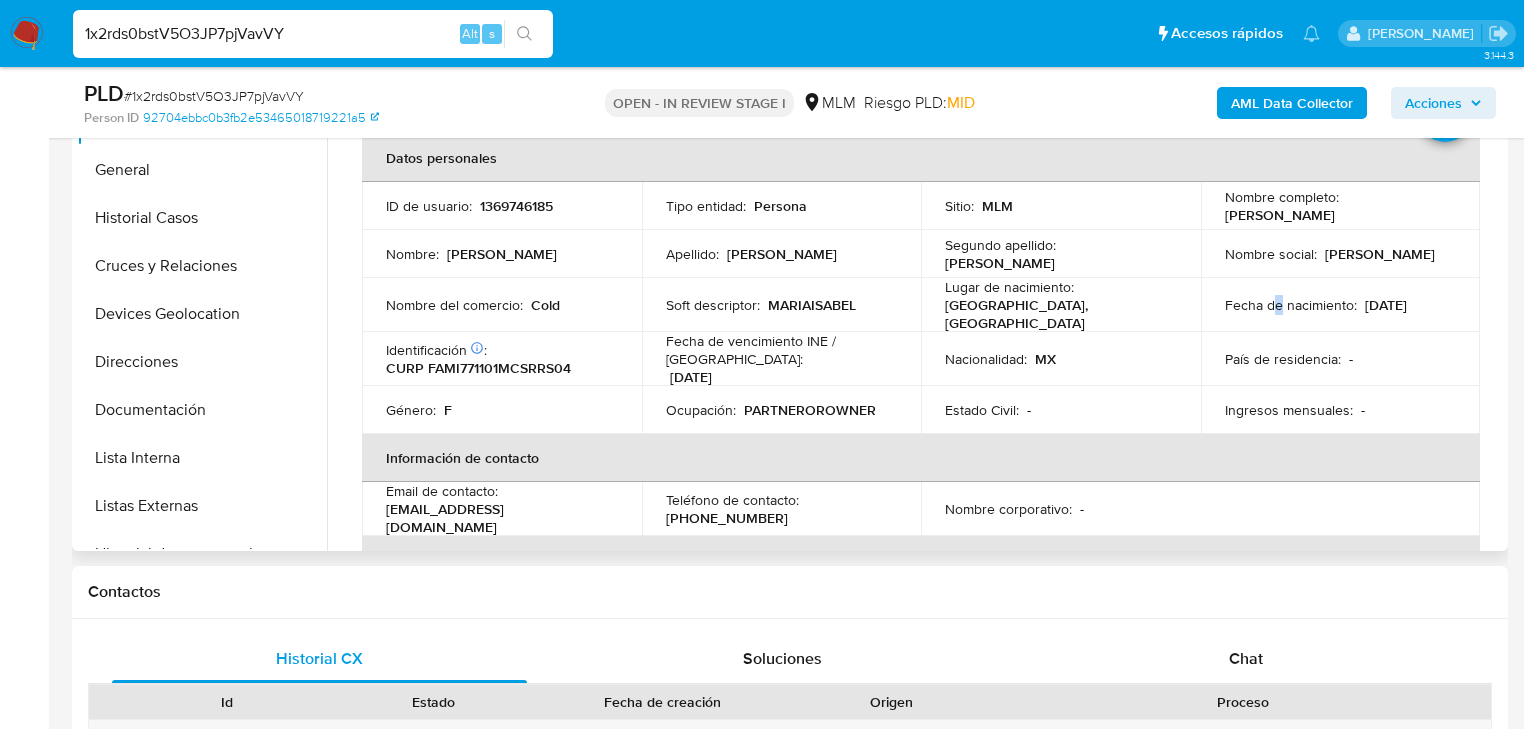 drag, startPoint x: 1268, startPoint y: 292, endPoint x: 1355, endPoint y: 296, distance: 87.0919 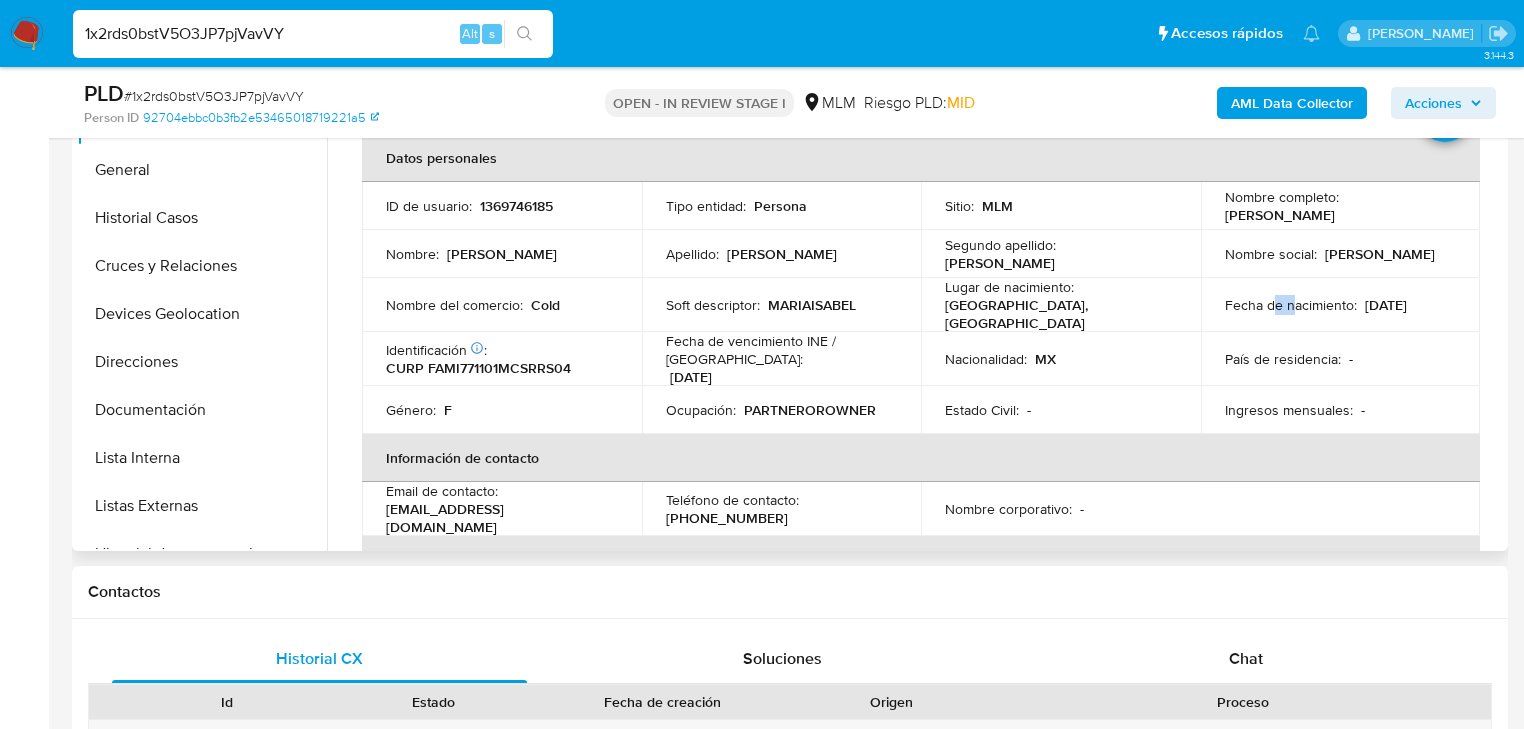 drag, startPoint x: 1355, startPoint y: 296, endPoint x: 1440, endPoint y: 304, distance: 85.37564 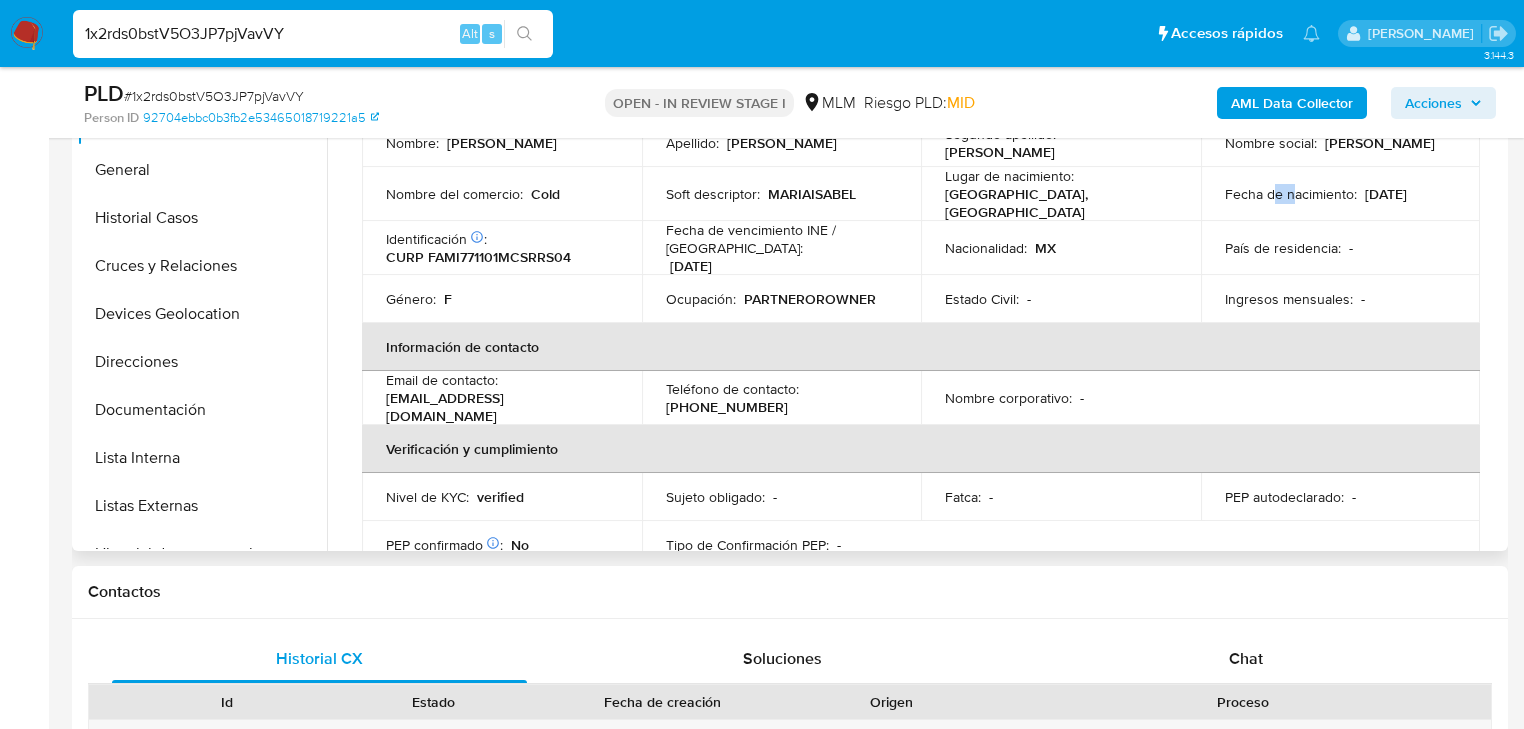 scroll, scrollTop: 0, scrollLeft: 0, axis: both 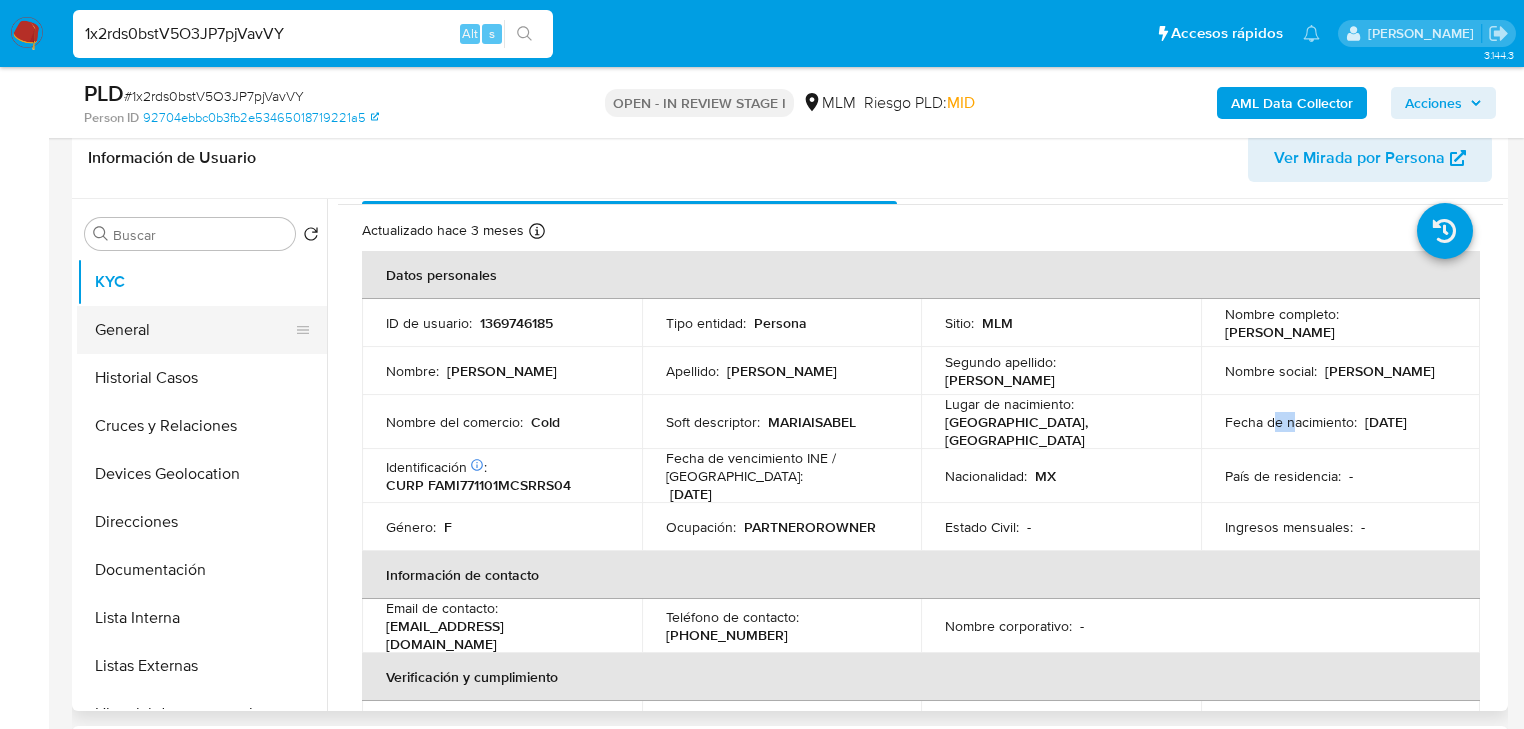 click on "General" at bounding box center (194, 330) 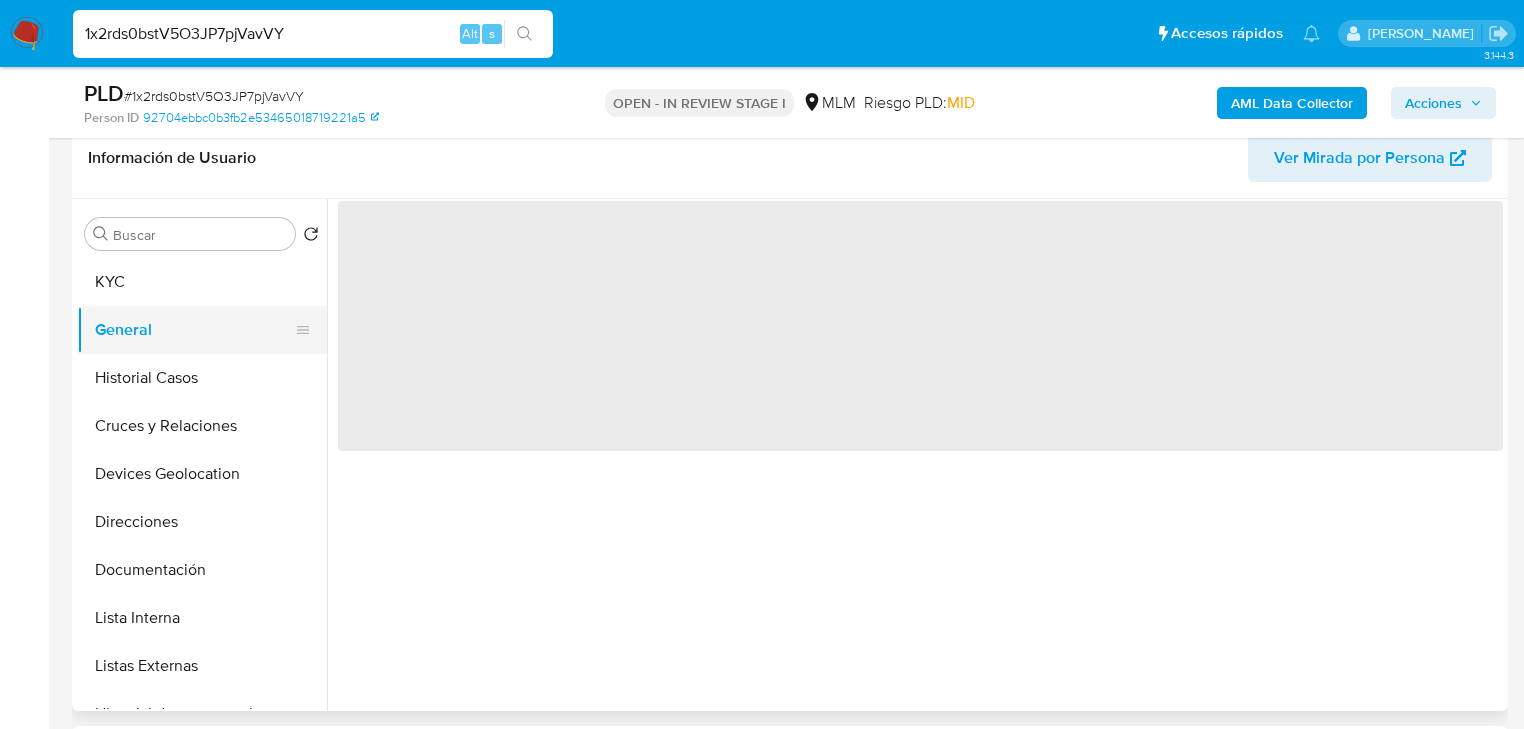 scroll, scrollTop: 0, scrollLeft: 0, axis: both 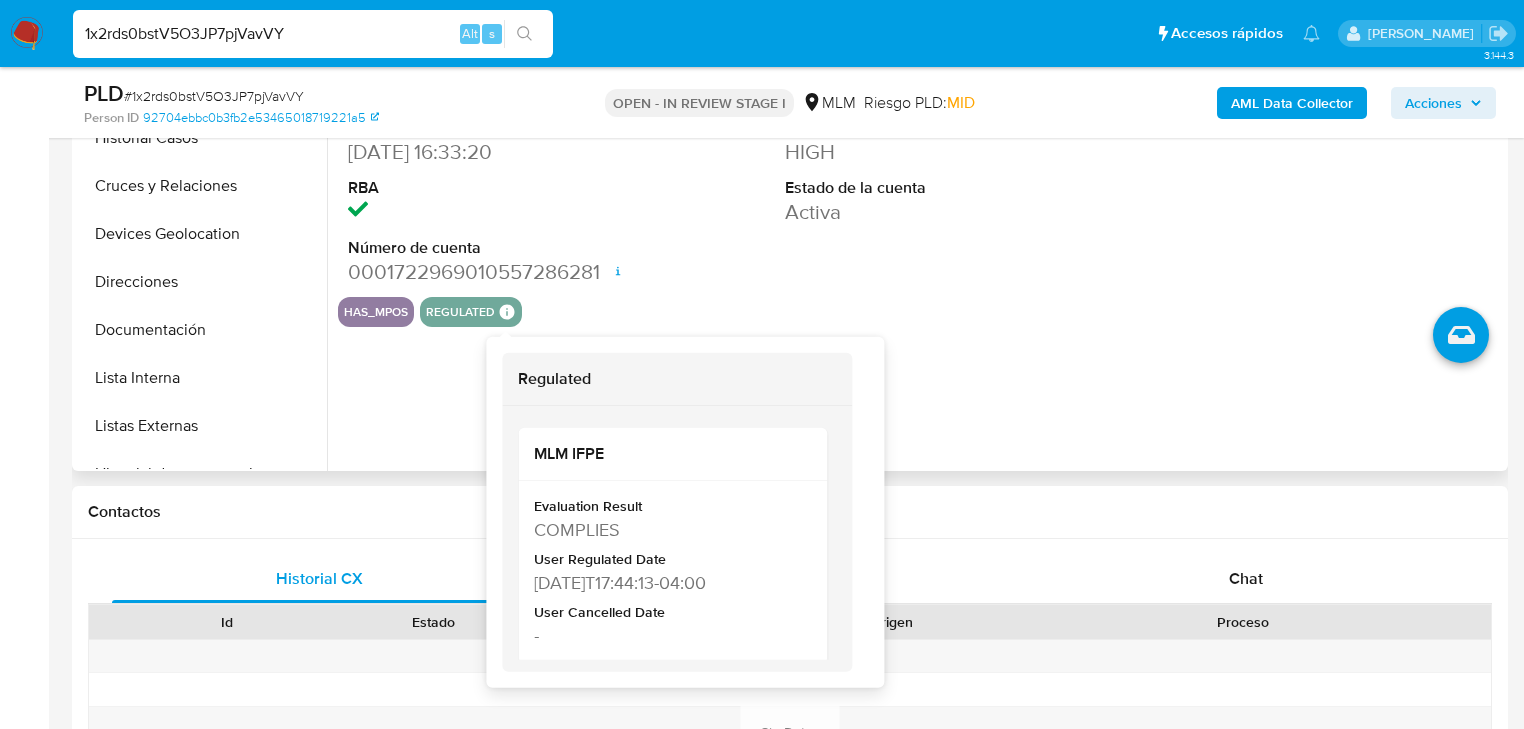 type 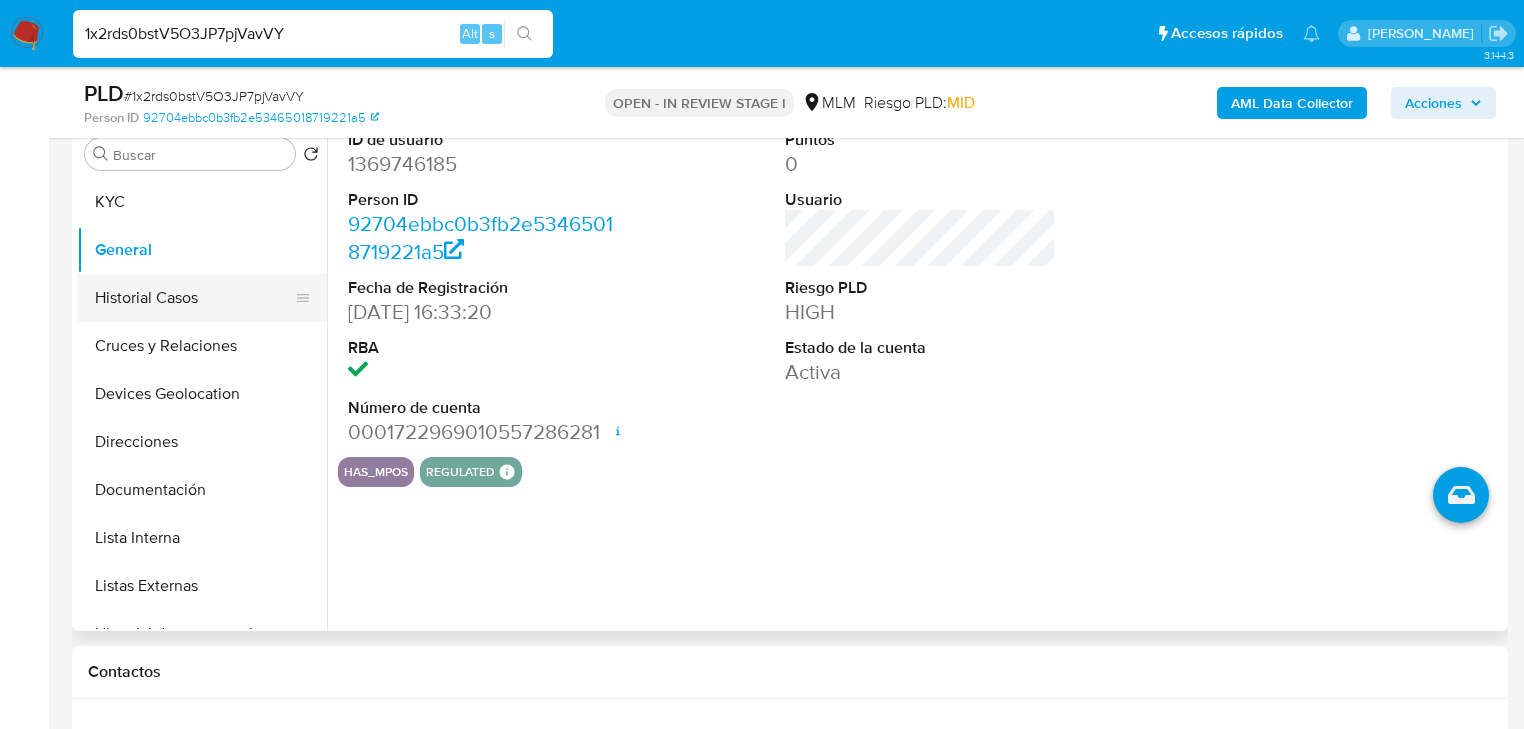 click on "Historial Casos" at bounding box center [194, 298] 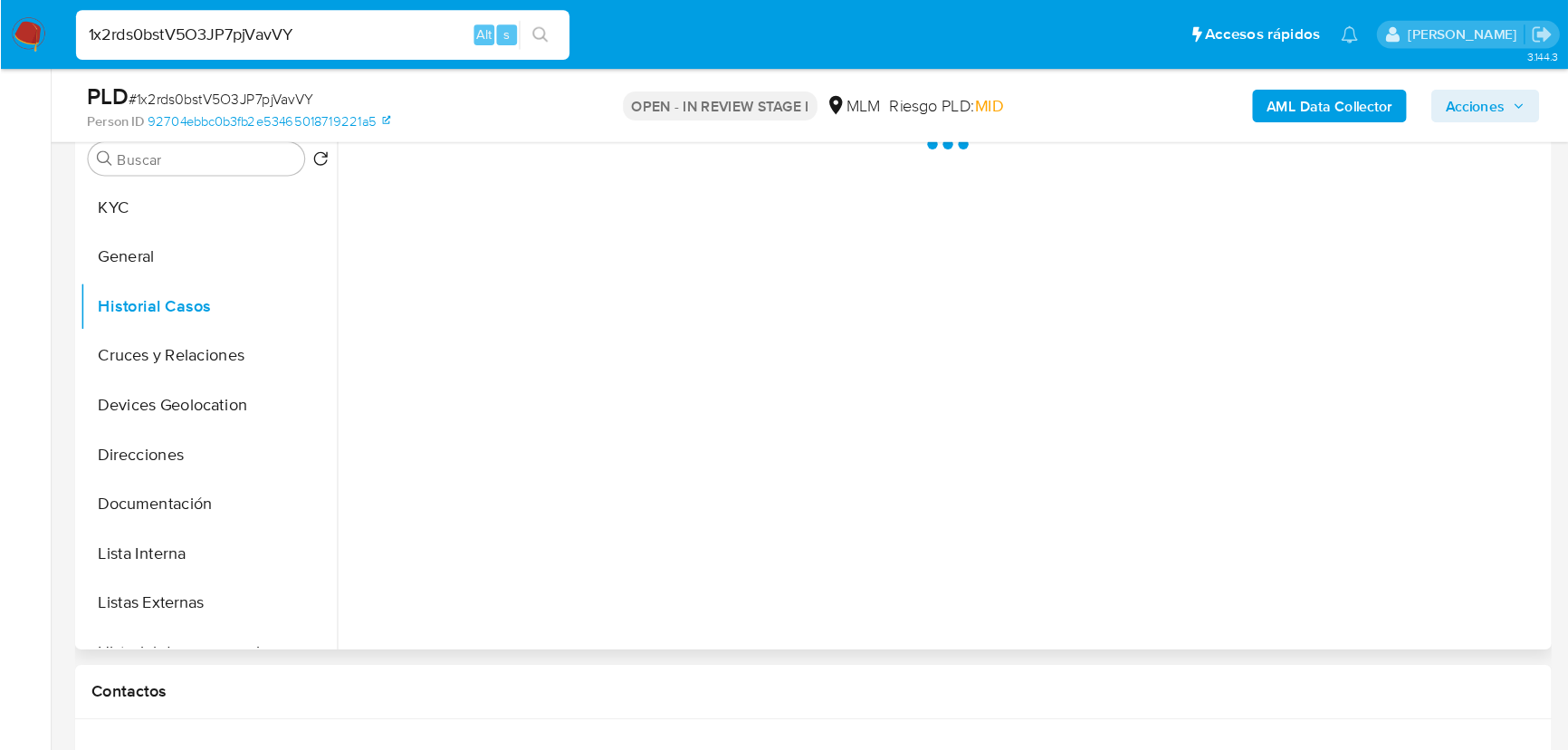scroll, scrollTop: 290, scrollLeft: 0, axis: vertical 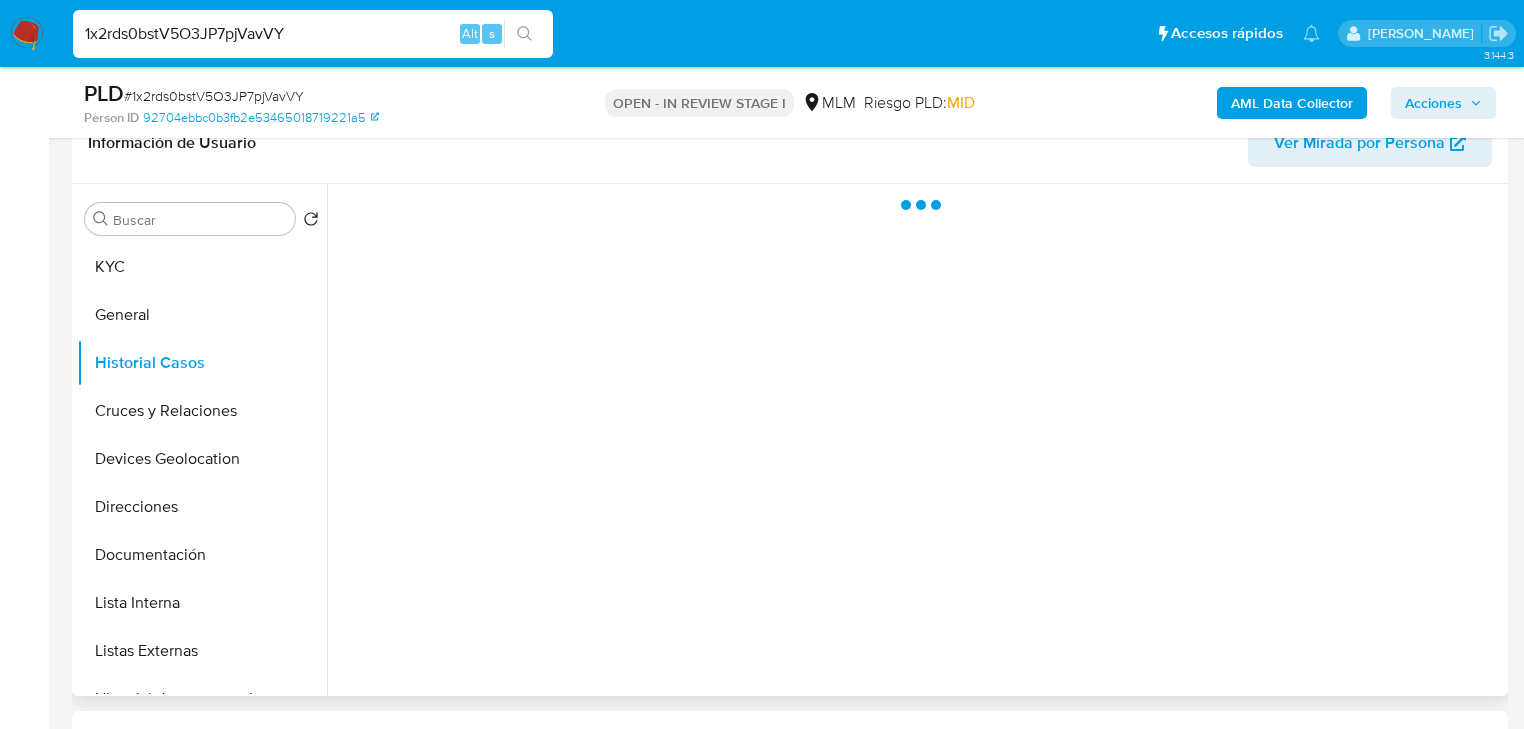 type 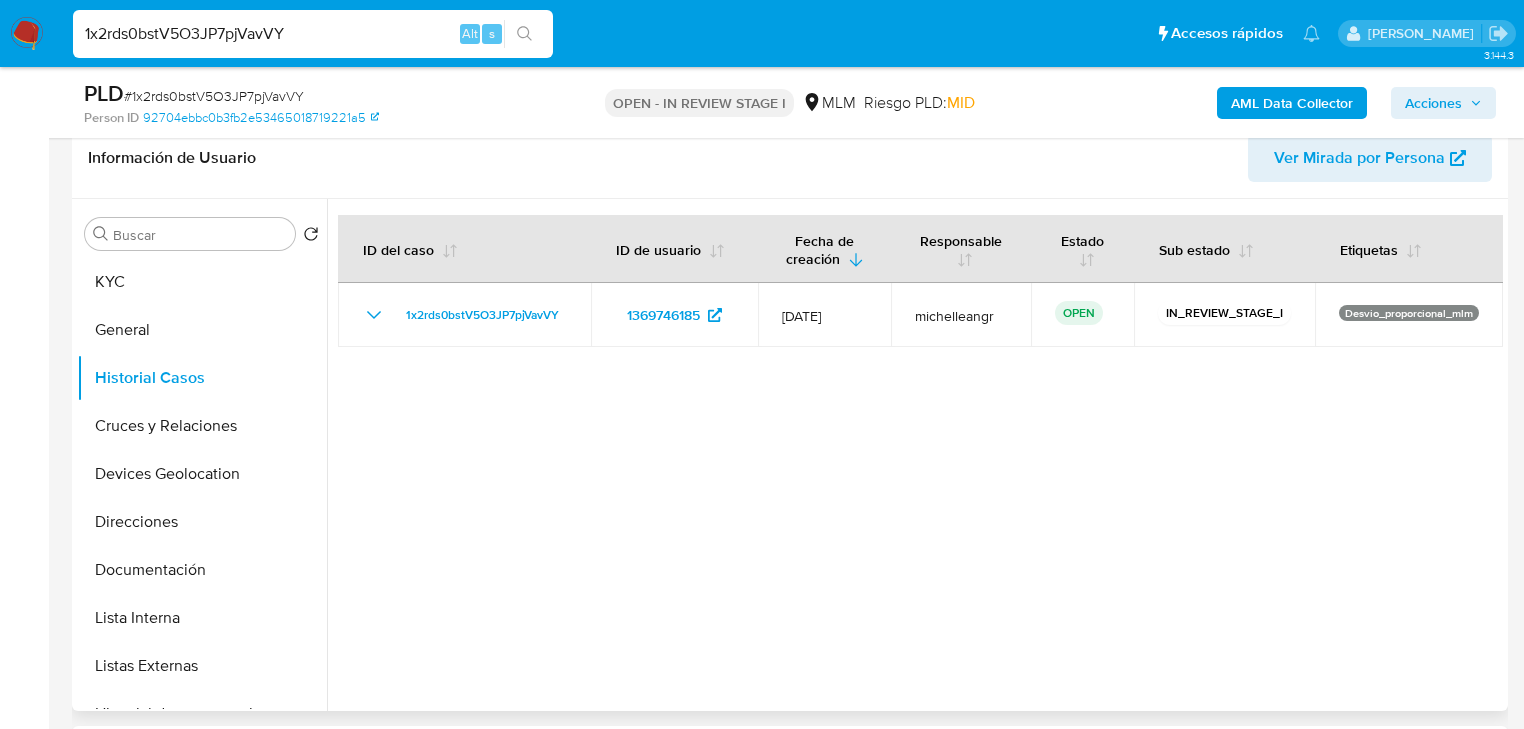 drag, startPoint x: 211, startPoint y: 437, endPoint x: 441, endPoint y: 467, distance: 231.94827 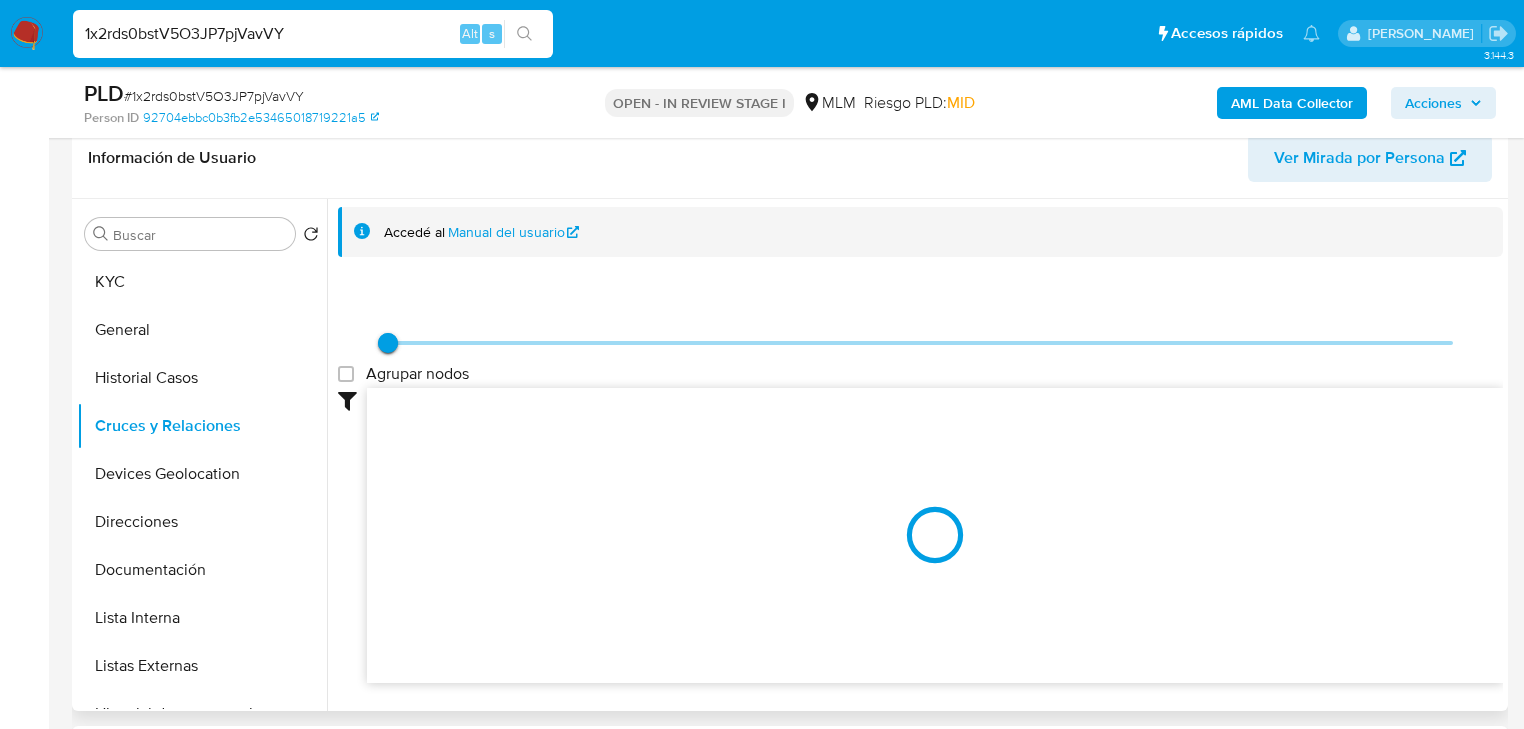 type 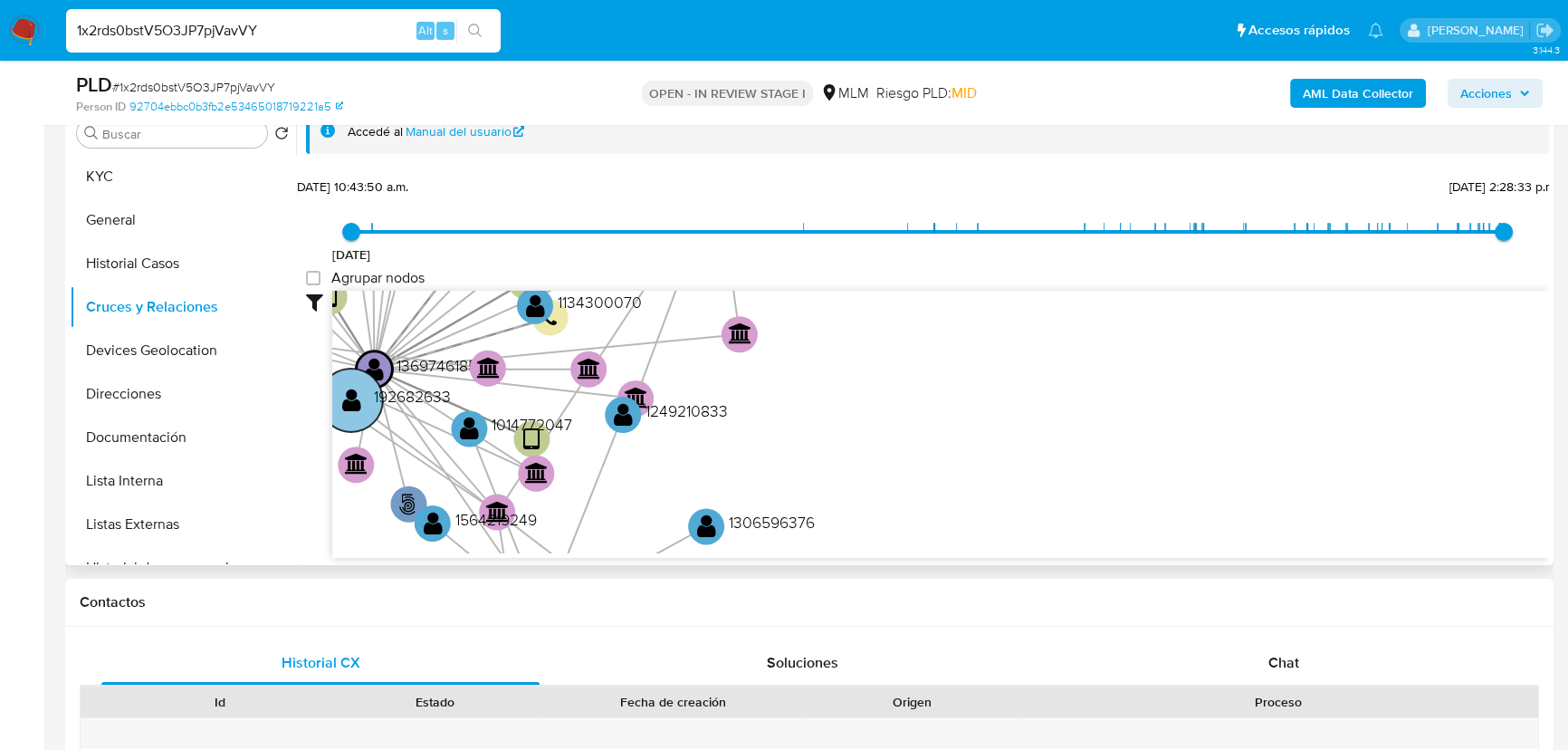 scroll, scrollTop: 371, scrollLeft: 0, axis: vertical 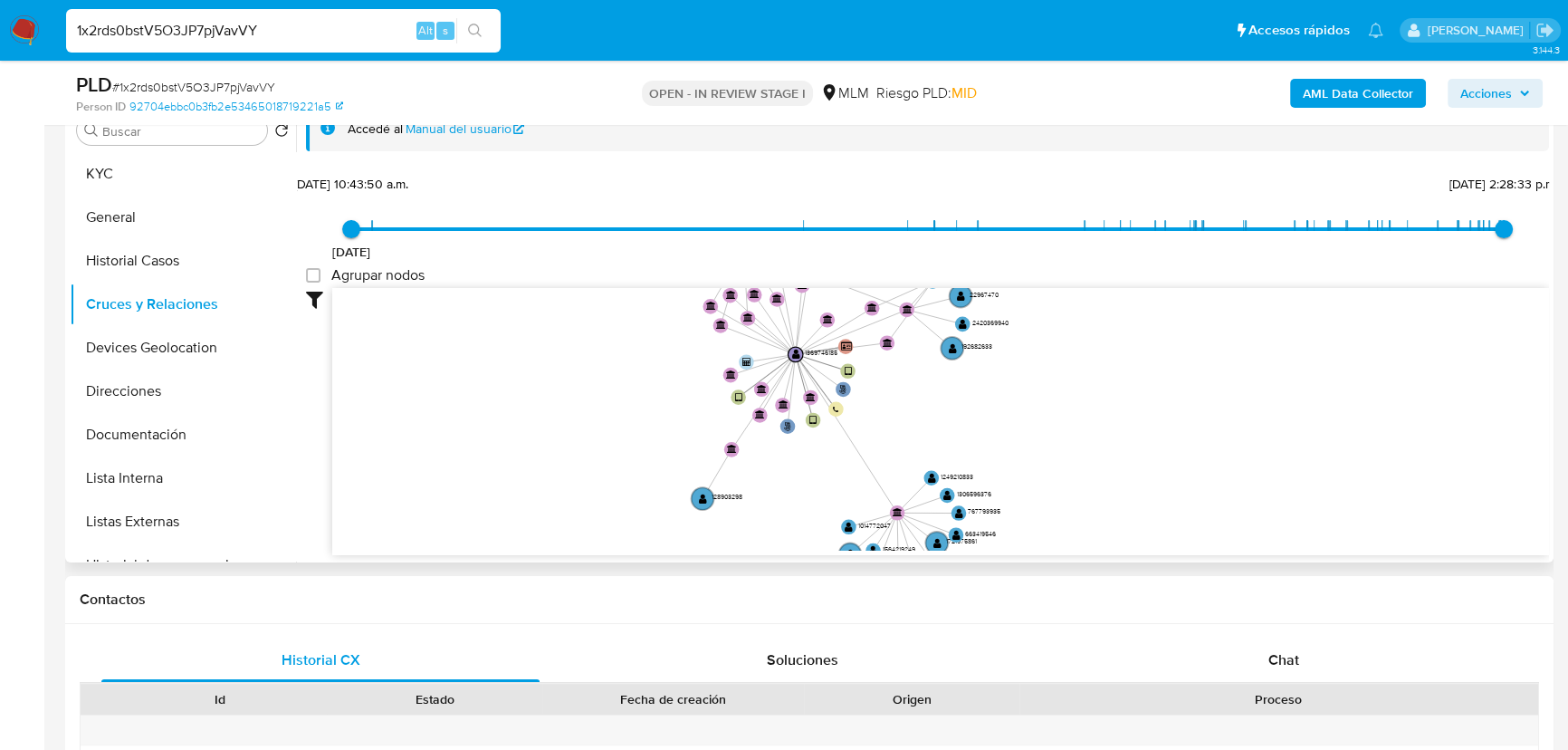 drag, startPoint x: 832, startPoint y: 425, endPoint x: 819, endPoint y: 488, distance: 64.32729 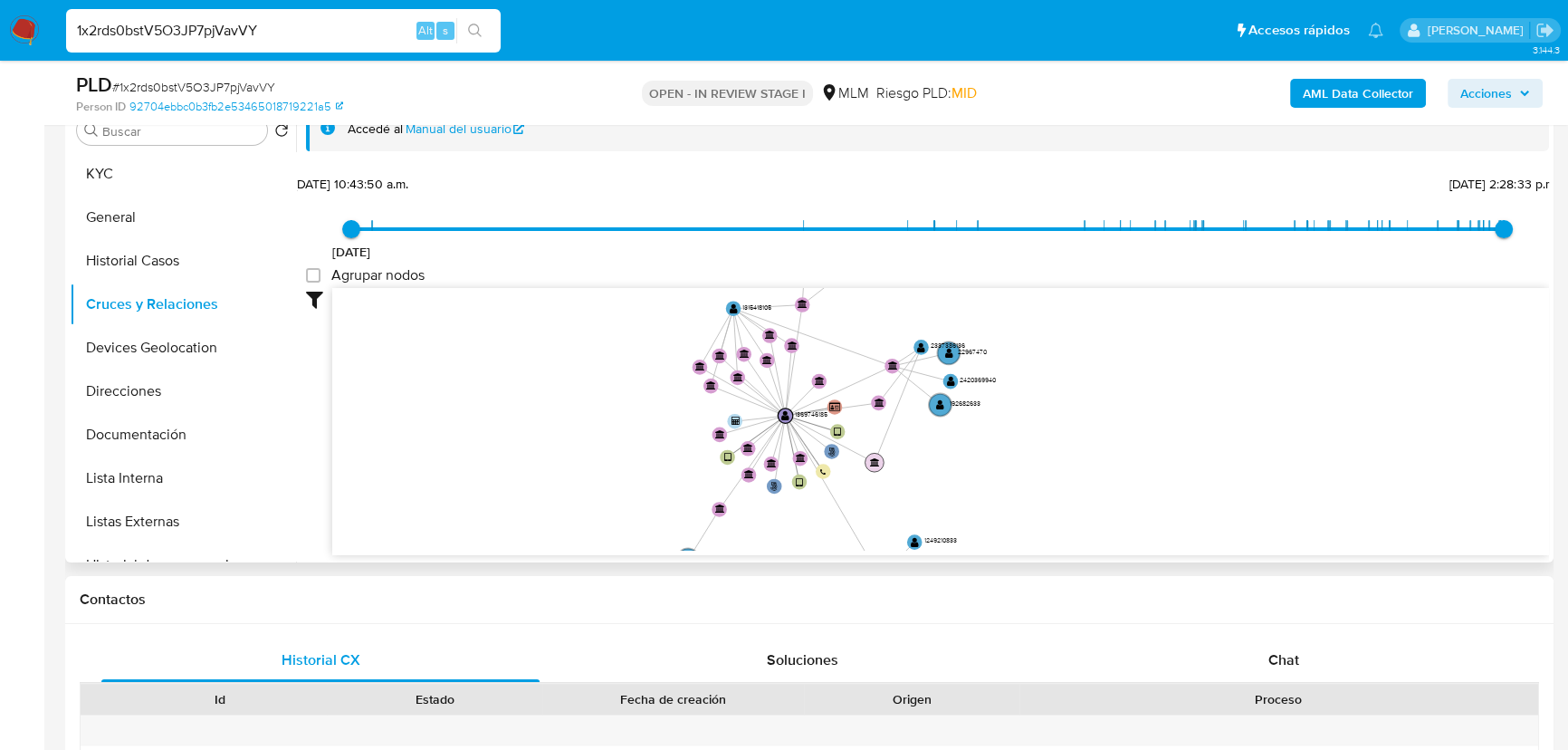 drag, startPoint x: 874, startPoint y: 463, endPoint x: 872, endPoint y: 507, distance: 44.0454 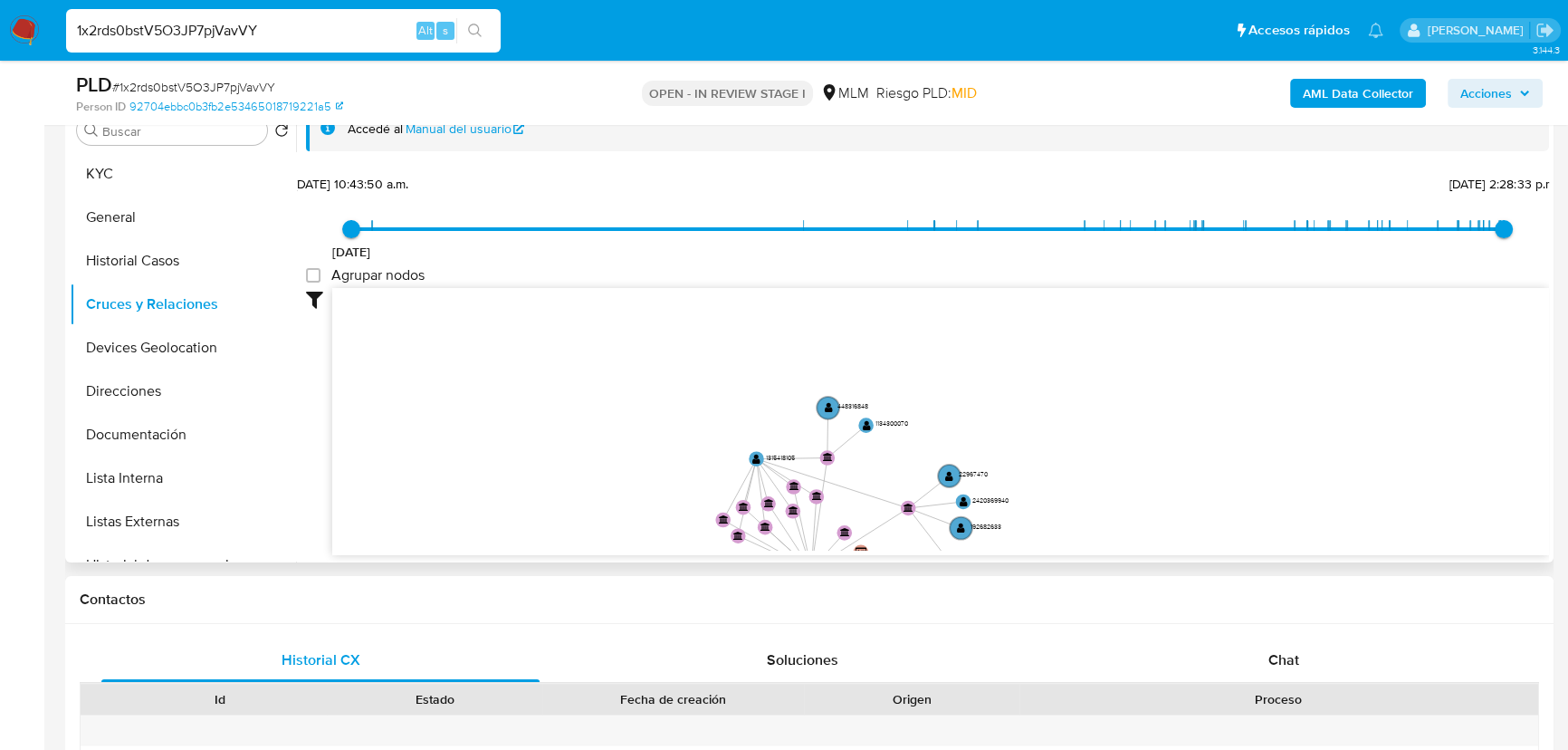 drag, startPoint x: 834, startPoint y: 316, endPoint x: 843, endPoint y: 394, distance: 78.517514 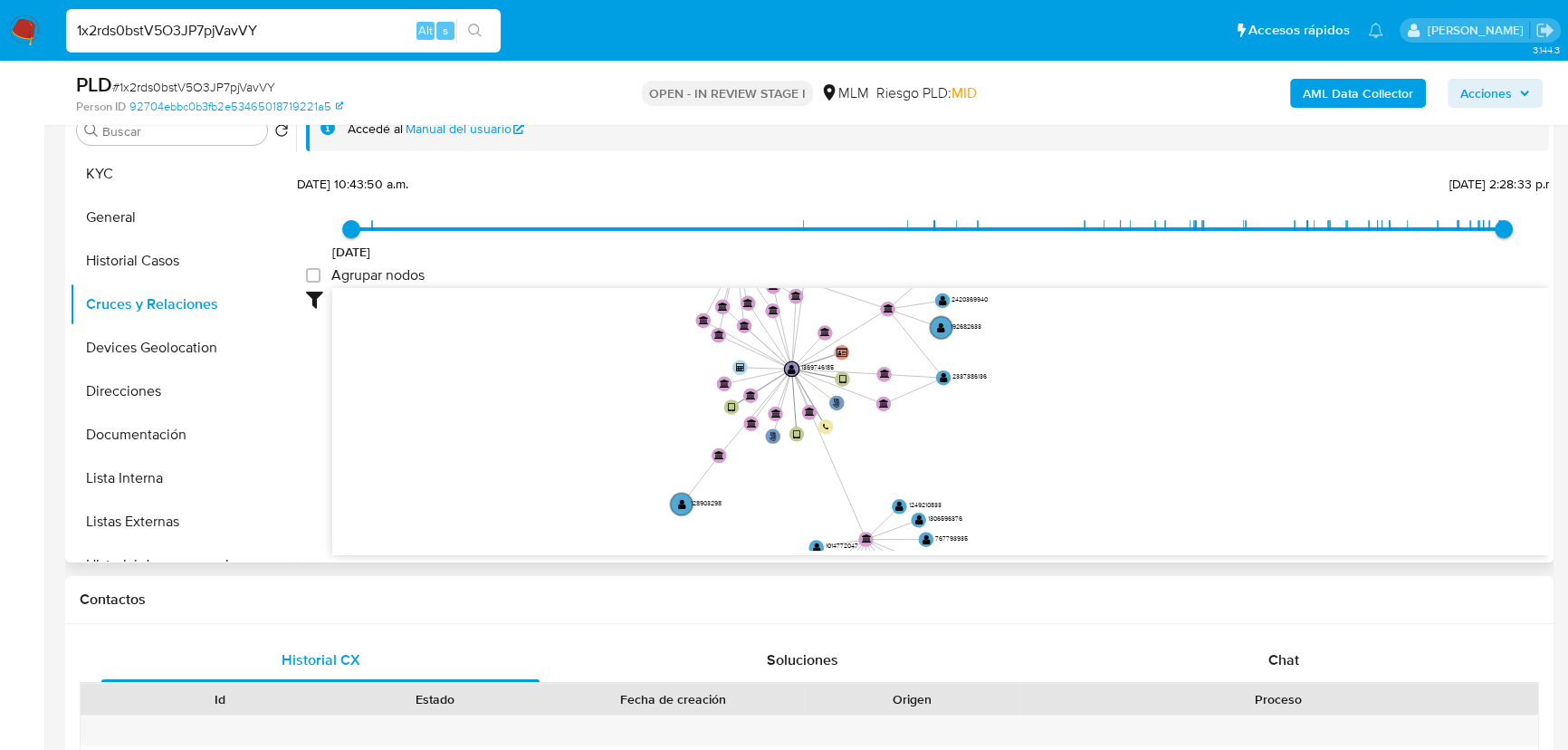 drag, startPoint x: 876, startPoint y: 409, endPoint x: 895, endPoint y: 379, distance: 35.510562 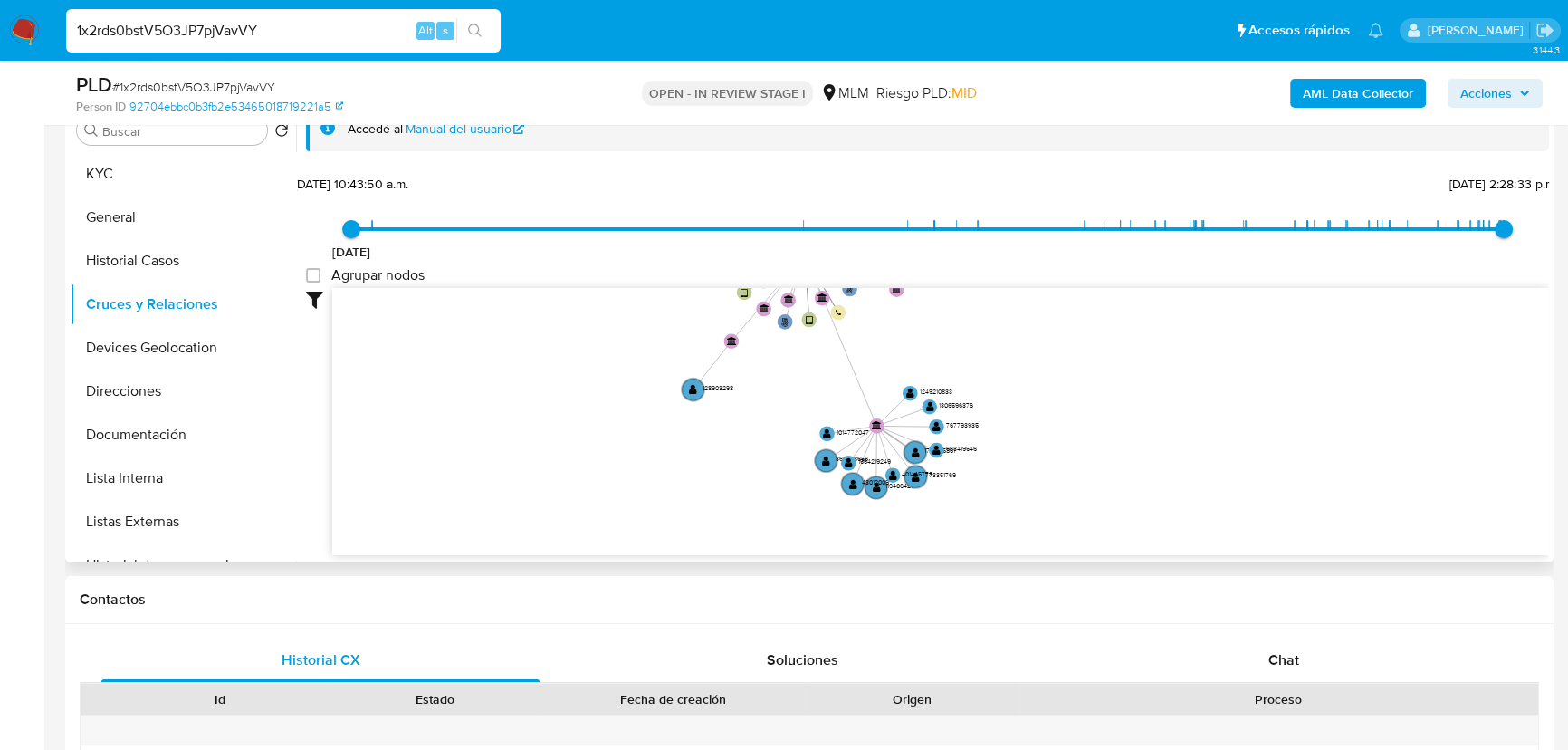 click 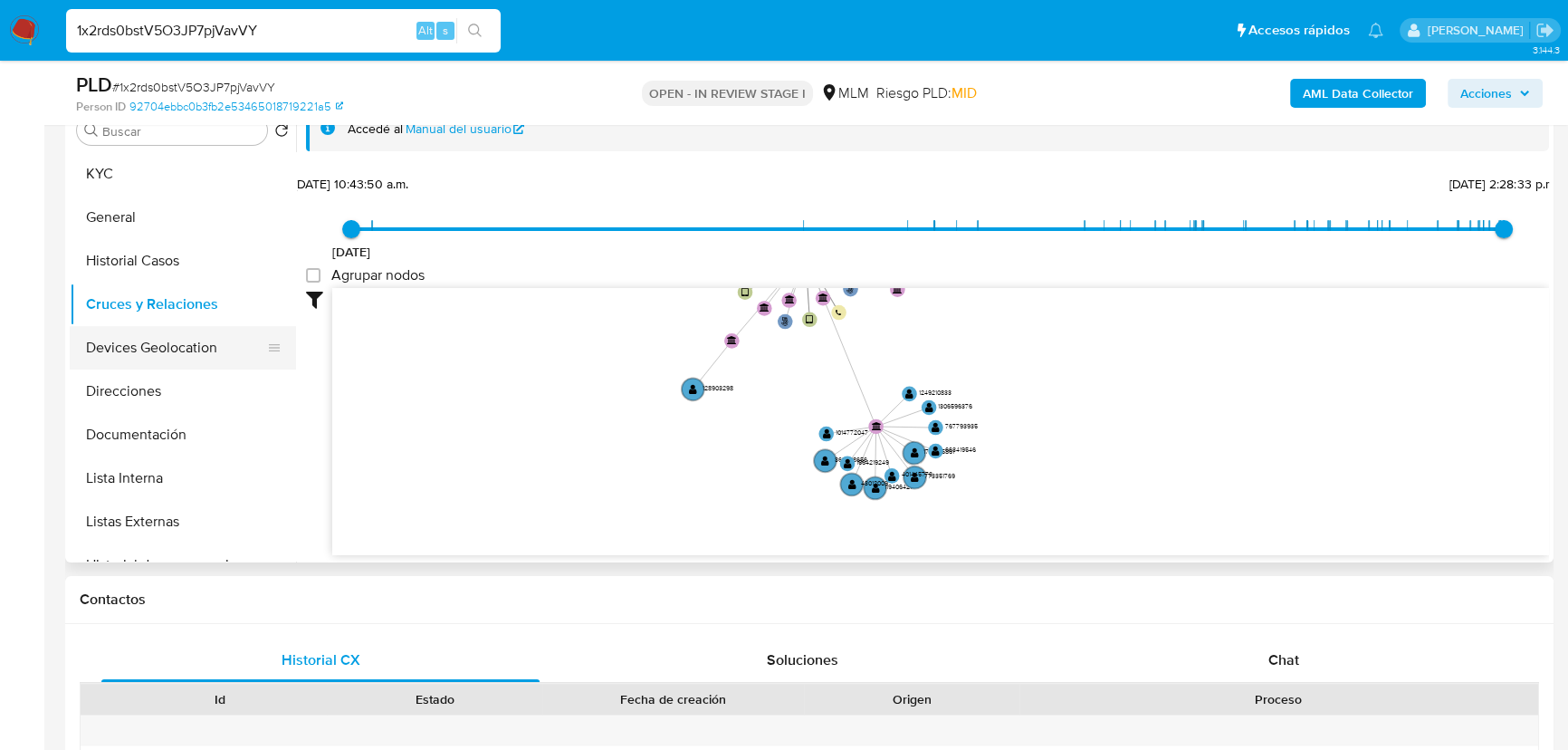 click on "Devices Geolocation" at bounding box center (176, 348) 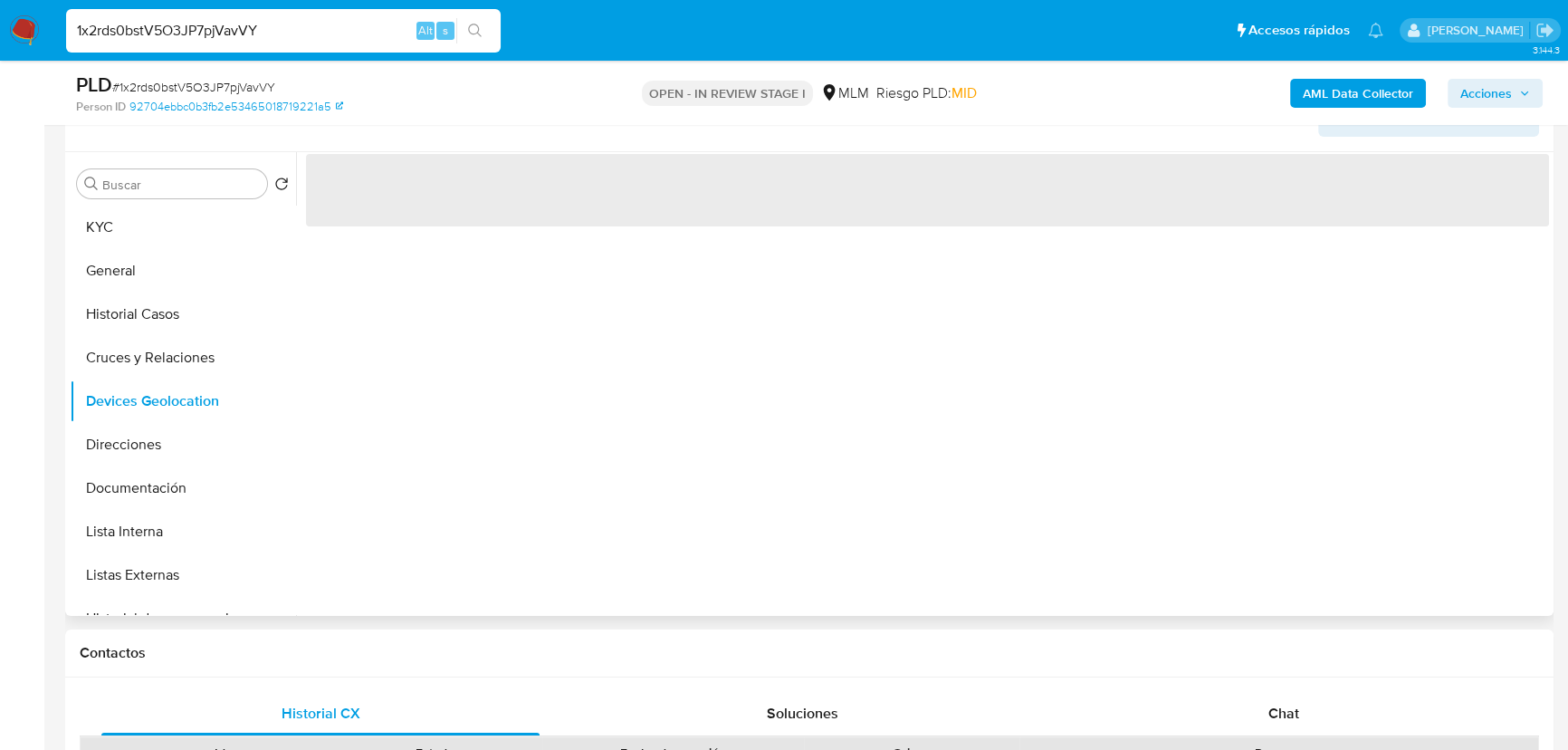 scroll, scrollTop: 290, scrollLeft: 0, axis: vertical 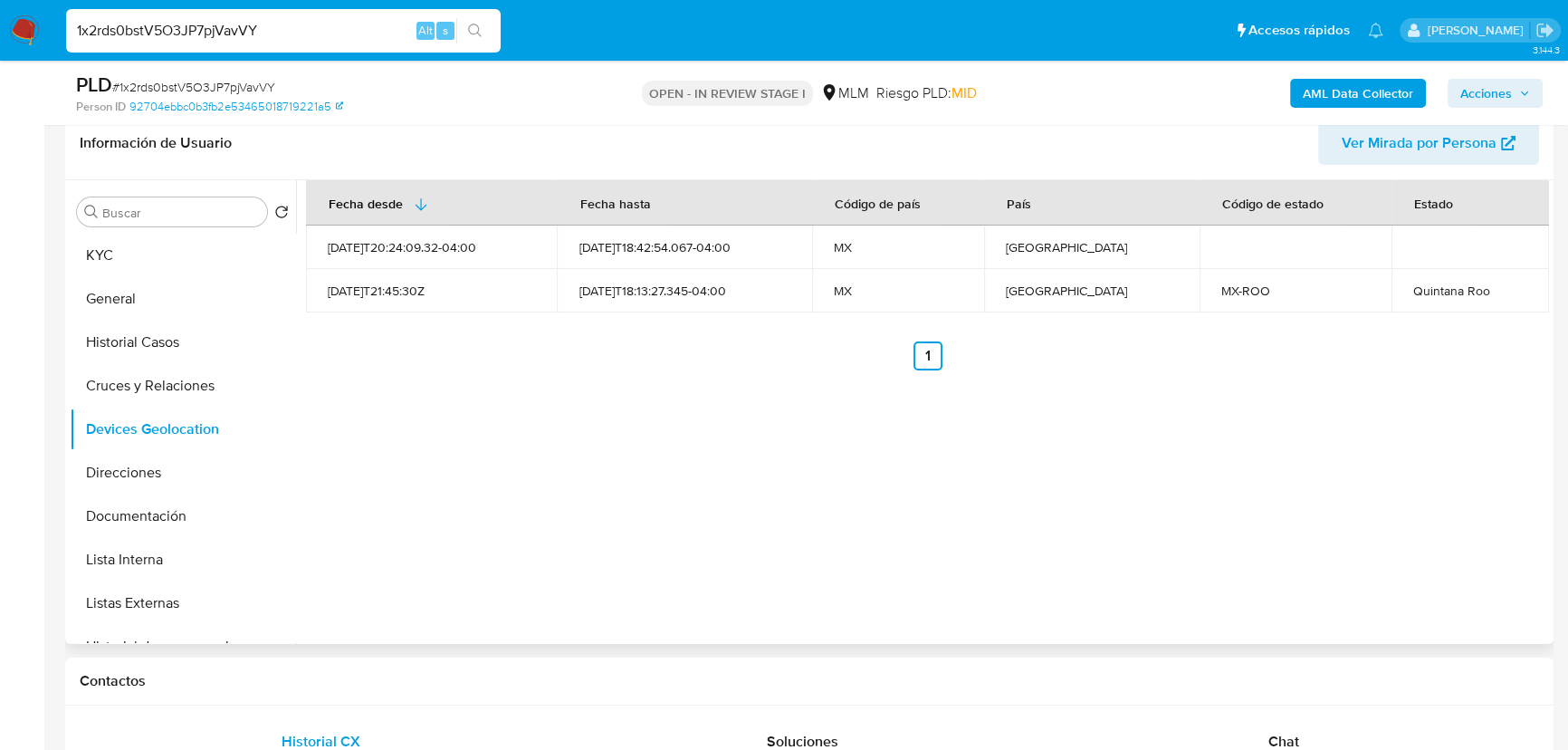 type 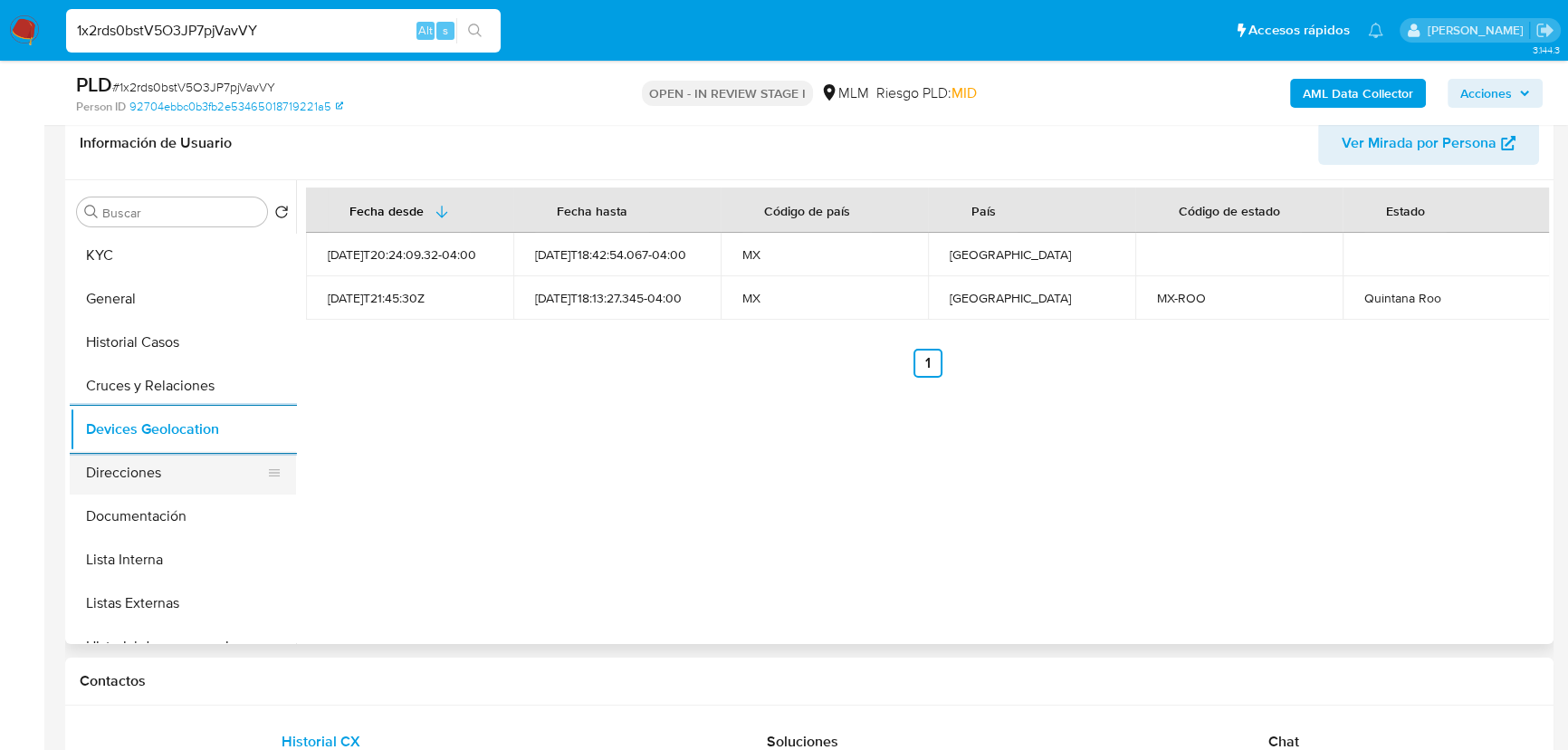 click on "Direcciones" at bounding box center [176, 473] 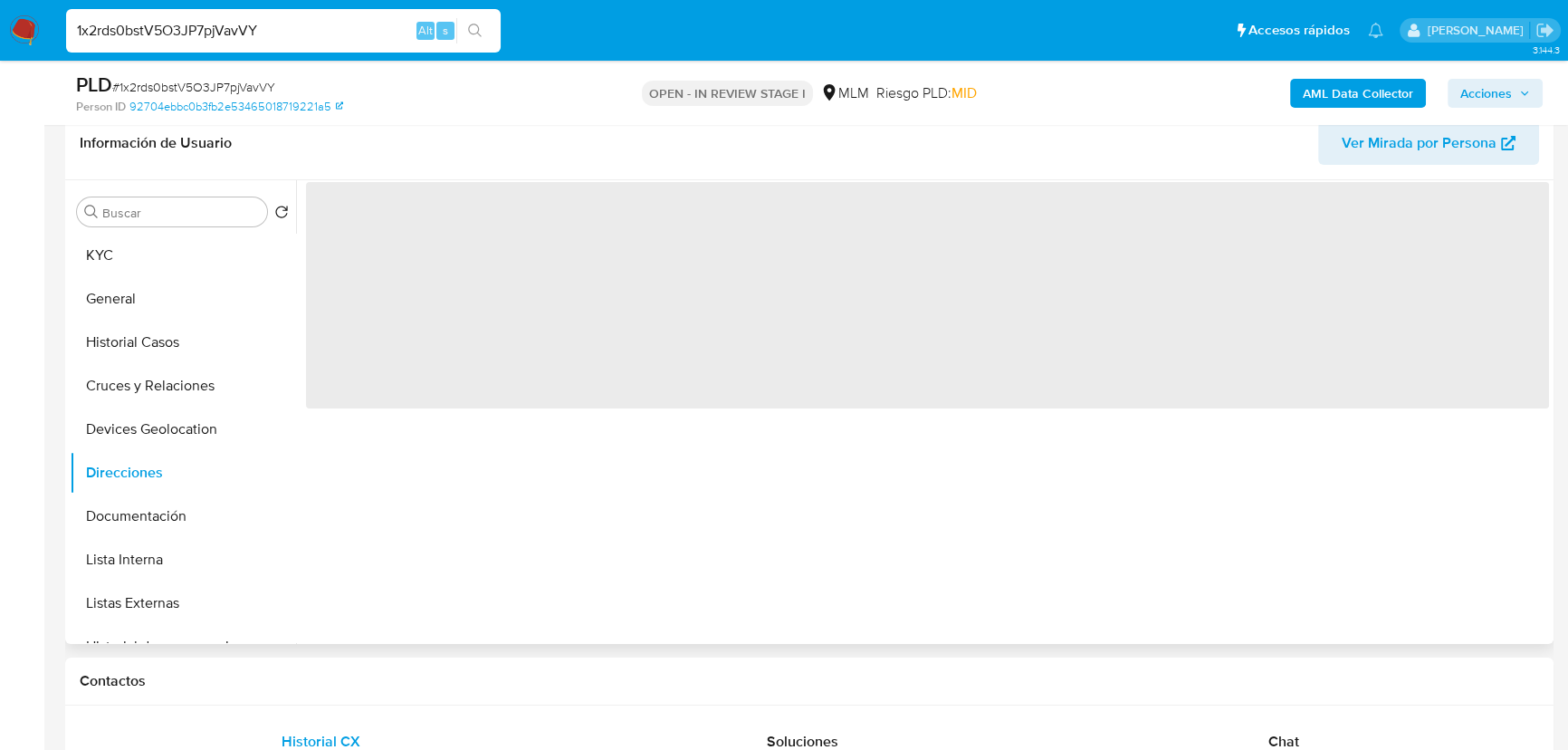 type 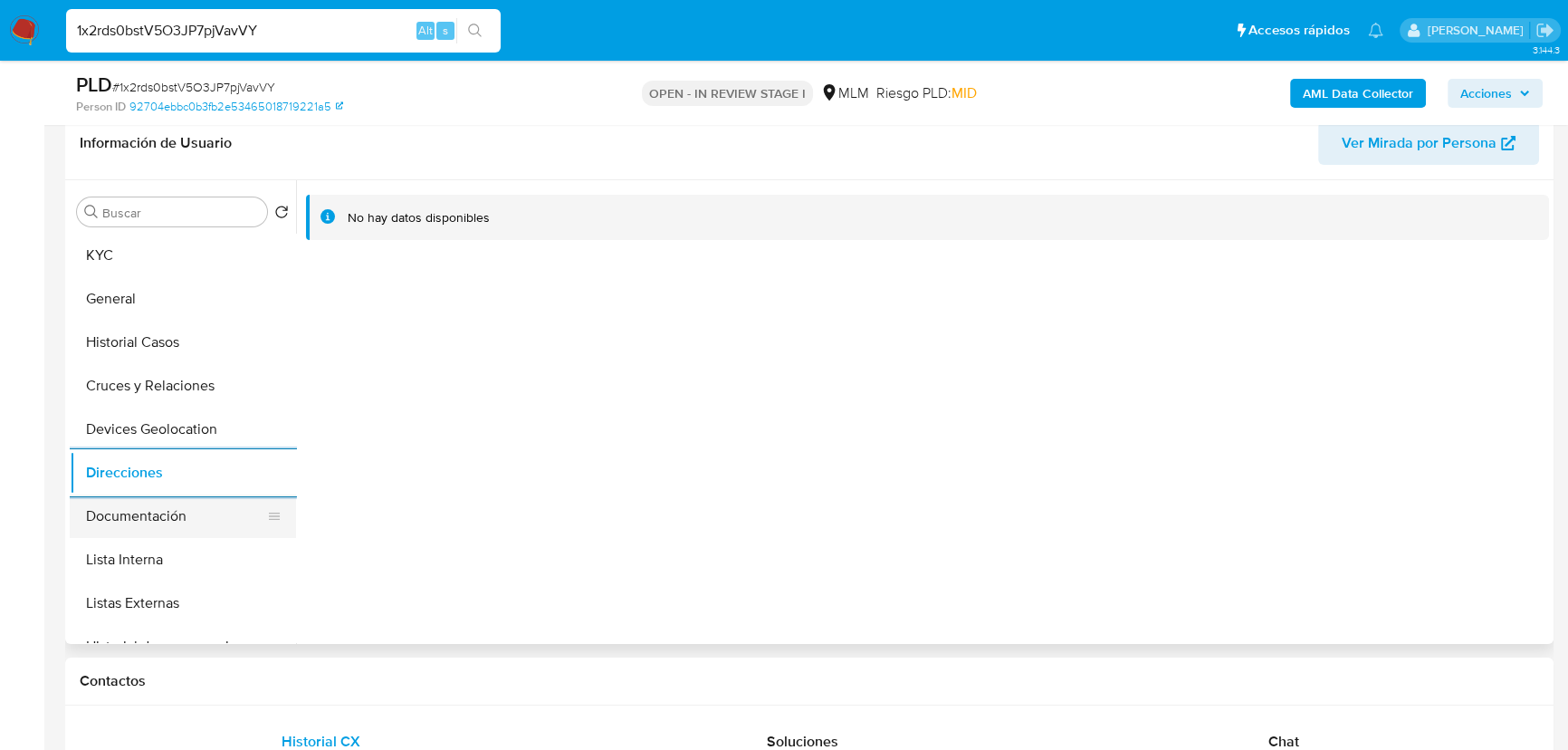 click on "Documentación" at bounding box center [176, 516] 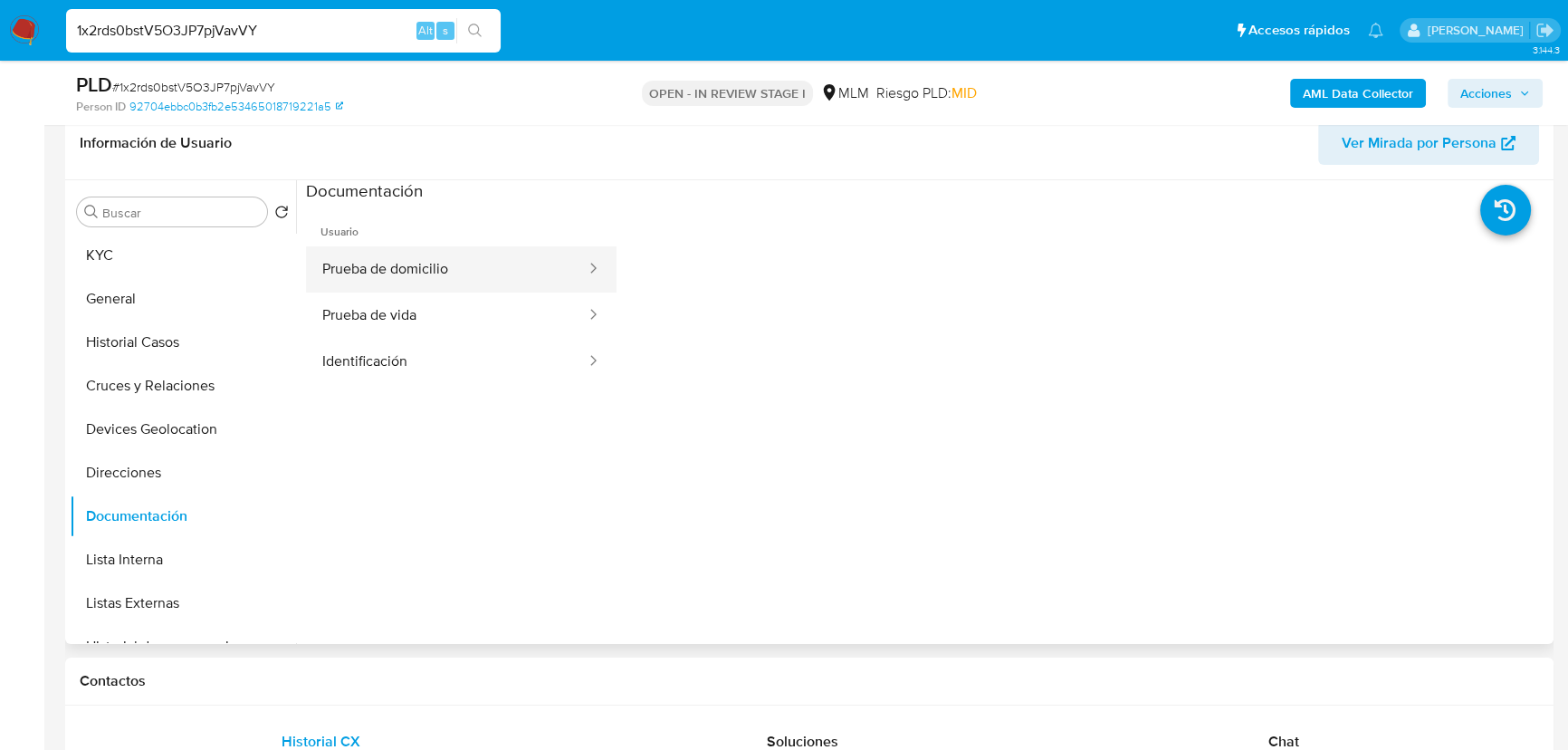 drag, startPoint x: 516, startPoint y: 265, endPoint x: 598, endPoint y: 274, distance: 82.49242 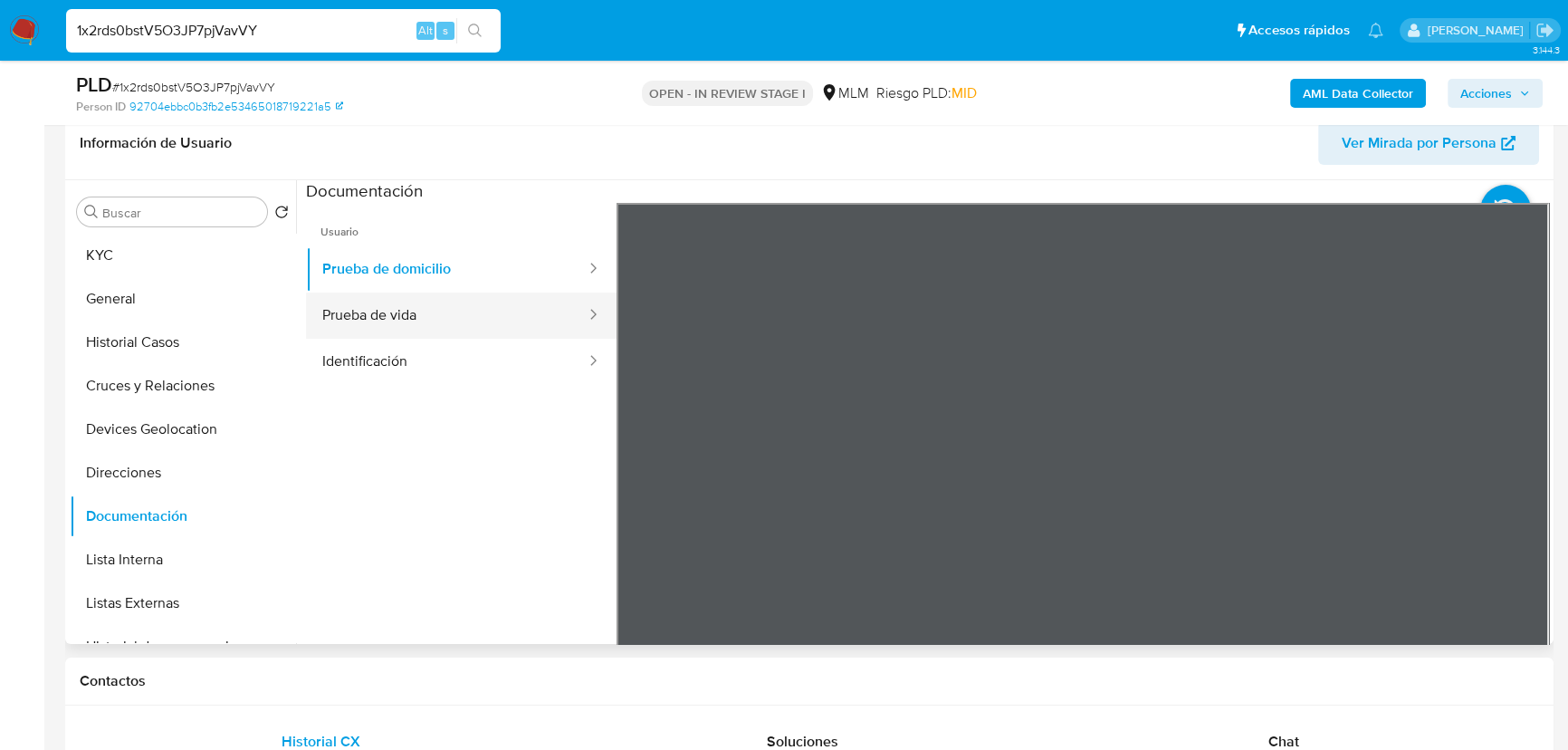 drag, startPoint x: 450, startPoint y: 303, endPoint x: 534, endPoint y: 303, distance: 84 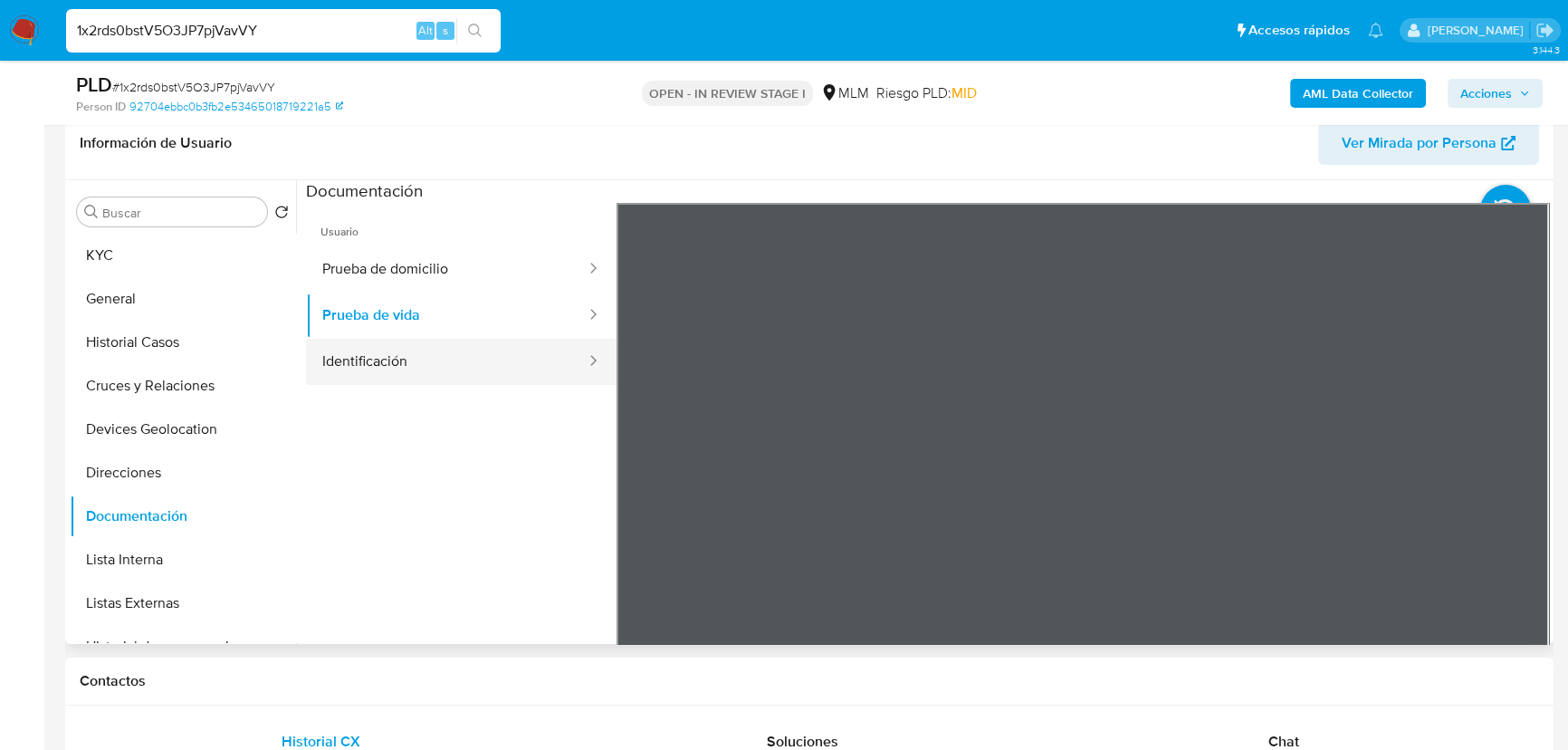drag, startPoint x: 456, startPoint y: 354, endPoint x: 598, endPoint y: 346, distance: 142.2252 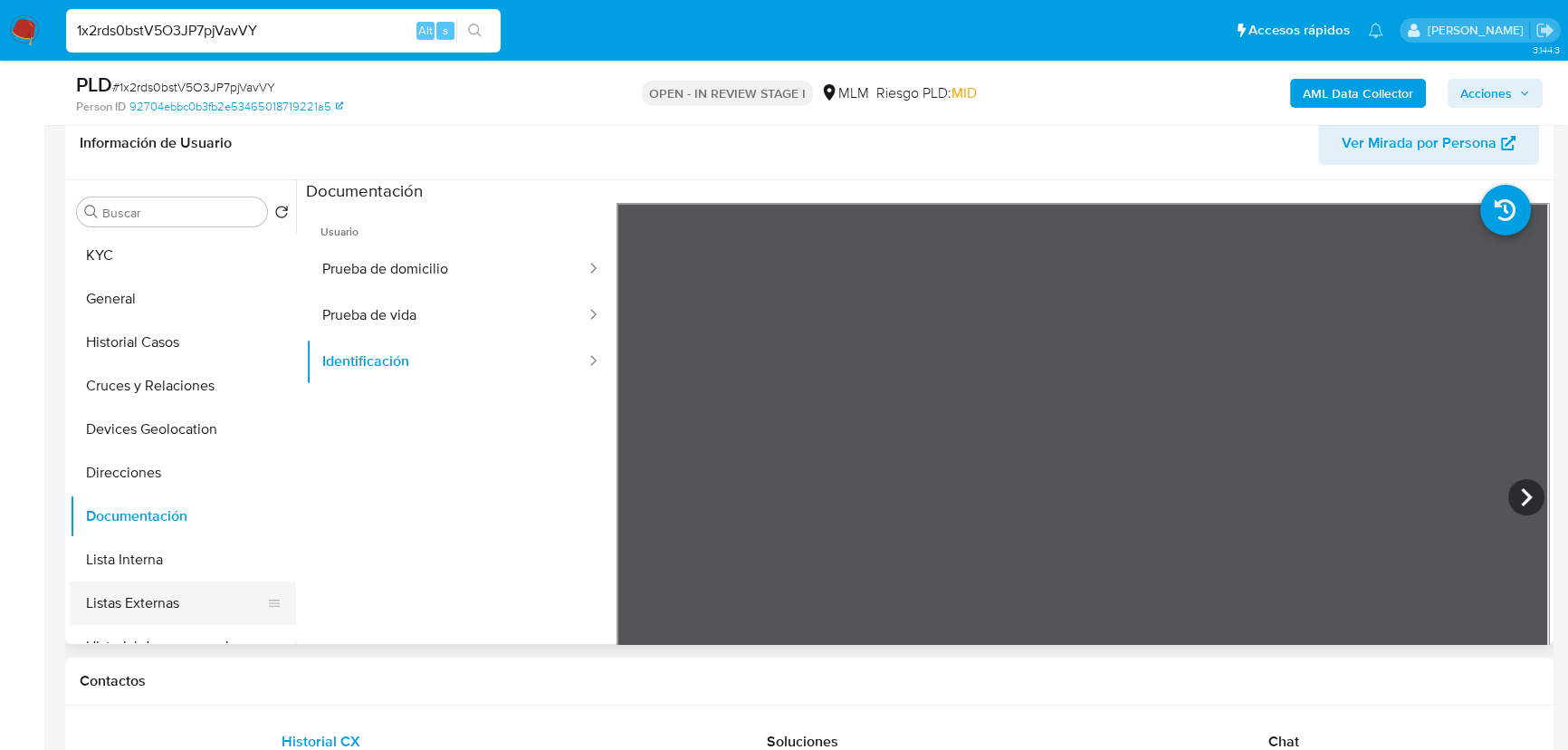 click on "Listas Externas" at bounding box center [176, 603] 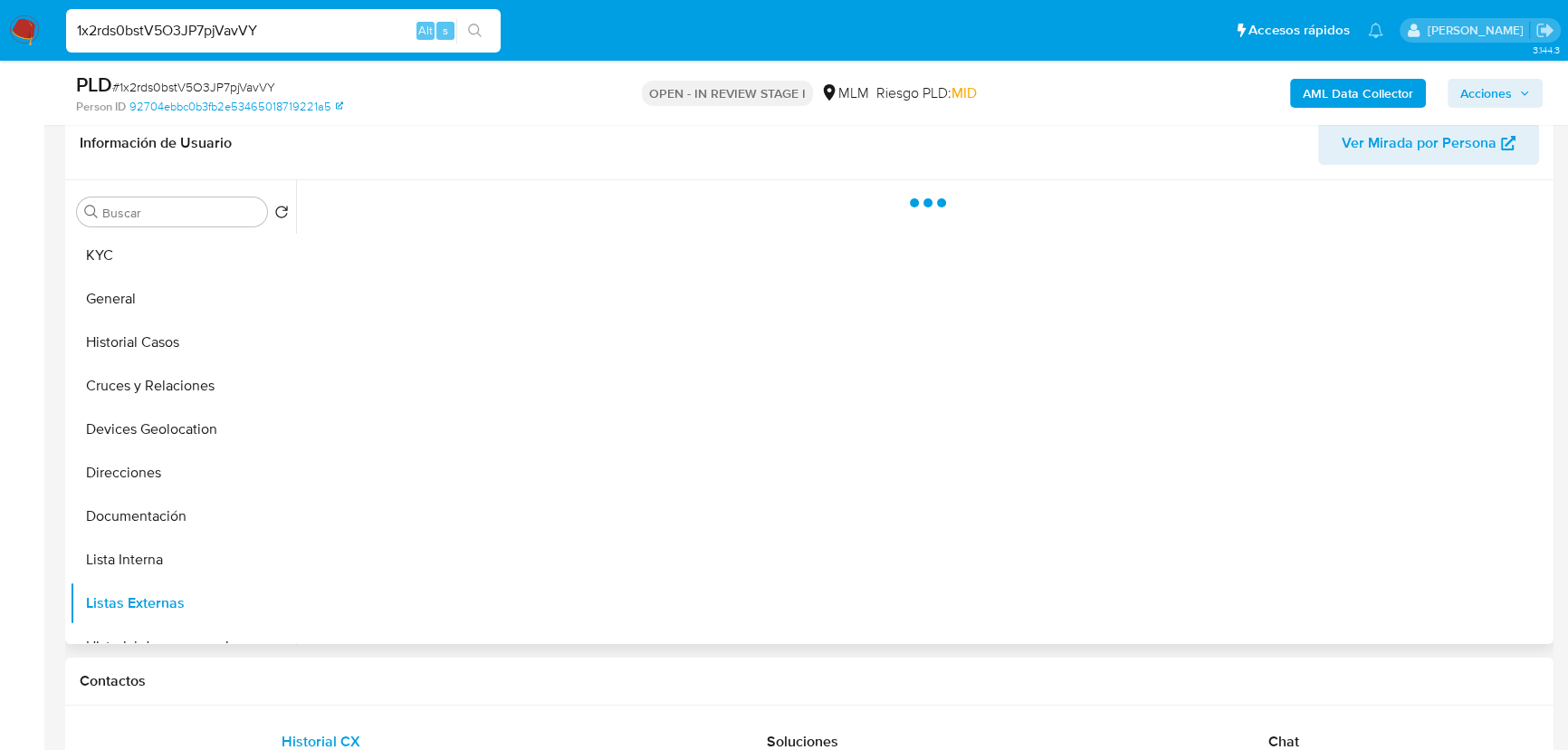type 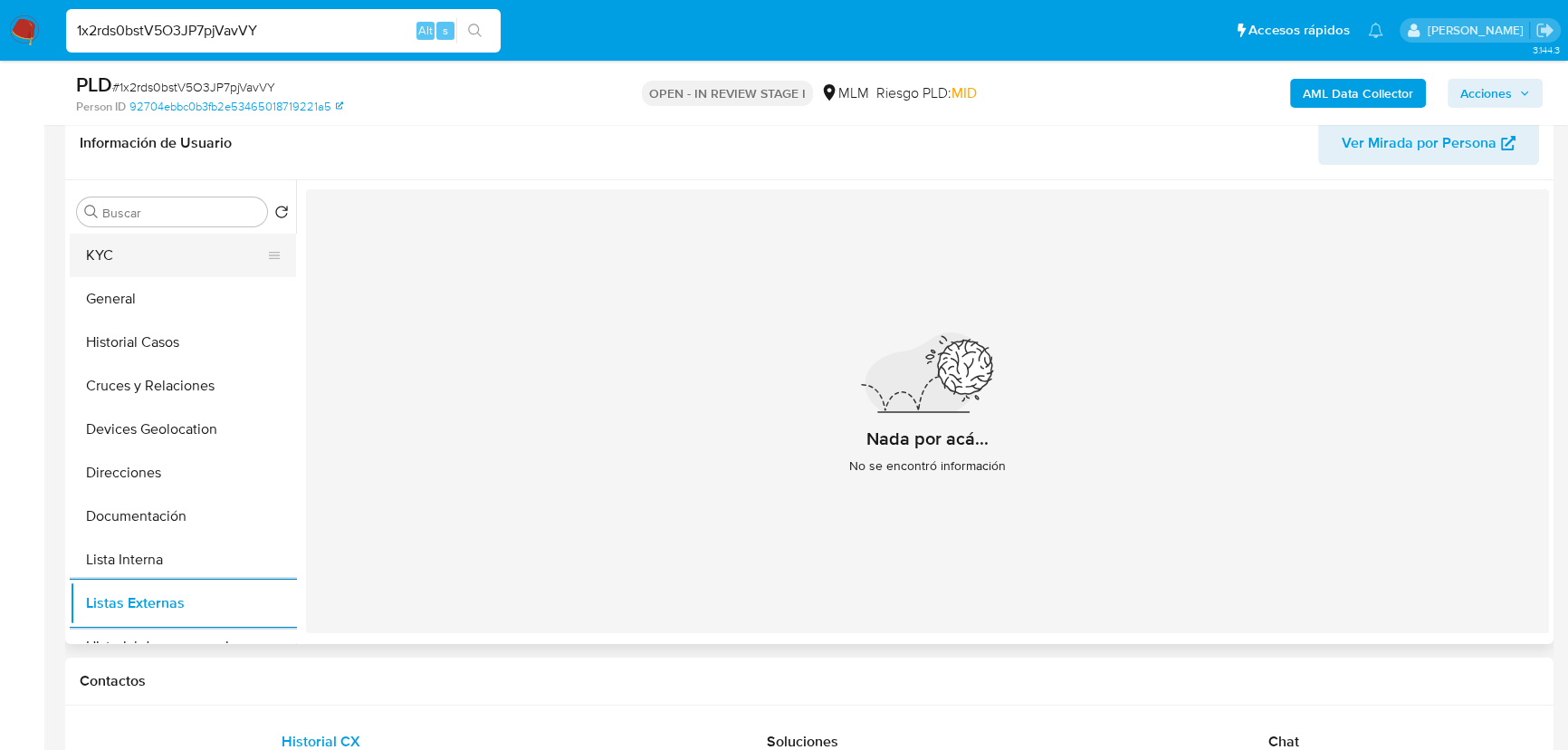 click on "KYC" at bounding box center (176, 255) 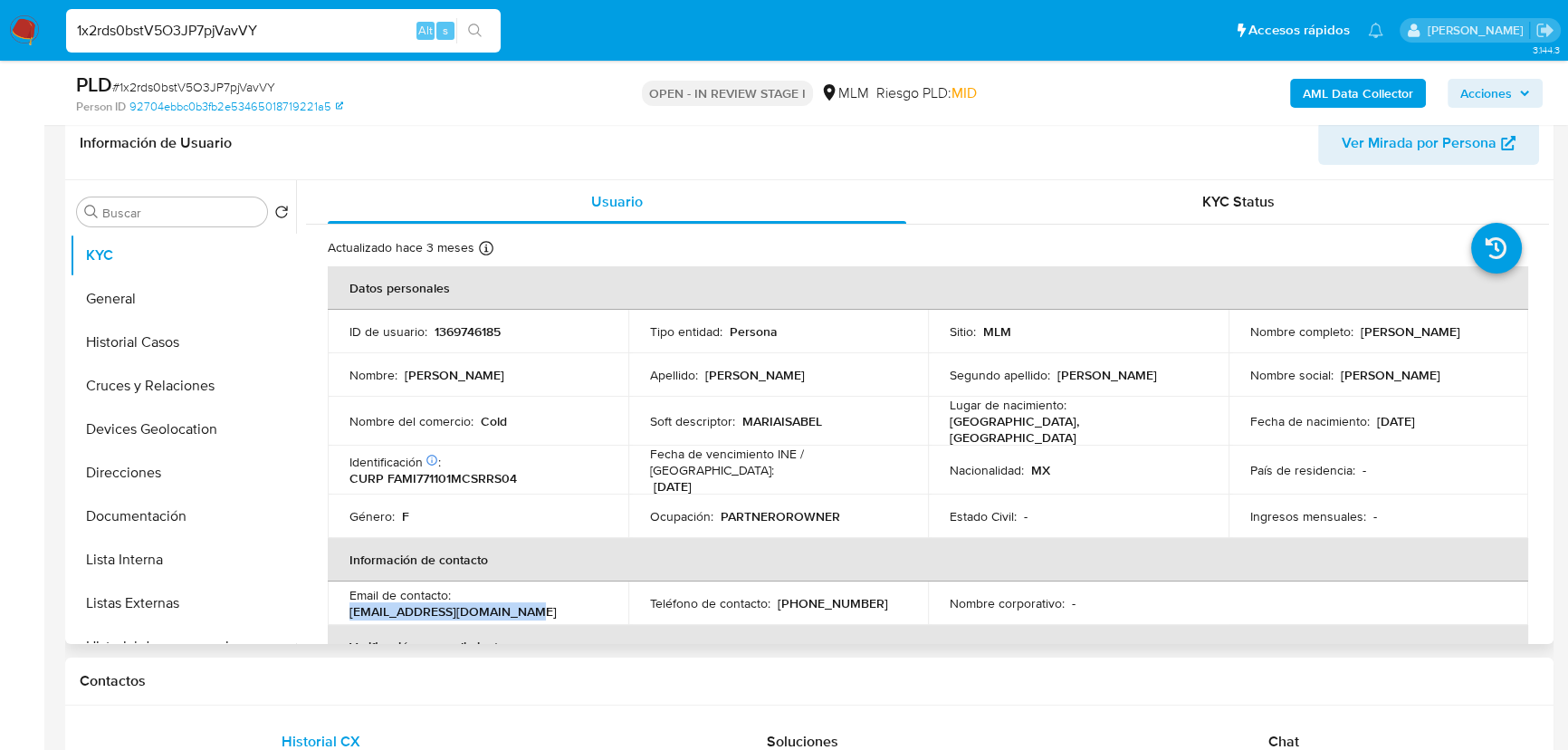 drag, startPoint x: 543, startPoint y: 600, endPoint x: 329, endPoint y: 601, distance: 214.0023 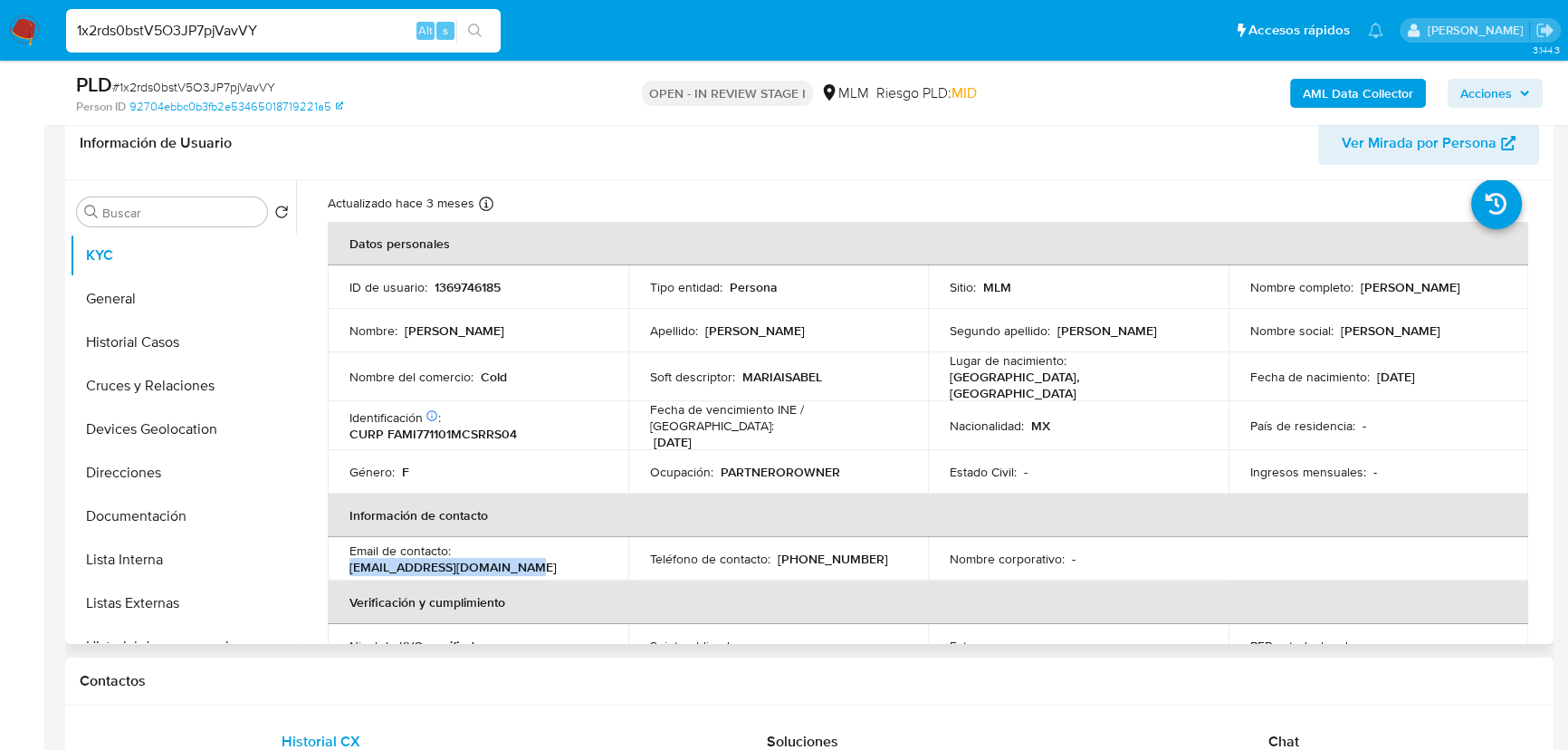 scroll, scrollTop: 82, scrollLeft: 0, axis: vertical 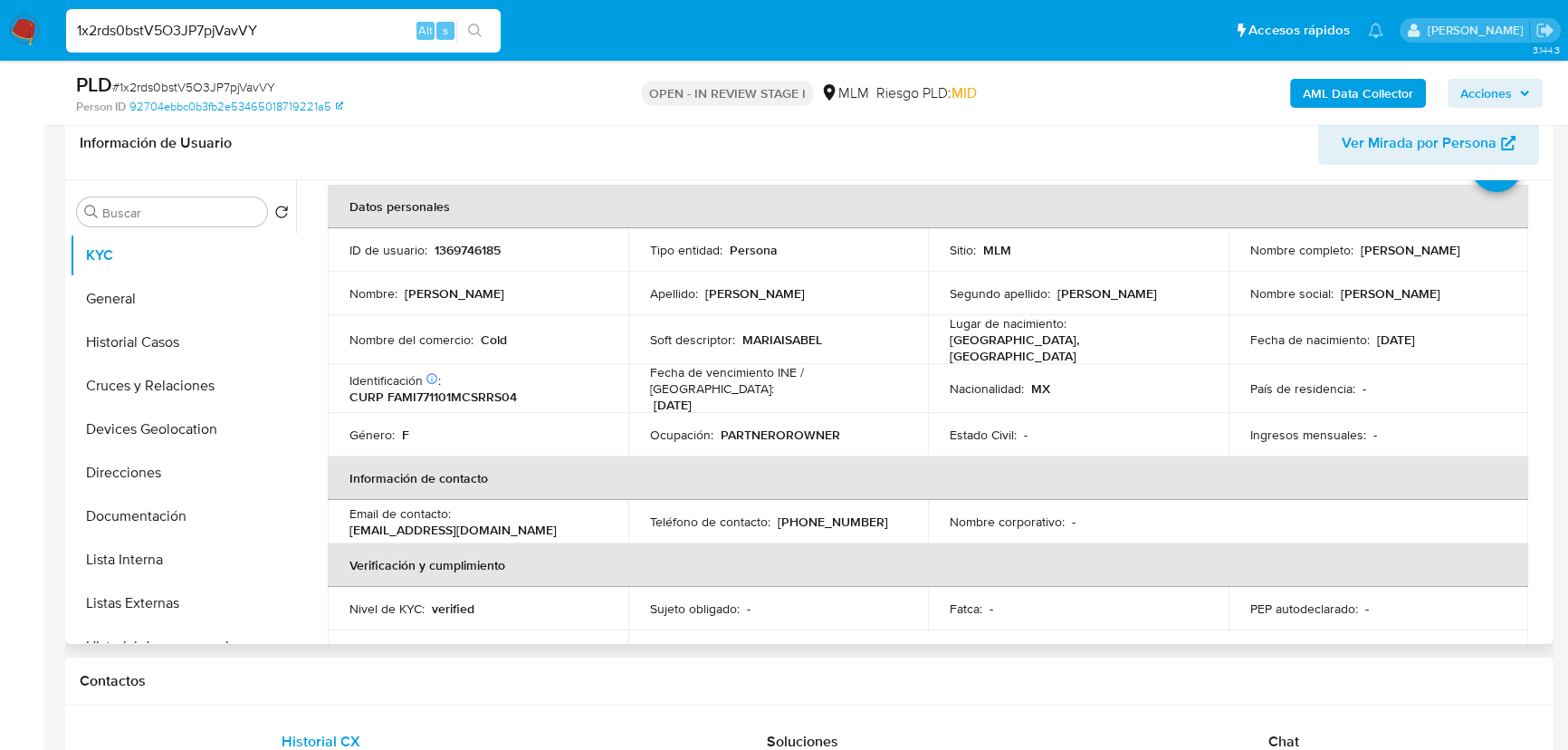 click on "(998) 4016612" at bounding box center (833, 522) 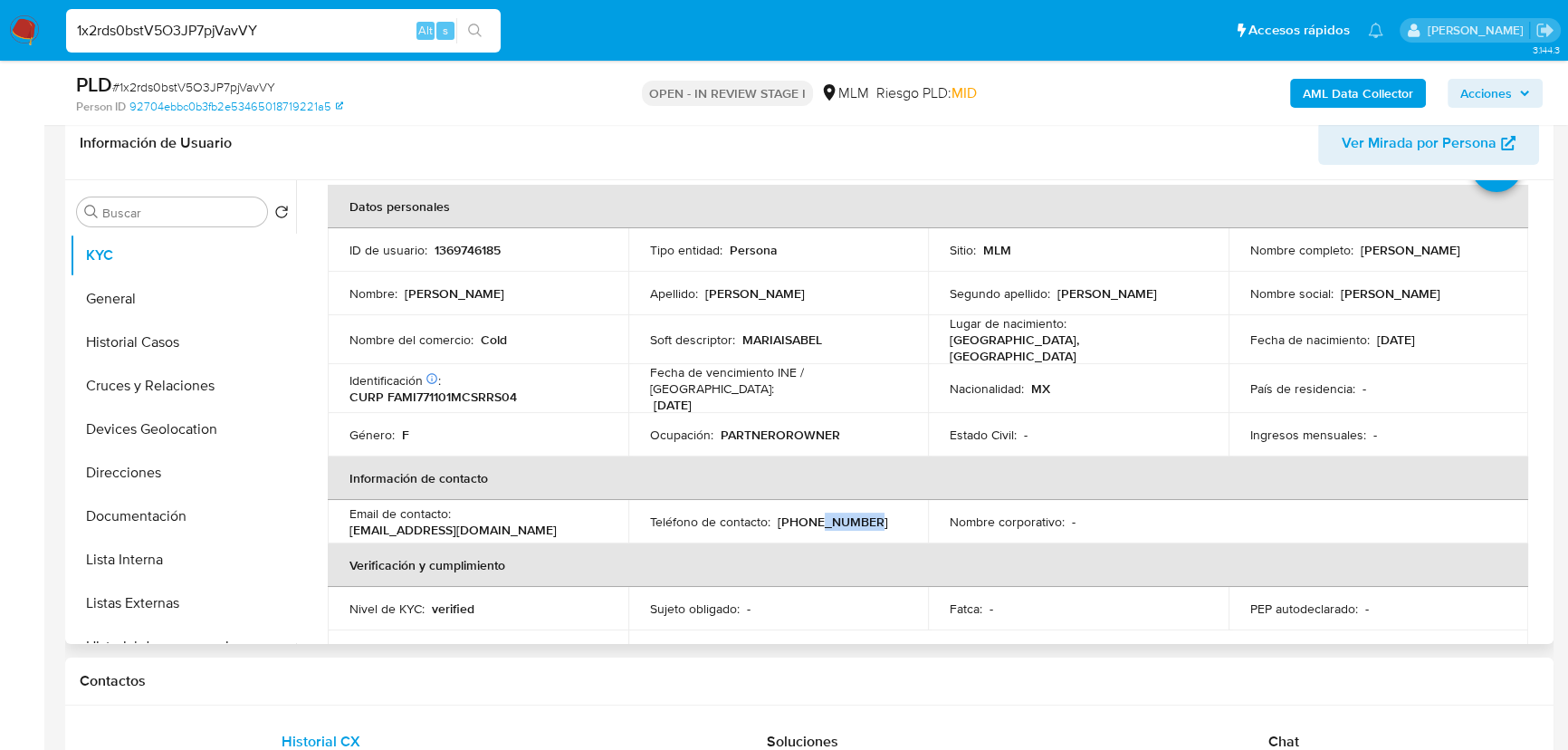 click on "(998) 4016612" at bounding box center [833, 522] 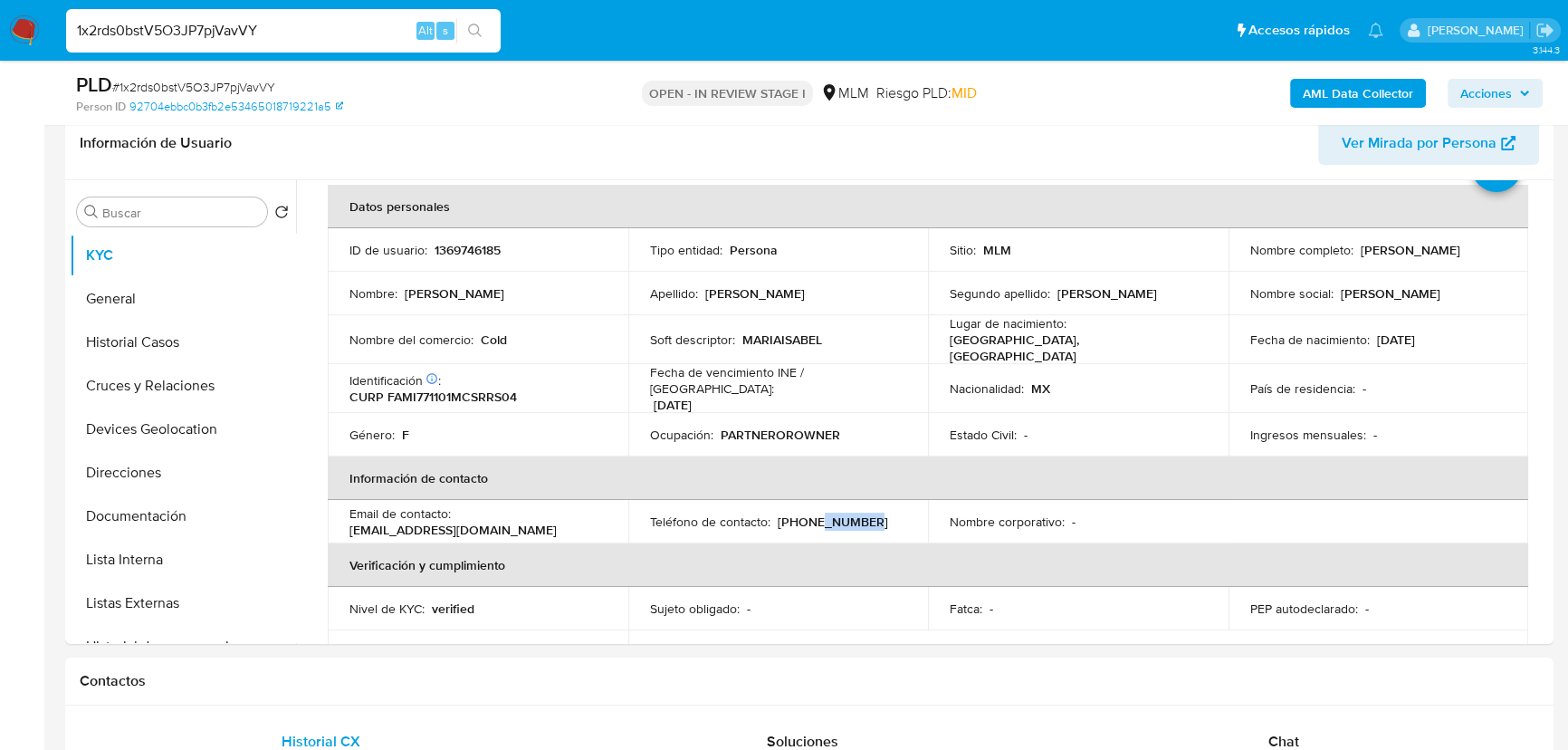 copy on "4016612" 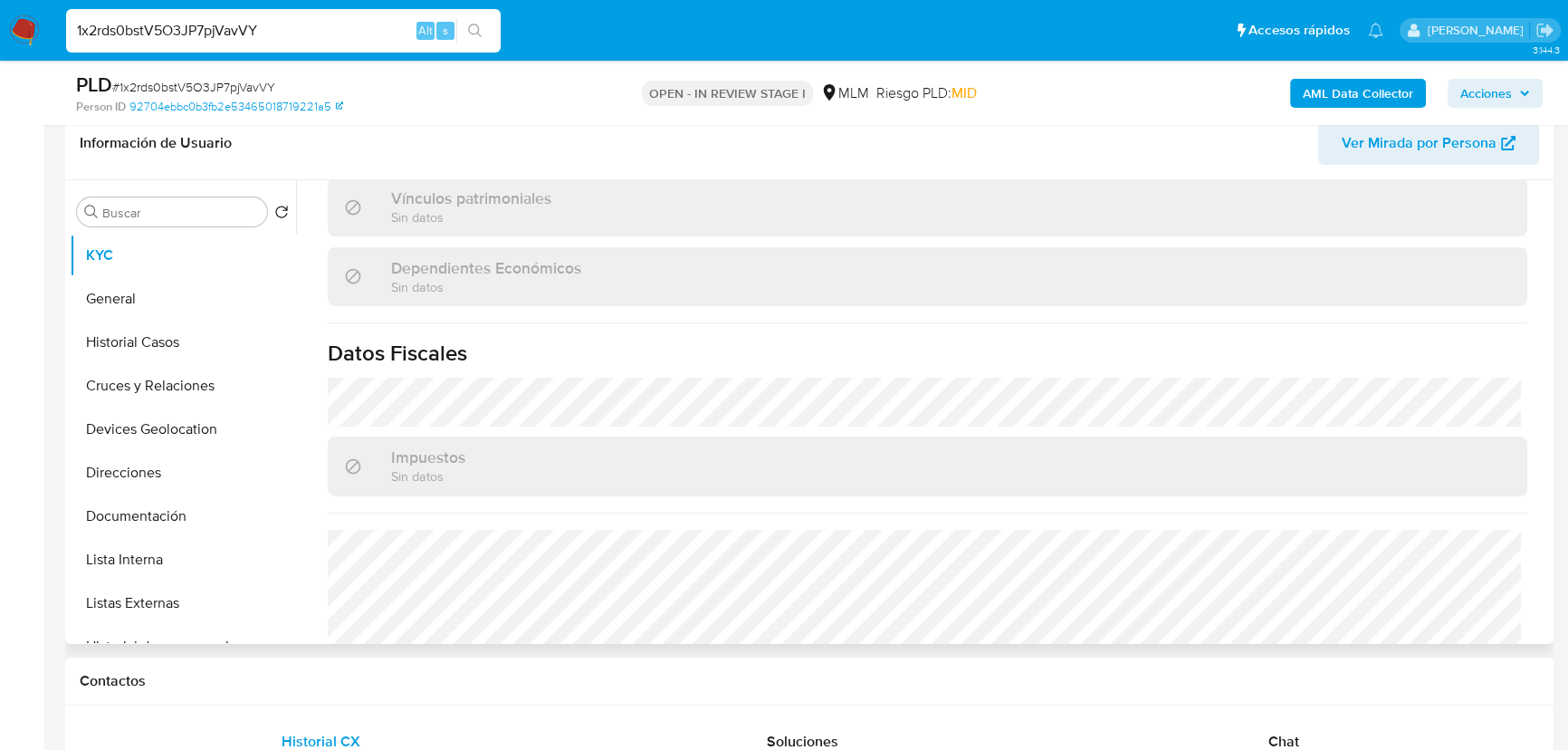 scroll, scrollTop: 1120, scrollLeft: 0, axis: vertical 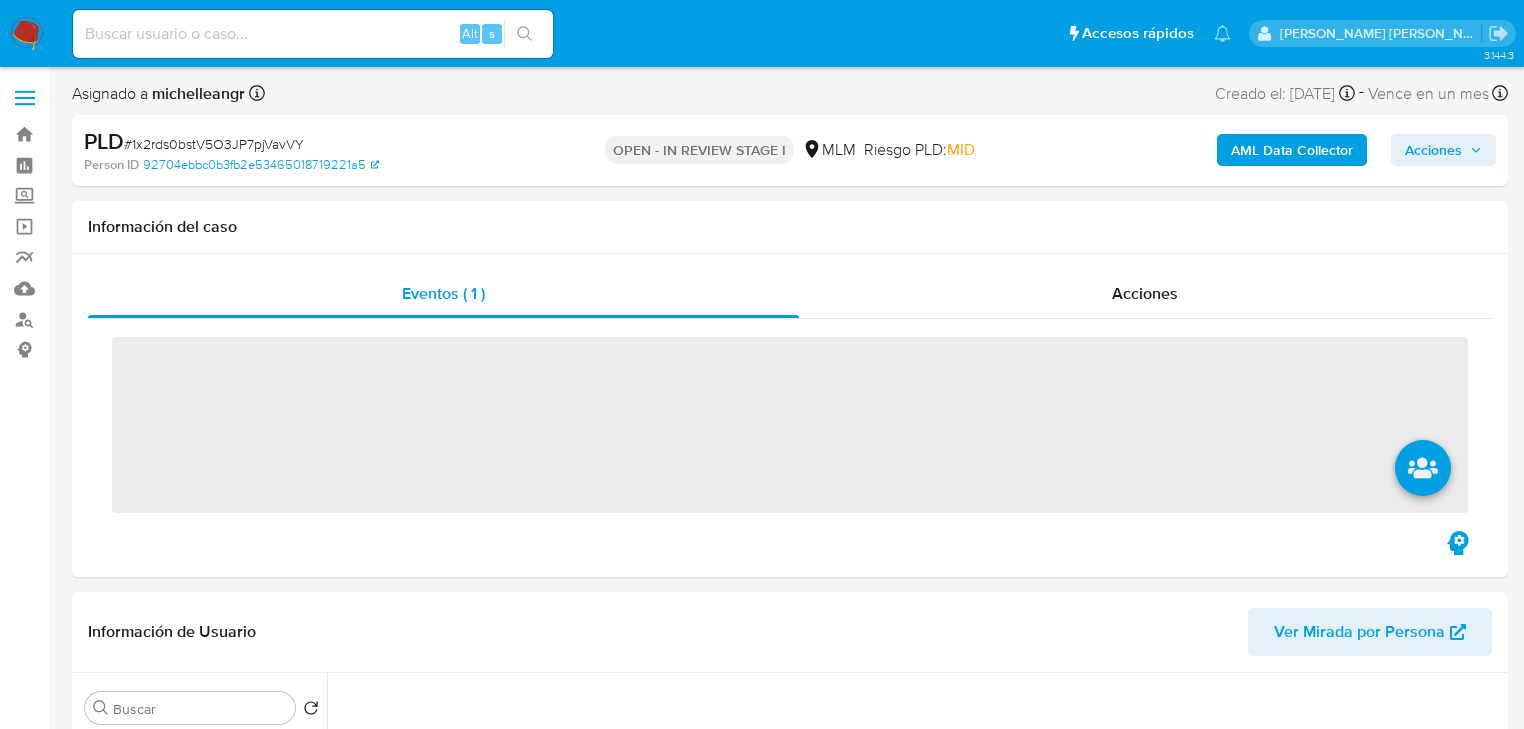 click at bounding box center (313, 34) 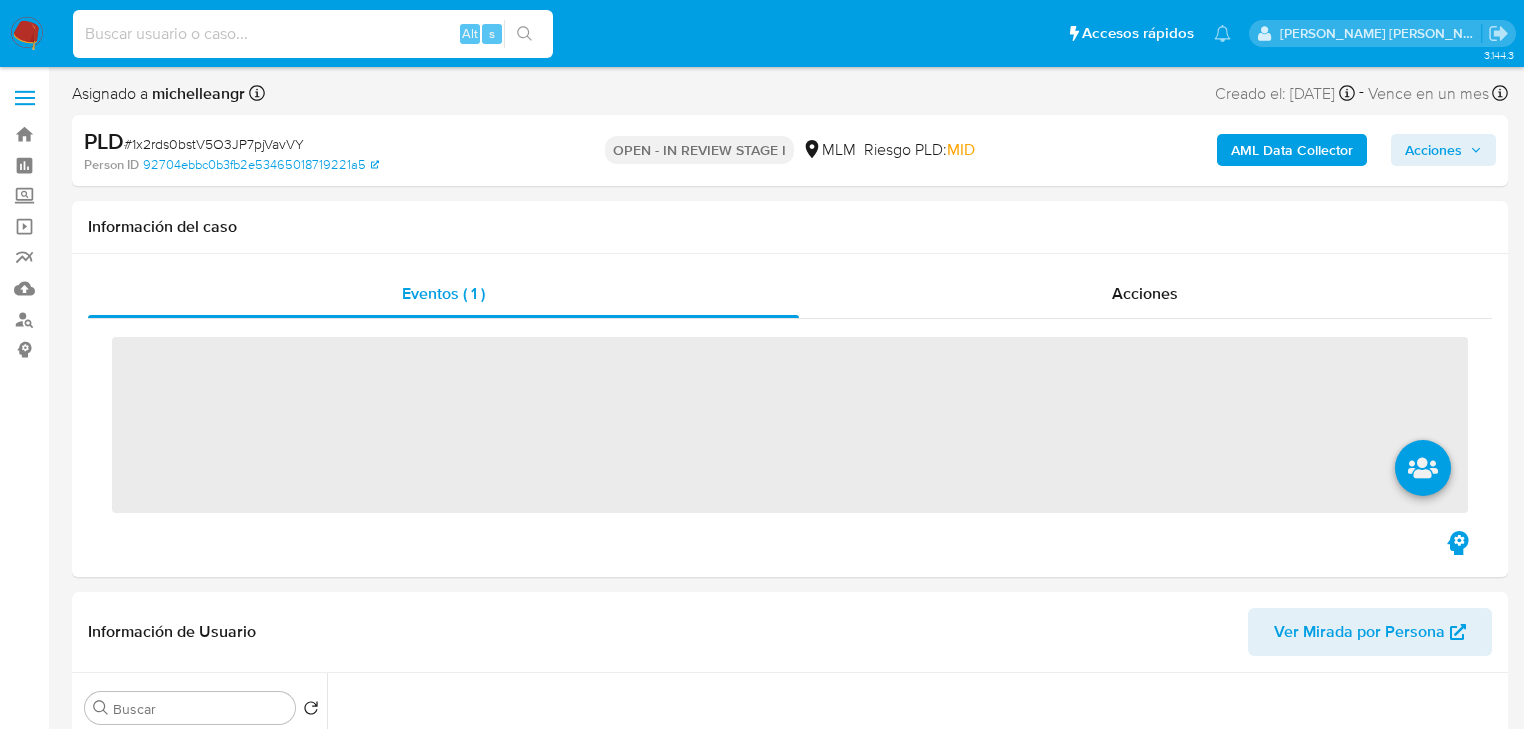 click at bounding box center [313, 34] 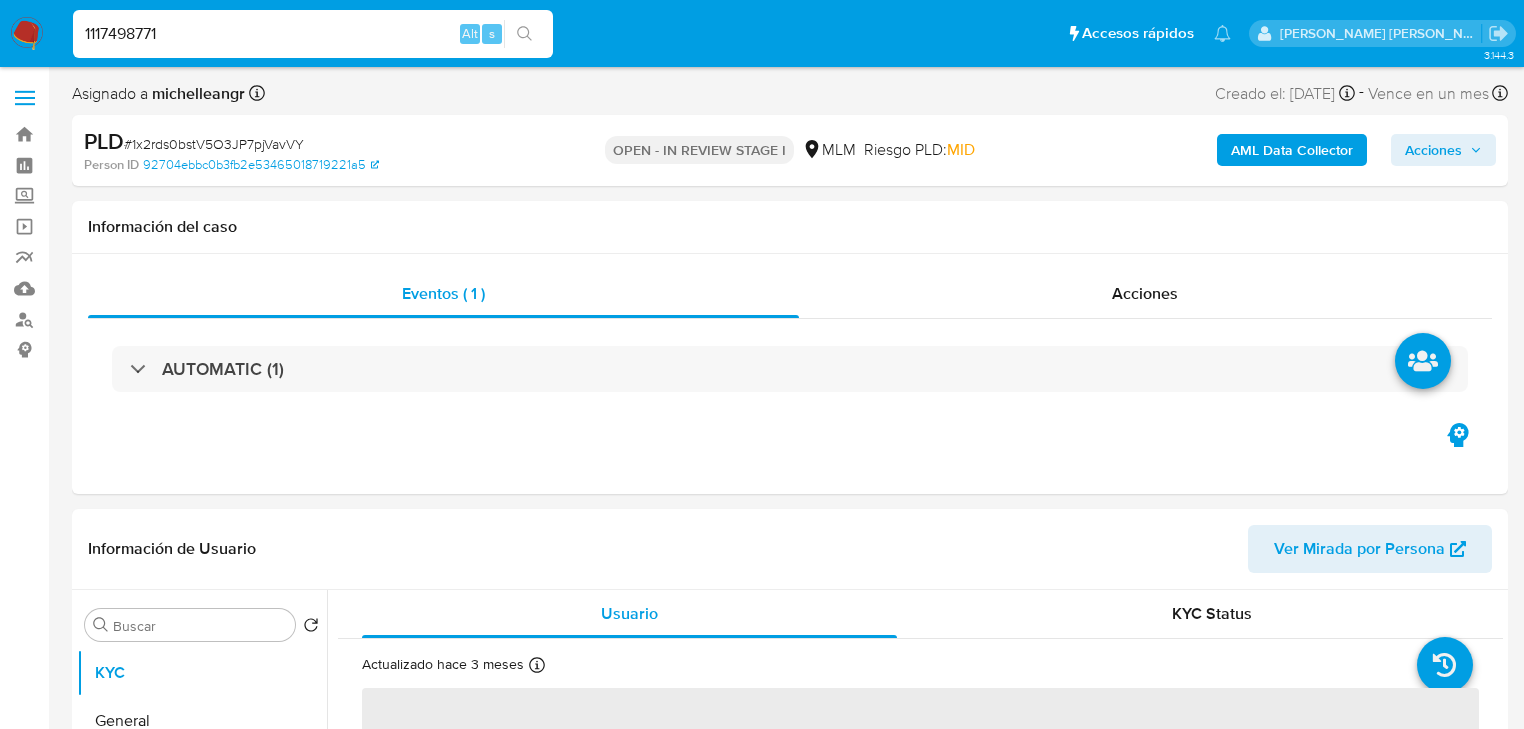 type on "1117498771" 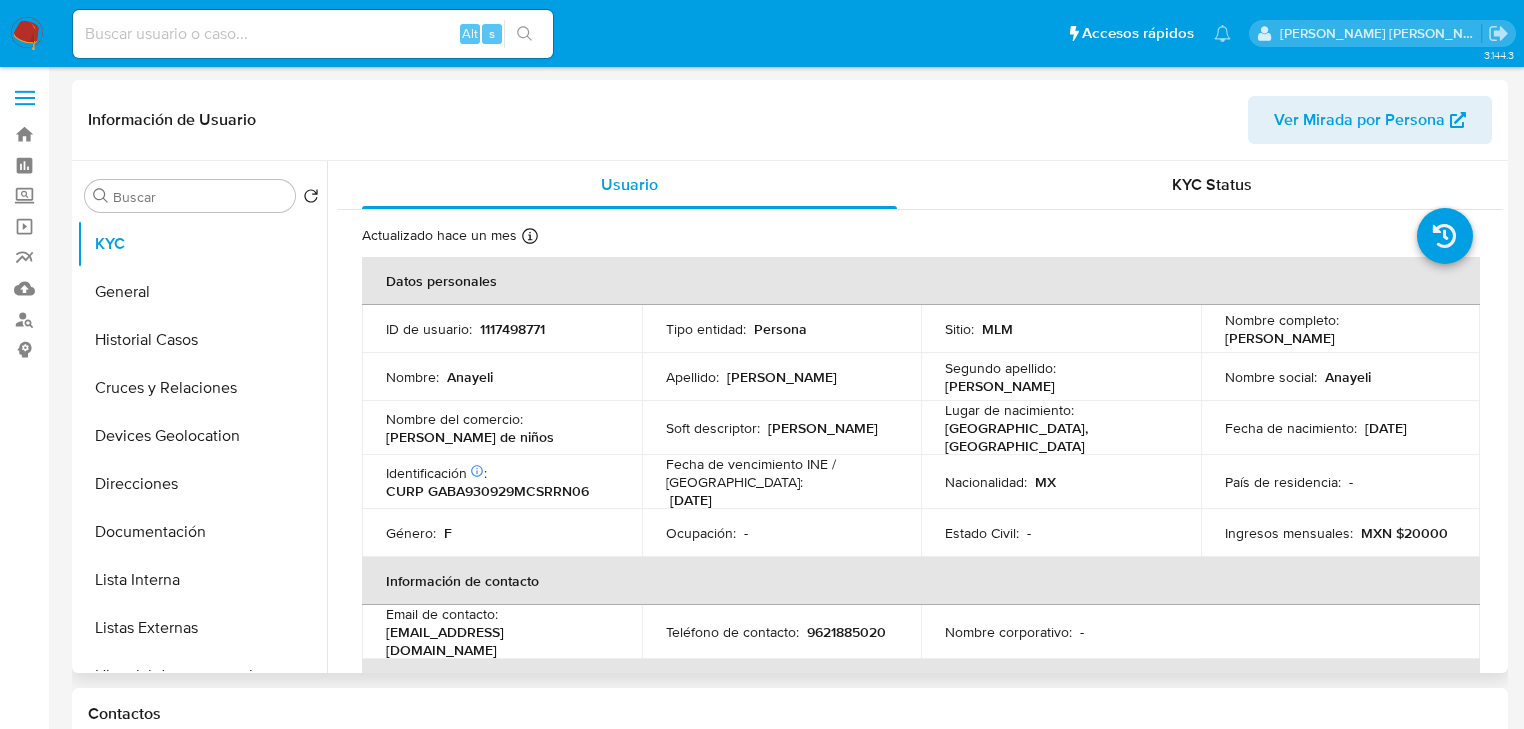 select on "10" 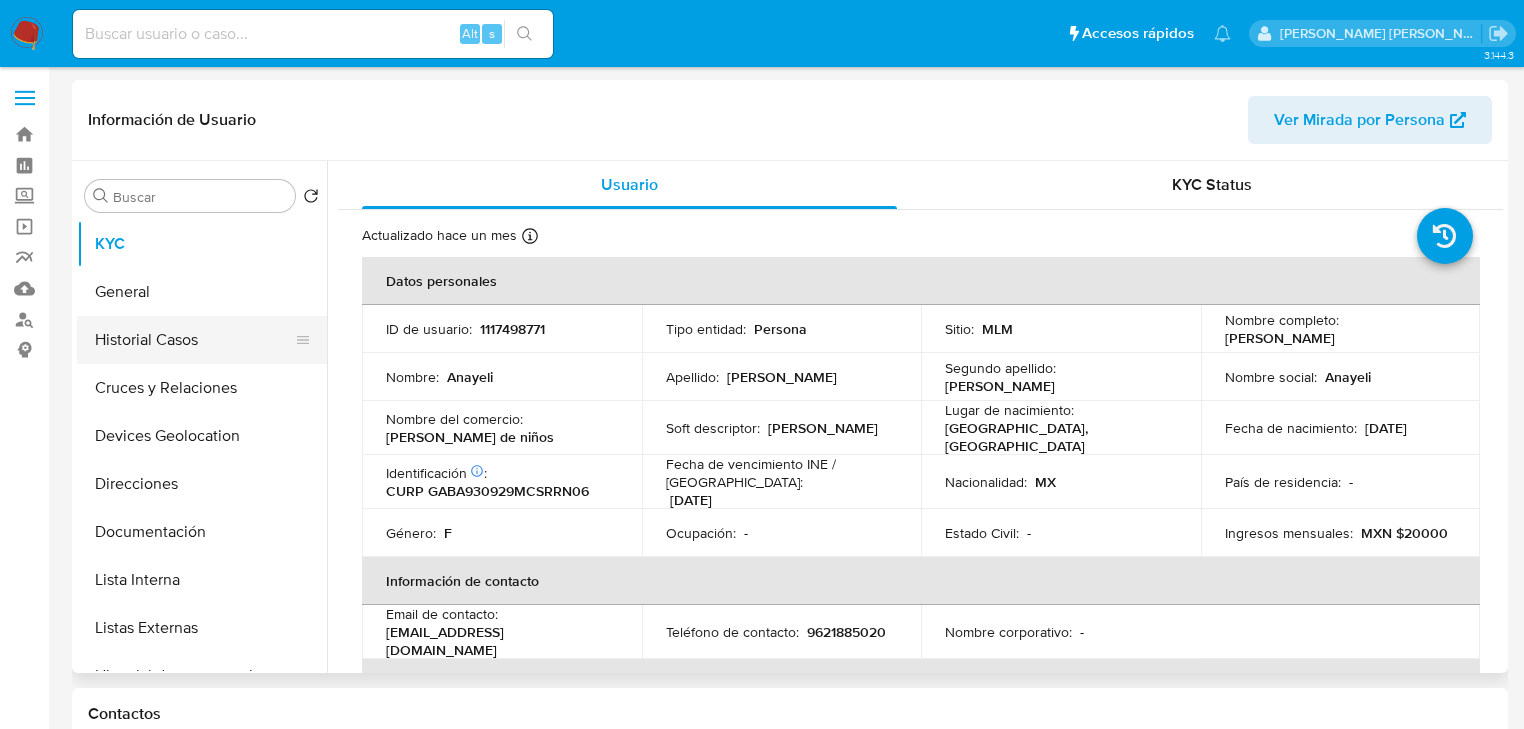 click on "Historial Casos" at bounding box center (194, 340) 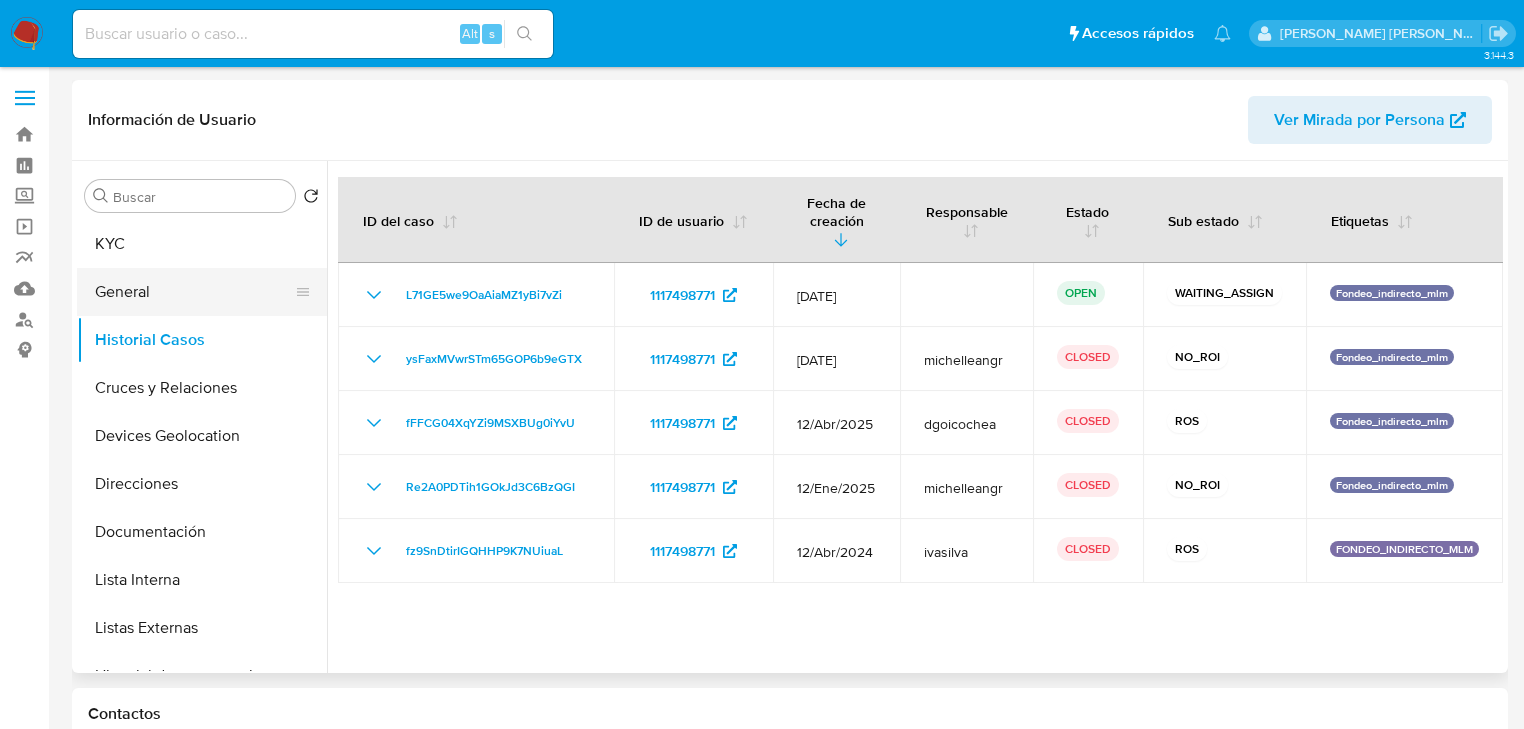 click on "General" at bounding box center [194, 292] 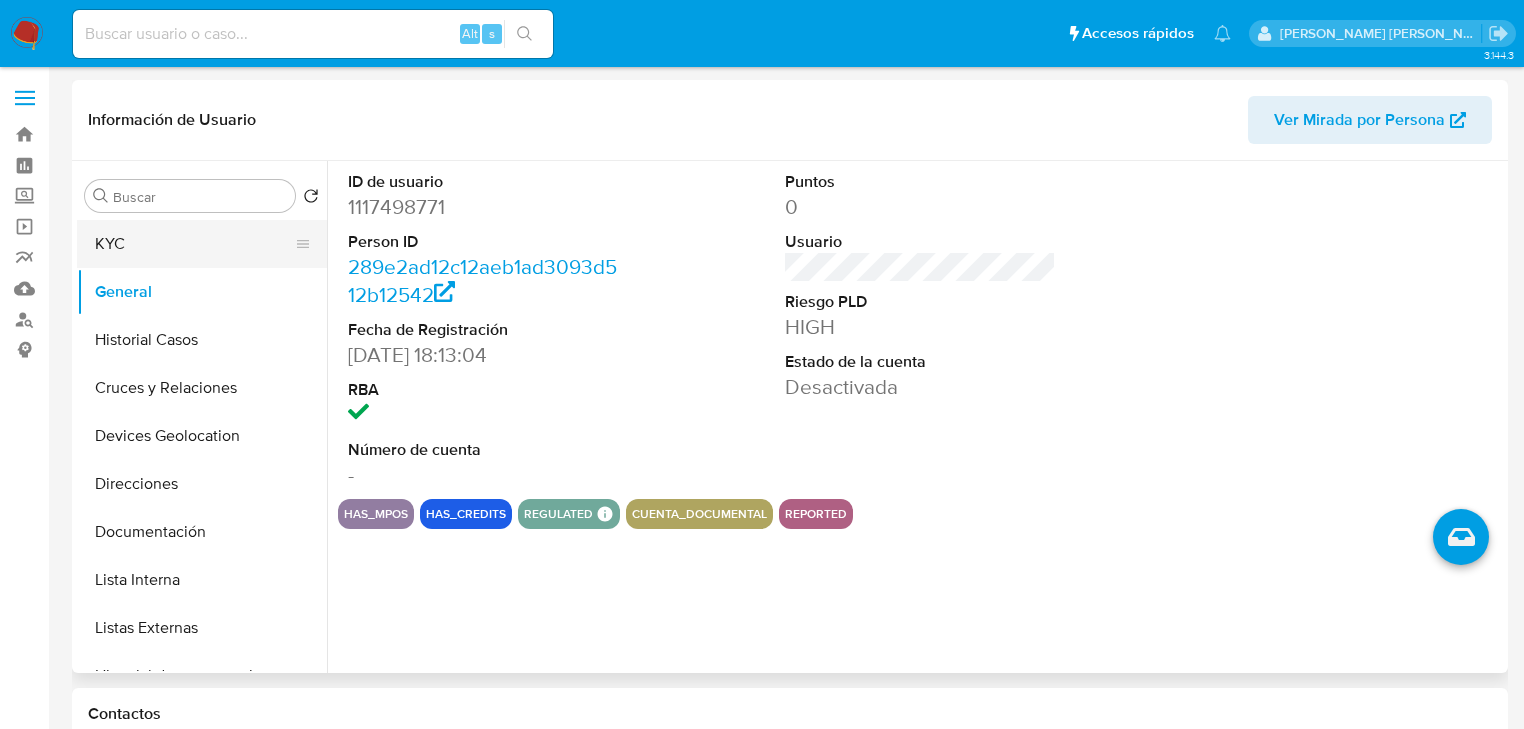 click on "KYC" at bounding box center [194, 244] 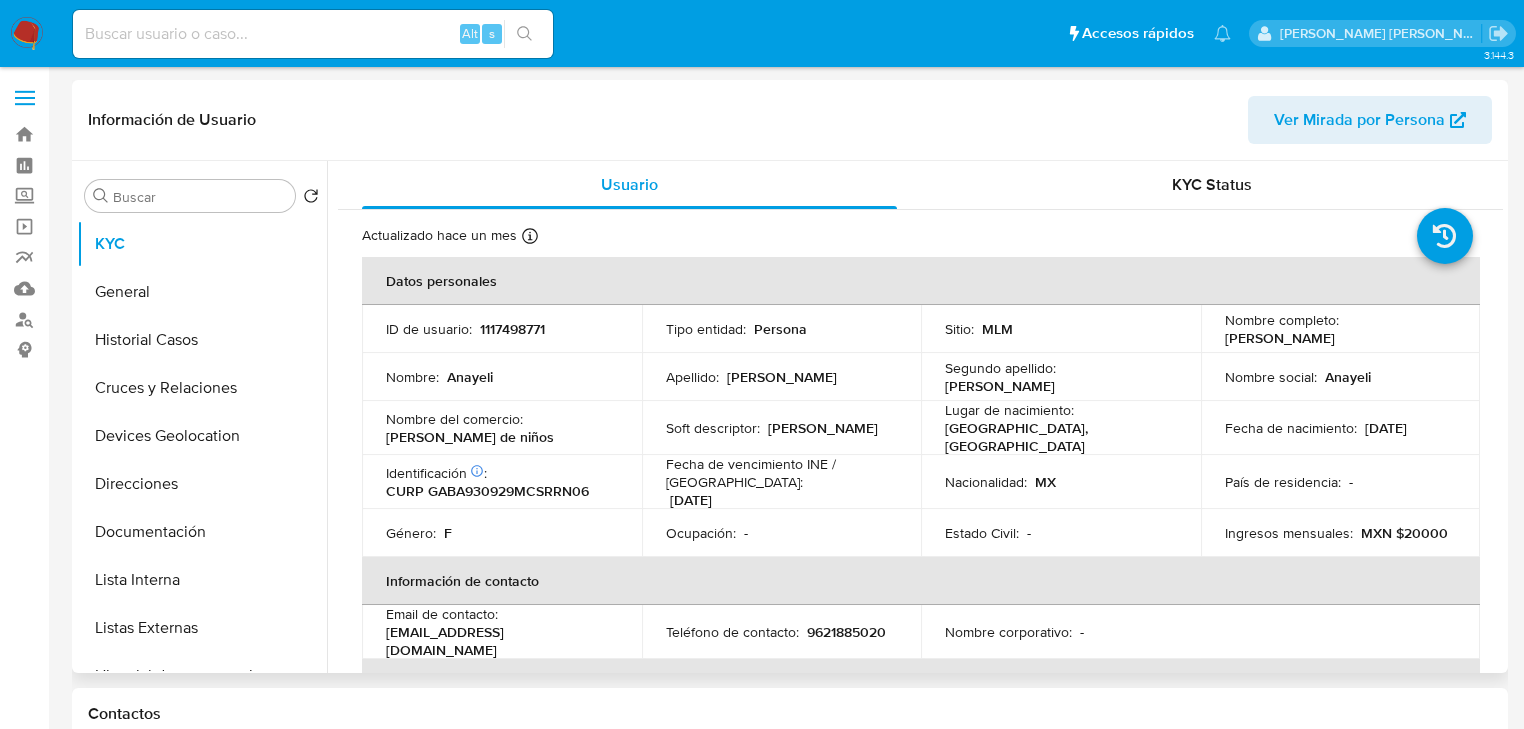 drag, startPoint x: 1219, startPoint y: 342, endPoint x: 1361, endPoint y: 342, distance: 142 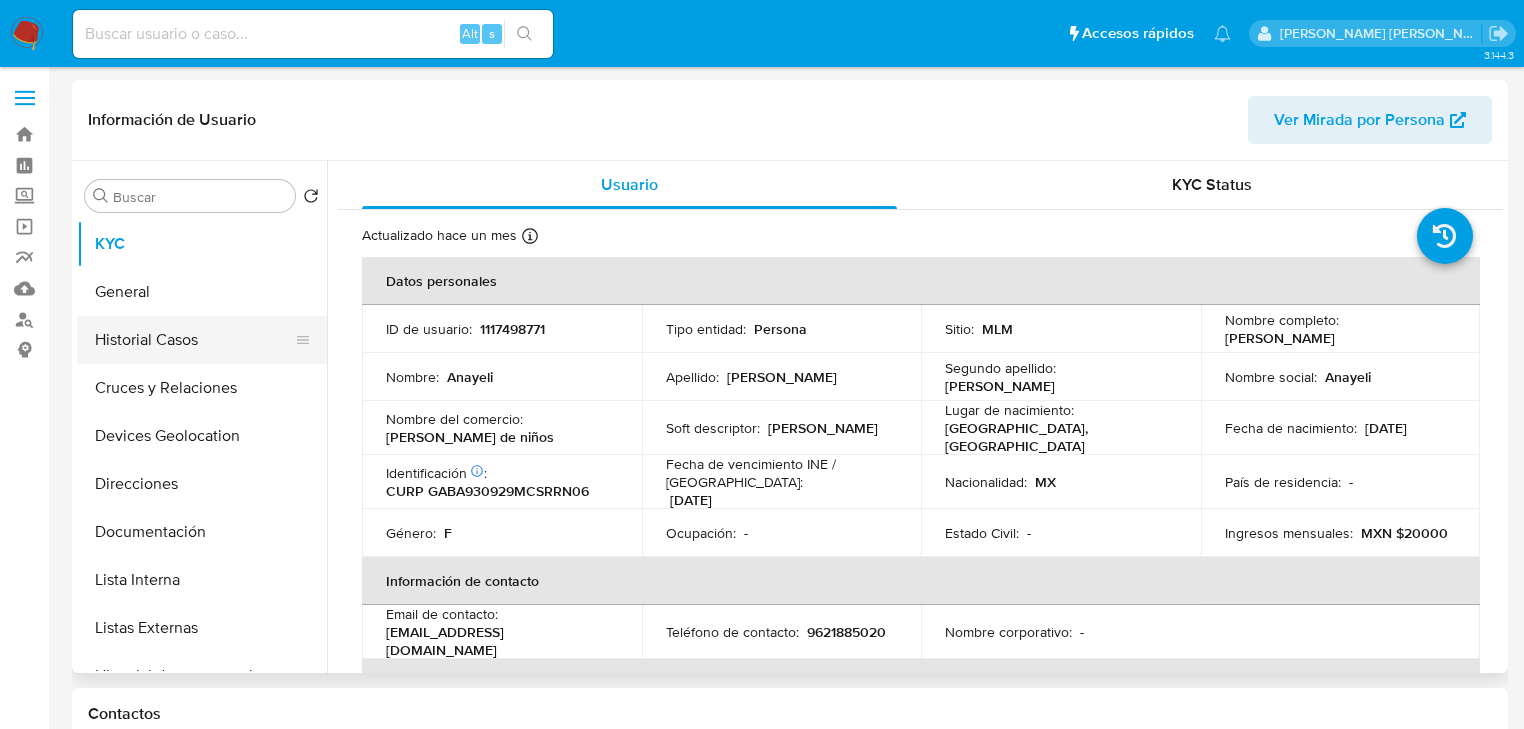 click on "Historial Casos" at bounding box center [194, 340] 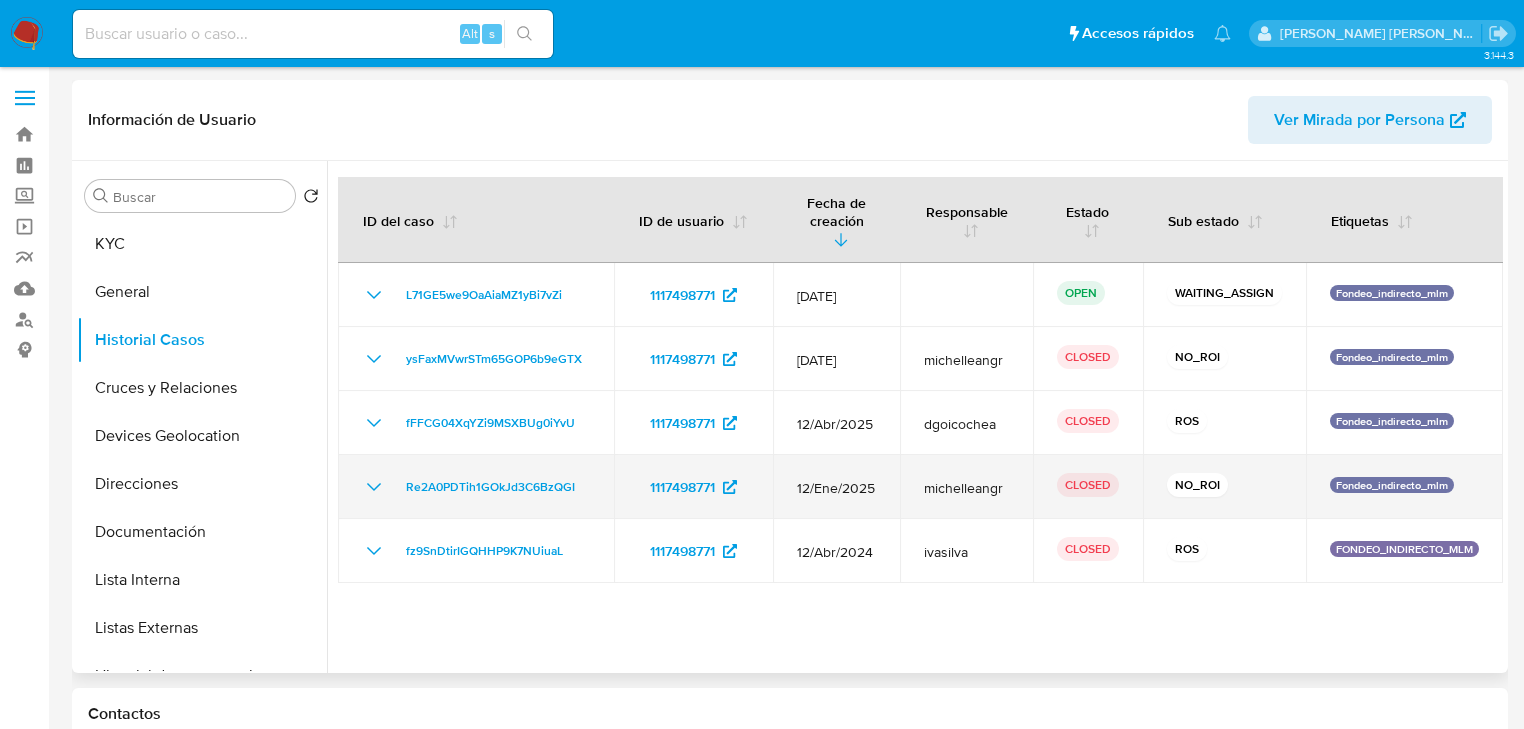 type 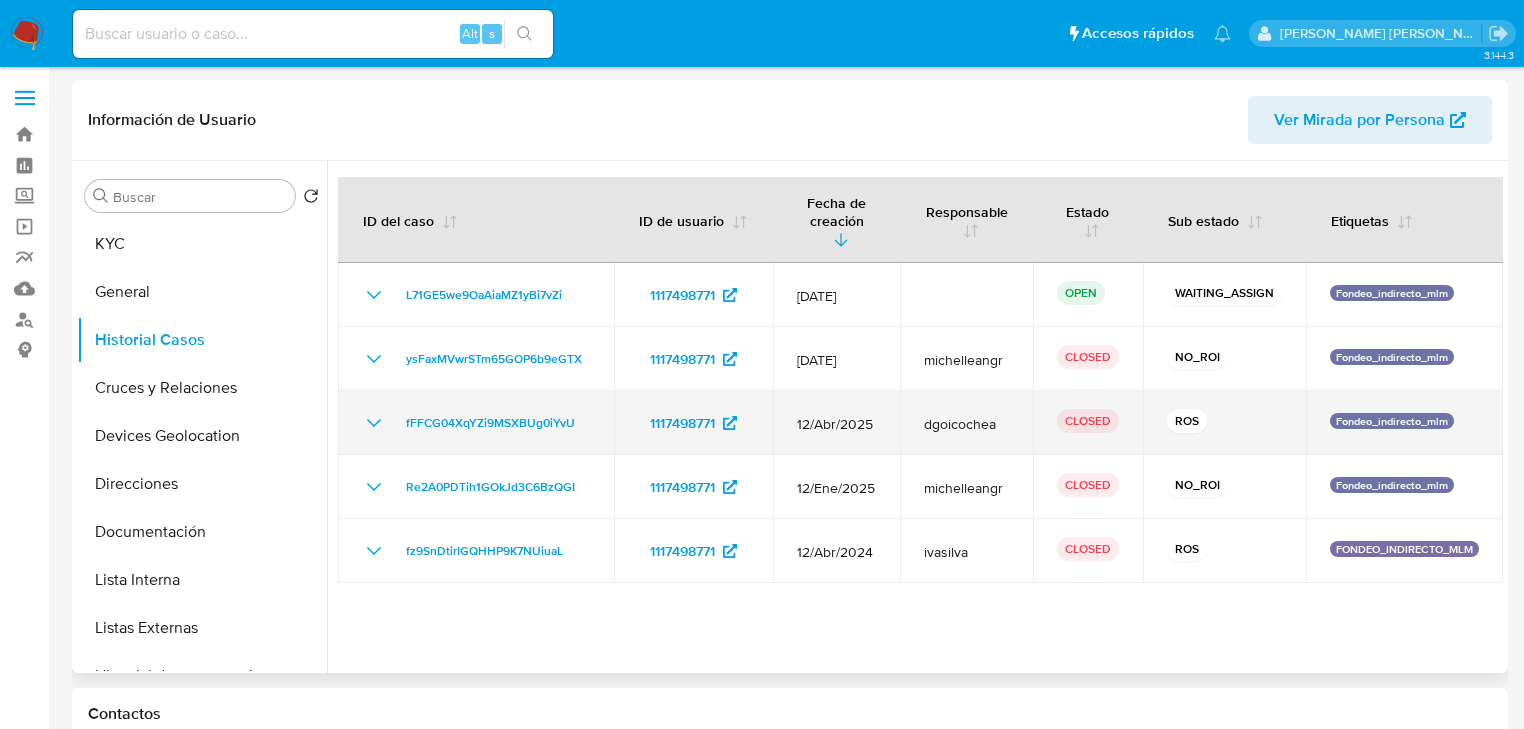 drag, startPoint x: 1204, startPoint y: 407, endPoint x: 452, endPoint y: 418, distance: 752.08044 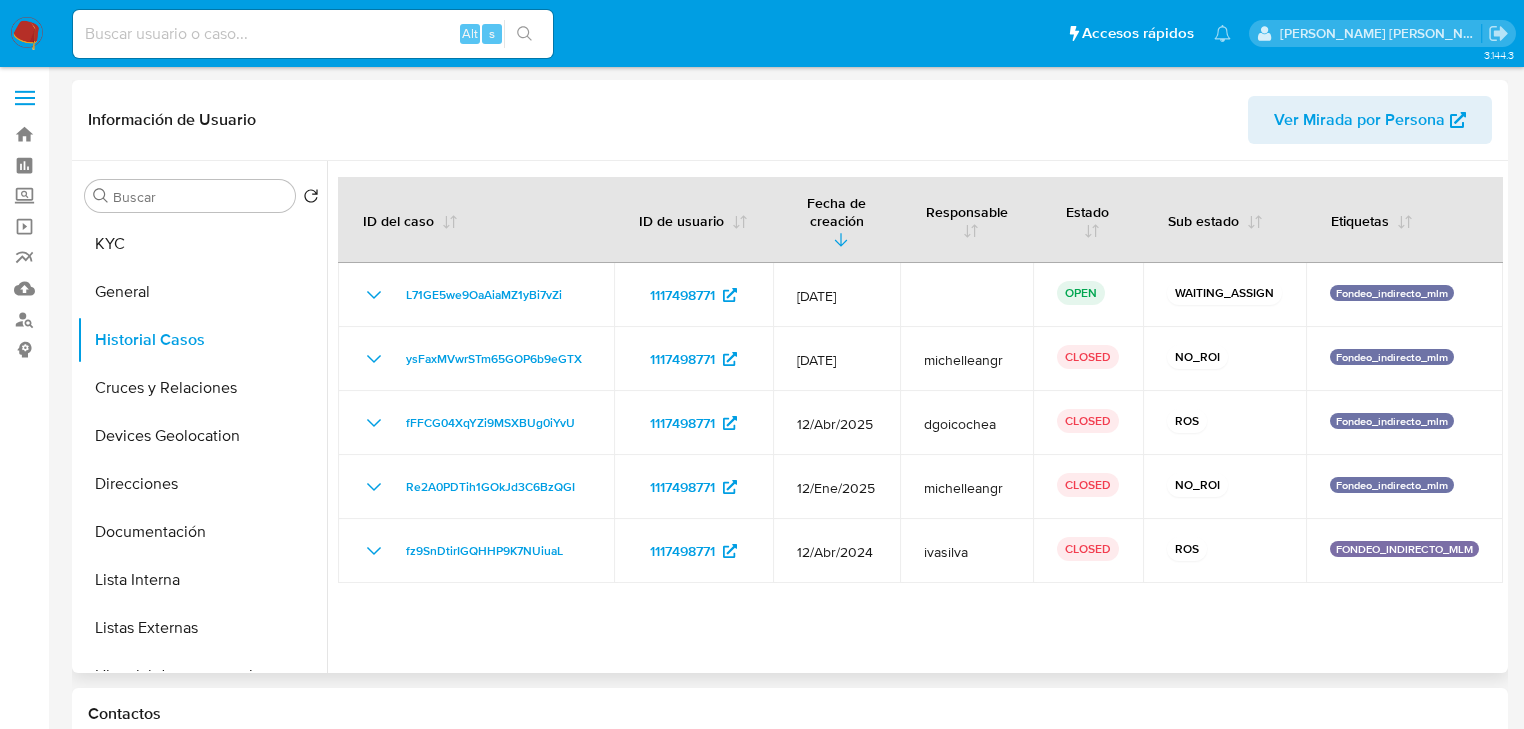 click at bounding box center (915, 417) 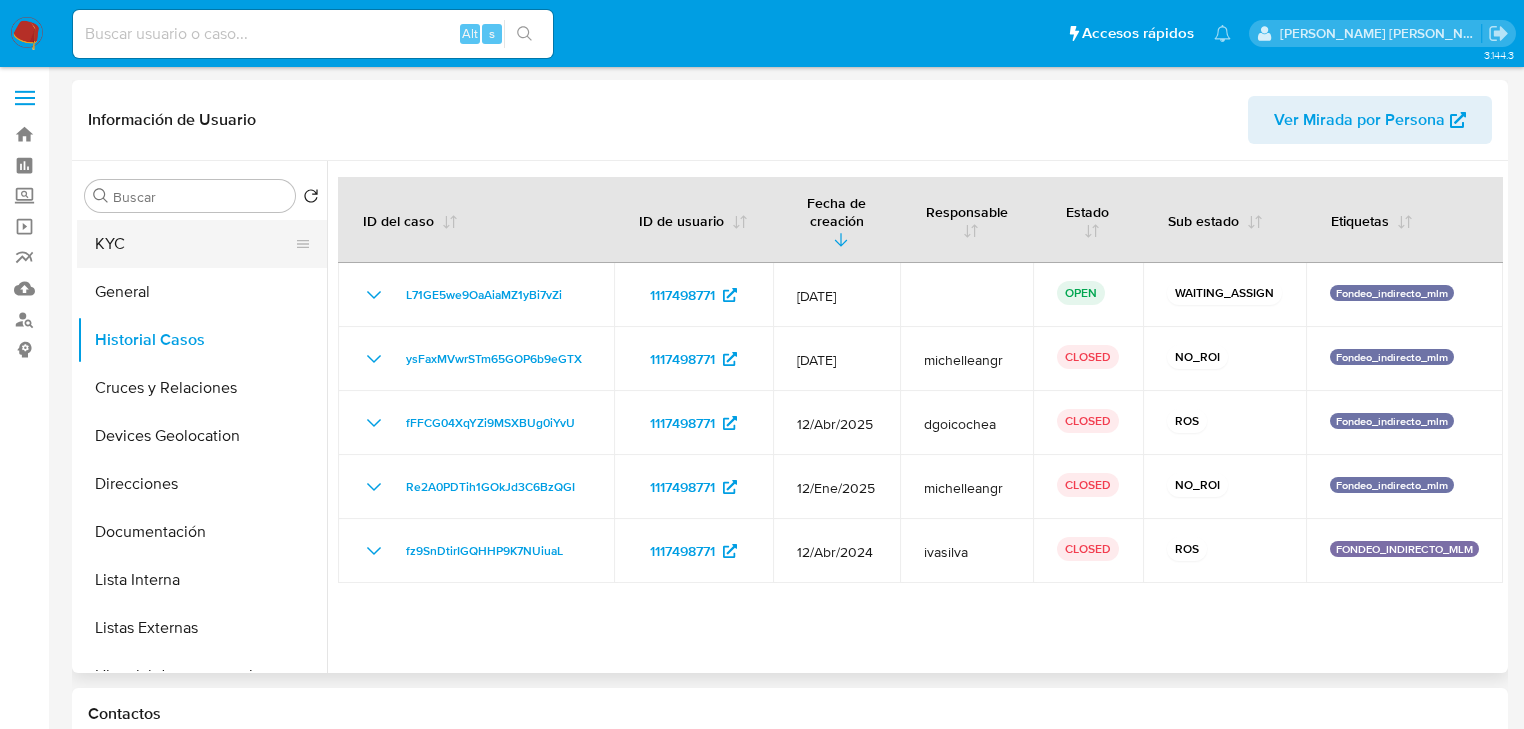 click on "KYC" at bounding box center (194, 244) 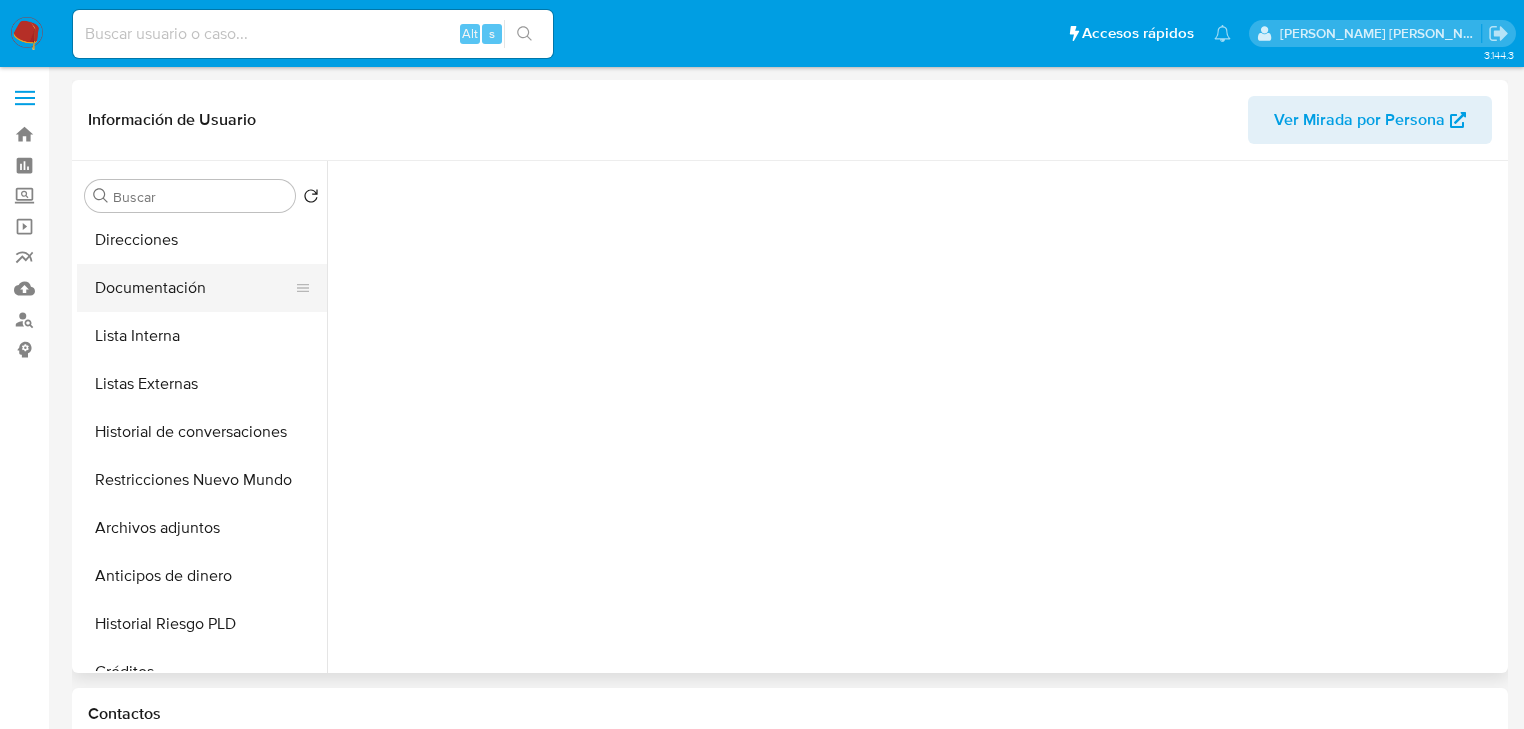 scroll, scrollTop: 320, scrollLeft: 0, axis: vertical 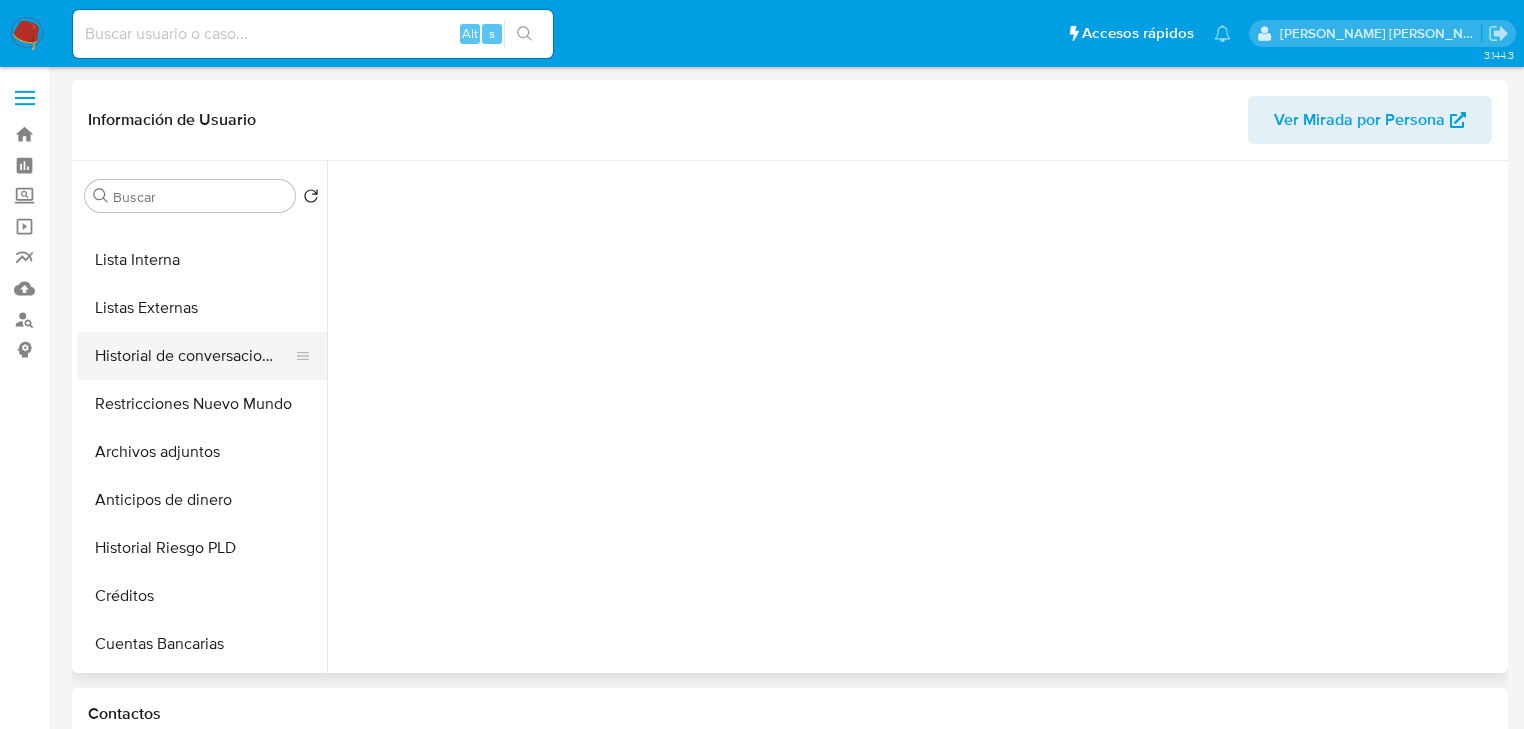 click on "Historial de conversaciones" at bounding box center (194, 356) 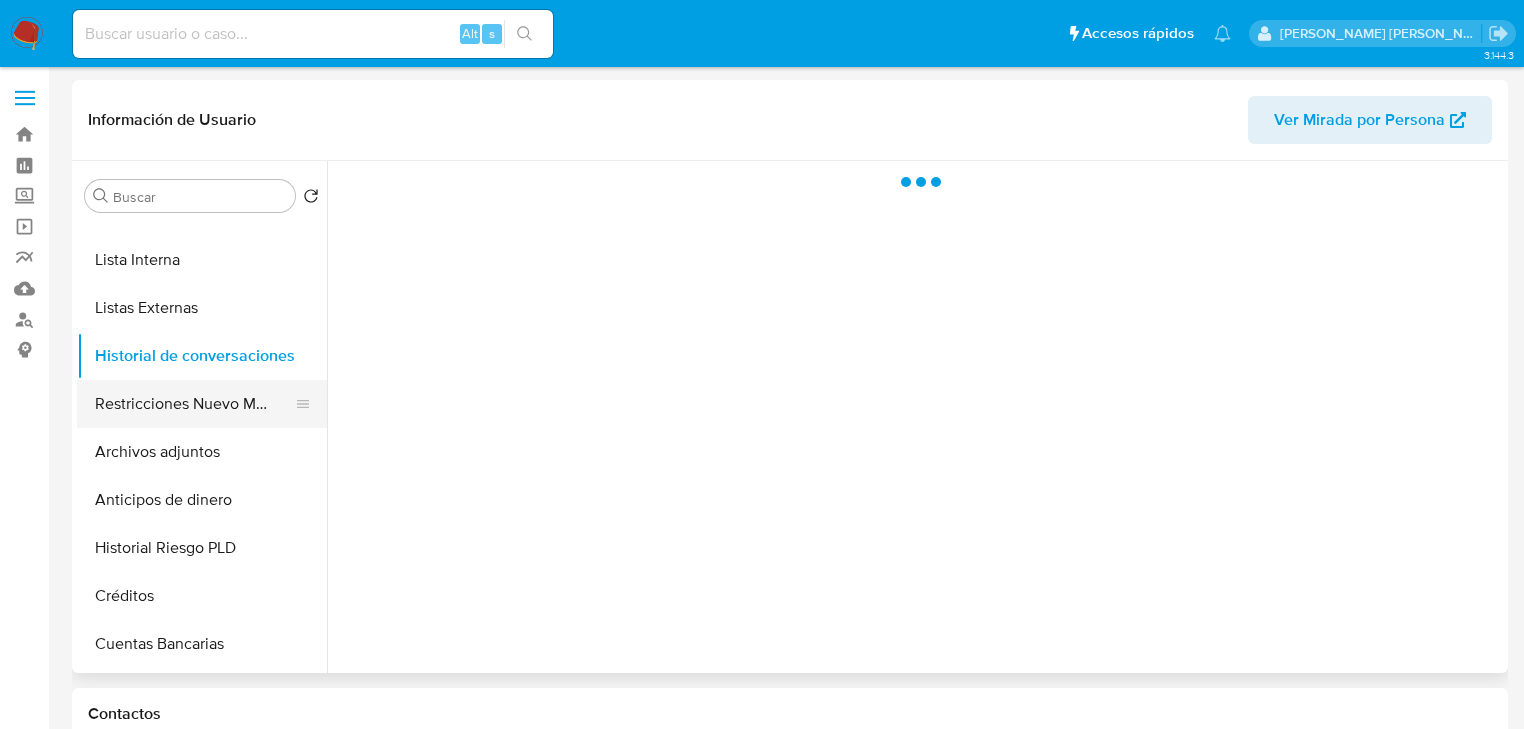 click on "Restricciones Nuevo Mundo" at bounding box center [194, 404] 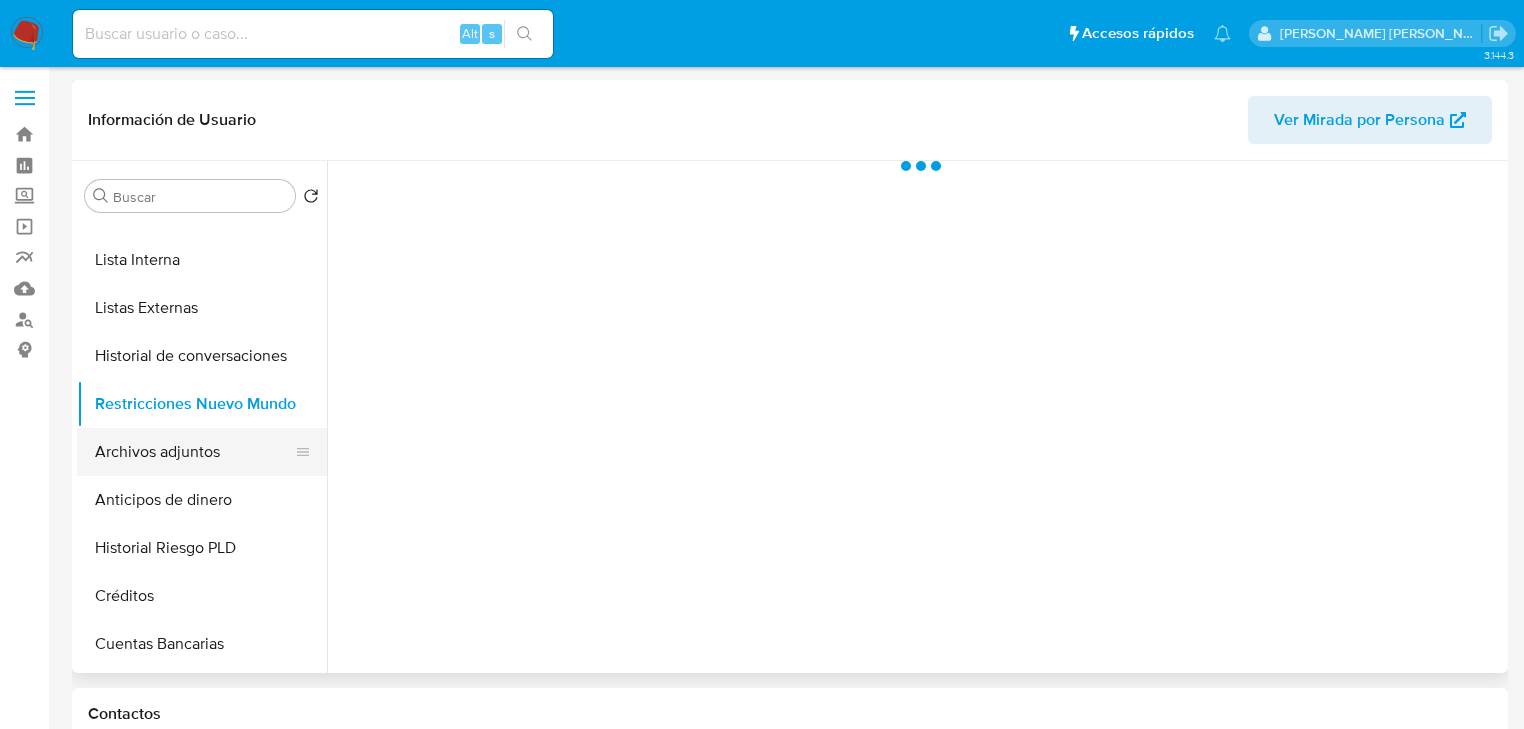 scroll, scrollTop: 796, scrollLeft: 0, axis: vertical 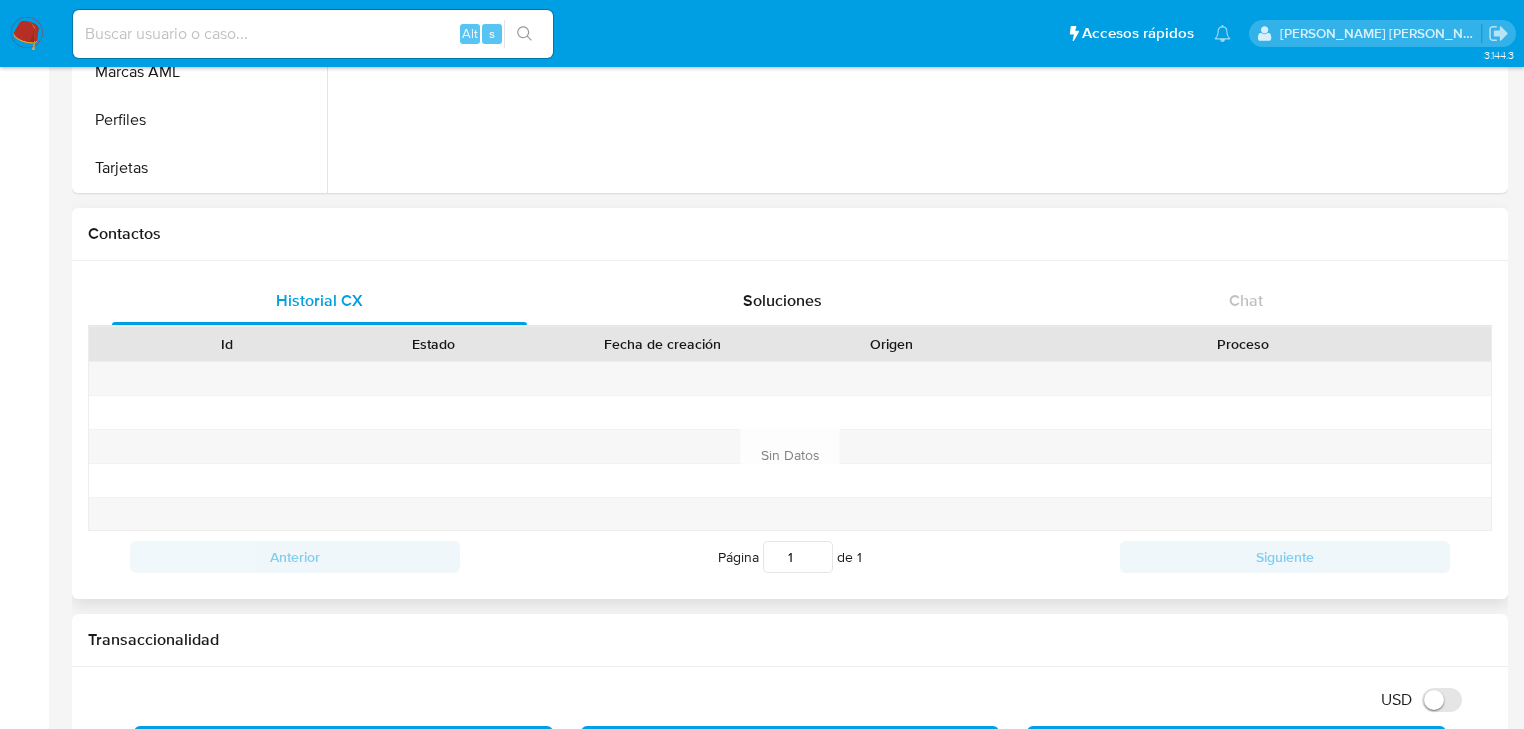 click on "Origen" at bounding box center [891, 344] 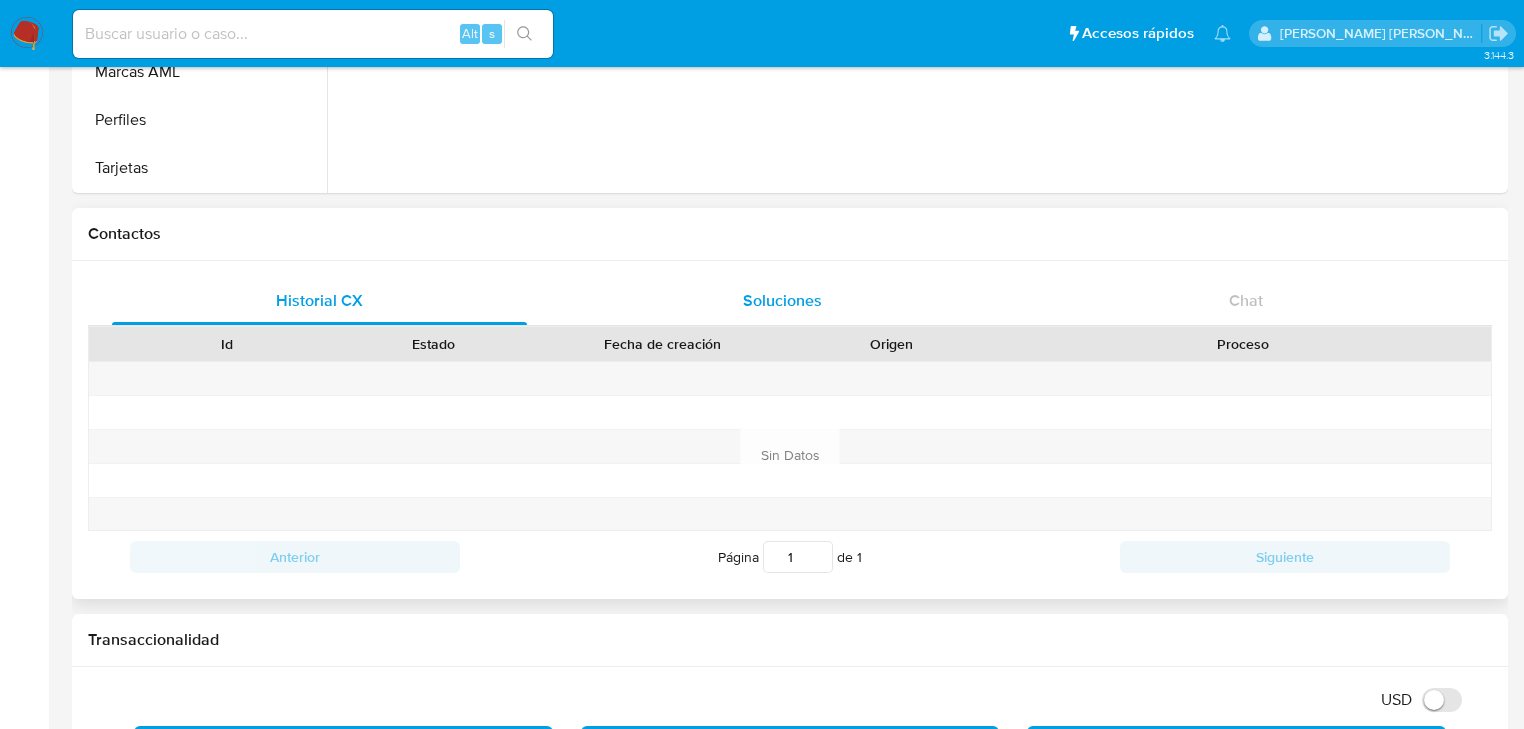 click on "Soluciones" at bounding box center (782, 300) 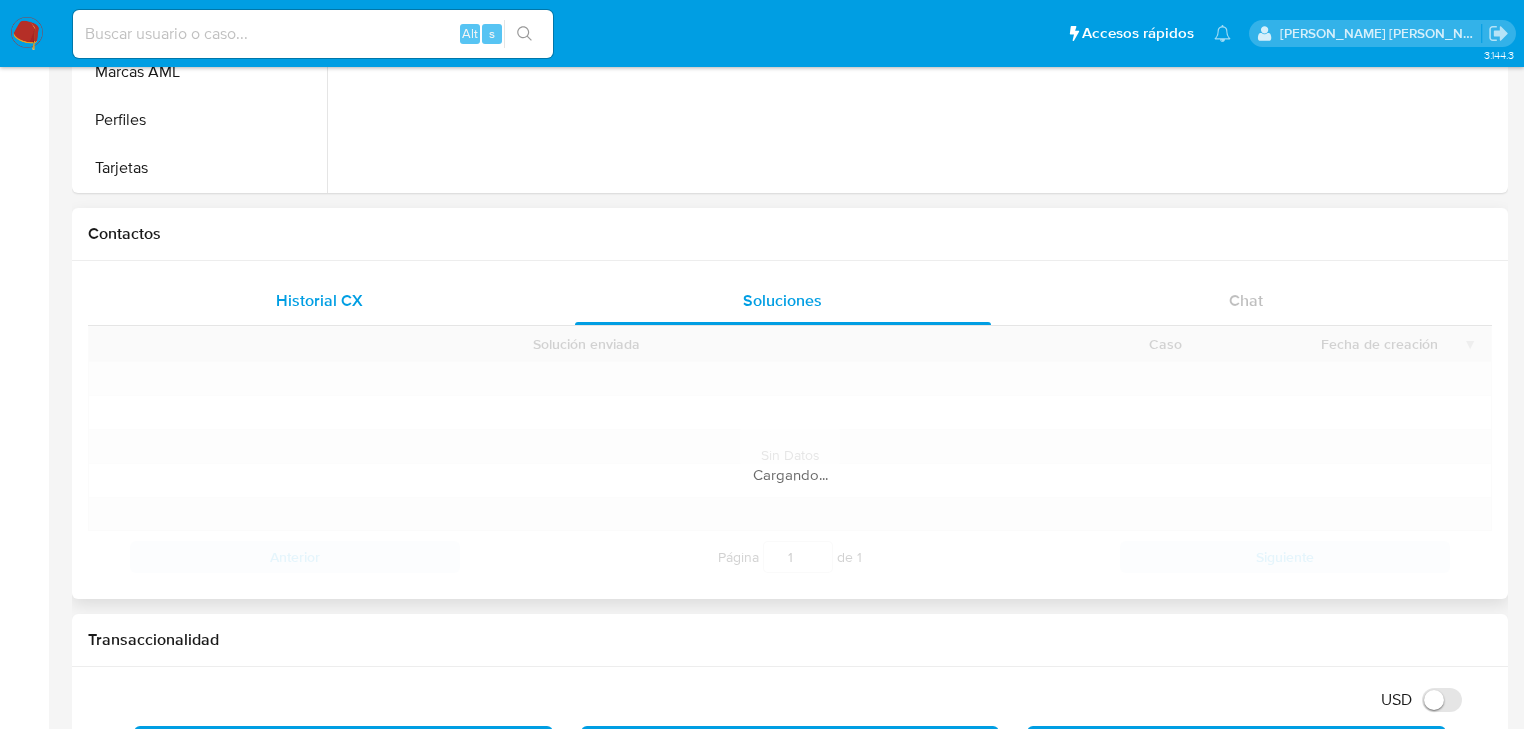 click on "Historial CX" at bounding box center [319, 301] 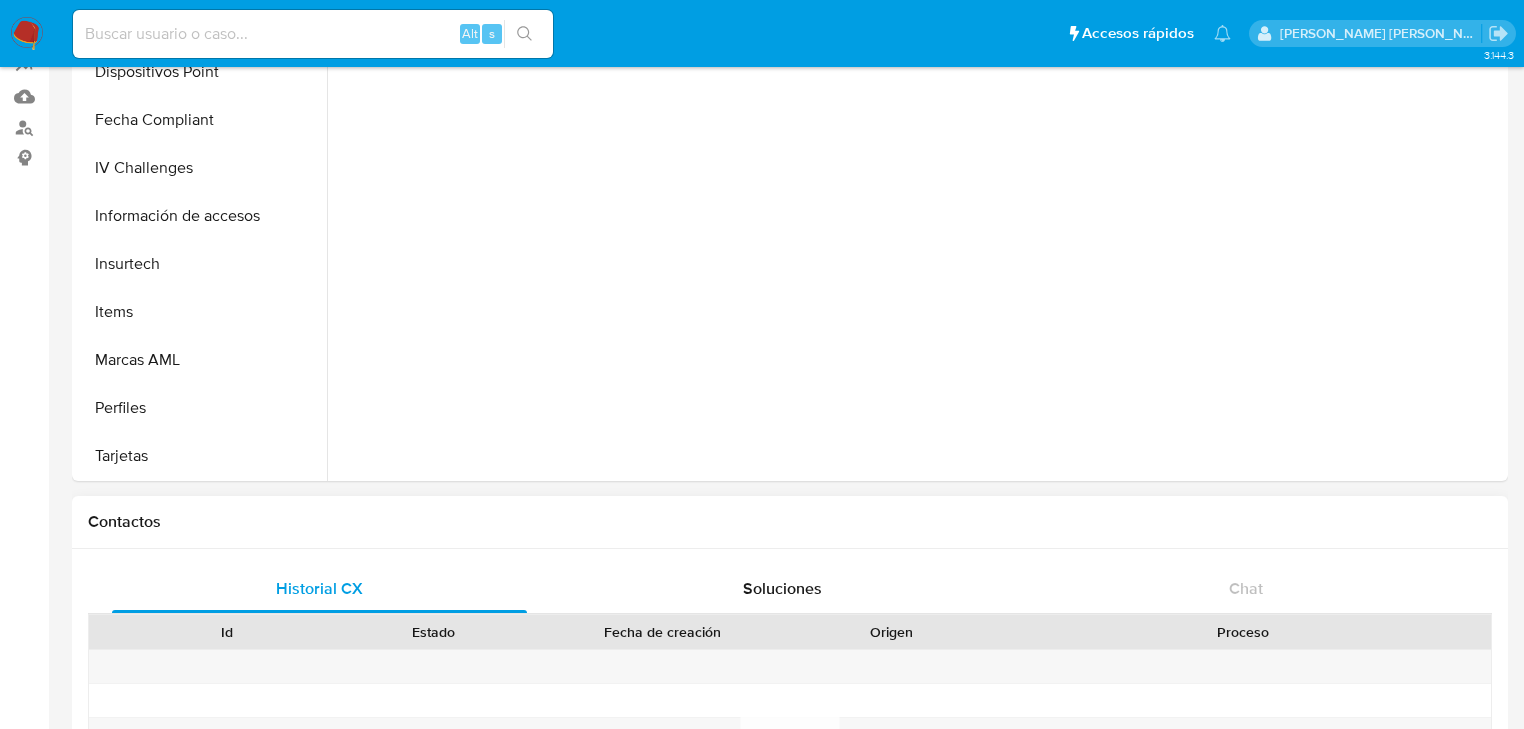 scroll, scrollTop: 80, scrollLeft: 0, axis: vertical 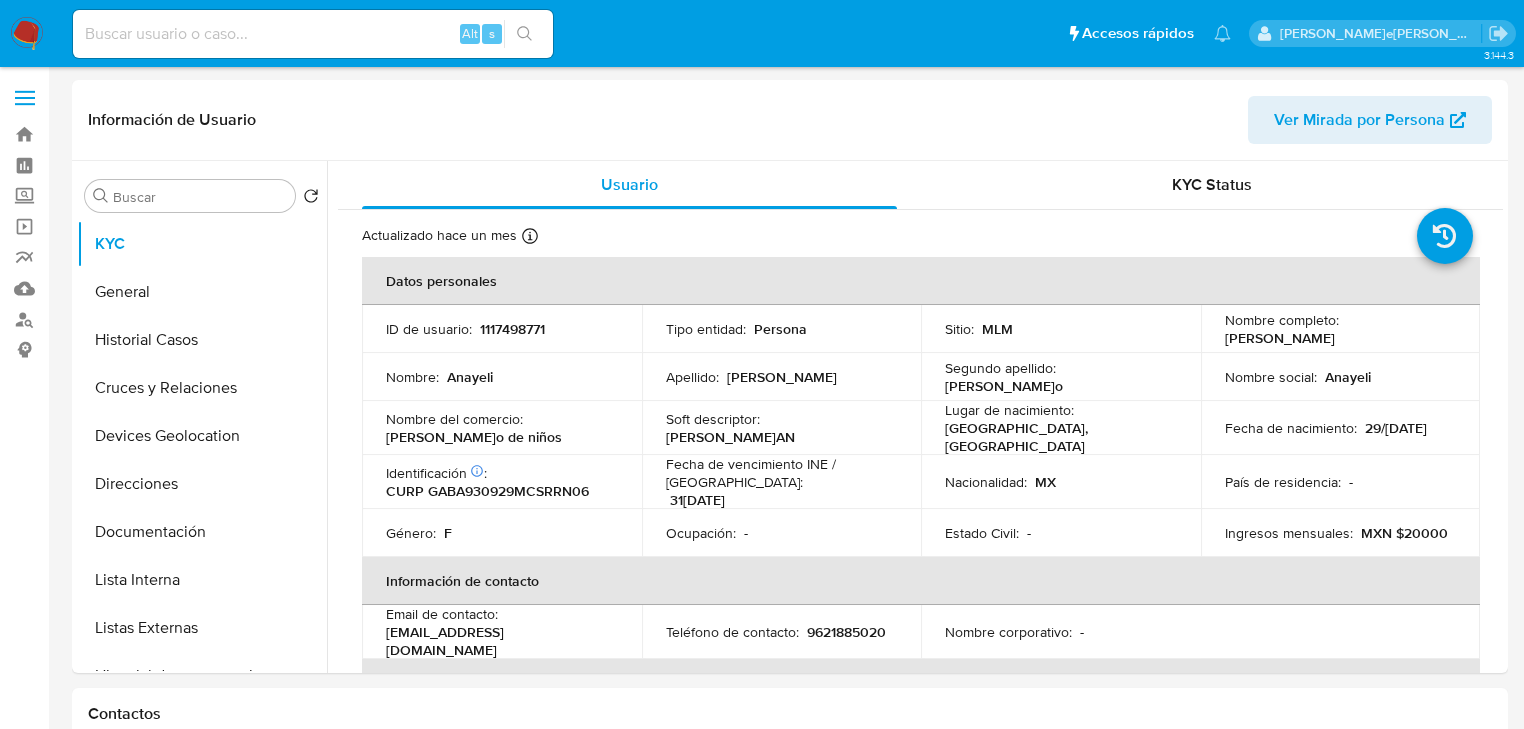 select on "10" 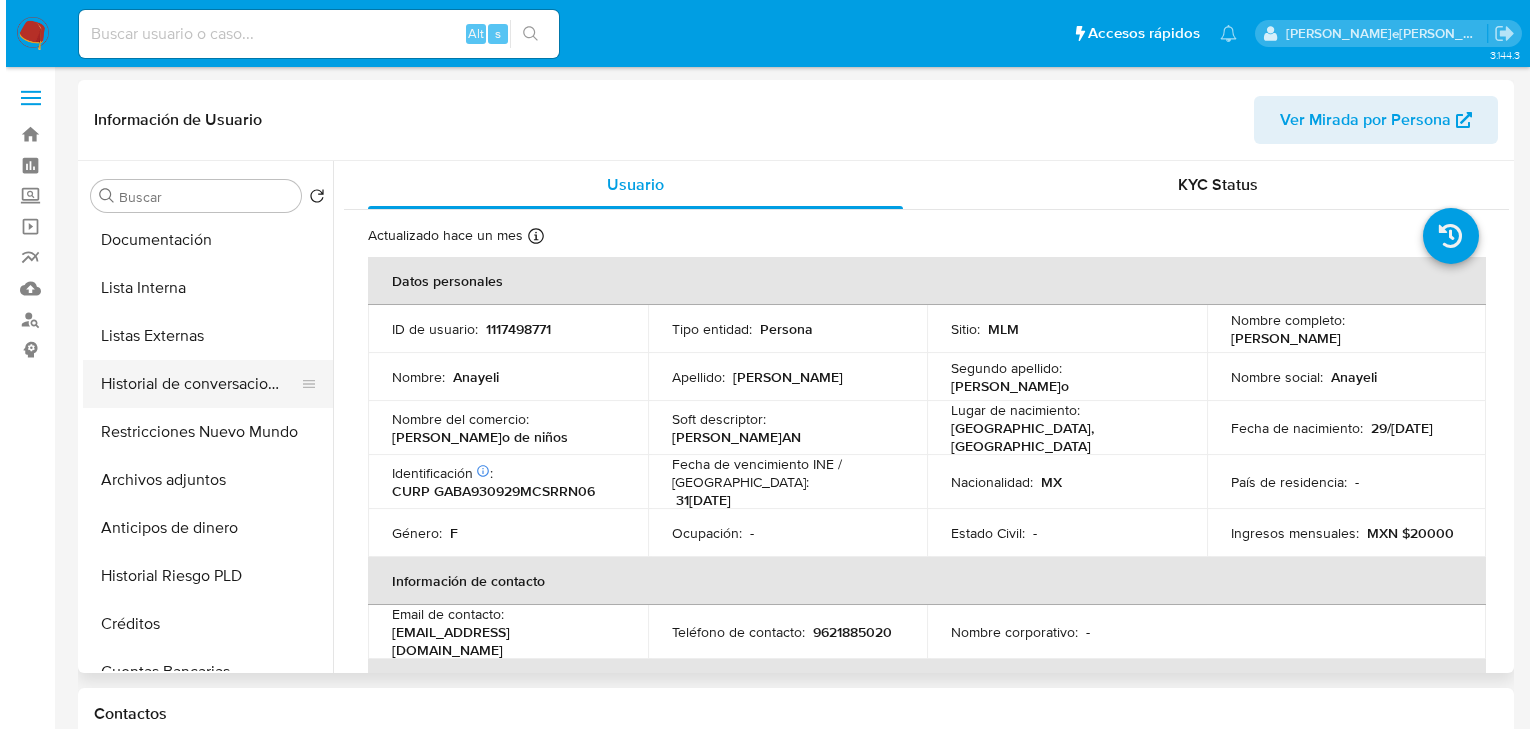 scroll, scrollTop: 320, scrollLeft: 0, axis: vertical 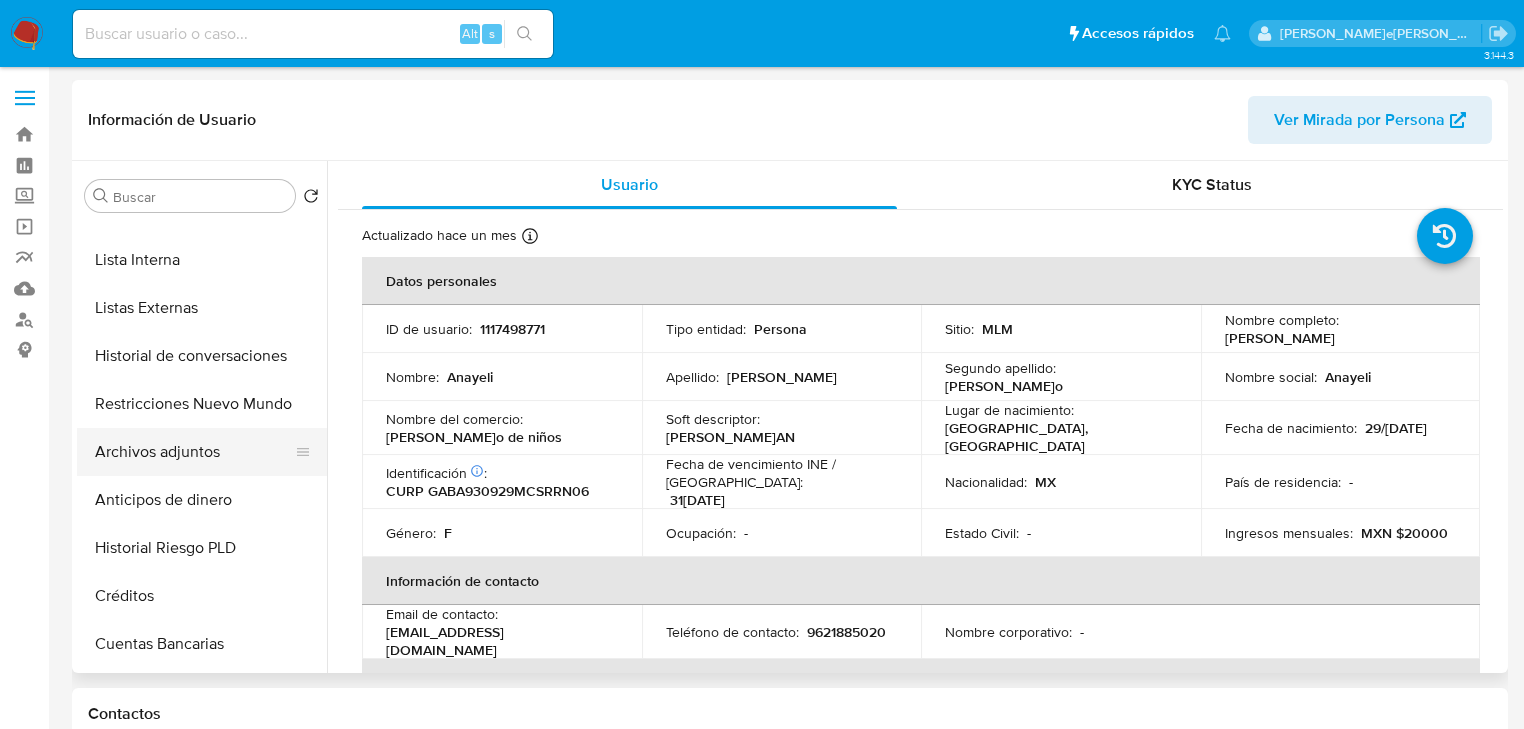 click on "Archivos adjuntos" at bounding box center [194, 452] 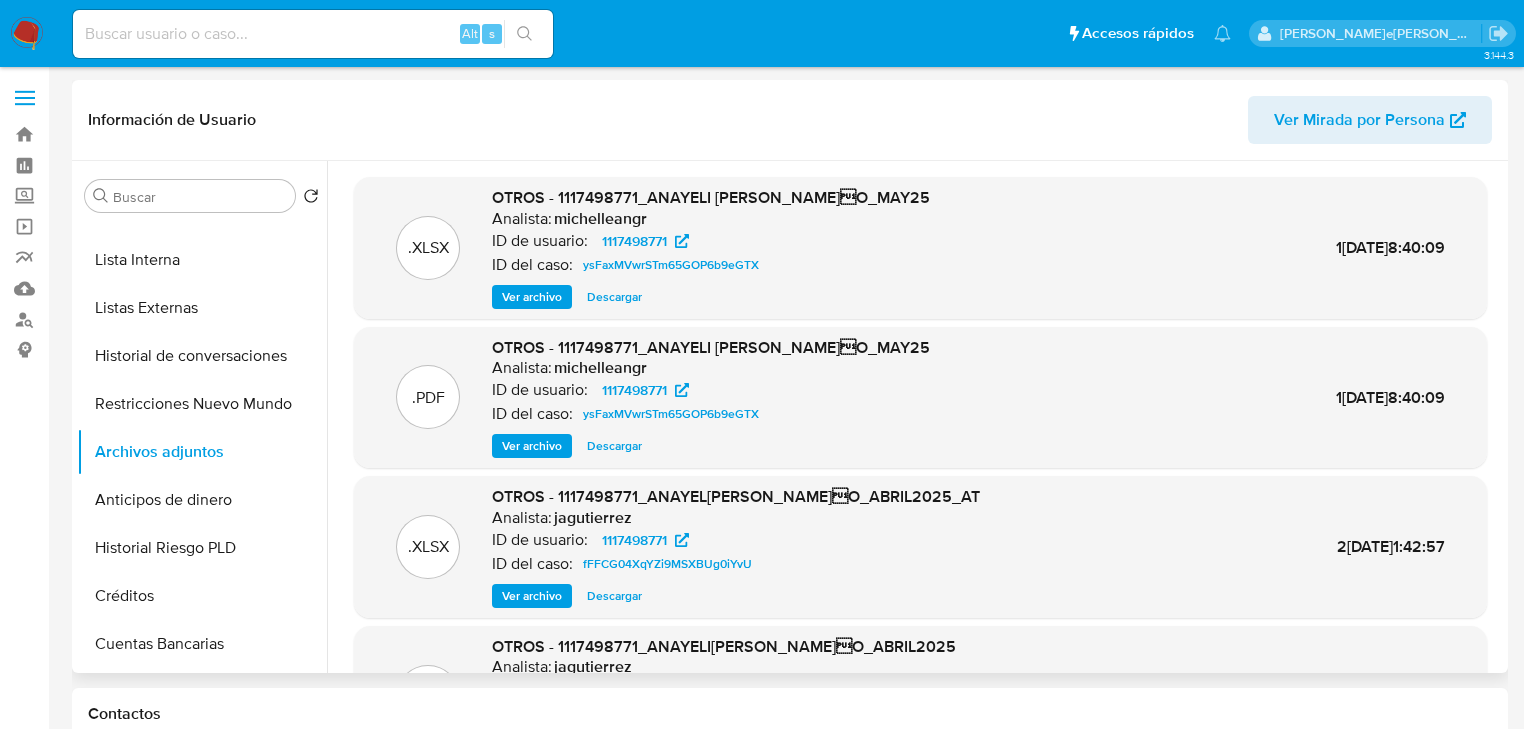 click on "Ver archivo" at bounding box center (532, 446) 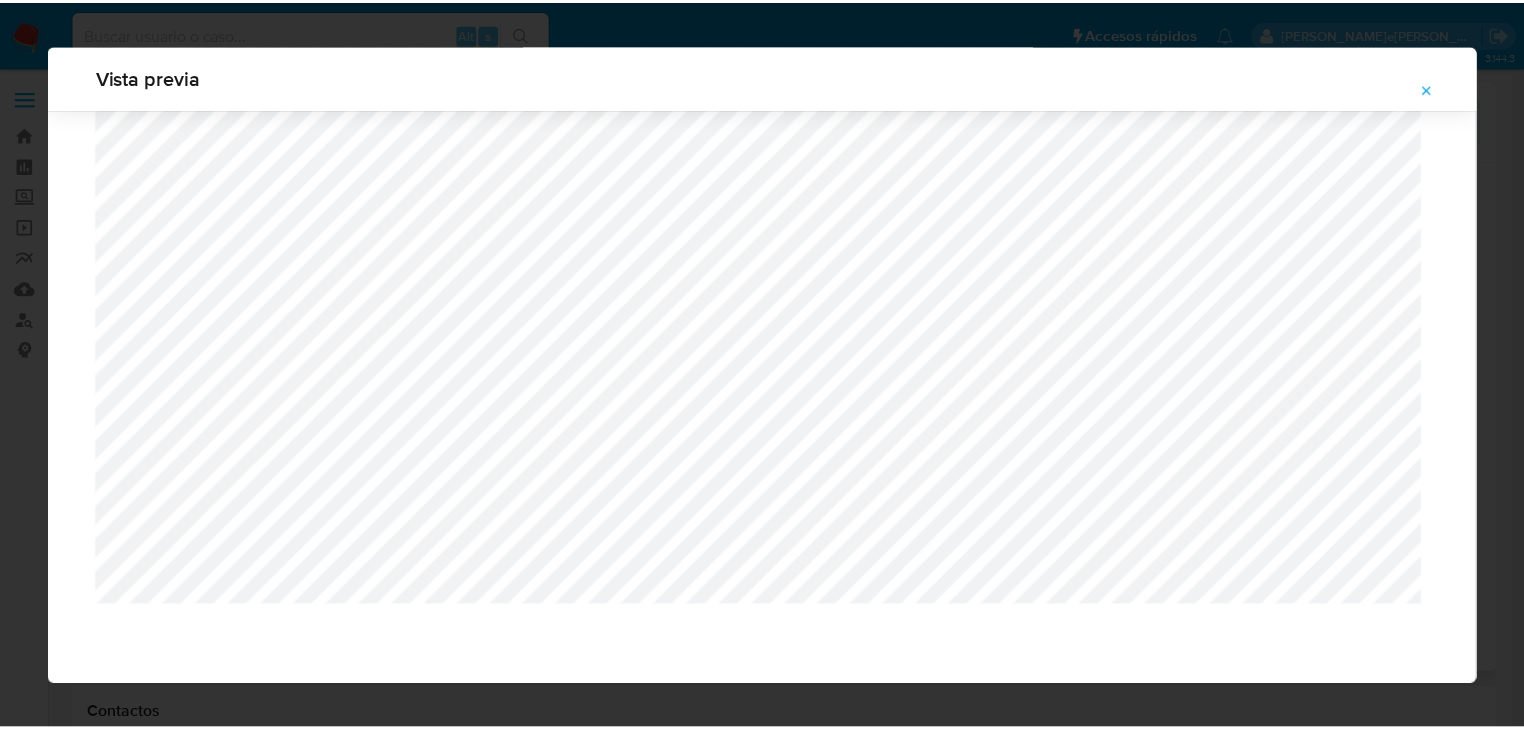 scroll, scrollTop: 64, scrollLeft: 0, axis: vertical 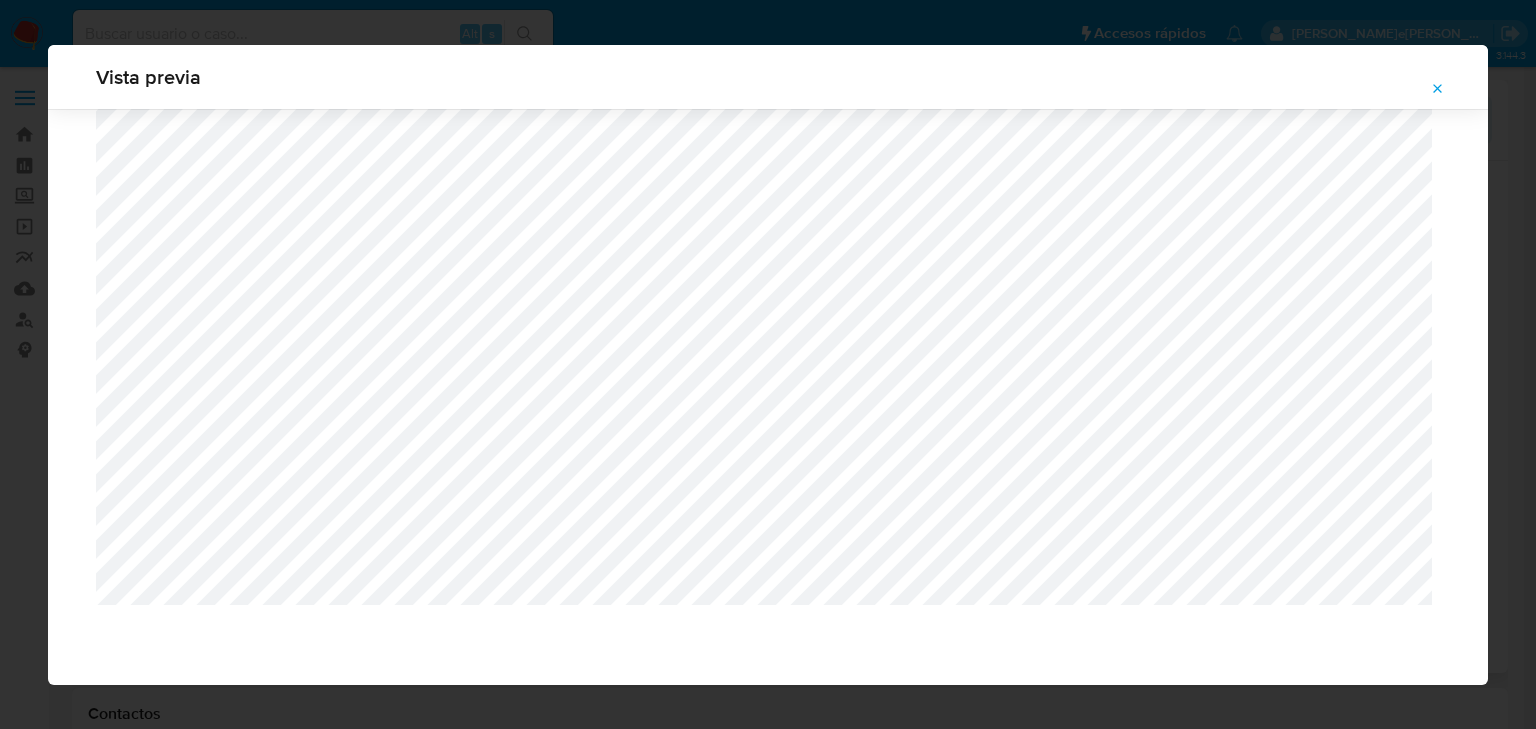 click at bounding box center (1438, 89) 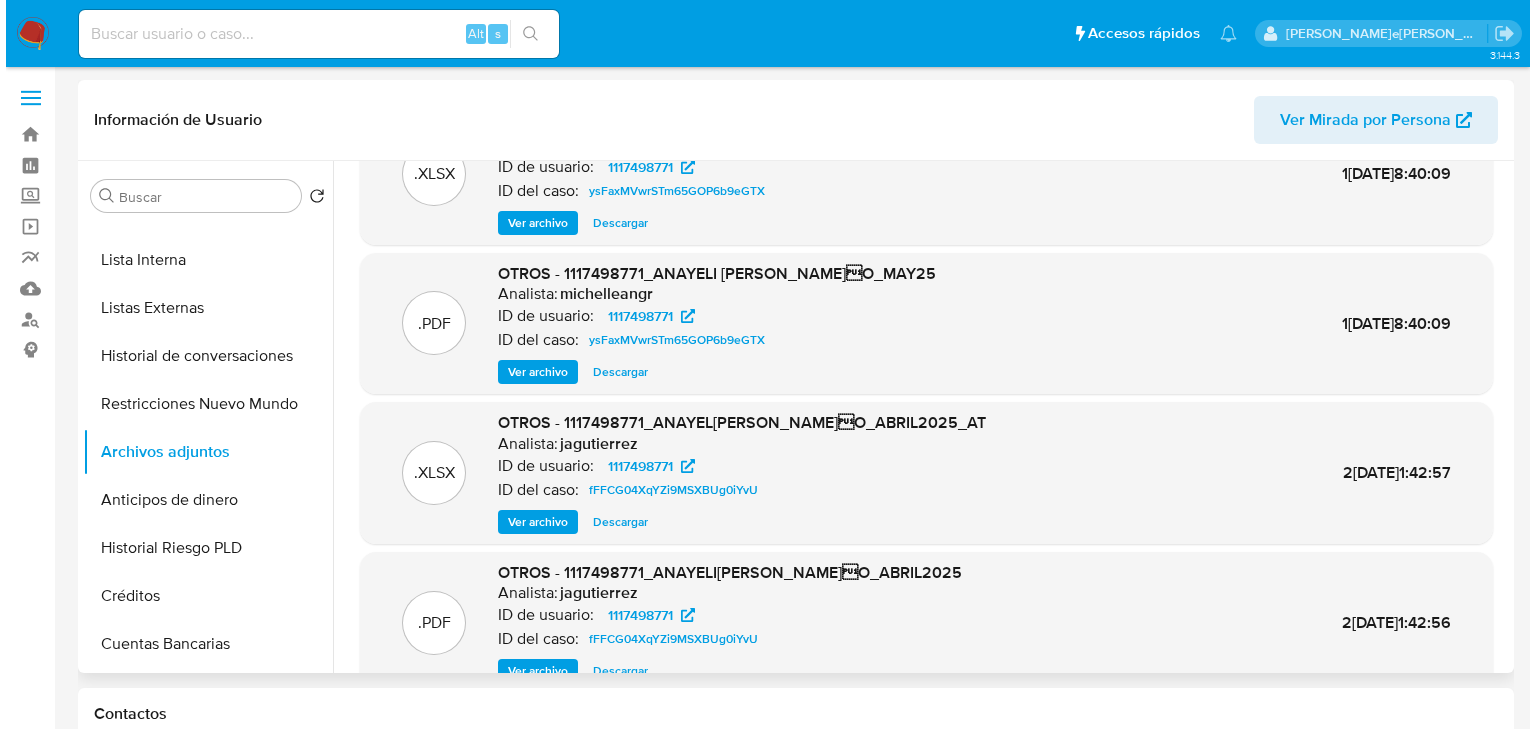 scroll, scrollTop: 160, scrollLeft: 0, axis: vertical 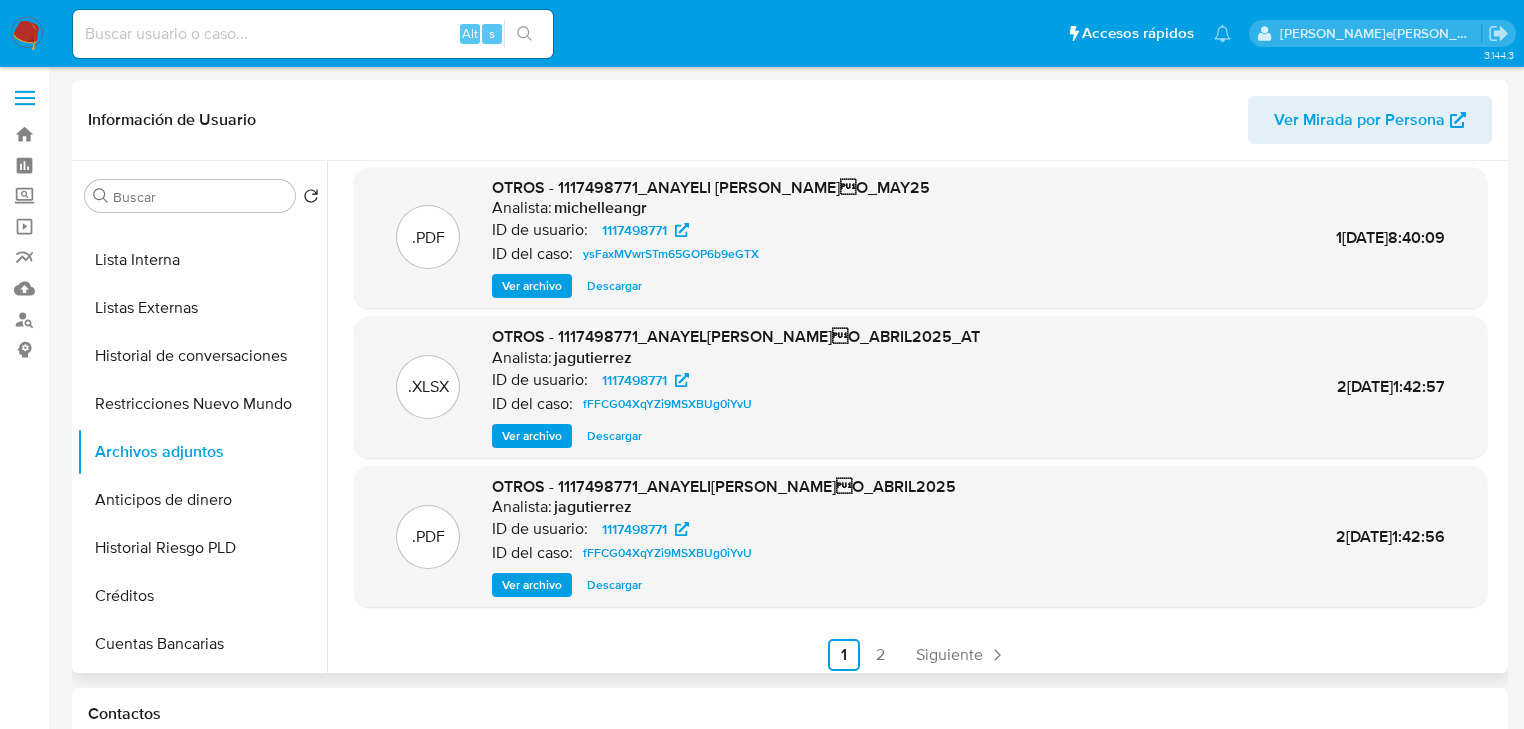 click on "Ver archivo" at bounding box center [532, 585] 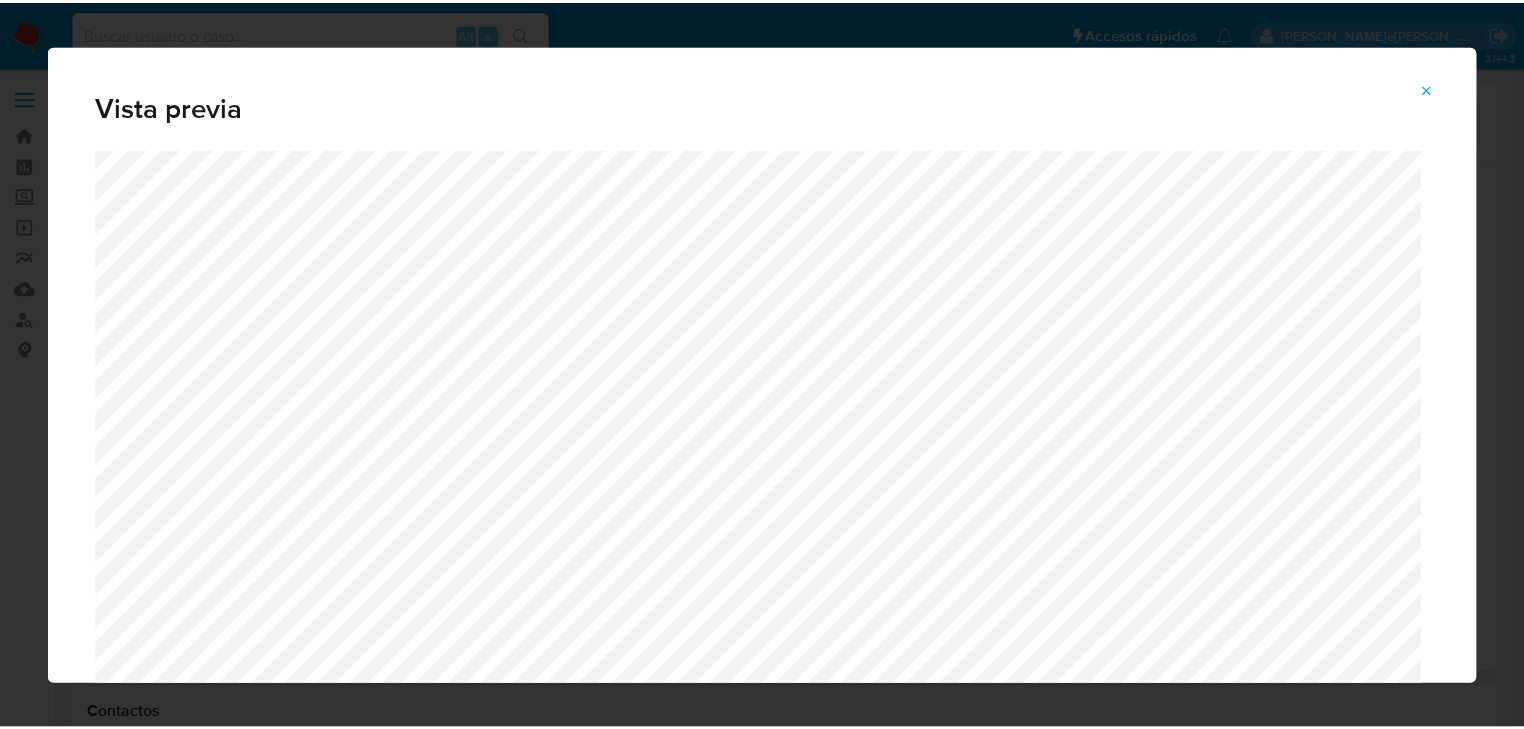 scroll, scrollTop: 80, scrollLeft: 0, axis: vertical 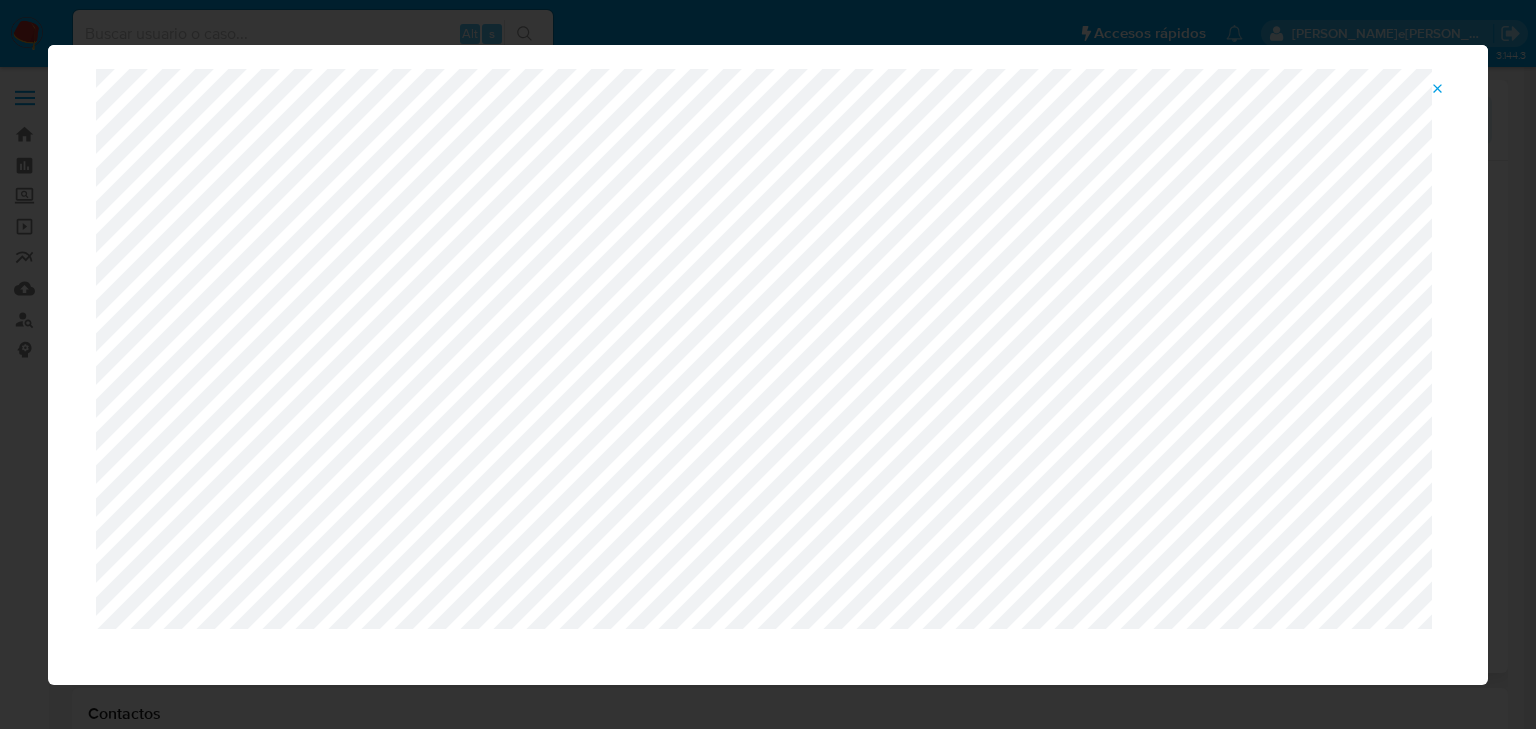 click 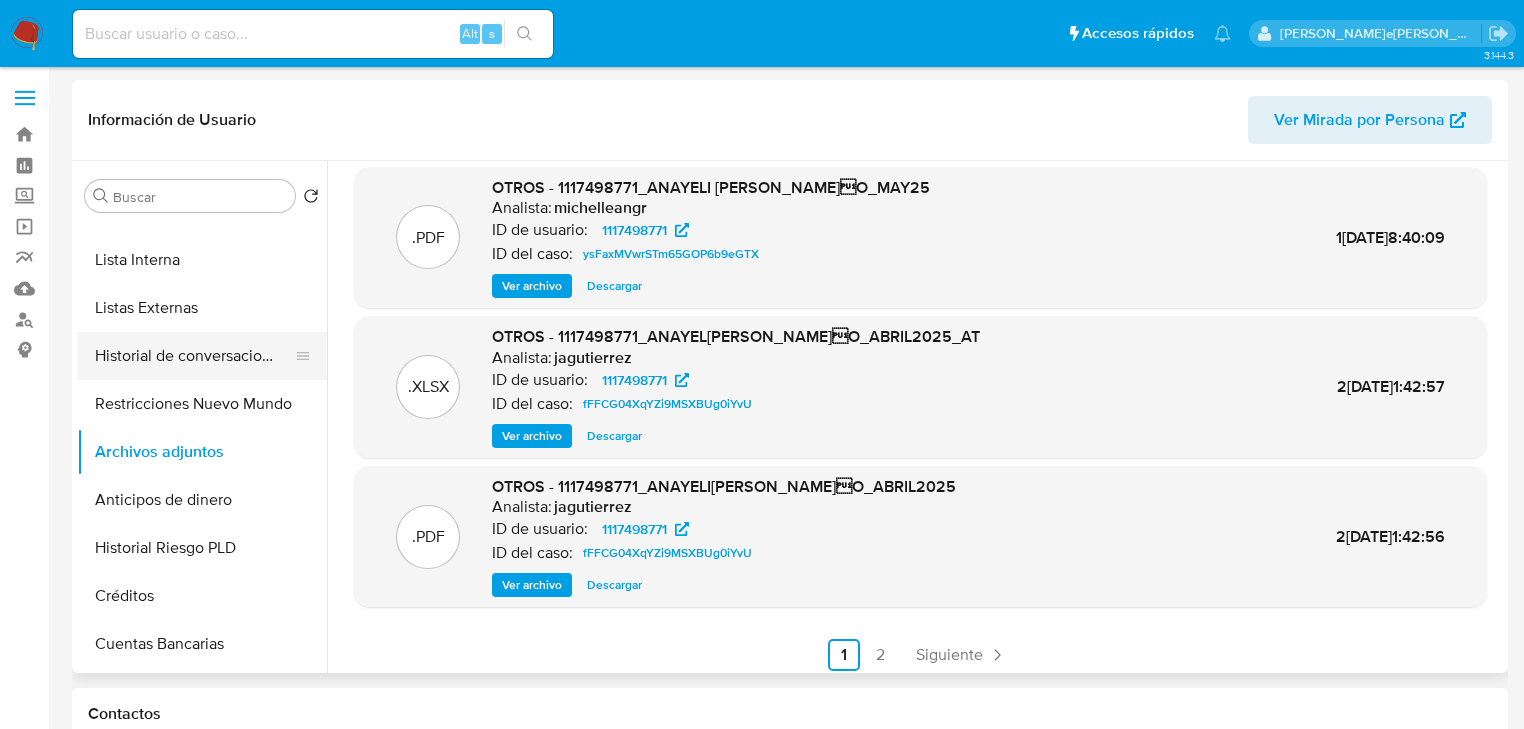 click on "Historial de conversaciones" at bounding box center (194, 356) 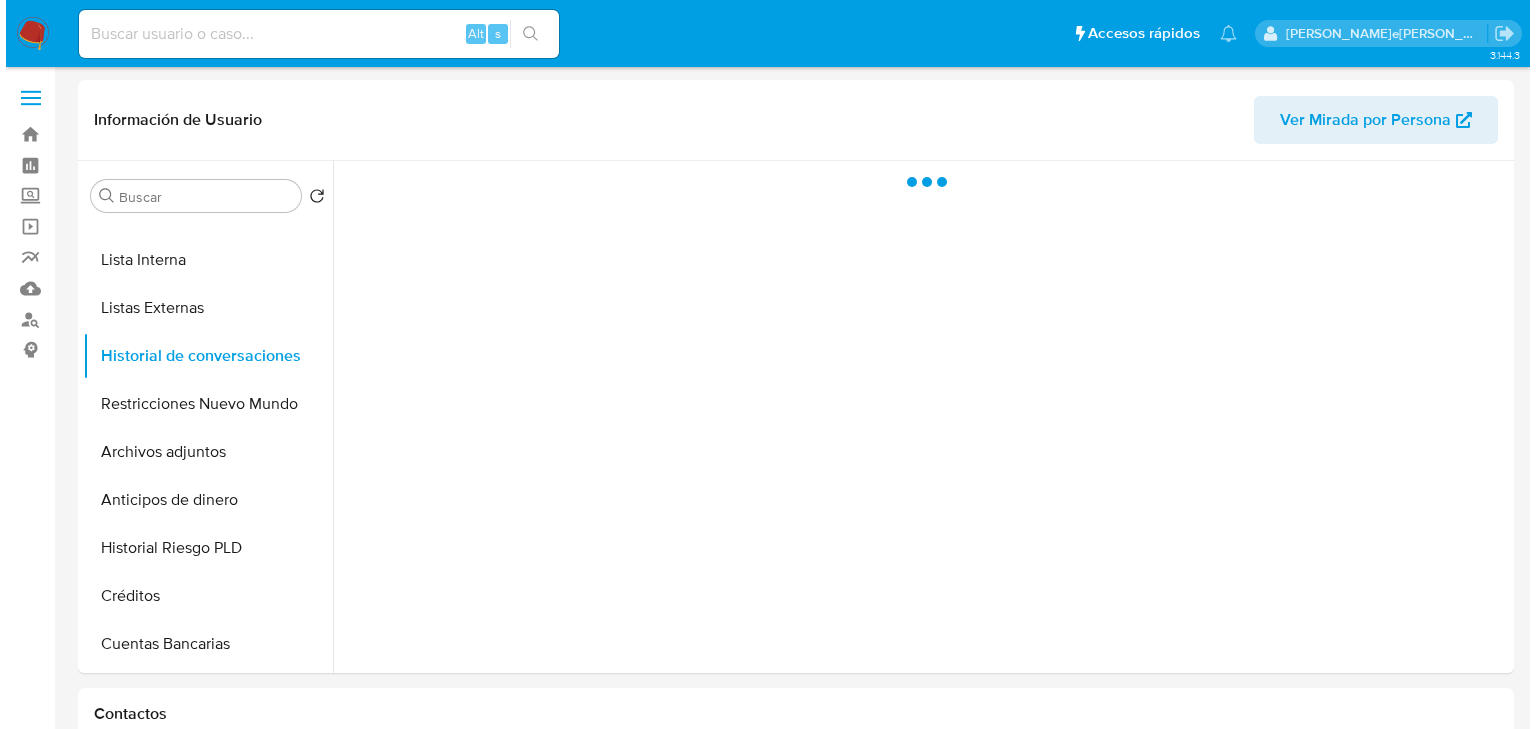 scroll, scrollTop: 0, scrollLeft: 0, axis: both 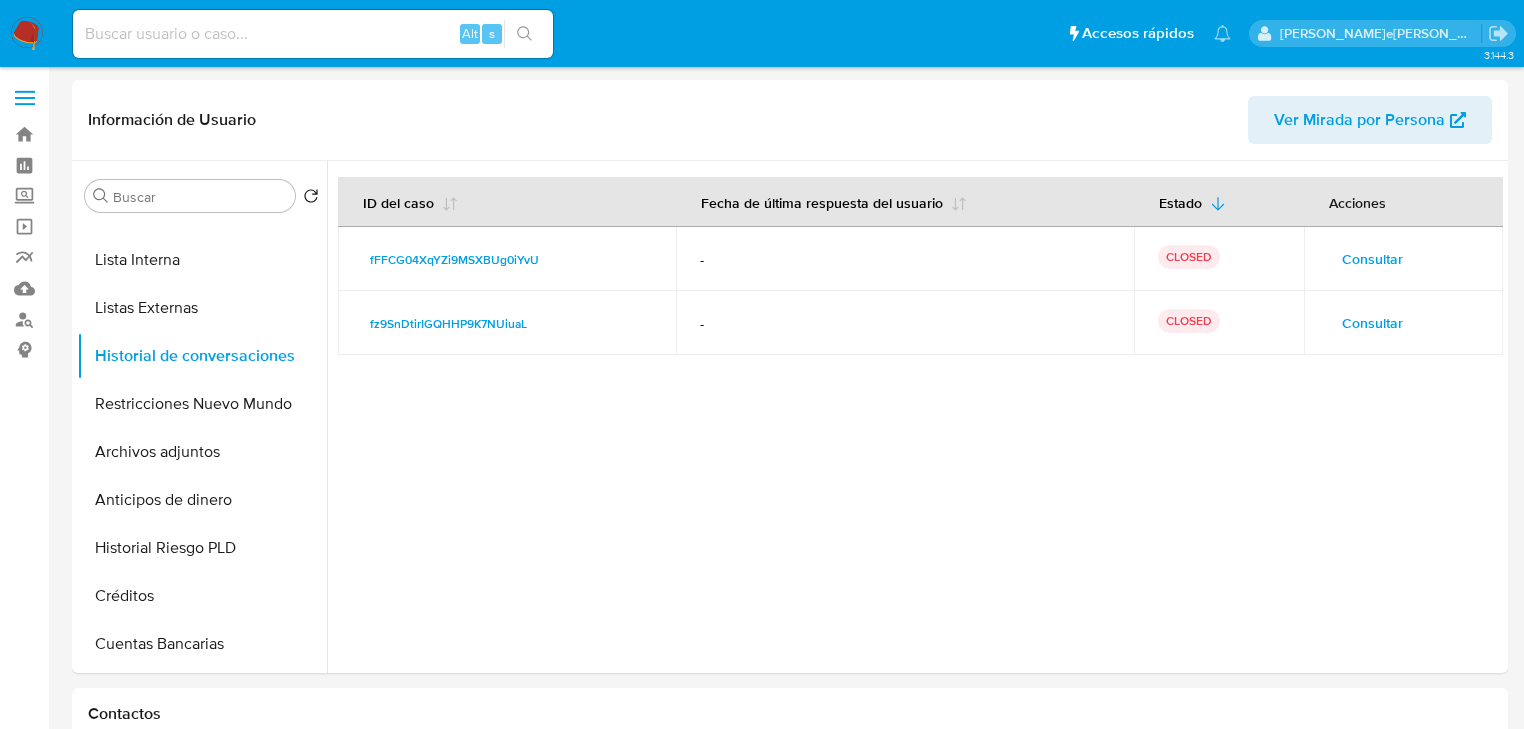 click on "Consultar" at bounding box center (1372, 323) 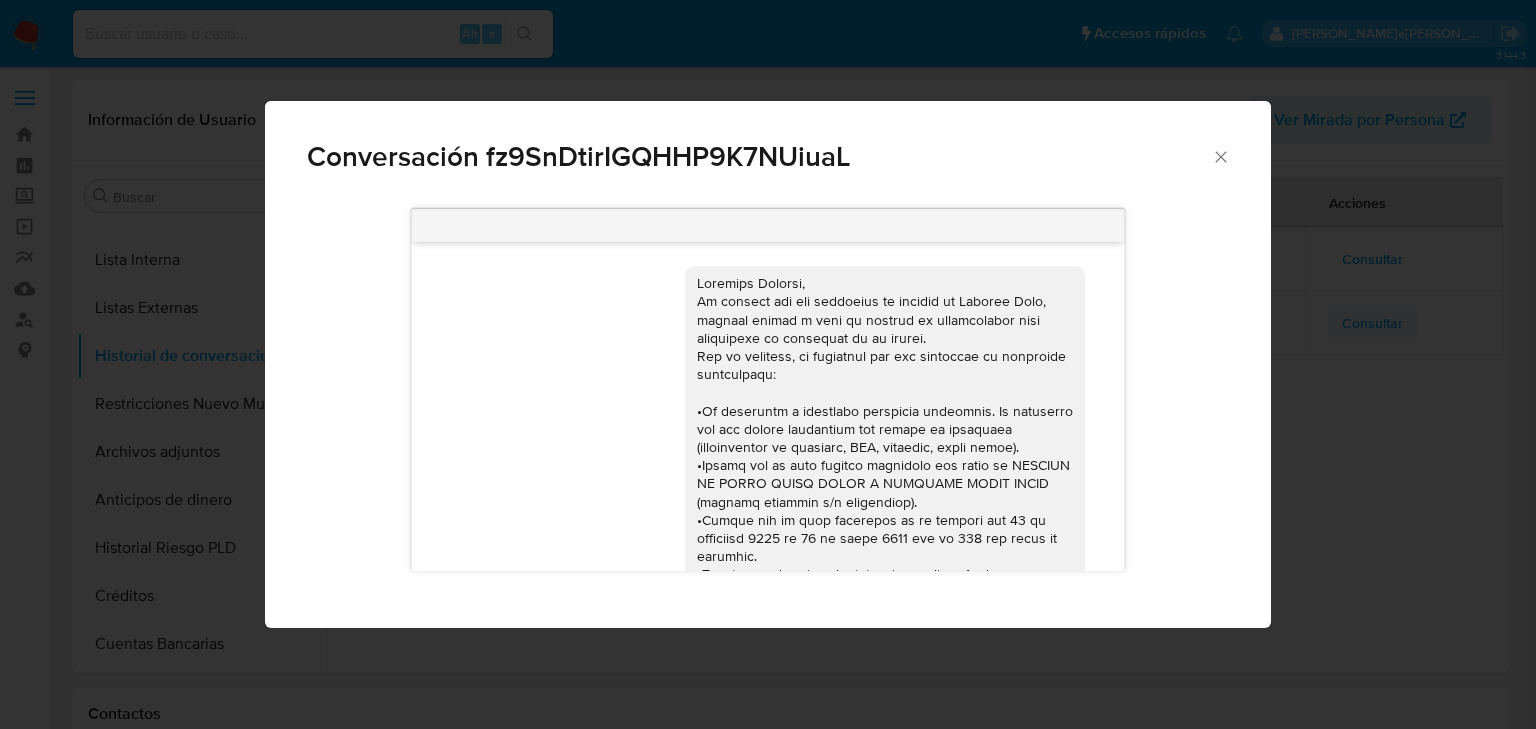 scroll, scrollTop: 404, scrollLeft: 0, axis: vertical 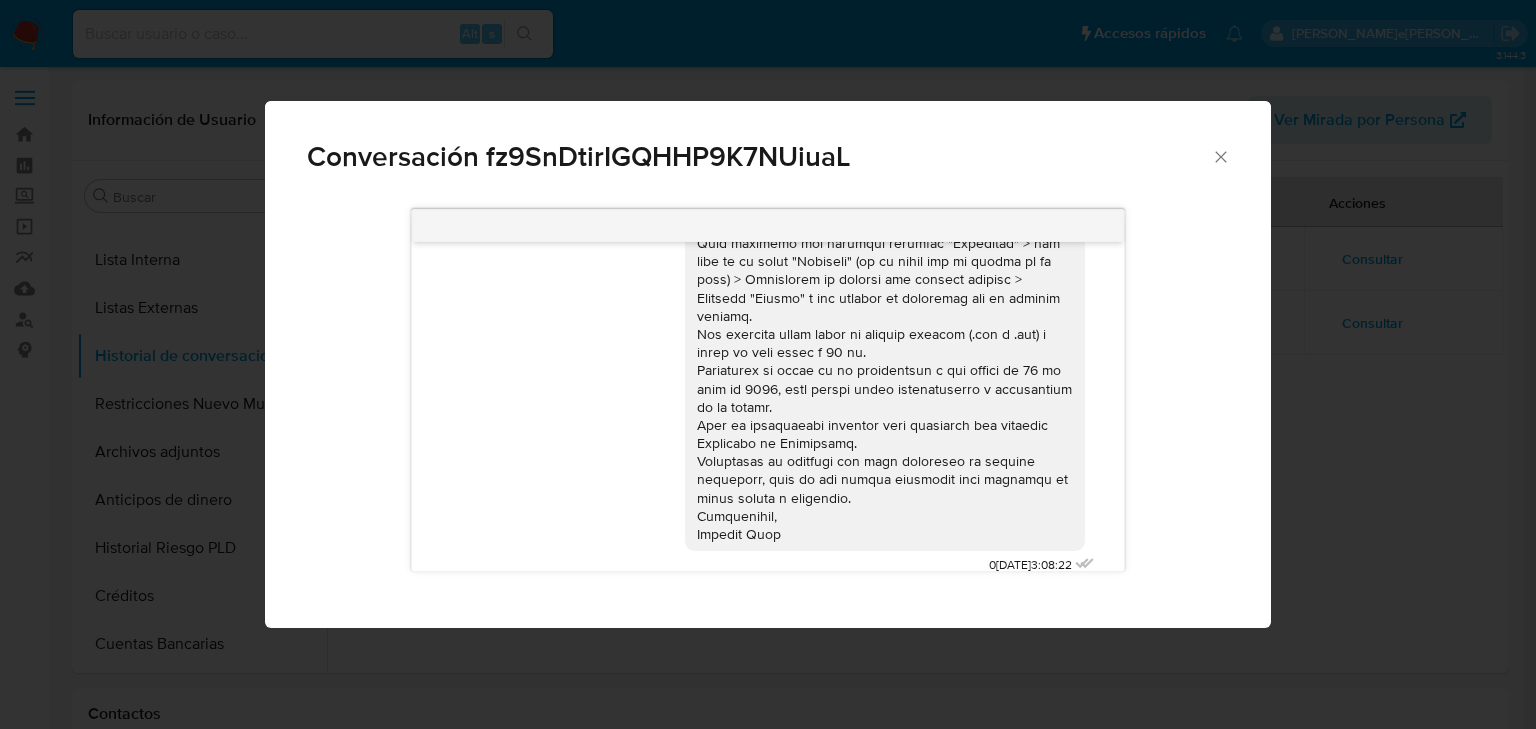 click 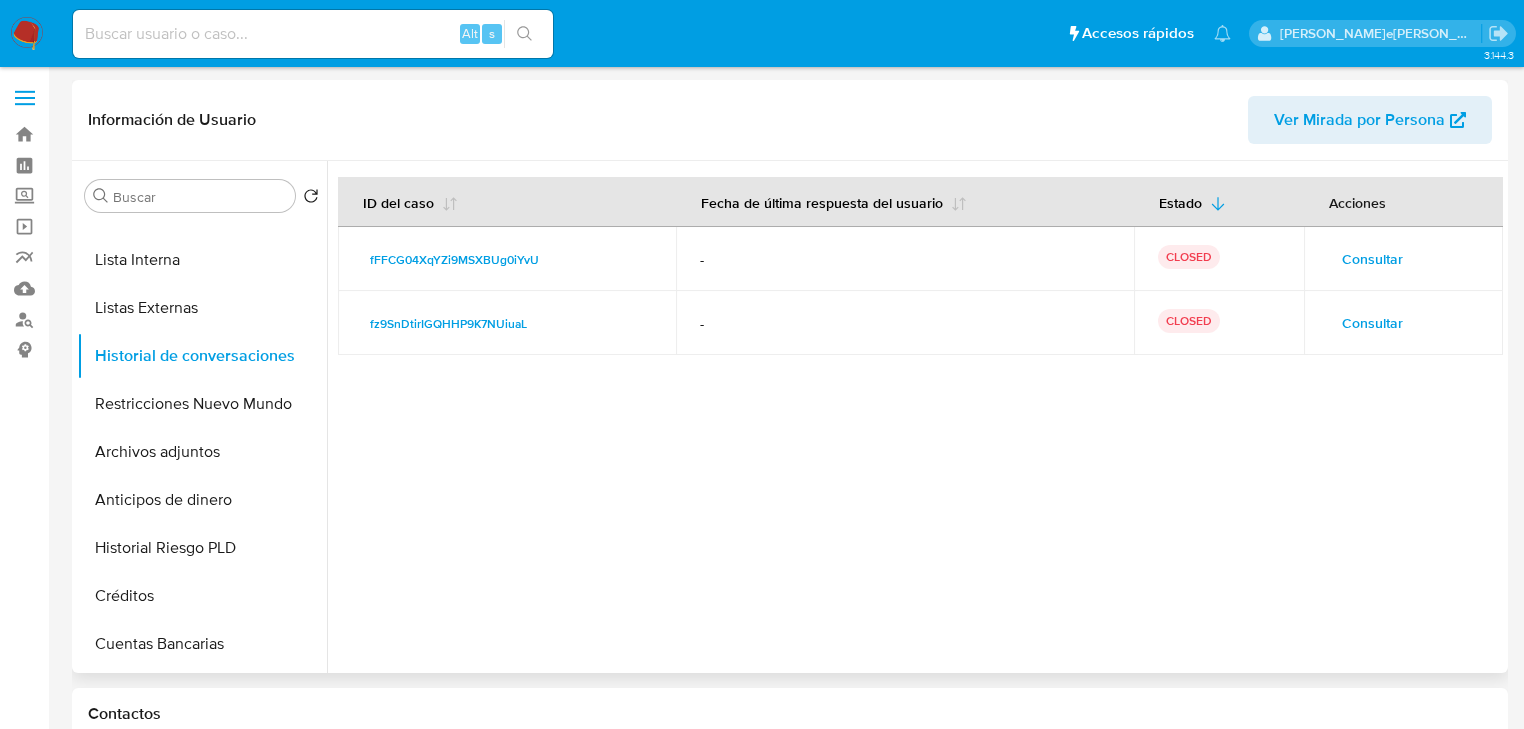 click on "Consultar" at bounding box center [1372, 259] 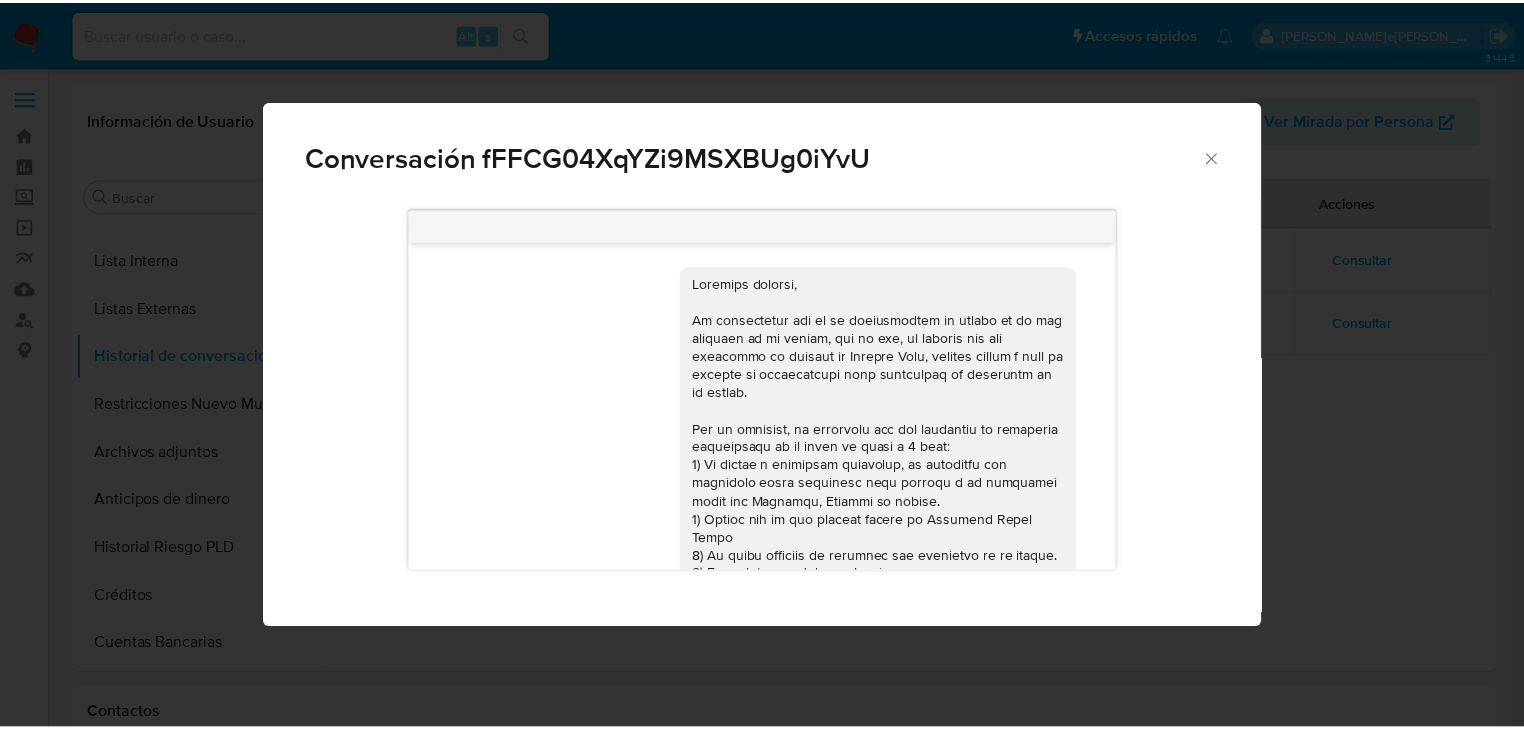 scroll, scrollTop: 411, scrollLeft: 0, axis: vertical 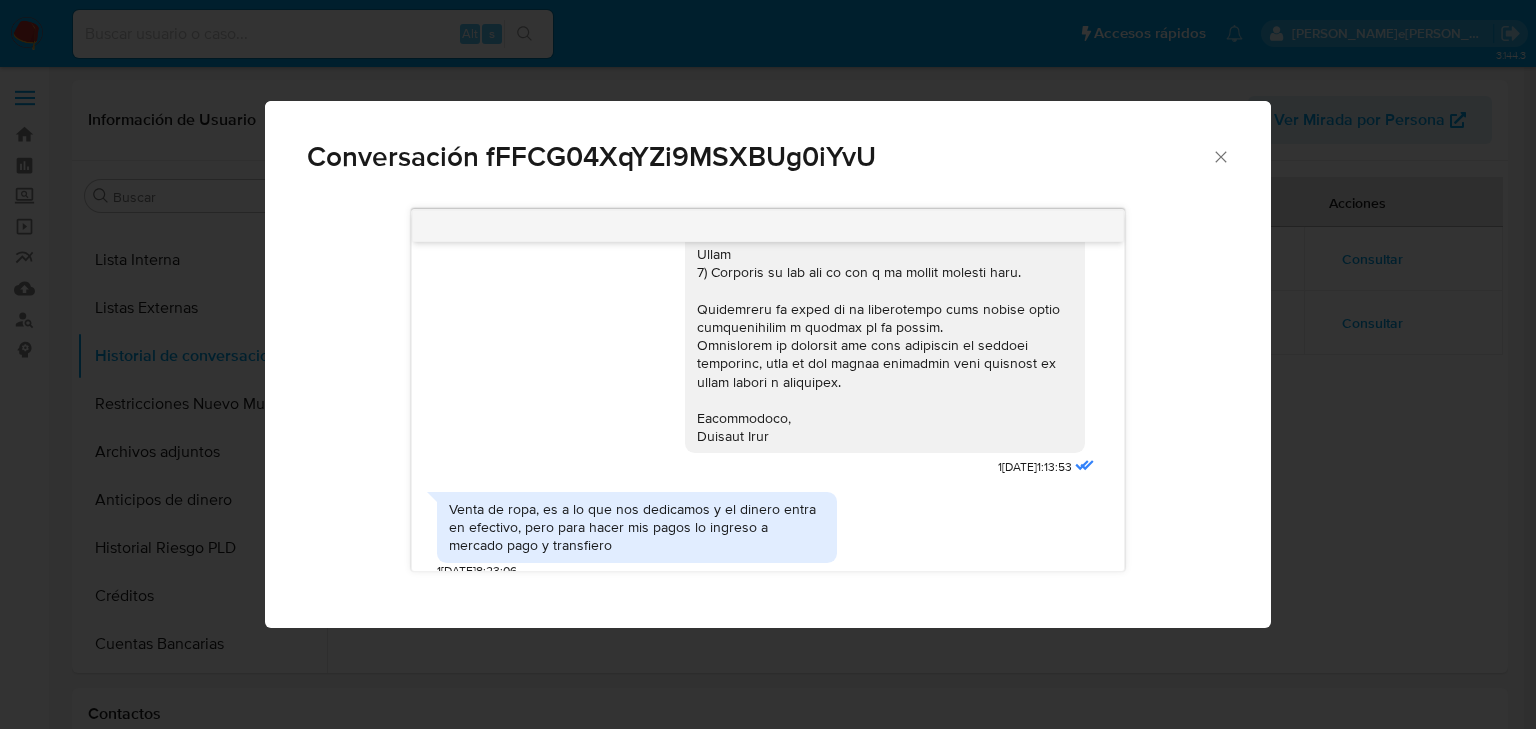 click 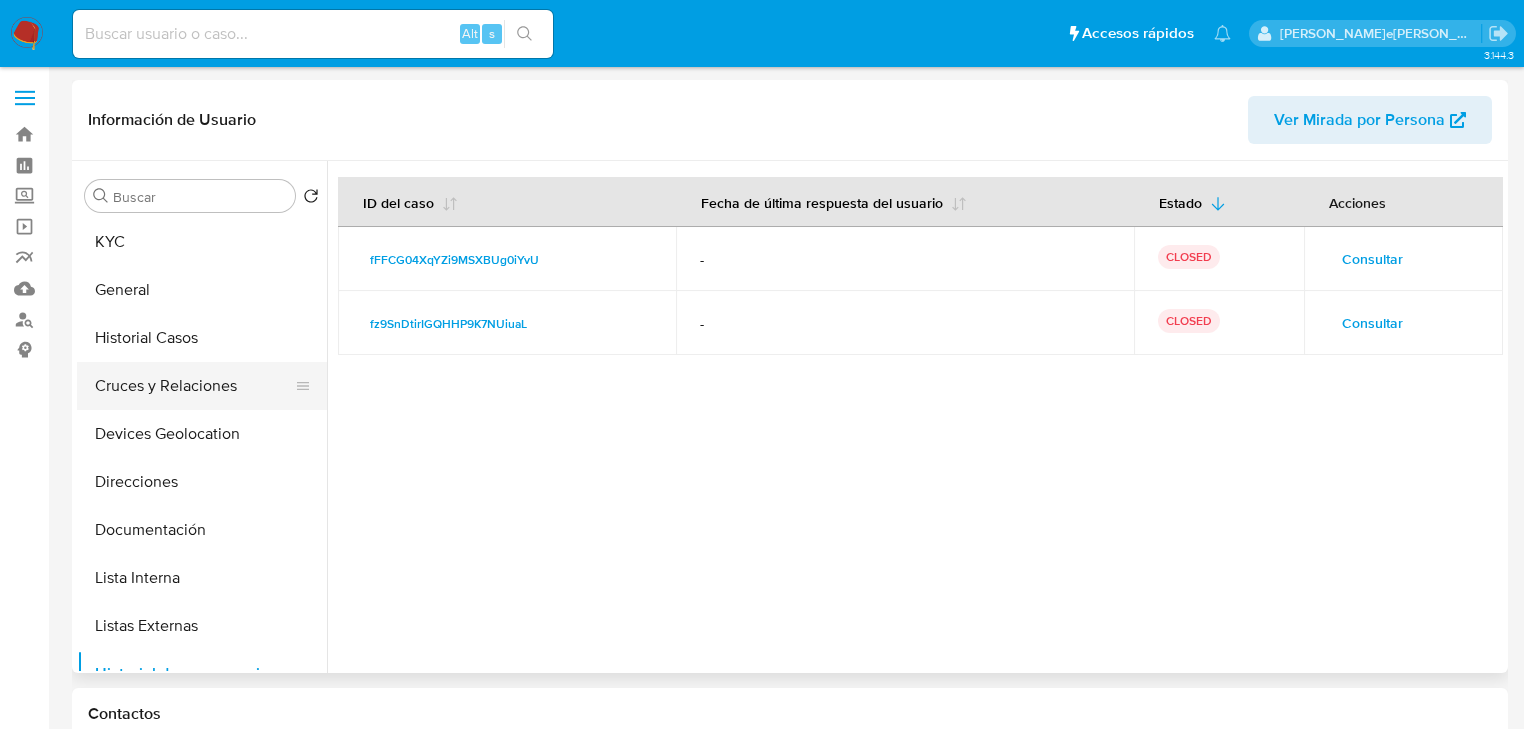 scroll, scrollTop: 0, scrollLeft: 0, axis: both 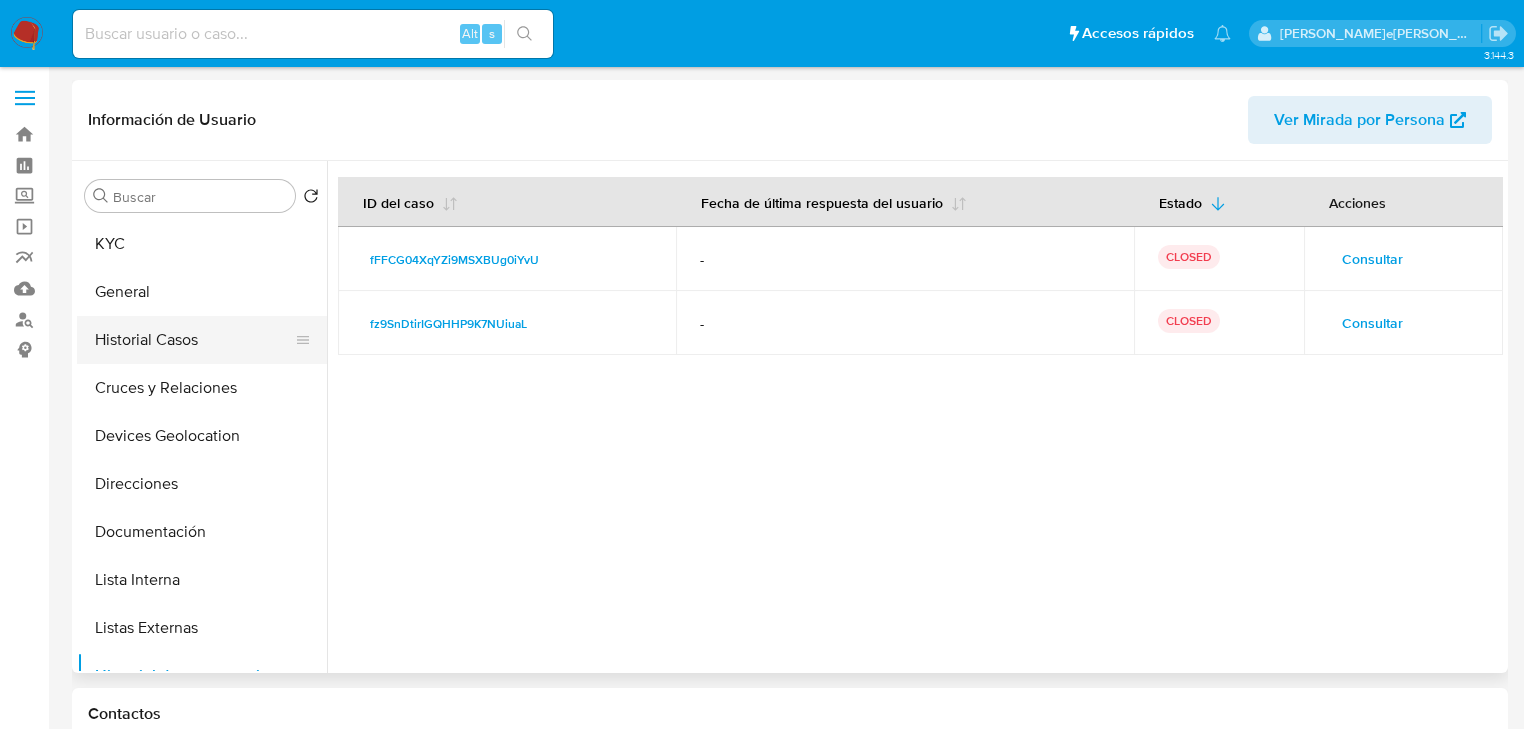 click on "Historial Casos" at bounding box center [194, 340] 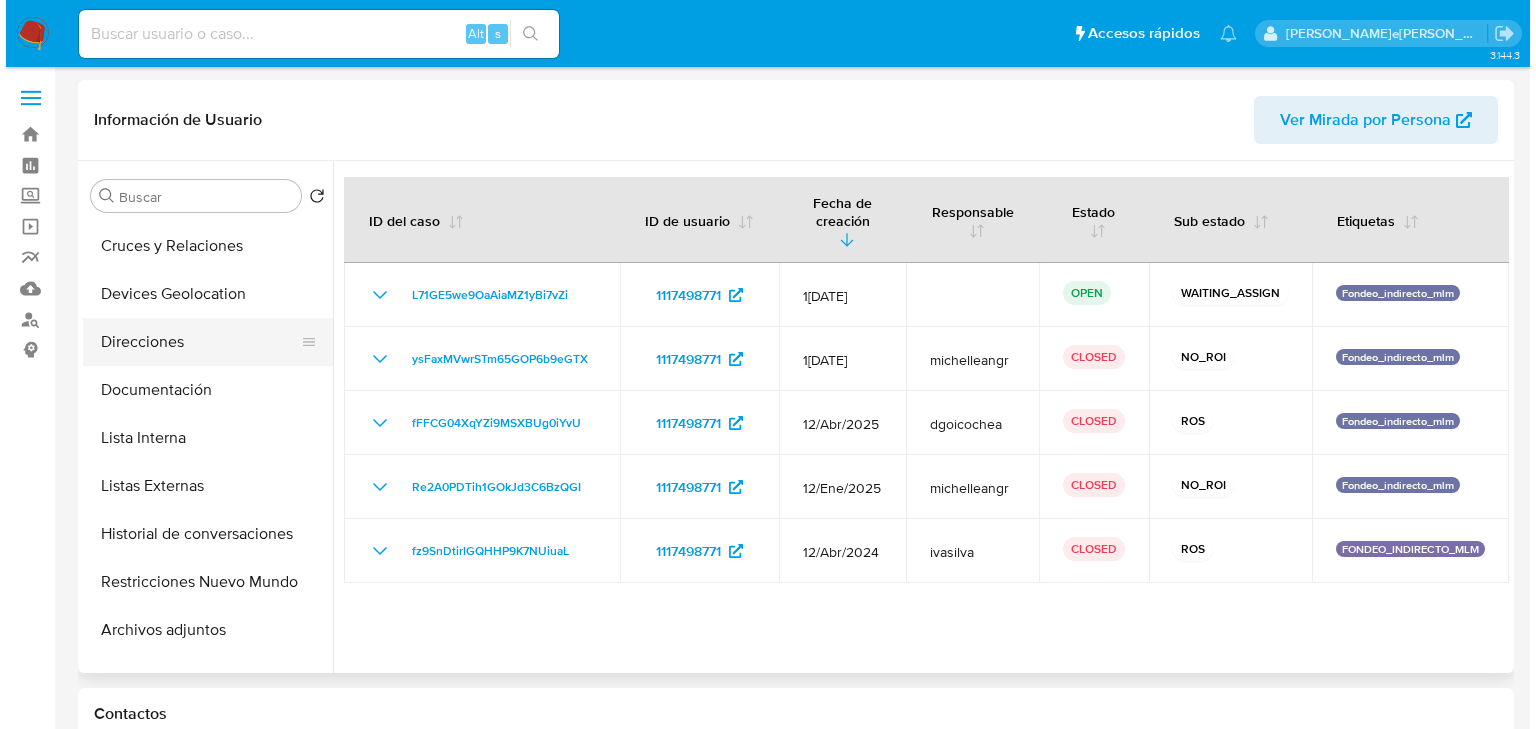 scroll, scrollTop: 160, scrollLeft: 0, axis: vertical 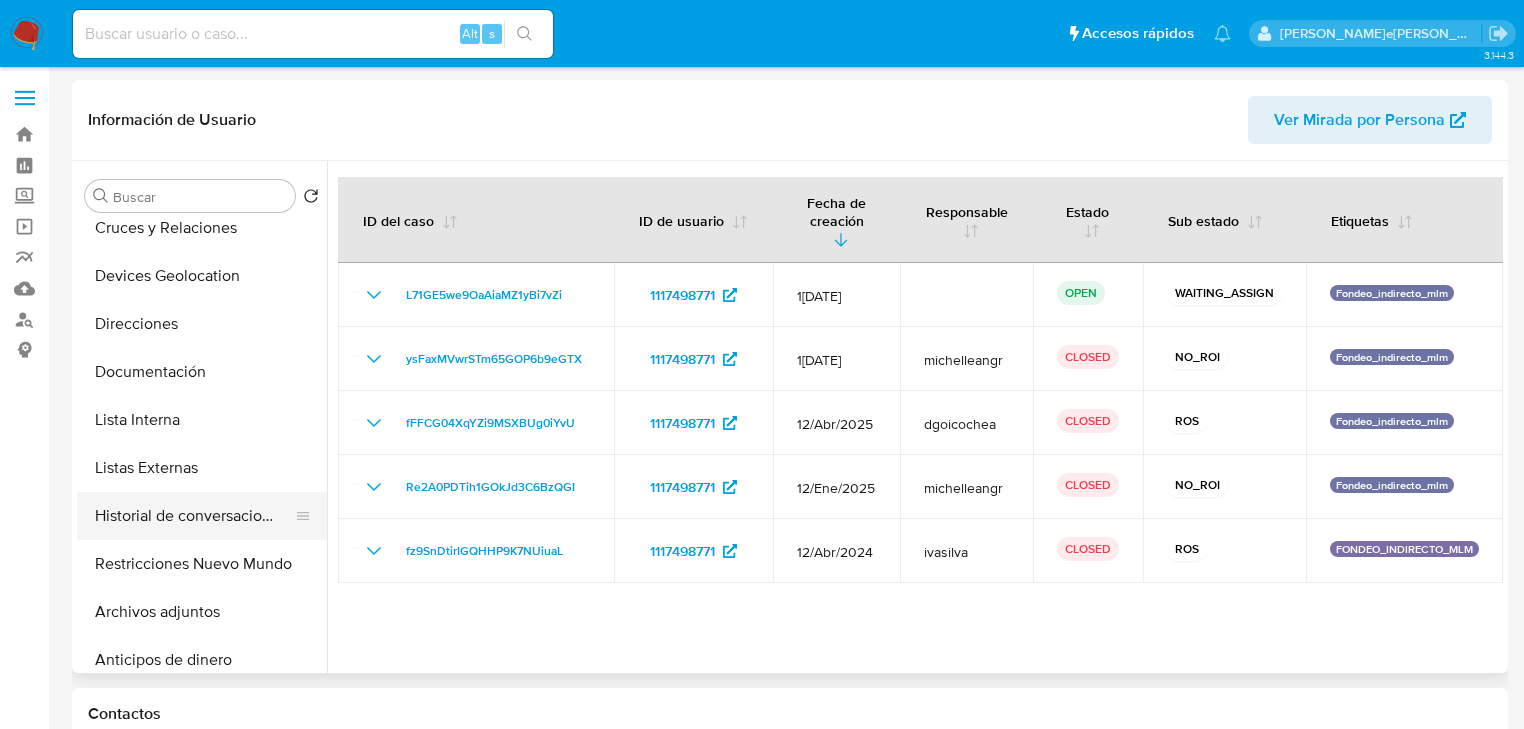 click on "Historial de conversaciones" at bounding box center [194, 516] 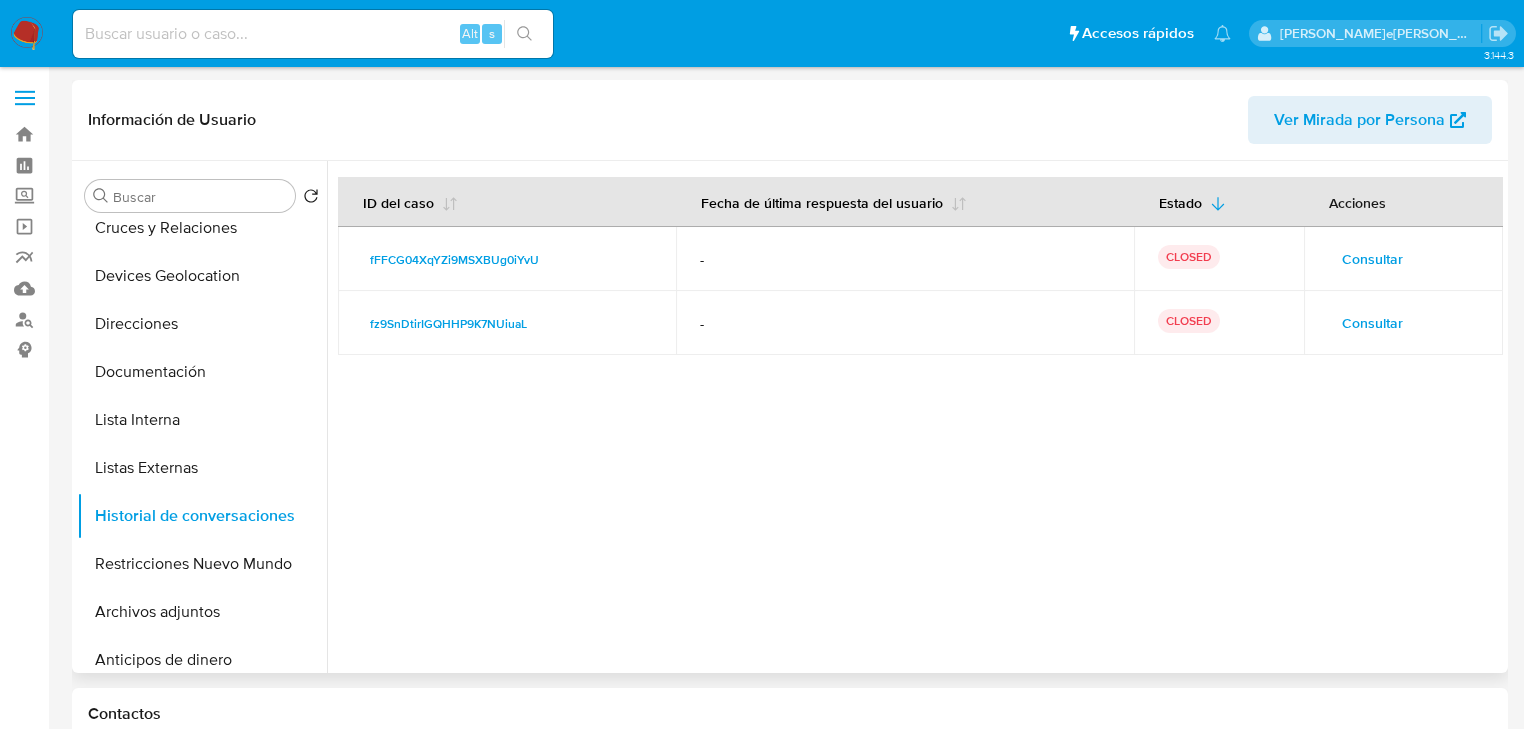 click on "Consultar" at bounding box center [1372, 259] 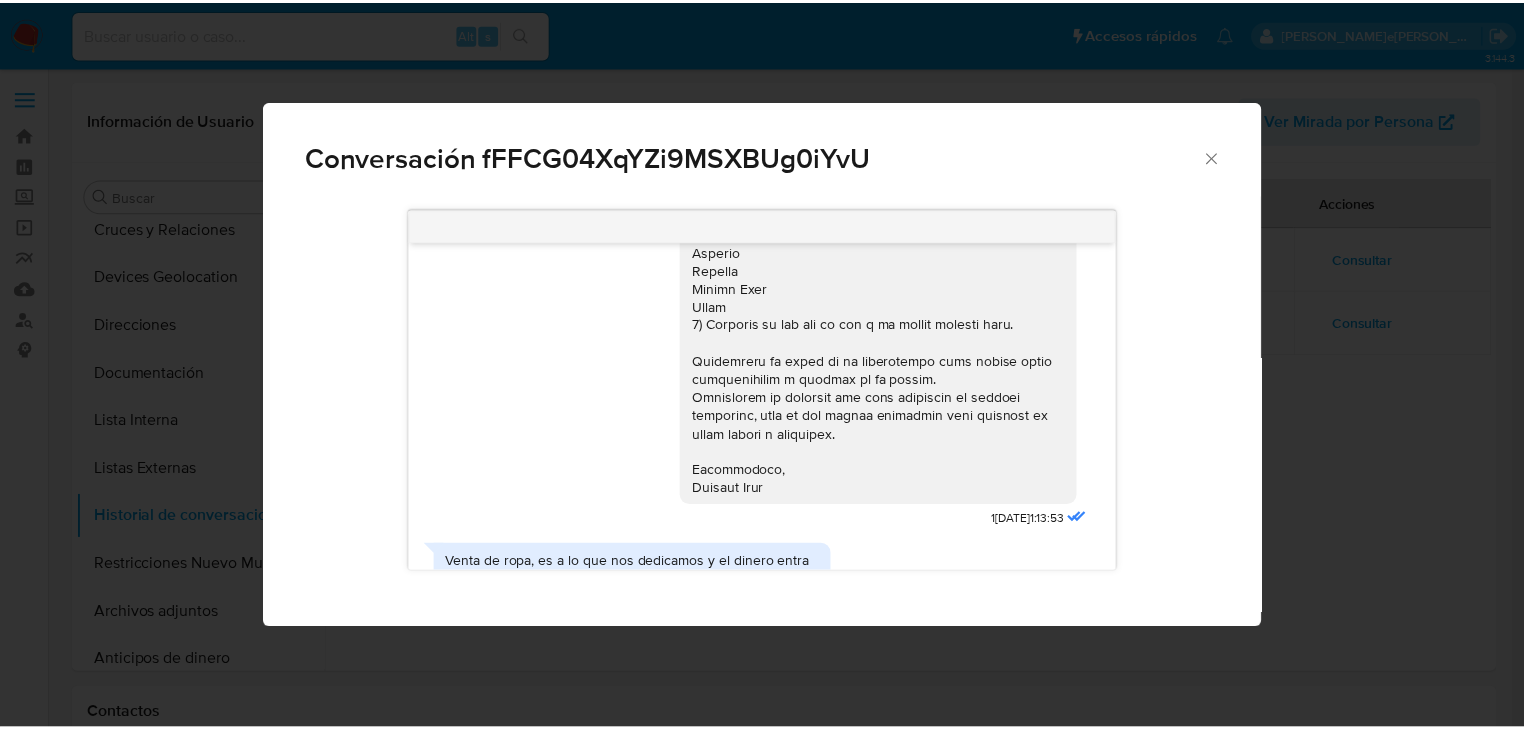 scroll, scrollTop: 410, scrollLeft: 0, axis: vertical 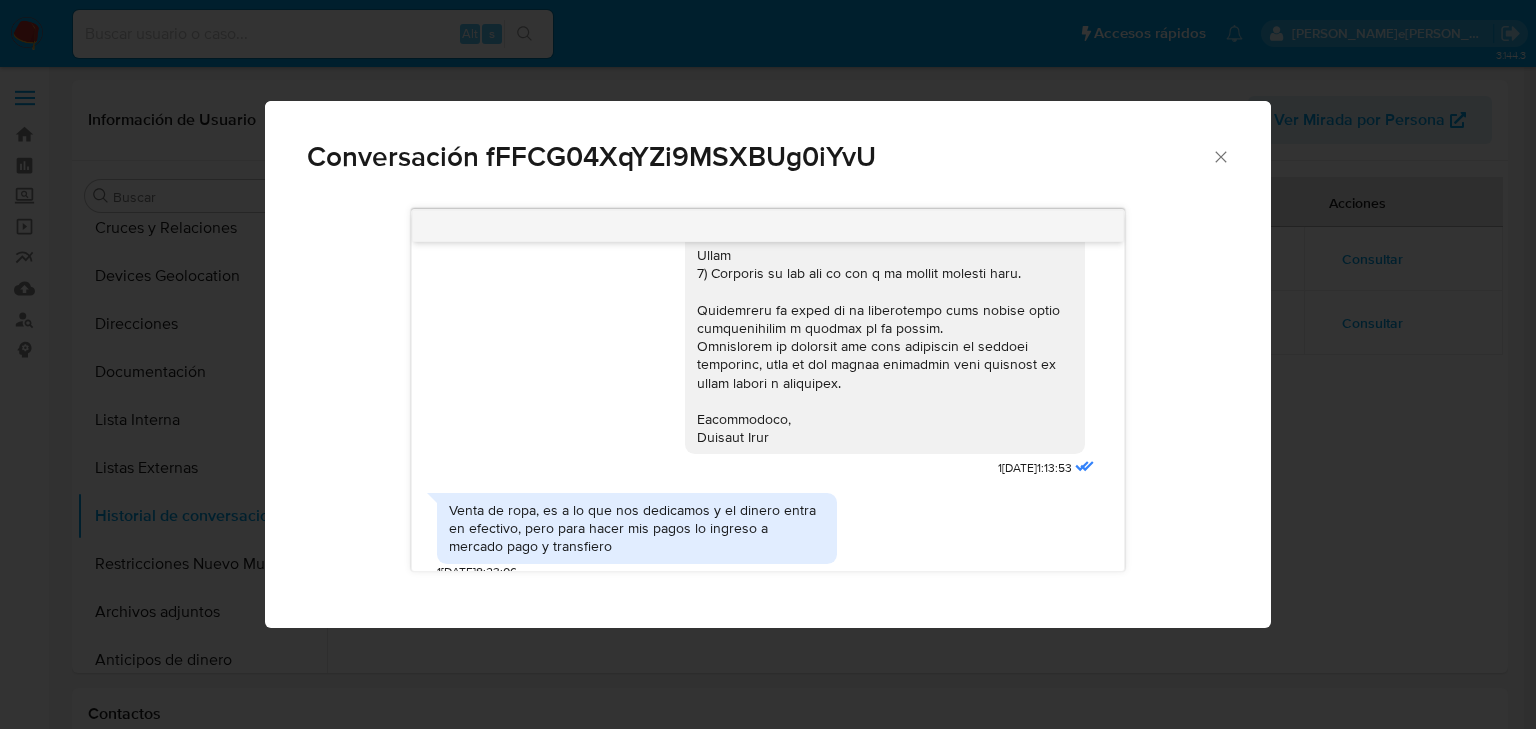 click 